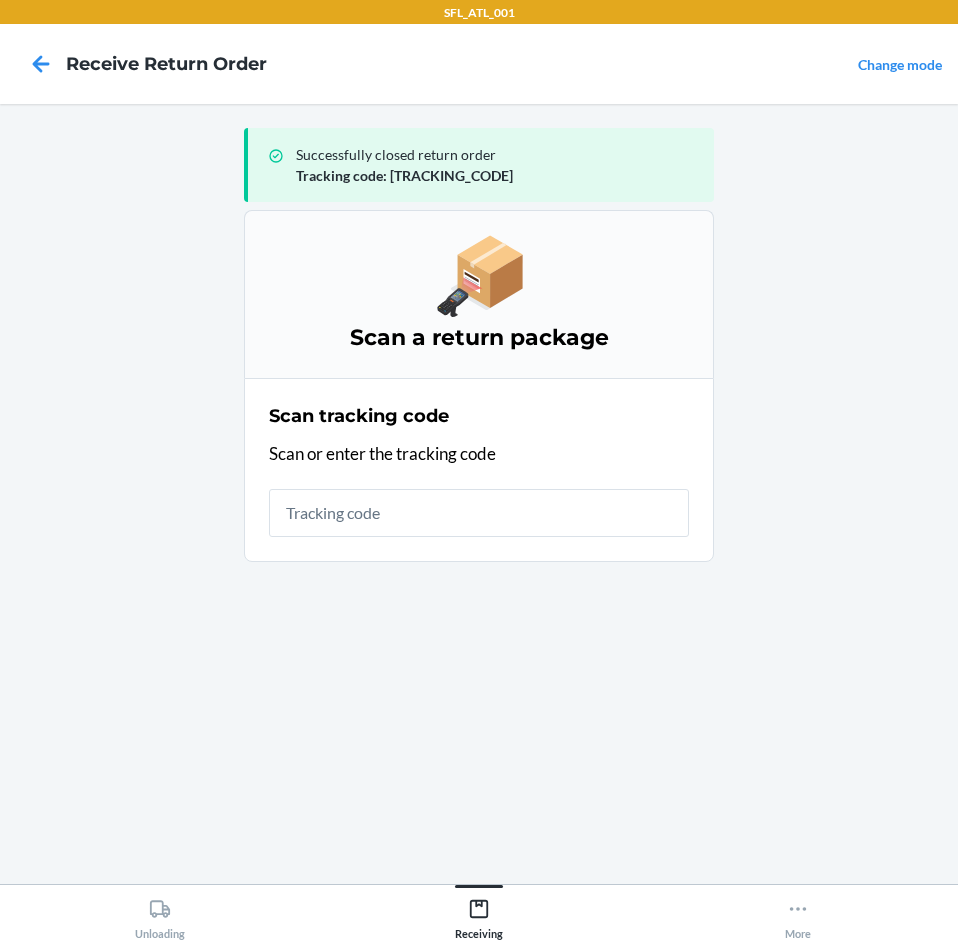 scroll, scrollTop: 0, scrollLeft: 0, axis: both 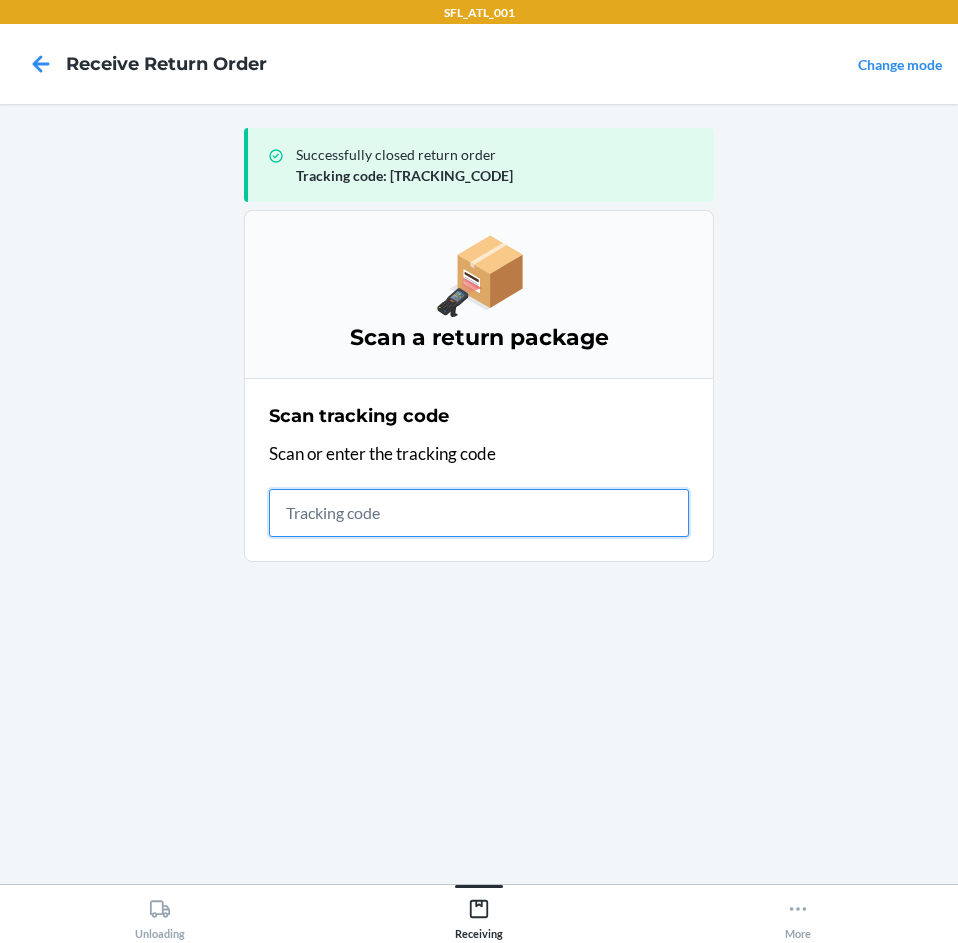 click at bounding box center [479, 513] 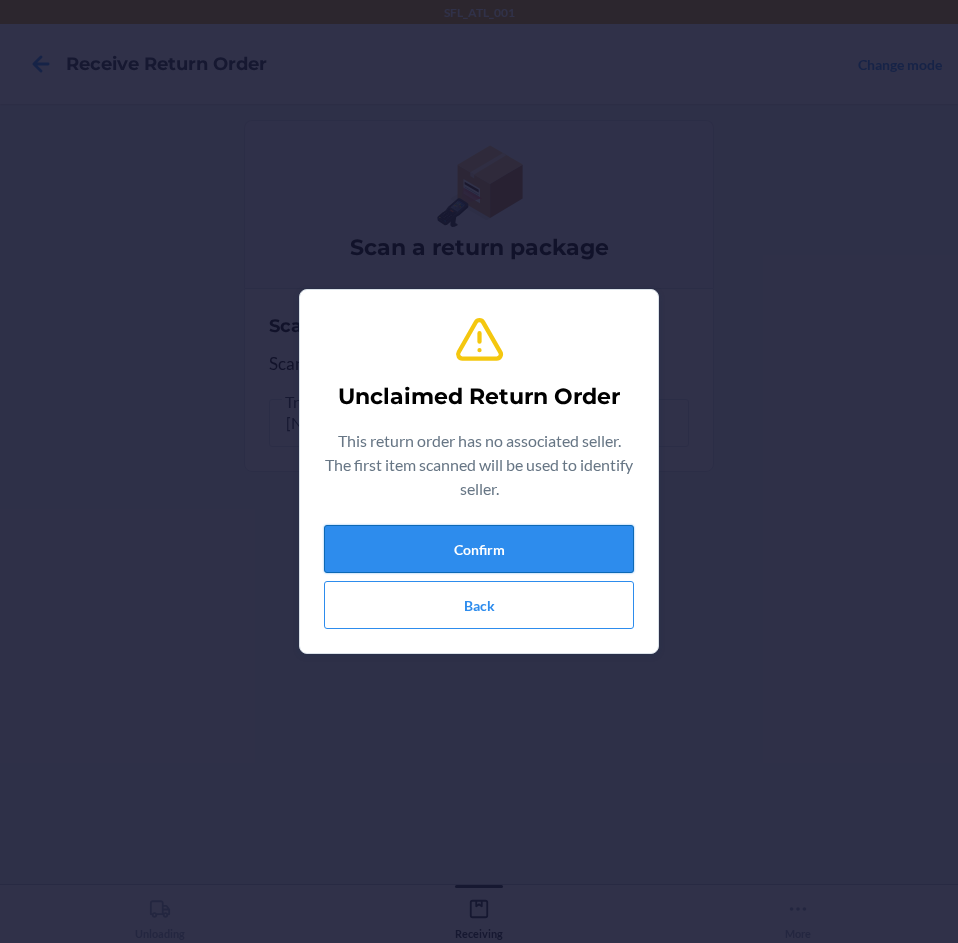 click on "Confirm" at bounding box center (479, 549) 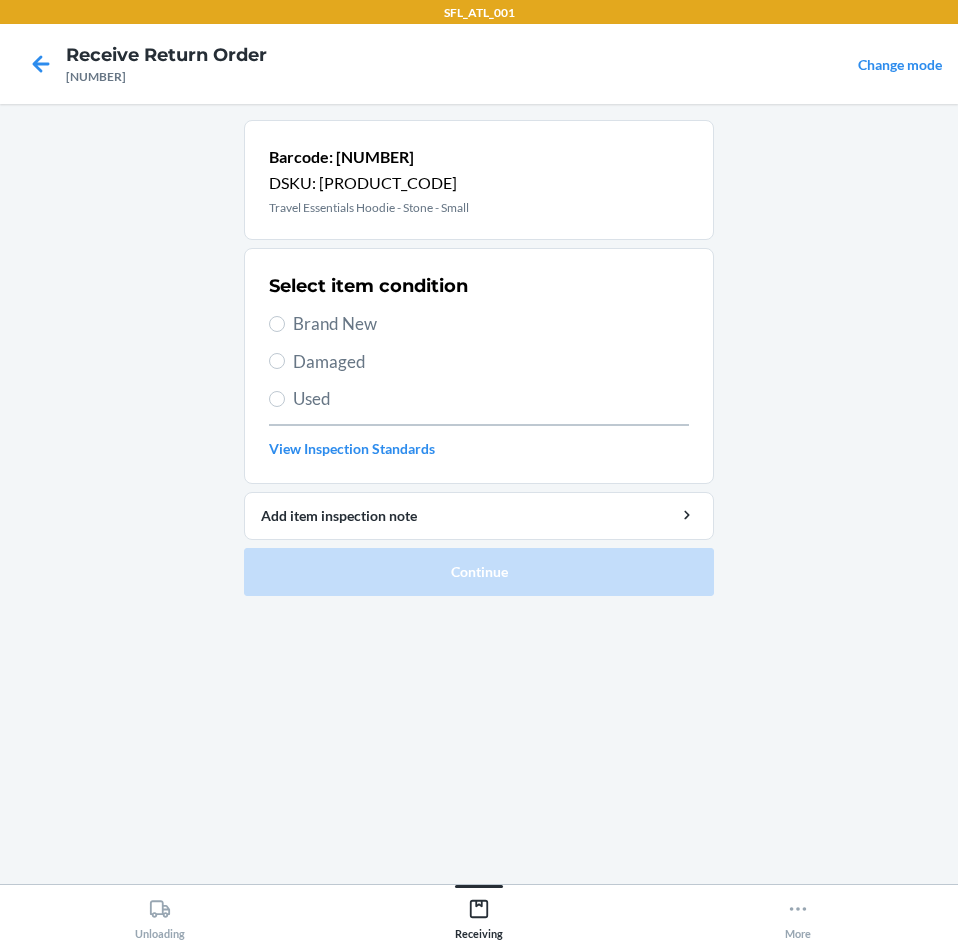 click on "Brand New" at bounding box center (491, 324) 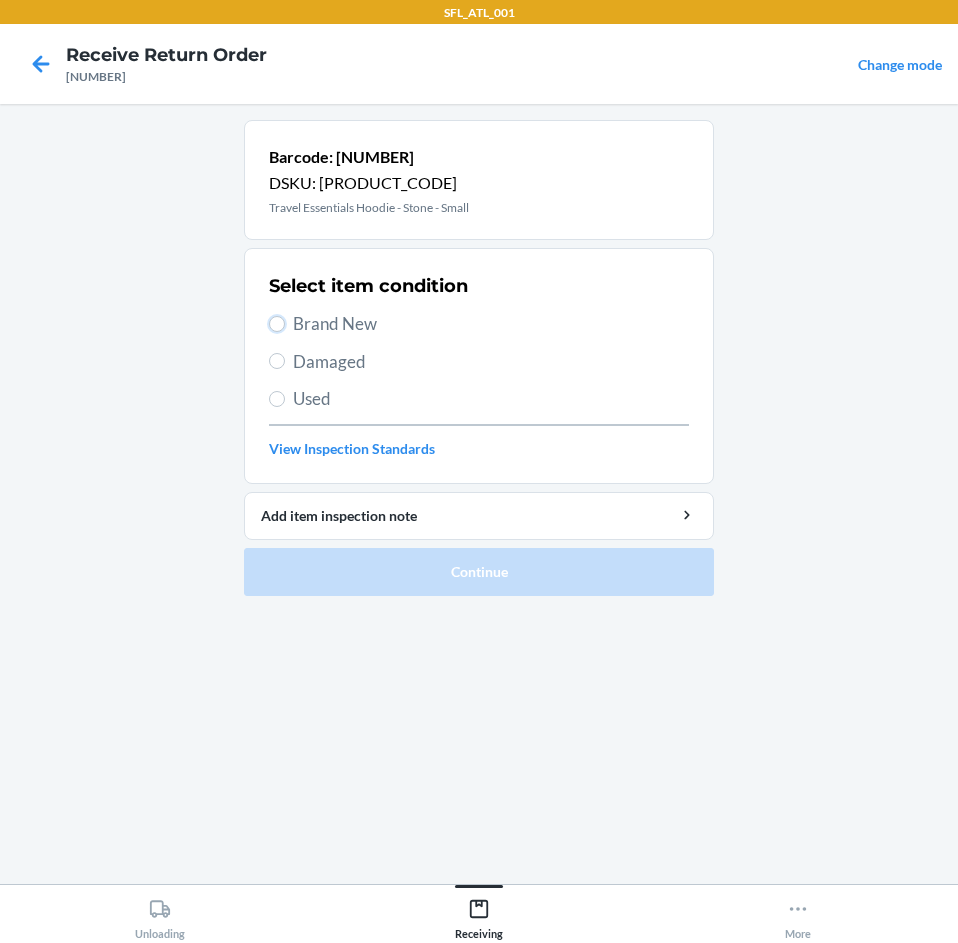 click on "Brand New" at bounding box center (277, 324) 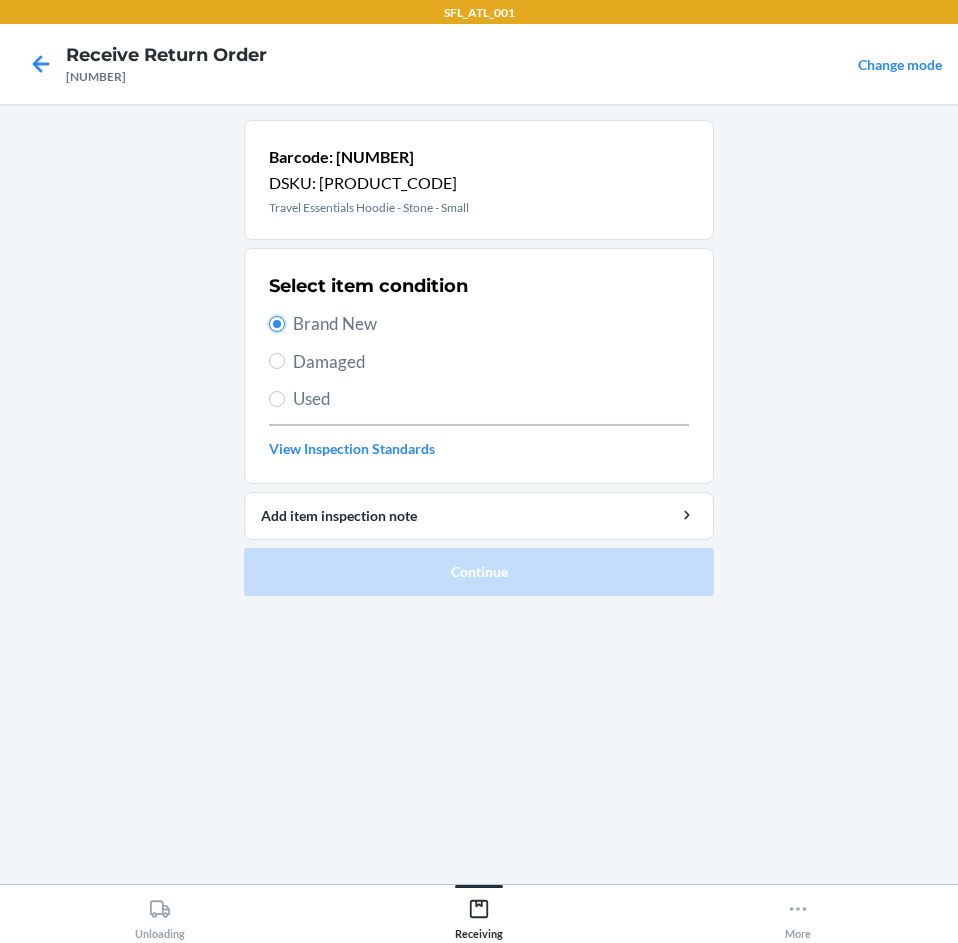 radio on "true" 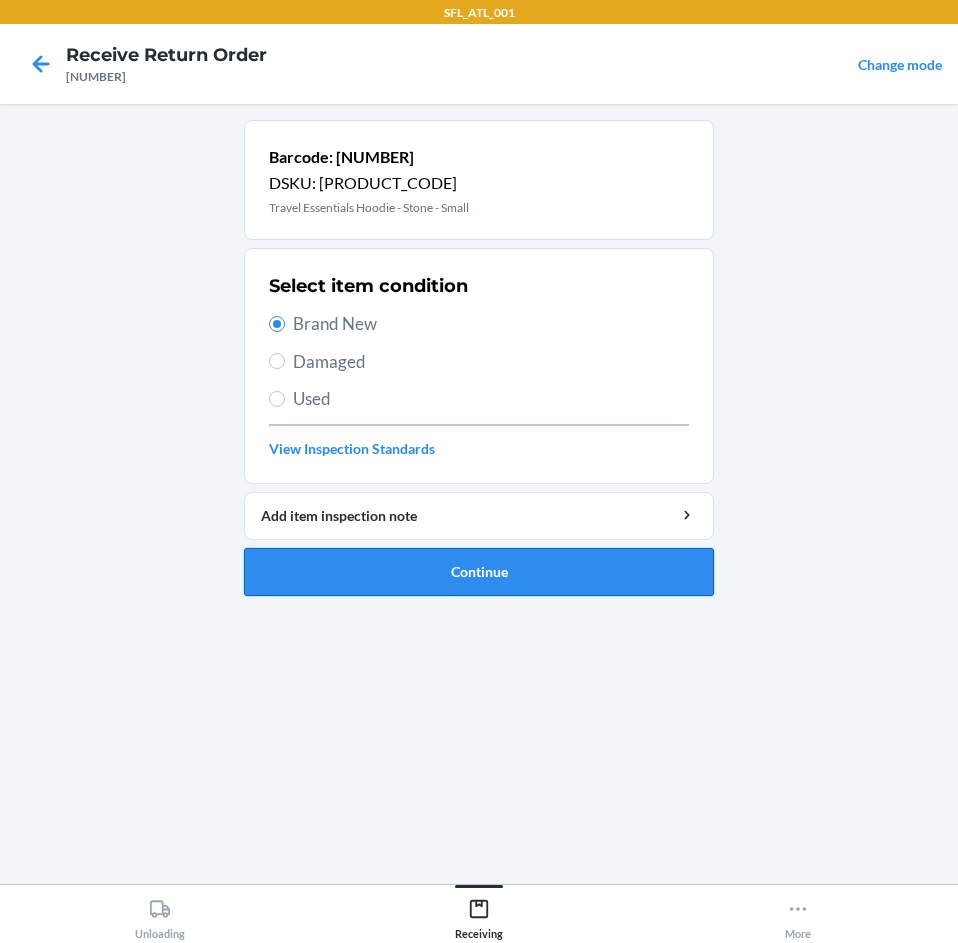 click on "Continue" at bounding box center [479, 572] 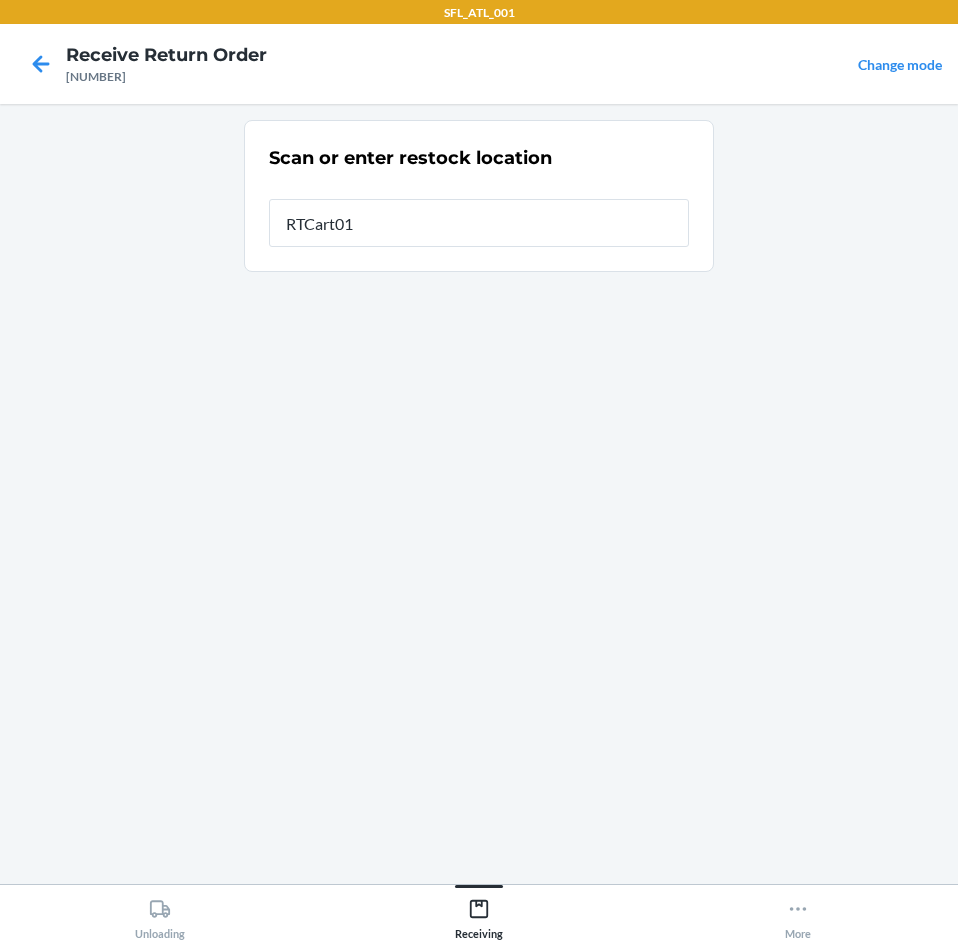 type on "[PRODUCT_CODE]" 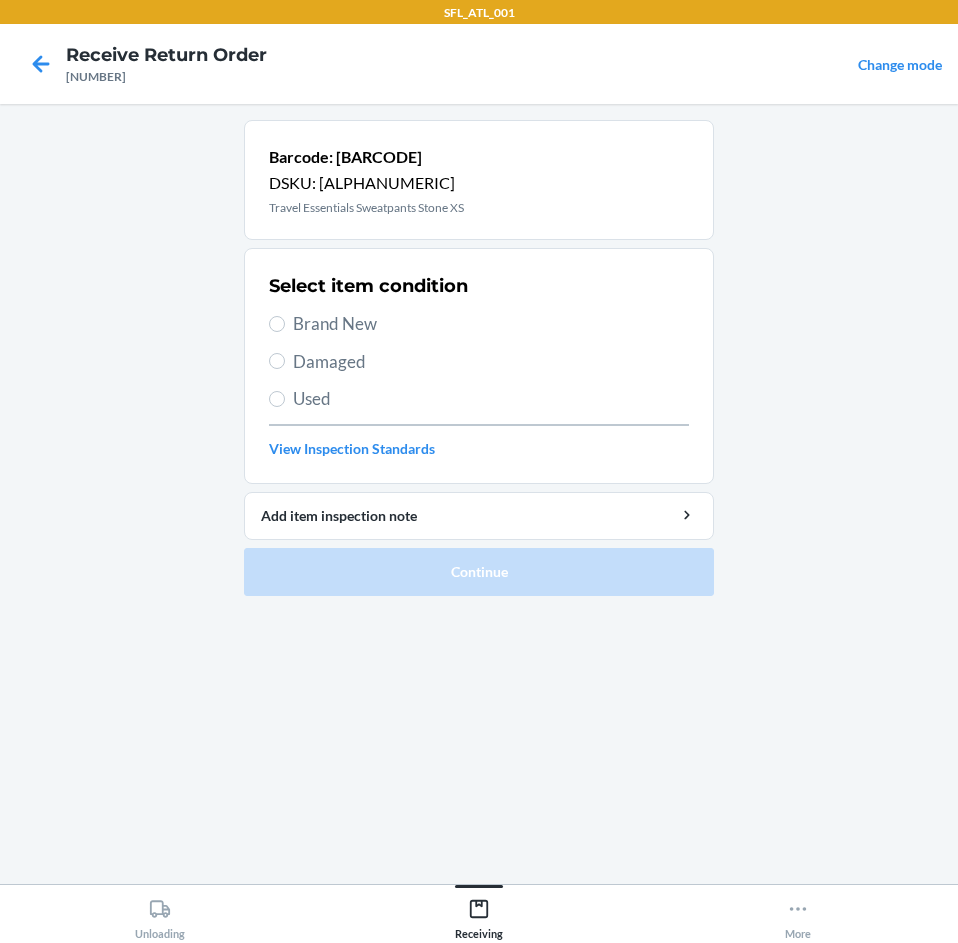 click on "Brand New" at bounding box center [491, 324] 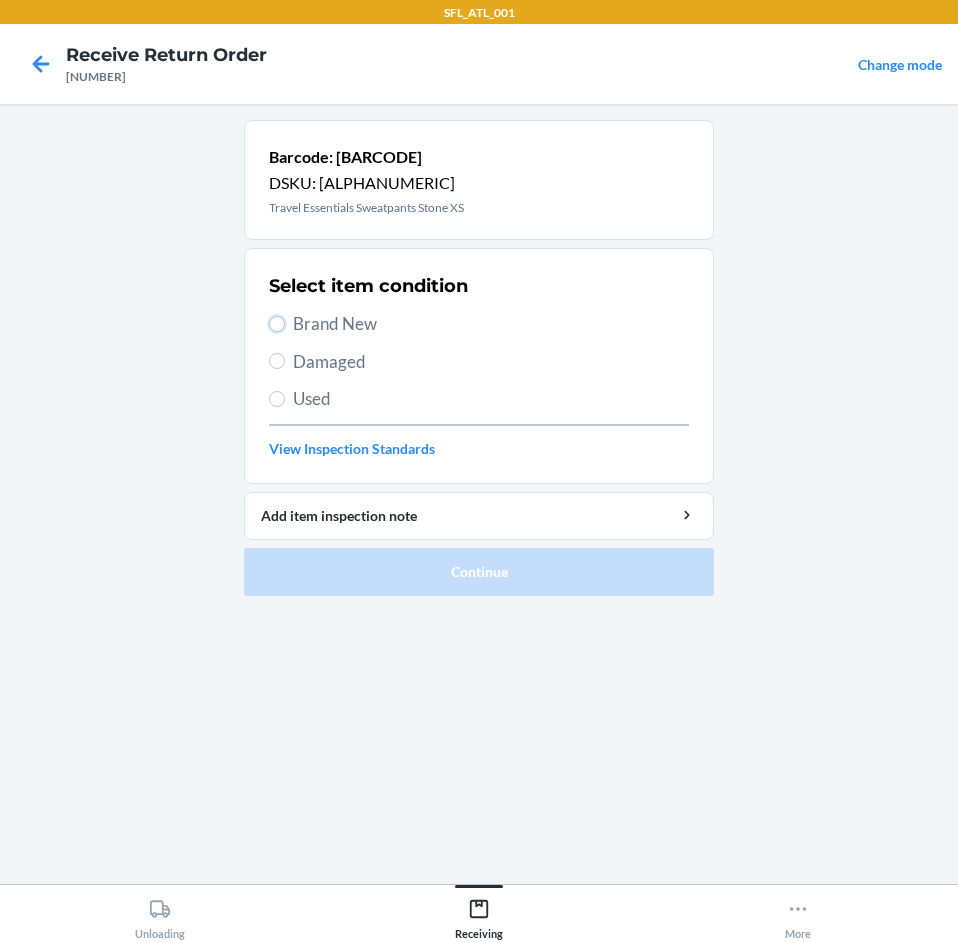 click on "Brand New" at bounding box center [277, 324] 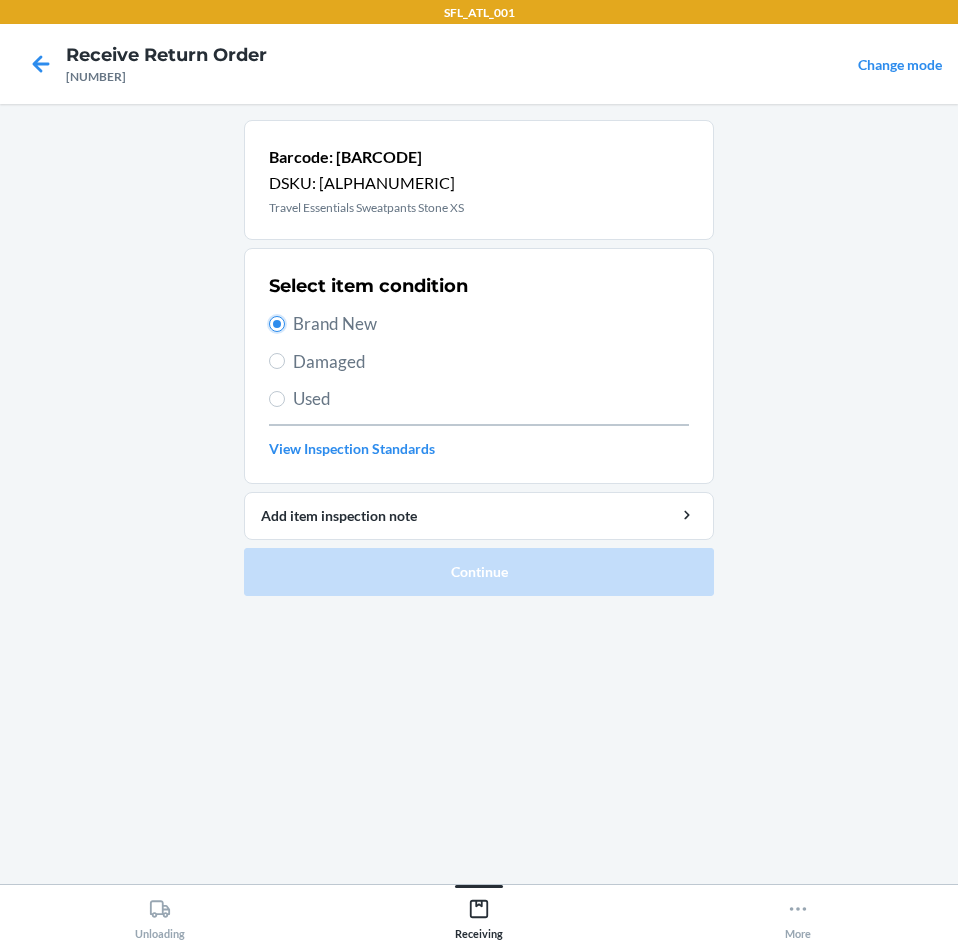 radio on "true" 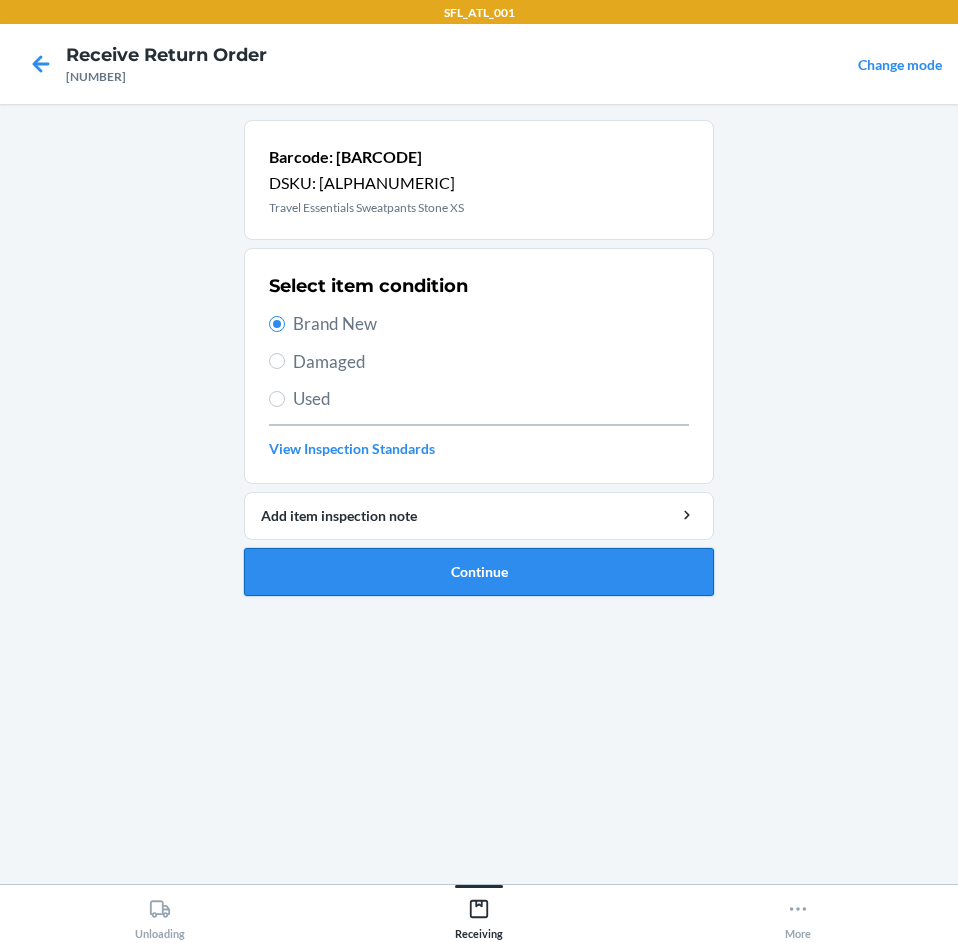 click on "Continue" at bounding box center [479, 572] 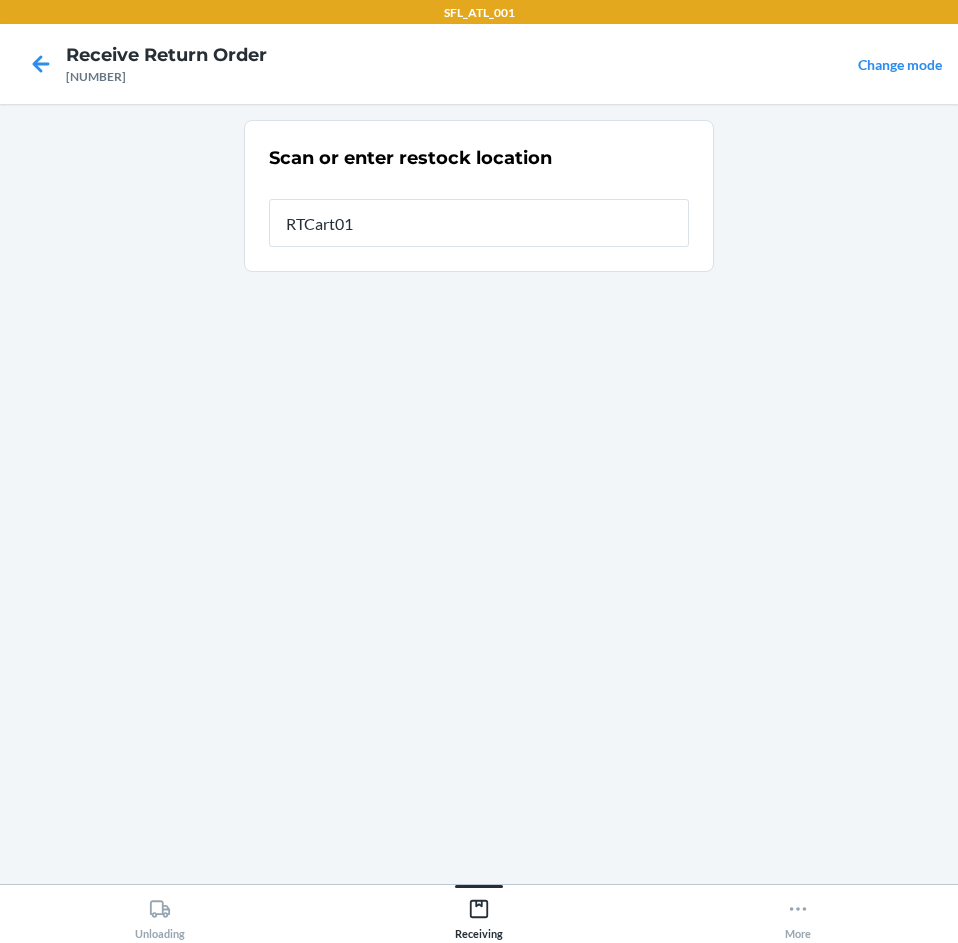 type on "[PRODUCT_CODE]" 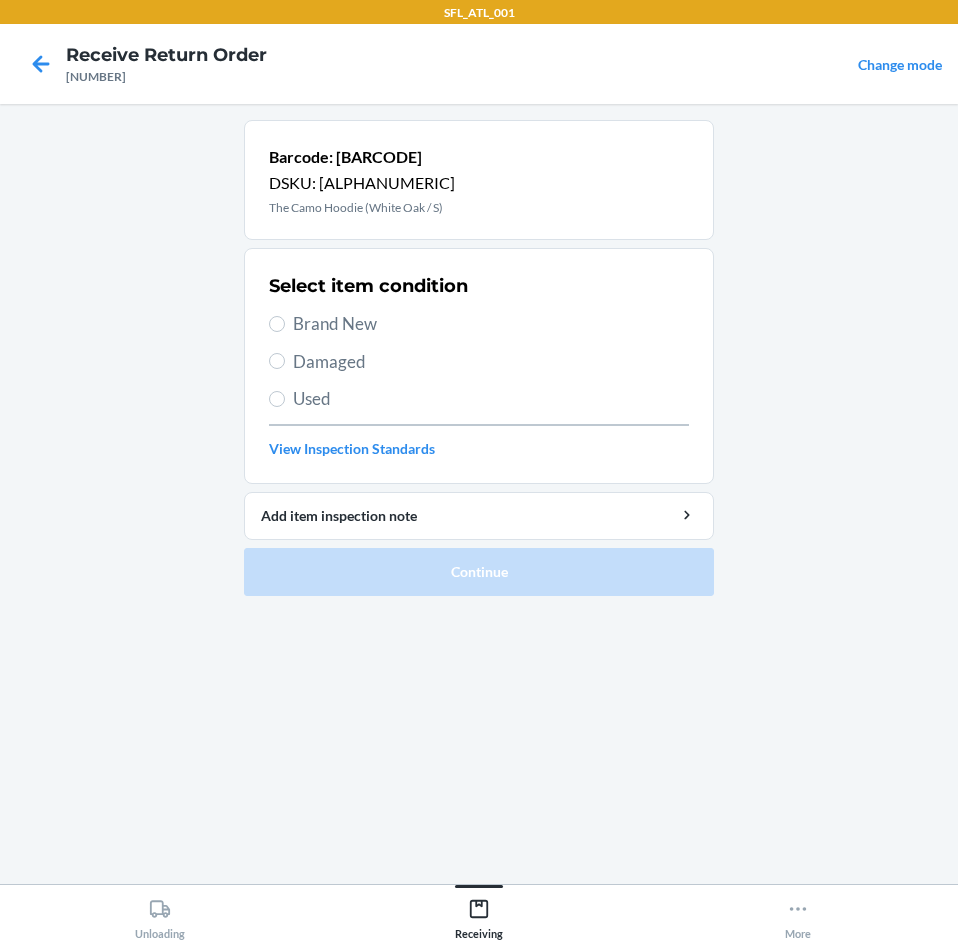 click on "Brand New" at bounding box center [491, 324] 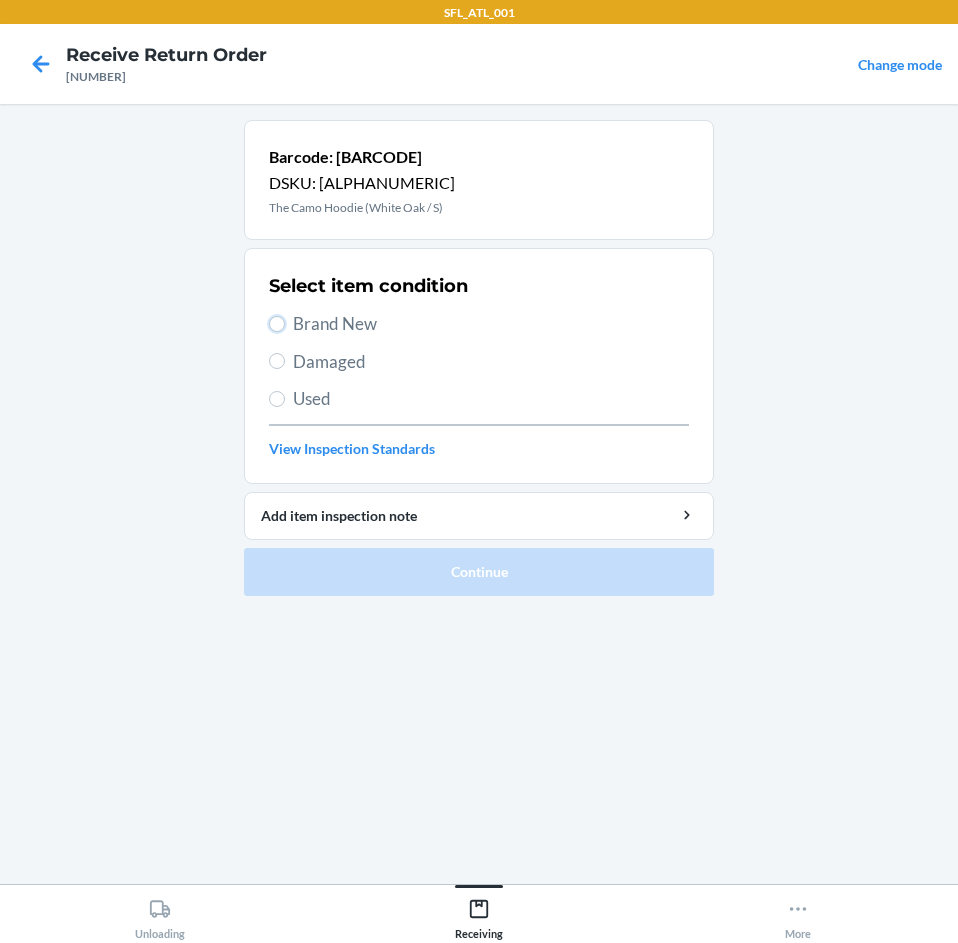 click on "Brand New" at bounding box center [277, 324] 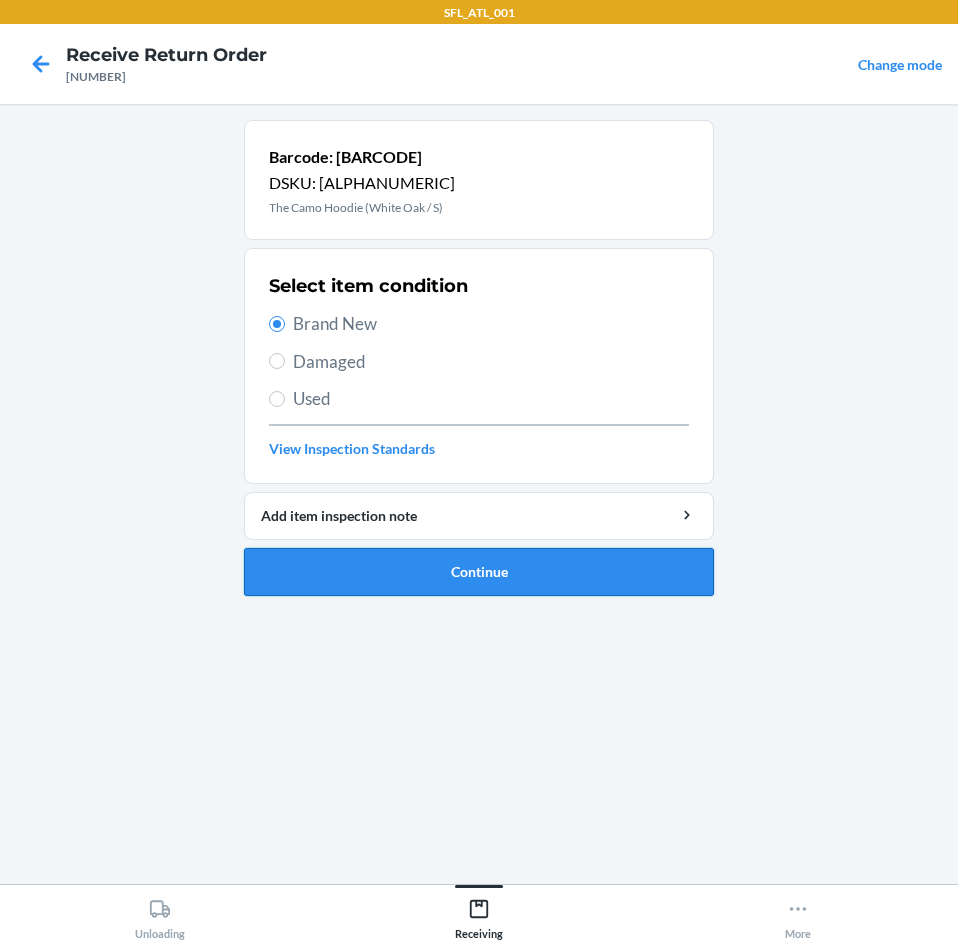 click on "Continue" at bounding box center (479, 572) 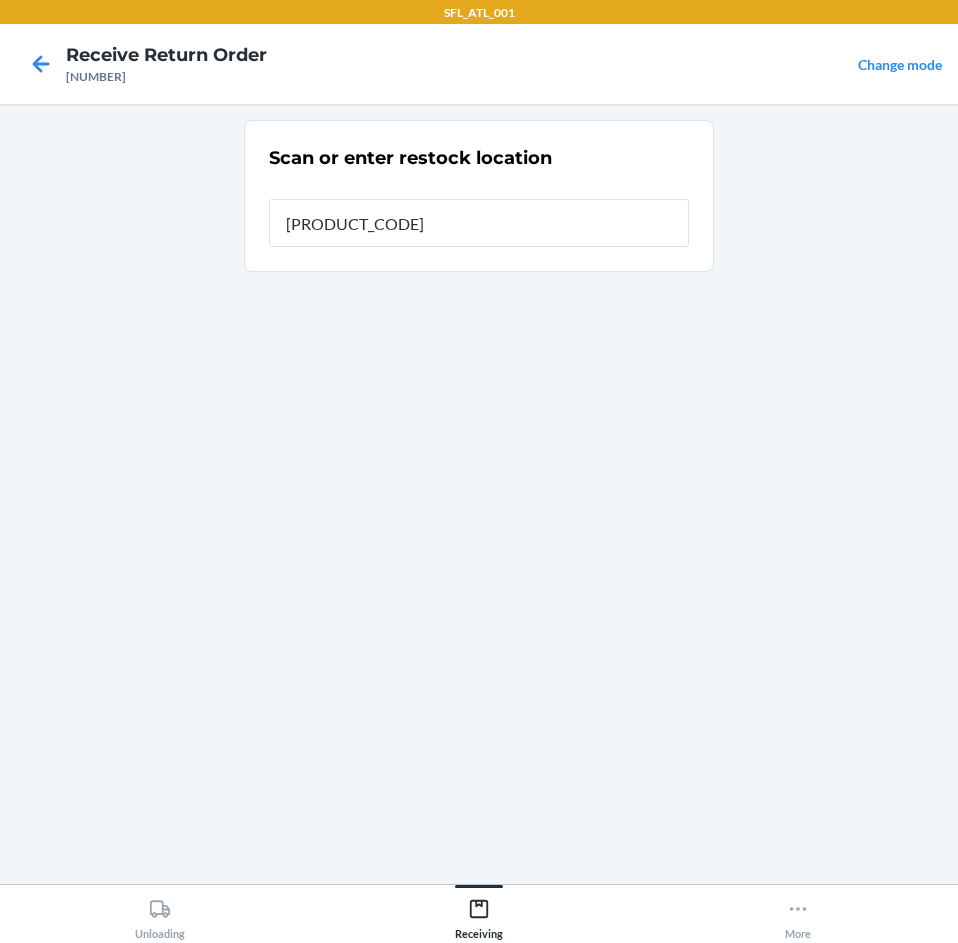 type on "[PRODUCT_CODE]" 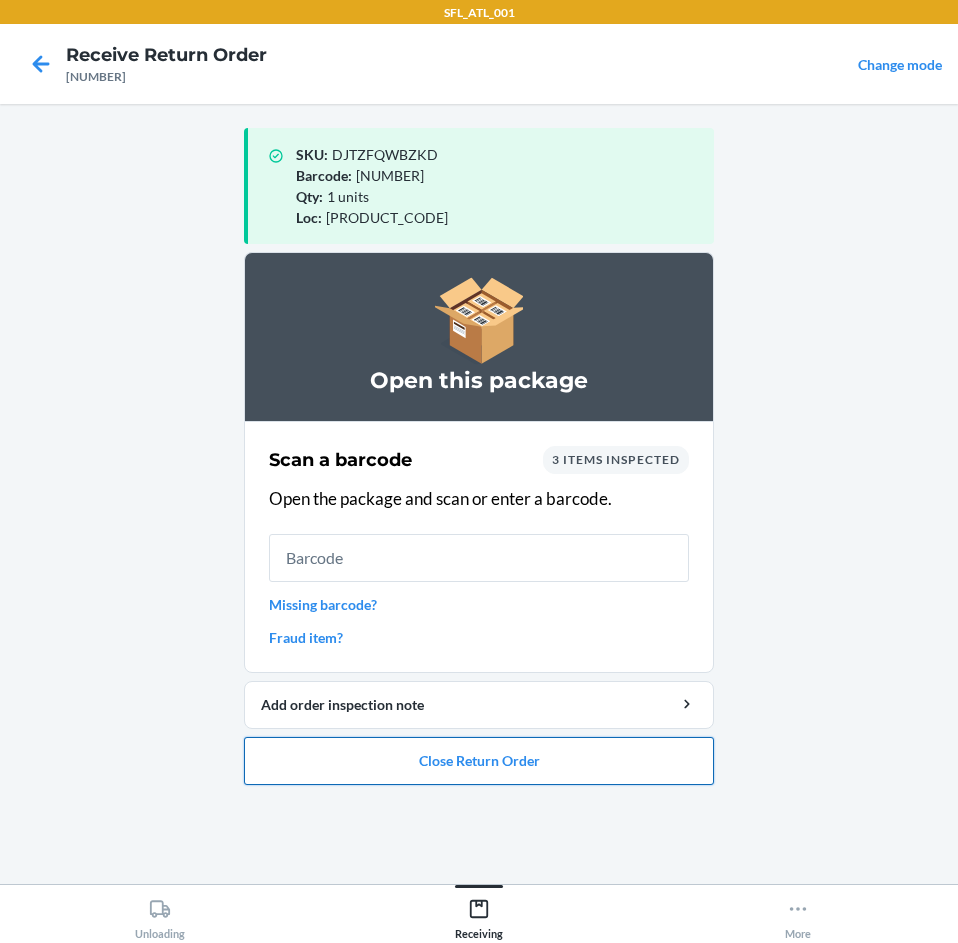 click on "Close Return Order" at bounding box center [479, 761] 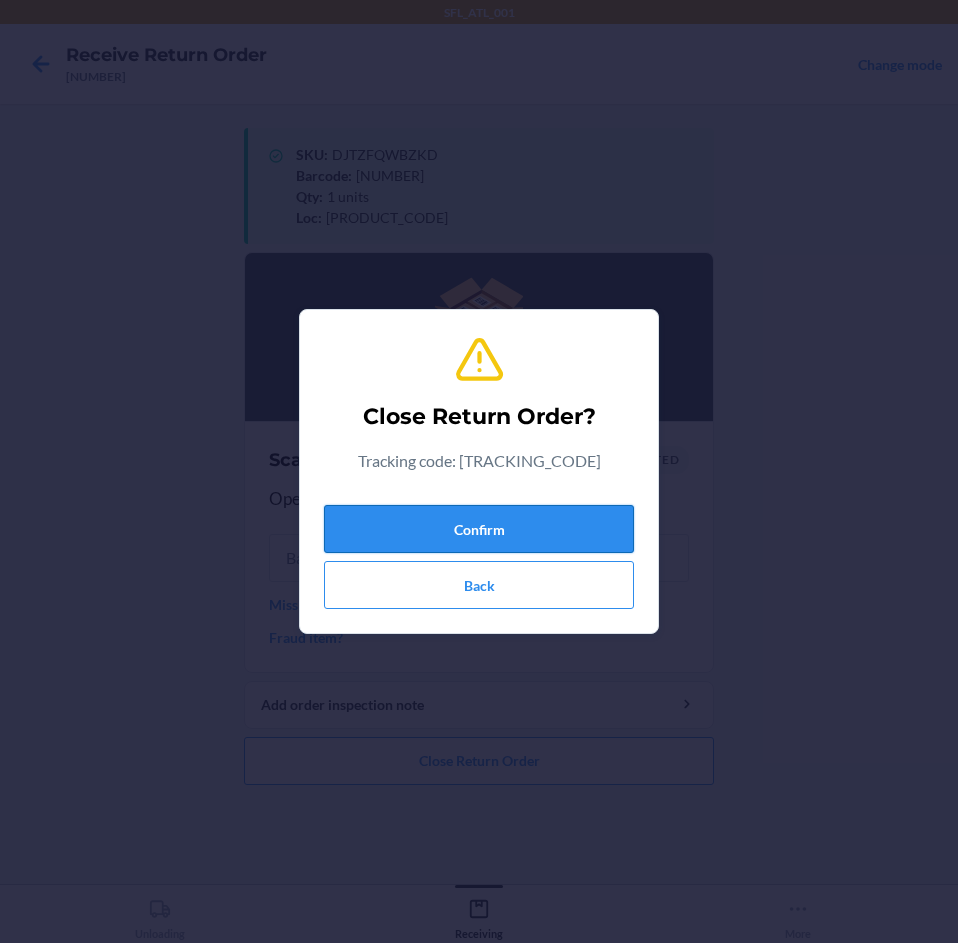 click on "Confirm" at bounding box center [479, 529] 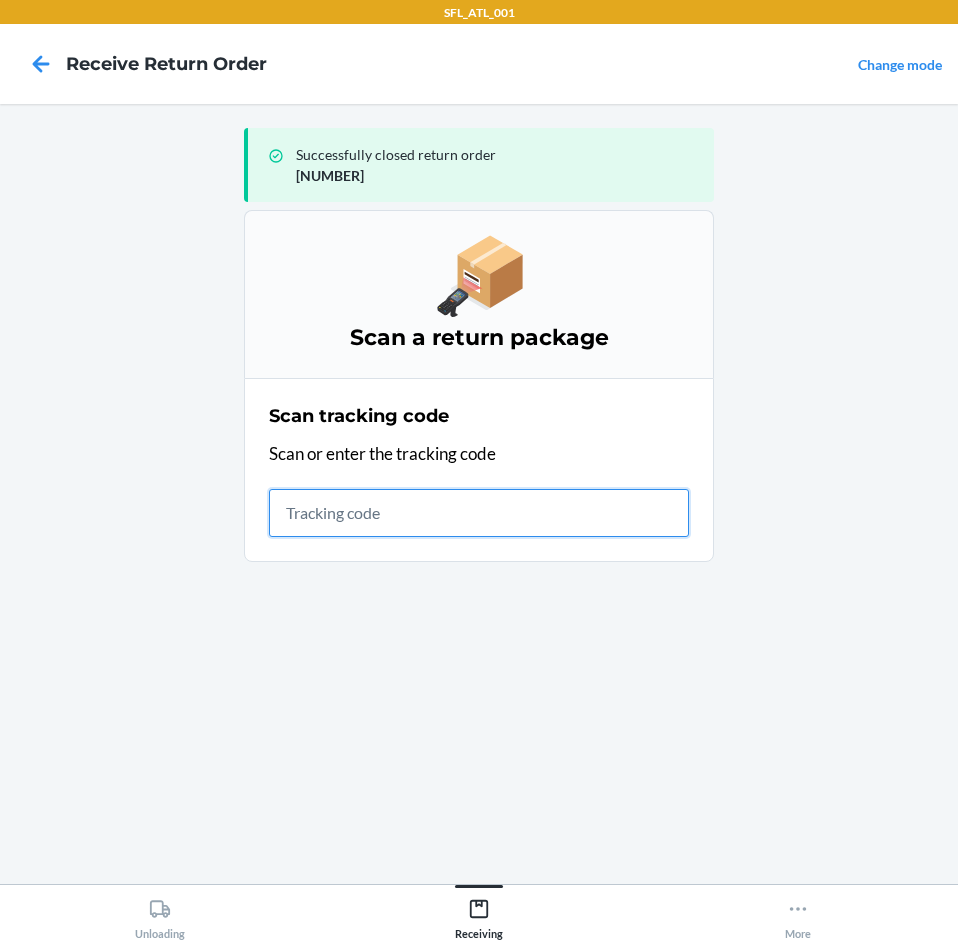 click at bounding box center [479, 513] 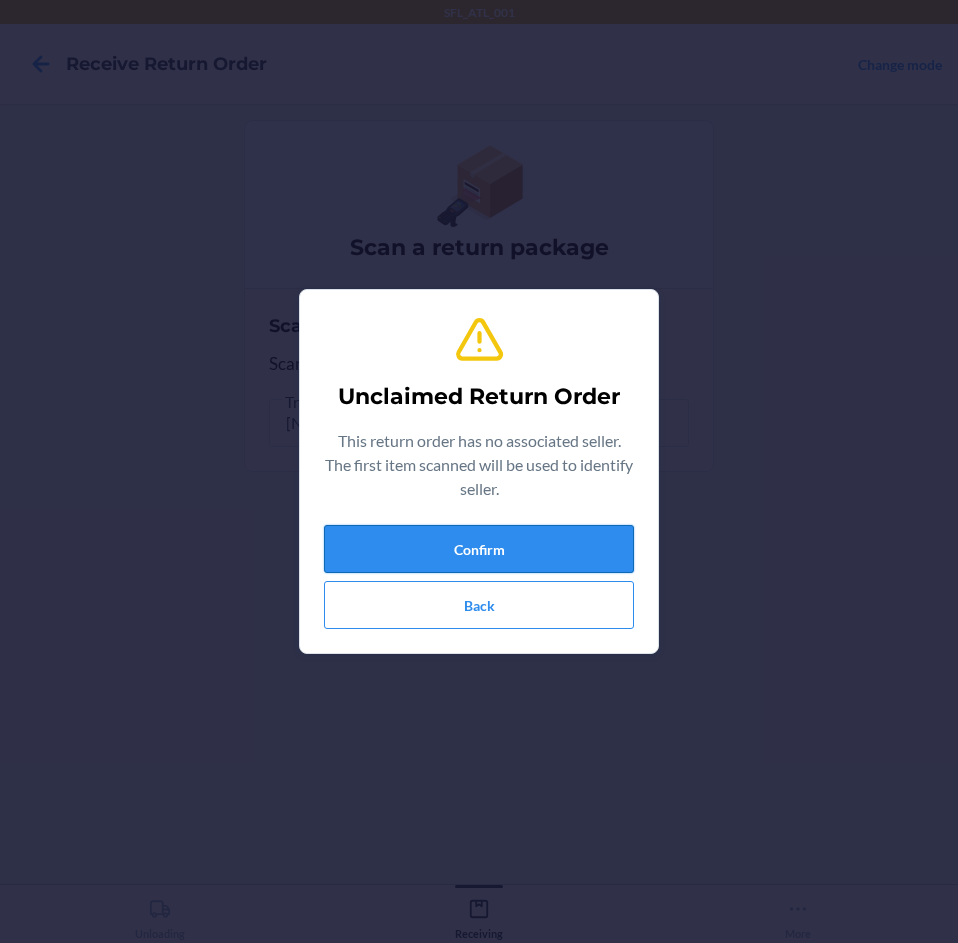 click on "Confirm" at bounding box center [479, 549] 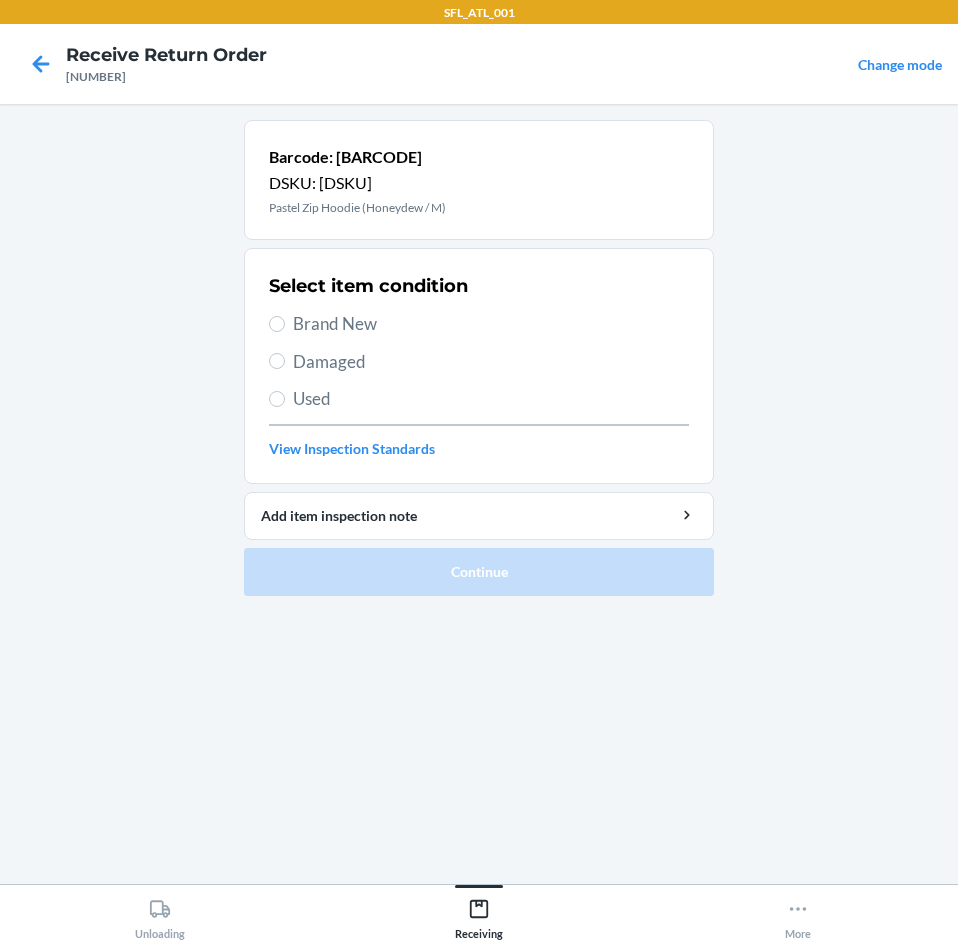 click on "Brand New" at bounding box center (491, 324) 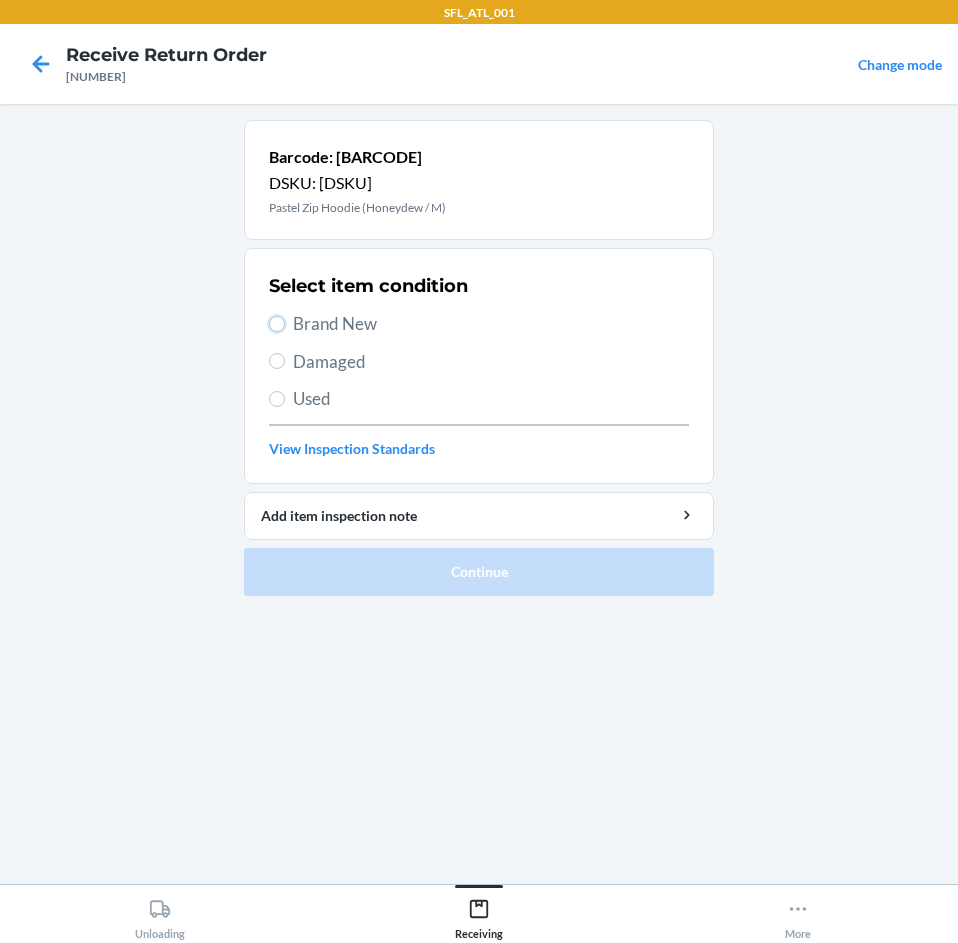 click on "Brand New" at bounding box center (277, 324) 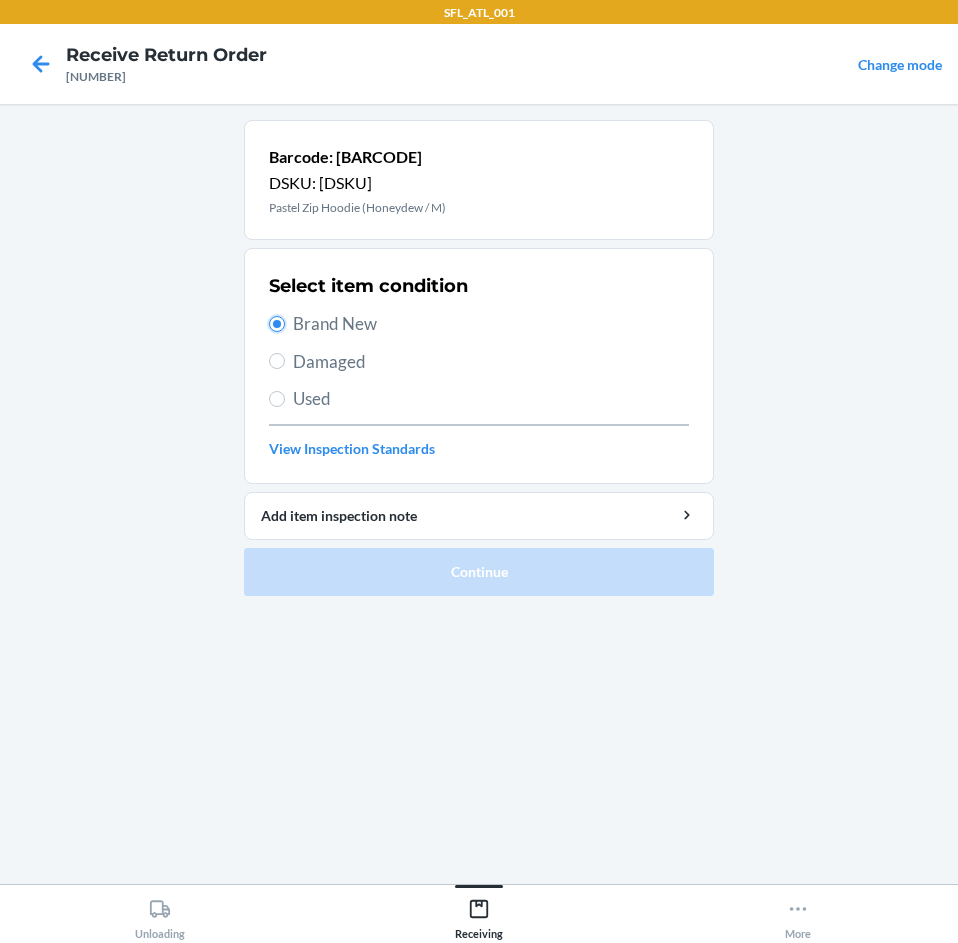 radio on "true" 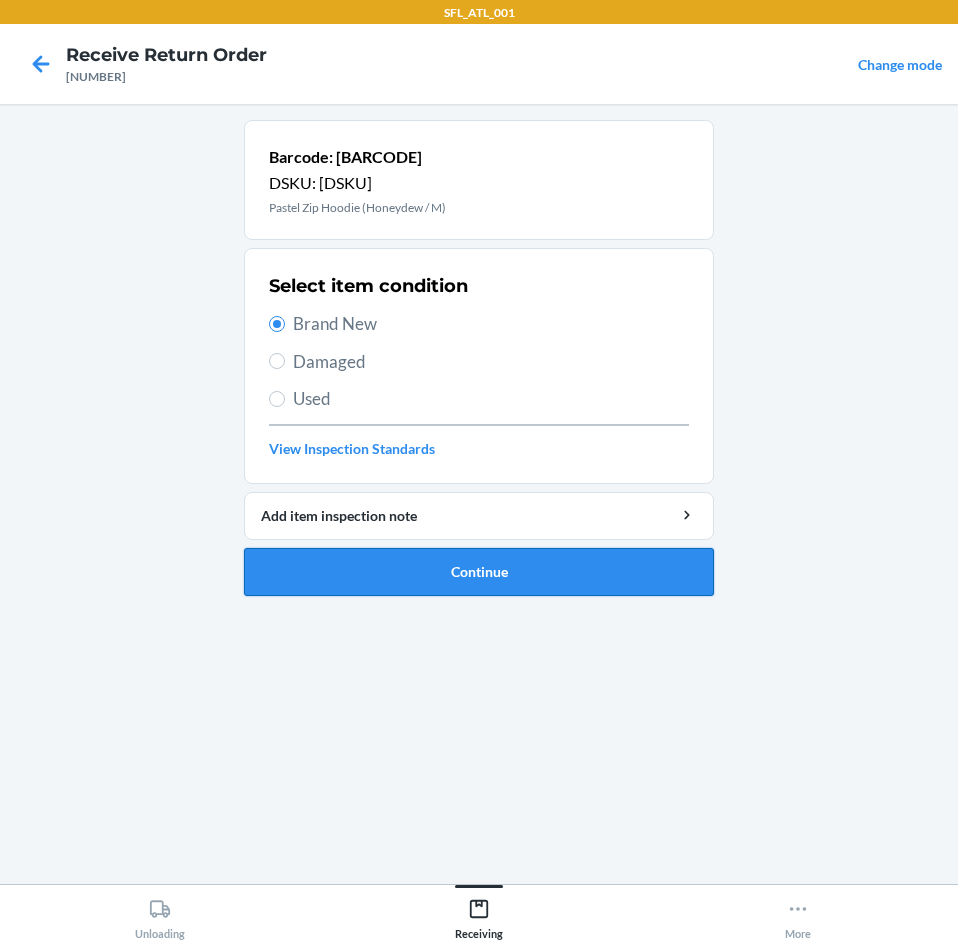 click on "Continue" at bounding box center (479, 572) 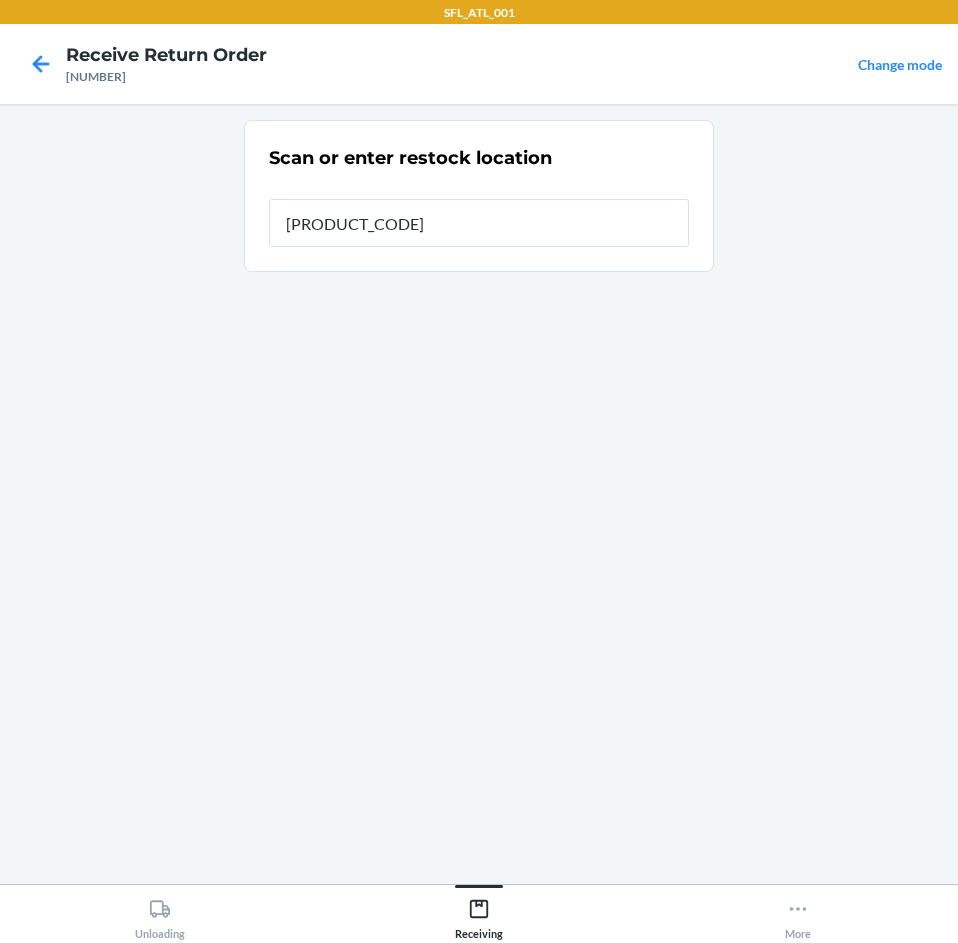 type on "[PRODUCT_CODE]" 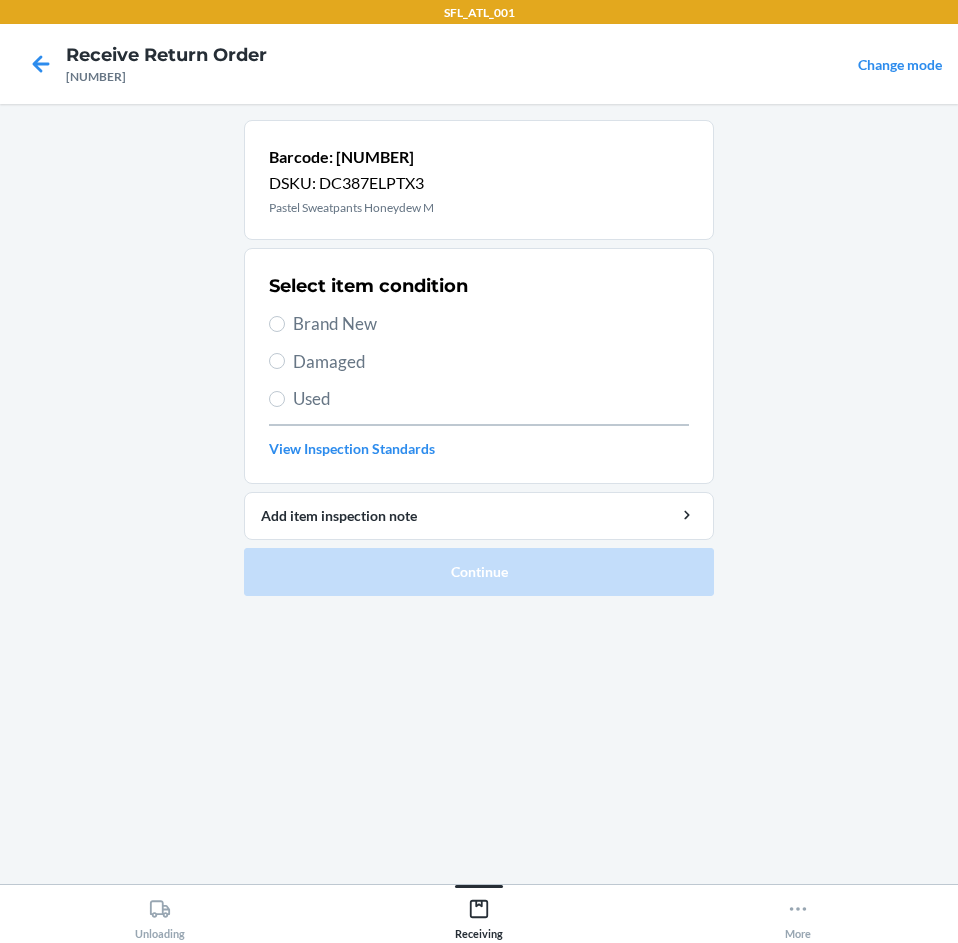 click on "Brand New" at bounding box center [491, 324] 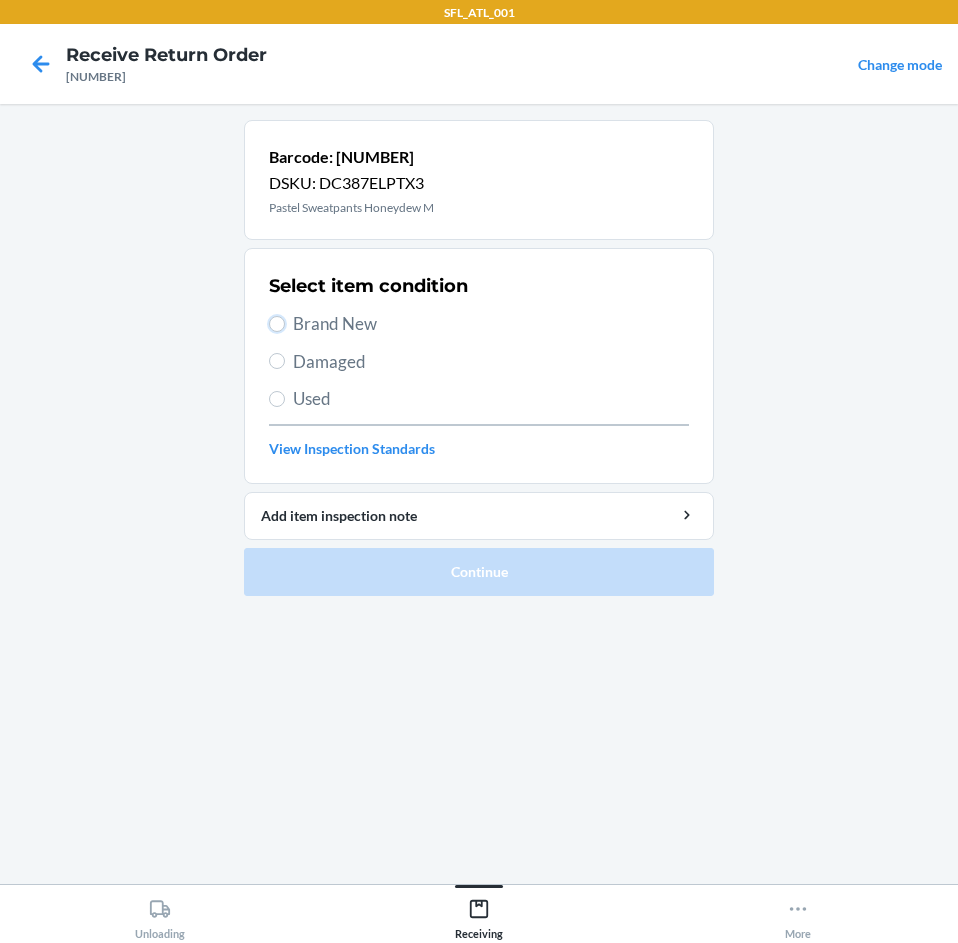 click on "Brand New" at bounding box center [277, 324] 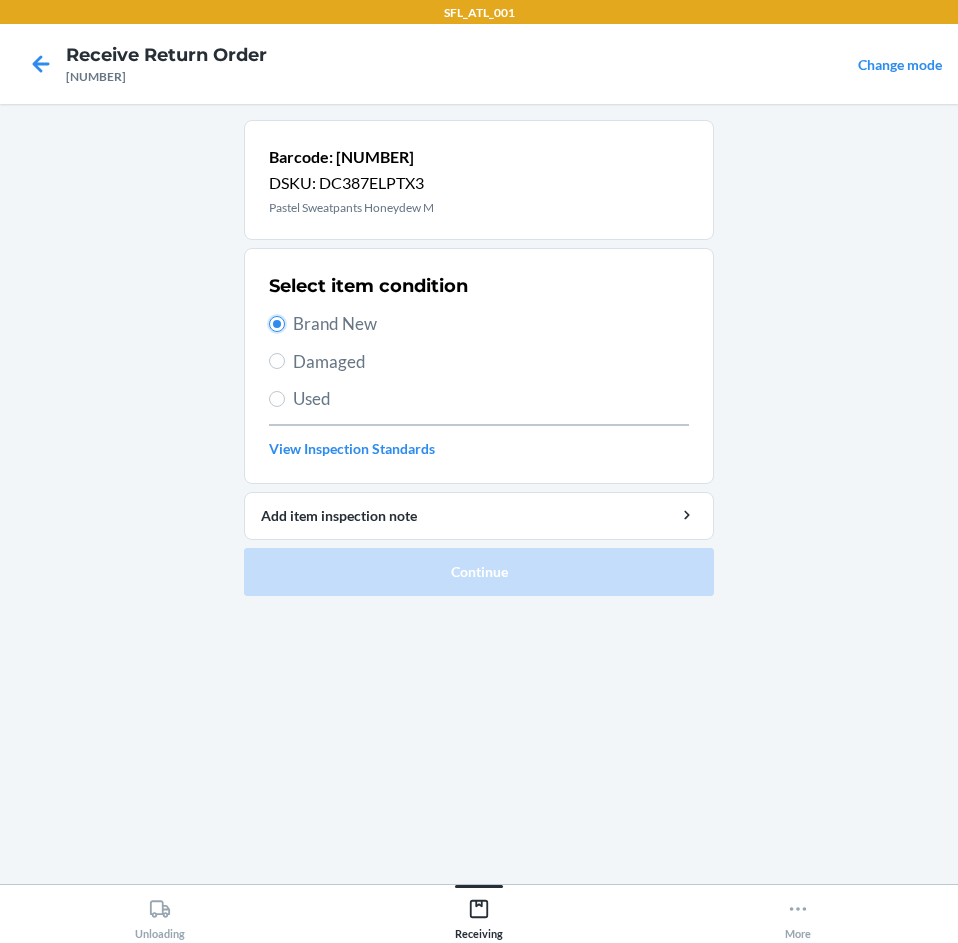 radio on "true" 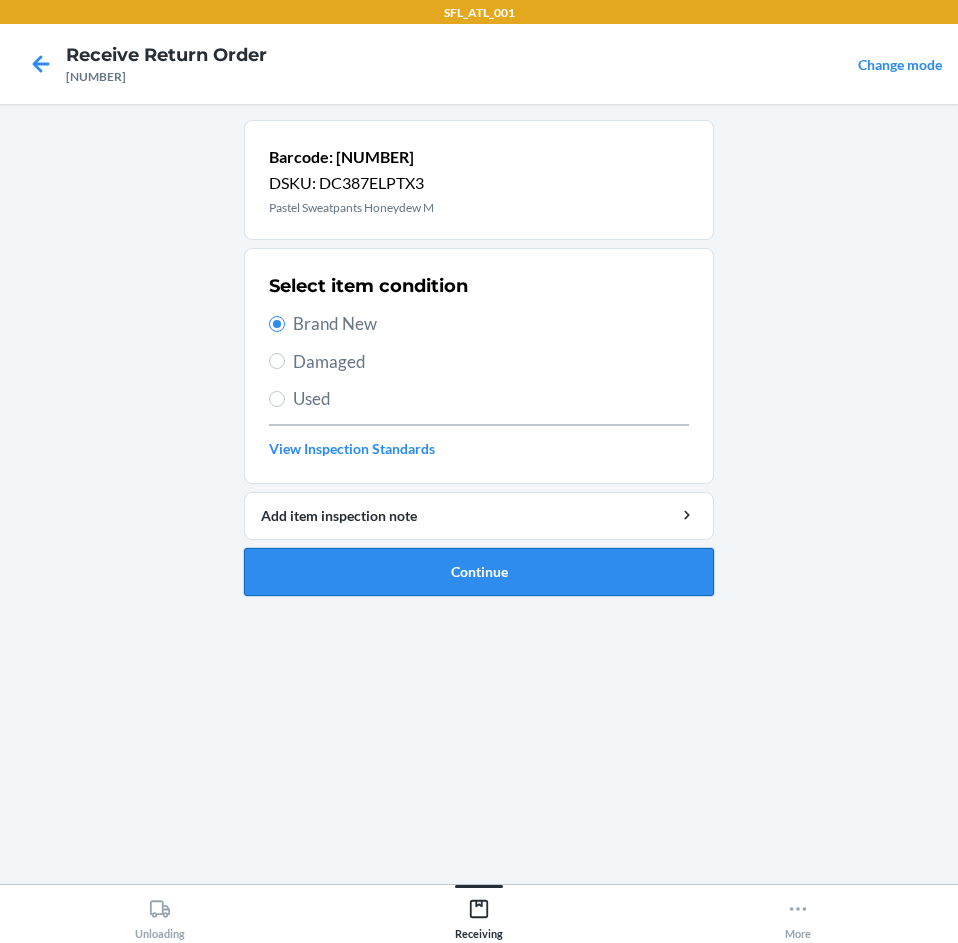 click on "Continue" at bounding box center (479, 572) 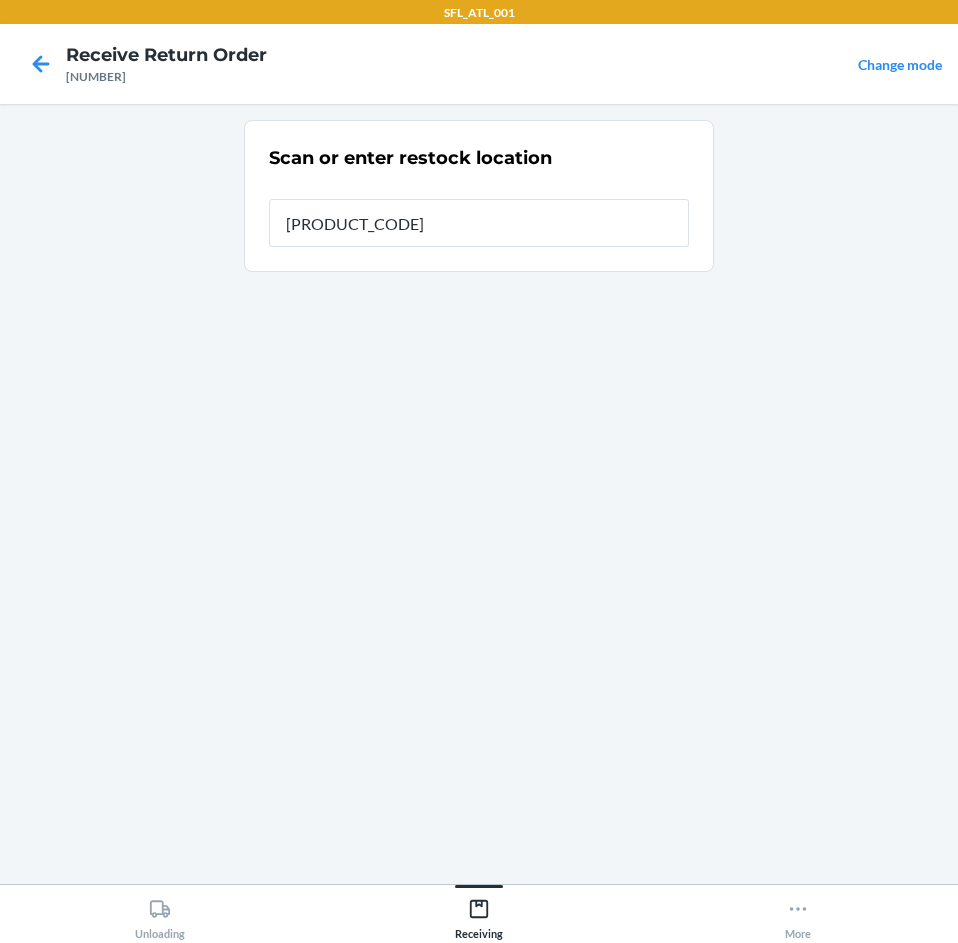 type on "[PRODUCT_CODE]" 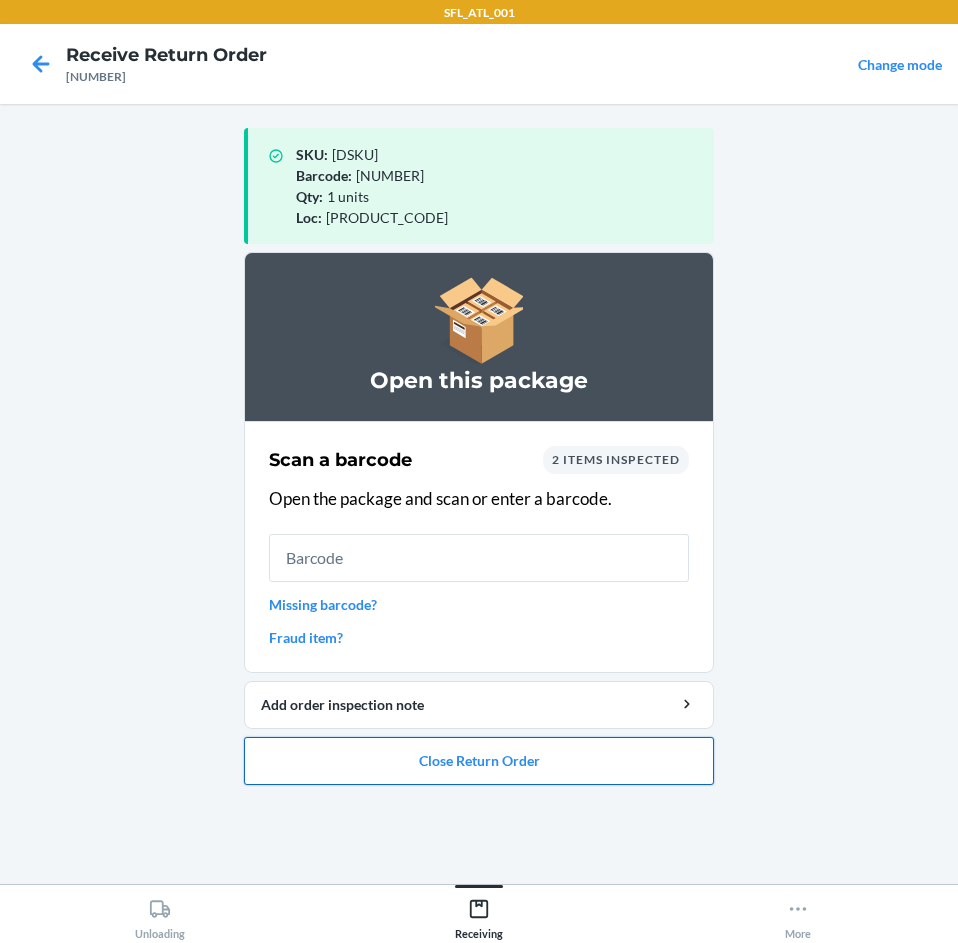 click on "Close Return Order" at bounding box center [479, 761] 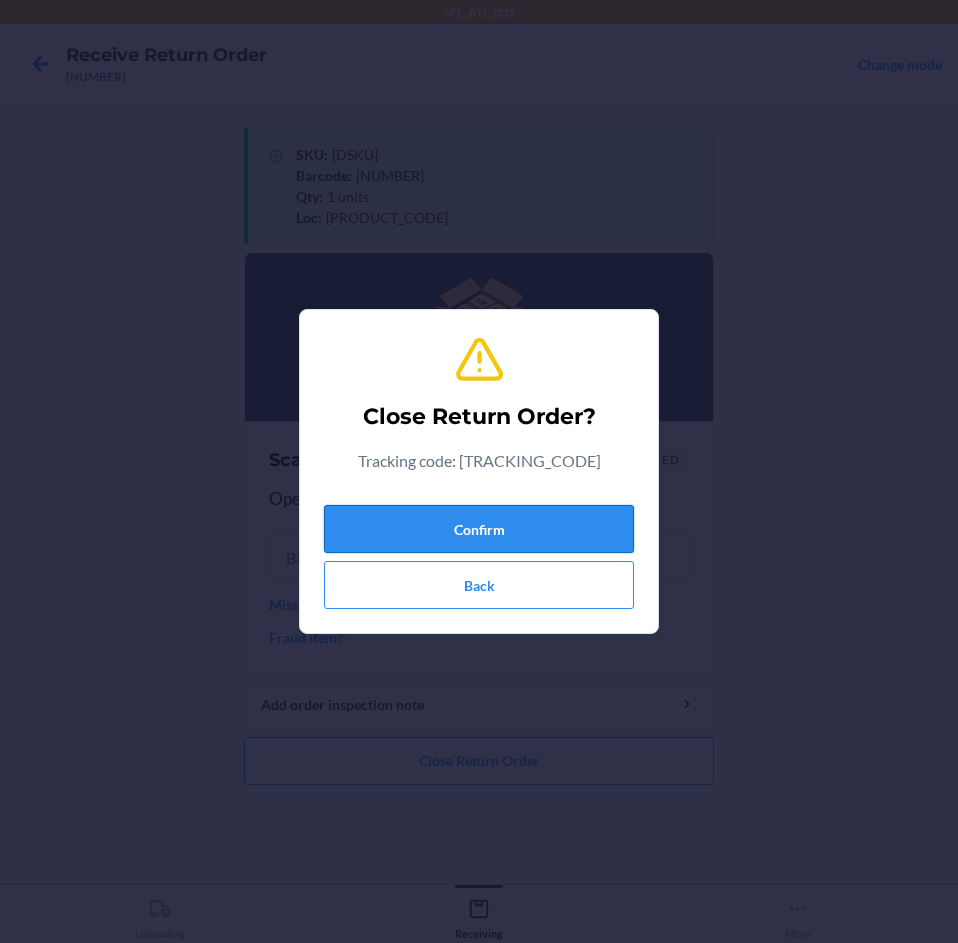 click on "Confirm" at bounding box center [479, 529] 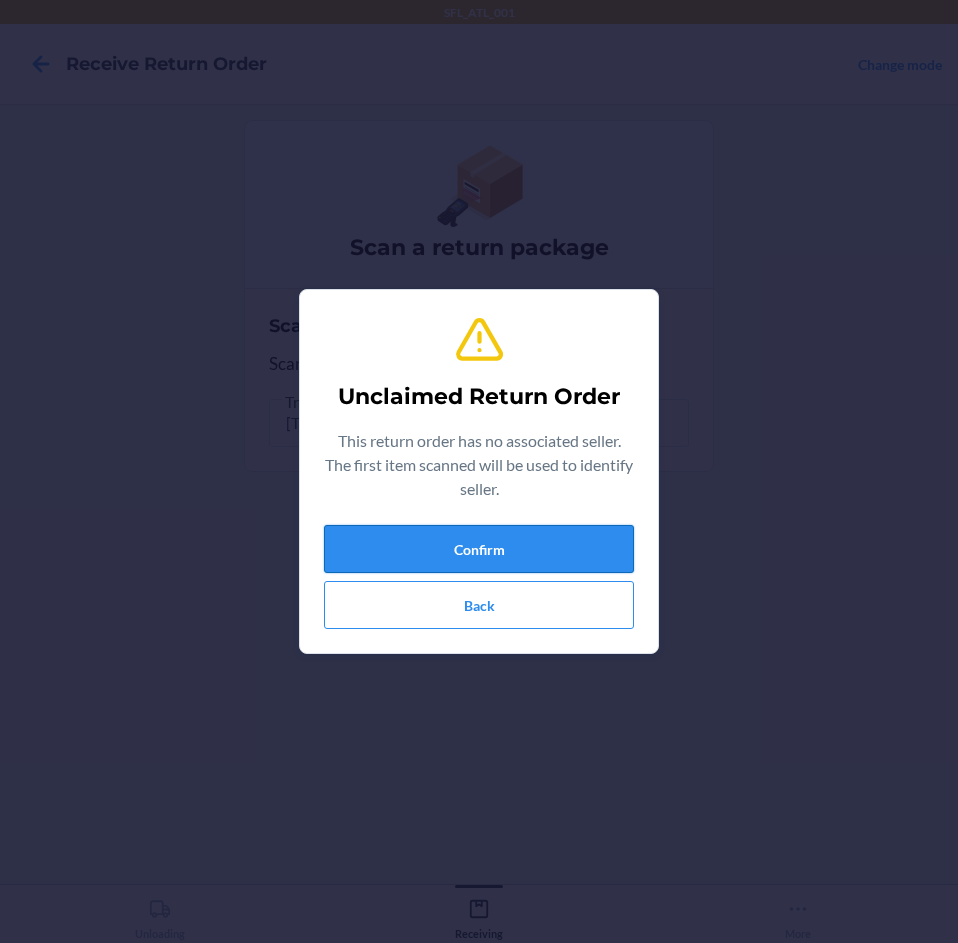 click on "Confirm" at bounding box center [479, 549] 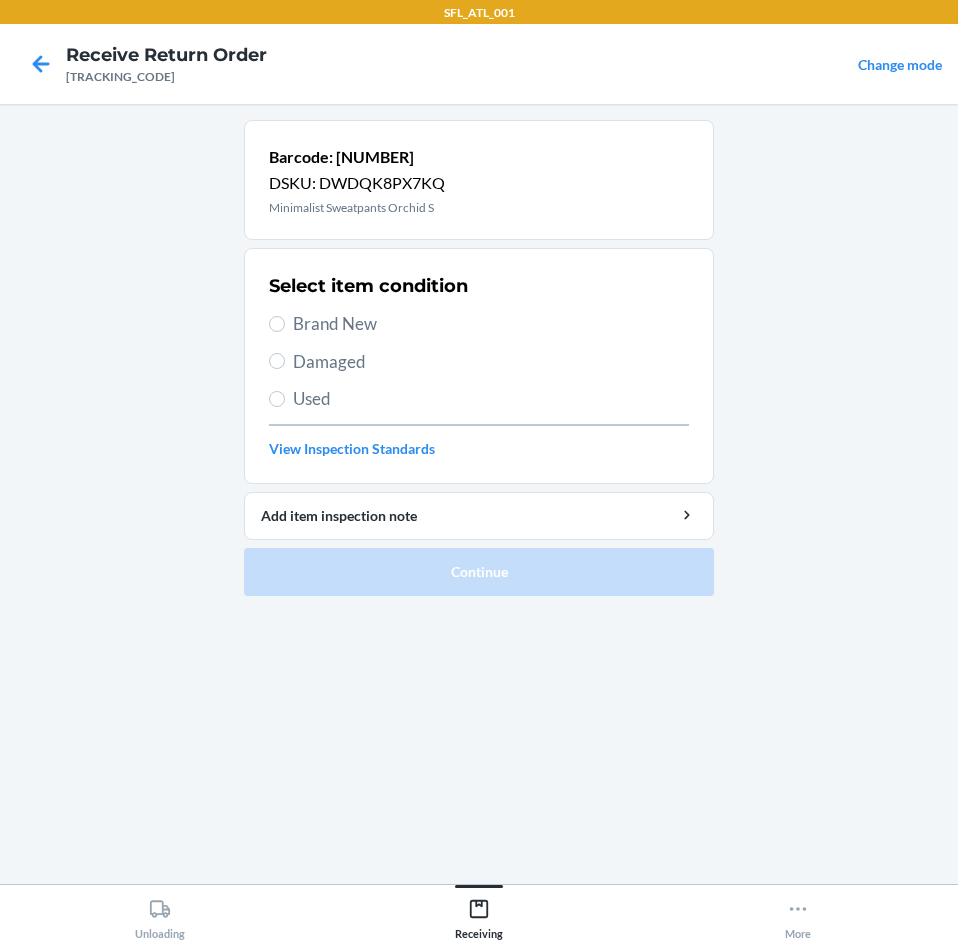 click on "Brand New" at bounding box center (491, 324) 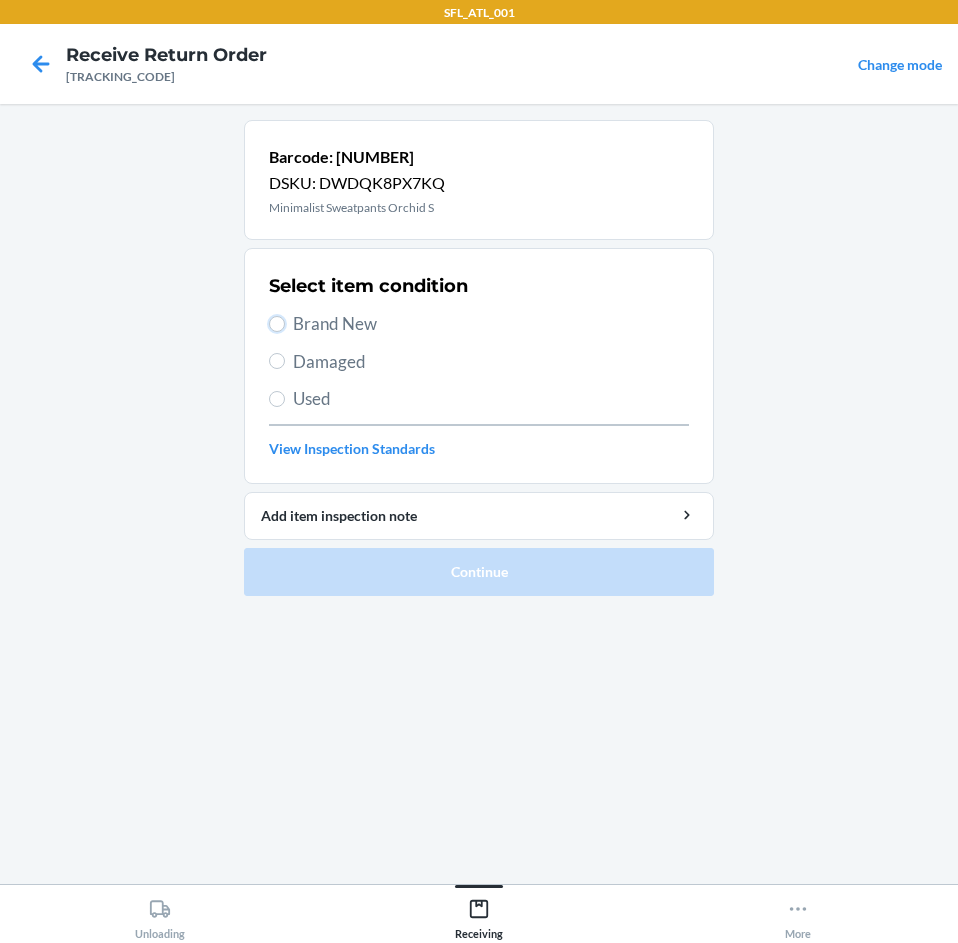 click on "Brand New" at bounding box center (277, 324) 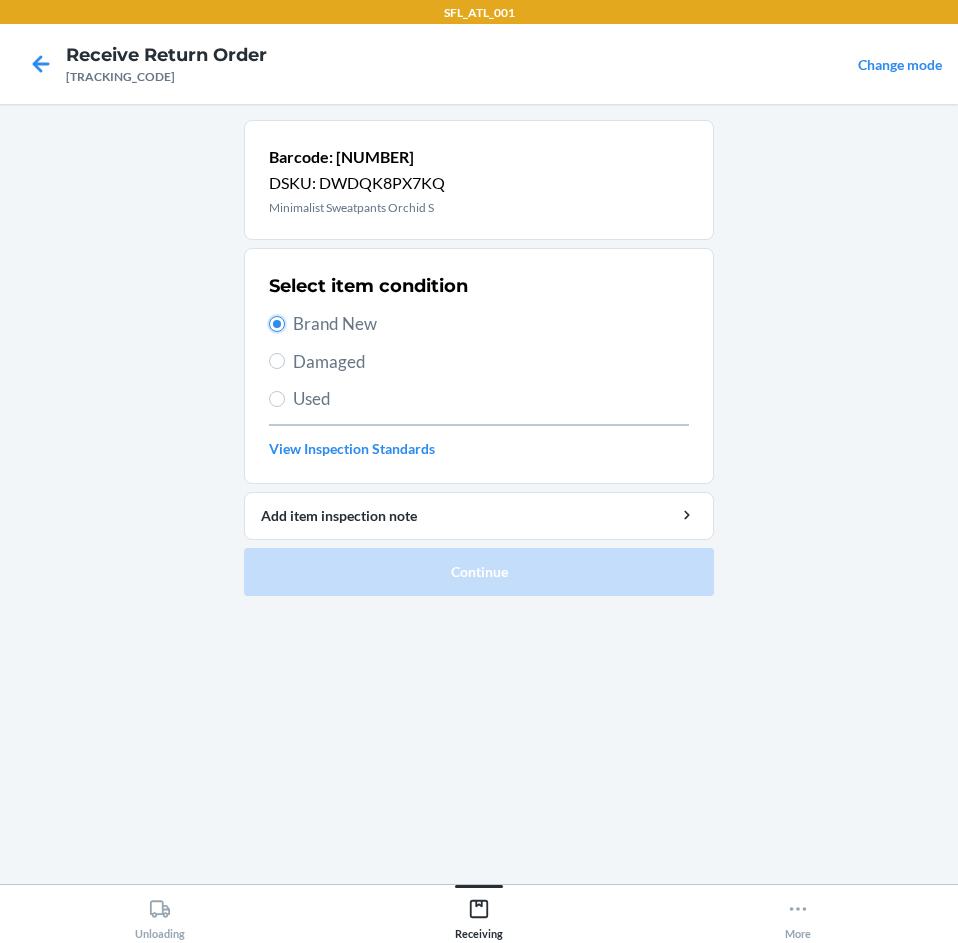 radio on "true" 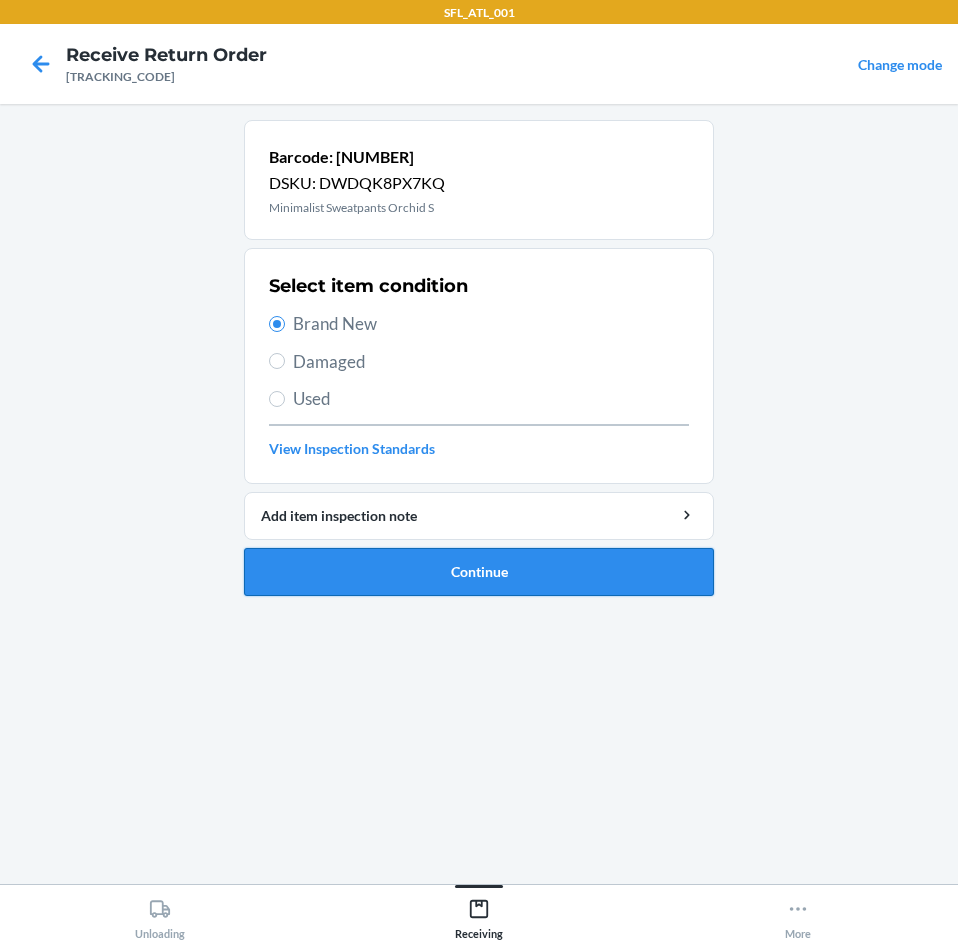 drag, startPoint x: 607, startPoint y: 573, endPoint x: 612, endPoint y: 548, distance: 25.495098 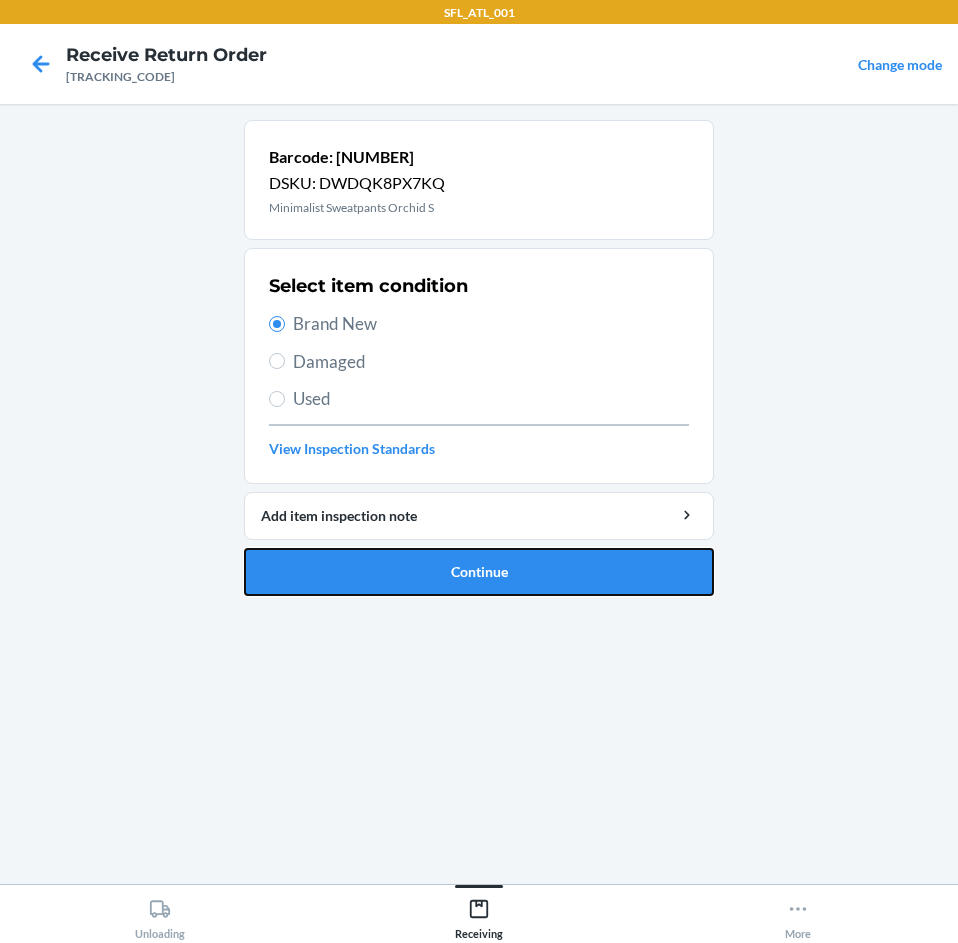 click on "Continue" at bounding box center [479, 572] 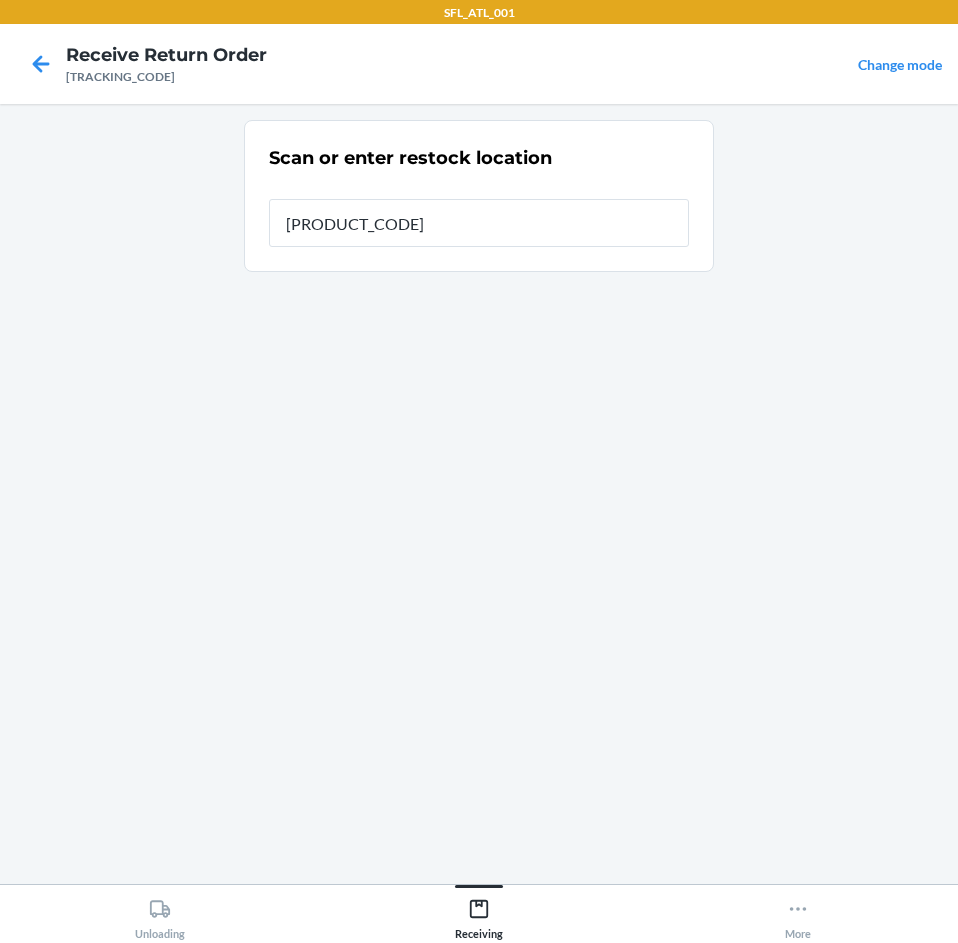 type on "[PRODUCT_CODE]" 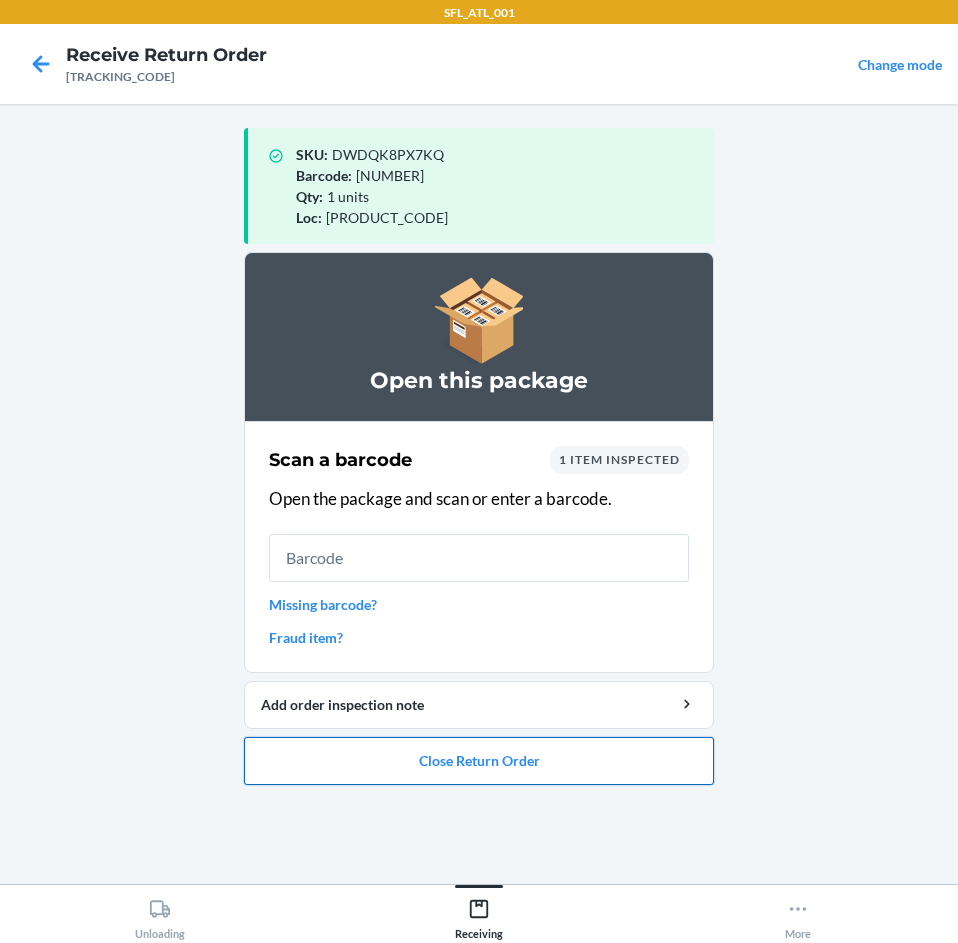 click on "Close Return Order" at bounding box center [479, 761] 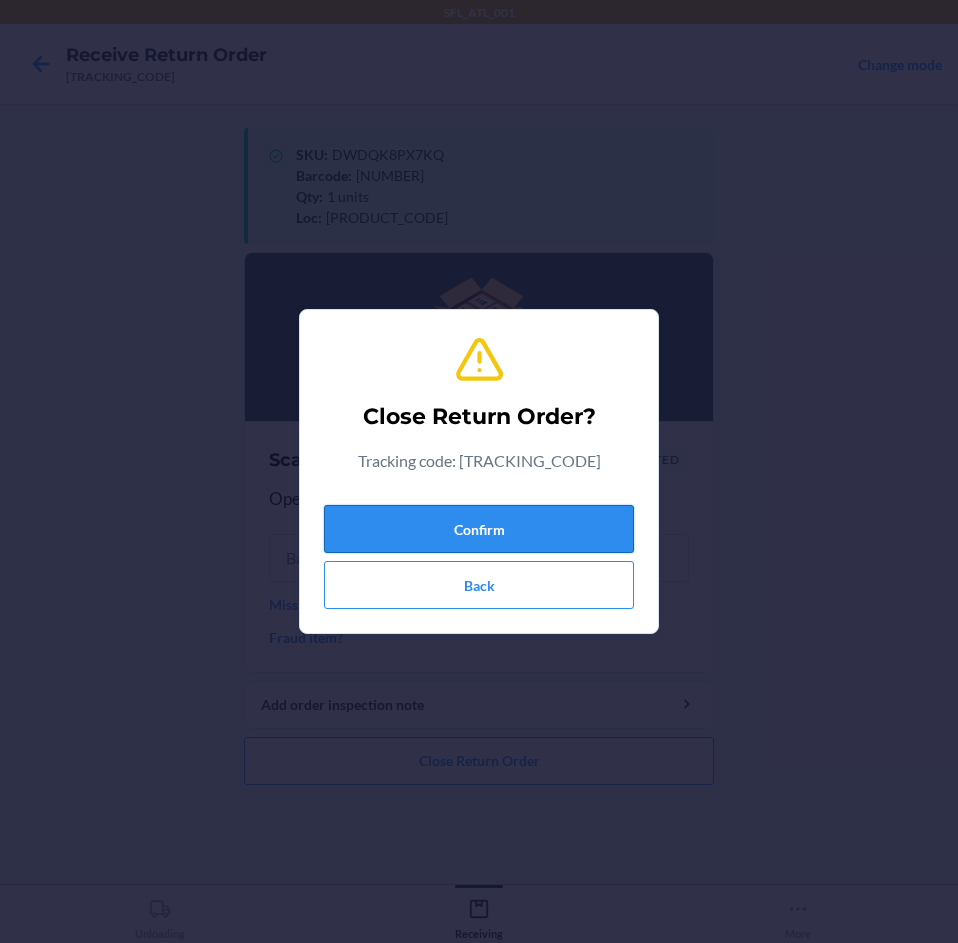 click on "Confirm" at bounding box center [479, 529] 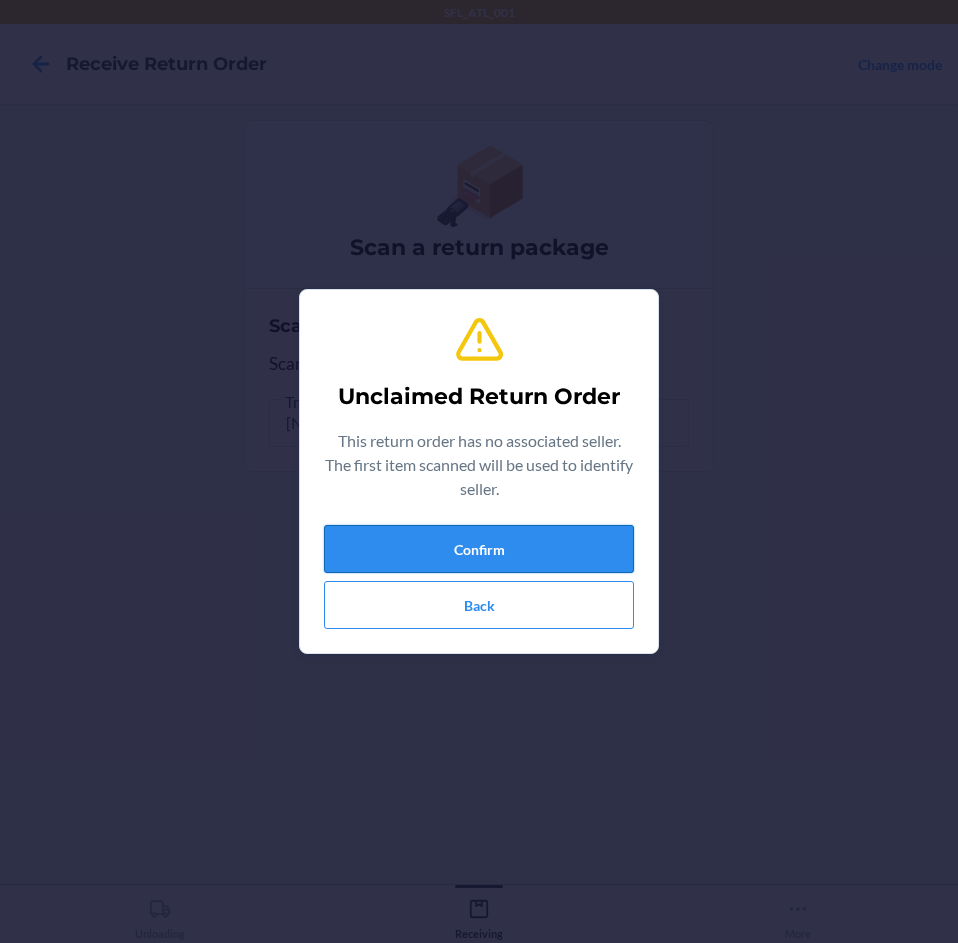 click on "Confirm" at bounding box center (479, 549) 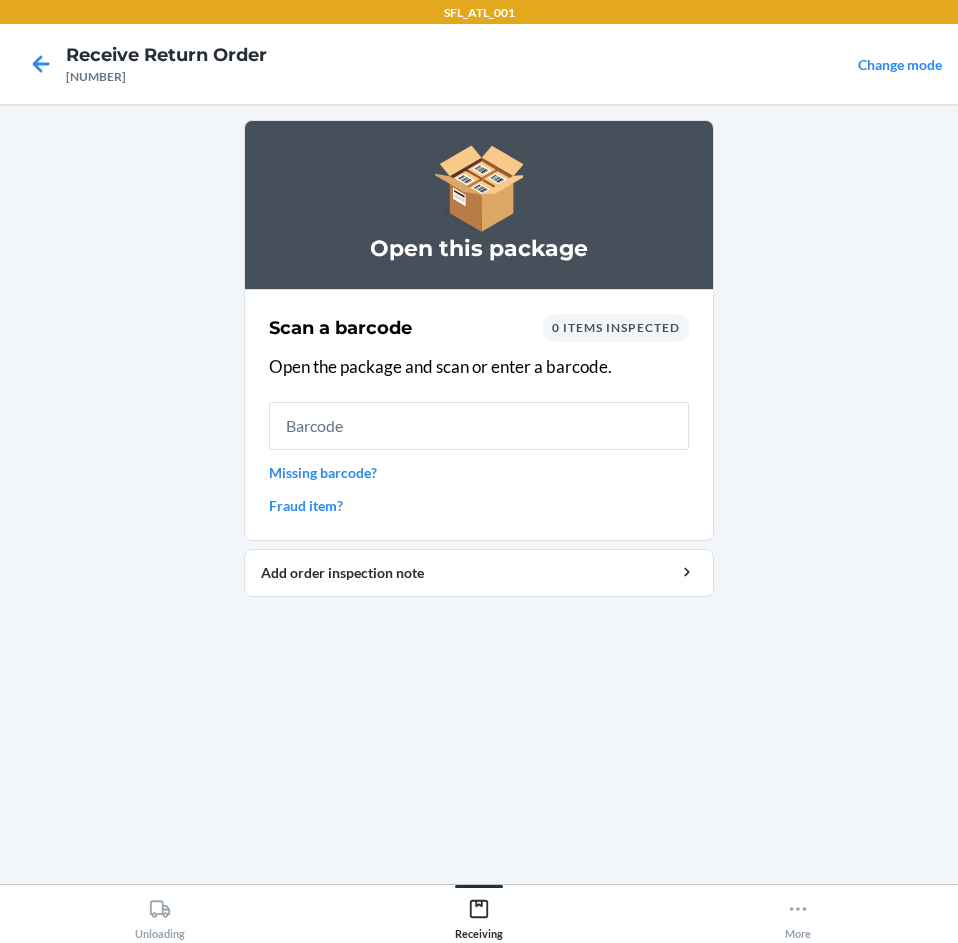 click on "Missing barcode?" at bounding box center (479, 472) 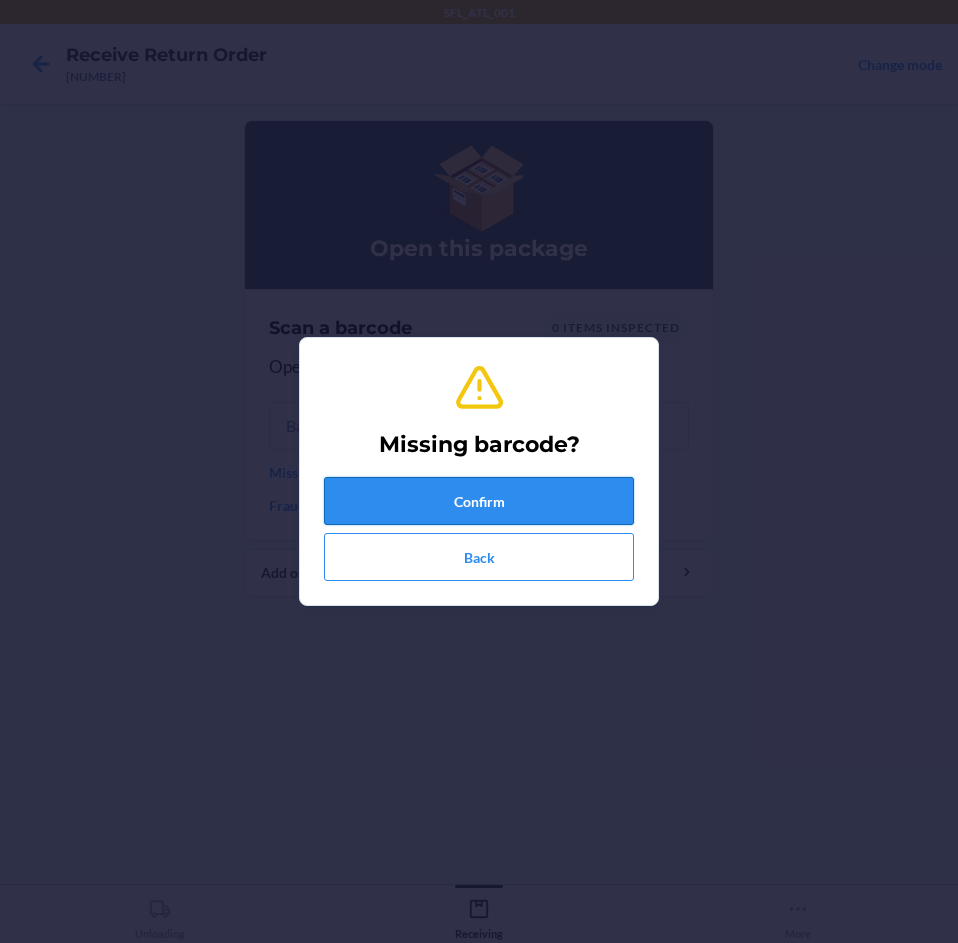click on "Confirm" at bounding box center (479, 501) 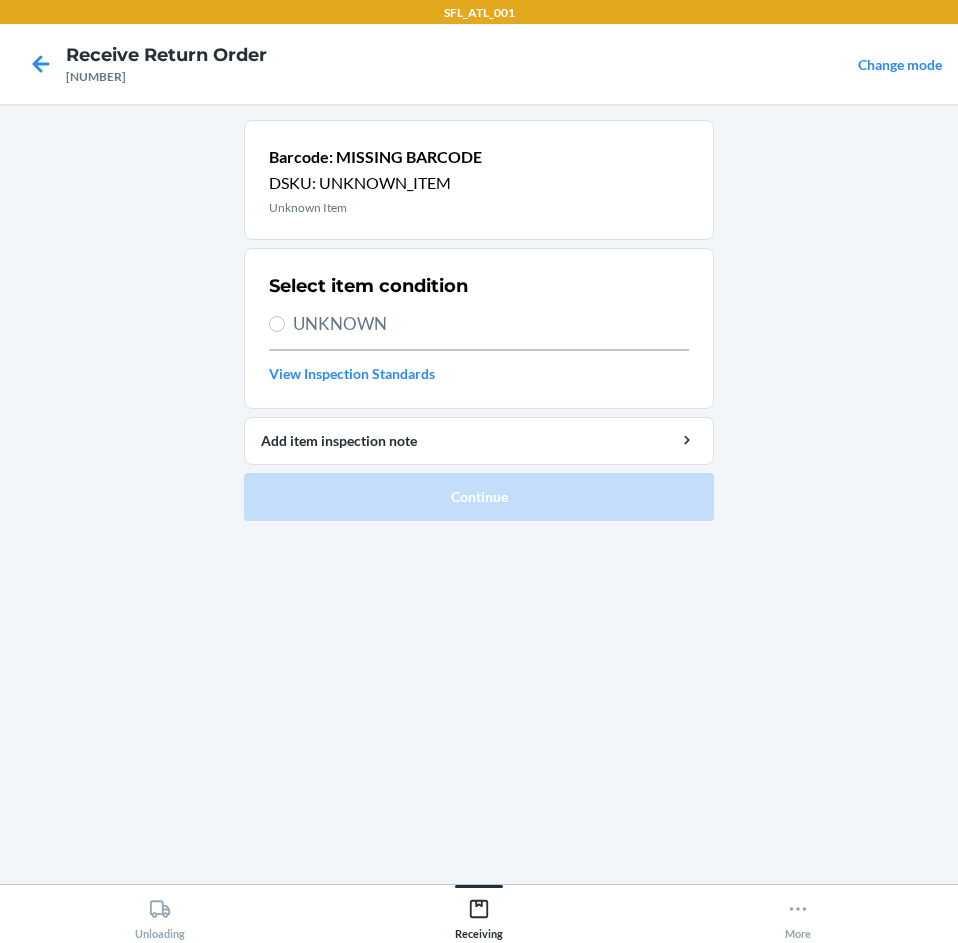 drag, startPoint x: 399, startPoint y: 335, endPoint x: 351, endPoint y: 311, distance: 53.66563 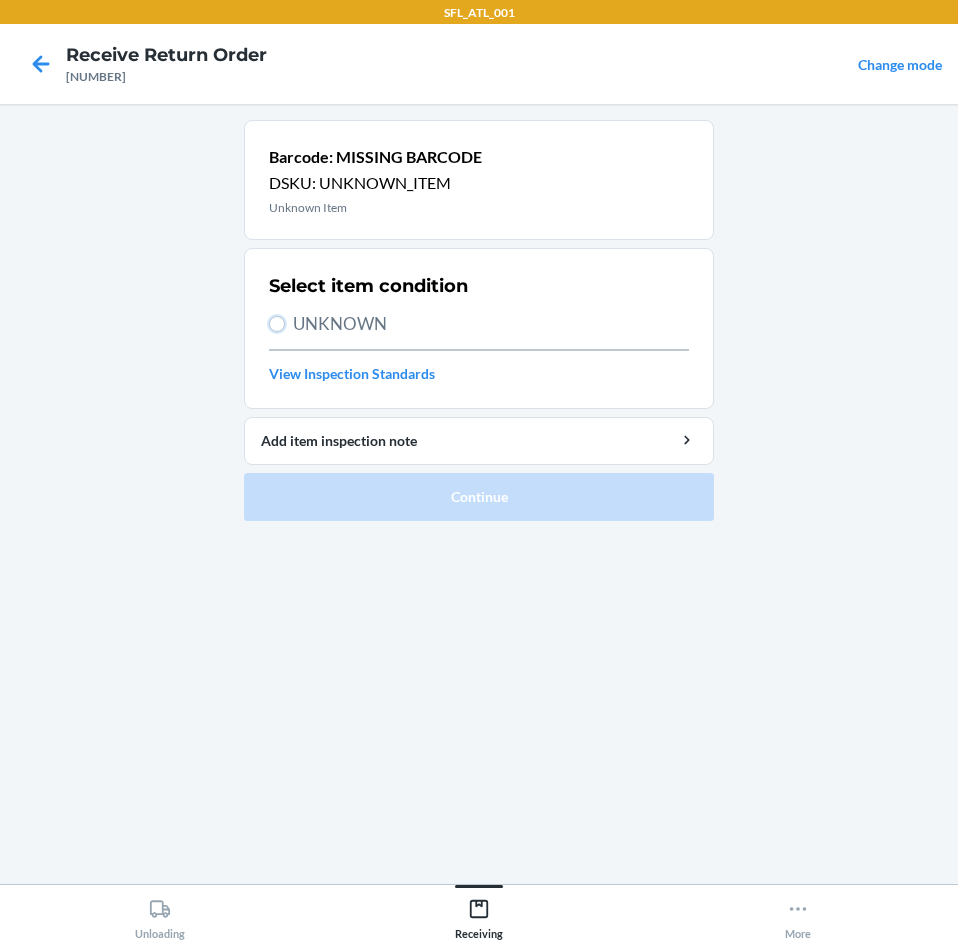 click on "UNKNOWN" at bounding box center (277, 324) 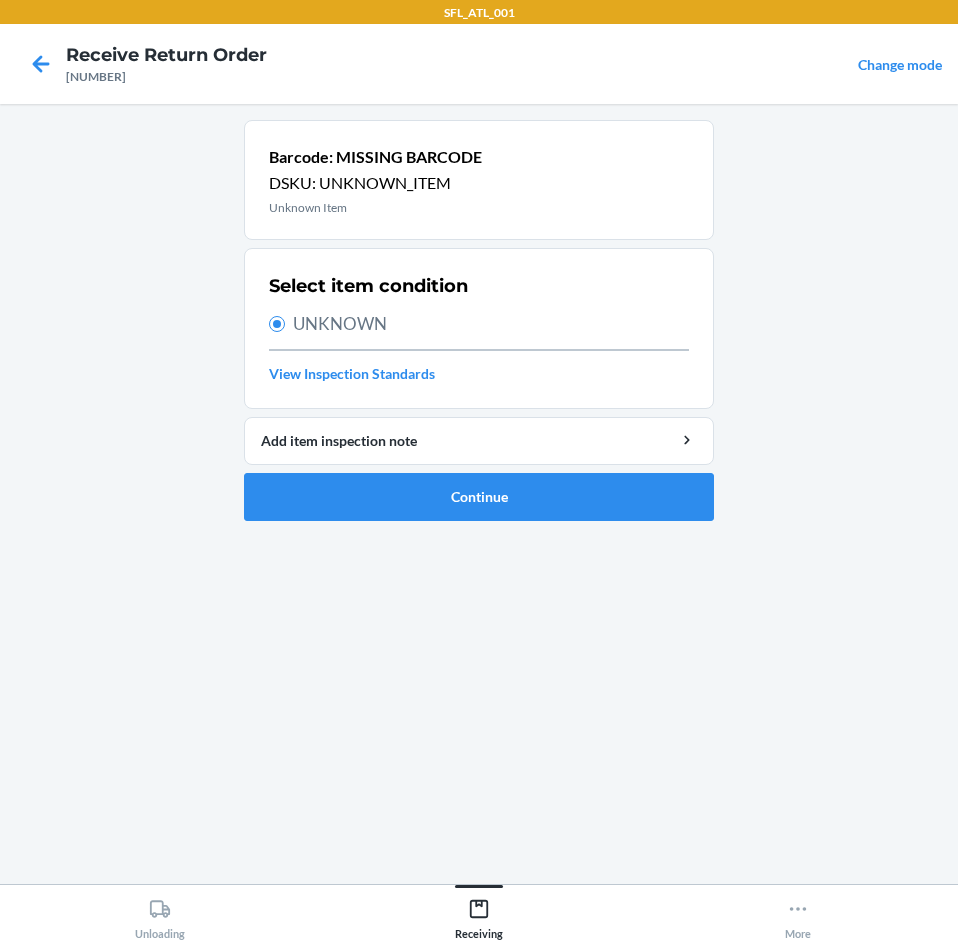 click on "UNKNOWN" at bounding box center [491, 324] 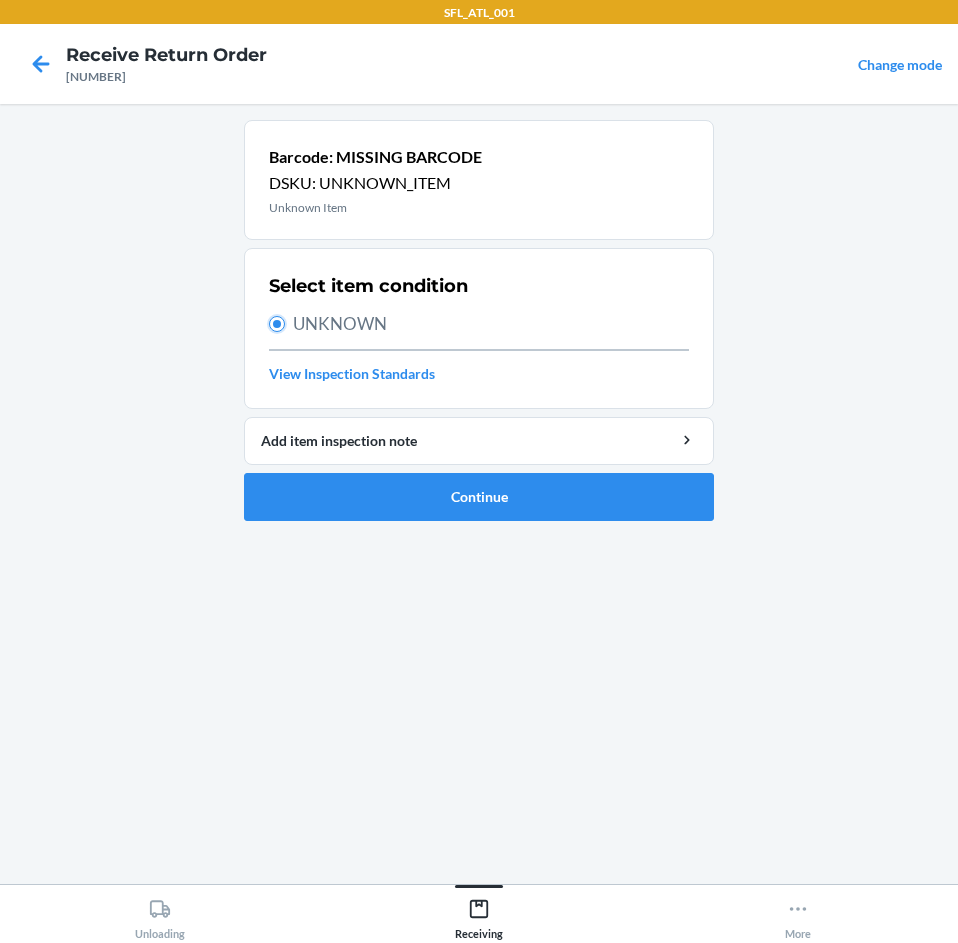 click on "UNKNOWN" at bounding box center (277, 324) 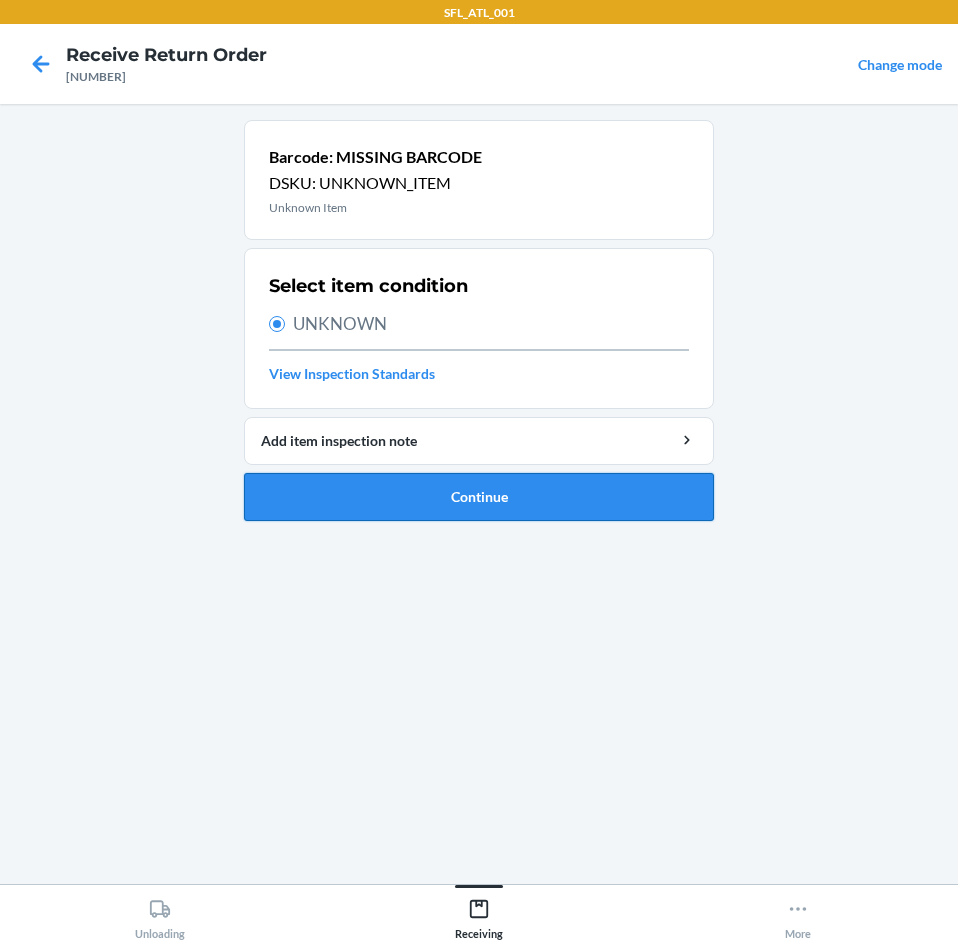 click on "Continue" at bounding box center [479, 497] 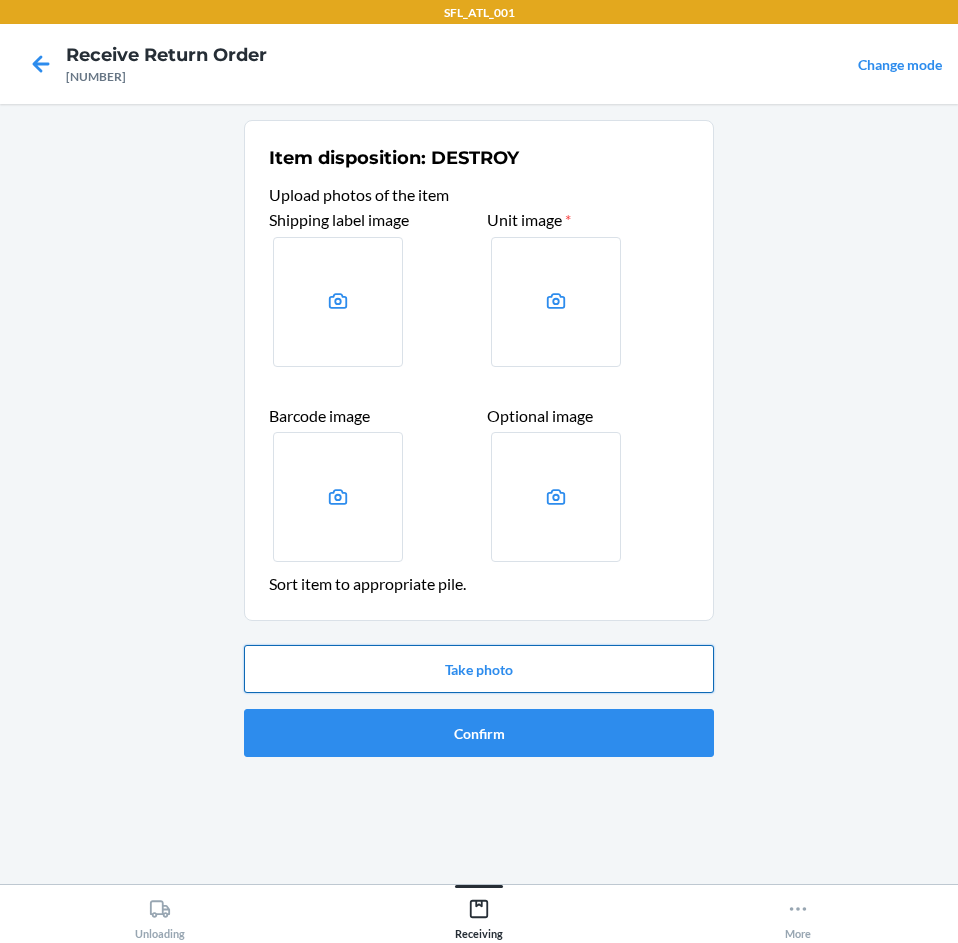 click on "Take photo" at bounding box center [479, 669] 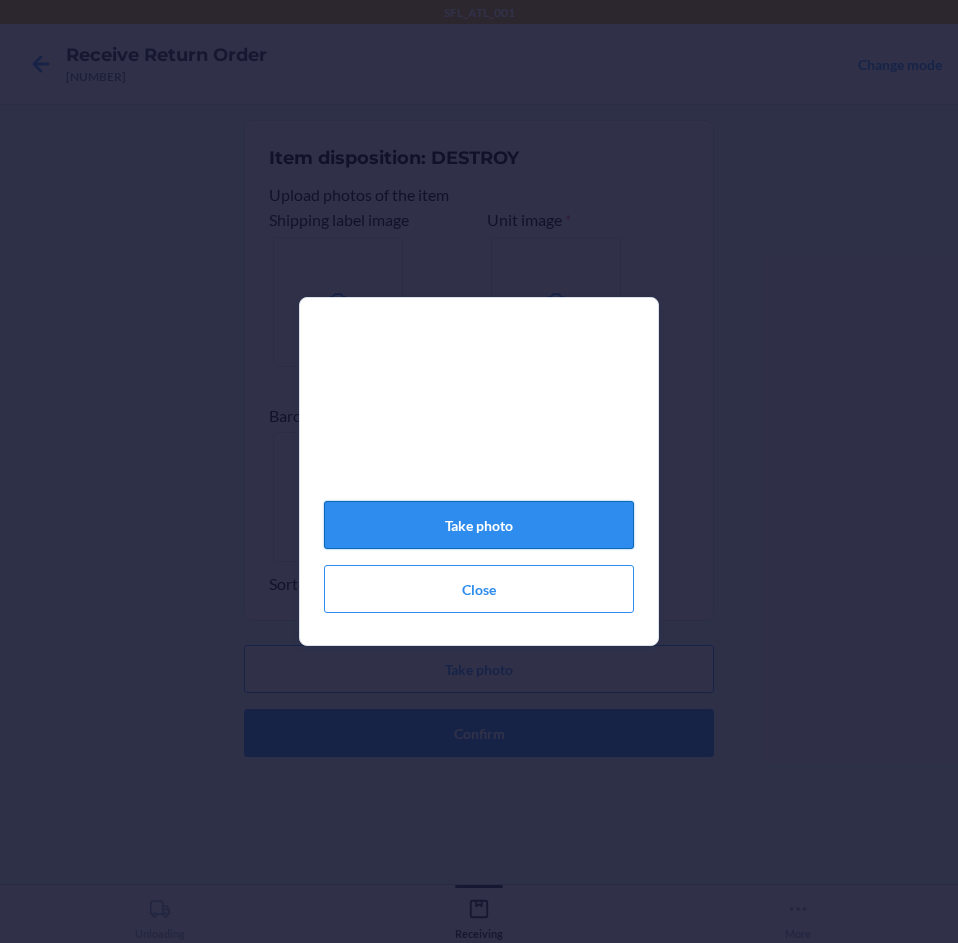 click on "Take photo" 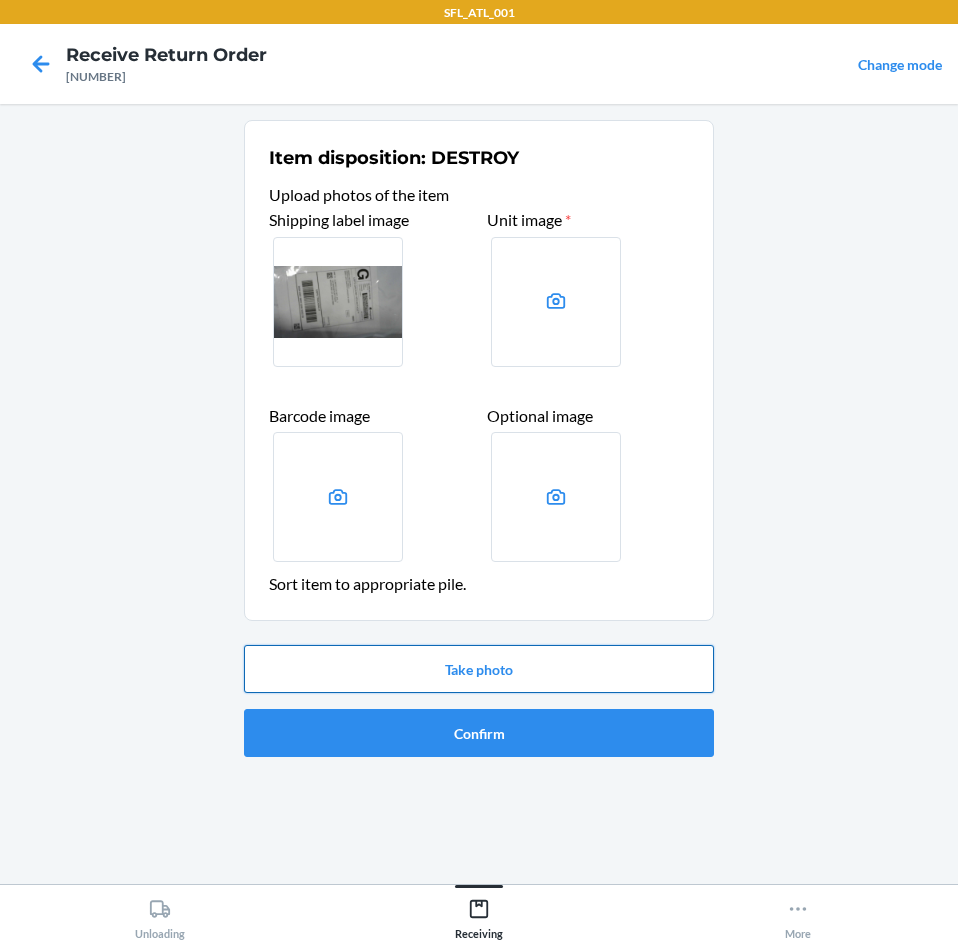 click on "Take photo" at bounding box center (479, 669) 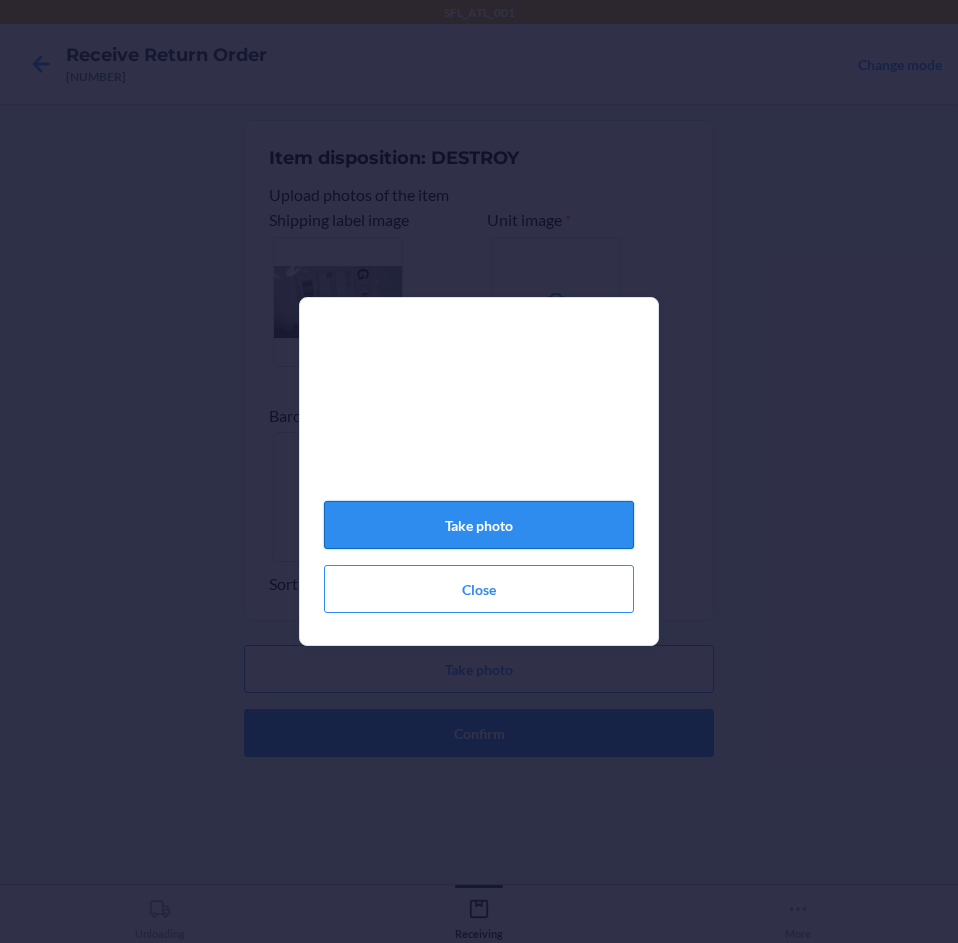 click on "Take photo" 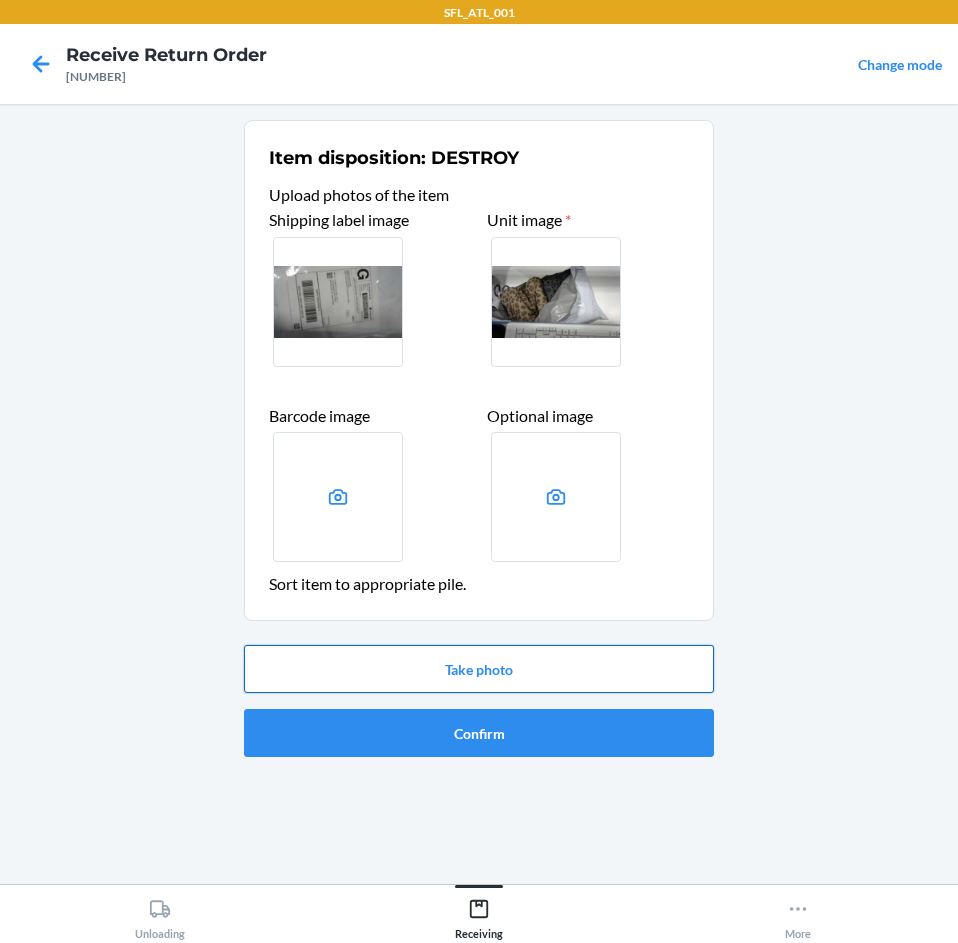 click on "Take photo" at bounding box center (479, 669) 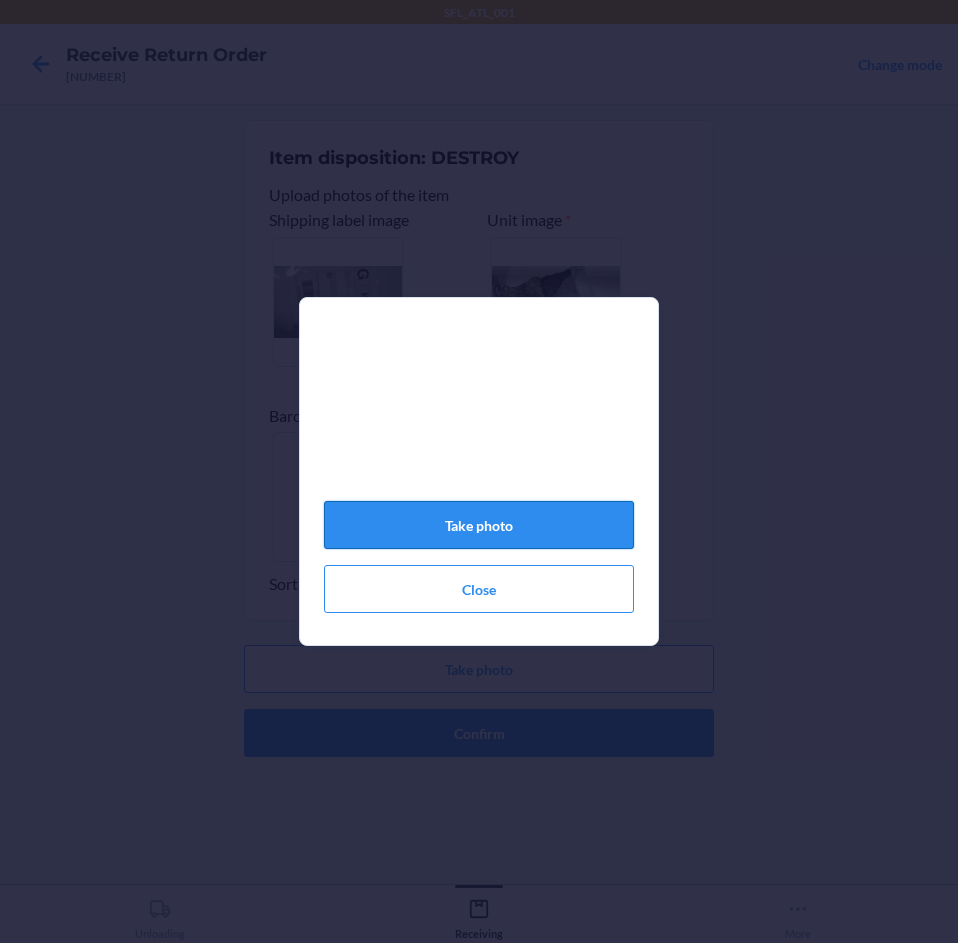 click on "Take photo" 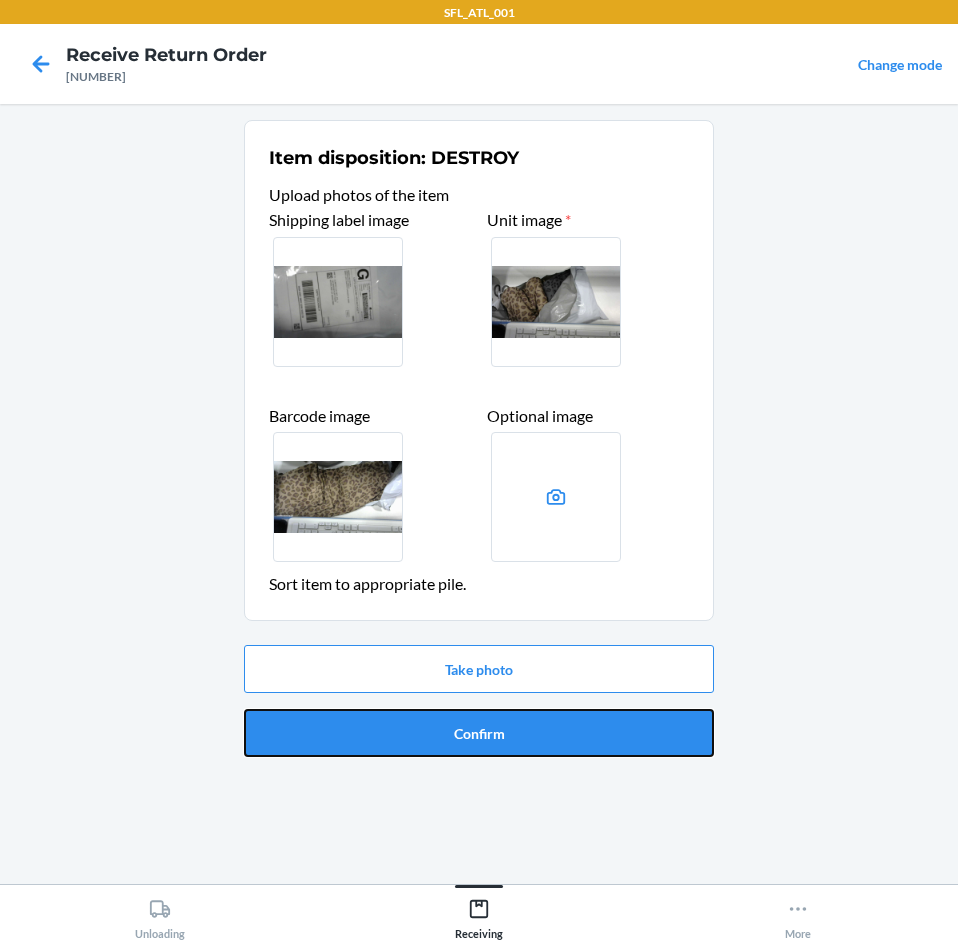 click on "Confirm" at bounding box center [479, 733] 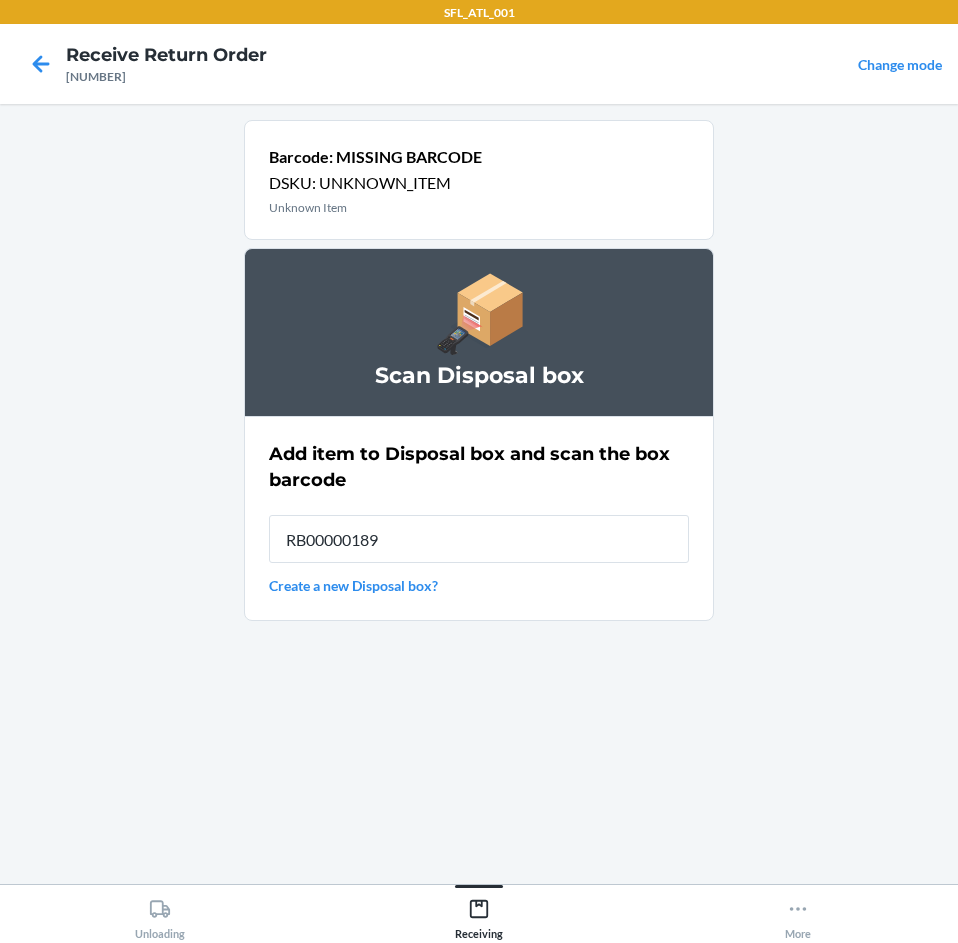 type on "[ALPHANUMERIC]" 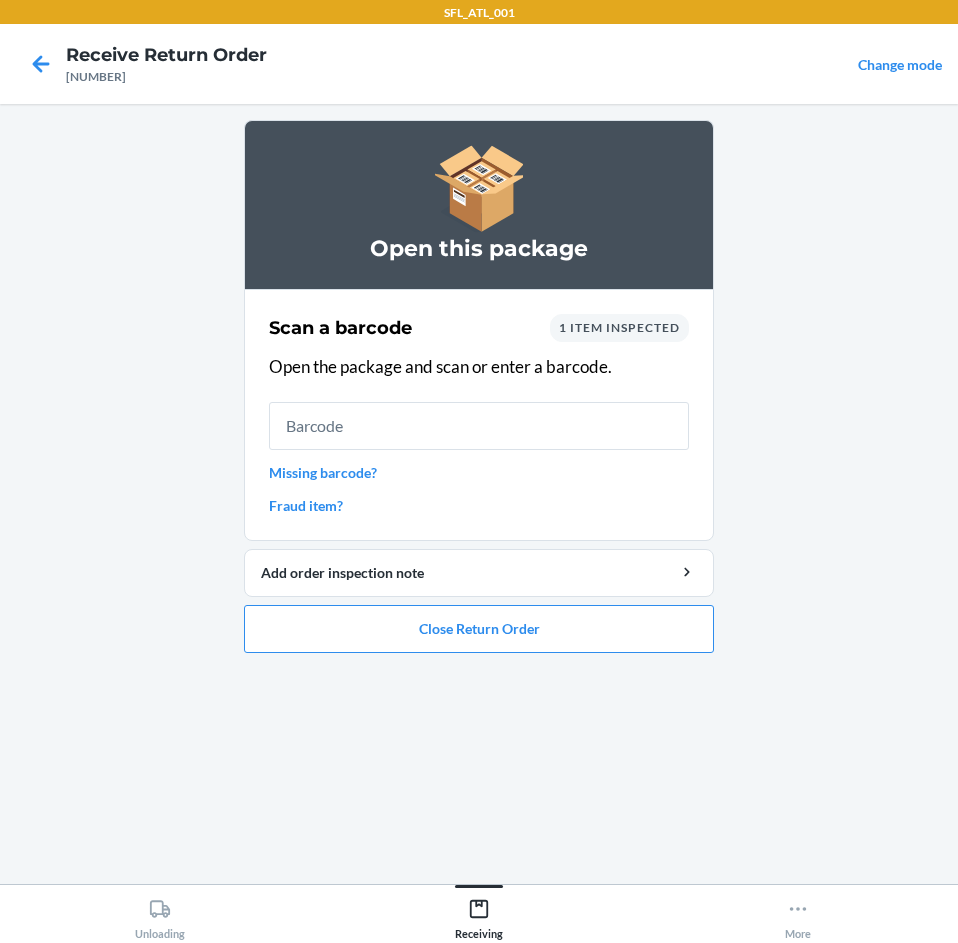 click on "Missing barcode?" at bounding box center [479, 472] 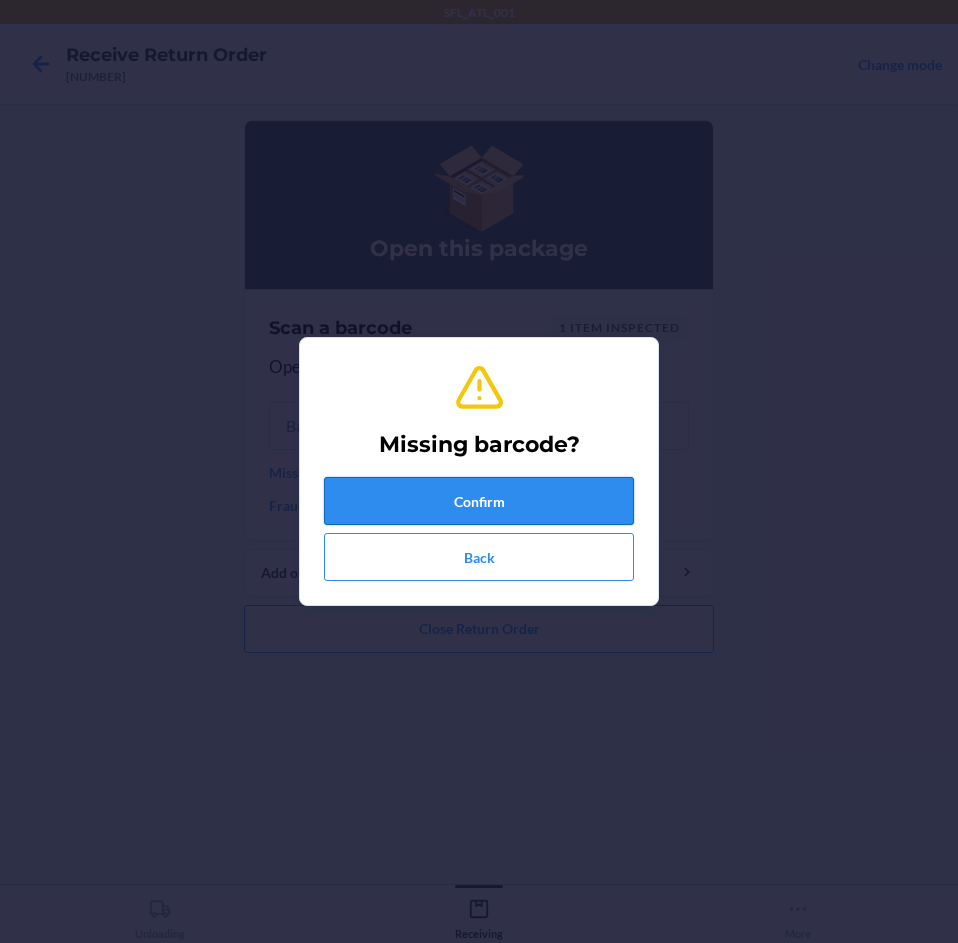 click on "Confirm" at bounding box center (479, 501) 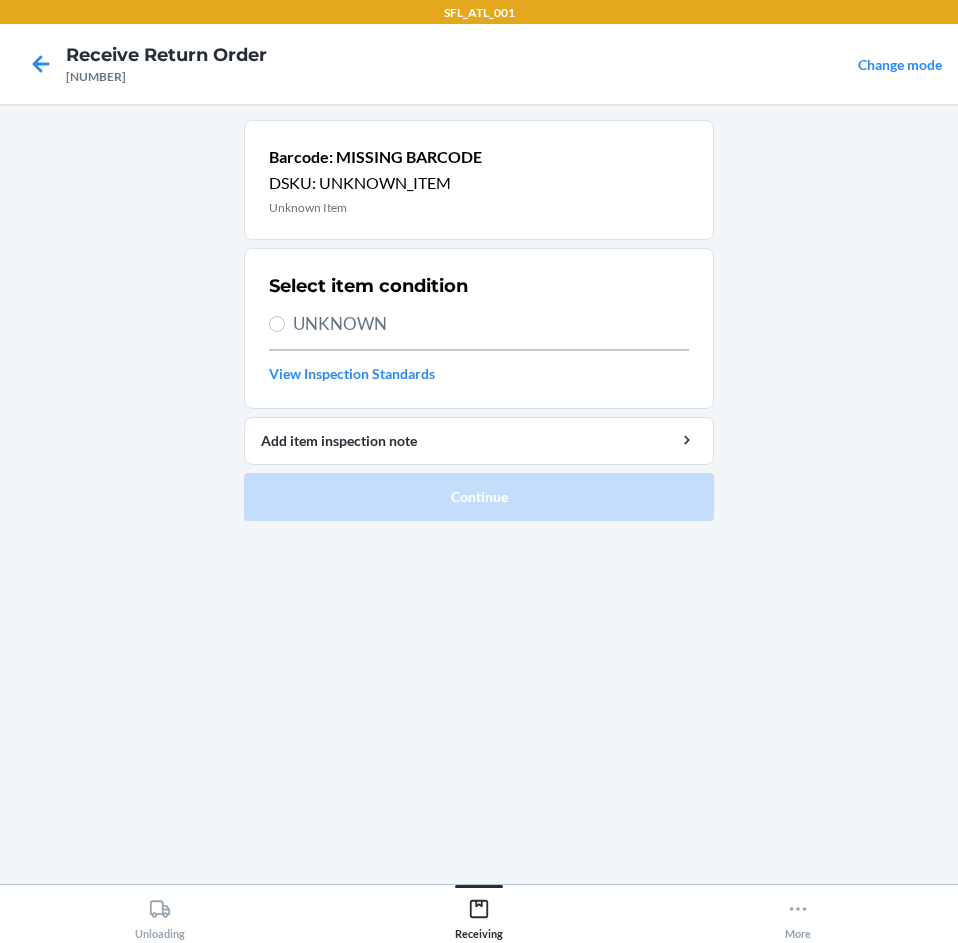 click on "UNKNOWN" at bounding box center (491, 324) 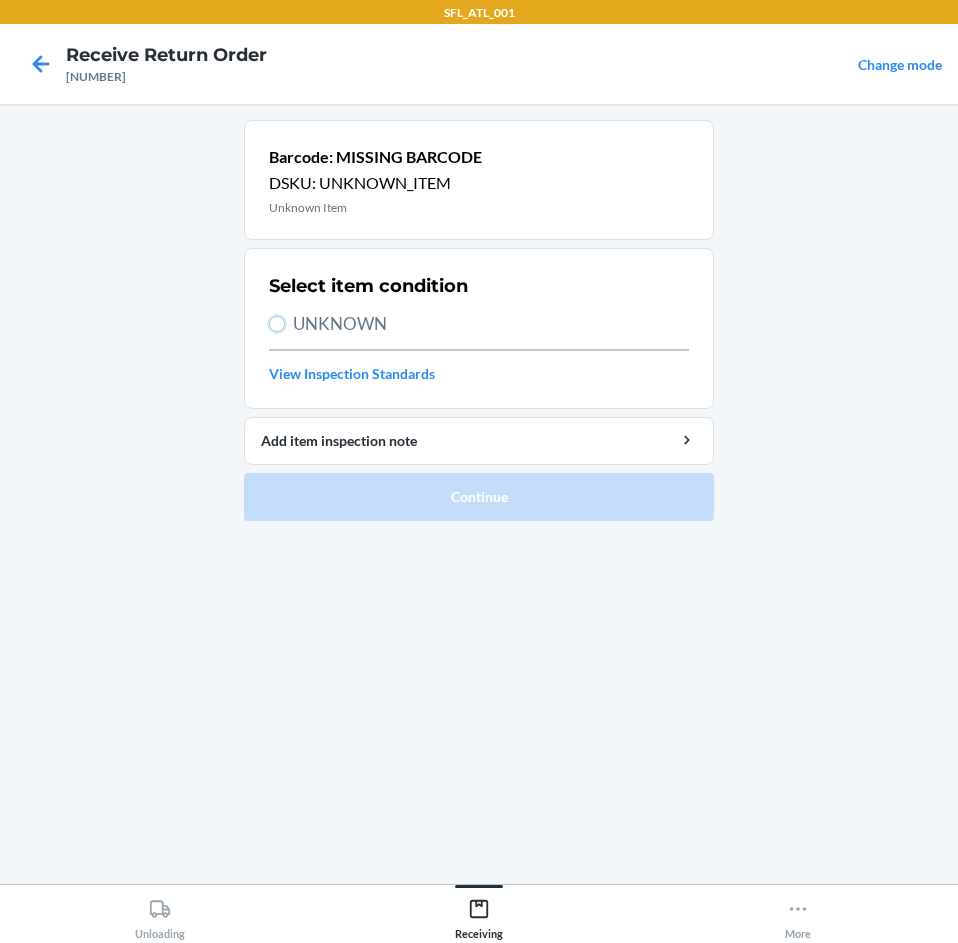 click on "UNKNOWN" at bounding box center [277, 324] 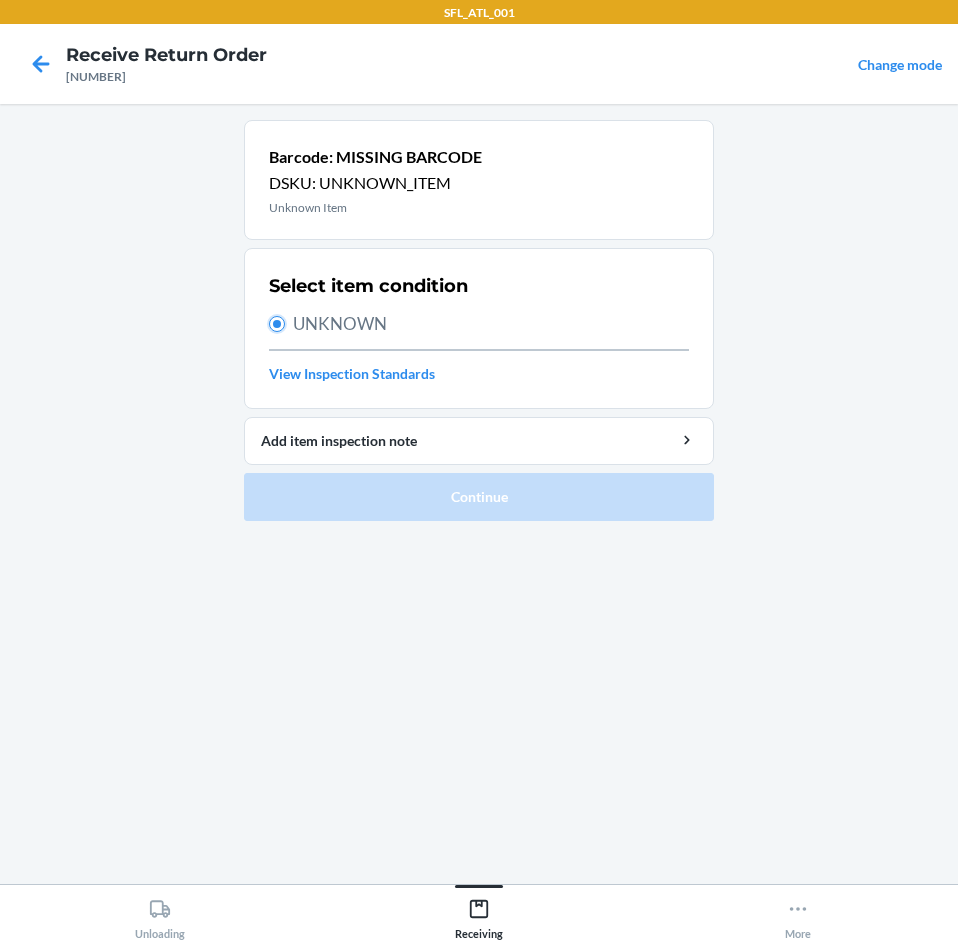 radio on "true" 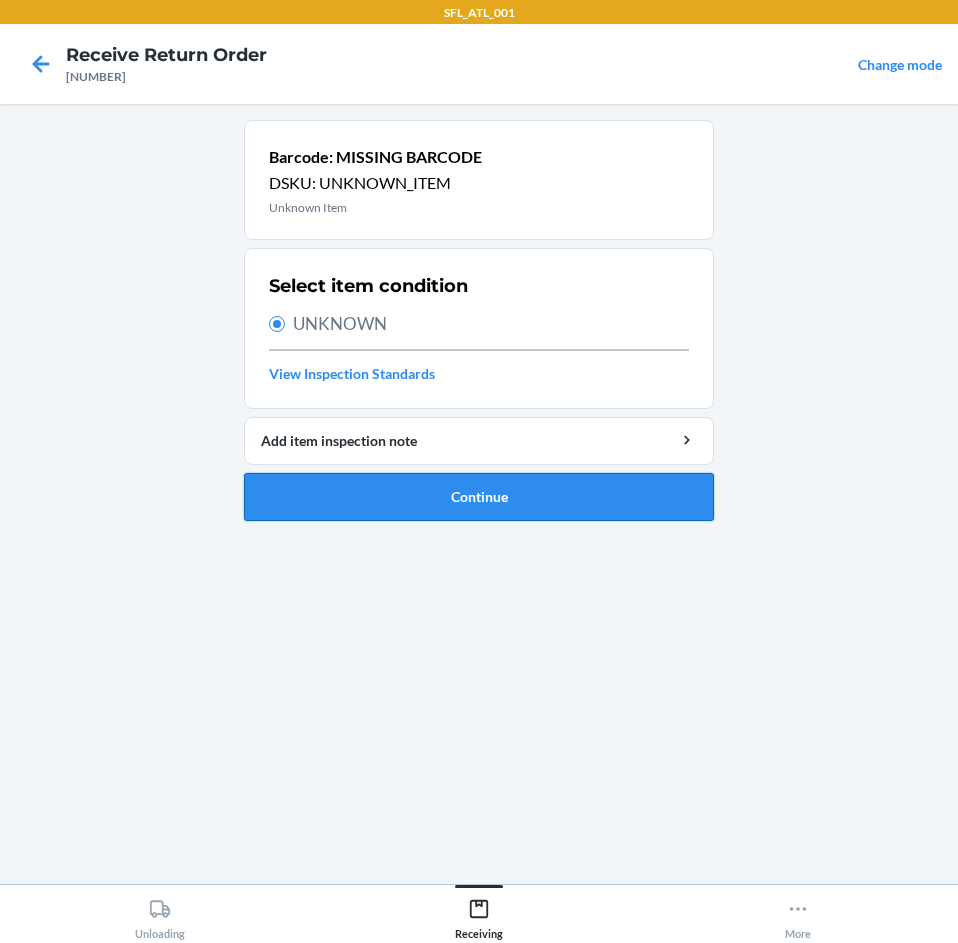 click on "Continue" at bounding box center (479, 497) 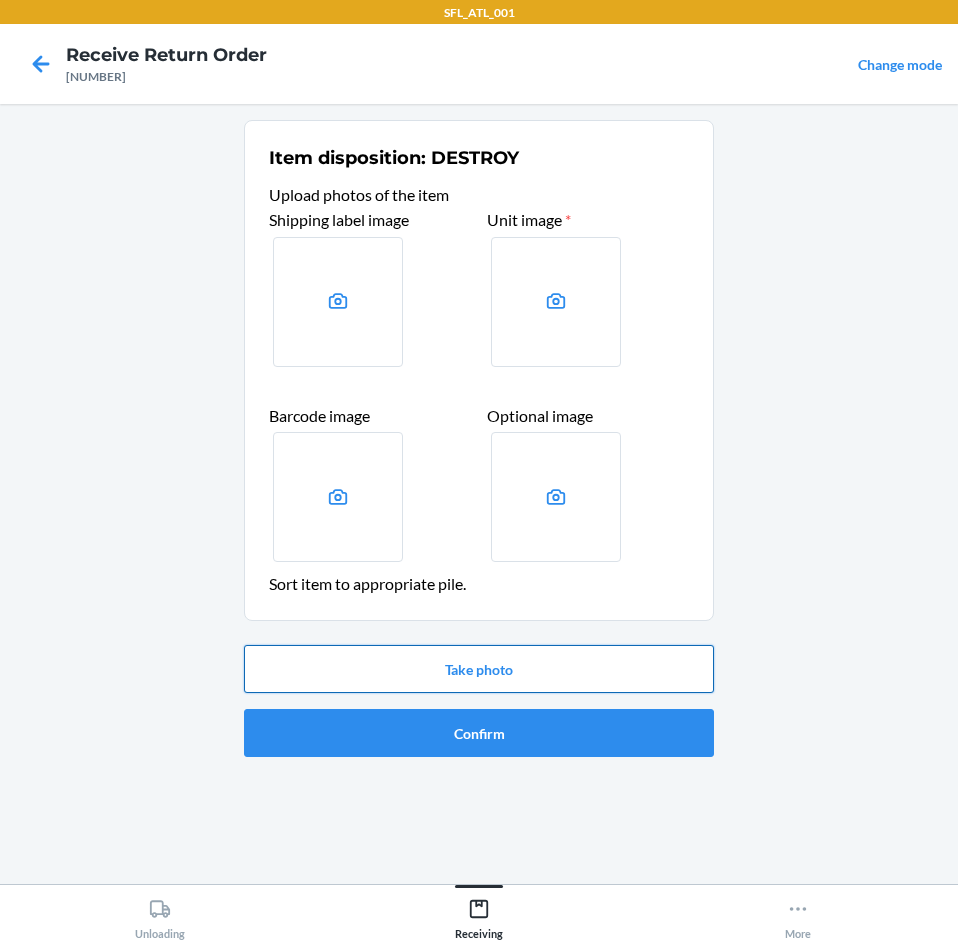 click on "Take photo" at bounding box center [479, 669] 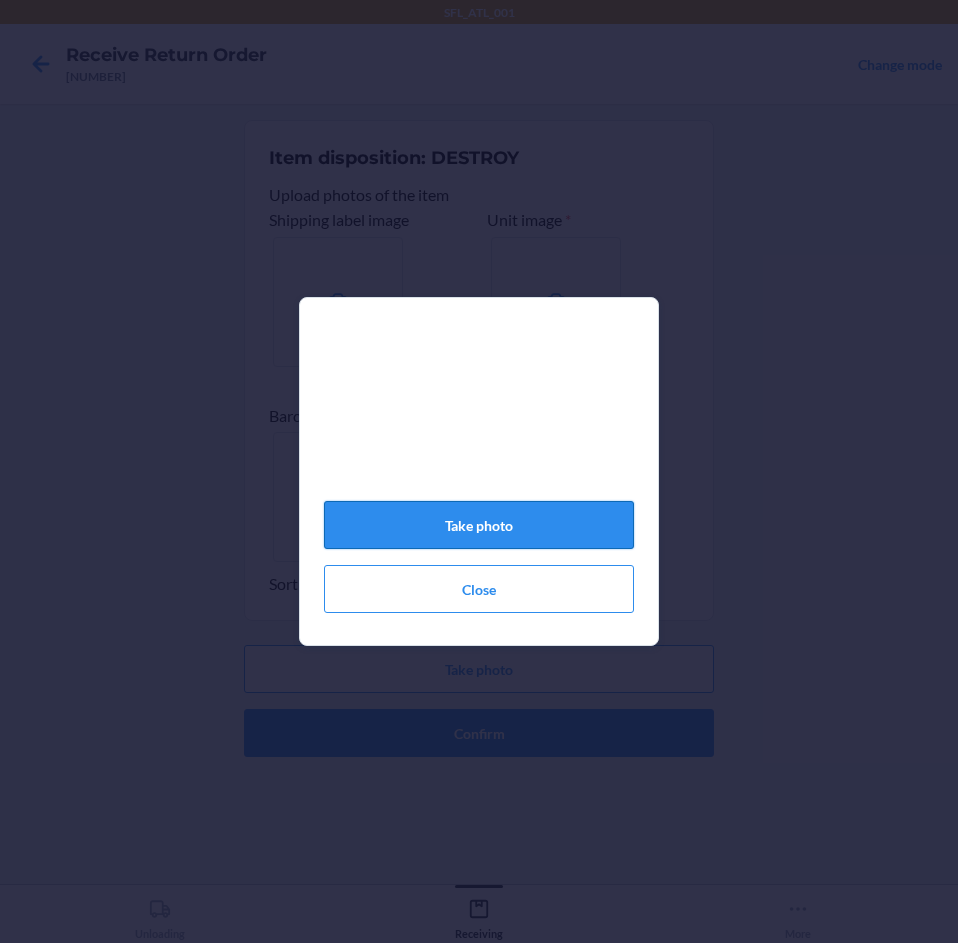 click on "Take photo" 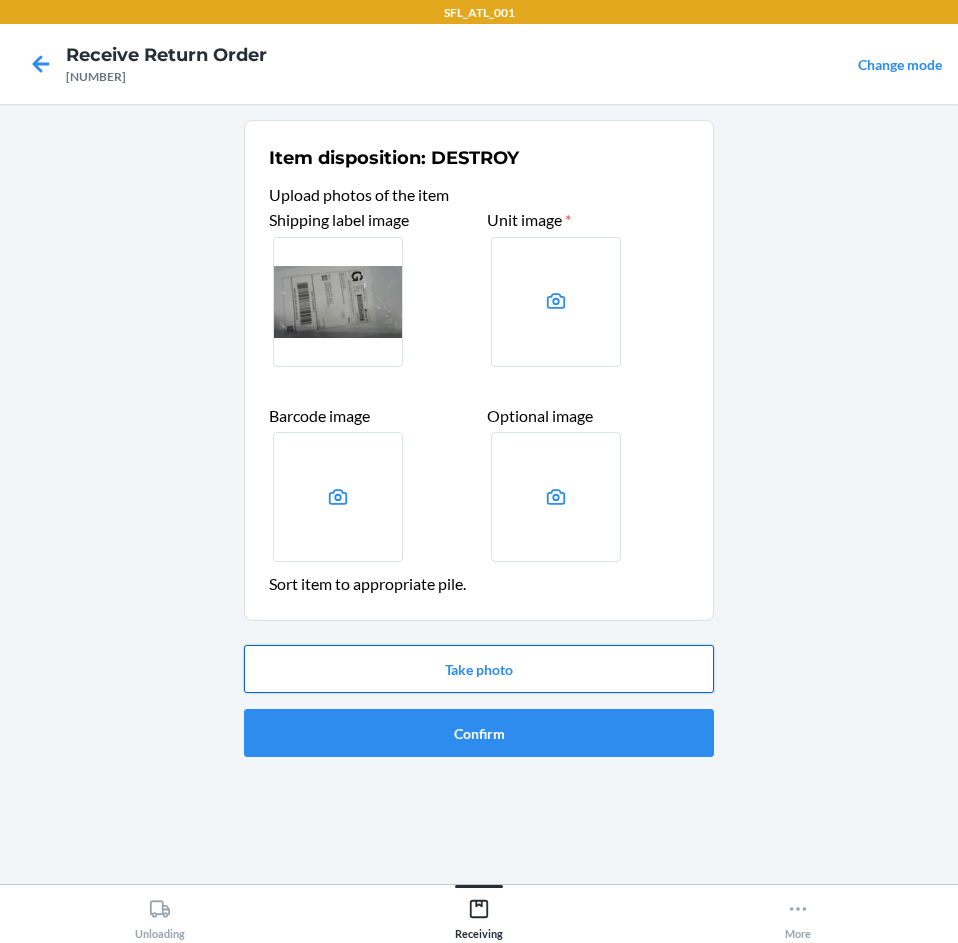 click on "Take photo" at bounding box center [479, 669] 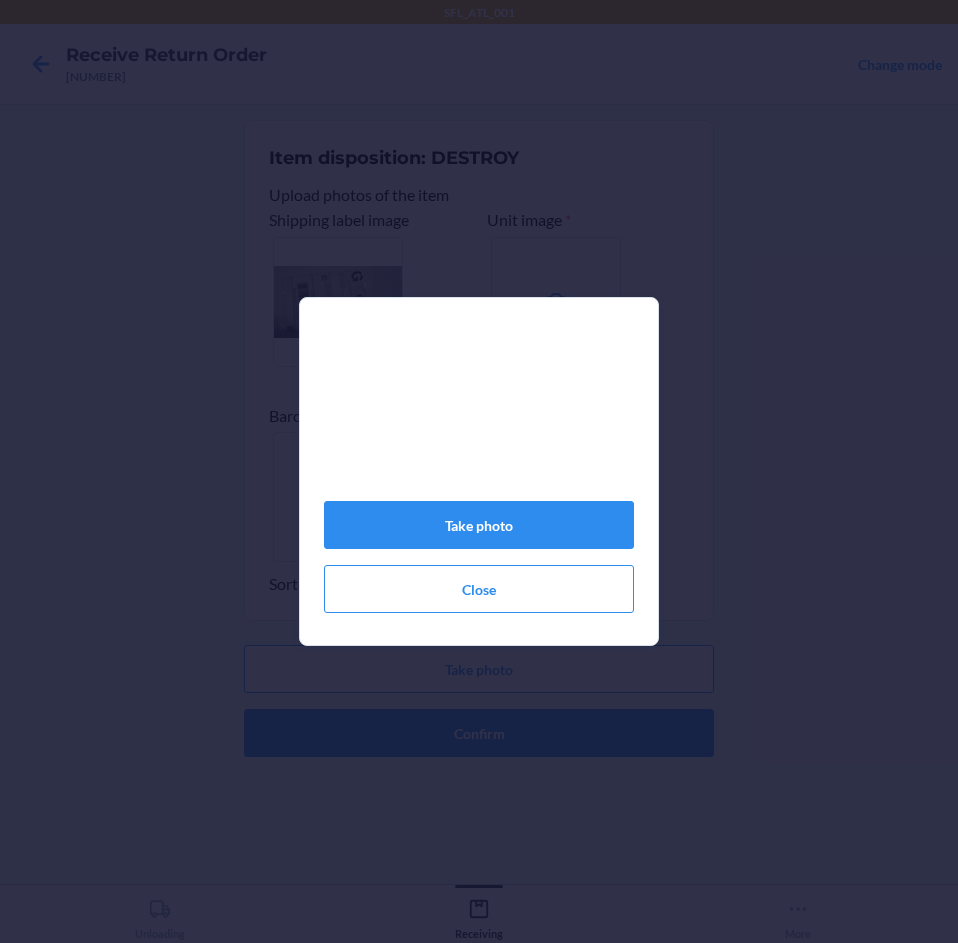 click on "Take photo Close" at bounding box center [479, 479] 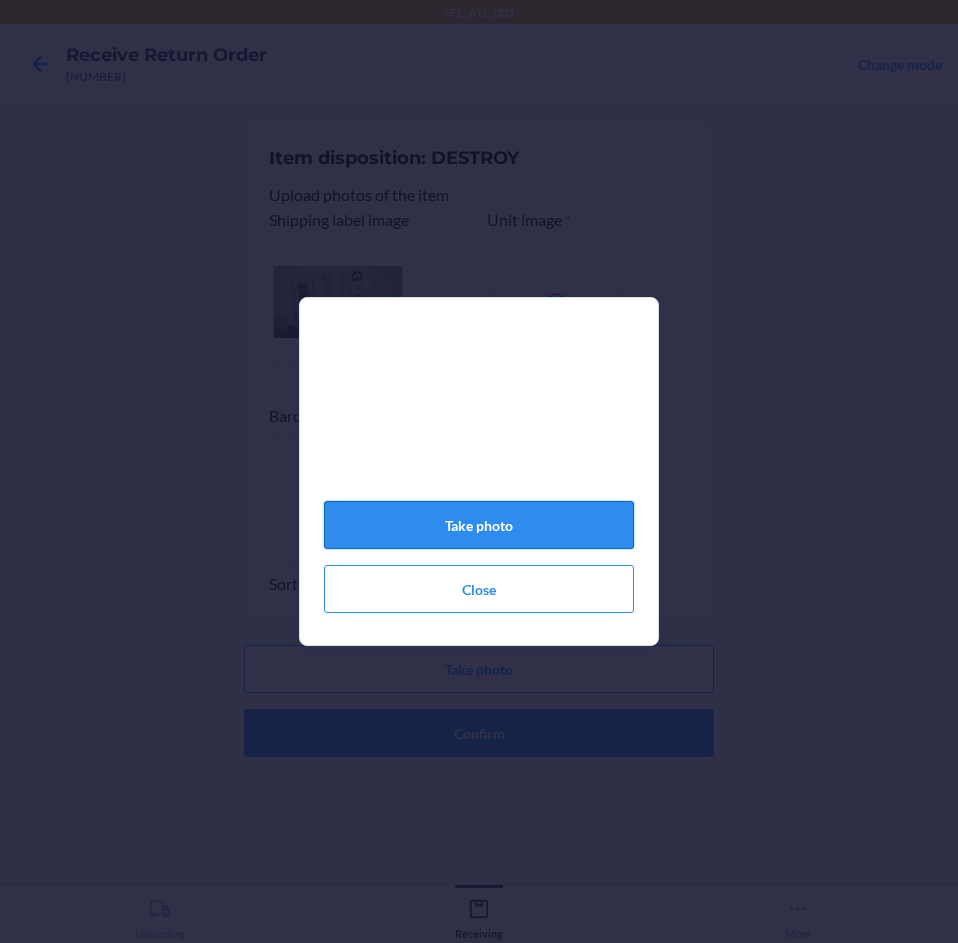 click on "Take photo" 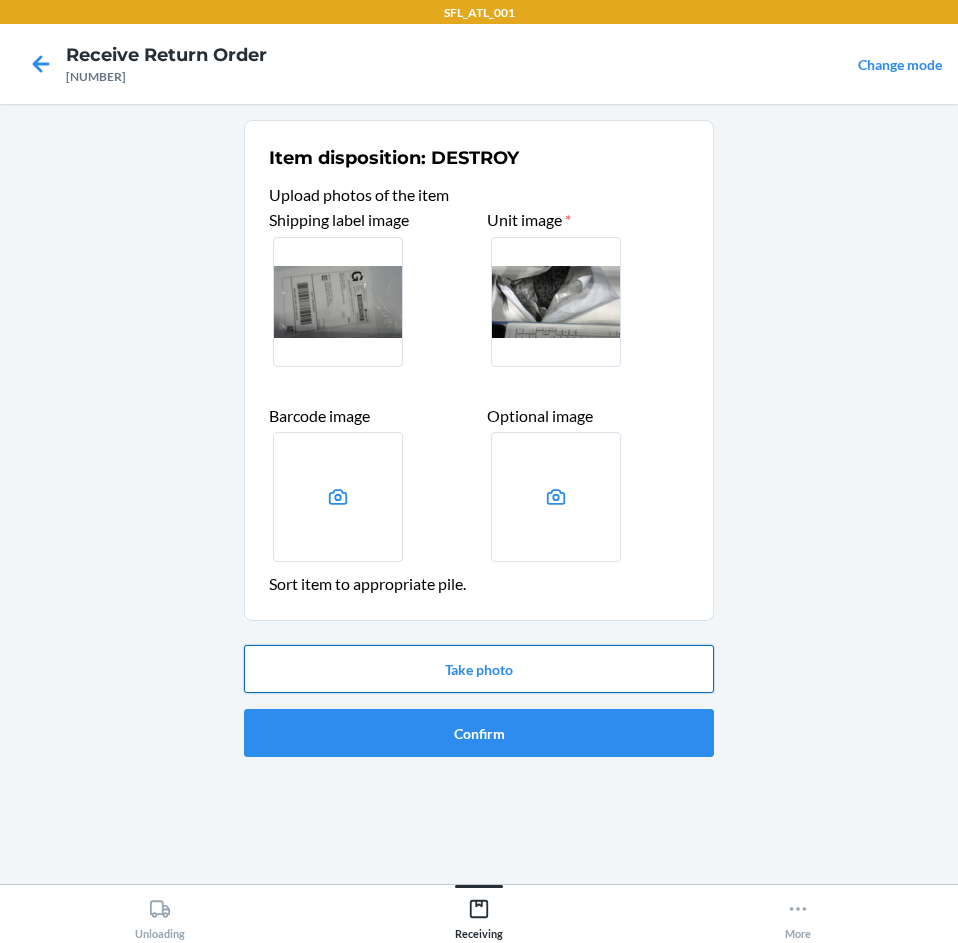 click on "Take photo" at bounding box center [479, 669] 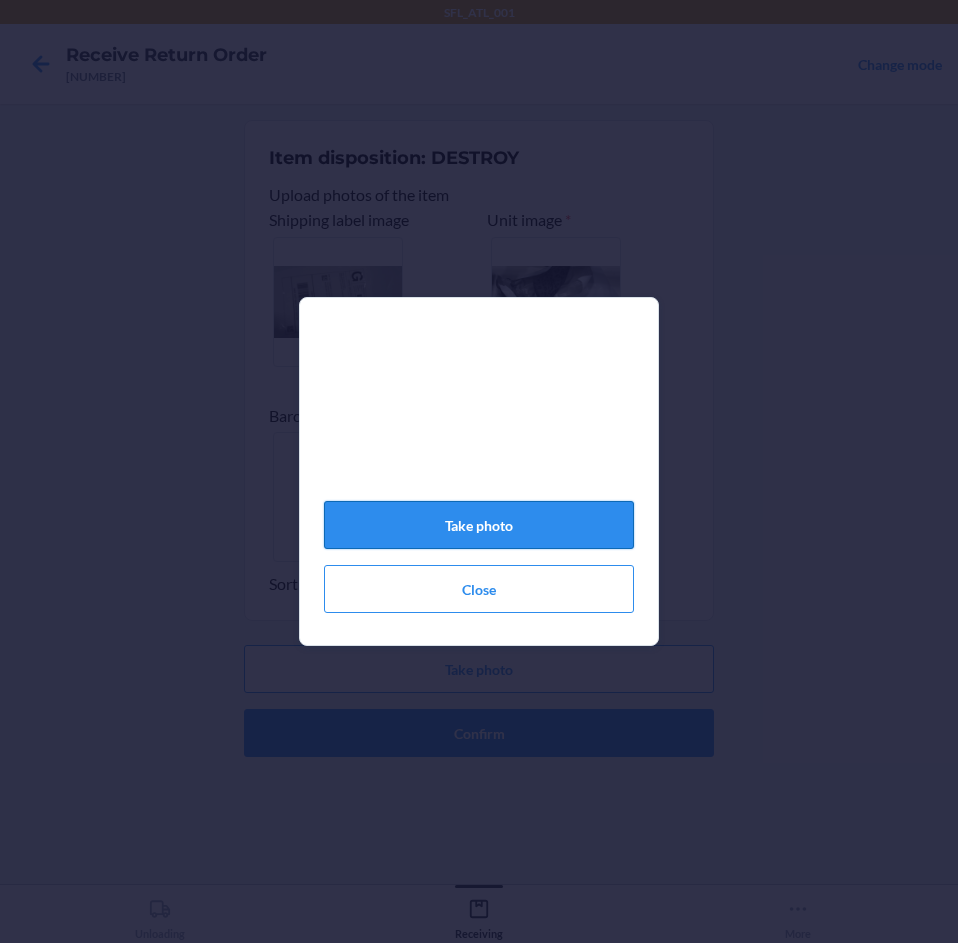 click on "Take photo" 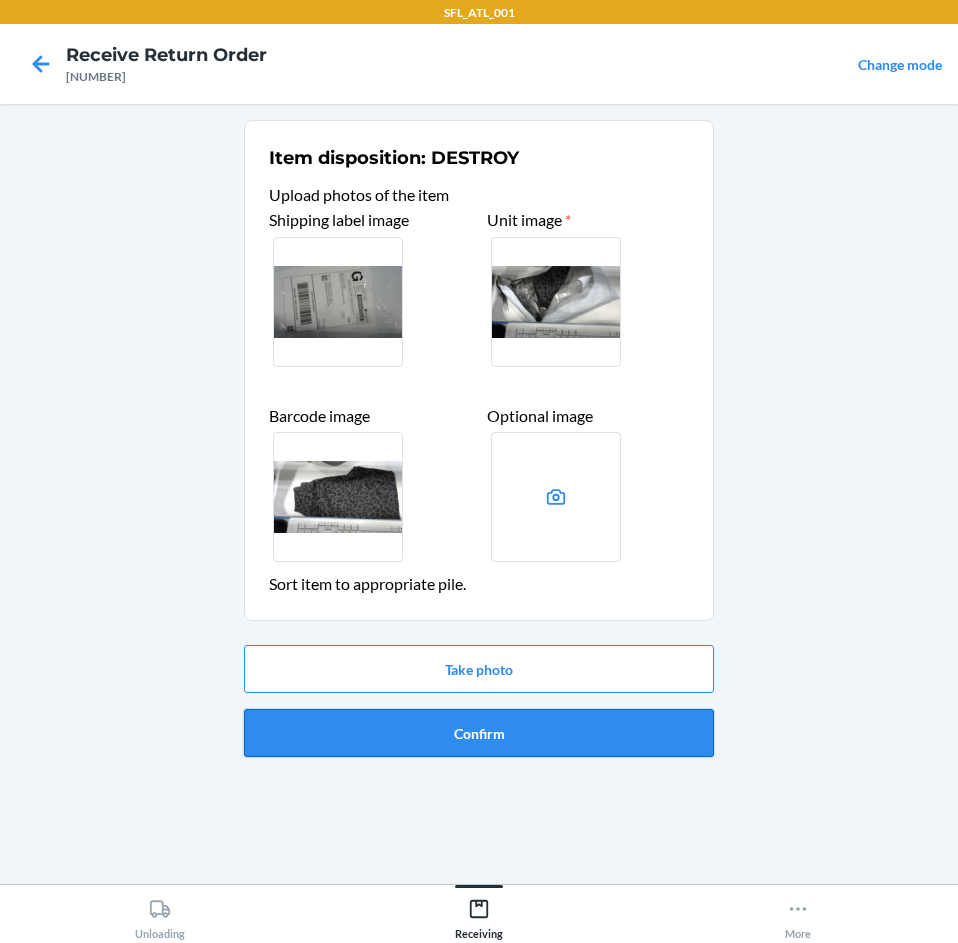 click on "Confirm" at bounding box center [479, 733] 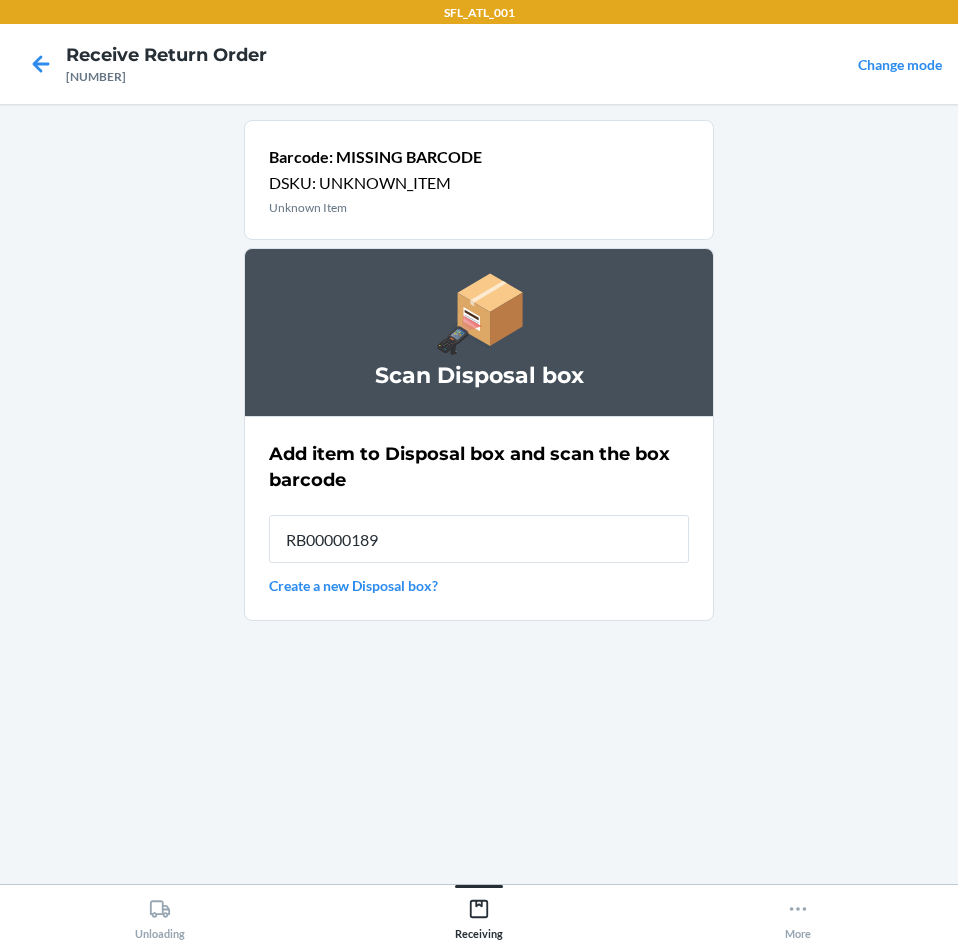 type on "[ALPHANUMERIC]" 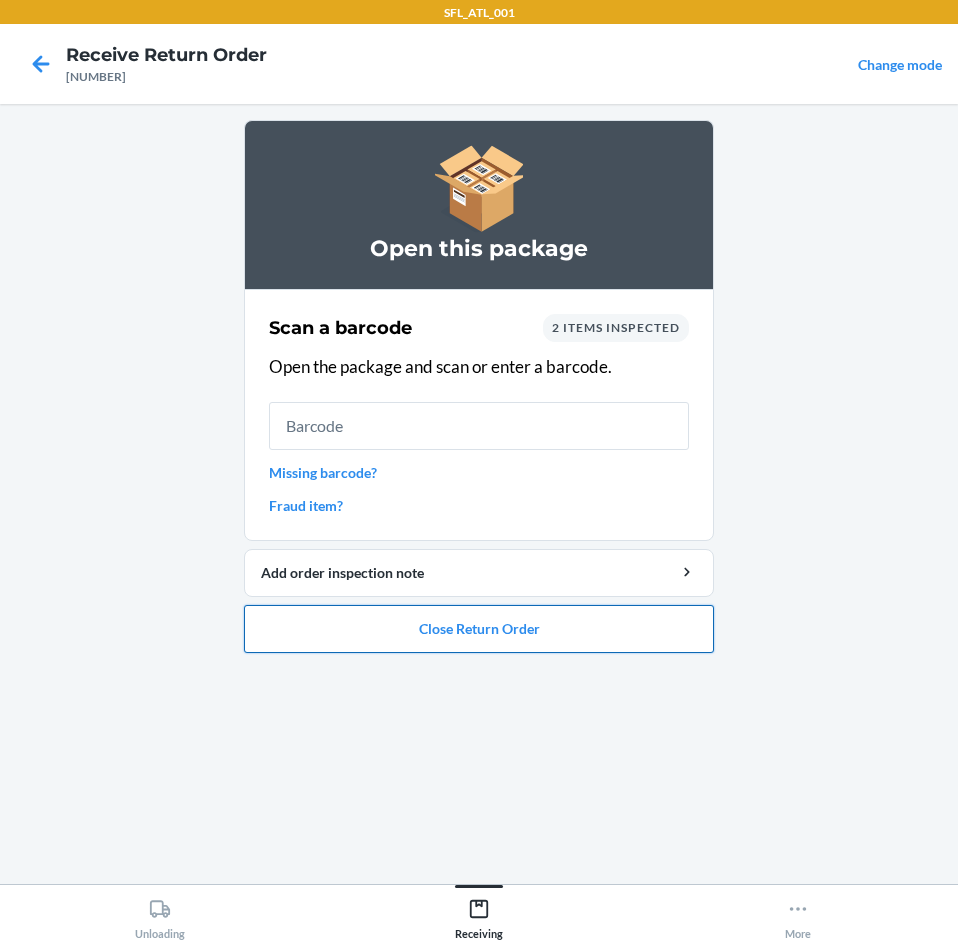 drag, startPoint x: 435, startPoint y: 626, endPoint x: 430, endPoint y: 614, distance: 13 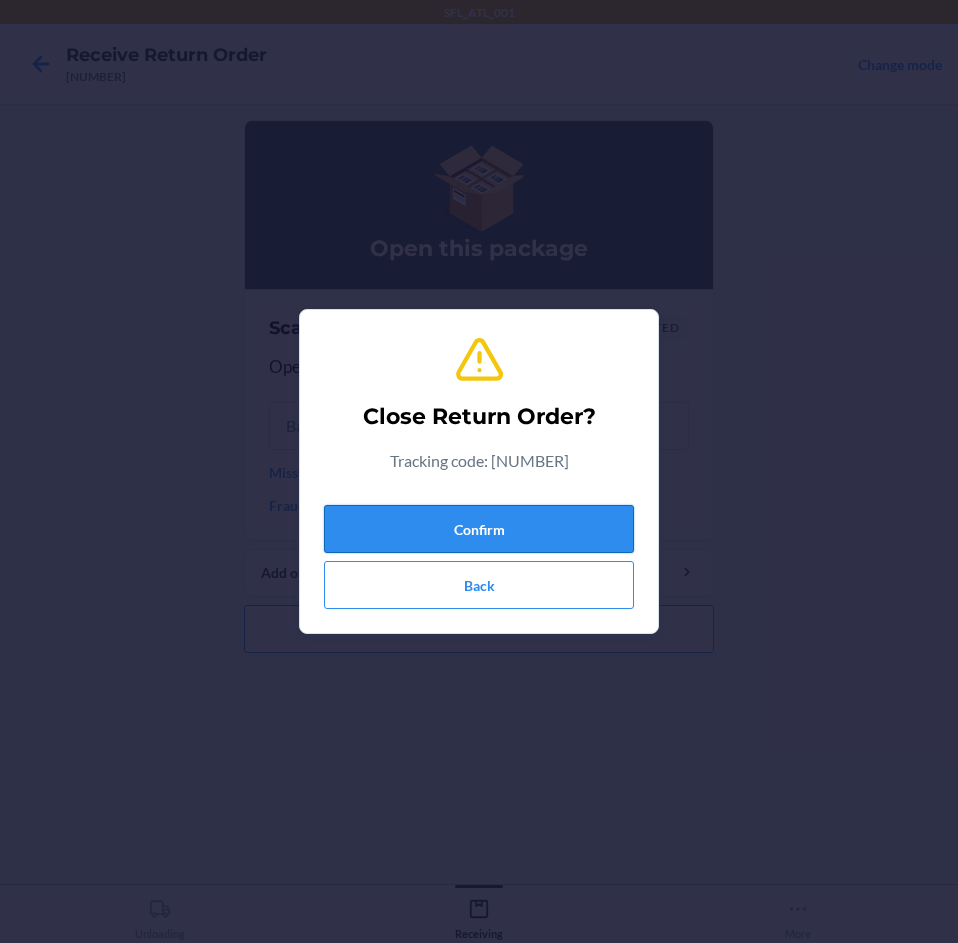 click on "Confirm" at bounding box center [479, 529] 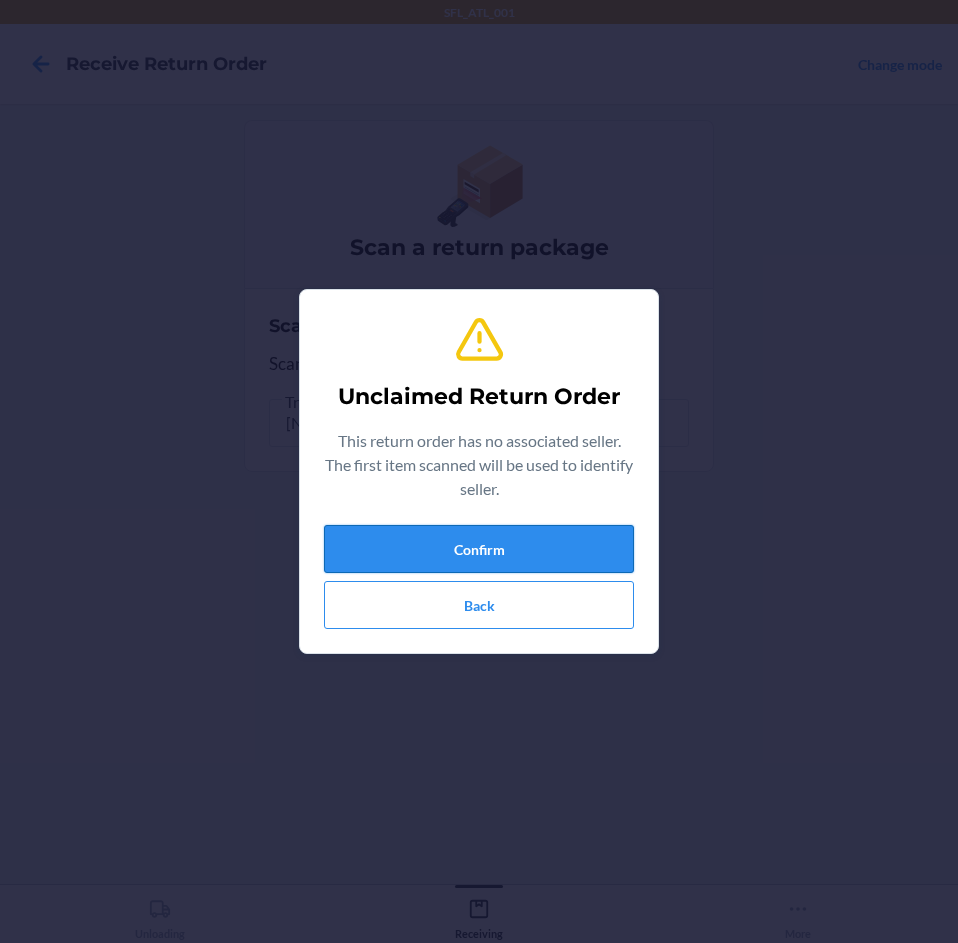 click on "Confirm" at bounding box center (479, 549) 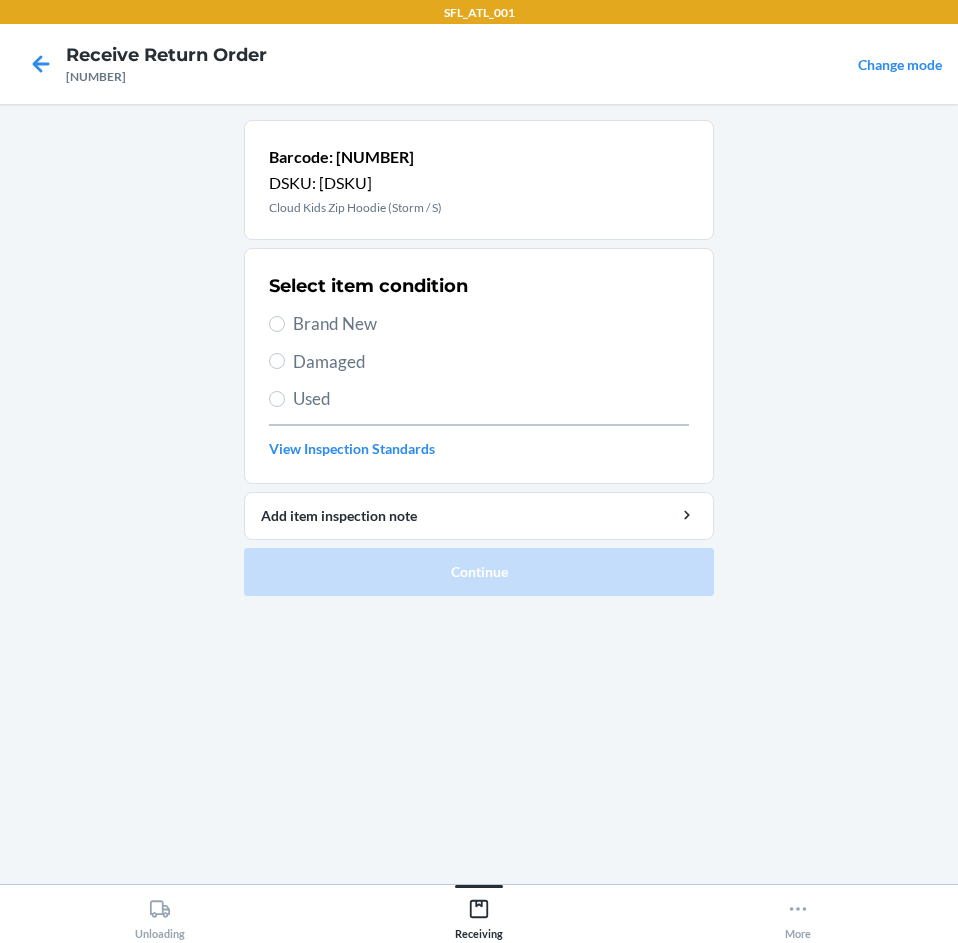 click on "Brand New" at bounding box center (491, 324) 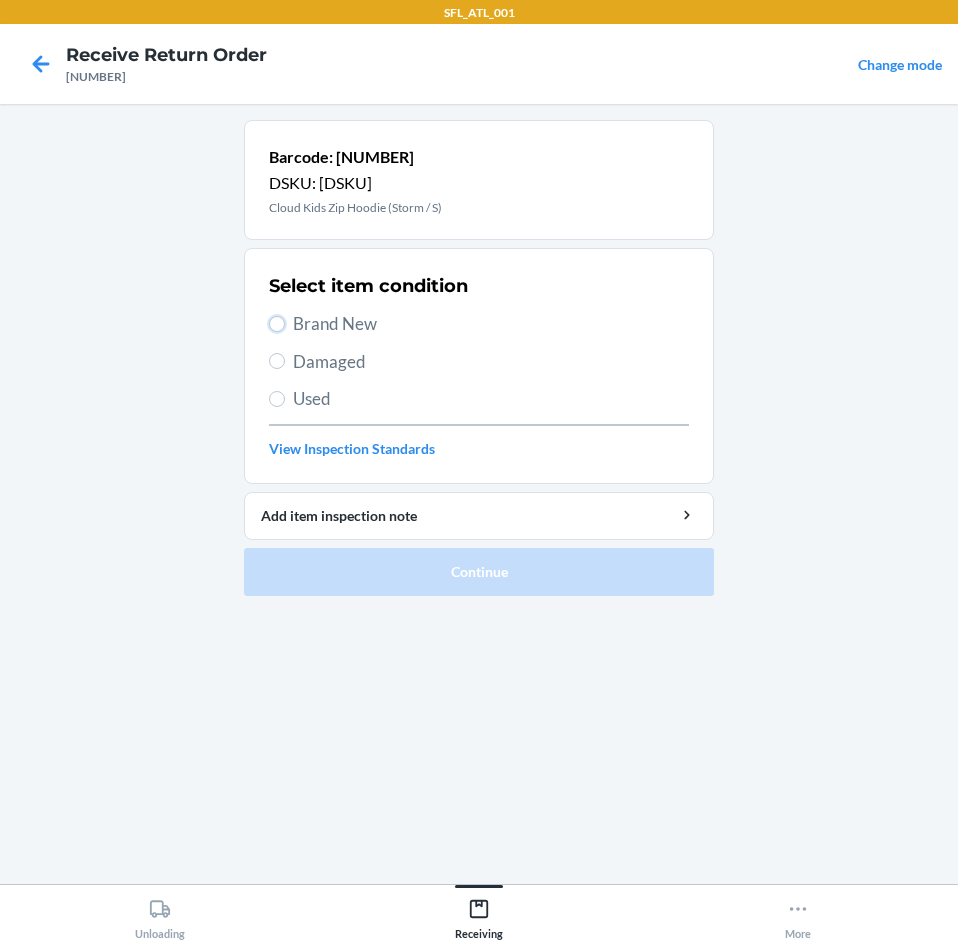 click on "Brand New" at bounding box center [277, 324] 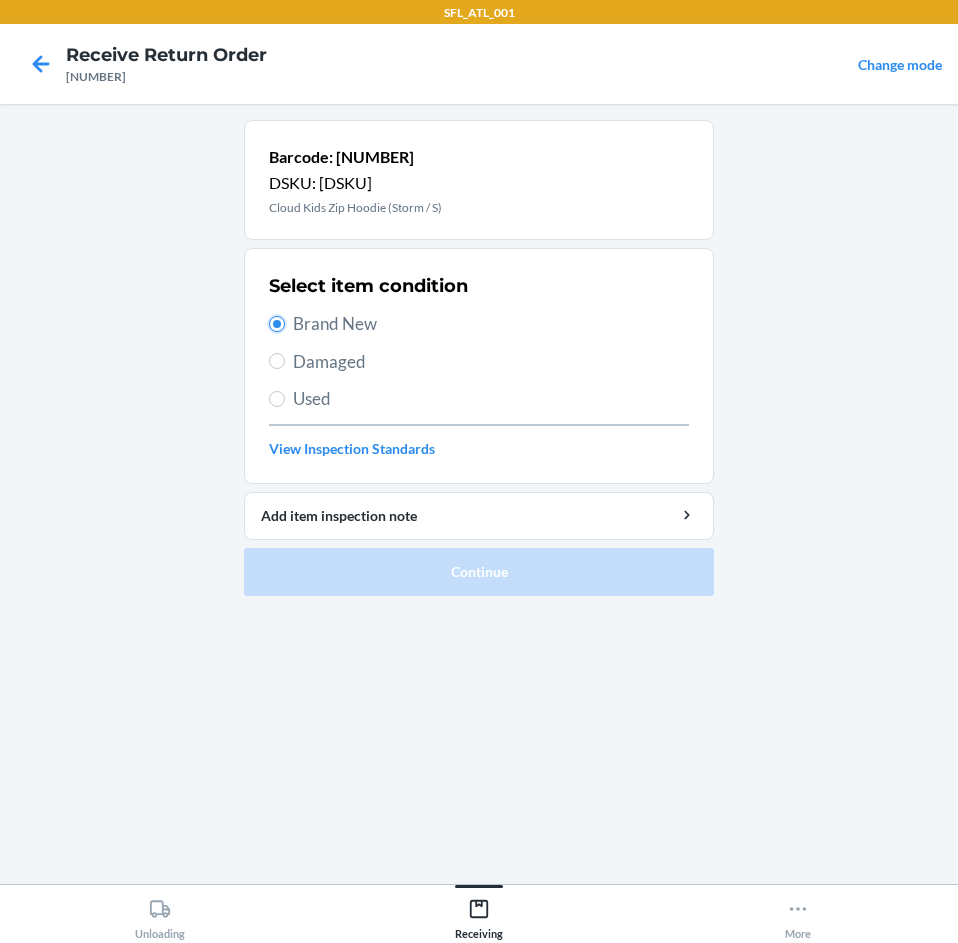 radio on "true" 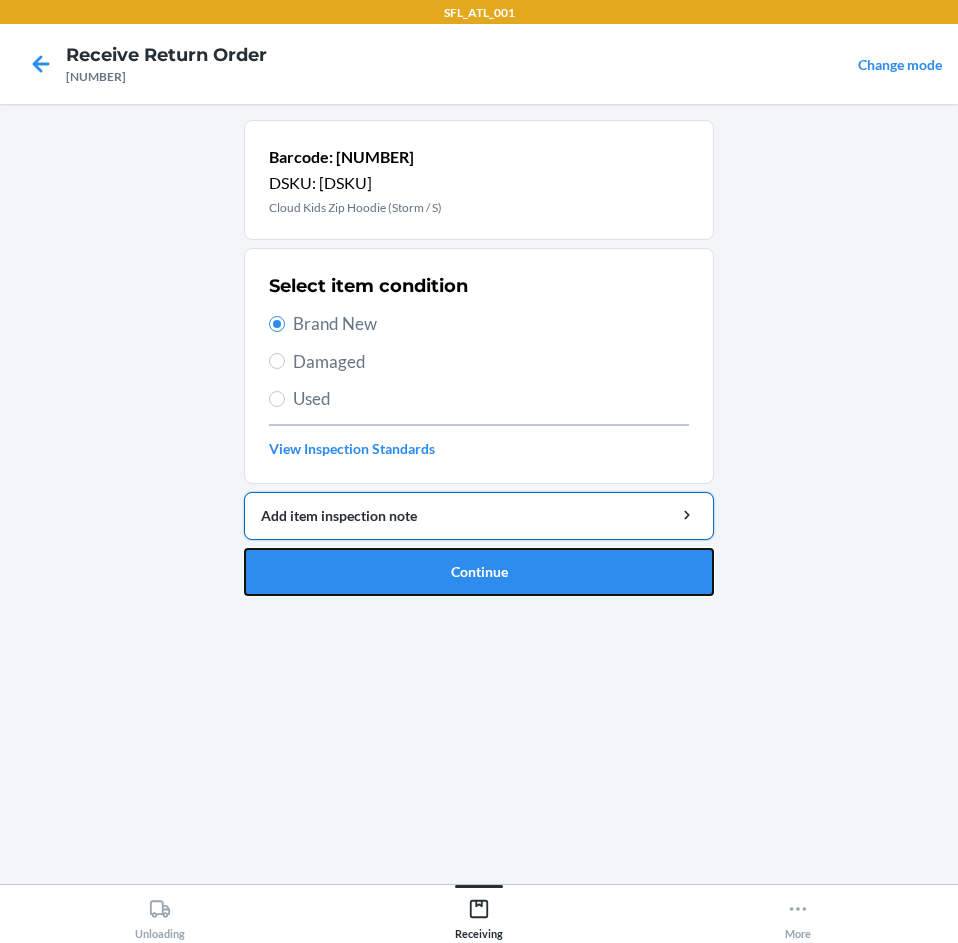 drag, startPoint x: 546, startPoint y: 557, endPoint x: 565, endPoint y: 526, distance: 36.359318 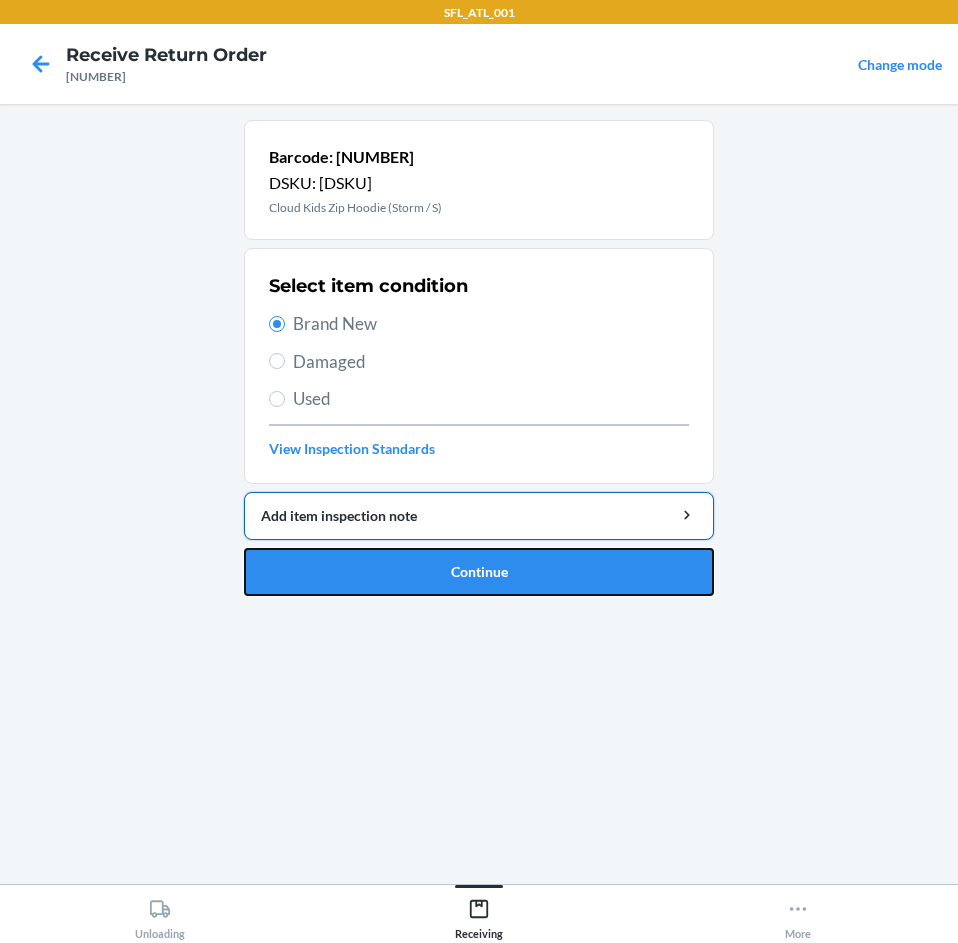 click on "Barcode: [BARCODE] DSKU: [PRODUCT_CODE] Cloud Kids Zip Hoodie (Storm / S) Select item condition Brand New Damaged Used View Inspection Standards Add item inspection note Continue" at bounding box center (479, 358) 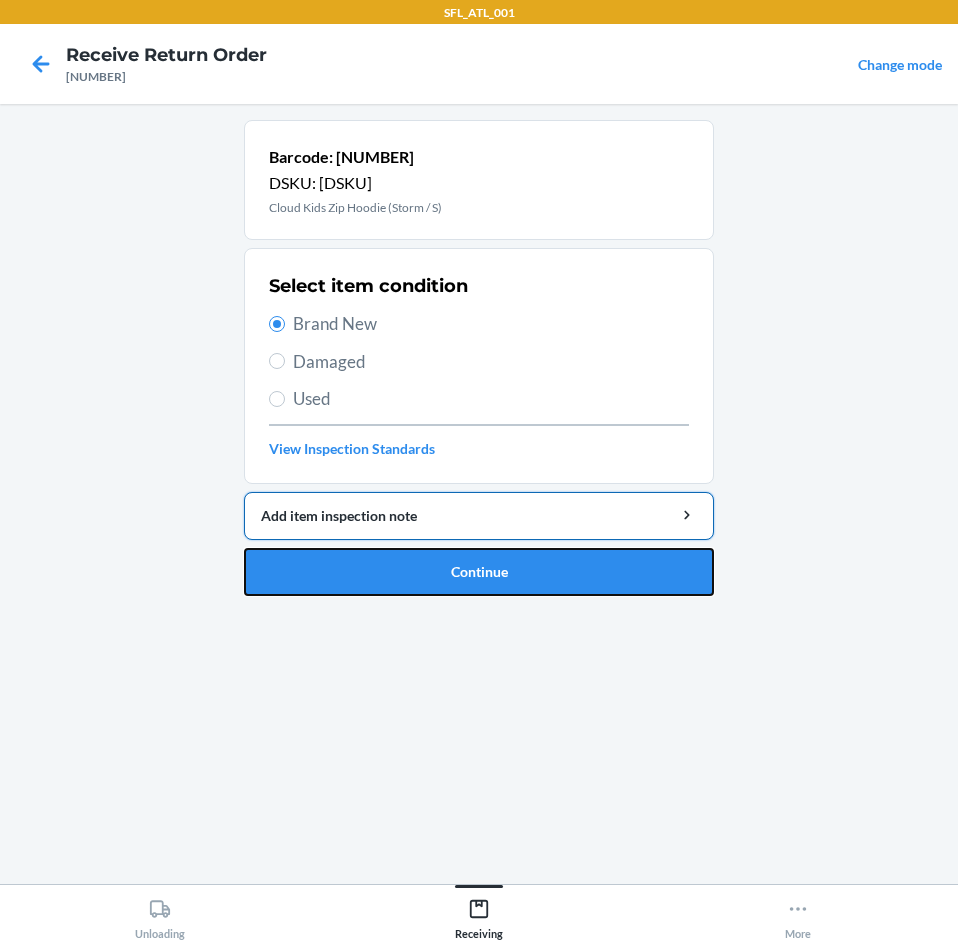click on "Continue" at bounding box center [479, 572] 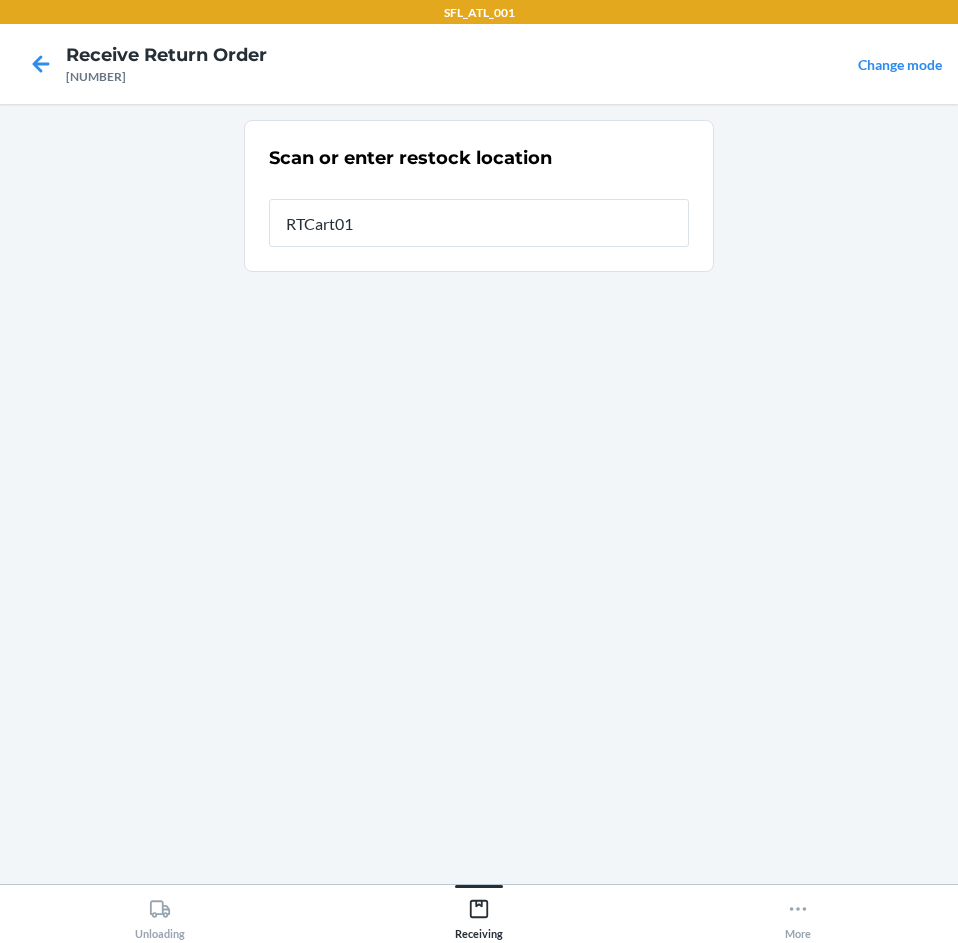 type on "[PRODUCT_CODE]" 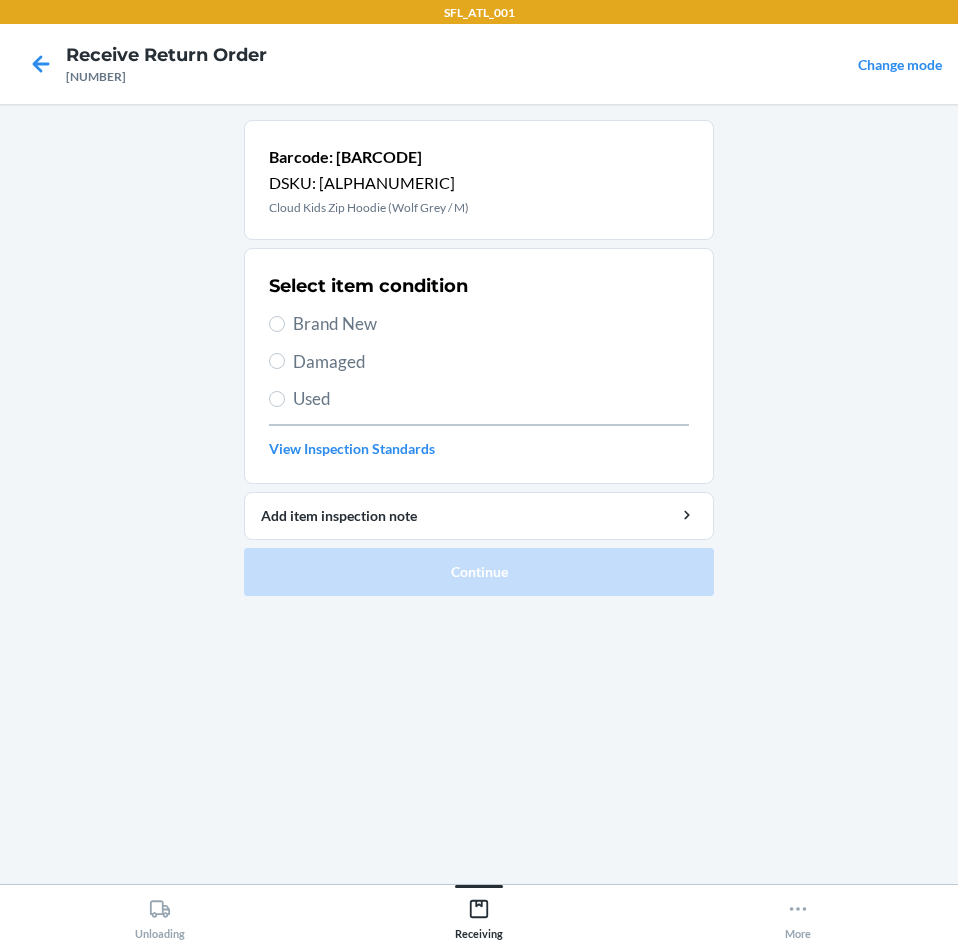 click on "Brand New" at bounding box center [491, 324] 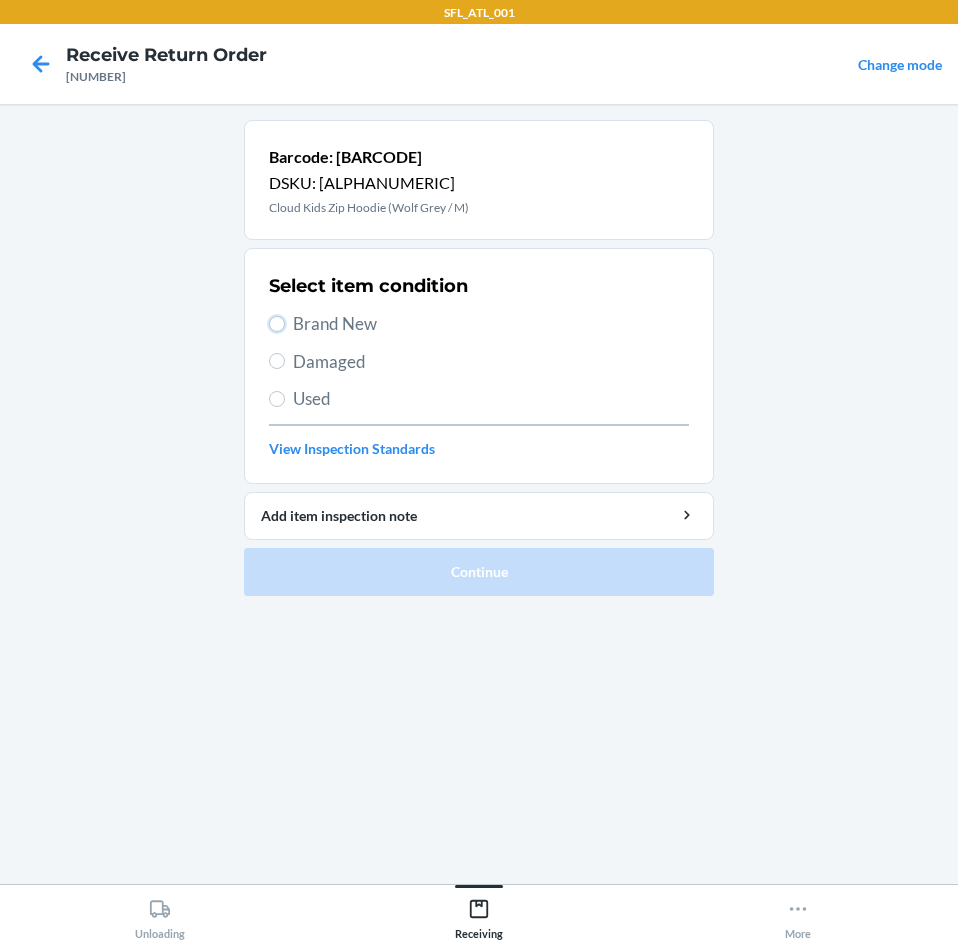 click on "Brand New" at bounding box center [277, 324] 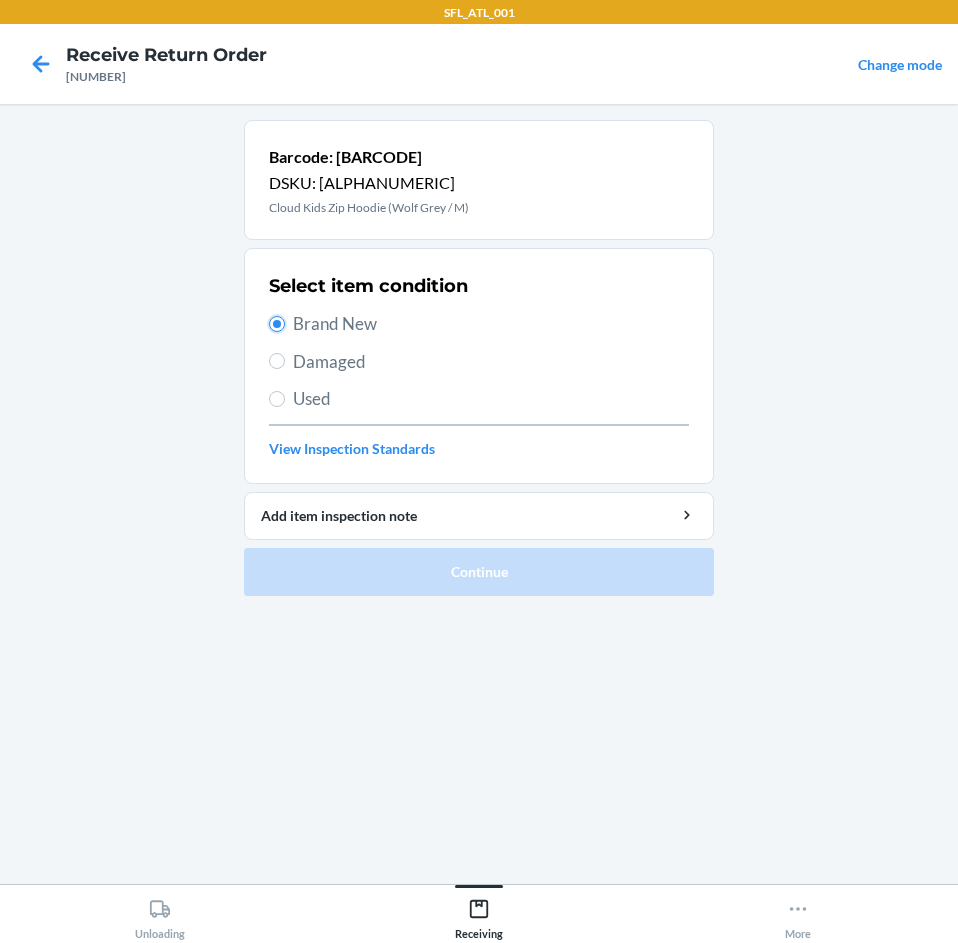 radio on "true" 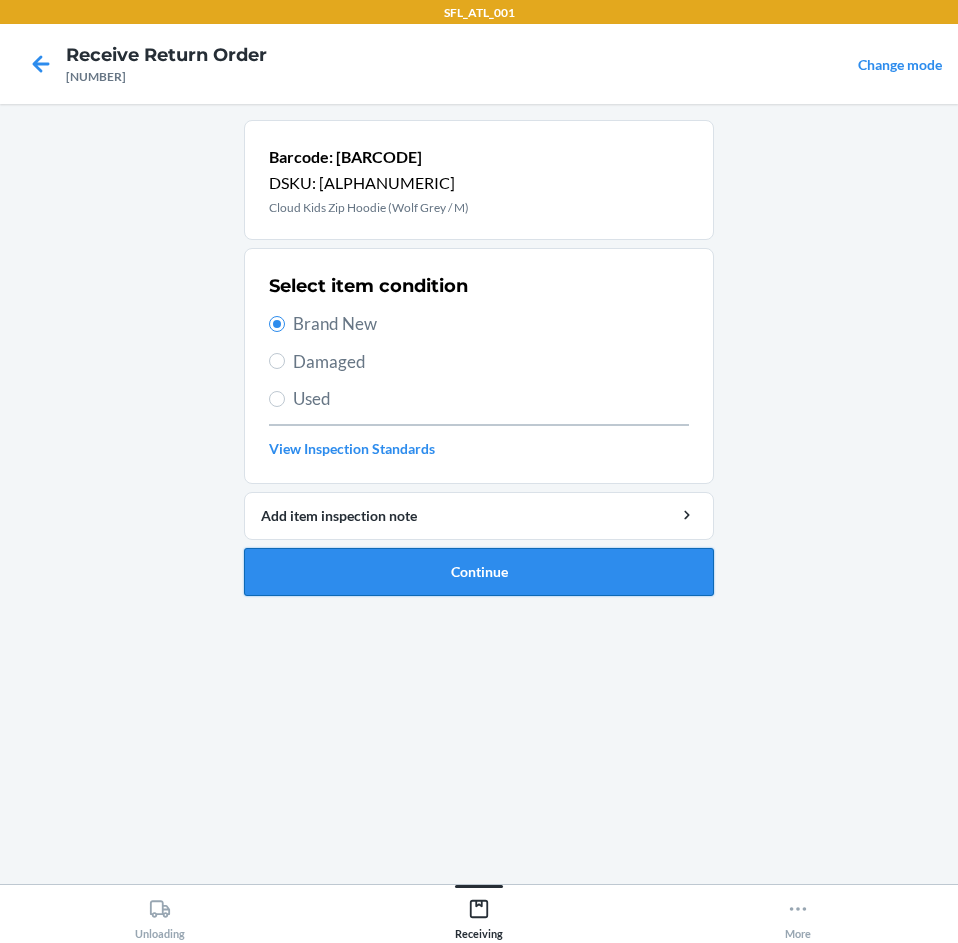 click on "Continue" at bounding box center [479, 572] 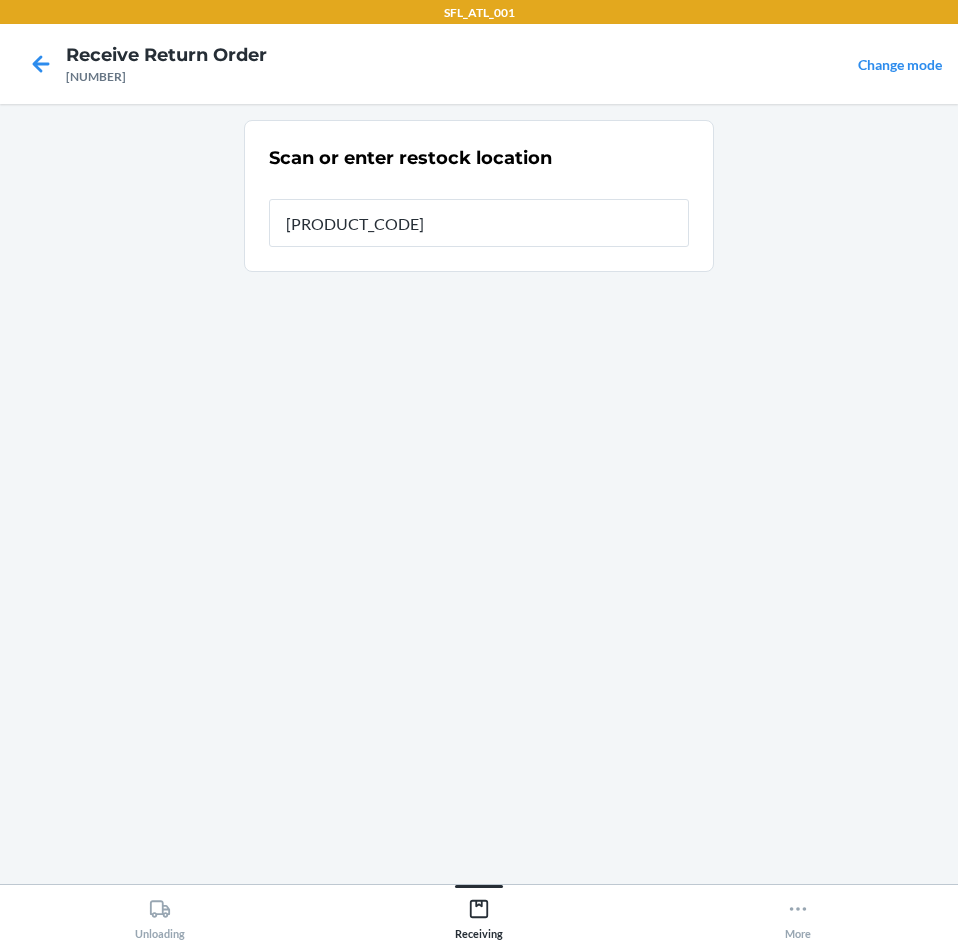 type on "[PRODUCT_CODE]" 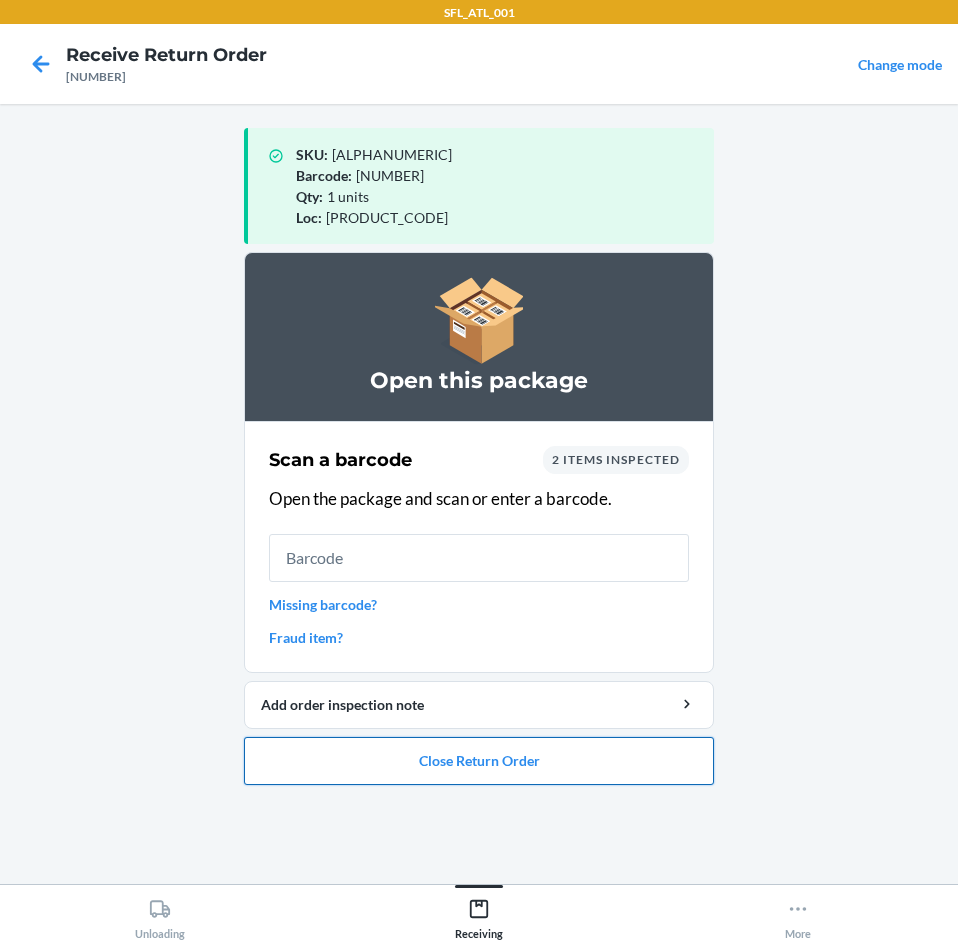 click on "Close Return Order" at bounding box center [479, 761] 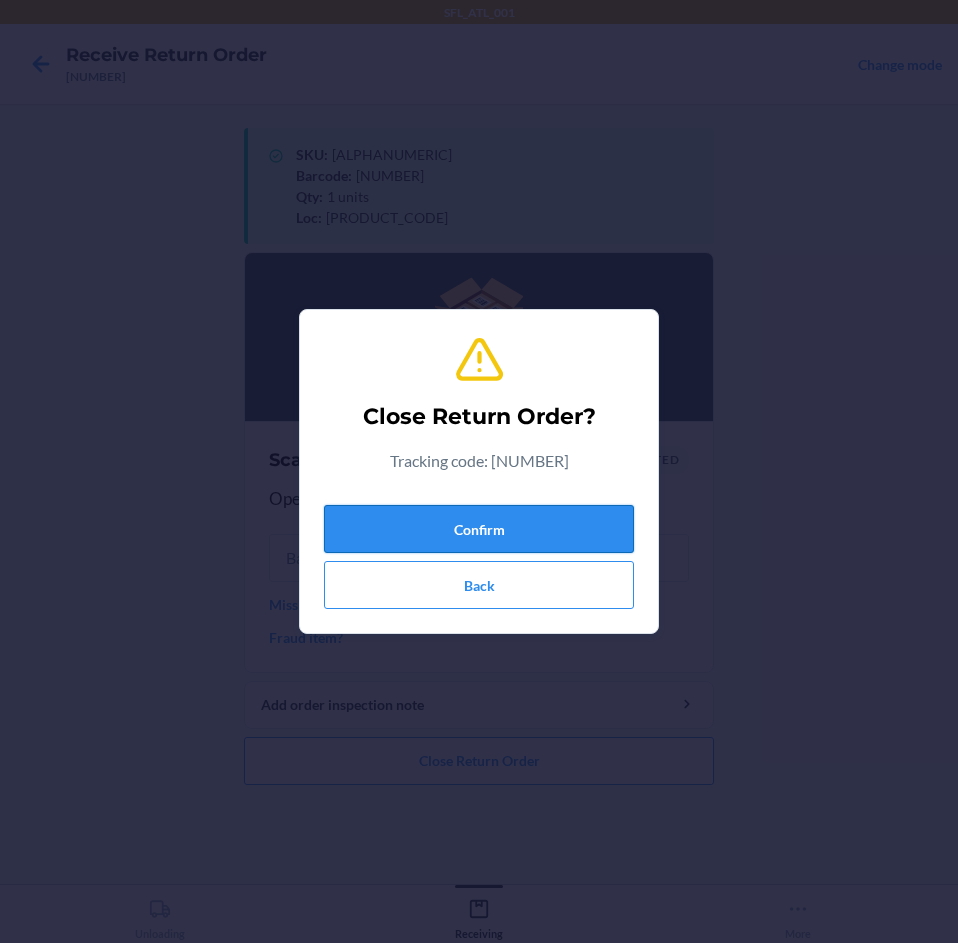 click on "Confirm" at bounding box center (479, 529) 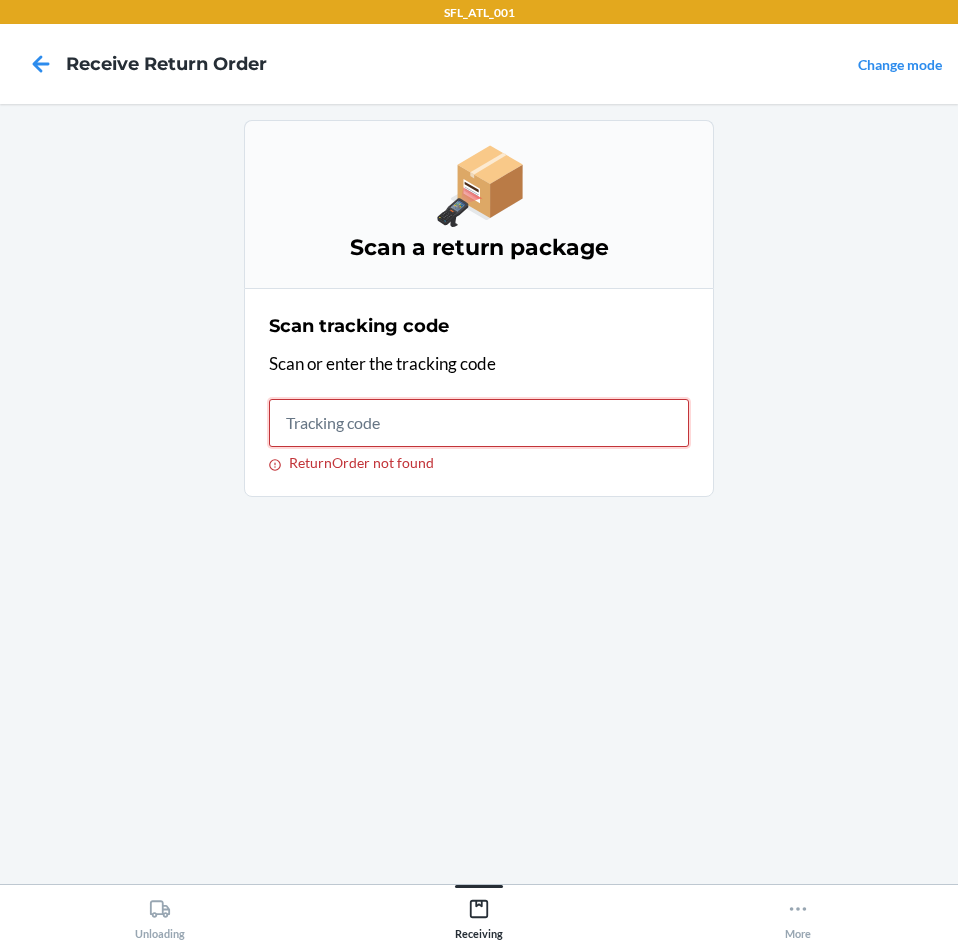 drag, startPoint x: 298, startPoint y: 420, endPoint x: 274, endPoint y: 414, distance: 24.738634 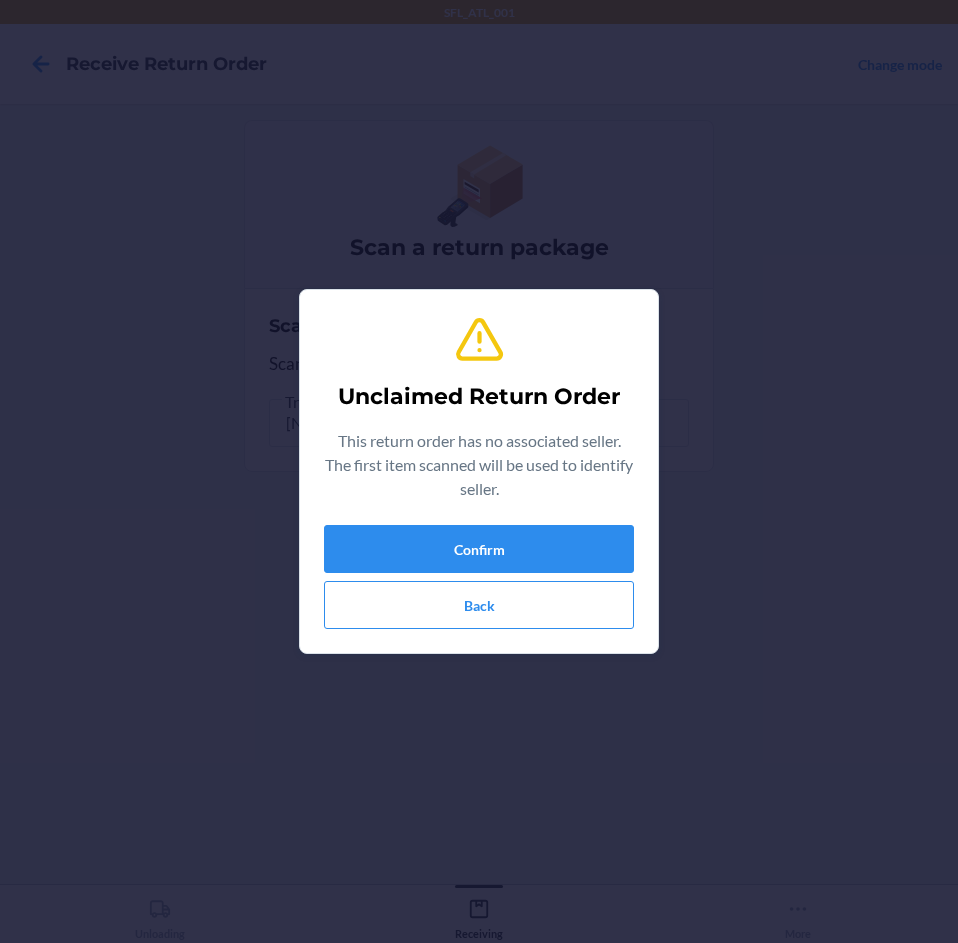 type on "[NUMBER]" 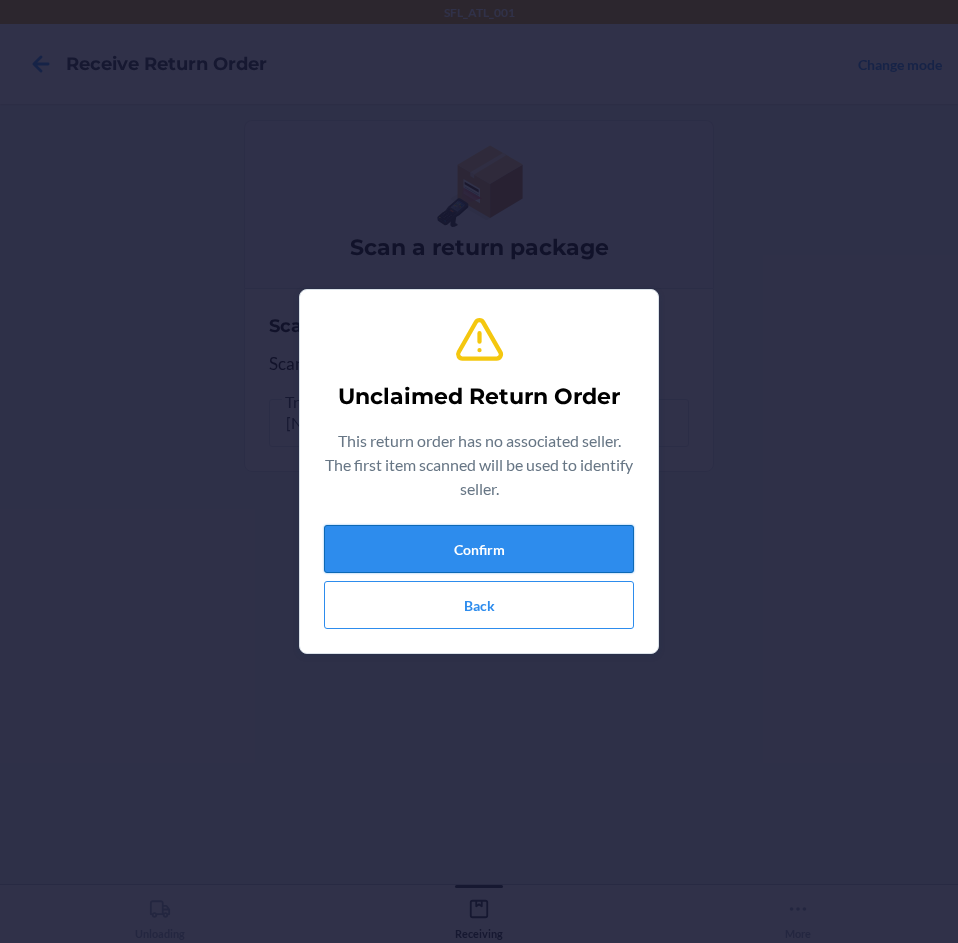 click on "Confirm" at bounding box center (479, 549) 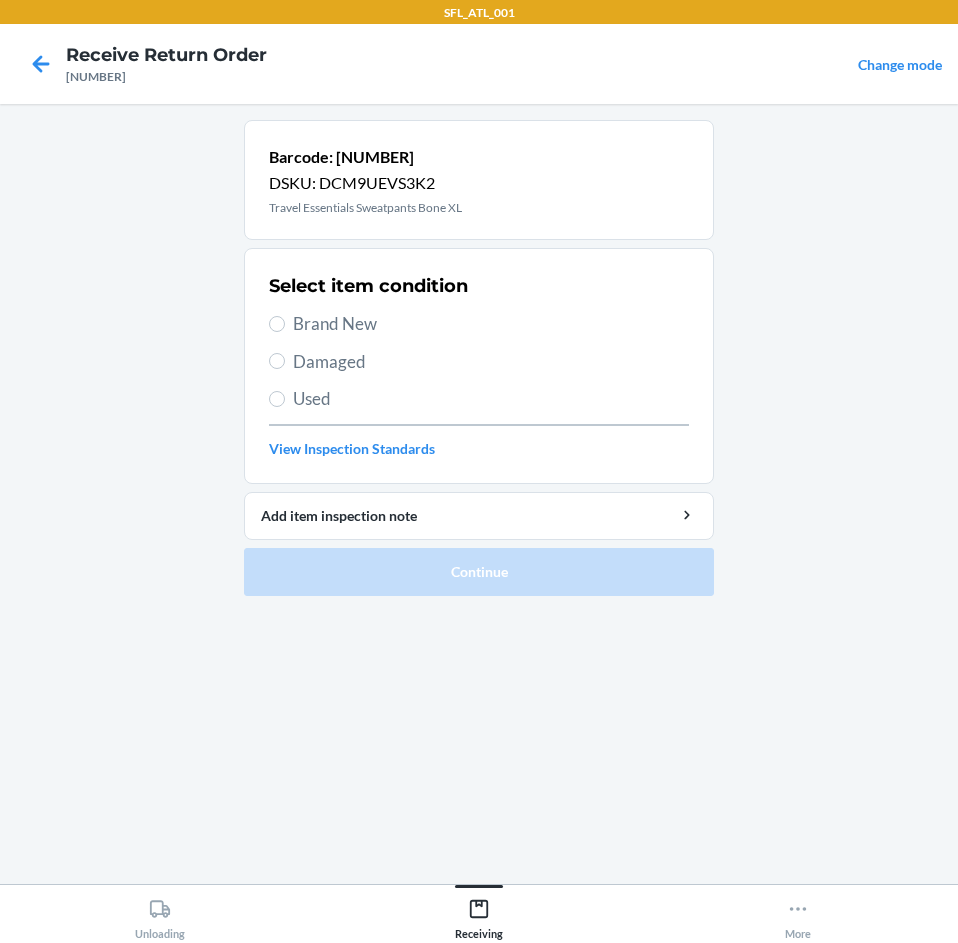 click on "Brand New" at bounding box center [491, 324] 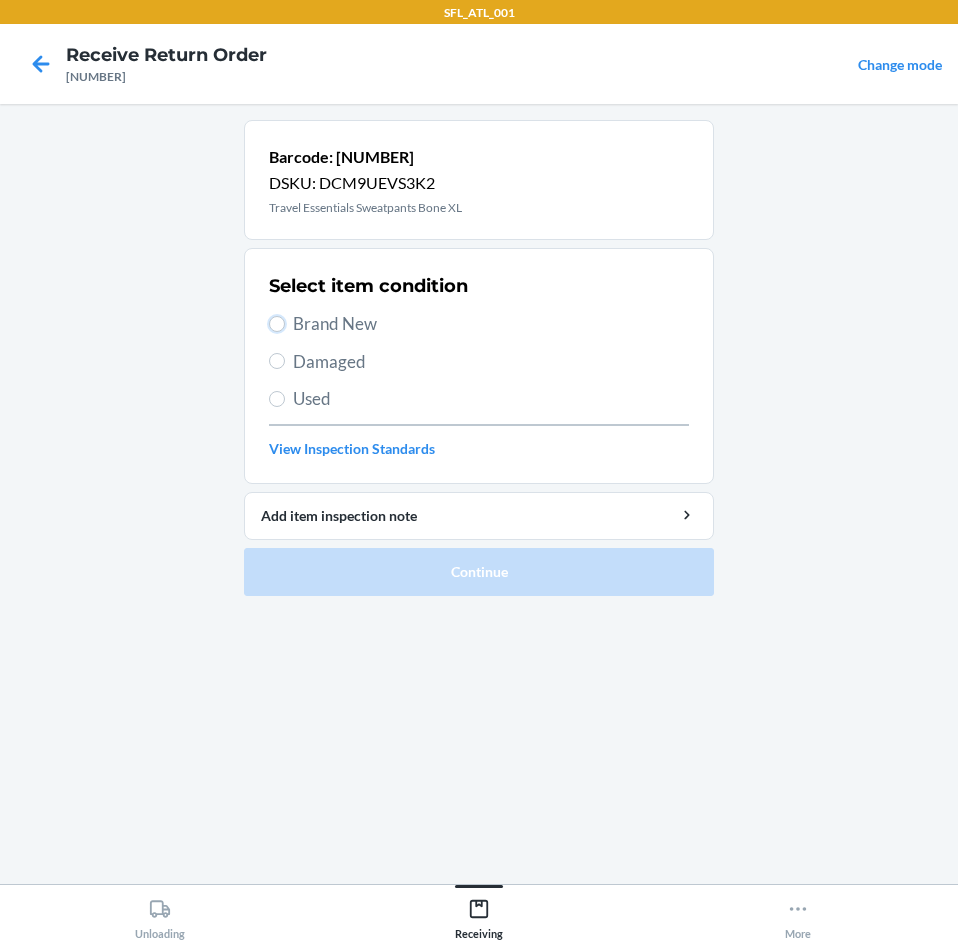 click on "Brand New" at bounding box center (277, 324) 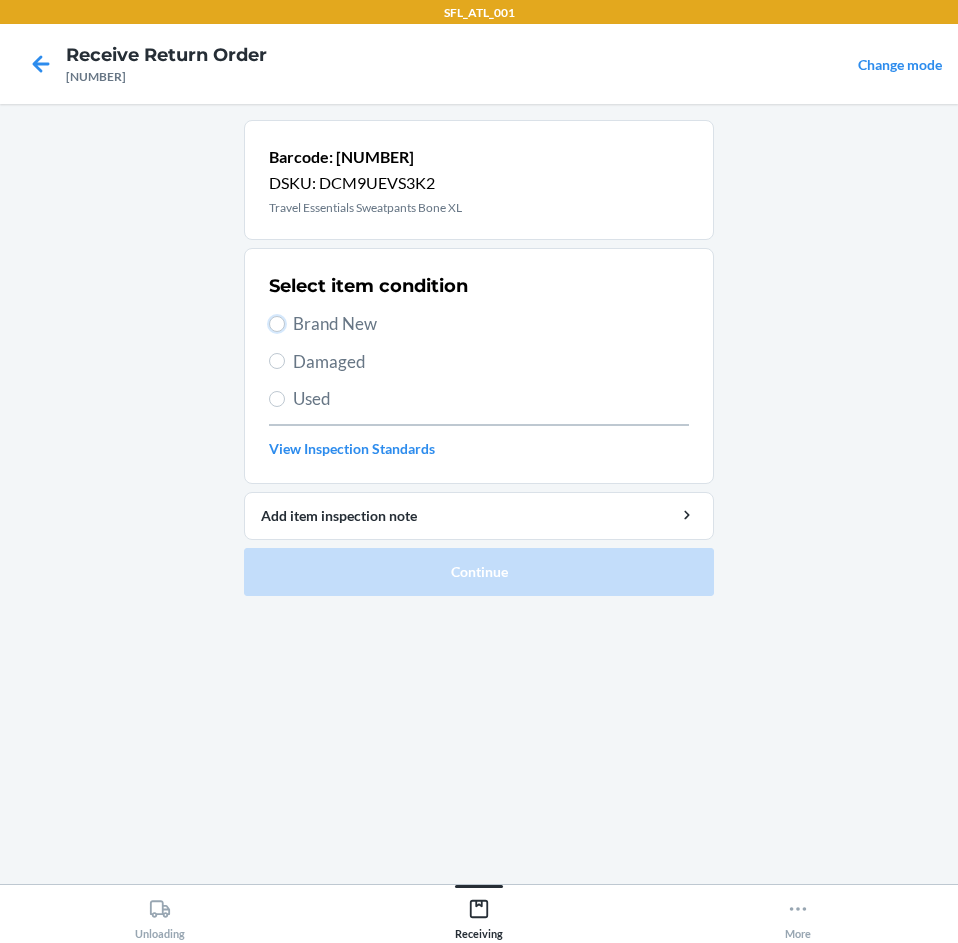 radio on "true" 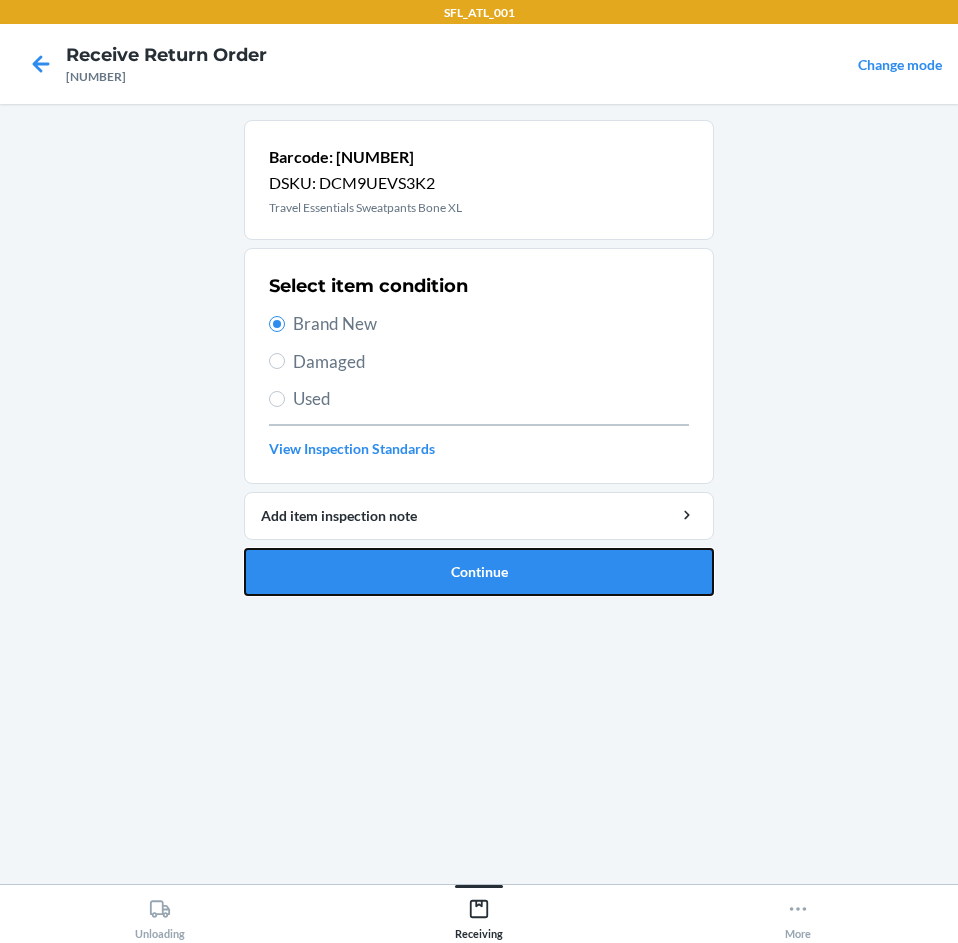 drag, startPoint x: 406, startPoint y: 576, endPoint x: 372, endPoint y: 565, distance: 35.735138 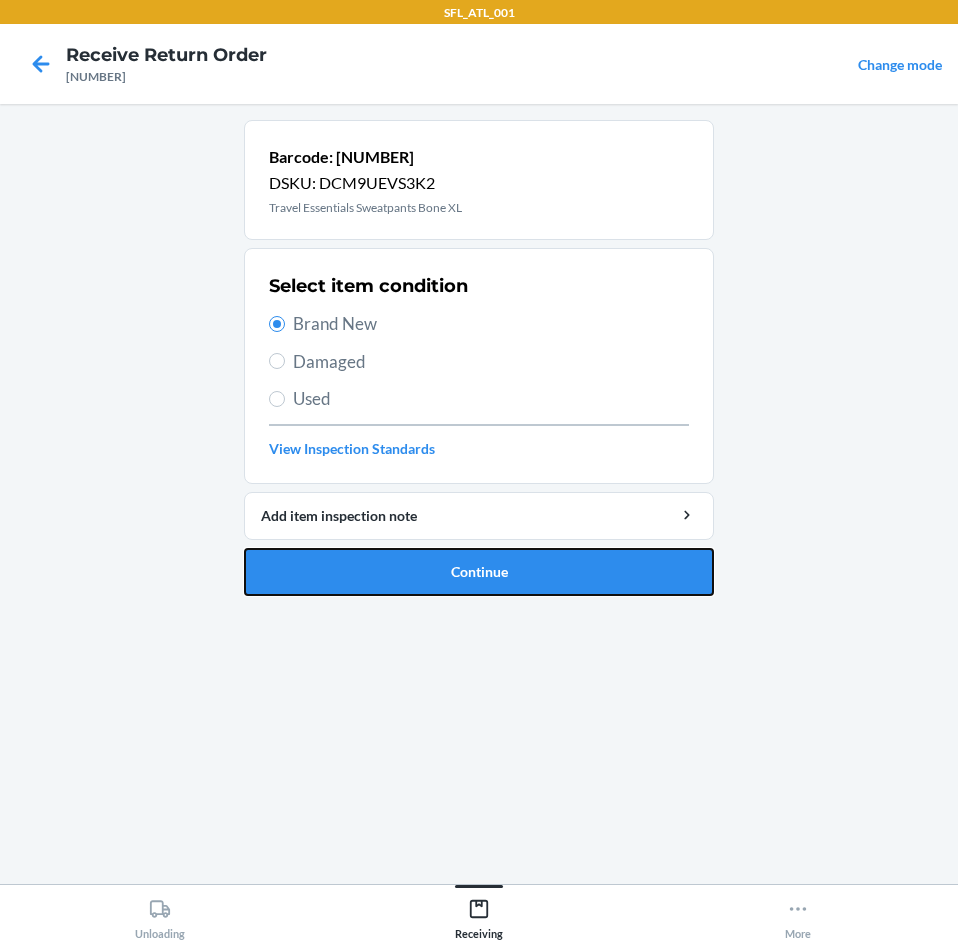 click on "Continue" at bounding box center [479, 572] 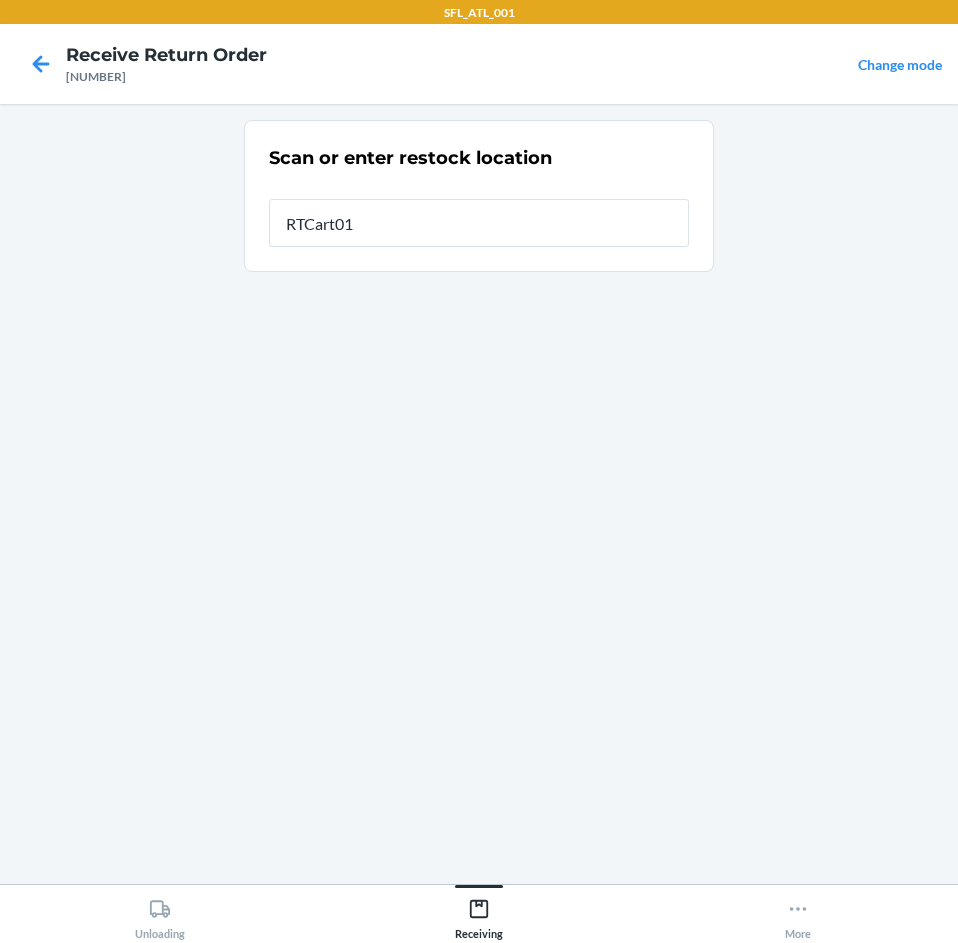type on "[PRODUCT_CODE]" 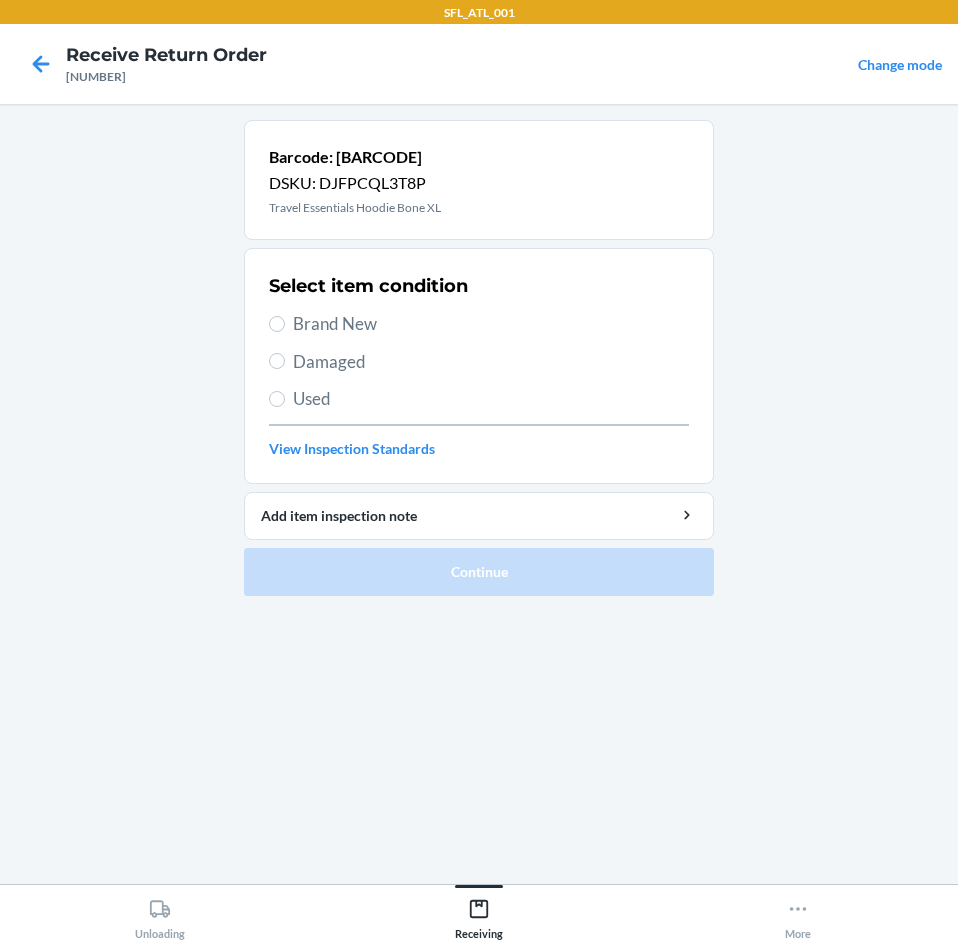 click on "Brand New" at bounding box center [491, 324] 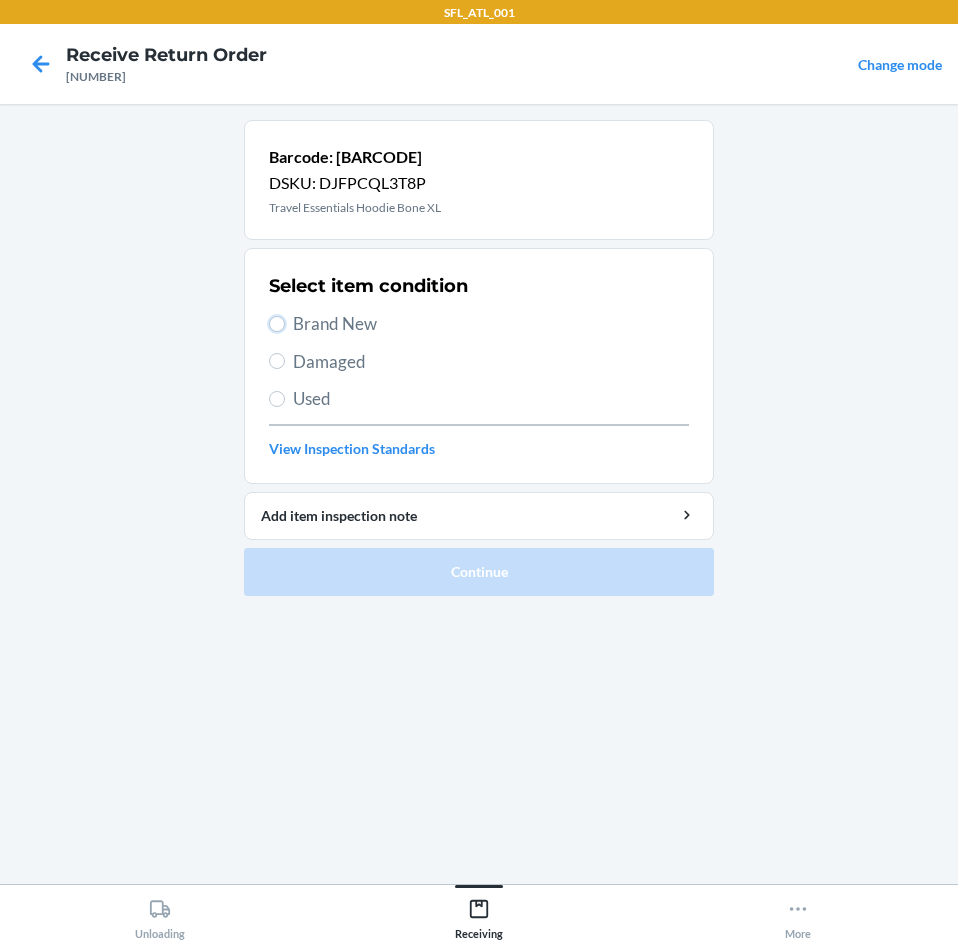 click on "Brand New" at bounding box center [277, 324] 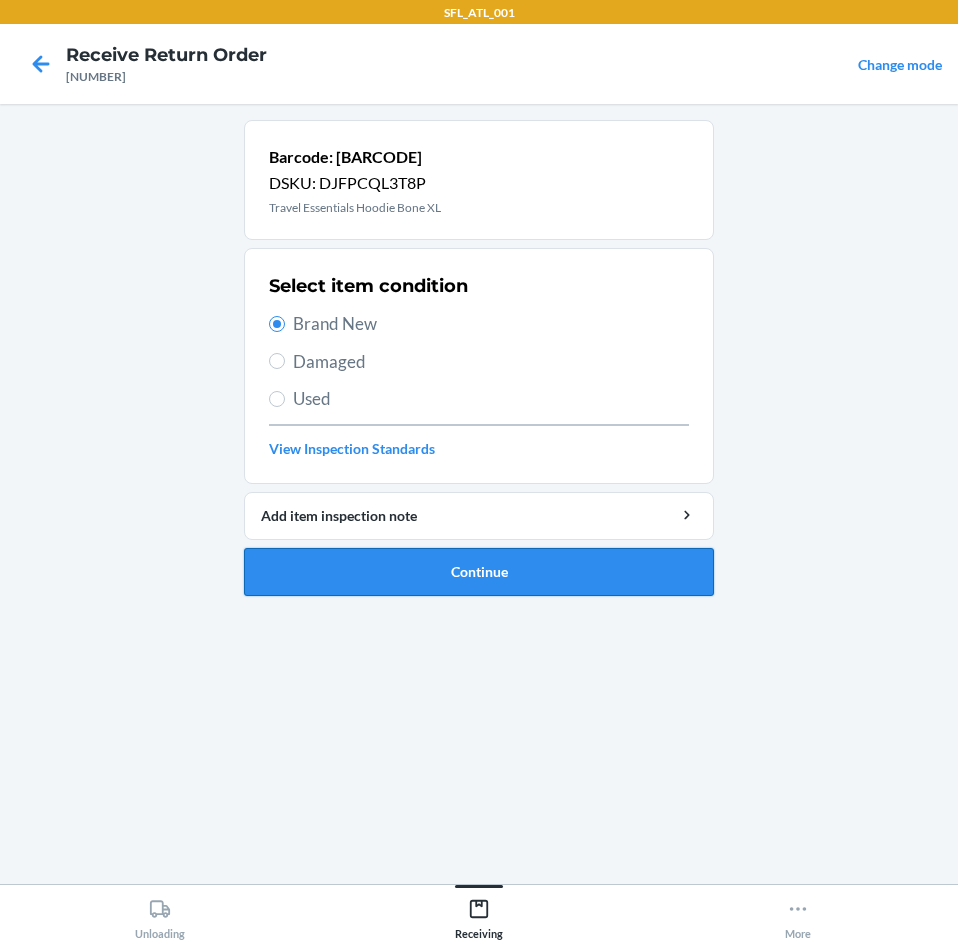 click on "Continue" at bounding box center (479, 572) 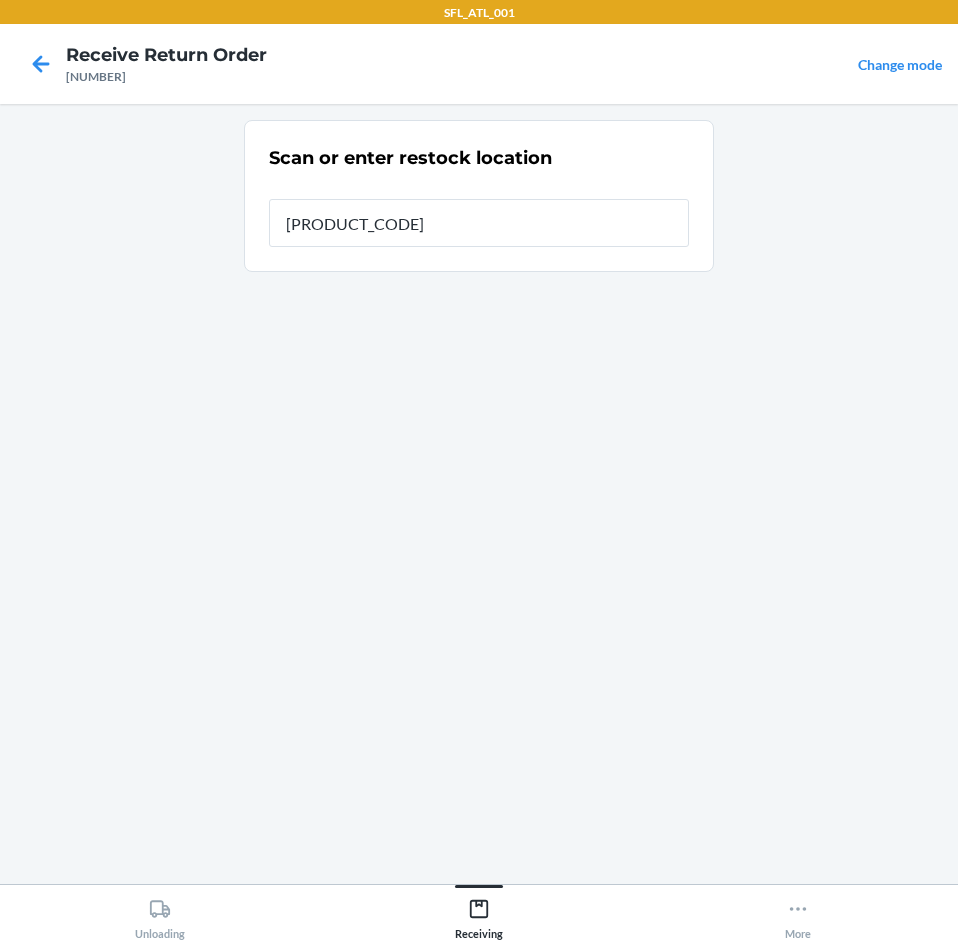 type on "[PRODUCT_CODE]" 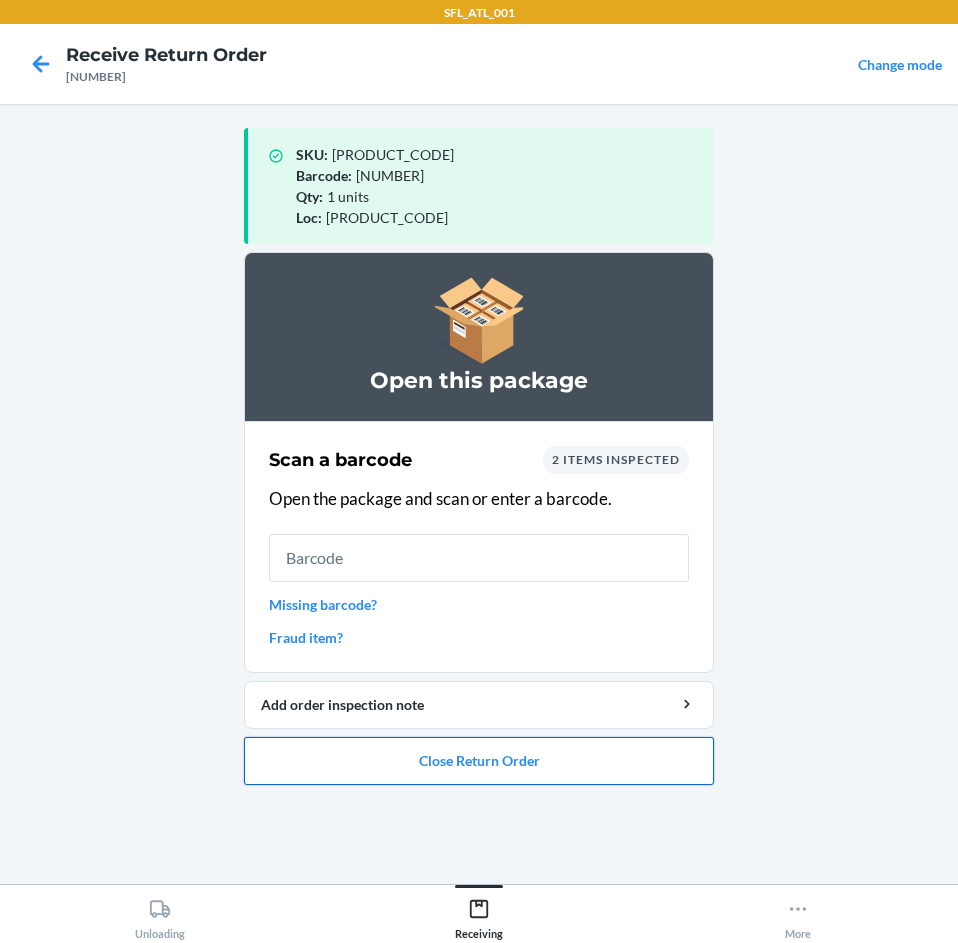 drag, startPoint x: 472, startPoint y: 766, endPoint x: 467, endPoint y: 749, distance: 17.720045 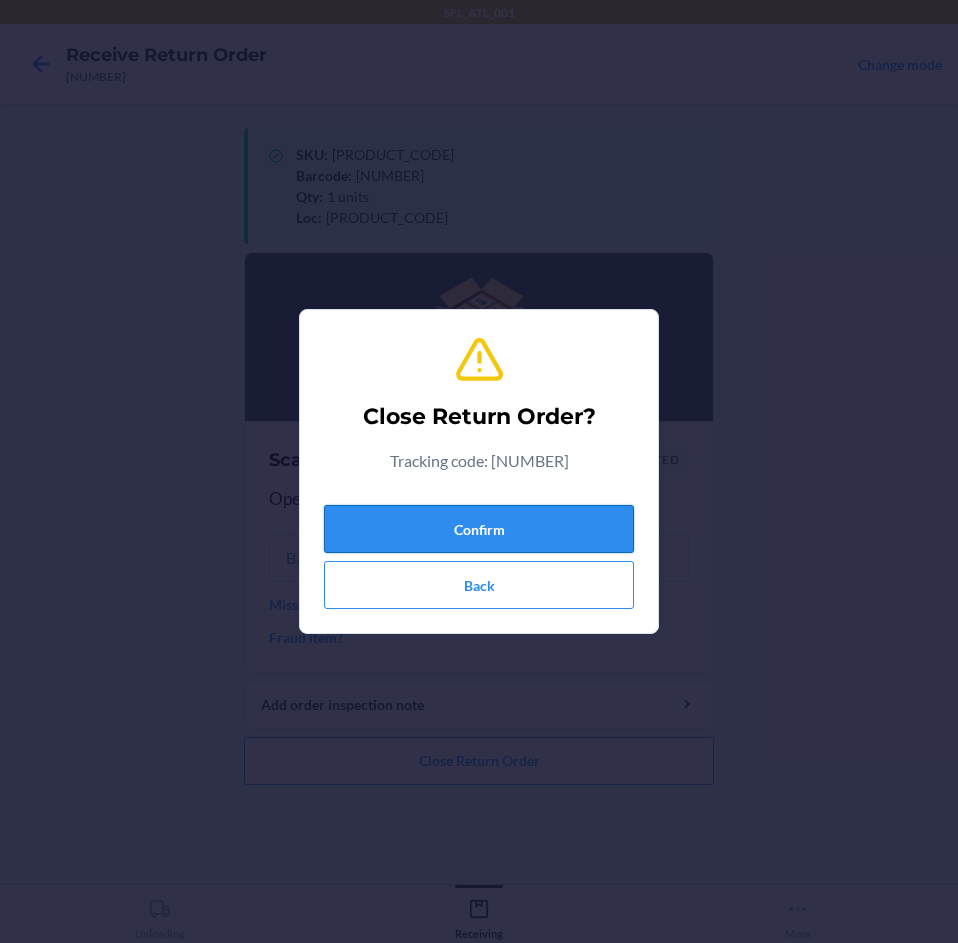 click on "Confirm" at bounding box center (479, 529) 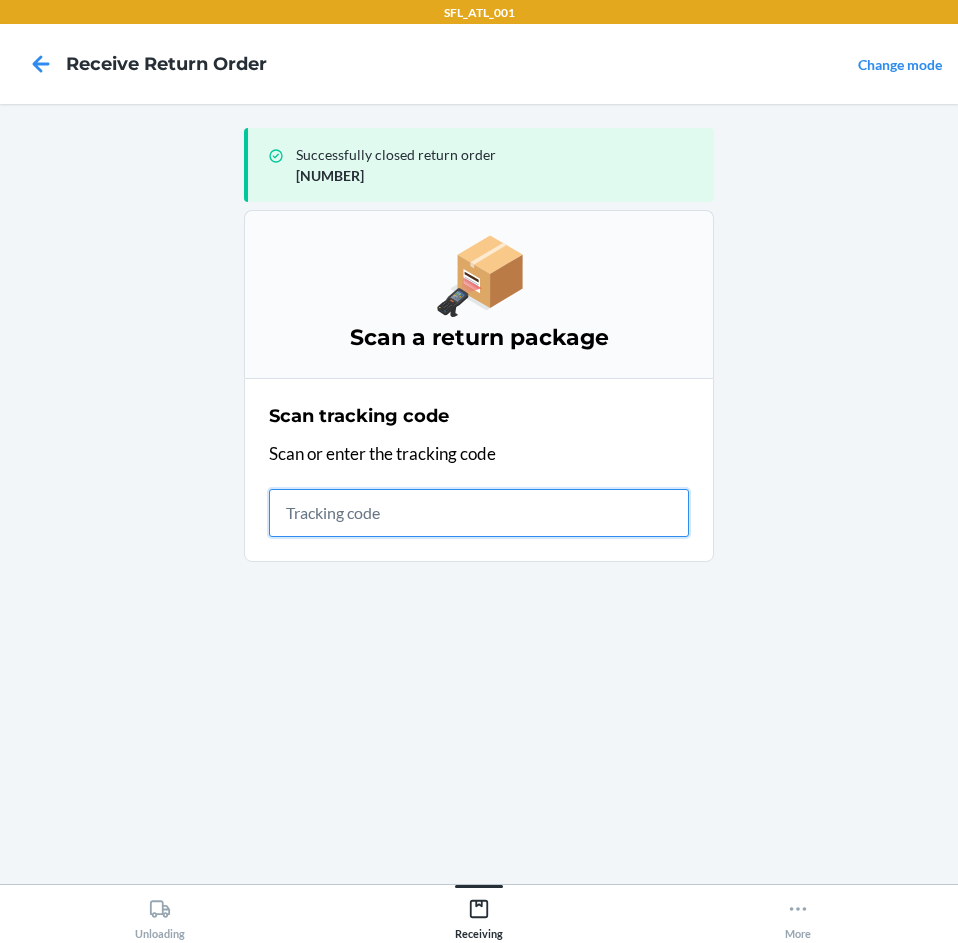 click at bounding box center [479, 513] 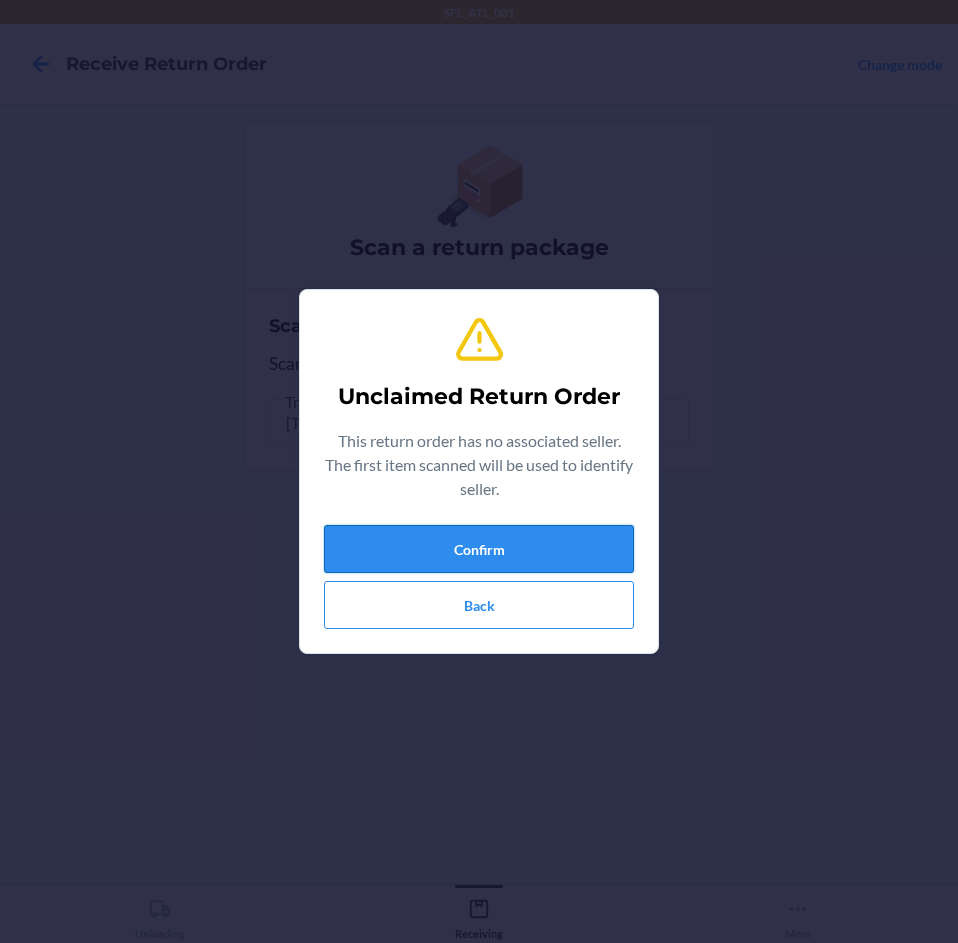 click on "Confirm" at bounding box center (479, 549) 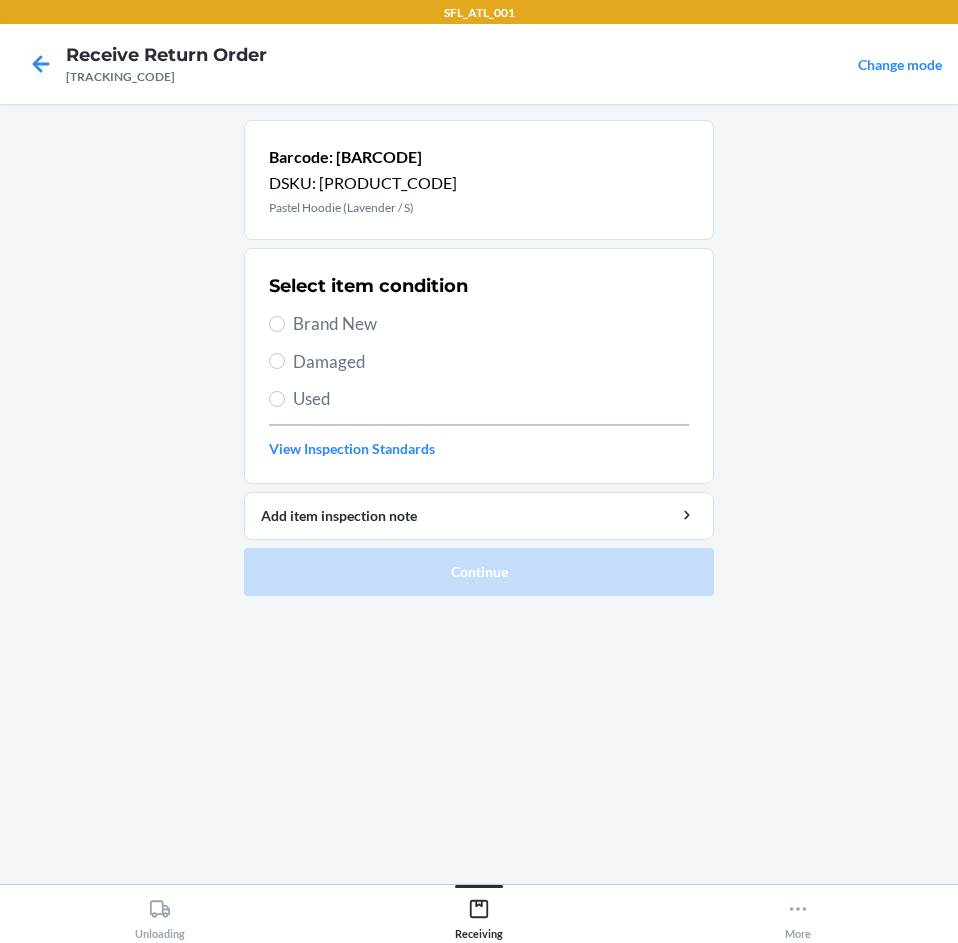 click on "Brand New" at bounding box center (491, 324) 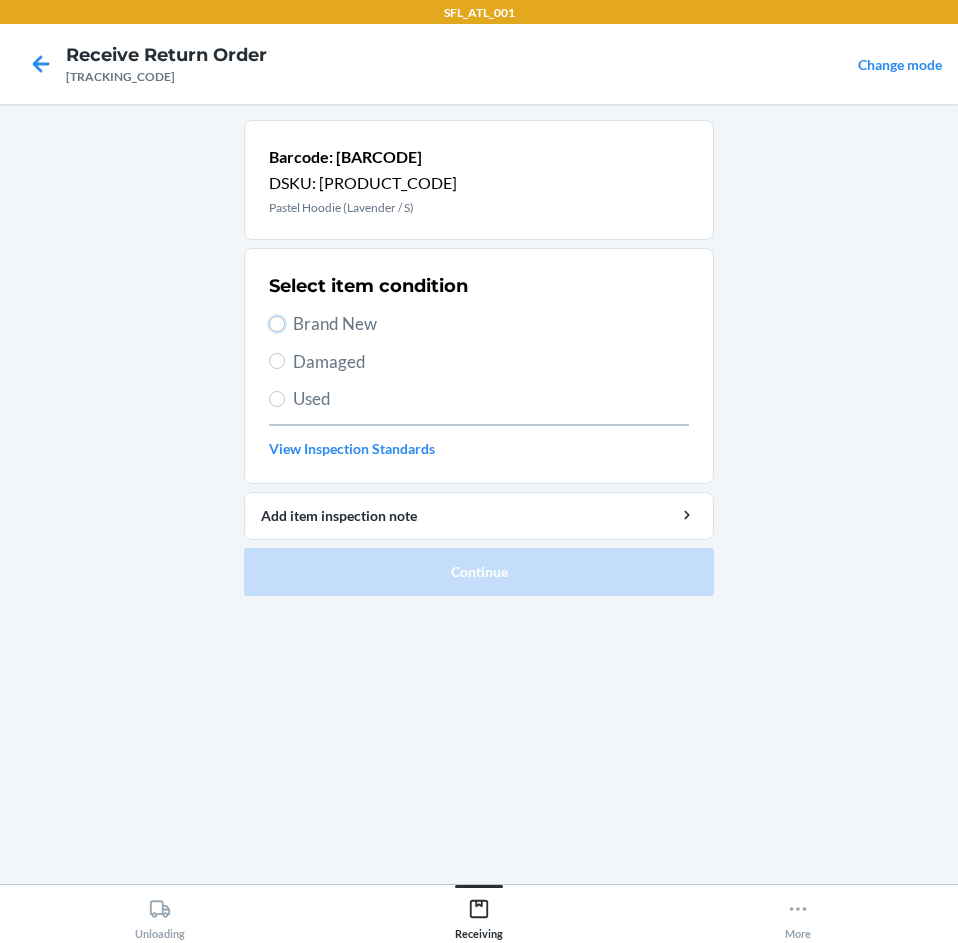 click on "Brand New" at bounding box center [277, 324] 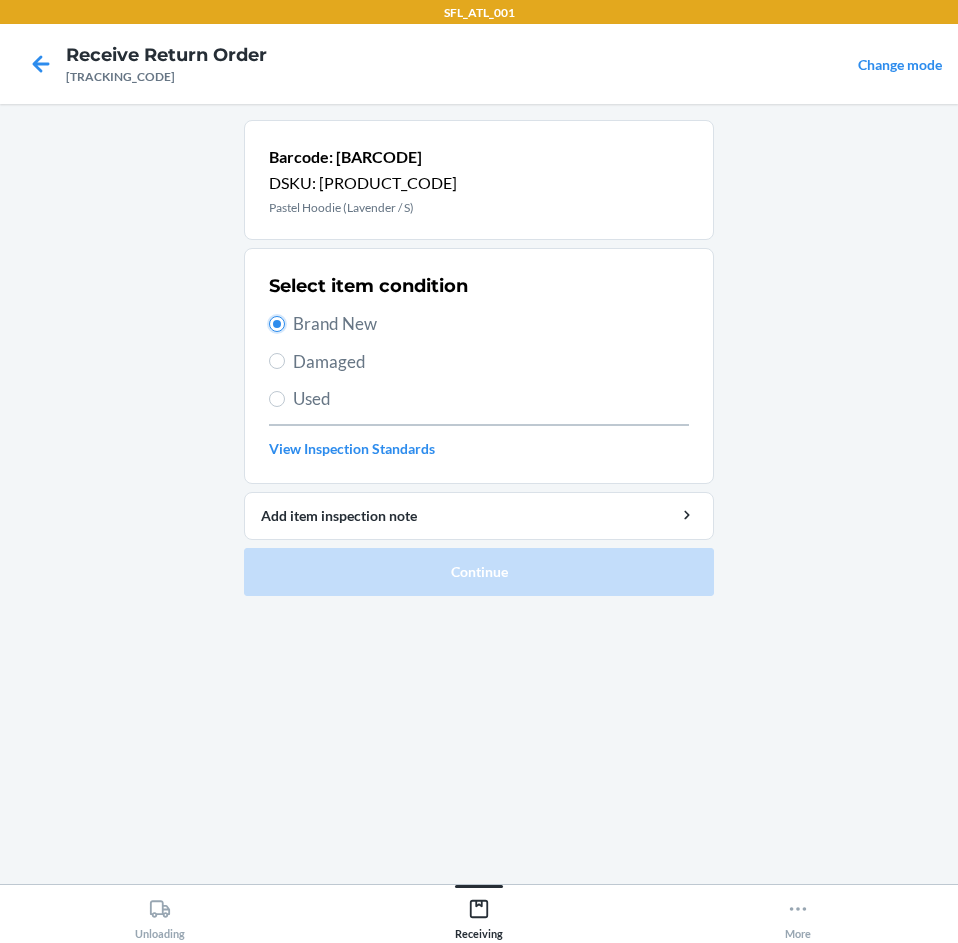 radio on "true" 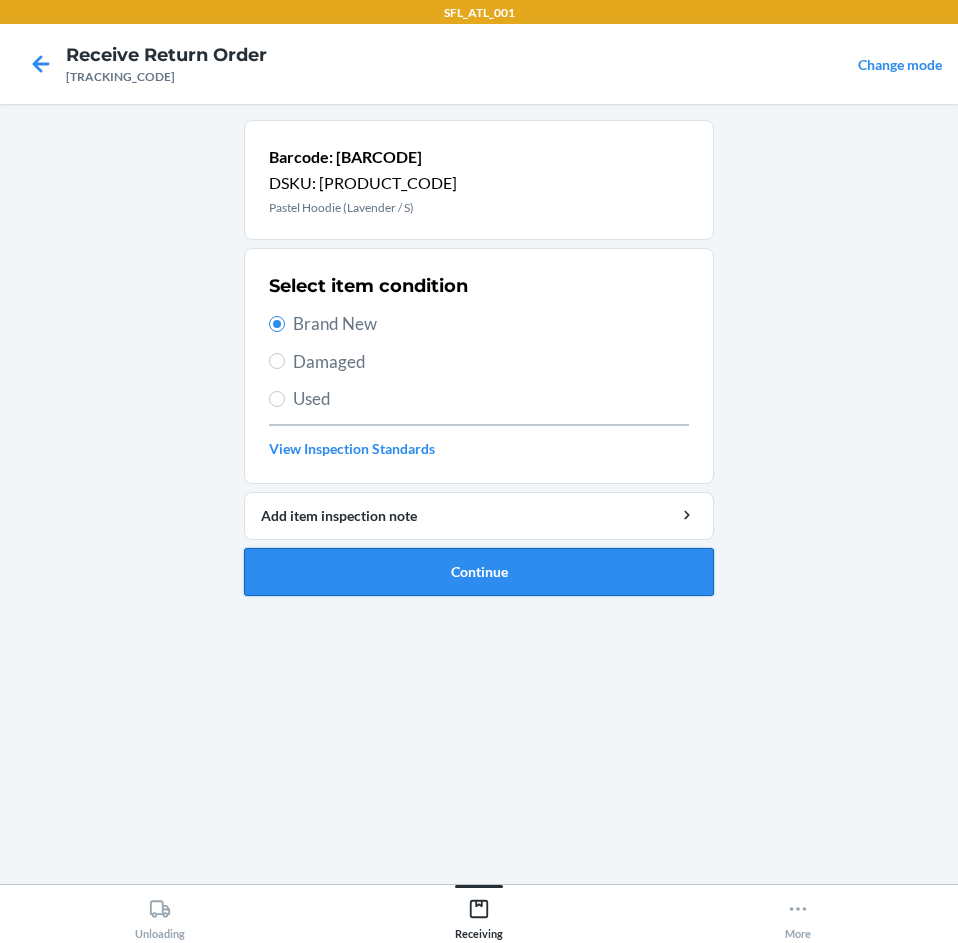 click on "Continue" at bounding box center [479, 572] 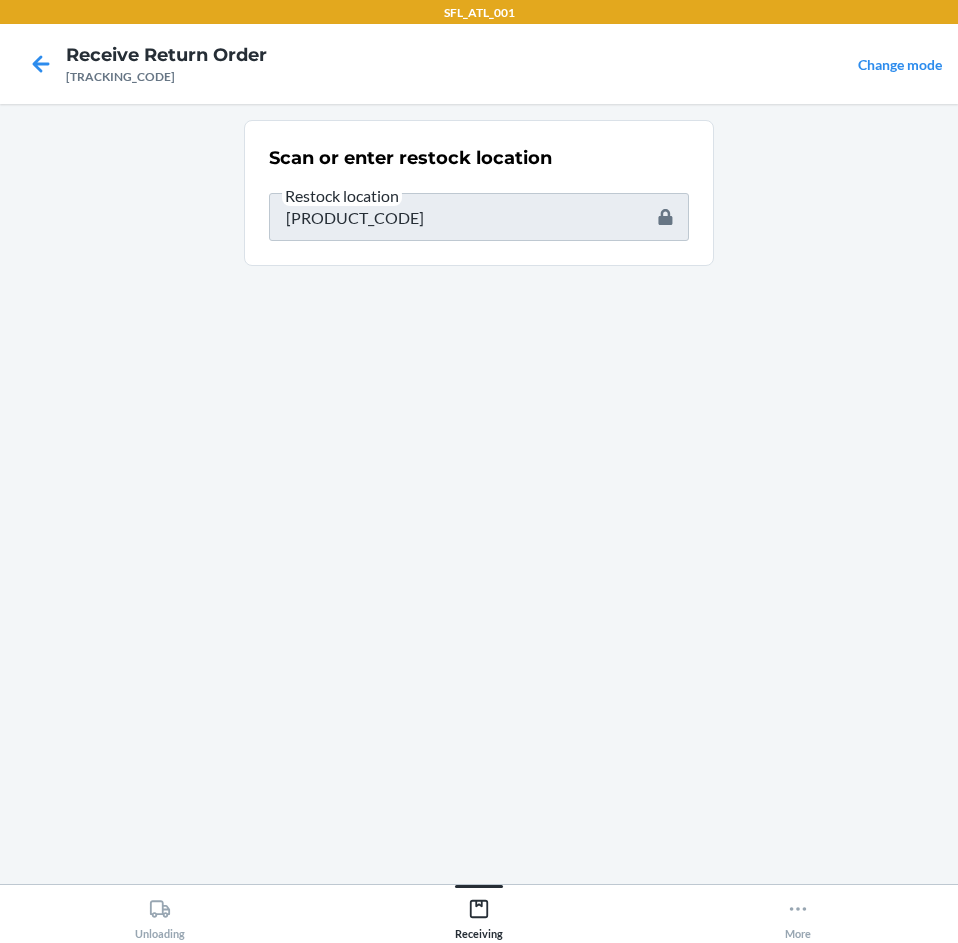 type on "[NUMBER]" 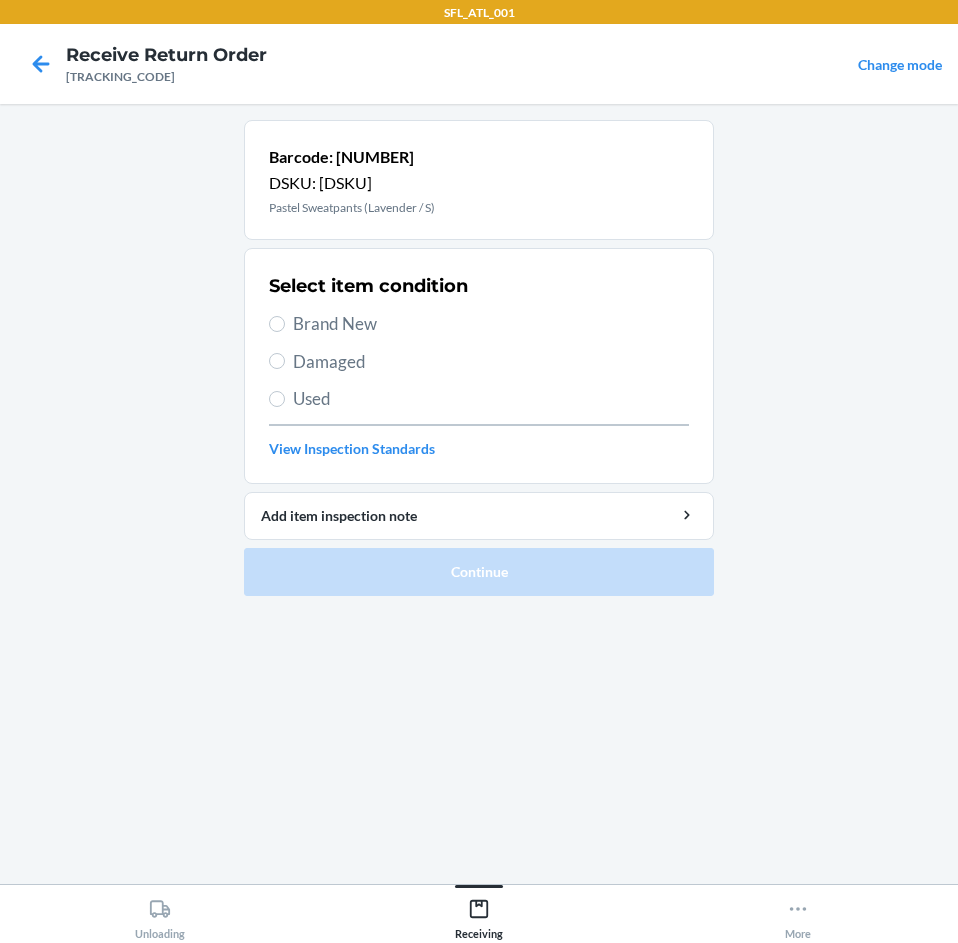 click on "Brand New" at bounding box center (491, 324) 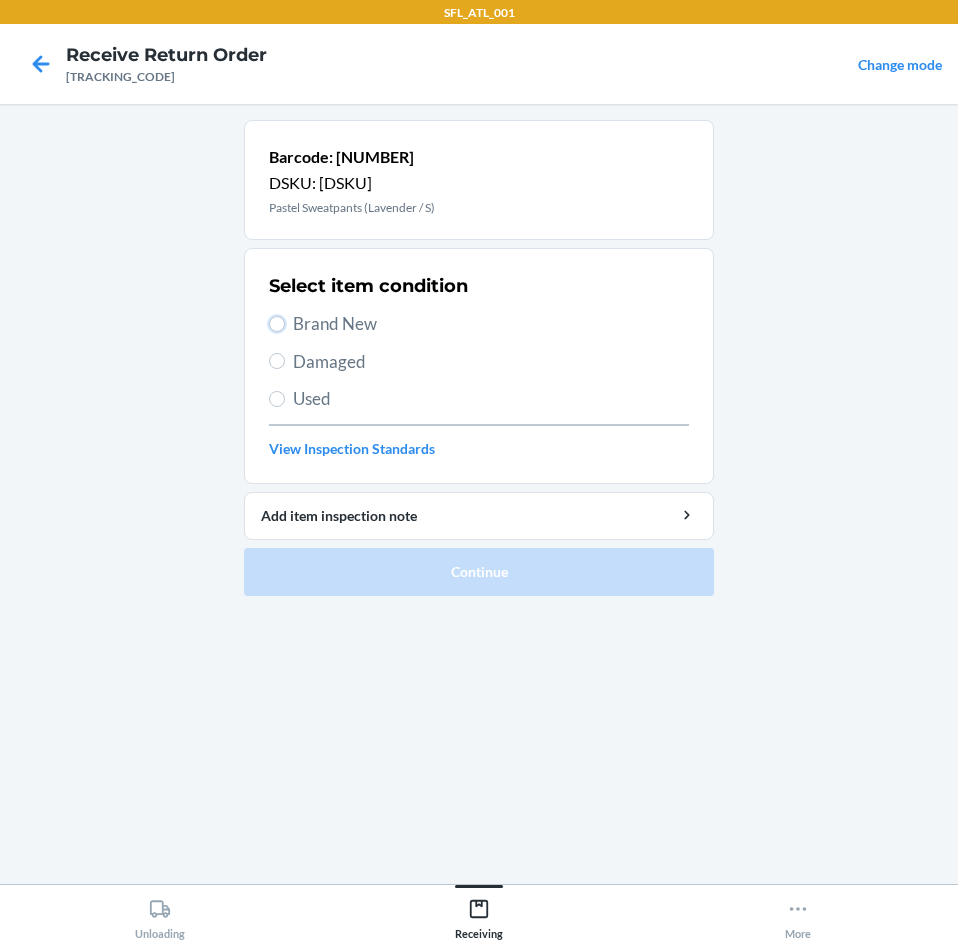click on "Brand New" at bounding box center (277, 324) 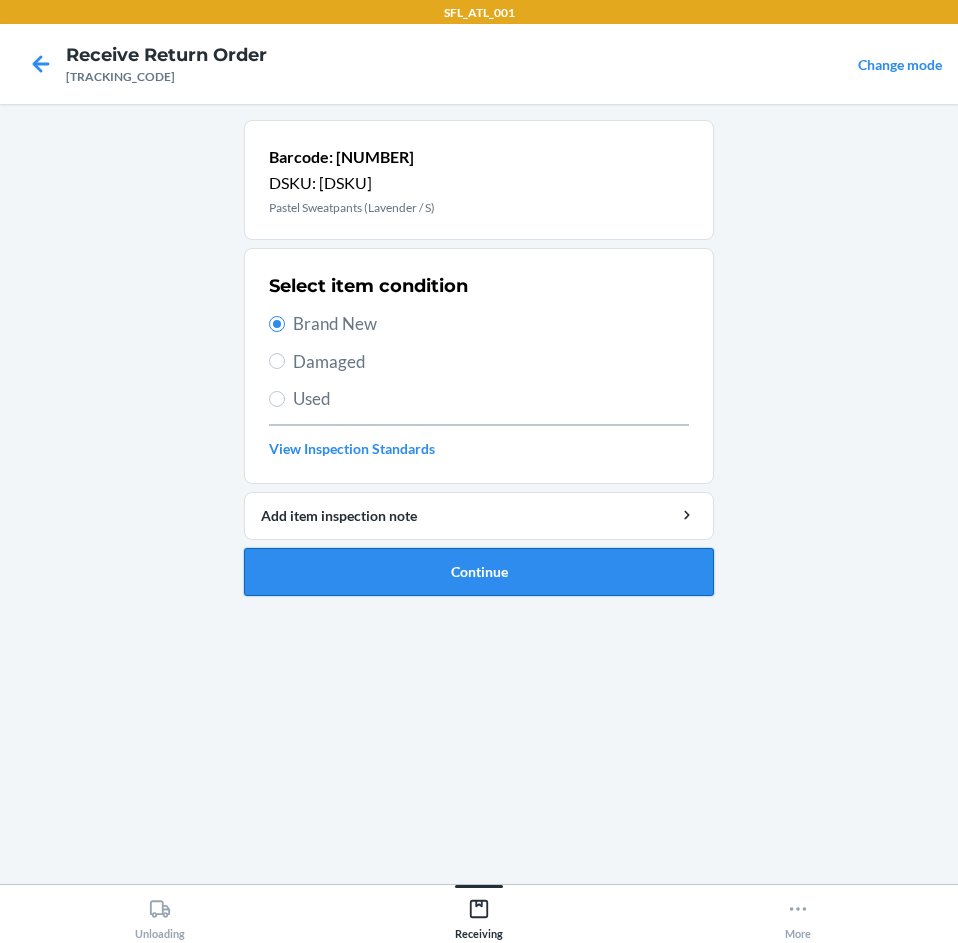 click on "Continue" at bounding box center (479, 572) 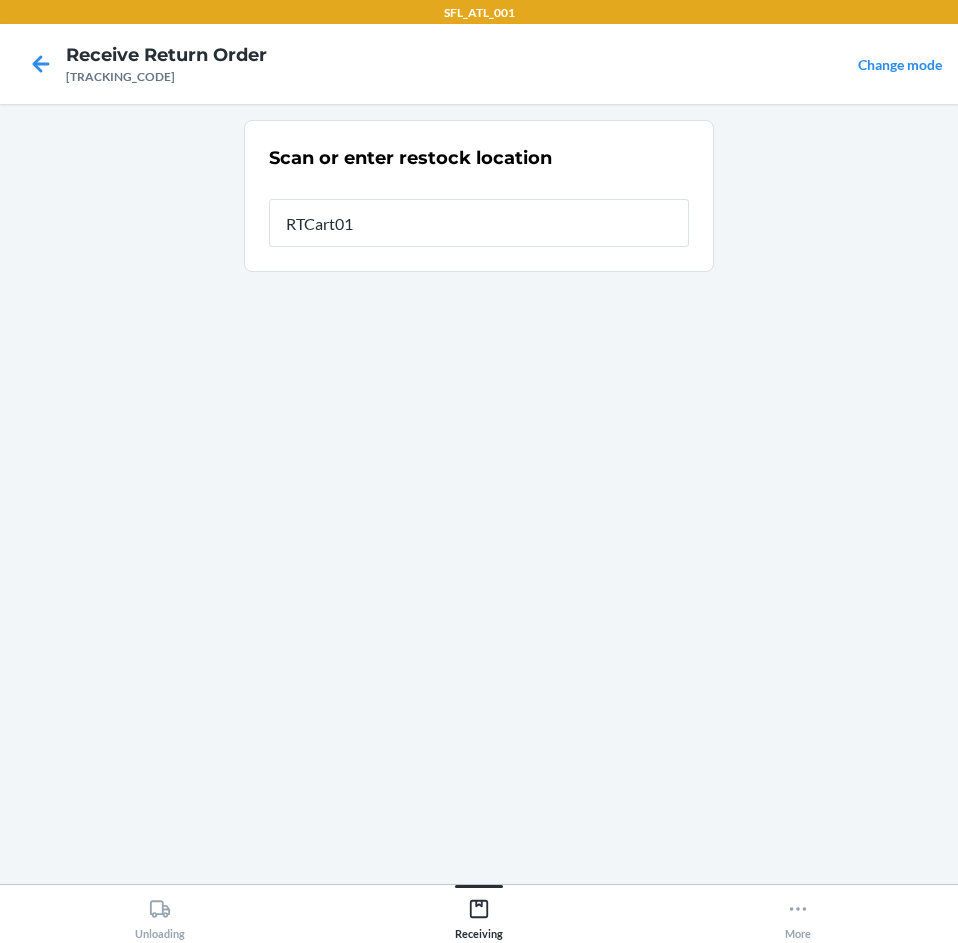 type on "[PRODUCT_CODE]" 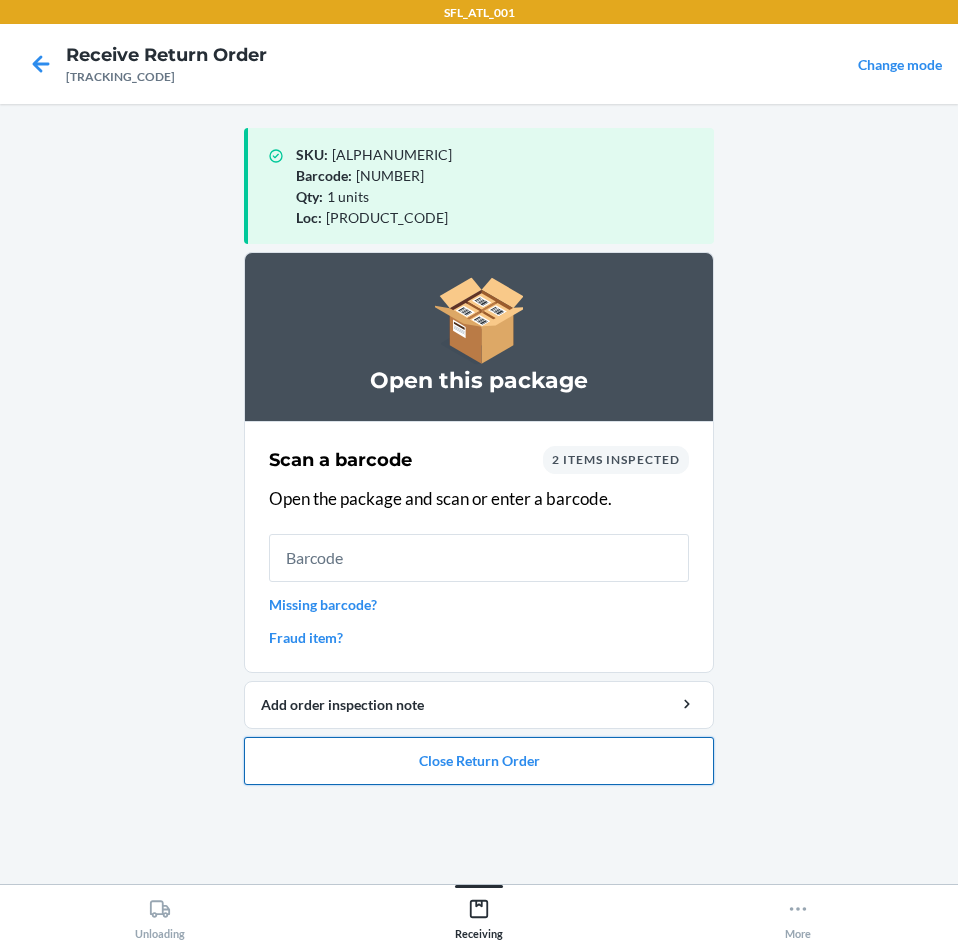 click on "Close Return Order" at bounding box center [479, 761] 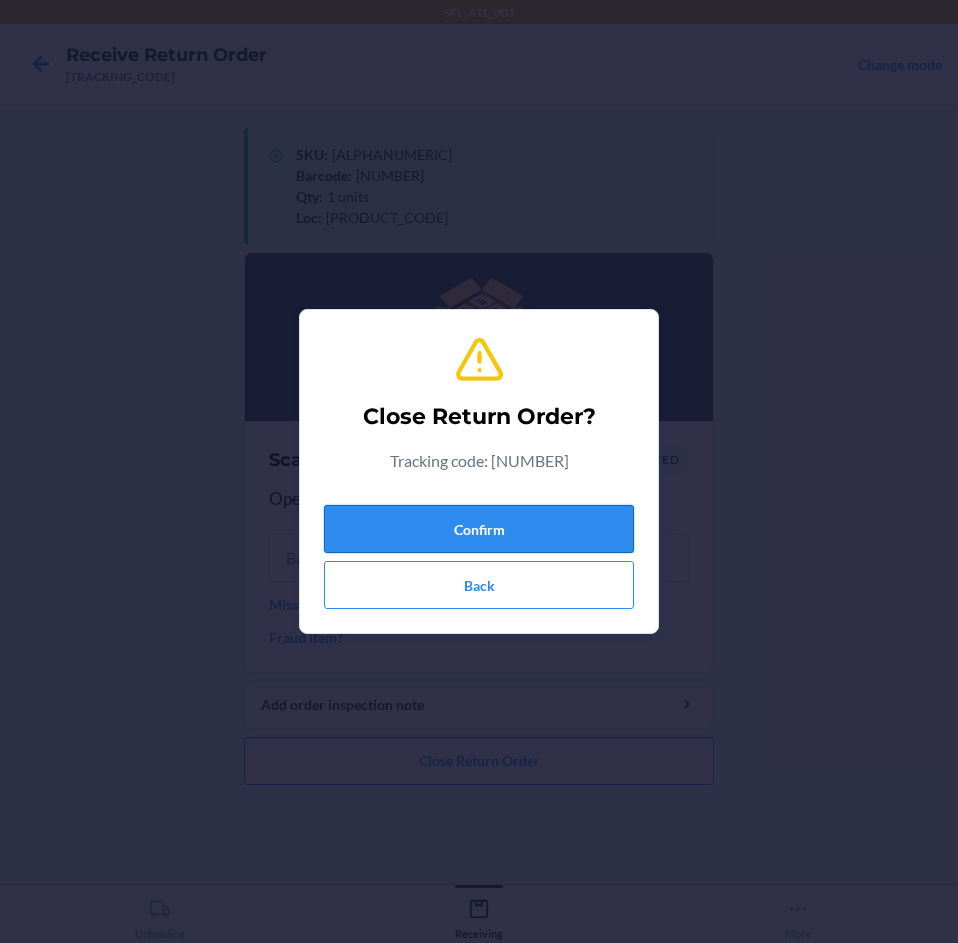 click on "Confirm" at bounding box center (479, 529) 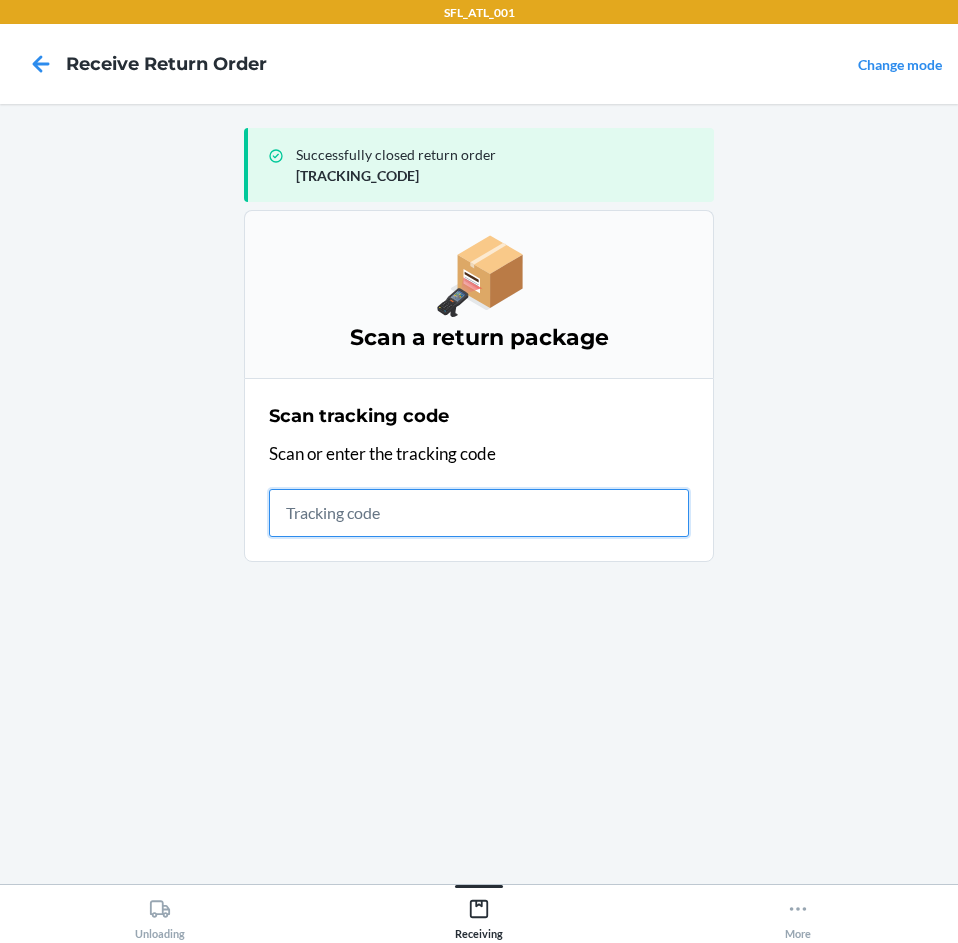 click at bounding box center (479, 513) 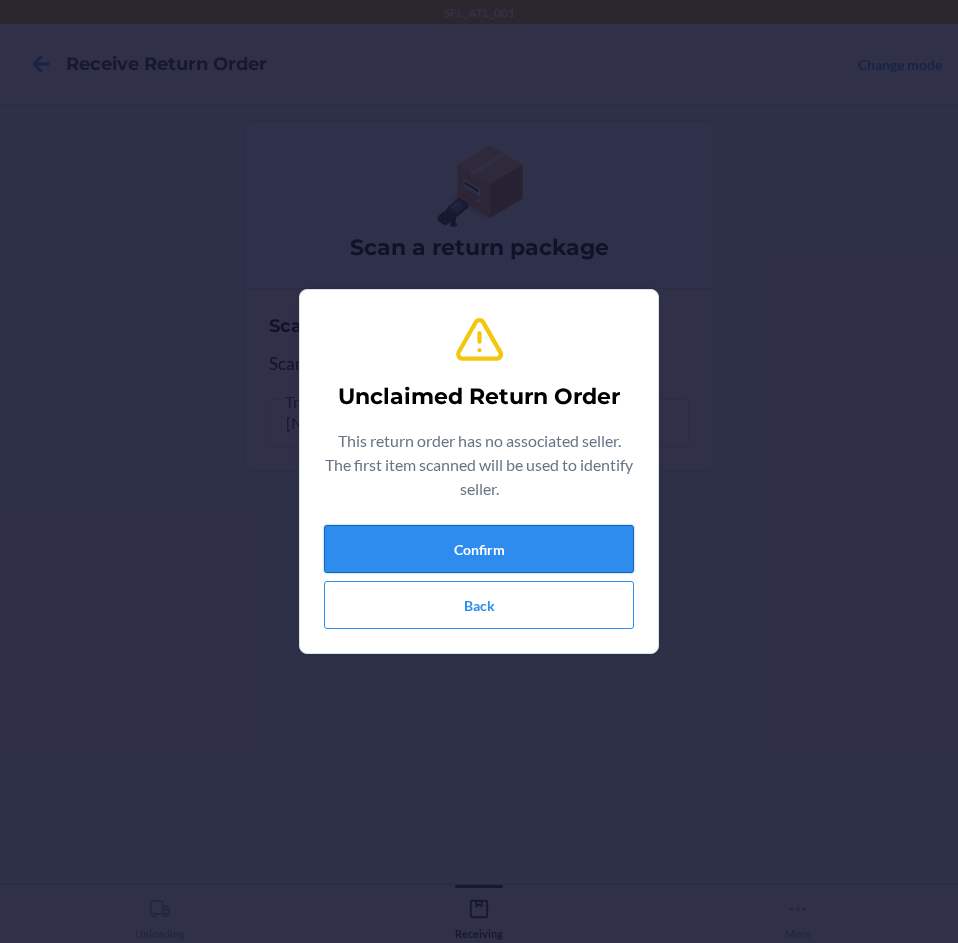 click on "Confirm" at bounding box center [479, 549] 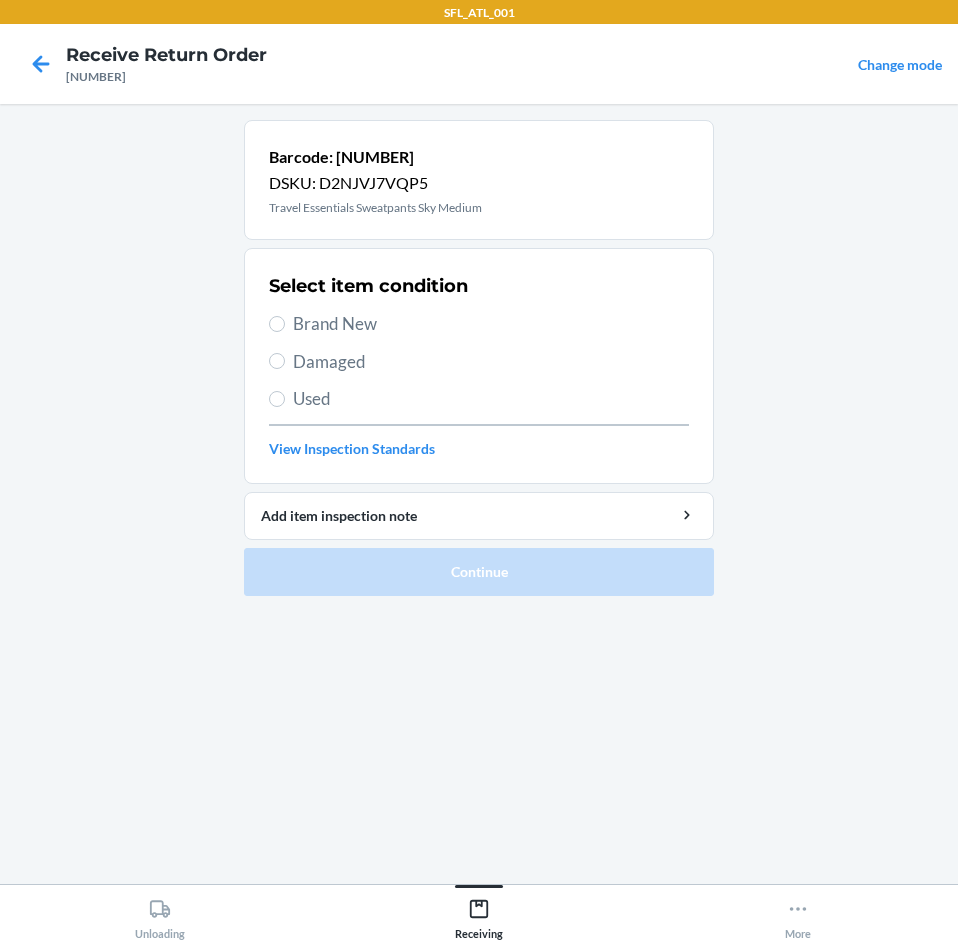 click on "Brand New" at bounding box center [491, 324] 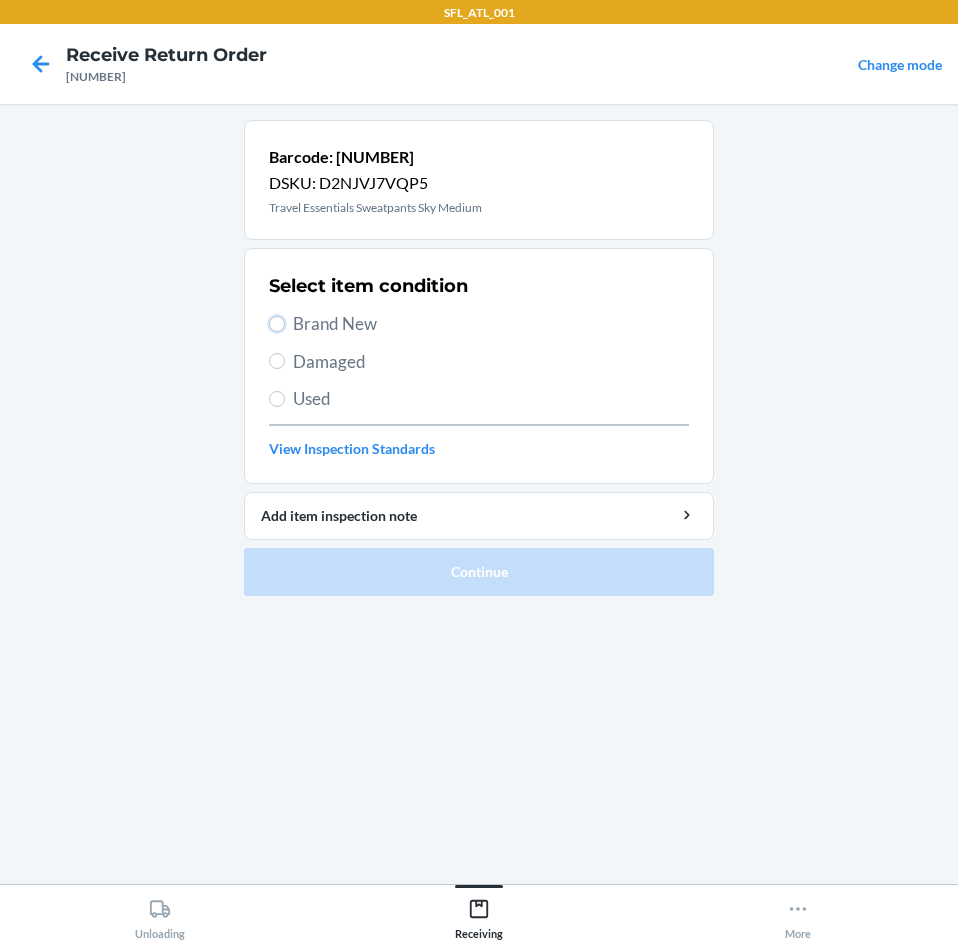 click on "Brand New" at bounding box center [277, 324] 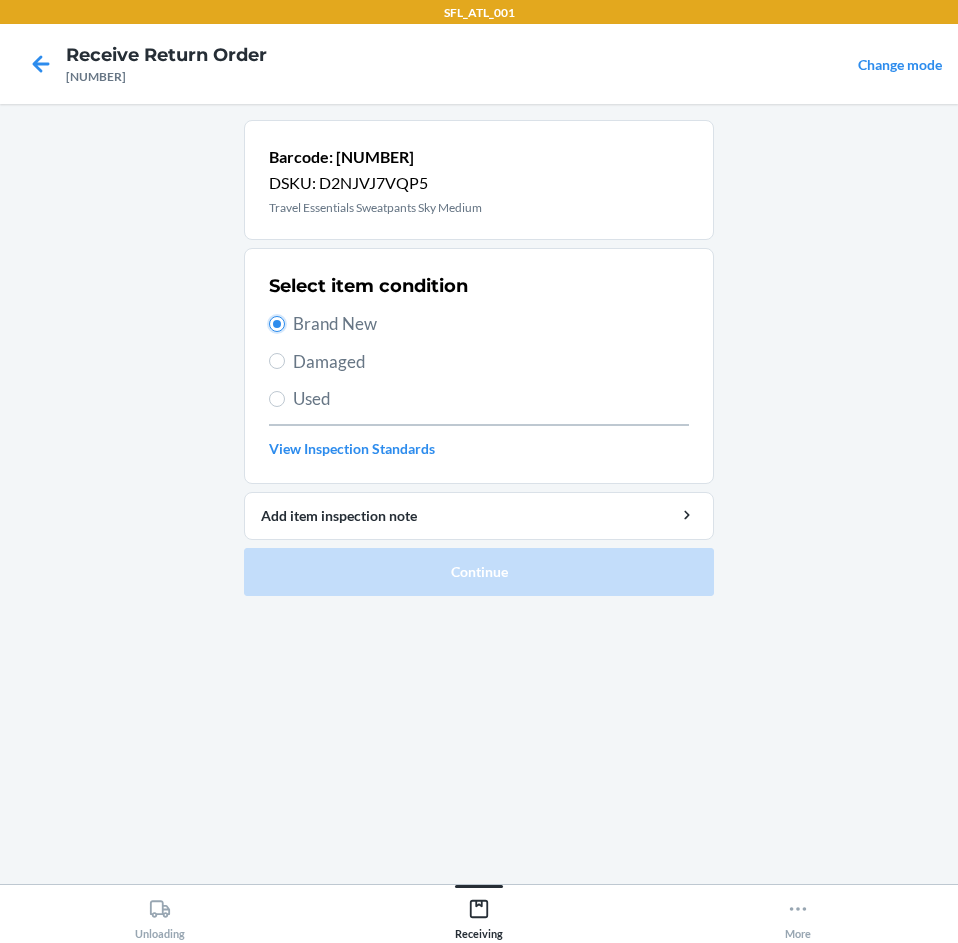 radio on "true" 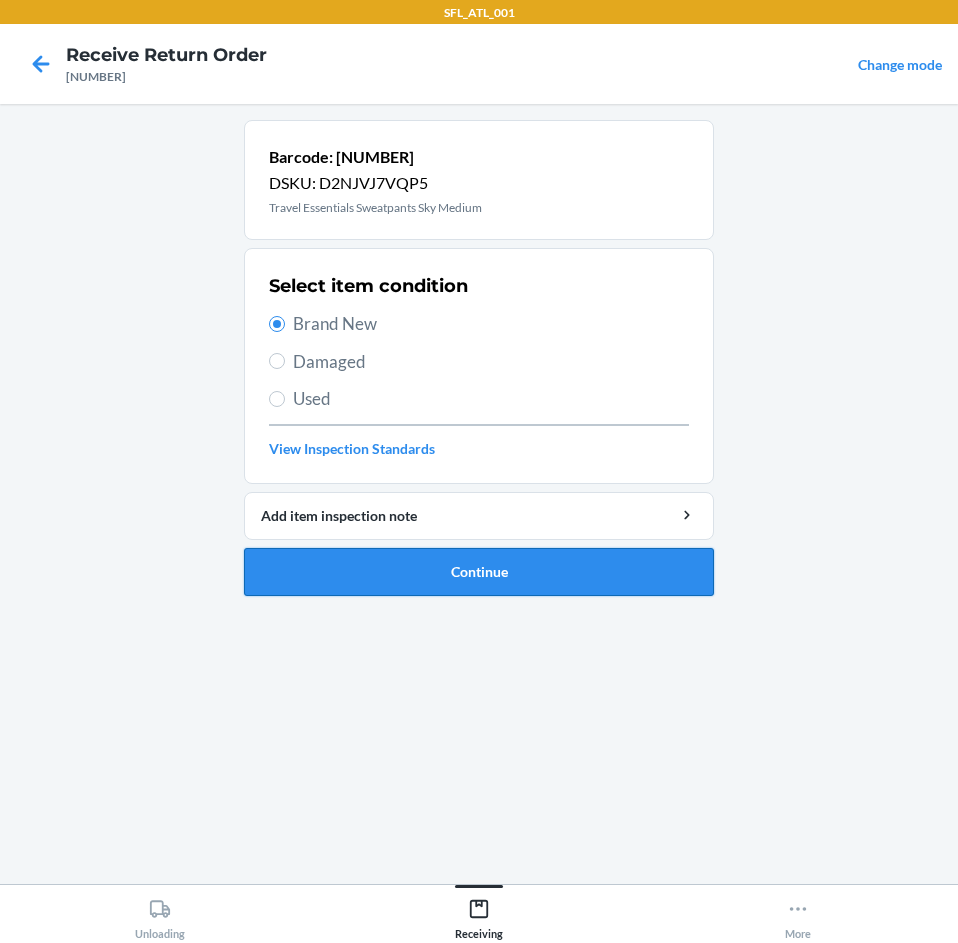 click on "Continue" at bounding box center (479, 572) 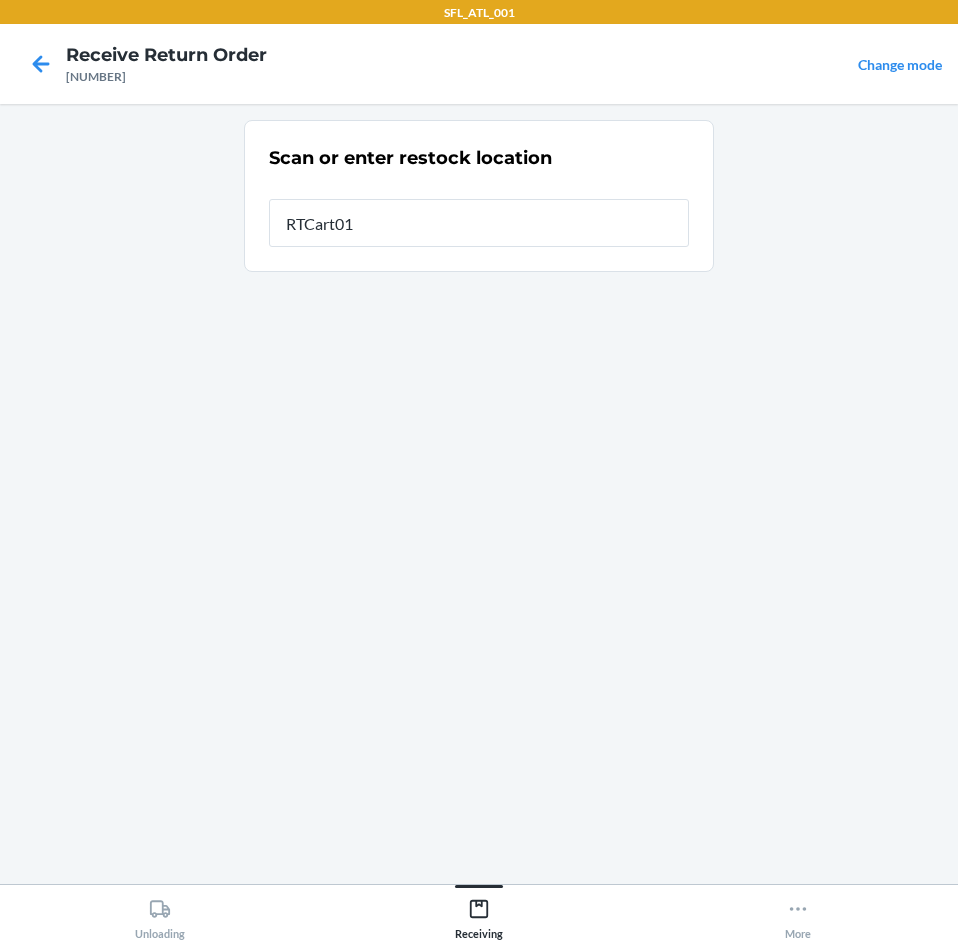 type on "[PRODUCT_CODE]" 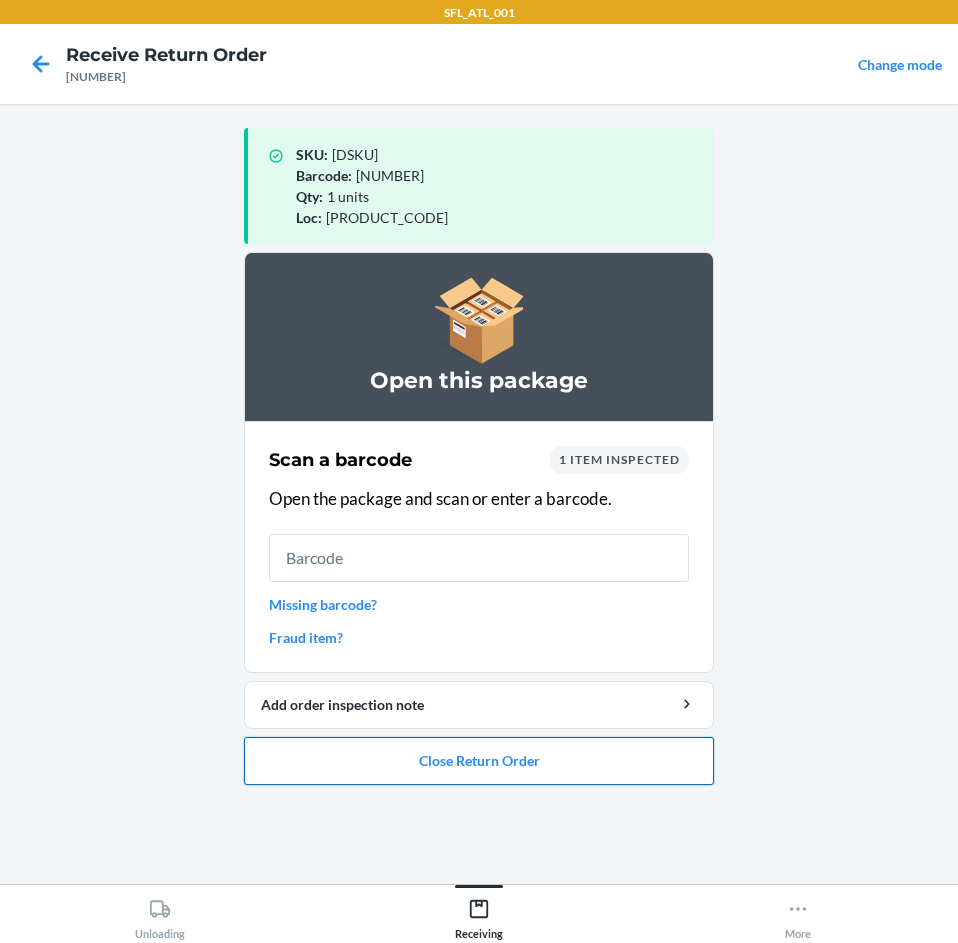 click on "Close Return Order" at bounding box center [479, 761] 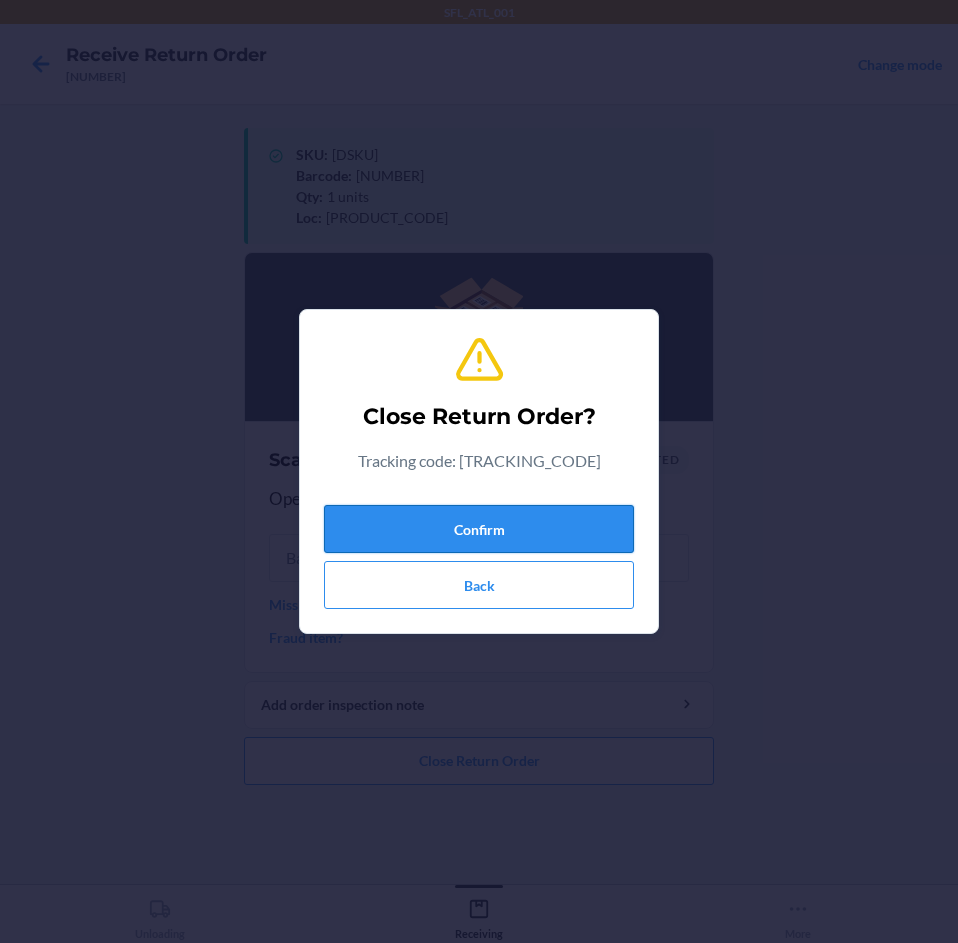 click on "Confirm" at bounding box center [479, 529] 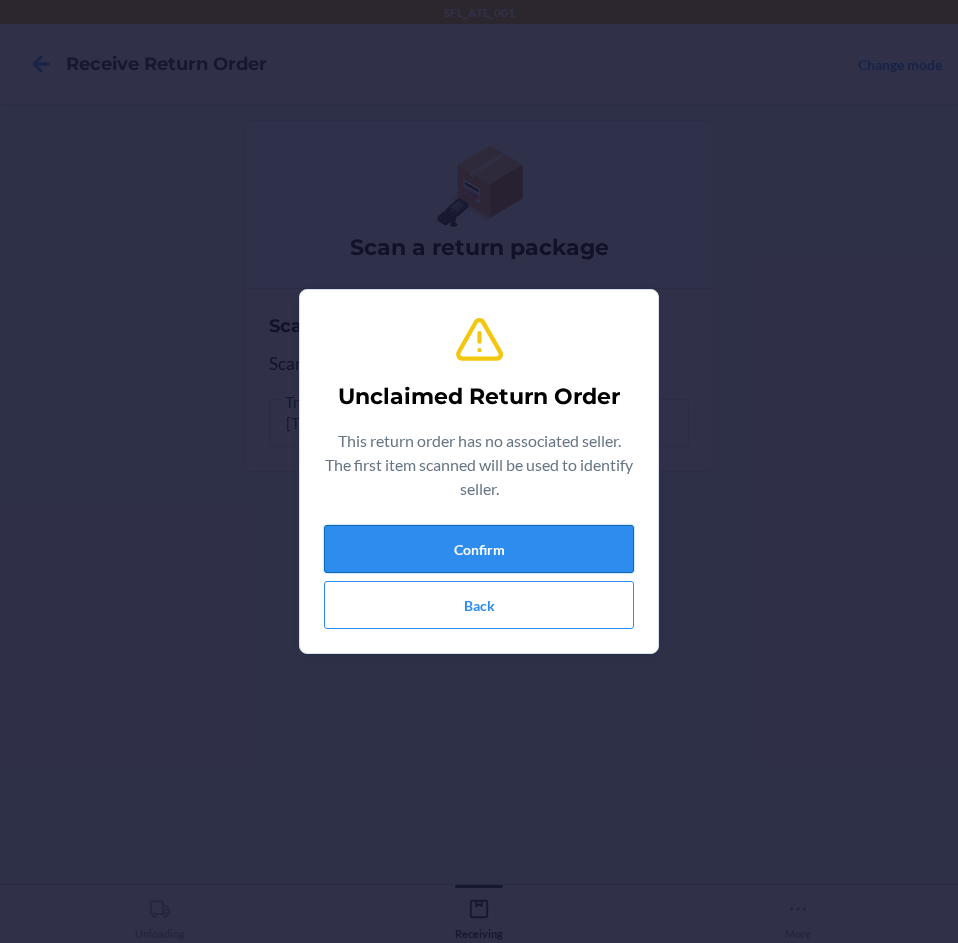 click on "Confirm" at bounding box center [479, 549] 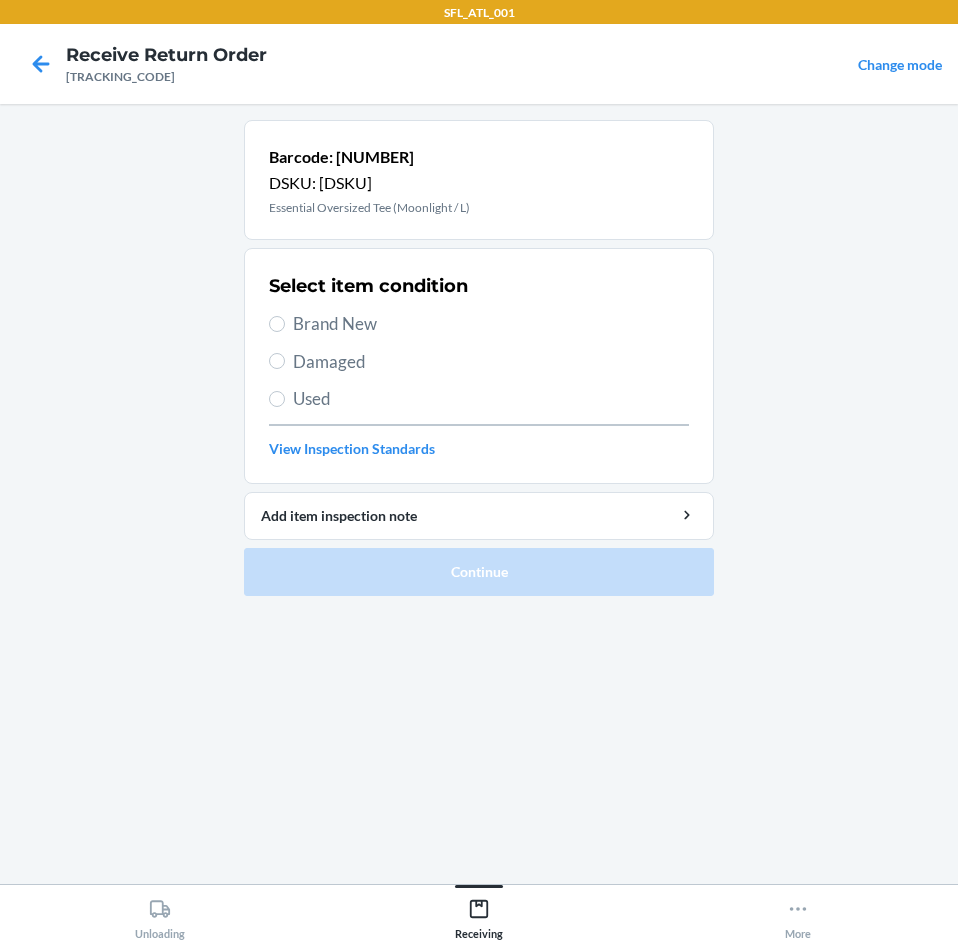click on "Select item condition" at bounding box center (368, 286) 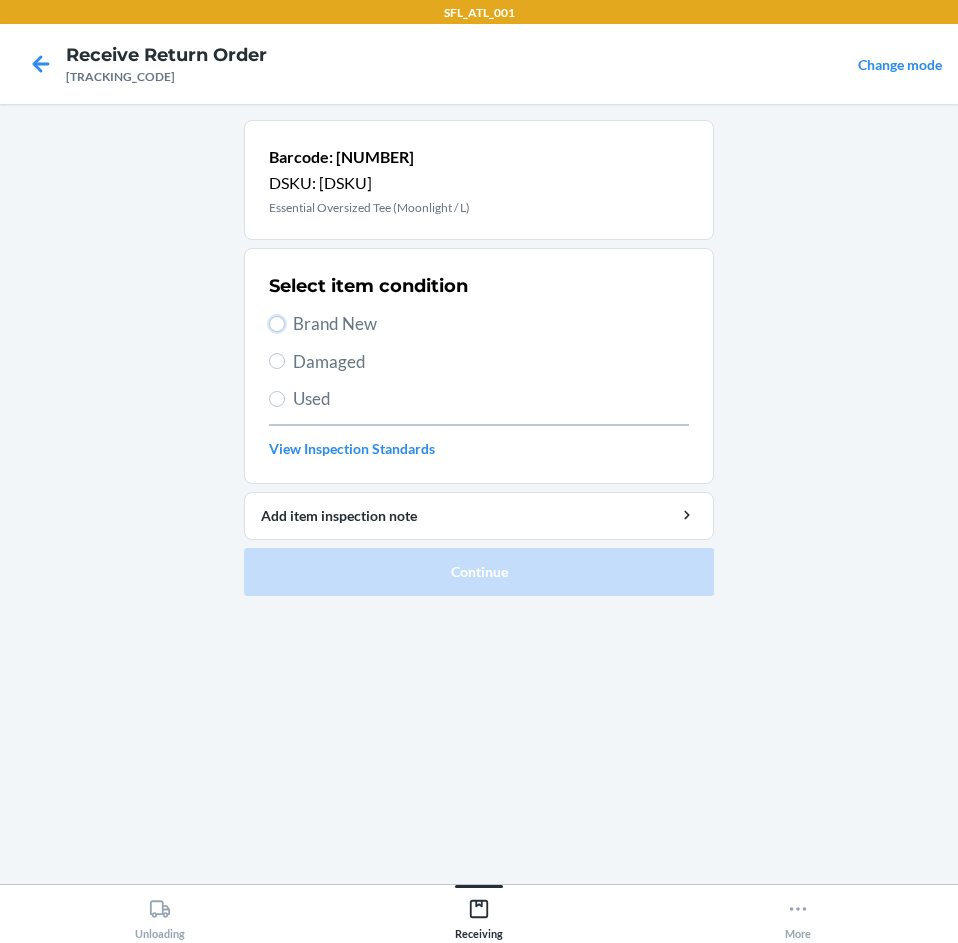 click on "Brand New" at bounding box center (277, 324) 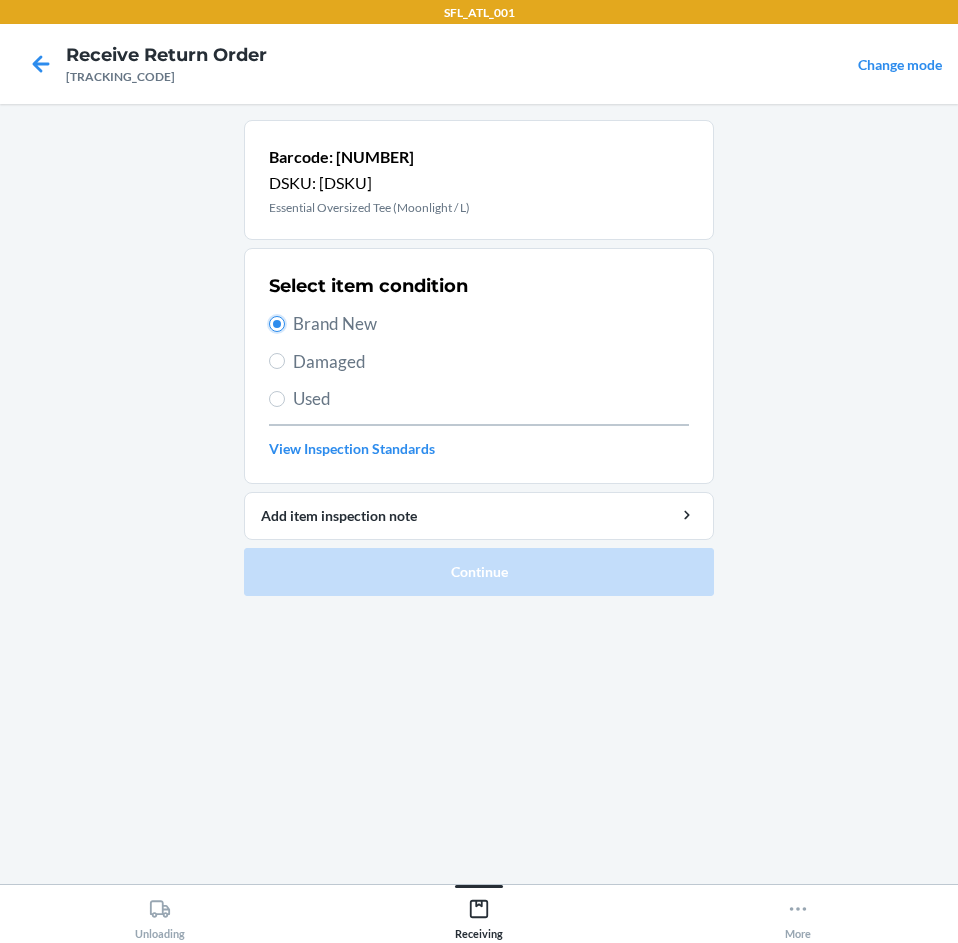 radio on "true" 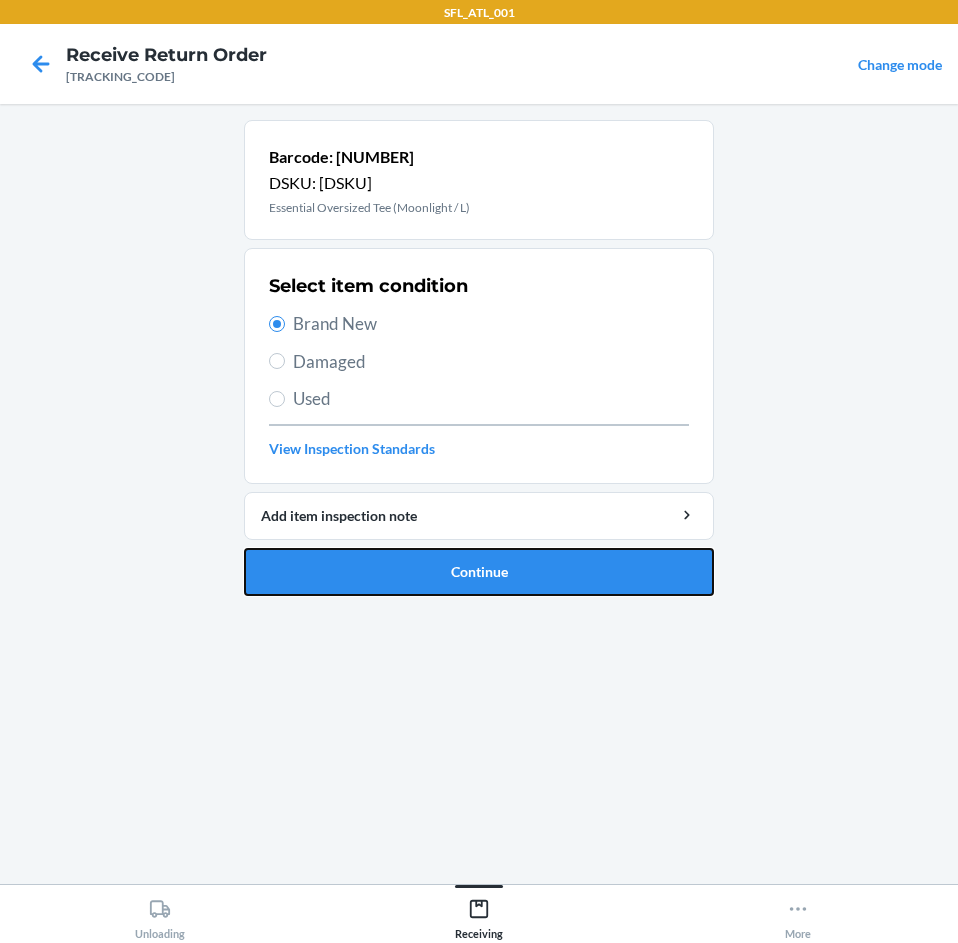 click on "Continue" at bounding box center [479, 572] 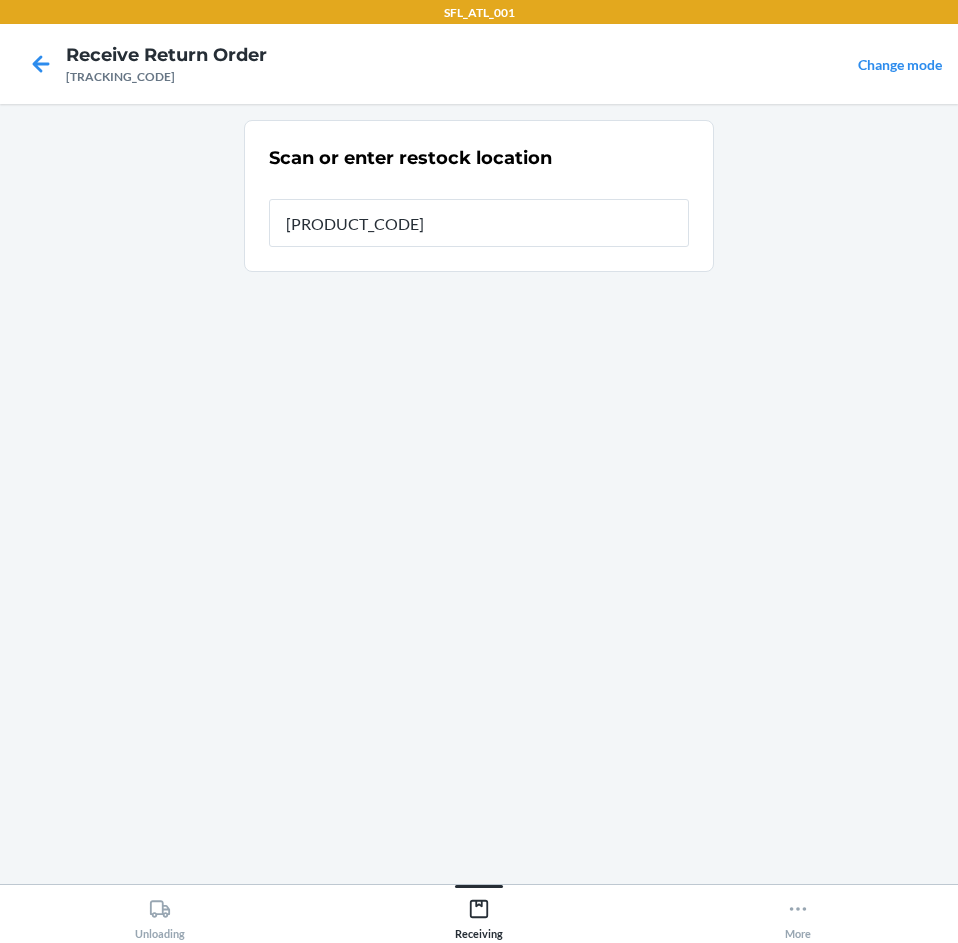 type on "[PRODUCT_CODE]" 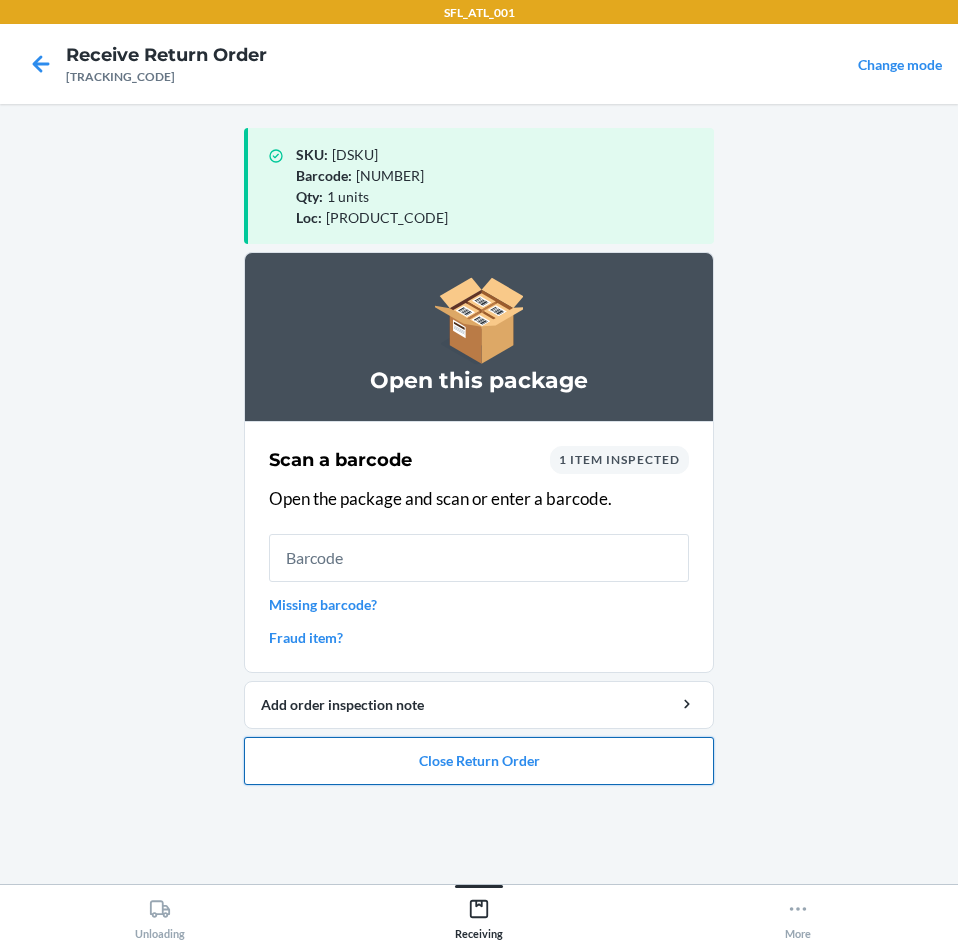 click on "Close Return Order" at bounding box center (479, 761) 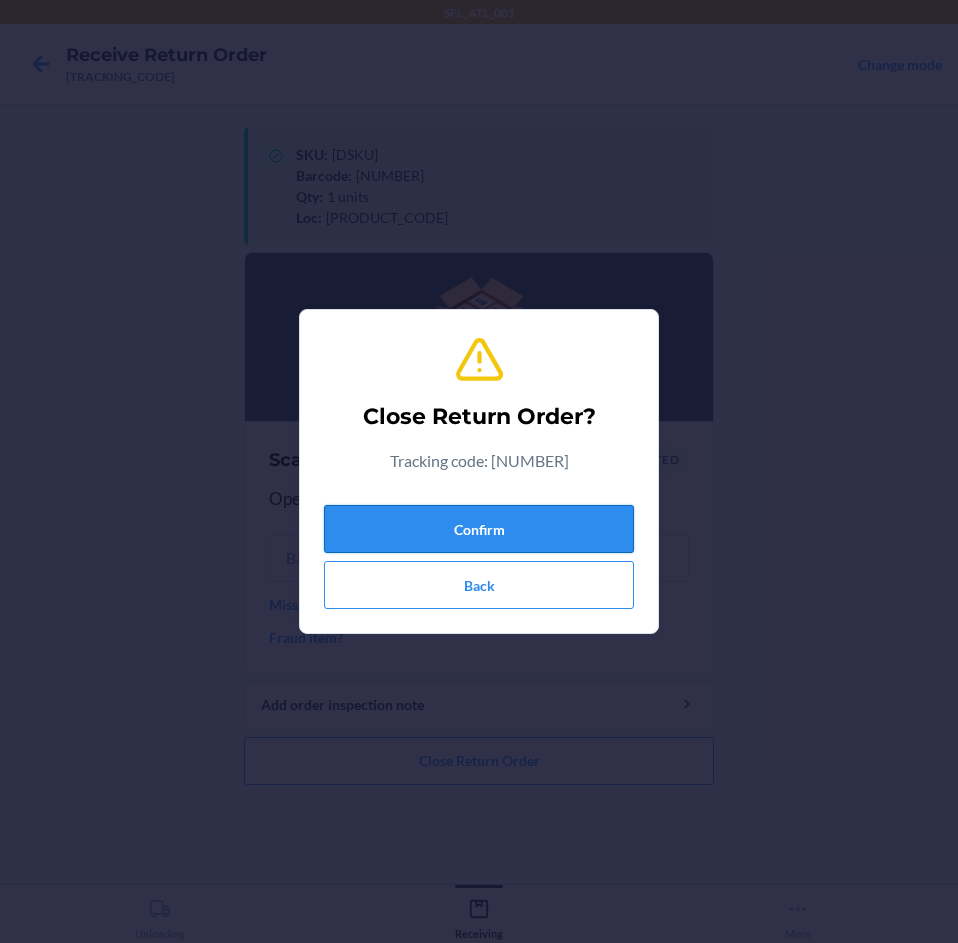 click on "Confirm" at bounding box center [479, 529] 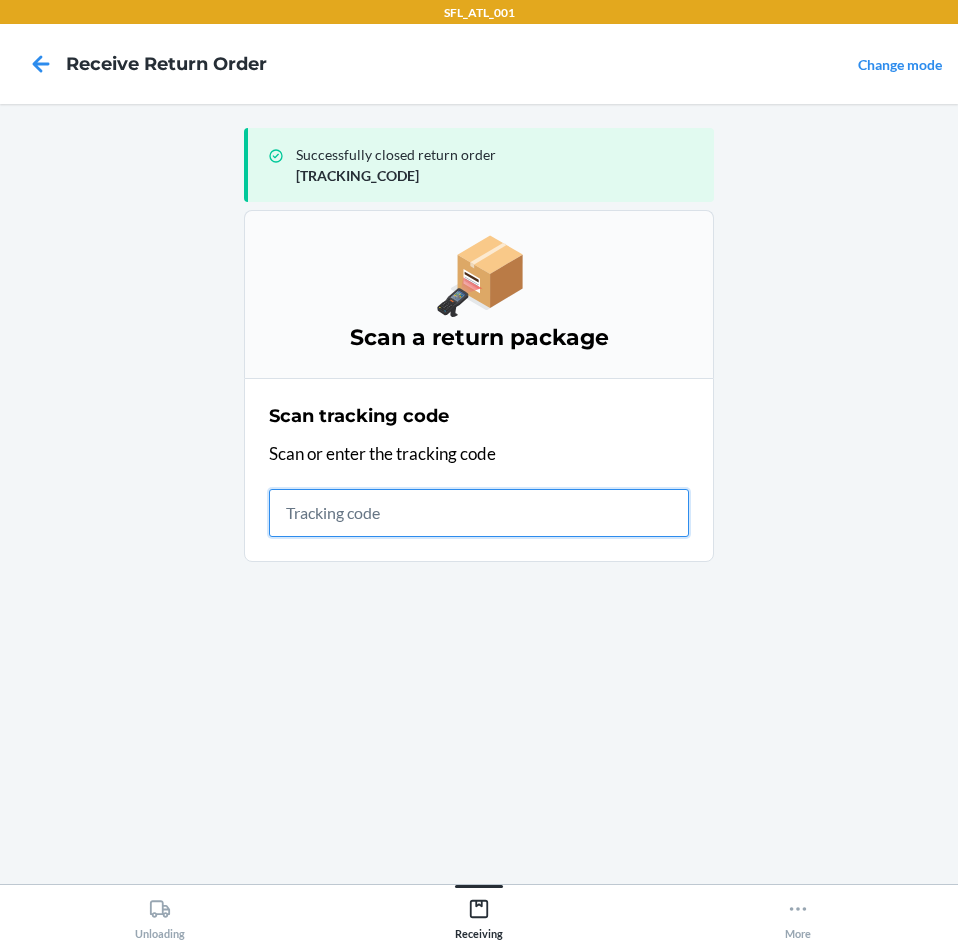 click at bounding box center [479, 513] 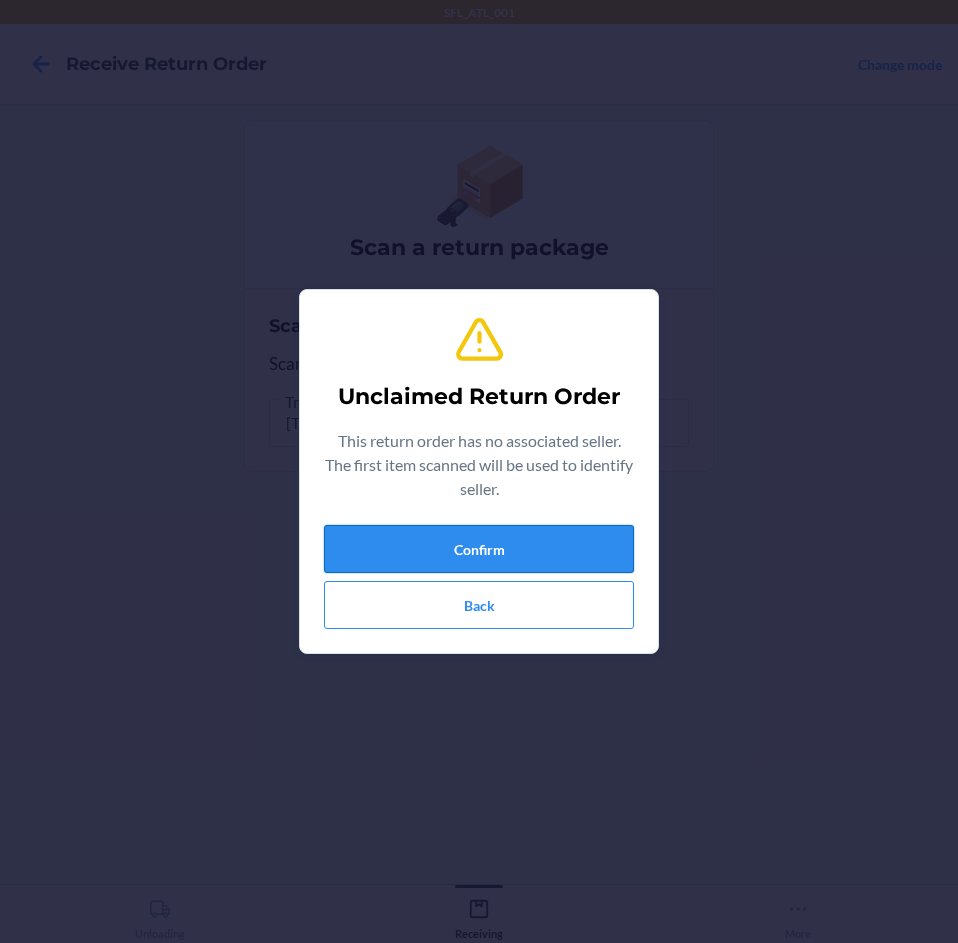 click on "Confirm" at bounding box center [479, 549] 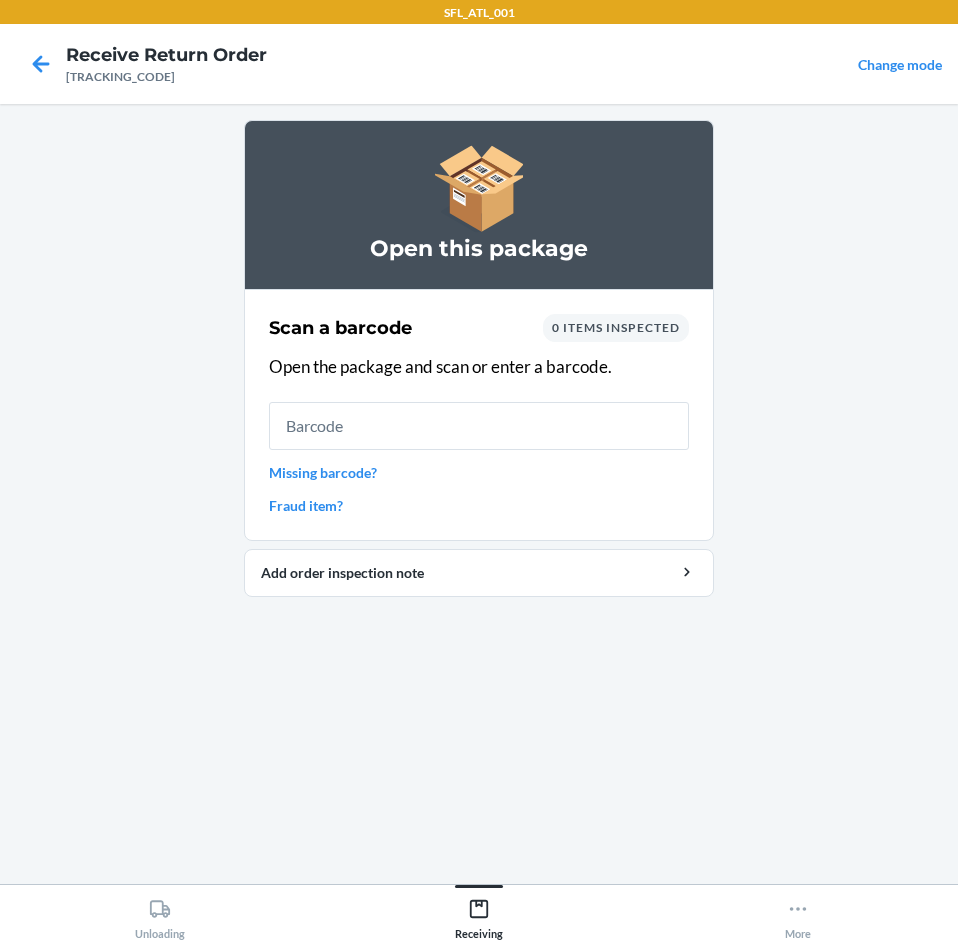 click on "Missing barcode?" at bounding box center [479, 472] 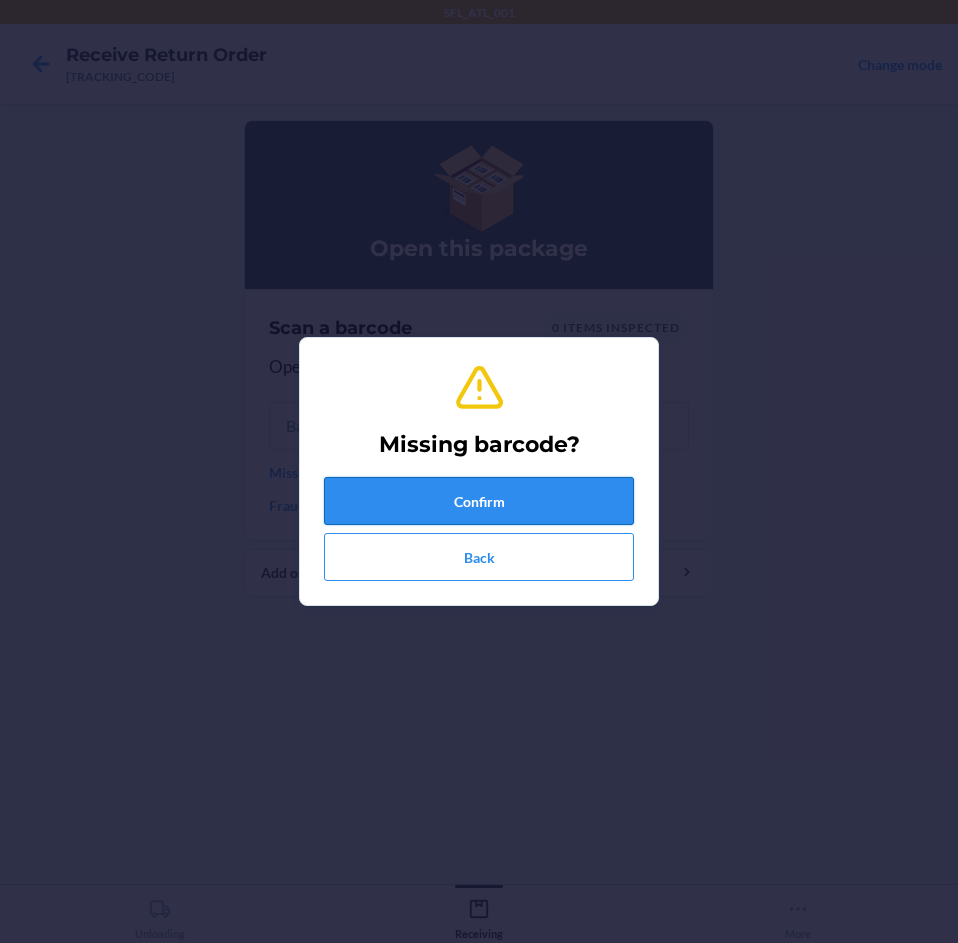 click on "Confirm" at bounding box center (479, 501) 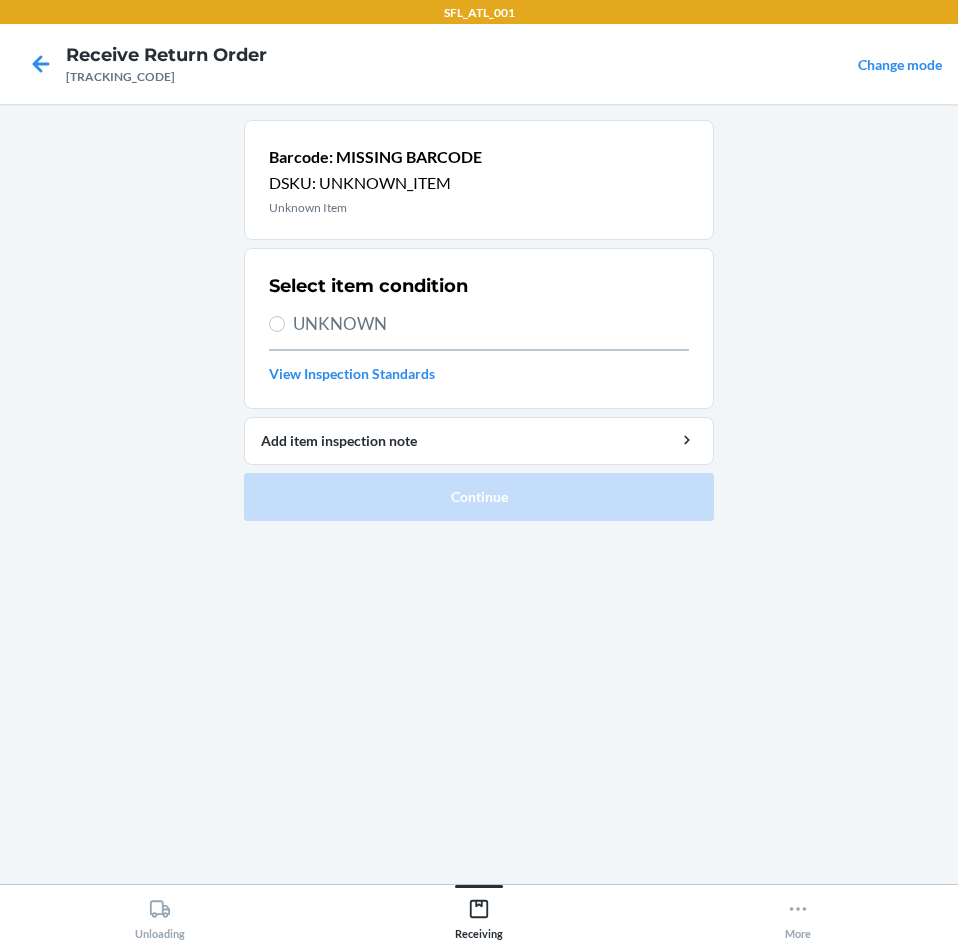 click on "Select item condition UNKNOWN View Inspection Standards" at bounding box center [479, 328] 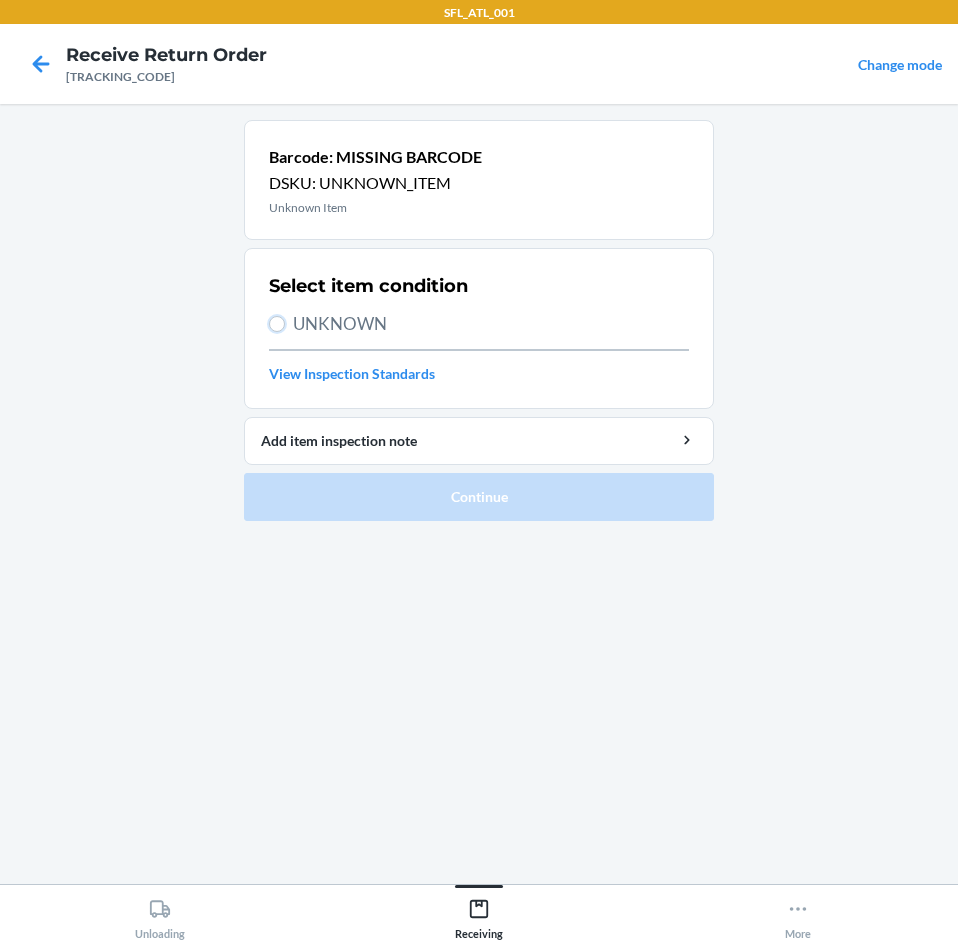 click on "UNKNOWN" at bounding box center [277, 324] 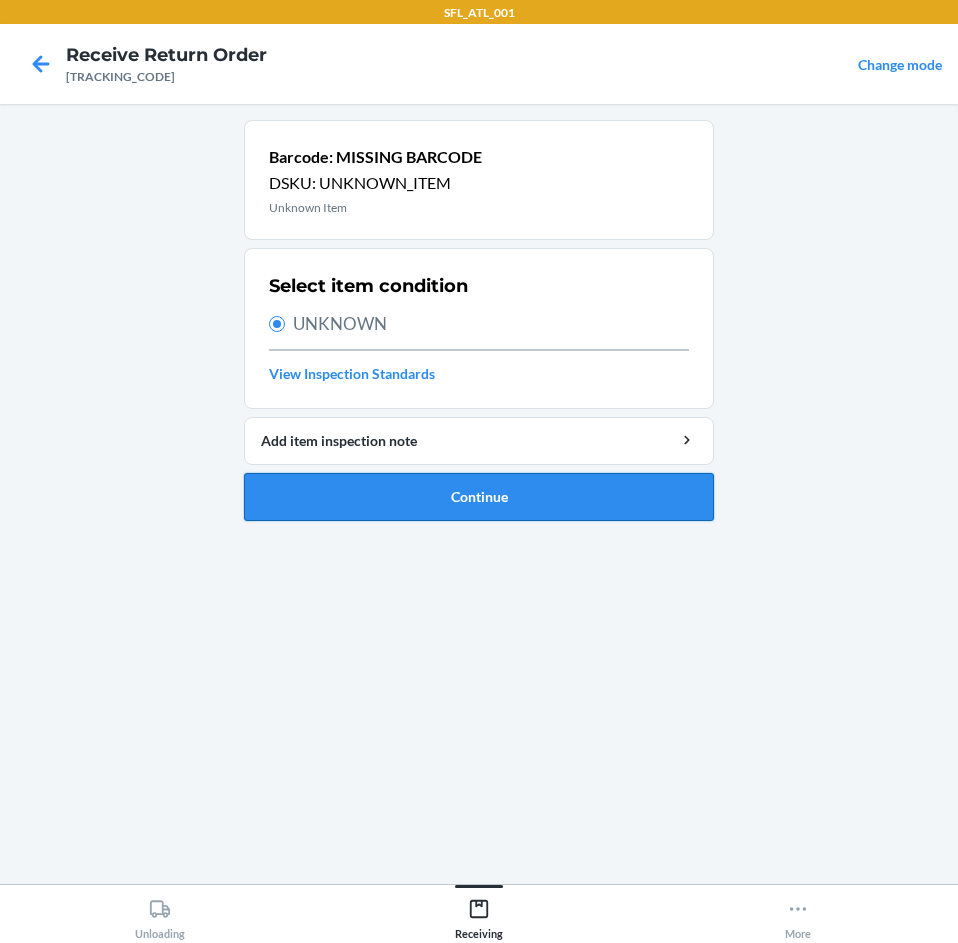 click on "Continue" at bounding box center [479, 497] 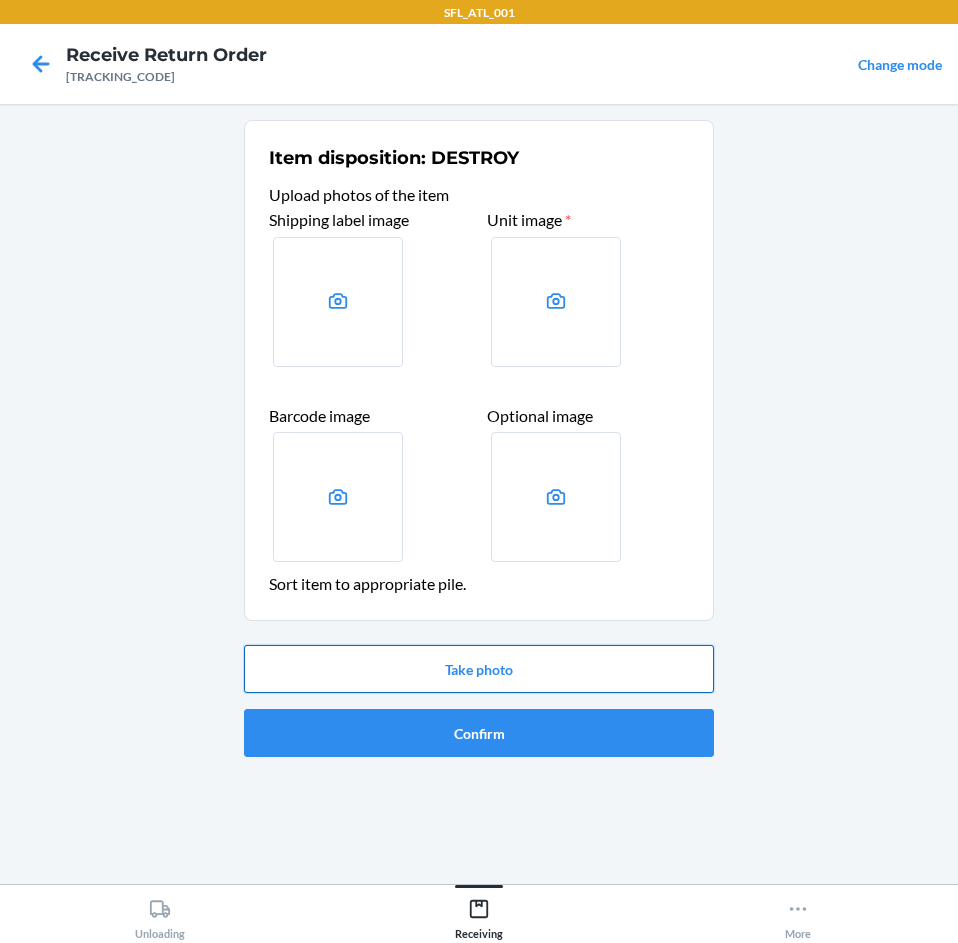 click on "Take photo" at bounding box center [479, 669] 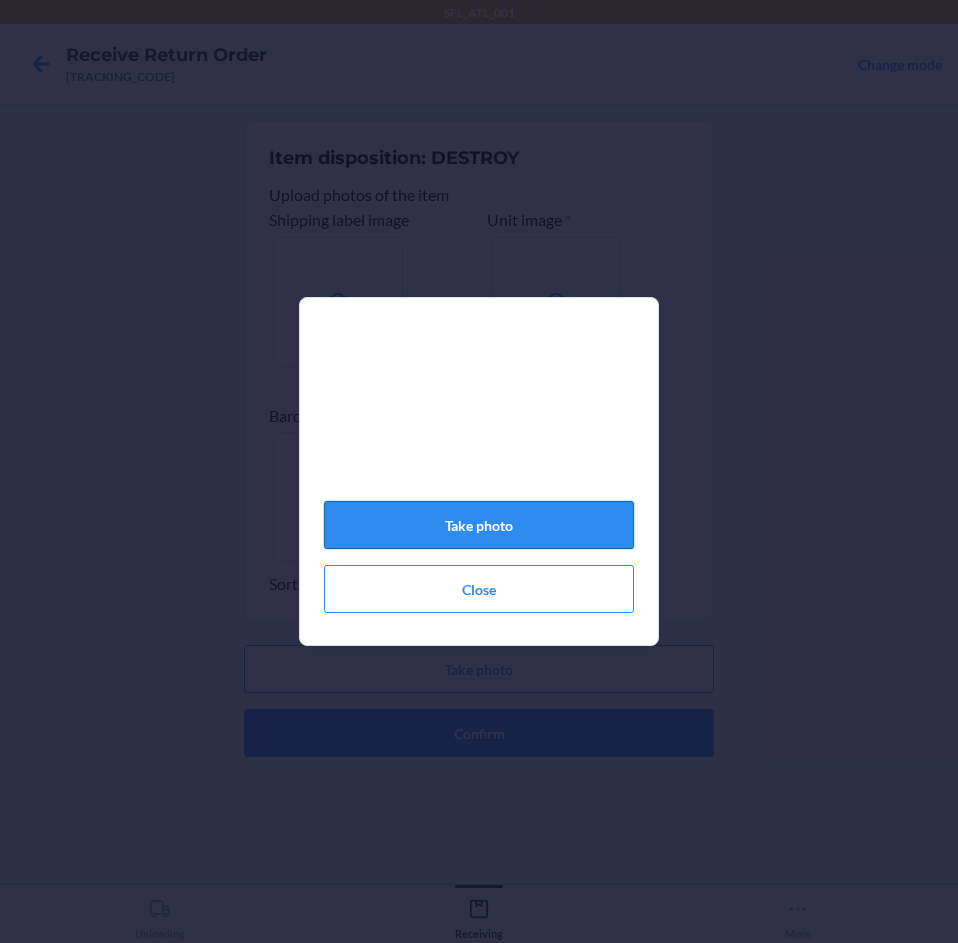 click on "Take photo" 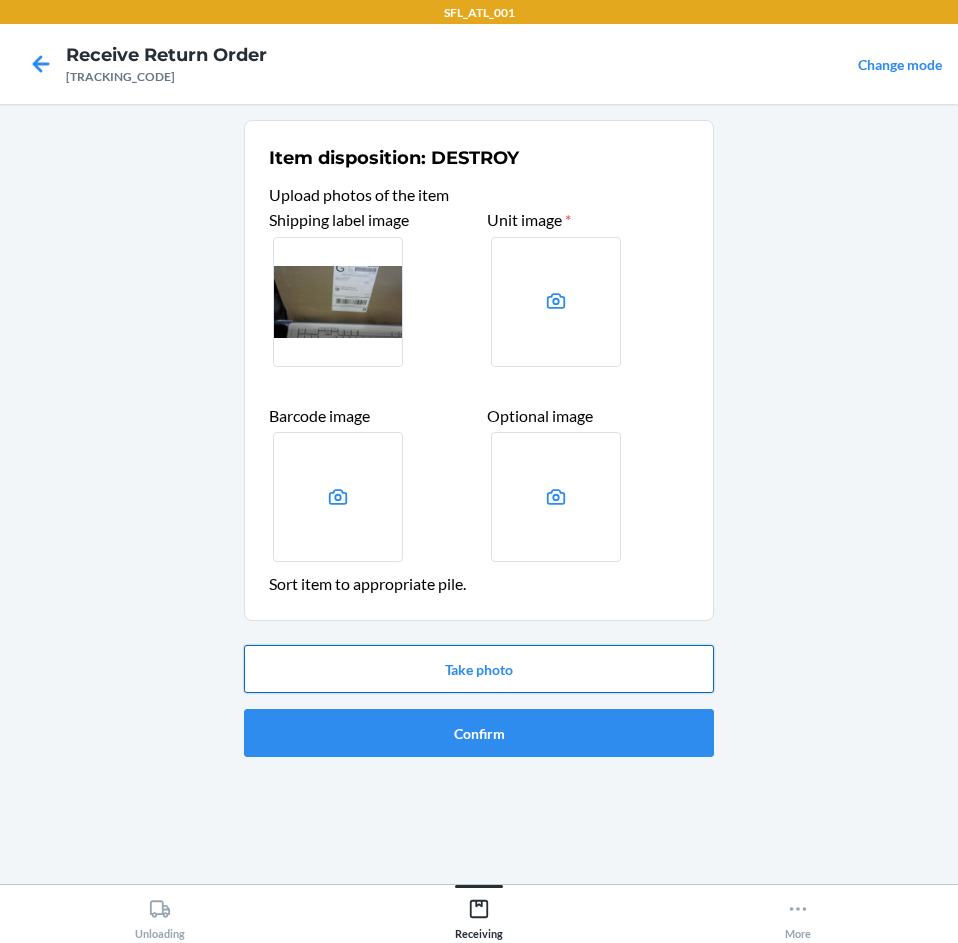 click on "Take photo" at bounding box center (479, 669) 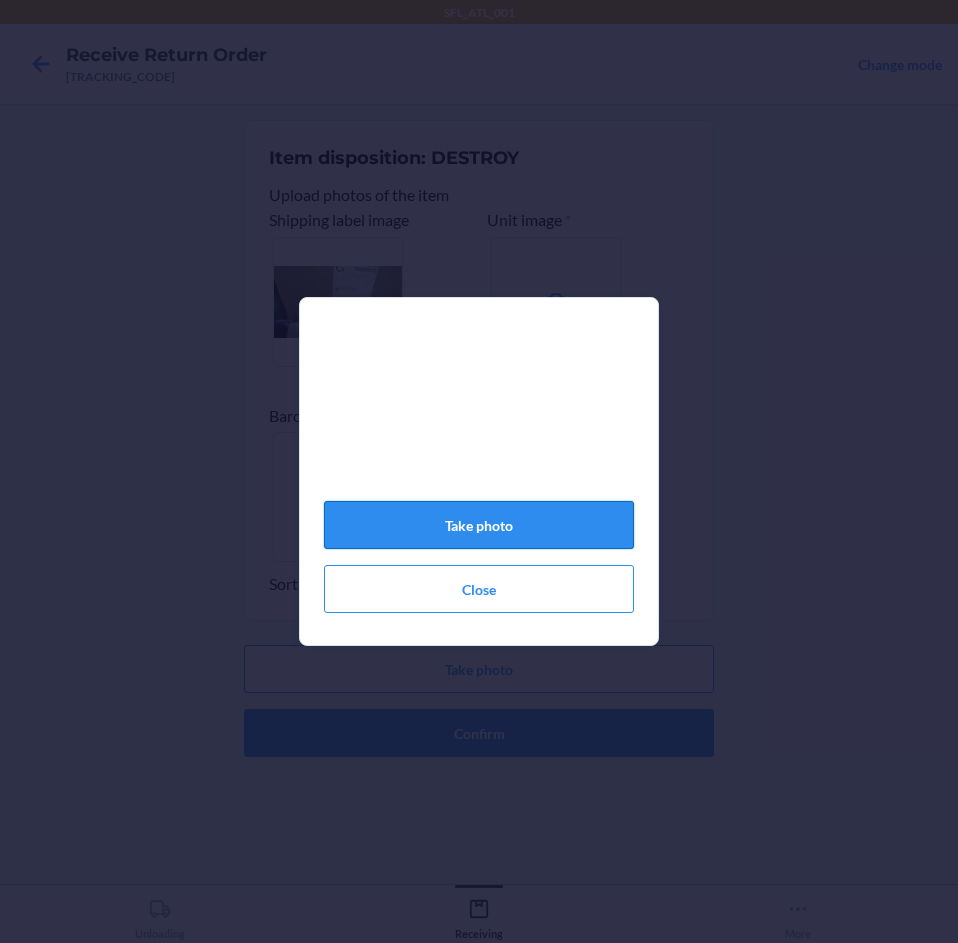 click on "Take photo" 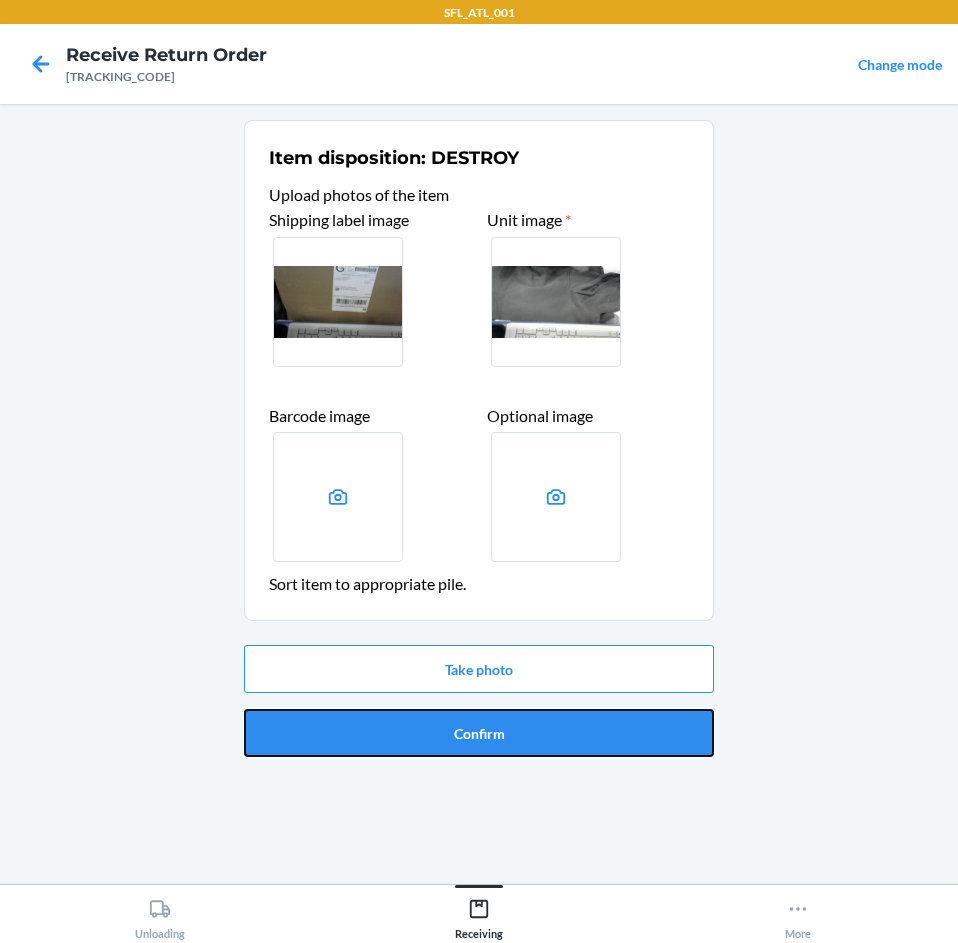 drag, startPoint x: 462, startPoint y: 741, endPoint x: 457, endPoint y: 723, distance: 18.681541 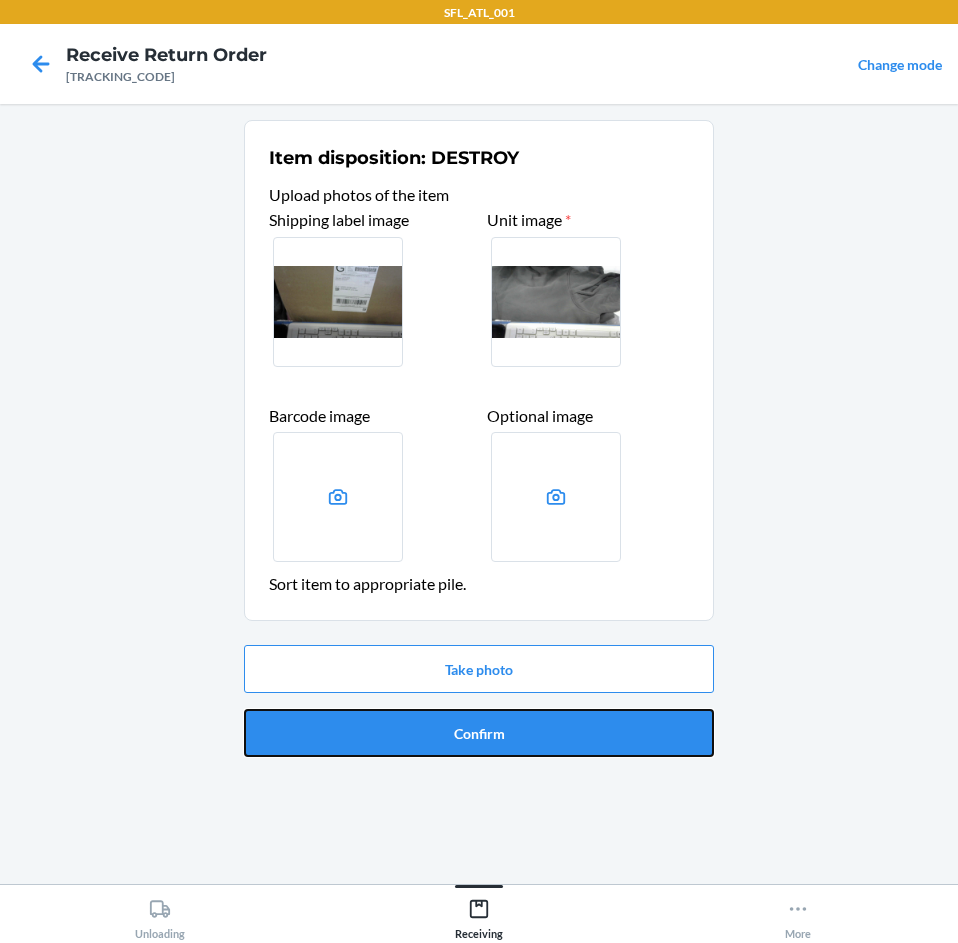 click on "Confirm" at bounding box center (479, 733) 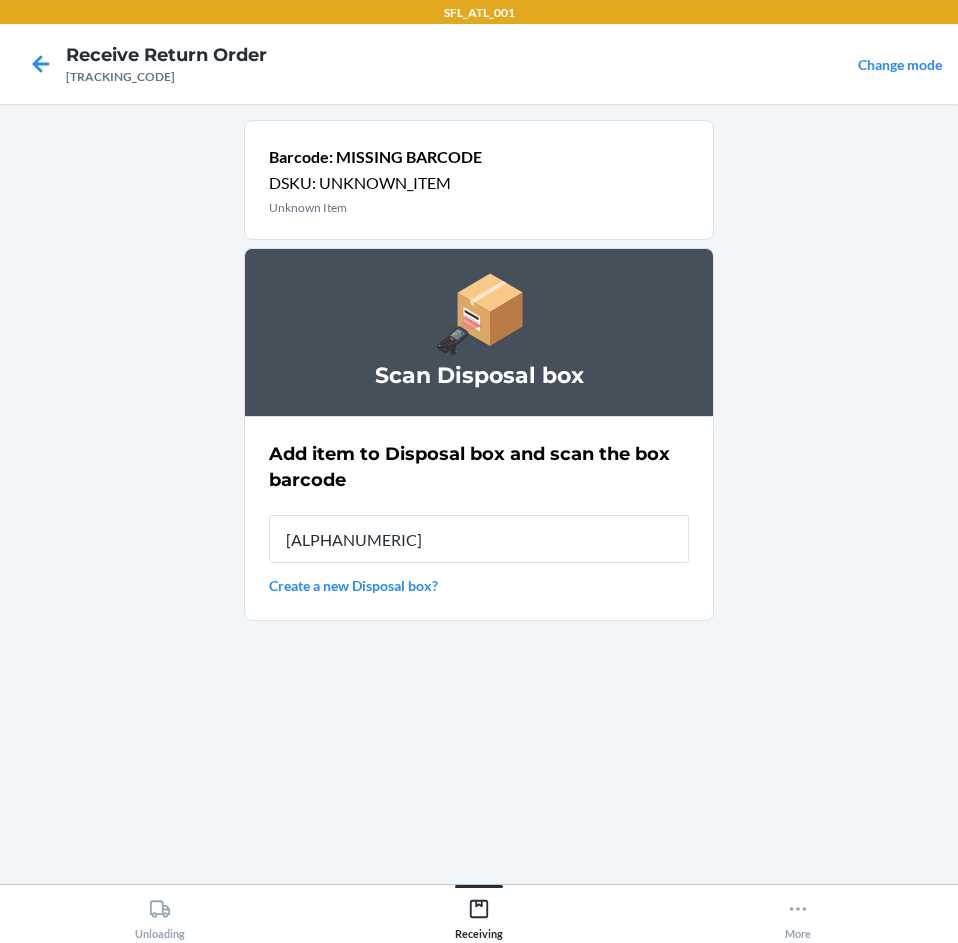 type on "[ALPHANUMERIC]" 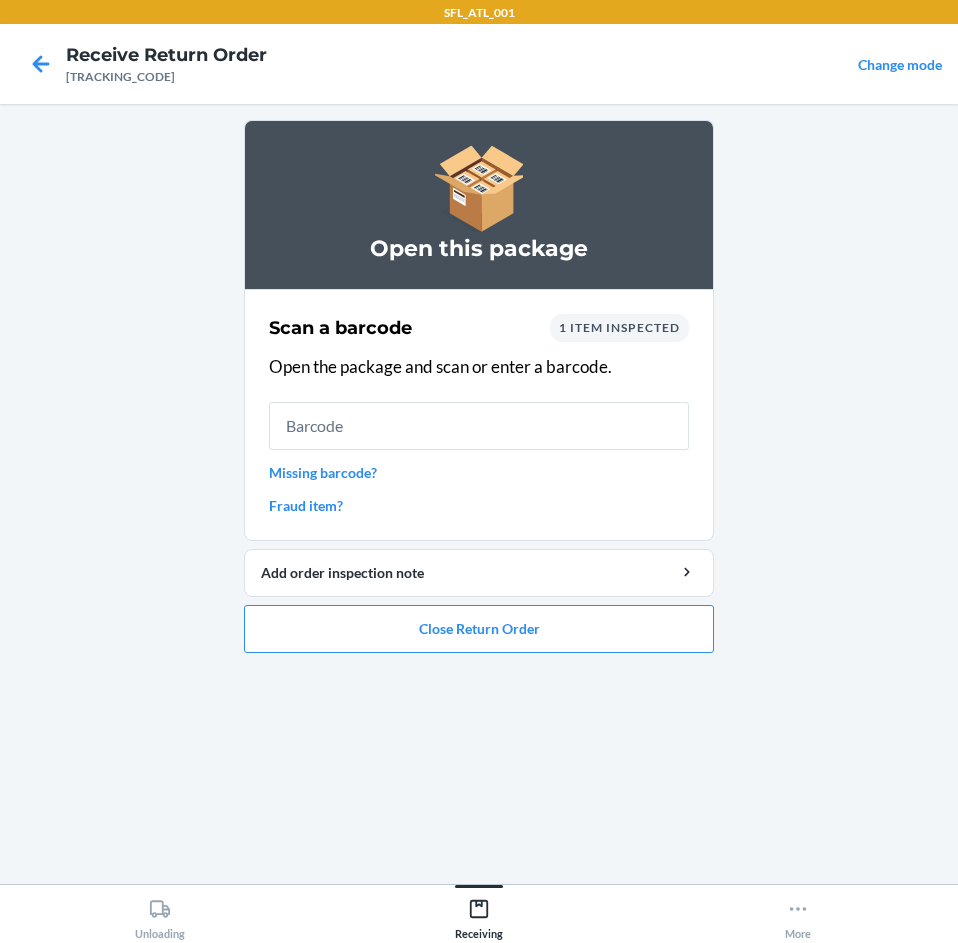 click on "Fraud item?" at bounding box center (479, 505) 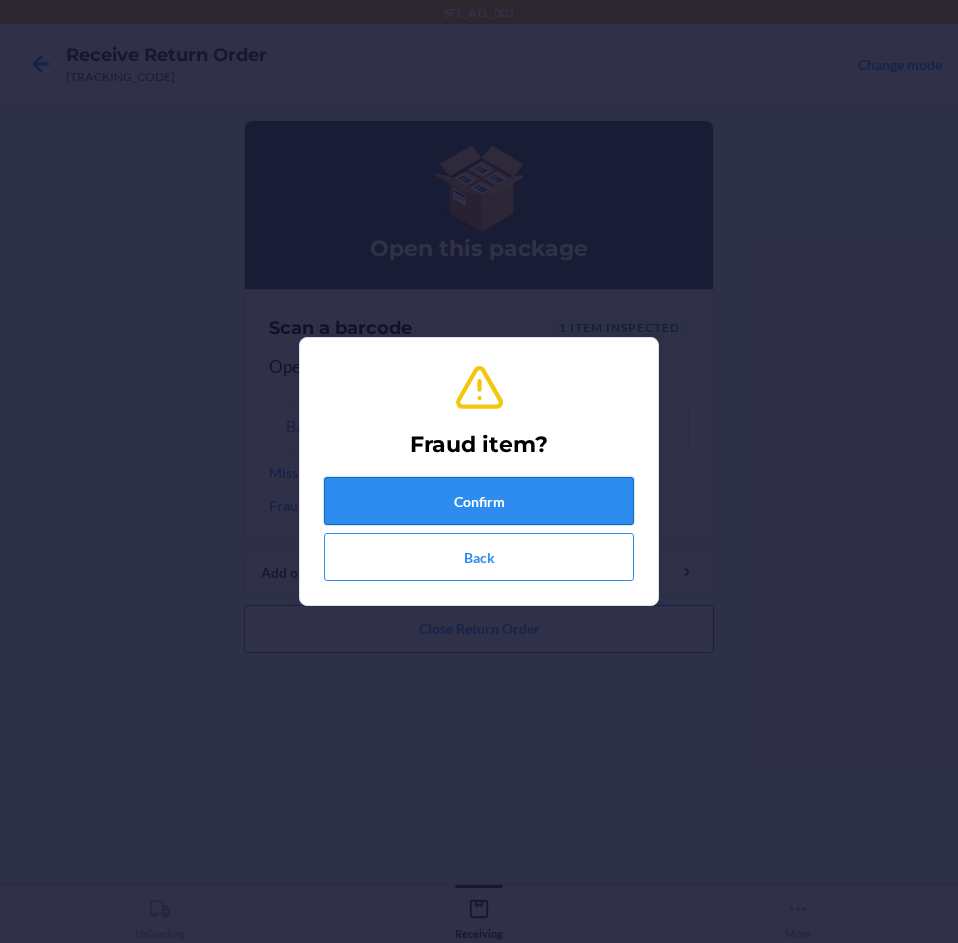click on "Confirm" at bounding box center [479, 501] 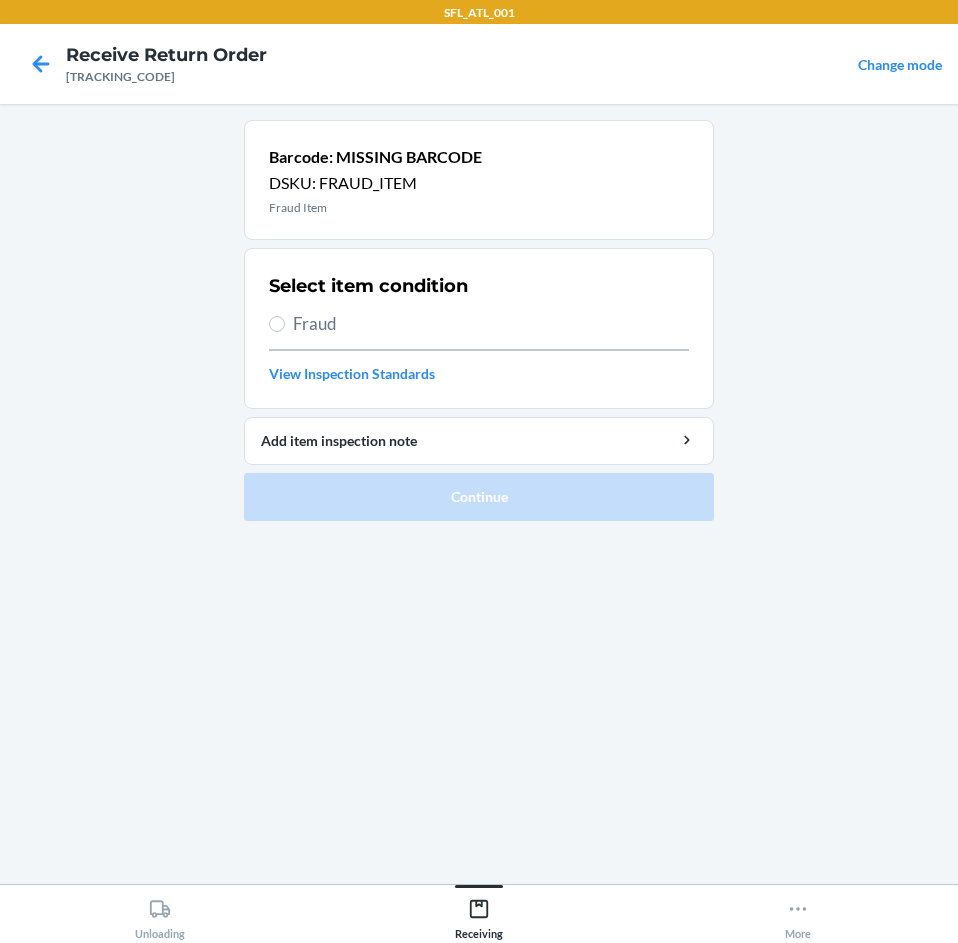 click on "Fraud" at bounding box center [491, 324] 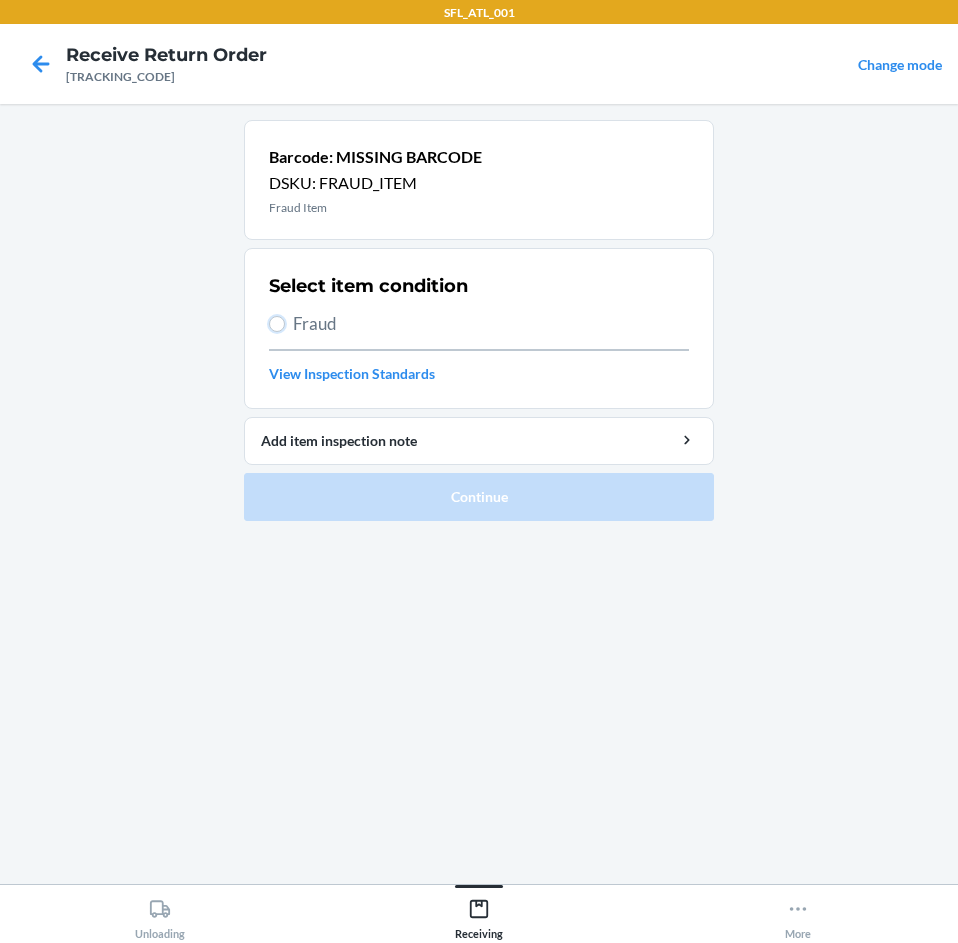 click on "Fraud" at bounding box center [277, 324] 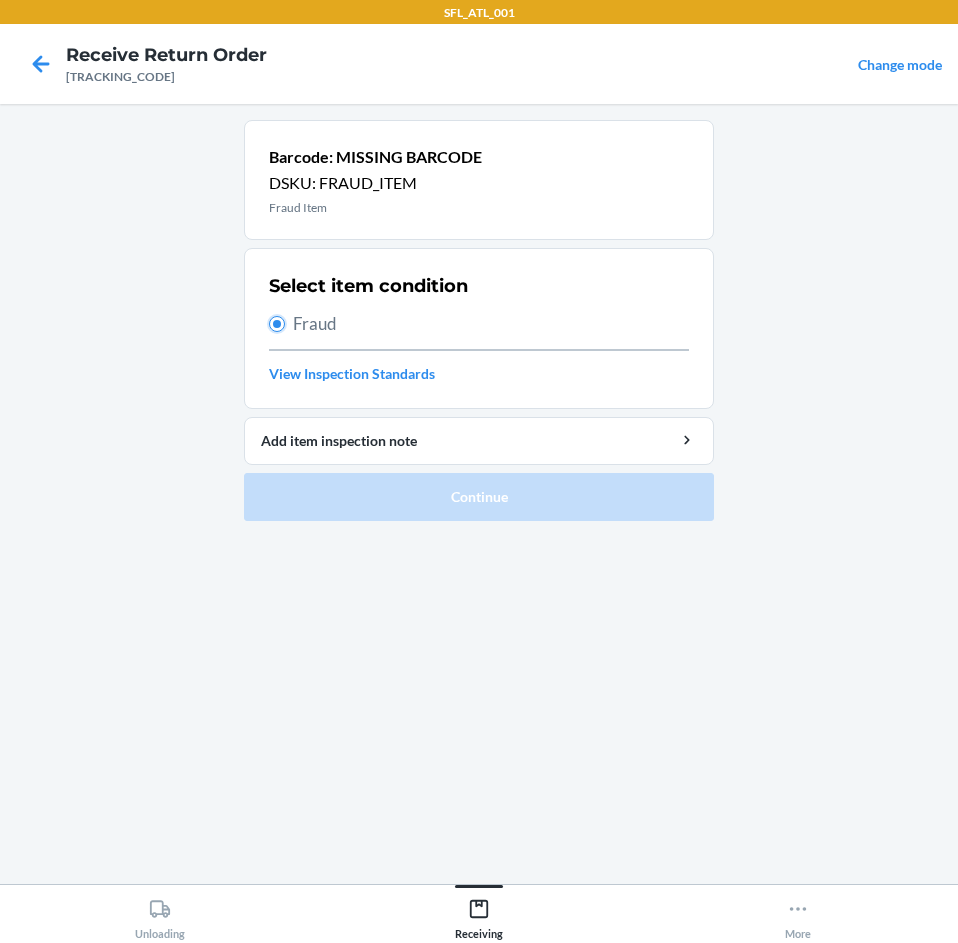 radio on "true" 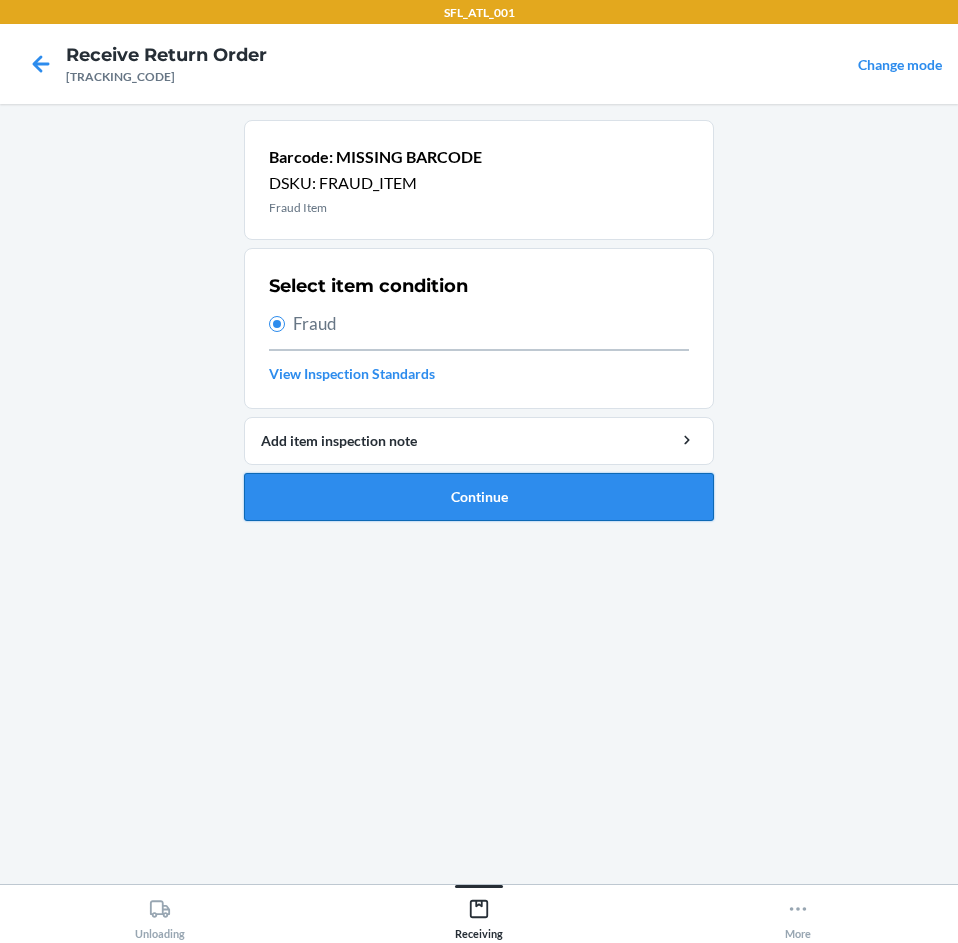click on "Continue" at bounding box center [479, 497] 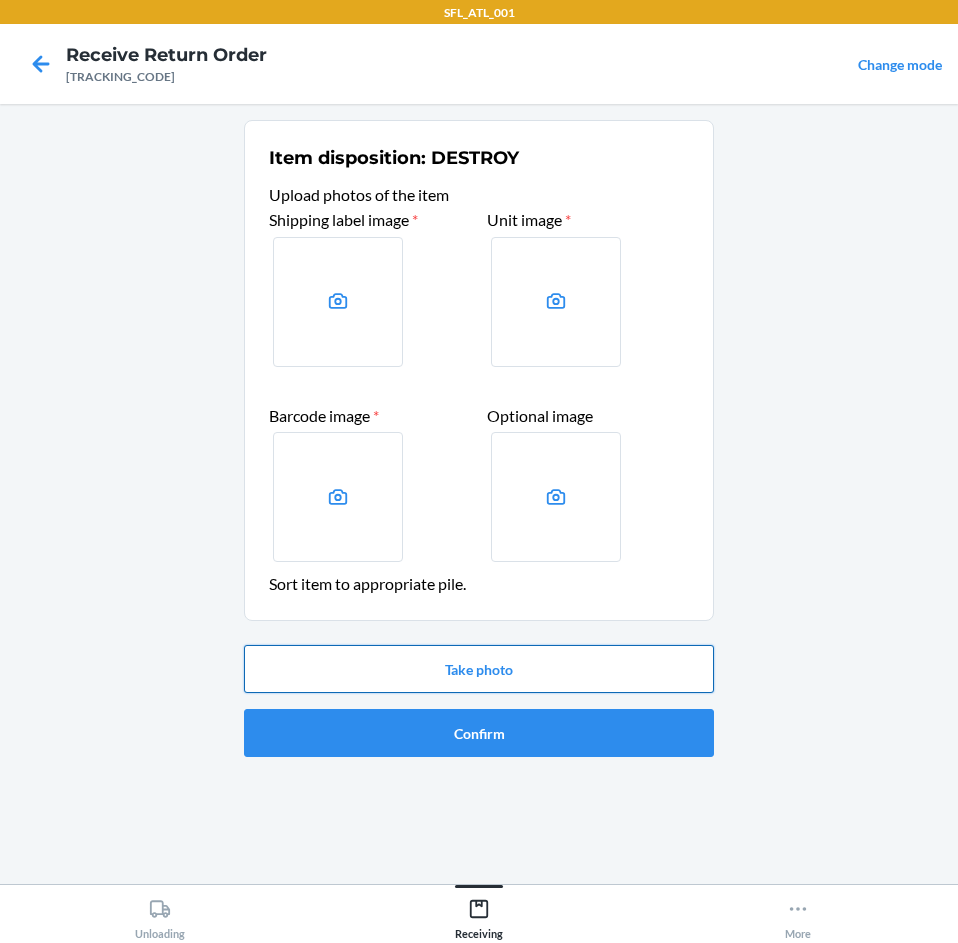click on "Take photo" at bounding box center [479, 669] 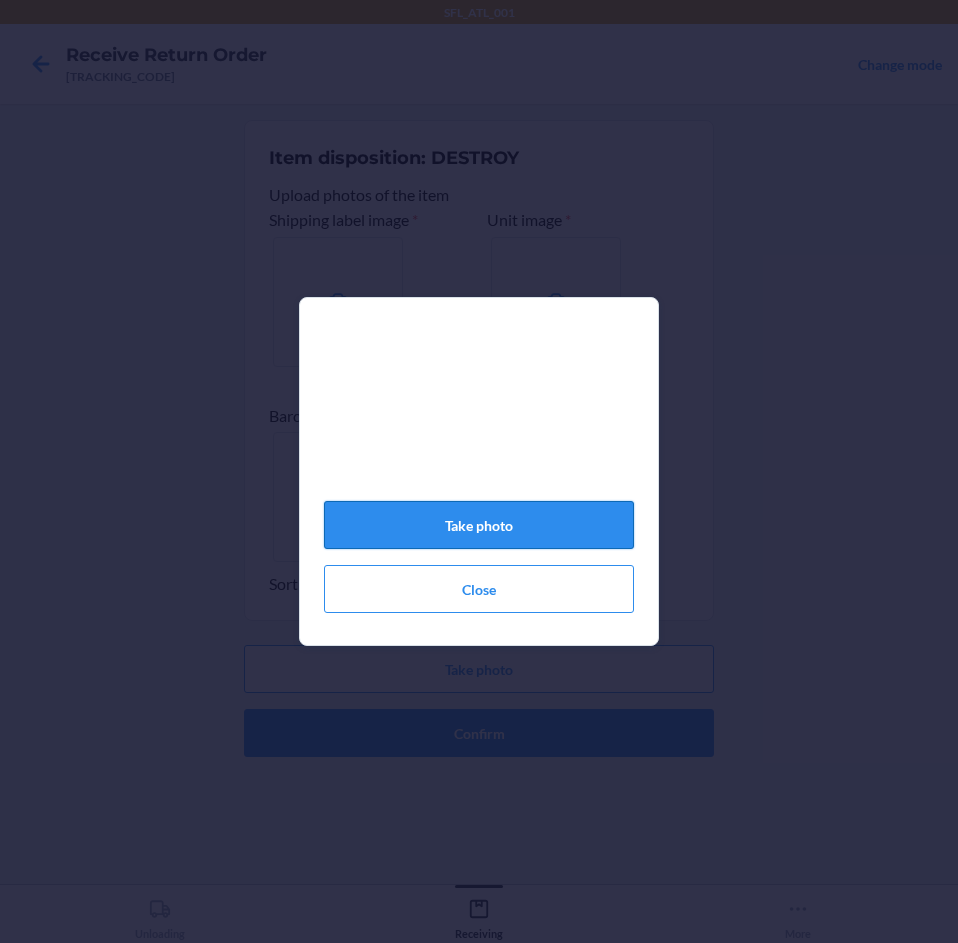 click on "Take photo" 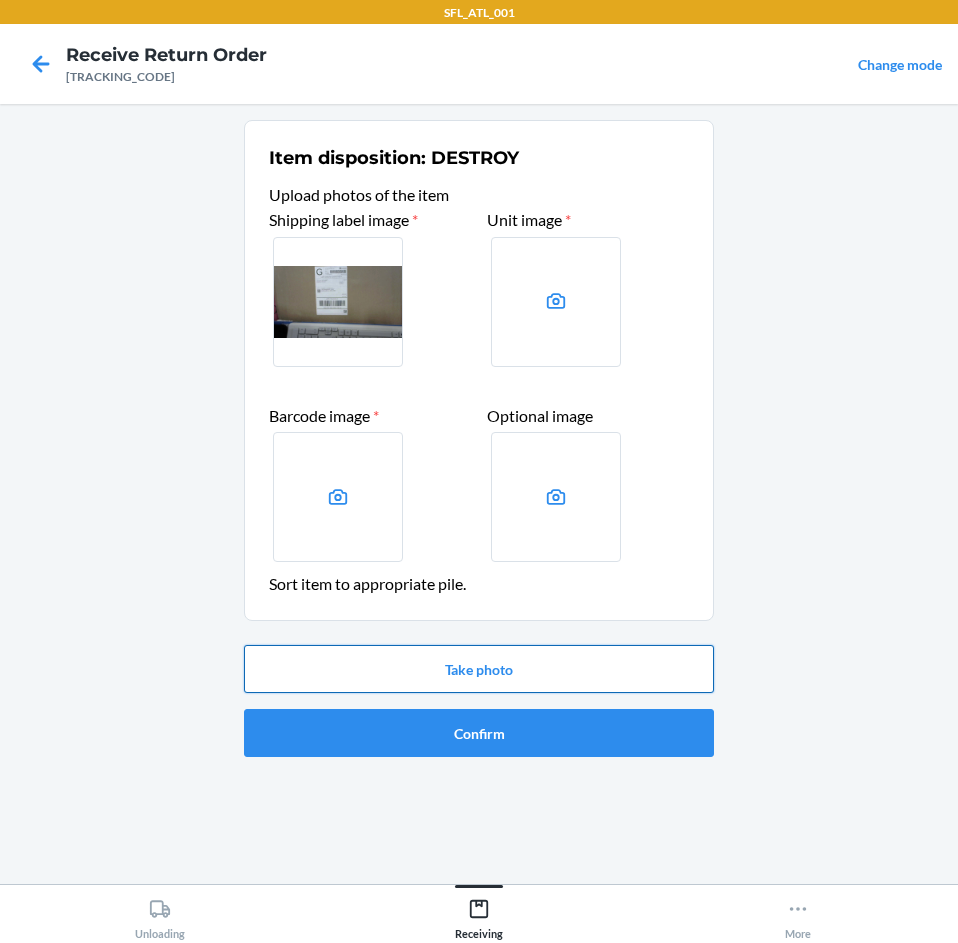 click on "Take photo" at bounding box center (479, 669) 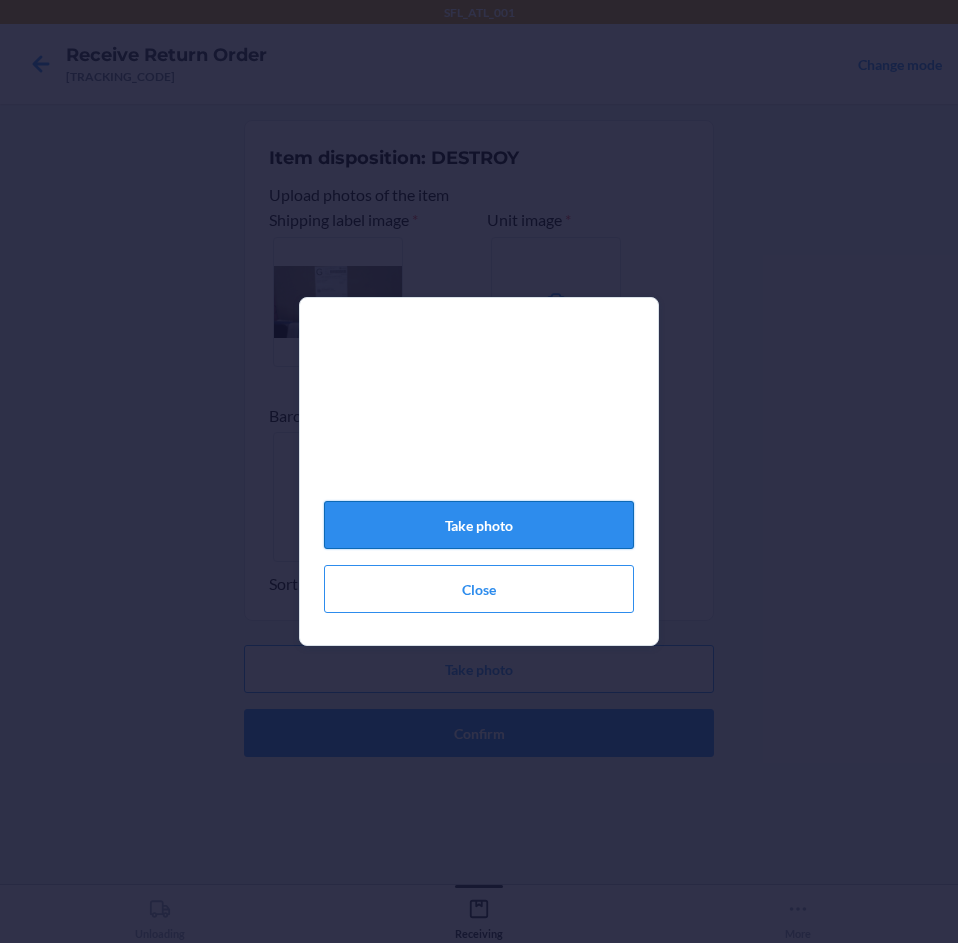 click on "Take photo" 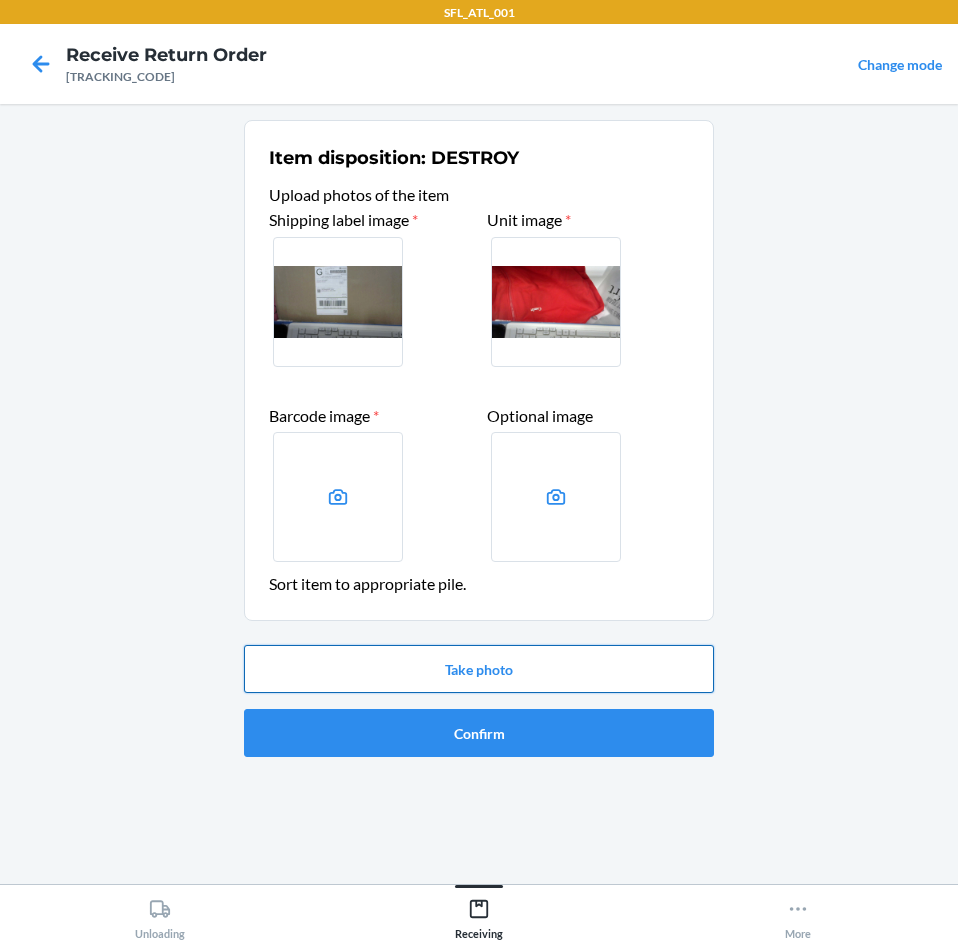 drag, startPoint x: 509, startPoint y: 675, endPoint x: 518, endPoint y: 650, distance: 26.57066 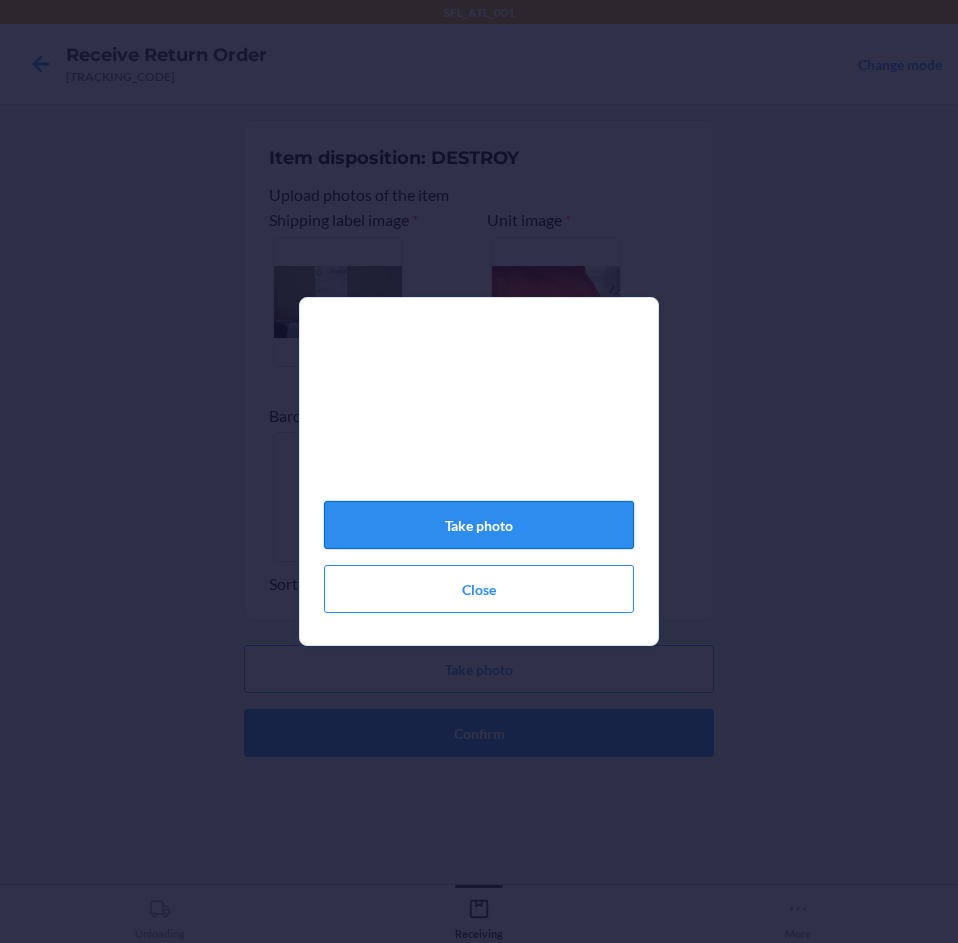 click on "Take photo" 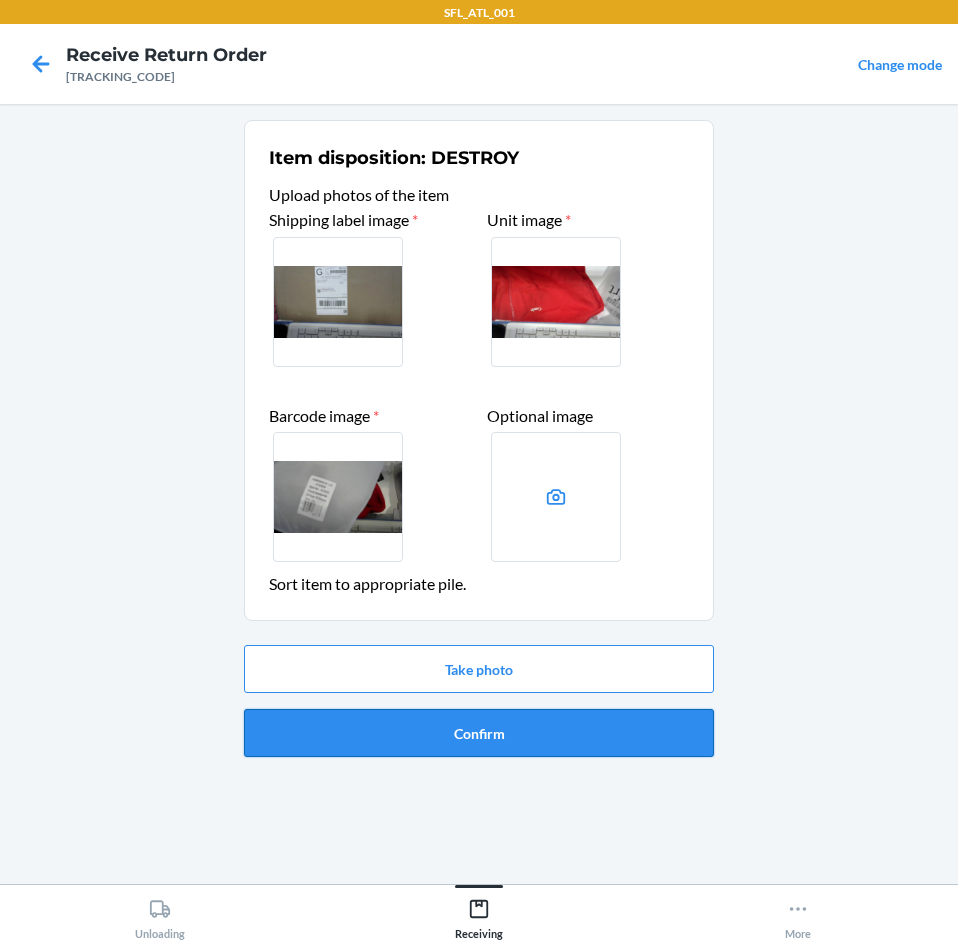 click on "Confirm" at bounding box center (479, 733) 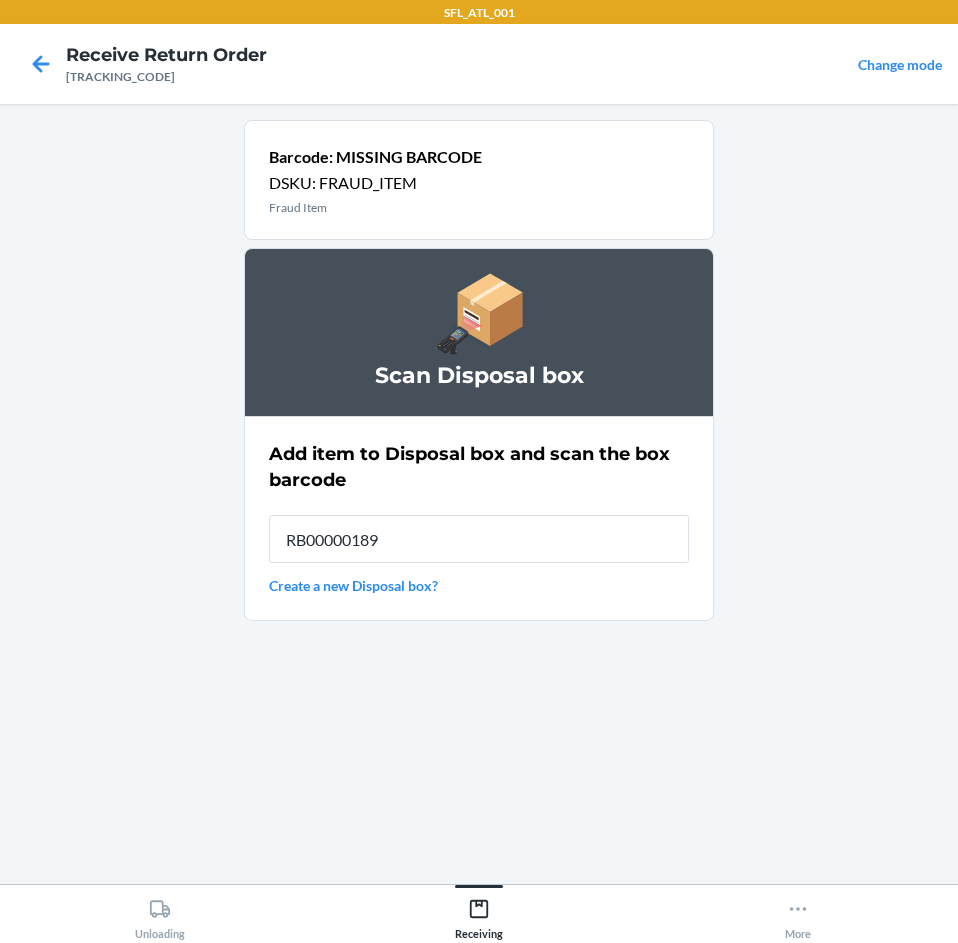 type on "[ALPHANUMERIC]" 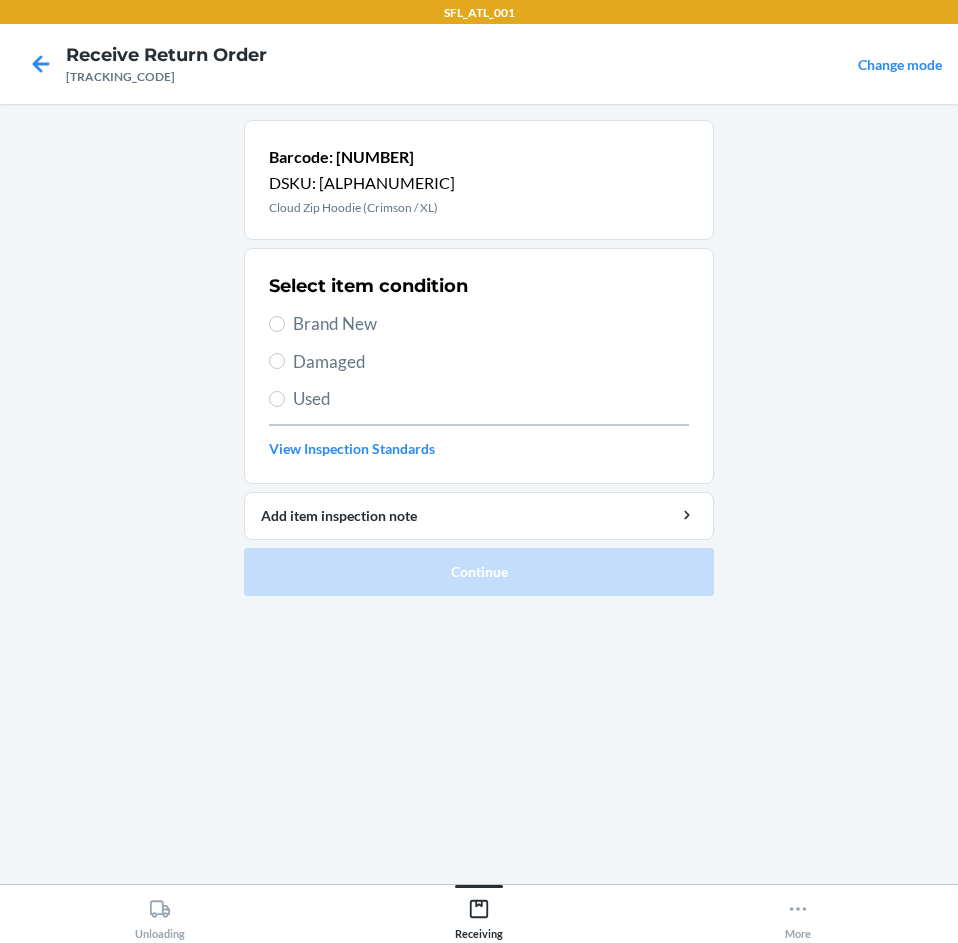 click on "Brand New" at bounding box center (491, 324) 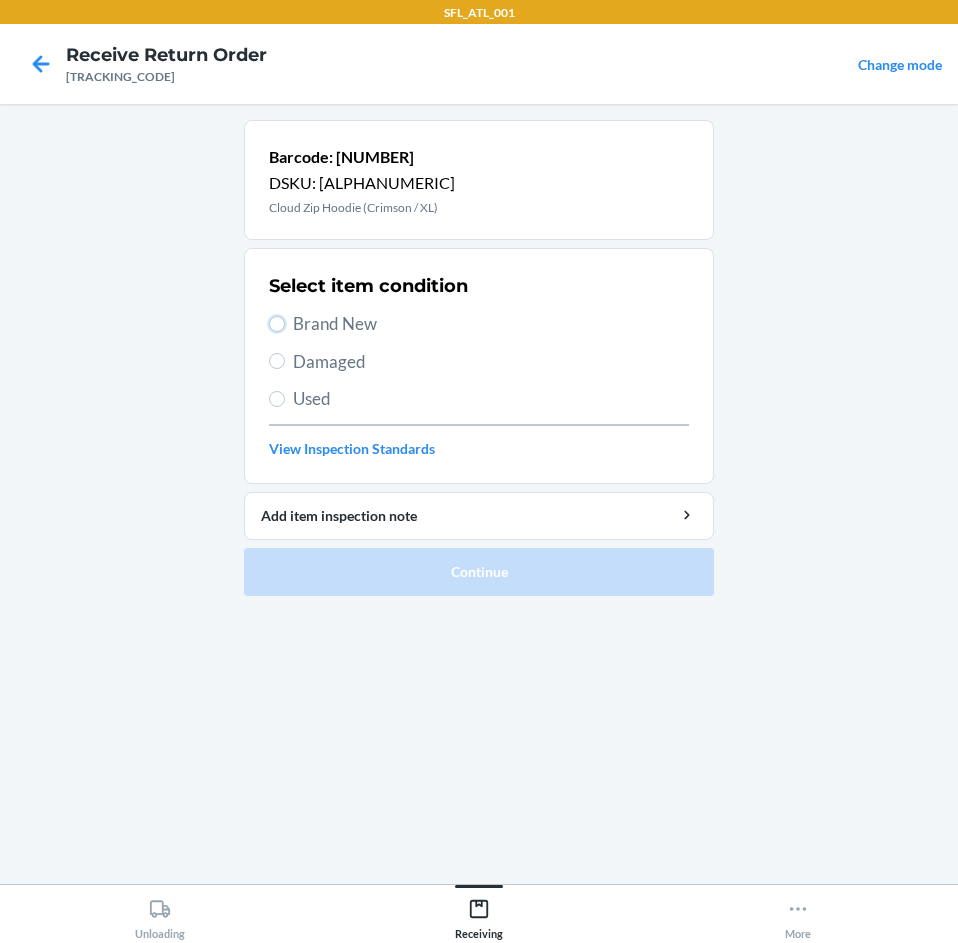 click on "Brand New" at bounding box center (277, 324) 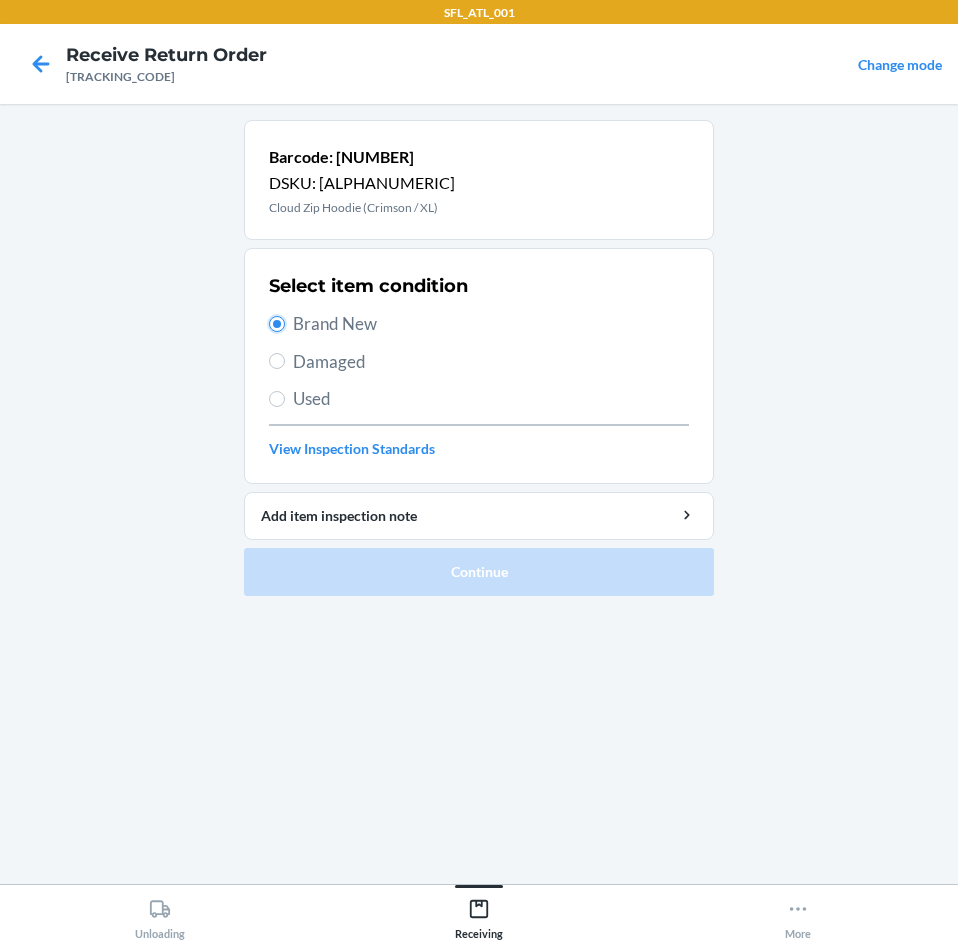 radio on "true" 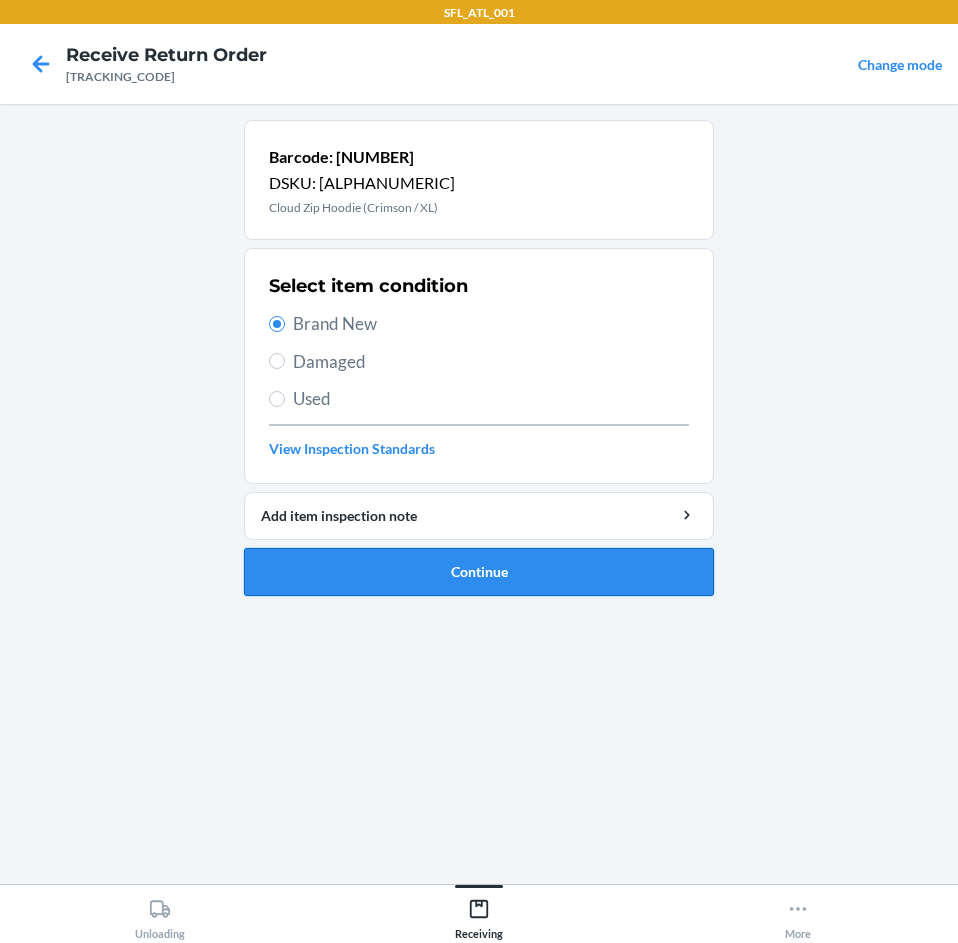 click on "Continue" at bounding box center [479, 572] 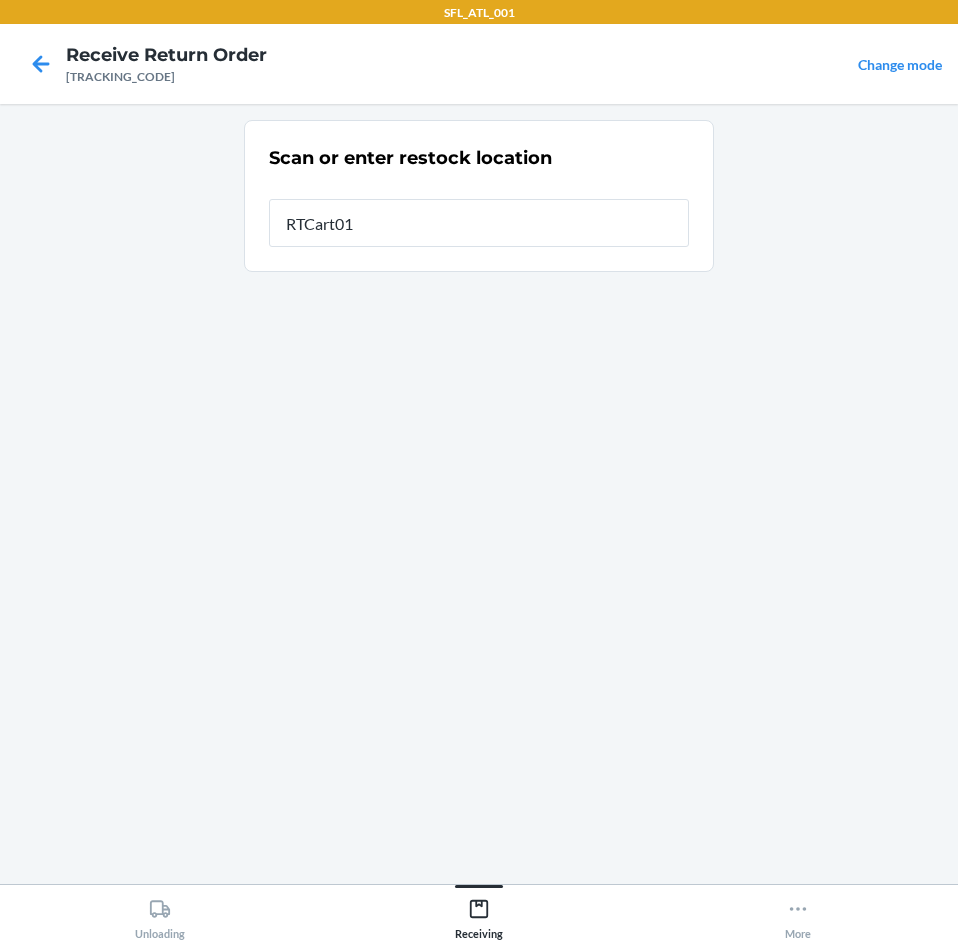 type on "[PRODUCT_CODE]" 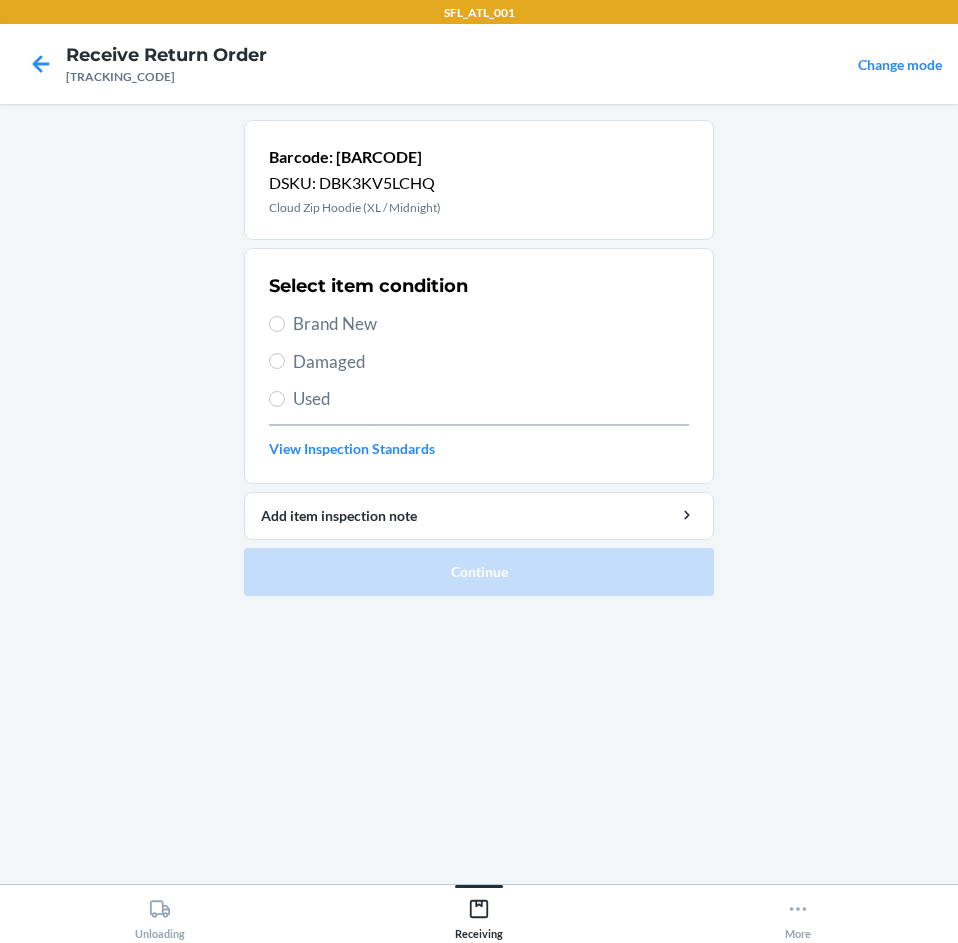 click on "Brand New" at bounding box center [491, 324] 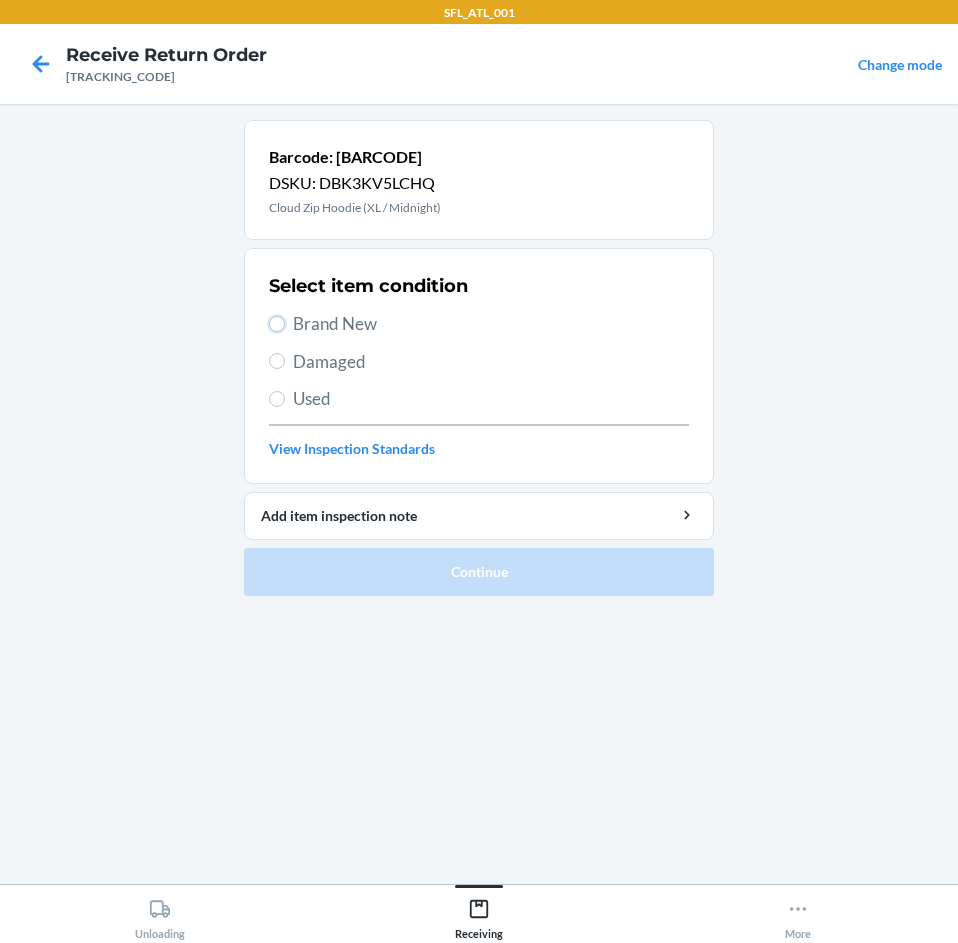 click on "Brand New" at bounding box center [277, 324] 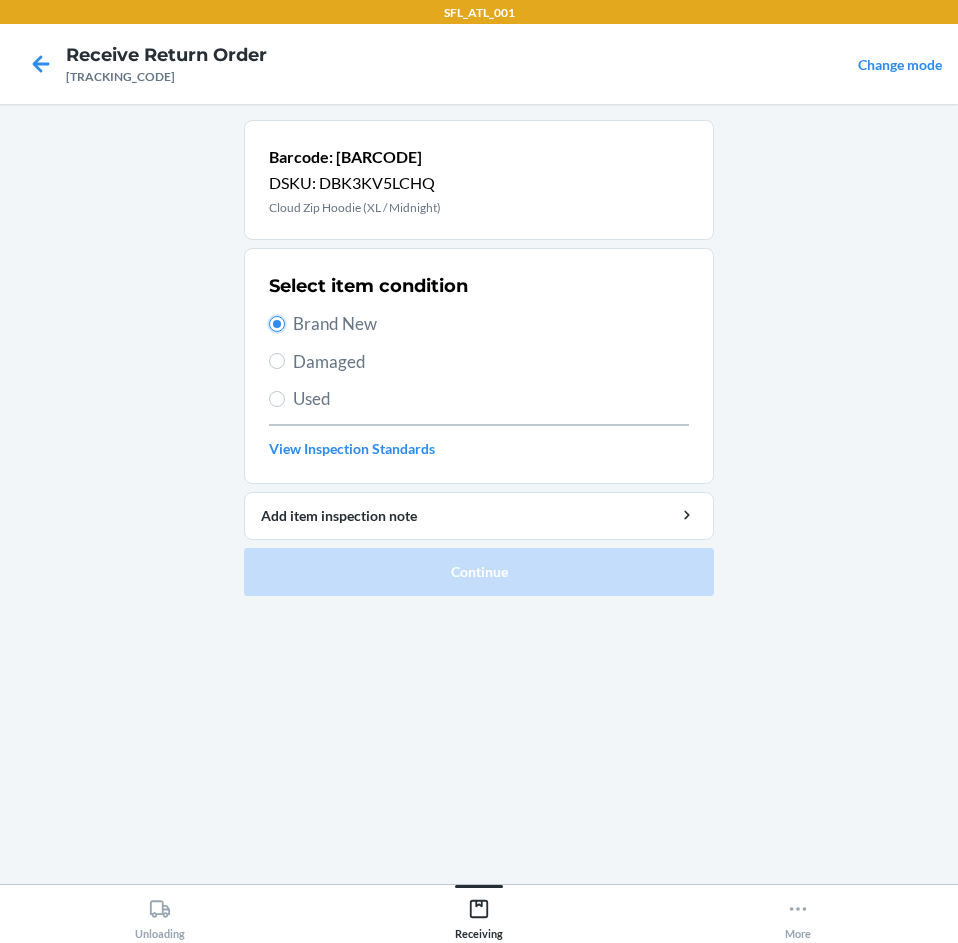 radio on "true" 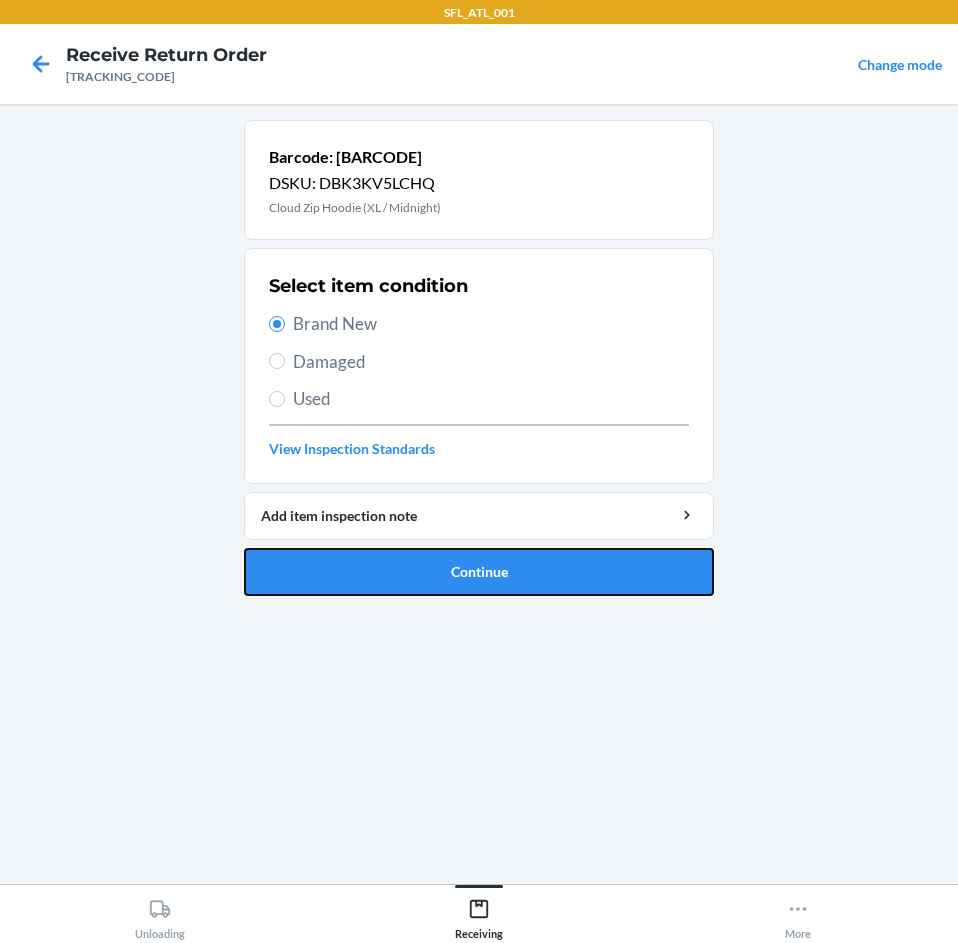 click on "Continue" at bounding box center [479, 572] 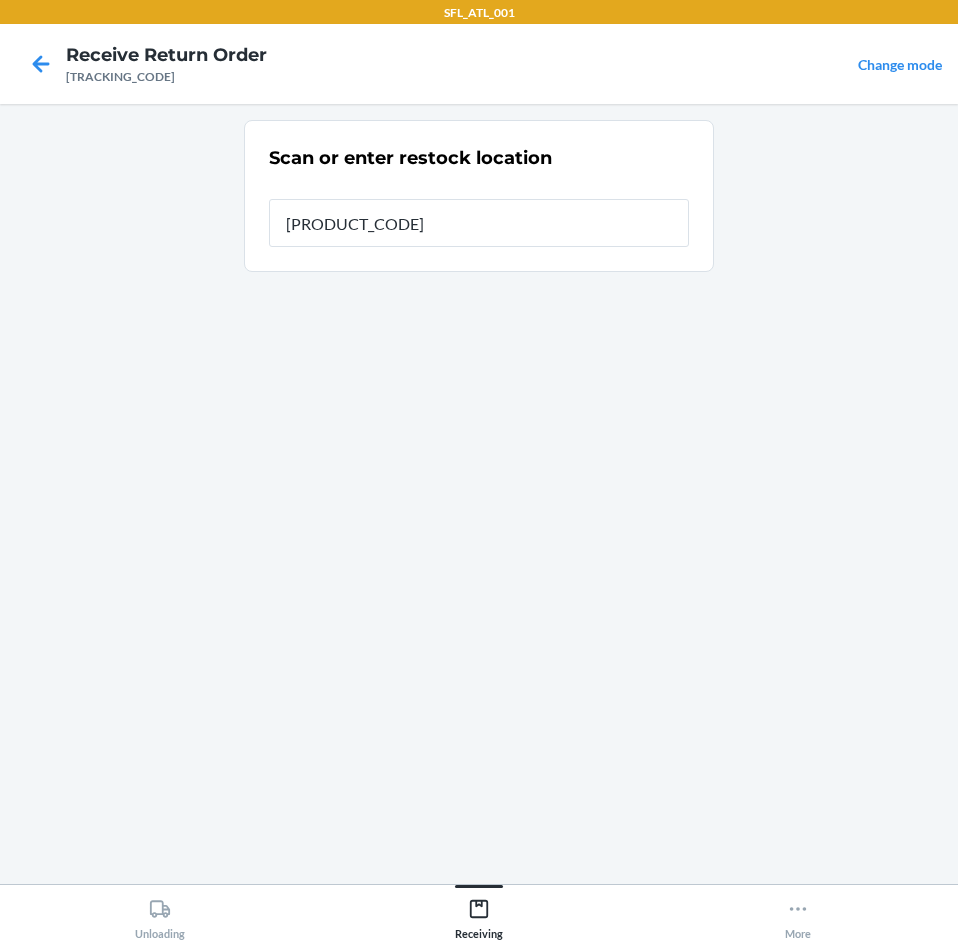 type on "[PRODUCT_CODE]" 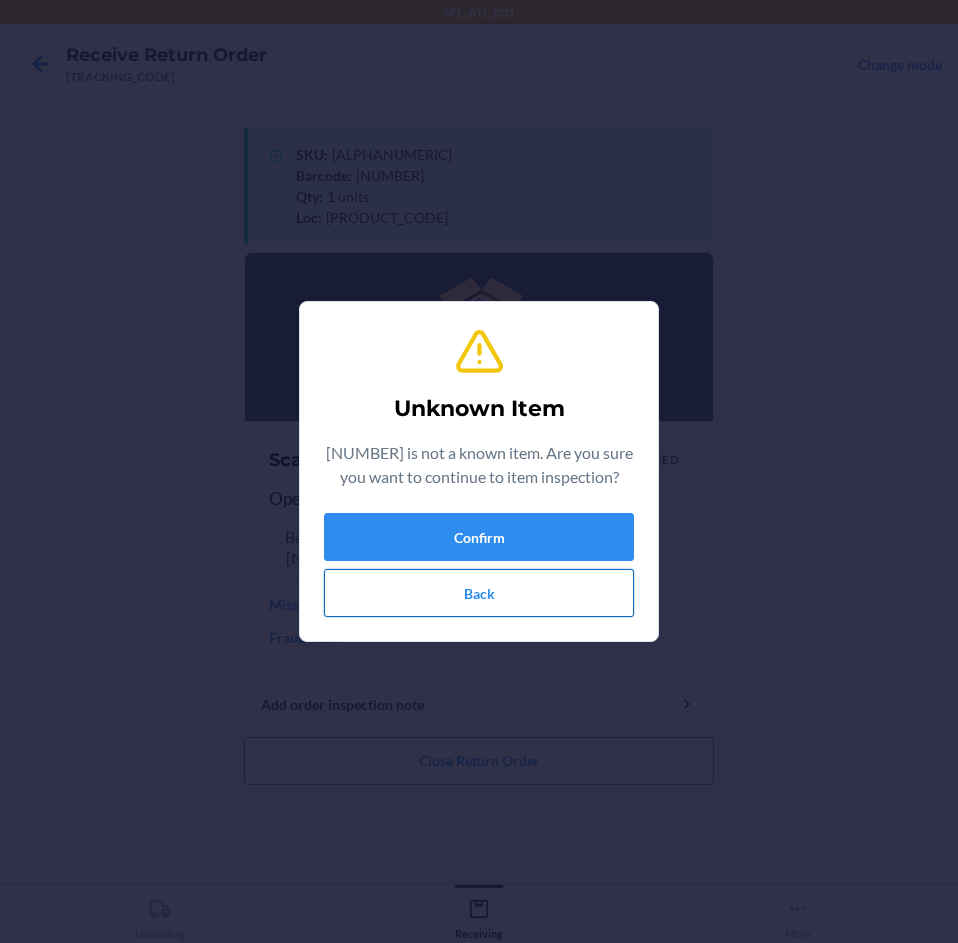 click on "Back" at bounding box center (479, 593) 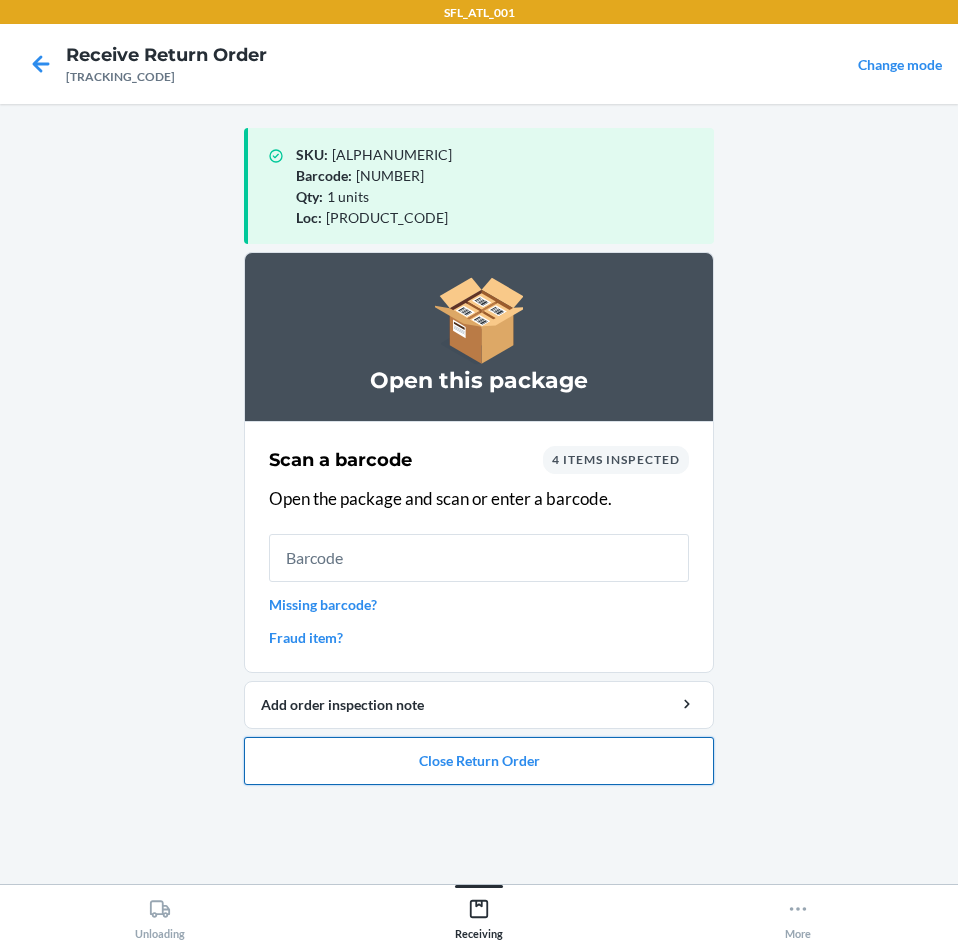 click on "Close Return Order" at bounding box center (479, 761) 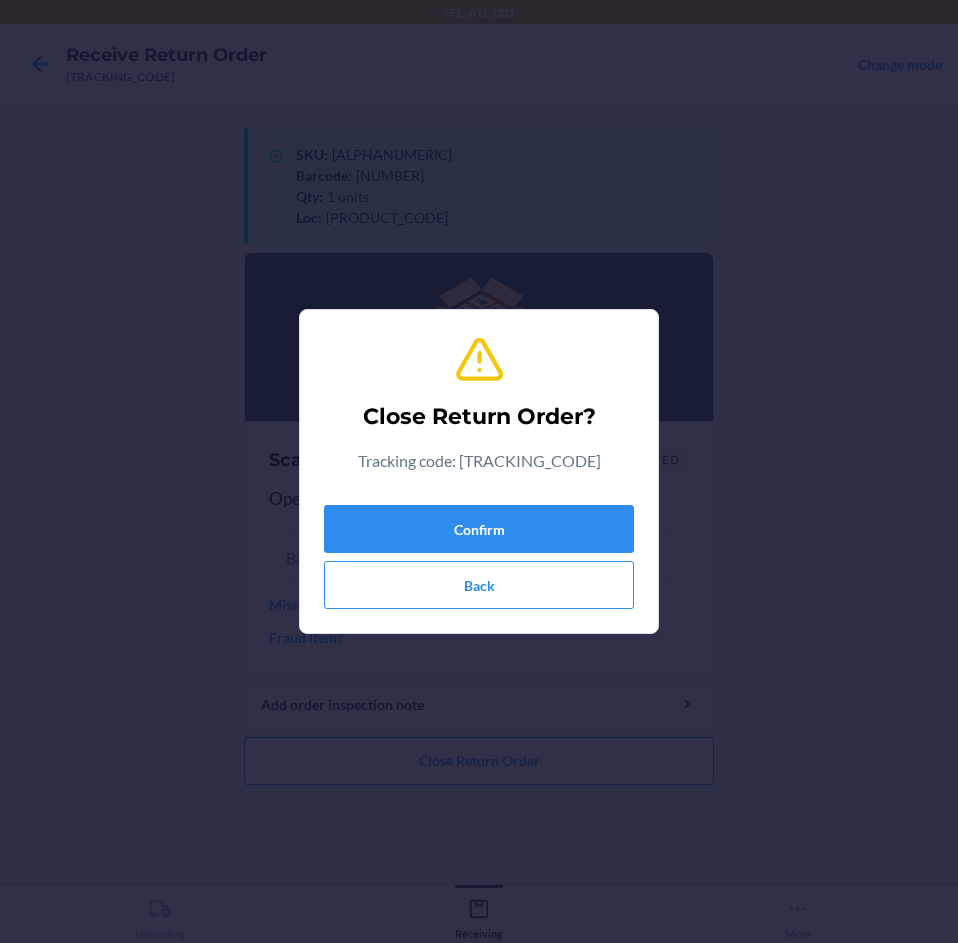 click on "Confirm Back" at bounding box center (479, 553) 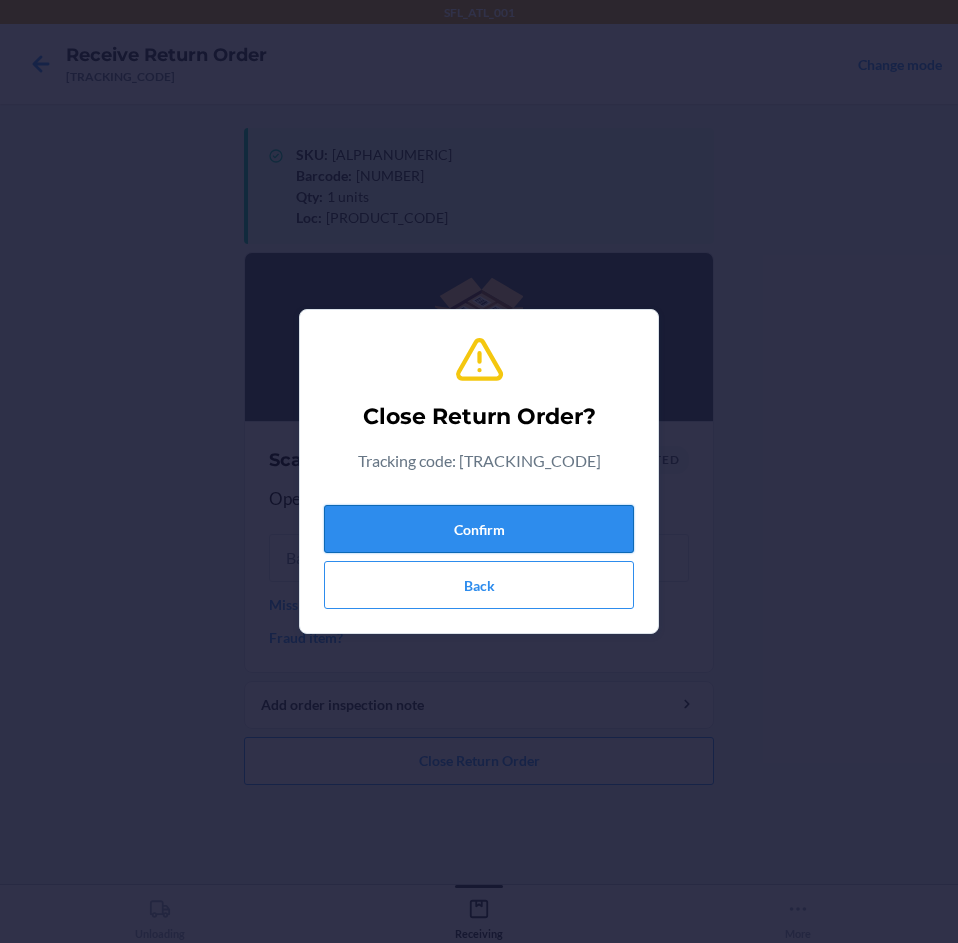 click on "Confirm" at bounding box center [479, 529] 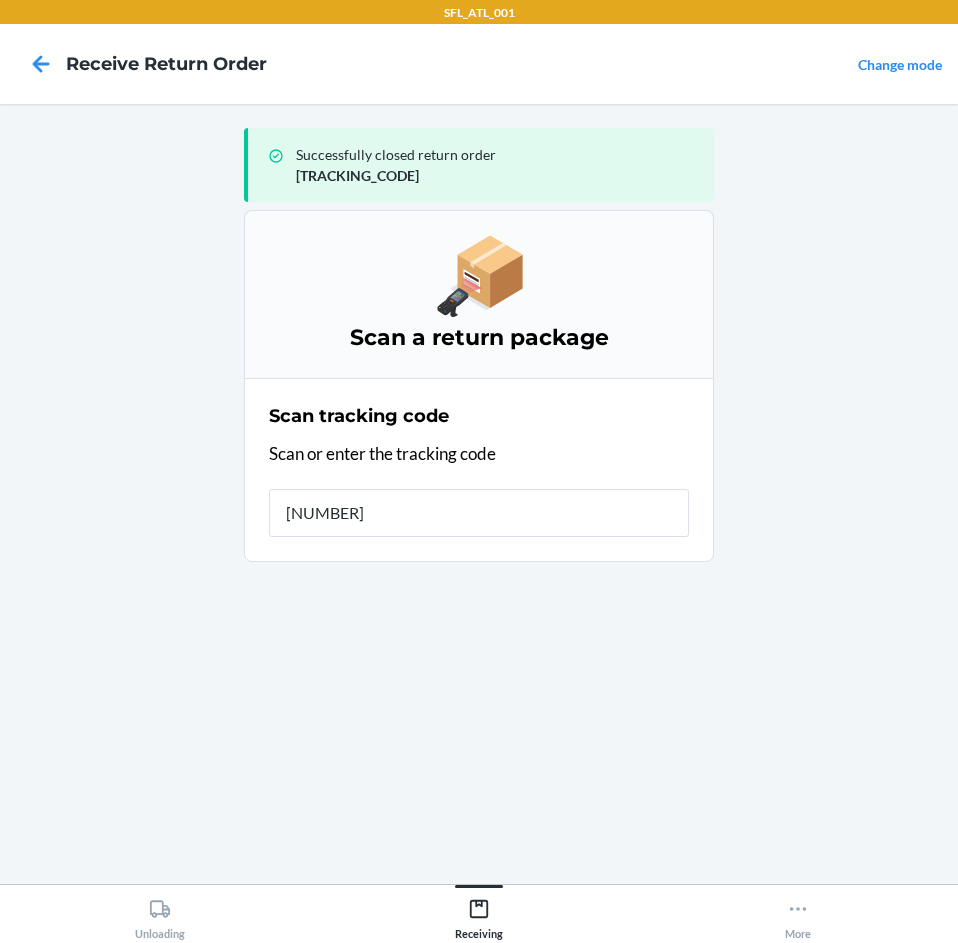 type on "[NUMBER]" 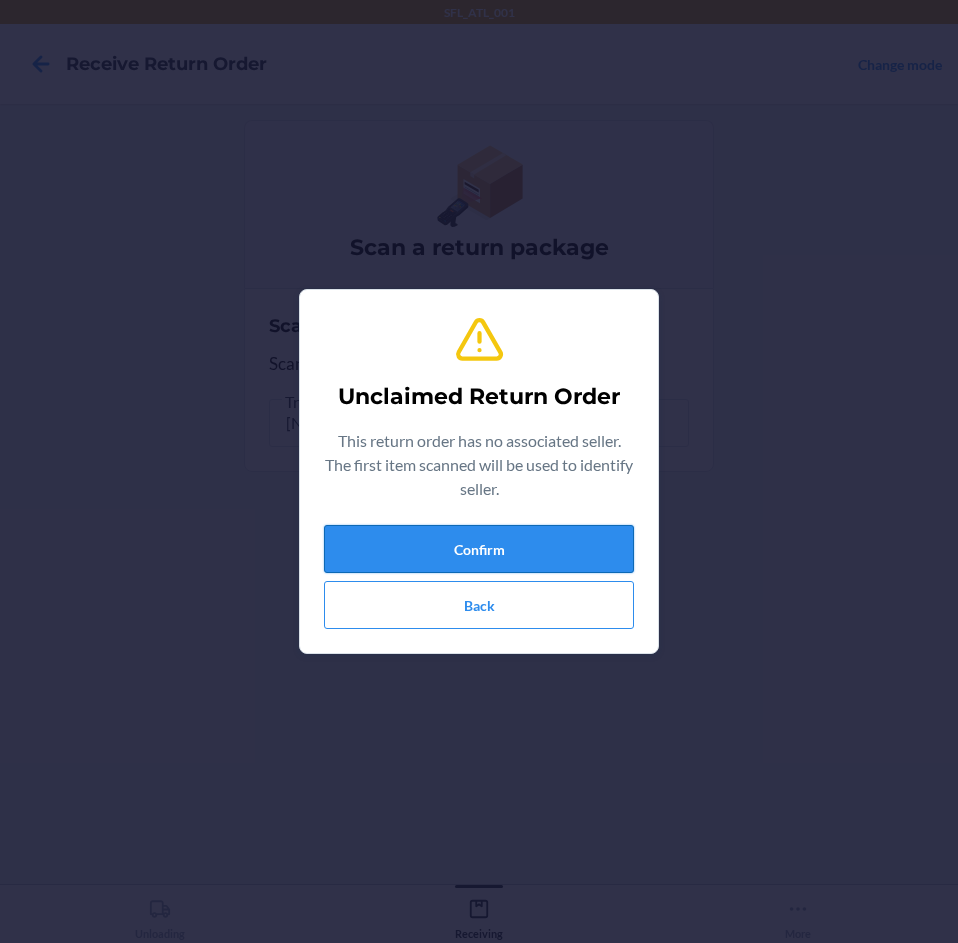 click on "Confirm" at bounding box center (479, 549) 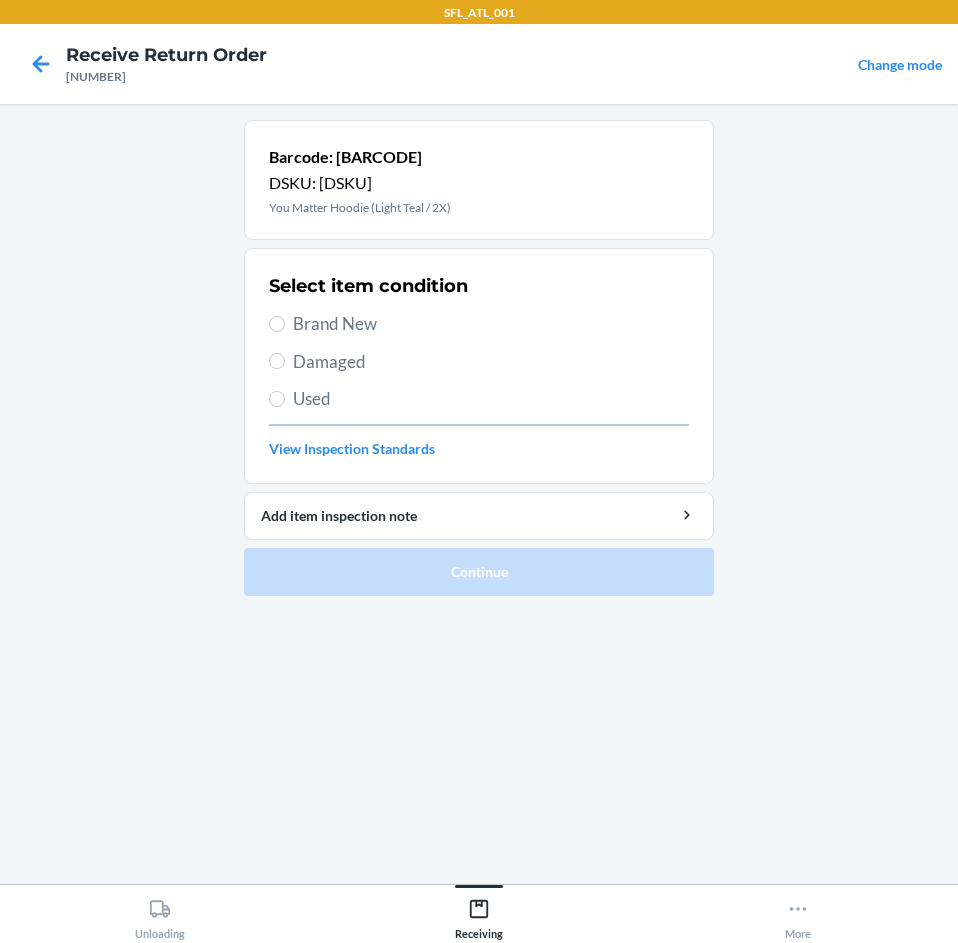 click on "Brand New" at bounding box center [491, 324] 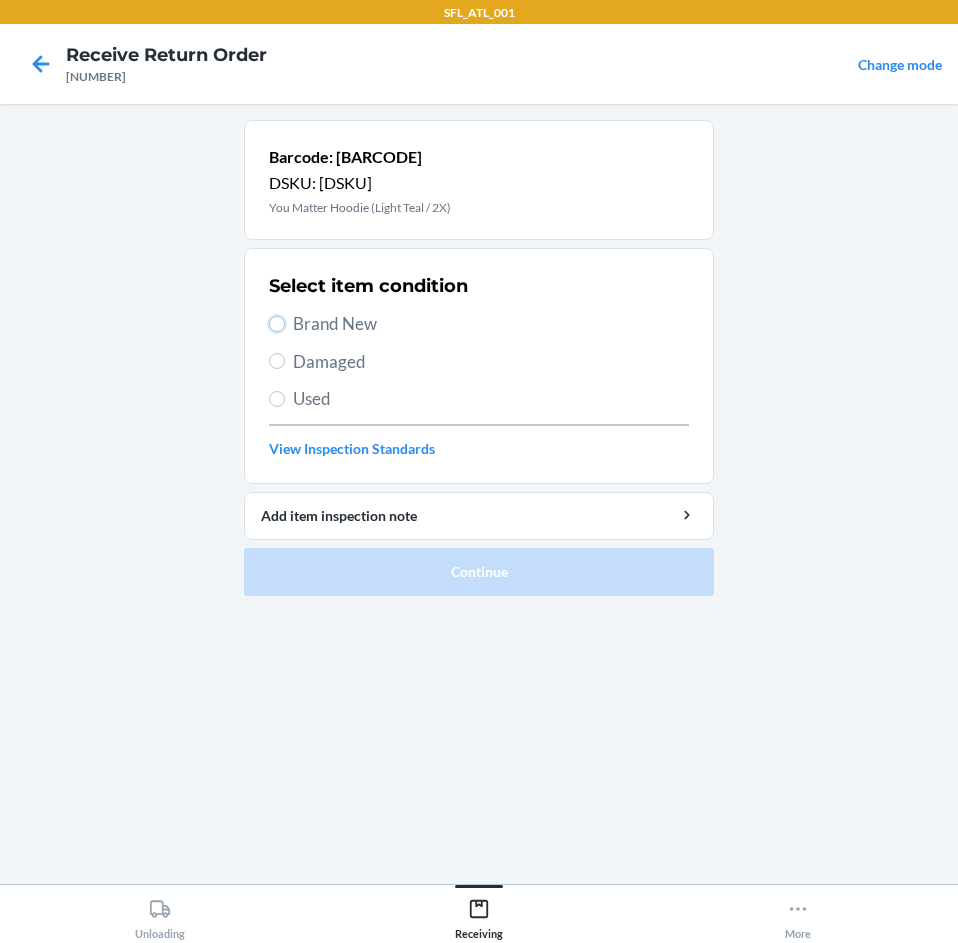 click on "Brand New" at bounding box center [277, 324] 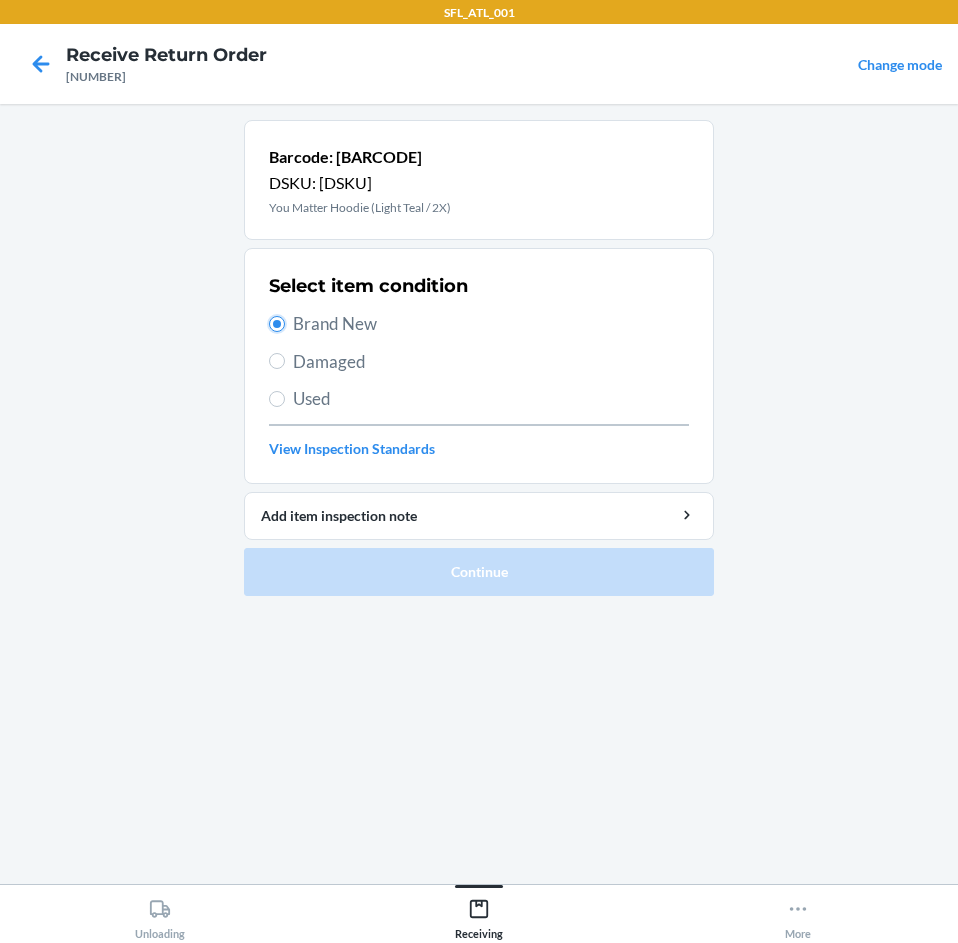 radio on "true" 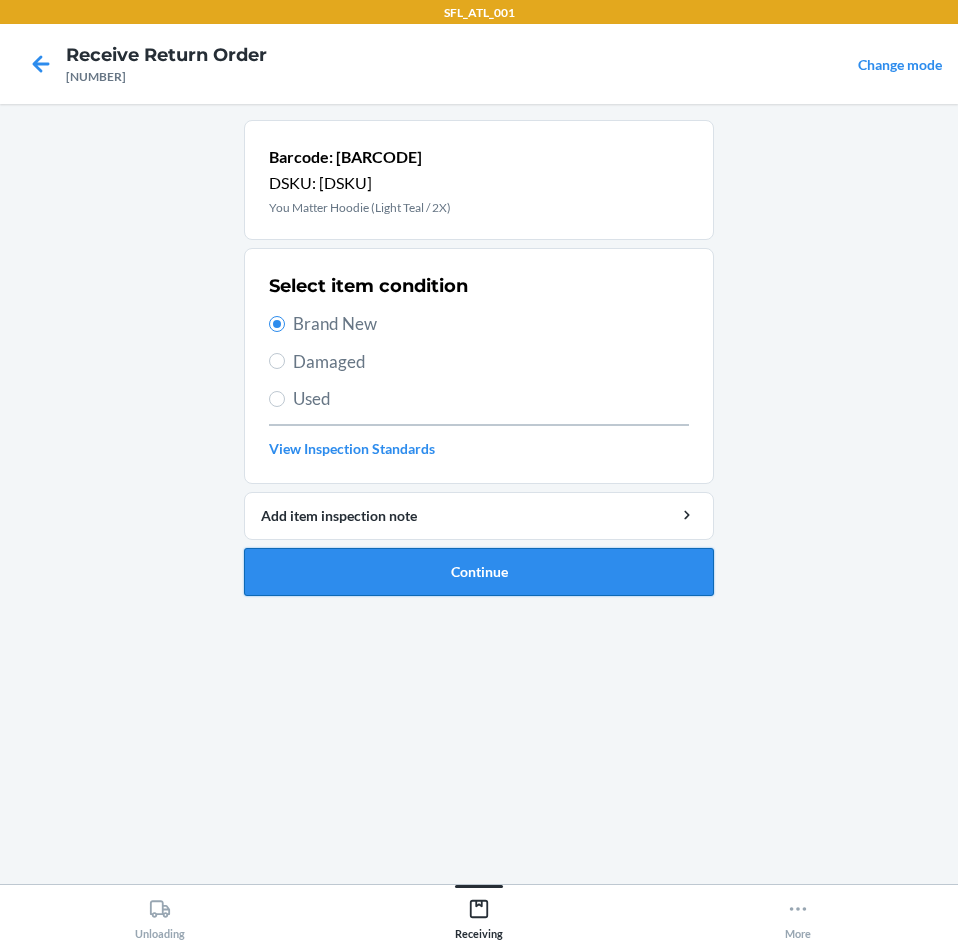 click on "Continue" at bounding box center [479, 572] 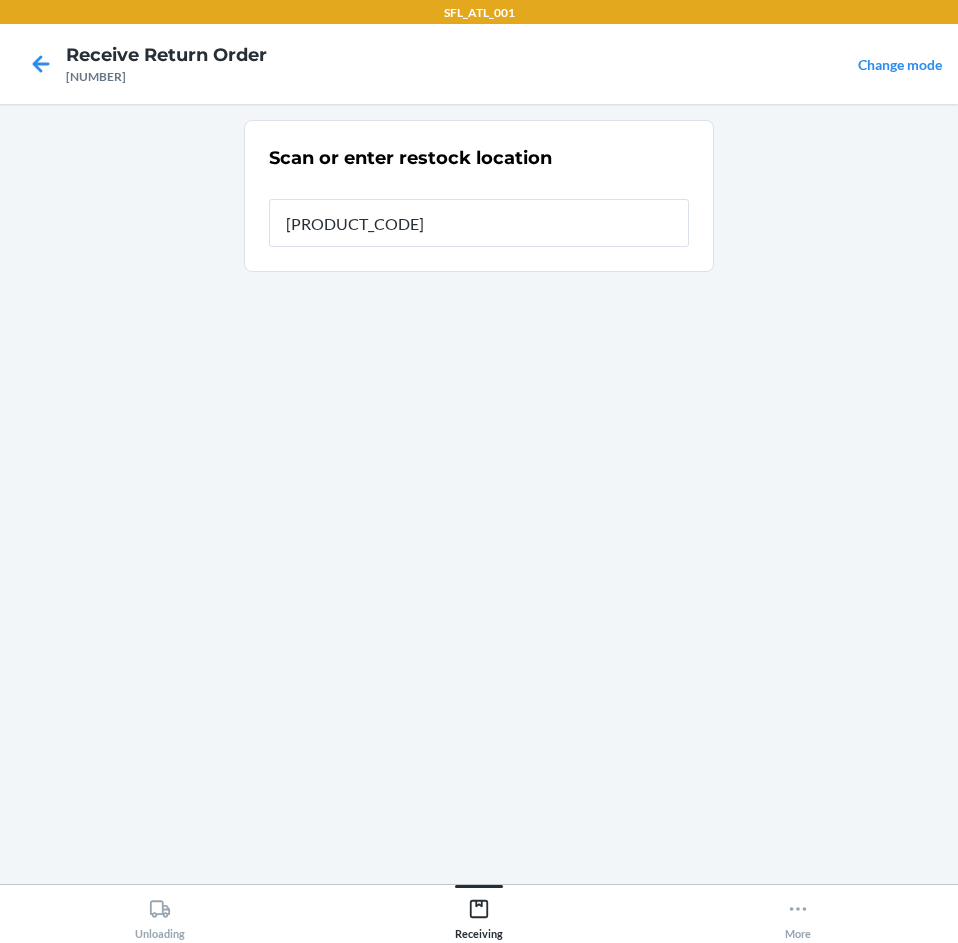 type on "[PRODUCT_CODE]" 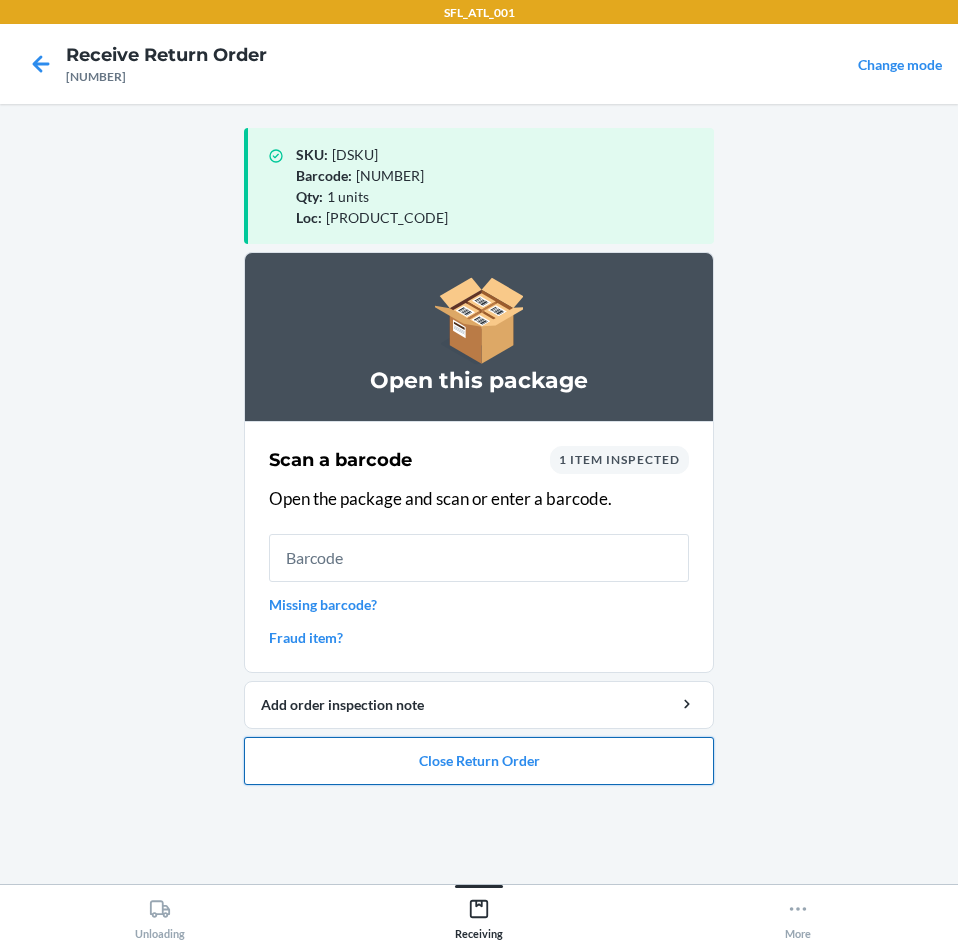 click on "Close Return Order" at bounding box center (479, 761) 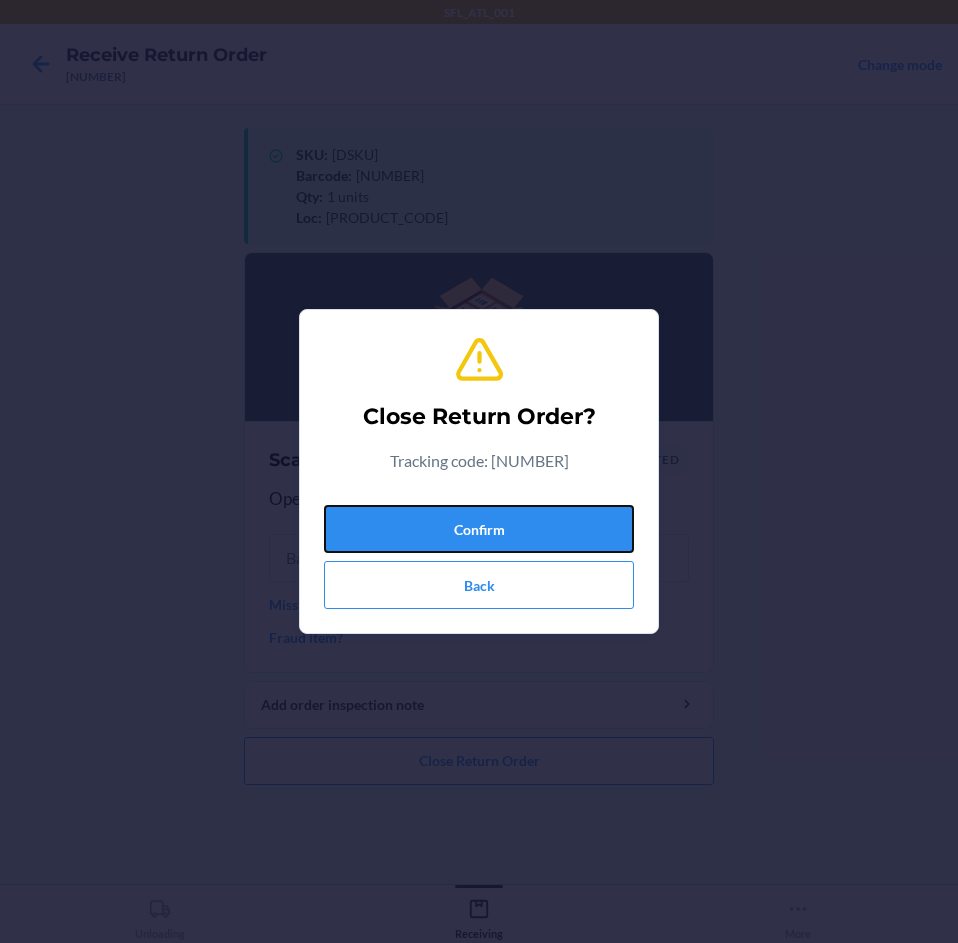 drag, startPoint x: 593, startPoint y: 508, endPoint x: 610, endPoint y: 491, distance: 24.04163 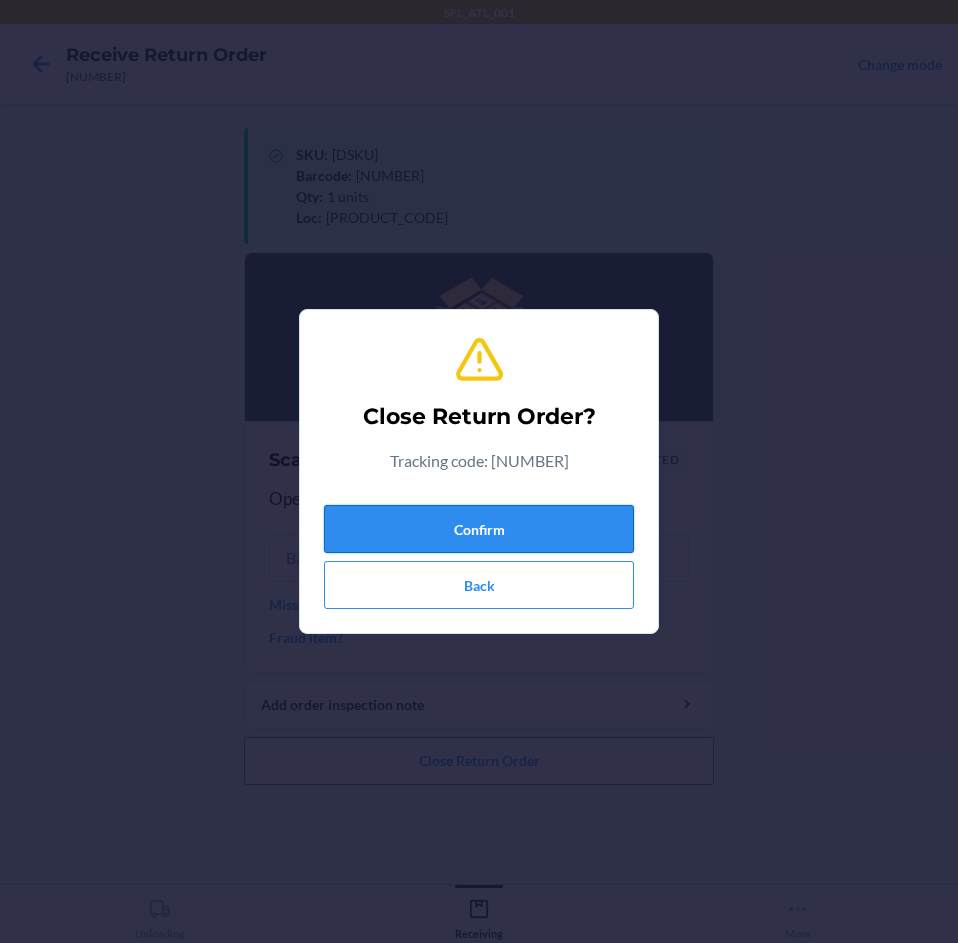 click on "Confirm" at bounding box center [479, 529] 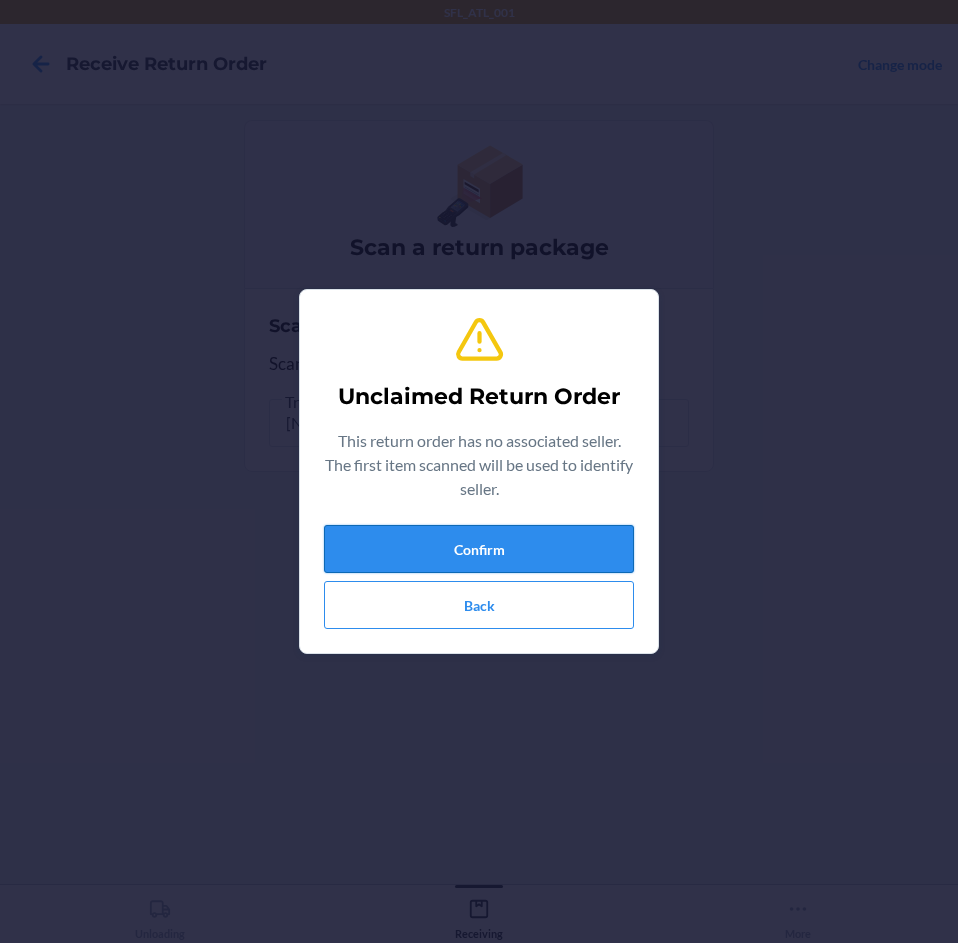 click on "Confirm" at bounding box center (479, 549) 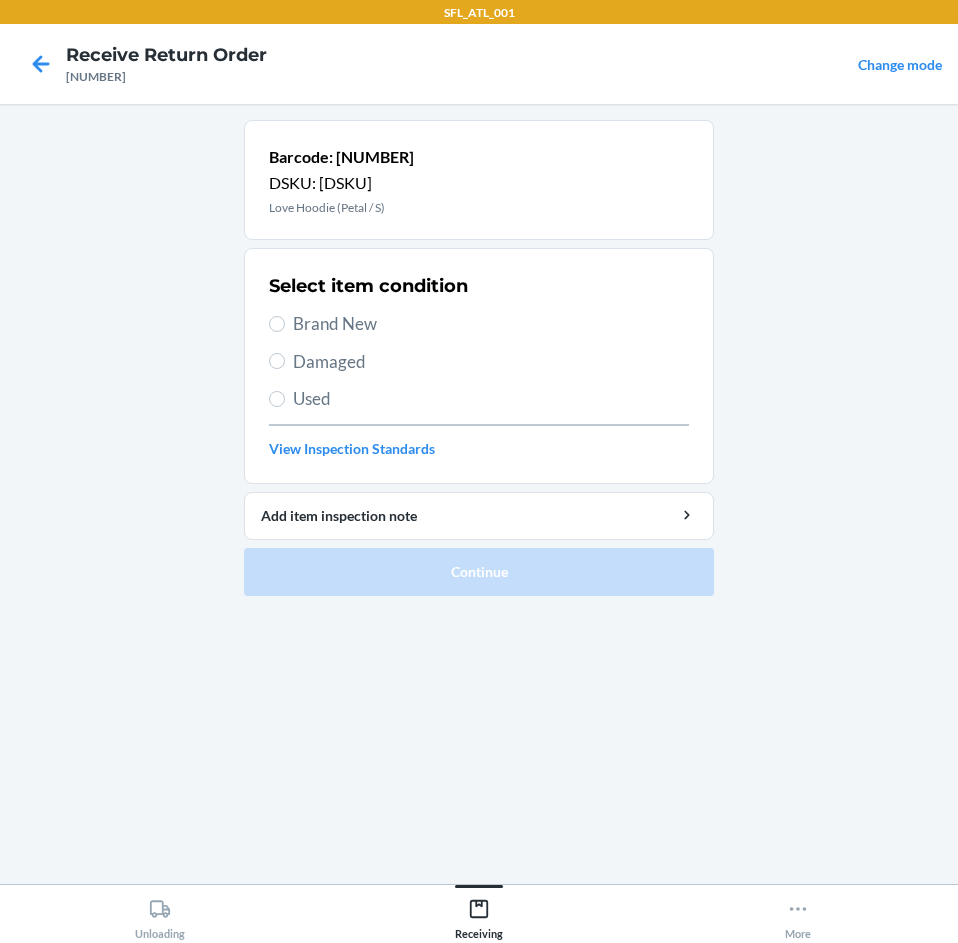 click on "Brand New" at bounding box center [491, 324] 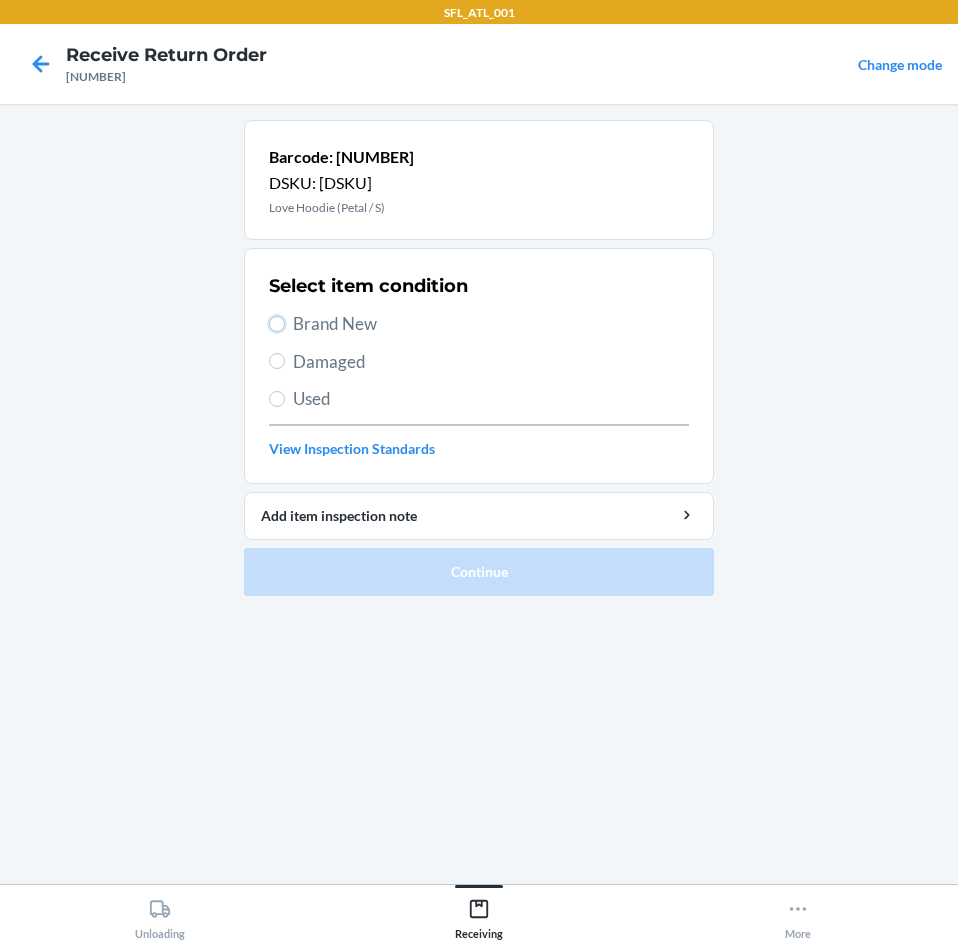 click on "Brand New" at bounding box center [277, 324] 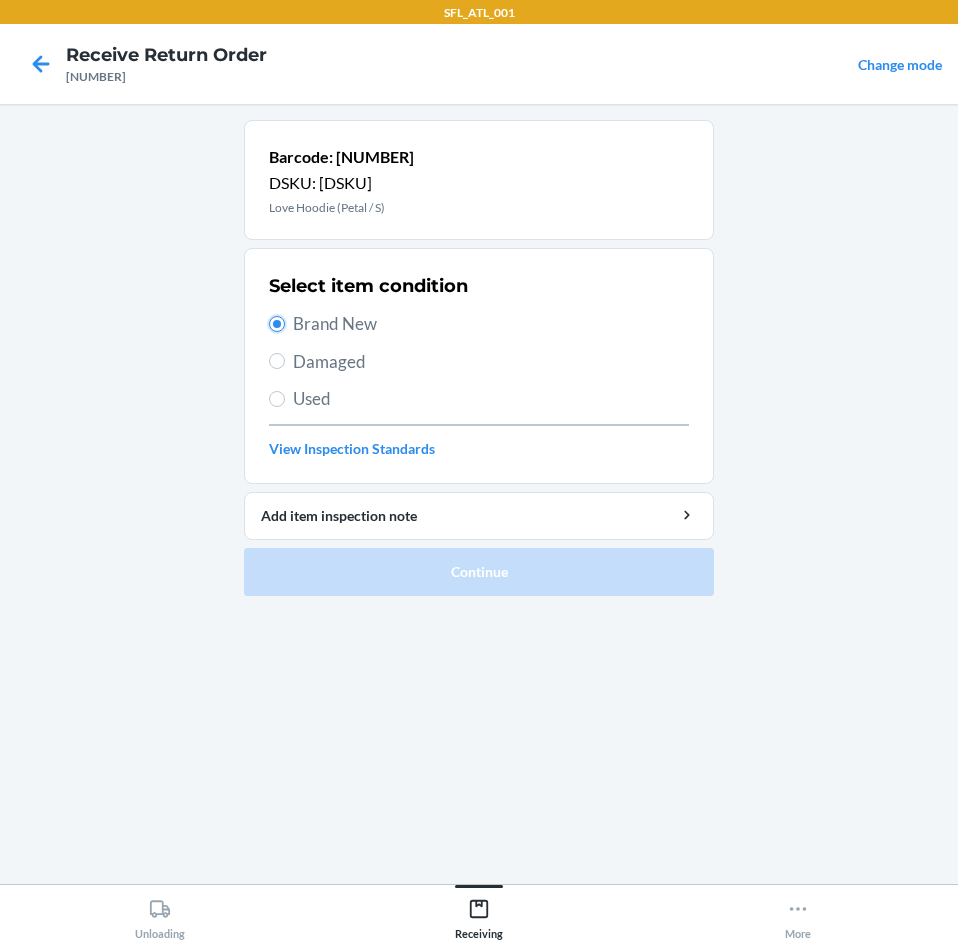 radio on "true" 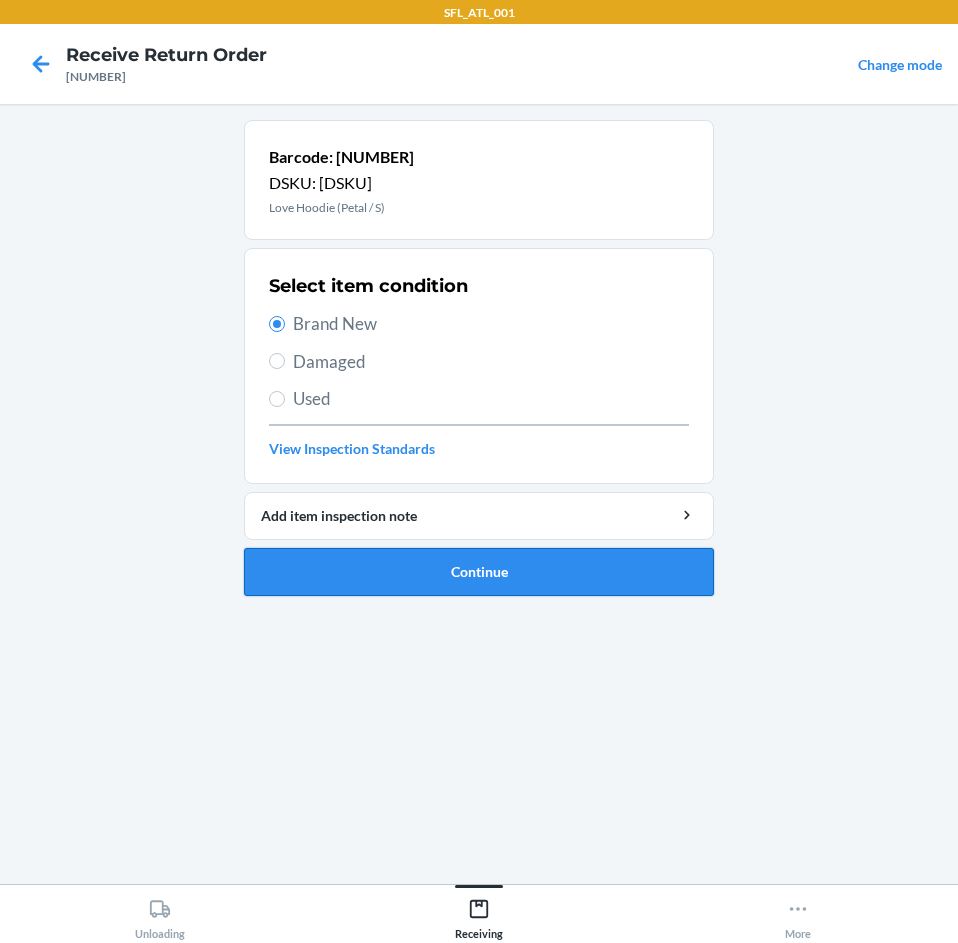 click on "Continue" at bounding box center (479, 572) 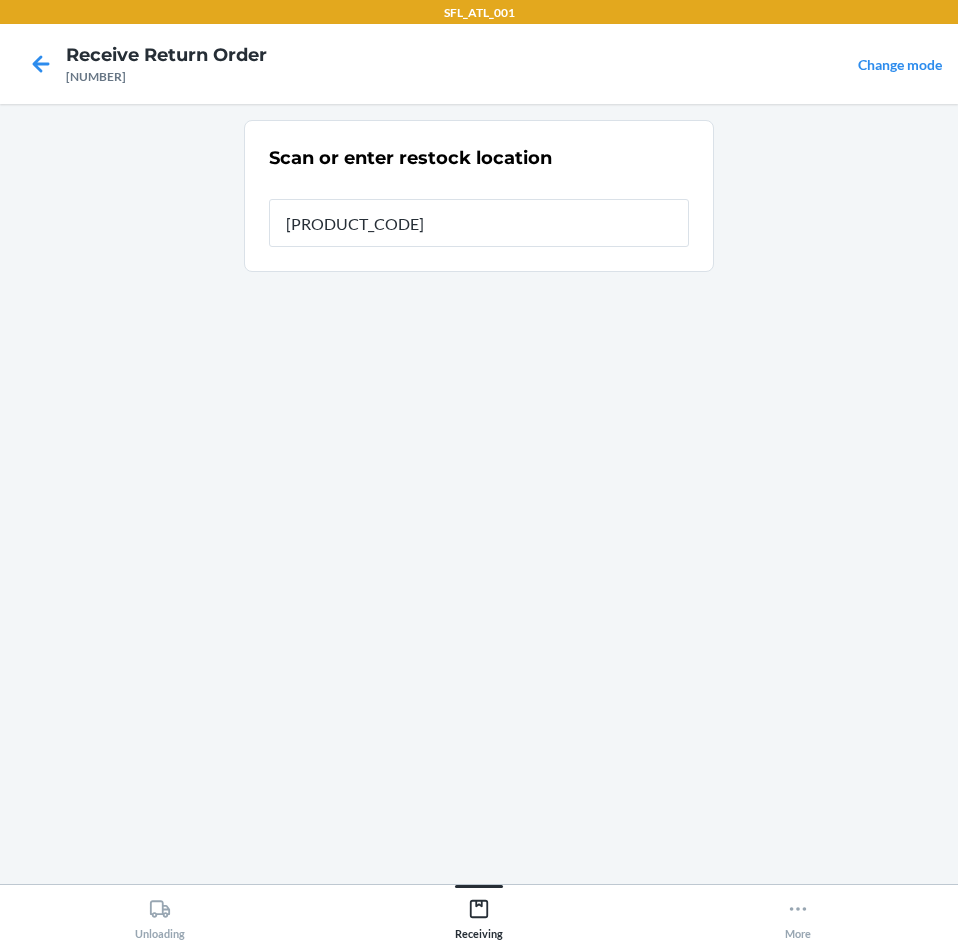 type on "[PRODUCT_CODE]" 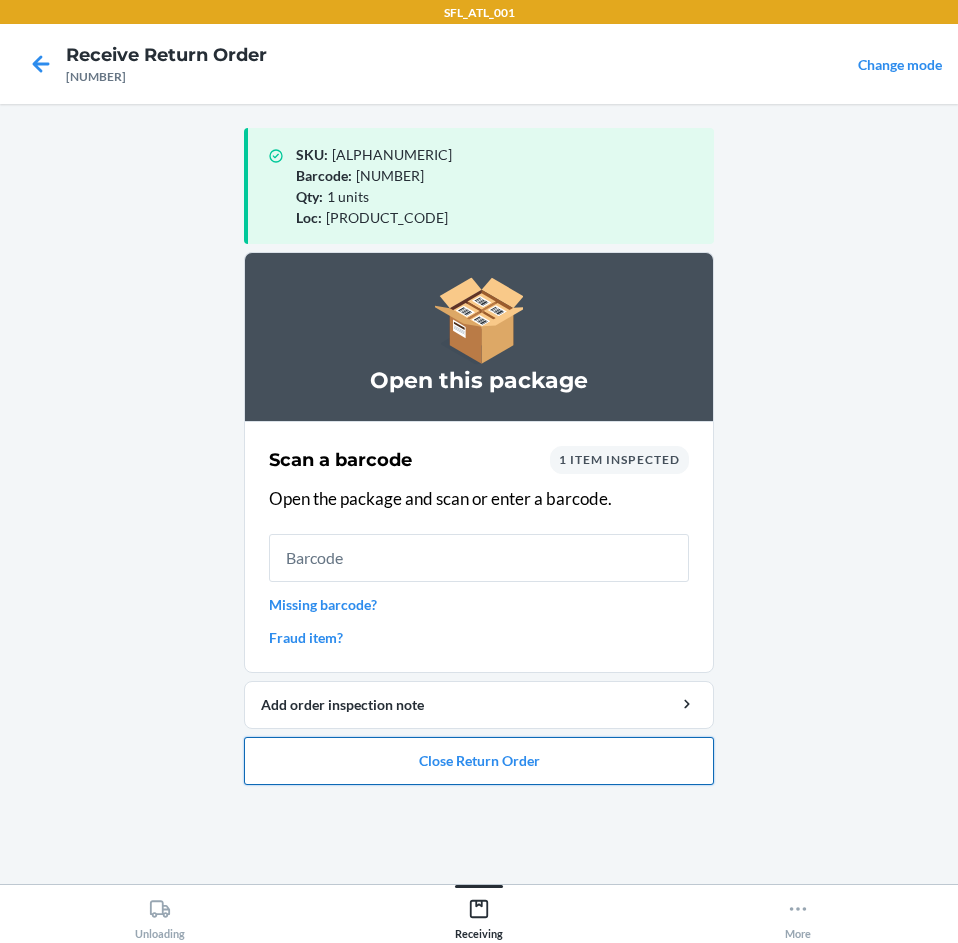 click on "Close Return Order" at bounding box center (479, 761) 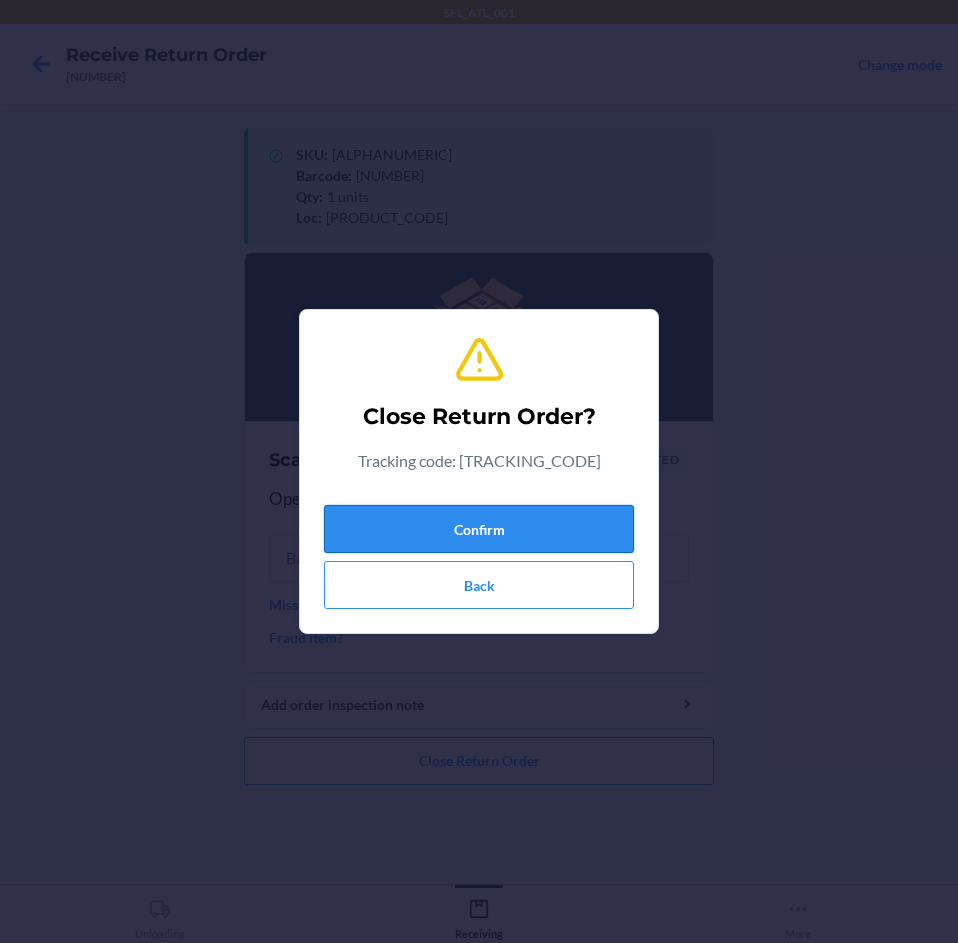 click on "Confirm" at bounding box center (479, 529) 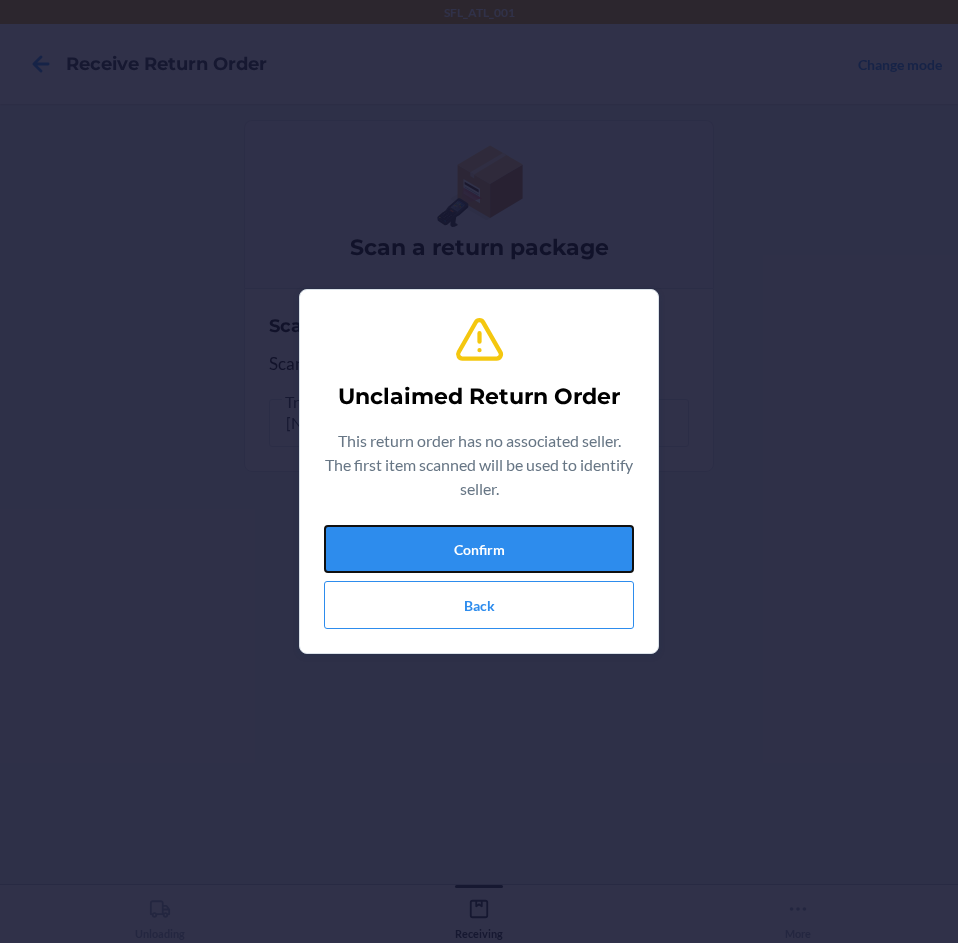 click on "Confirm" at bounding box center [479, 549] 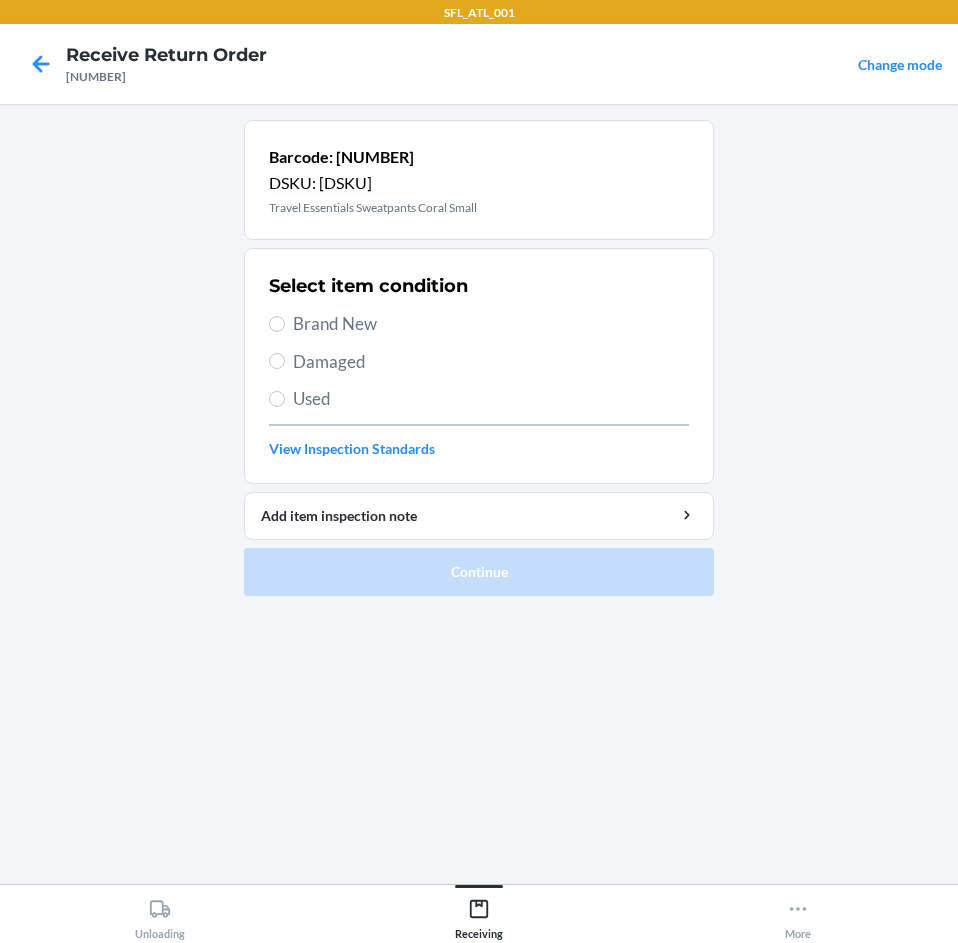 click on "Brand New" at bounding box center (491, 324) 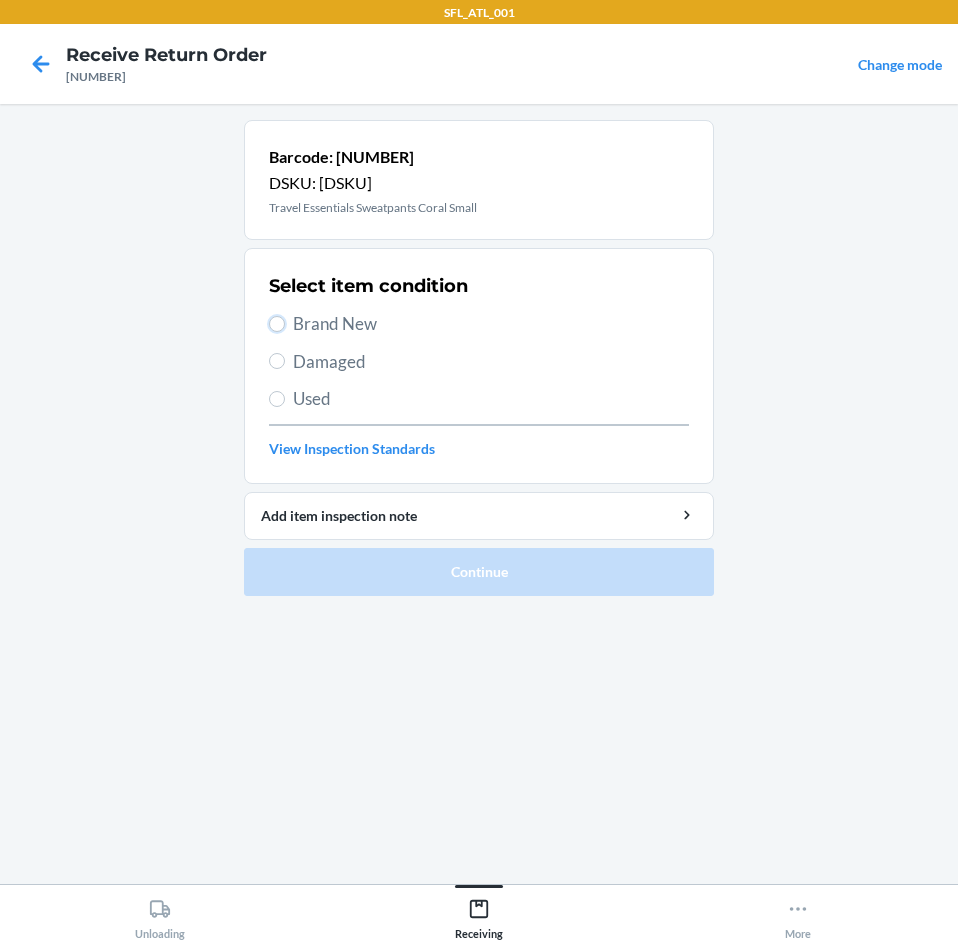 click on "Brand New" at bounding box center (277, 324) 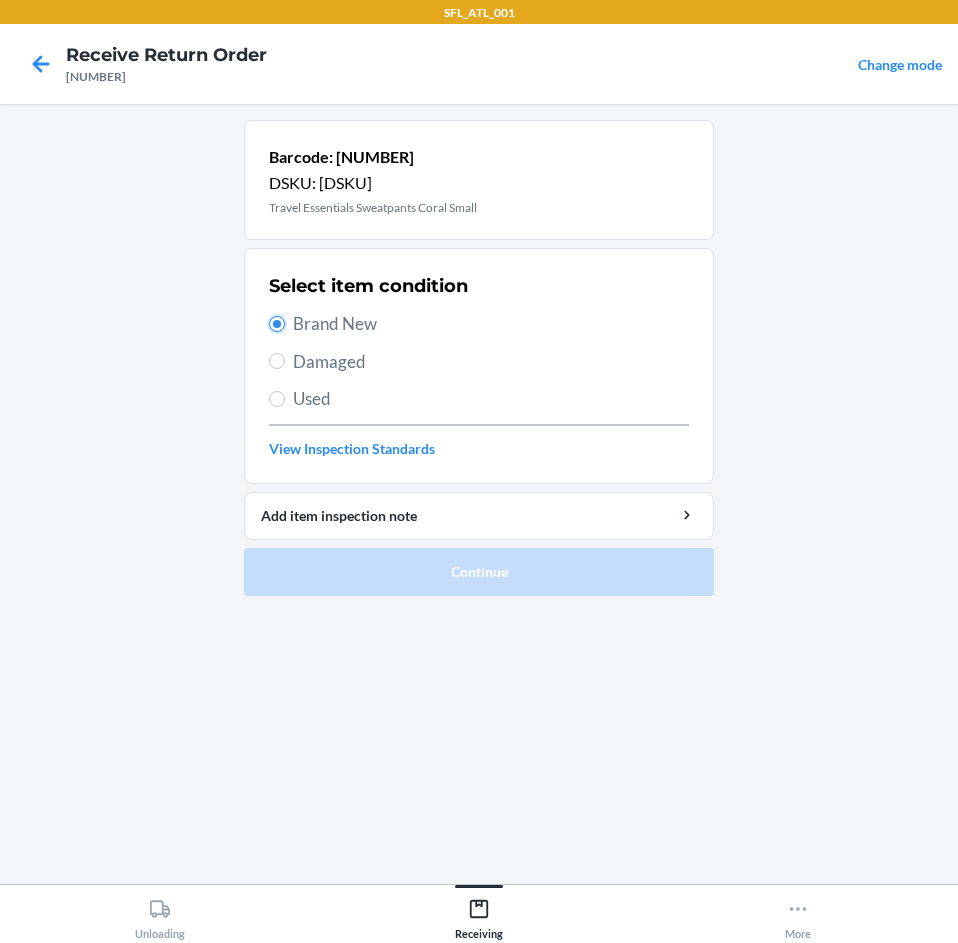 radio on "true" 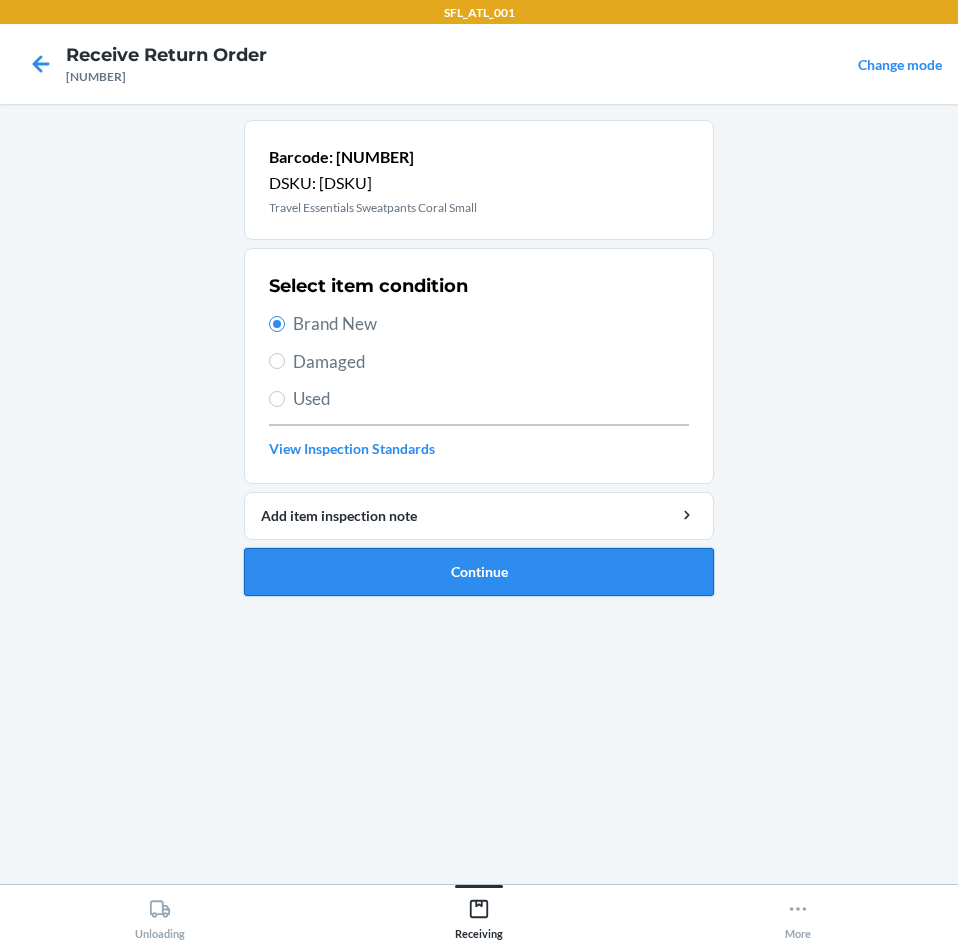 click on "Continue" at bounding box center (479, 572) 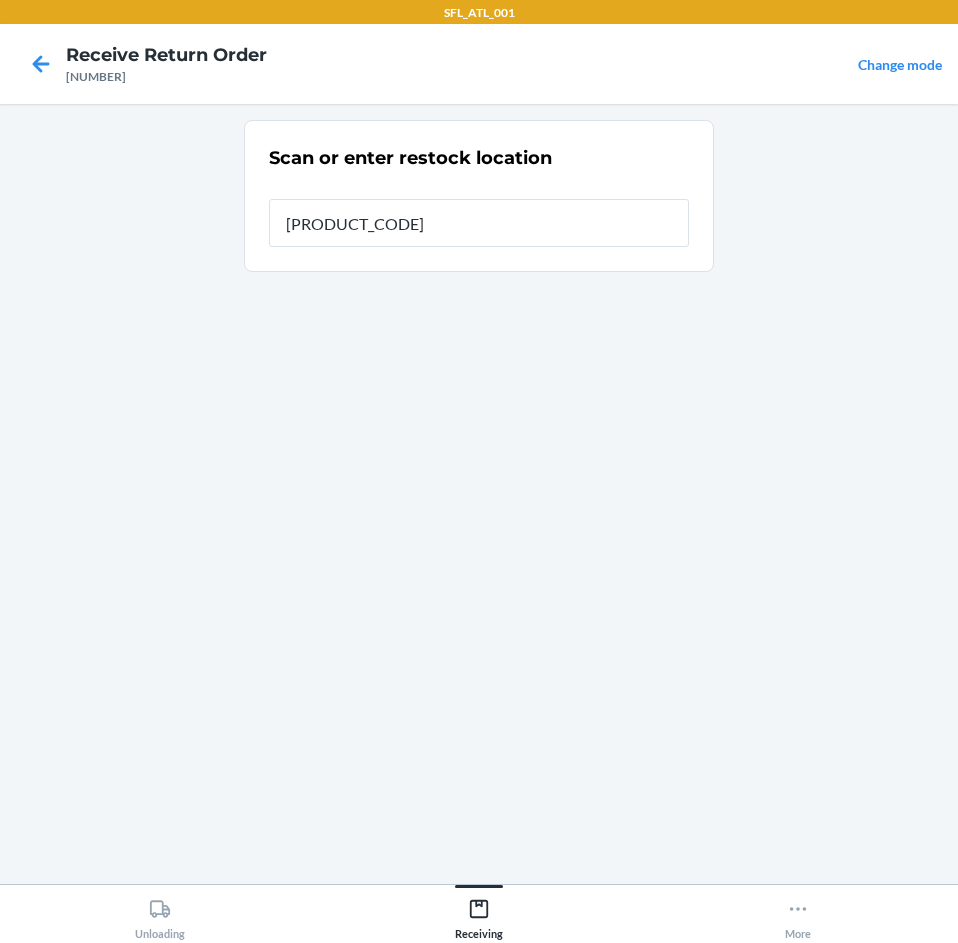type on "[PRODUCT_CODE]" 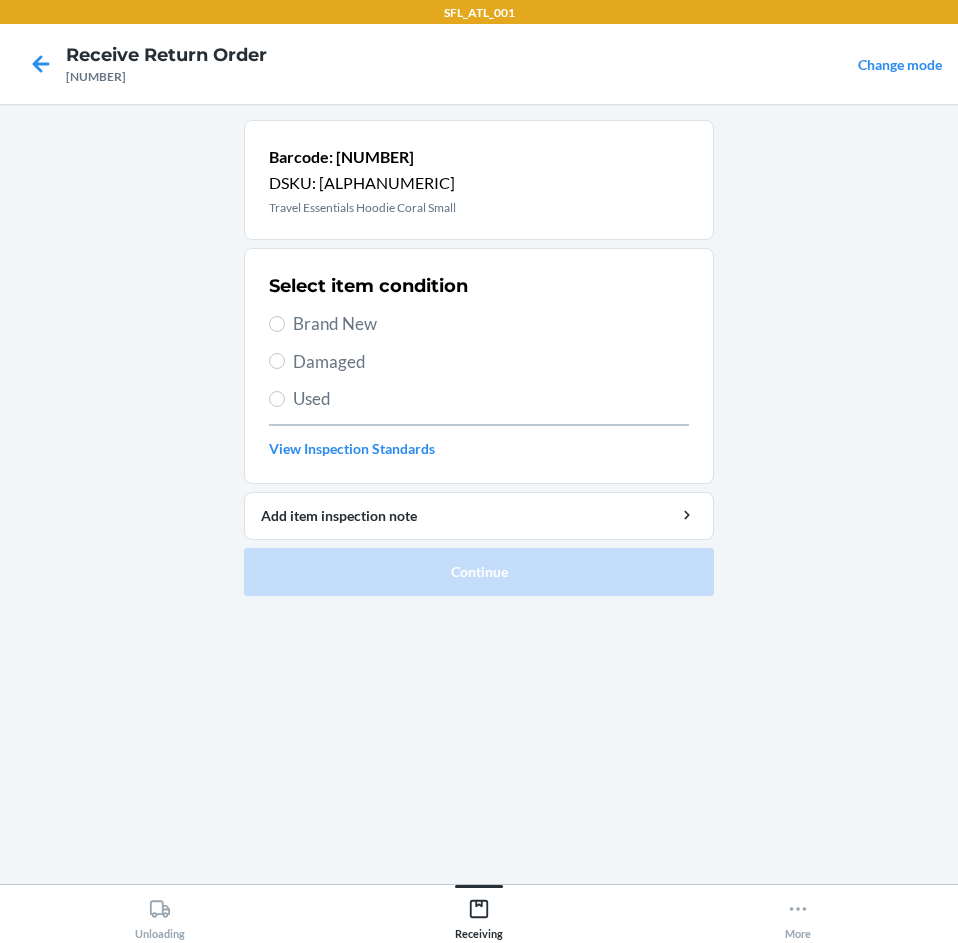 click on "Brand New" at bounding box center [491, 324] 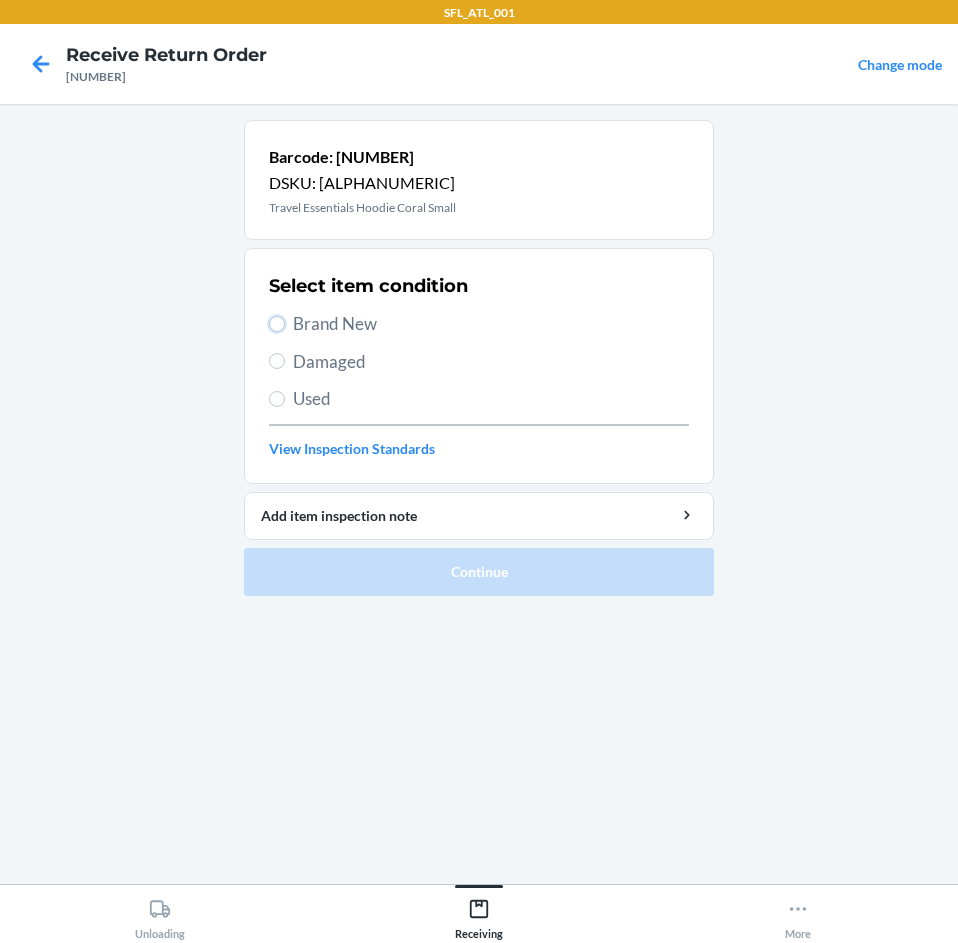 click on "Brand New" at bounding box center (277, 324) 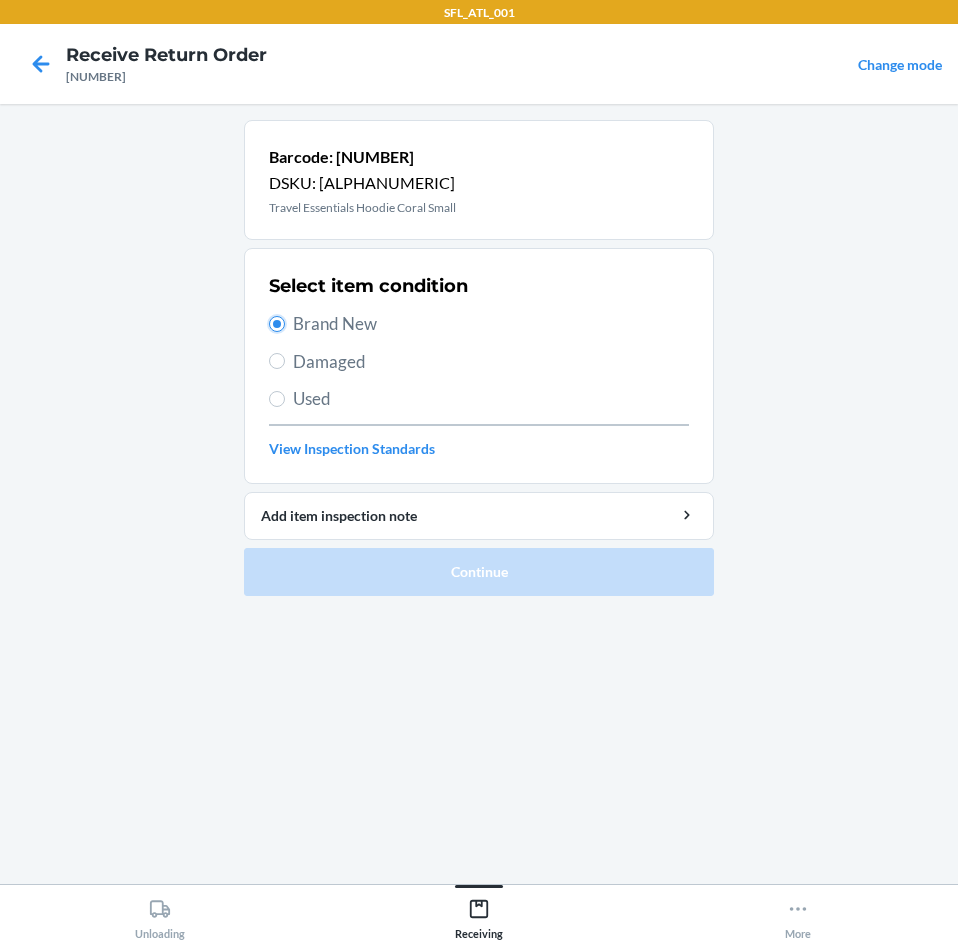 radio on "true" 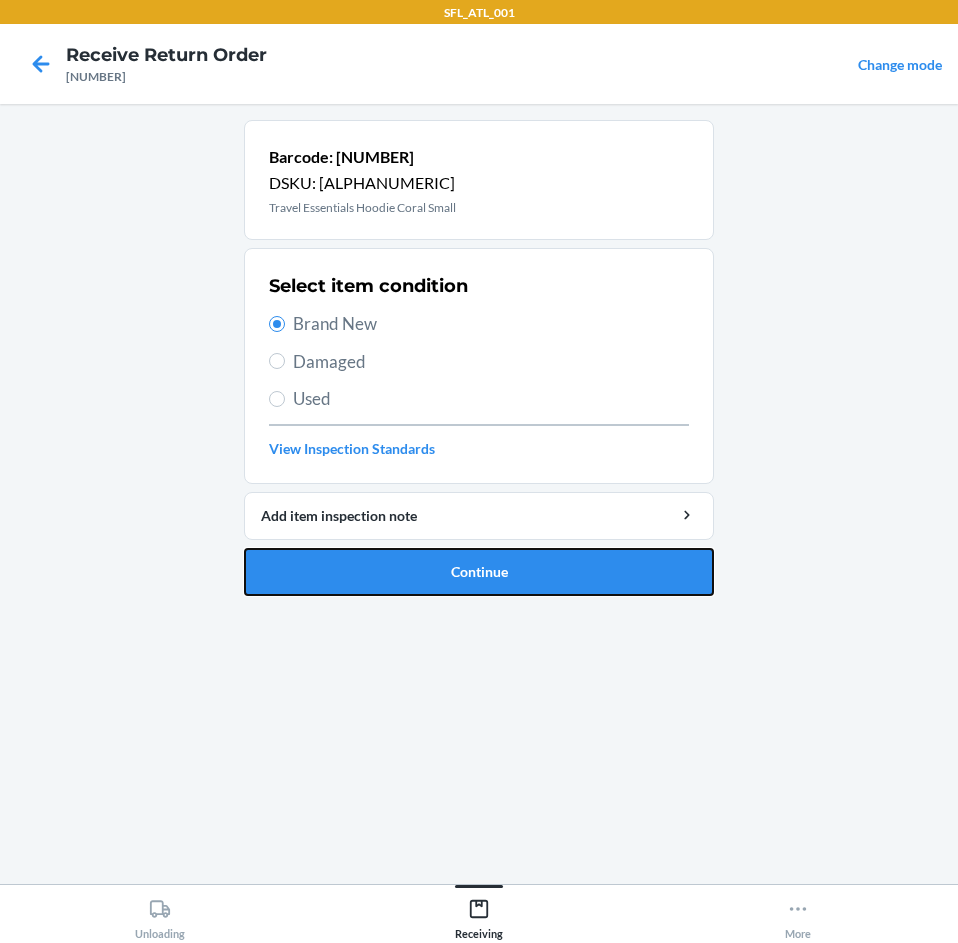 drag, startPoint x: 536, startPoint y: 572, endPoint x: 492, endPoint y: 516, distance: 71.21797 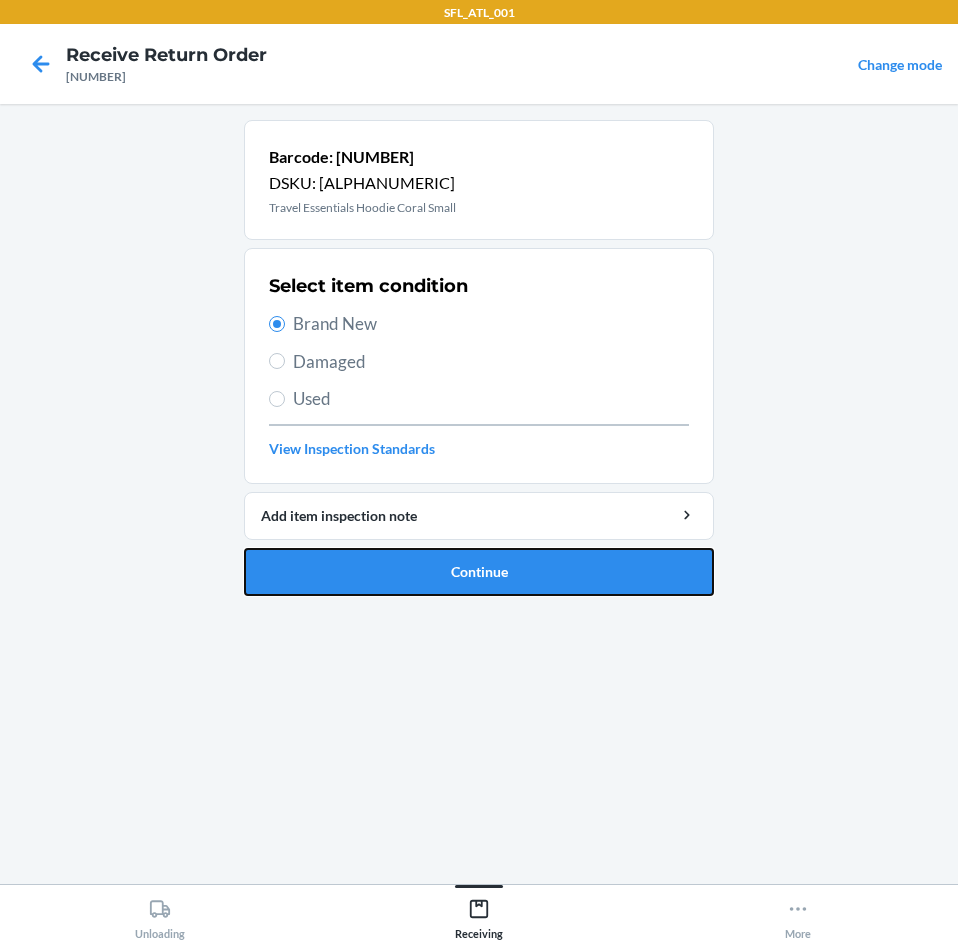 click on "Continue" at bounding box center [479, 572] 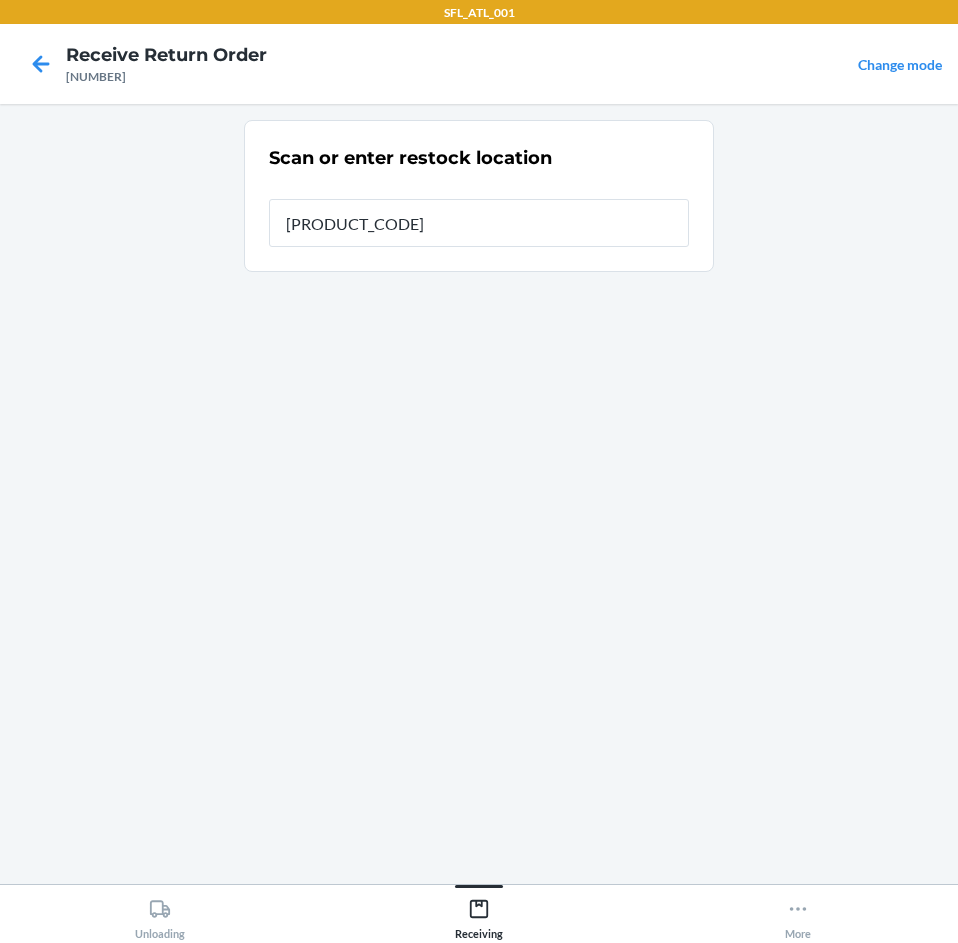 type on "[PRODUCT_CODE]" 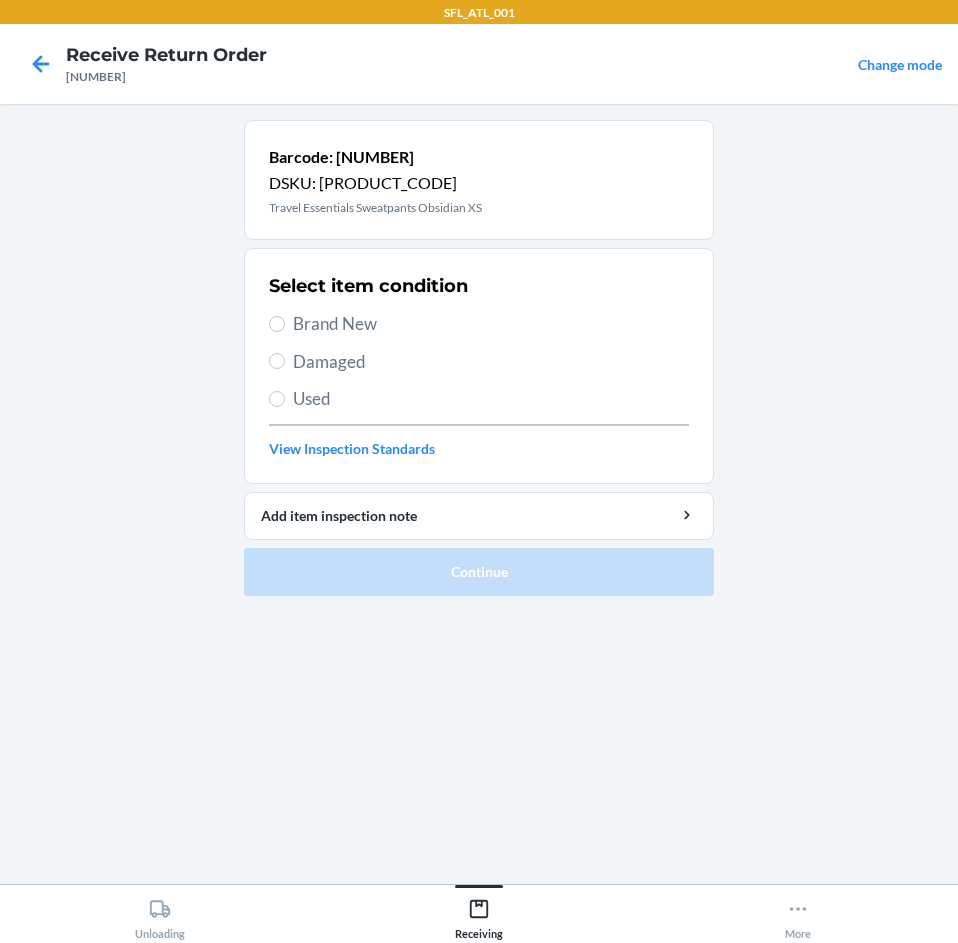click on "Brand New" at bounding box center (491, 324) 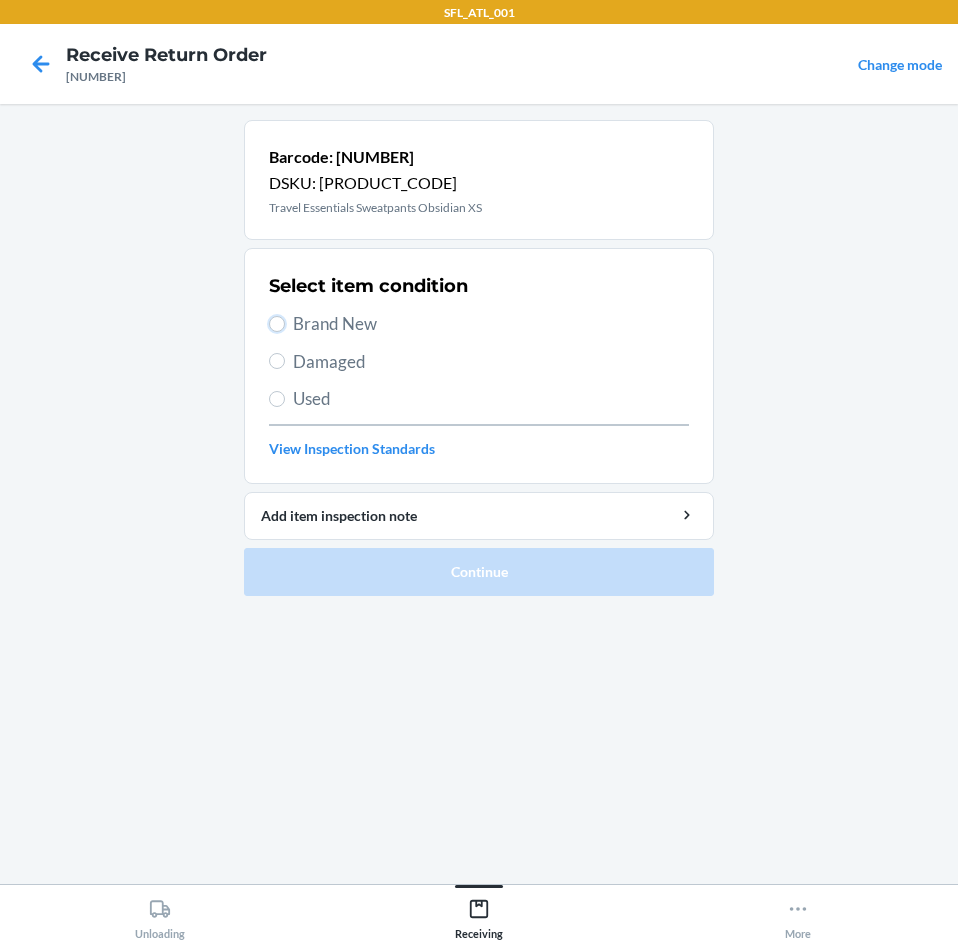 click on "Brand New" at bounding box center (277, 324) 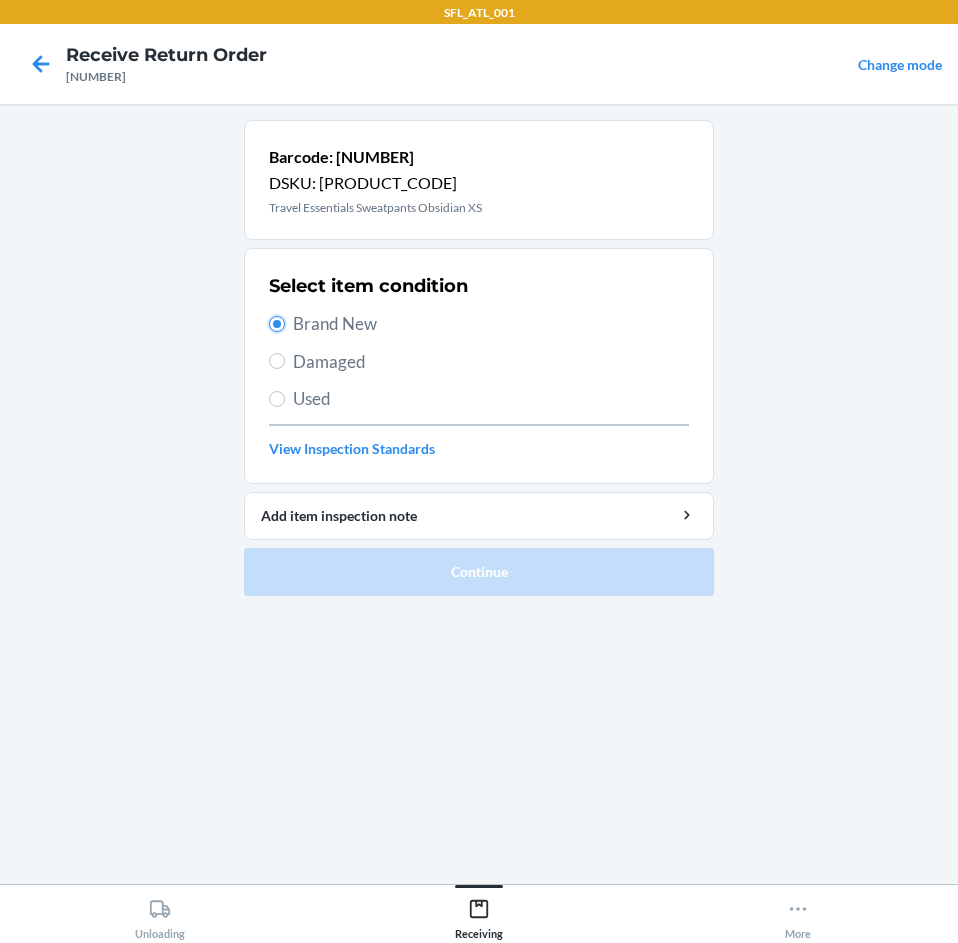 radio on "true" 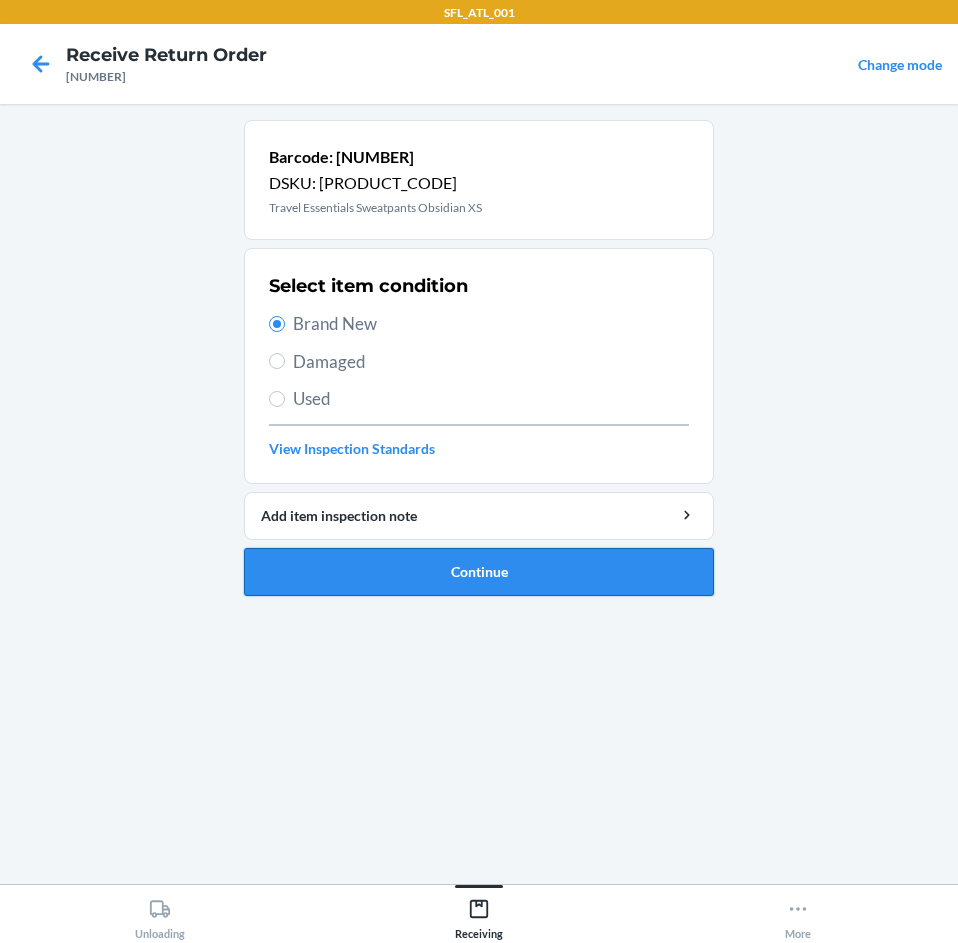 click on "Continue" at bounding box center (479, 572) 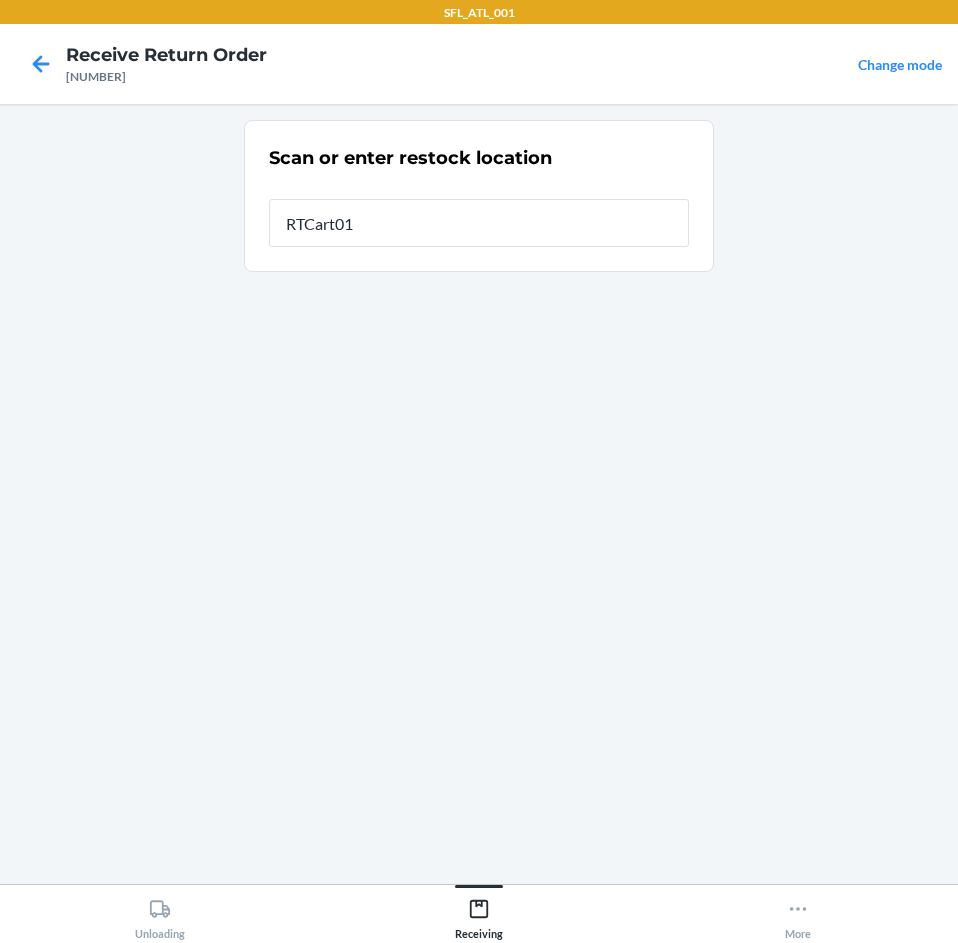 type on "[PRODUCT_CODE]" 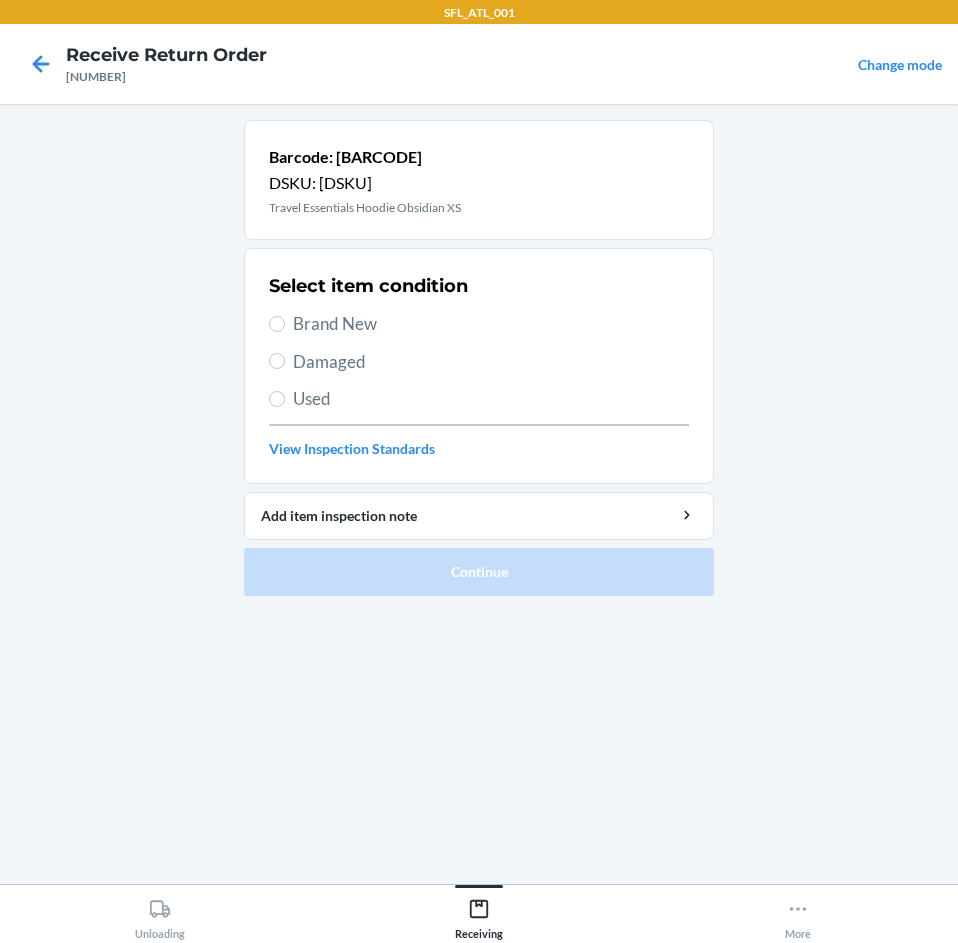 click on "Brand New" at bounding box center (491, 324) 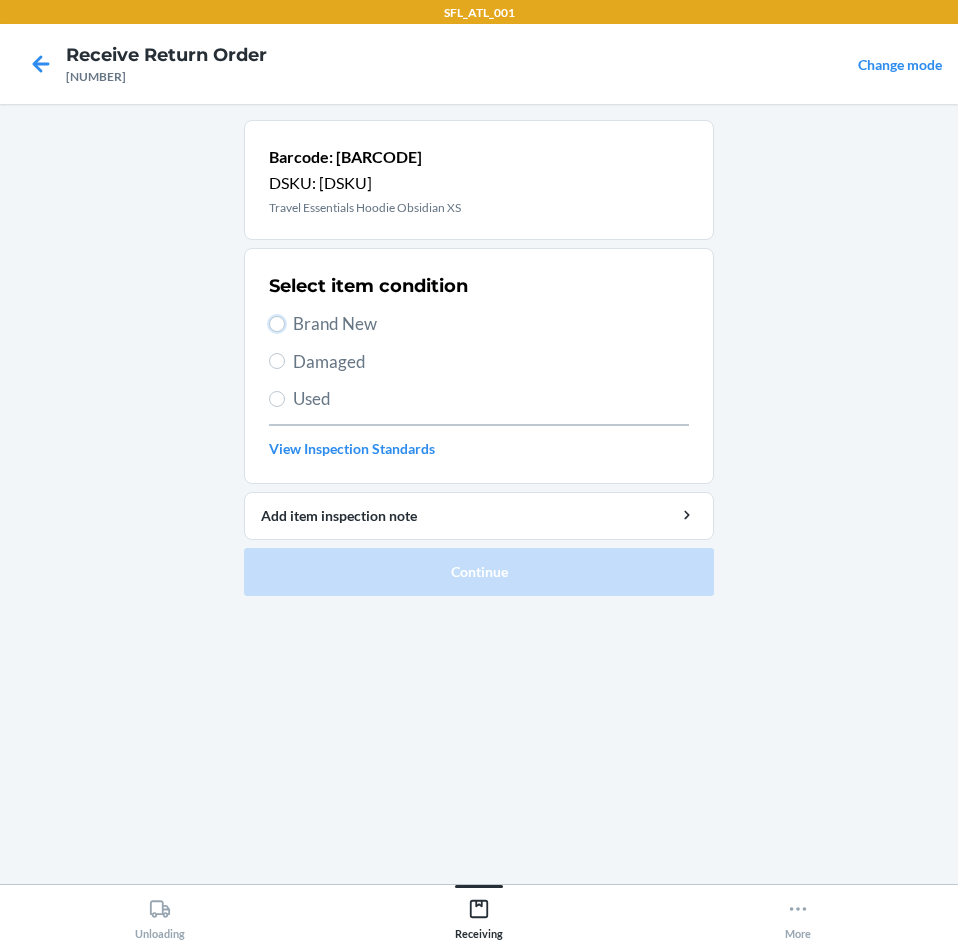 click on "Brand New" at bounding box center [277, 324] 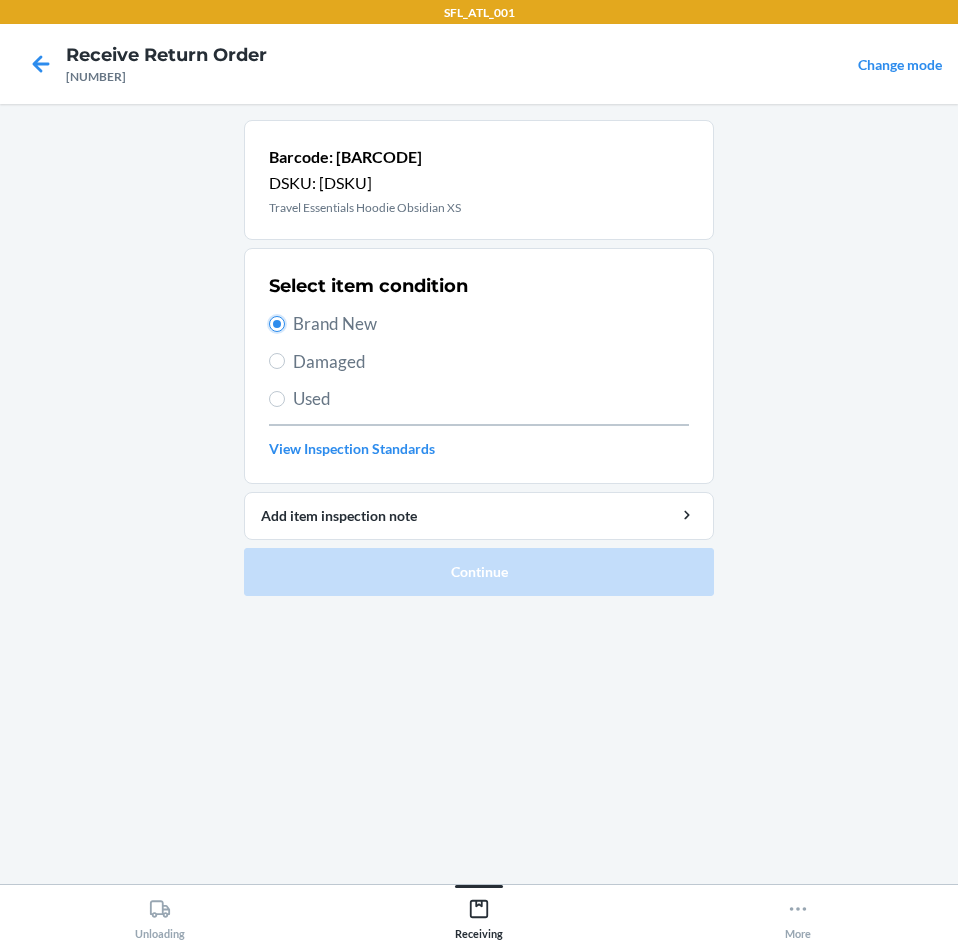 radio on "true" 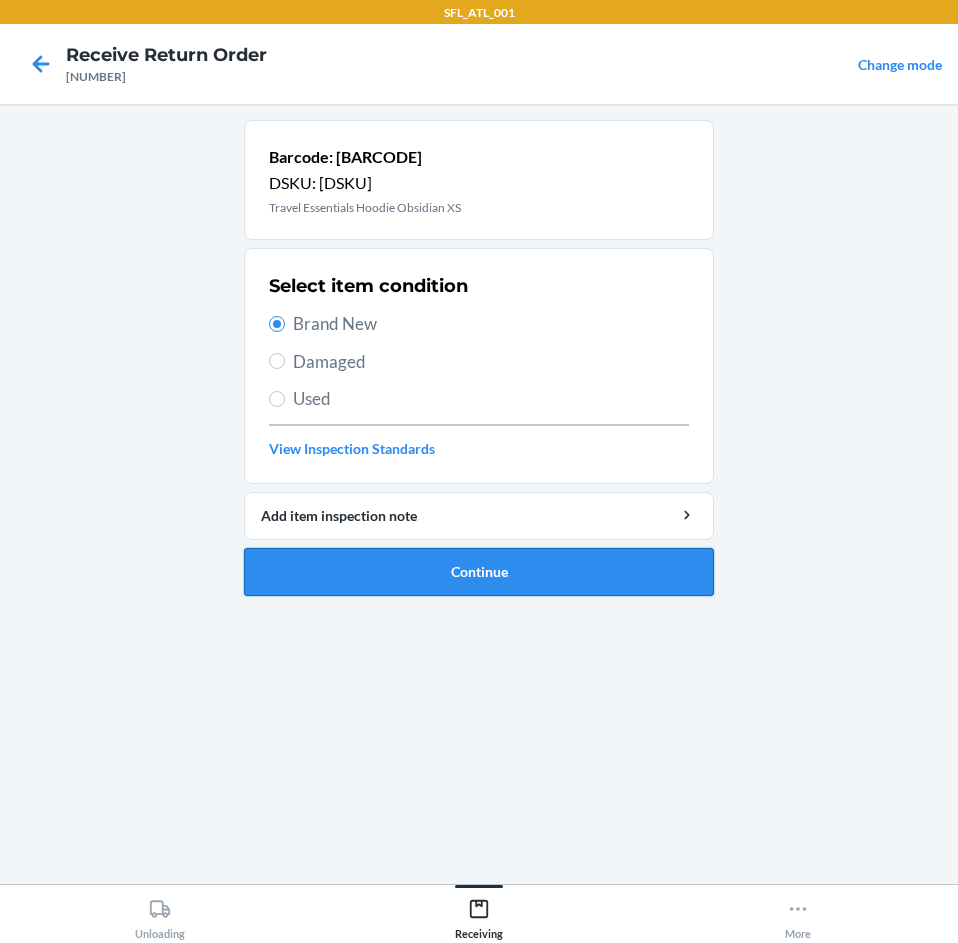 click on "Continue" at bounding box center (479, 572) 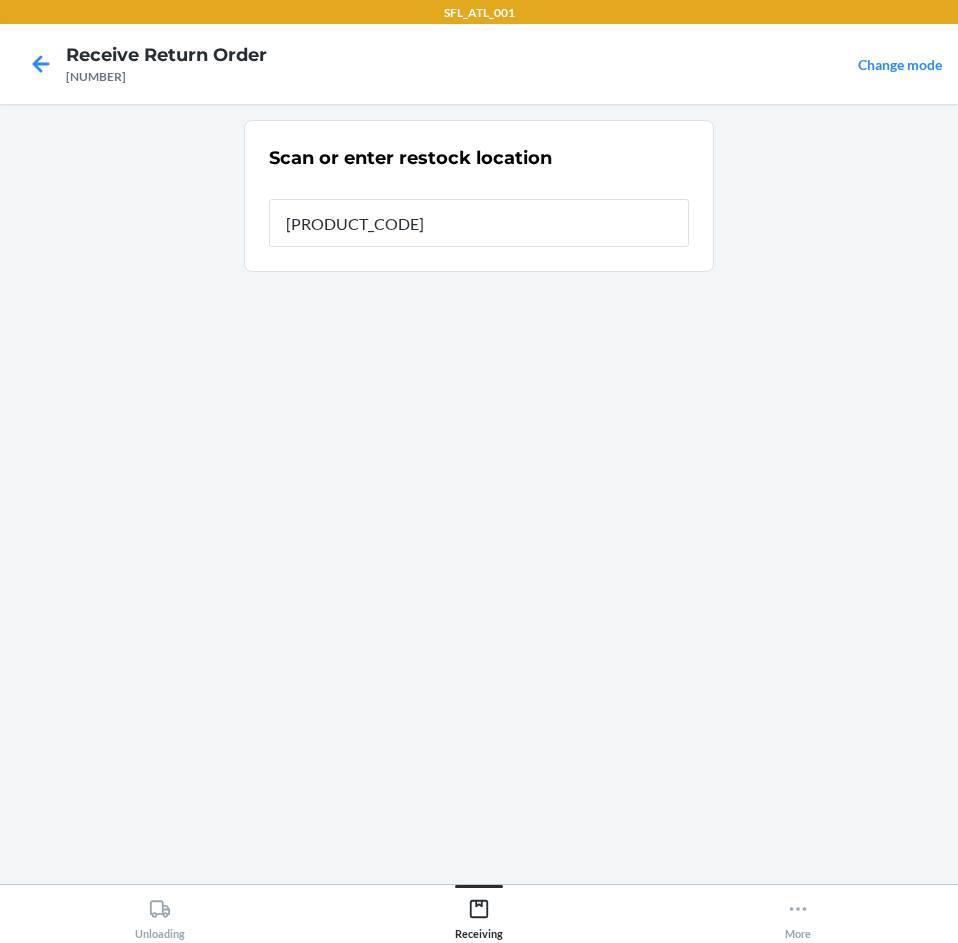 type on "[PRODUCT_CODE]" 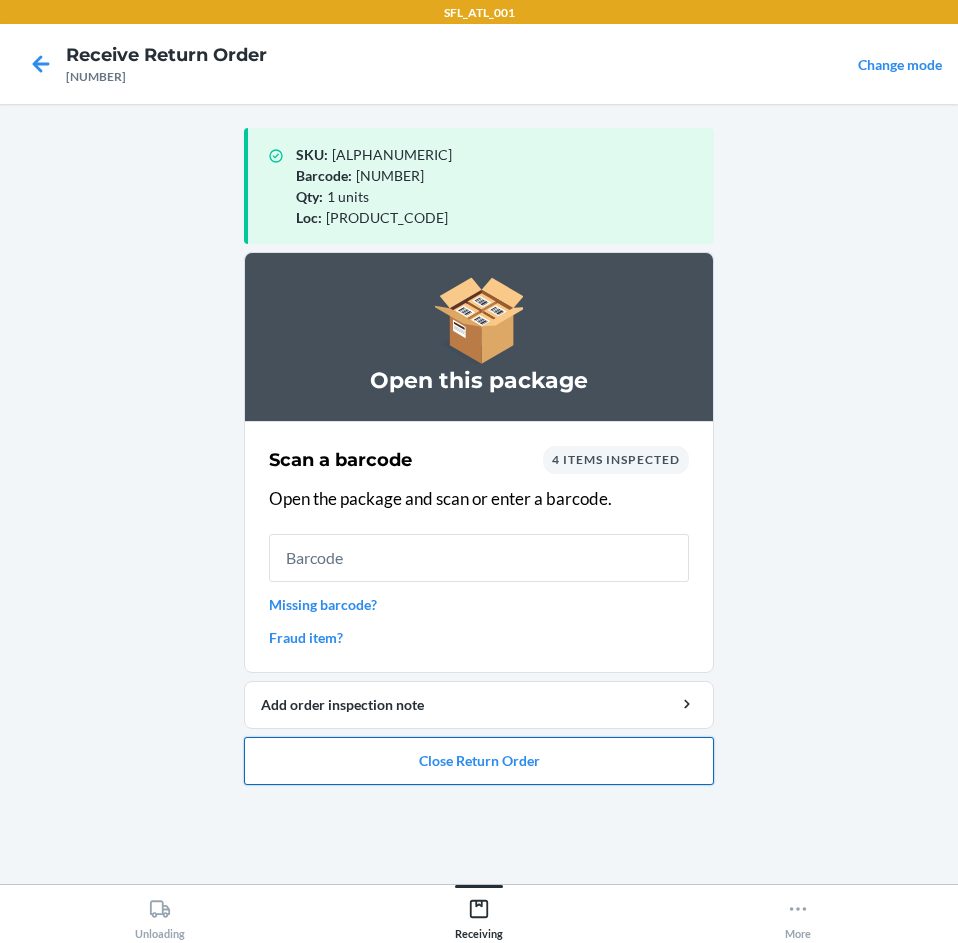 drag, startPoint x: 538, startPoint y: 756, endPoint x: 538, endPoint y: 738, distance: 18 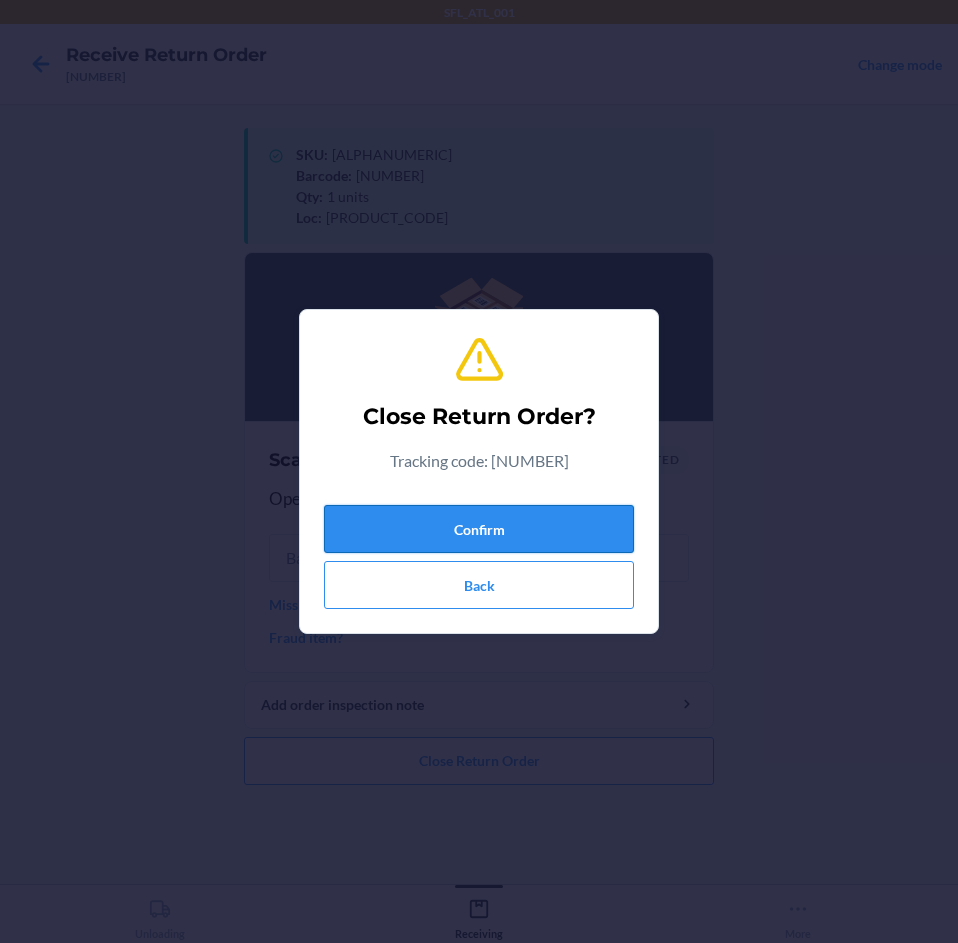 click on "Confirm" at bounding box center (479, 529) 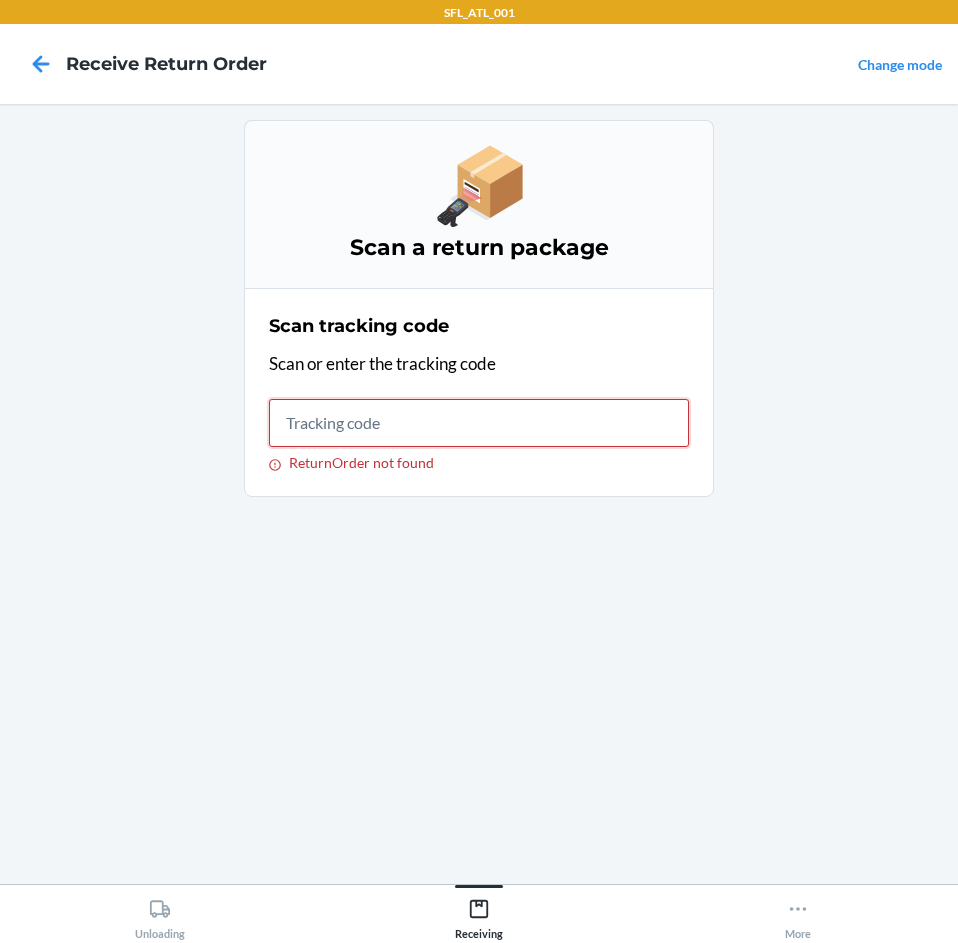 click on "ReturnOrder not found" at bounding box center [479, 423] 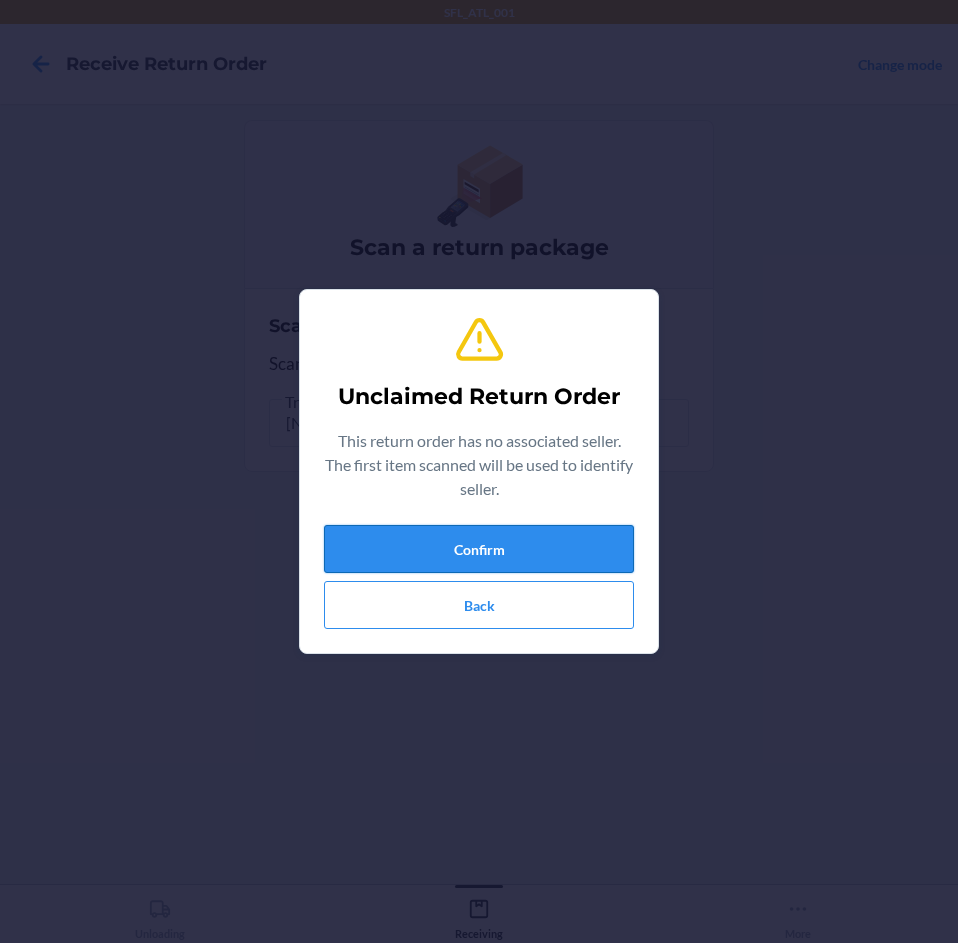 click on "Confirm" at bounding box center (479, 549) 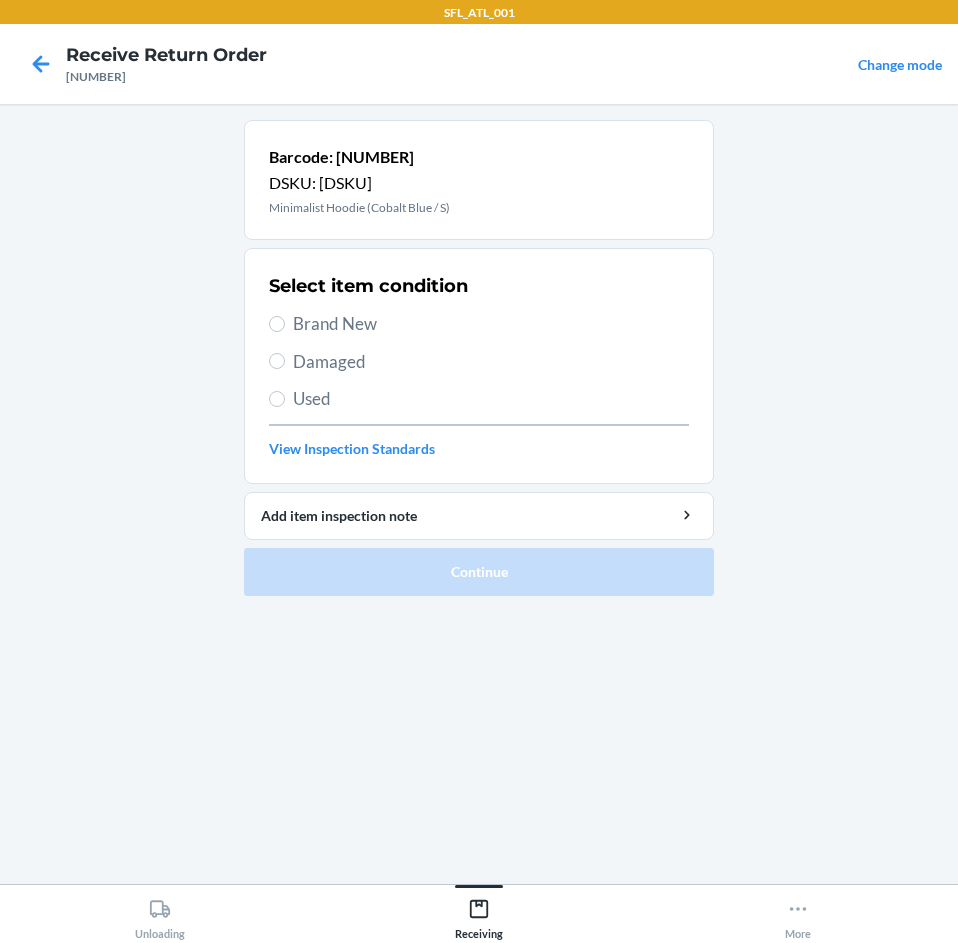 click on "Brand New" at bounding box center (491, 324) 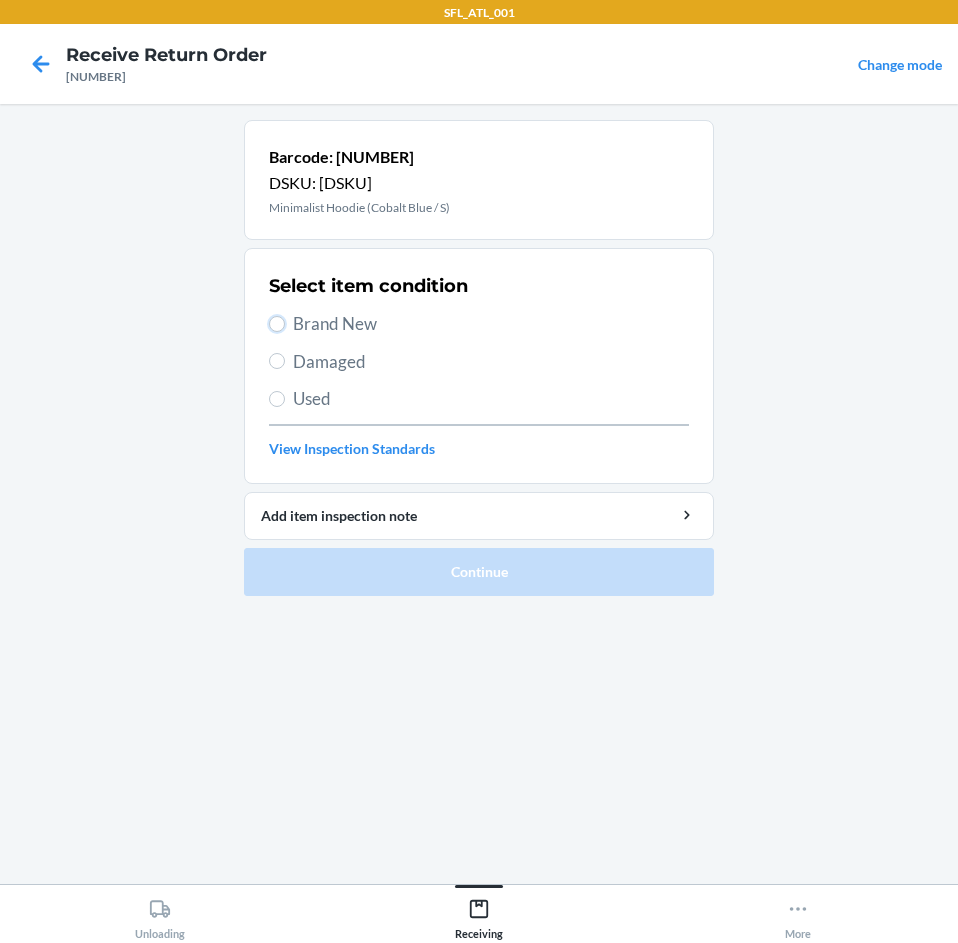 click on "Brand New" at bounding box center (277, 324) 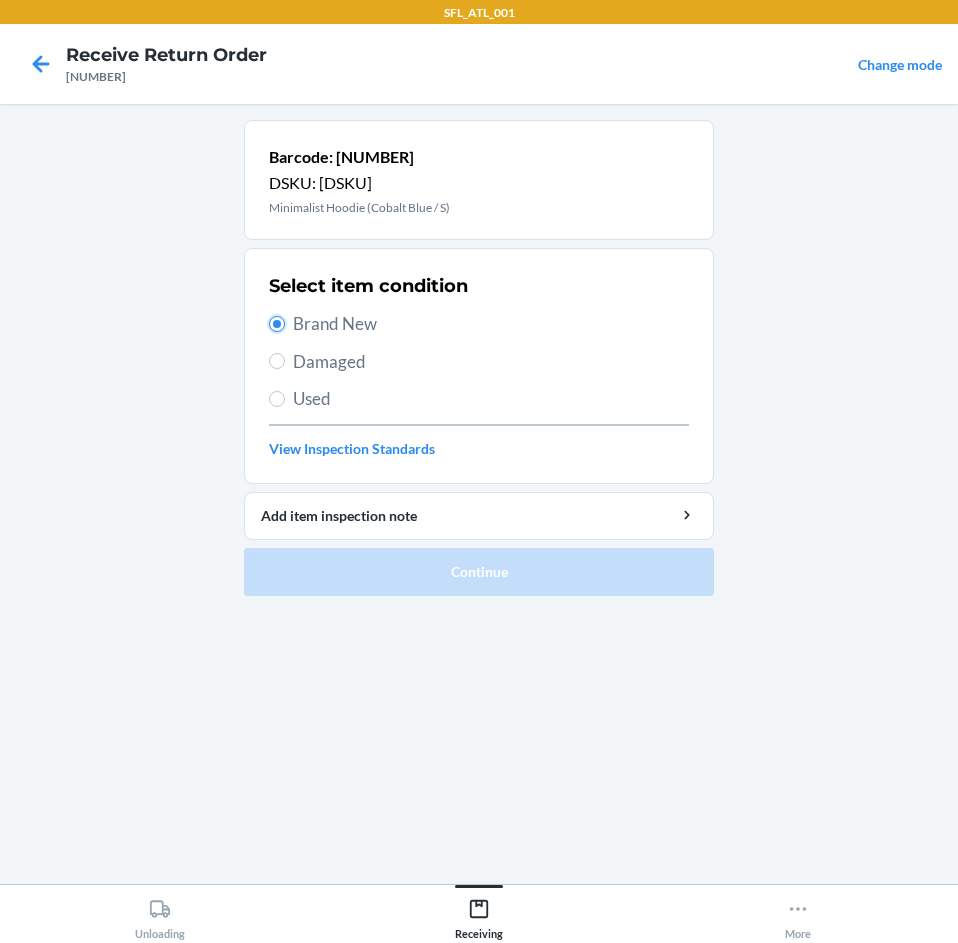 radio on "true" 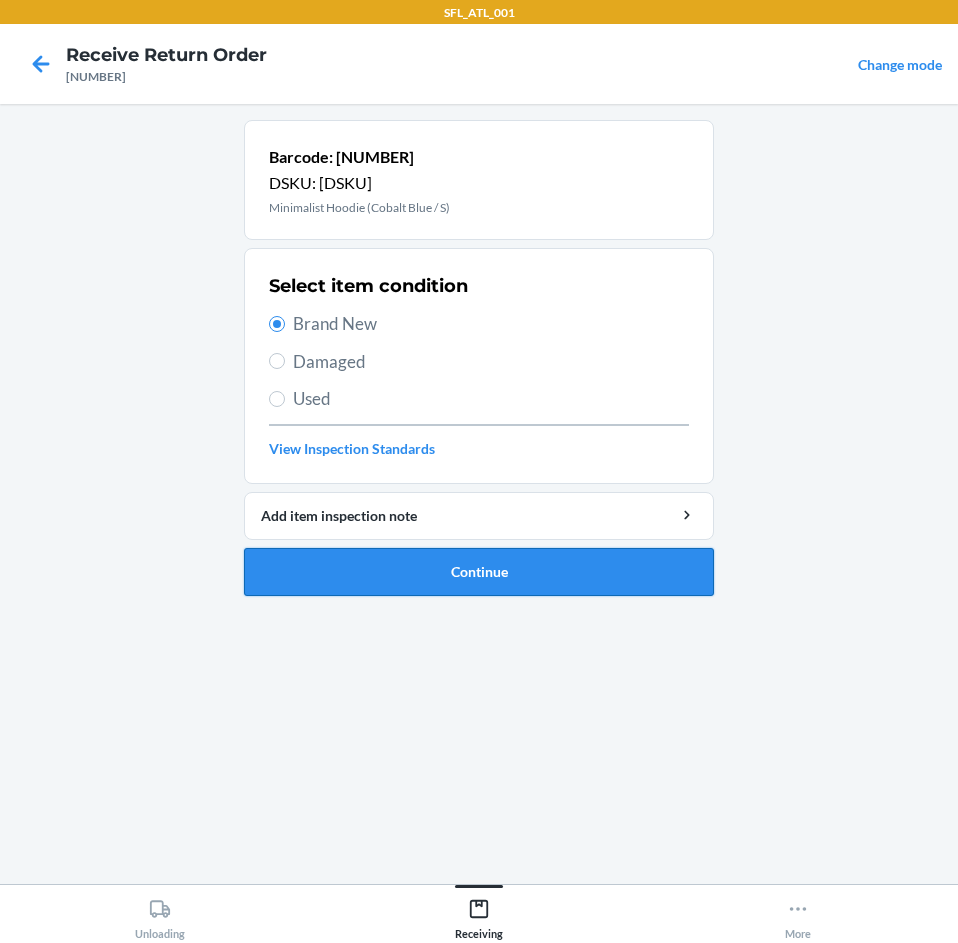 click on "Continue" at bounding box center (479, 572) 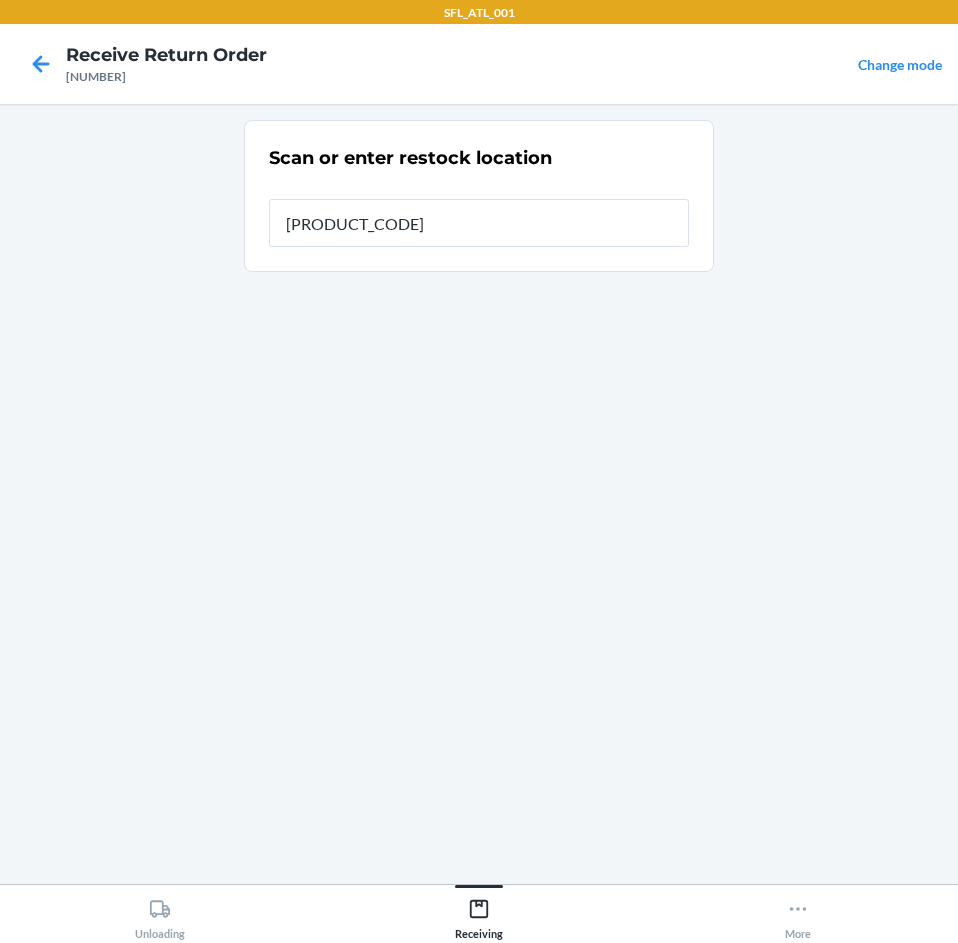 type on "[PRODUCT_CODE]" 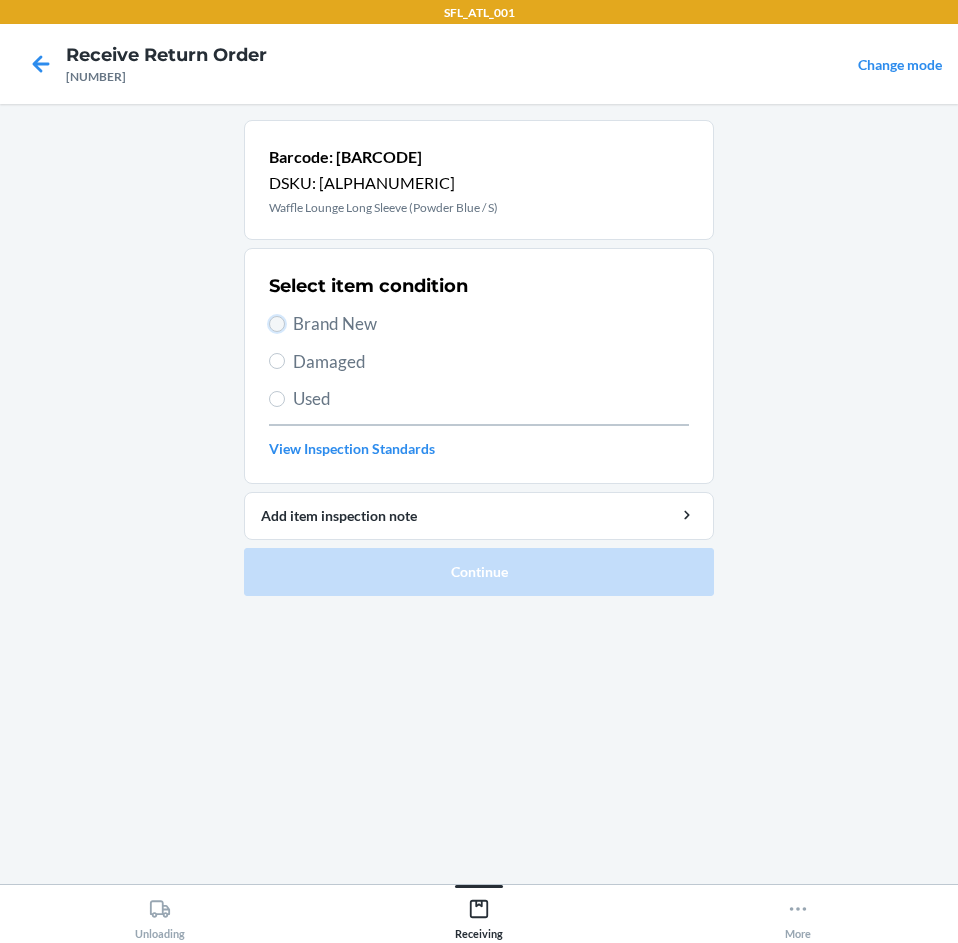 click on "Brand New" at bounding box center (277, 324) 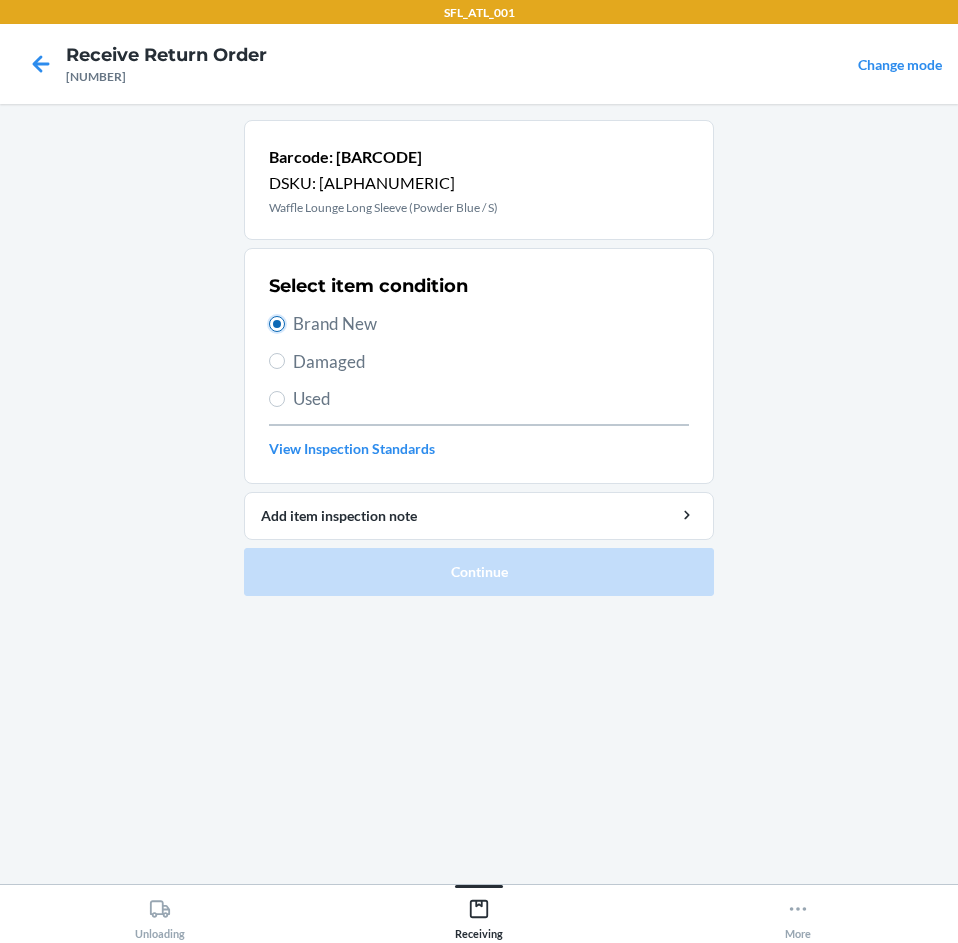 radio on "true" 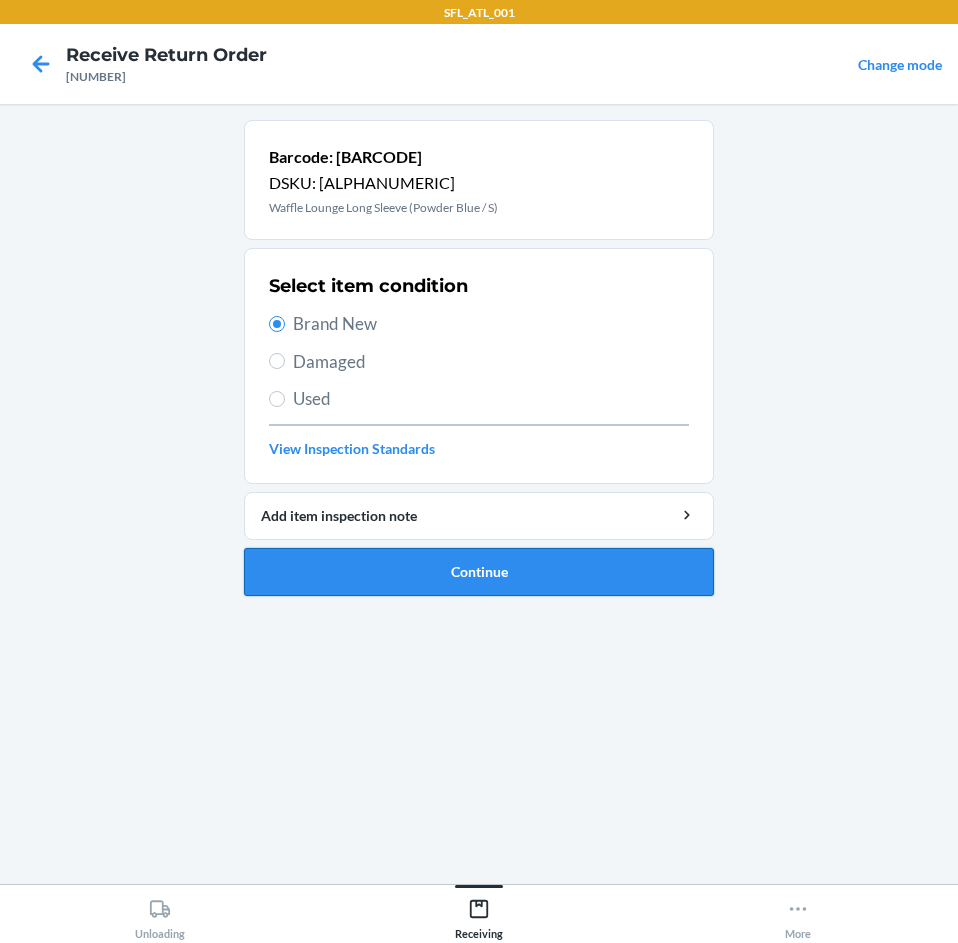 click on "Continue" at bounding box center [479, 572] 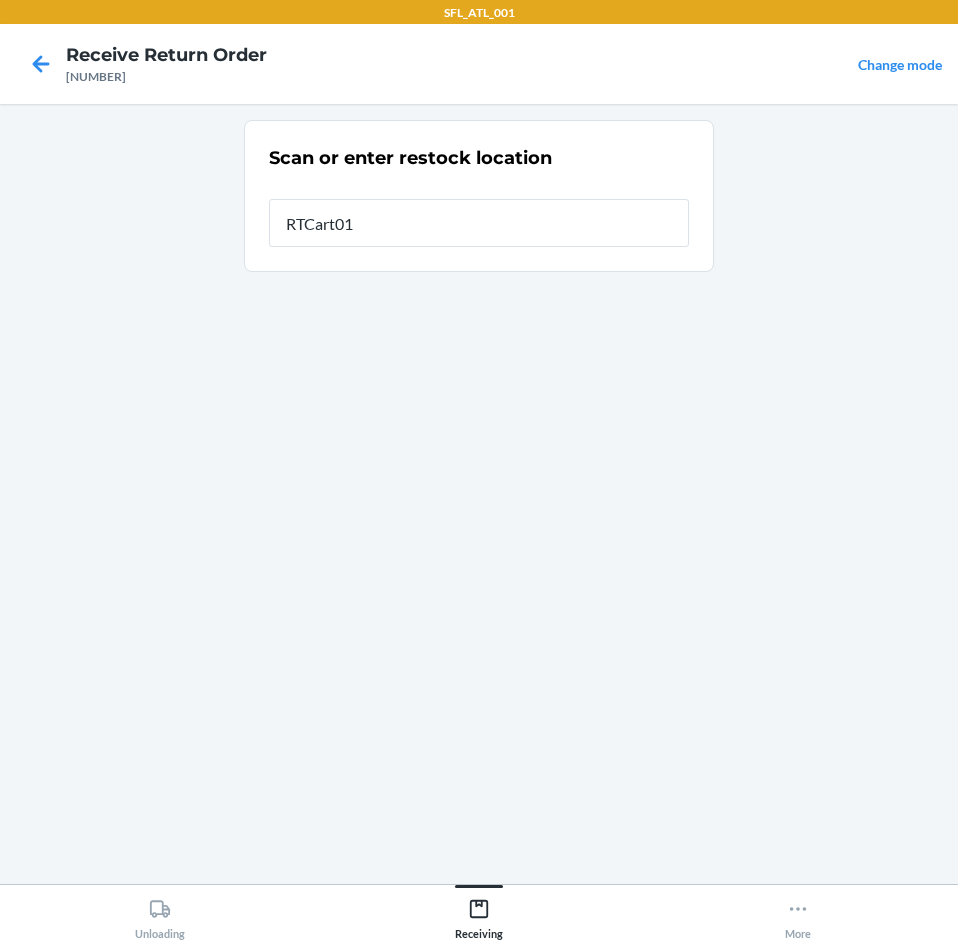 type on "[PRODUCT_CODE]" 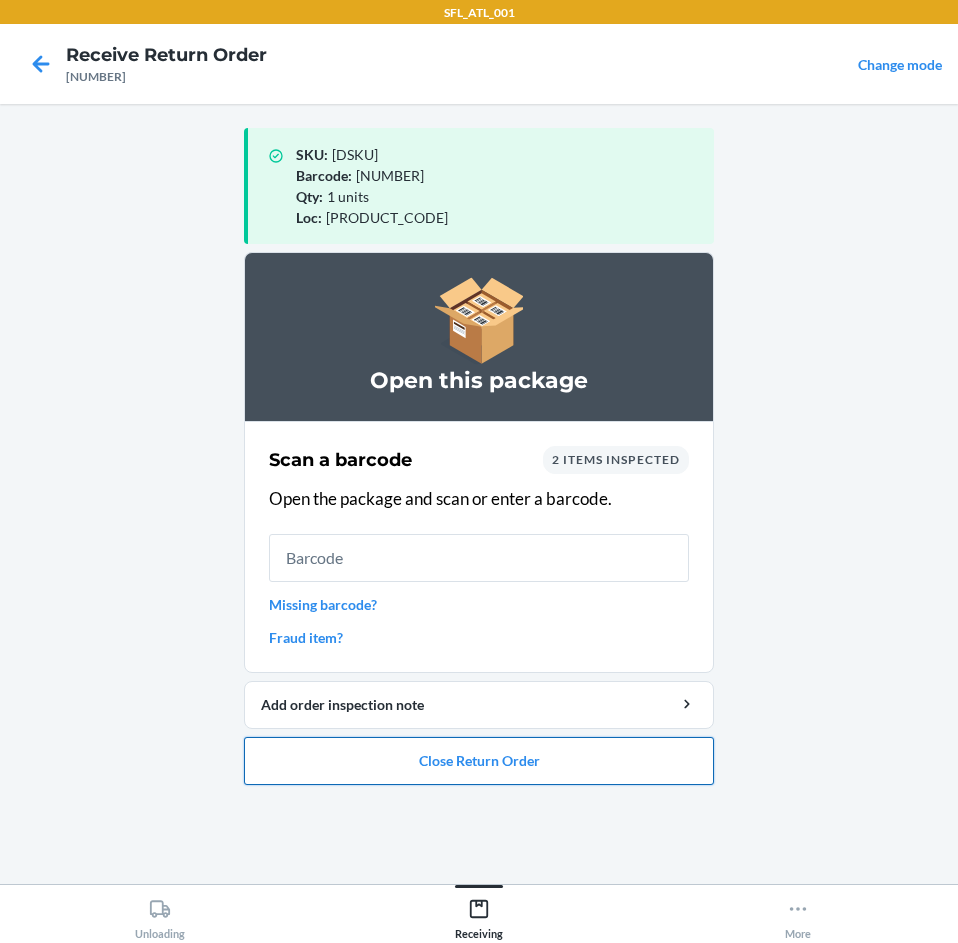 drag, startPoint x: 565, startPoint y: 754, endPoint x: 565, endPoint y: 740, distance: 14 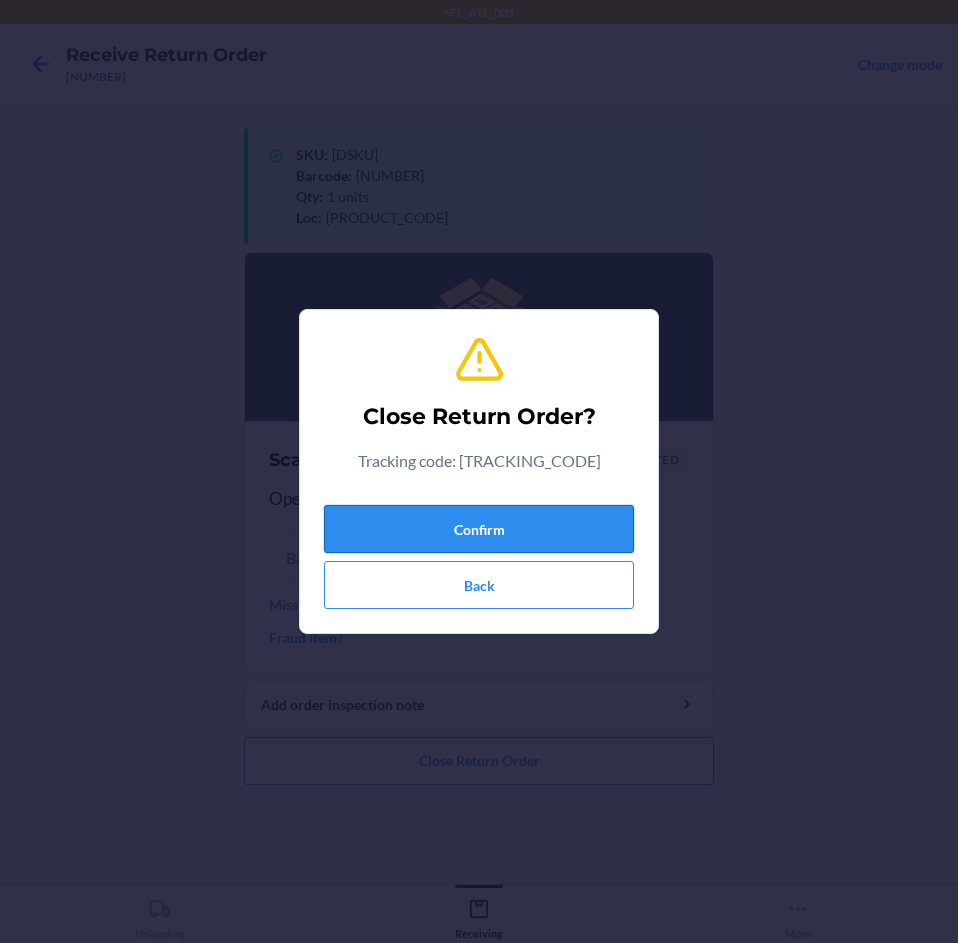 click on "Confirm" at bounding box center [479, 529] 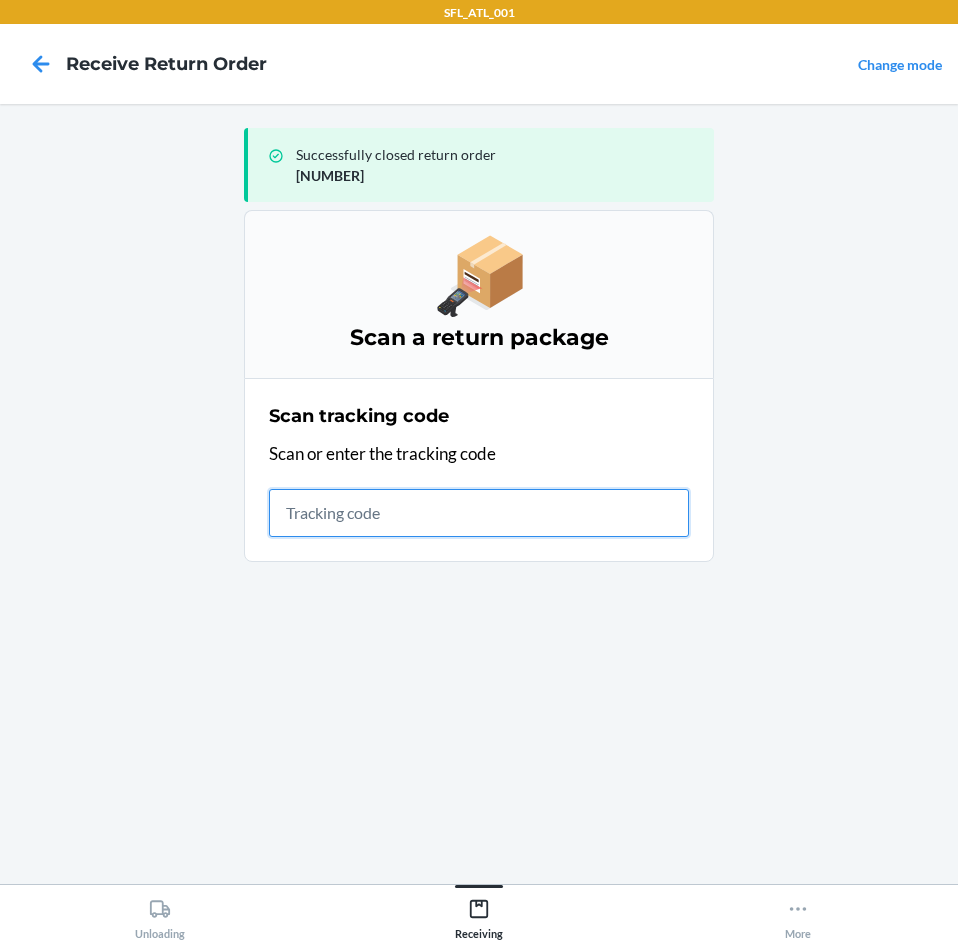 click at bounding box center (479, 513) 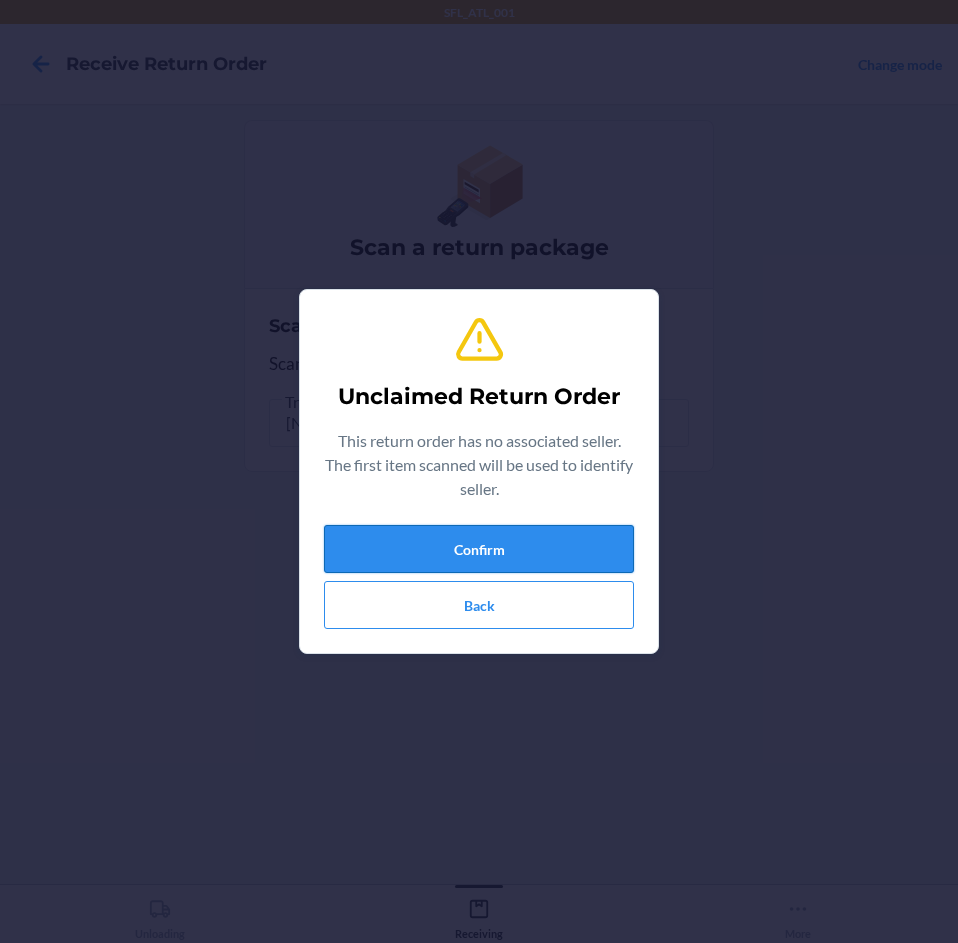 click on "Confirm" at bounding box center [479, 549] 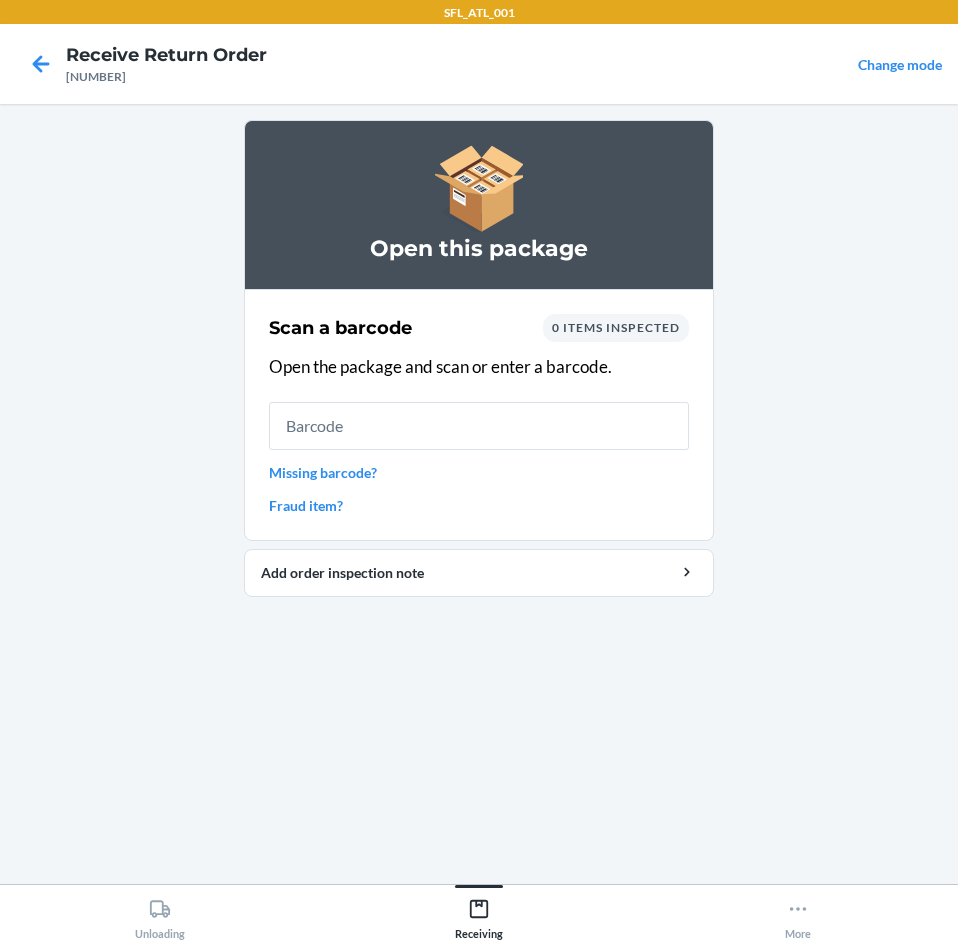click on "Missing barcode?" at bounding box center (479, 472) 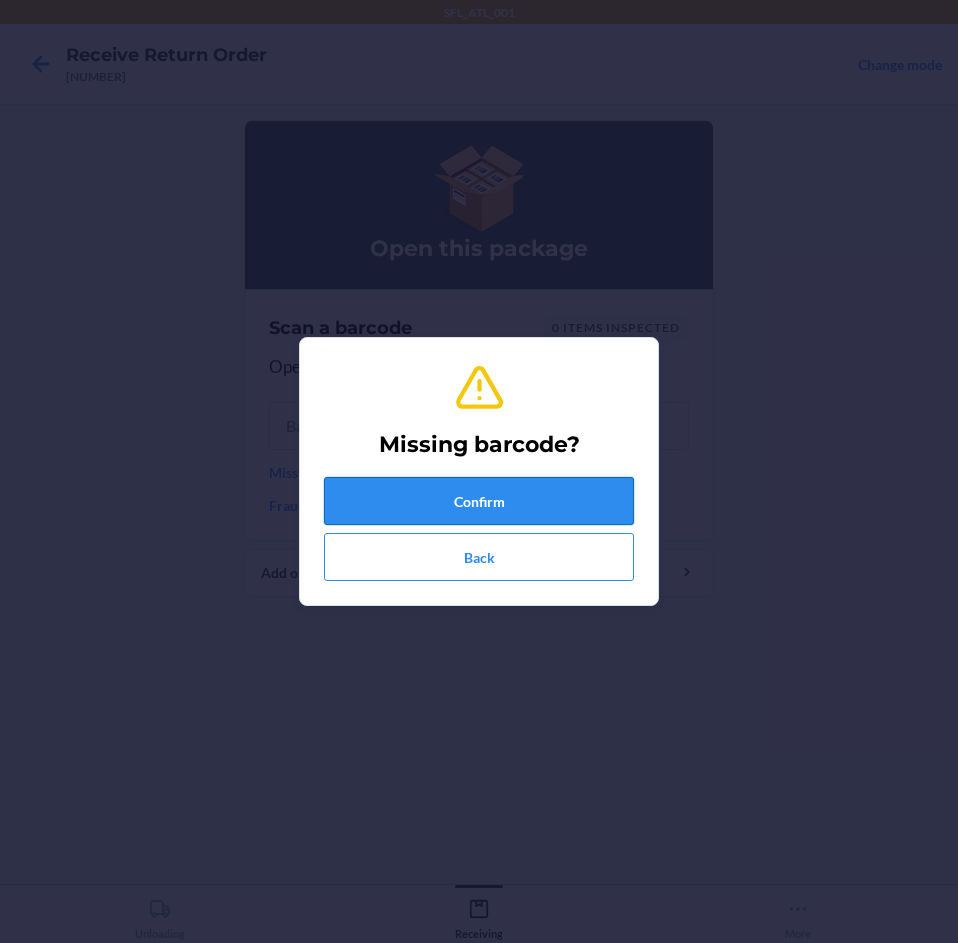 click on "Confirm" at bounding box center [479, 501] 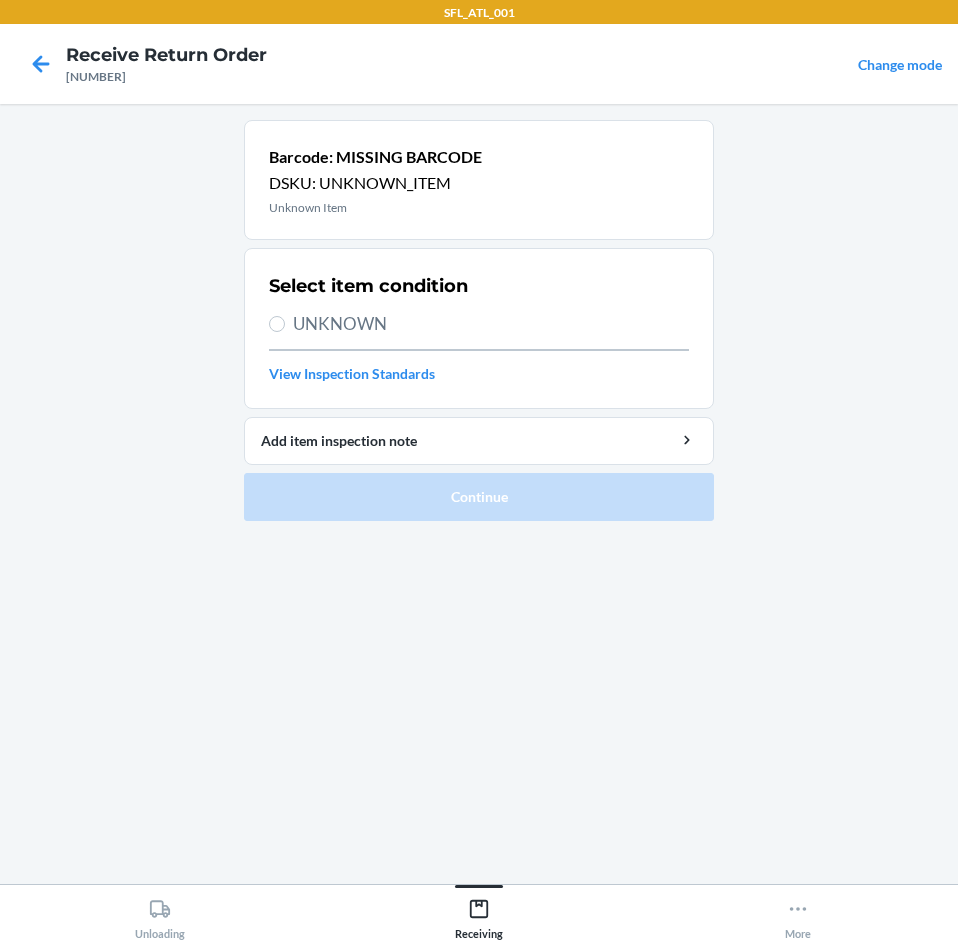 click on "UNKNOWN" at bounding box center [491, 324] 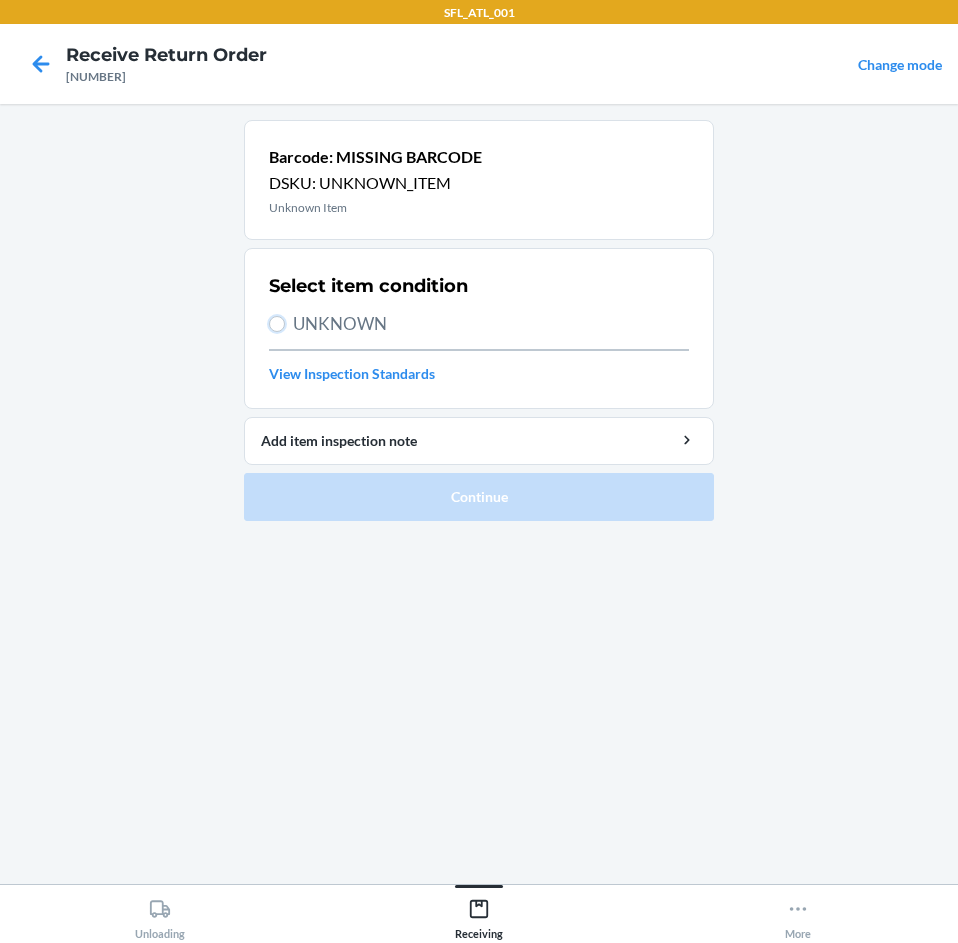 click on "UNKNOWN" at bounding box center (277, 324) 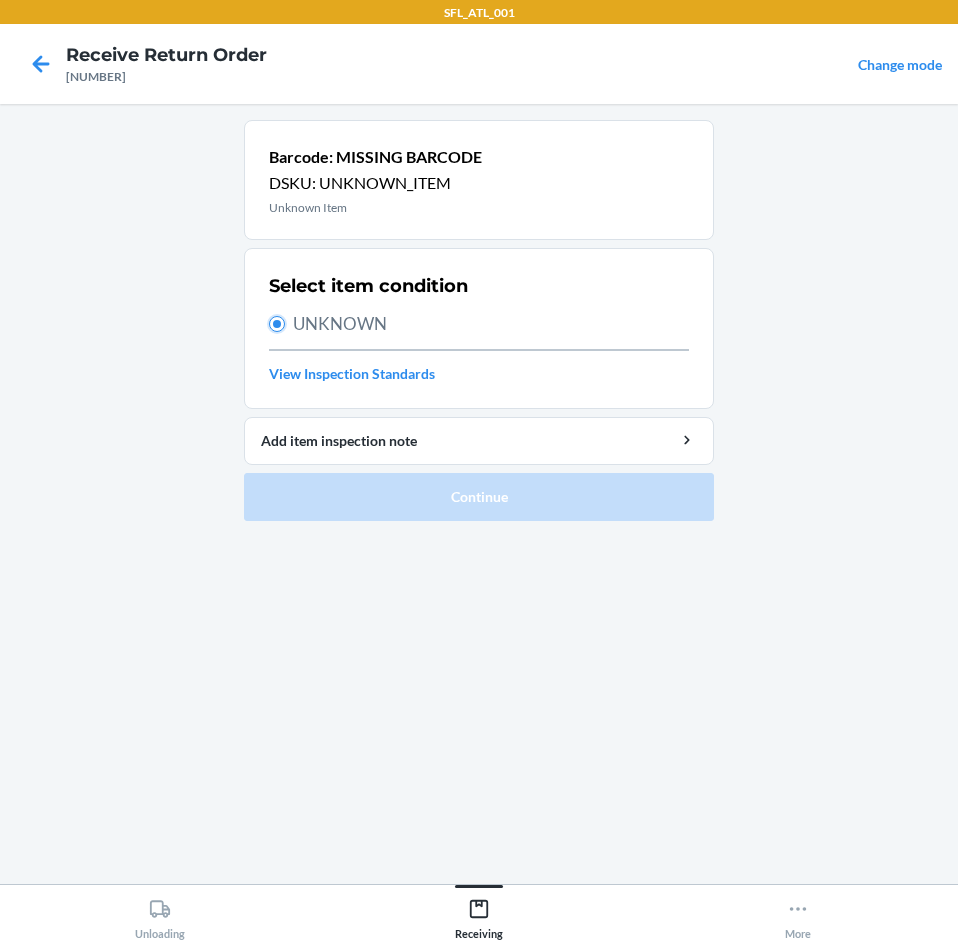 radio on "true" 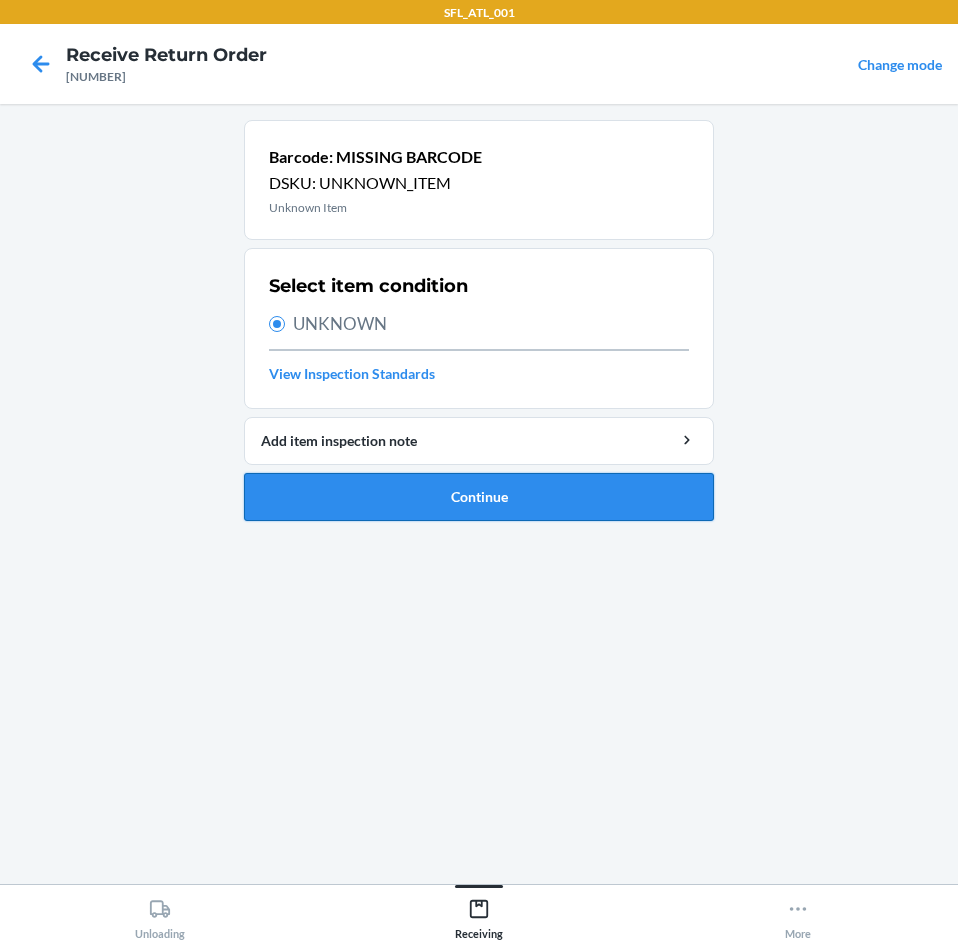click on "Continue" at bounding box center [479, 497] 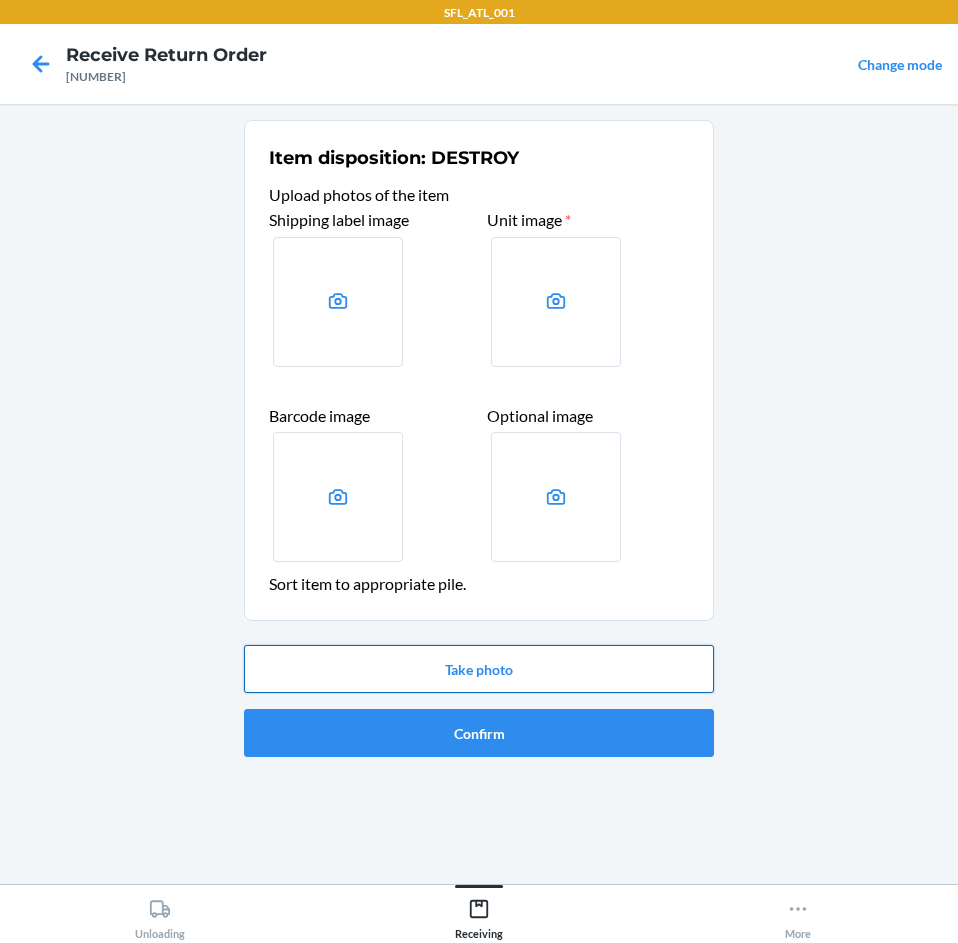 click on "Take photo" at bounding box center (479, 669) 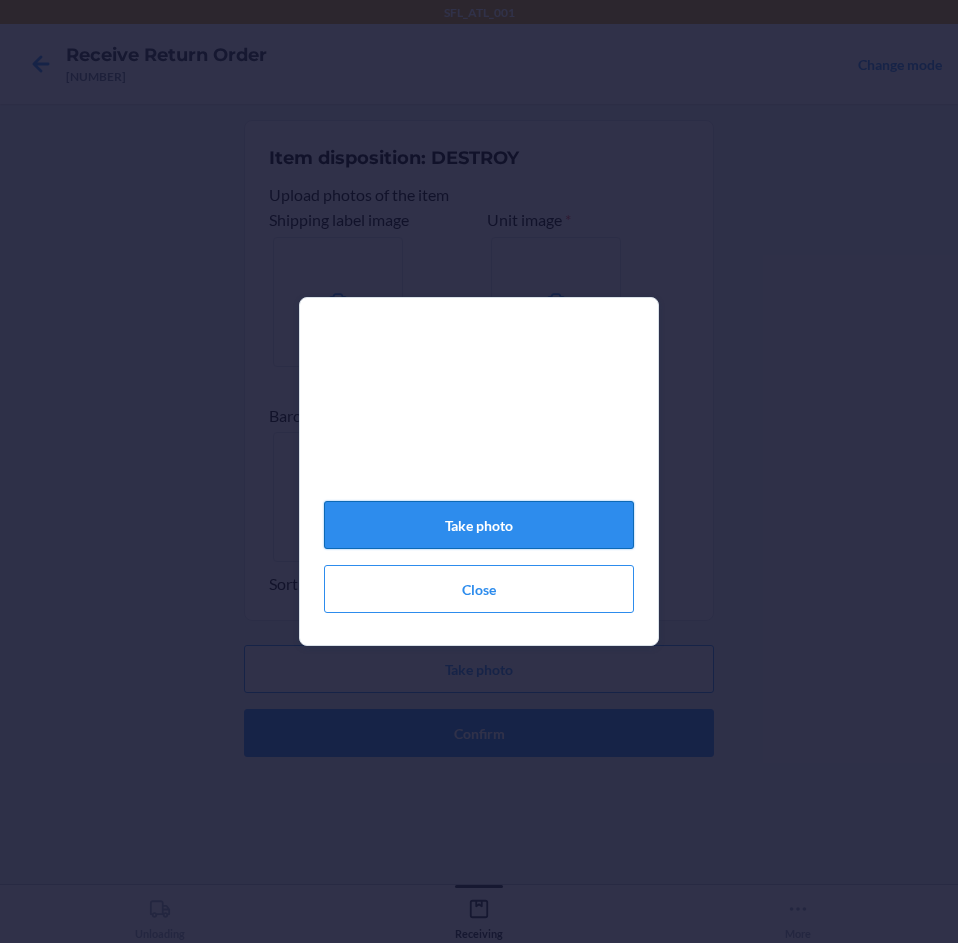 click on "Take photo" 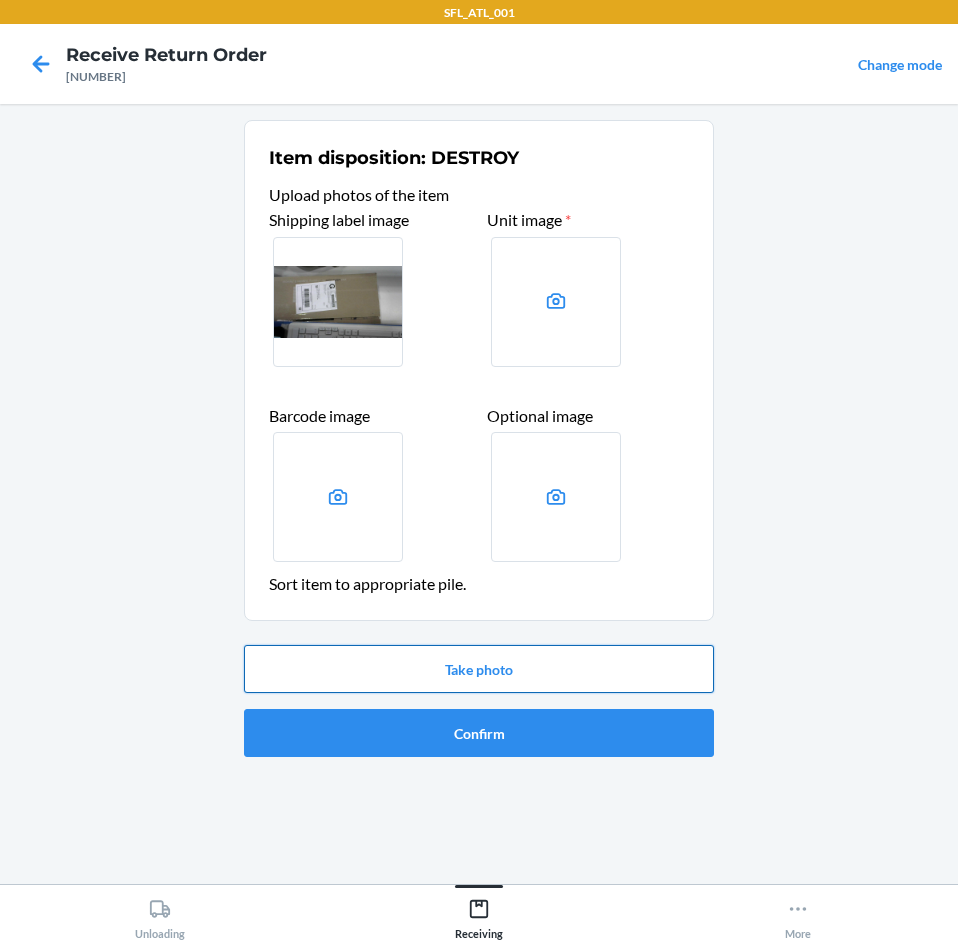 click on "Take photo" at bounding box center [479, 669] 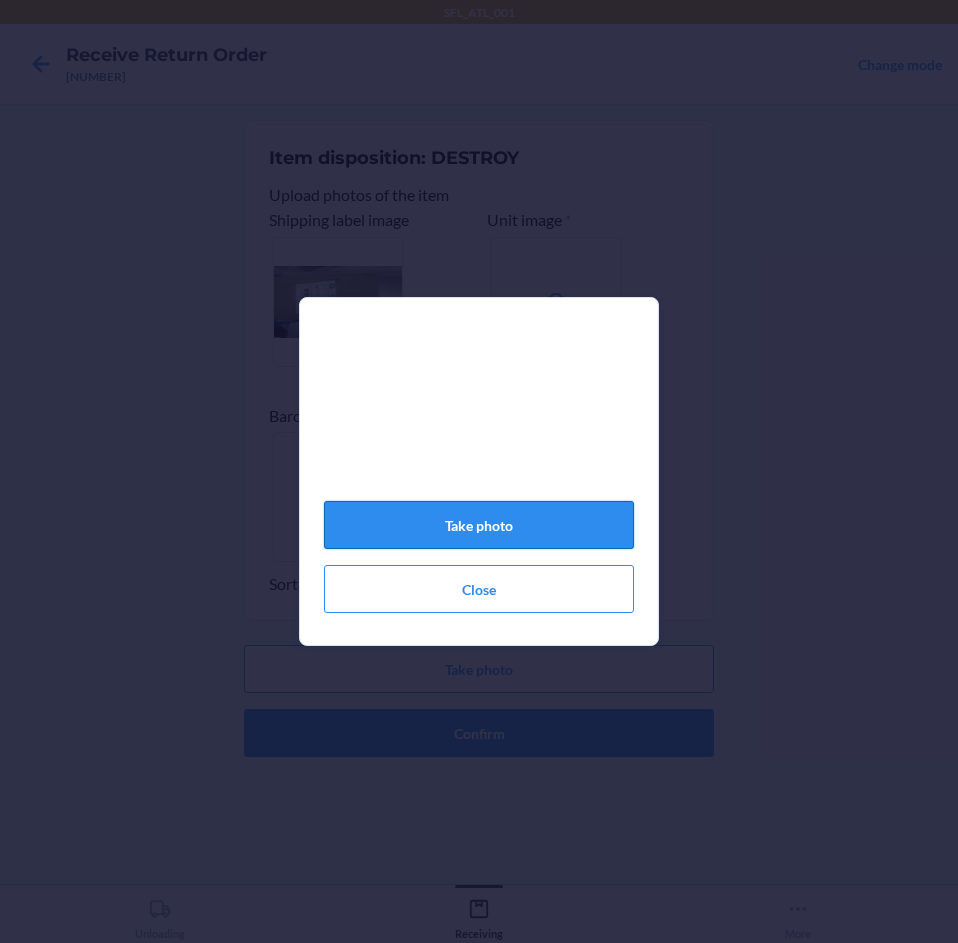 click on "Take photo" 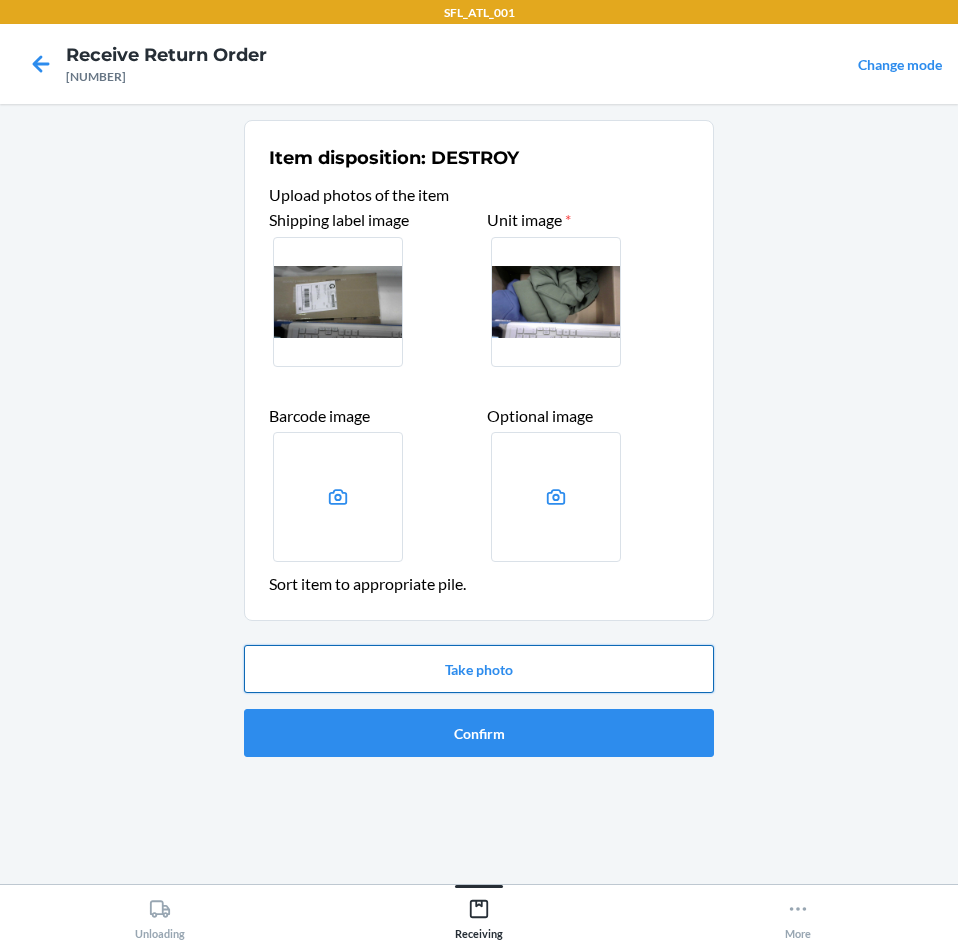 click on "Take photo" at bounding box center (479, 669) 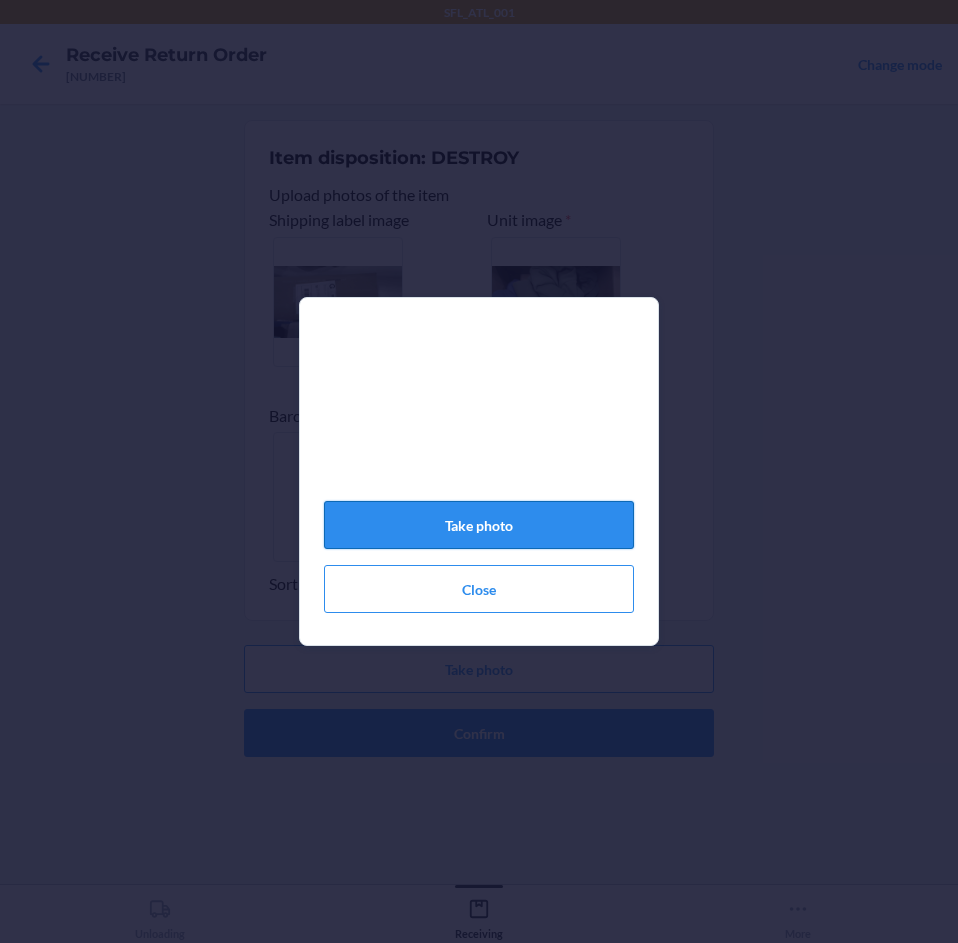 click on "Take photo" 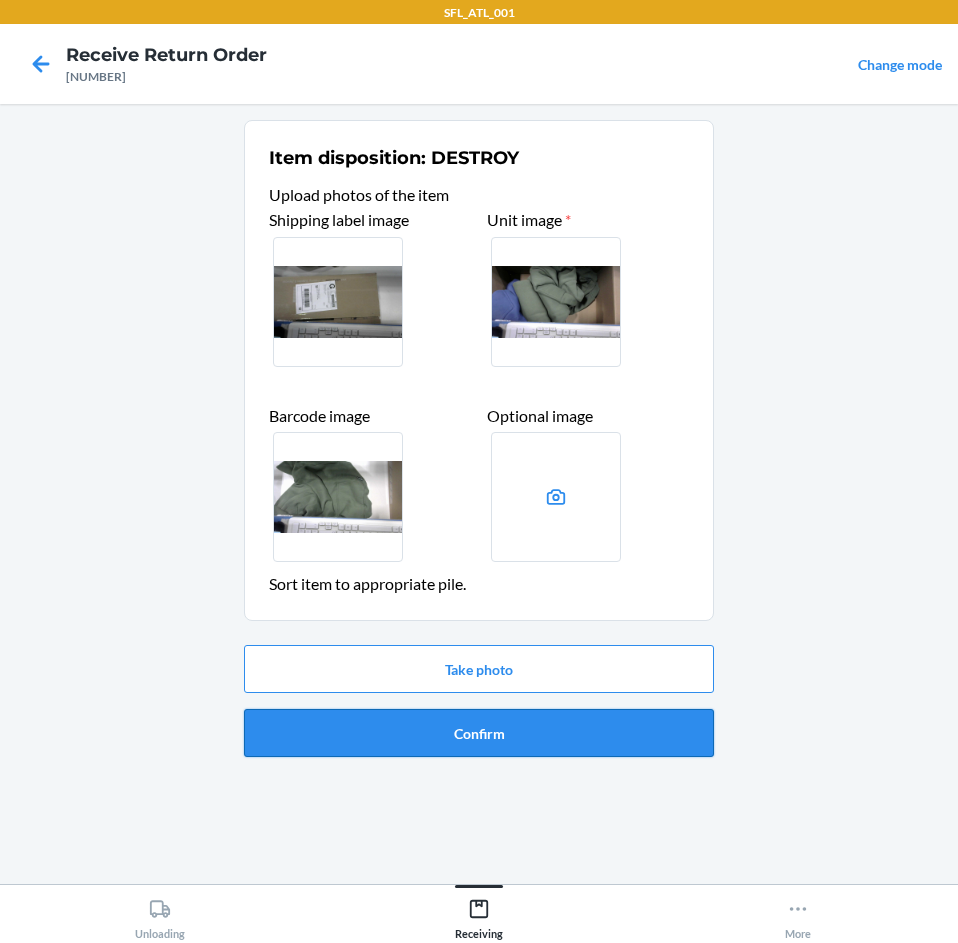 click on "Confirm" at bounding box center (479, 733) 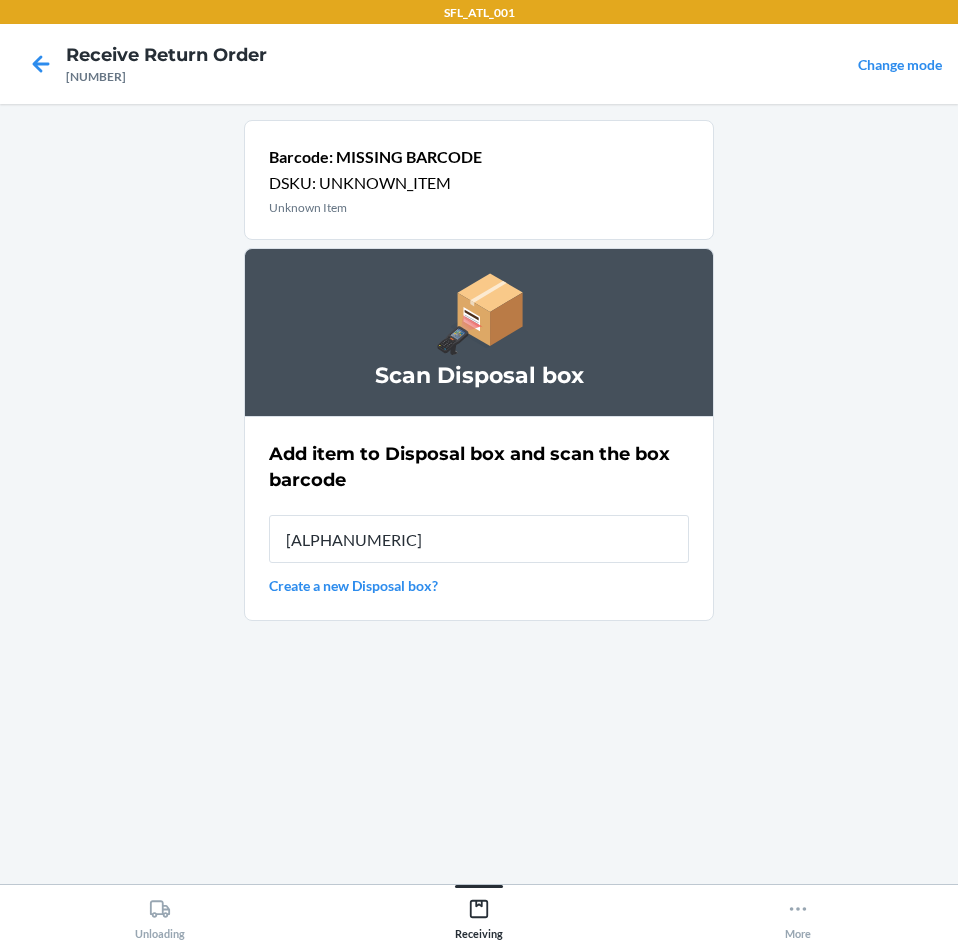 type on "[ALPHANUMERIC]" 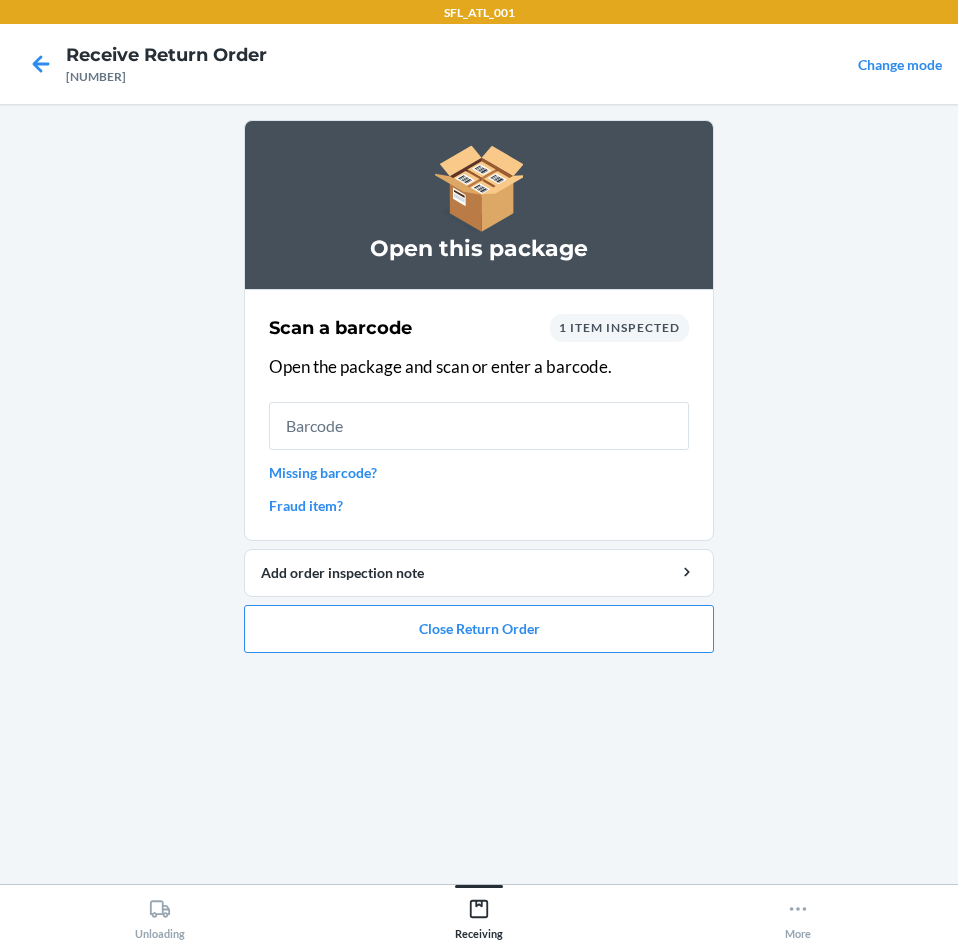 click on "Missing barcode?" at bounding box center (479, 472) 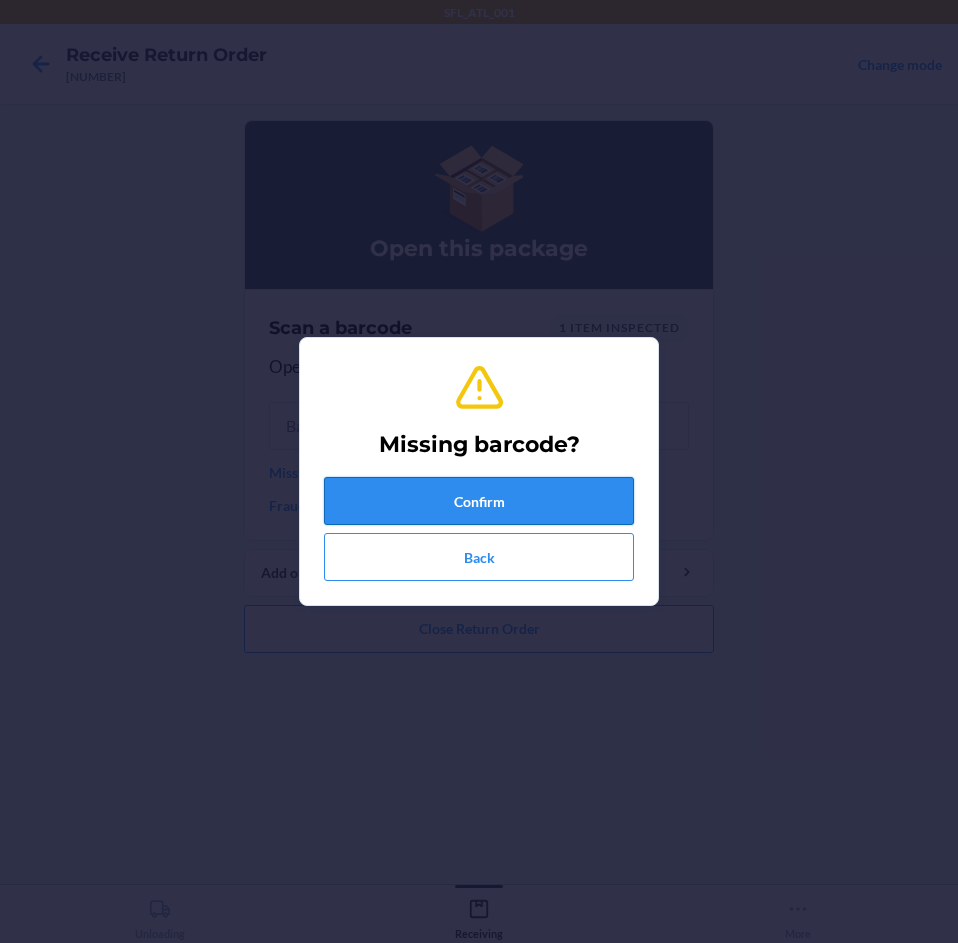 click on "Confirm" at bounding box center [479, 501] 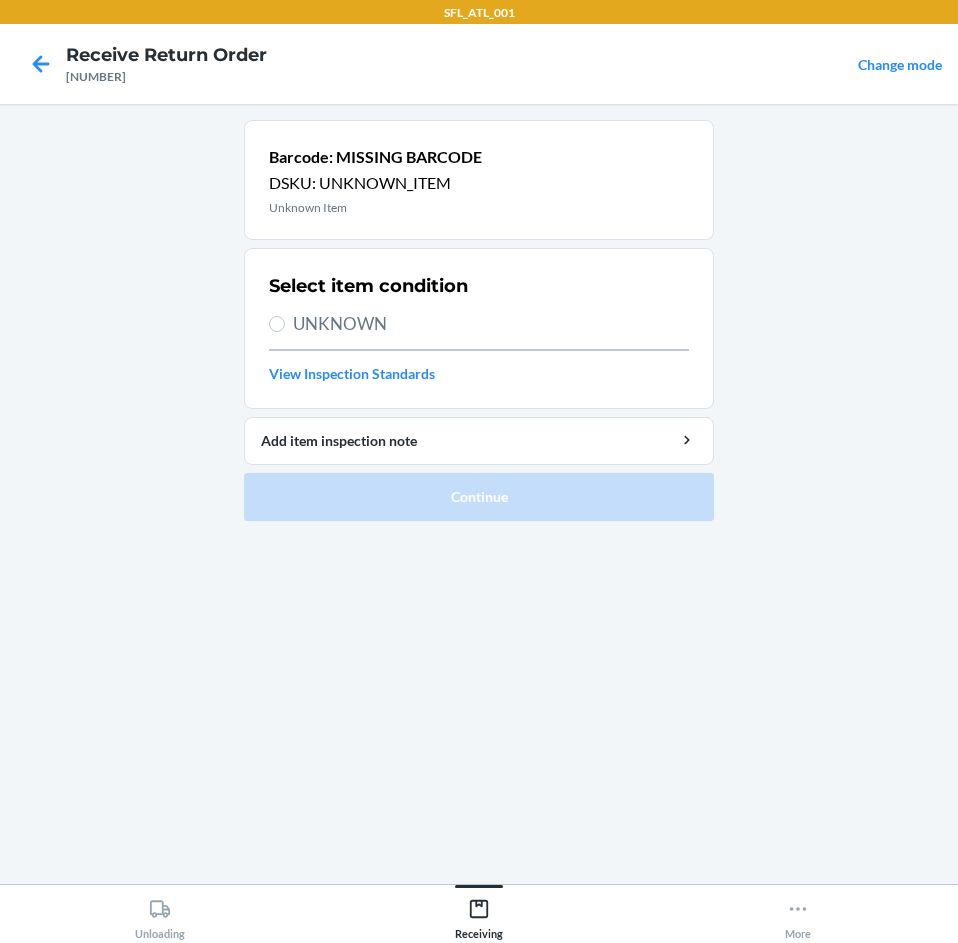 click on "UNKNOWN" at bounding box center (491, 324) 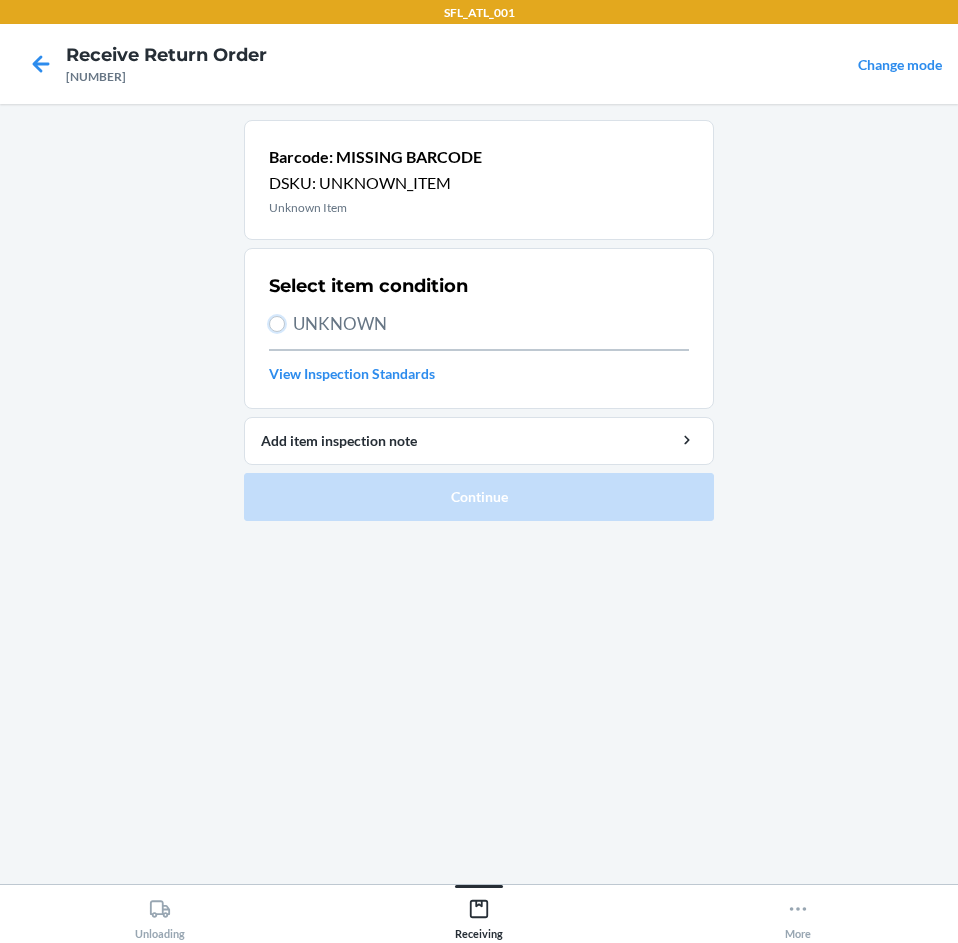 click on "UNKNOWN" at bounding box center [277, 324] 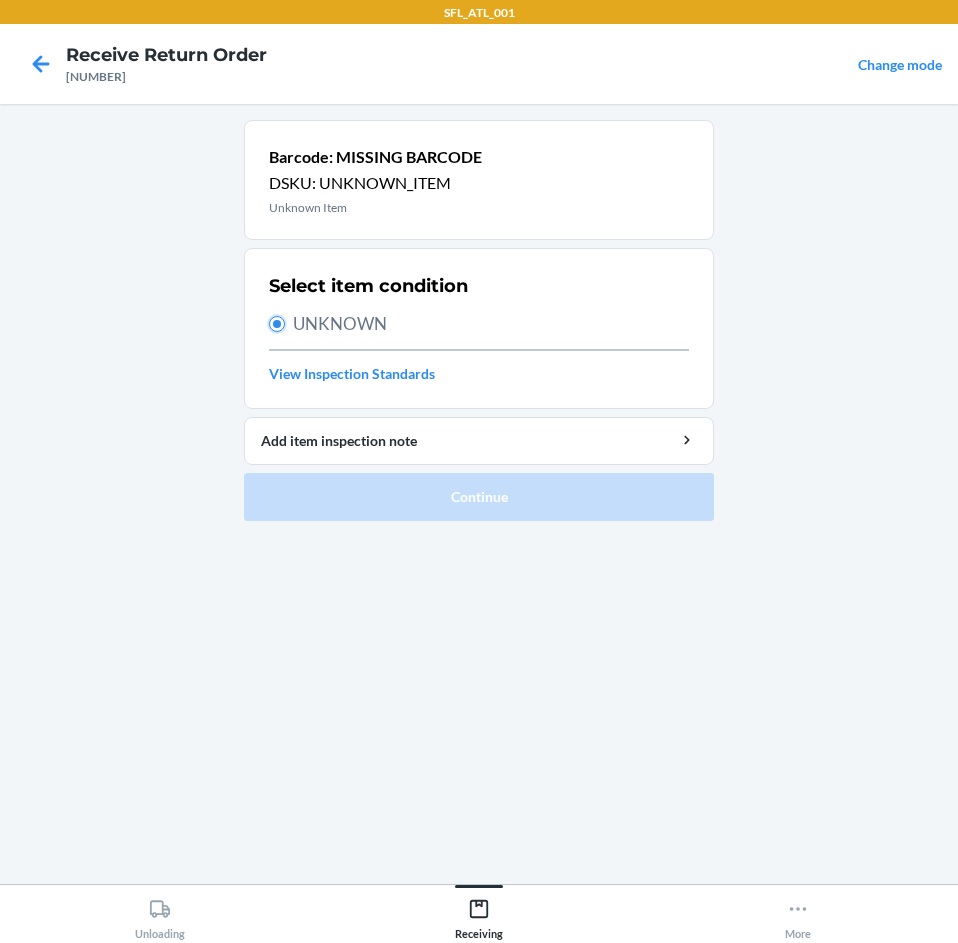 radio on "true" 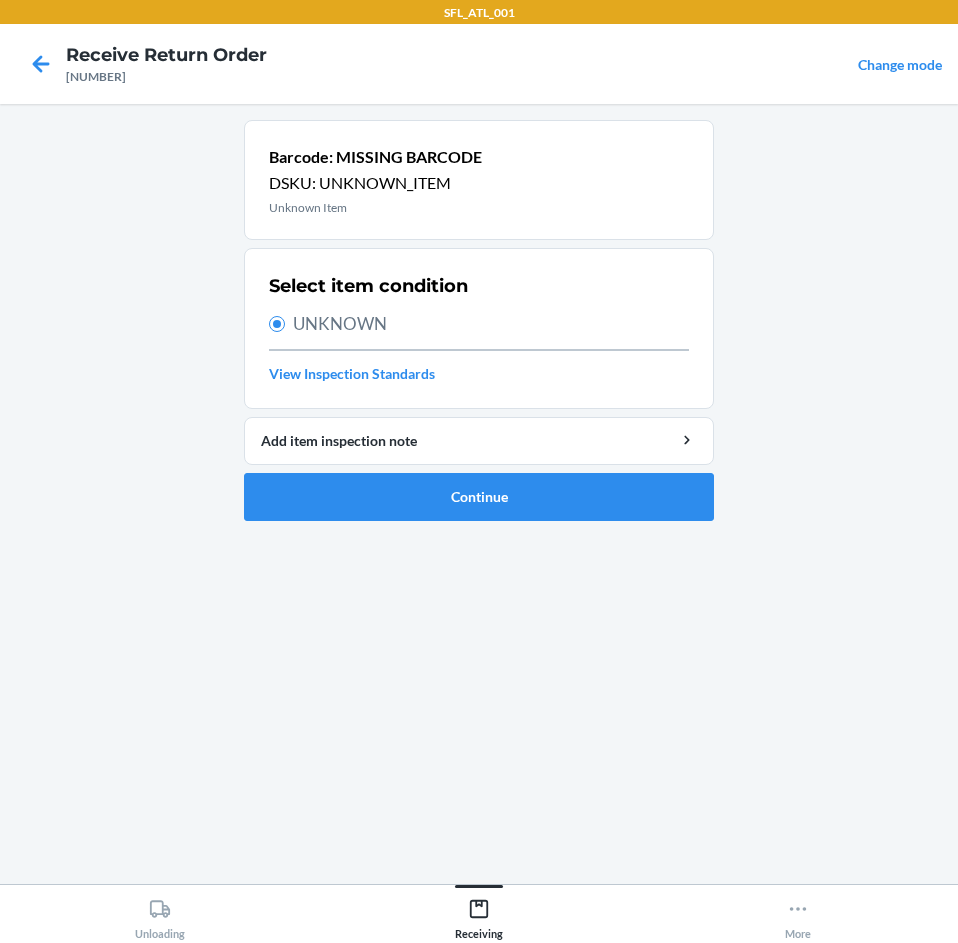 drag, startPoint x: 406, startPoint y: 521, endPoint x: 417, endPoint y: 522, distance: 11.045361 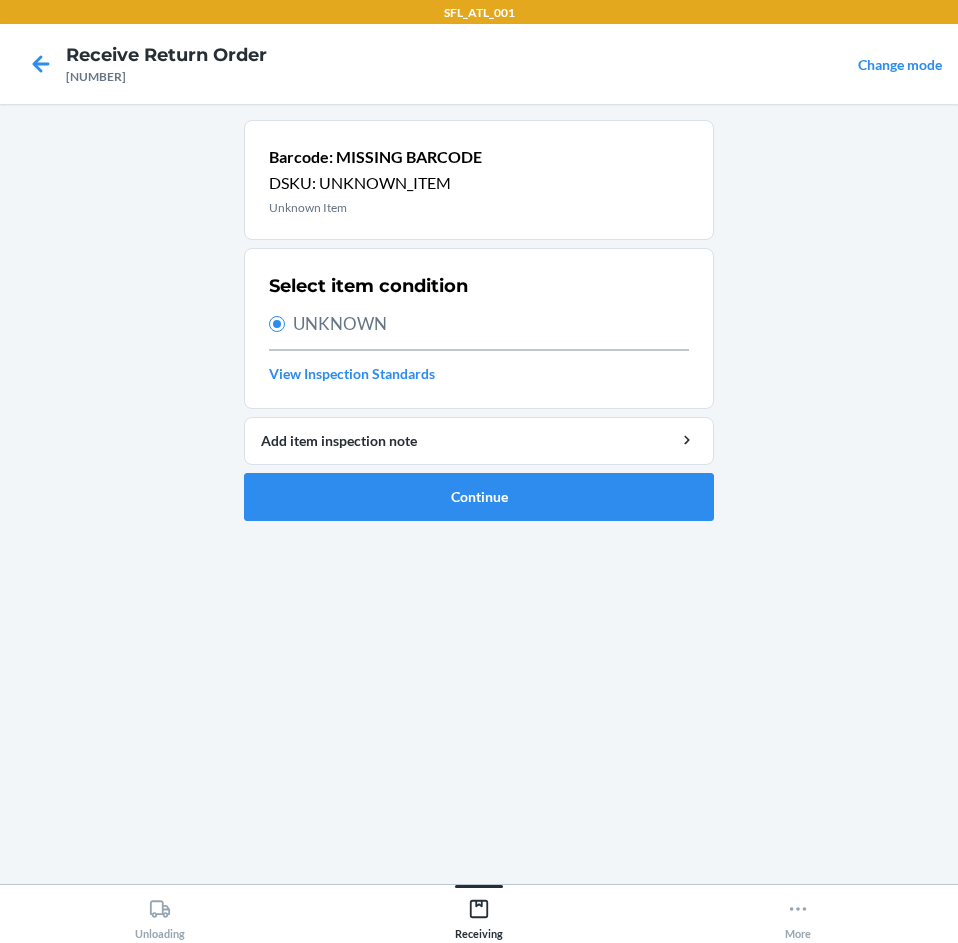 click on "Barcode: MISSING BARCODE DSKU: UNKNOWN_ITEM Unknown Item Select item condition UNKNOWN View Inspection Standards Add item inspection note Continue" at bounding box center [479, 328] 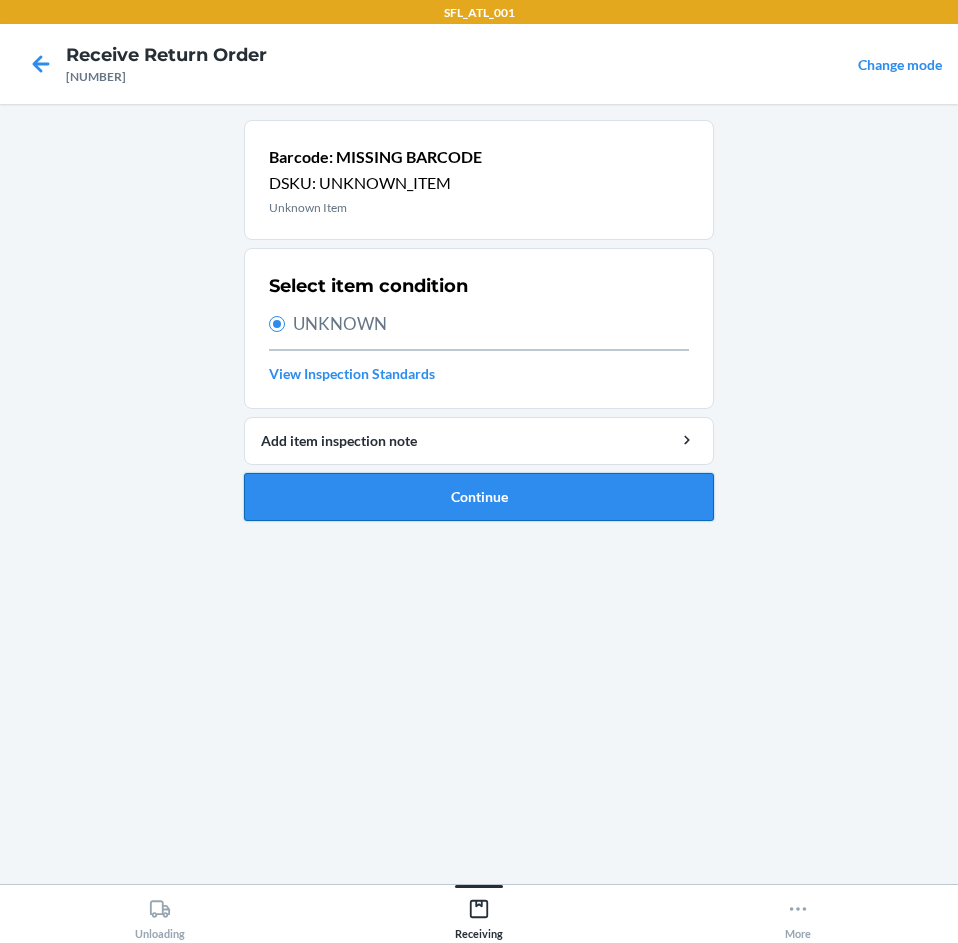 drag, startPoint x: 504, startPoint y: 516, endPoint x: 528, endPoint y: 516, distance: 24 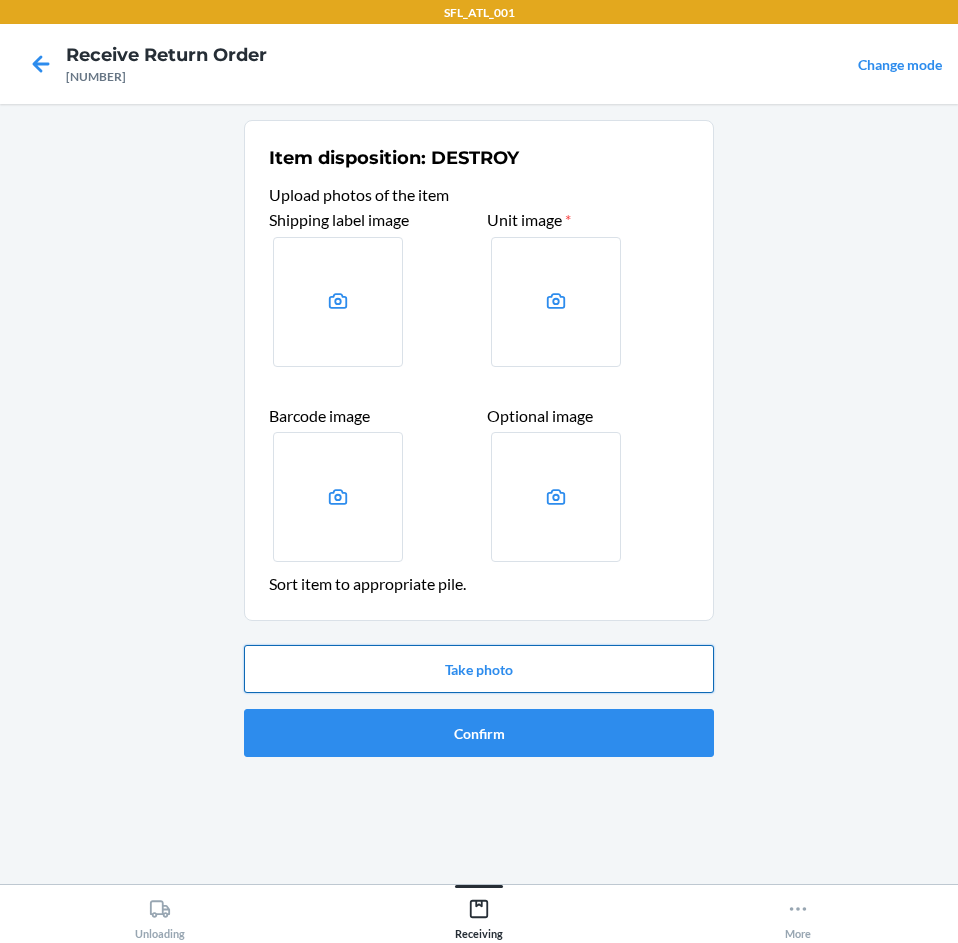 click on "Take photo" at bounding box center [479, 669] 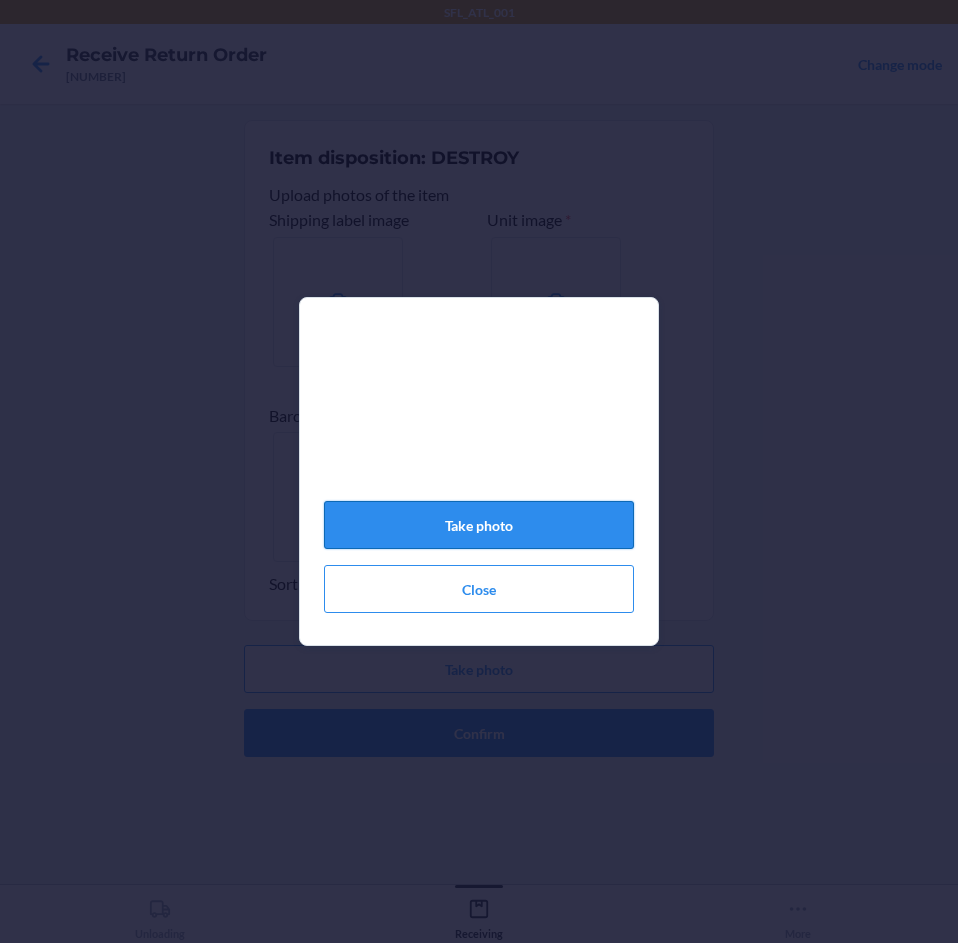 click on "Take photo" 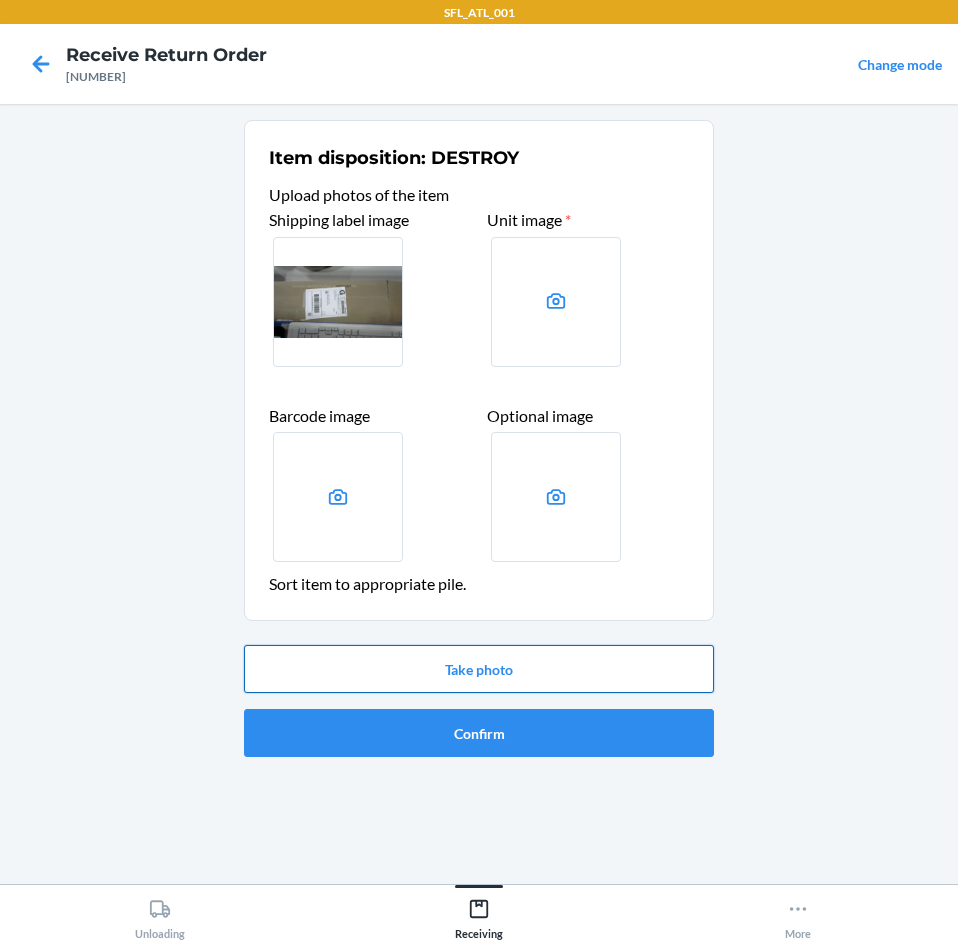 click on "Take photo" at bounding box center (479, 669) 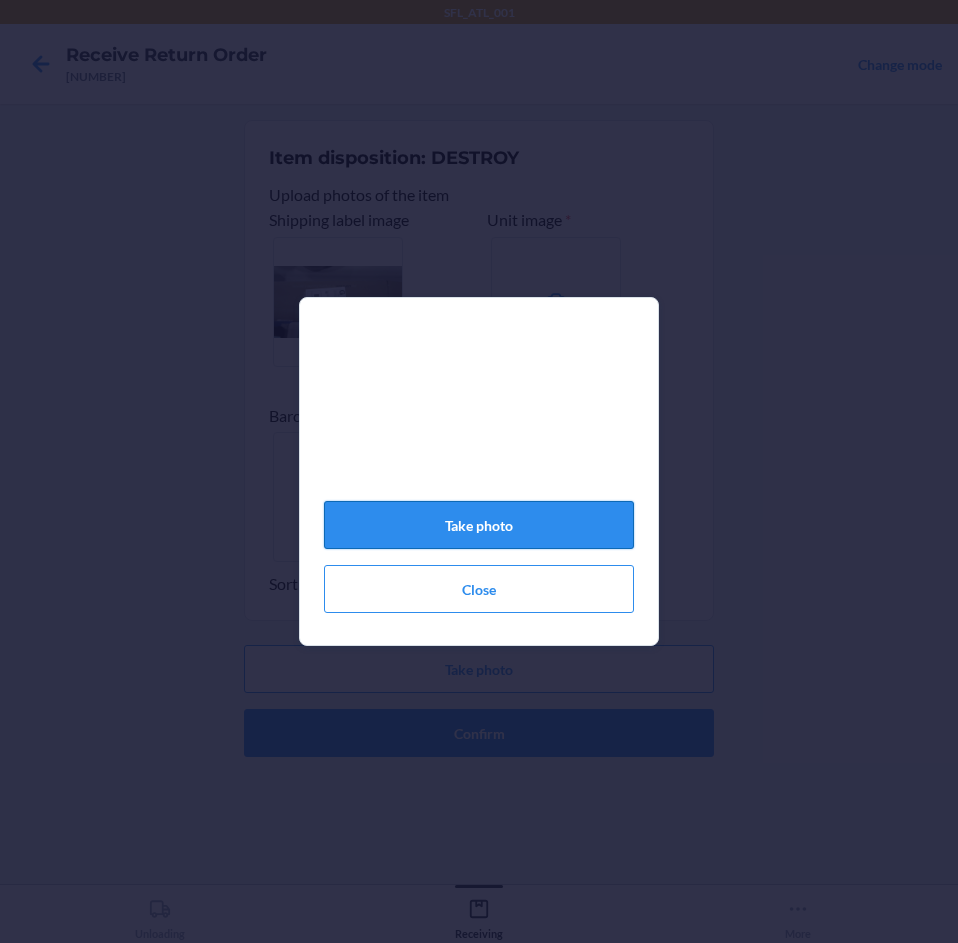 click on "Take photo" 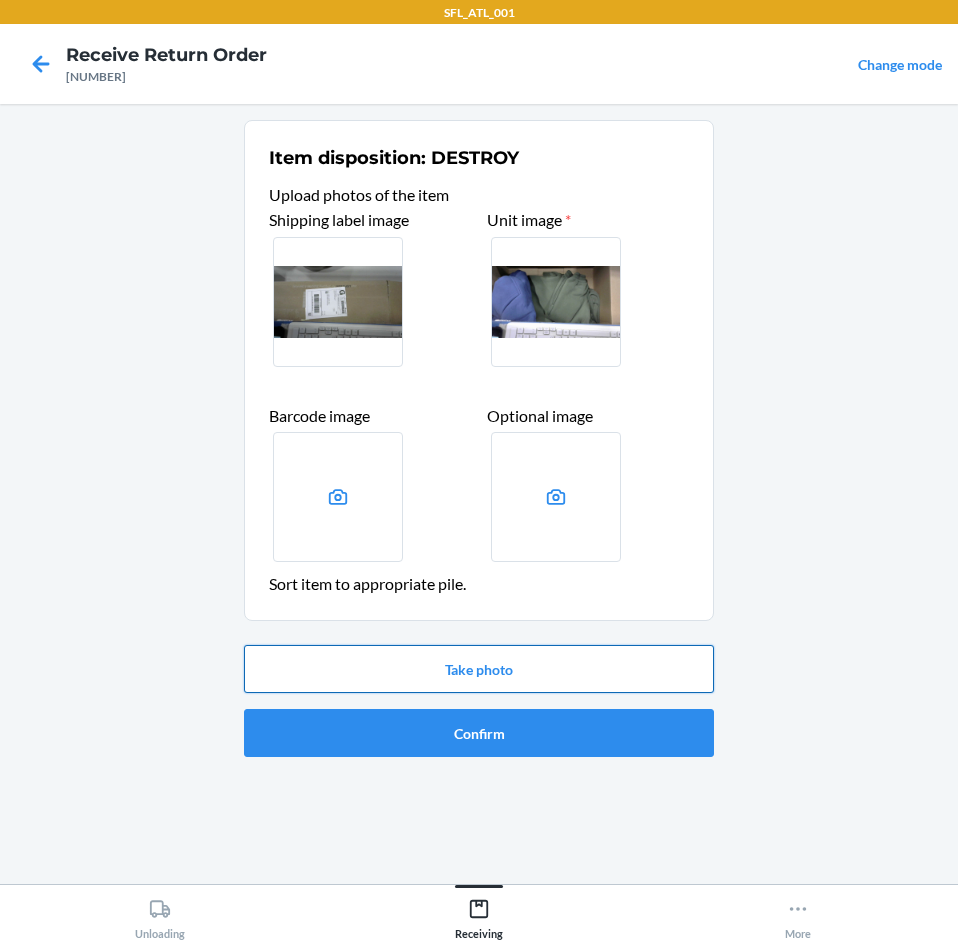 click on "Take photo" at bounding box center (479, 669) 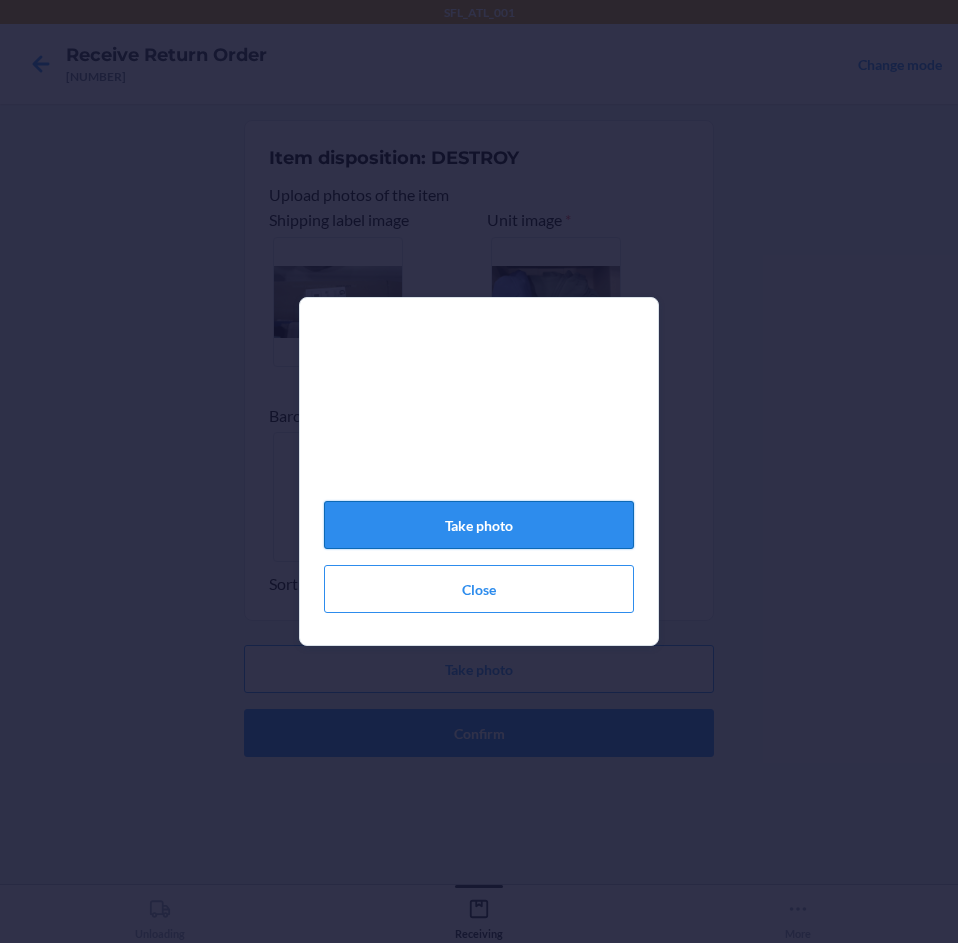 click on "Take photo" 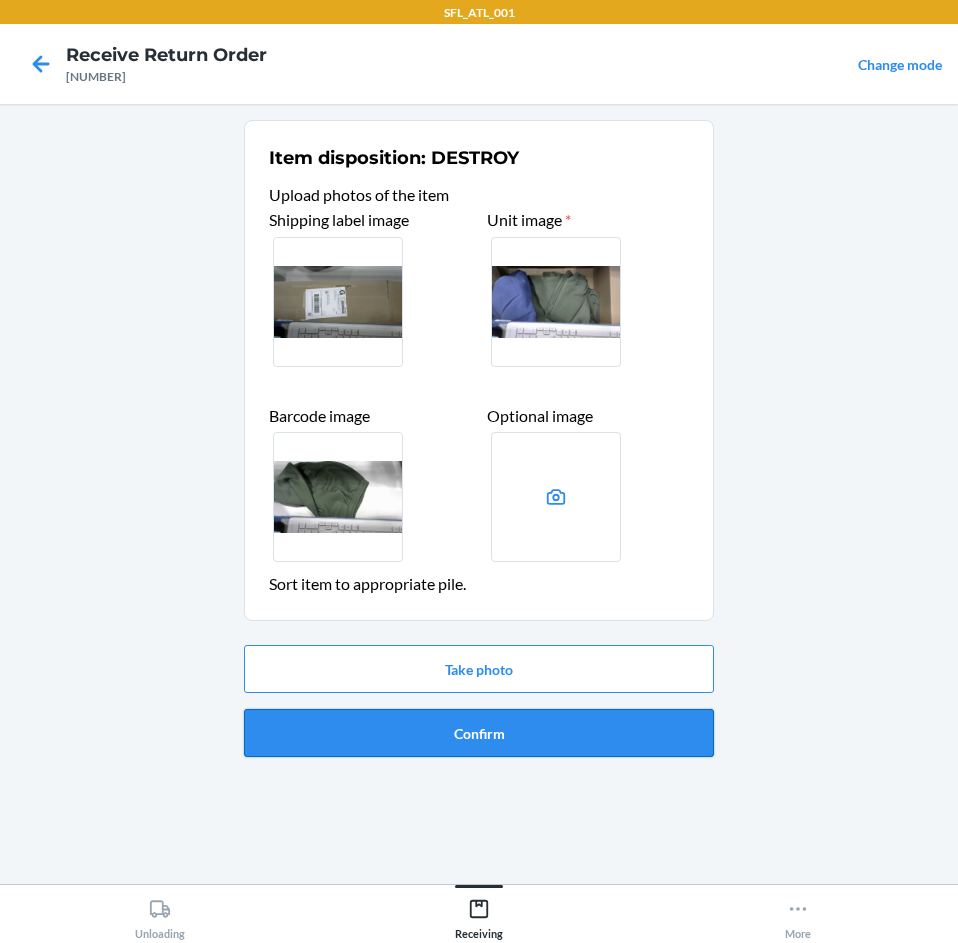 click on "Confirm" at bounding box center (479, 733) 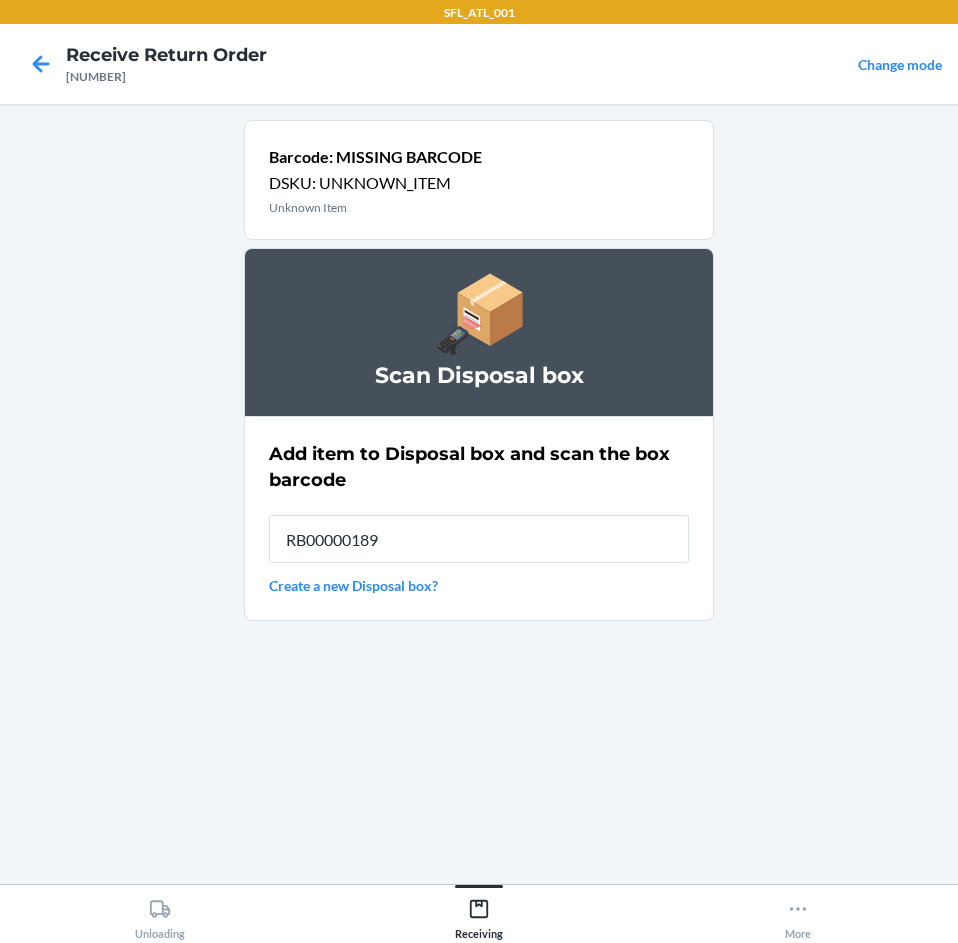 type on "[ALPHANUMERIC]" 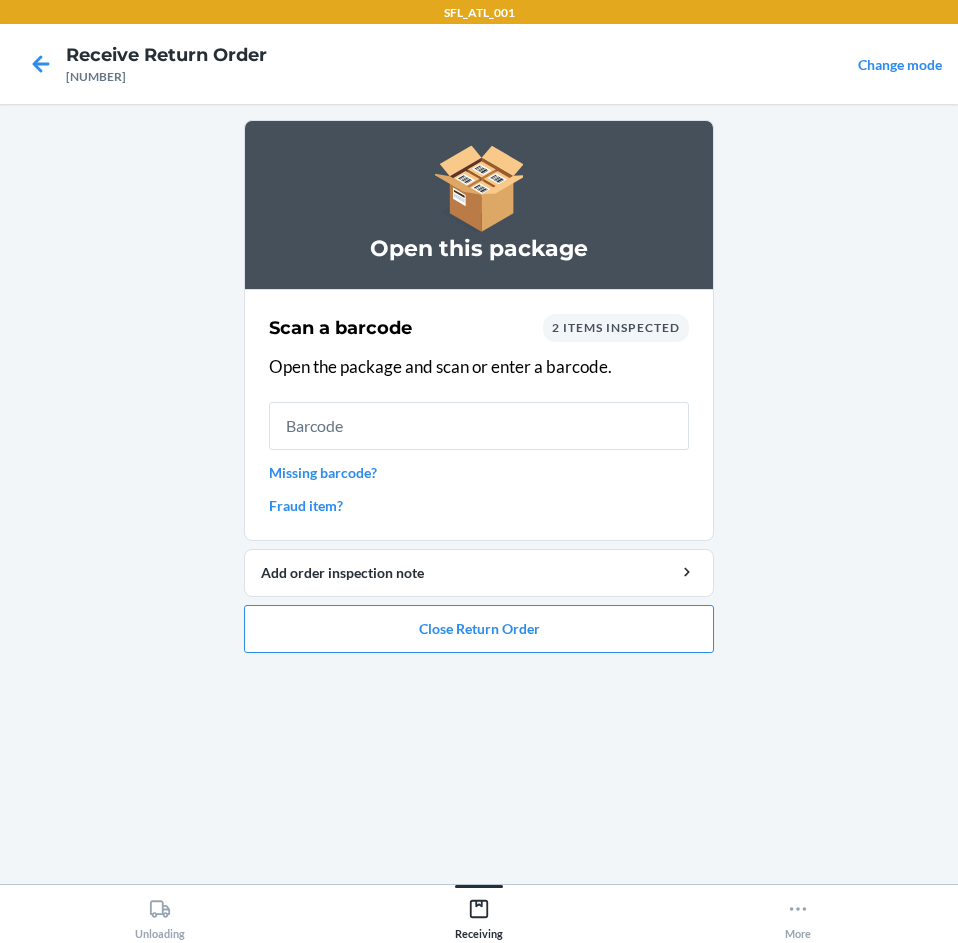 click on "Missing barcode?" at bounding box center [479, 472] 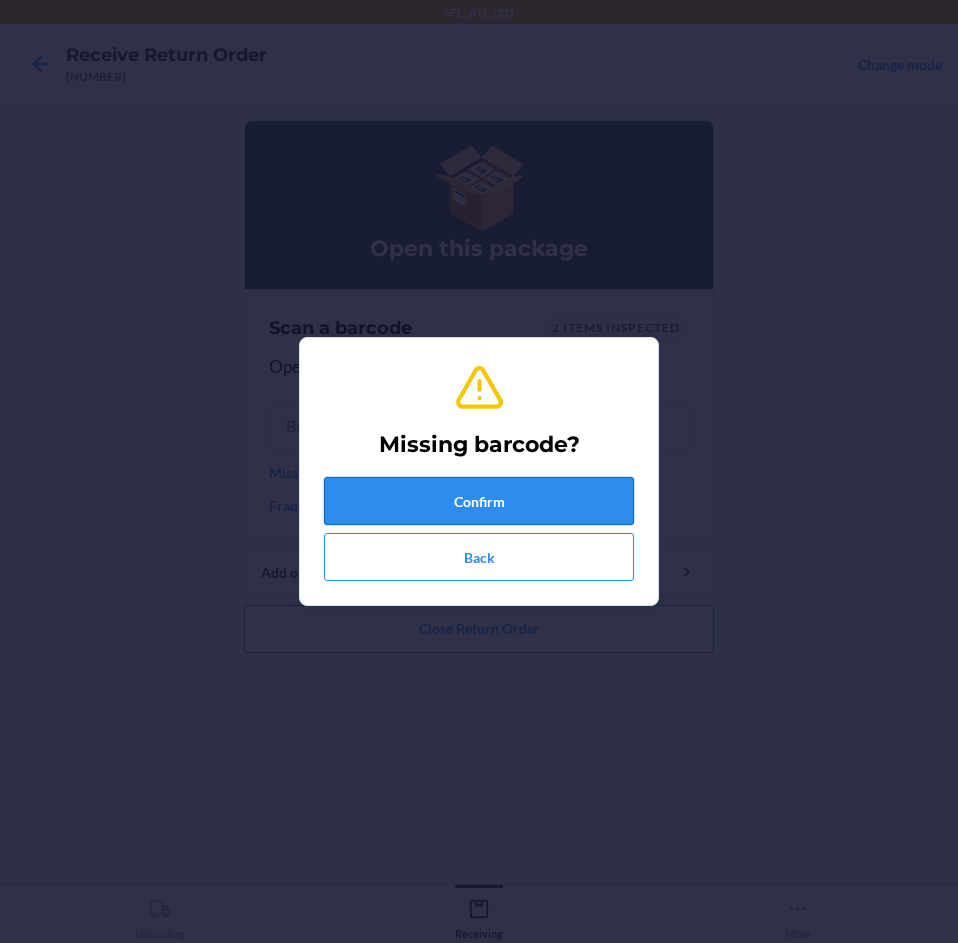click on "Confirm" at bounding box center (479, 501) 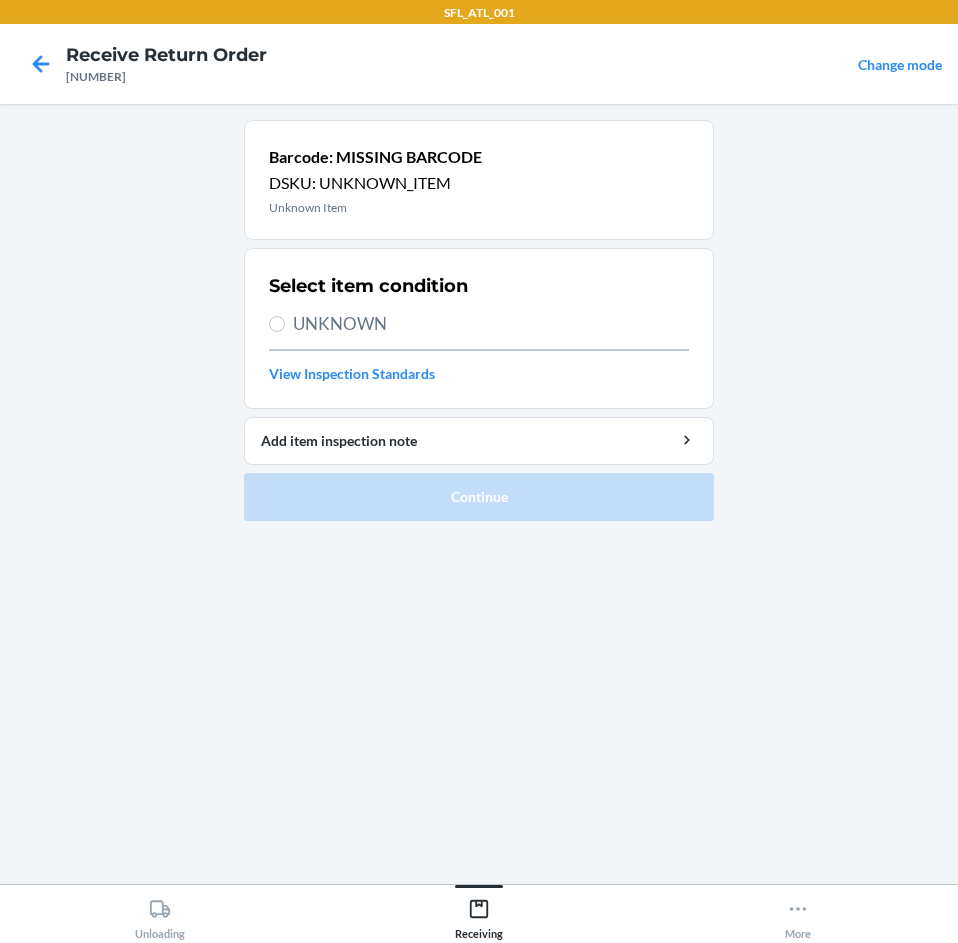 click on "UNKNOWN" at bounding box center (491, 324) 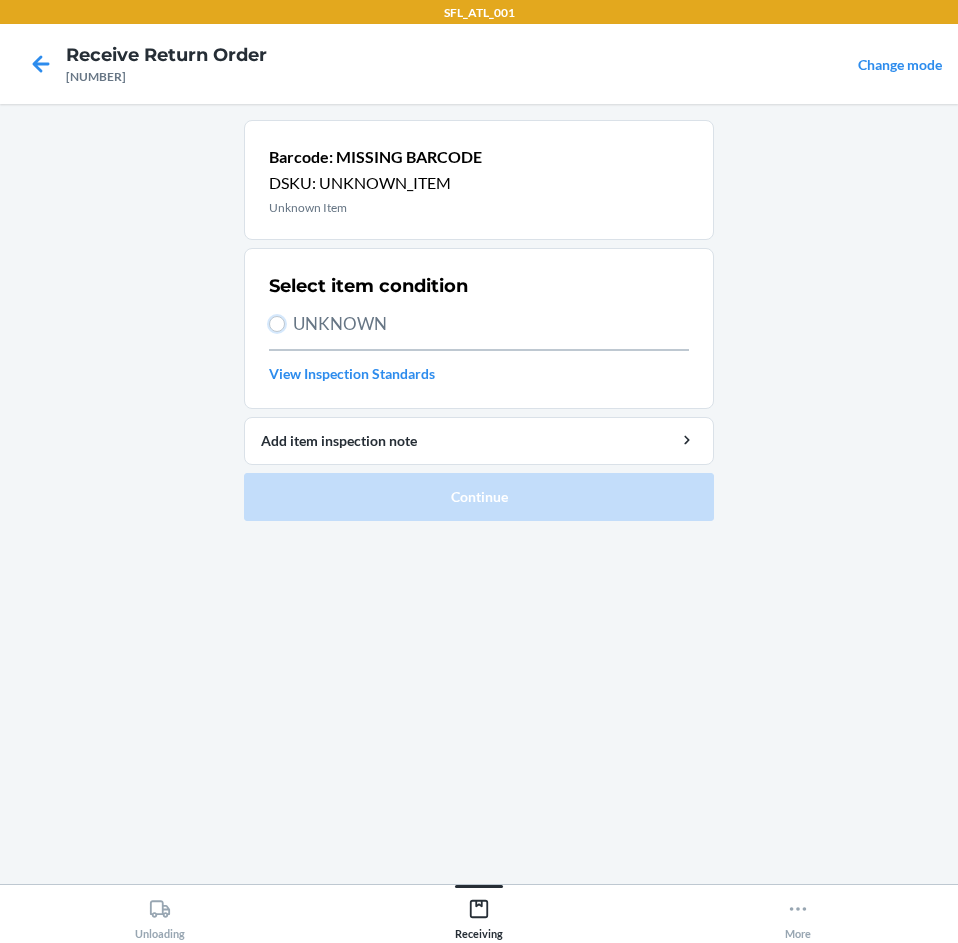 click on "UNKNOWN" at bounding box center (277, 324) 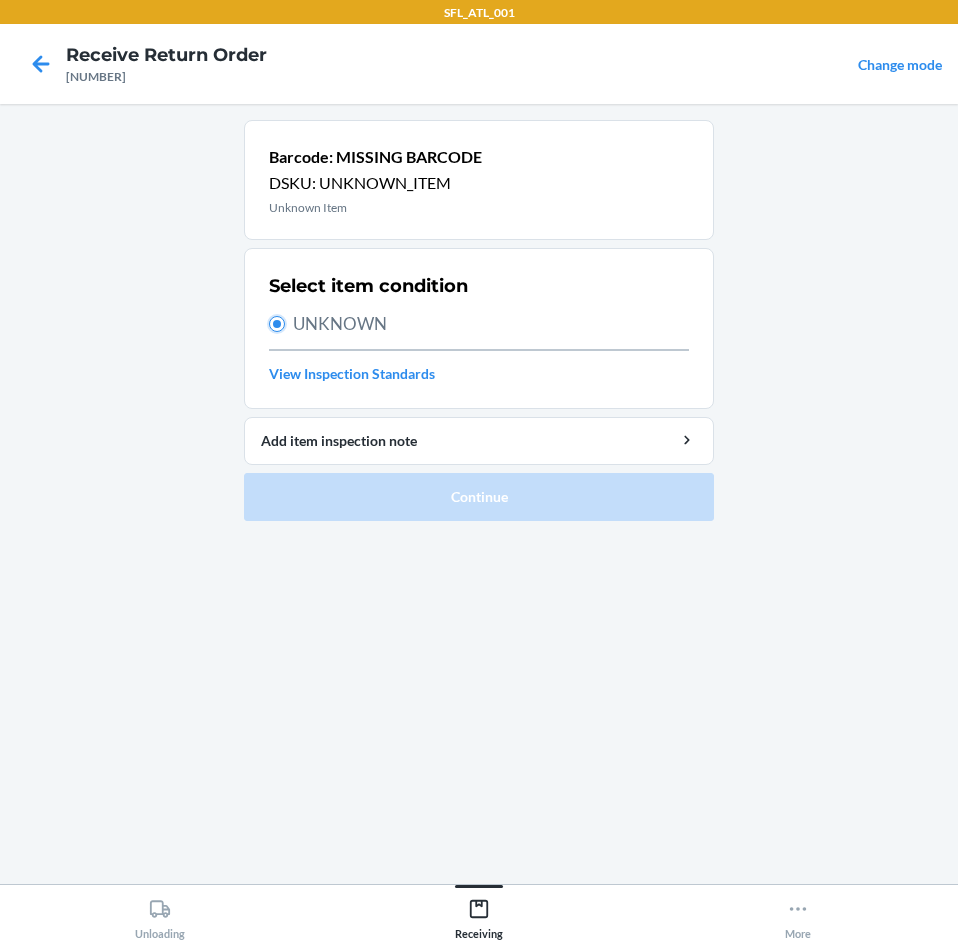 radio on "true" 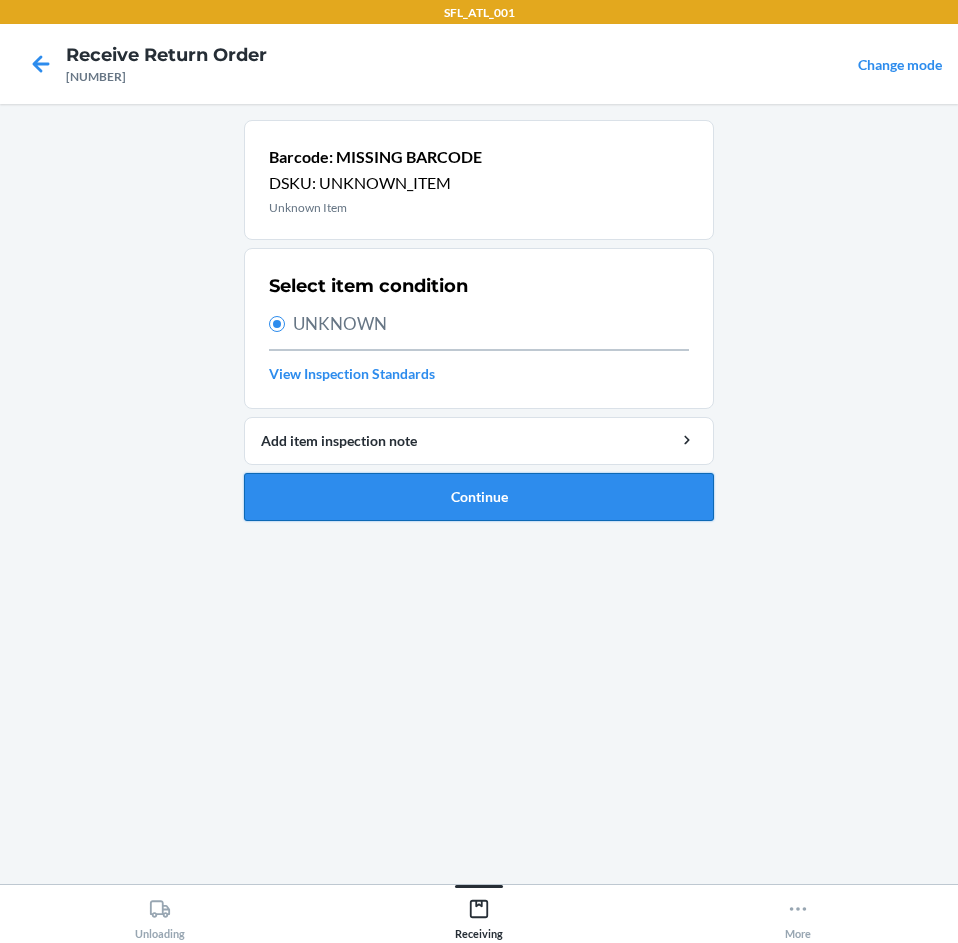 click on "Continue" at bounding box center [479, 497] 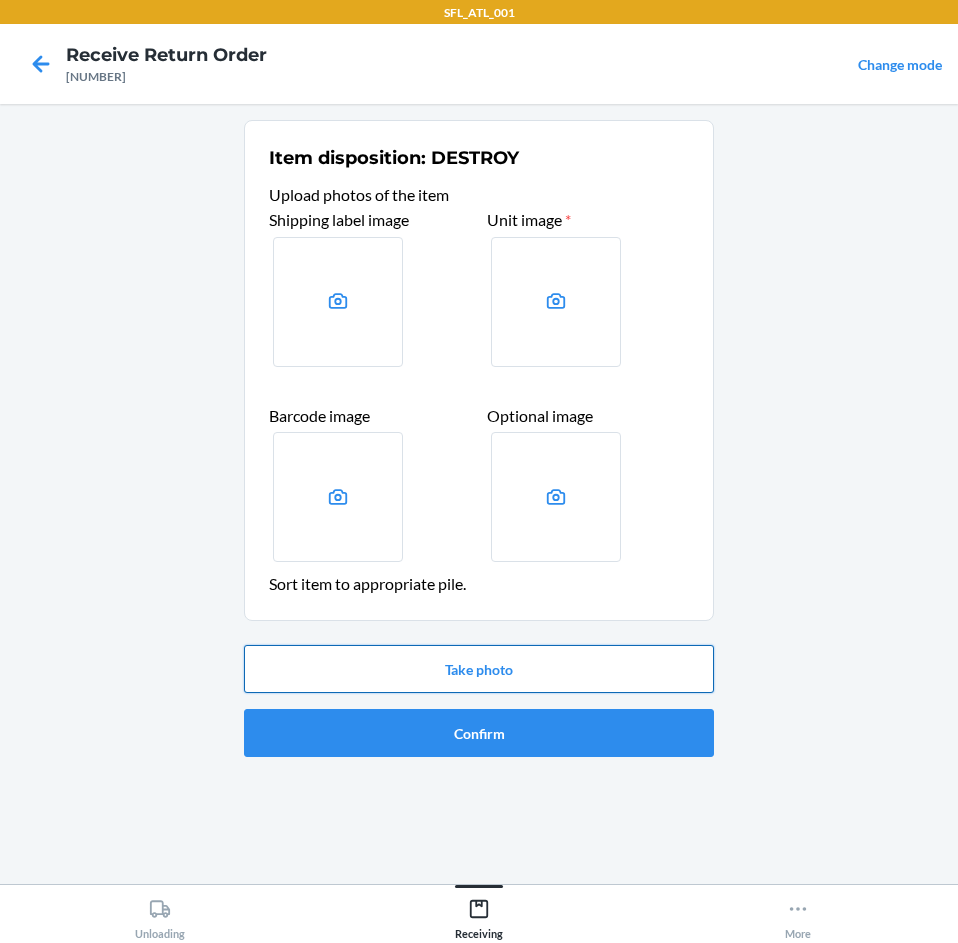 click on "Take photo" at bounding box center [479, 669] 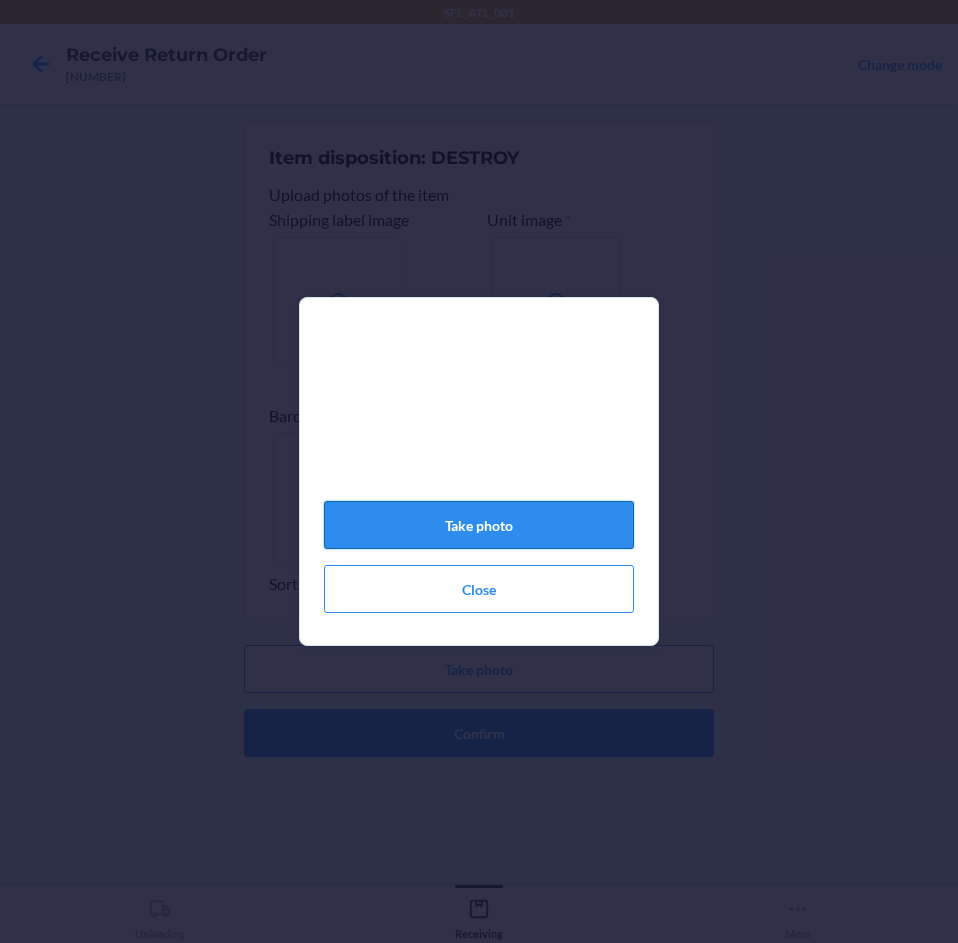 click on "Take photo" 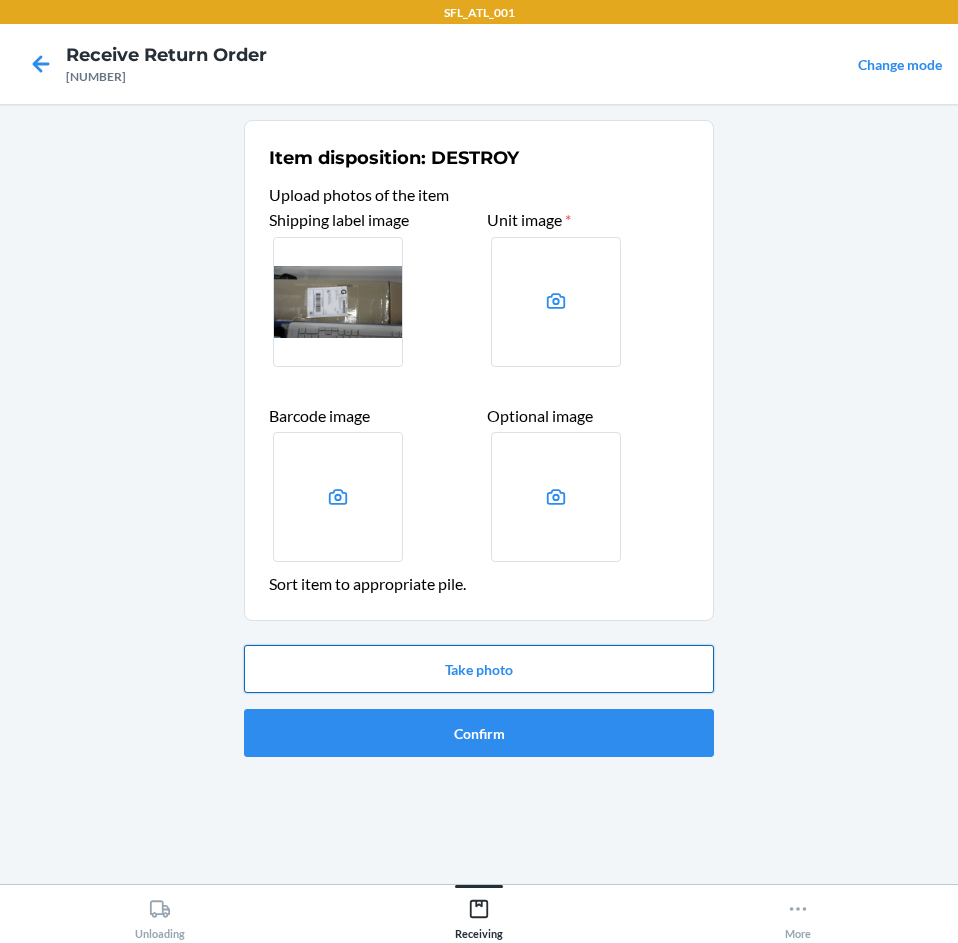 click on "Take photo" at bounding box center (479, 669) 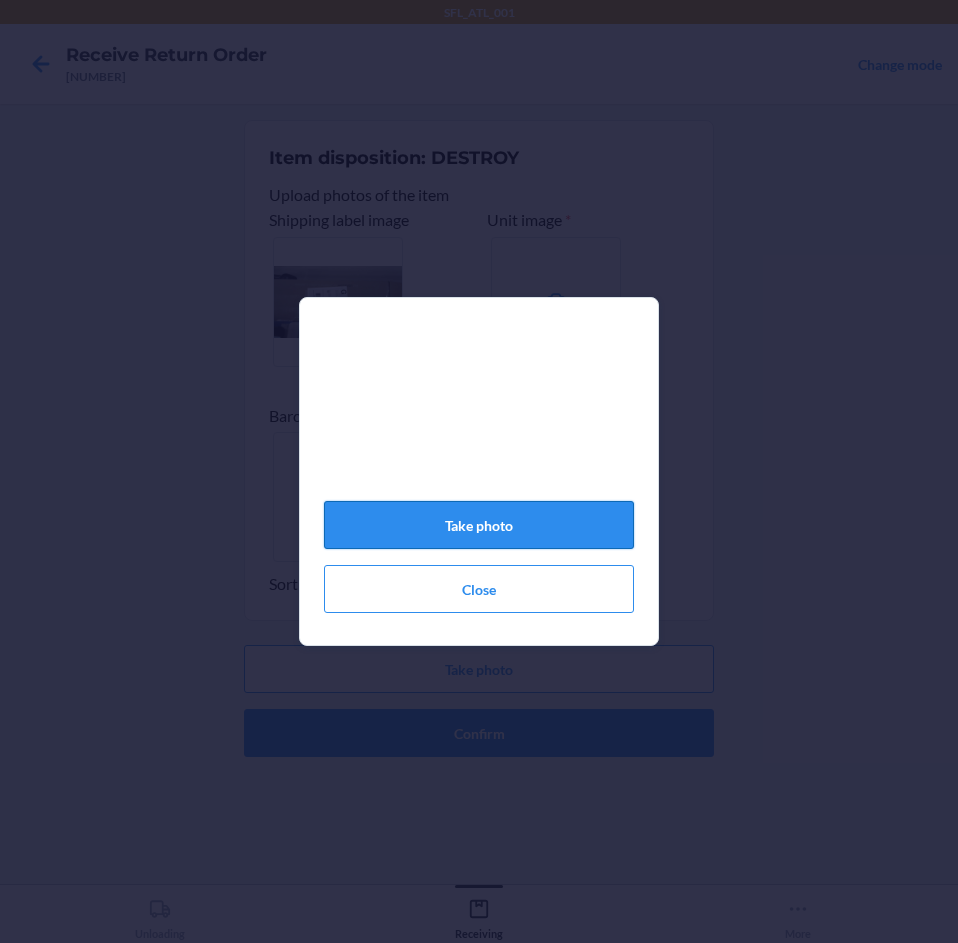 click on "Take photo" 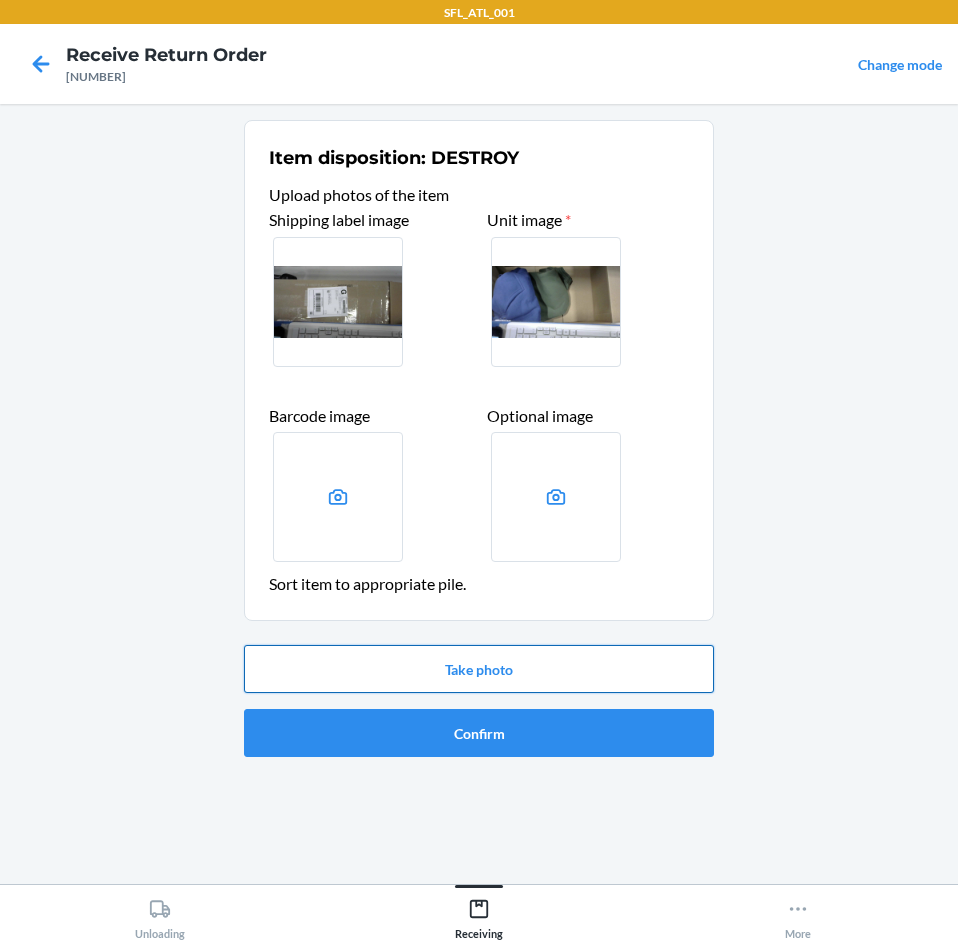 click on "Take photo" at bounding box center (479, 669) 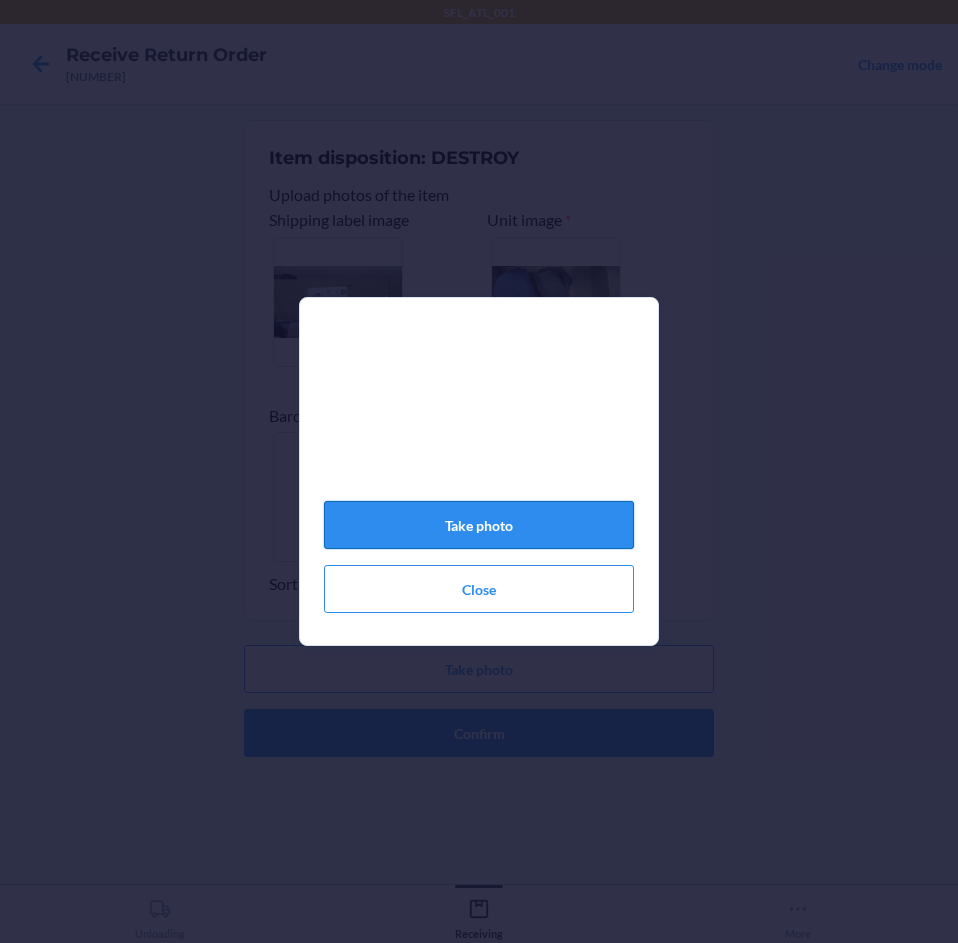 click on "Take photo" 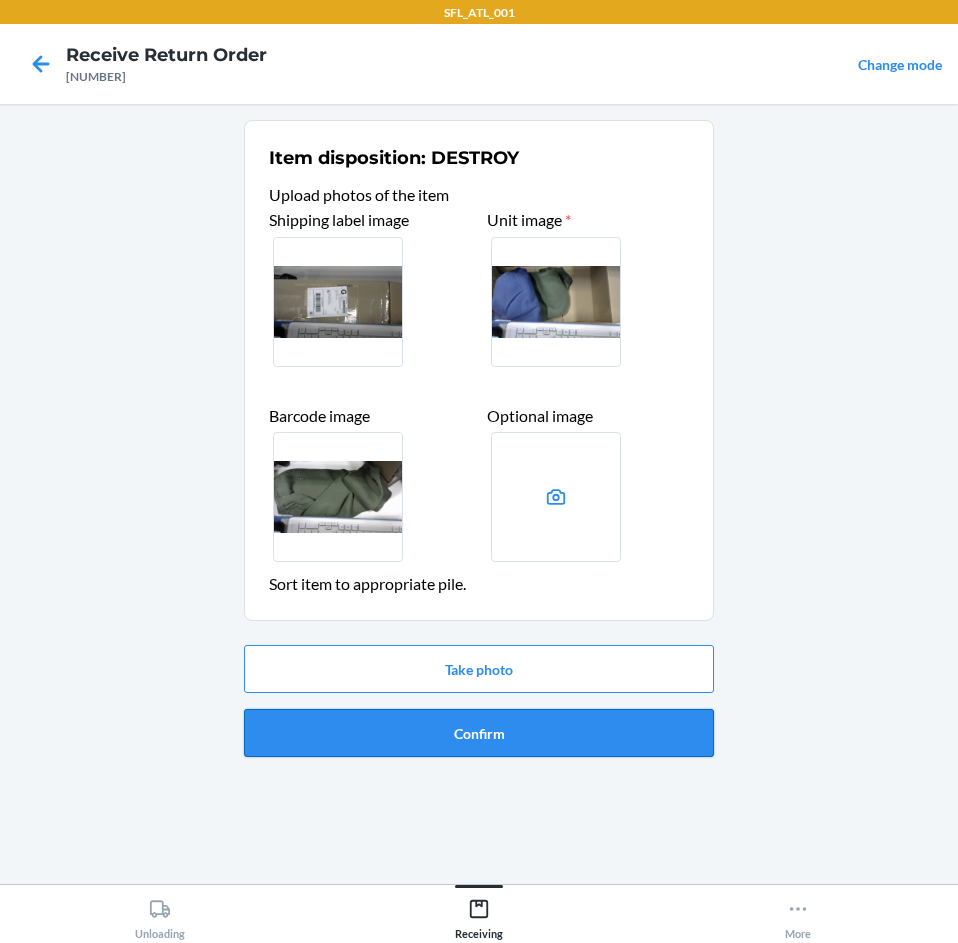 click on "Confirm" at bounding box center [479, 733] 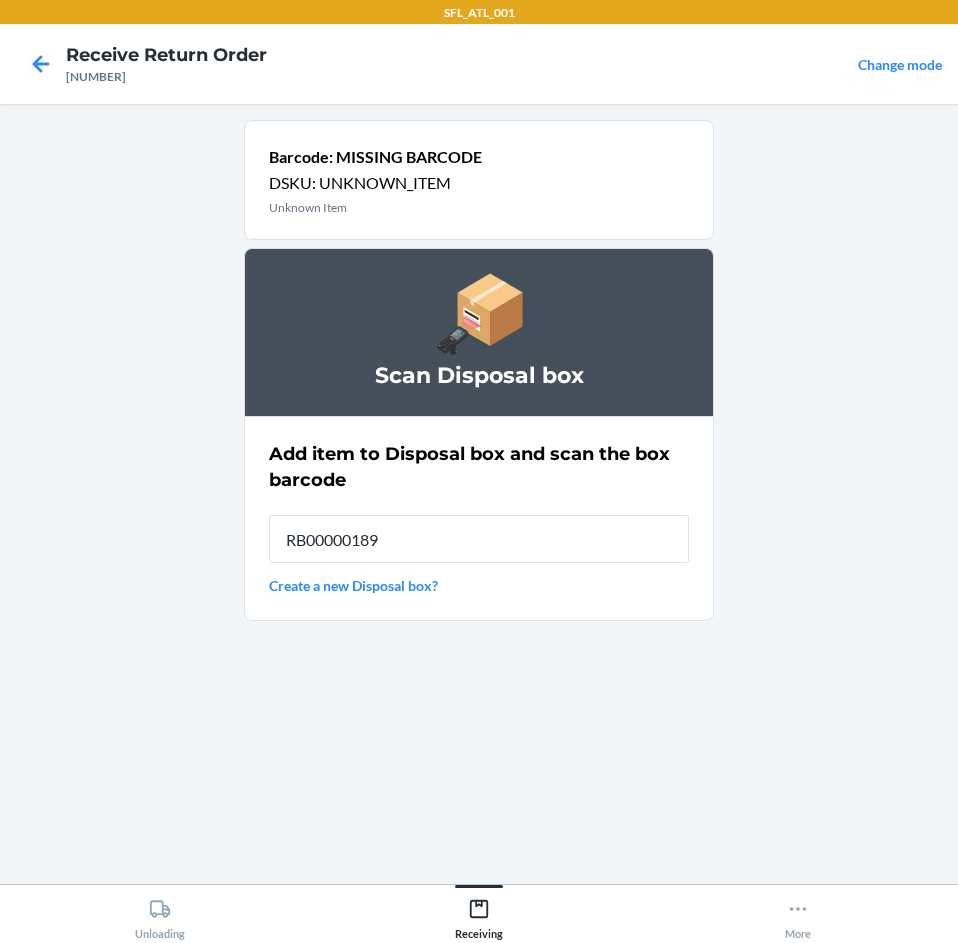 type on "[ALPHANUMERIC]" 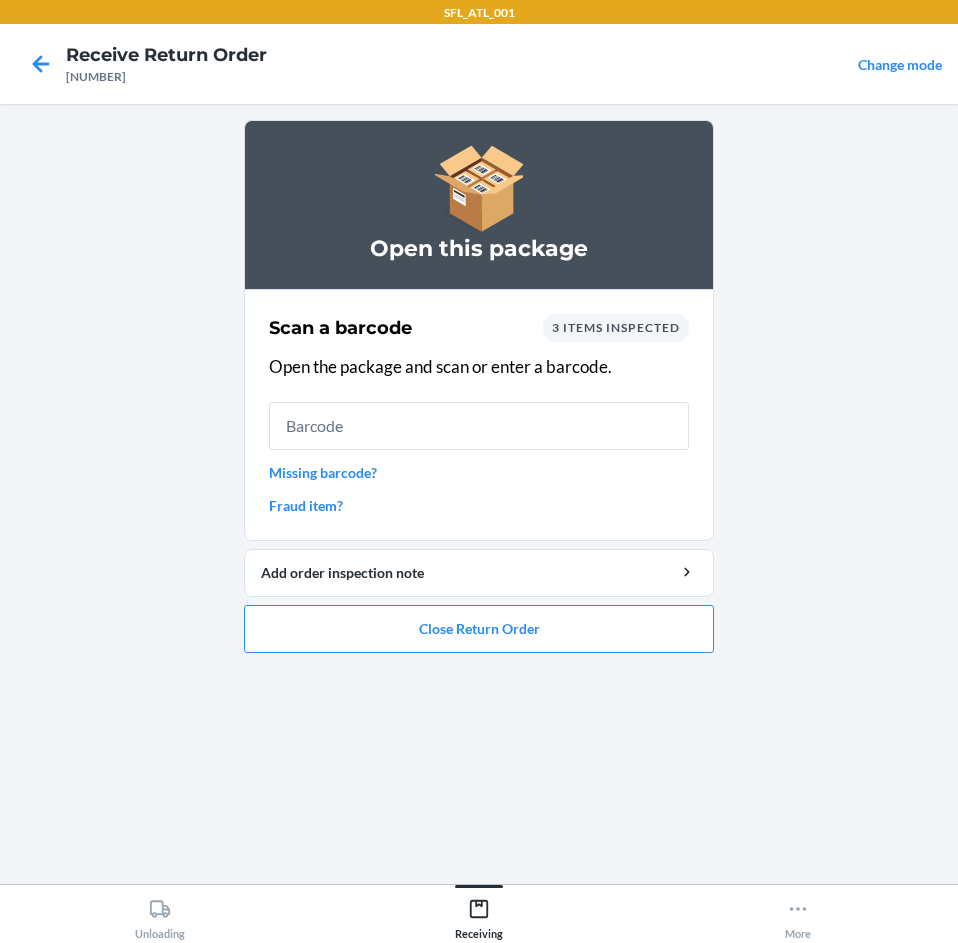 click on "Missing barcode?" at bounding box center [479, 472] 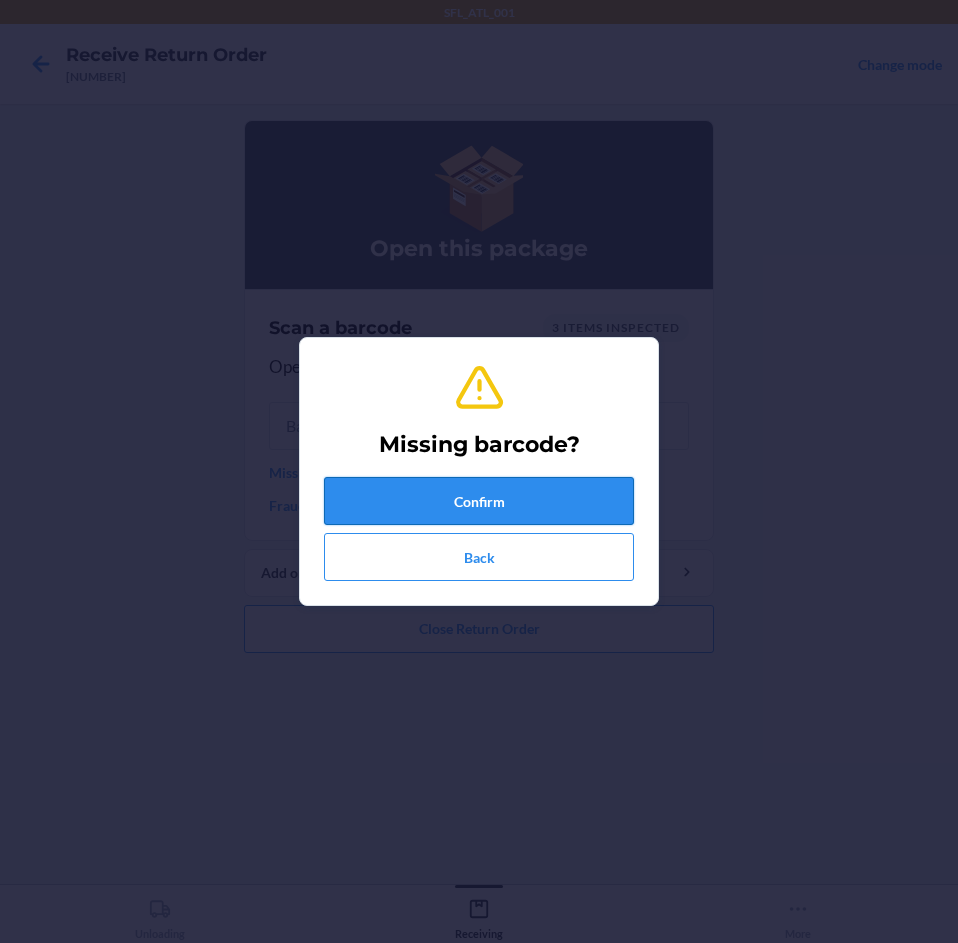 click on "Confirm" at bounding box center [479, 501] 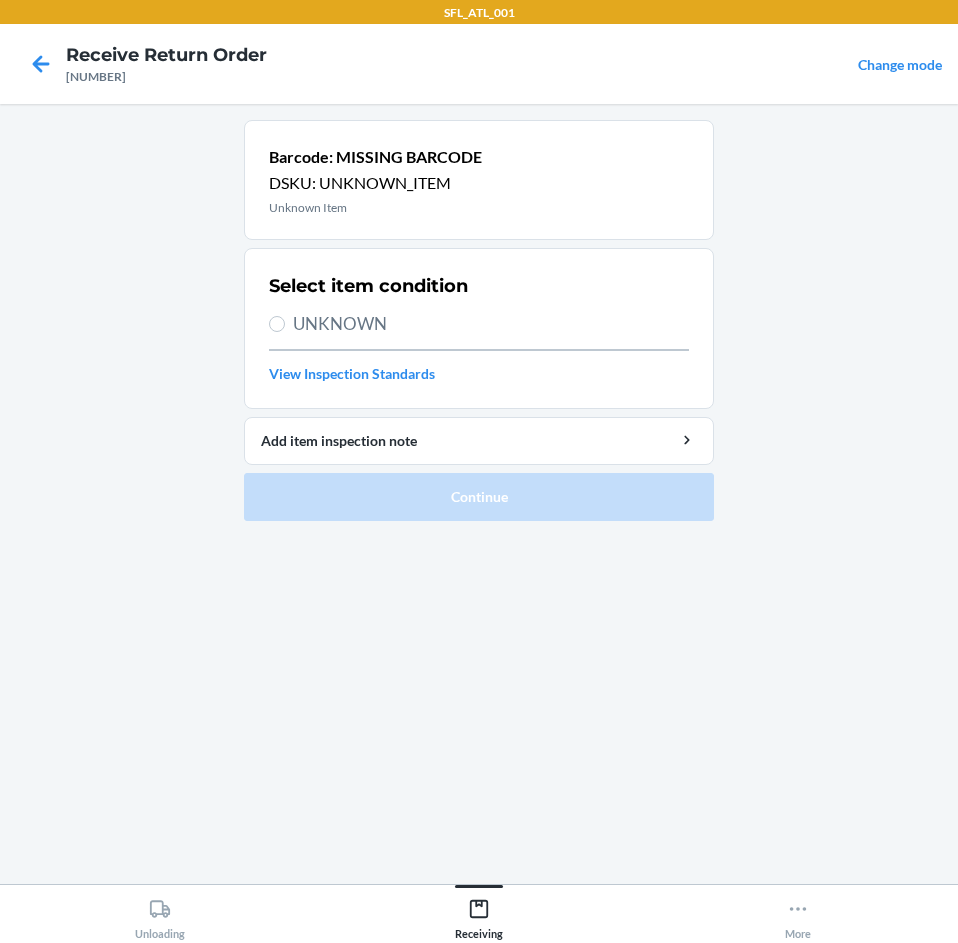 click on "UNKNOWN" at bounding box center [491, 324] 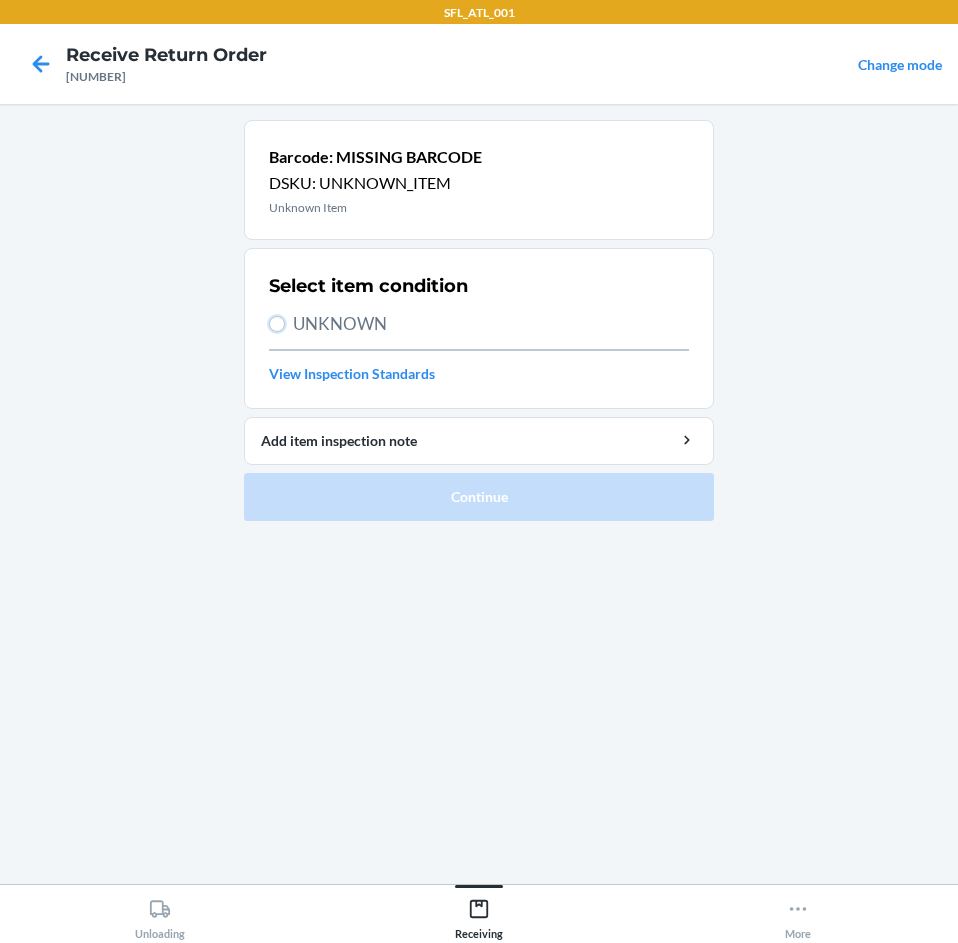 click on "UNKNOWN" at bounding box center (277, 324) 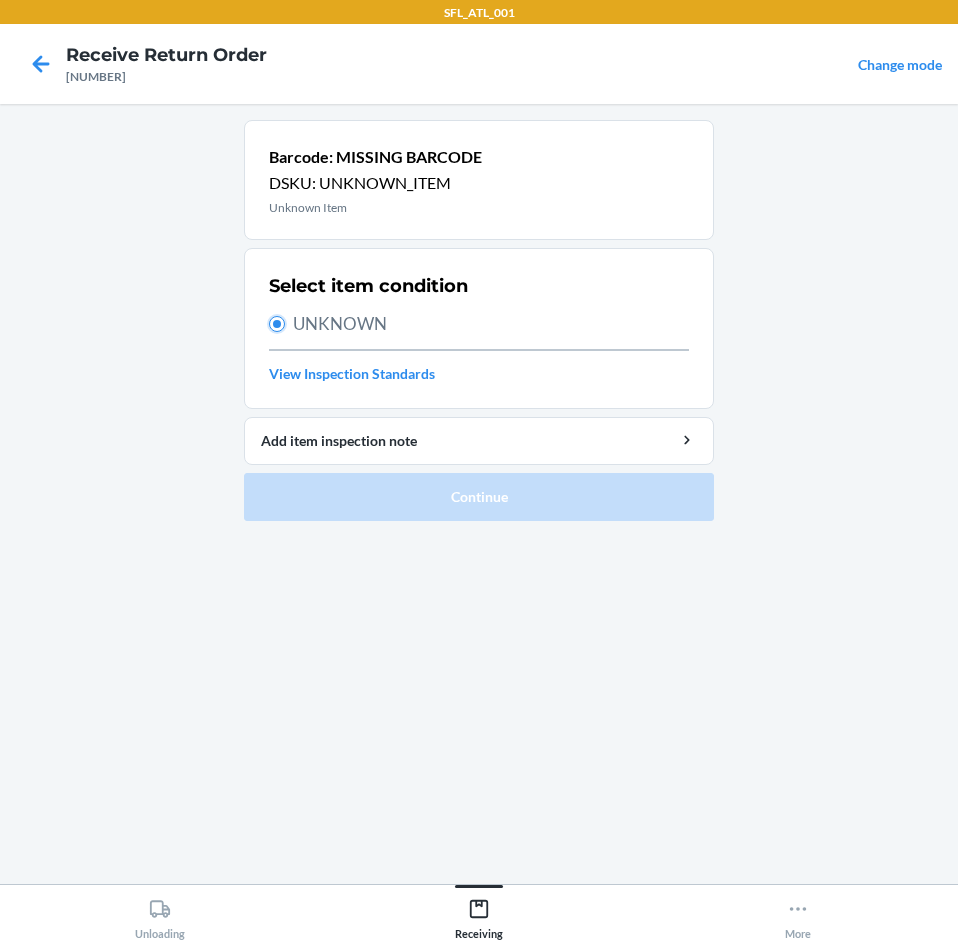 radio on "true" 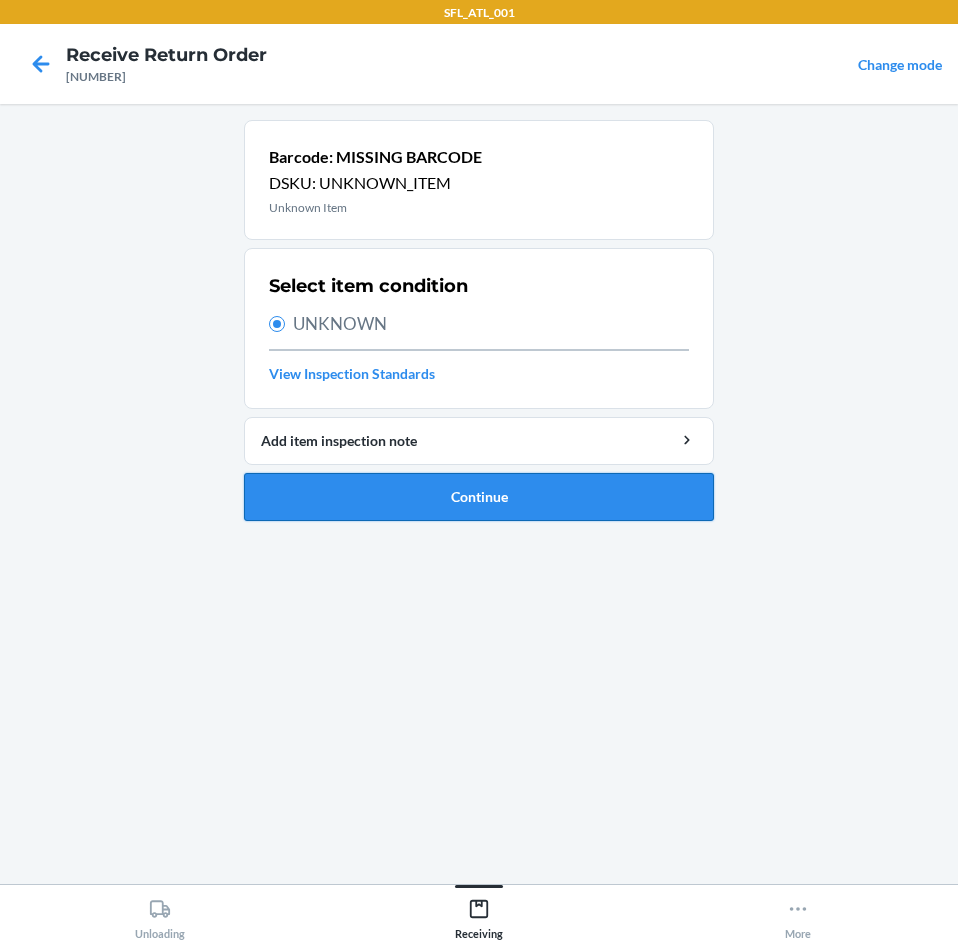 click on "Continue" at bounding box center [479, 497] 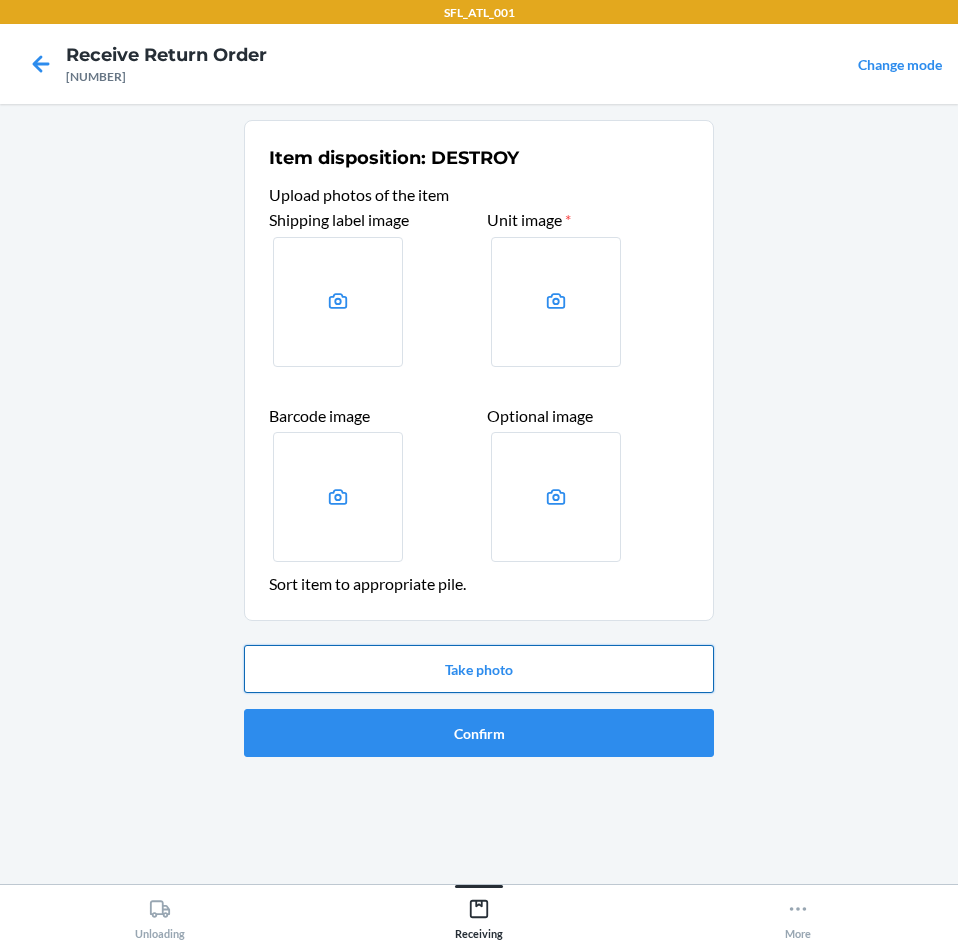 click on "Take photo" at bounding box center (479, 669) 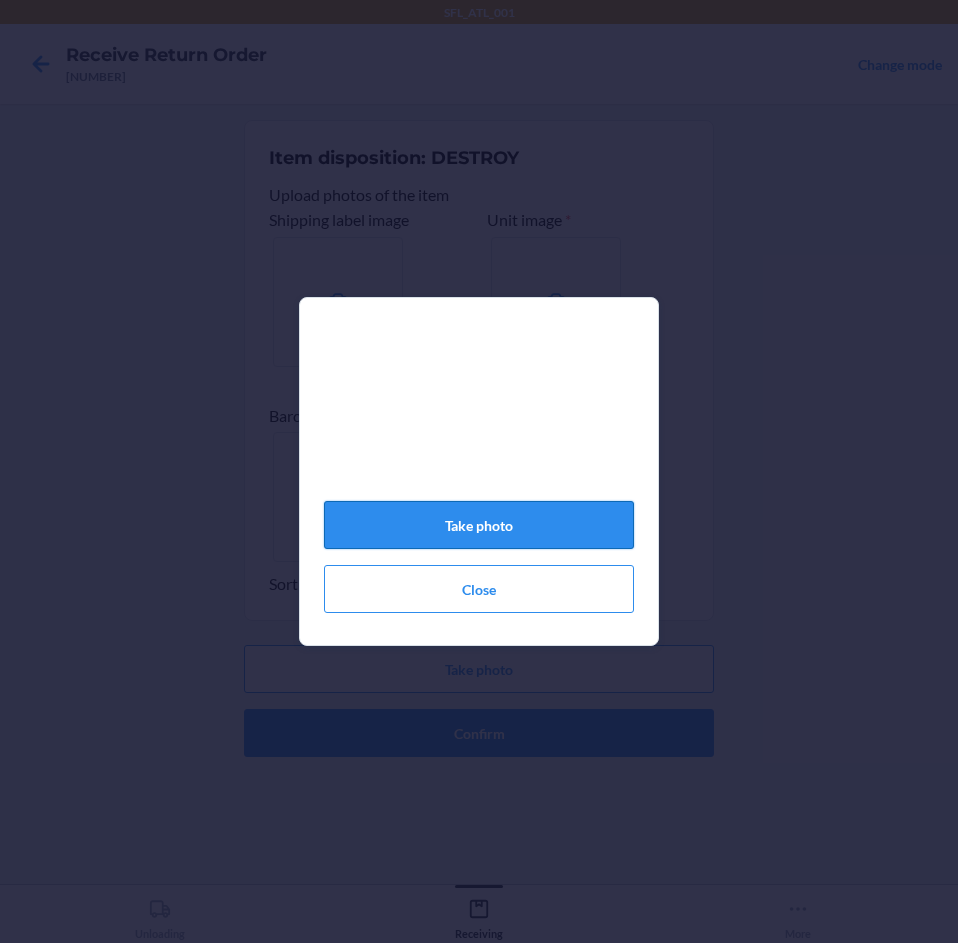 click on "Take photo" 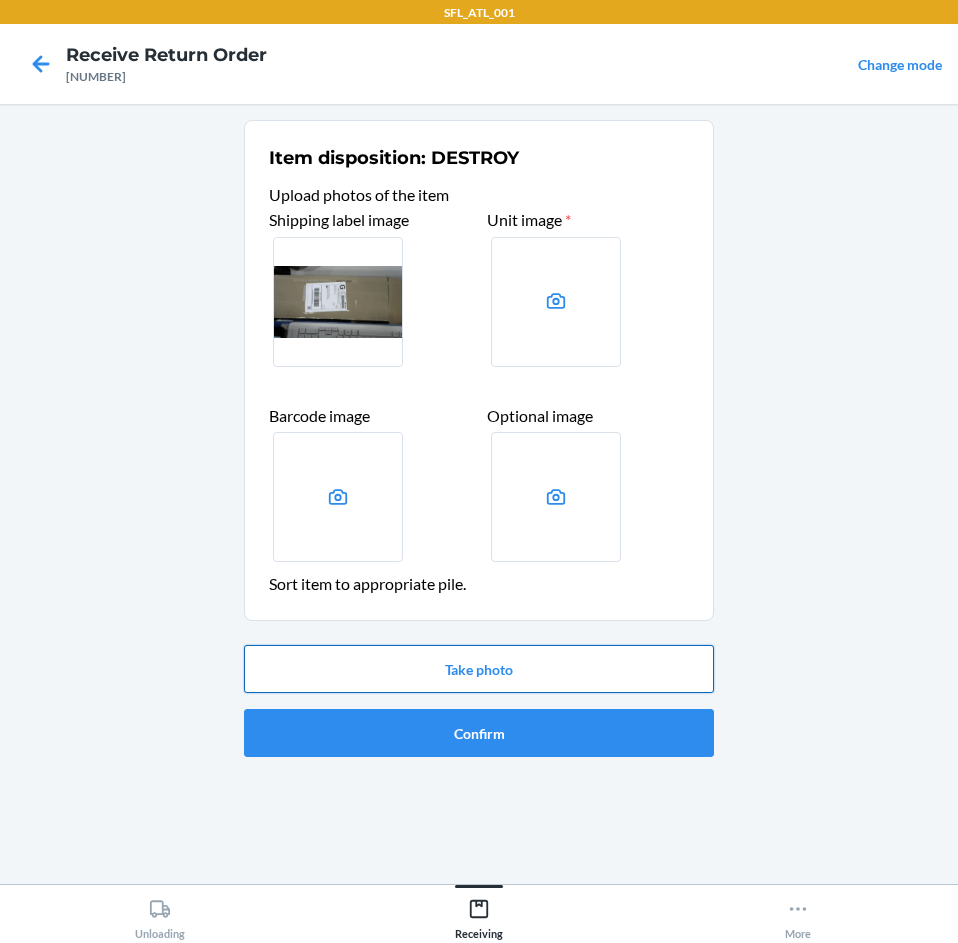 click on "Take photo" at bounding box center (479, 669) 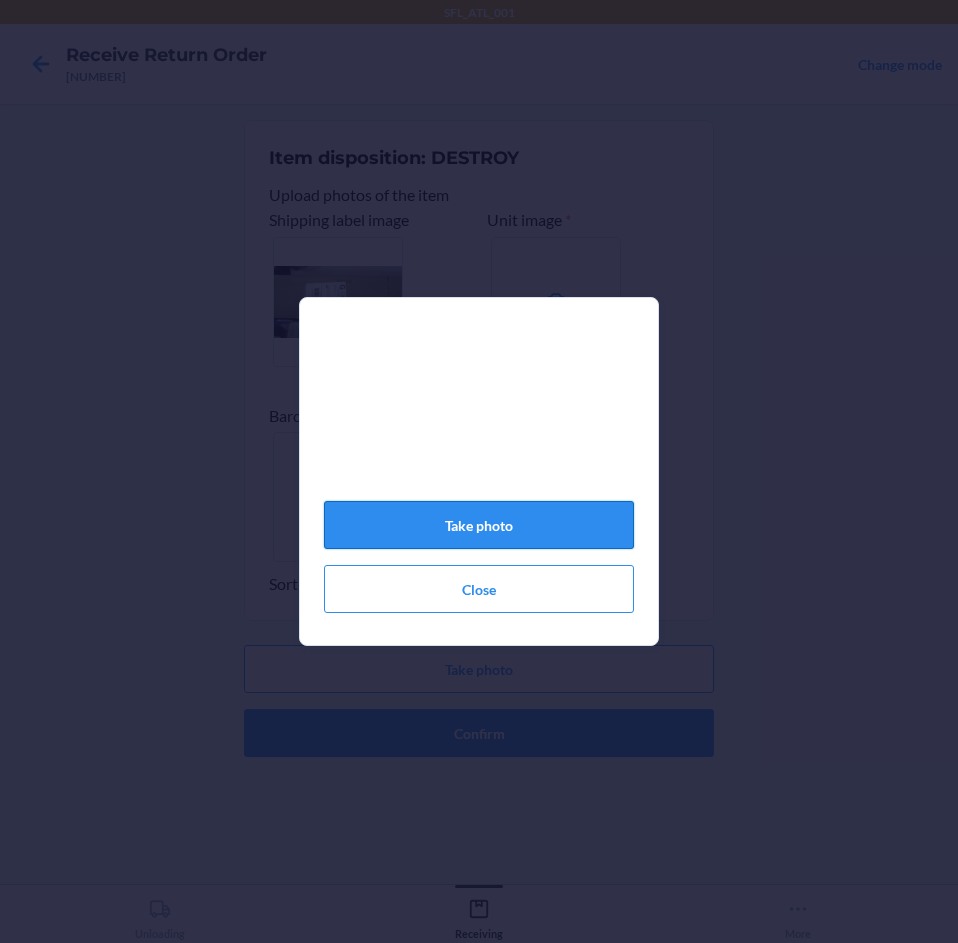 click on "Take photo" 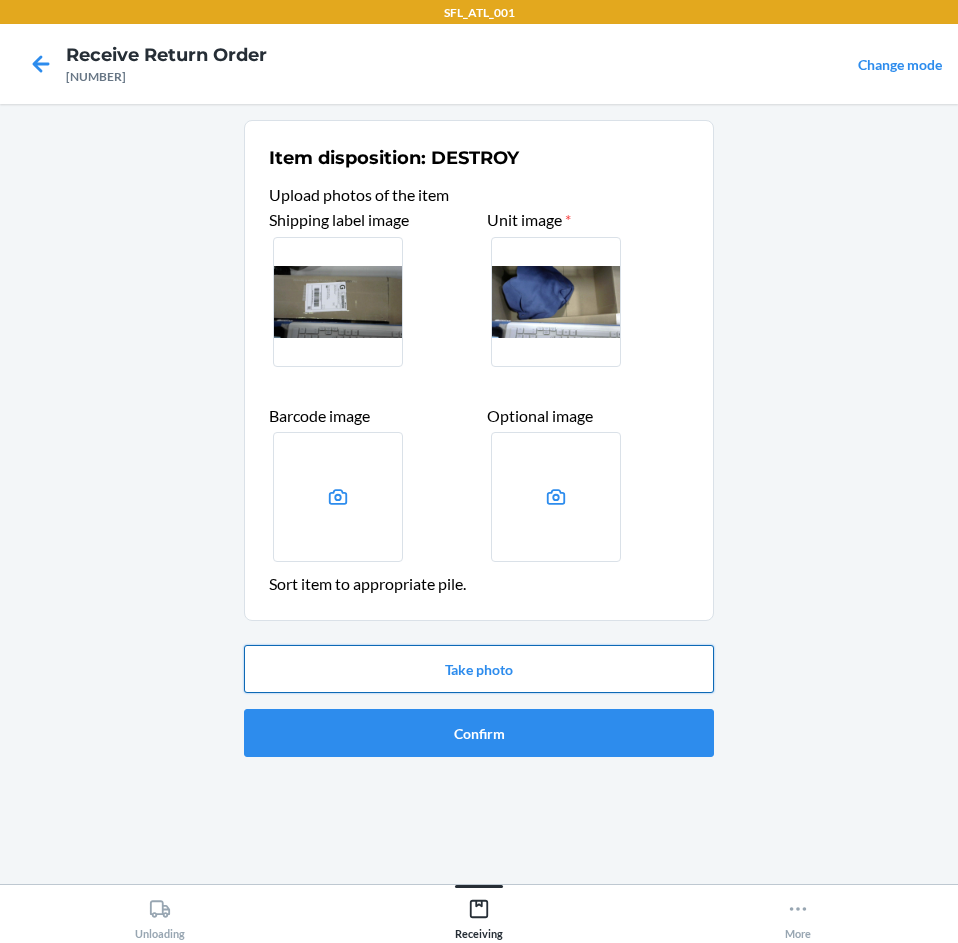 click on "Take photo" at bounding box center (479, 669) 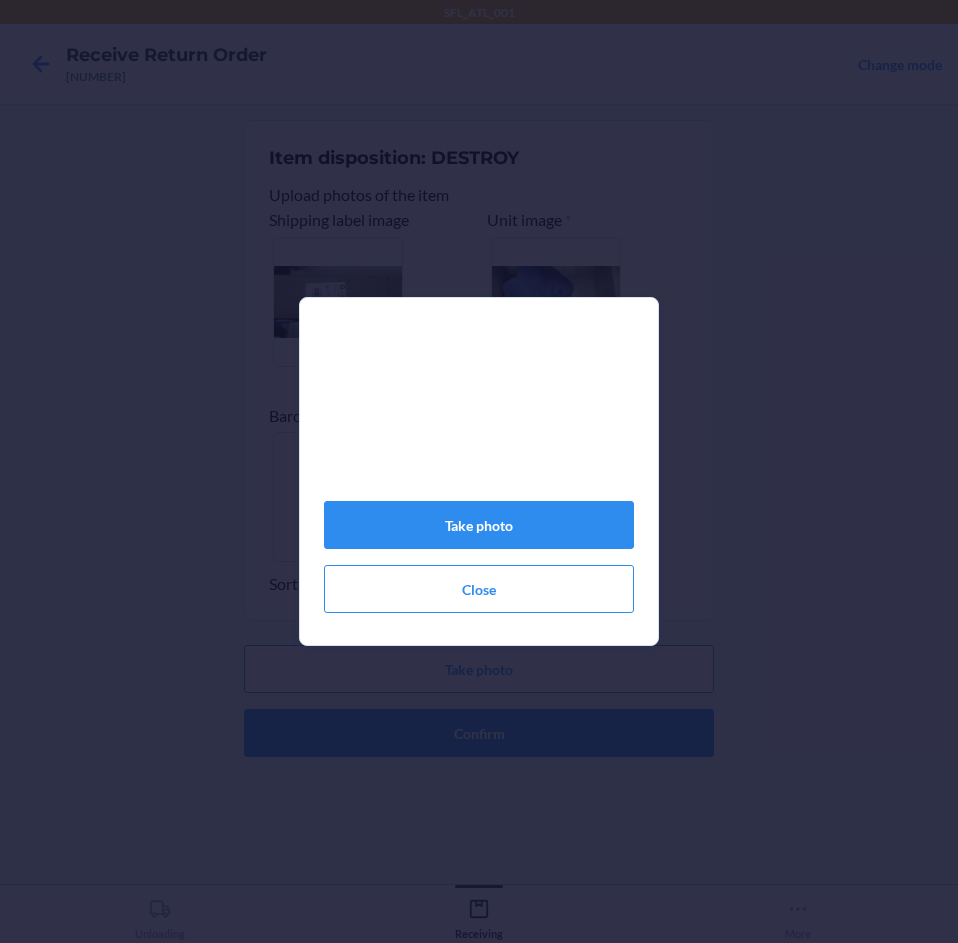click on "Take photo Close" at bounding box center [479, 479] 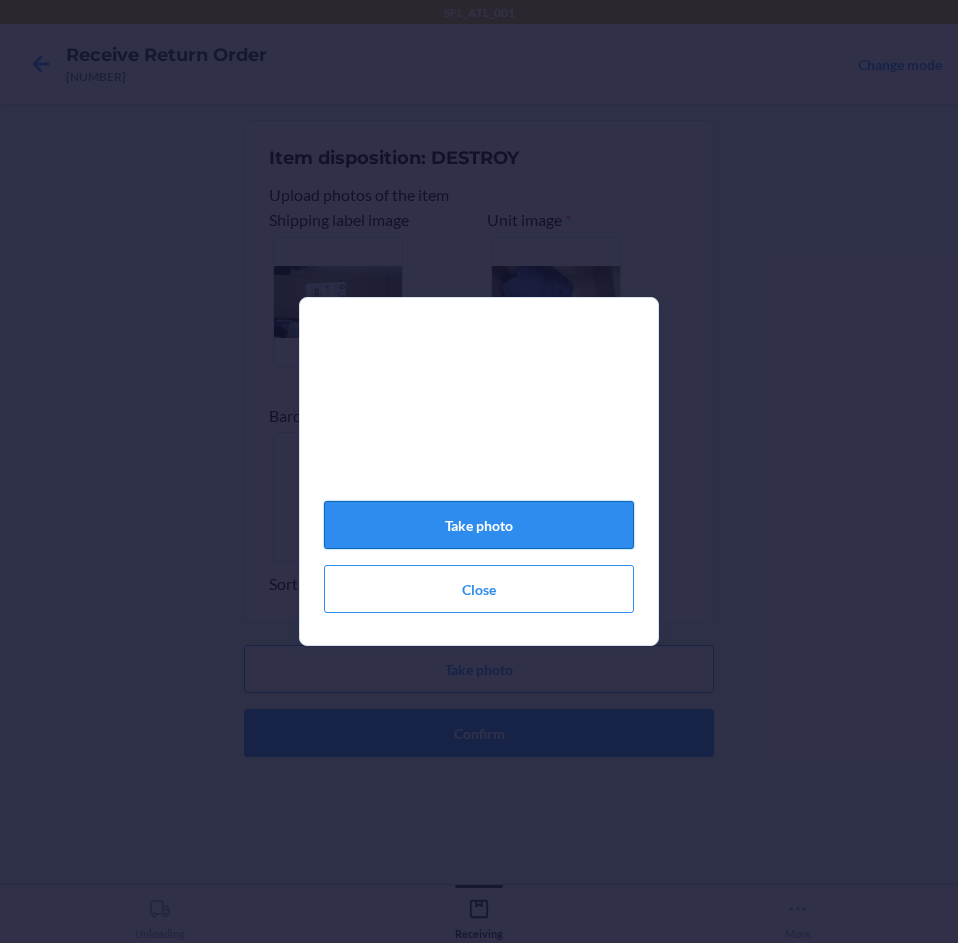 click on "Take photo" 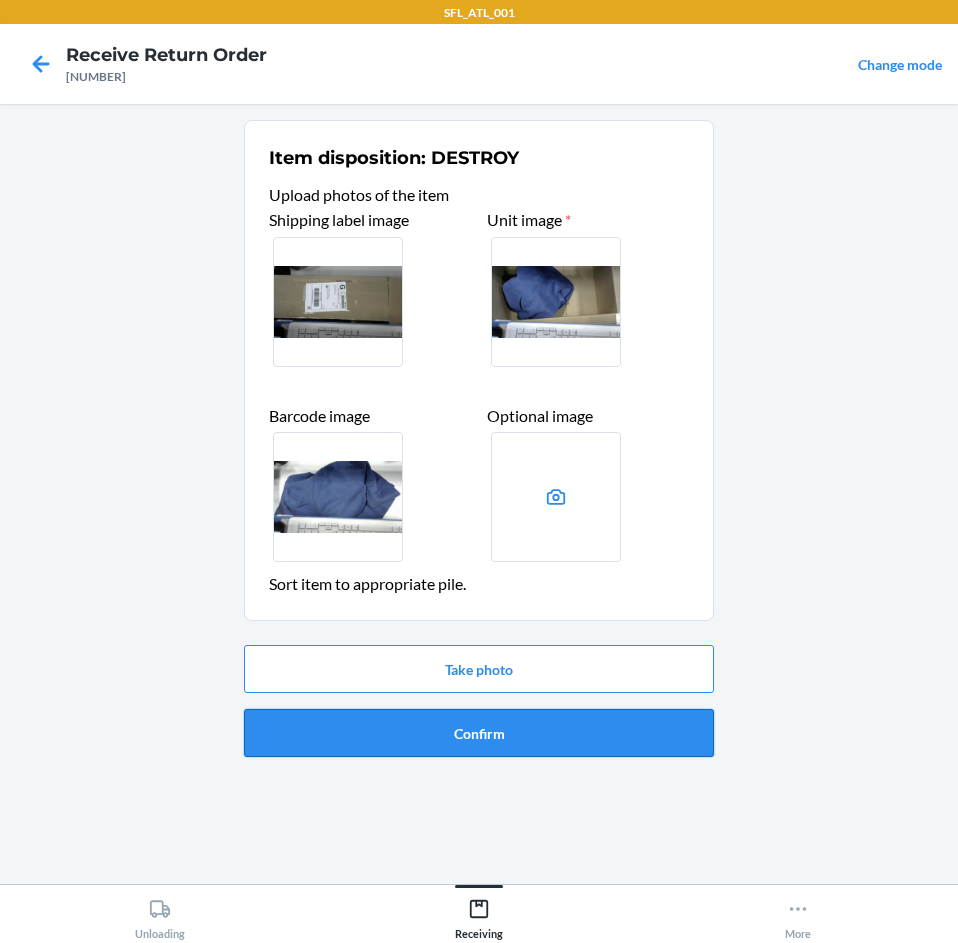 click on "Confirm" at bounding box center (479, 733) 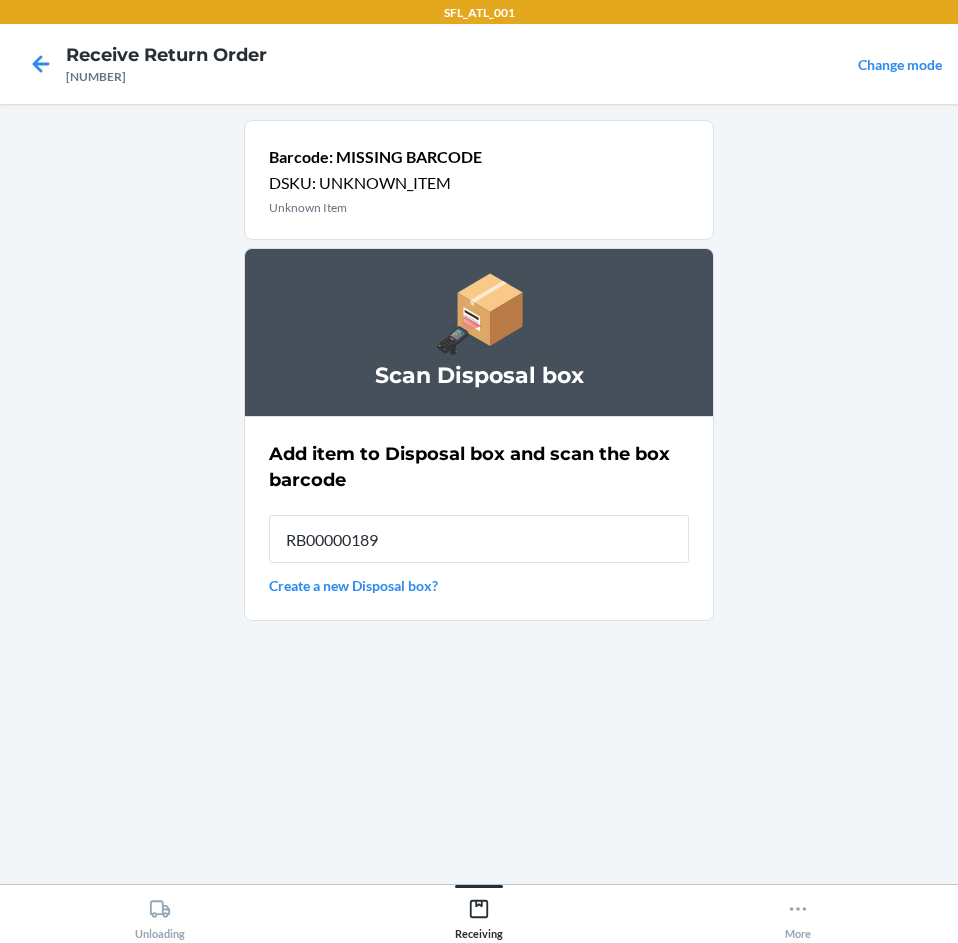 type on "[ALPHANUMERIC]" 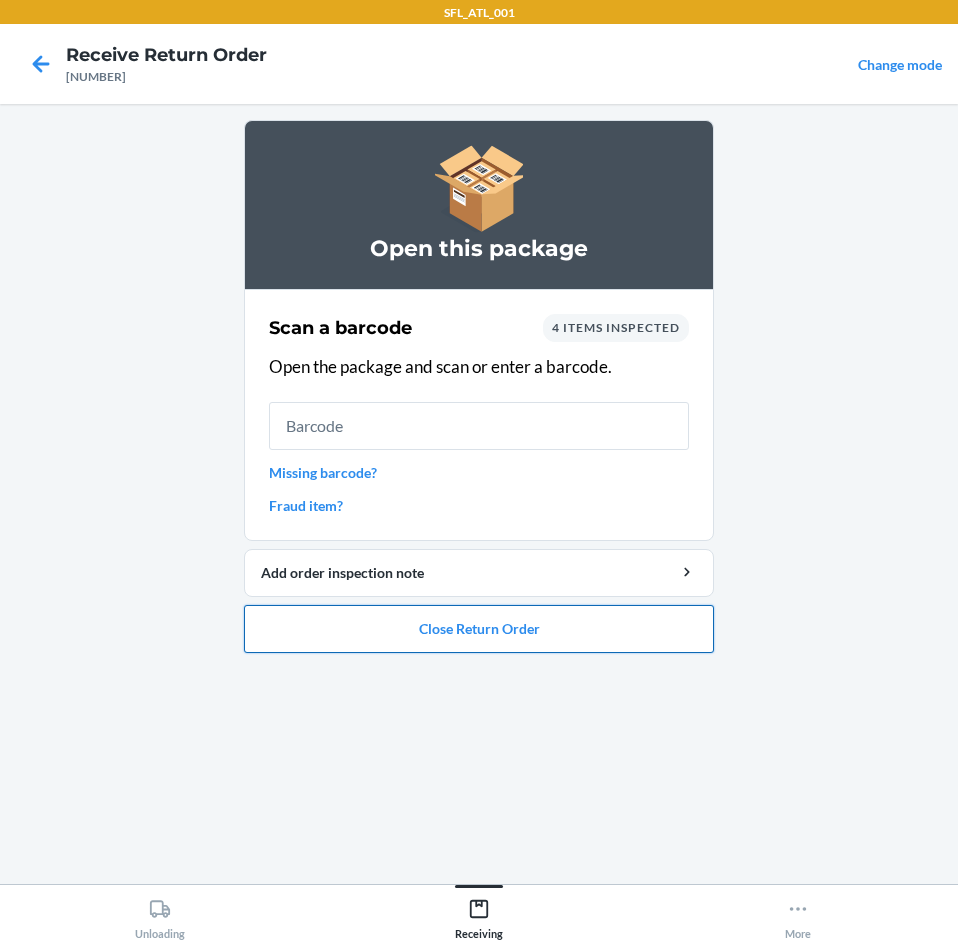 click on "Close Return Order" at bounding box center (479, 629) 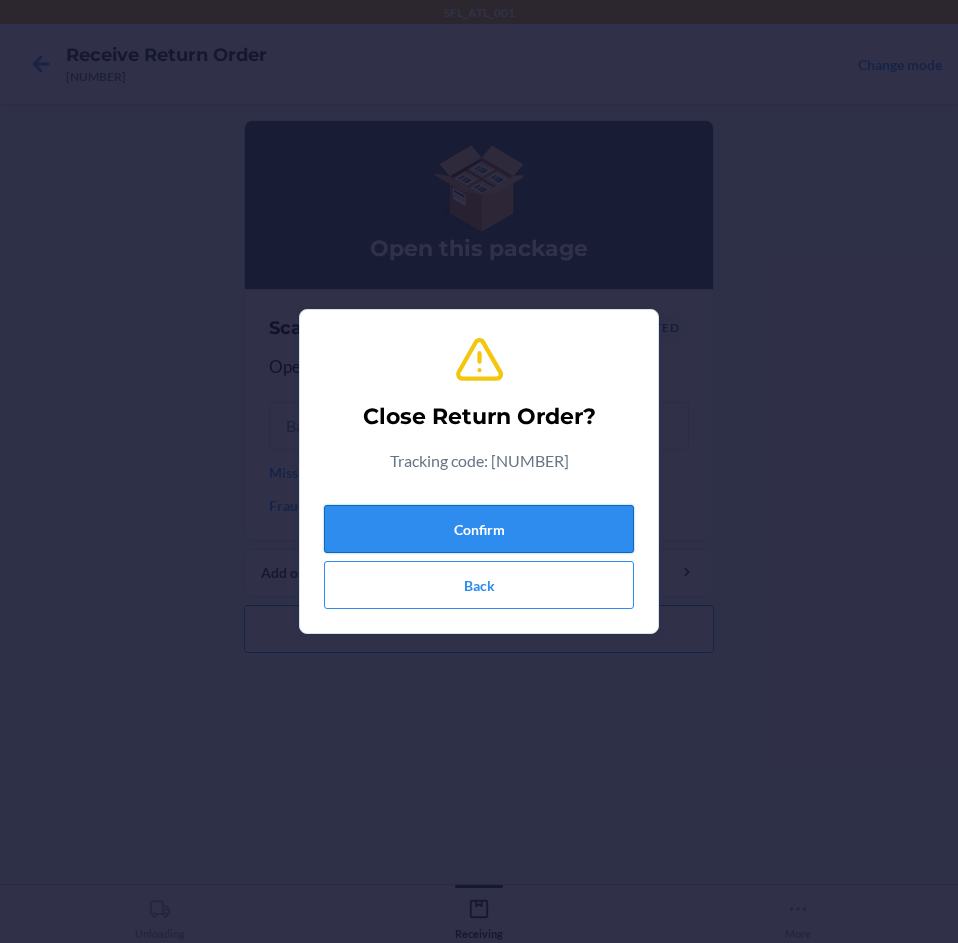 click on "Confirm" at bounding box center (479, 529) 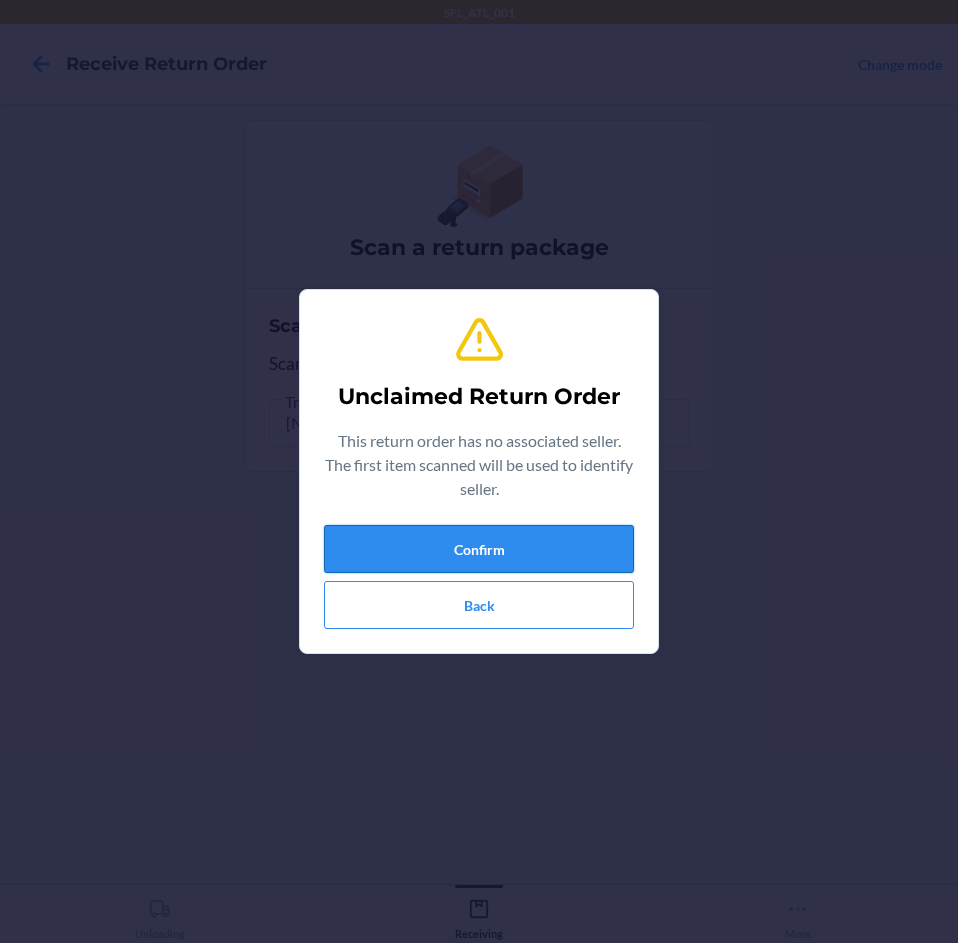 click on "Confirm" at bounding box center (479, 549) 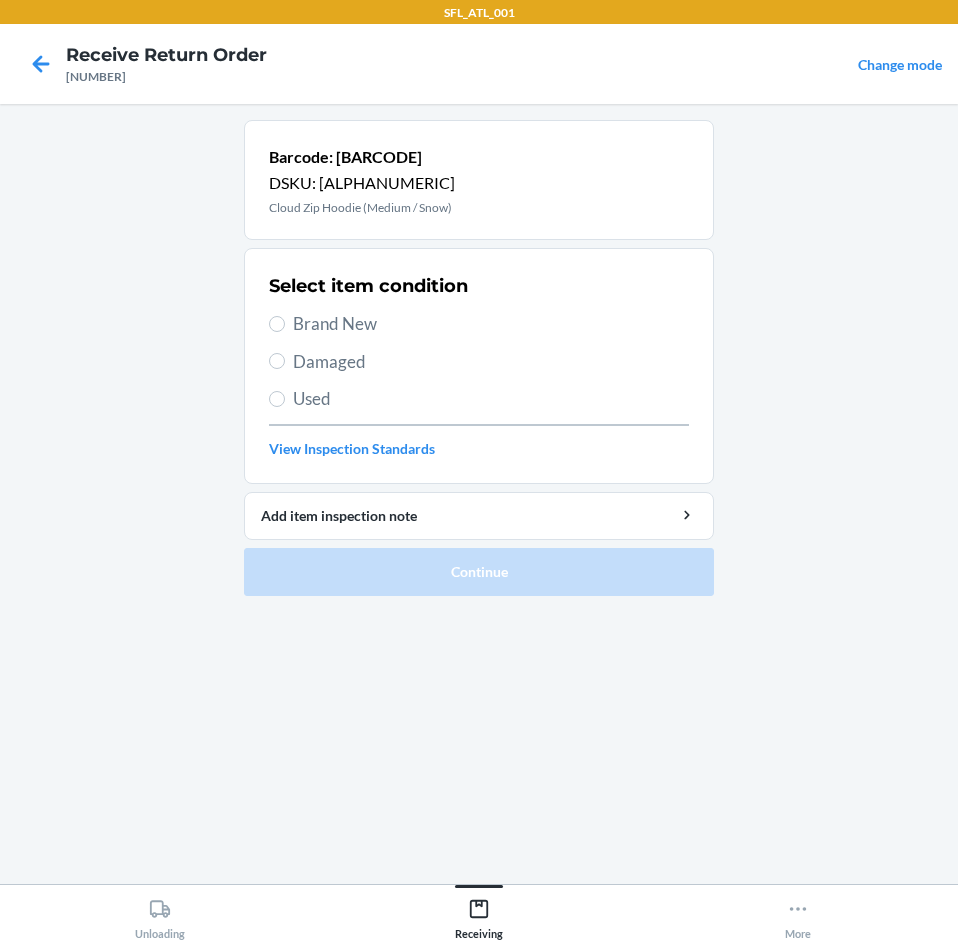 click on "Brand New" at bounding box center (491, 324) 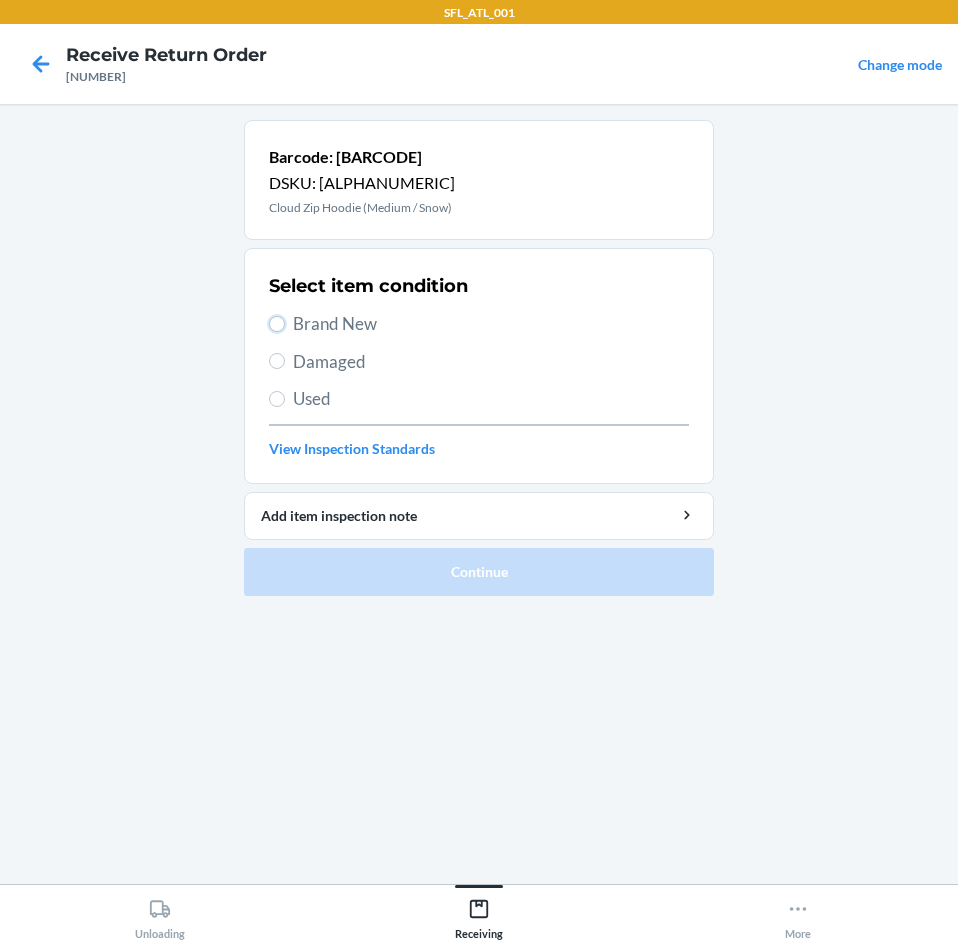 click on "Brand New" at bounding box center (277, 324) 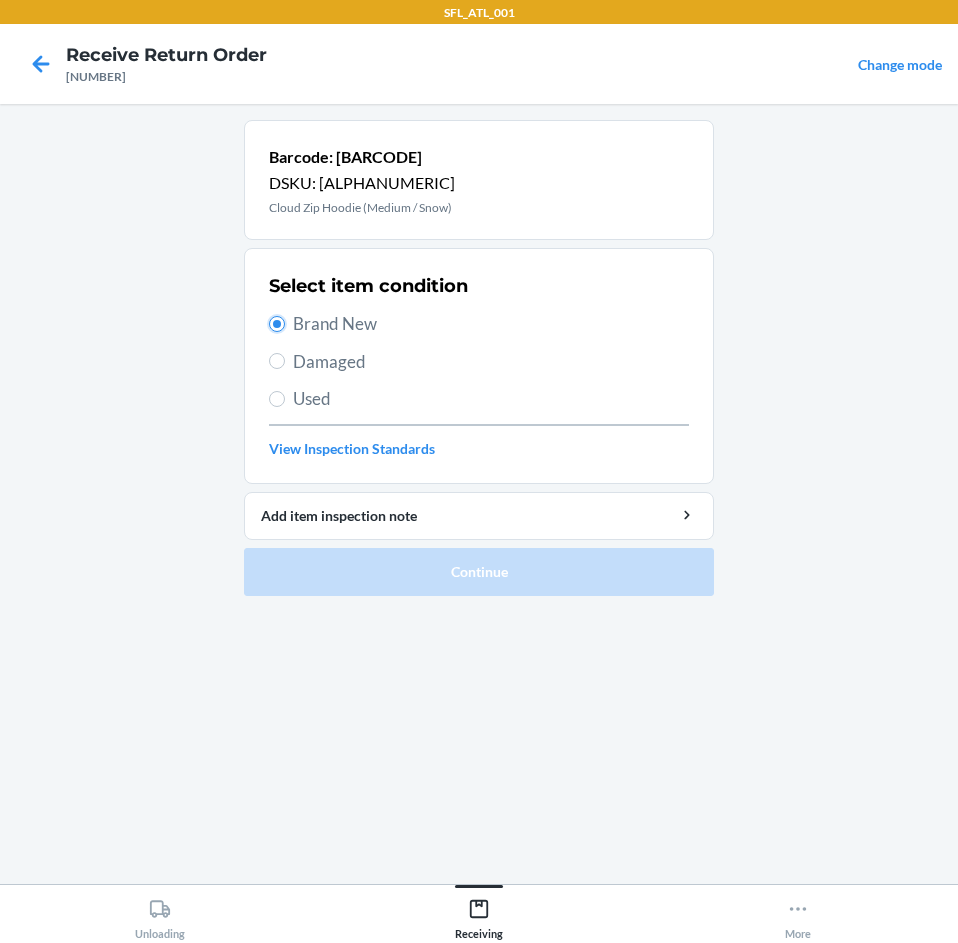 radio on "true" 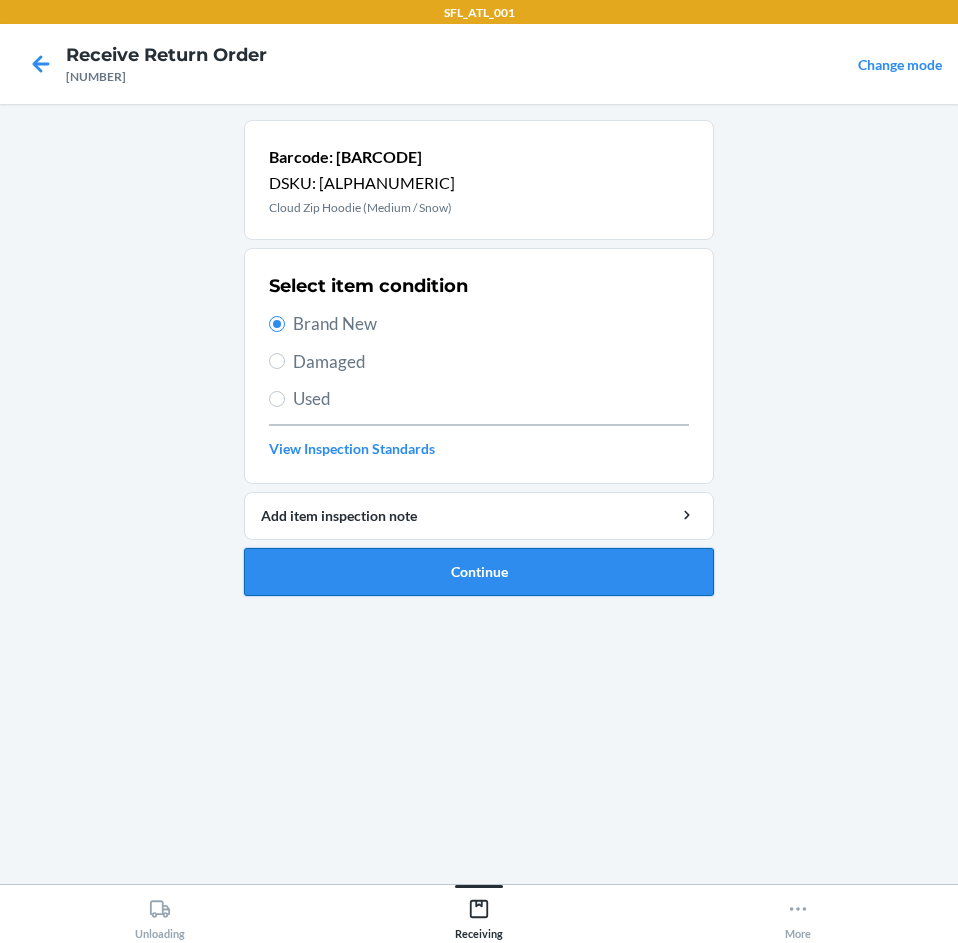 click on "Continue" at bounding box center (479, 572) 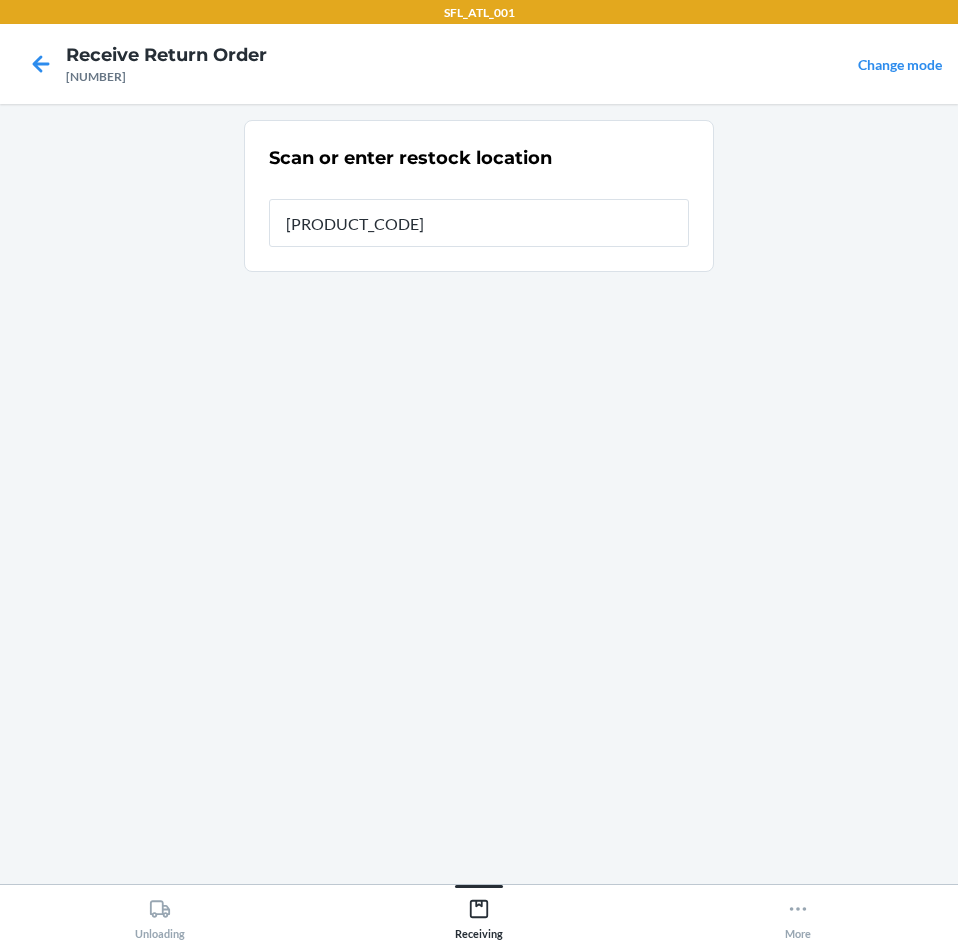 type on "[PRODUCT_CODE]" 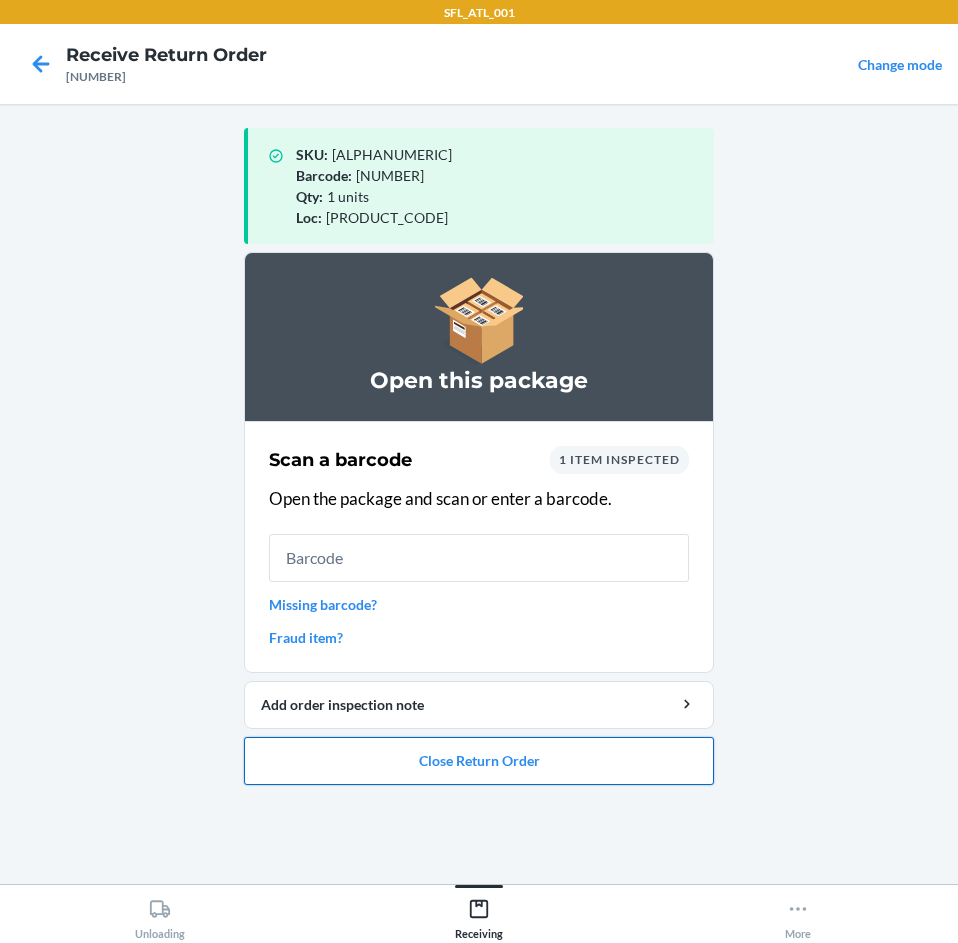 click on "Close Return Order" at bounding box center (479, 761) 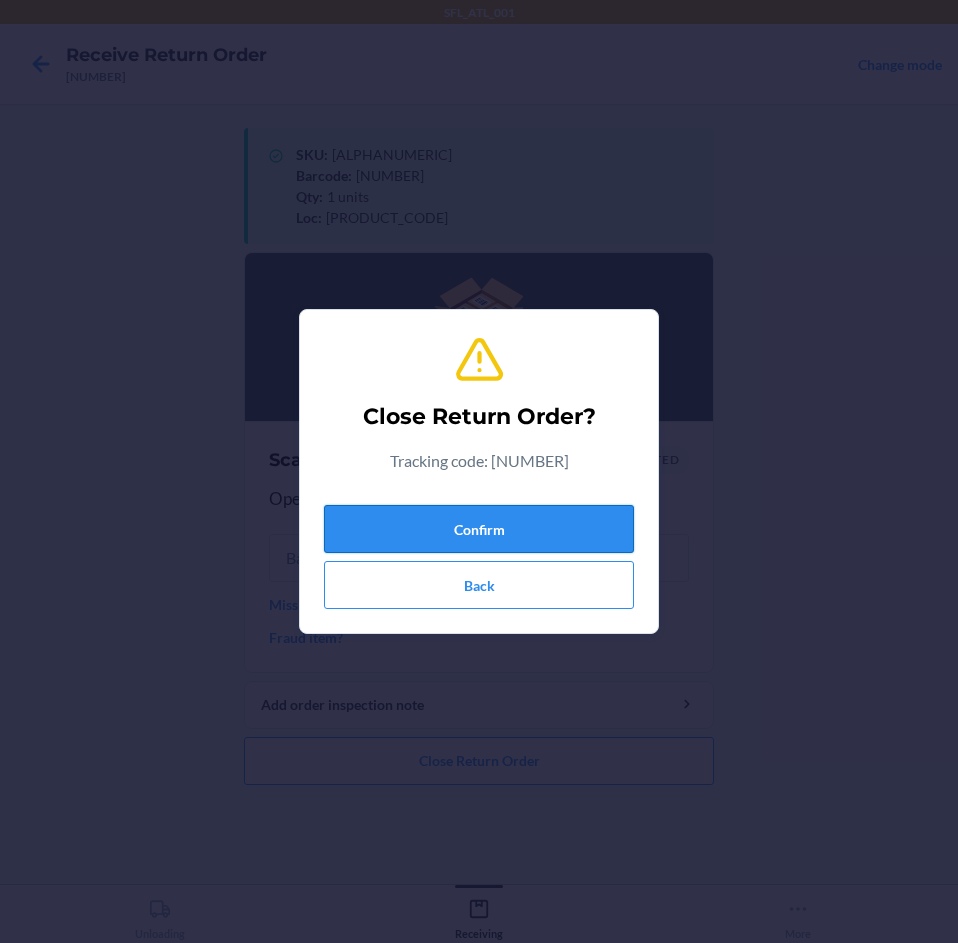 click on "Confirm" at bounding box center [479, 529] 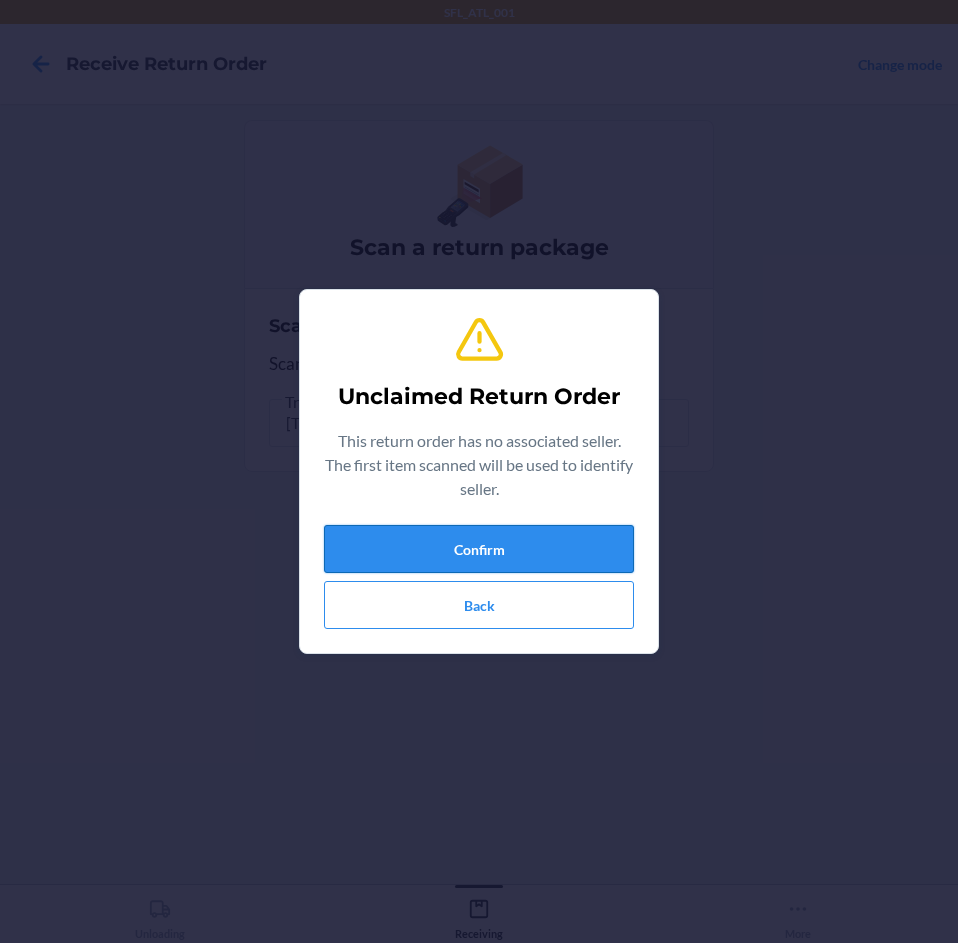 click on "Confirm" at bounding box center (479, 549) 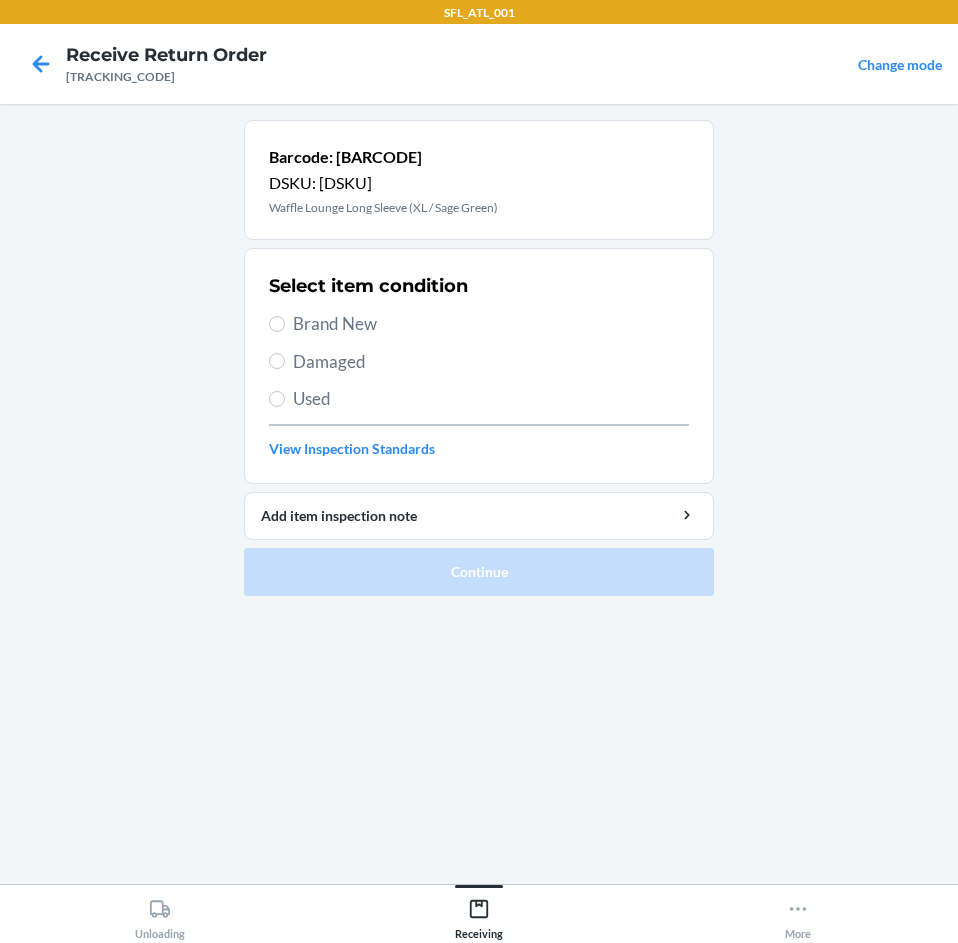 click on "Brand New" at bounding box center (491, 324) 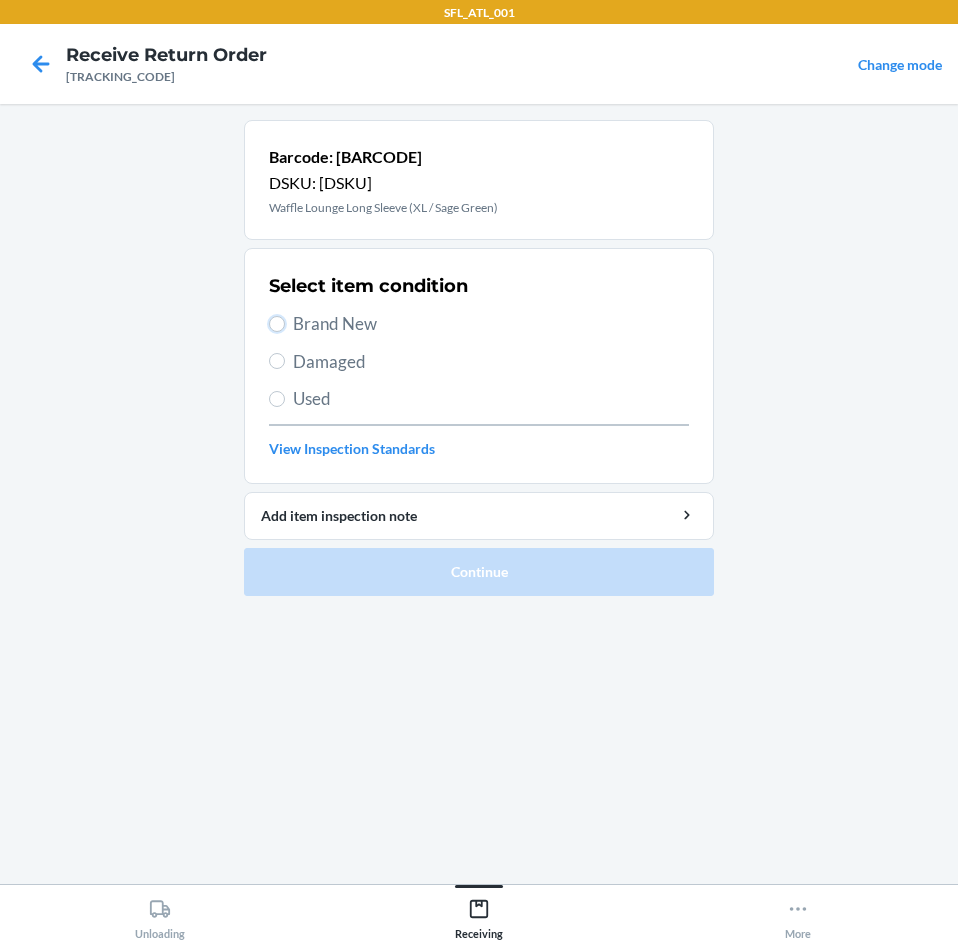 click on "Brand New" at bounding box center (277, 324) 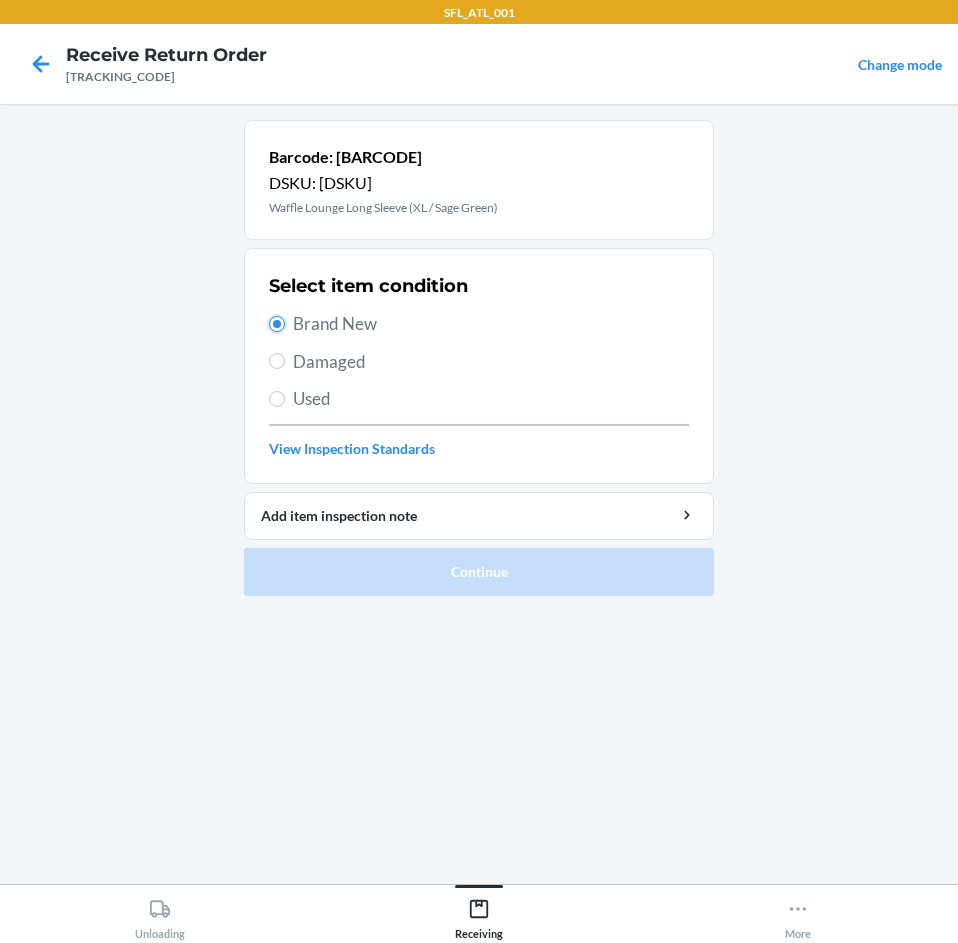 radio on "true" 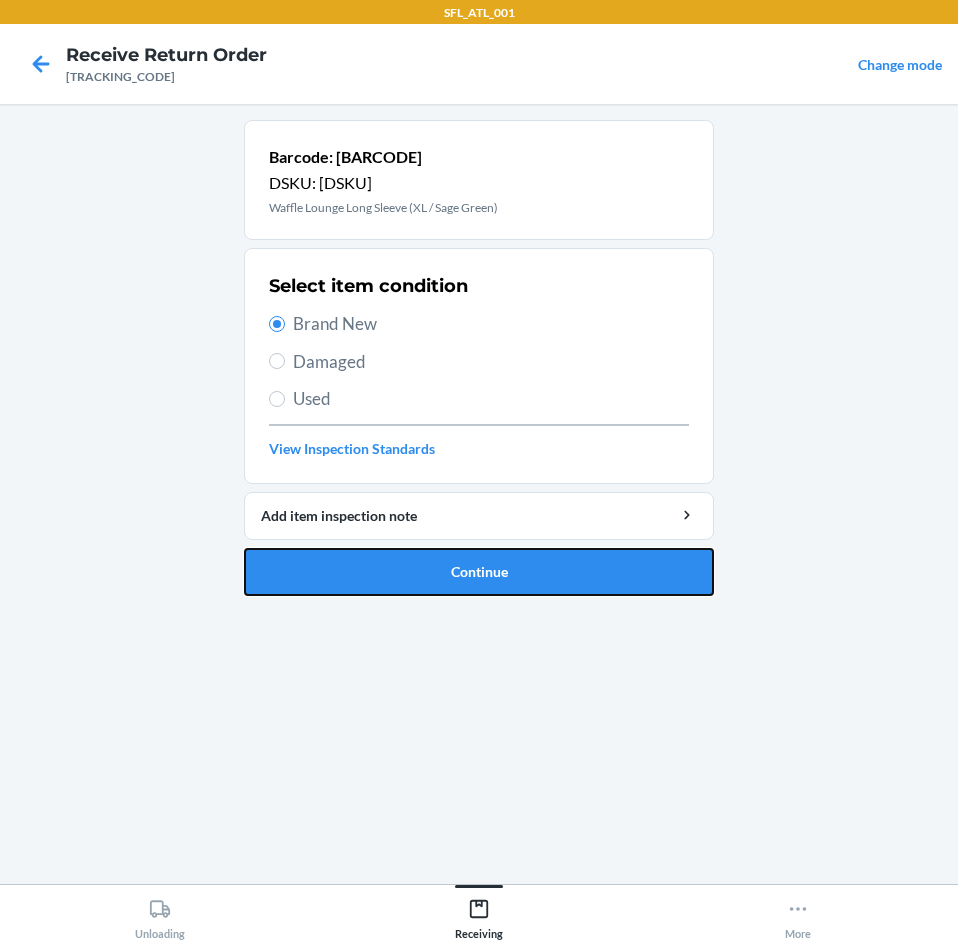 click on "Continue" at bounding box center (479, 572) 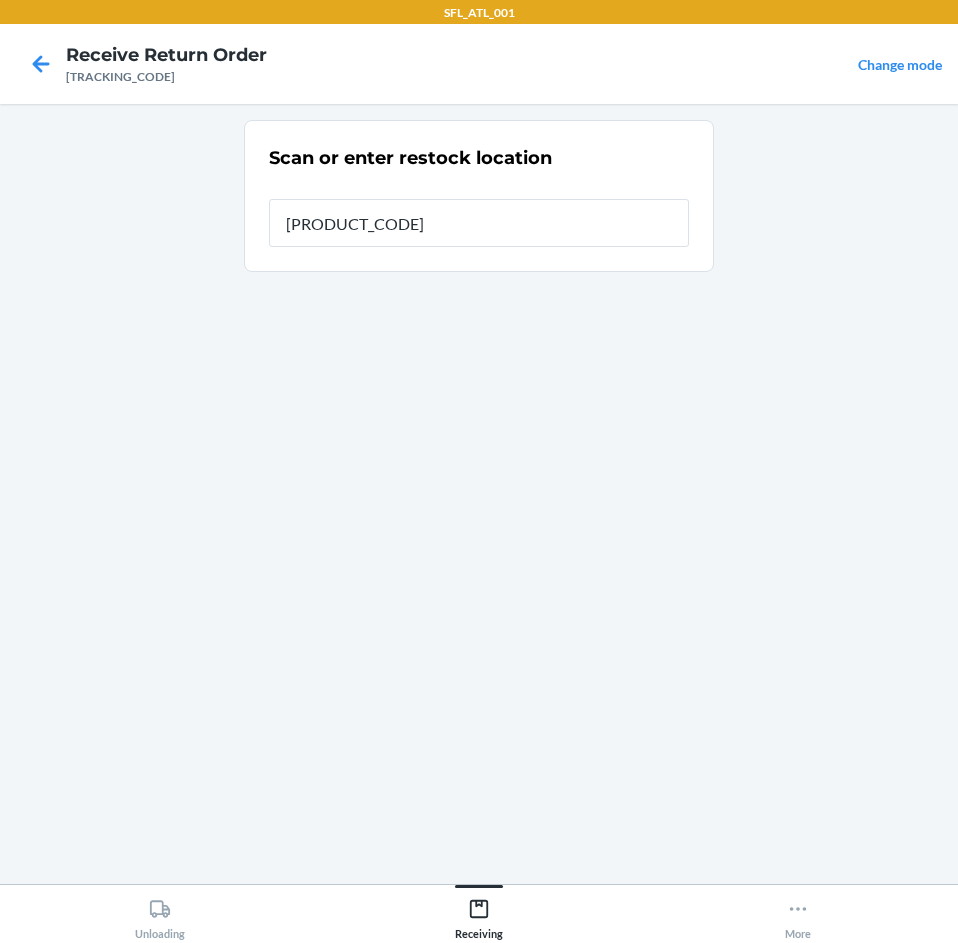 type on "[PRODUCT_CODE]" 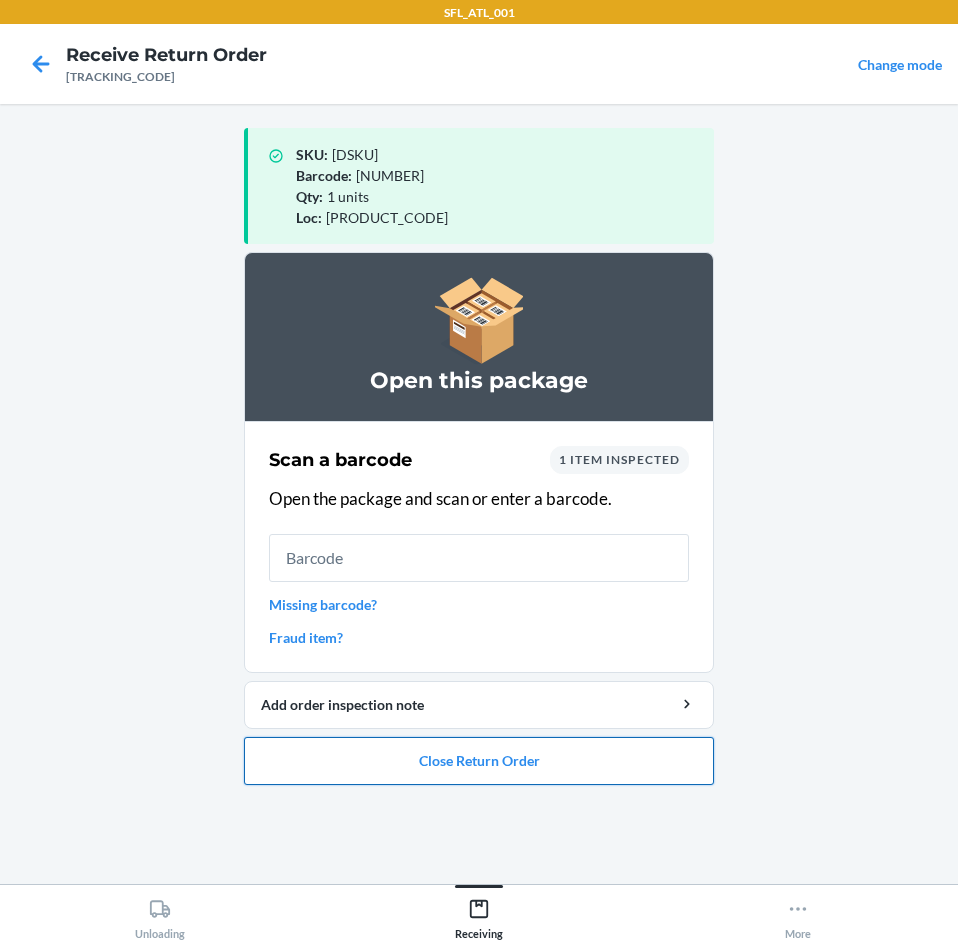 click on "Close Return Order" at bounding box center [479, 761] 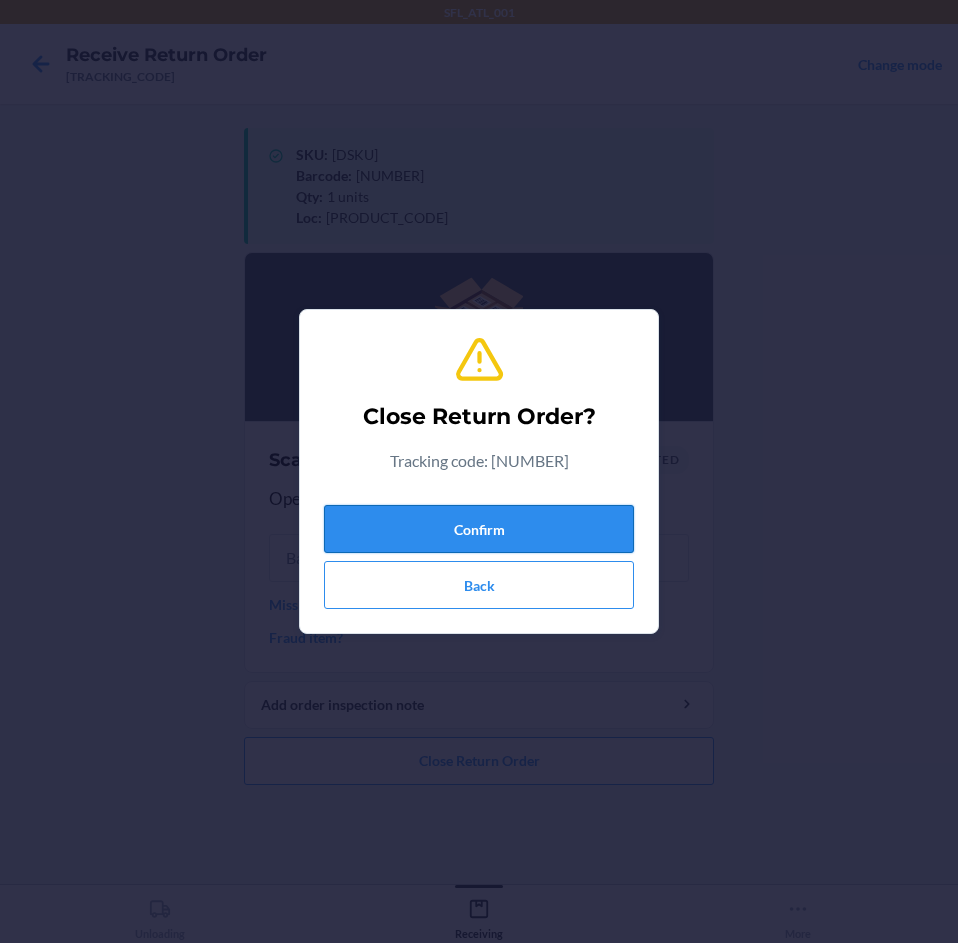 click on "Confirm" at bounding box center [479, 529] 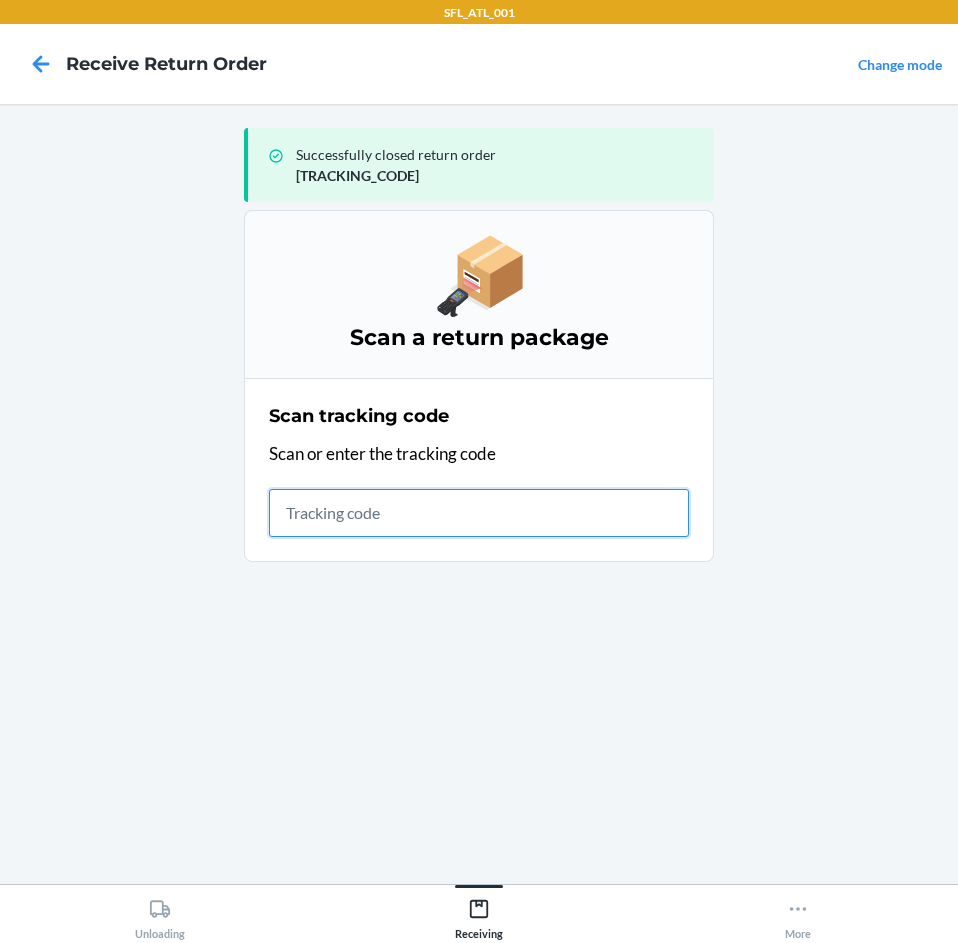 click at bounding box center (479, 513) 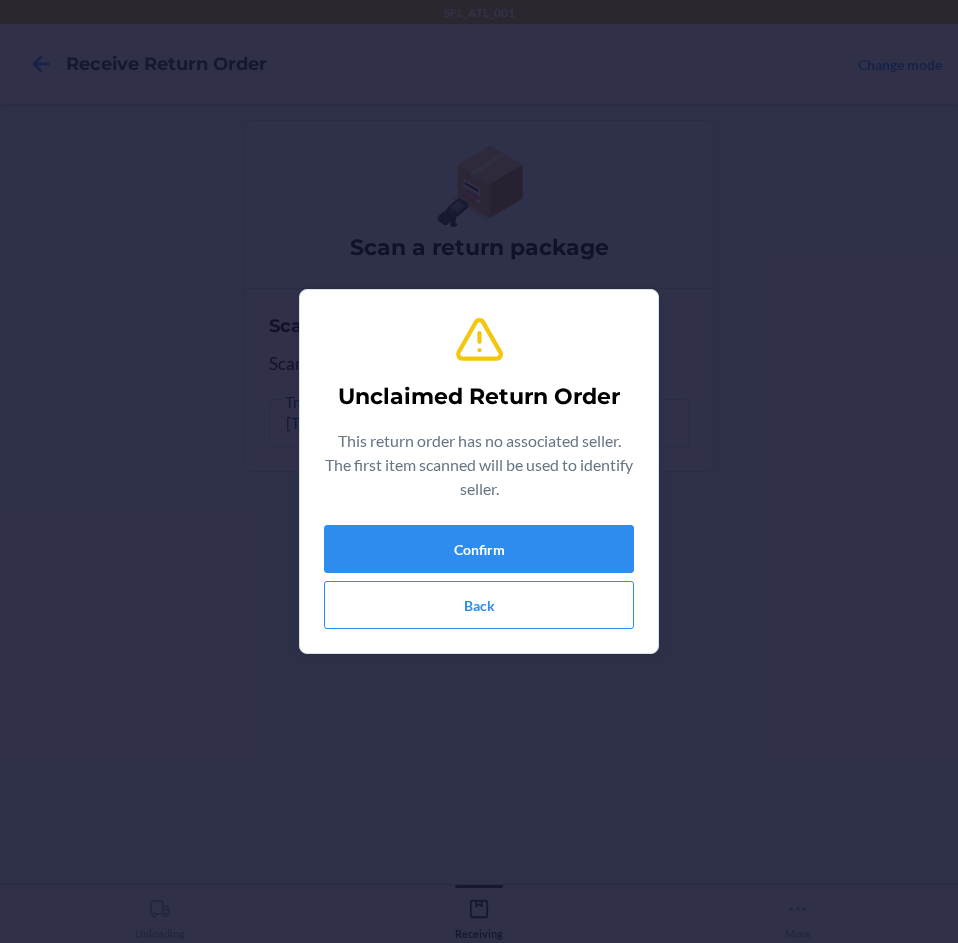 click on "Confirm Back" at bounding box center (479, 577) 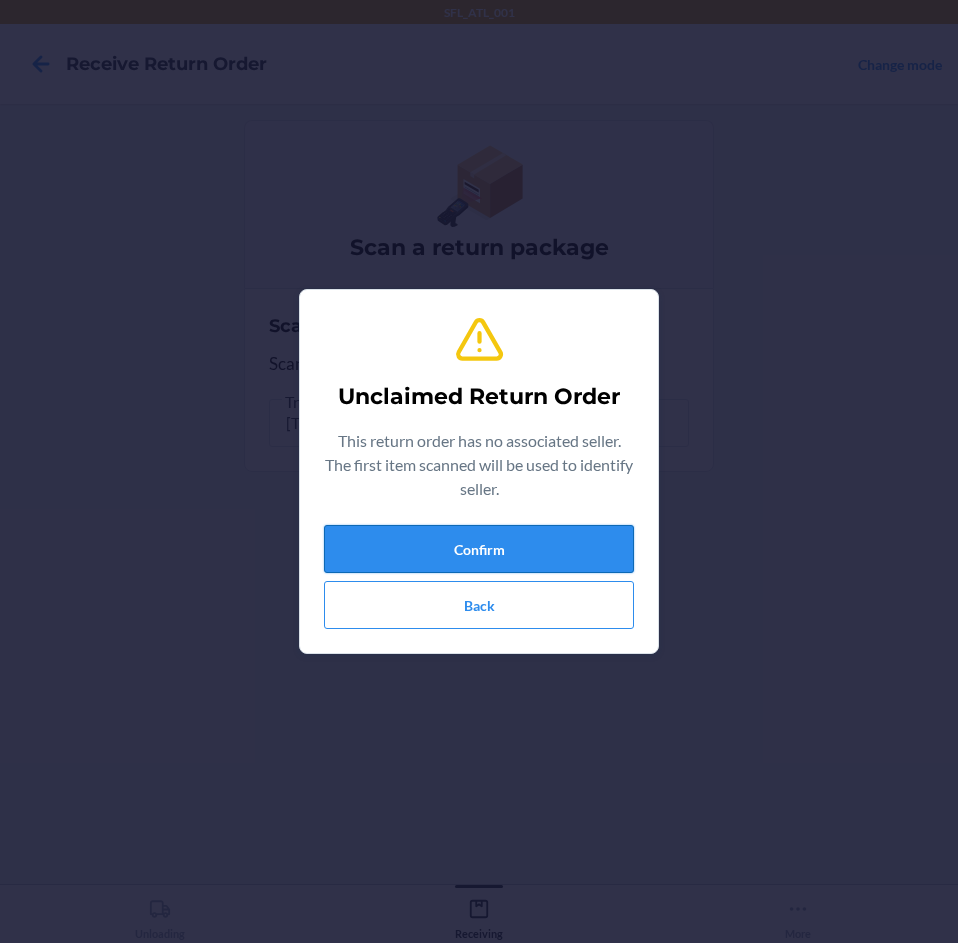 click on "Confirm" at bounding box center (479, 549) 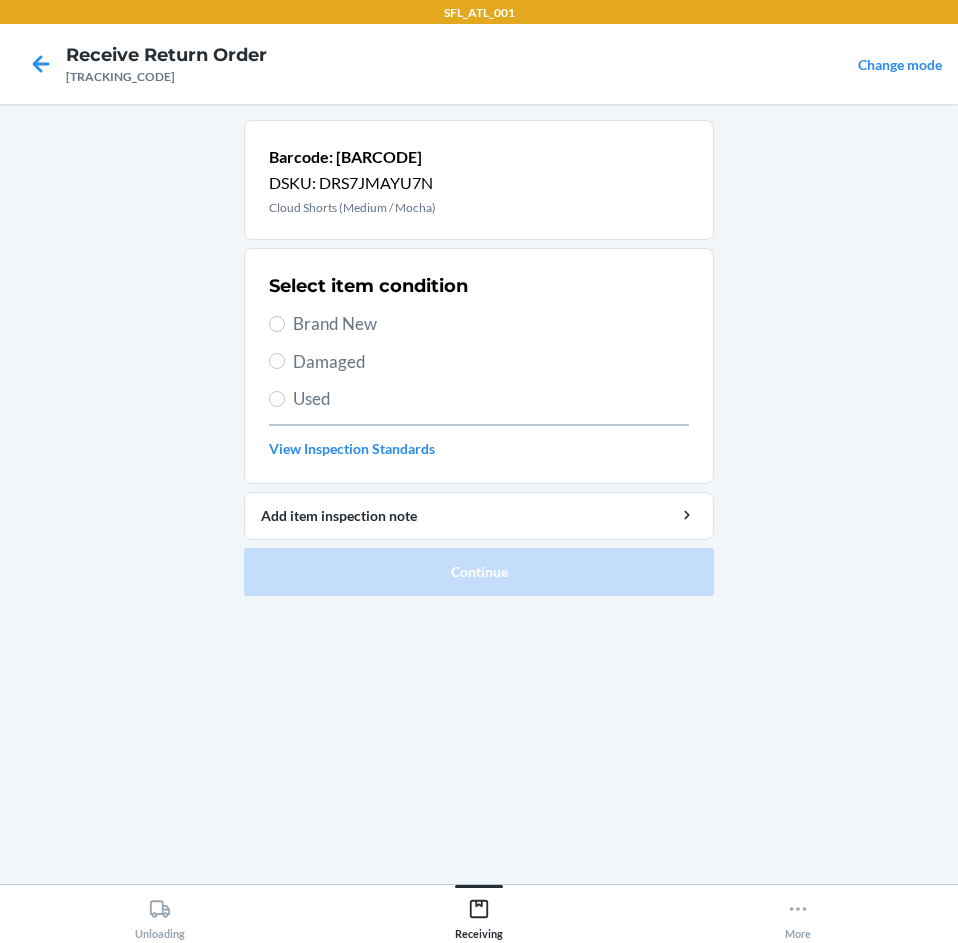 click on "Brand New" at bounding box center [491, 324] 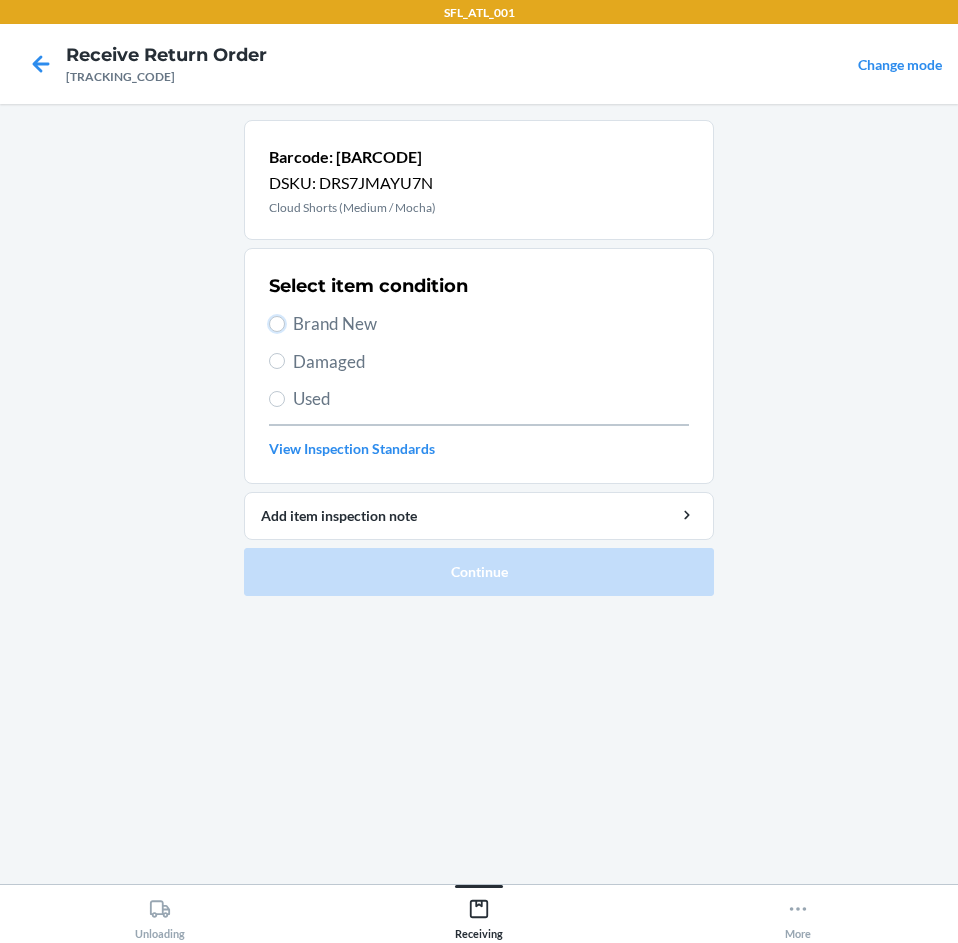 click on "Brand New" at bounding box center [277, 324] 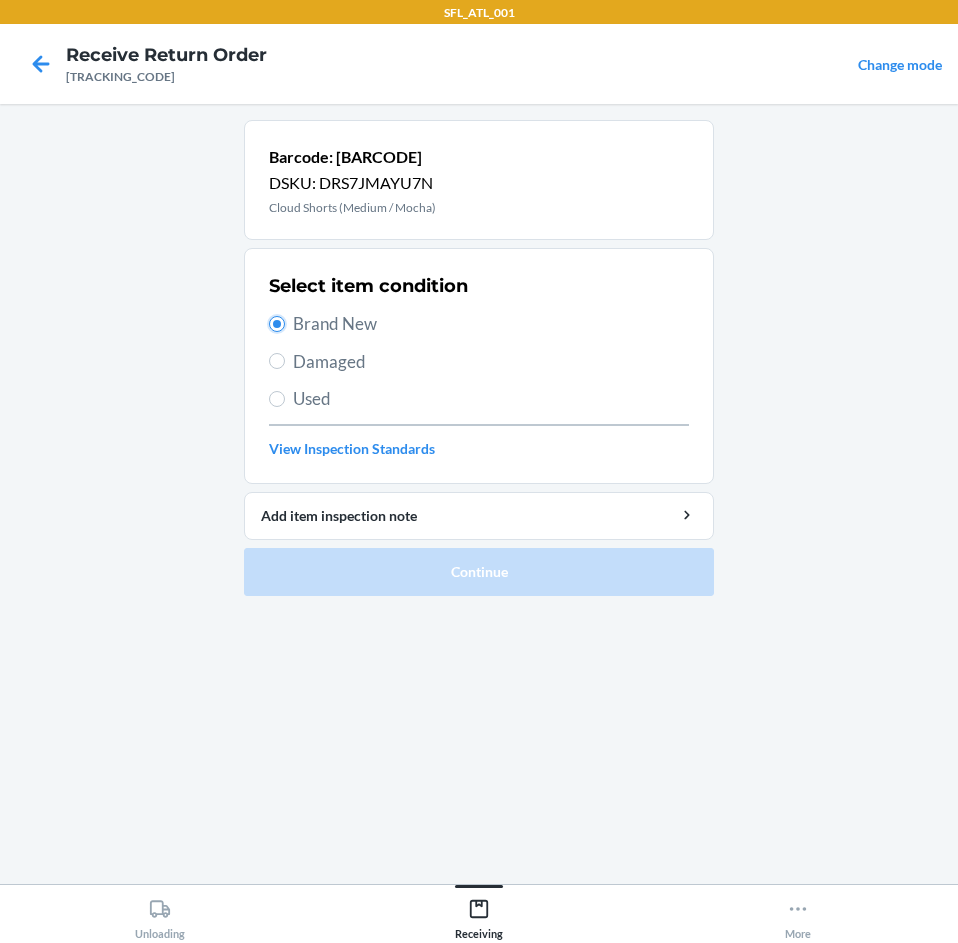 radio on "true" 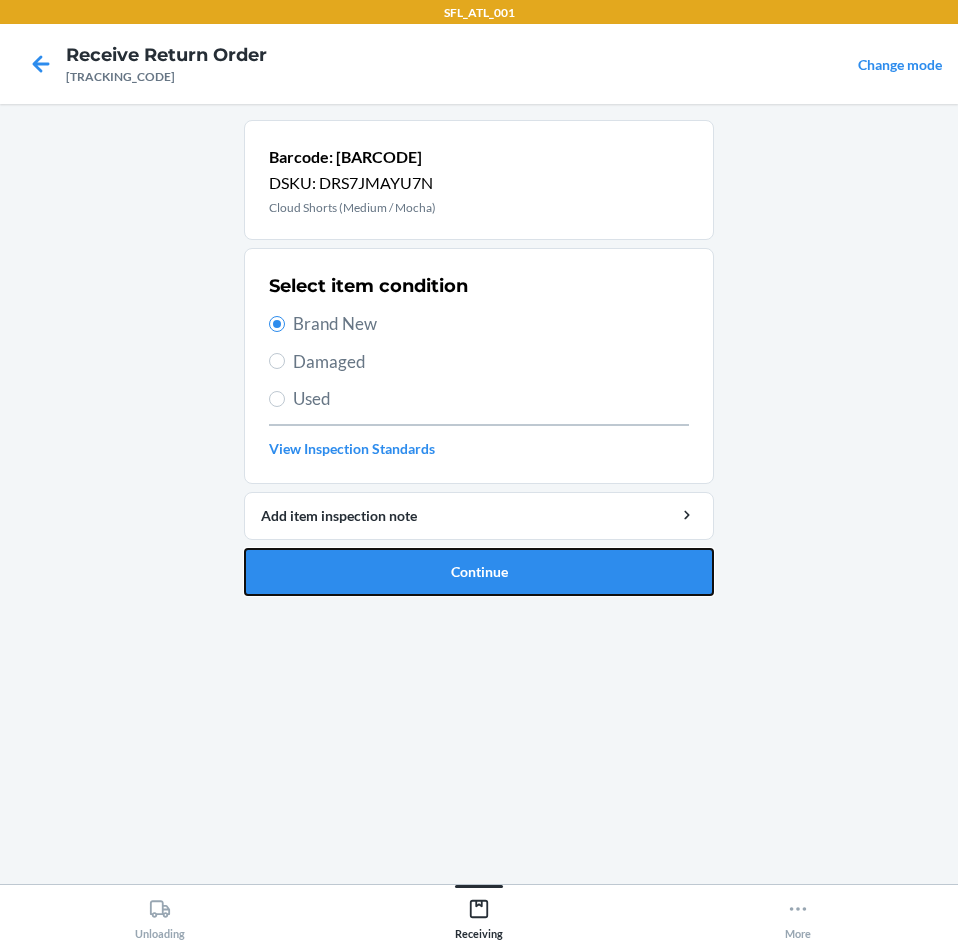drag, startPoint x: 479, startPoint y: 572, endPoint x: 498, endPoint y: 564, distance: 20.615528 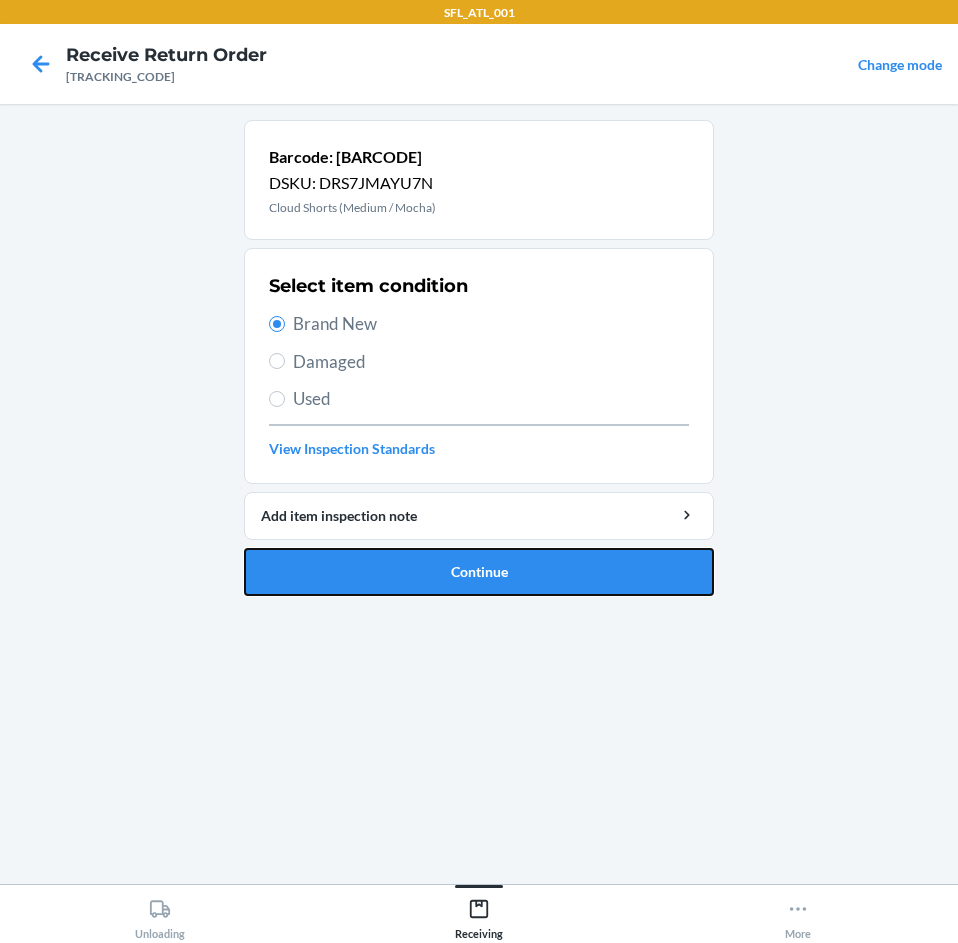 click on "Continue" at bounding box center [479, 572] 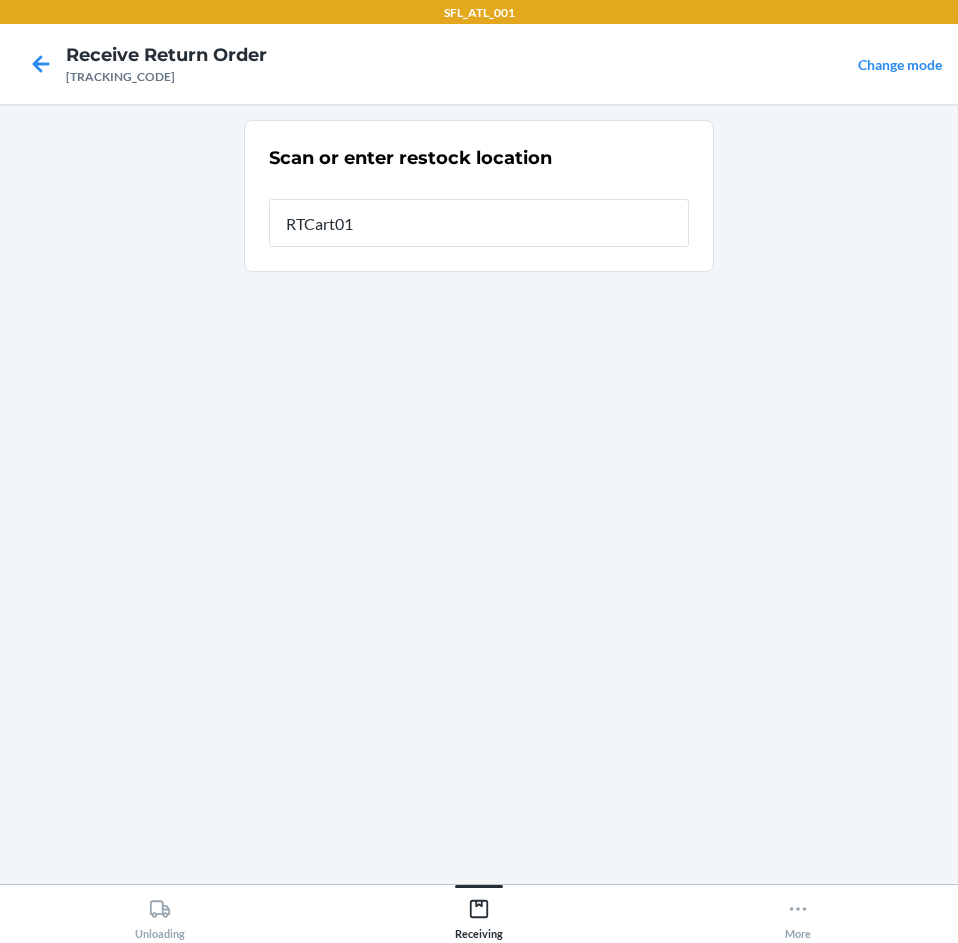 type on "[PRODUCT_CODE]" 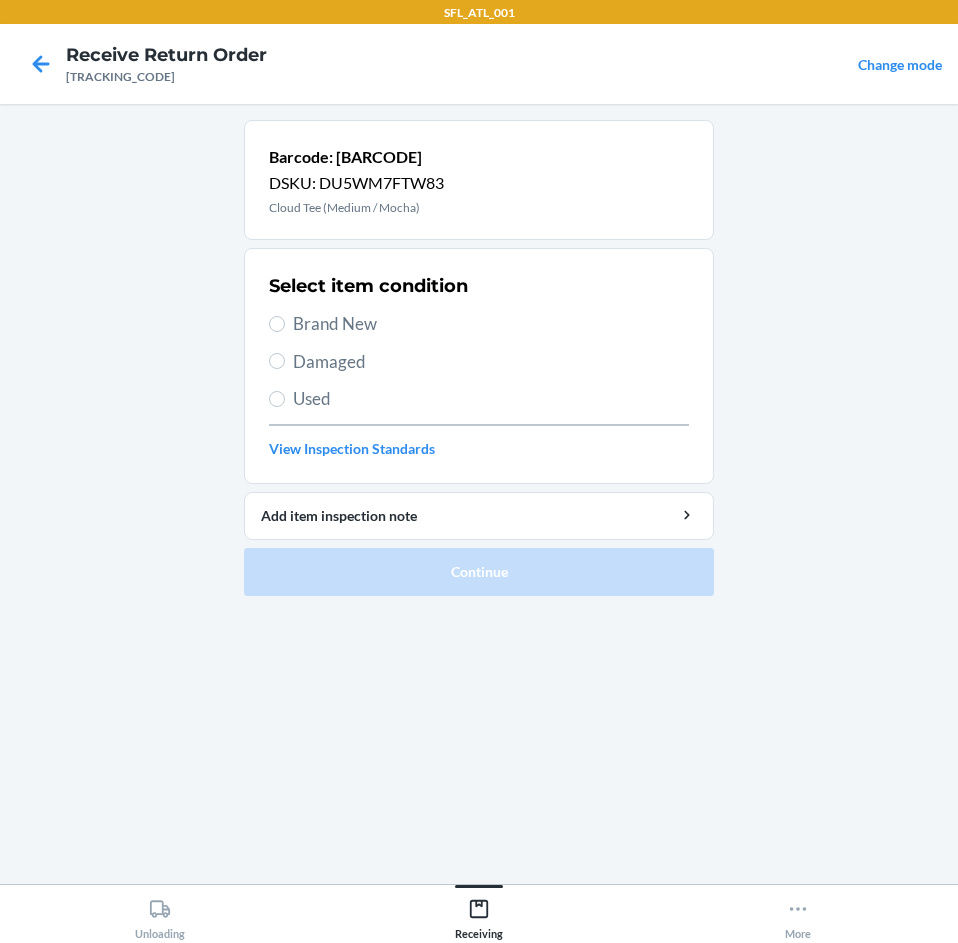 click on "Brand New" at bounding box center [491, 324] 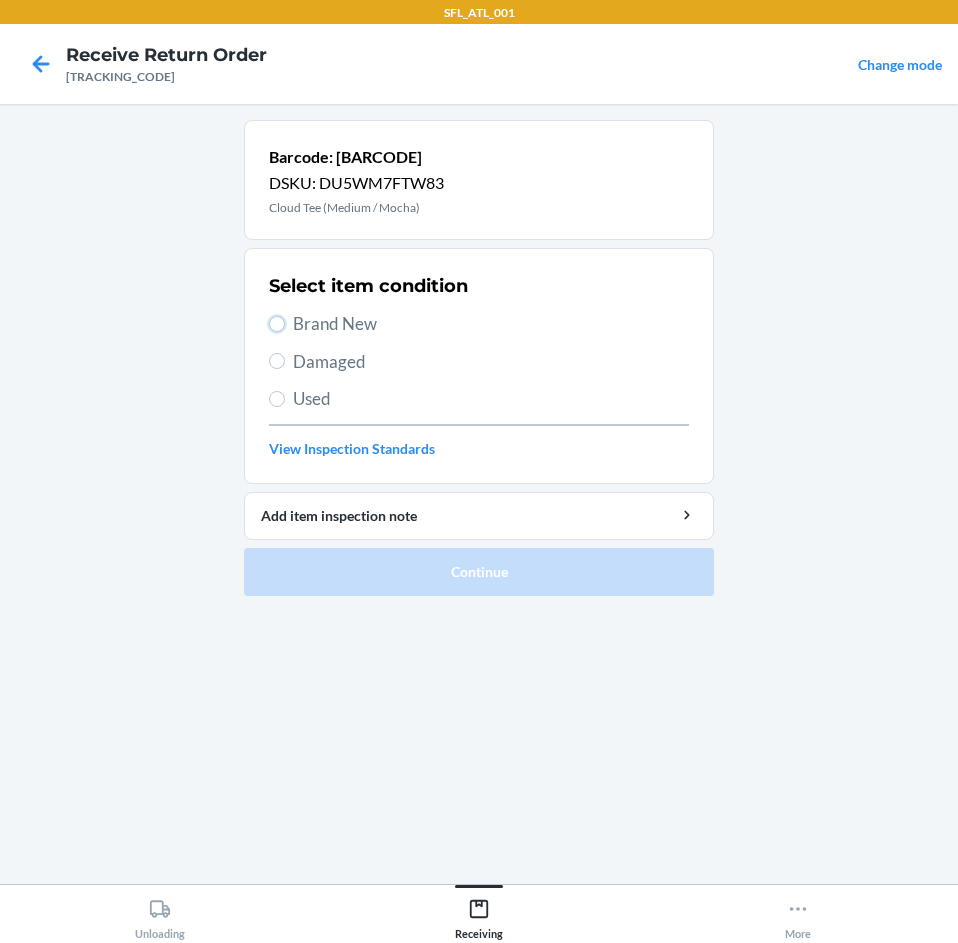 click on "Brand New" at bounding box center (277, 324) 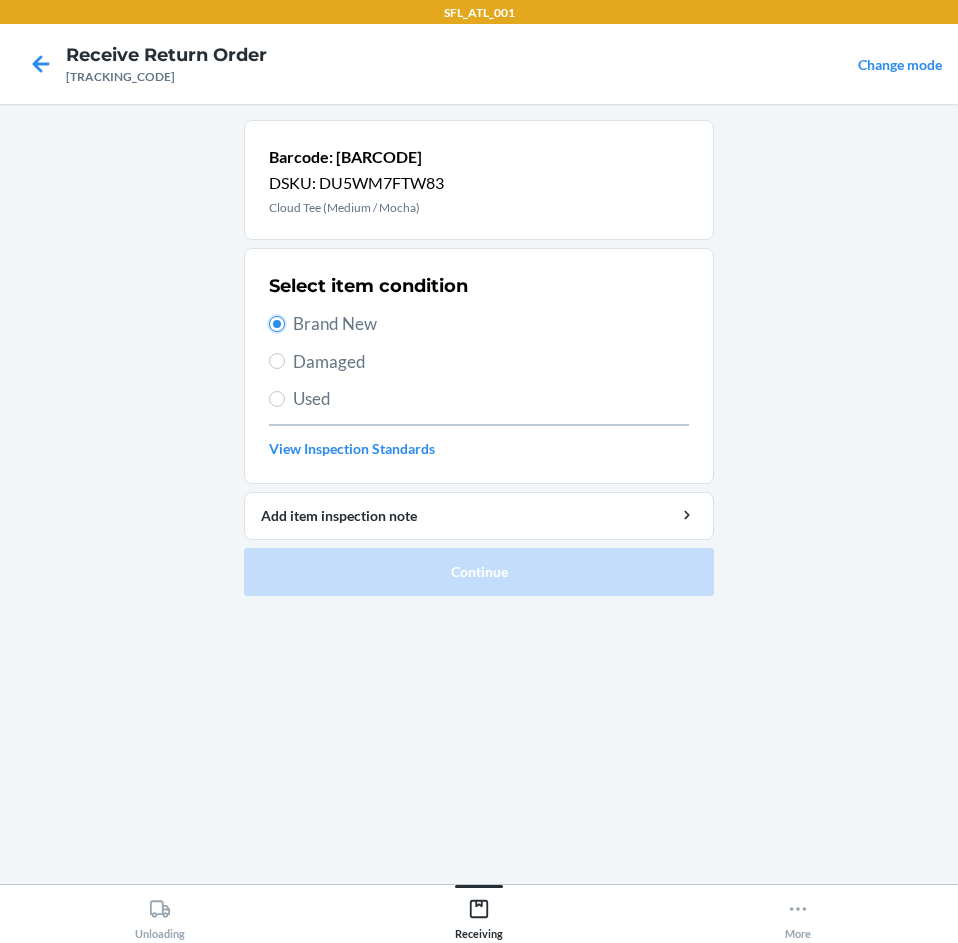 radio on "true" 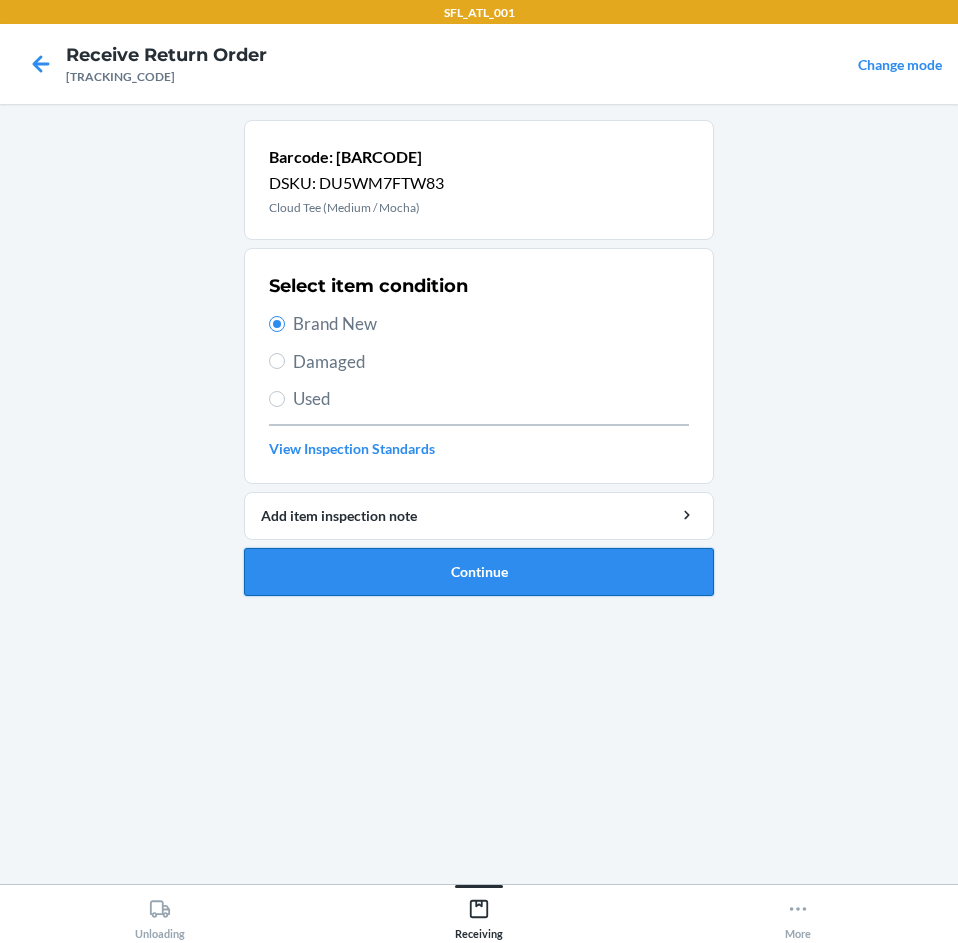 click on "Continue" at bounding box center (479, 572) 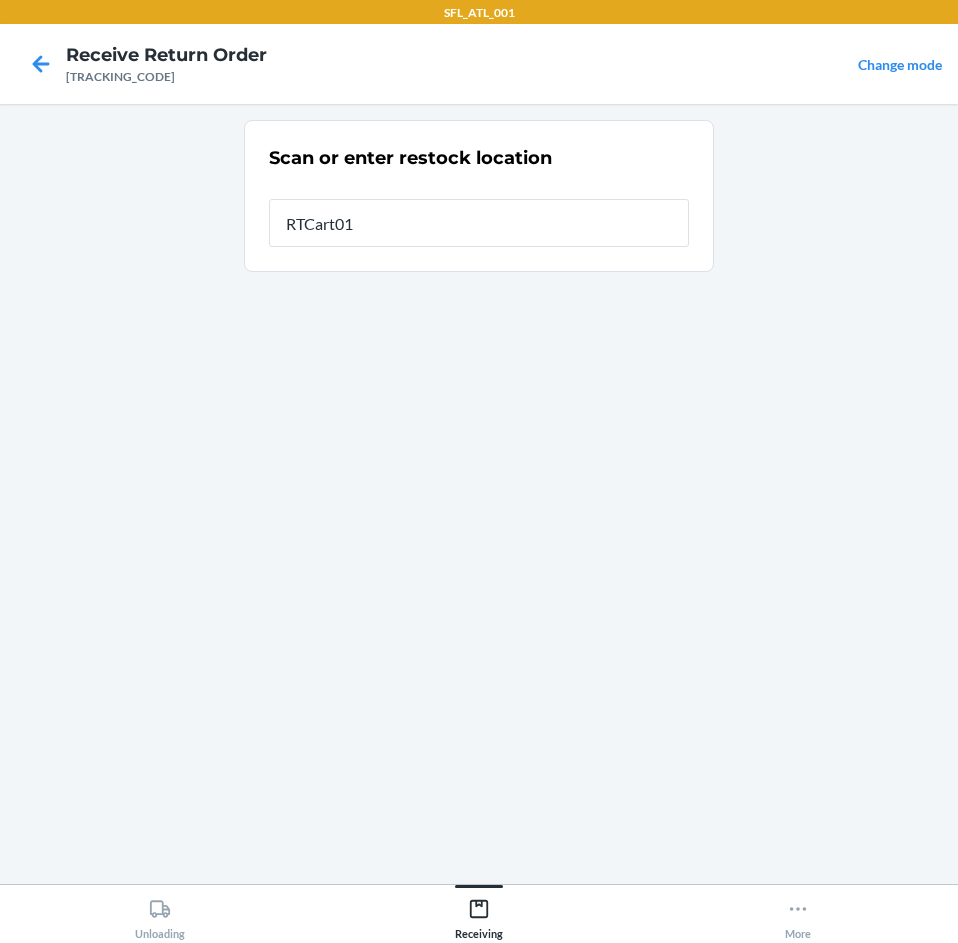 type on "[PRODUCT_CODE]" 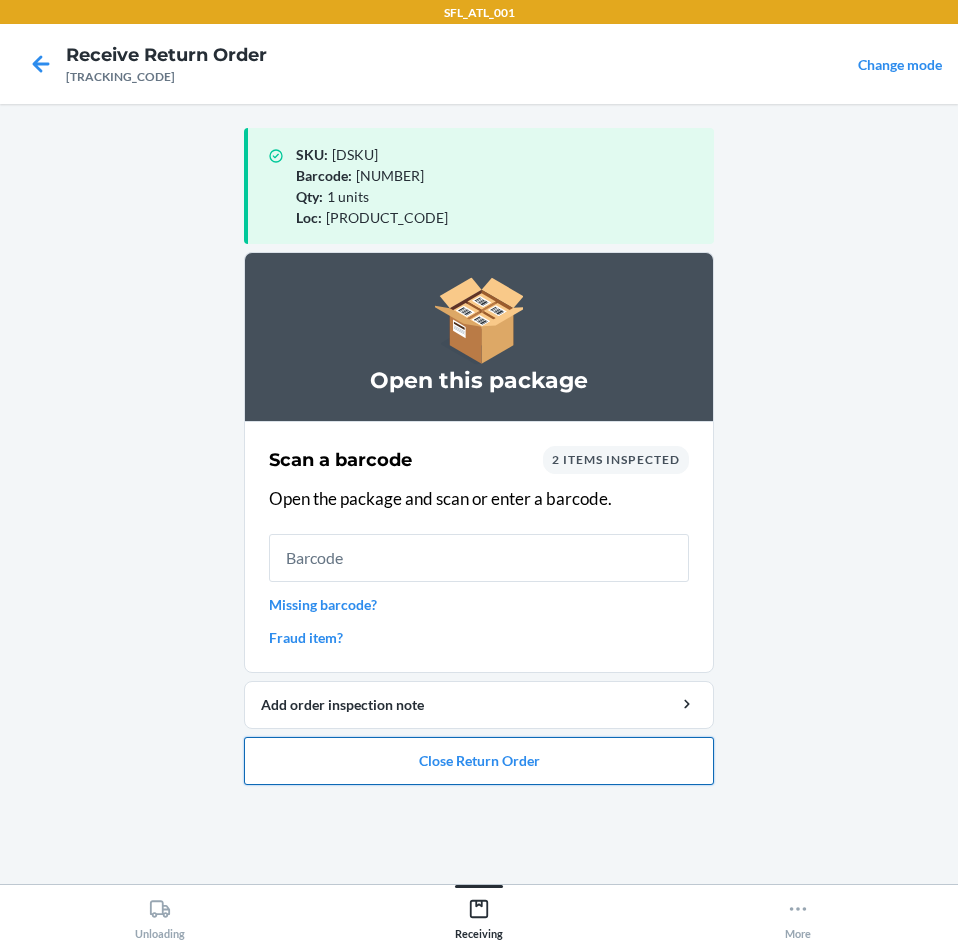 click on "Close Return Order" at bounding box center [479, 761] 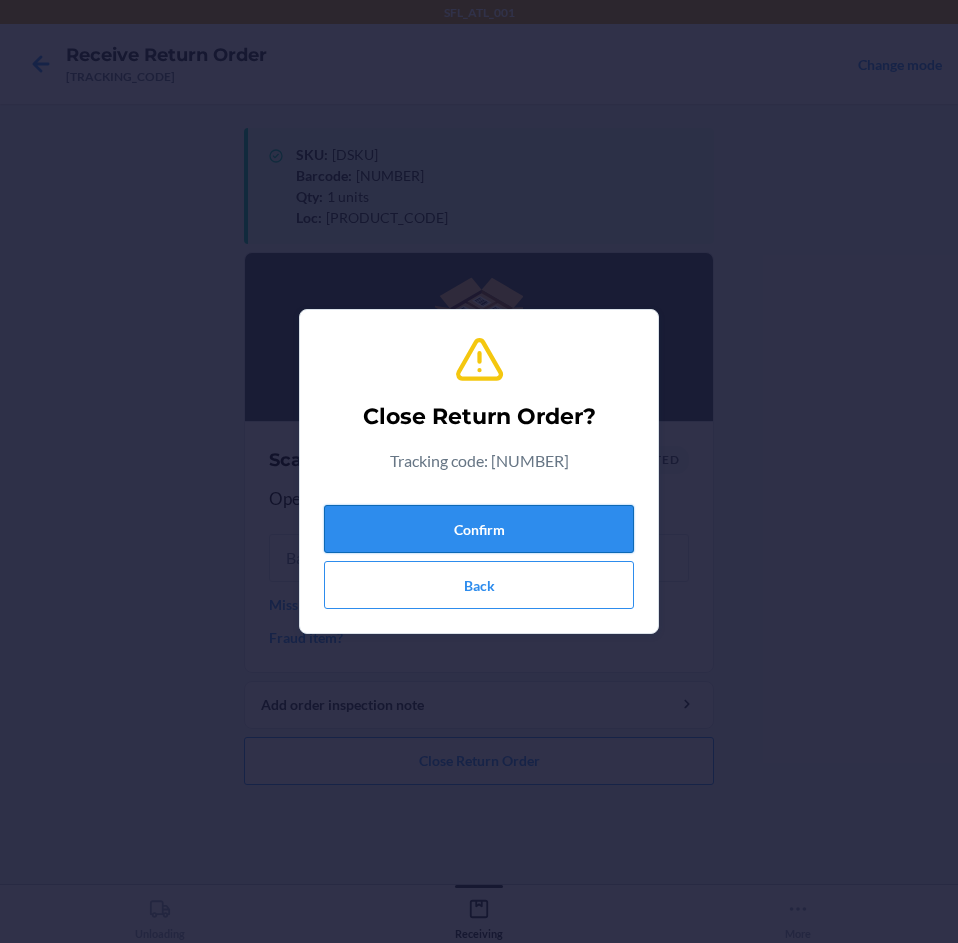 click on "Confirm" at bounding box center (479, 529) 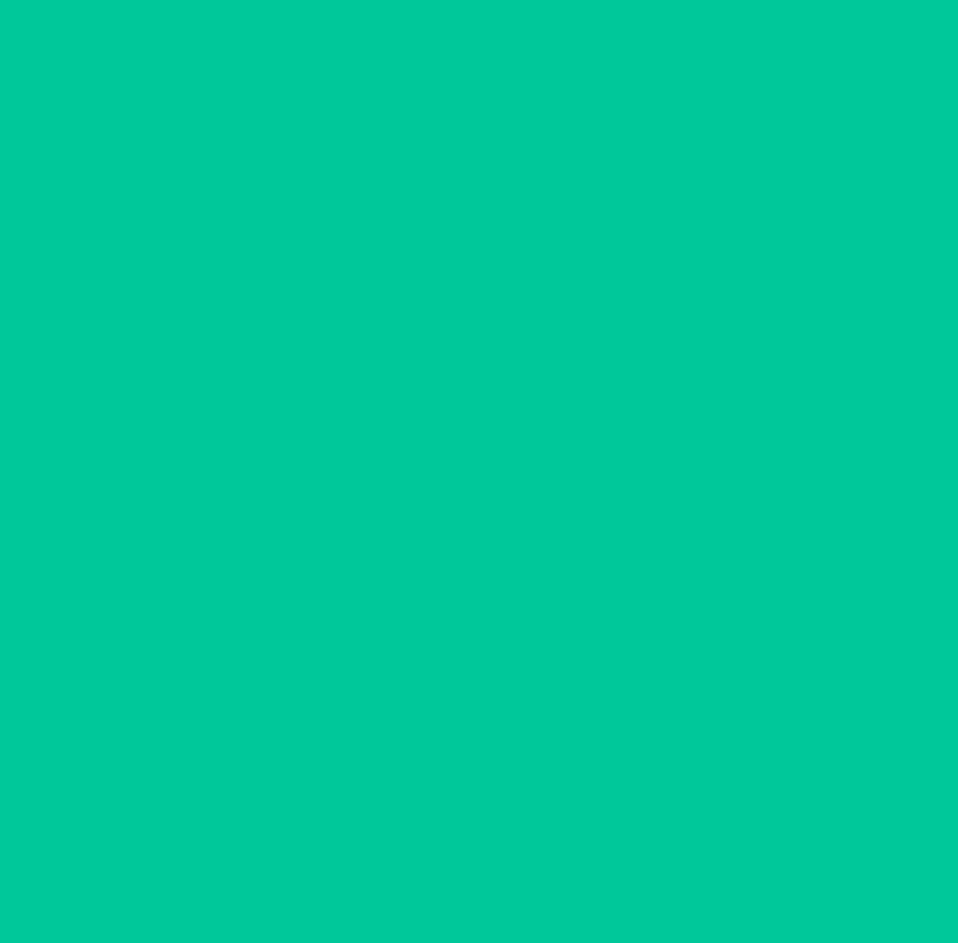 type 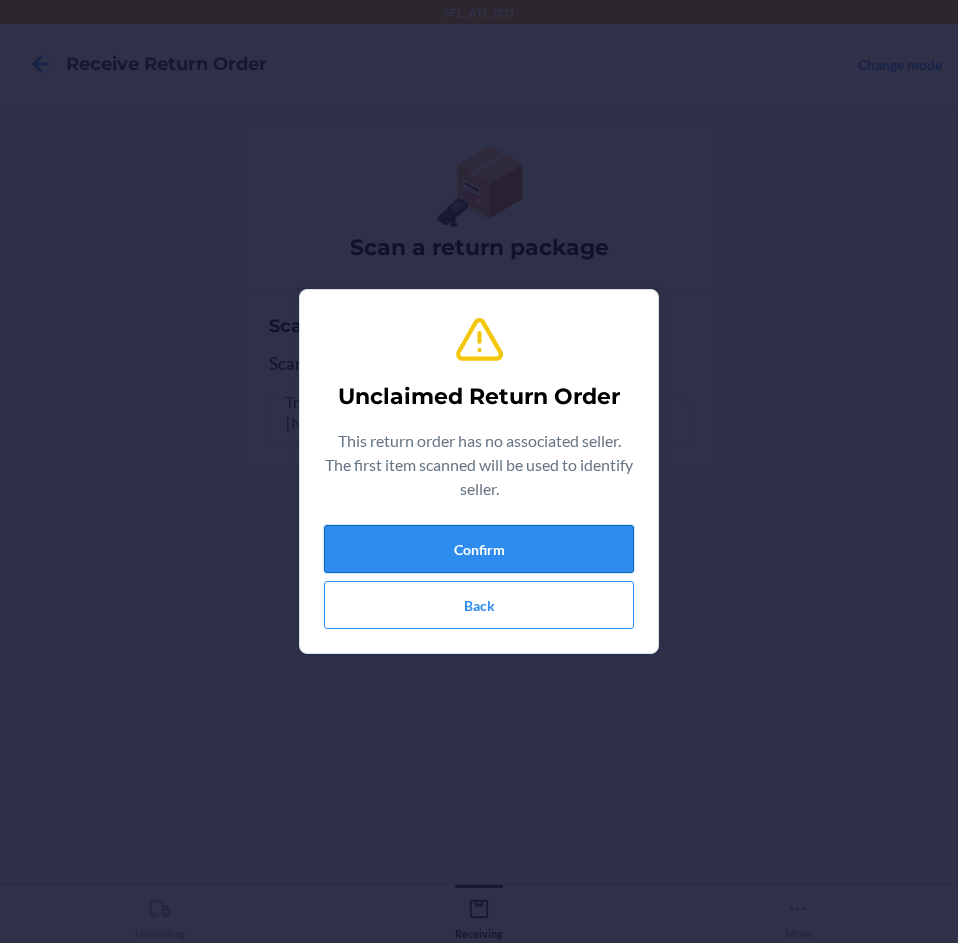 click on "Confirm" at bounding box center (479, 549) 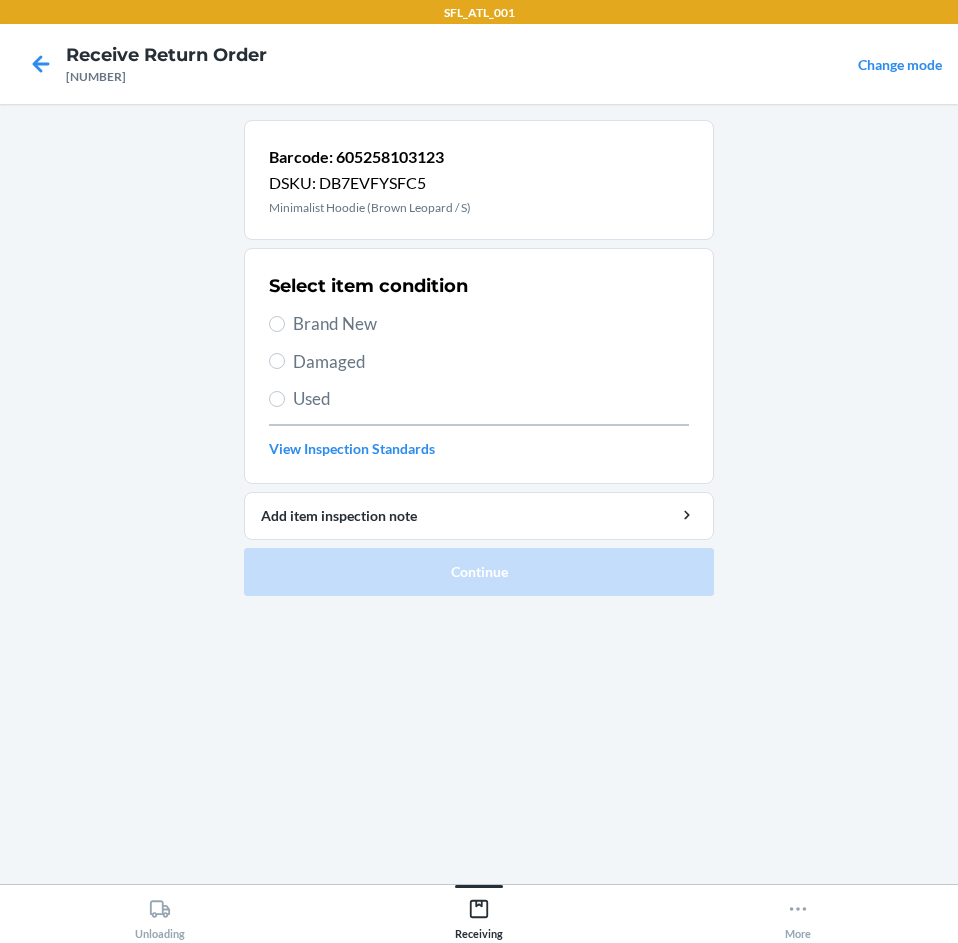 click on "Brand New" at bounding box center [491, 324] 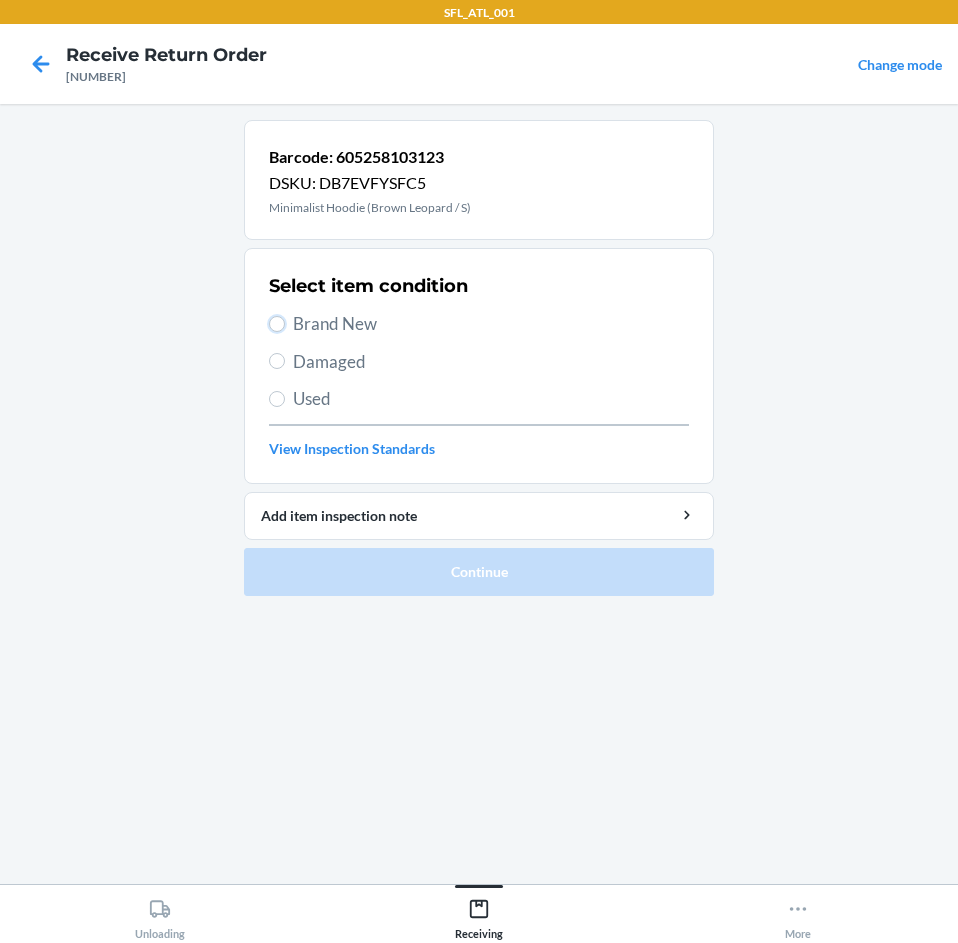 click on "Brand New" at bounding box center (277, 324) 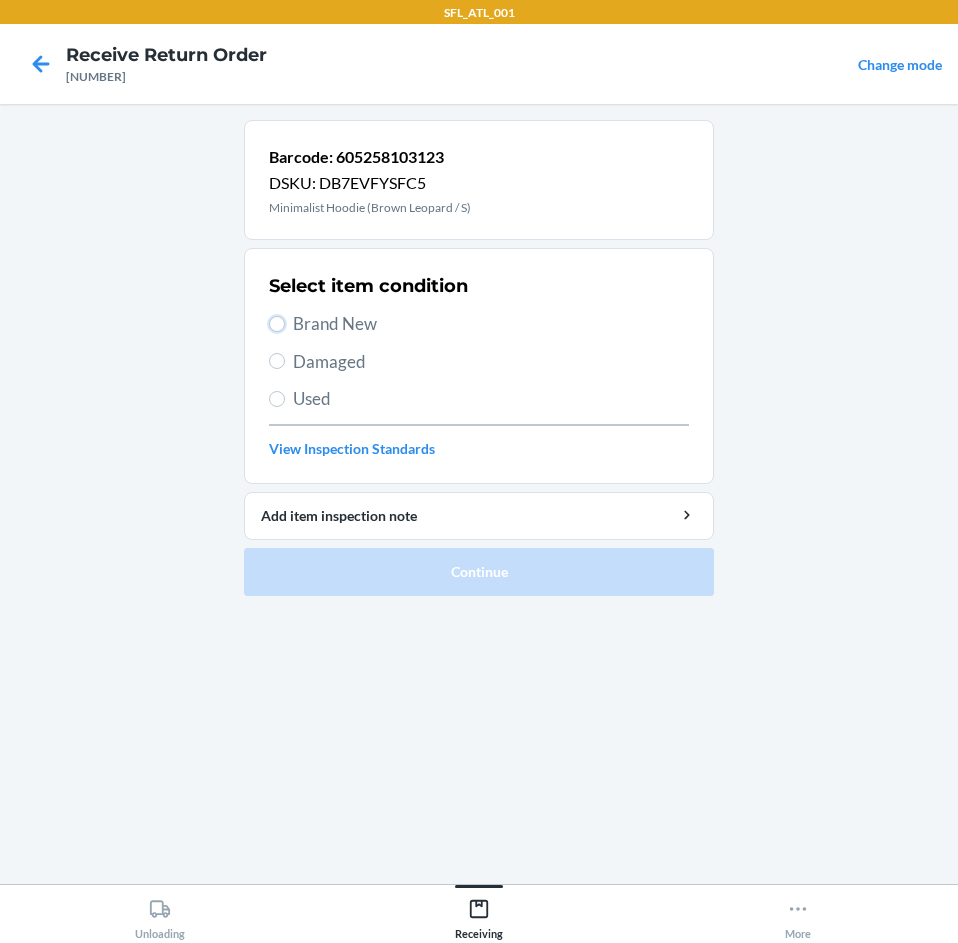 radio on "true" 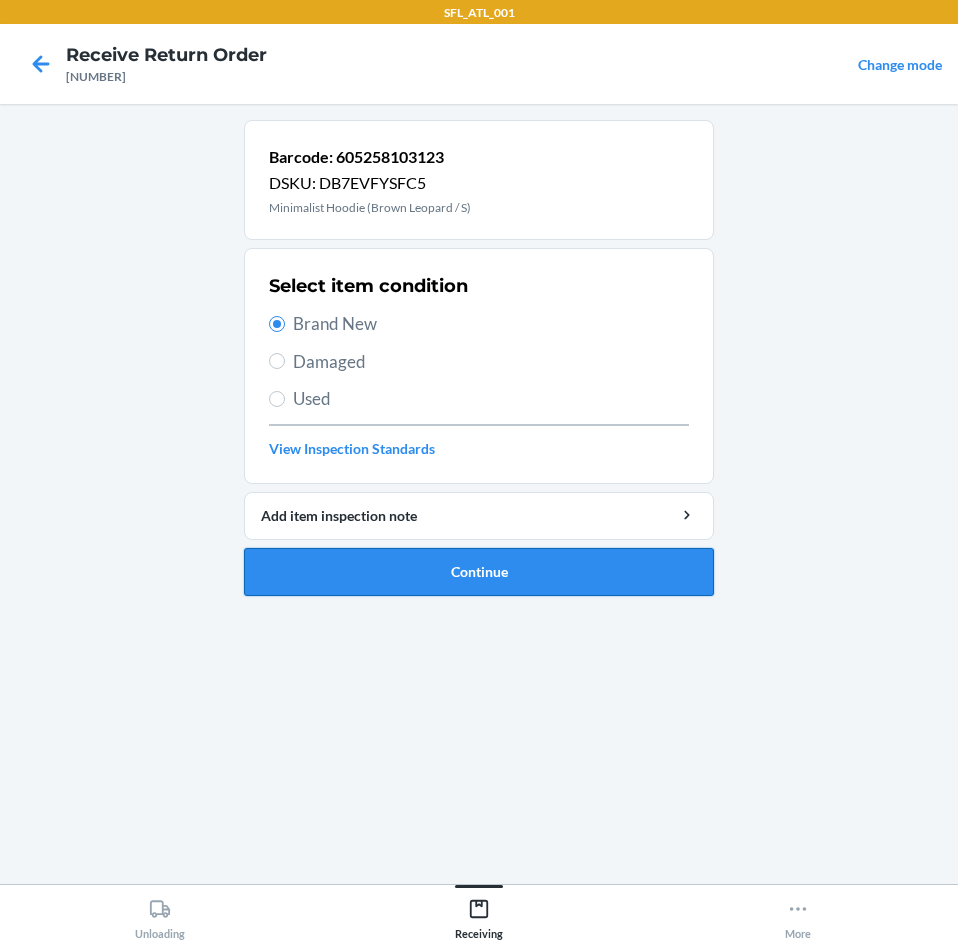 click on "Continue" at bounding box center [479, 572] 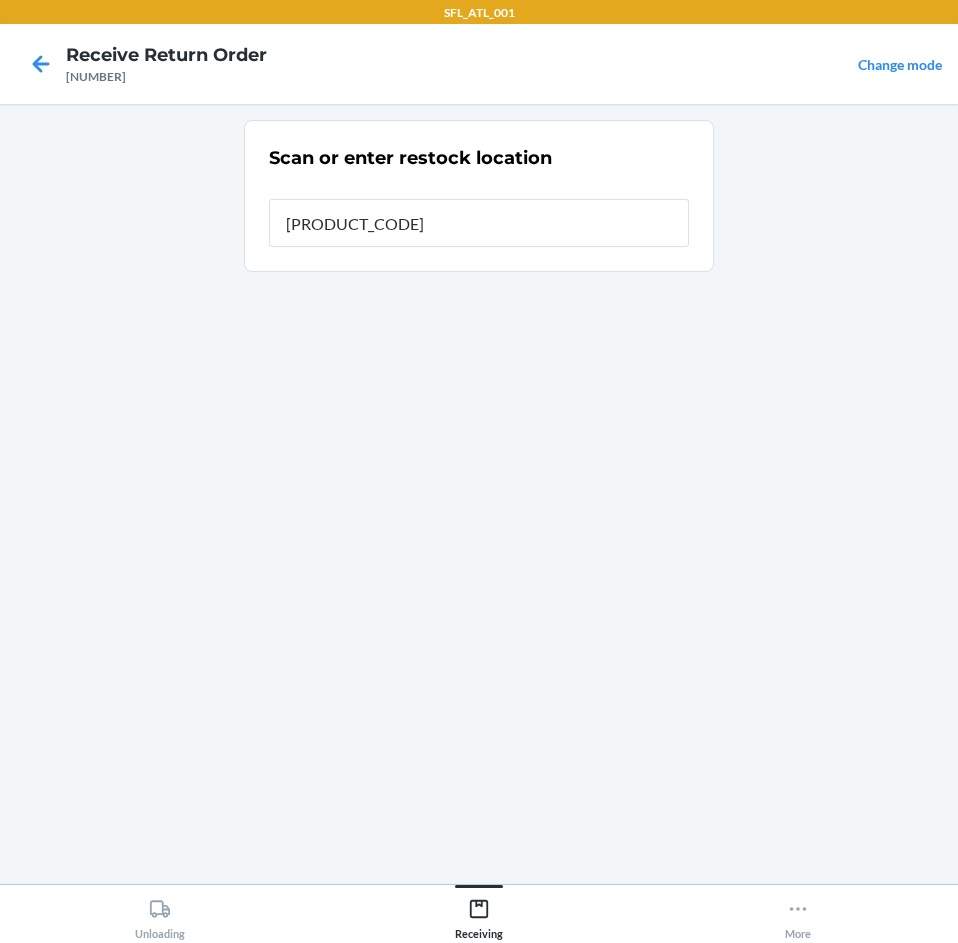 type on "[PRODUCT_CODE]" 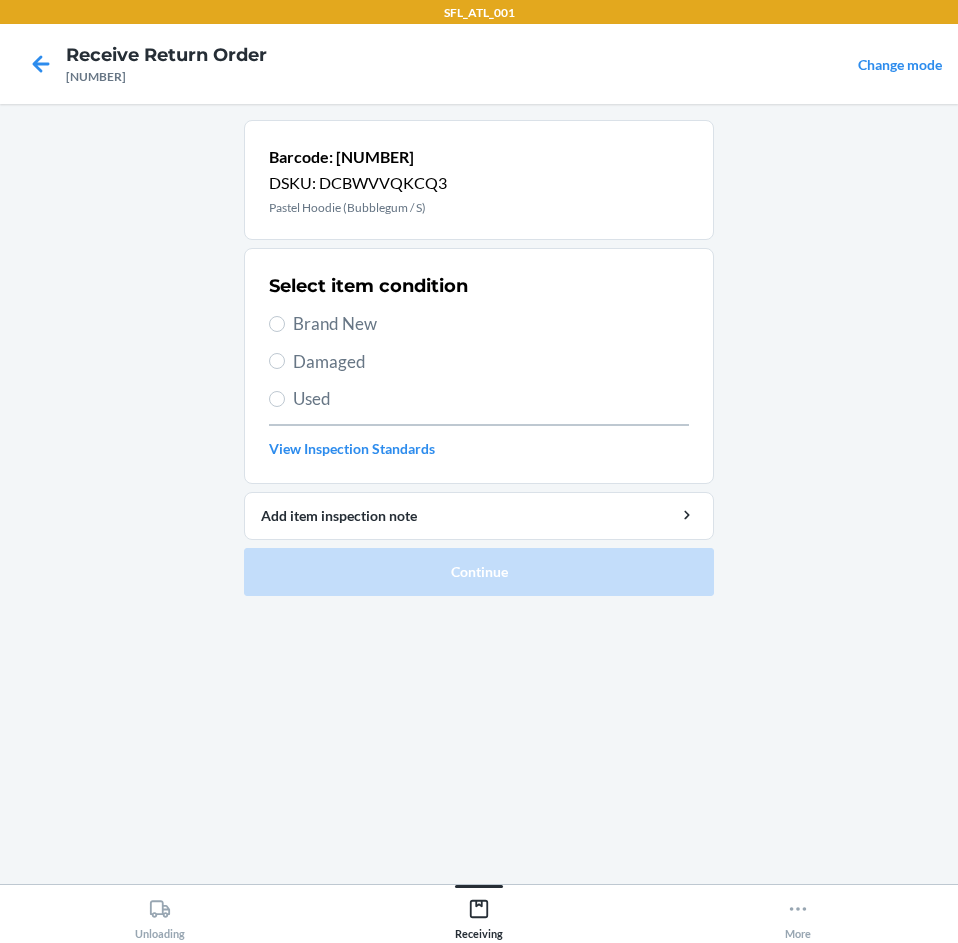 click on "Brand New" at bounding box center (491, 324) 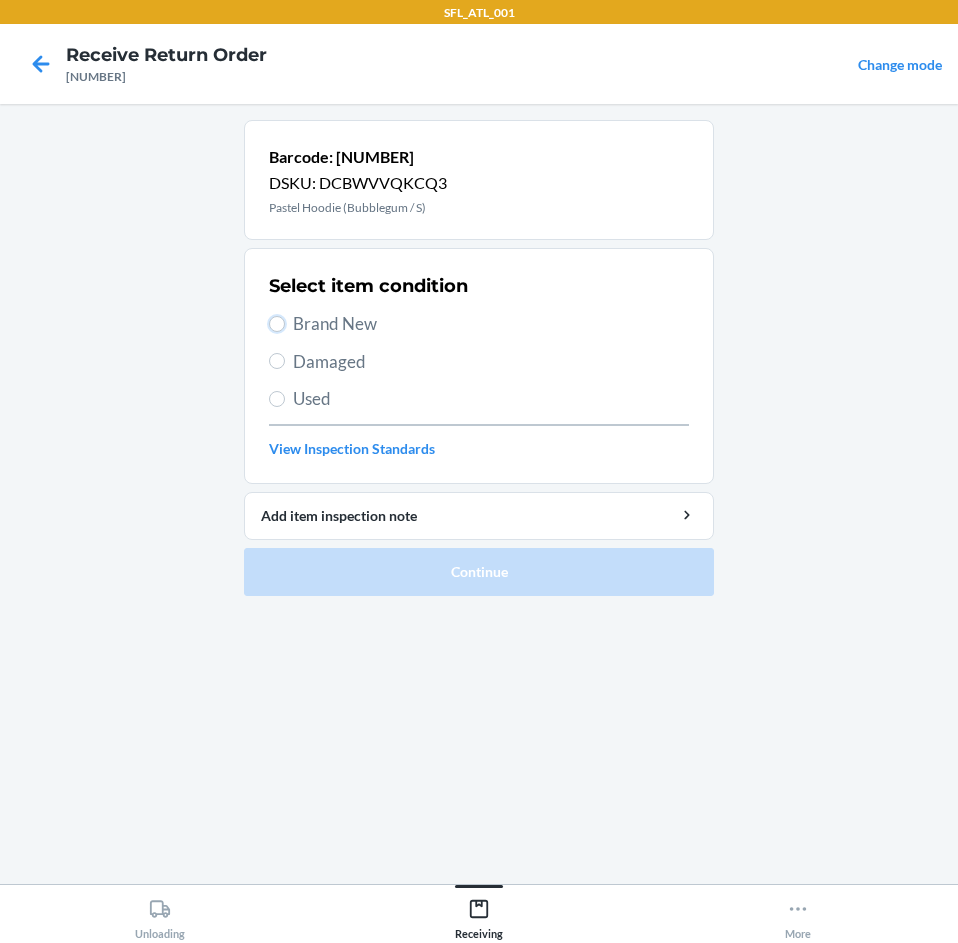click on "Brand New" at bounding box center [277, 324] 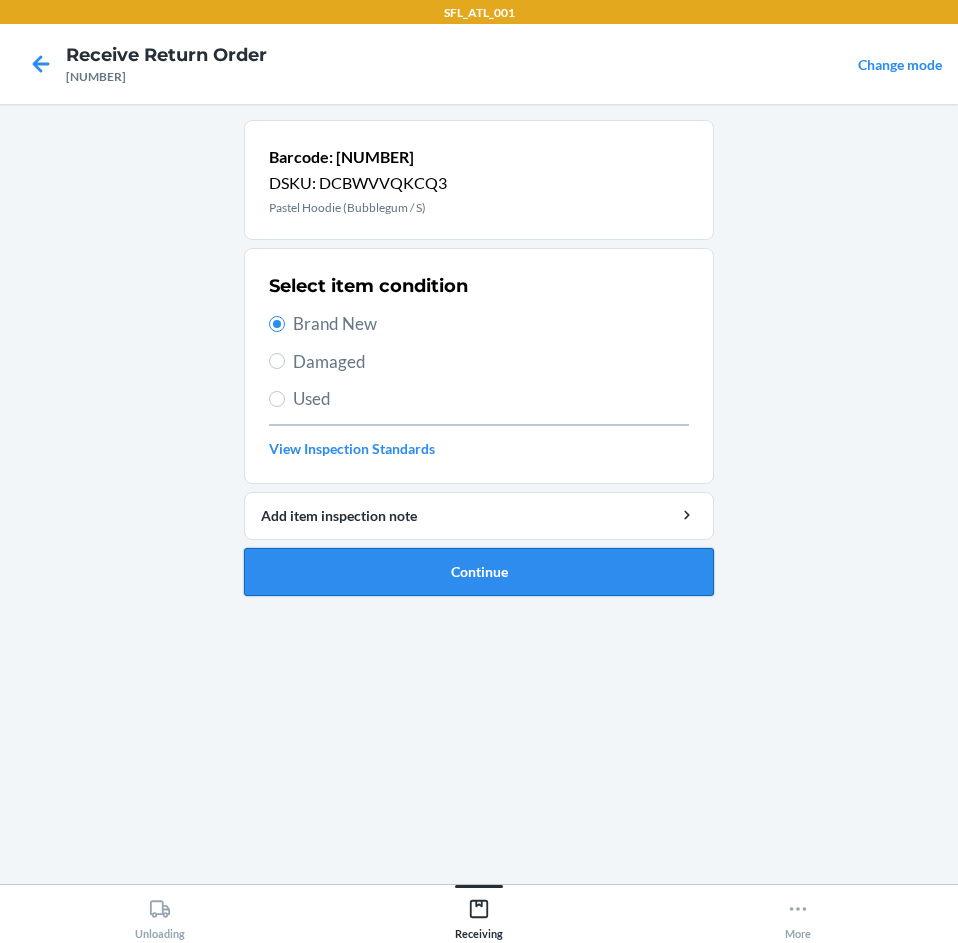 click on "Continue" at bounding box center [479, 572] 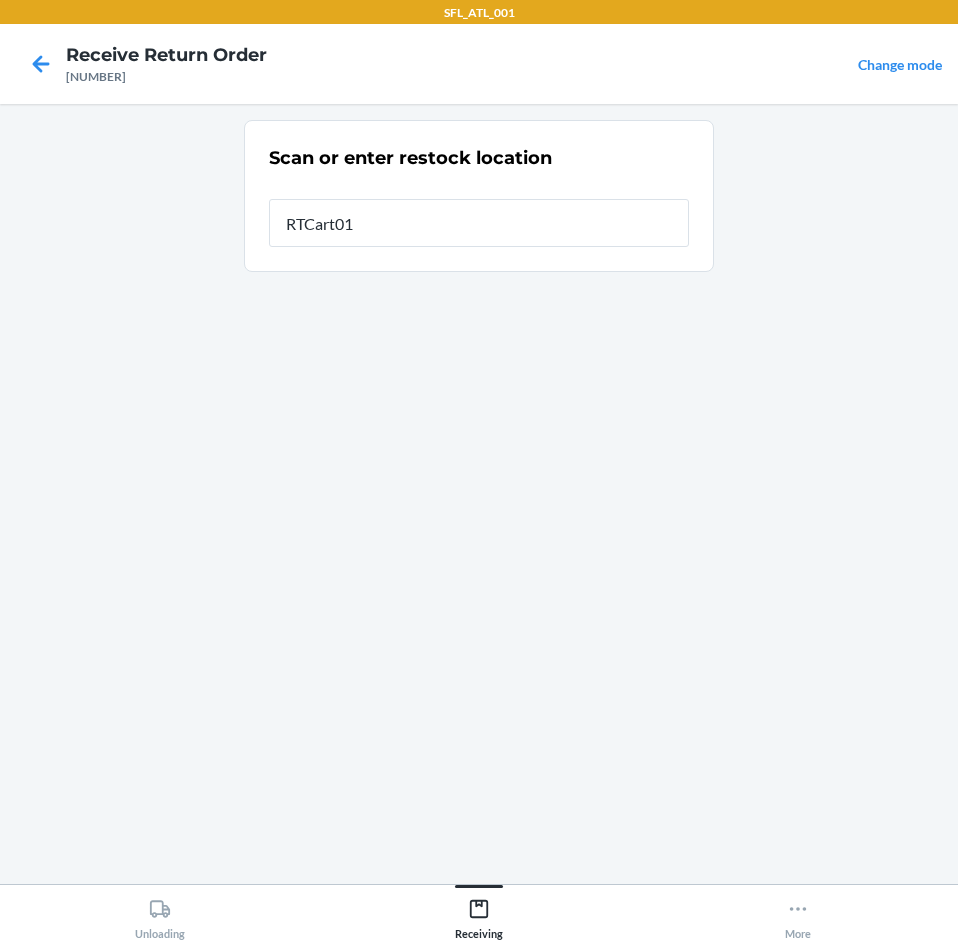 type on "[PRODUCT_CODE]" 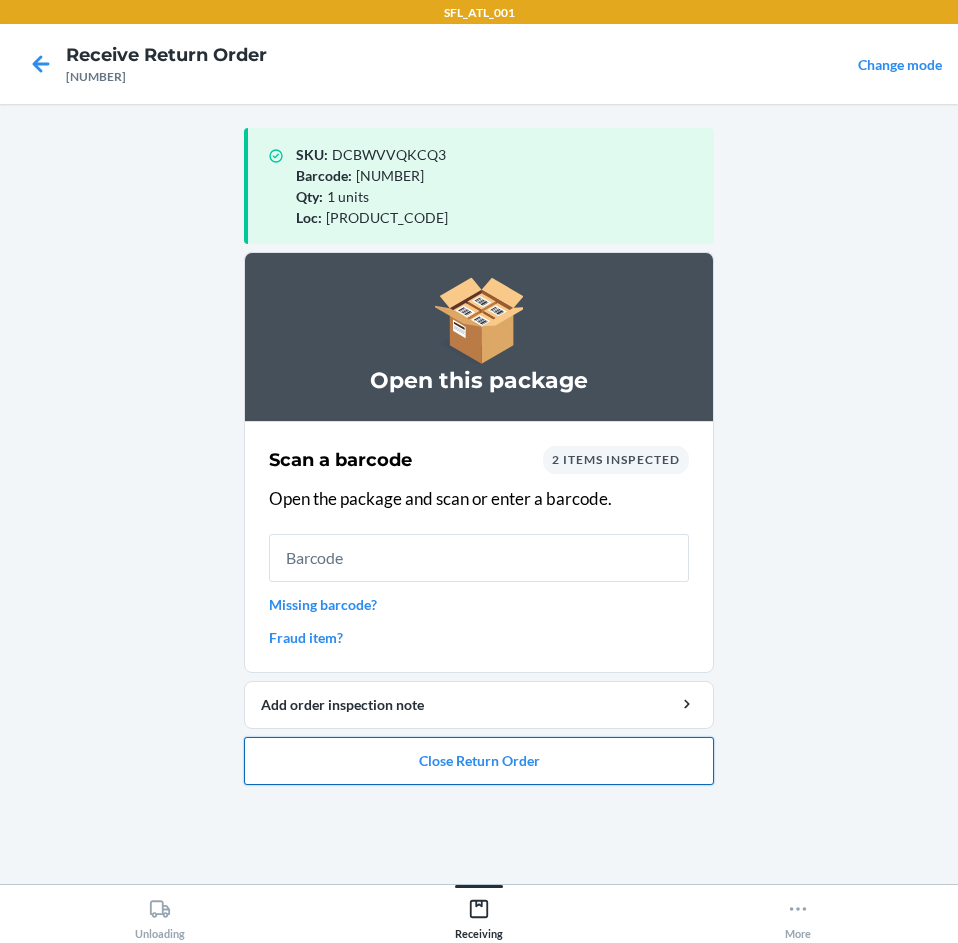 drag, startPoint x: 489, startPoint y: 760, endPoint x: 488, endPoint y: 743, distance: 17.029387 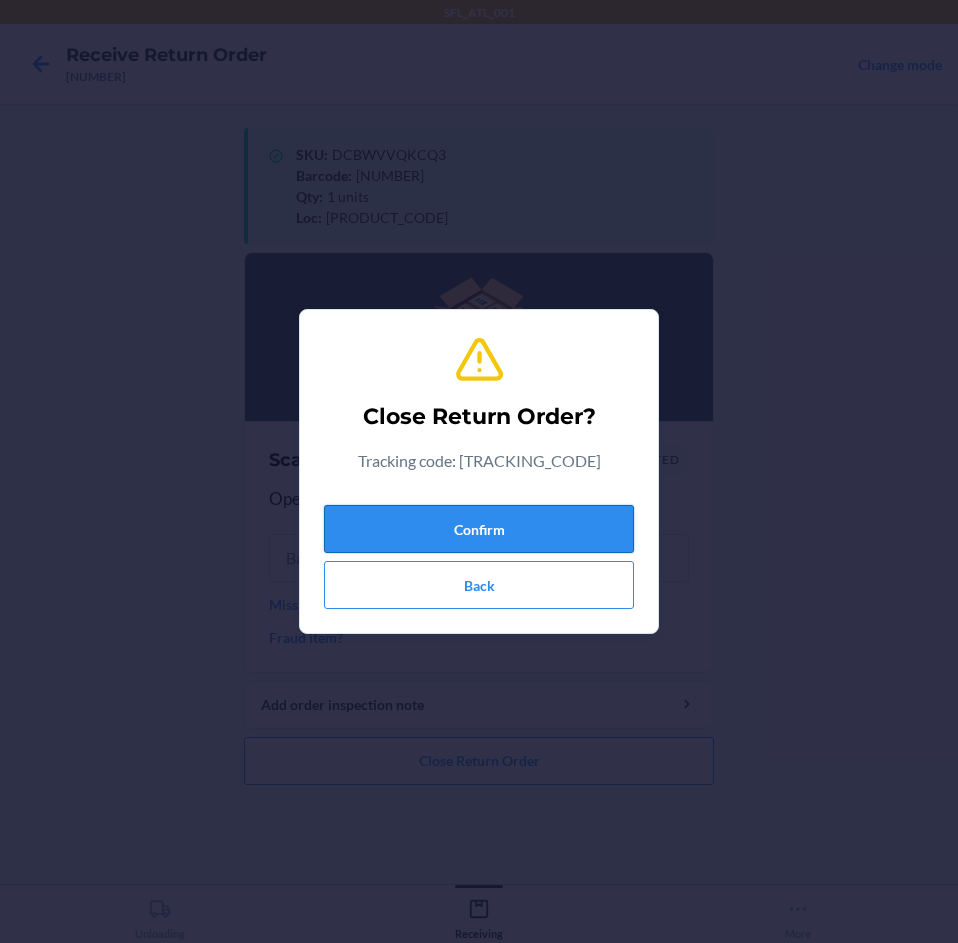 click on "Confirm" at bounding box center (479, 529) 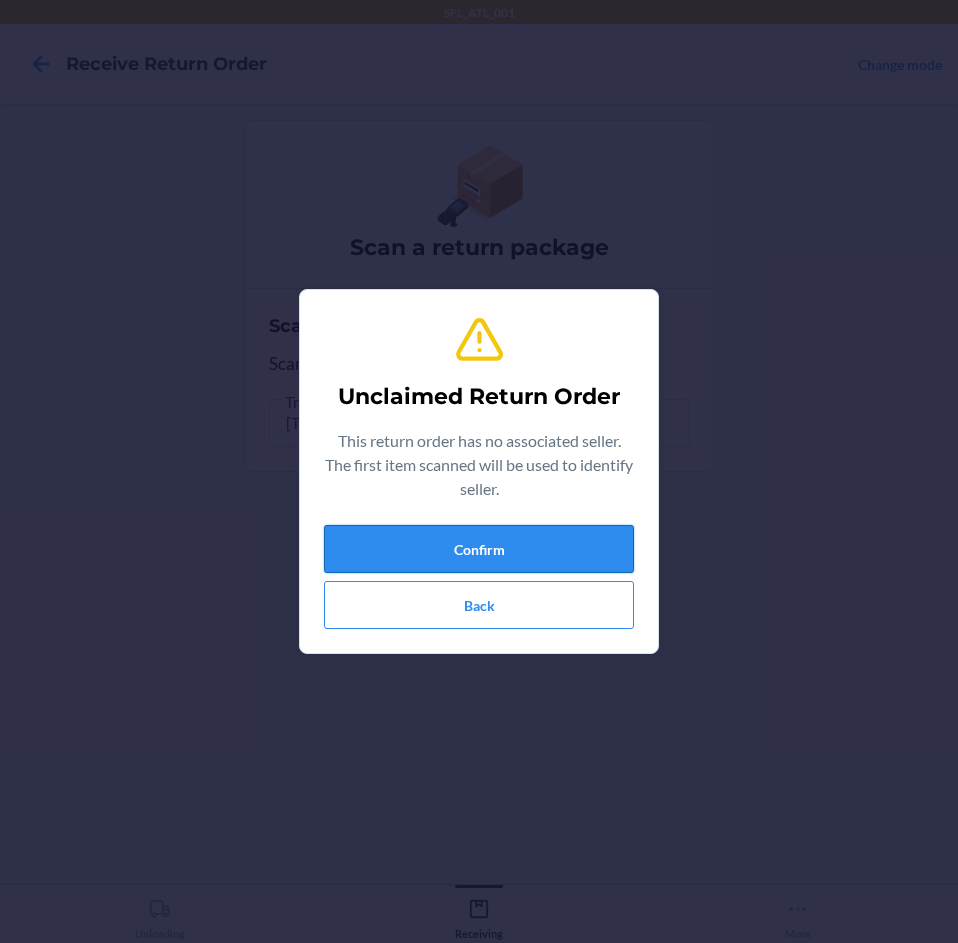 click on "Confirm" at bounding box center (479, 549) 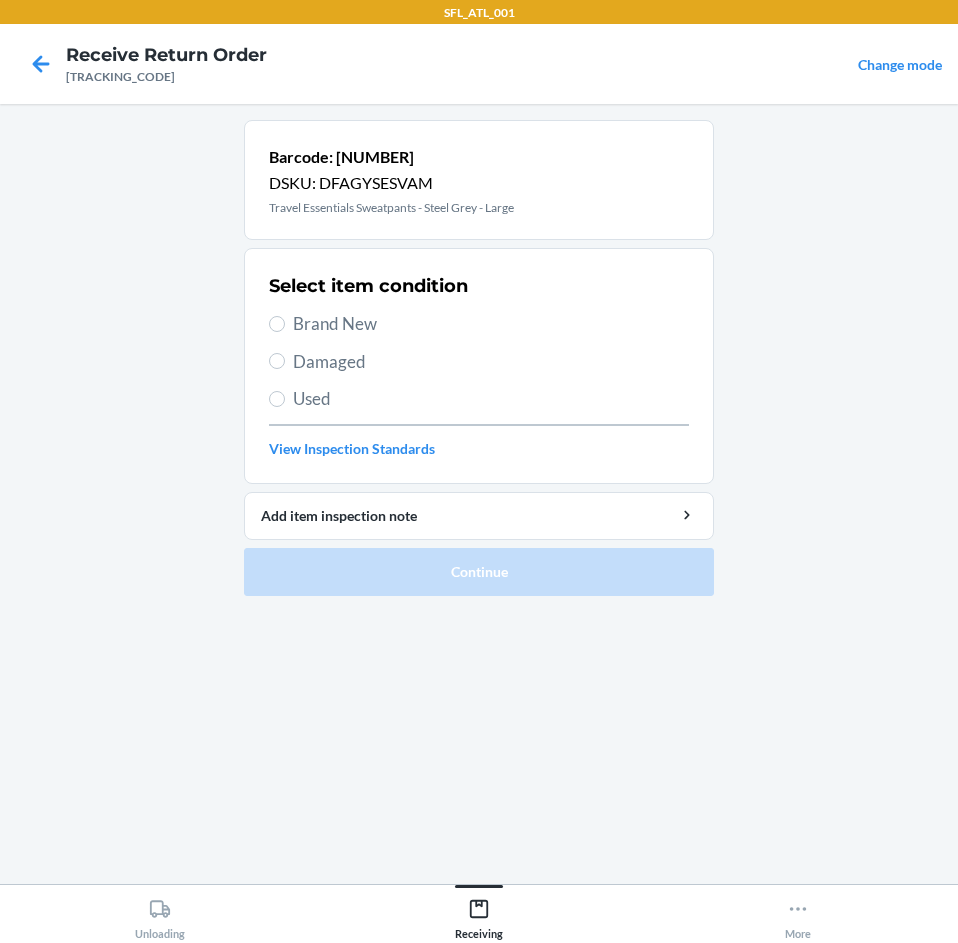 click on "Brand New" at bounding box center (491, 324) 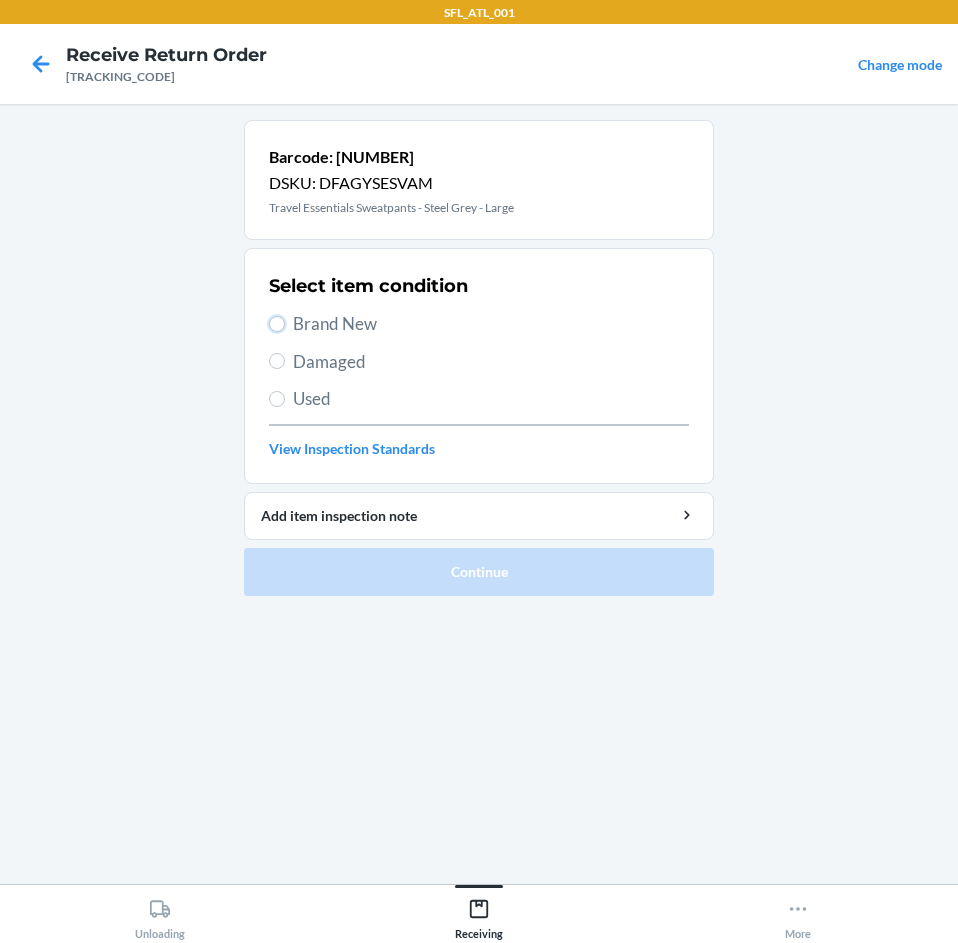 click on "Brand New" at bounding box center (277, 324) 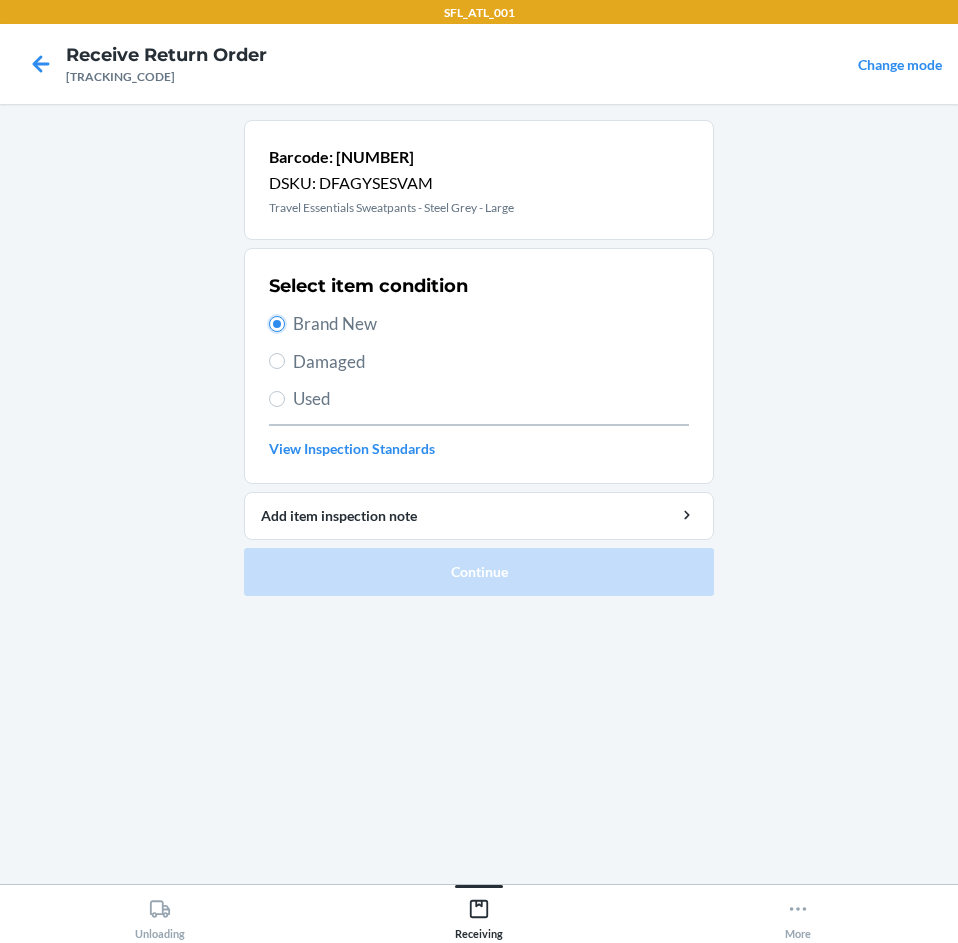 radio on "true" 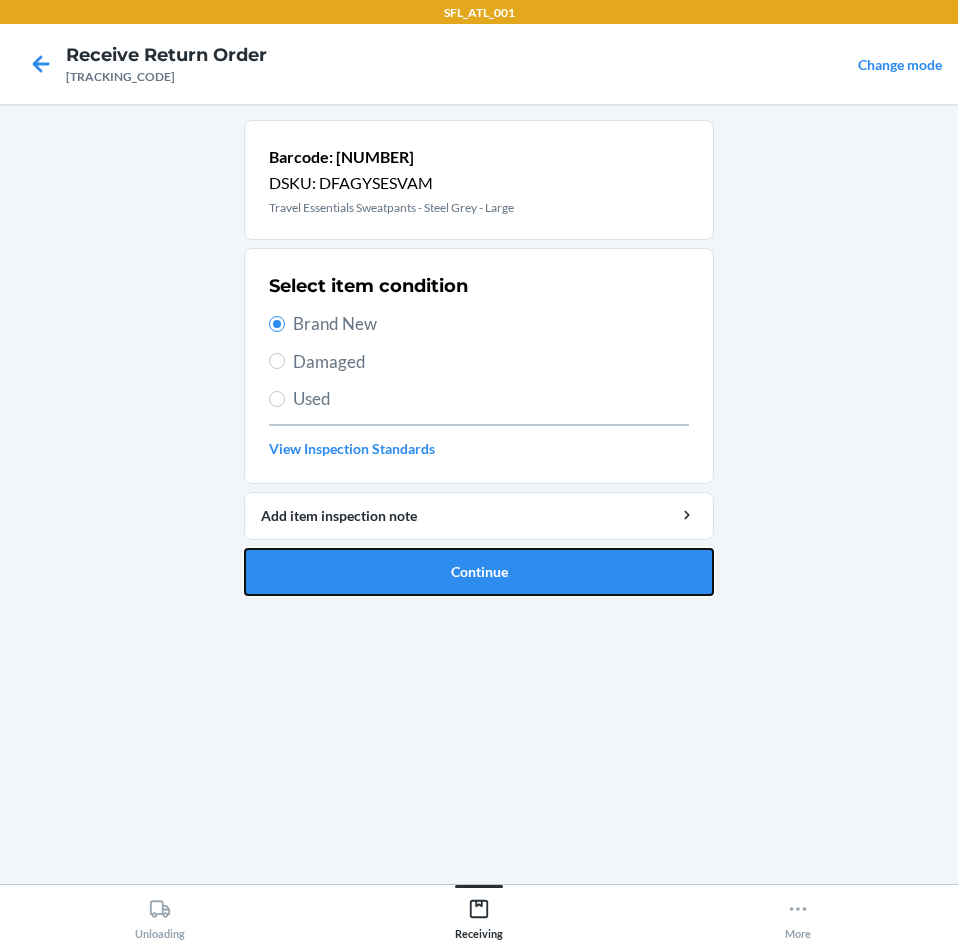 click on "Continue" at bounding box center (479, 572) 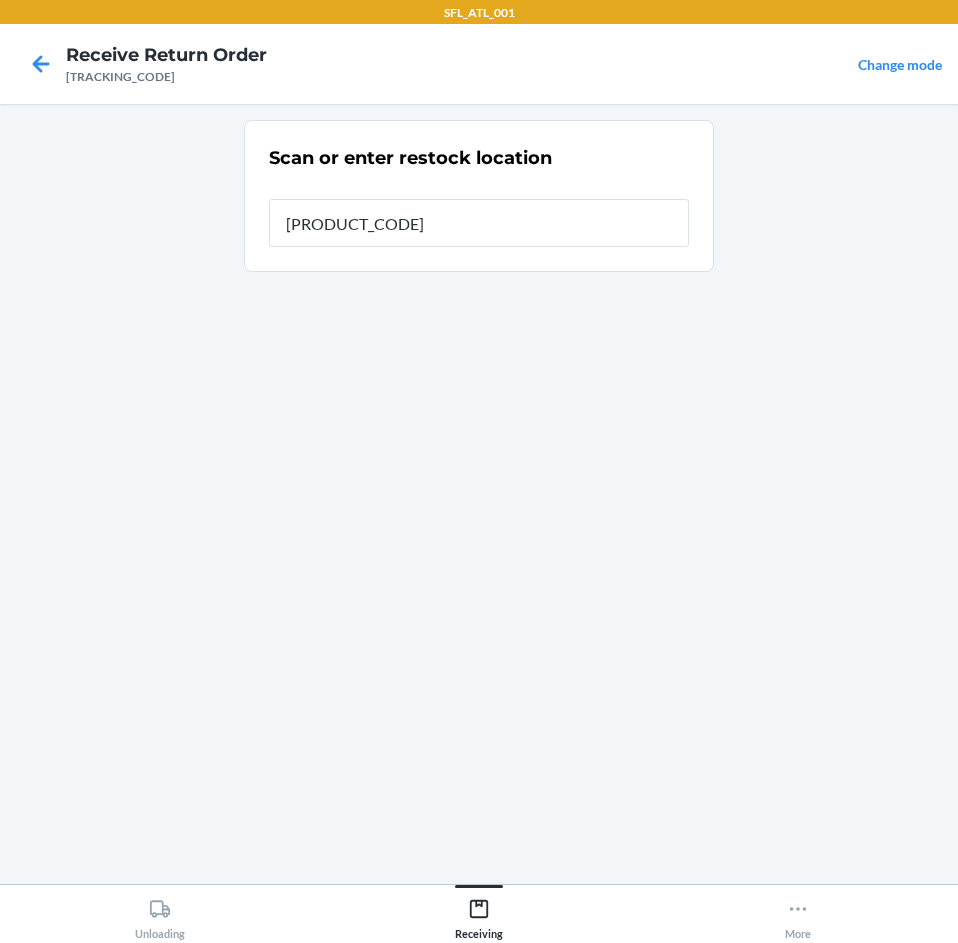 type on "[PRODUCT_CODE]" 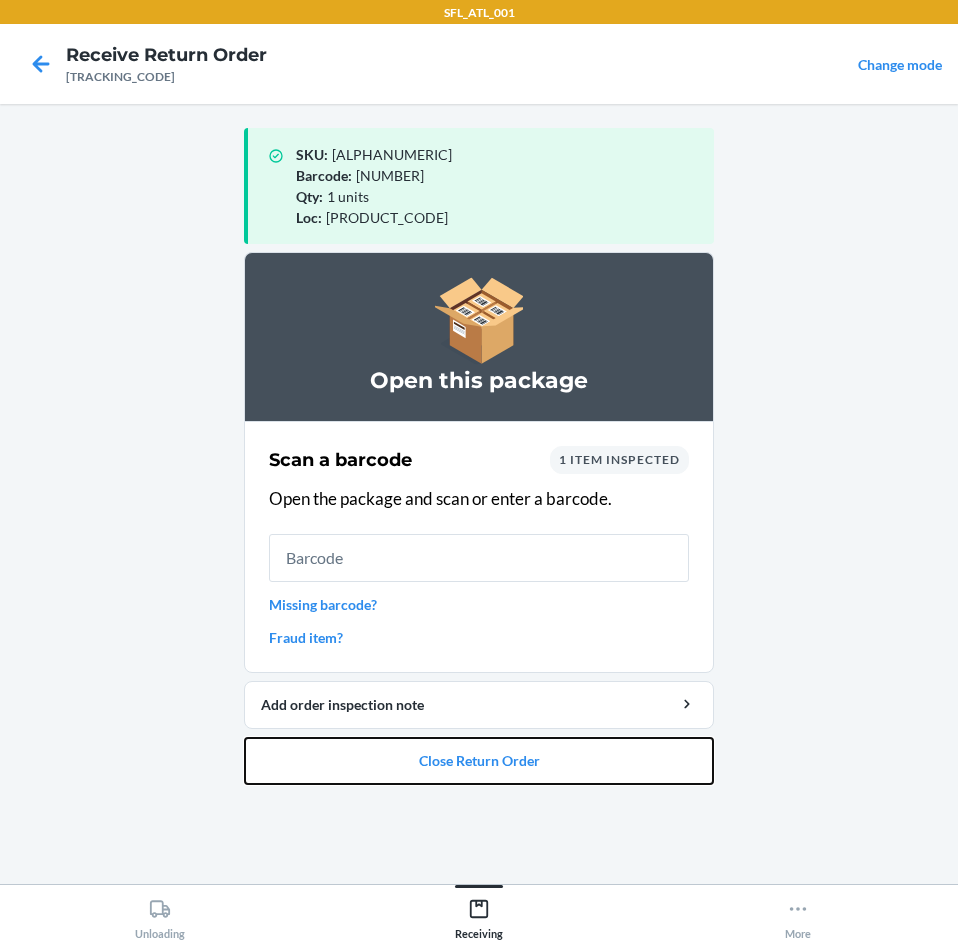 drag, startPoint x: 508, startPoint y: 769, endPoint x: 505, endPoint y: 638, distance: 131.03435 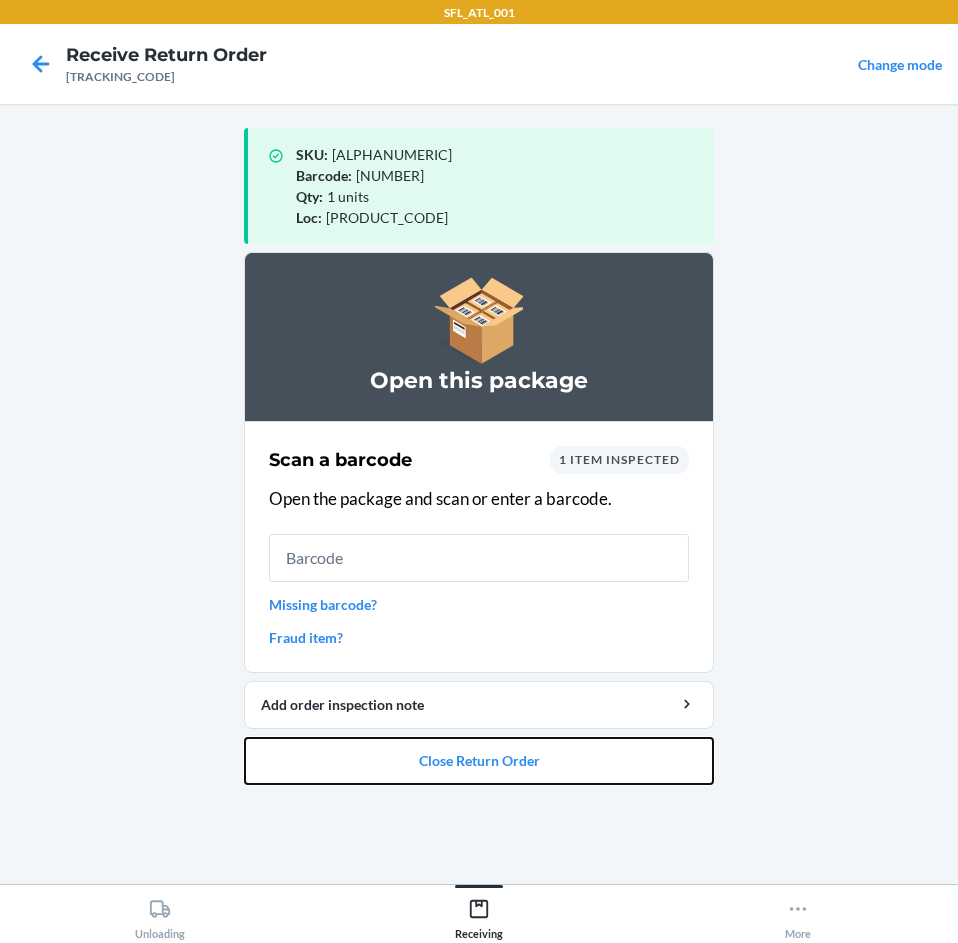 click on "Close Return Order" at bounding box center [479, 761] 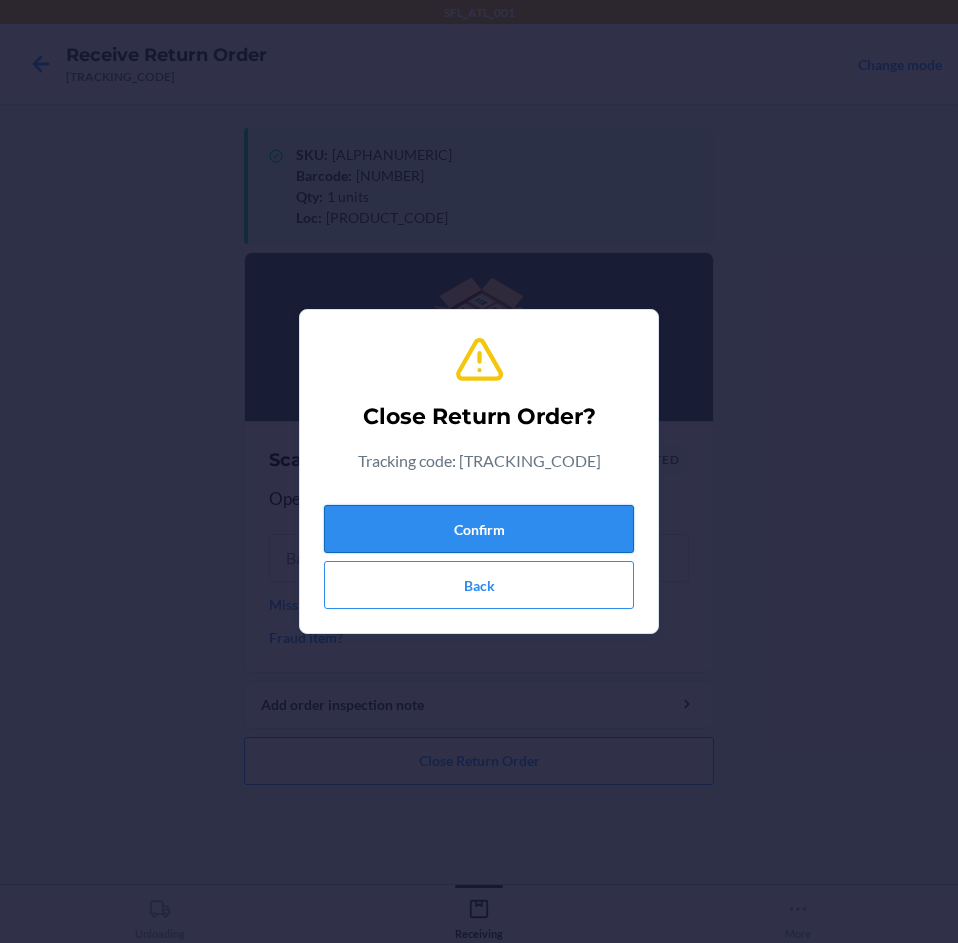 click on "Confirm" at bounding box center (479, 529) 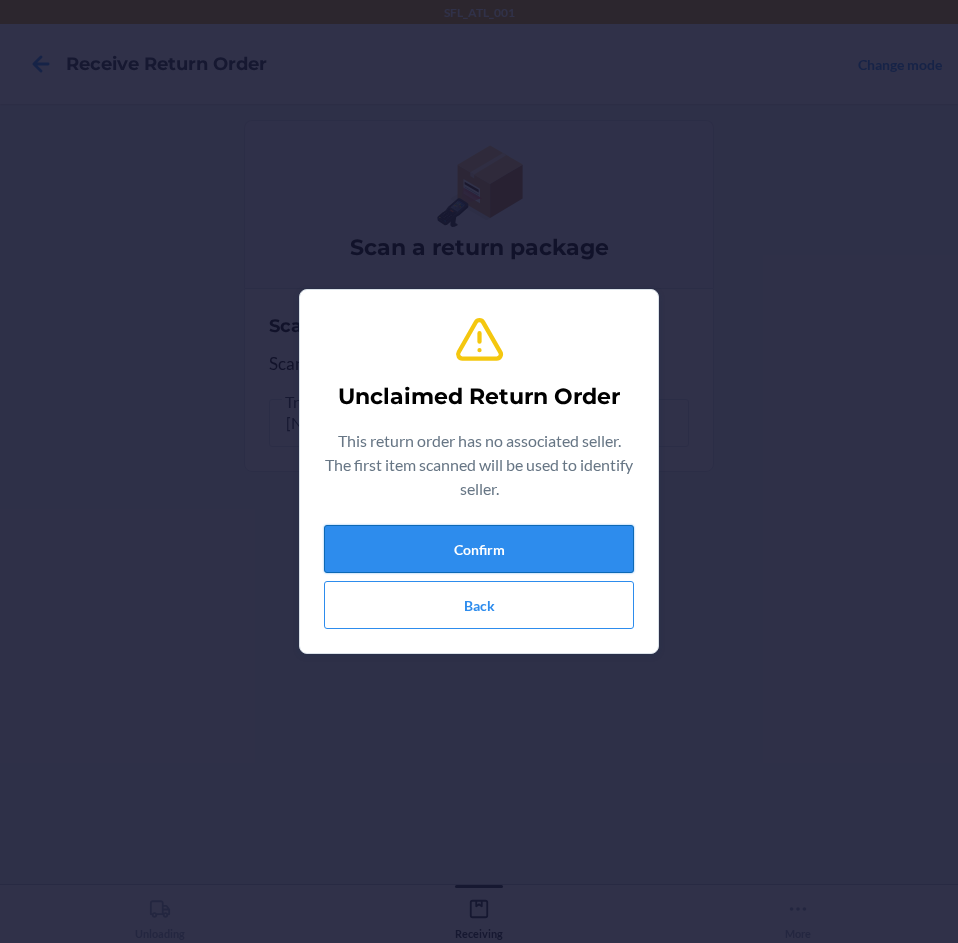 click on "Confirm" at bounding box center [479, 549] 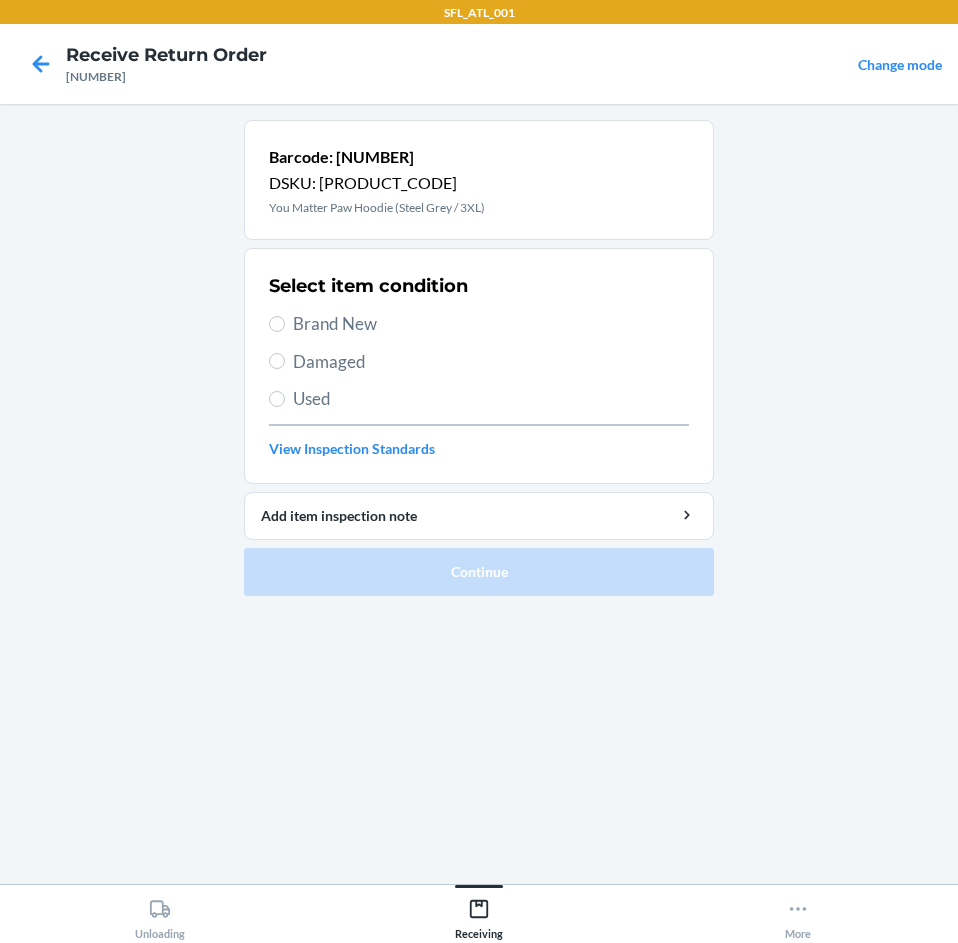 drag, startPoint x: 346, startPoint y: 324, endPoint x: 365, endPoint y: 456, distance: 133.36041 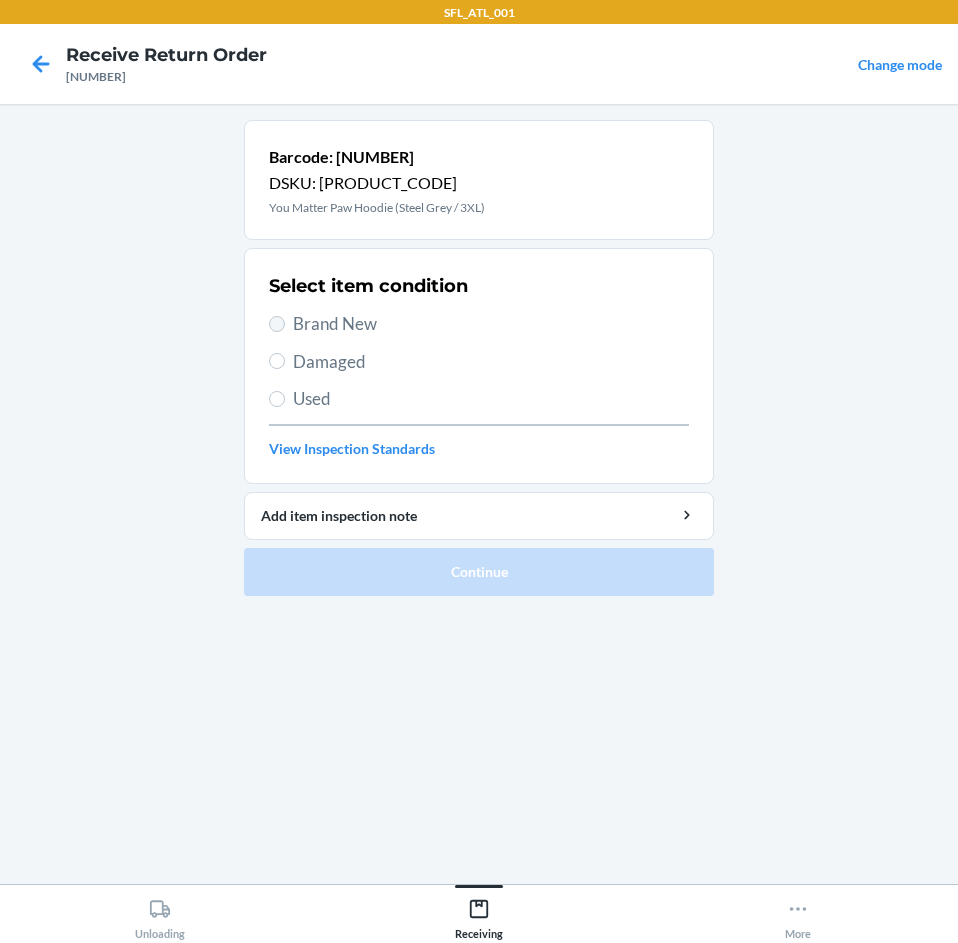 drag, startPoint x: 266, startPoint y: 321, endPoint x: 277, endPoint y: 322, distance: 11.045361 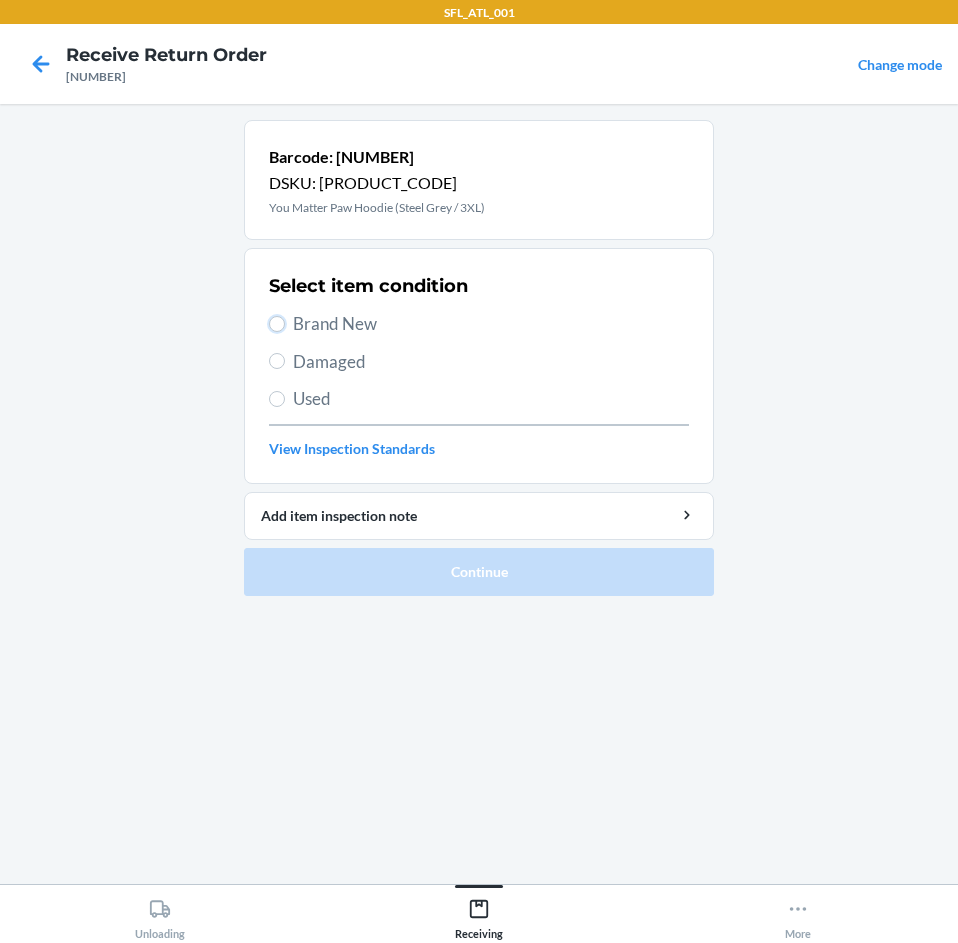 drag, startPoint x: 277, startPoint y: 322, endPoint x: 308, endPoint y: 340, distance: 35.846897 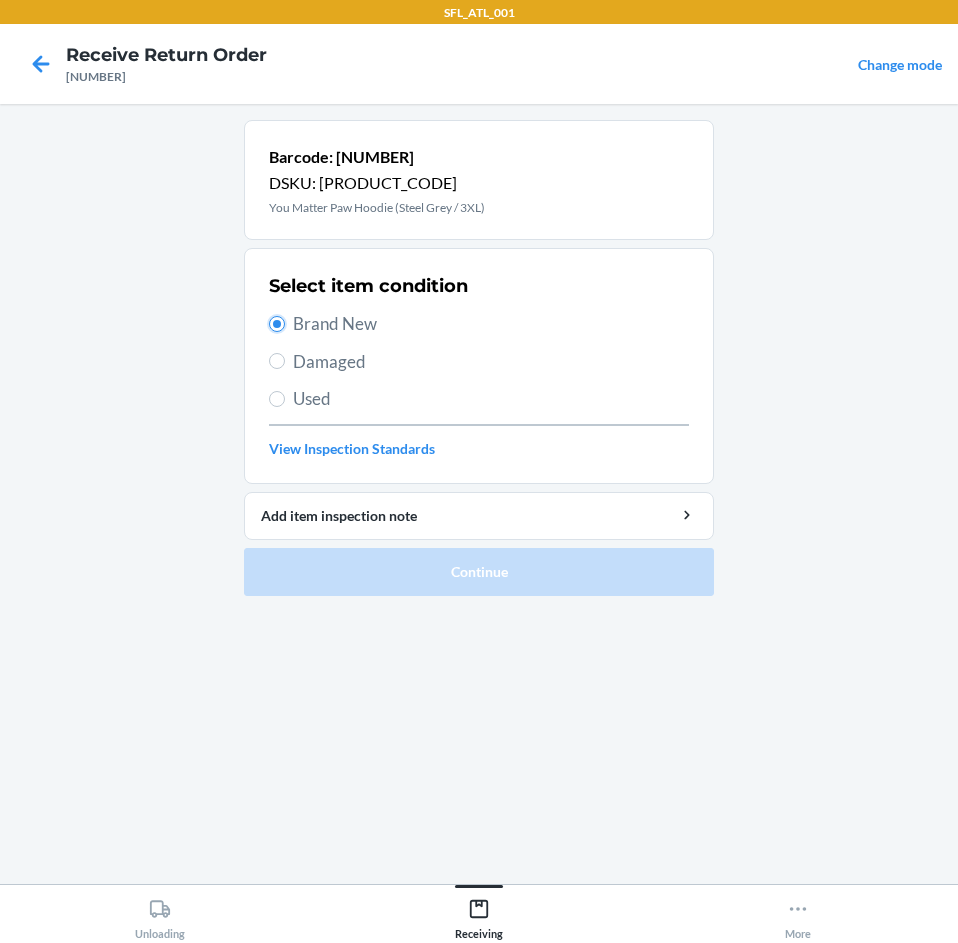 radio on "true" 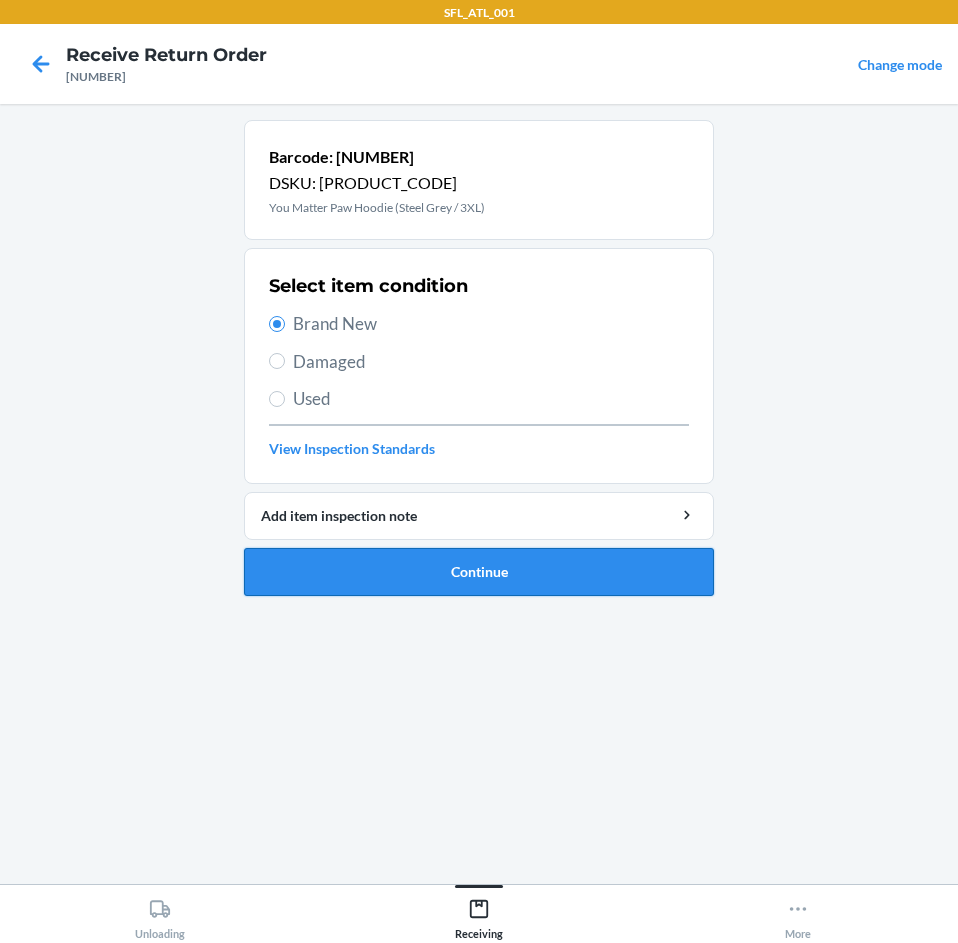 click on "Continue" at bounding box center [479, 572] 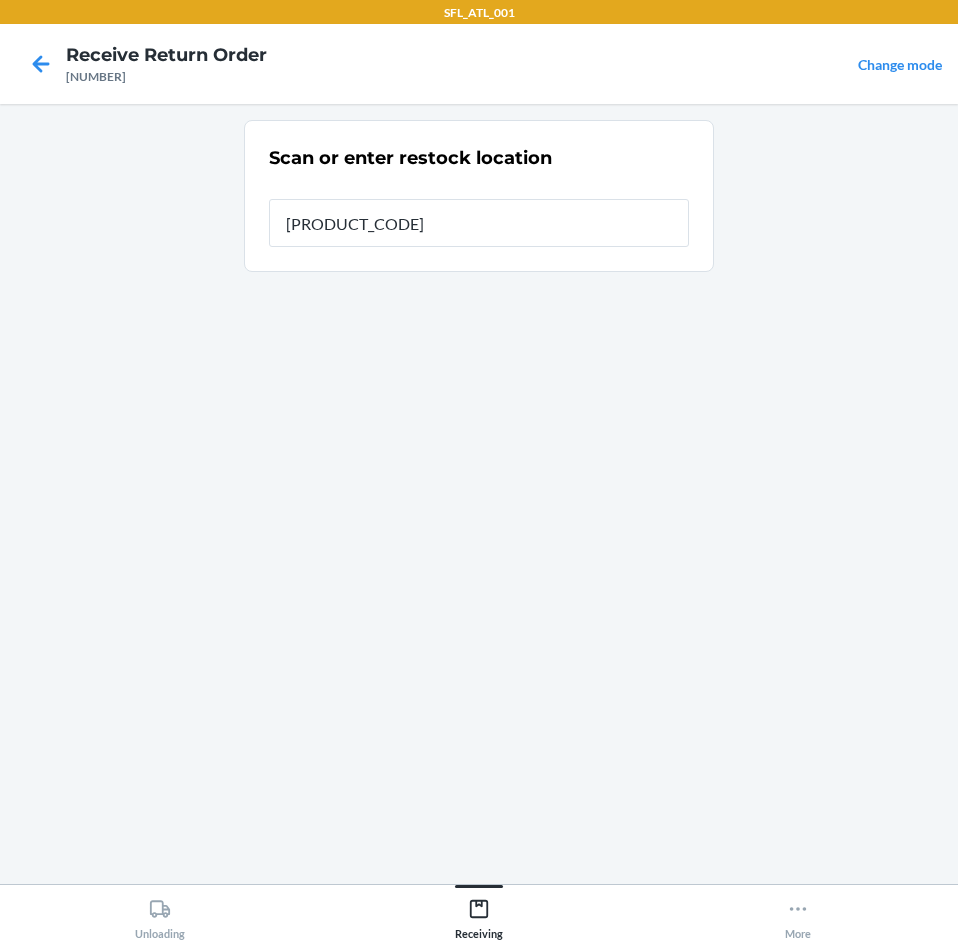 type on "[PRODUCT_CODE]" 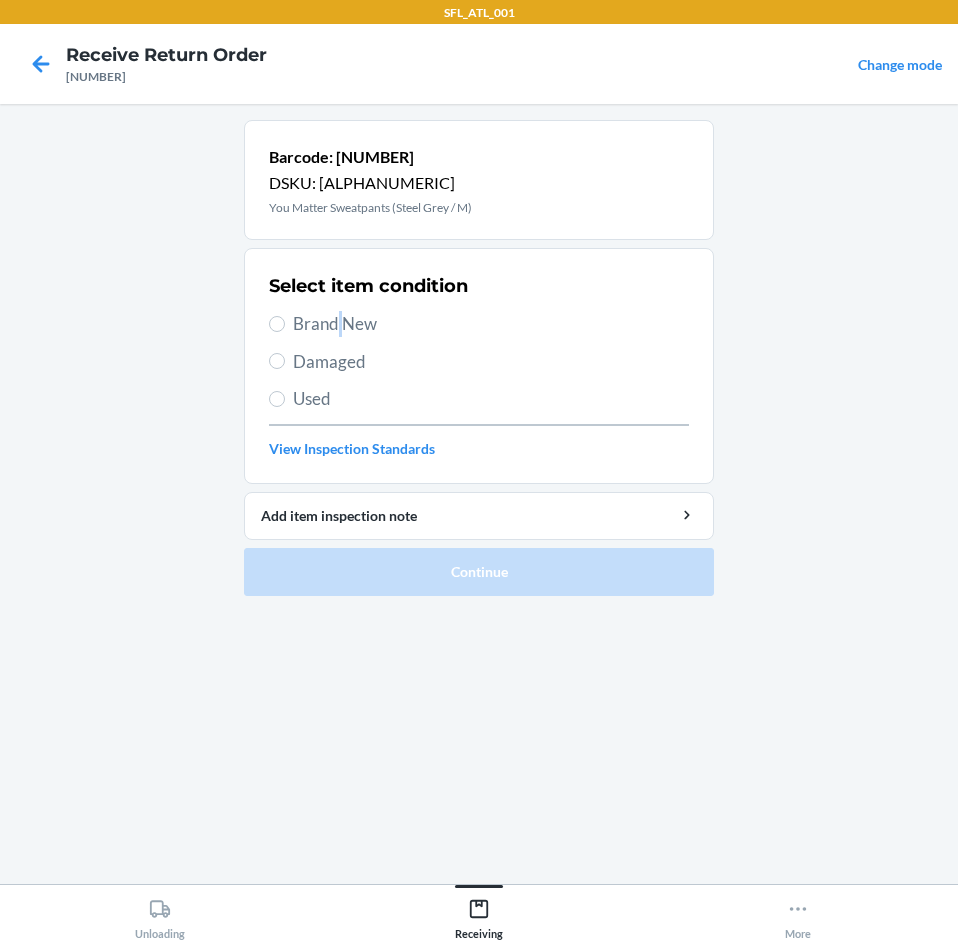 click on "Brand New" at bounding box center [491, 324] 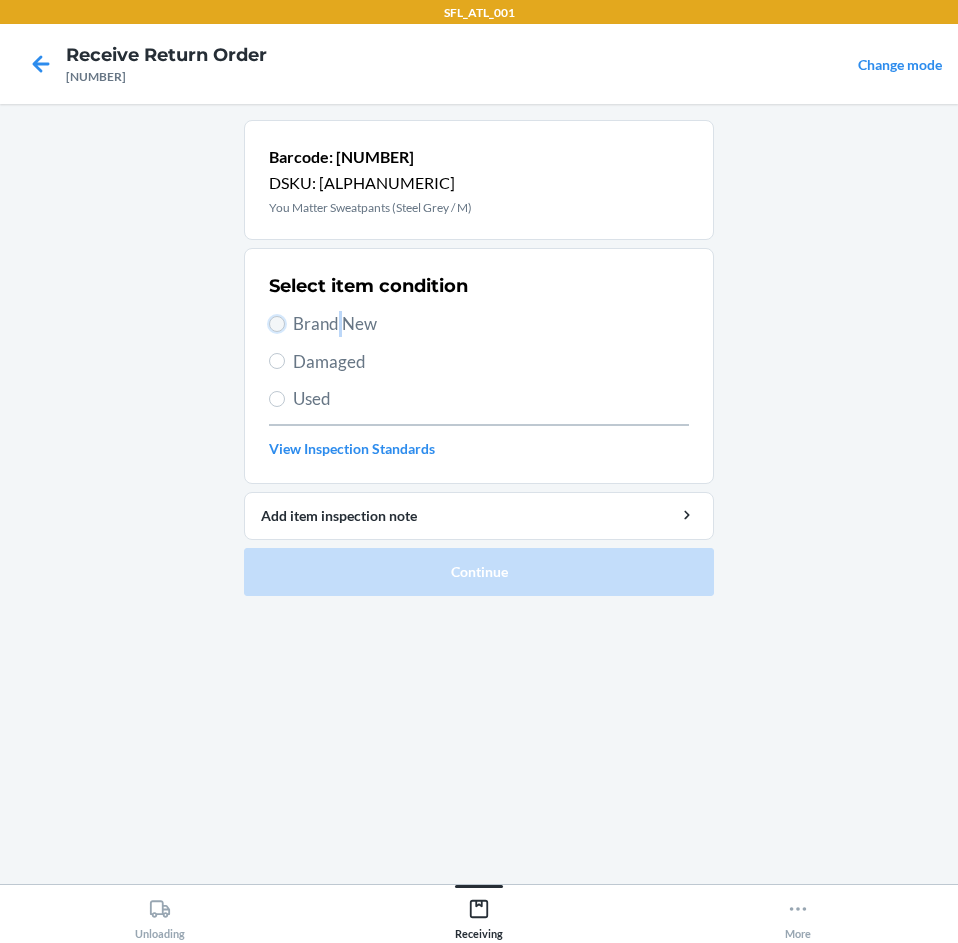 click on "Brand New" at bounding box center (277, 324) 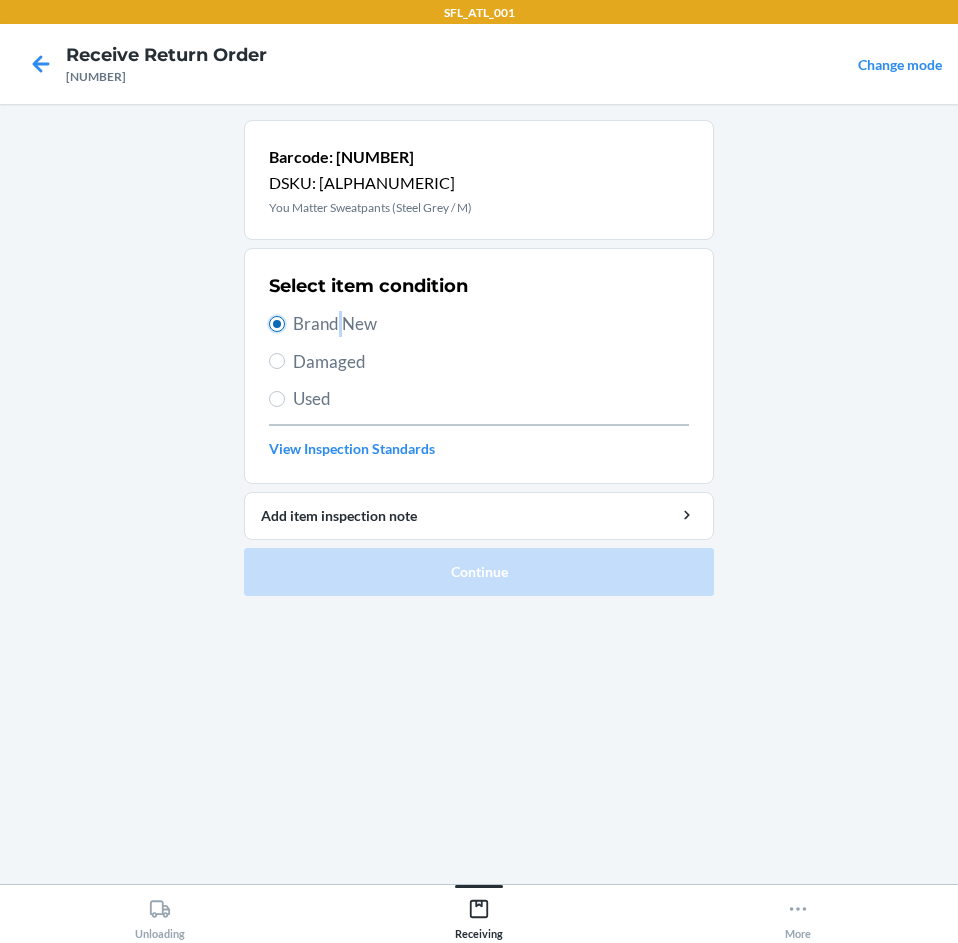 radio on "true" 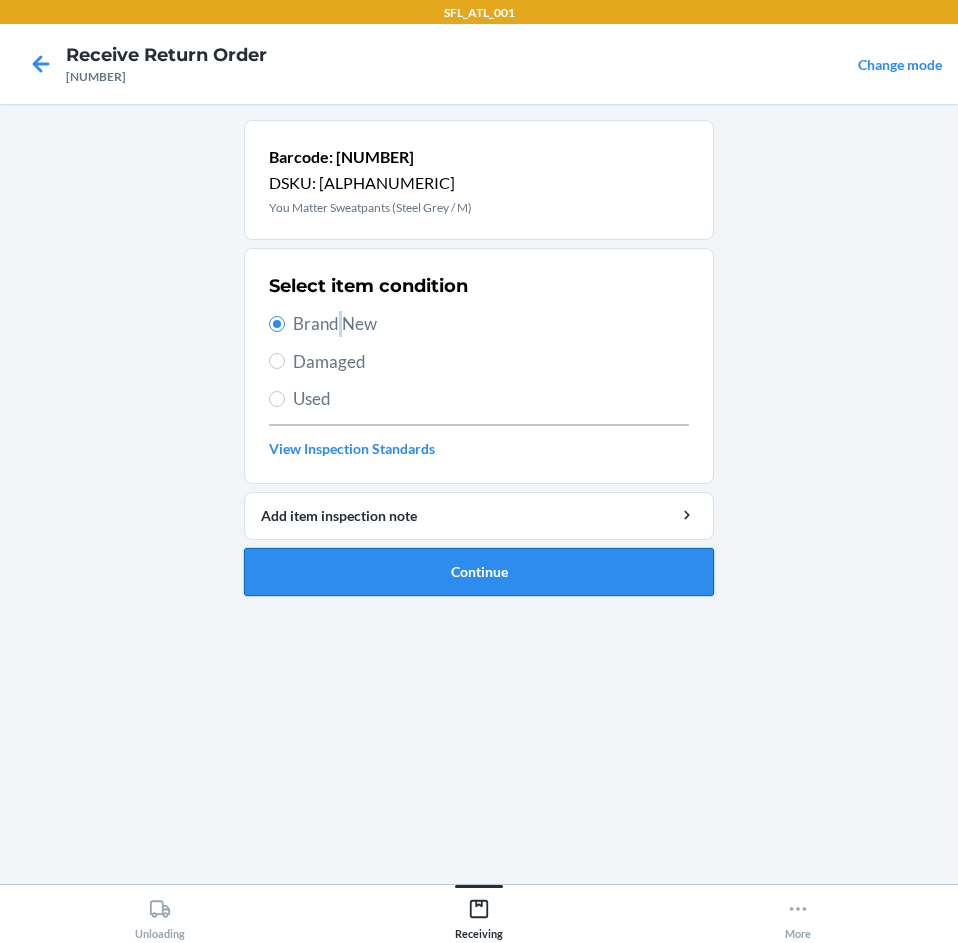 click on "Continue" at bounding box center [479, 572] 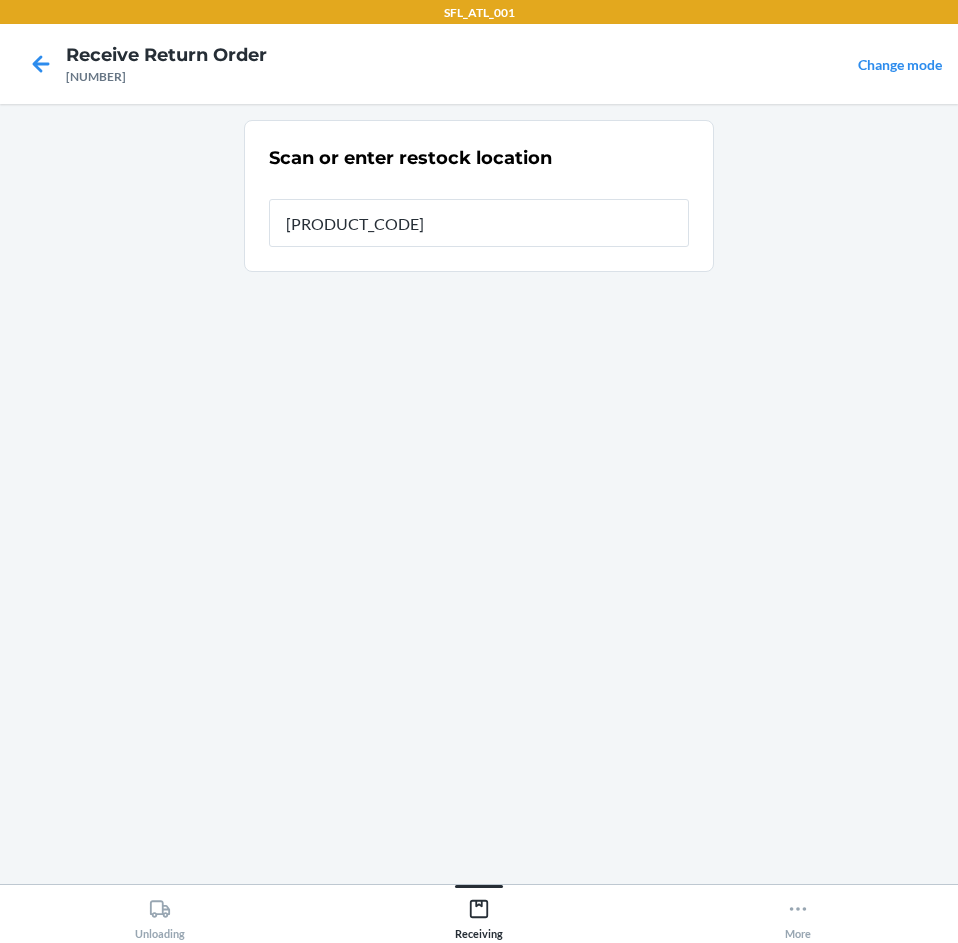 type on "[PRODUCT_CODE]" 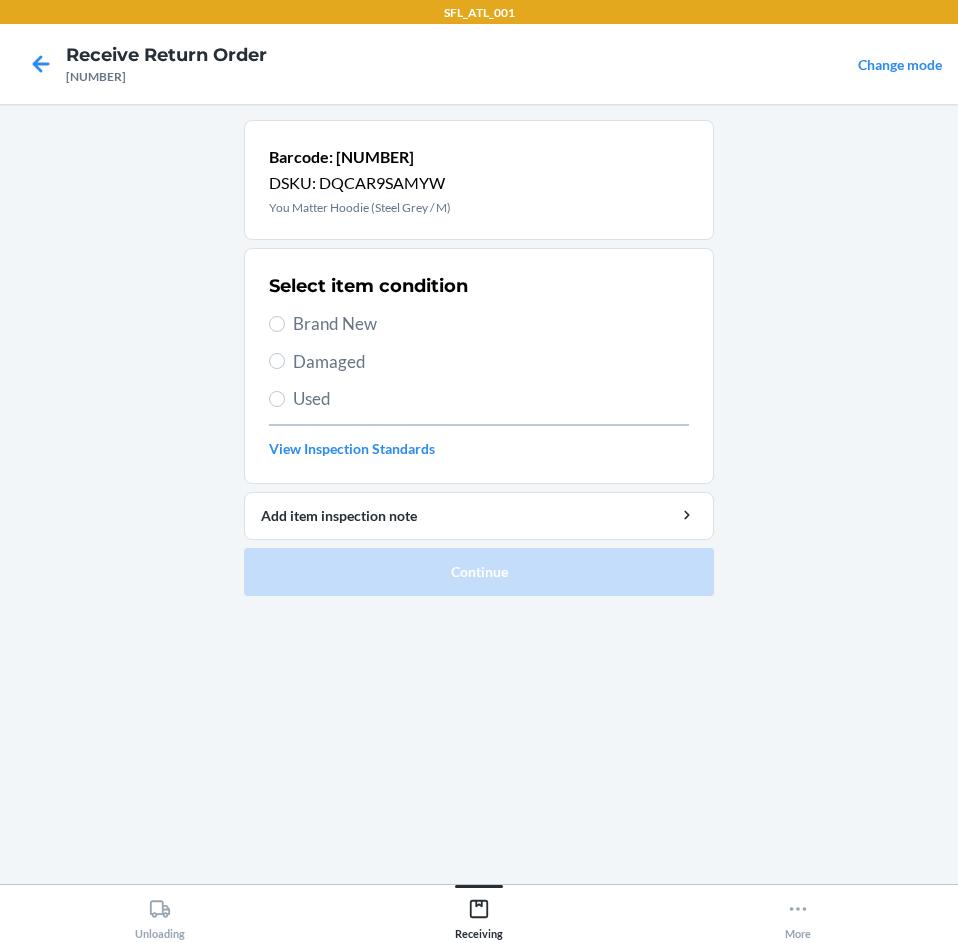 click on "Brand New" at bounding box center (491, 324) 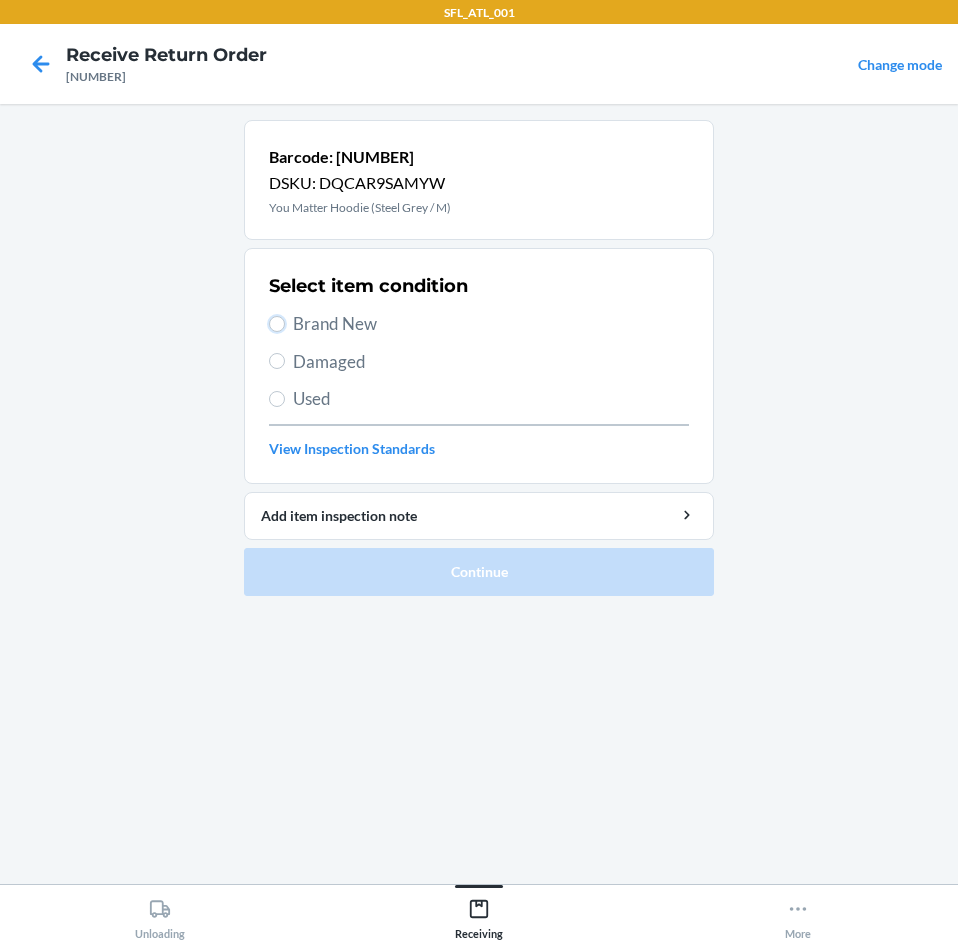click on "Brand New" at bounding box center (277, 324) 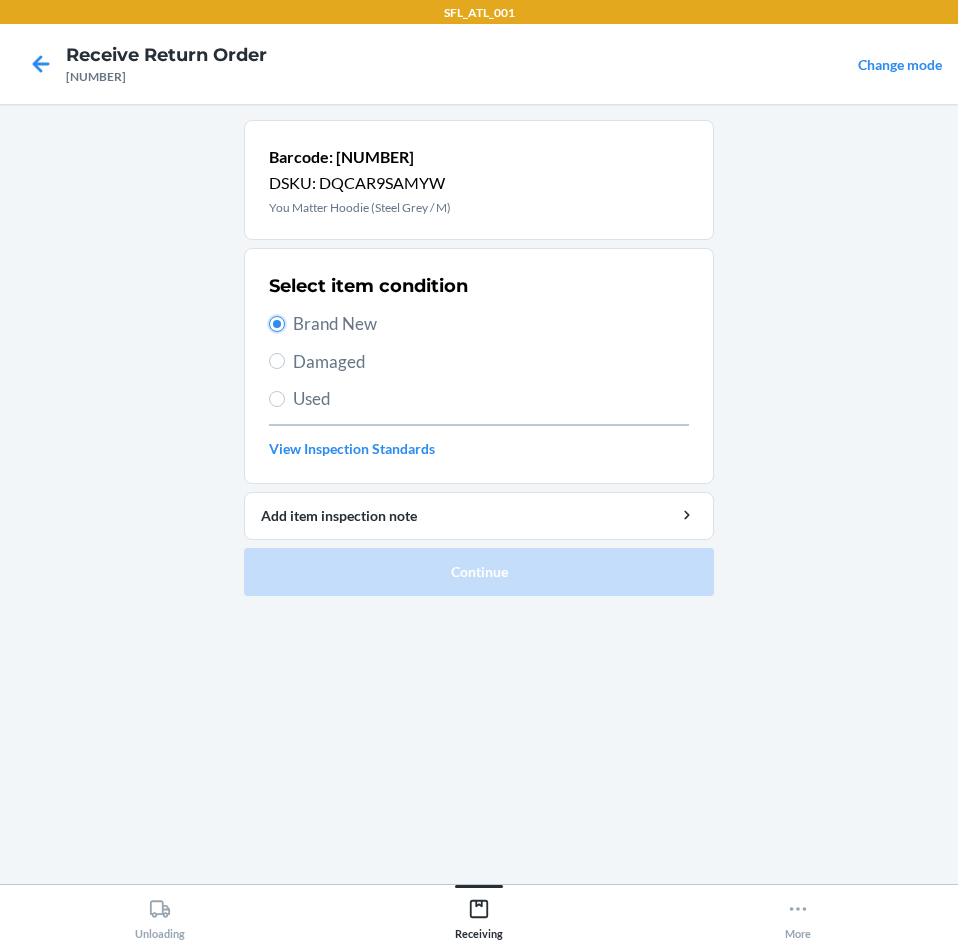 radio on "true" 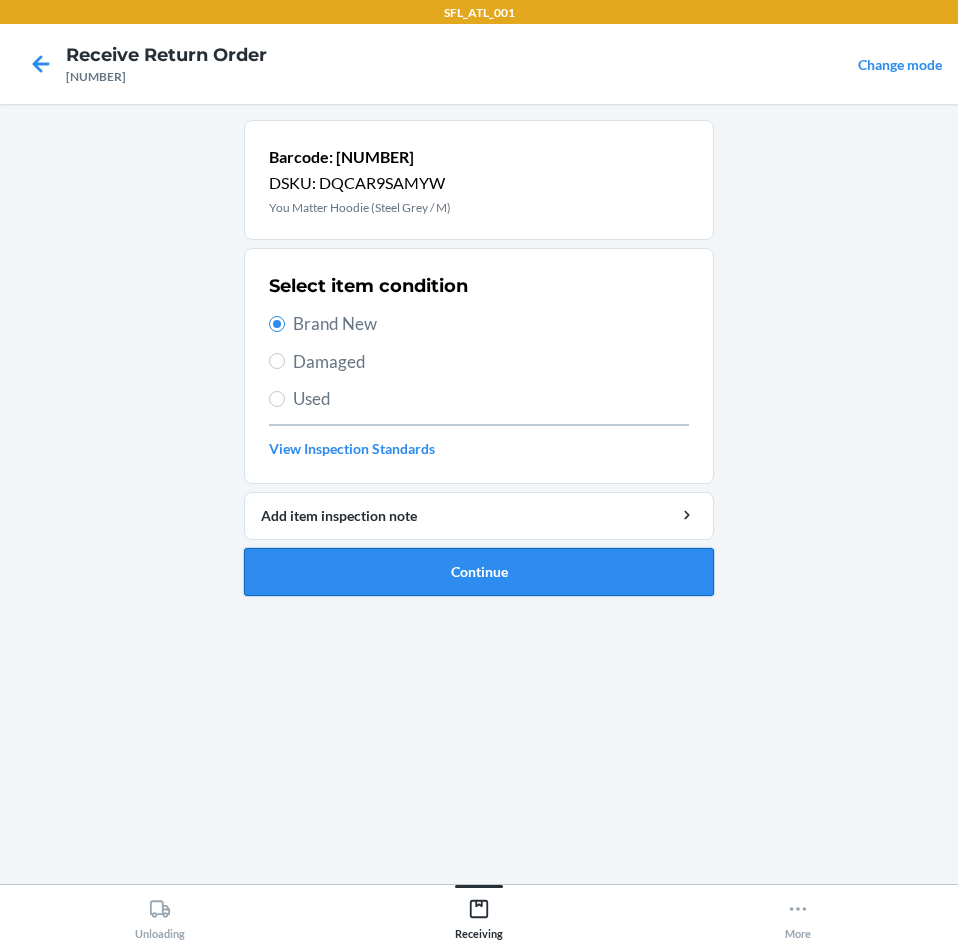 click on "Continue" at bounding box center [479, 572] 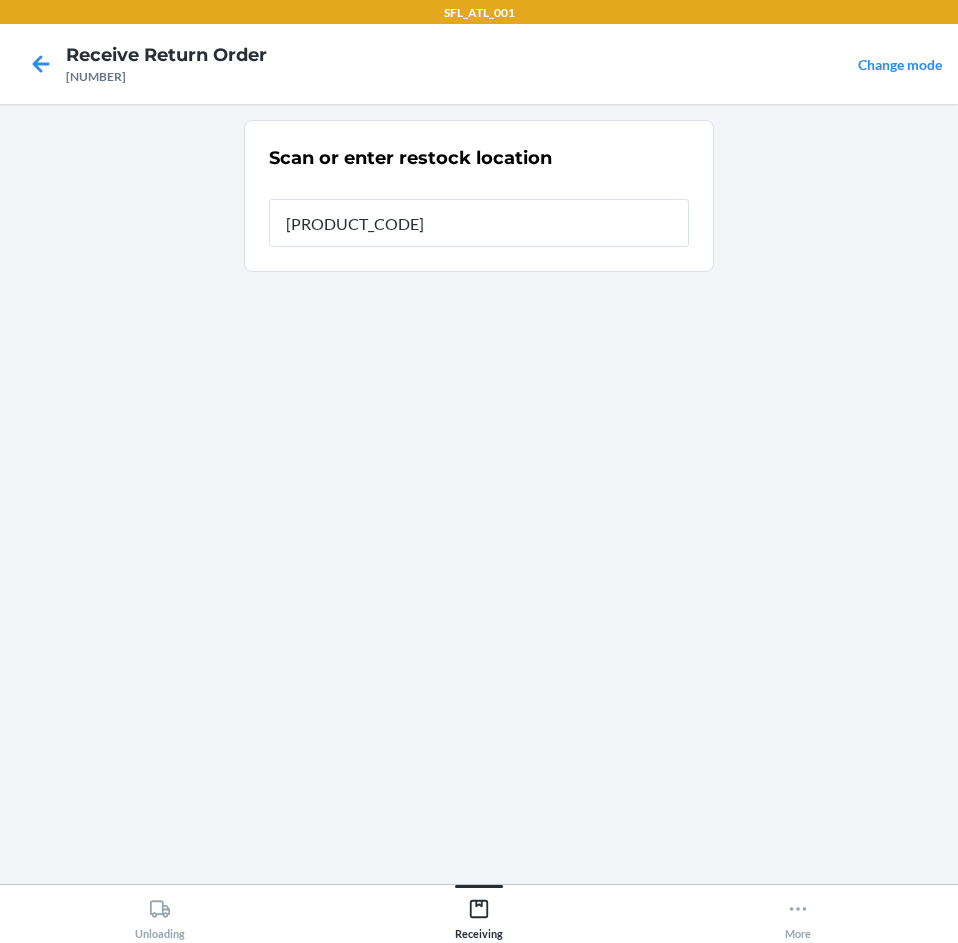 type on "[PRODUCT_CODE]" 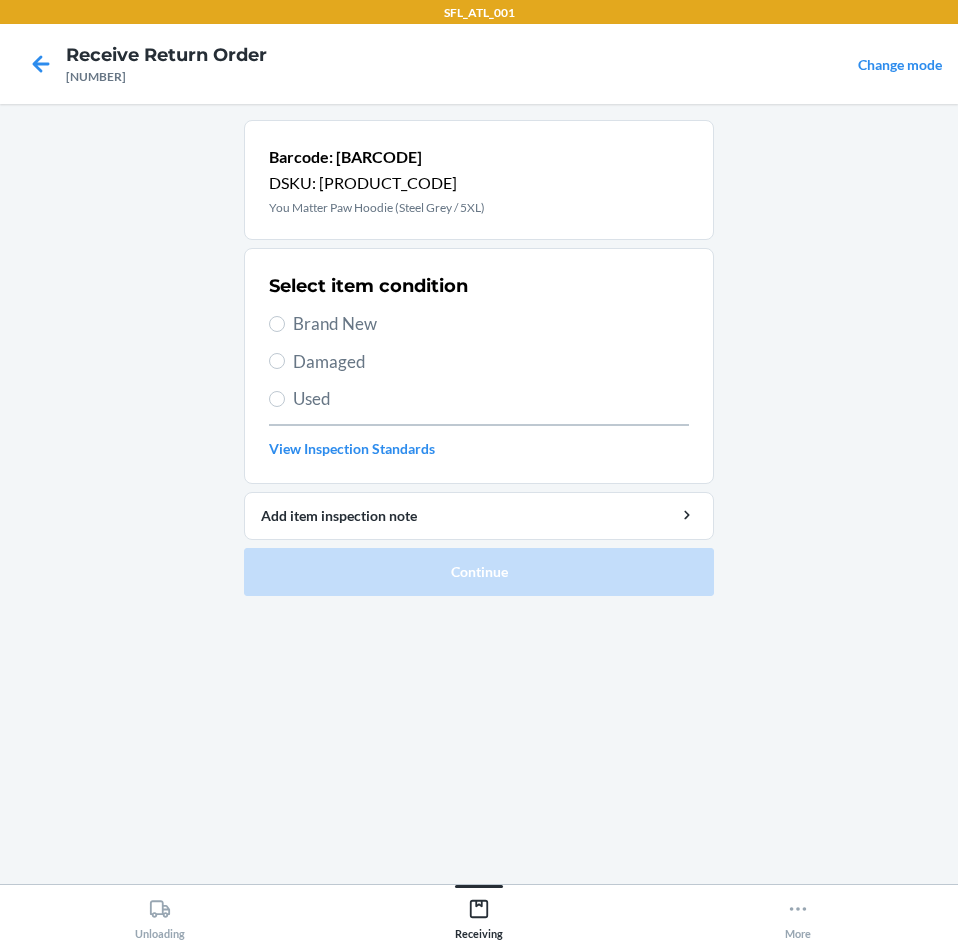 click on "Brand New" at bounding box center [479, 324] 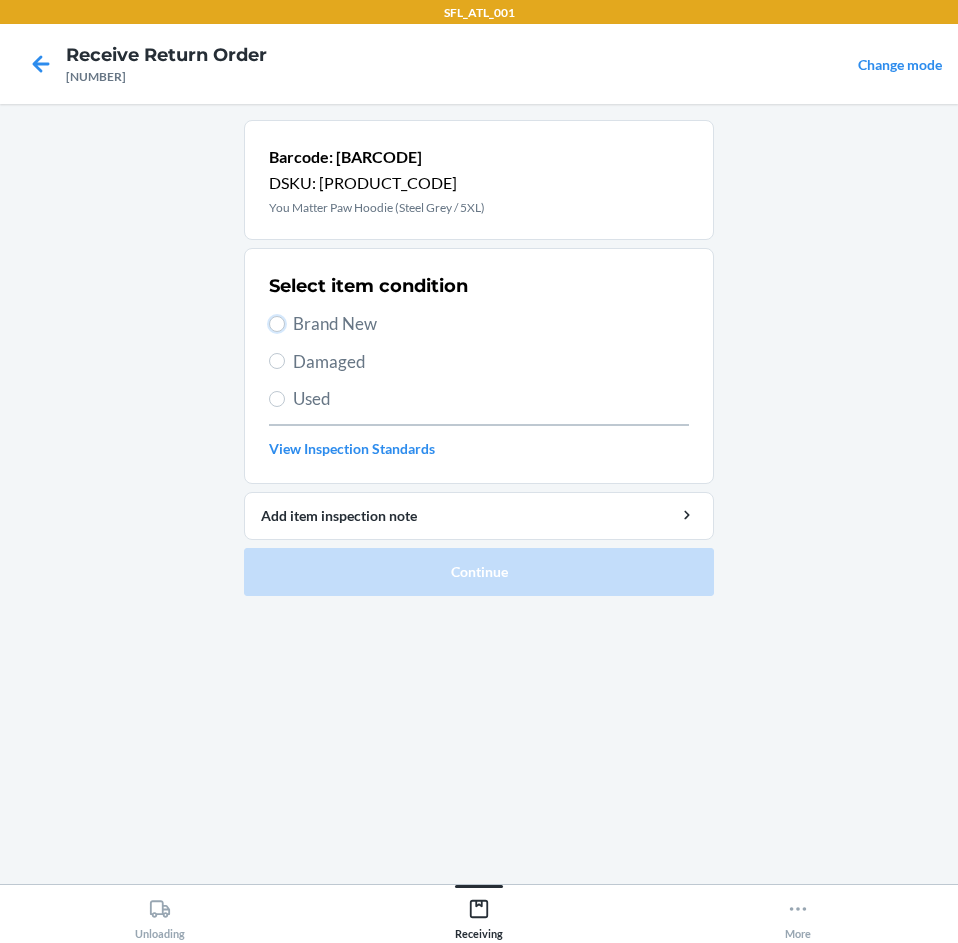 click on "Brand New" at bounding box center [277, 324] 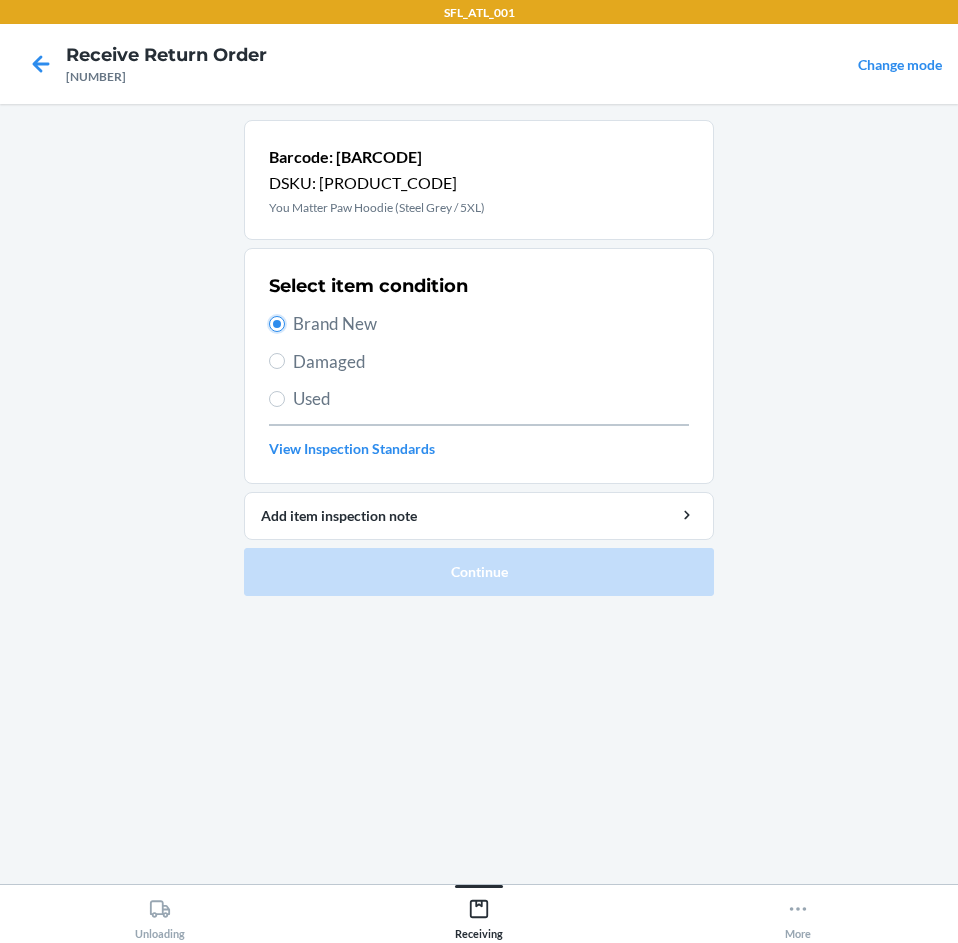 radio on "true" 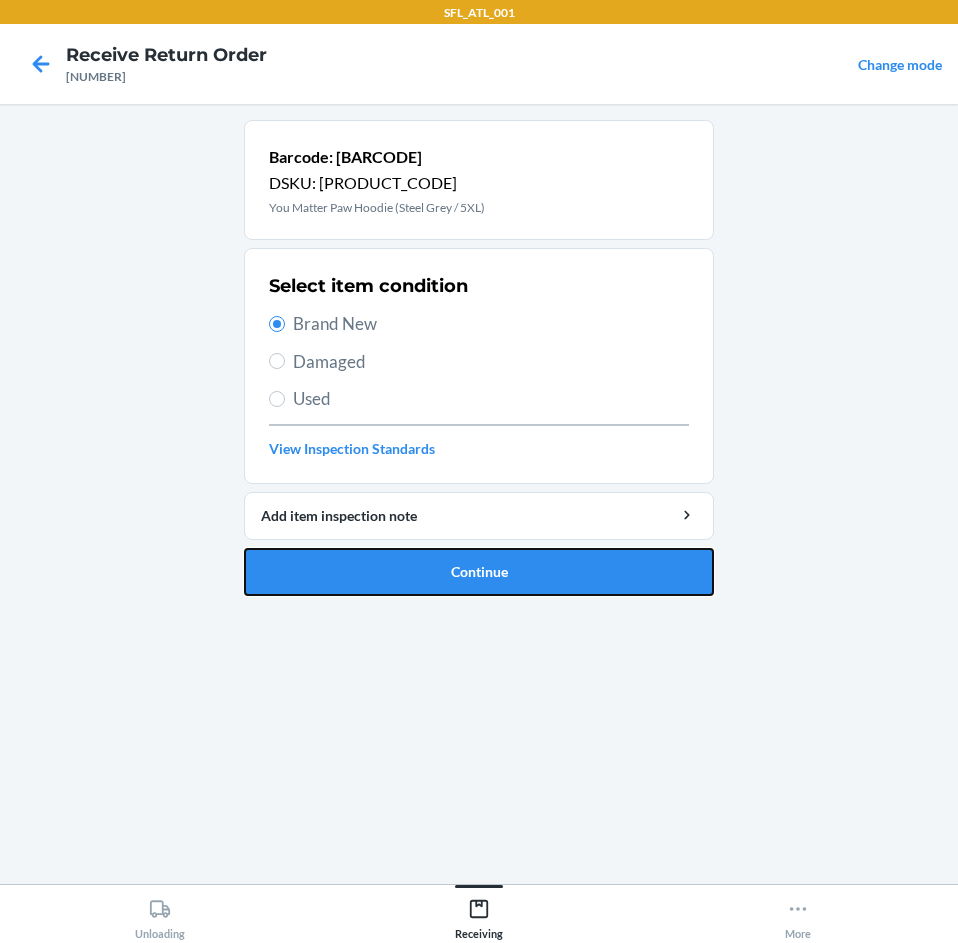click on "Continue" at bounding box center (479, 572) 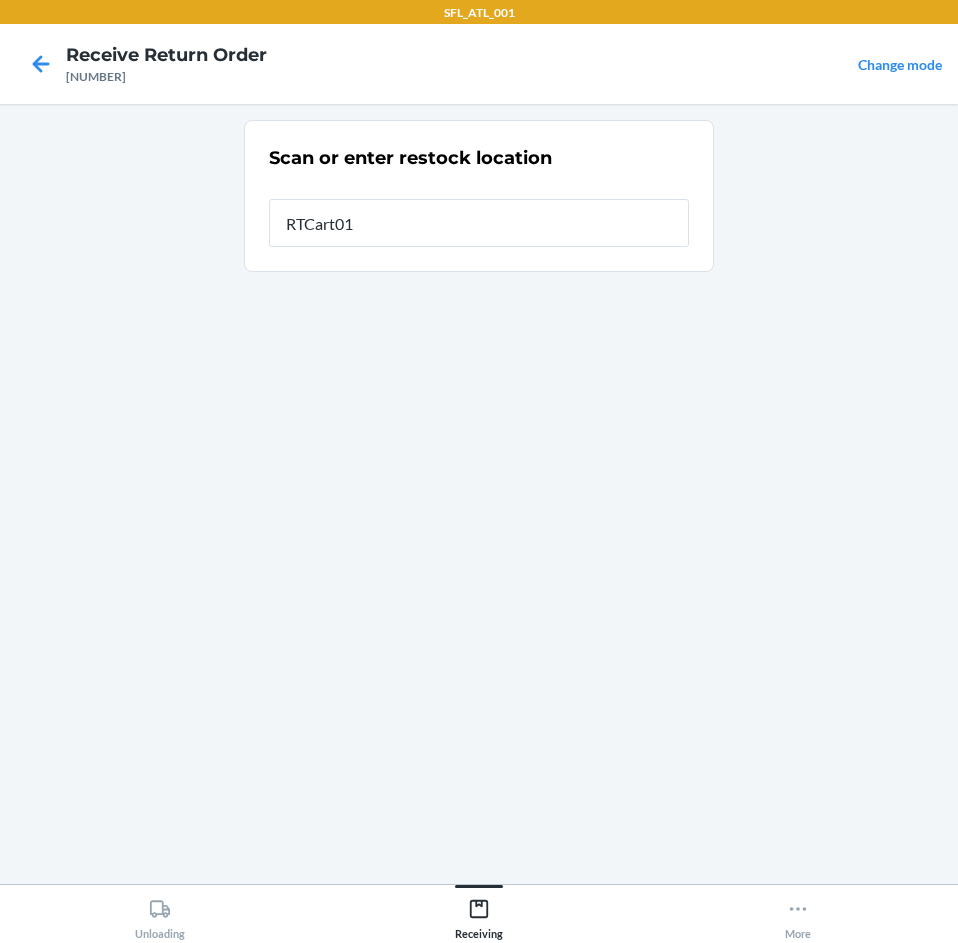 type on "[PRODUCT_CODE]" 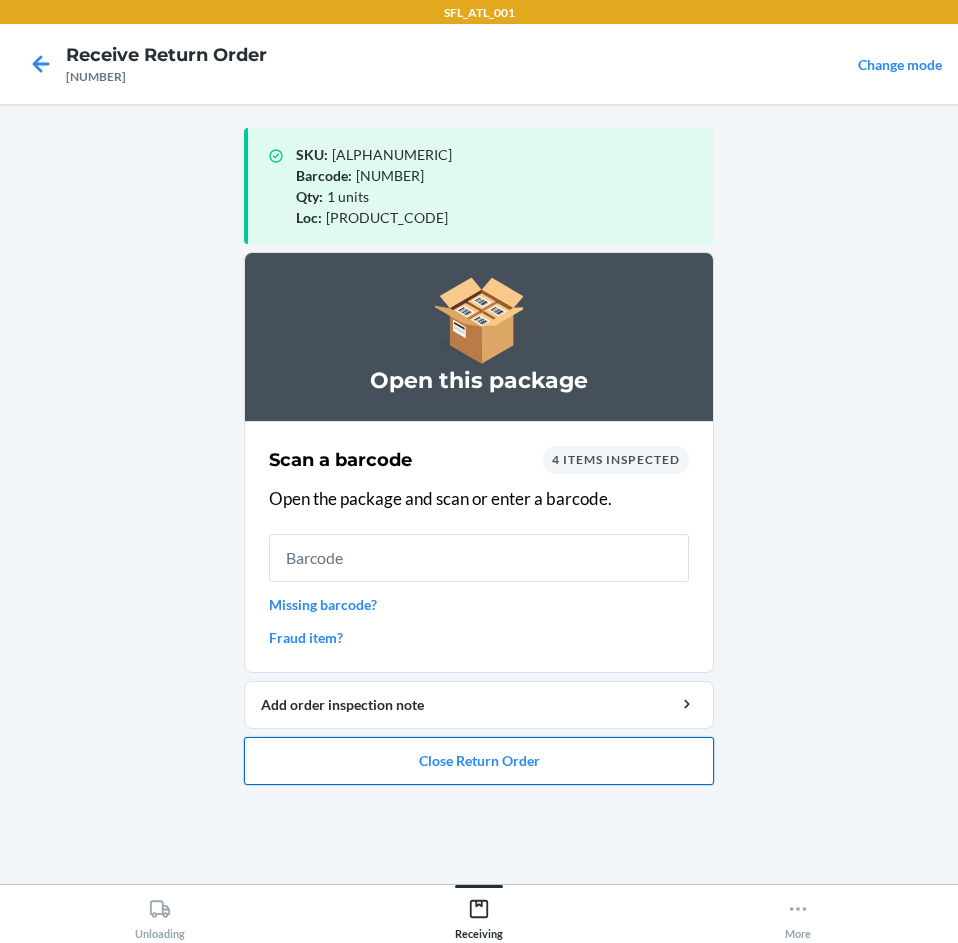click on "Close Return Order" at bounding box center [479, 761] 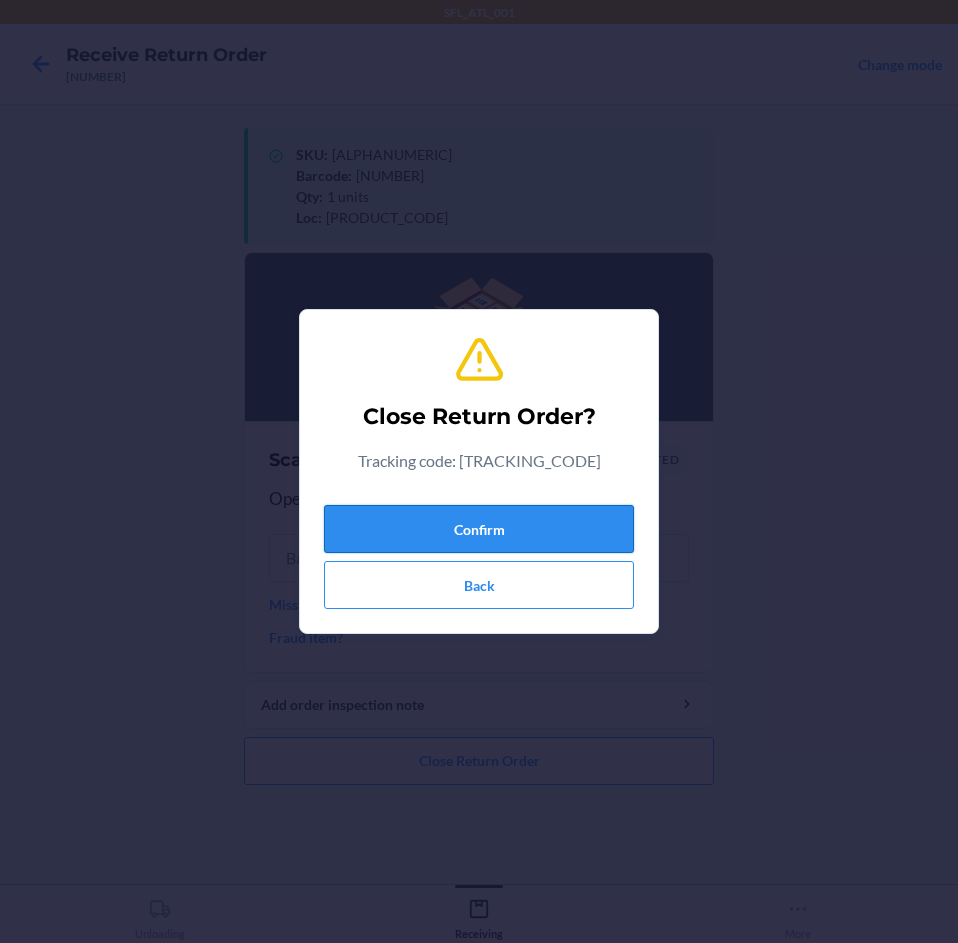 click on "Confirm" at bounding box center [479, 529] 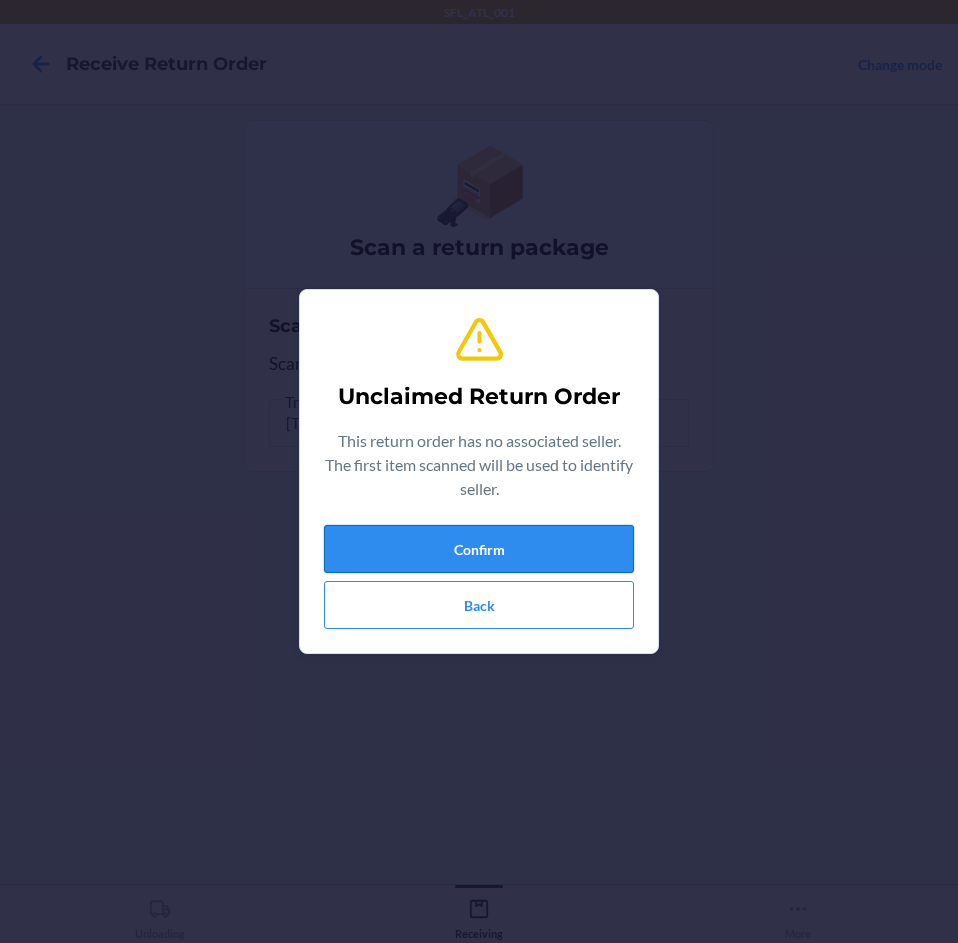 click on "Confirm" at bounding box center (479, 549) 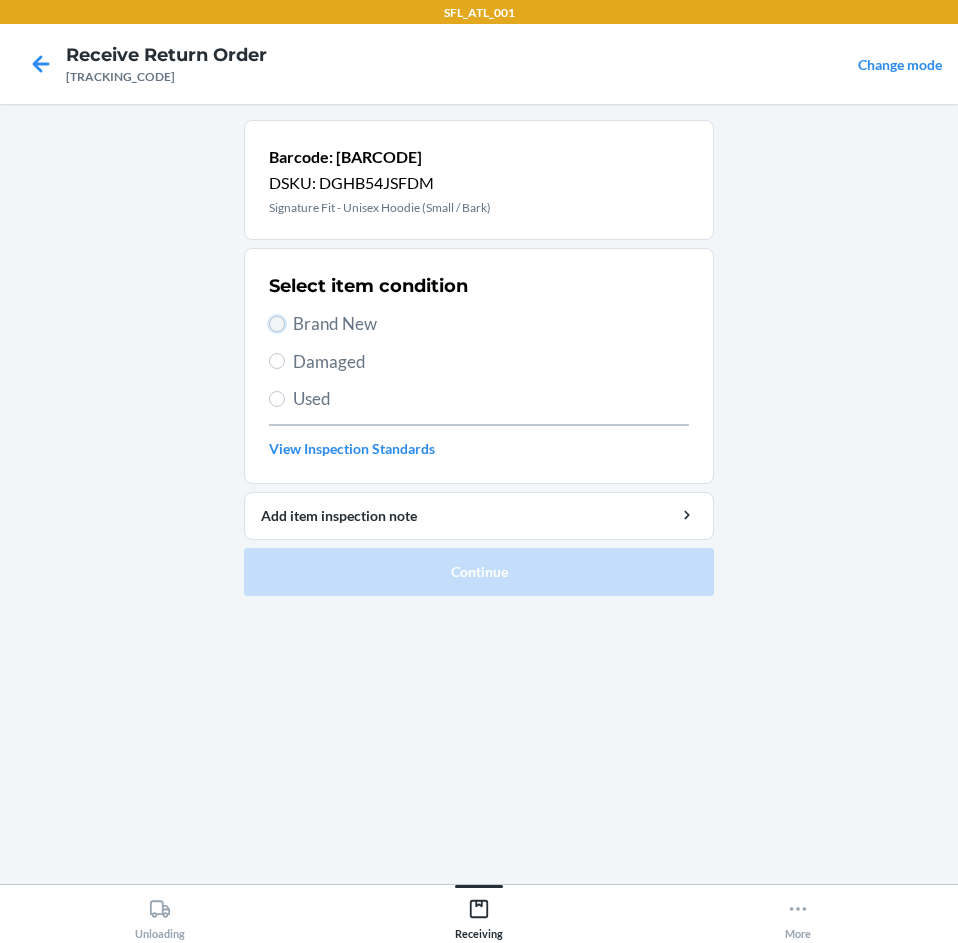 click on "Brand New" at bounding box center [277, 324] 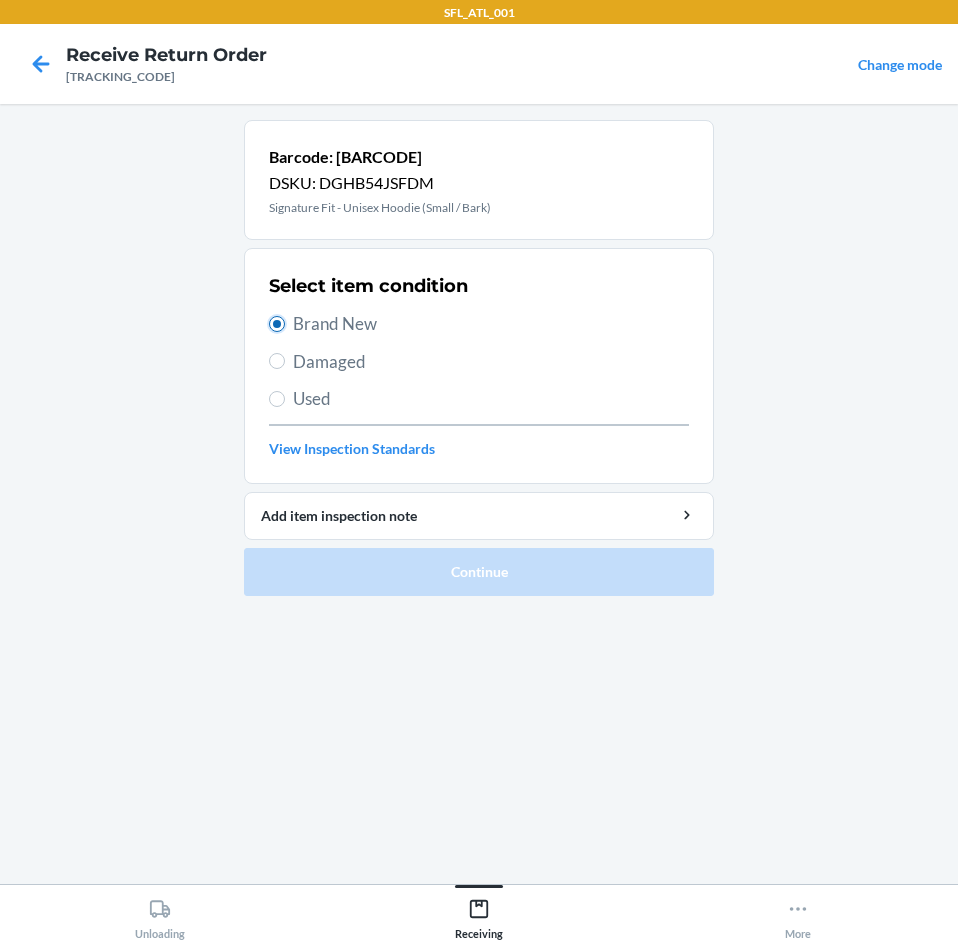 radio on "true" 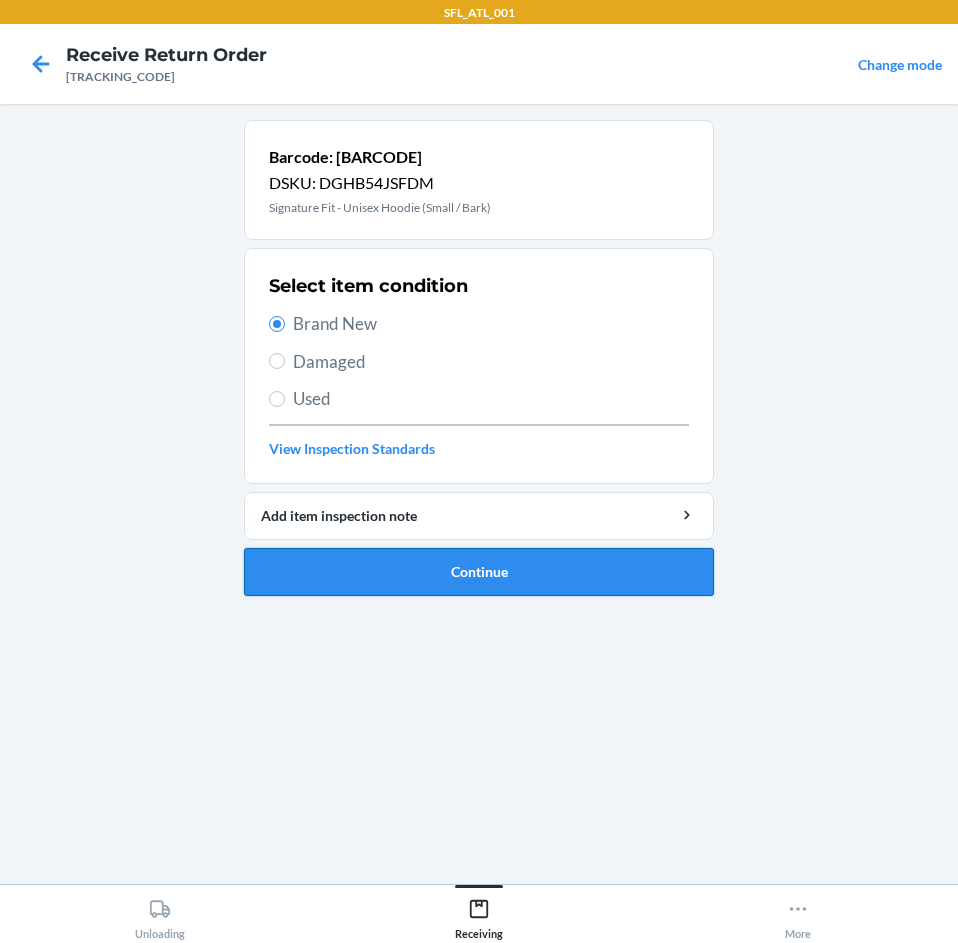 click on "Continue" at bounding box center [479, 572] 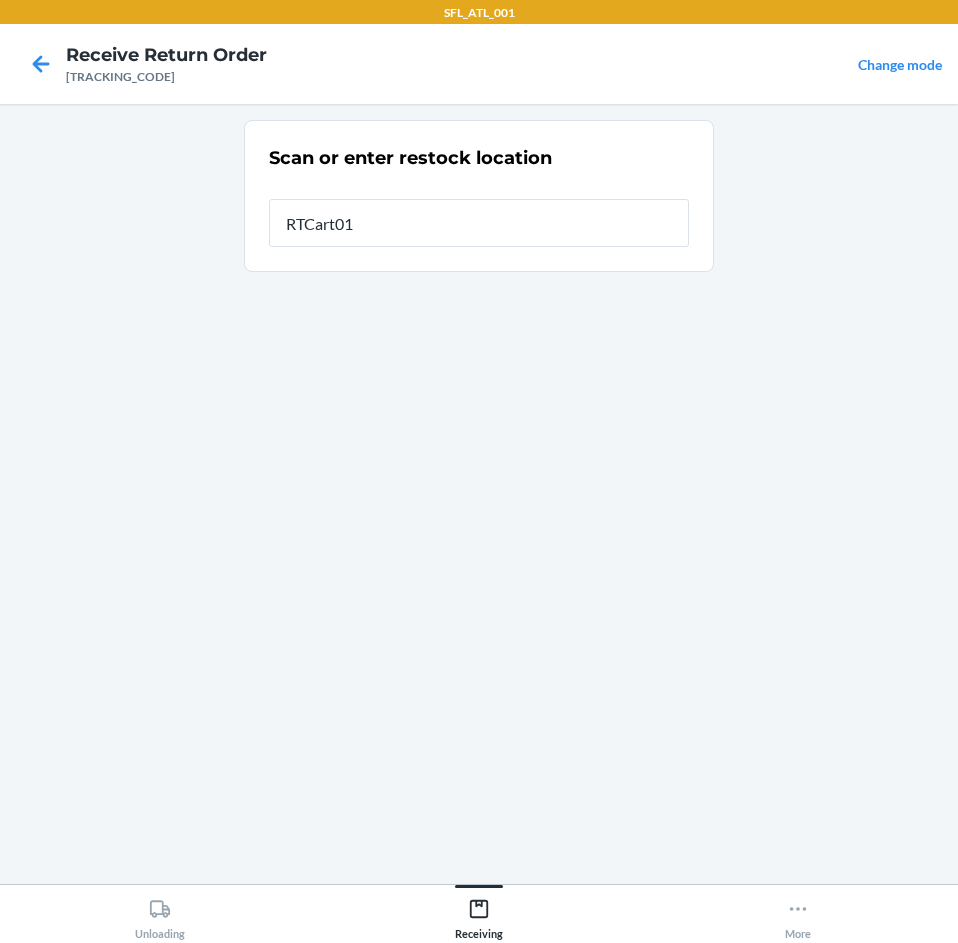type on "[PRODUCT_CODE]" 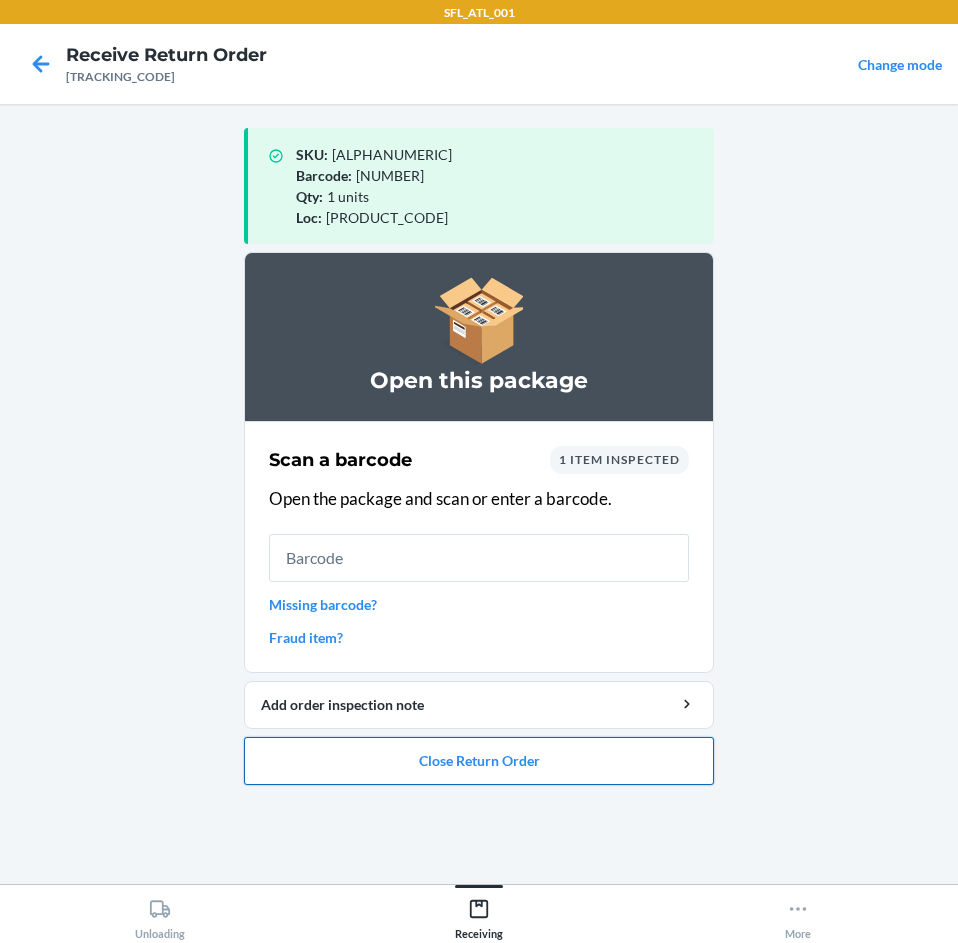 click on "Close Return Order" at bounding box center [479, 761] 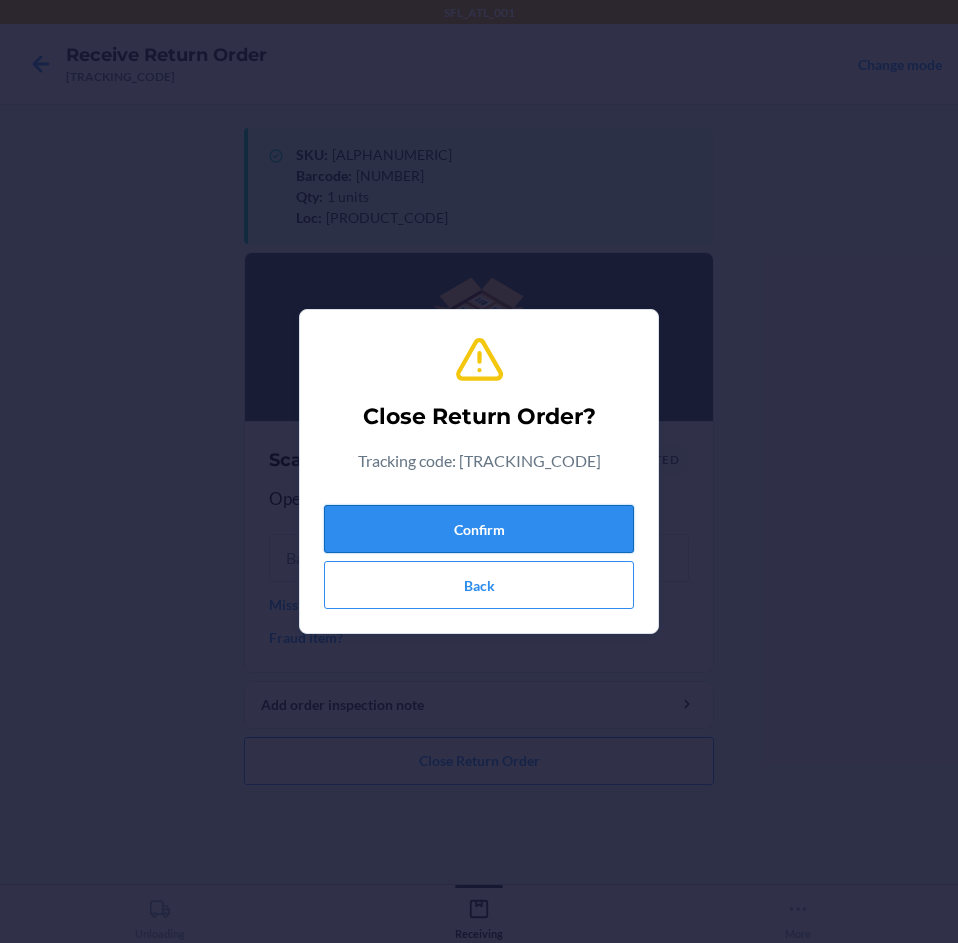 click on "Confirm" at bounding box center (479, 529) 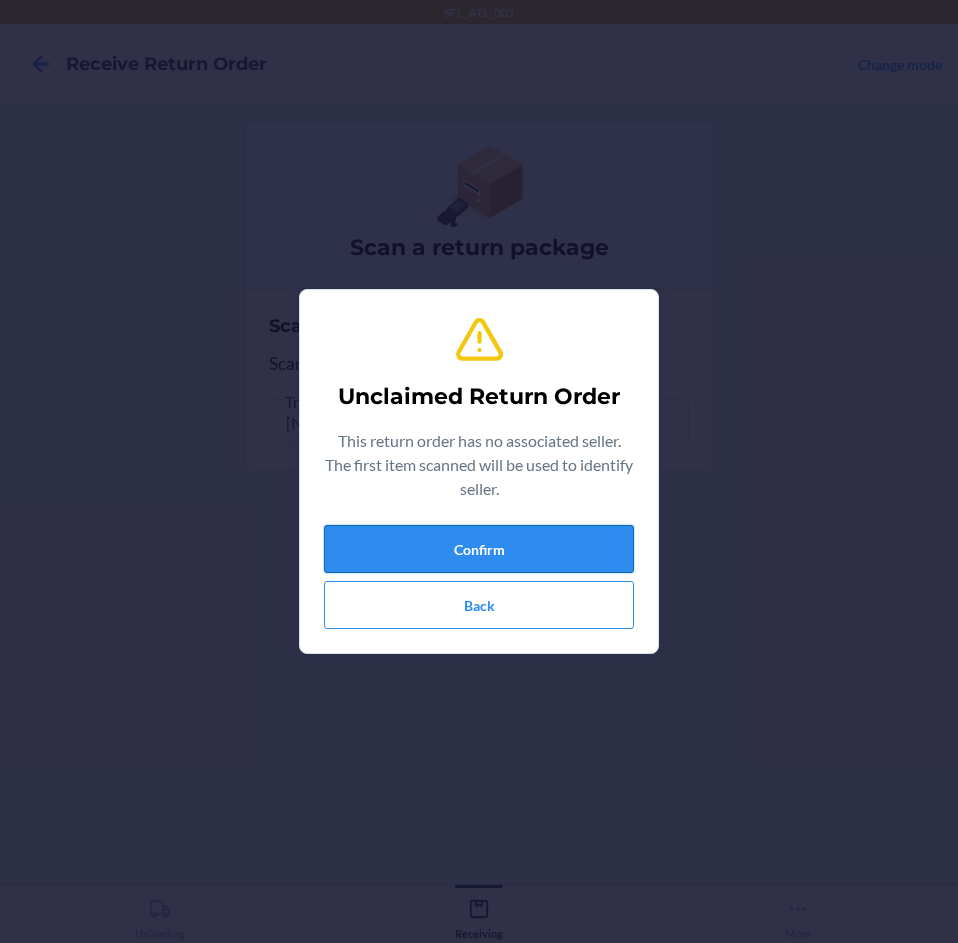 click on "Confirm" at bounding box center [479, 549] 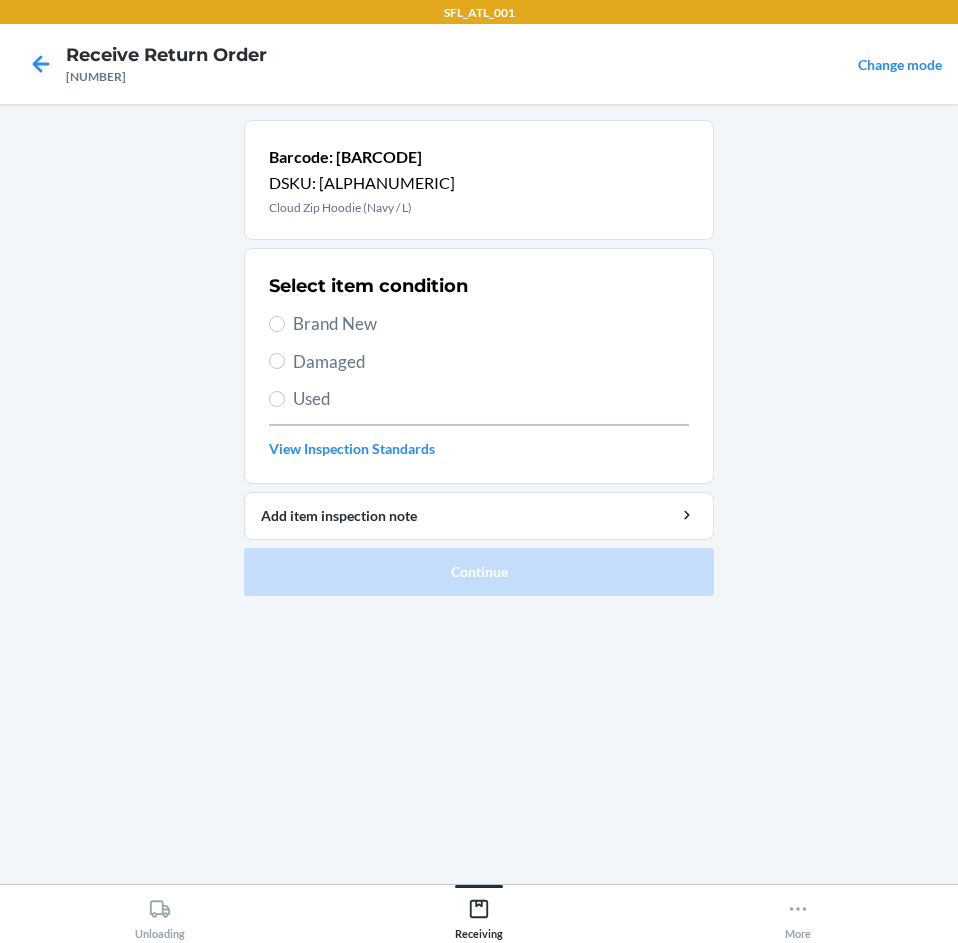 click on "Brand New" at bounding box center (491, 324) 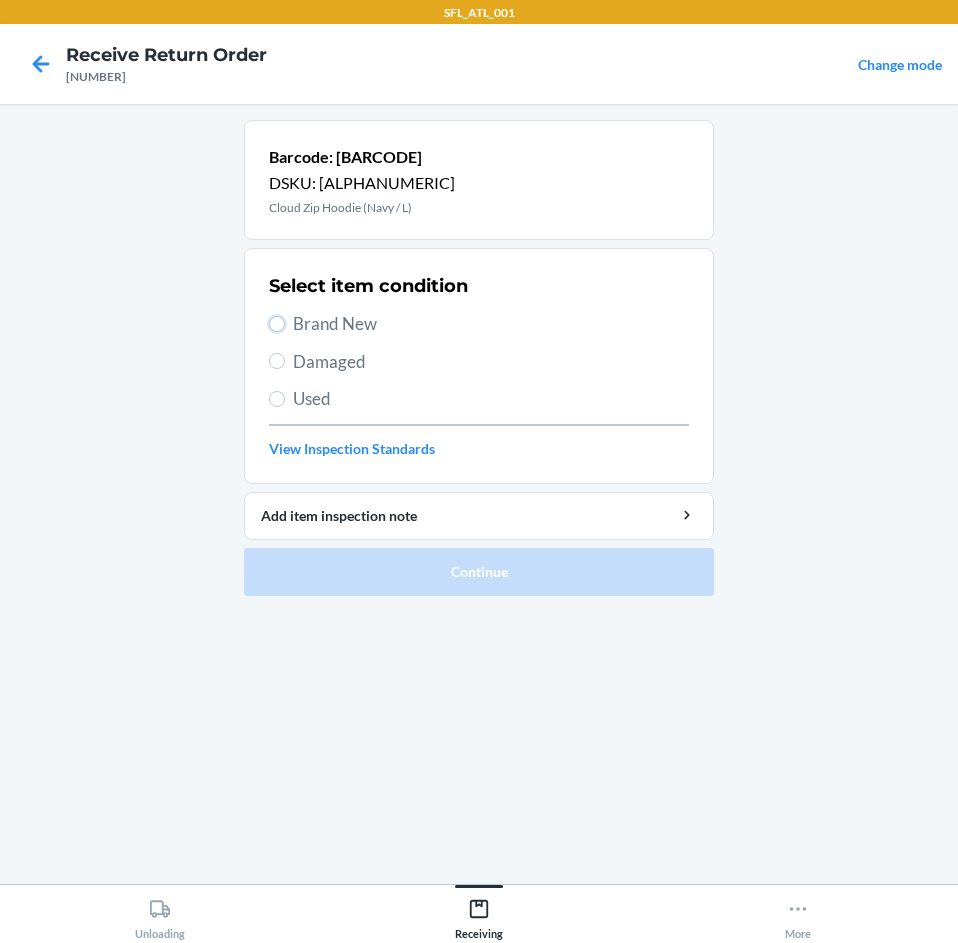 click on "Brand New" at bounding box center (277, 324) 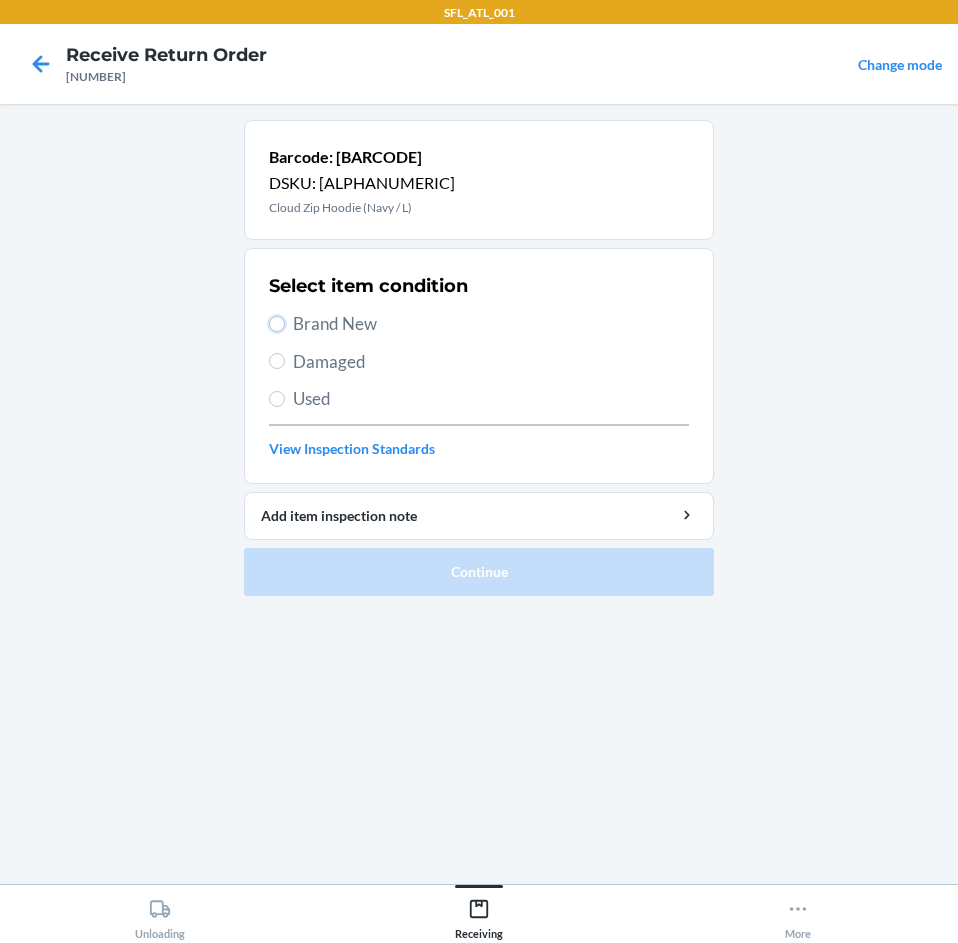 radio on "true" 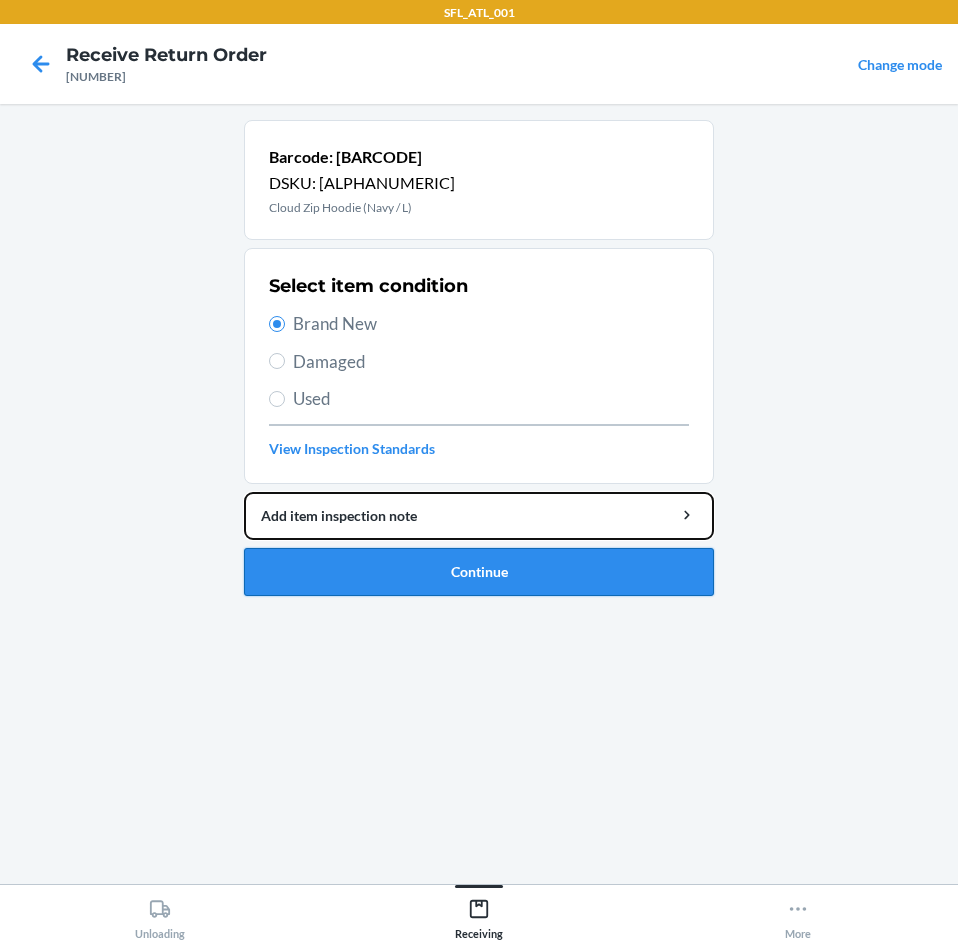 drag, startPoint x: 482, startPoint y: 537, endPoint x: 486, endPoint y: 550, distance: 13.601471 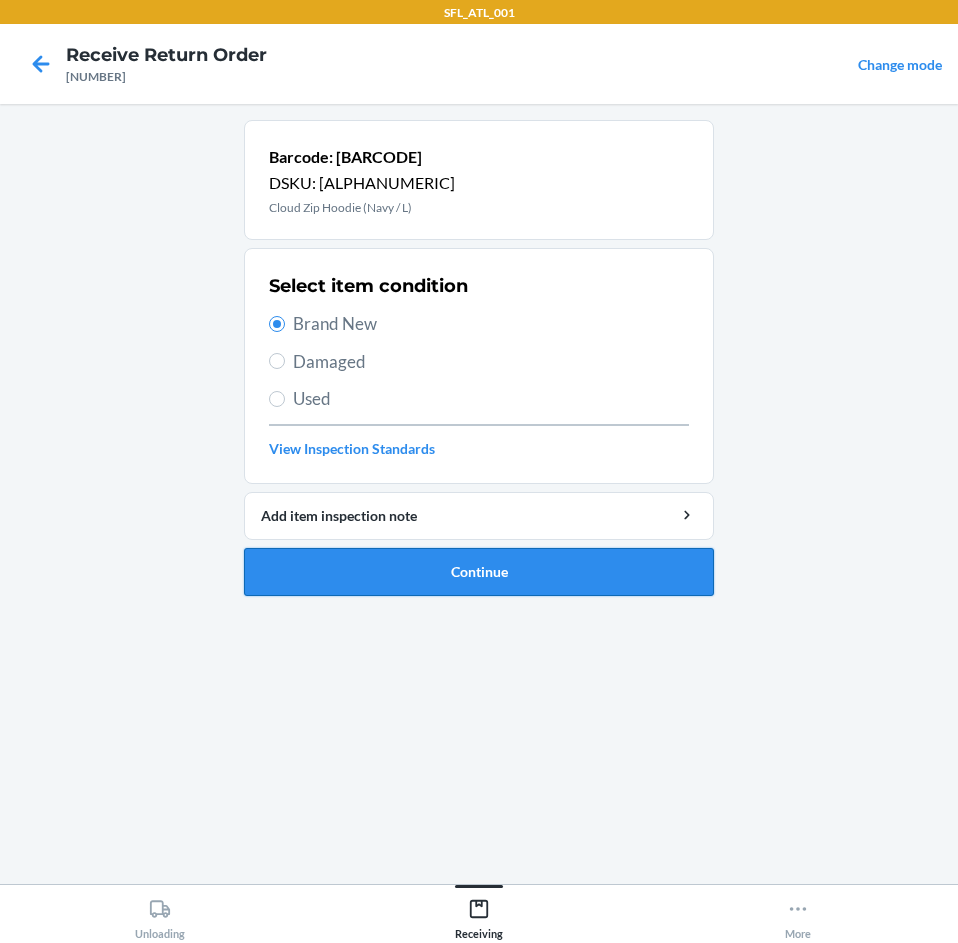 click on "Continue" at bounding box center (479, 572) 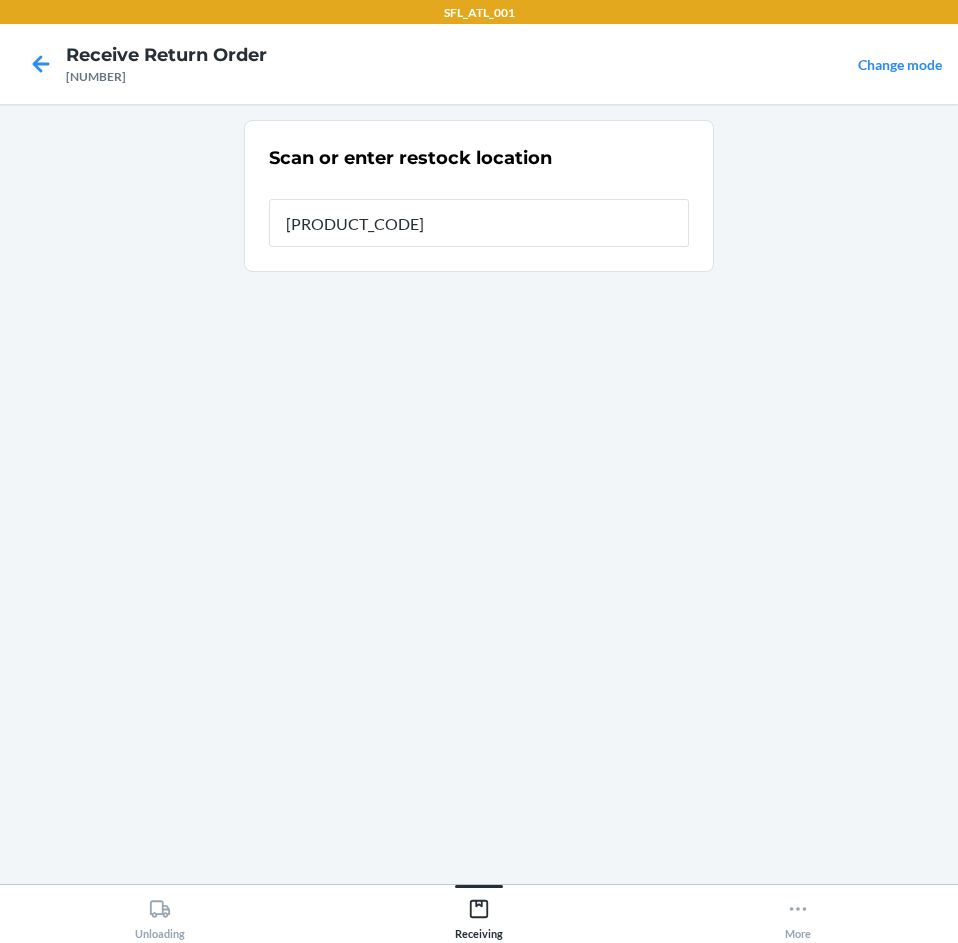 type on "[PRODUCT_CODE]" 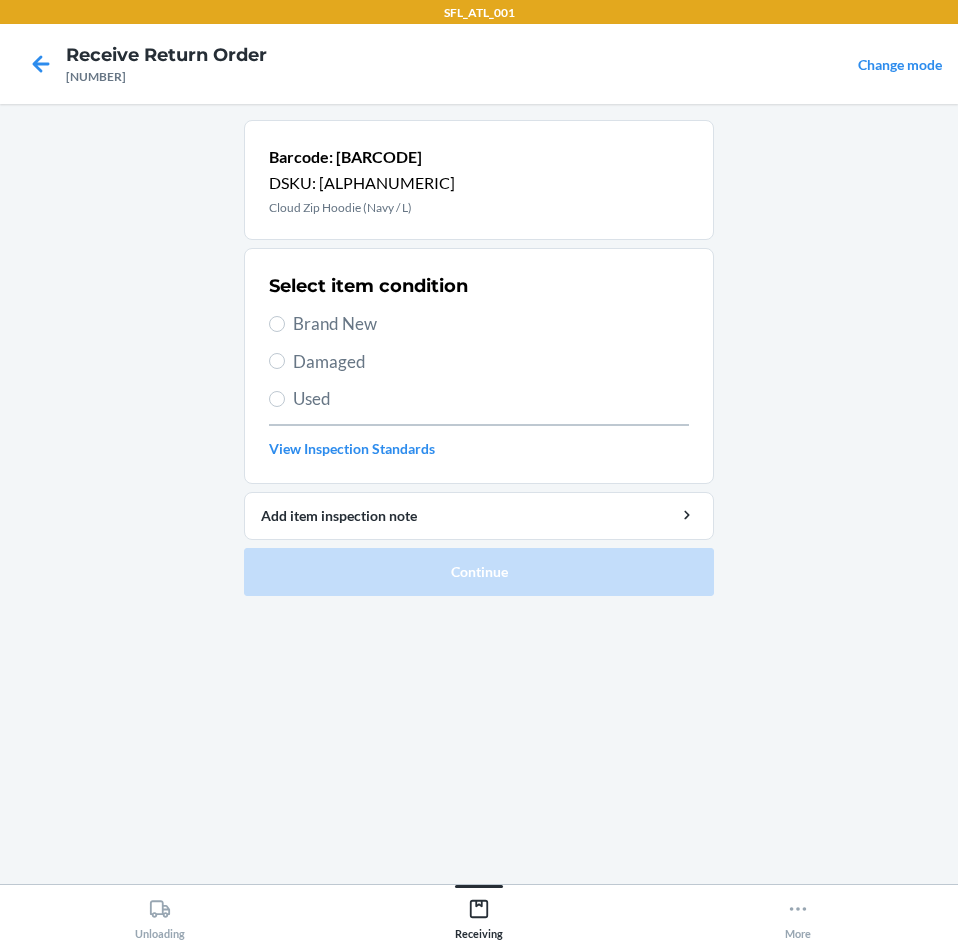 click on "Brand New" at bounding box center [491, 324] 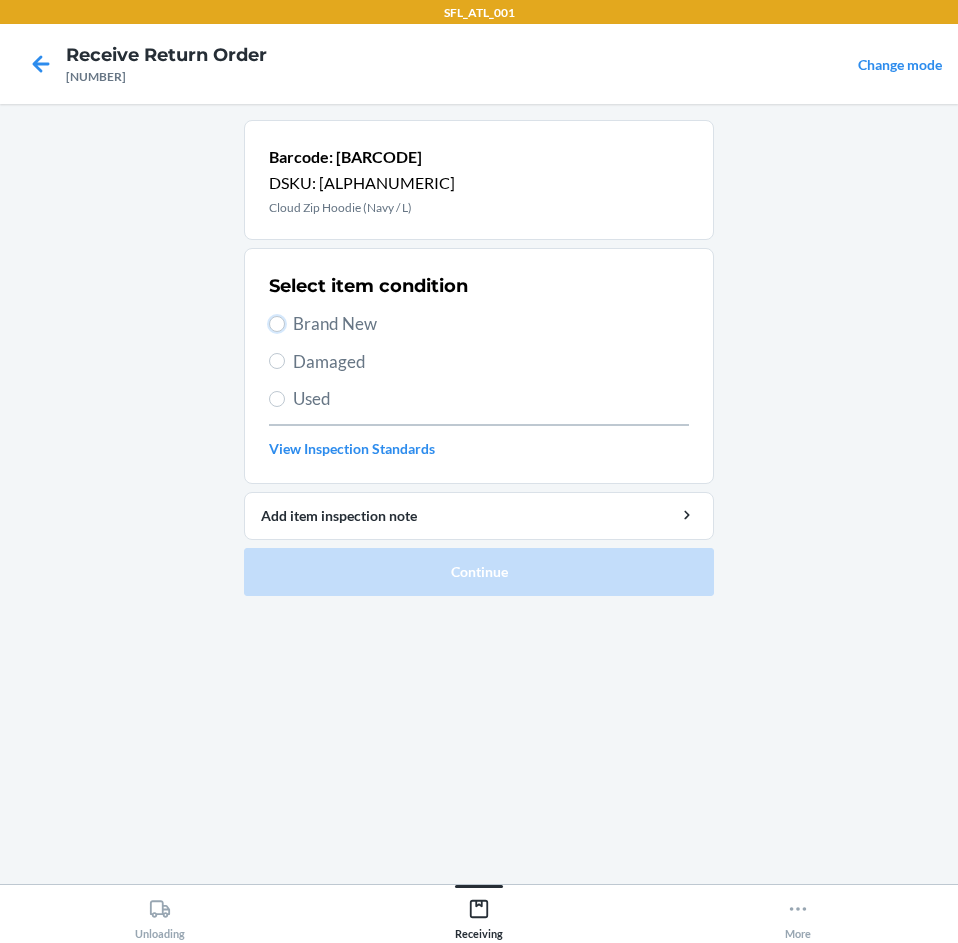 click on "Brand New" at bounding box center [277, 324] 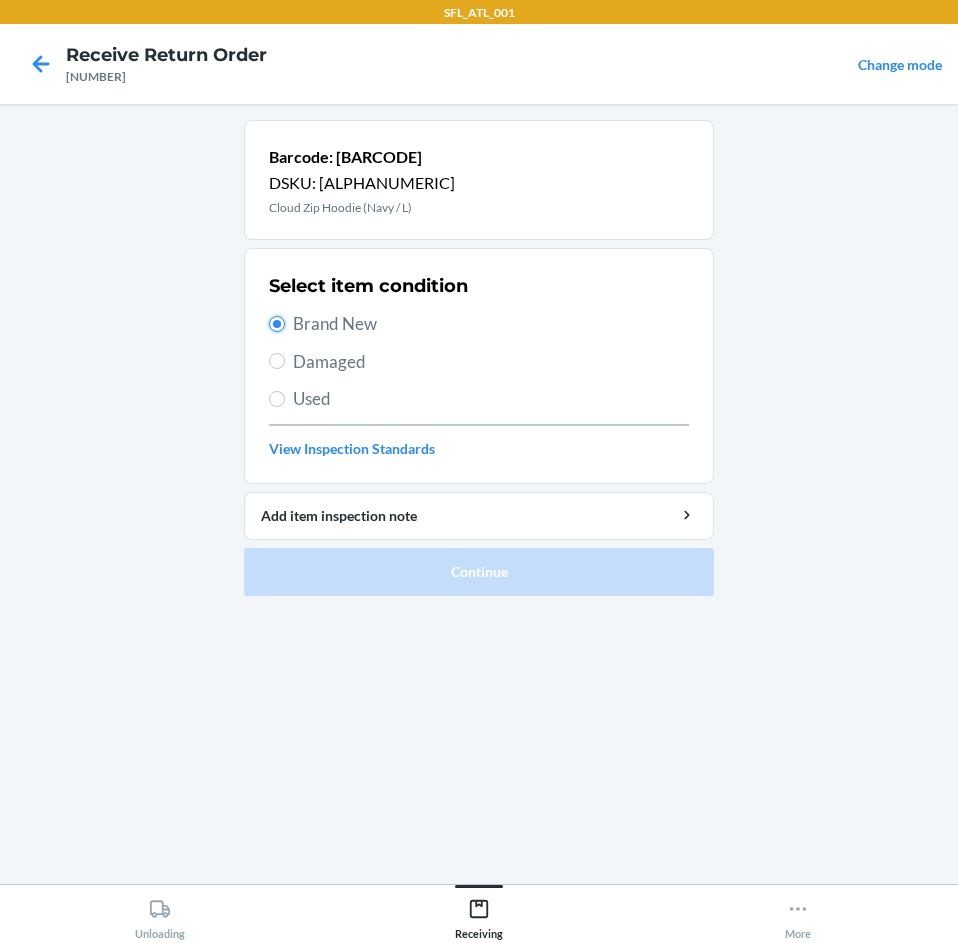 radio on "true" 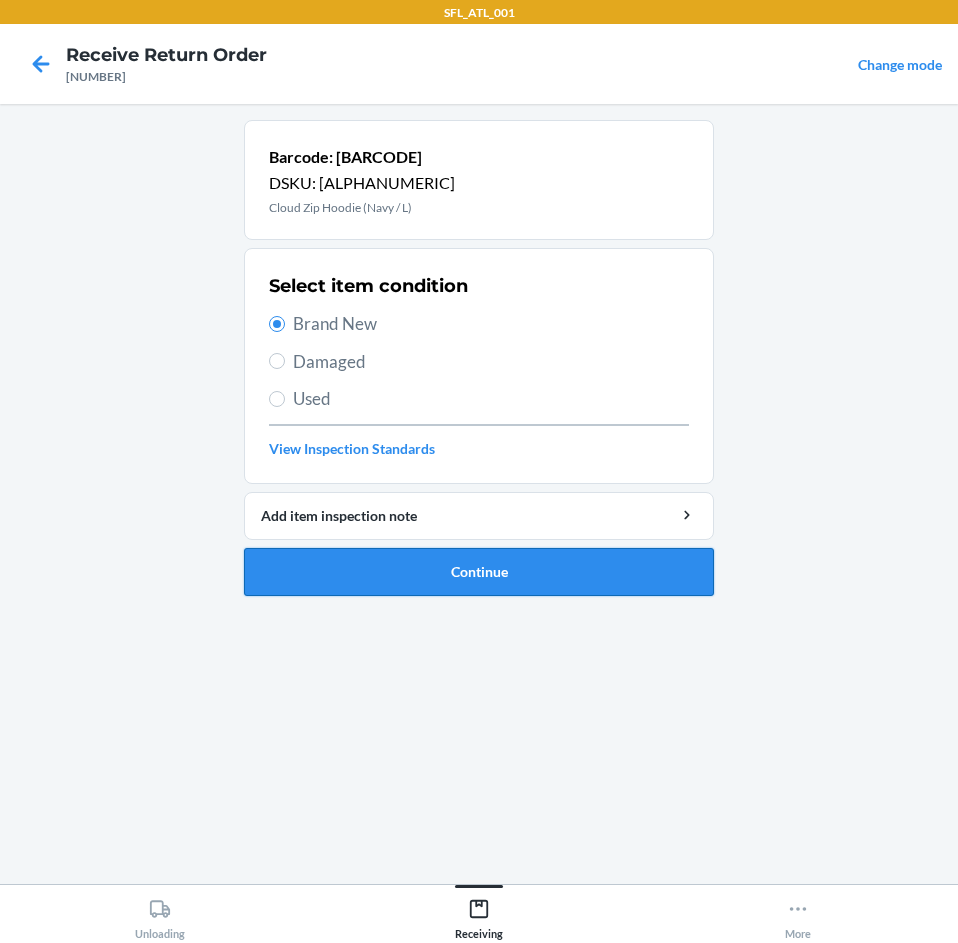 click on "Continue" at bounding box center [479, 572] 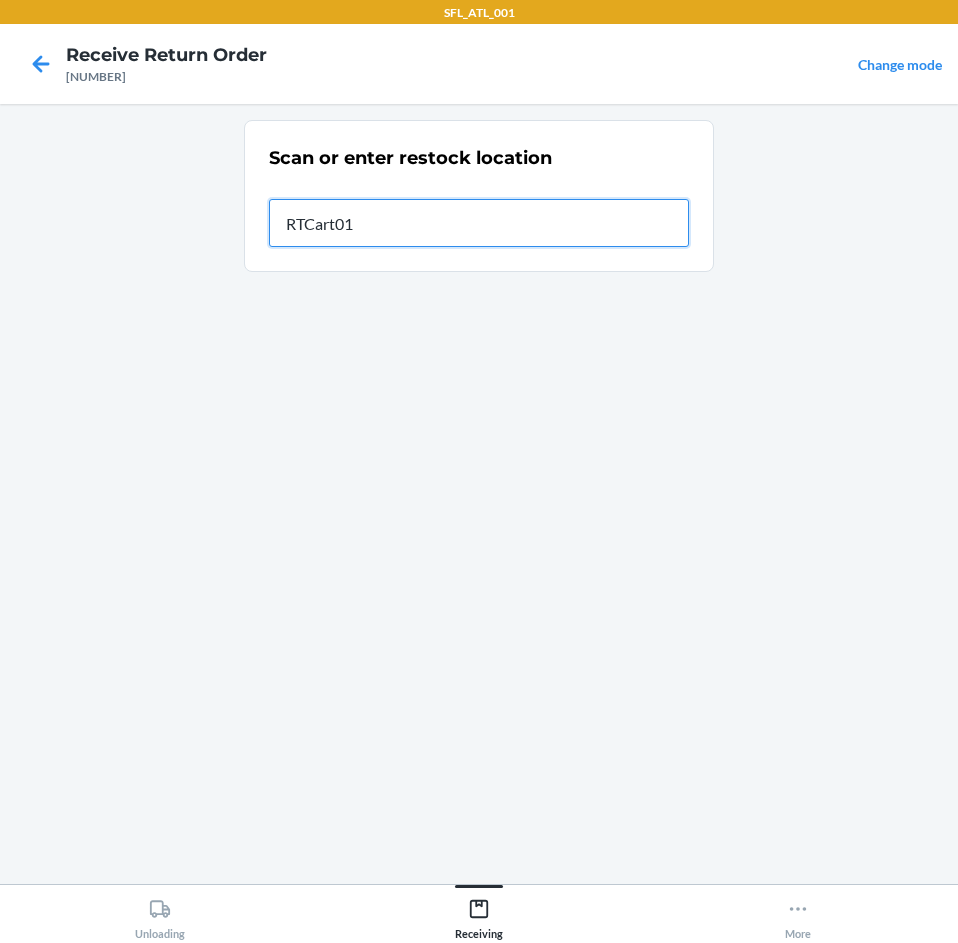 type on "[PRODUCT_CODE]" 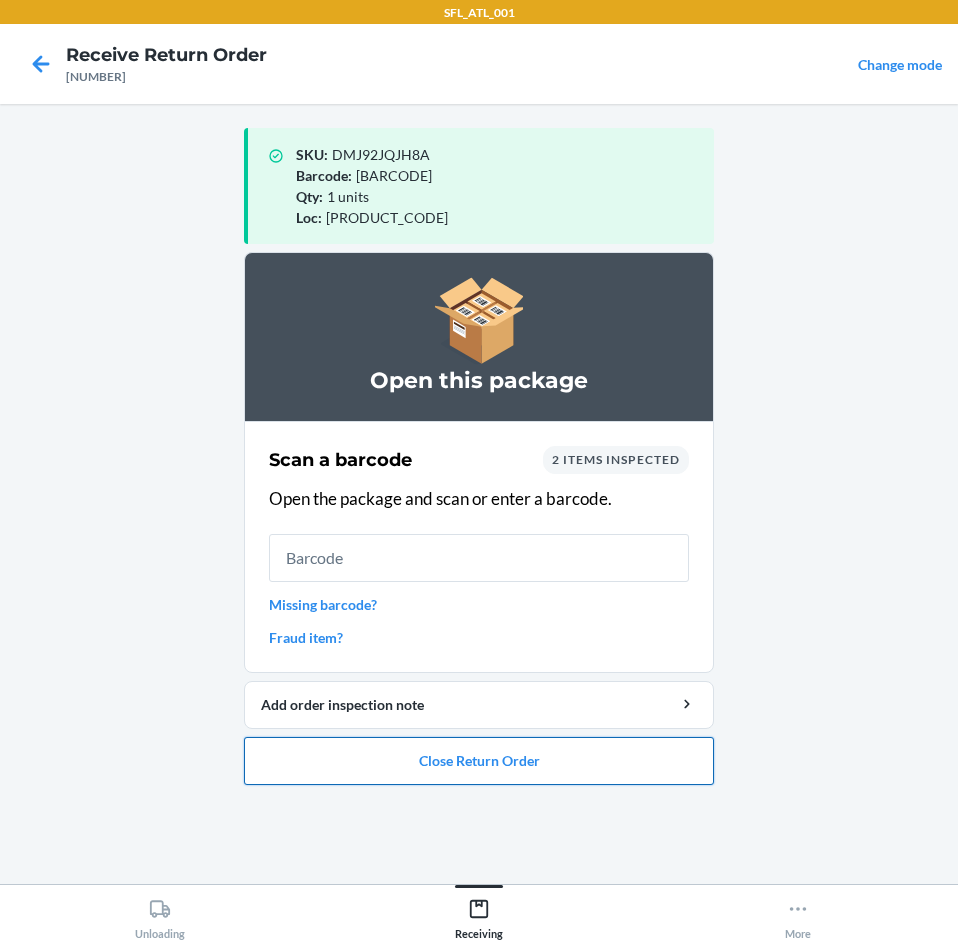 click on "Close Return Order" at bounding box center [479, 761] 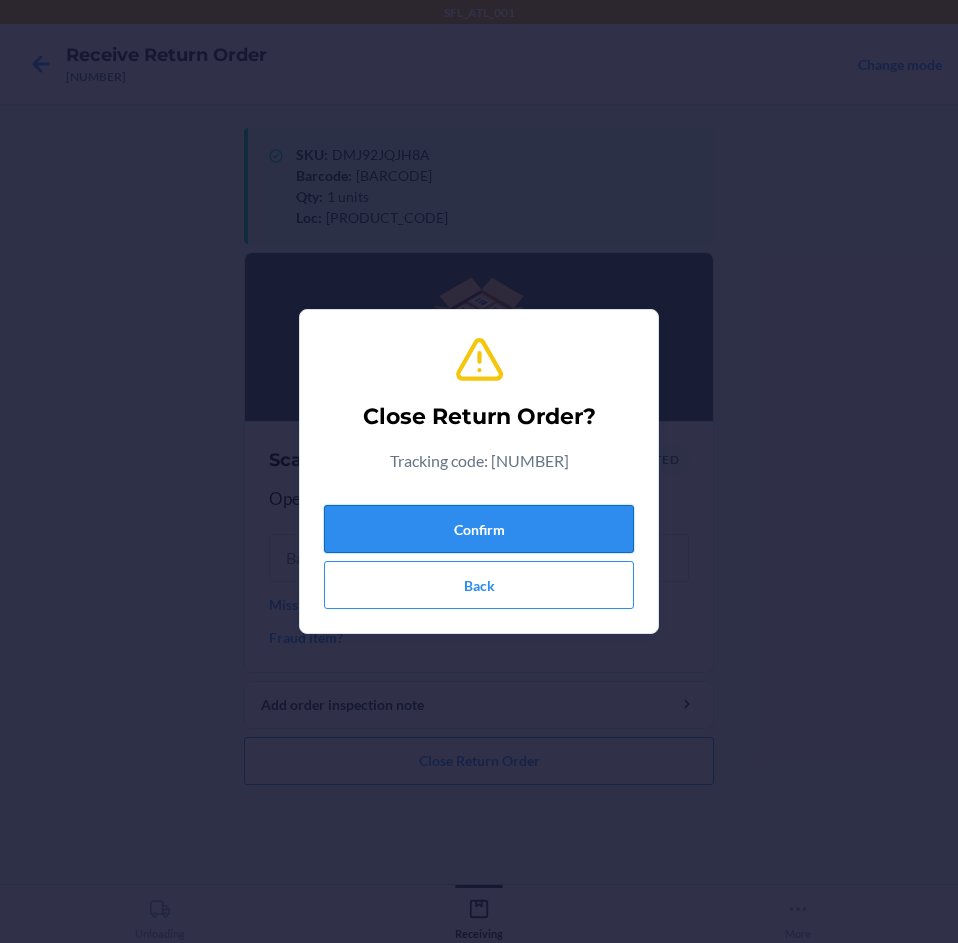 click on "Confirm" at bounding box center (479, 529) 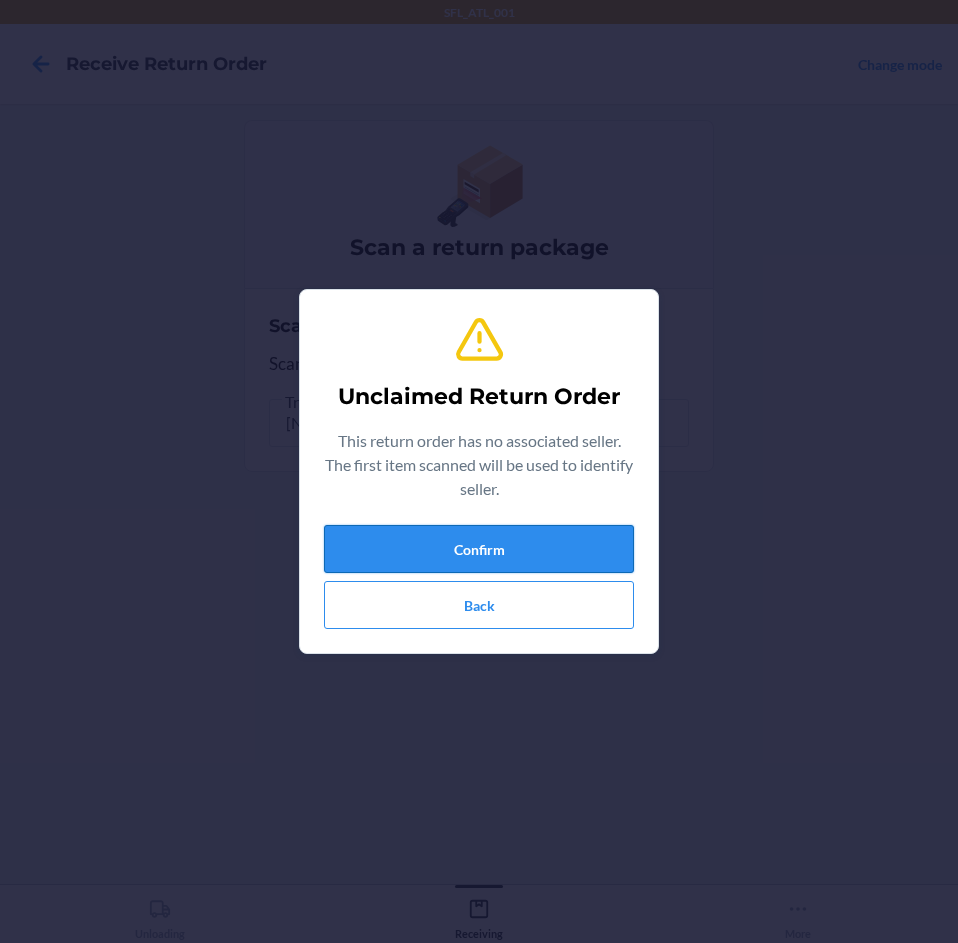 click on "Confirm" at bounding box center (479, 549) 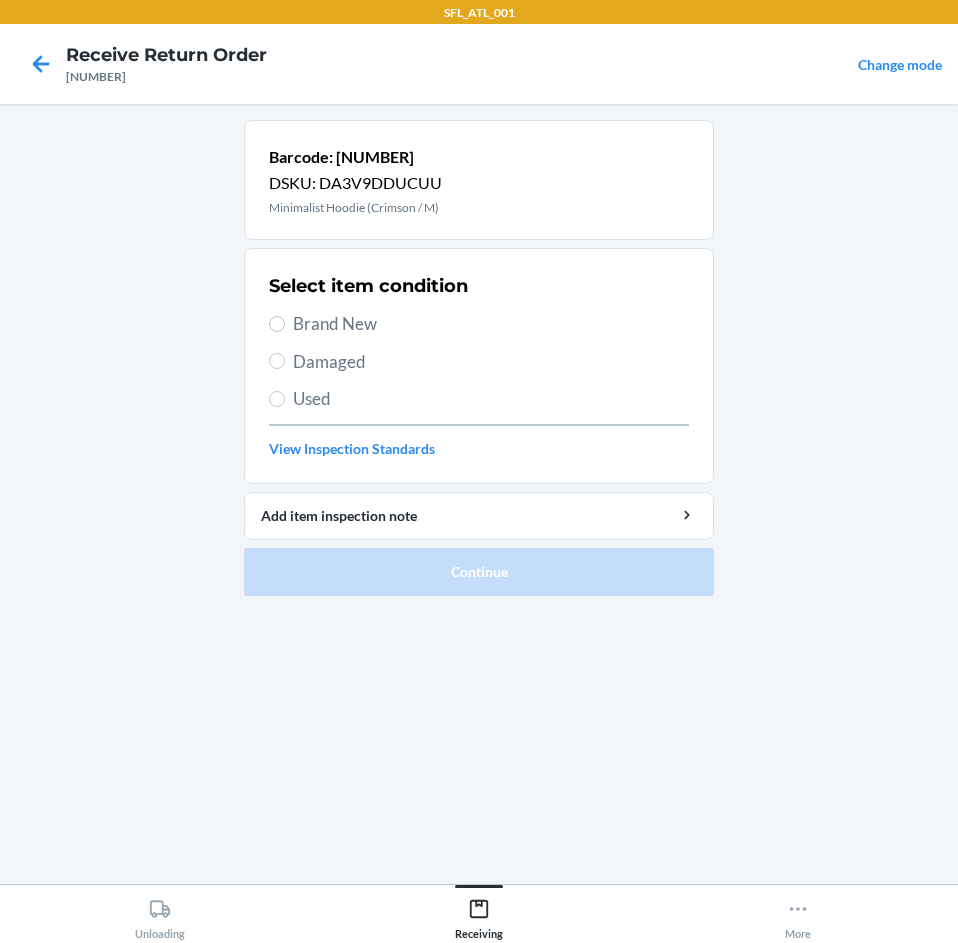 click on "Brand New" at bounding box center [491, 324] 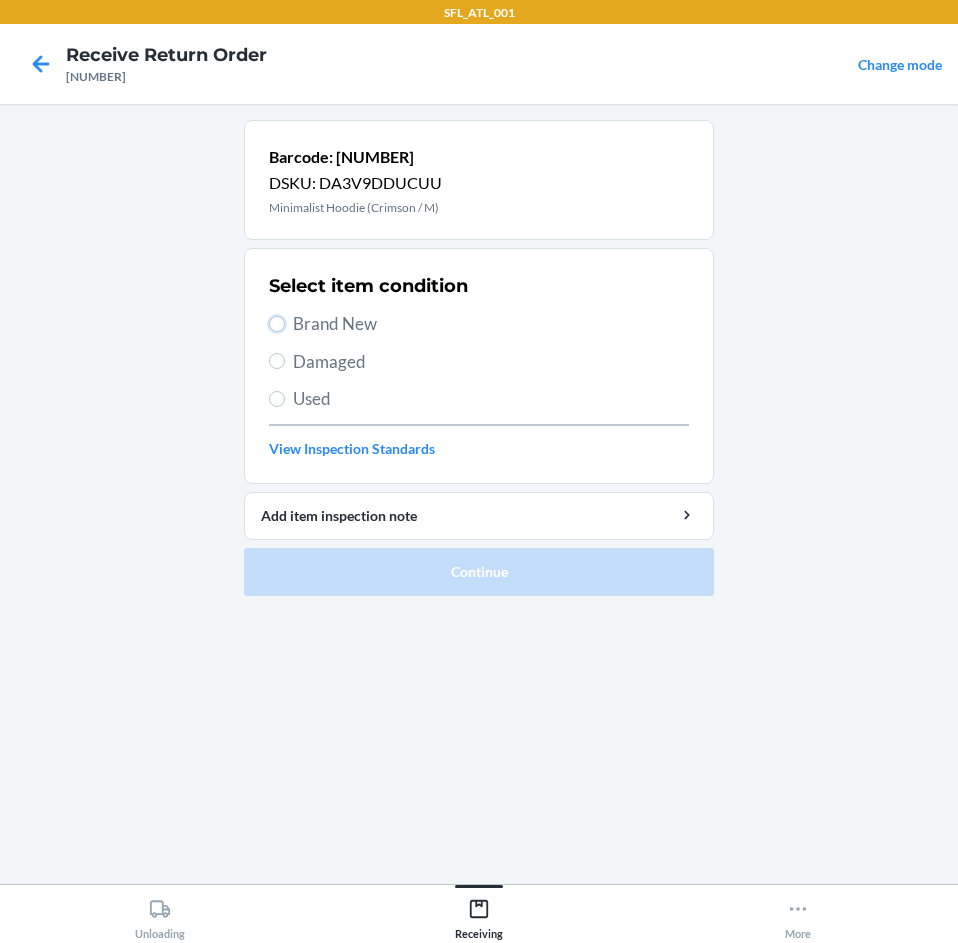 click on "Brand New" at bounding box center [277, 324] 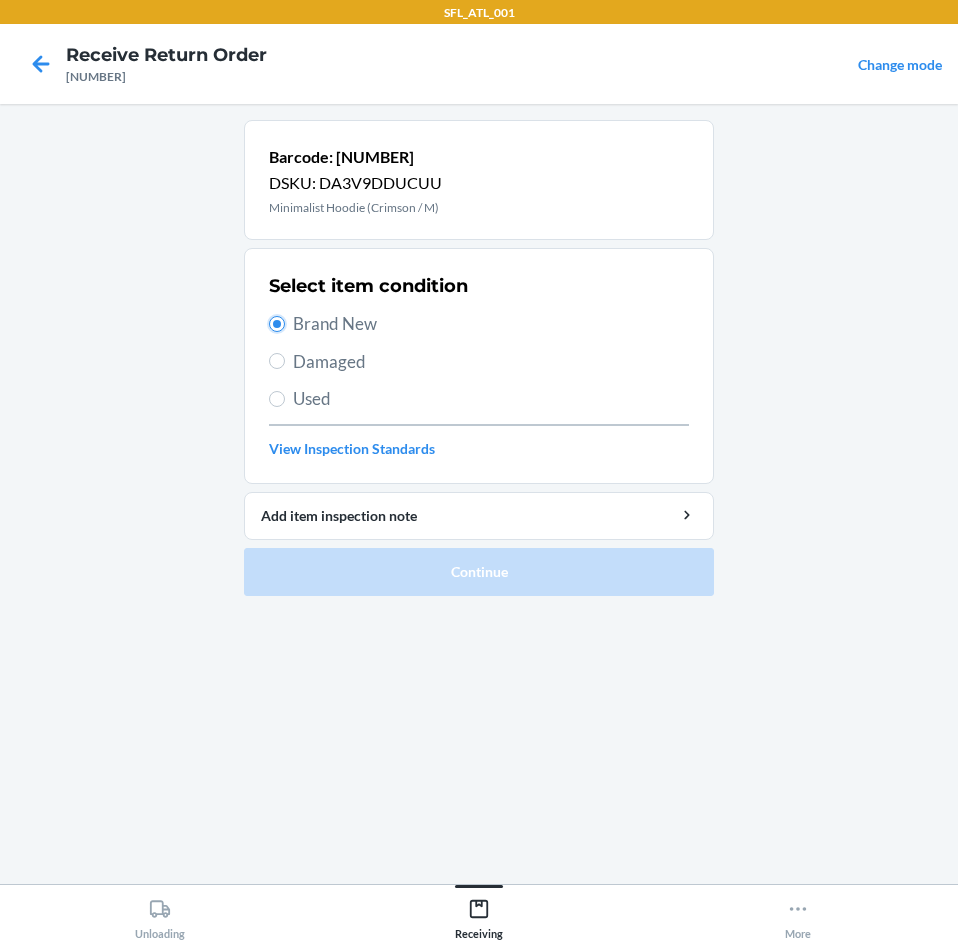 radio on "true" 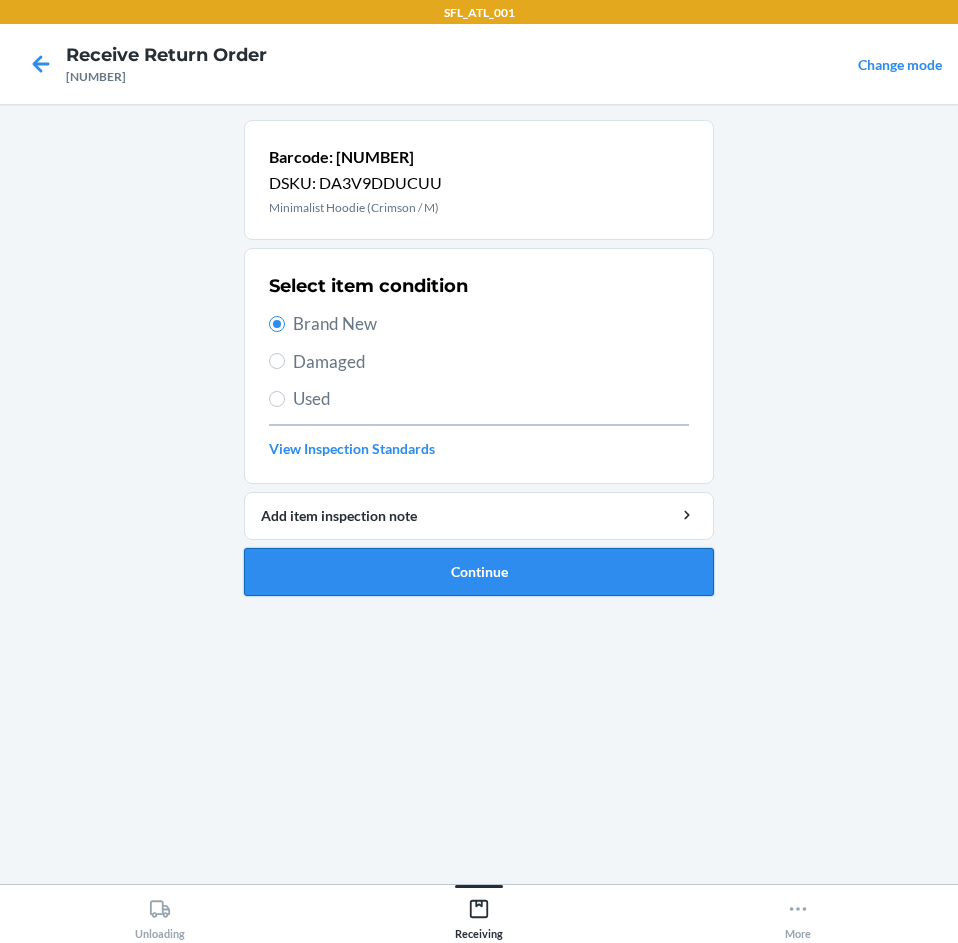 click on "Continue" at bounding box center (479, 572) 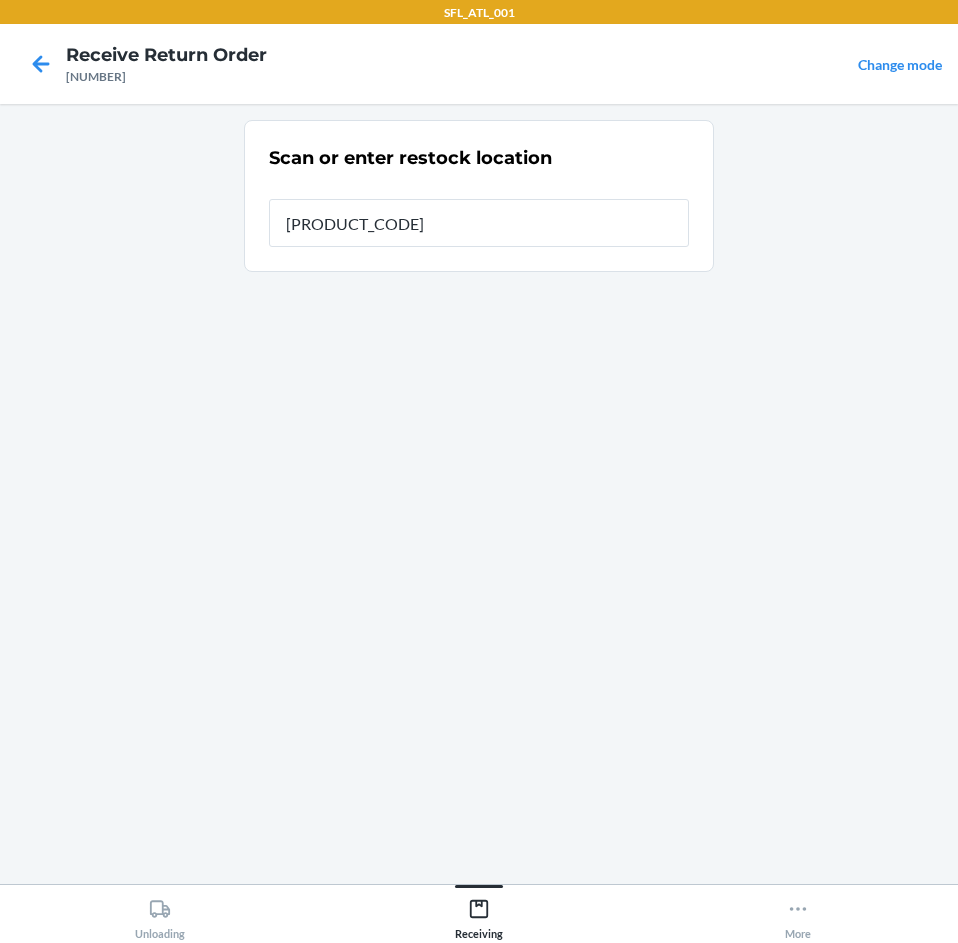 type on "[PRODUCT_CODE]" 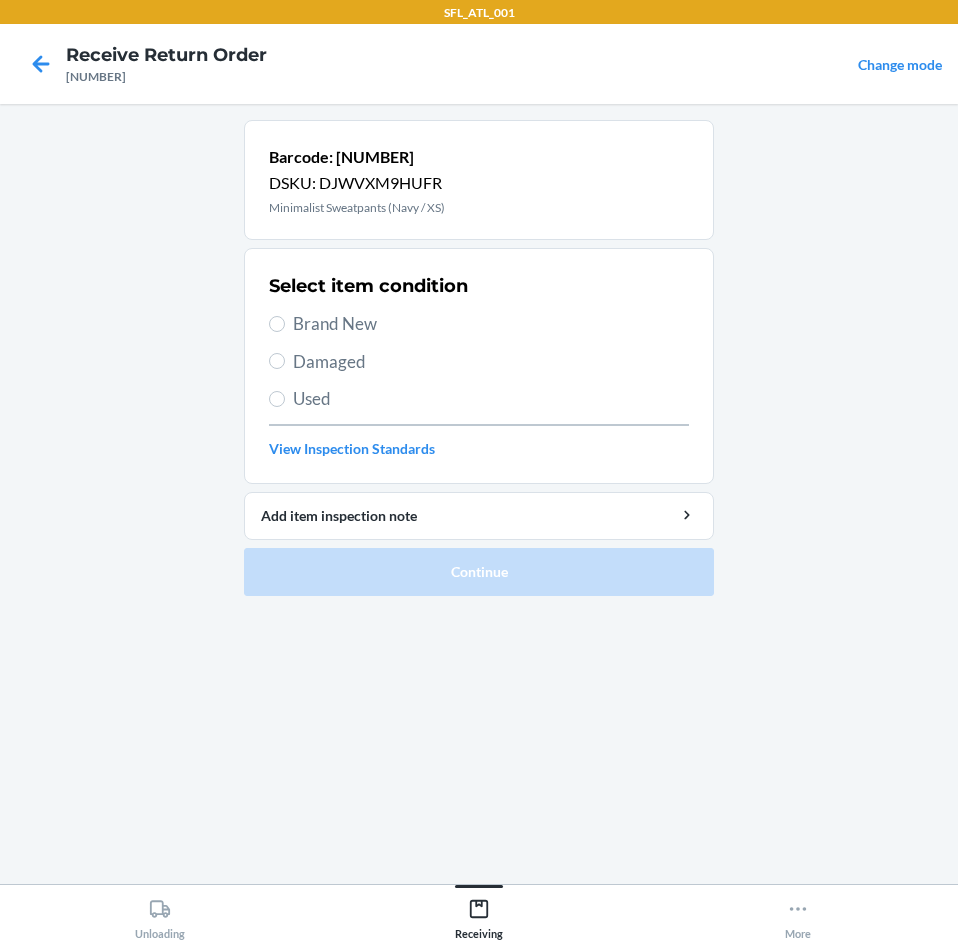 drag, startPoint x: 364, startPoint y: 318, endPoint x: 401, endPoint y: 464, distance: 150.6154 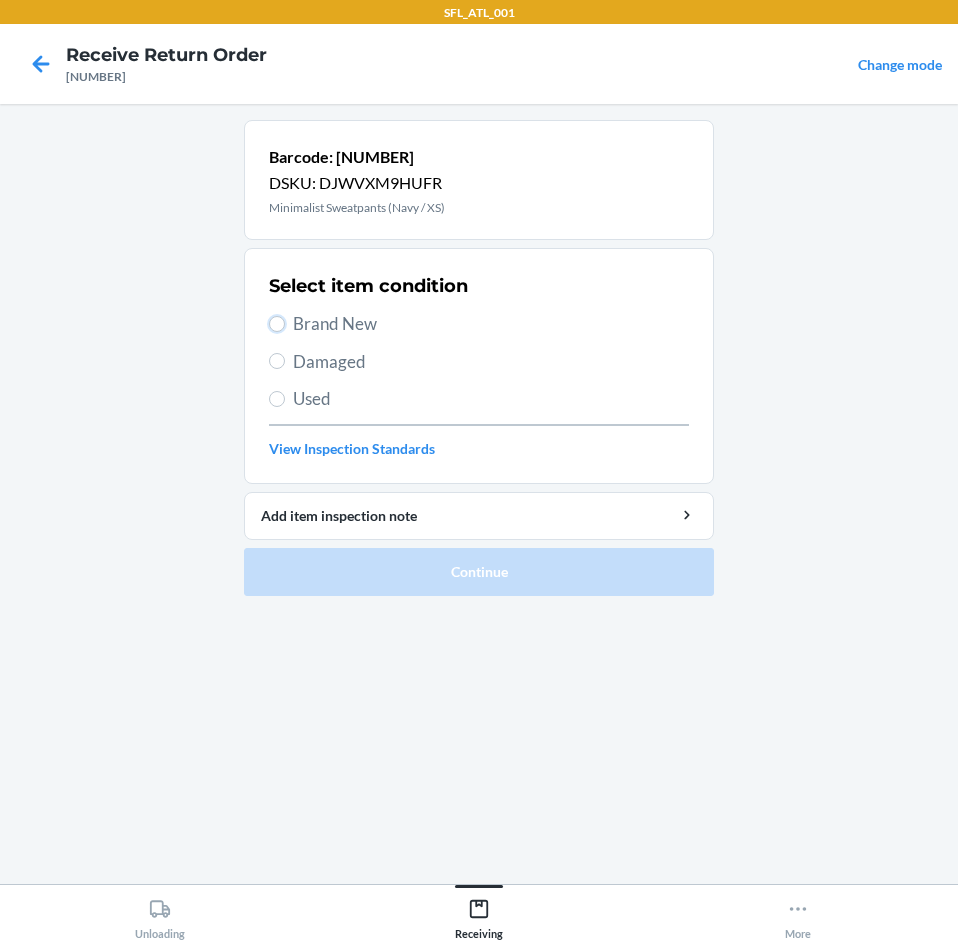 click on "Brand New" at bounding box center (277, 324) 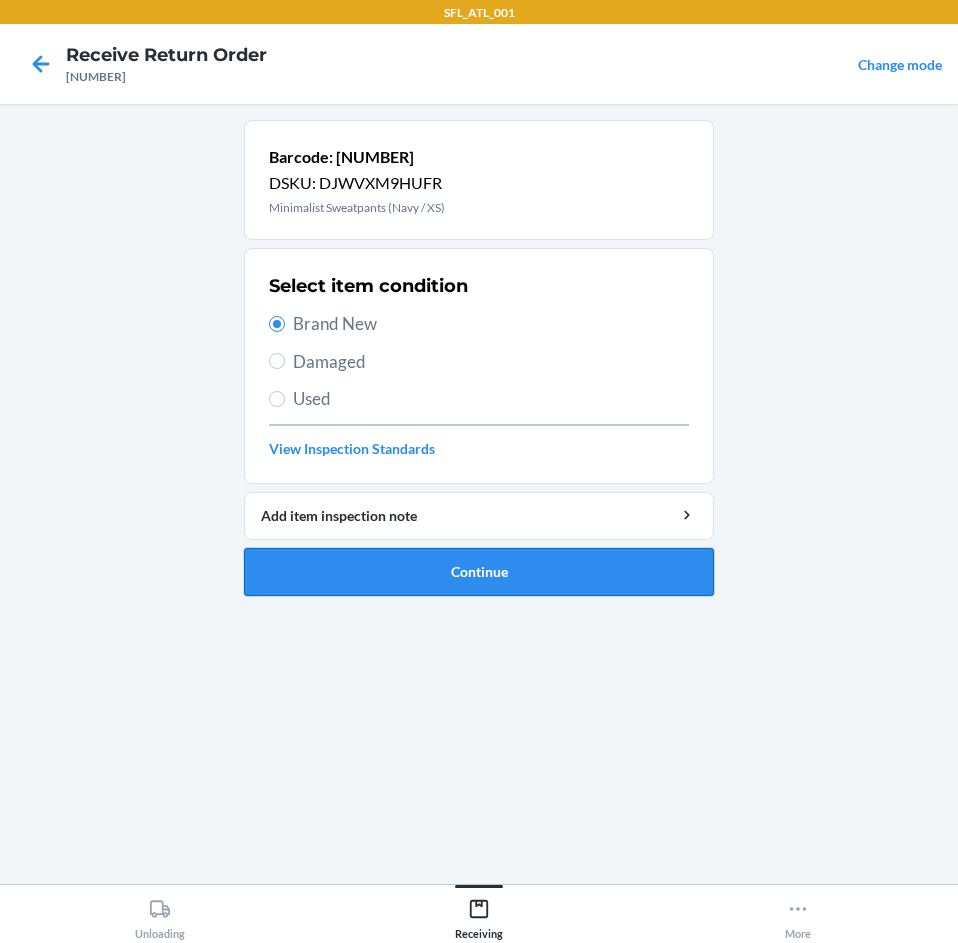 click on "Continue" at bounding box center [479, 572] 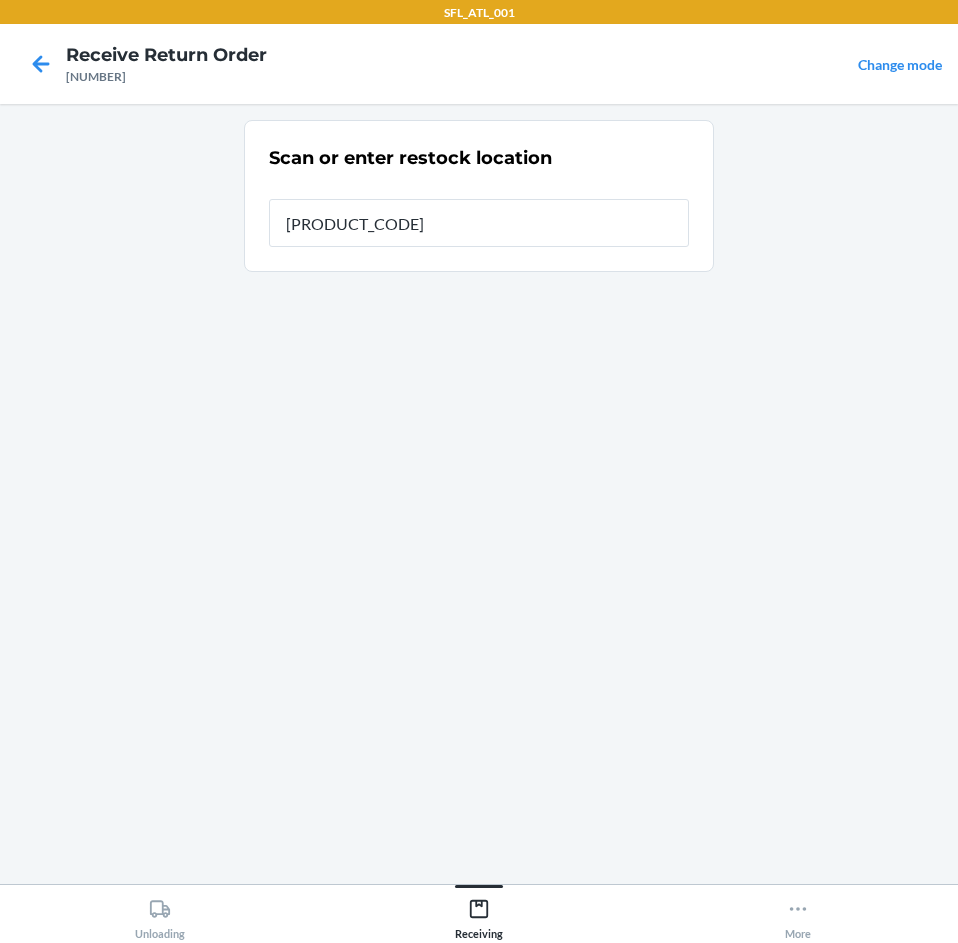 type on "[PRODUCT_CODE]" 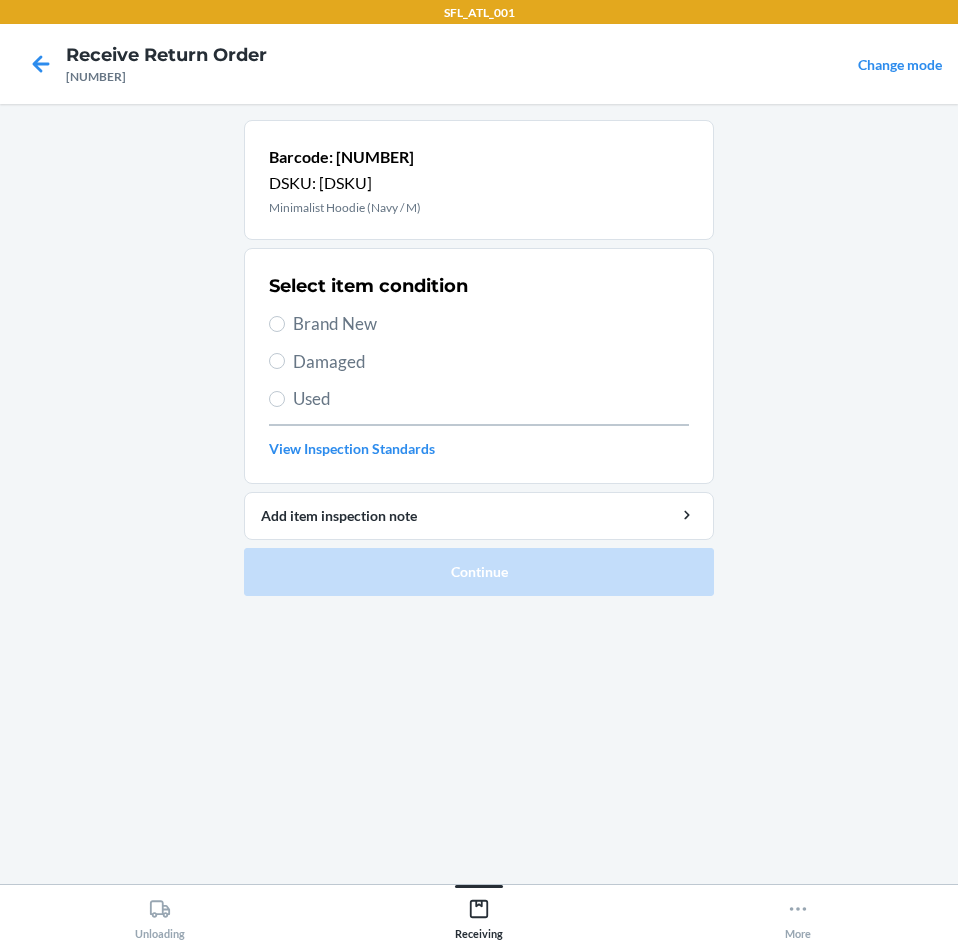 click on "Brand New" at bounding box center (491, 324) 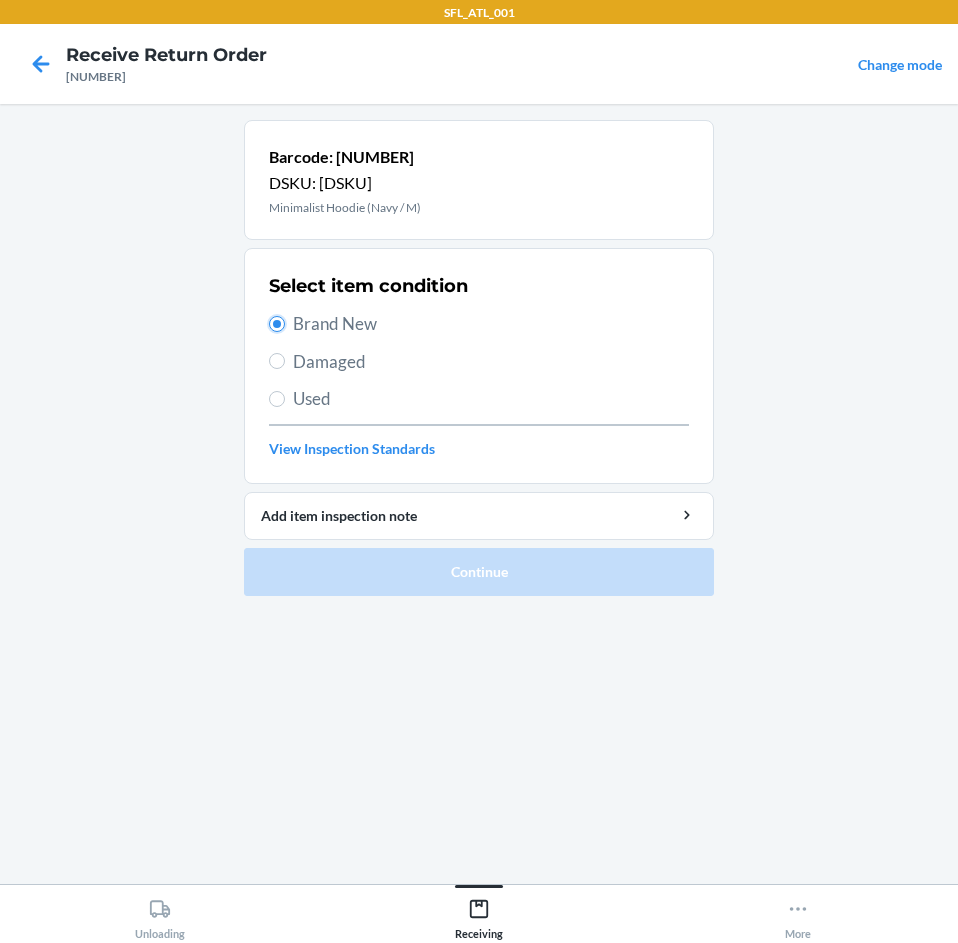 radio on "true" 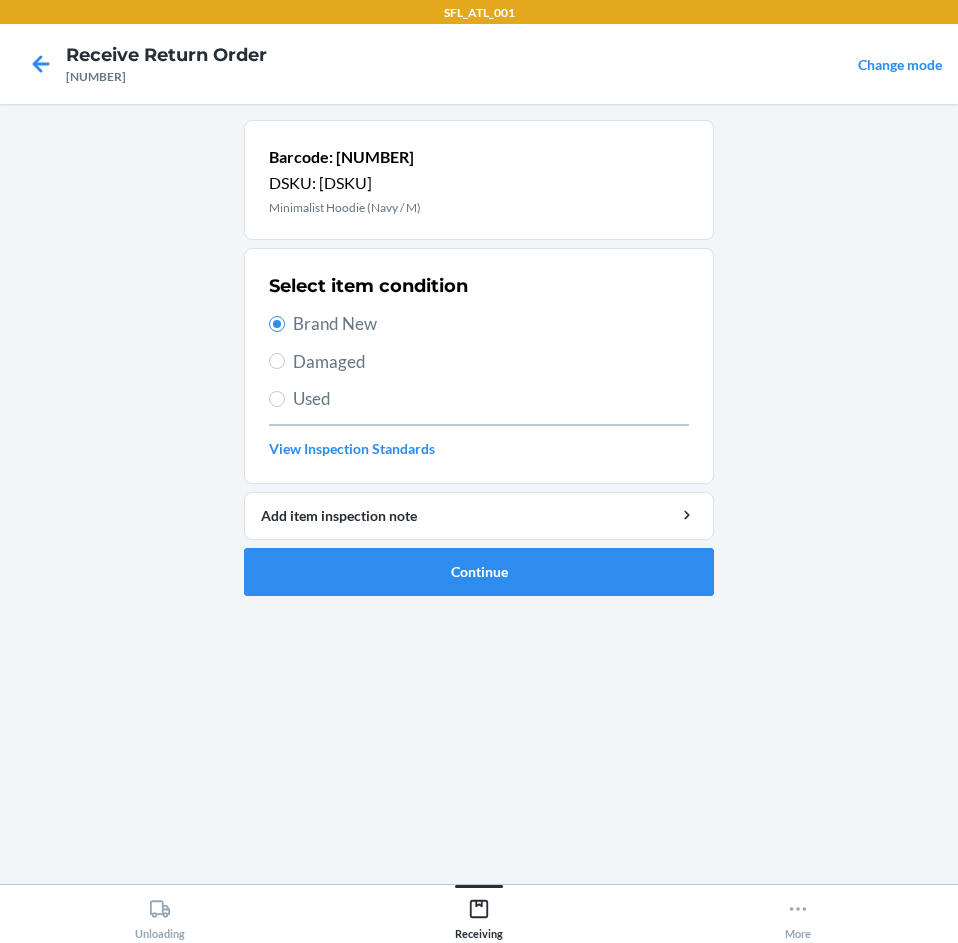 click on "Barcode: [BARCODE] DSKU: [DSKU] Minimalist Hoodie (Navy / M) Select item condition Brand New Damaged Used View Inspection Standards Add item inspection note Continue" at bounding box center (479, 358) 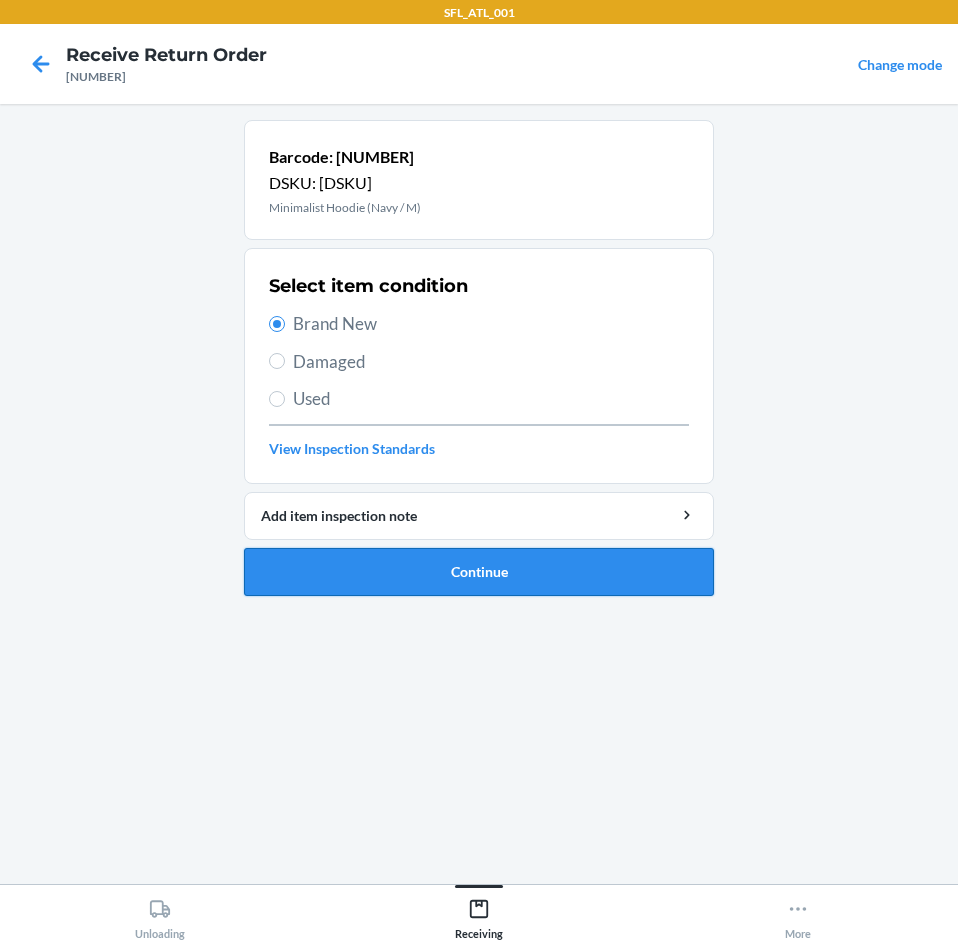click on "Continue" at bounding box center [479, 572] 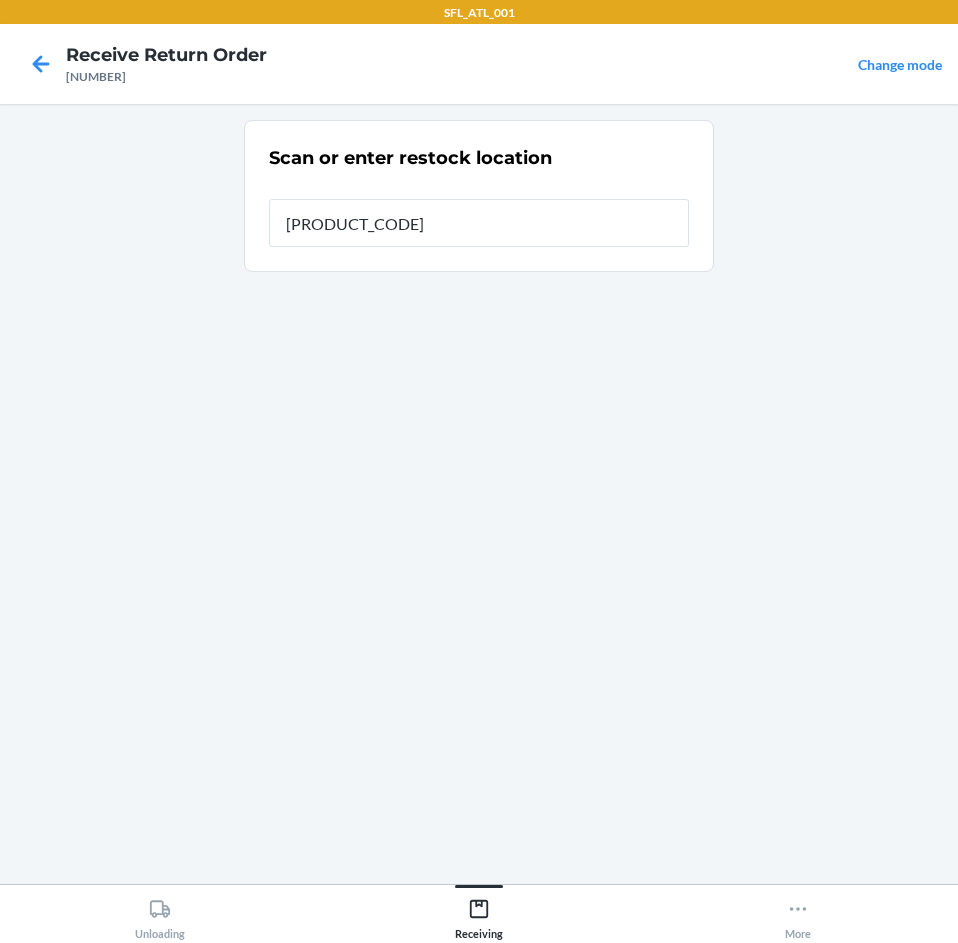 type on "[PRODUCT_CODE]" 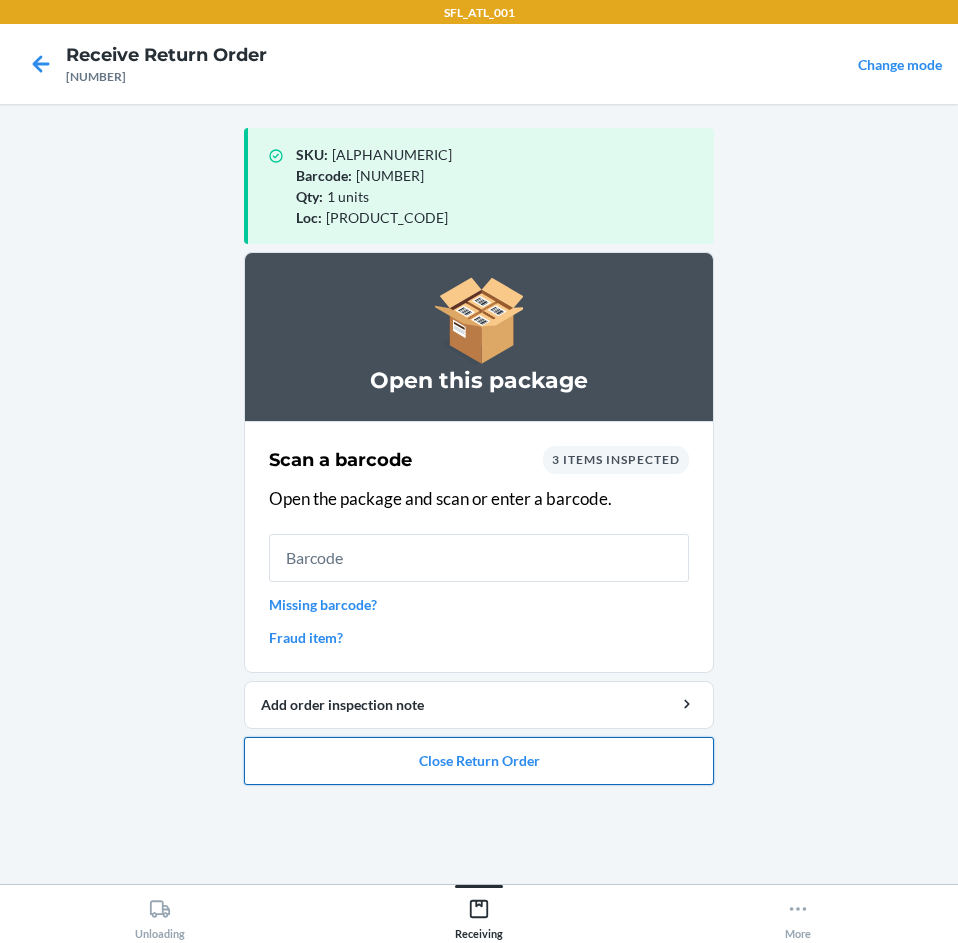 click on "Close Return Order" at bounding box center (479, 761) 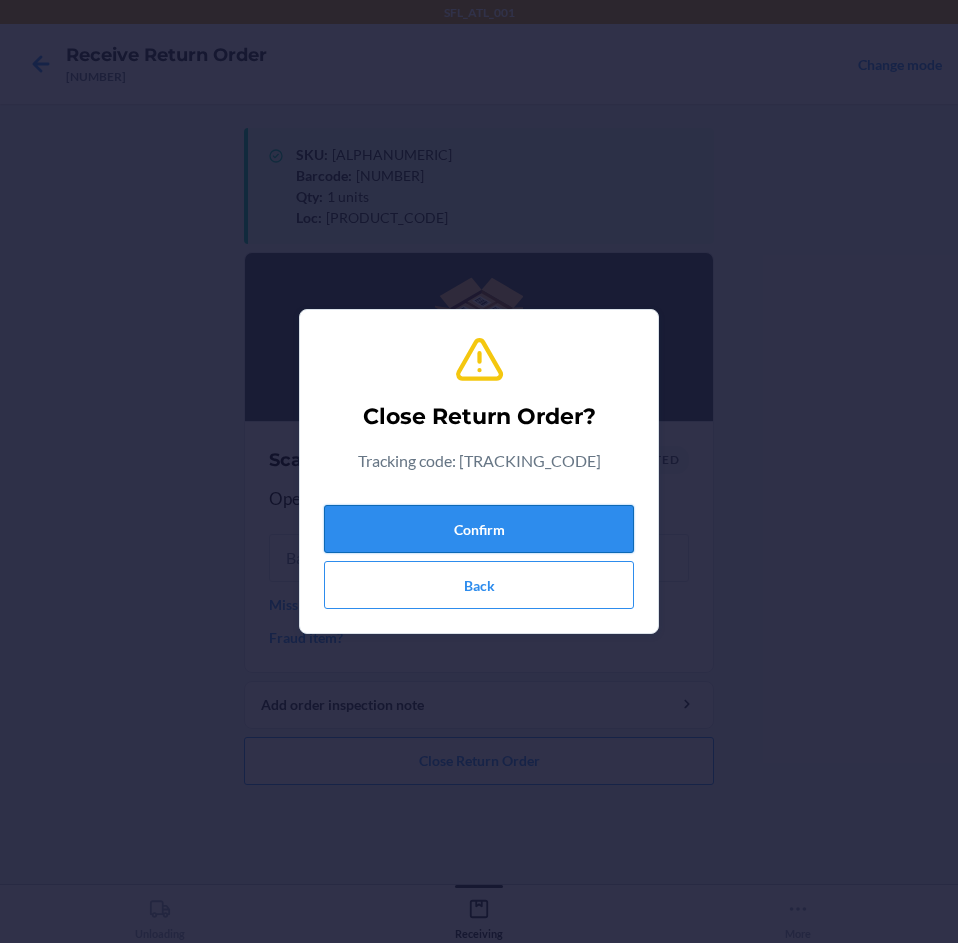 click on "Confirm" at bounding box center (479, 529) 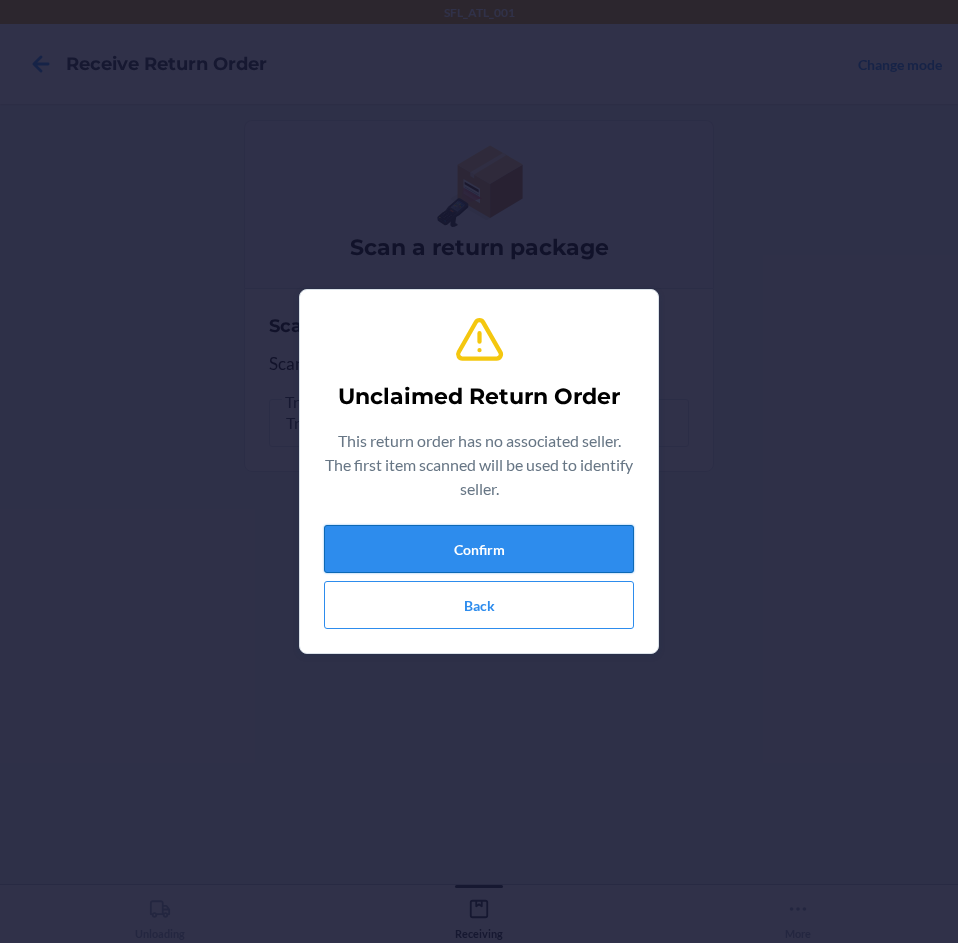 click on "Confirm" at bounding box center [479, 549] 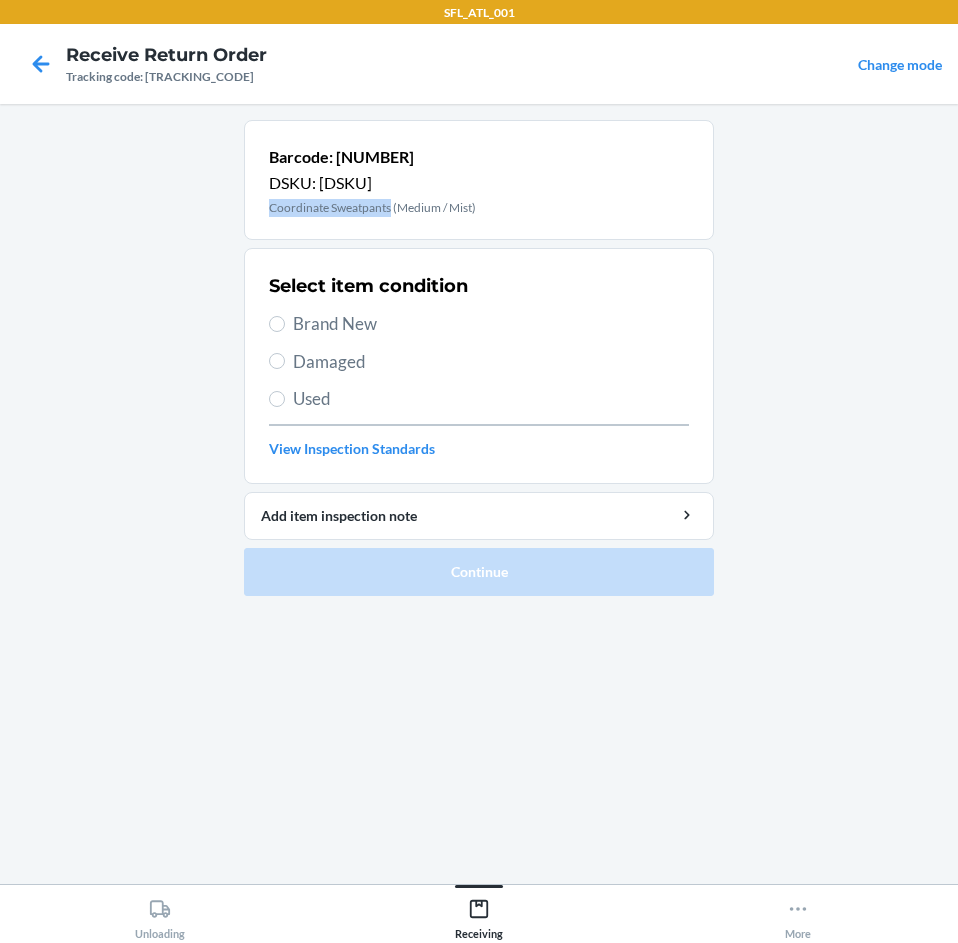 drag, startPoint x: 269, startPoint y: 205, endPoint x: 297, endPoint y: 218, distance: 30.870699 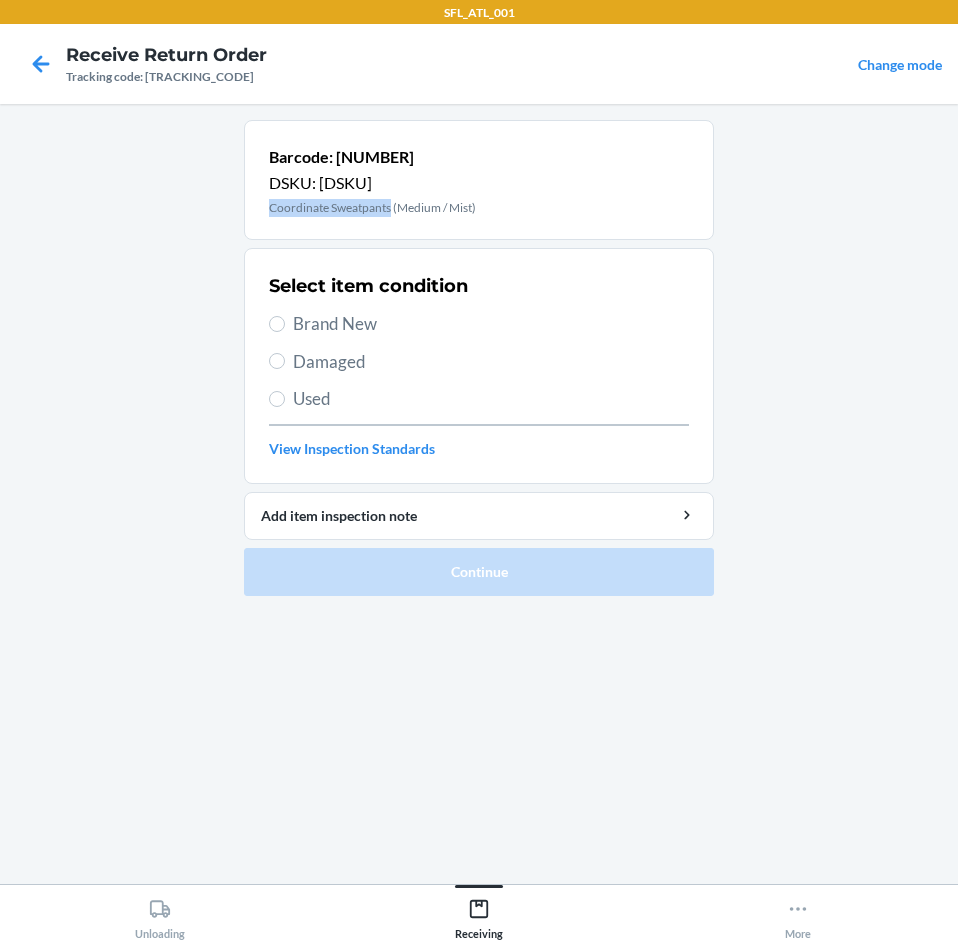 click on "Coordinate Sweatpants (Medium / Mist)" at bounding box center (372, 208) 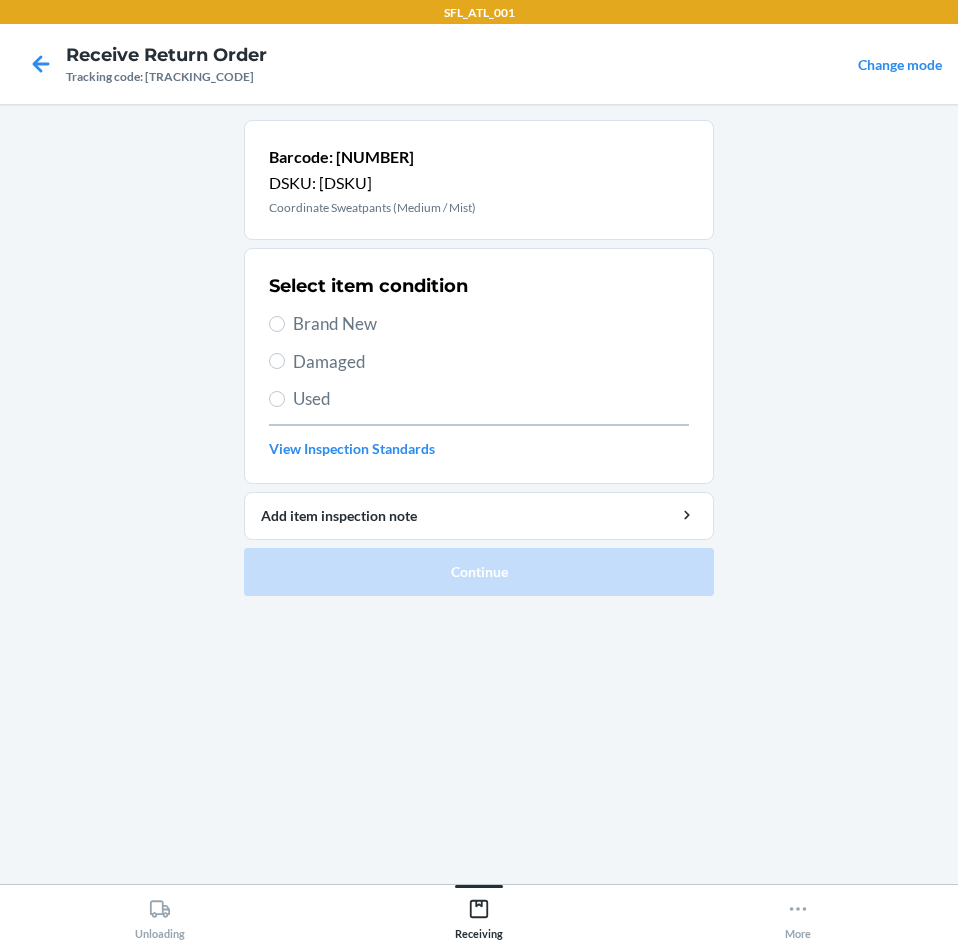 click on "Barcode: [NUMBER] DSKU: [DSKU] Coordinate Sweatpants (Medium / Mist)" at bounding box center (479, 180) 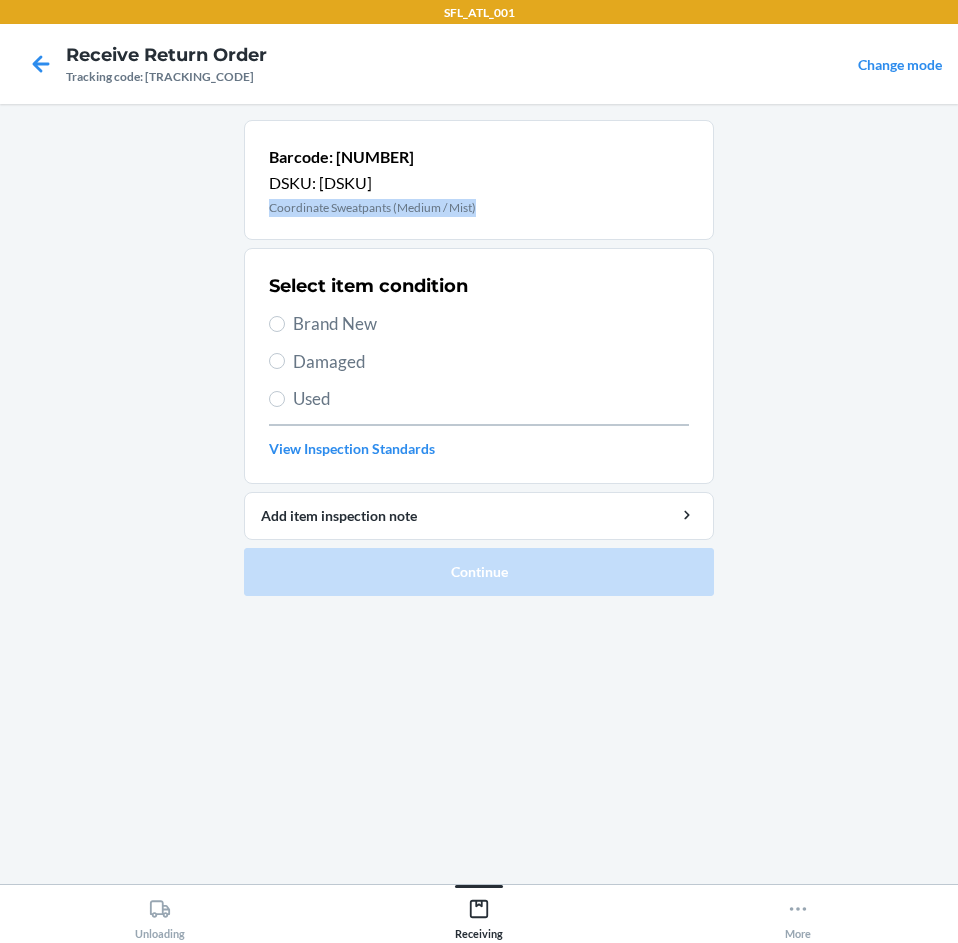 drag, startPoint x: 260, startPoint y: 205, endPoint x: 492, endPoint y: 207, distance: 232.00862 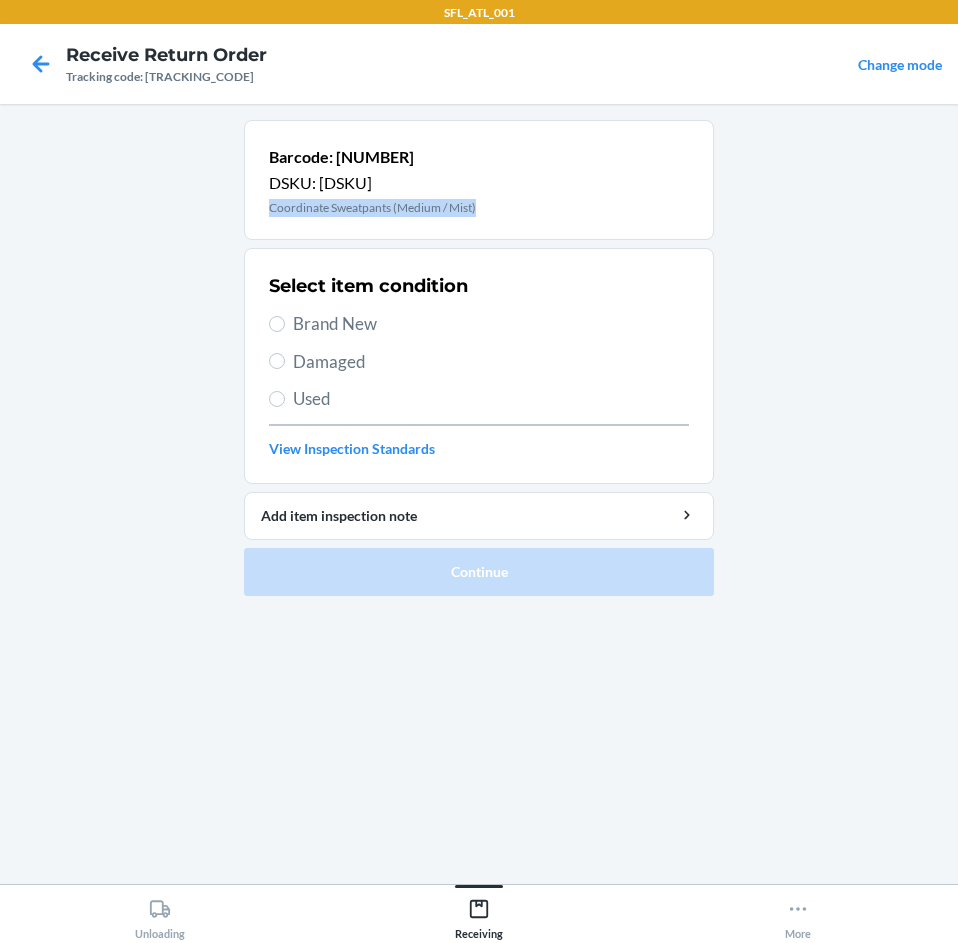 click on "Barcode: [NUMBER] DSKU: [DSKU] Coordinate Sweatpants (Medium / Mist)" at bounding box center [479, 180] 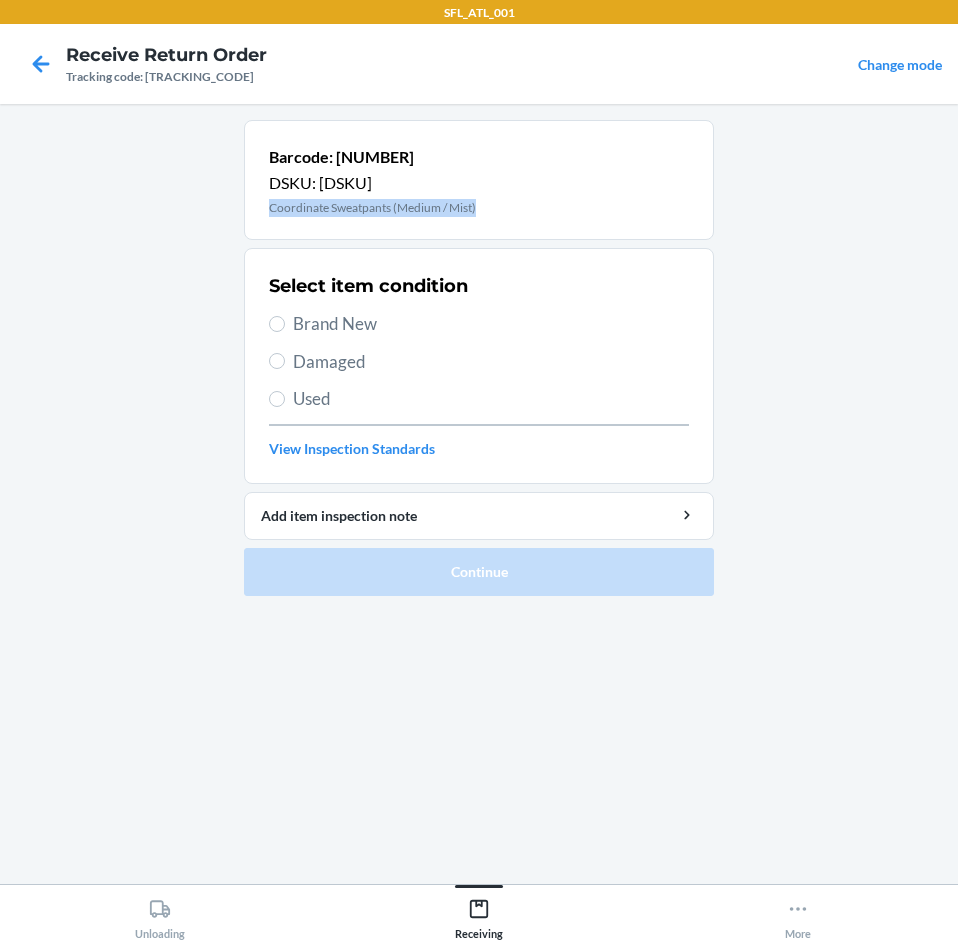 copy on "Coordinate Sweatpants (Medium / Mist)" 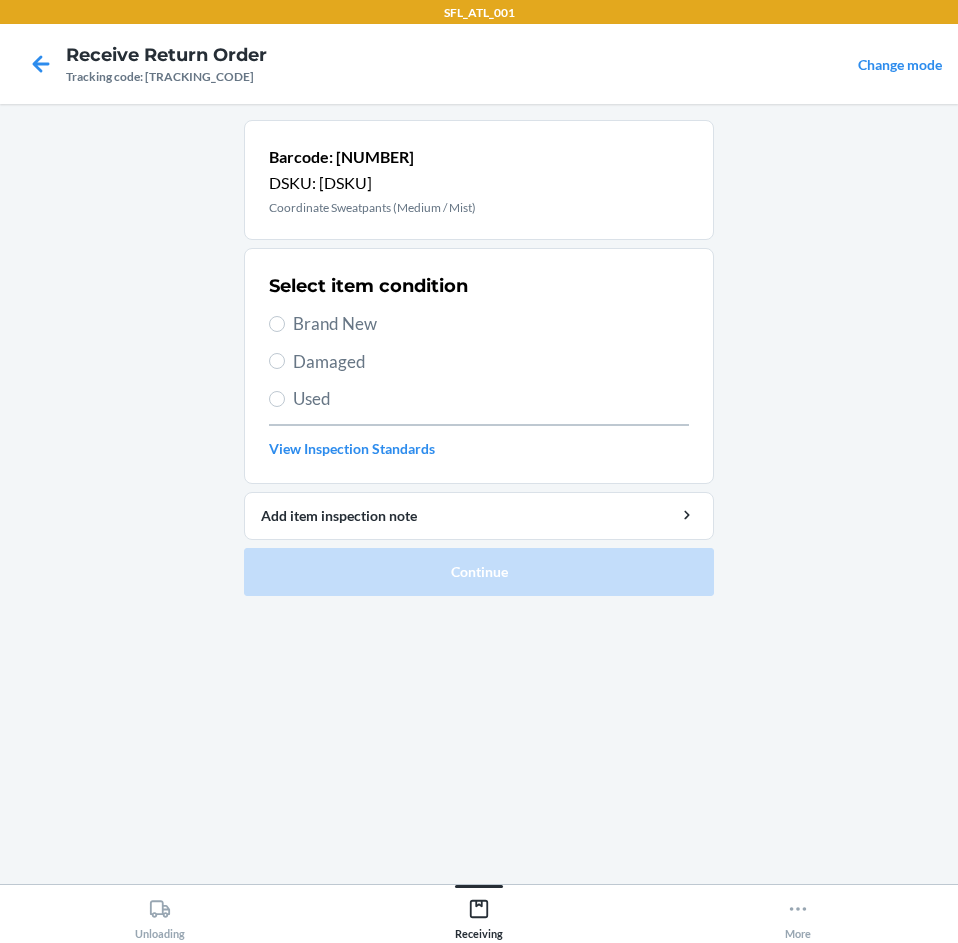 click on "Brand New" at bounding box center [491, 324] 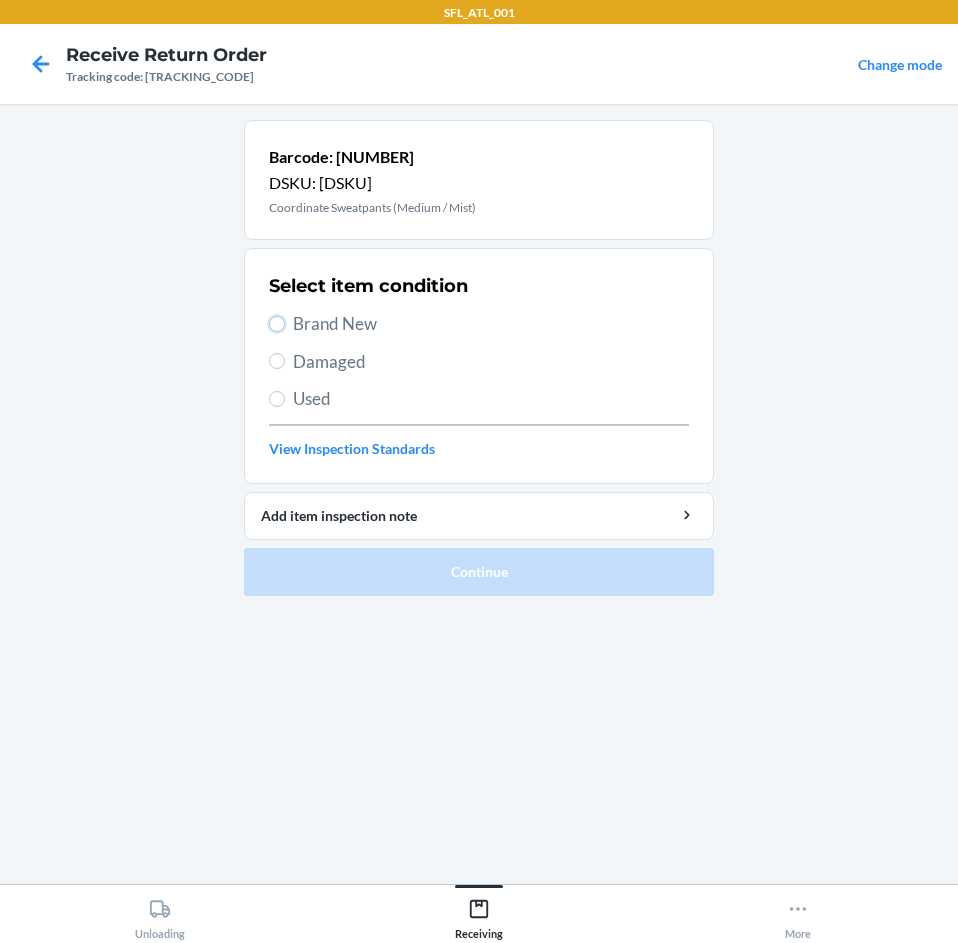 click on "Brand New" at bounding box center [277, 324] 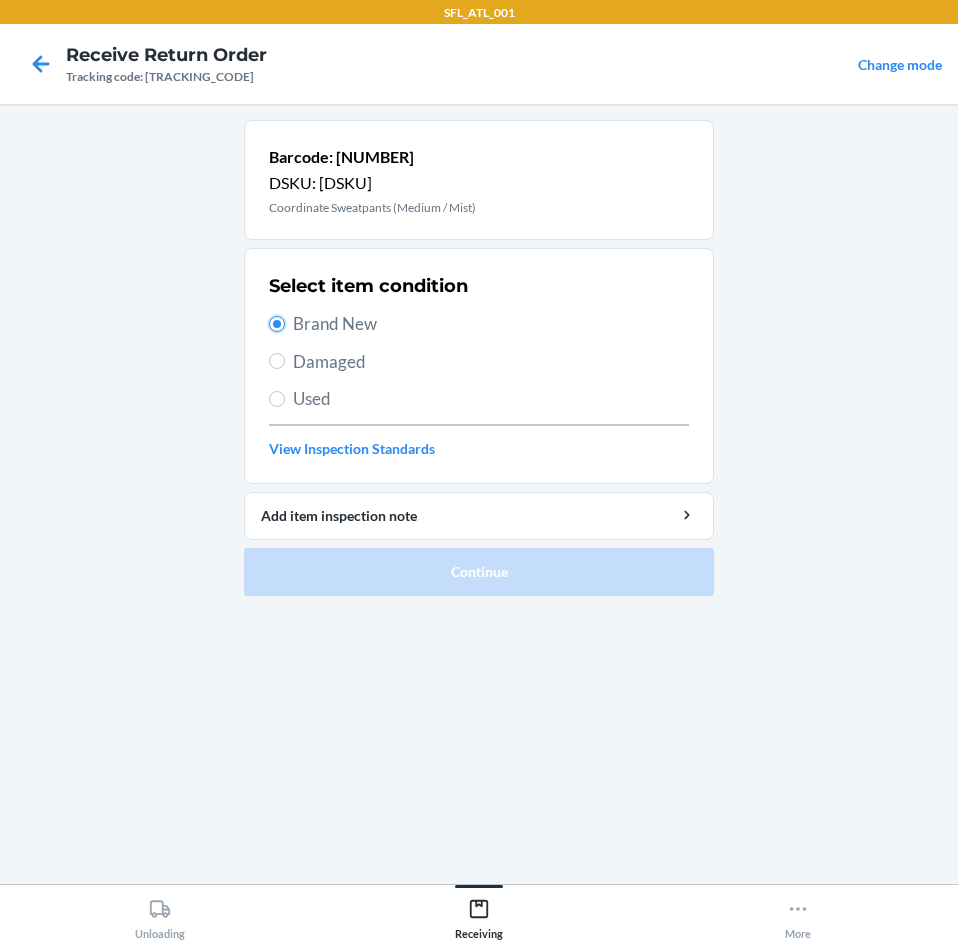 radio on "true" 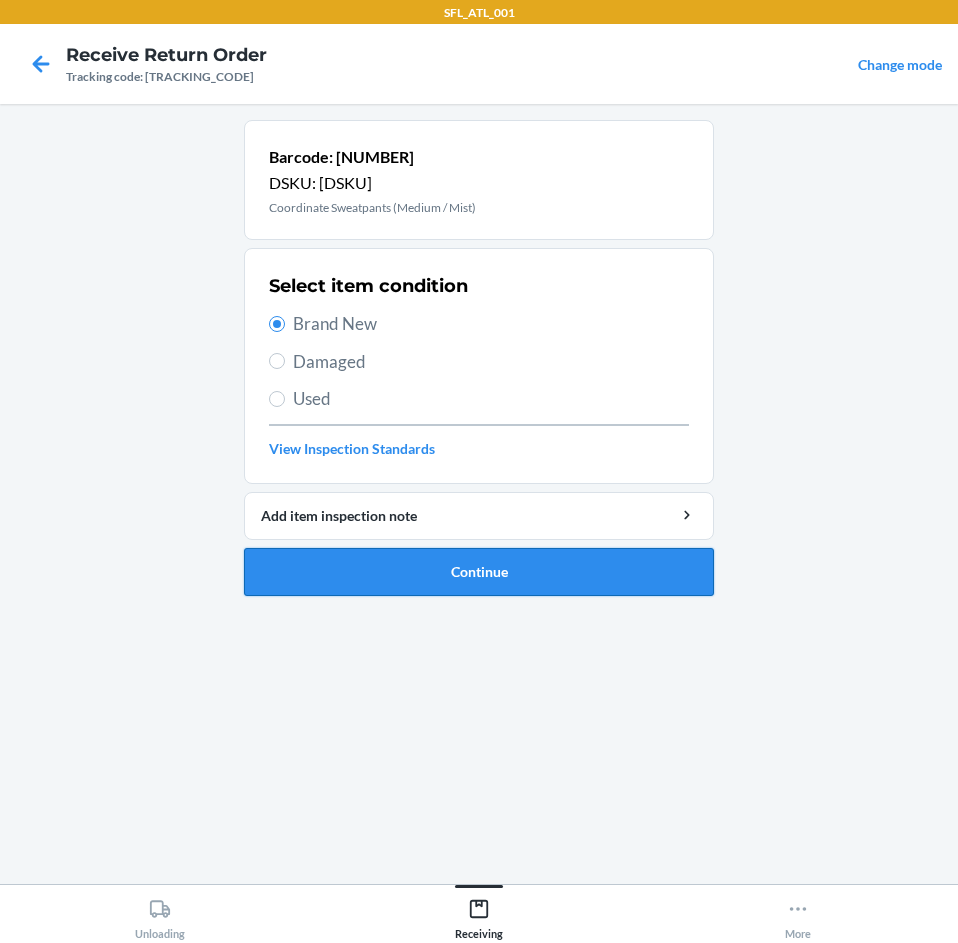 click on "Continue" at bounding box center (479, 572) 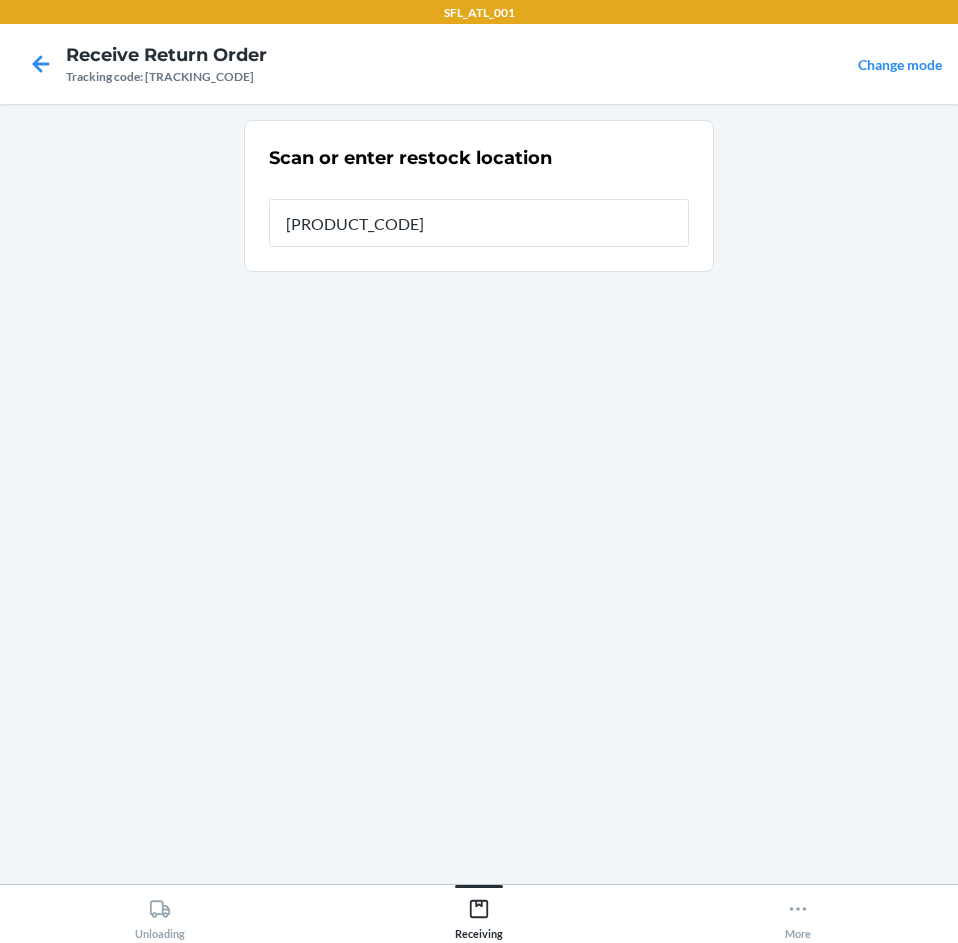 type on "[PRODUCT_CODE]" 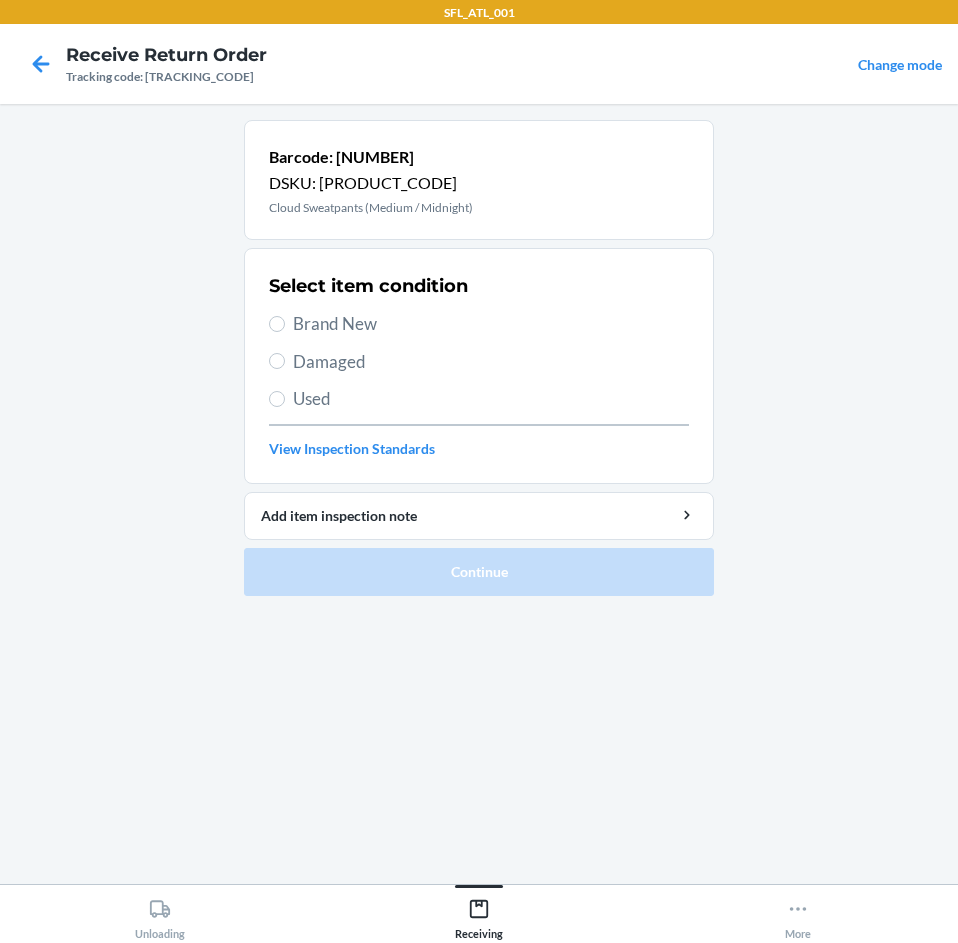 click on "Brand New" at bounding box center [491, 324] 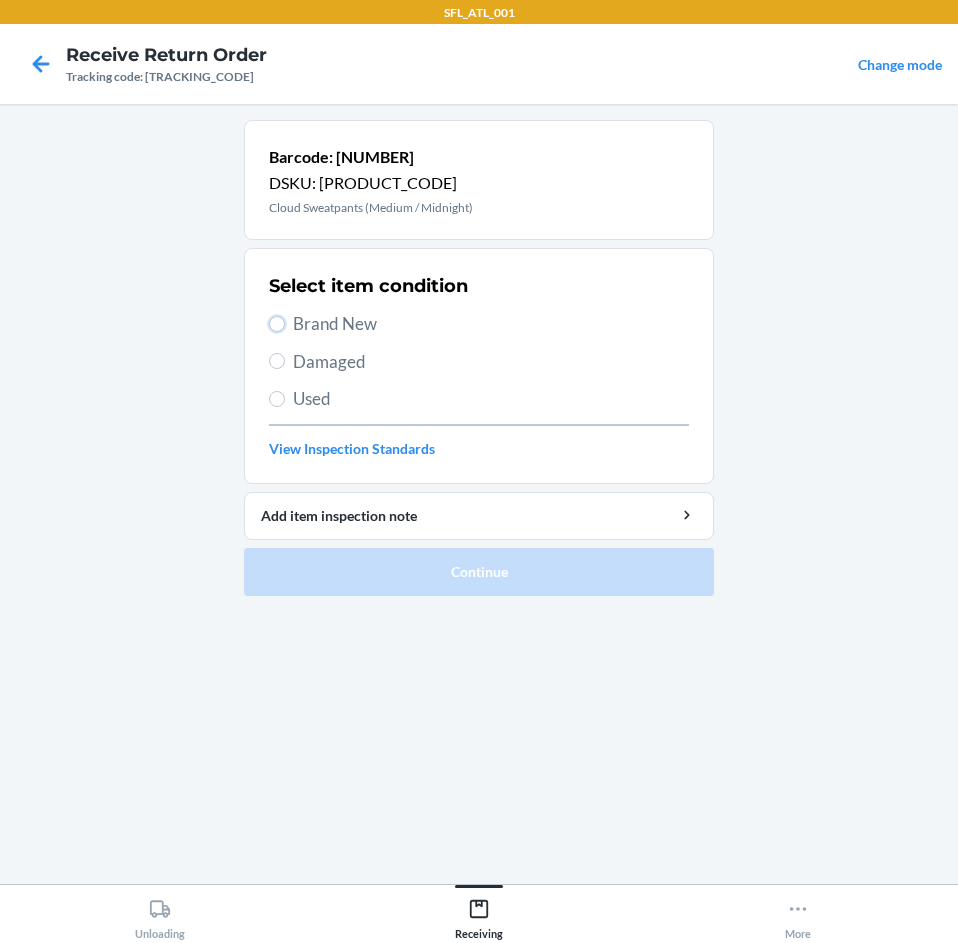 click on "Brand New" at bounding box center (277, 324) 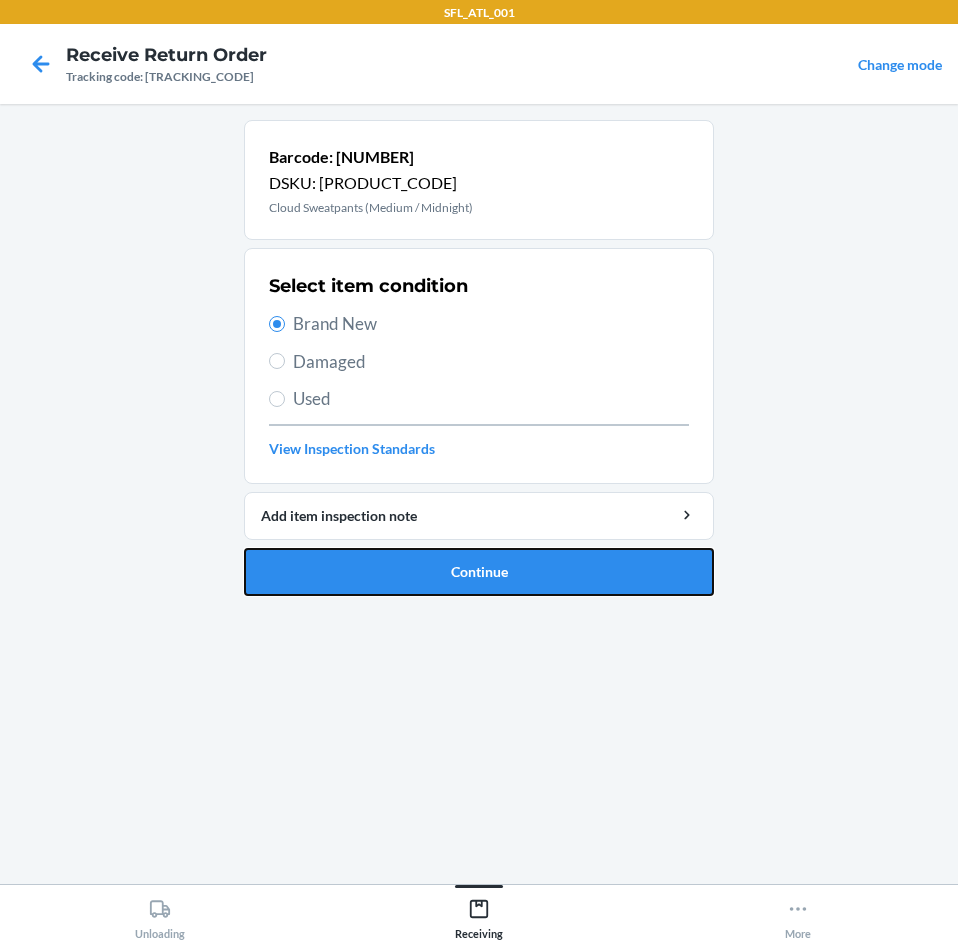 drag, startPoint x: 527, startPoint y: 582, endPoint x: 524, endPoint y: 570, distance: 12.369317 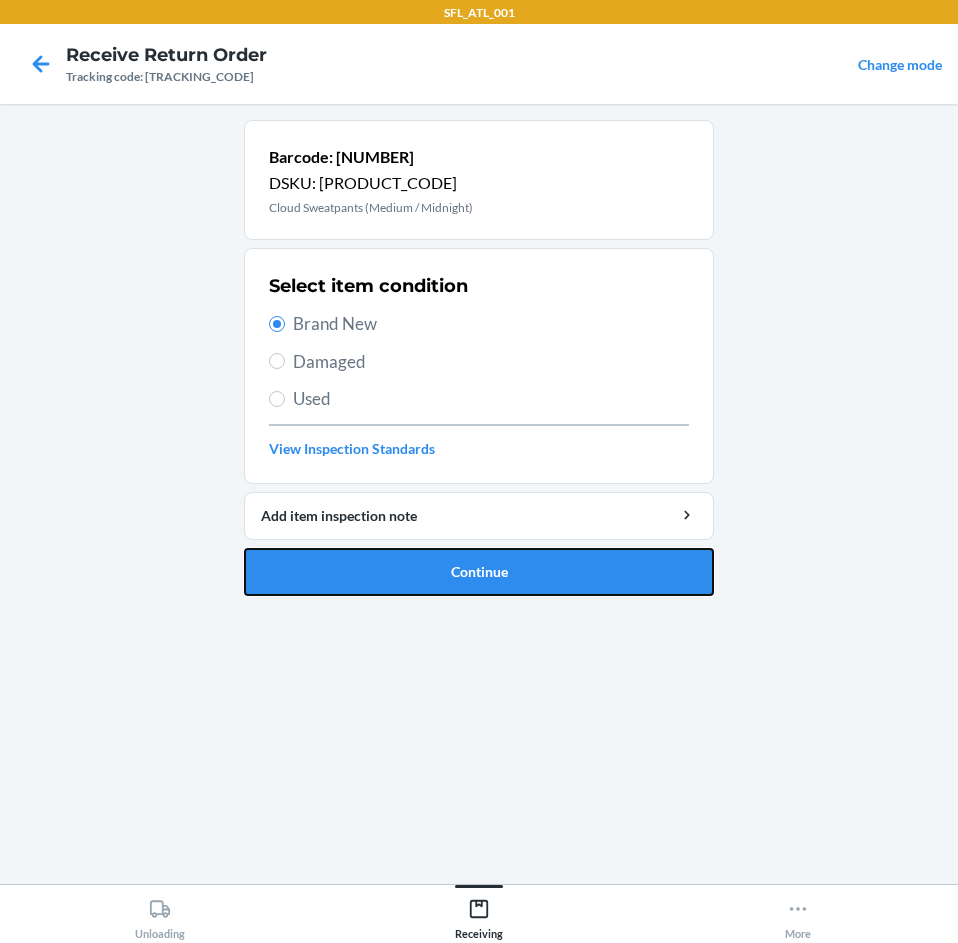 click on "Continue" at bounding box center [479, 572] 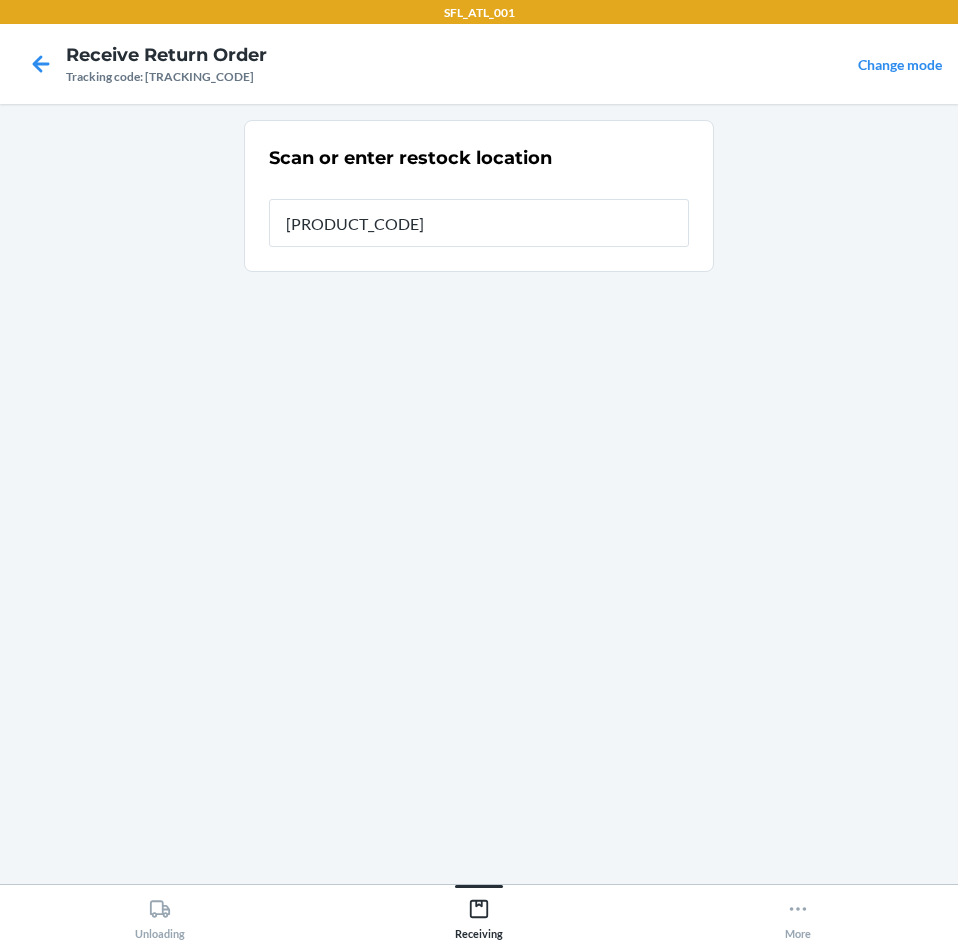 type on "[PRODUCT_CODE]" 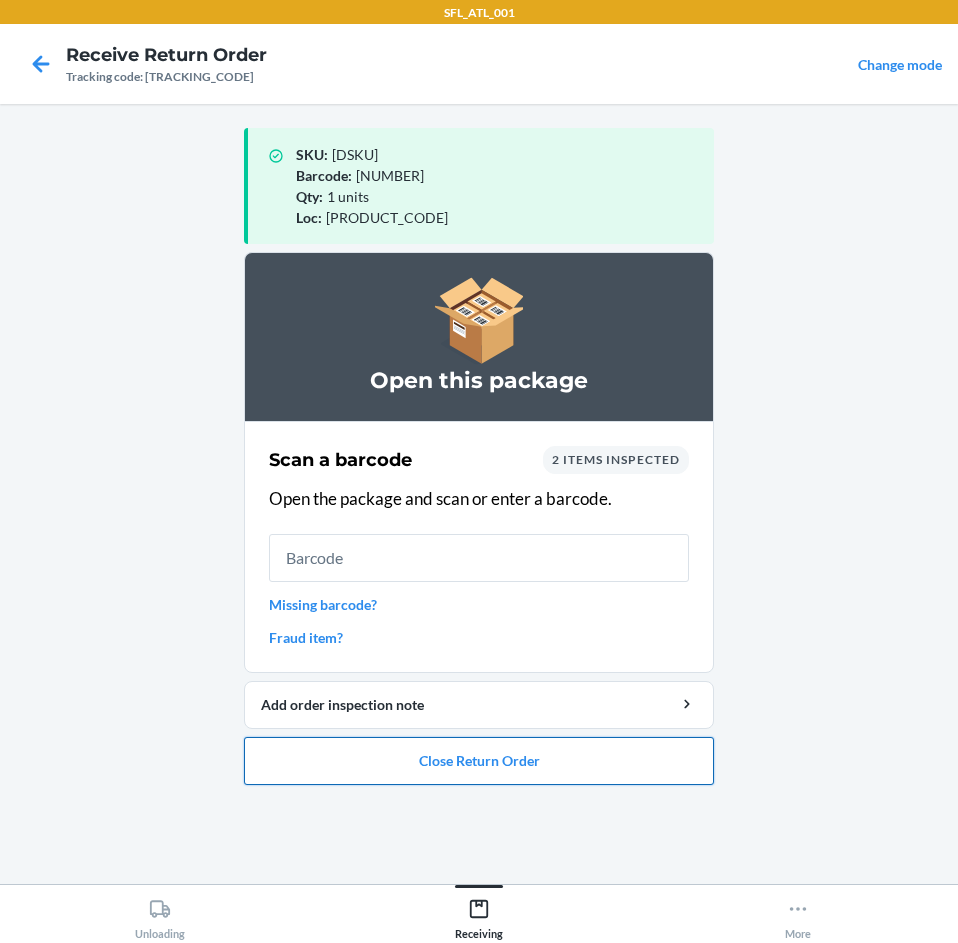 click on "Close Return Order" at bounding box center (479, 761) 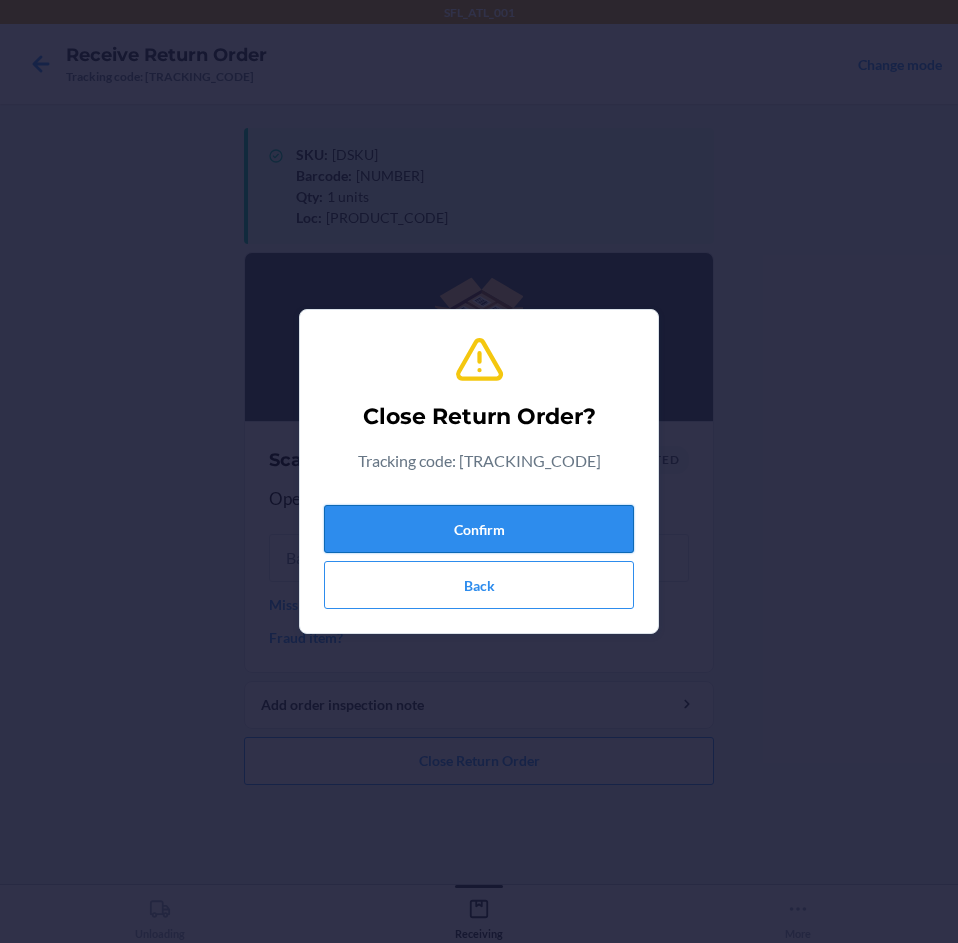 click on "Confirm" at bounding box center [479, 529] 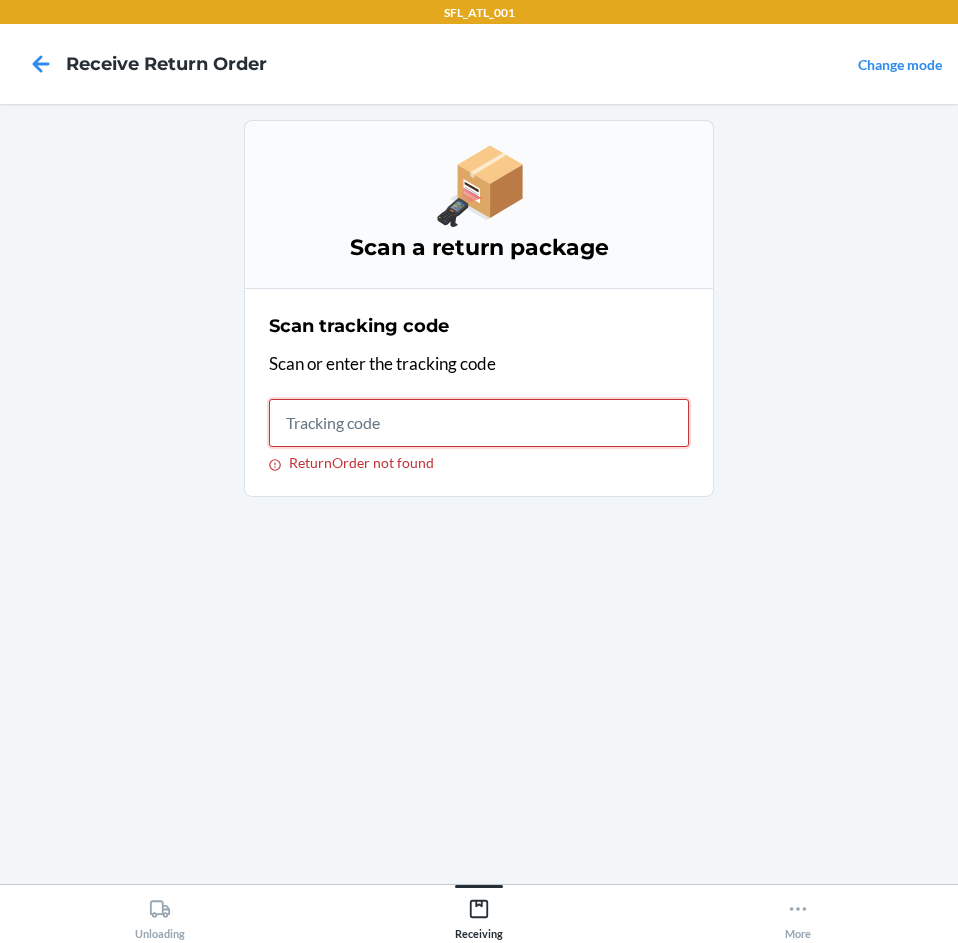 click on "ReturnOrder not found" at bounding box center [479, 423] 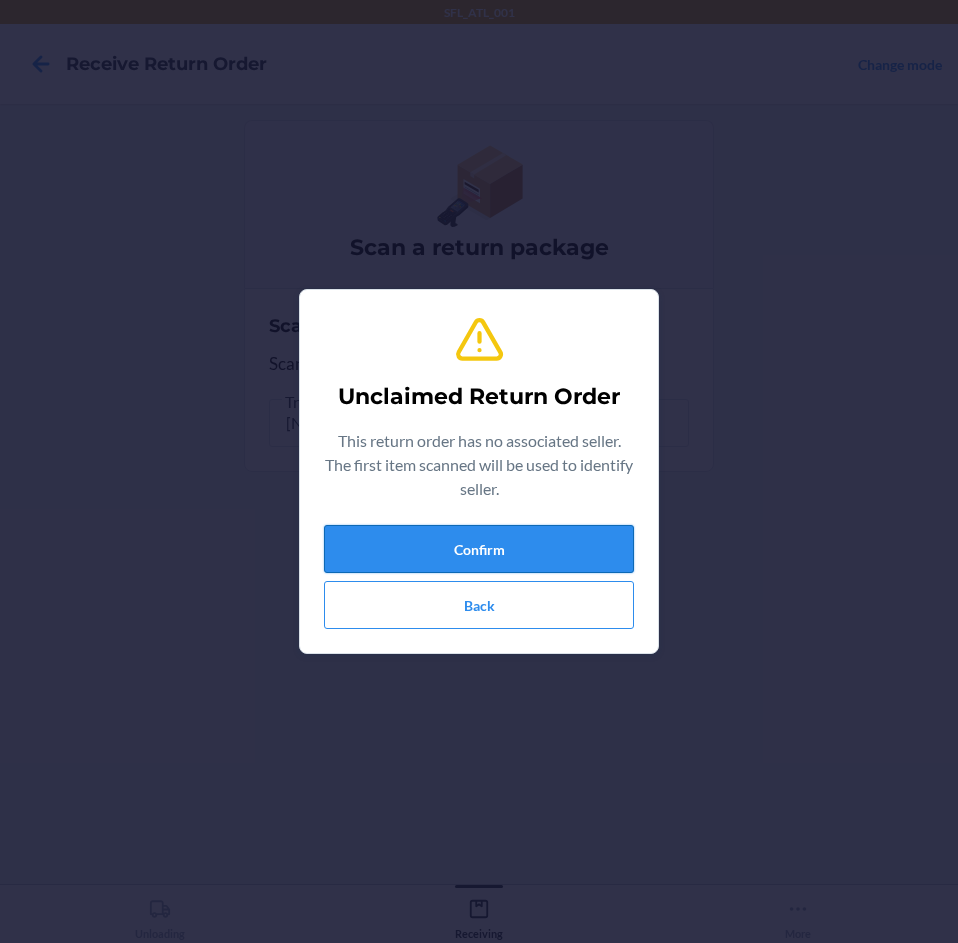 click on "Confirm" at bounding box center (479, 549) 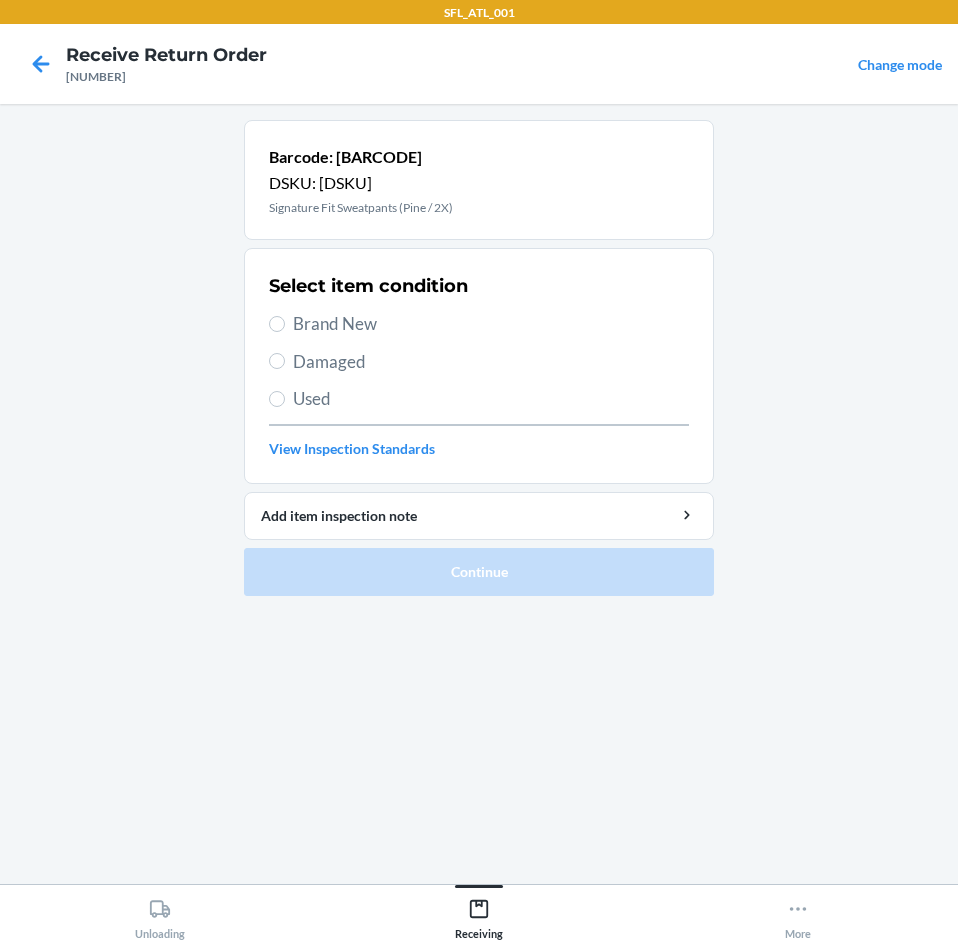 click on "Brand New" at bounding box center [491, 324] 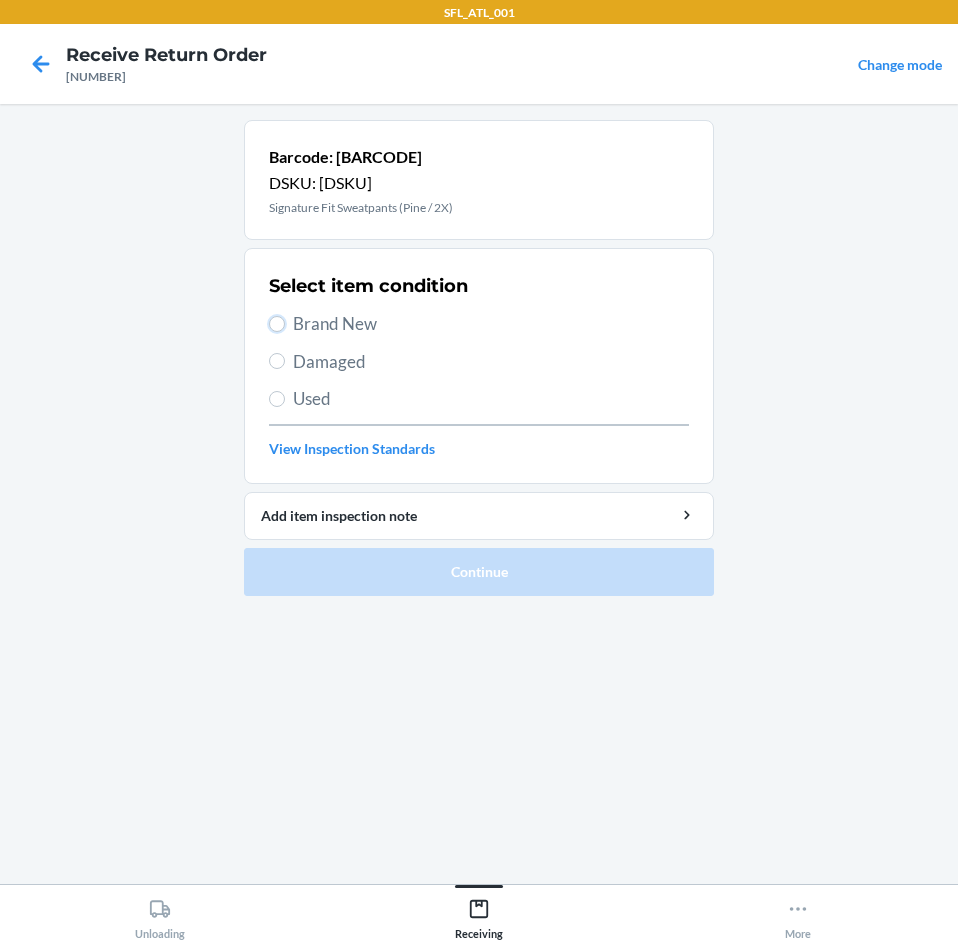 click on "Brand New" at bounding box center [277, 324] 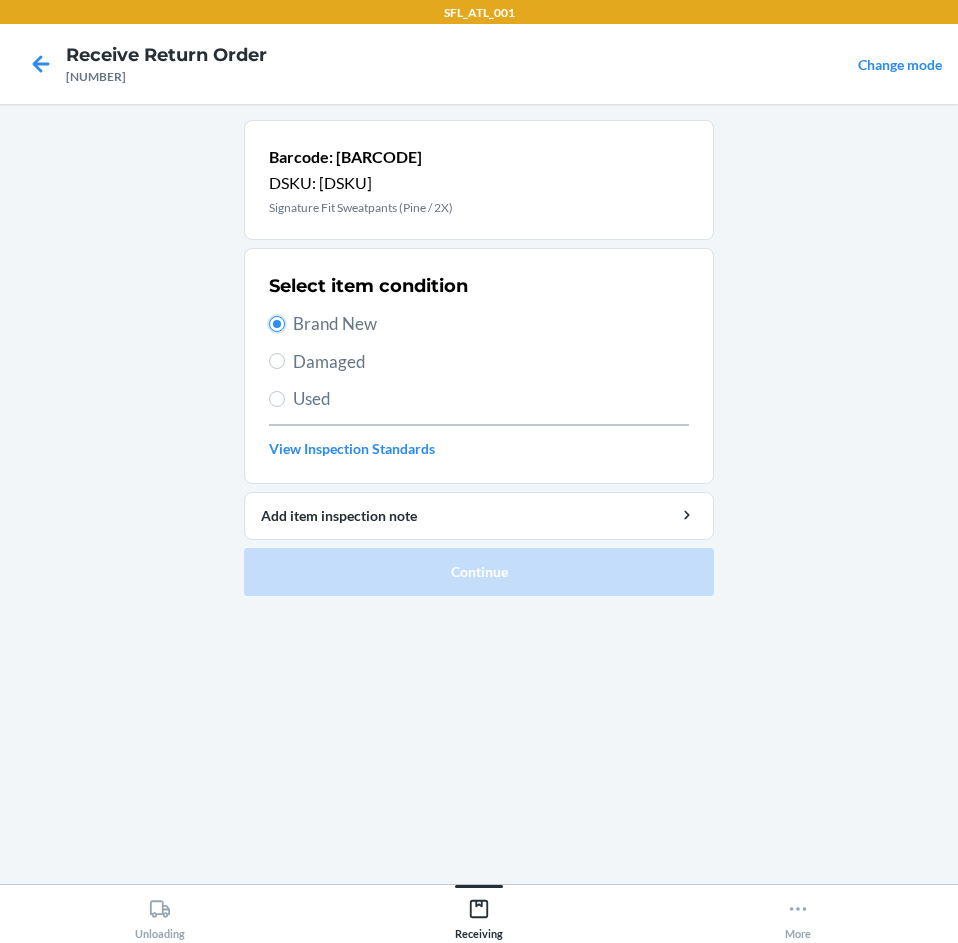 radio on "true" 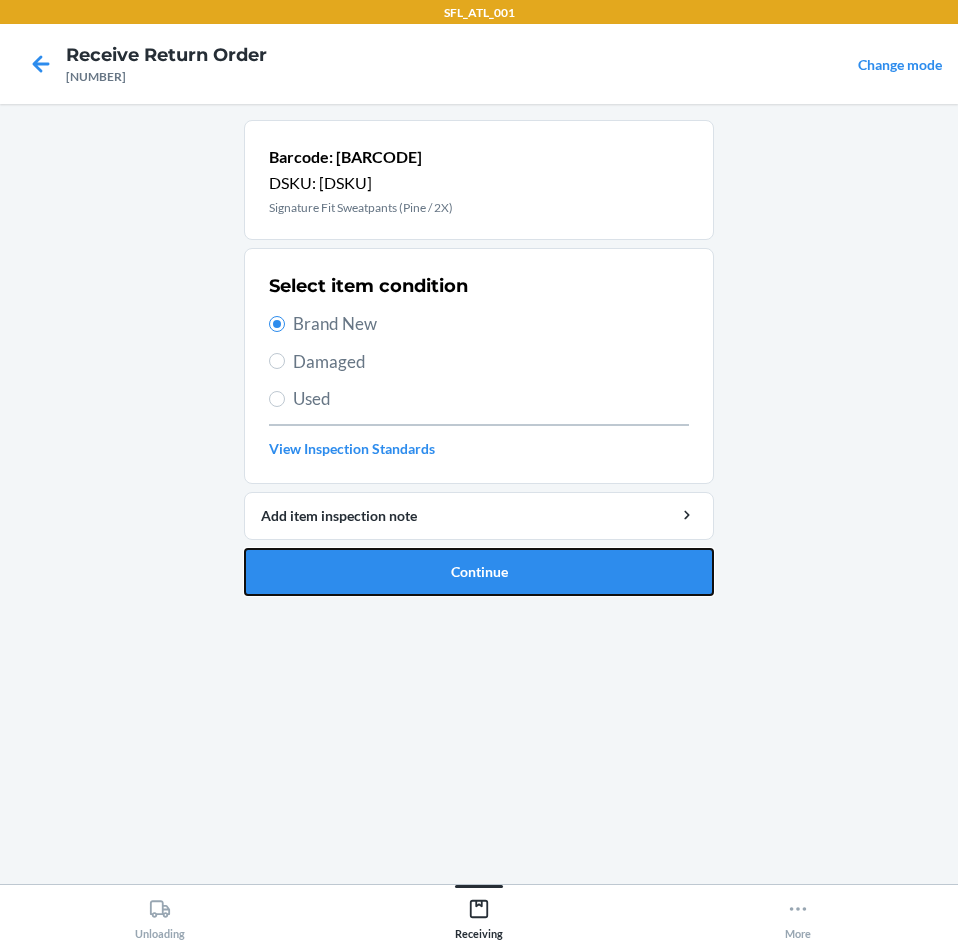 click on "Continue" at bounding box center (479, 572) 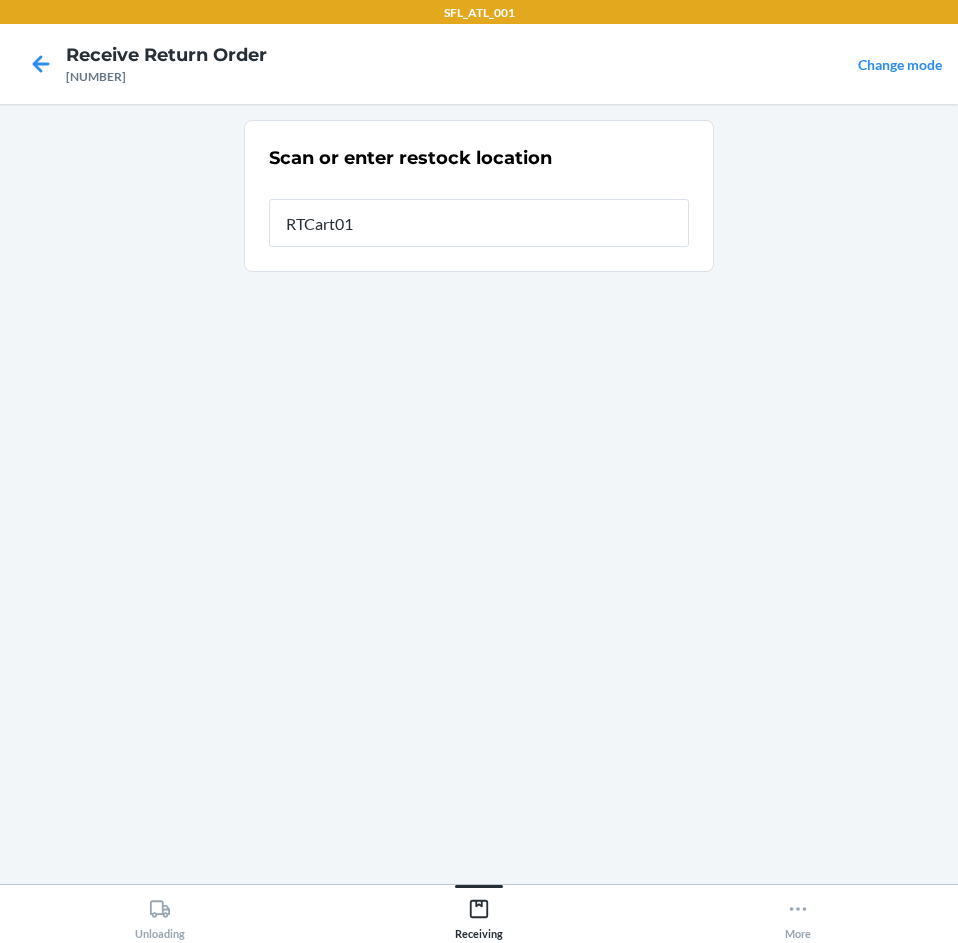 type on "[PRODUCT_CODE]" 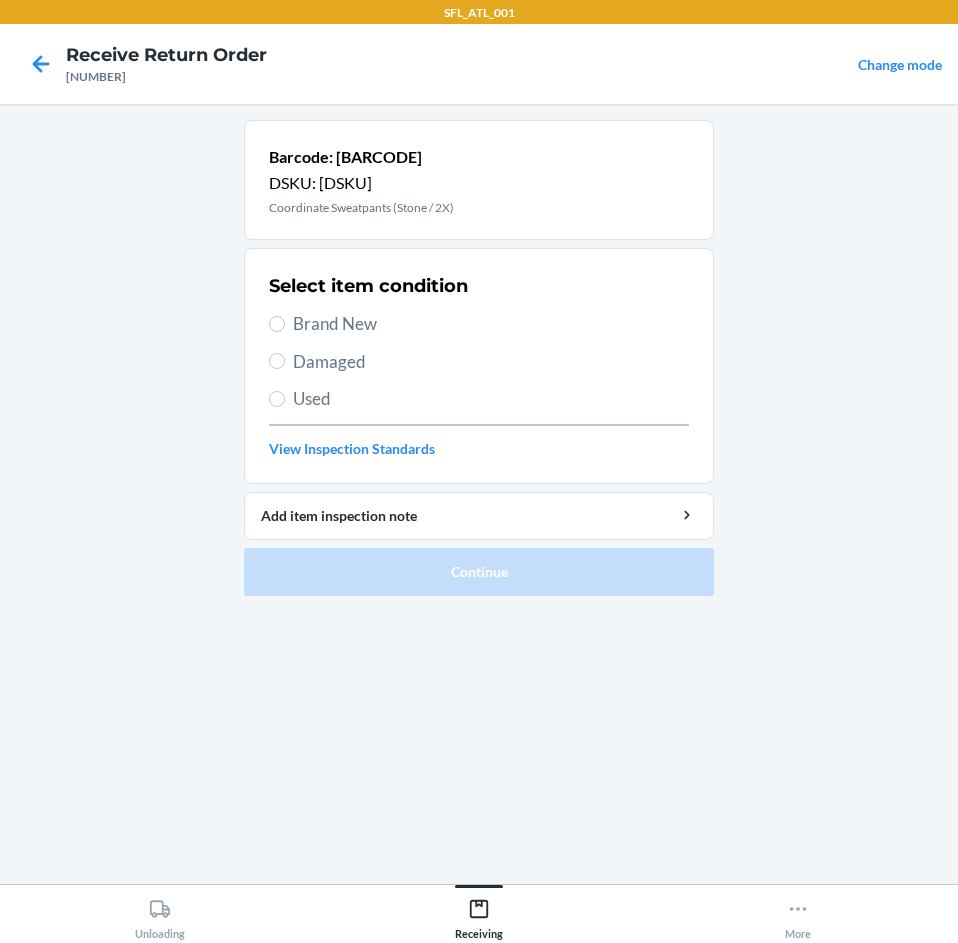 click on "Brand New" at bounding box center (491, 324) 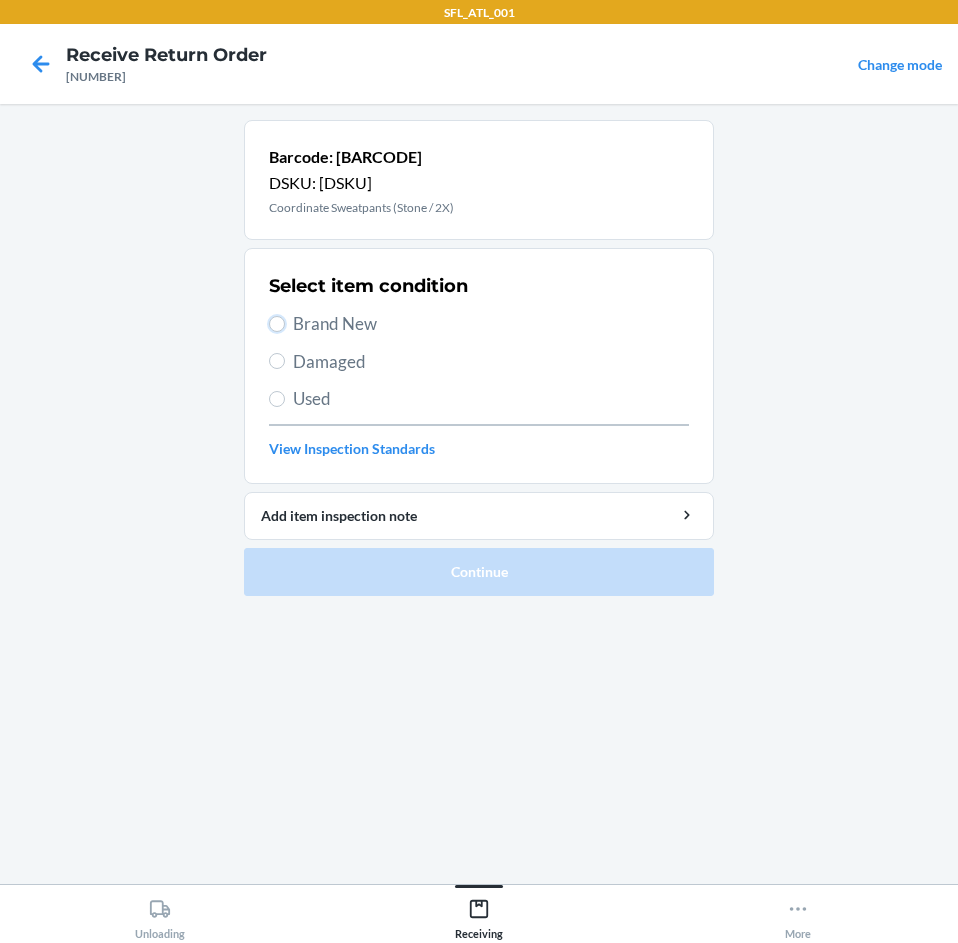 click on "Brand New" at bounding box center (277, 324) 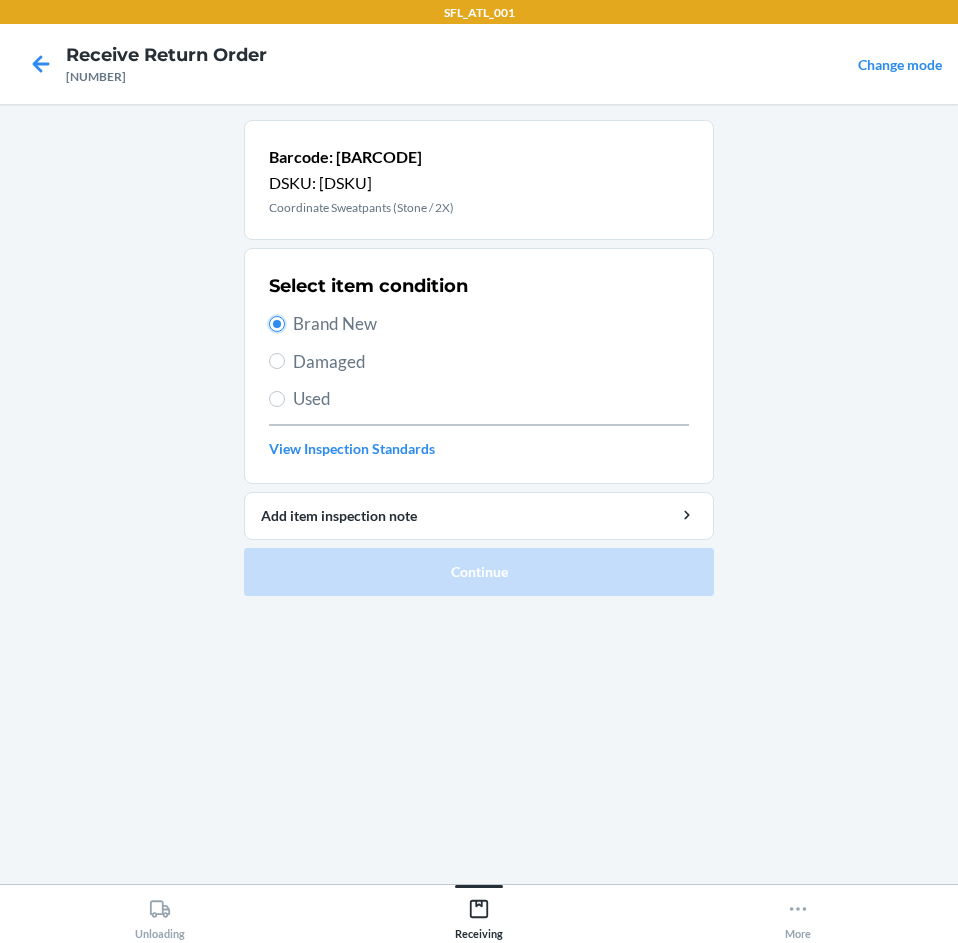 radio on "true" 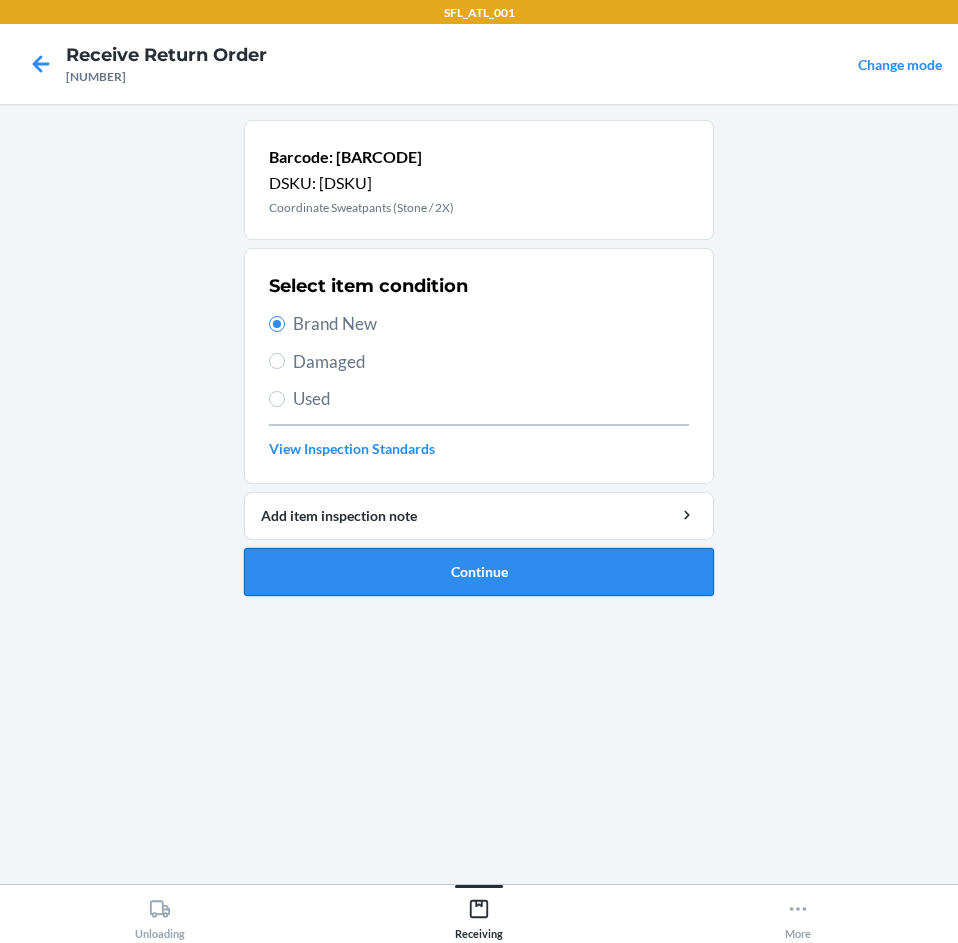 drag, startPoint x: 420, startPoint y: 580, endPoint x: 428, endPoint y: 572, distance: 11.313708 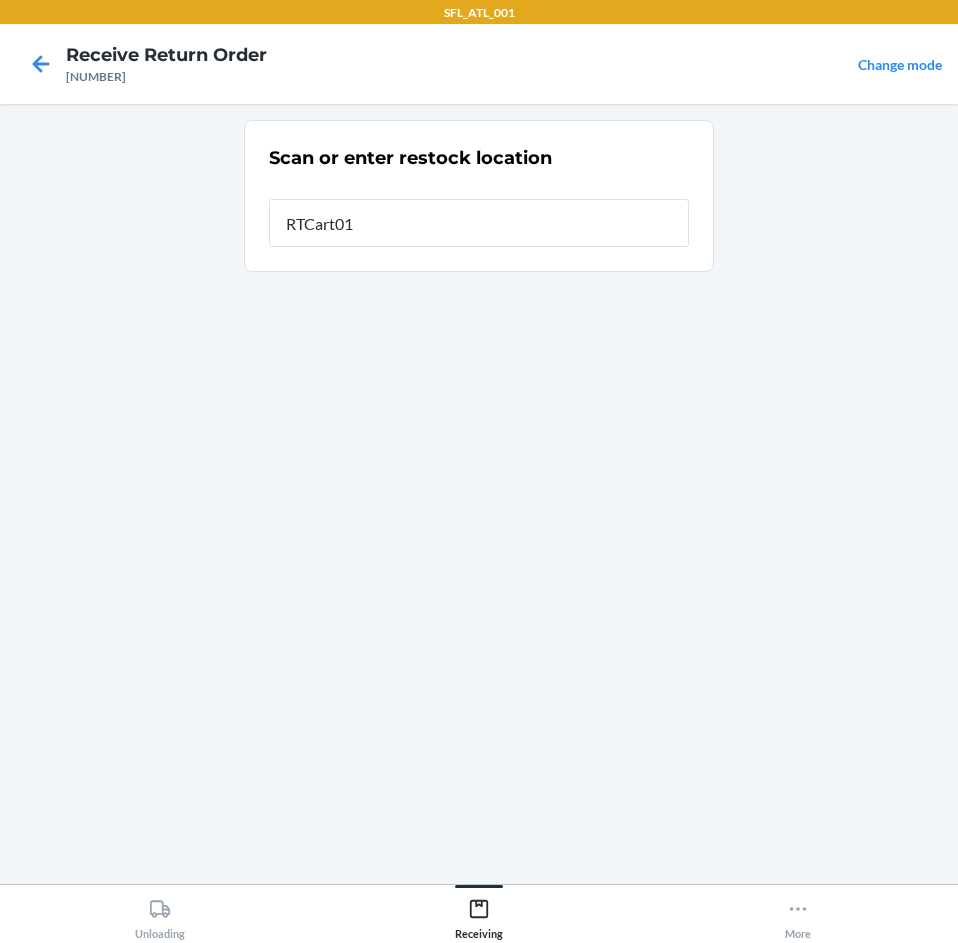 type on "[PRODUCT_CODE]" 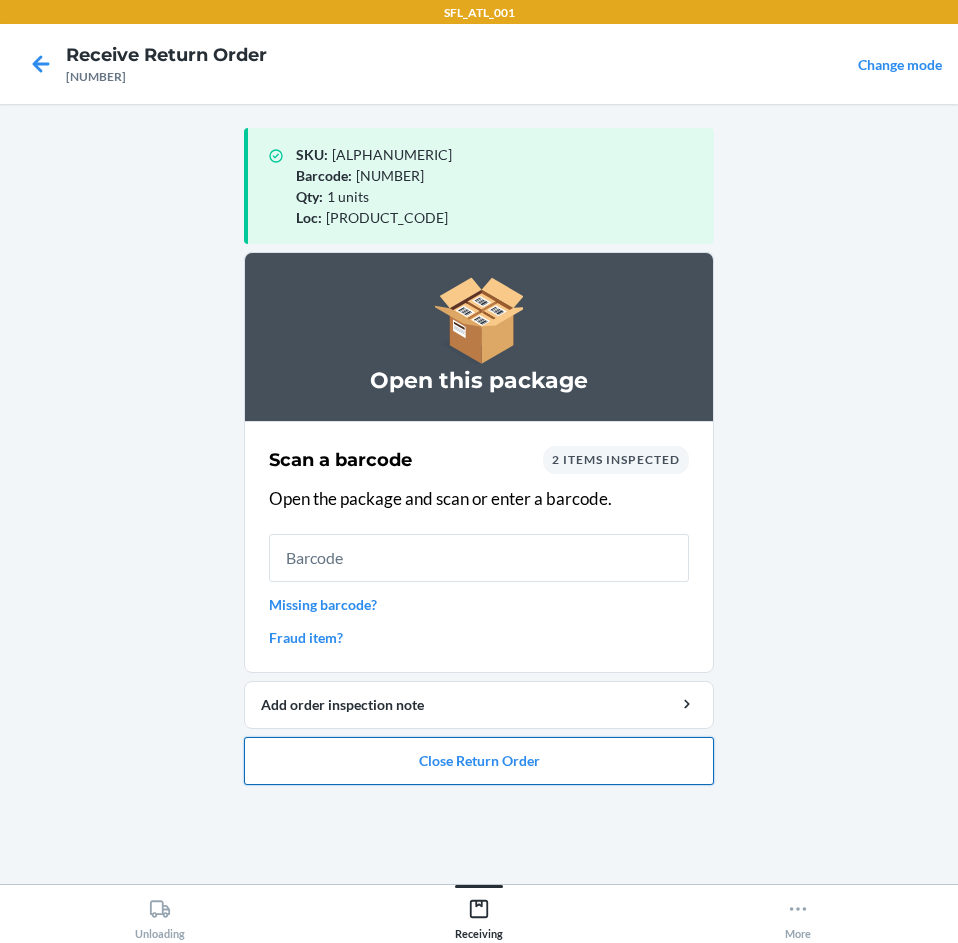 click on "Close Return Order" at bounding box center [479, 761] 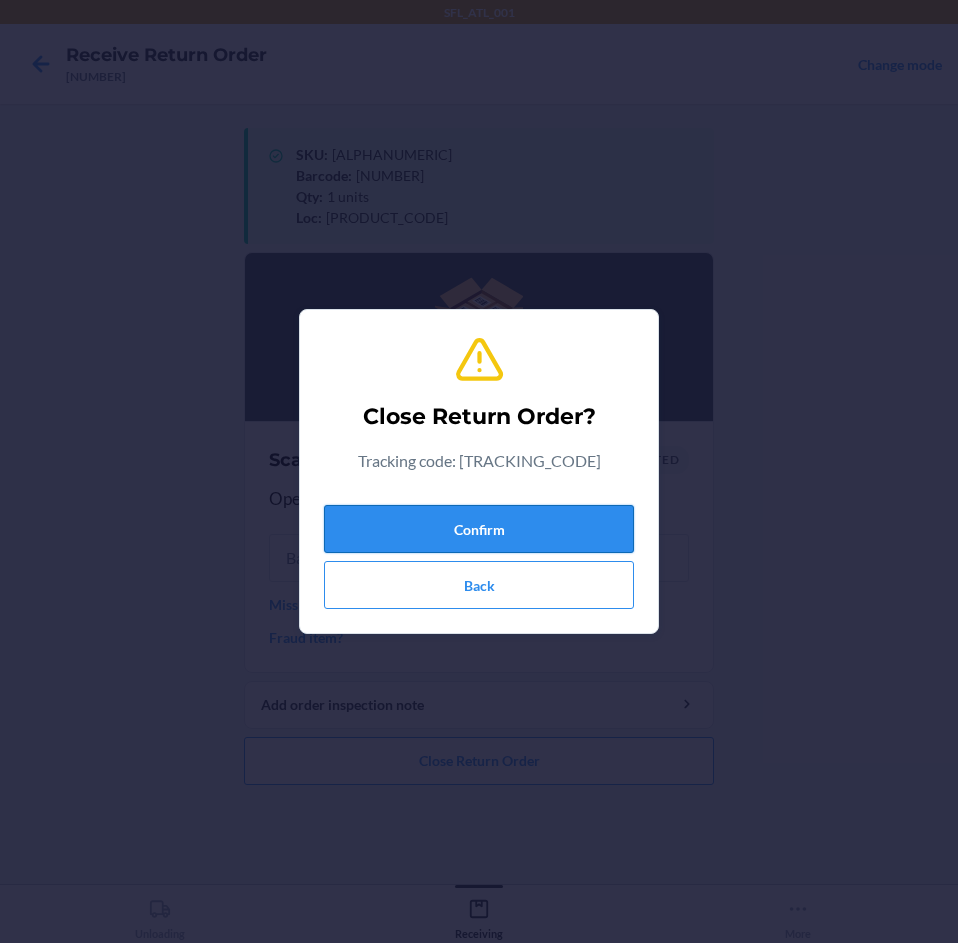 click on "Confirm" at bounding box center (479, 529) 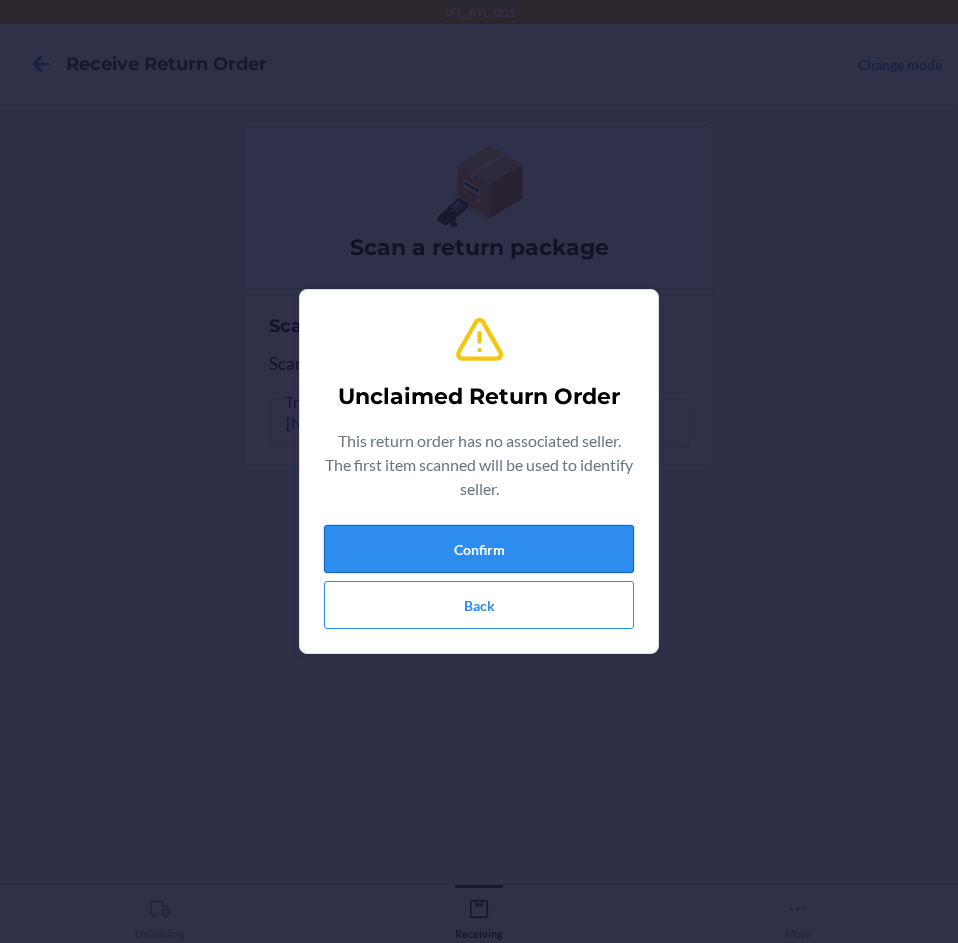 click on "Confirm" at bounding box center (479, 549) 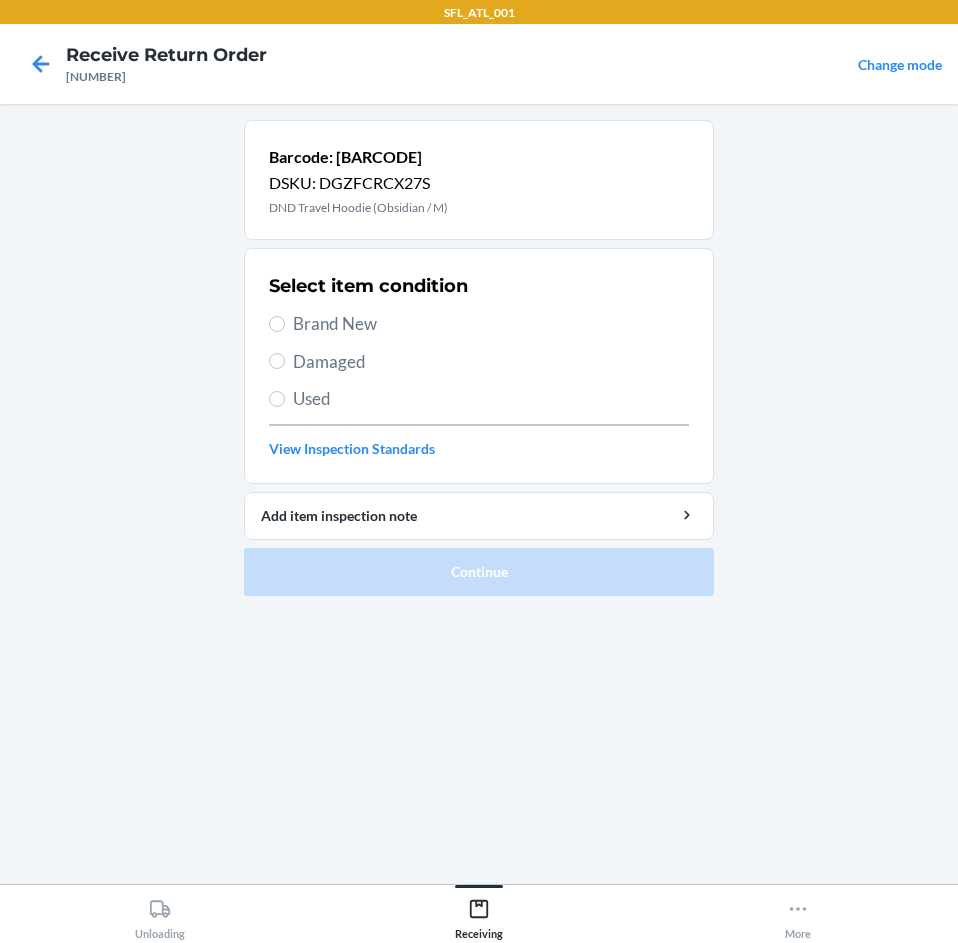 click on "Brand New" at bounding box center [491, 324] 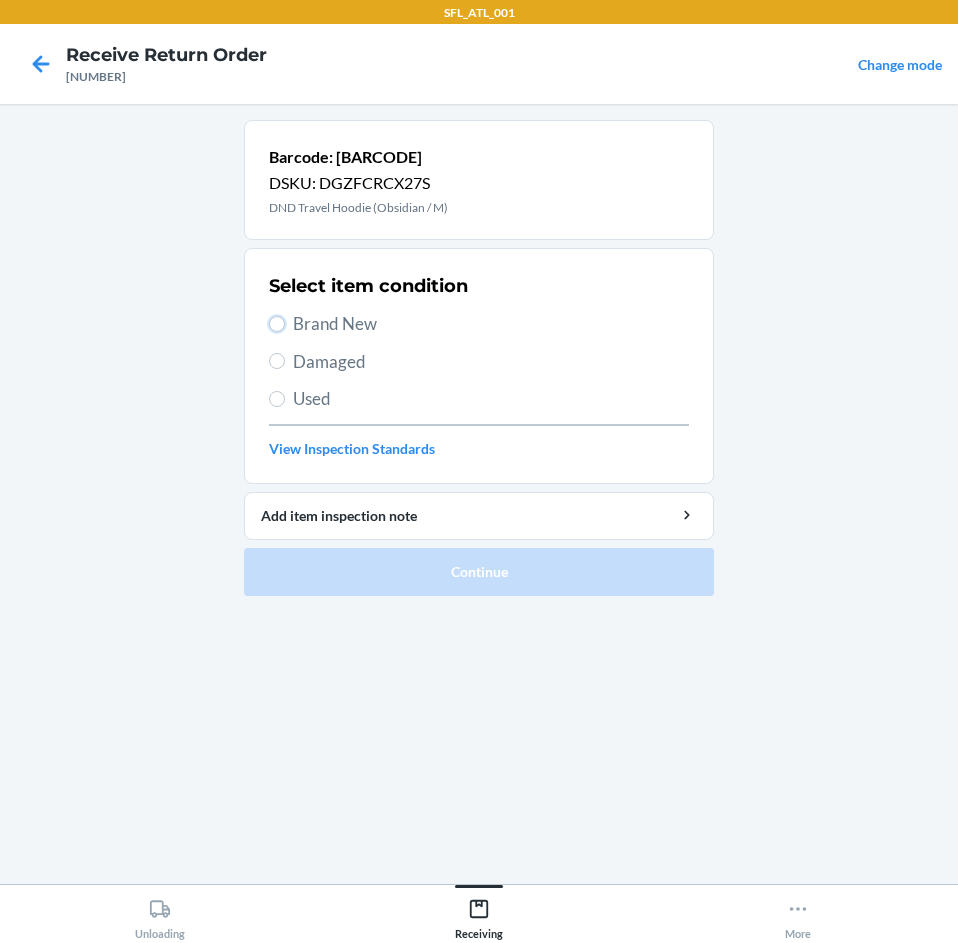 click on "Brand New" at bounding box center (277, 324) 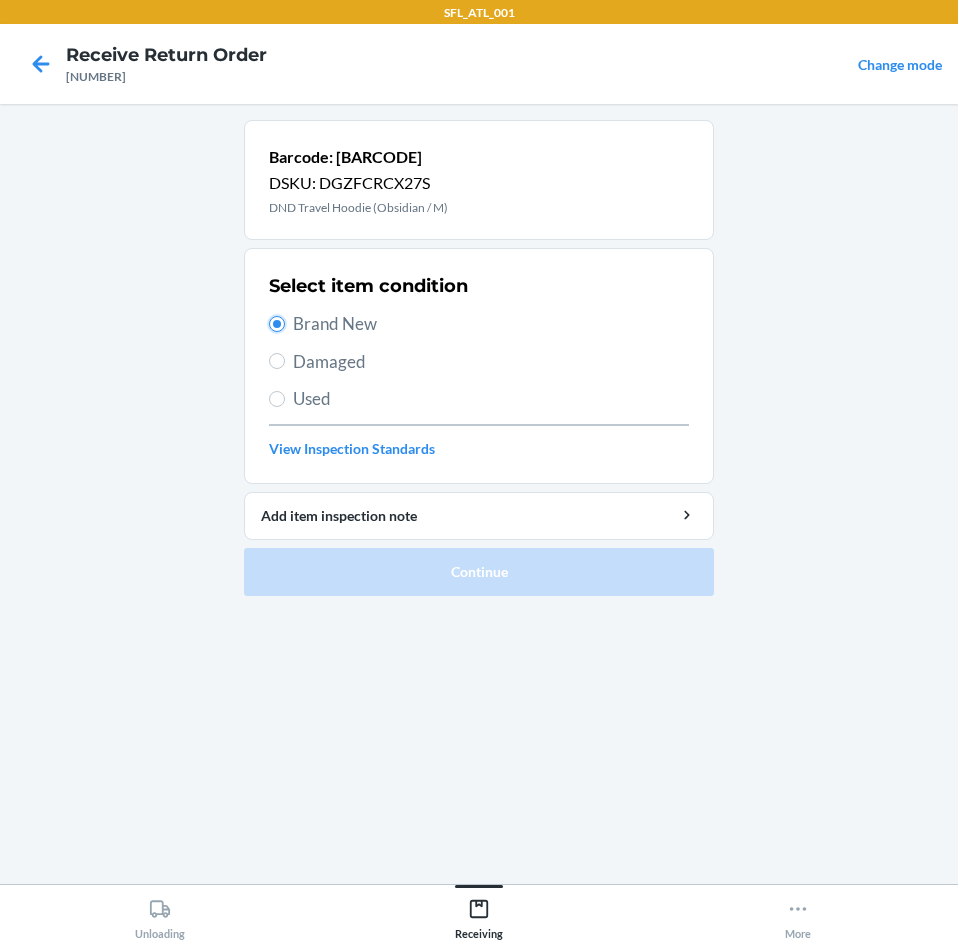 radio on "true" 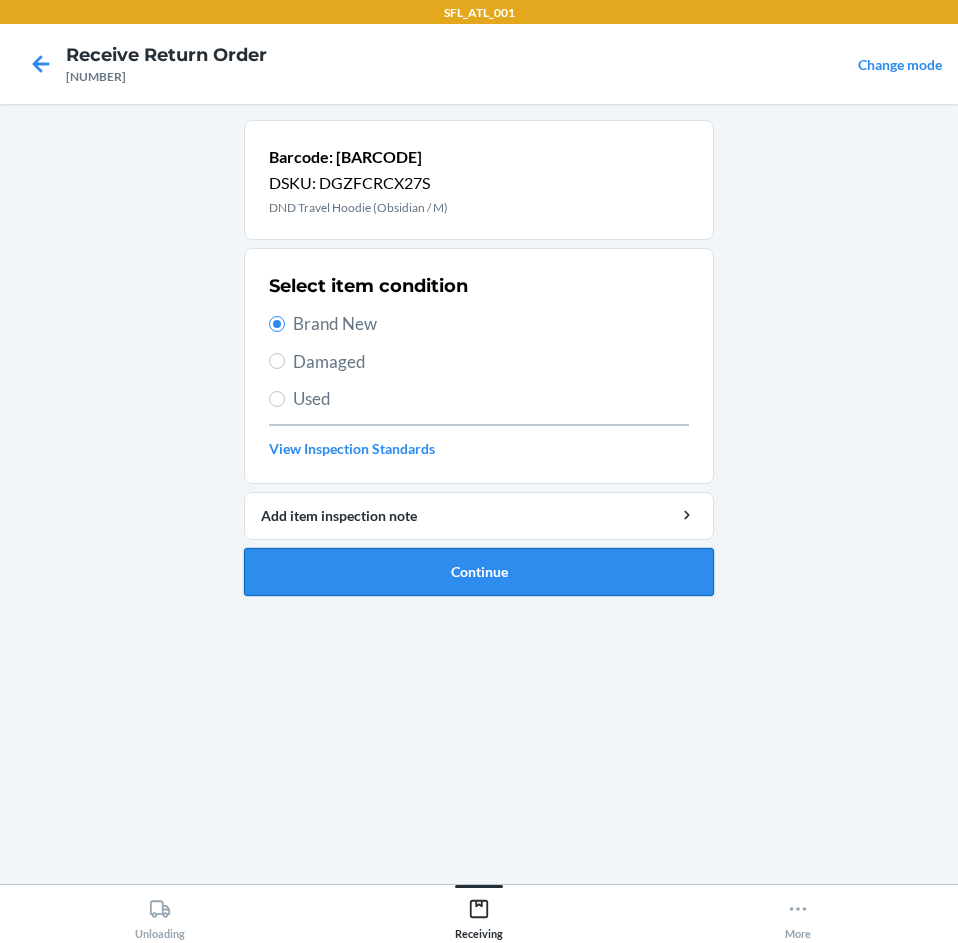 click on "Continue" at bounding box center [479, 572] 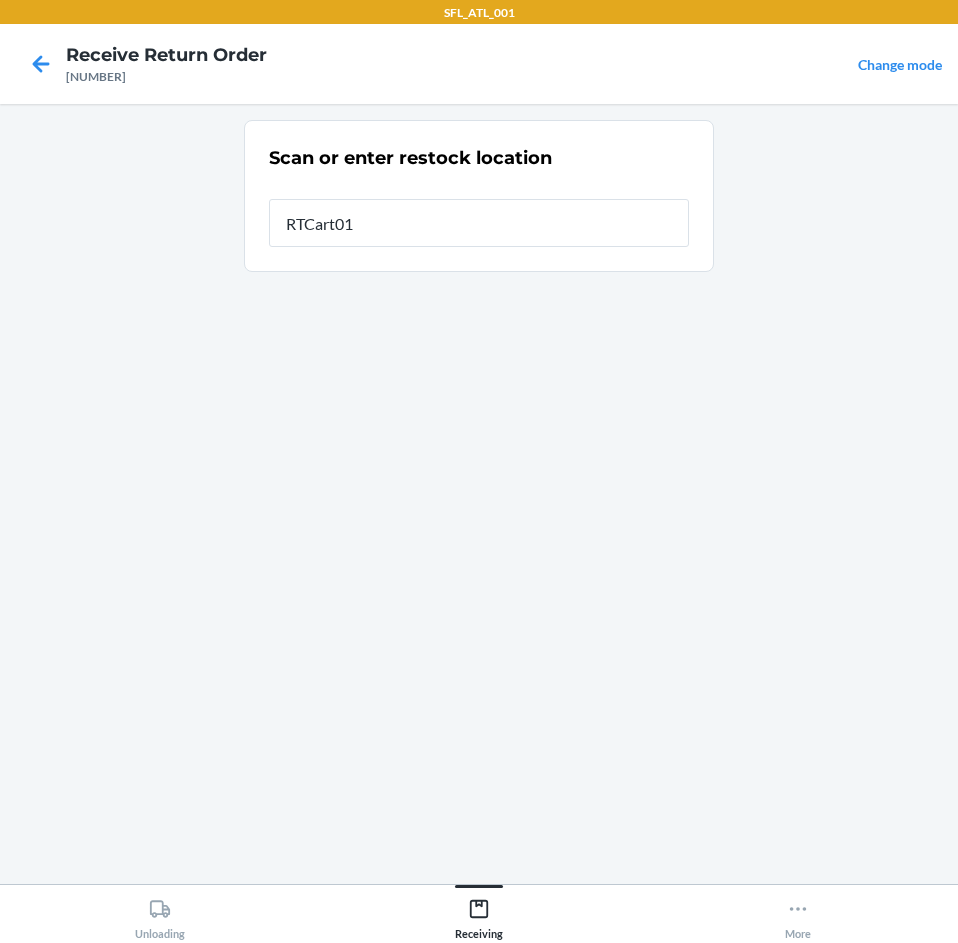 type on "[PRODUCT_CODE]" 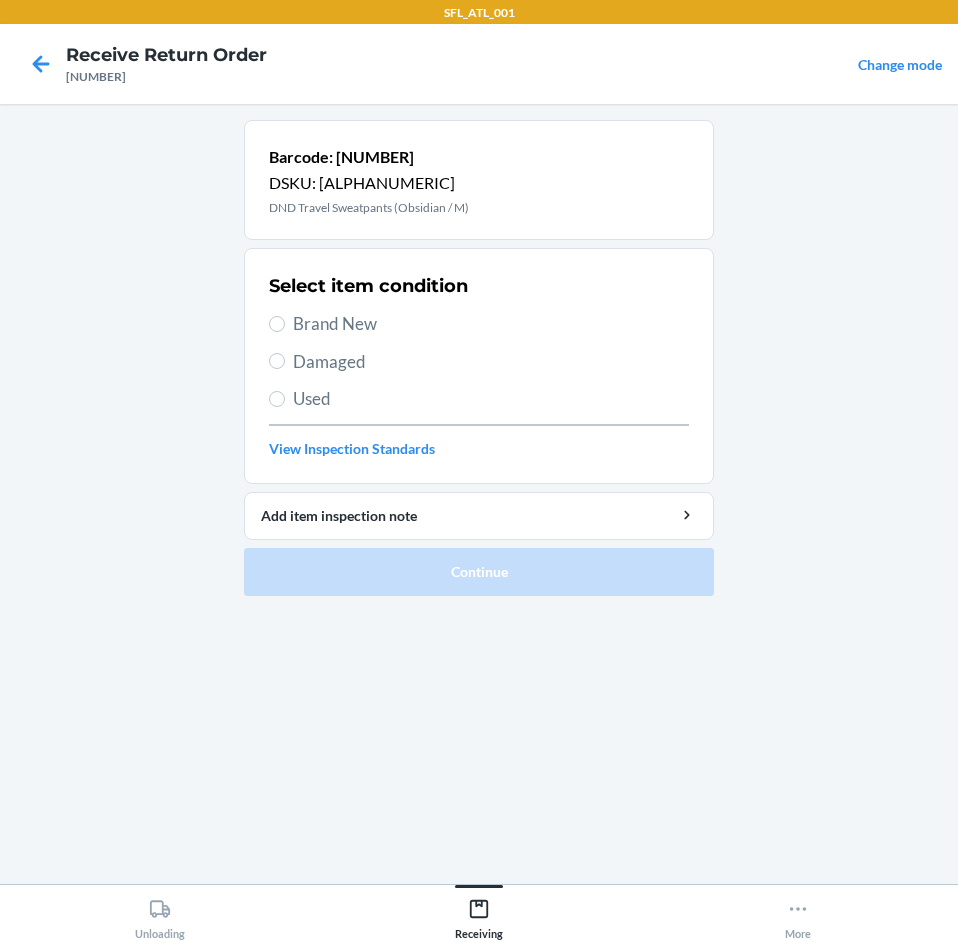 click on "Brand New" at bounding box center [491, 324] 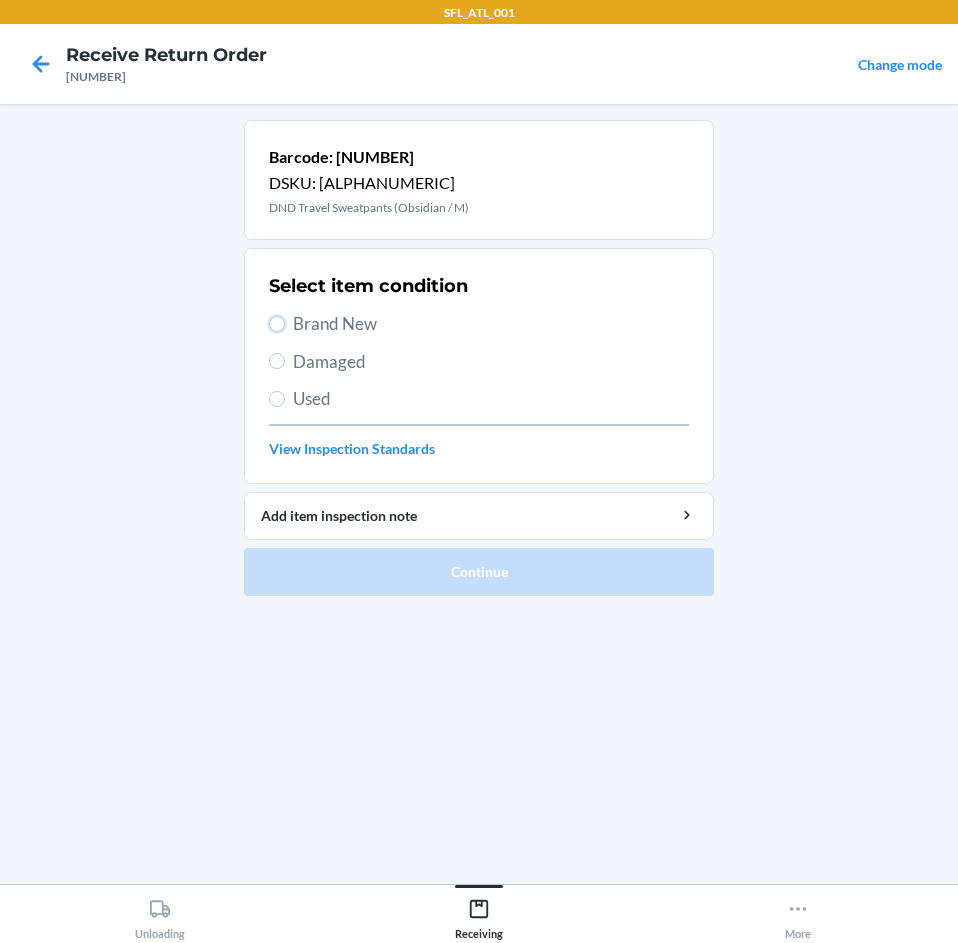 click on "Brand New" at bounding box center (277, 324) 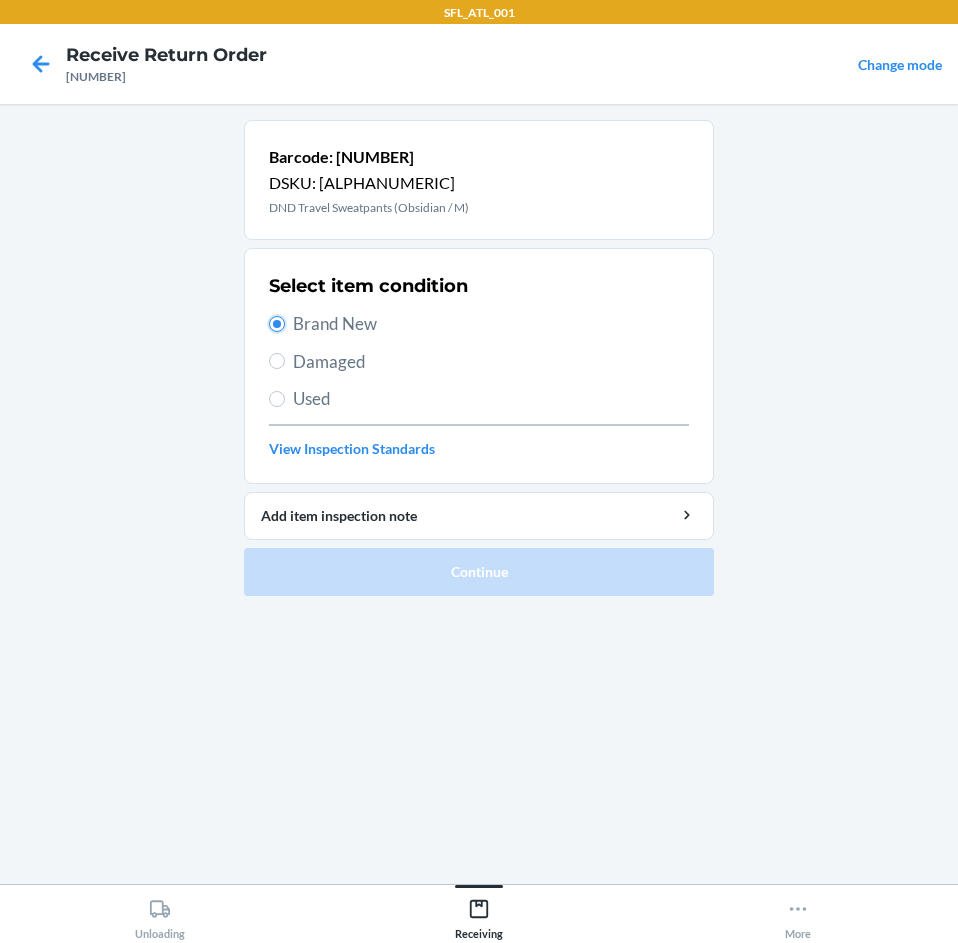 radio on "true" 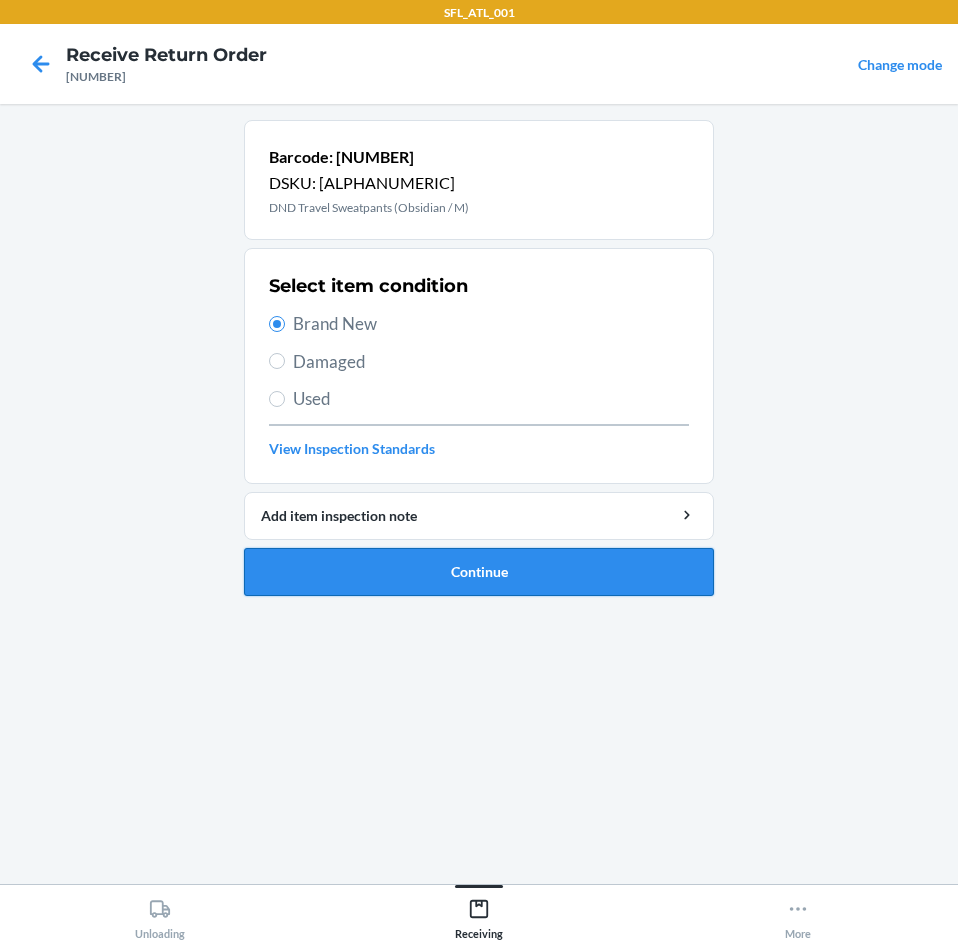 click on "Continue" at bounding box center (479, 572) 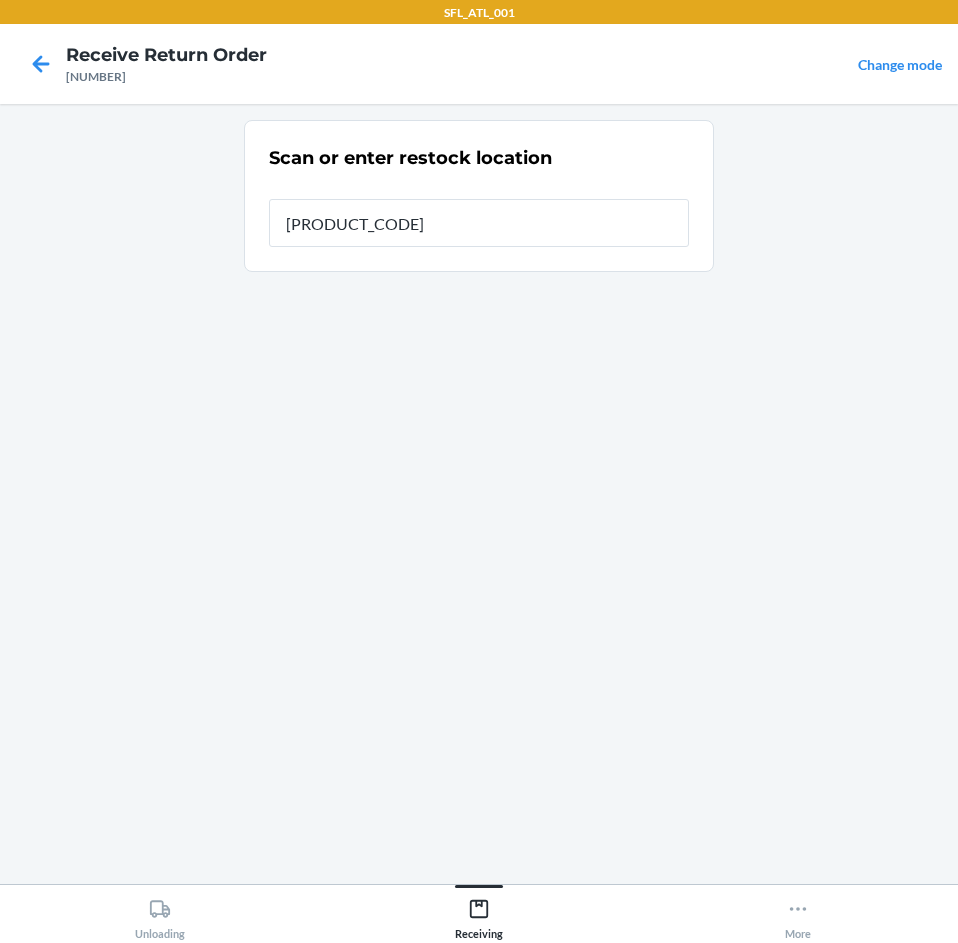 type on "[PRODUCT_CODE]" 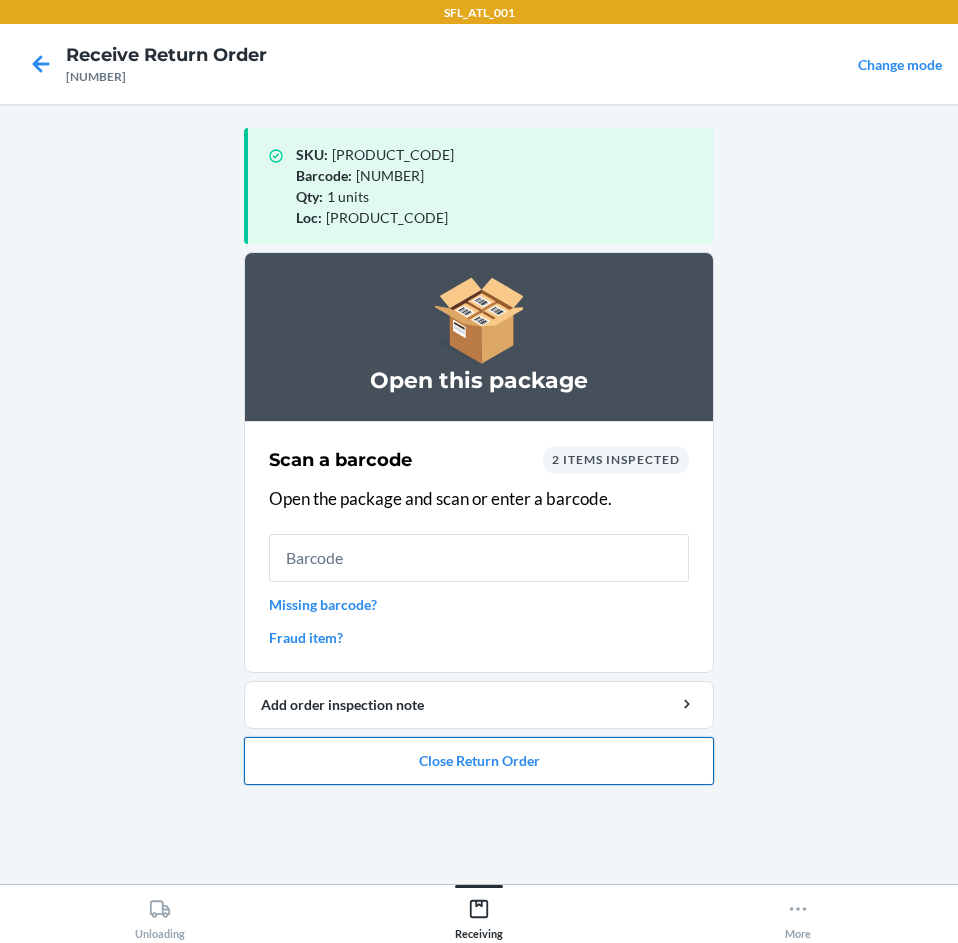 click on "Close Return Order" at bounding box center (479, 761) 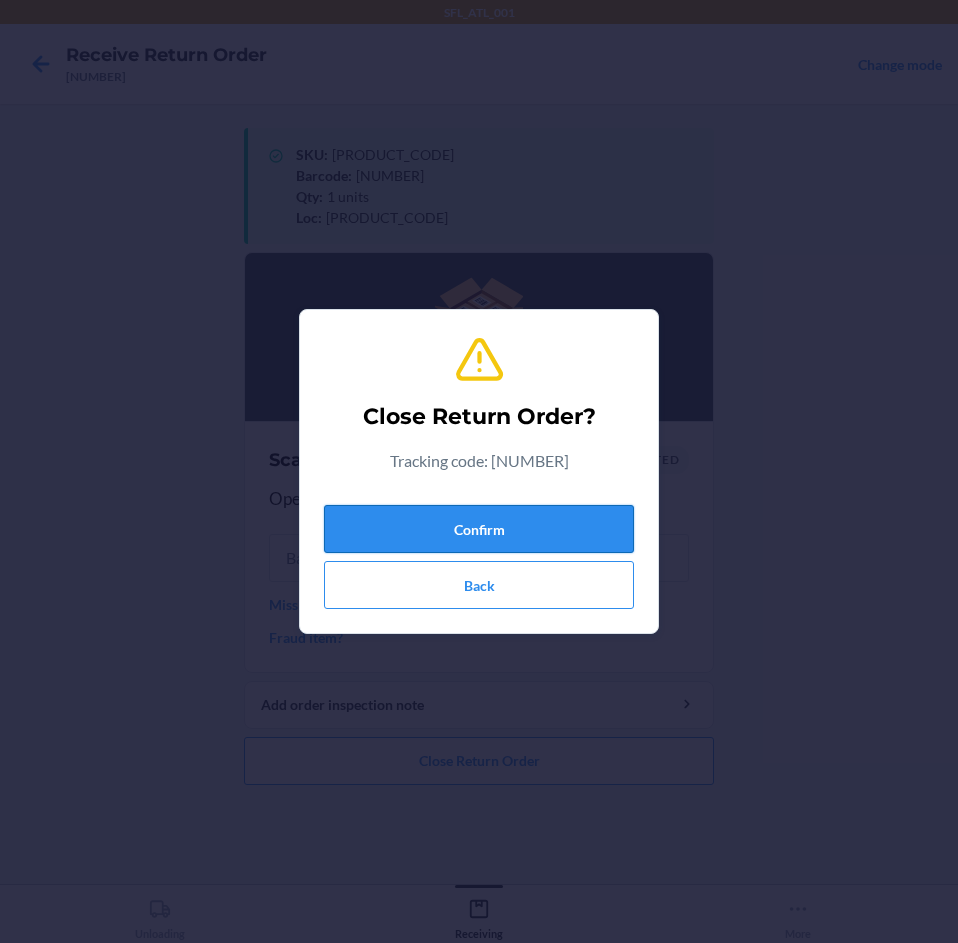 click on "Confirm" at bounding box center [479, 529] 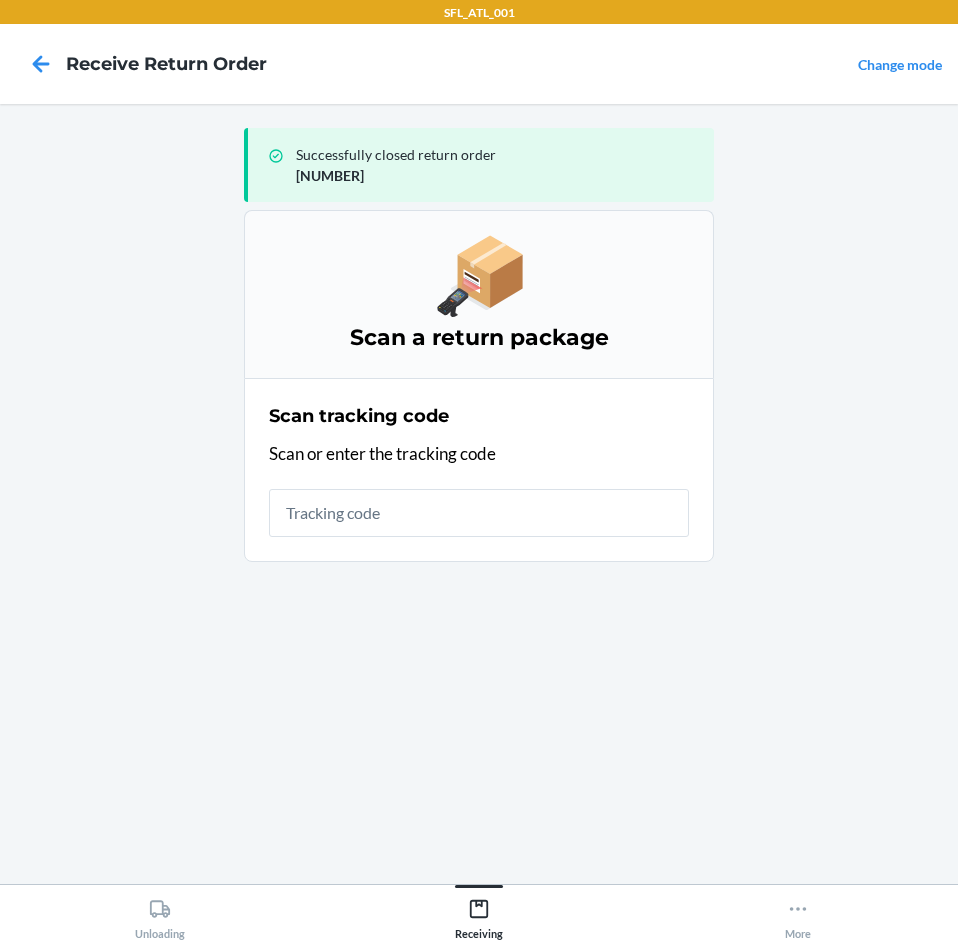 click at bounding box center [479, 513] 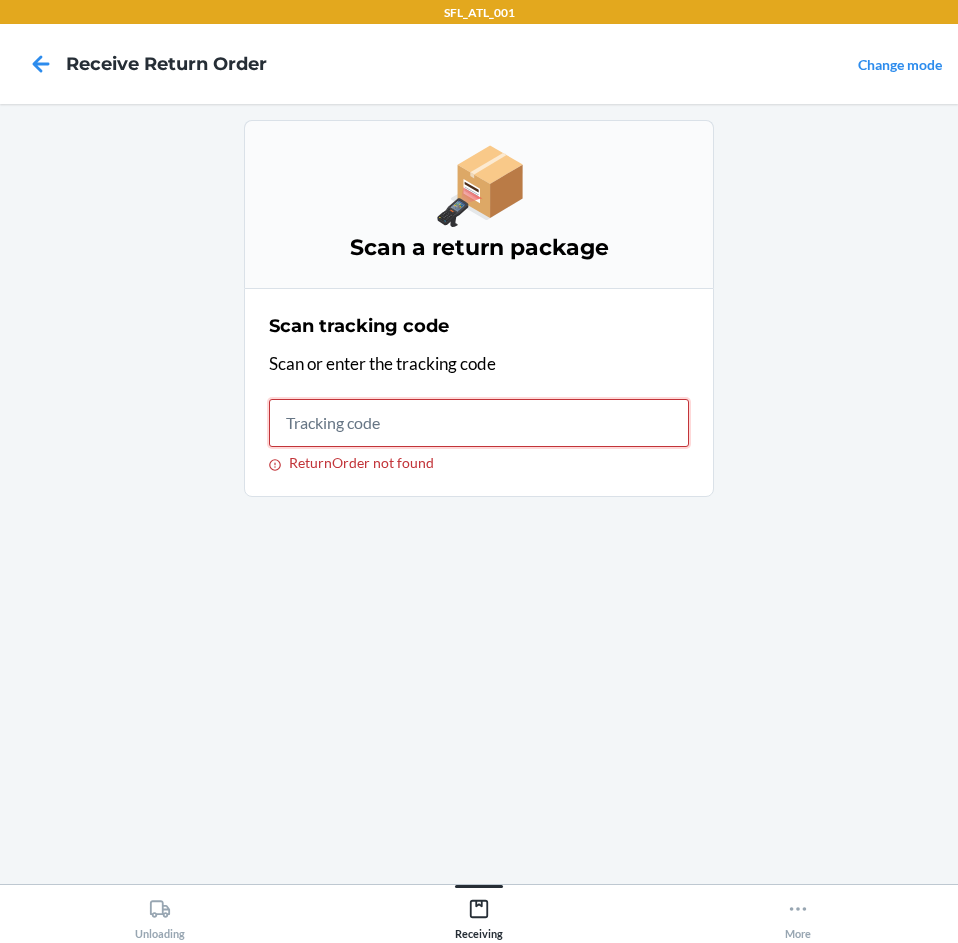drag, startPoint x: 347, startPoint y: 436, endPoint x: 360, endPoint y: 448, distance: 17.691807 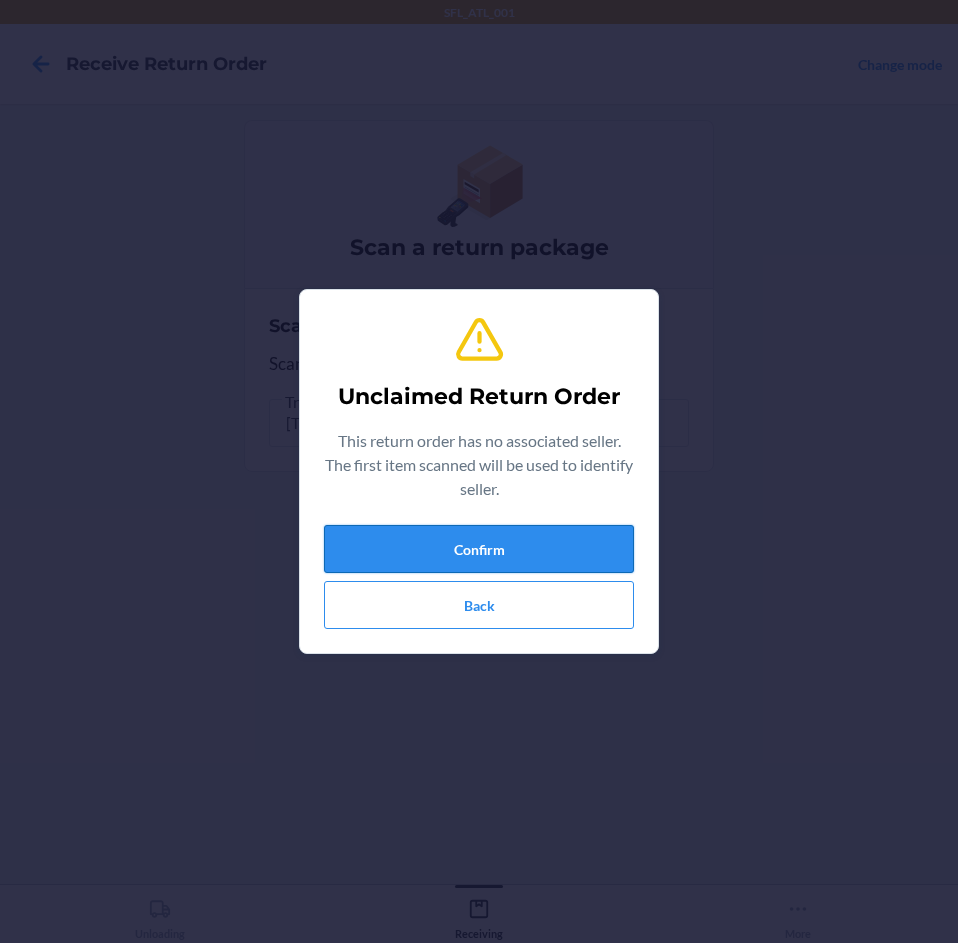 click on "Confirm" at bounding box center (479, 549) 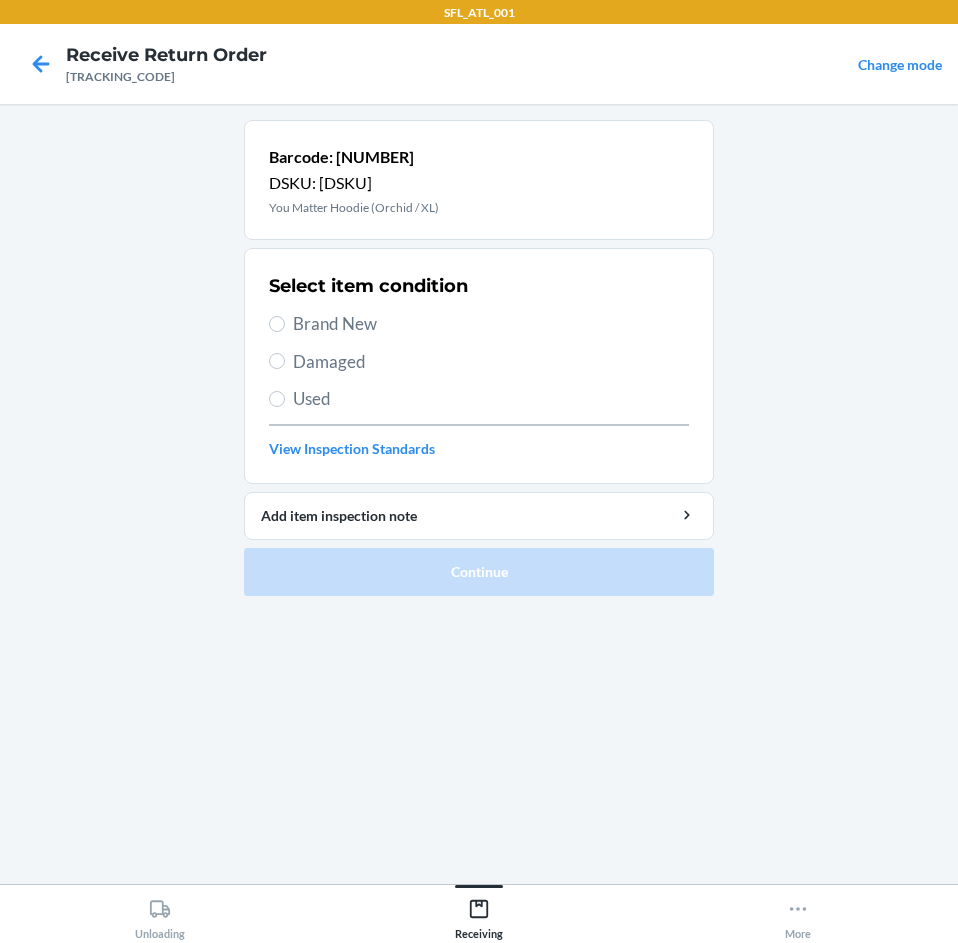 click on "Brand New" at bounding box center [491, 324] 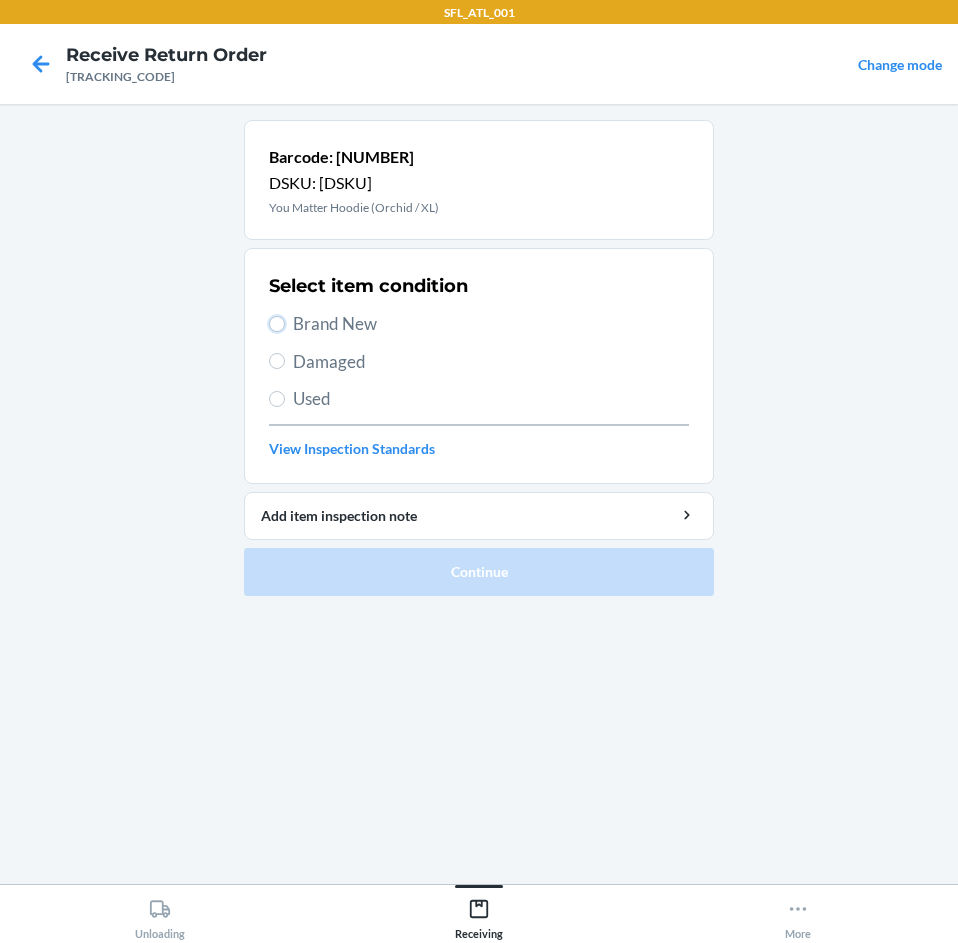 click on "Brand New" at bounding box center (277, 324) 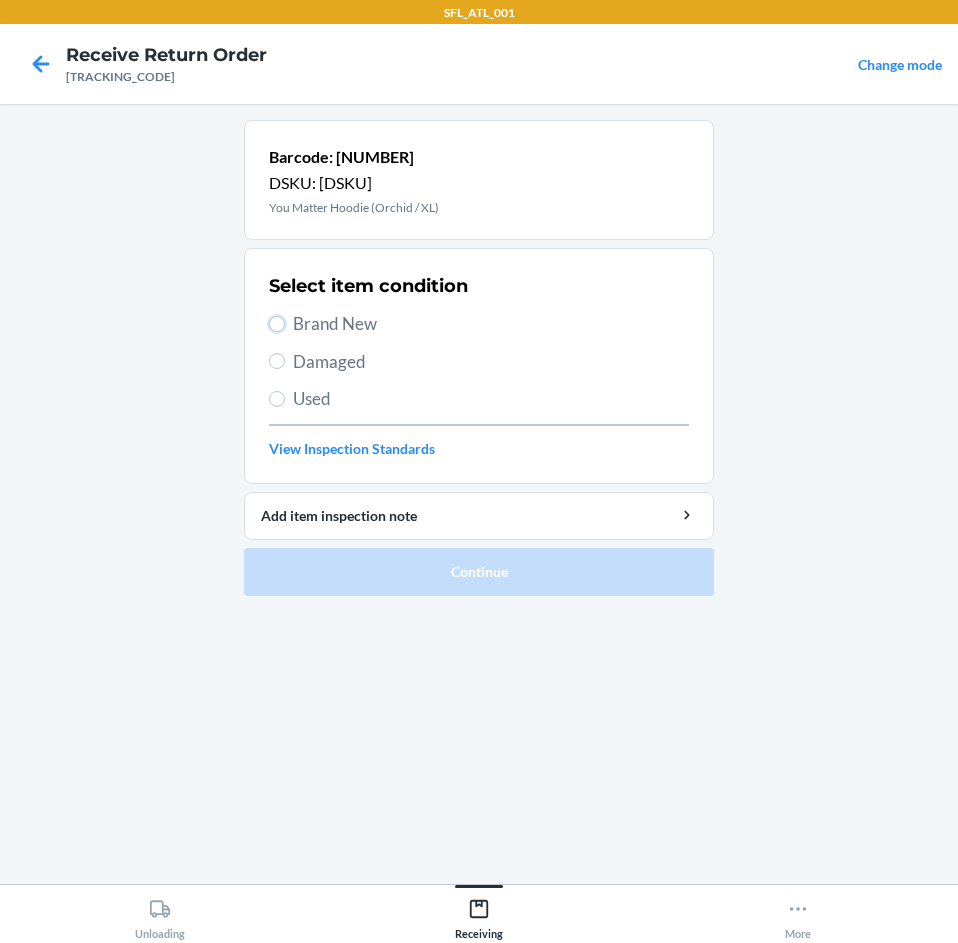 radio on "true" 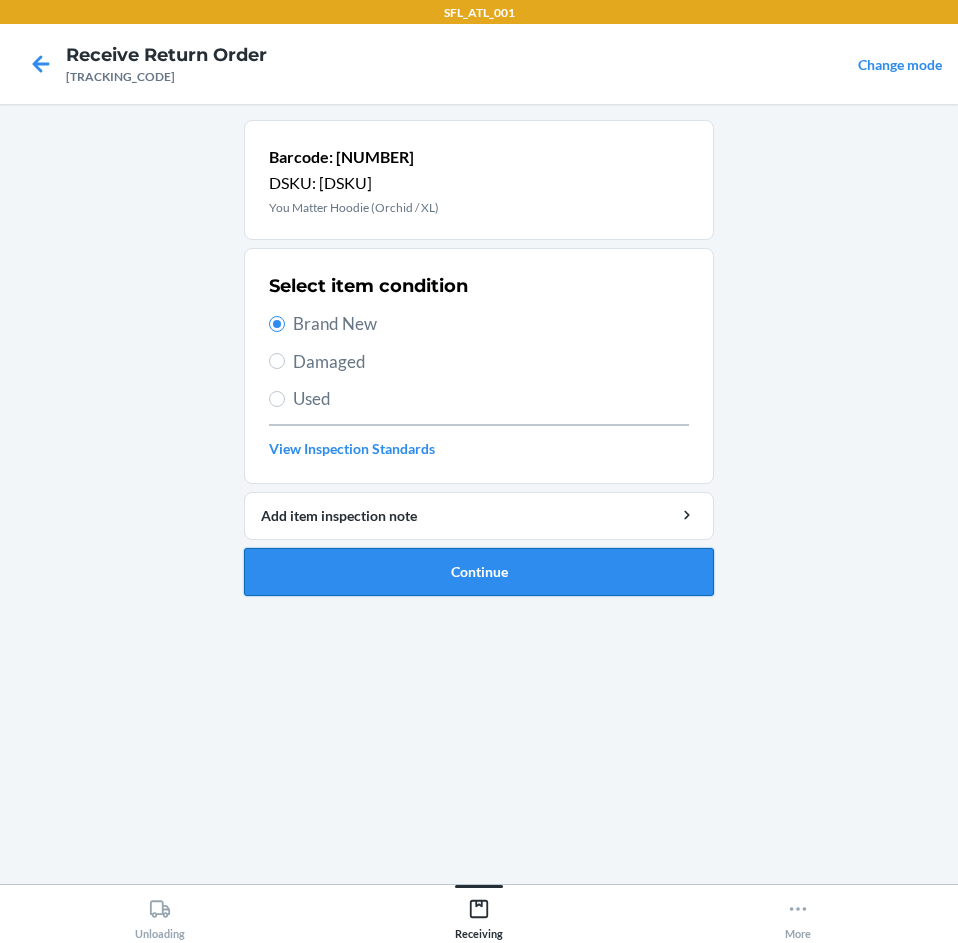 drag, startPoint x: 407, startPoint y: 573, endPoint x: 415, endPoint y: 560, distance: 15.264338 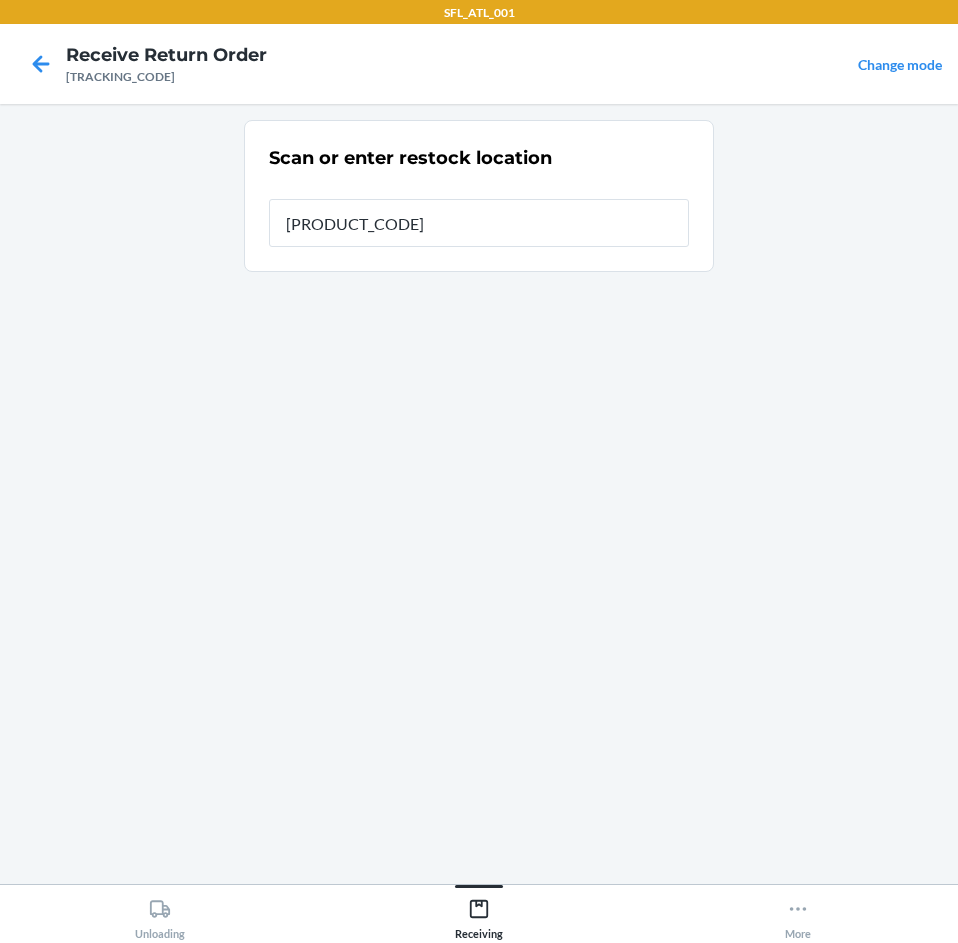 type on "[PRODUCT_CODE]" 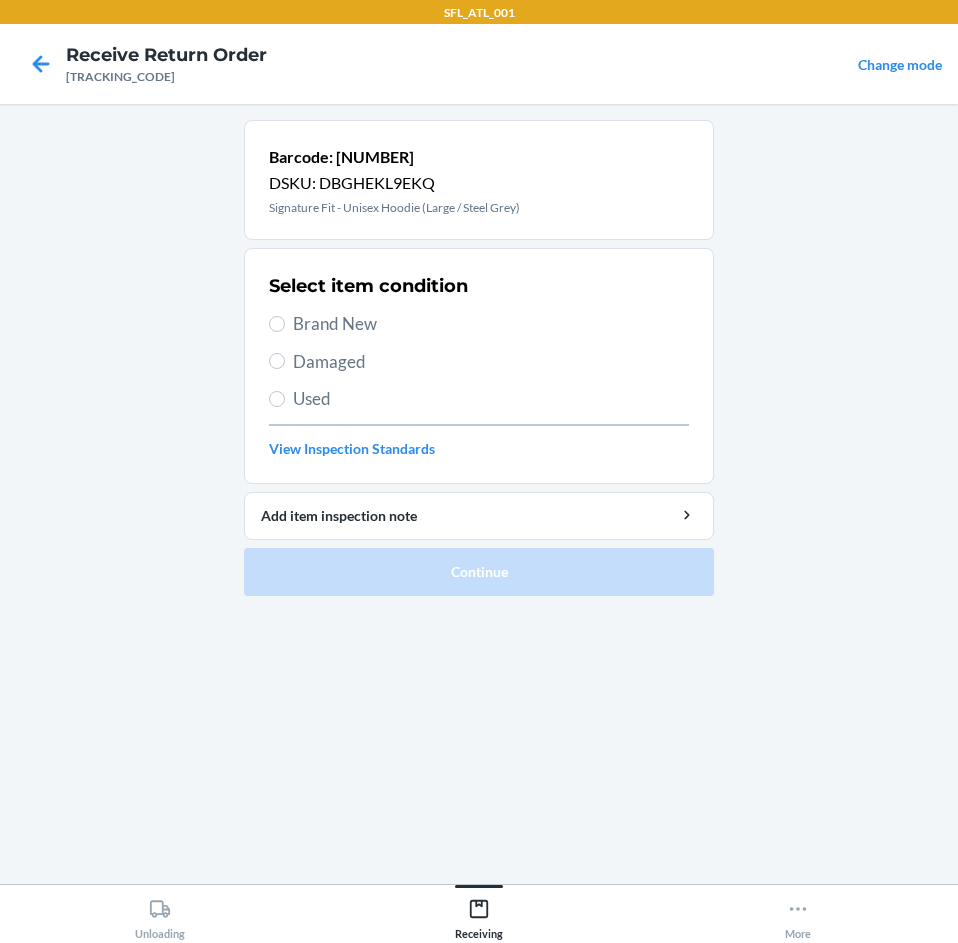 click on "Brand New" at bounding box center (491, 324) 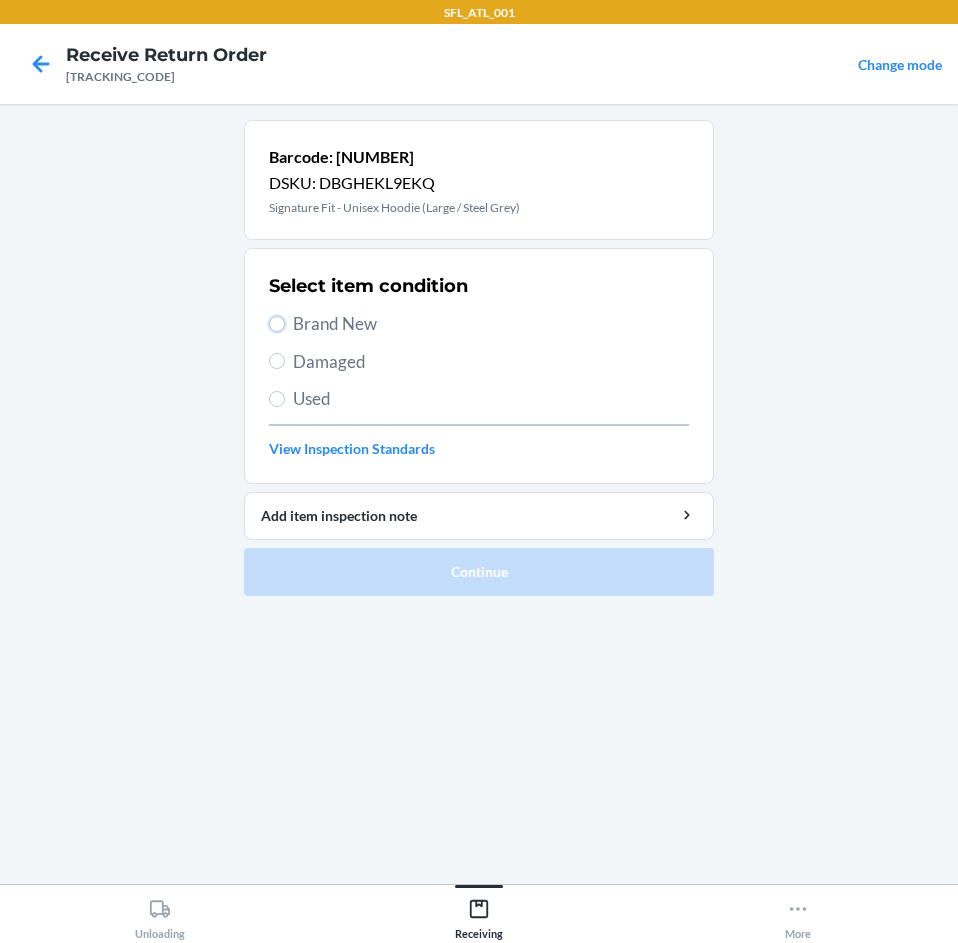 click on "Brand New" at bounding box center (277, 324) 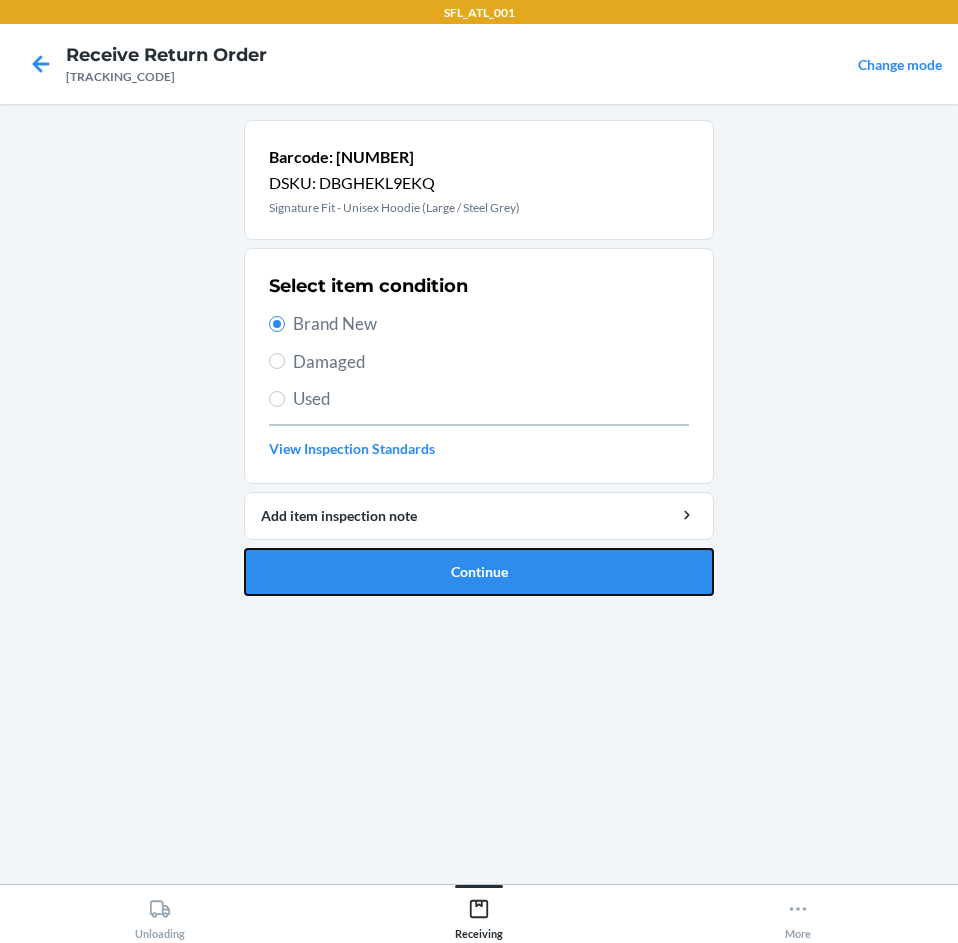 drag, startPoint x: 581, startPoint y: 561, endPoint x: 583, endPoint y: 541, distance: 20.09975 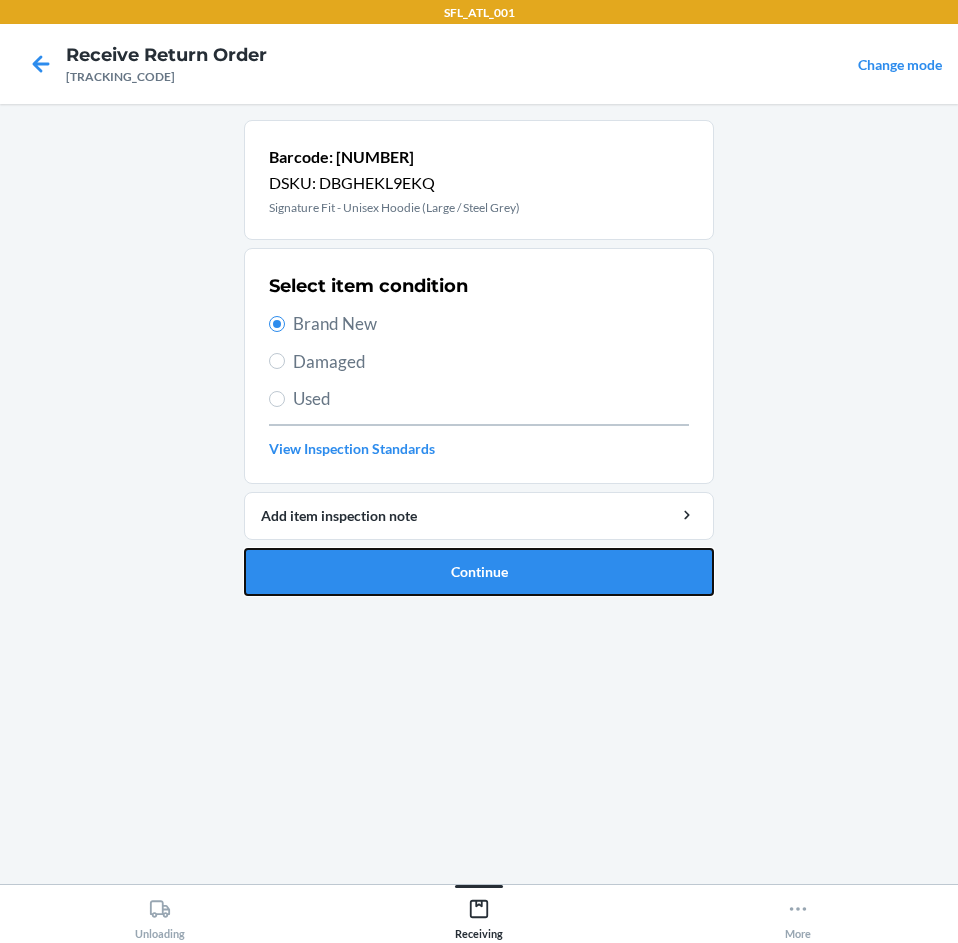 click on "Continue" at bounding box center (479, 572) 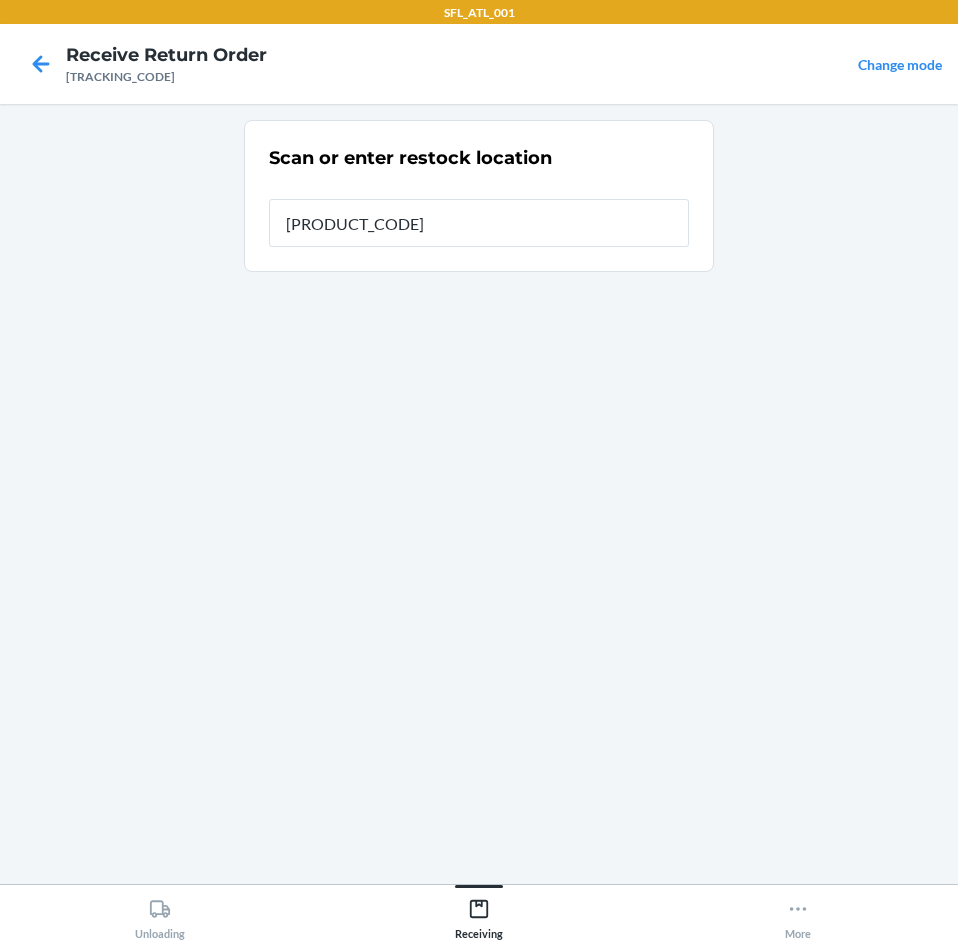 type on "[PRODUCT_CODE]" 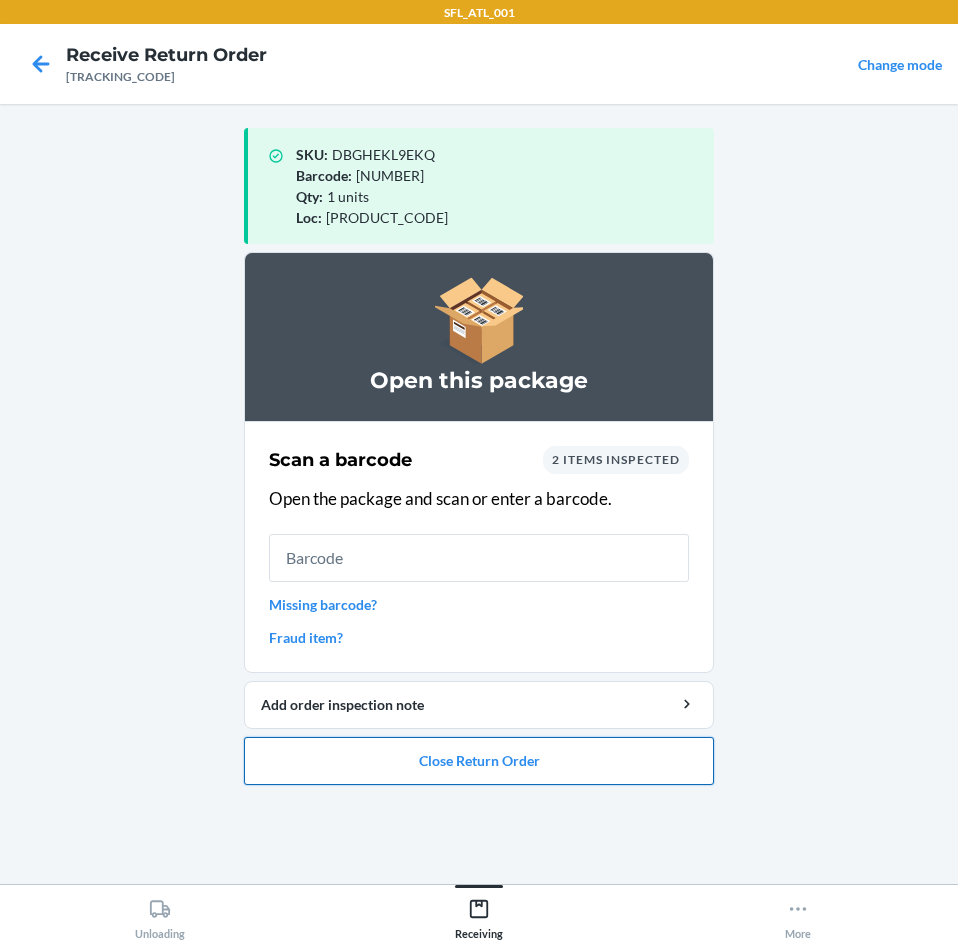 drag, startPoint x: 530, startPoint y: 759, endPoint x: 541, endPoint y: 754, distance: 12.083046 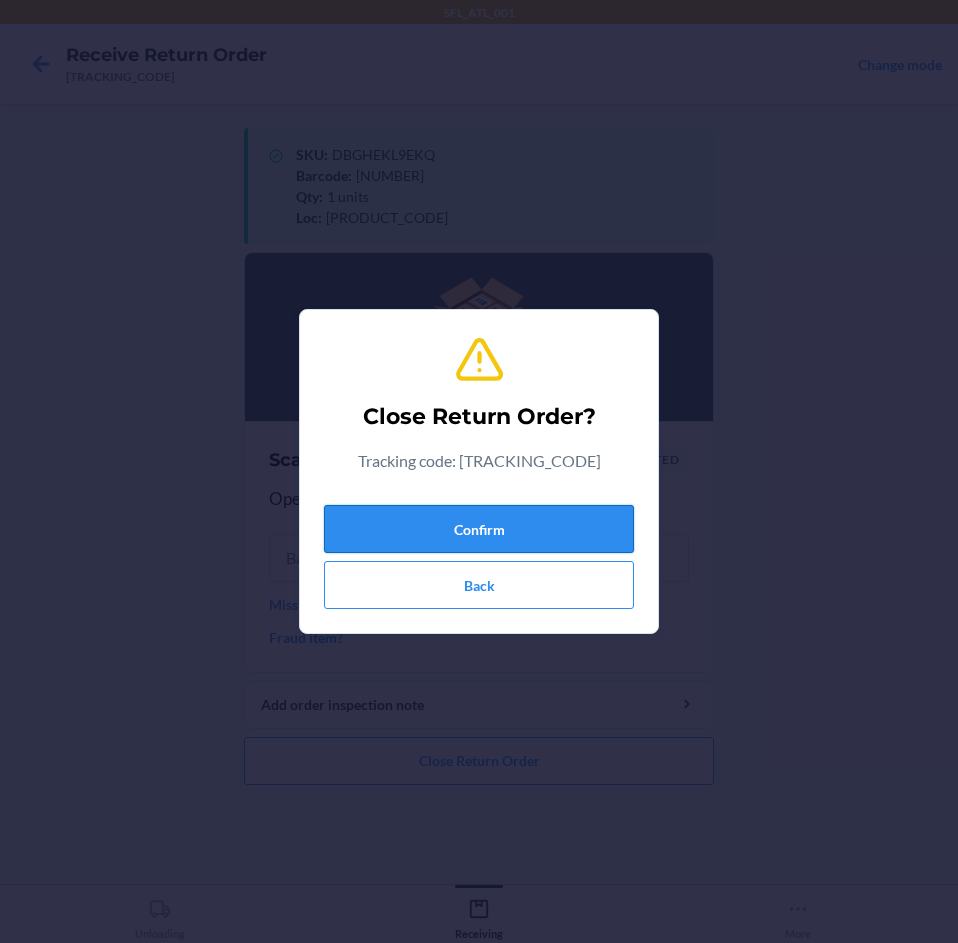 click on "Confirm" at bounding box center [479, 529] 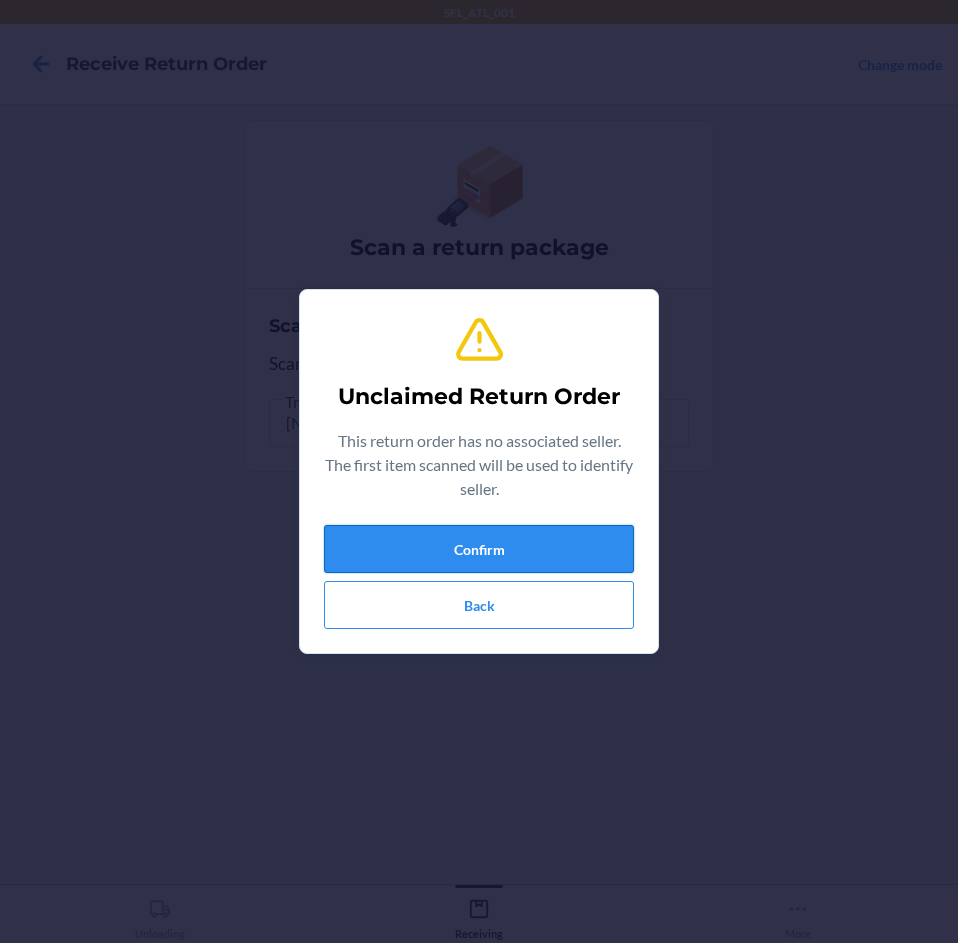 click on "Confirm" at bounding box center [479, 549] 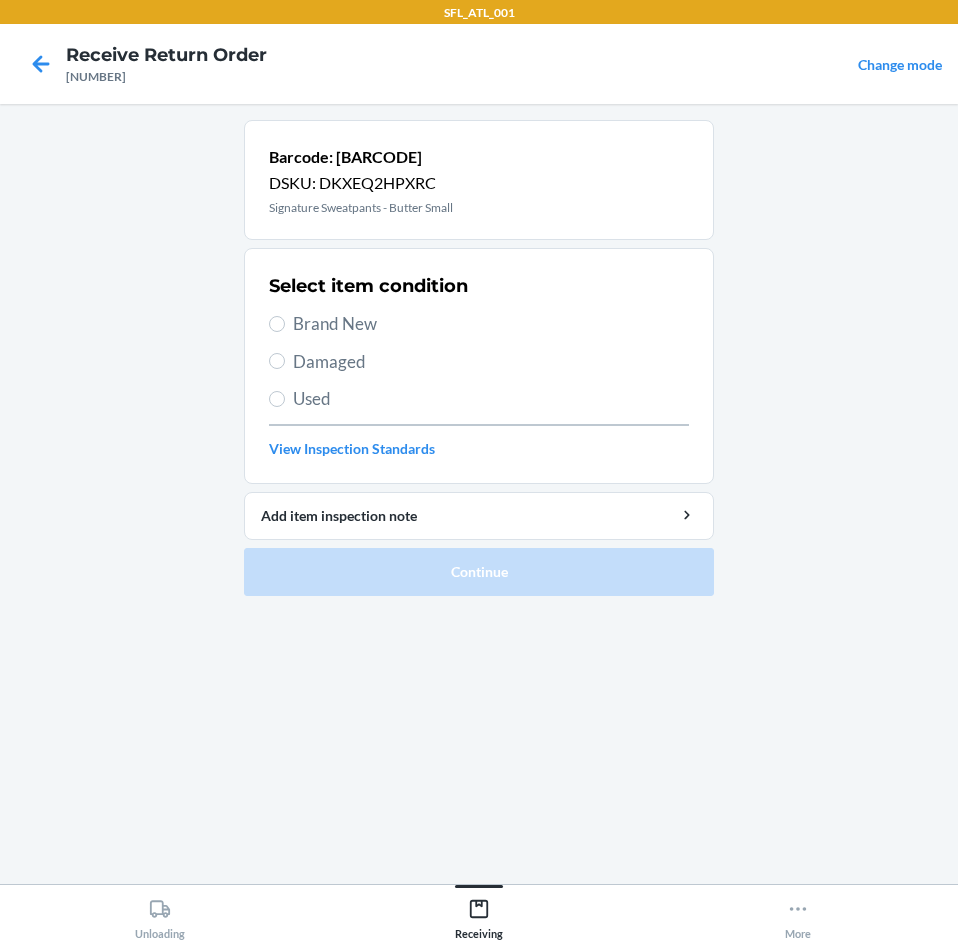 click on "Brand New" at bounding box center (491, 324) 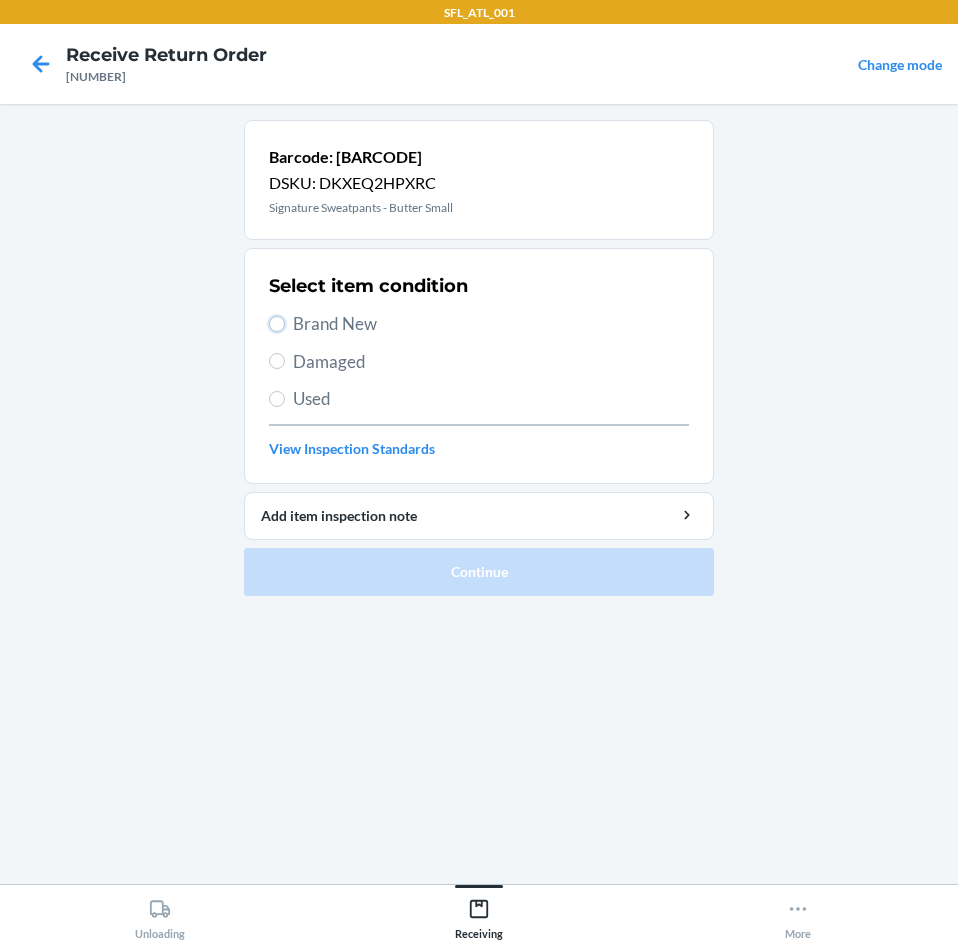 click on "Brand New" at bounding box center (277, 324) 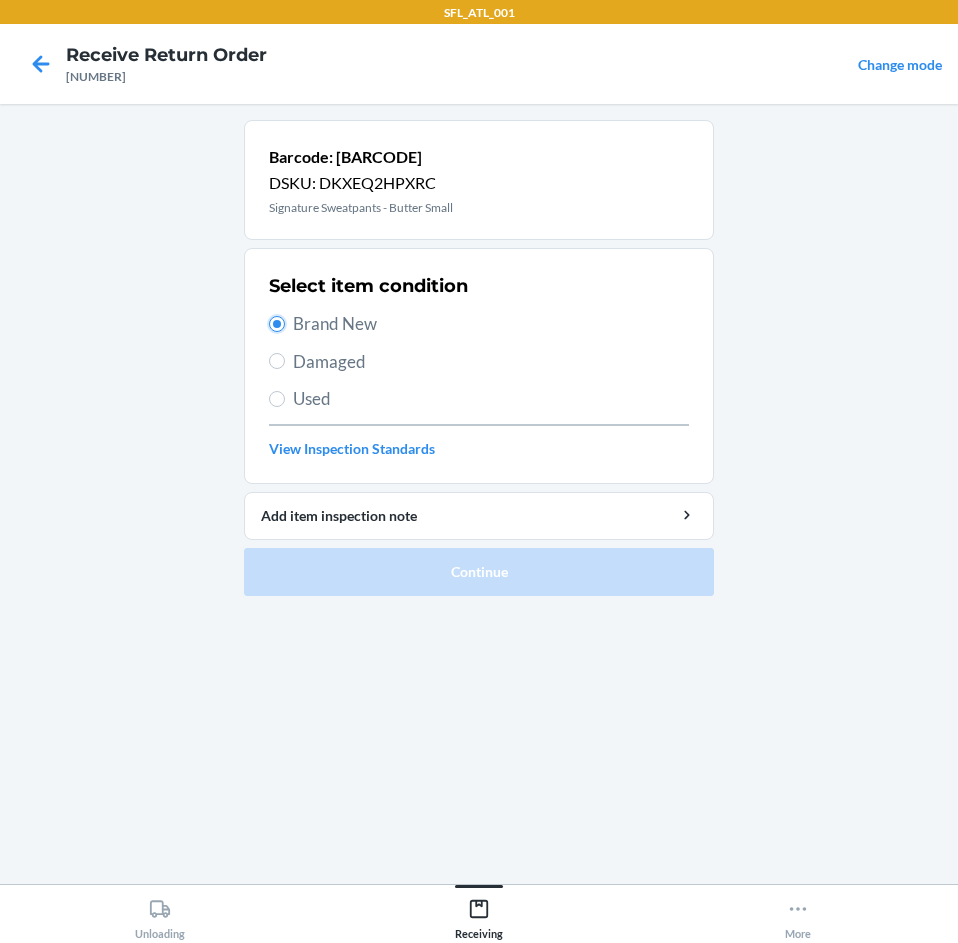 radio on "true" 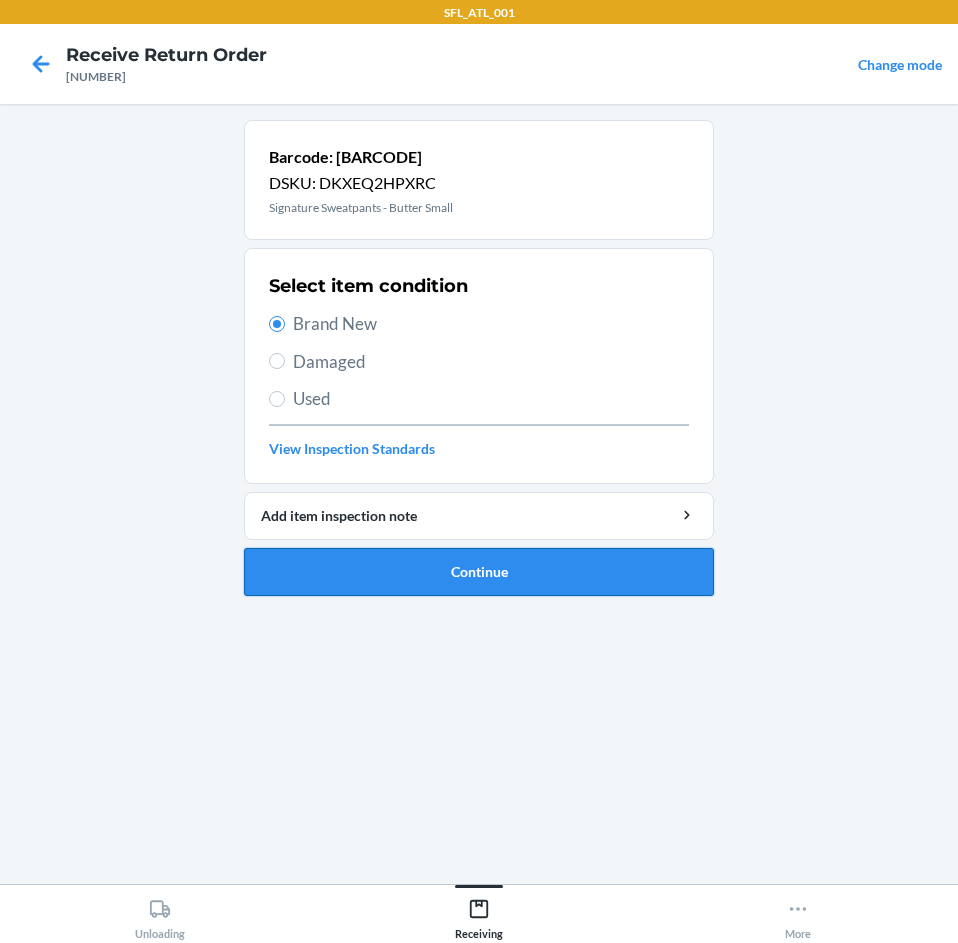 click on "Continue" at bounding box center (479, 572) 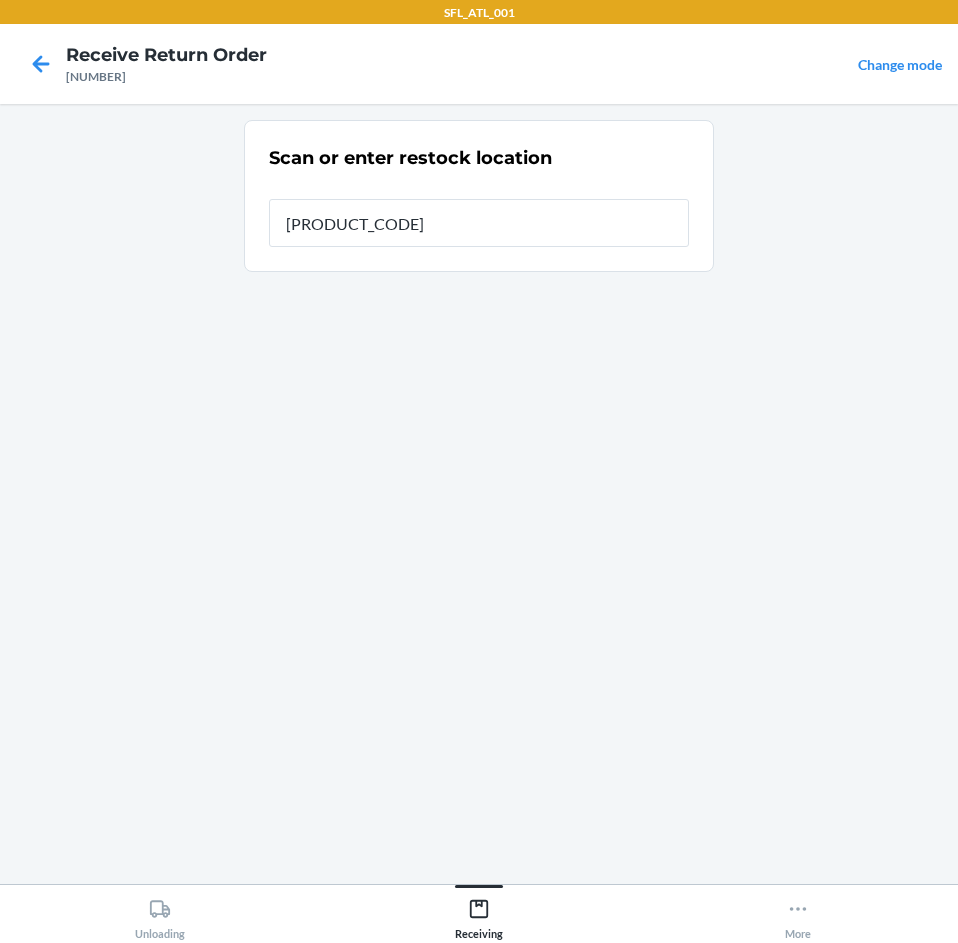 type on "[PRODUCT_CODE]" 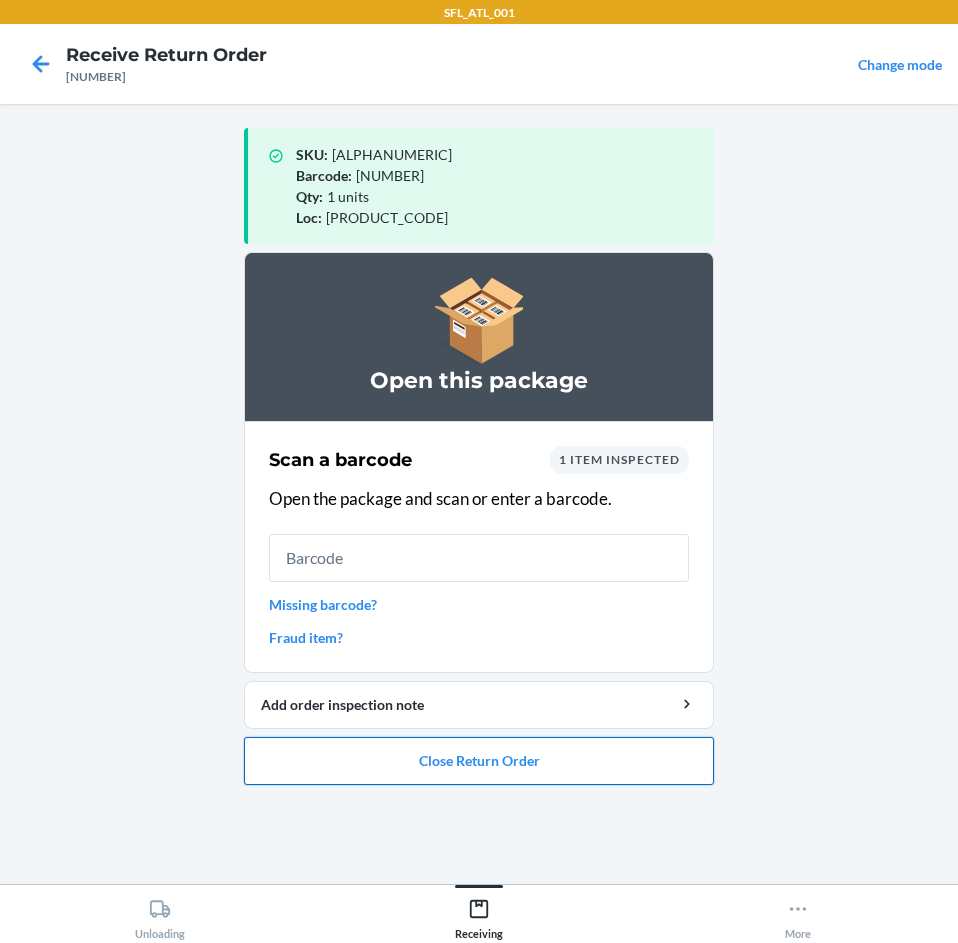 drag, startPoint x: 515, startPoint y: 748, endPoint x: 511, endPoint y: 736, distance: 12.649111 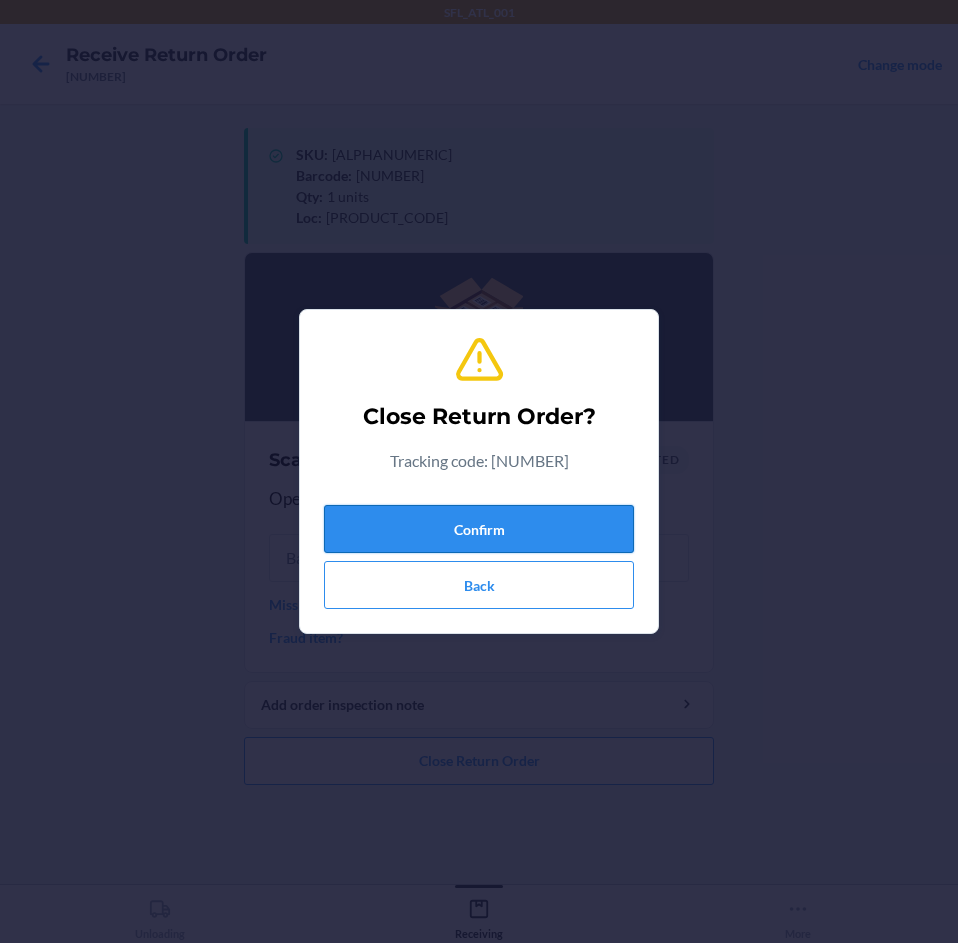 click on "Confirm" at bounding box center [479, 529] 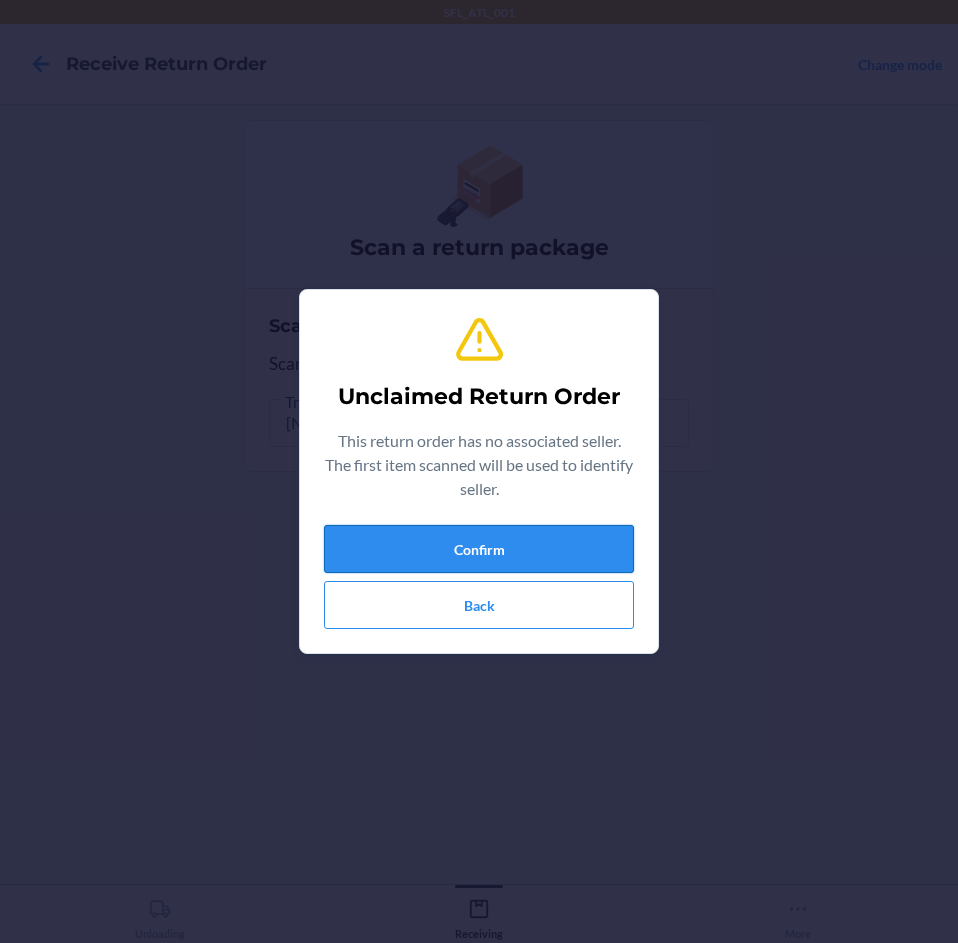 click on "Confirm" at bounding box center [479, 549] 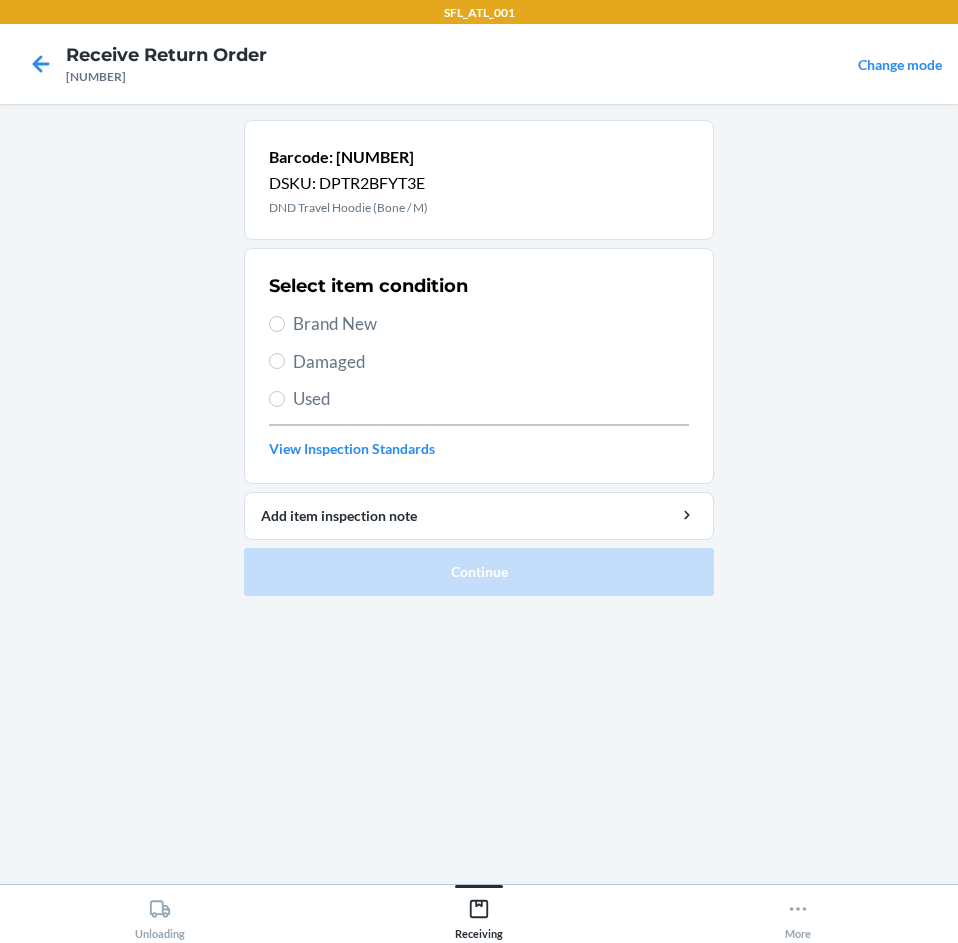 click on "Brand New" at bounding box center [491, 324] 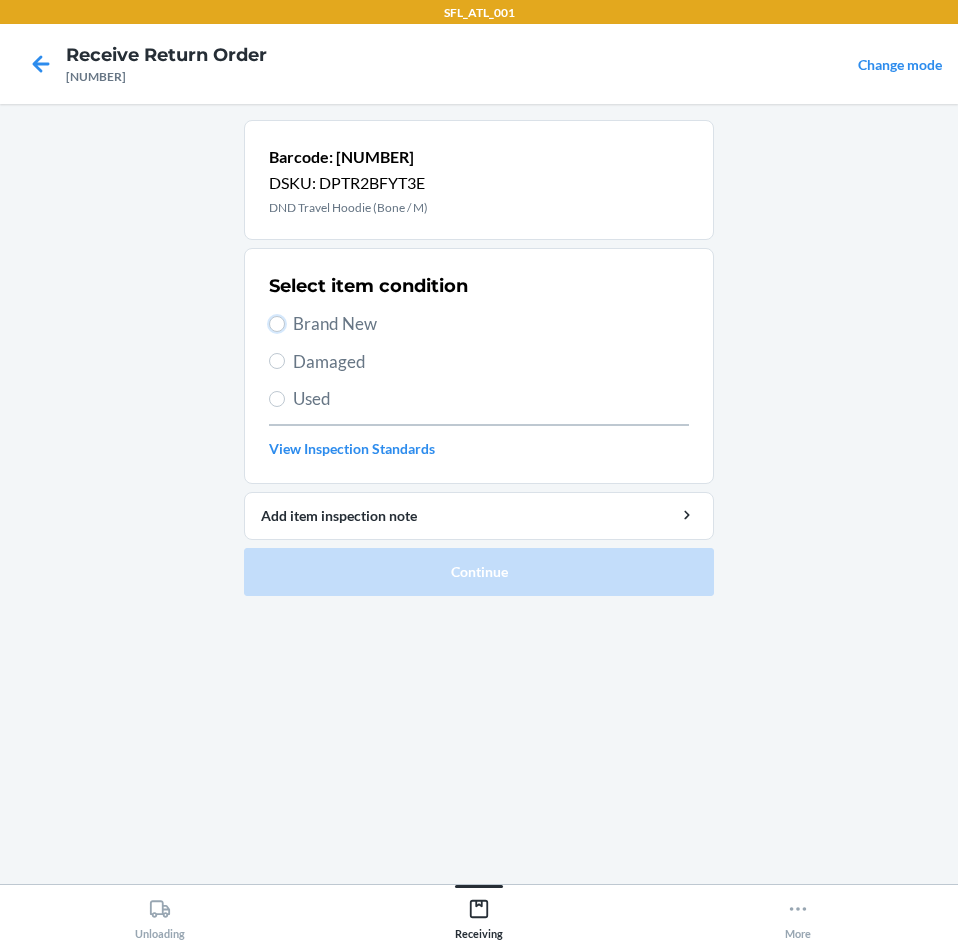 click on "Brand New" at bounding box center [277, 324] 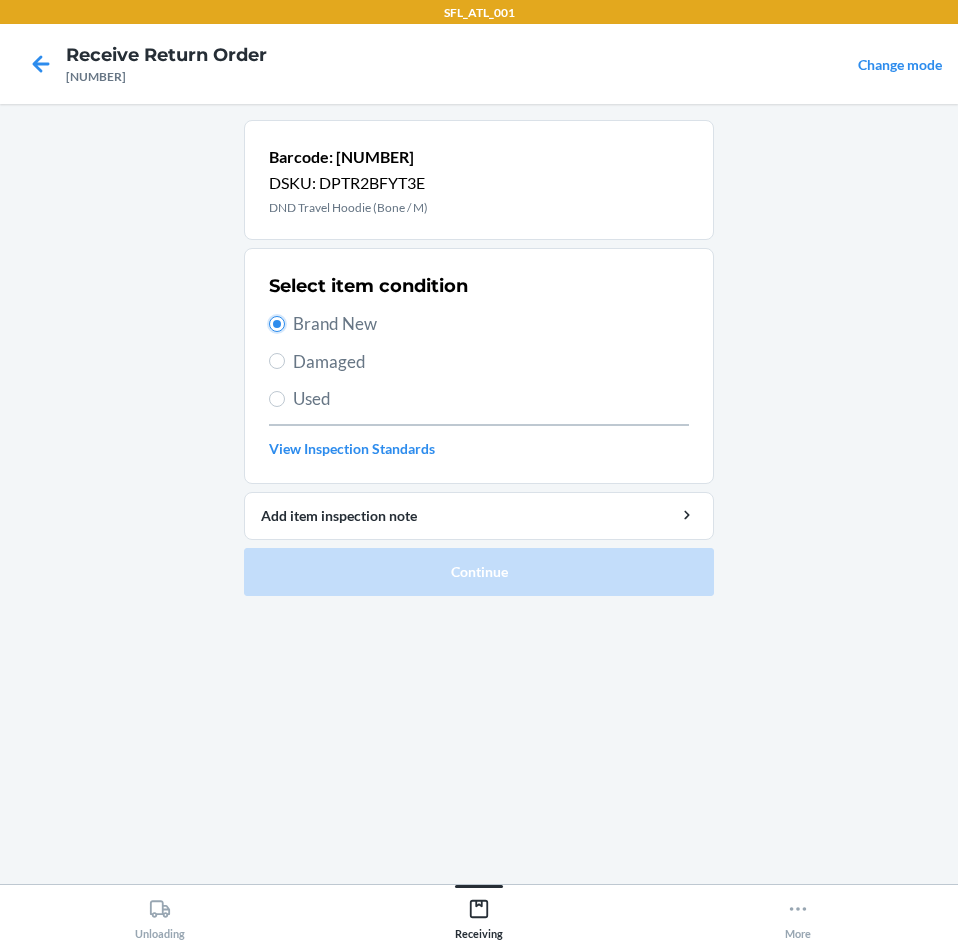 radio on "true" 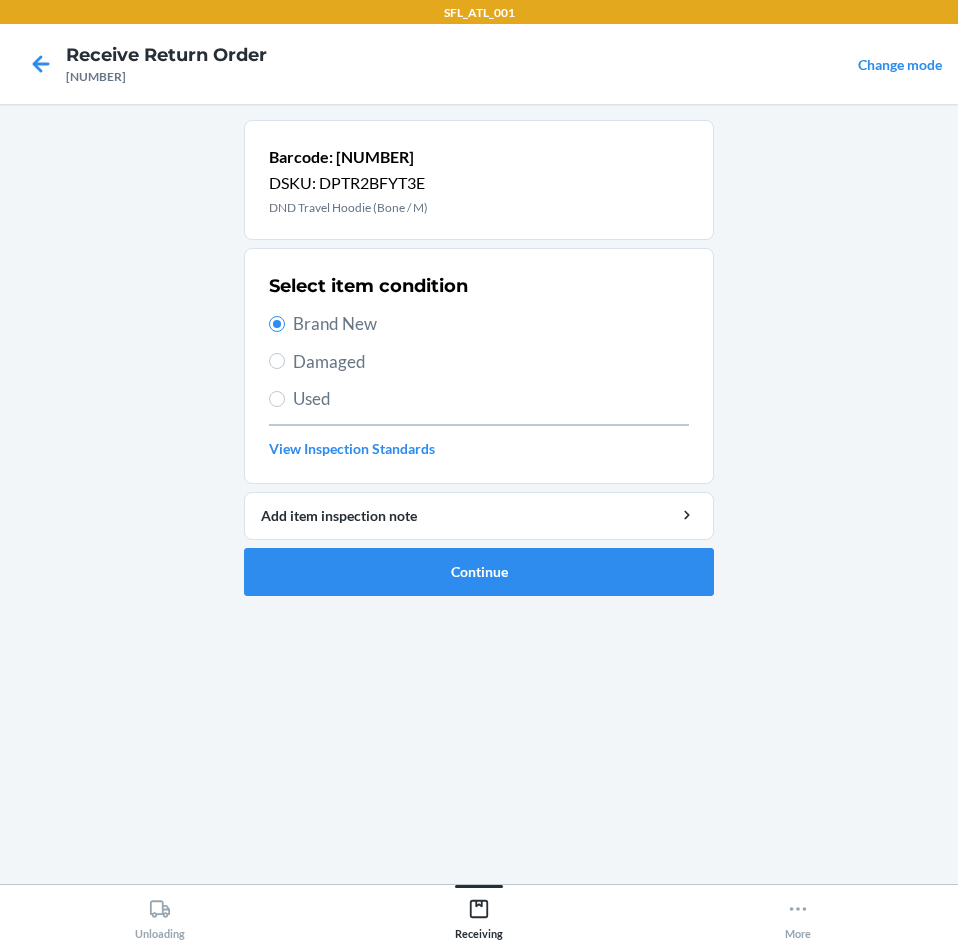 click on "Barcode: [NUMBER] DSKU: [ALPHANUMERIC] DND Travel Hoodie (Bone / M) Select item condition Brand New Damaged Used View Inspection Standards Add item inspection note Continue" at bounding box center [479, 366] 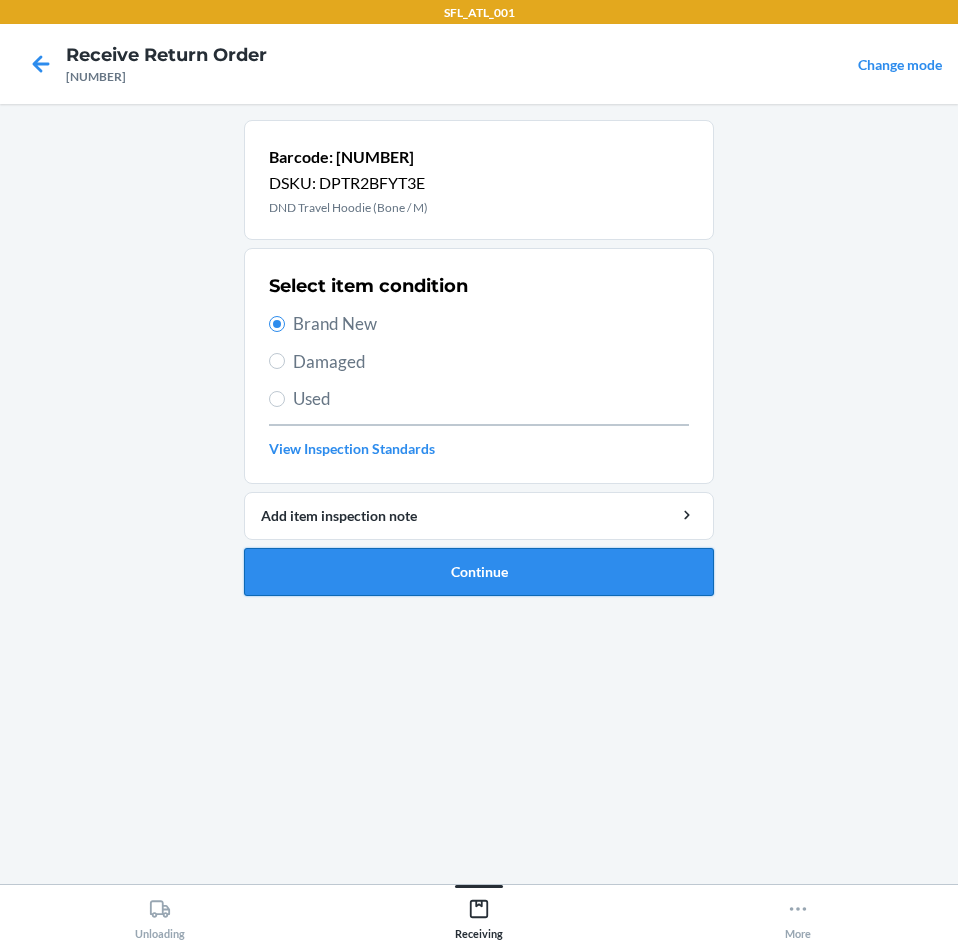 click on "Continue" at bounding box center [479, 572] 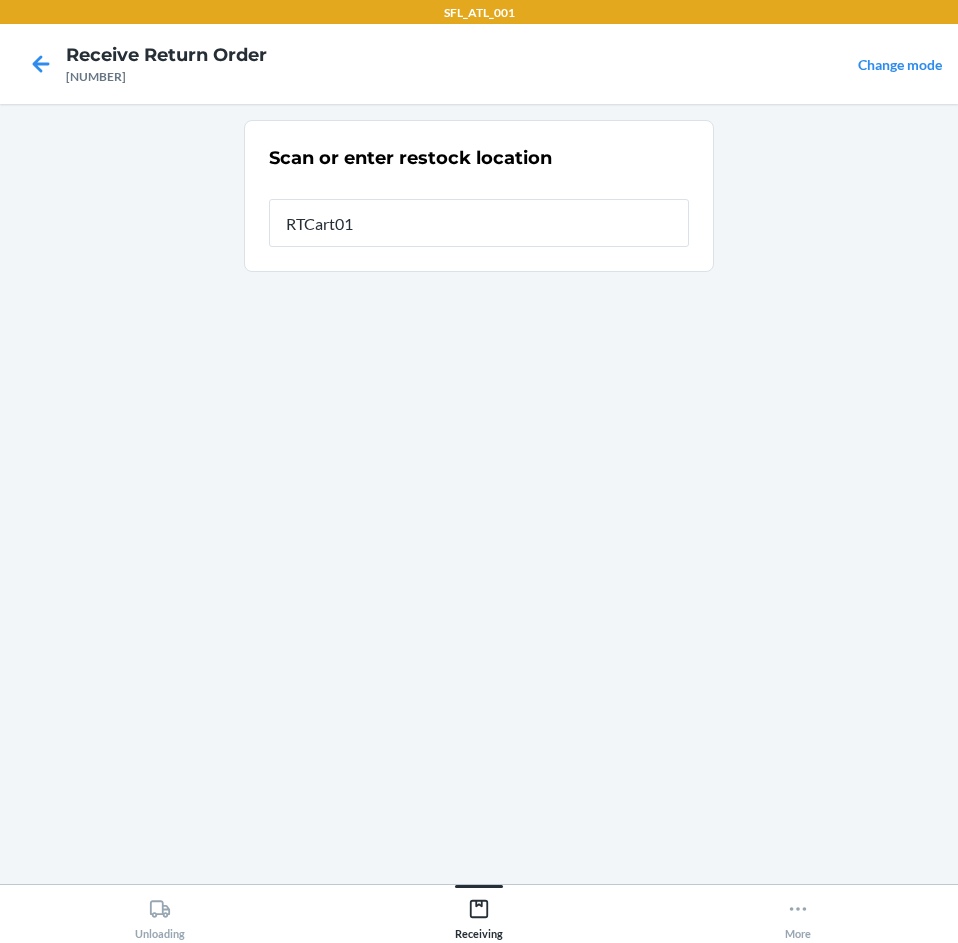 type on "[PRODUCT_CODE]" 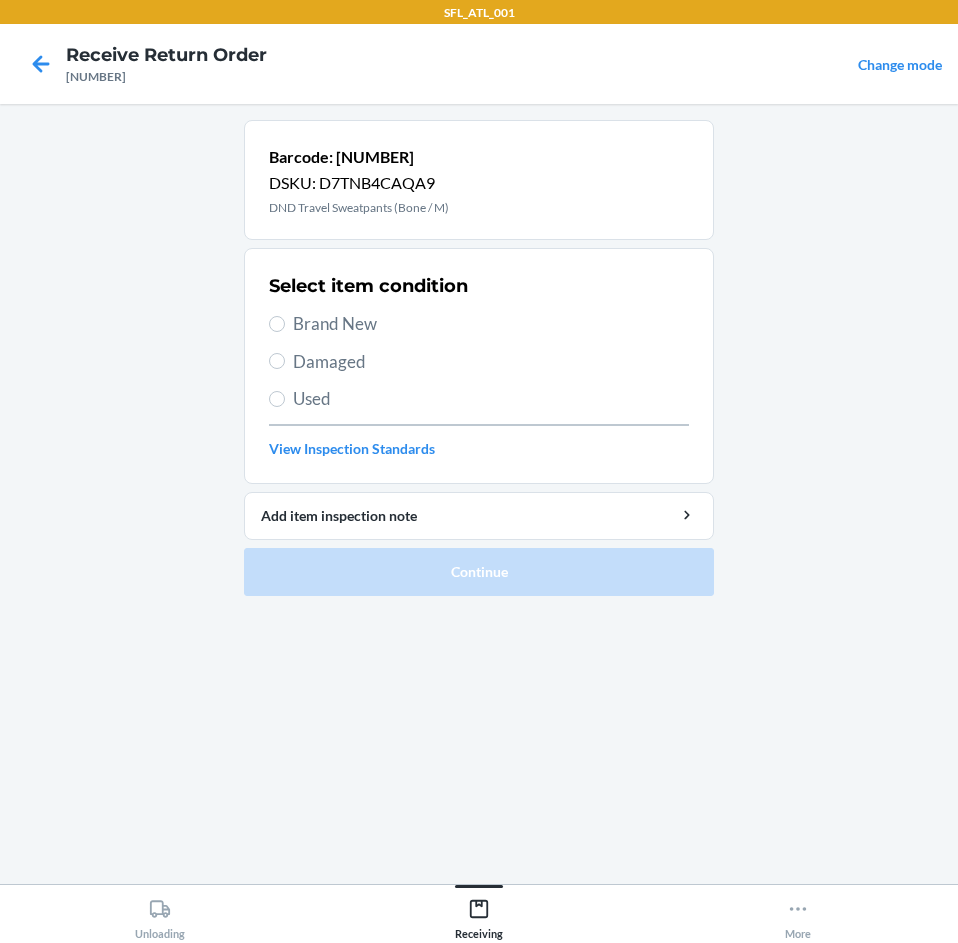 click on "Brand New" at bounding box center (491, 324) 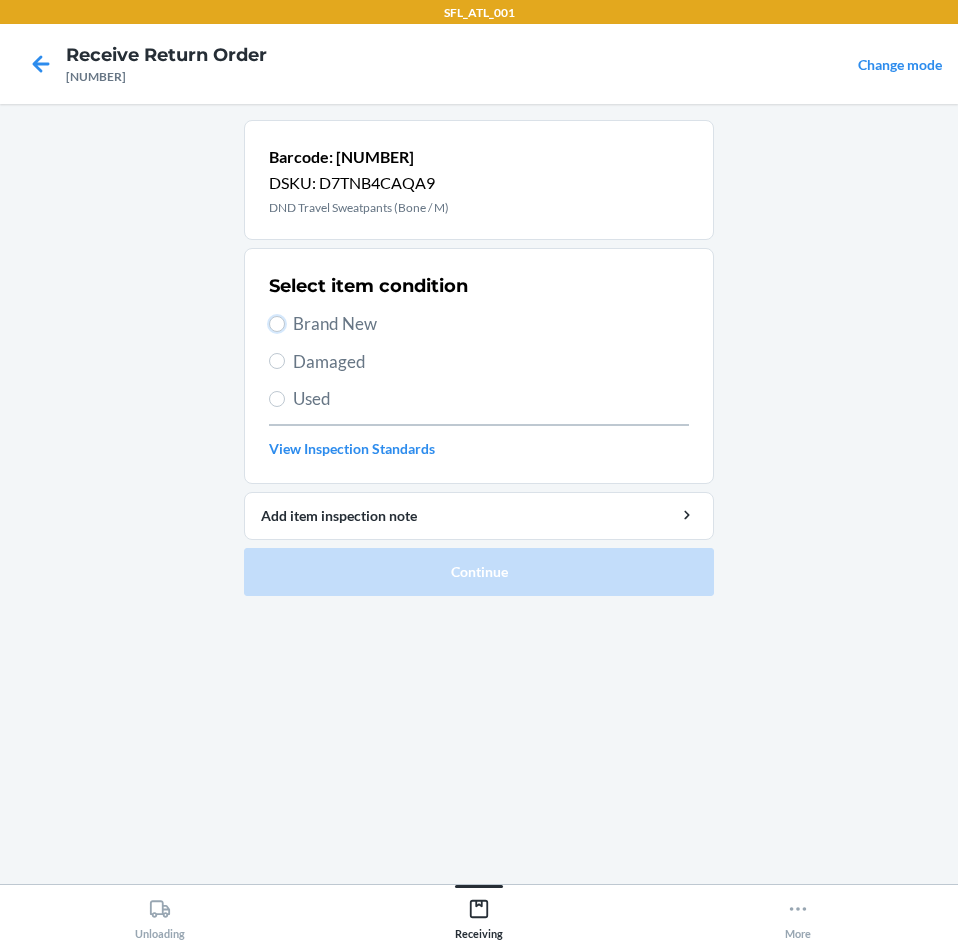 click on "Brand New" at bounding box center [277, 324] 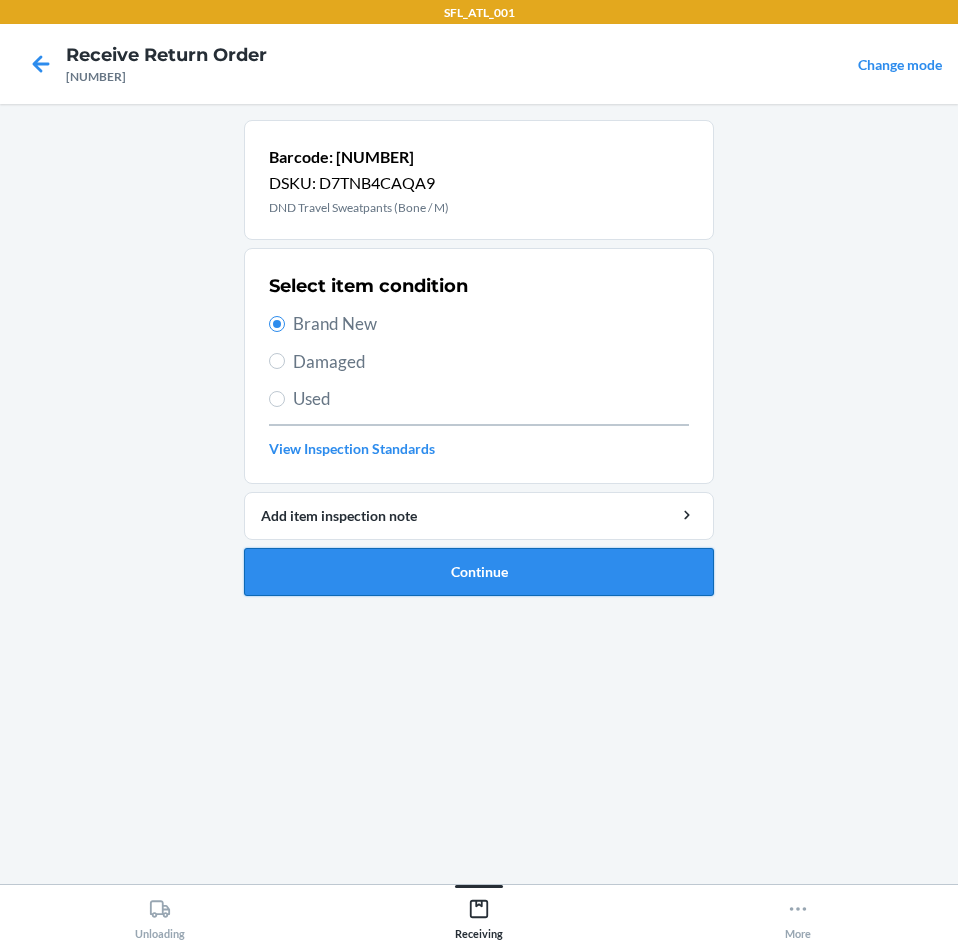 click on "Continue" at bounding box center [479, 572] 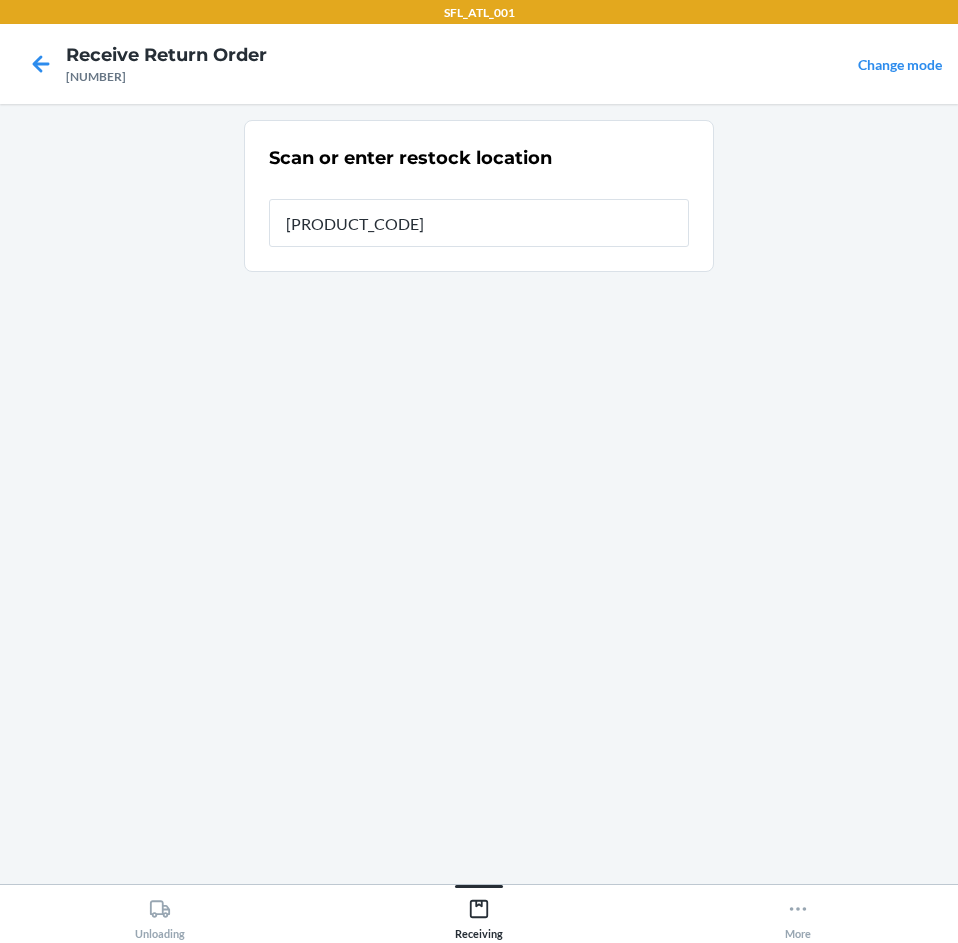 type on "[PRODUCT_CODE]" 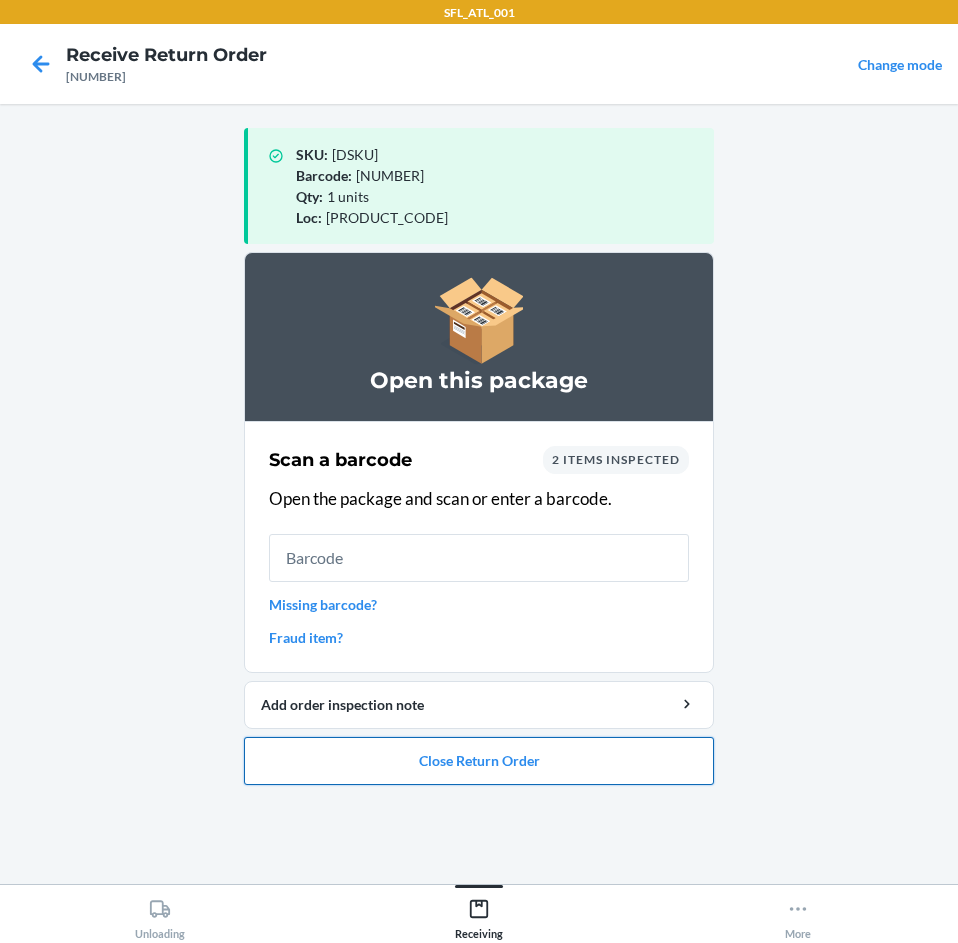 click on "Close Return Order" at bounding box center (479, 761) 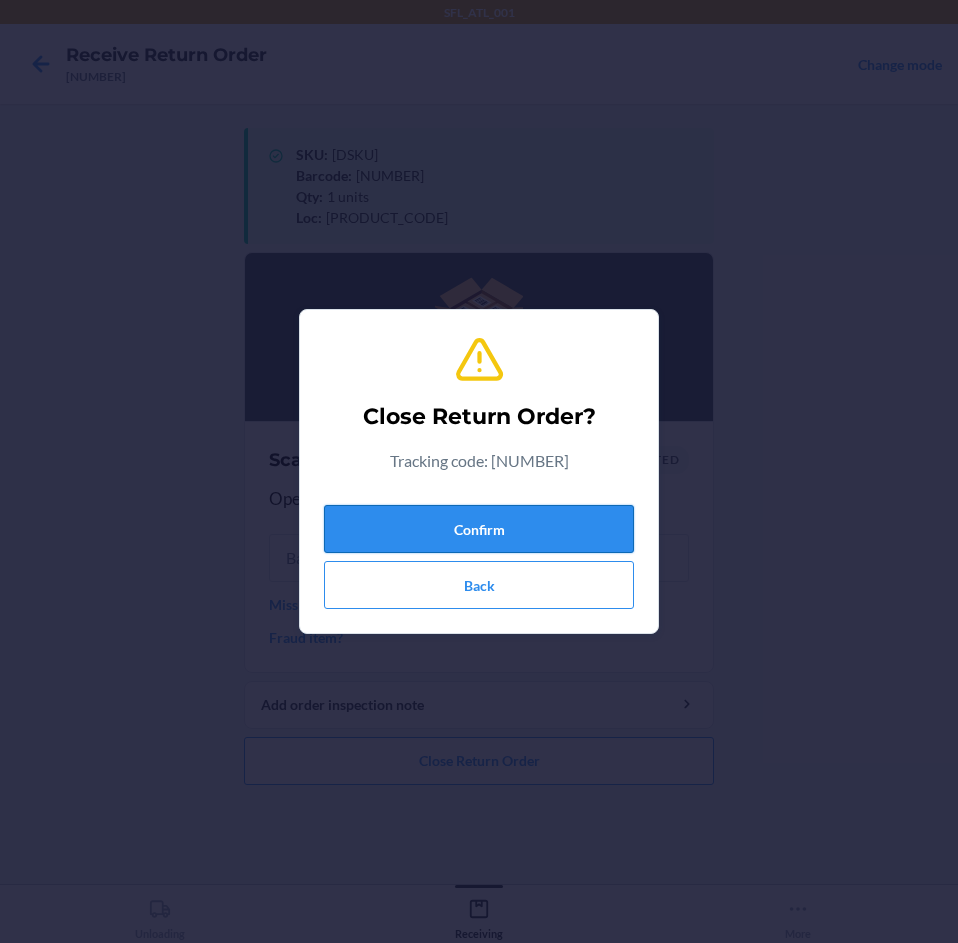 click on "Confirm" at bounding box center [479, 529] 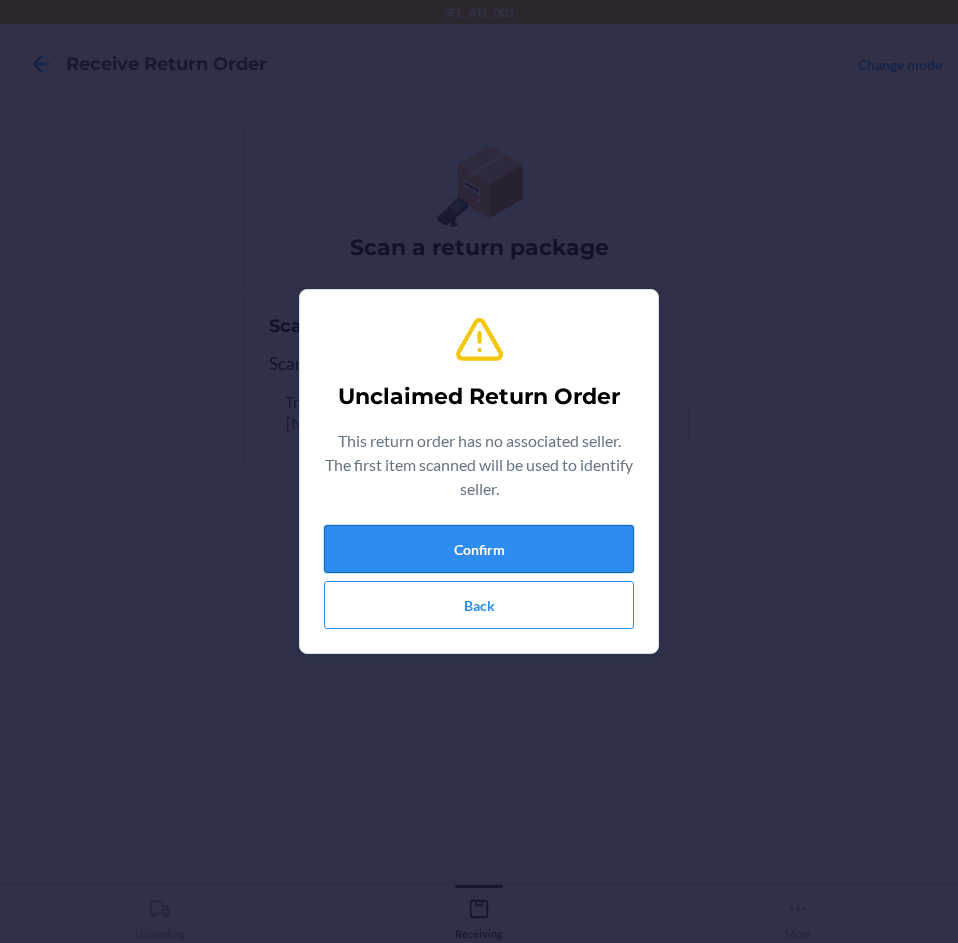 click on "Confirm" at bounding box center (479, 549) 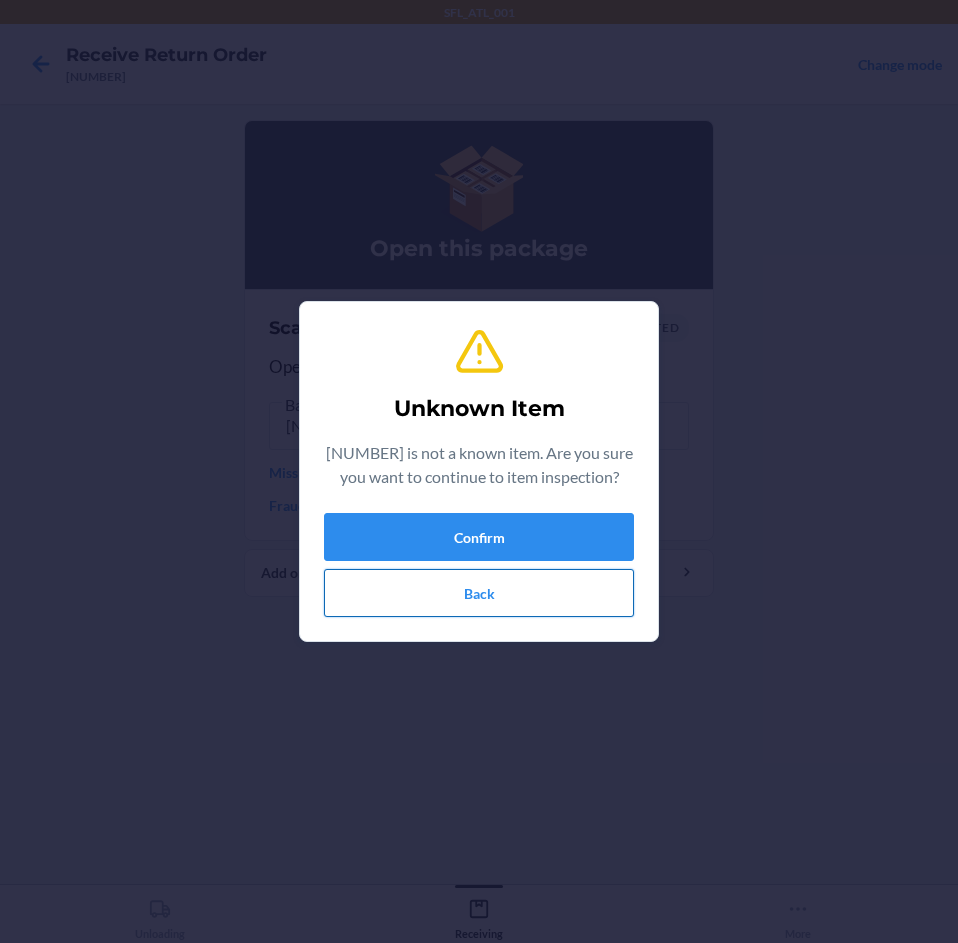 click on "Back" at bounding box center [479, 593] 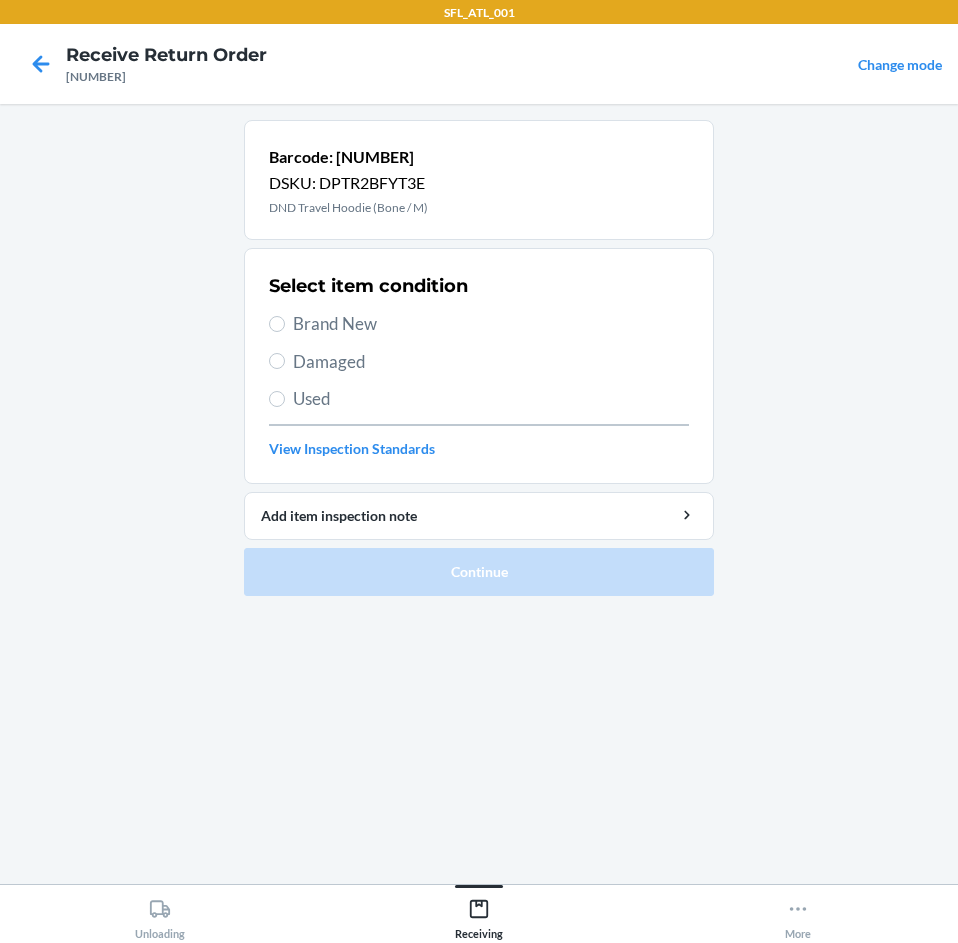 click on "Brand New" at bounding box center (491, 324) 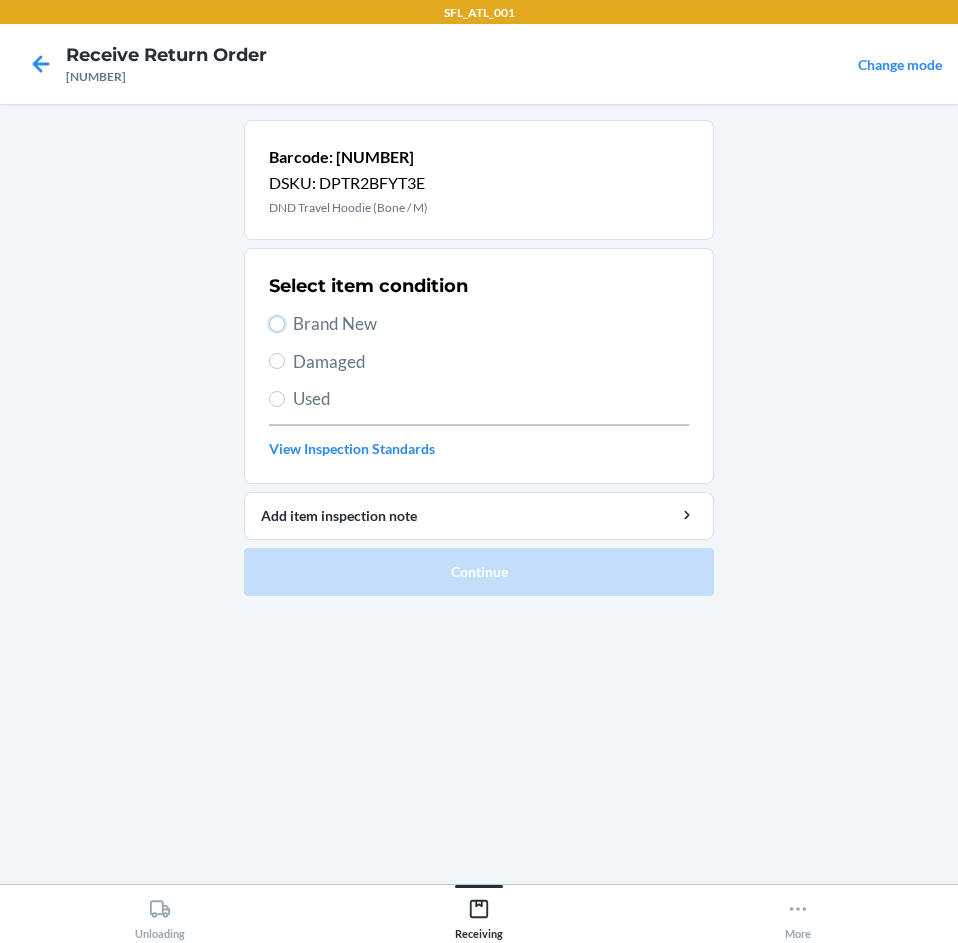 click on "Brand New" at bounding box center (277, 324) 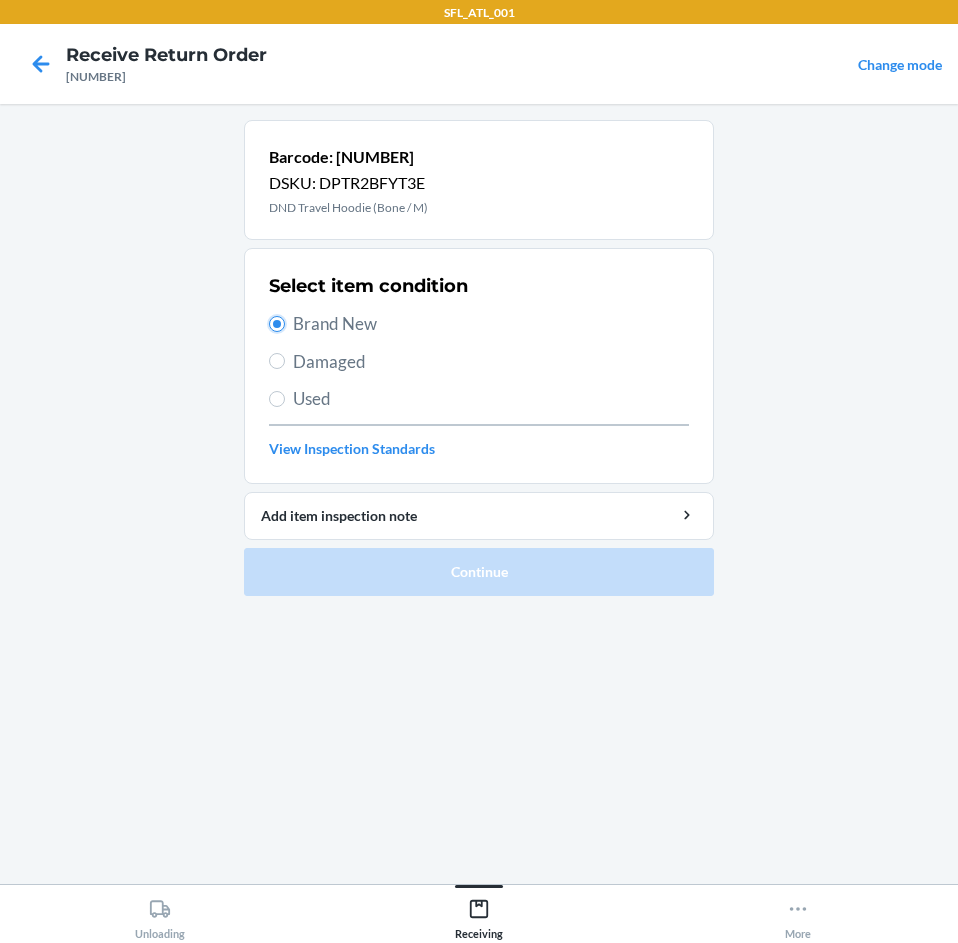 radio on "true" 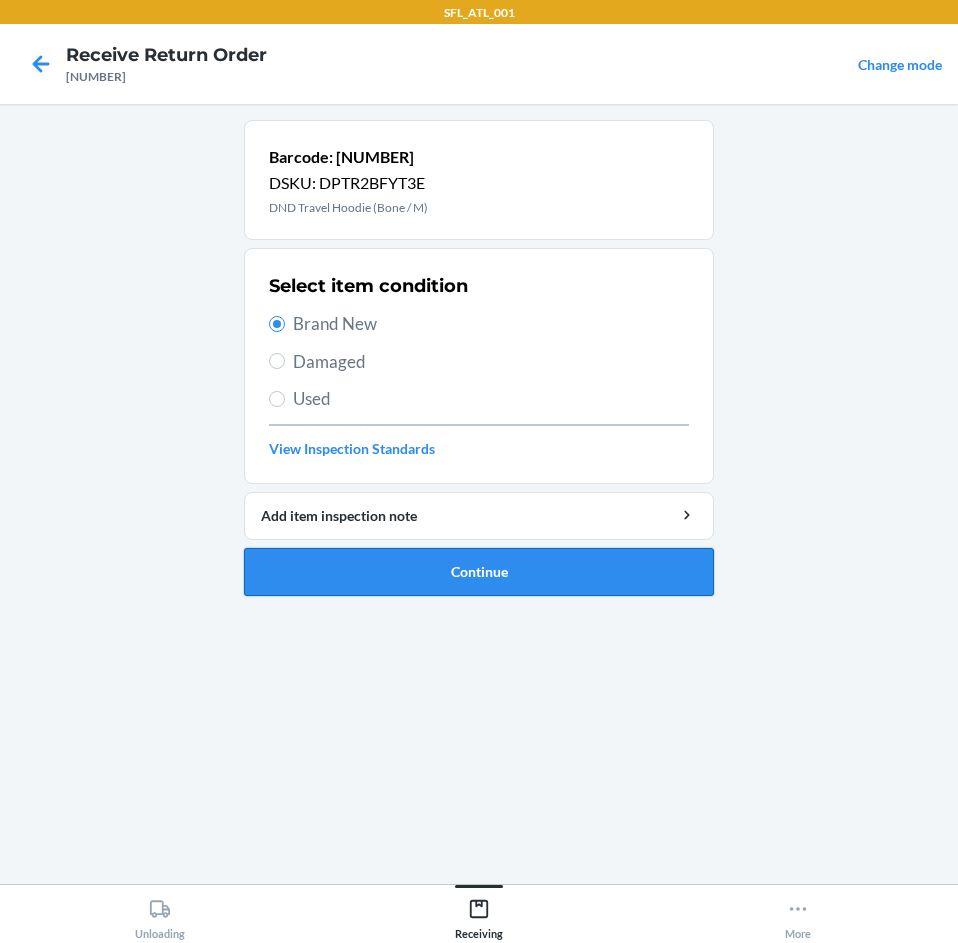 click on "Continue" at bounding box center [479, 572] 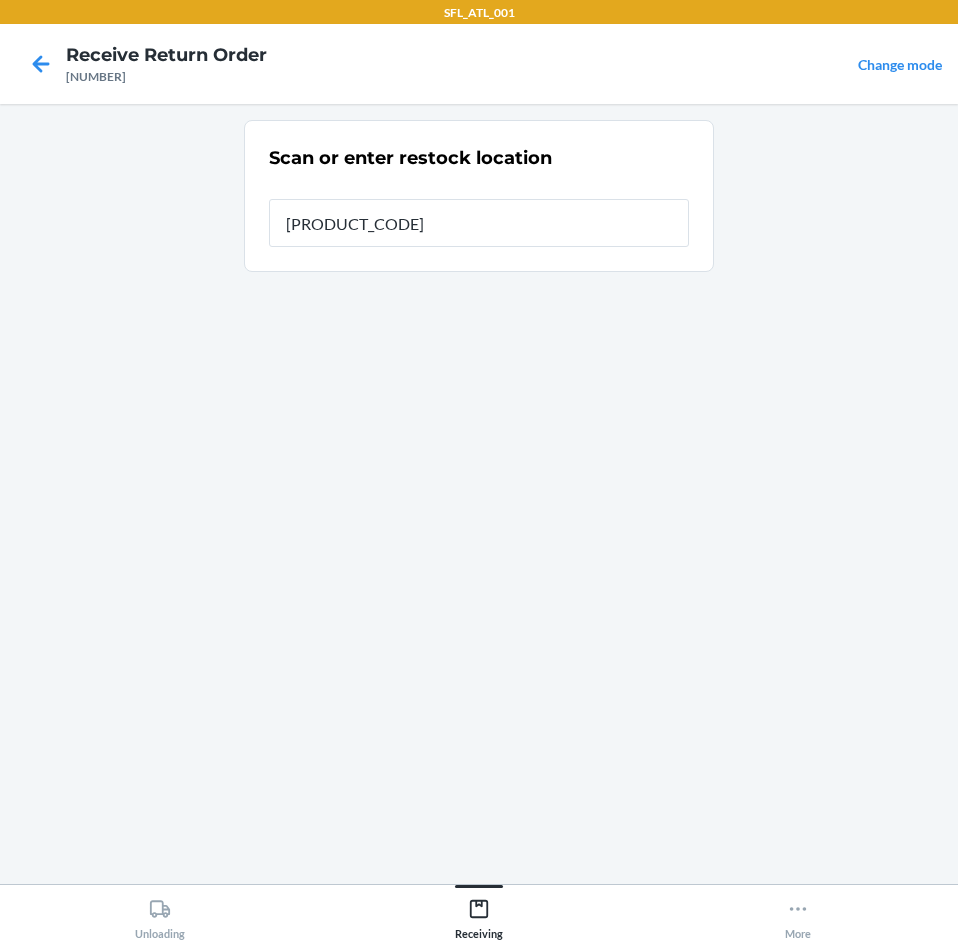 type on "[PRODUCT_CODE]" 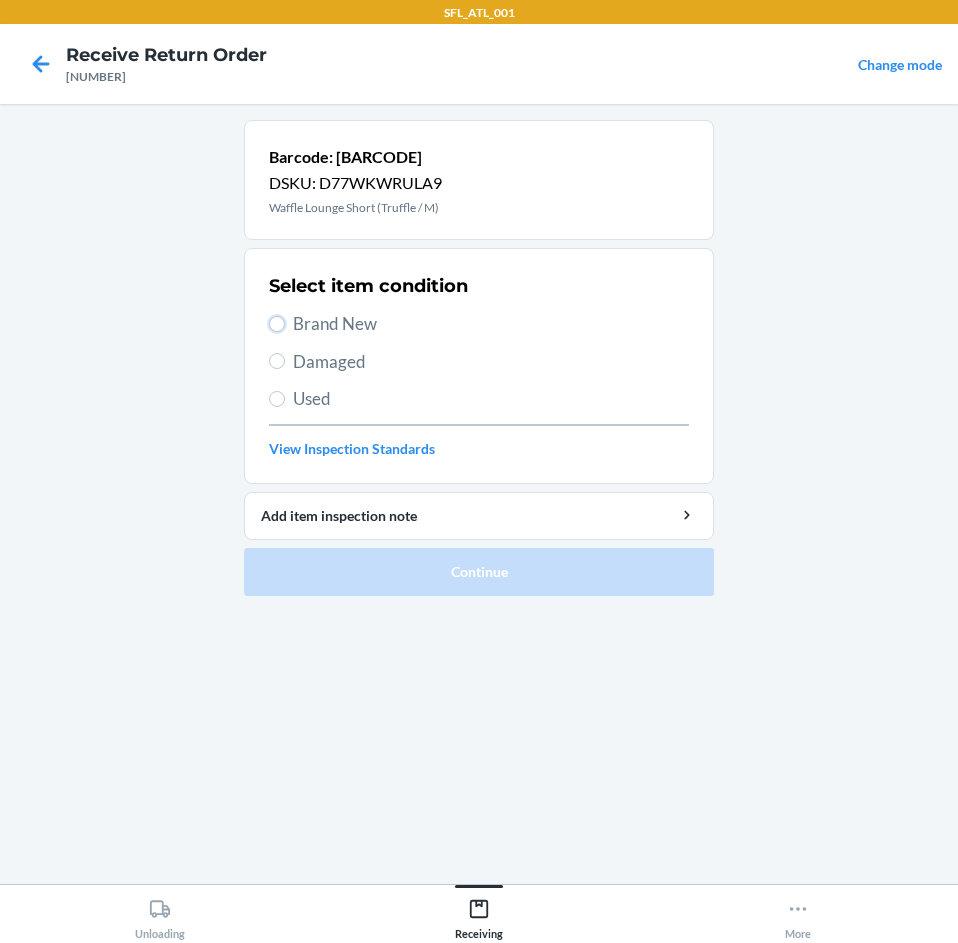 click on "Brand New" at bounding box center (277, 324) 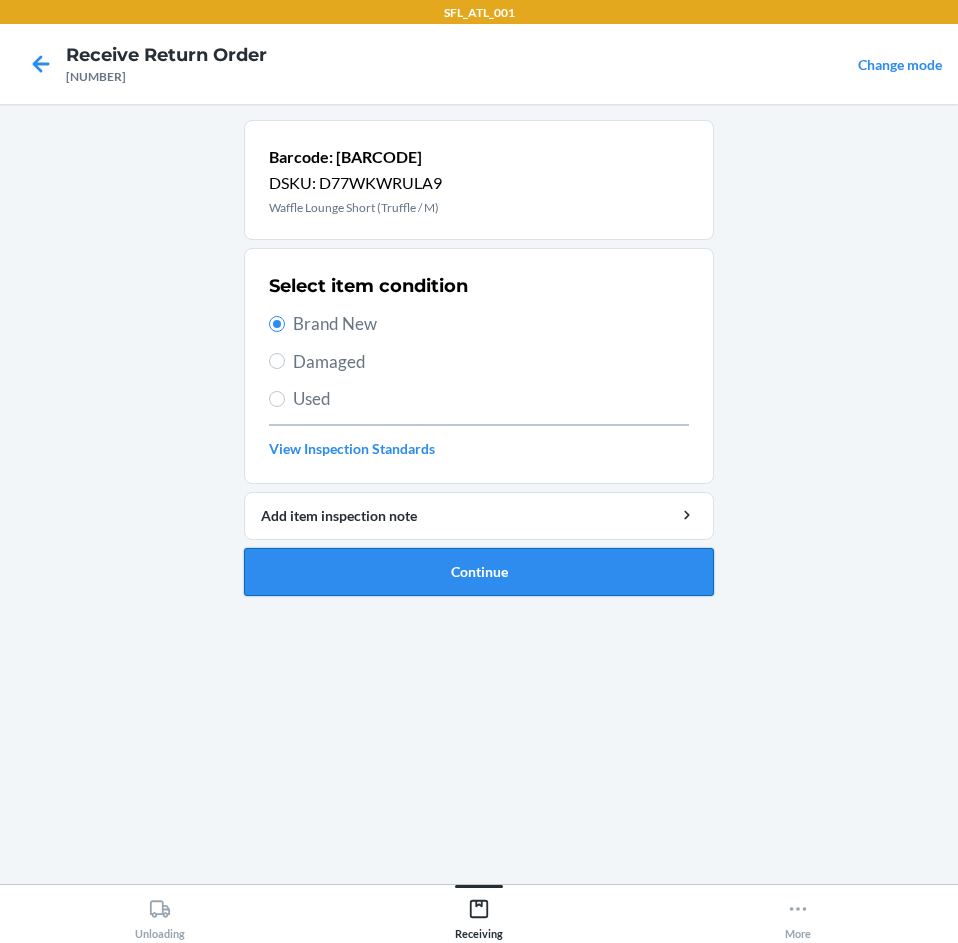 click on "Continue" at bounding box center (479, 572) 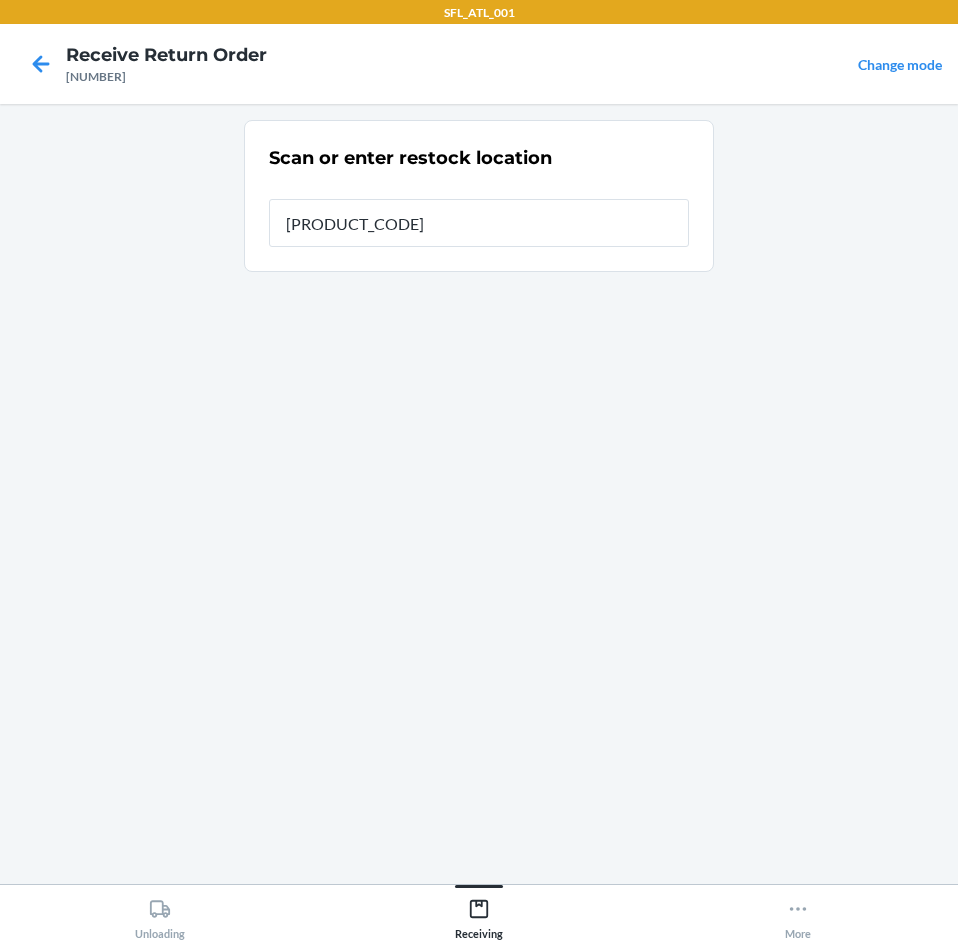 type on "[PRODUCT_CODE]" 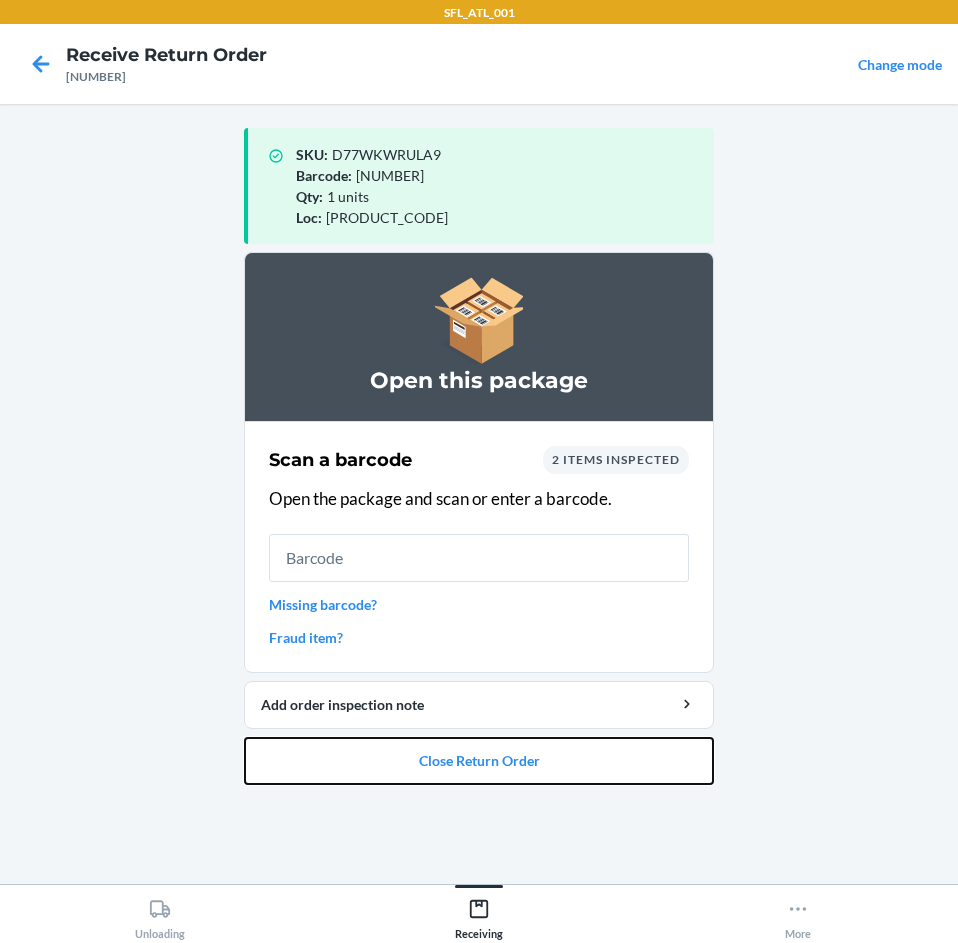 drag, startPoint x: 577, startPoint y: 760, endPoint x: 571, endPoint y: 732, distance: 28.635643 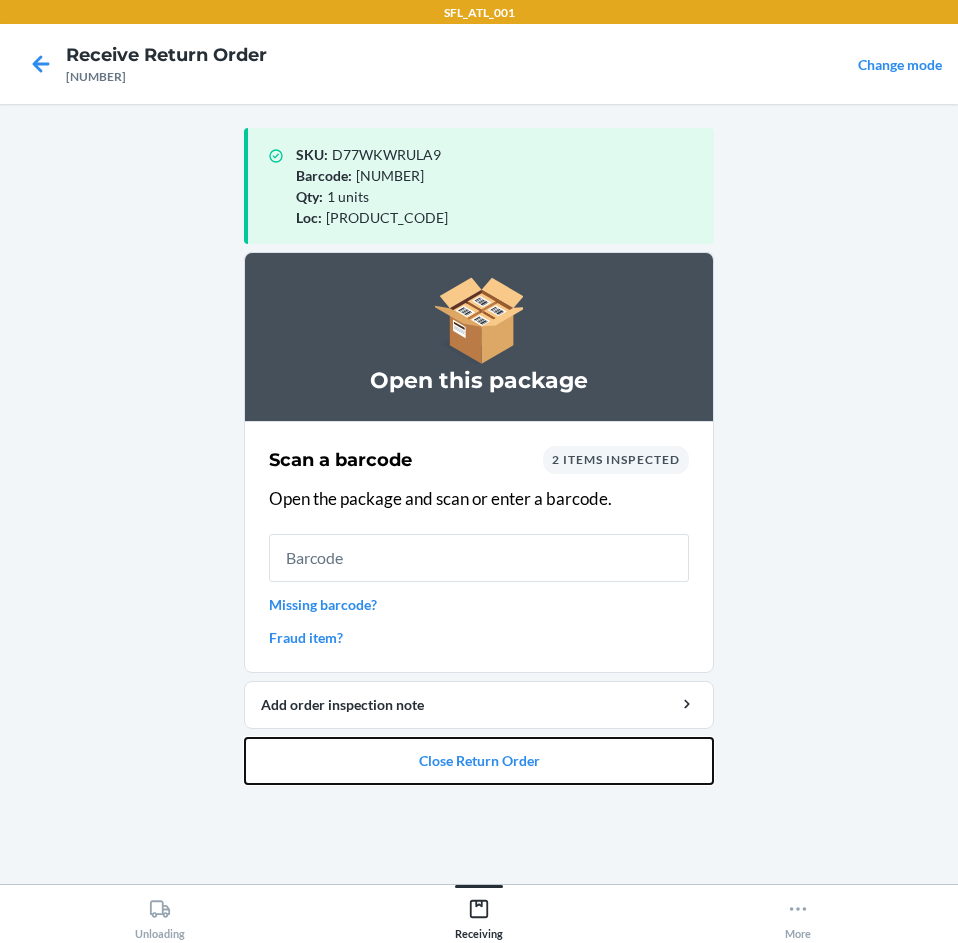 click on "Close Return Order" at bounding box center (479, 761) 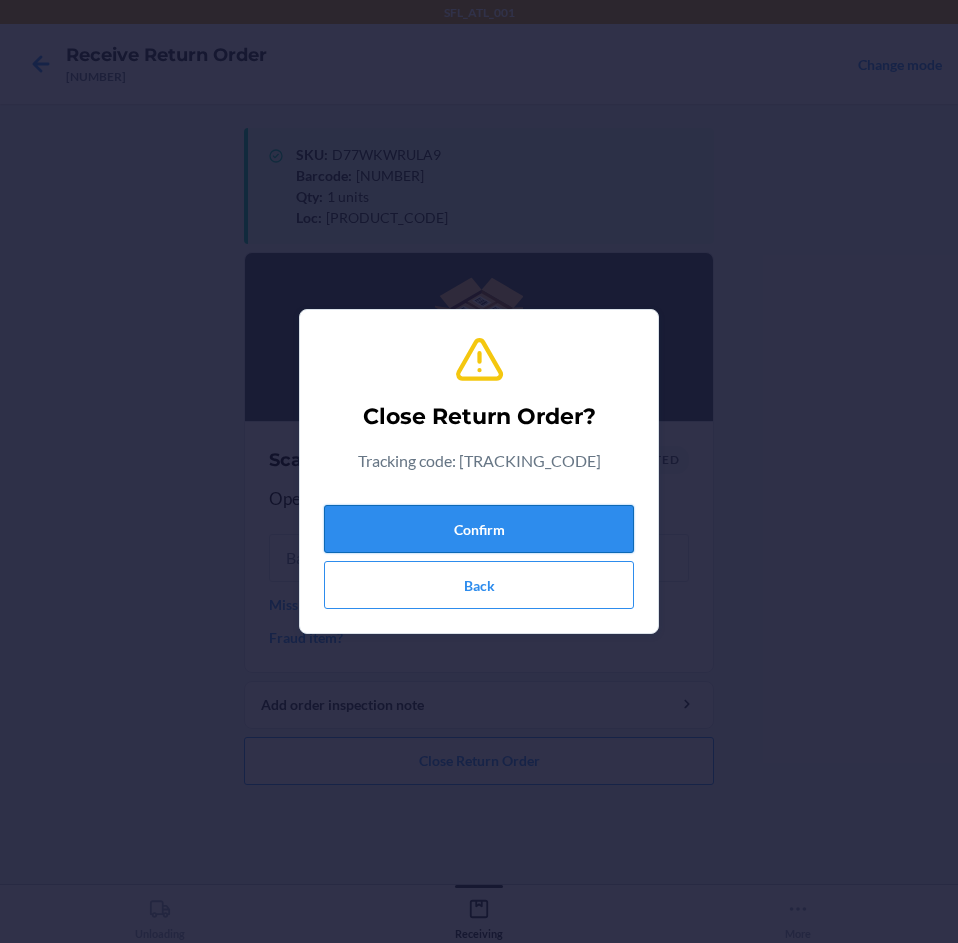click on "Confirm" at bounding box center (479, 529) 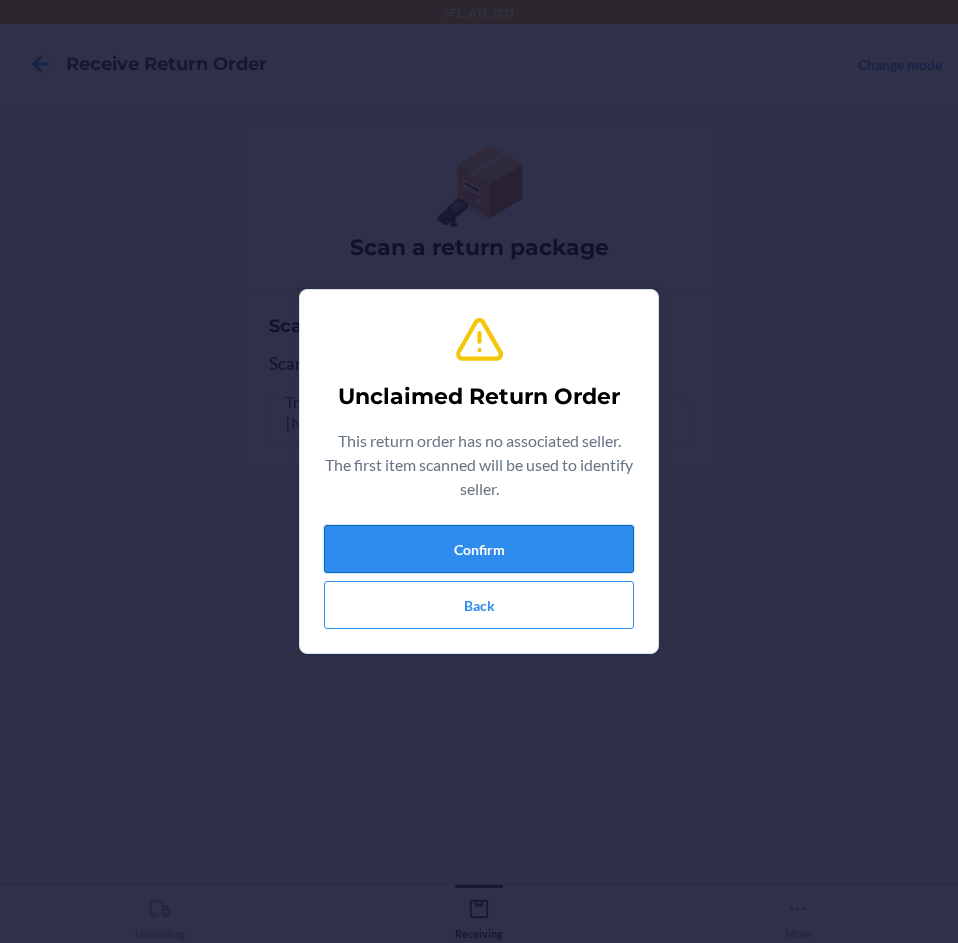 click on "Confirm" at bounding box center (479, 549) 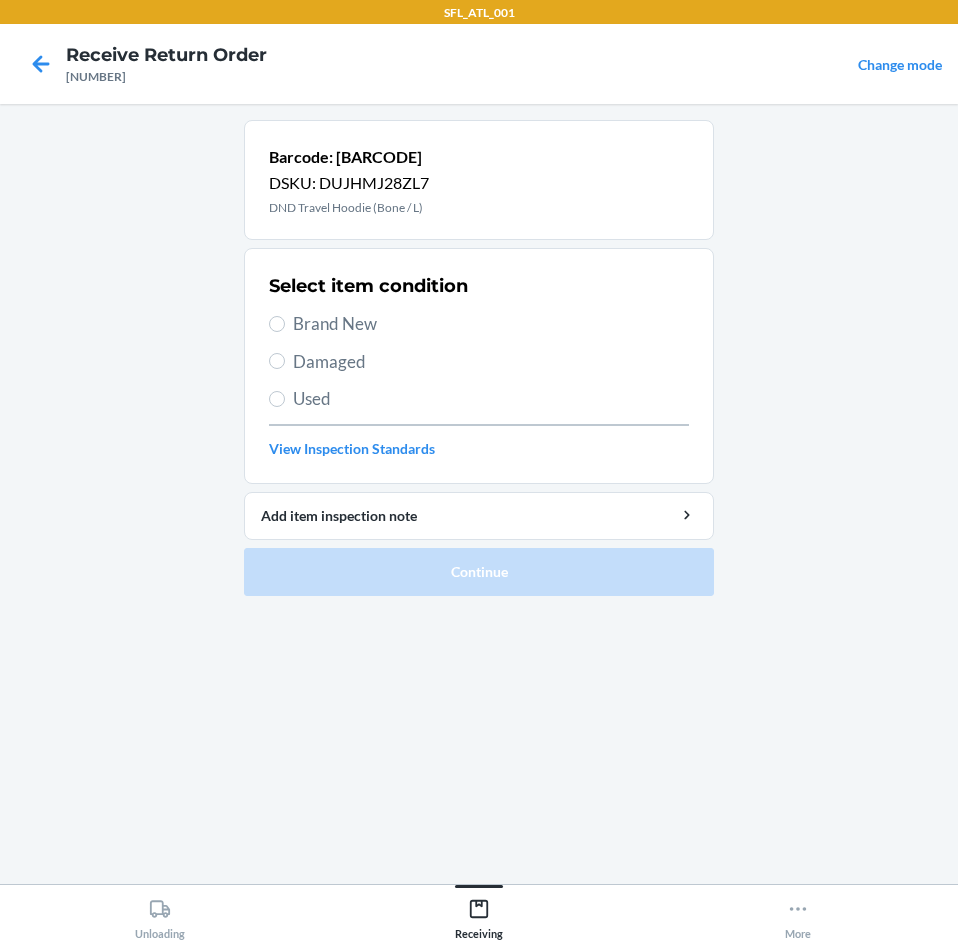 click on "Brand New" at bounding box center (491, 324) 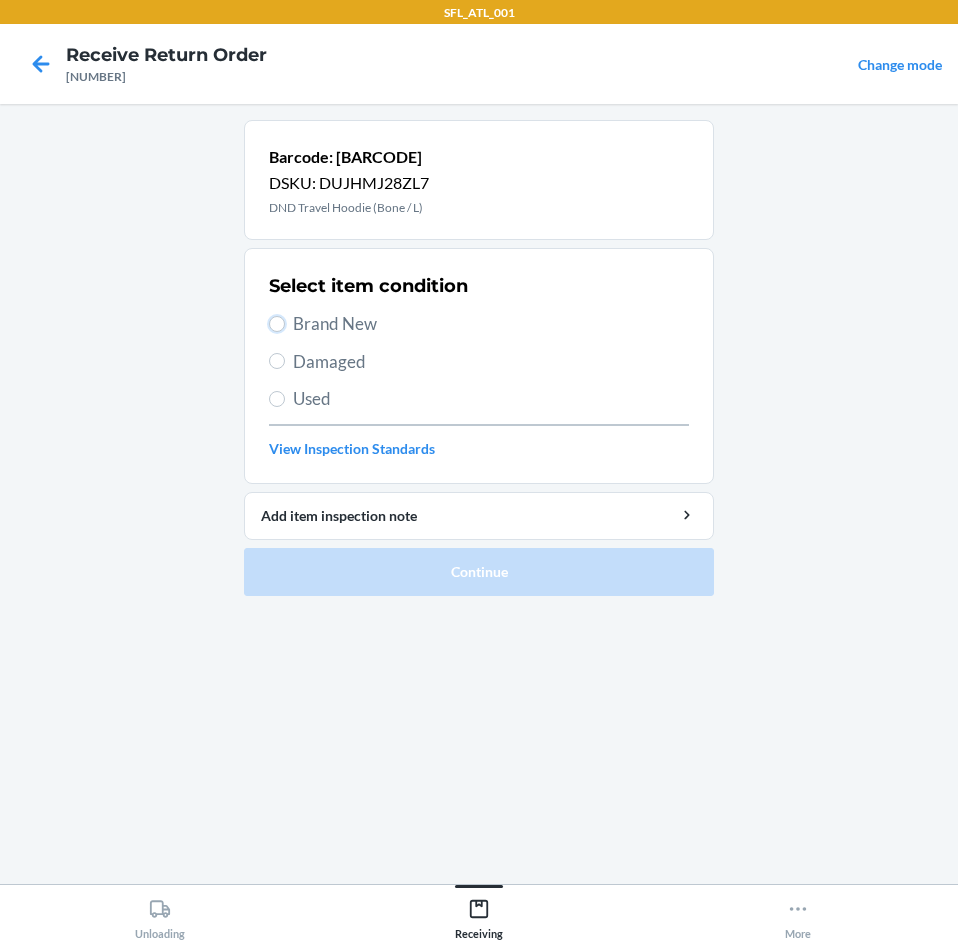 click on "Brand New" at bounding box center (277, 324) 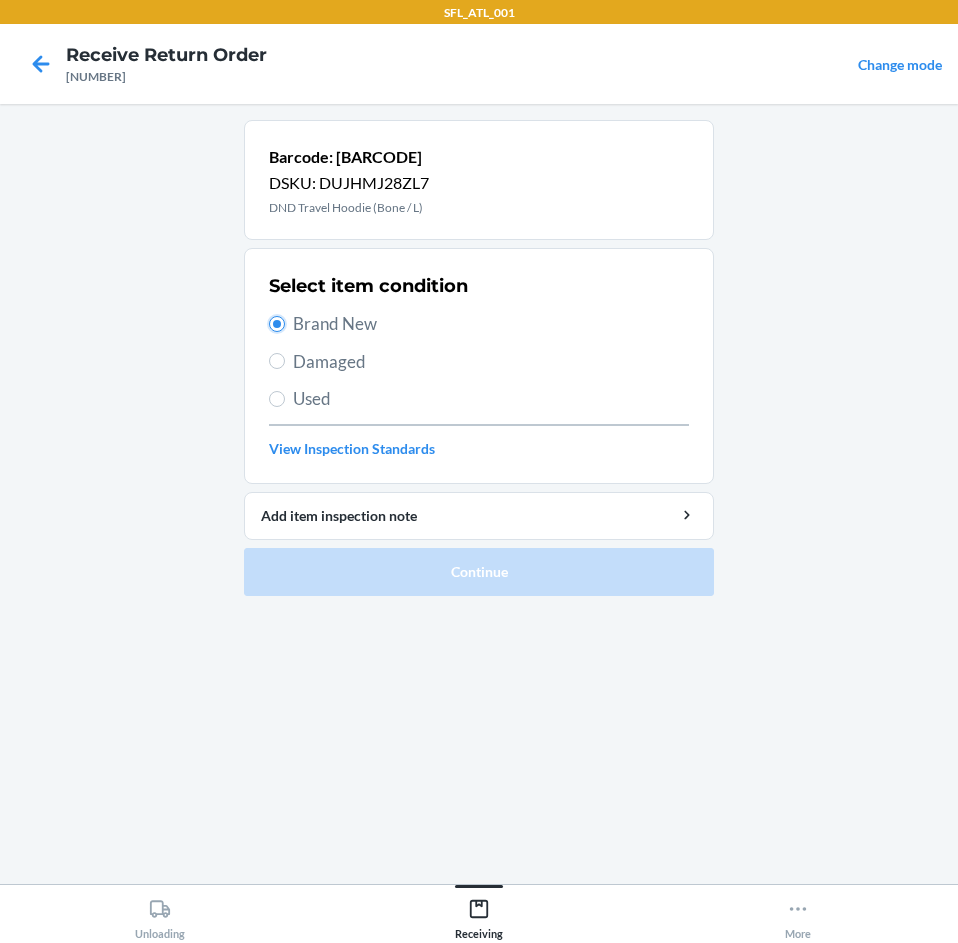 radio on "true" 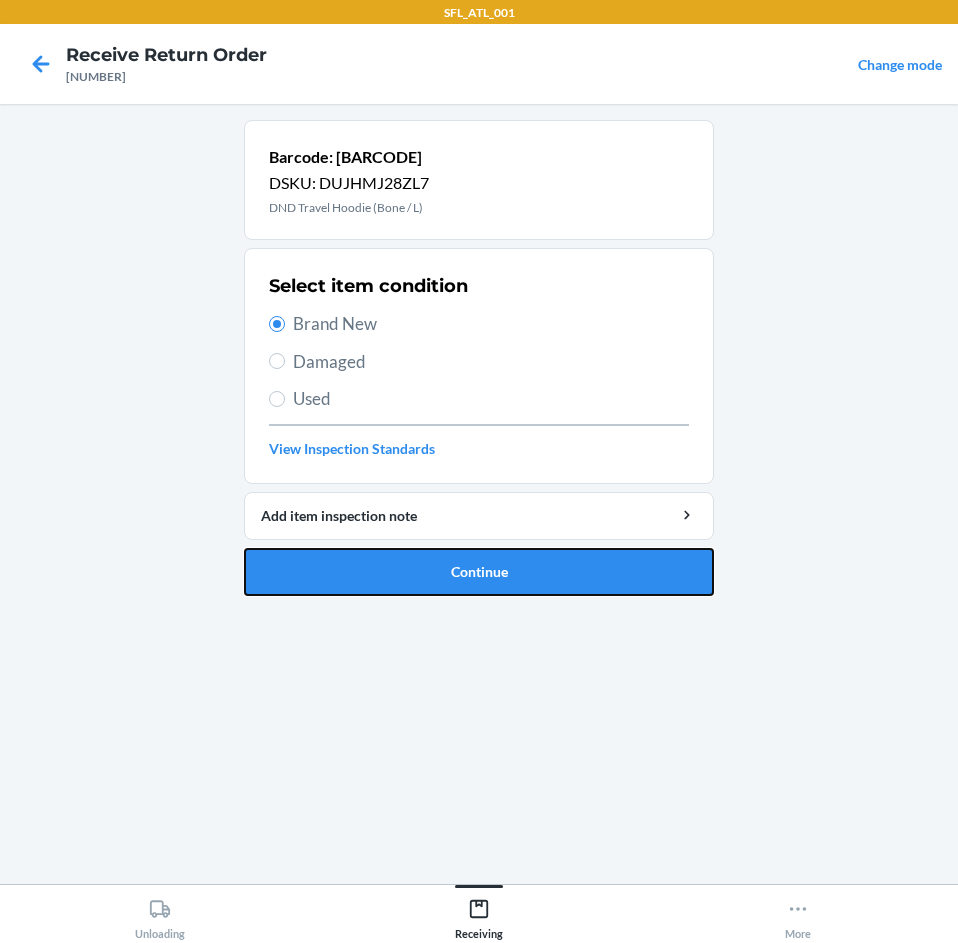 click on "Continue" at bounding box center [479, 572] 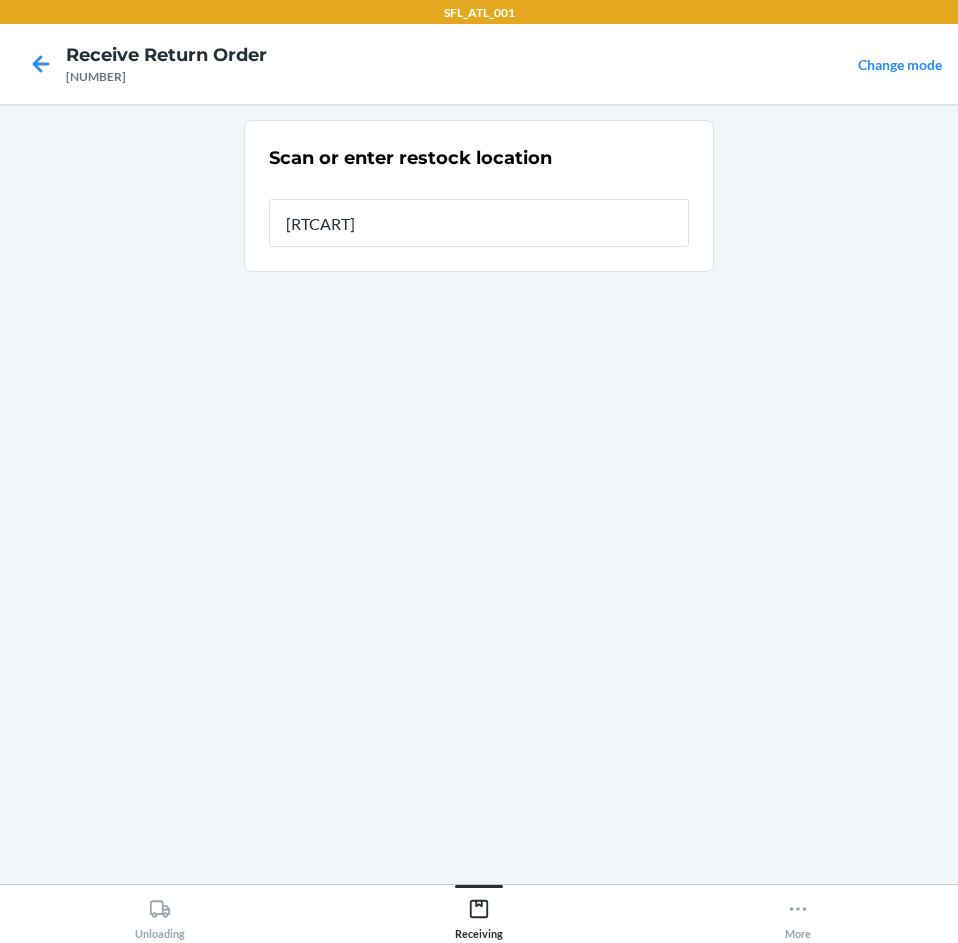 type on "[RTCART]" 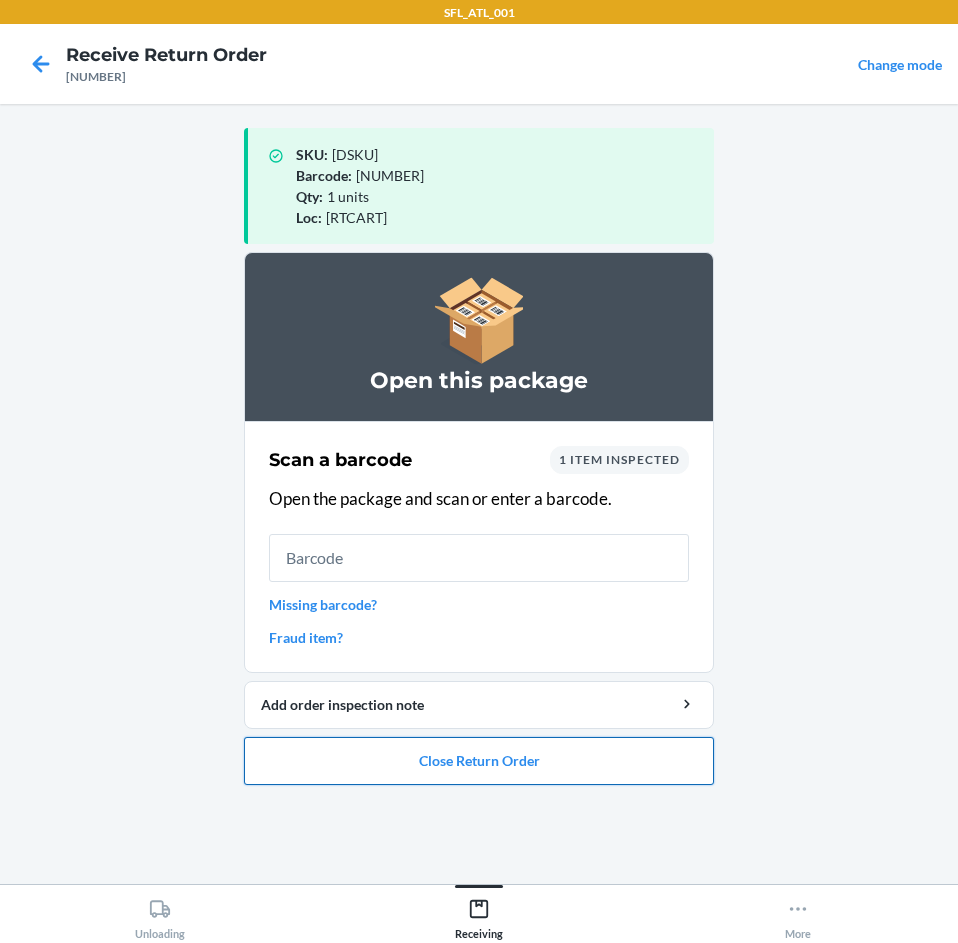 click on "Close Return Order" at bounding box center (479, 761) 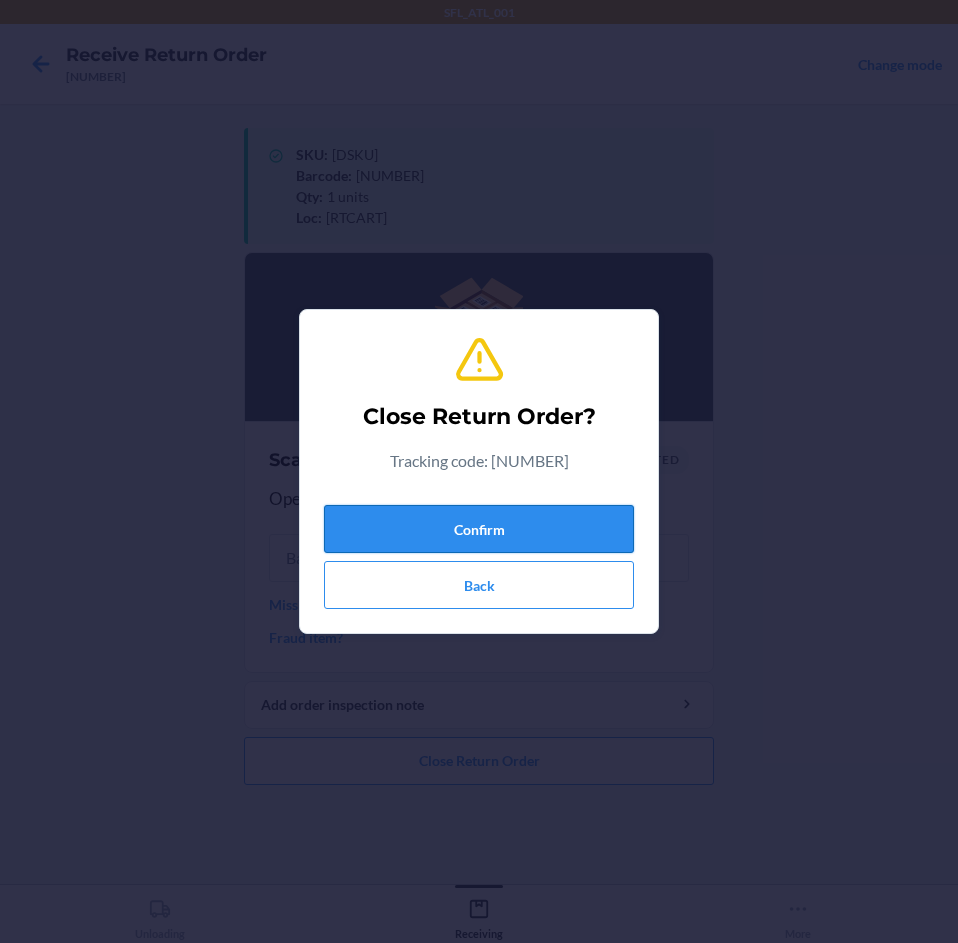 click on "Confirm" at bounding box center [479, 529] 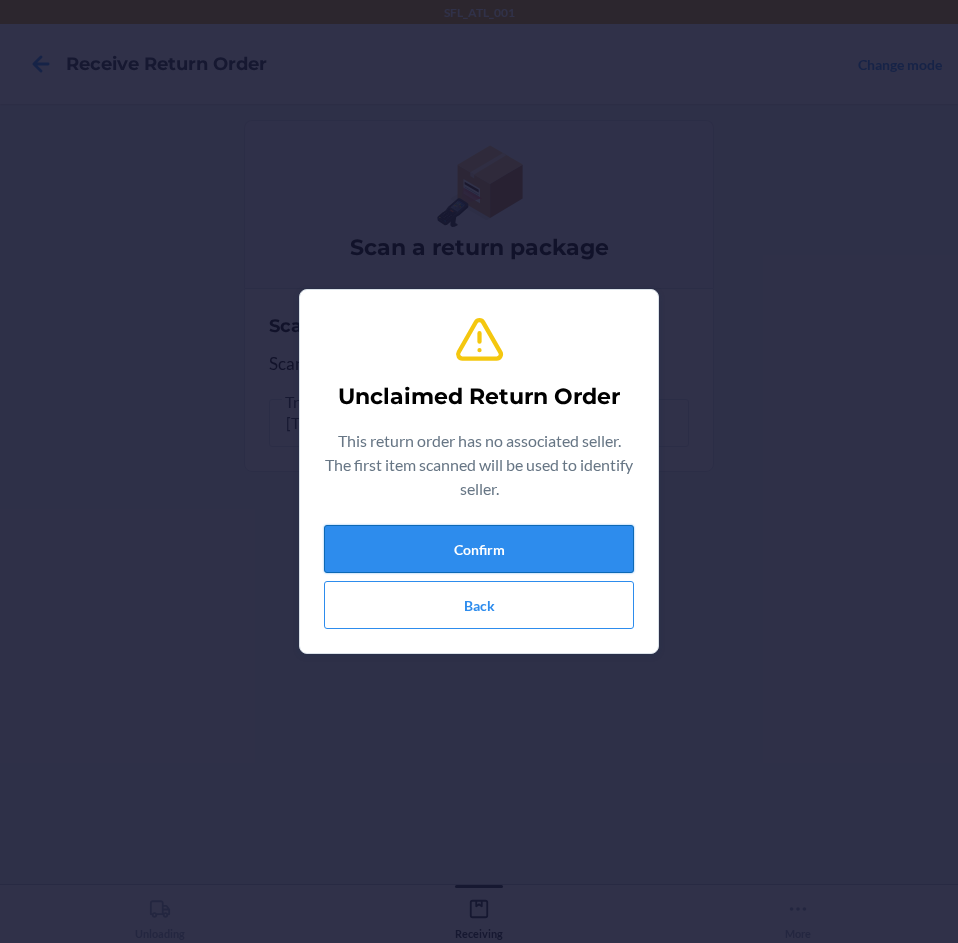 click on "Confirm" at bounding box center (479, 549) 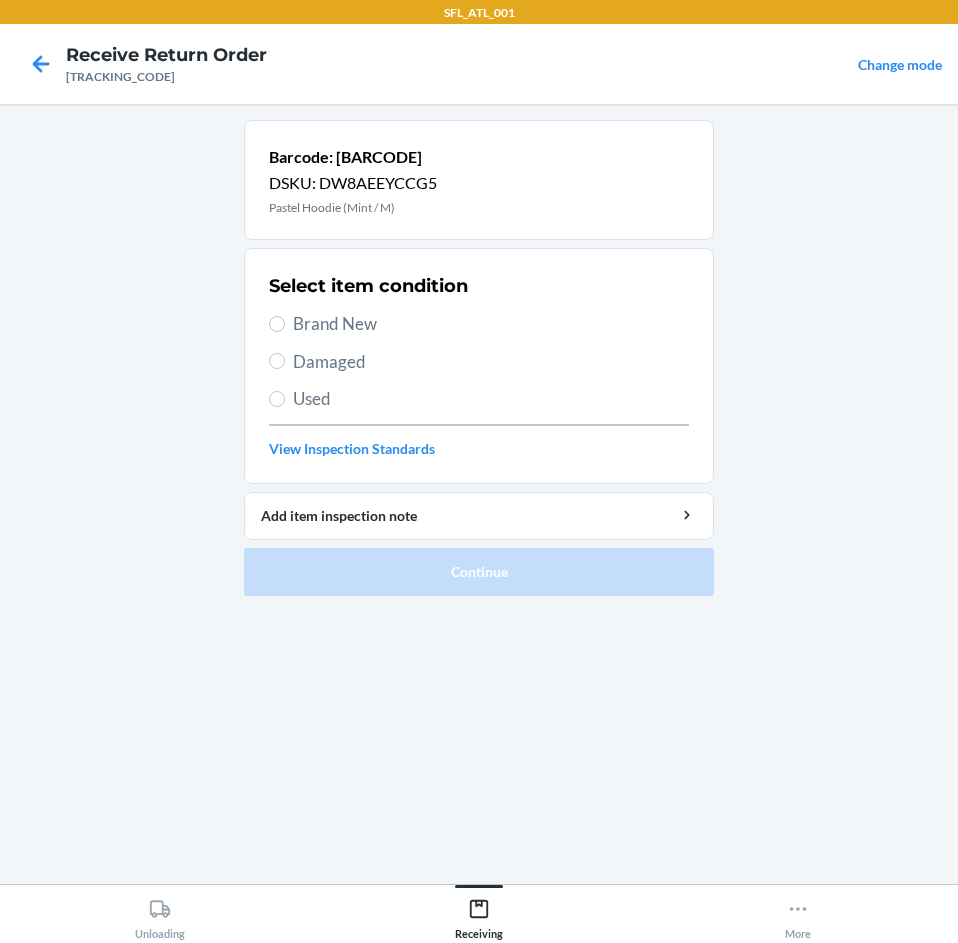 click on "Brand New" at bounding box center (491, 324) 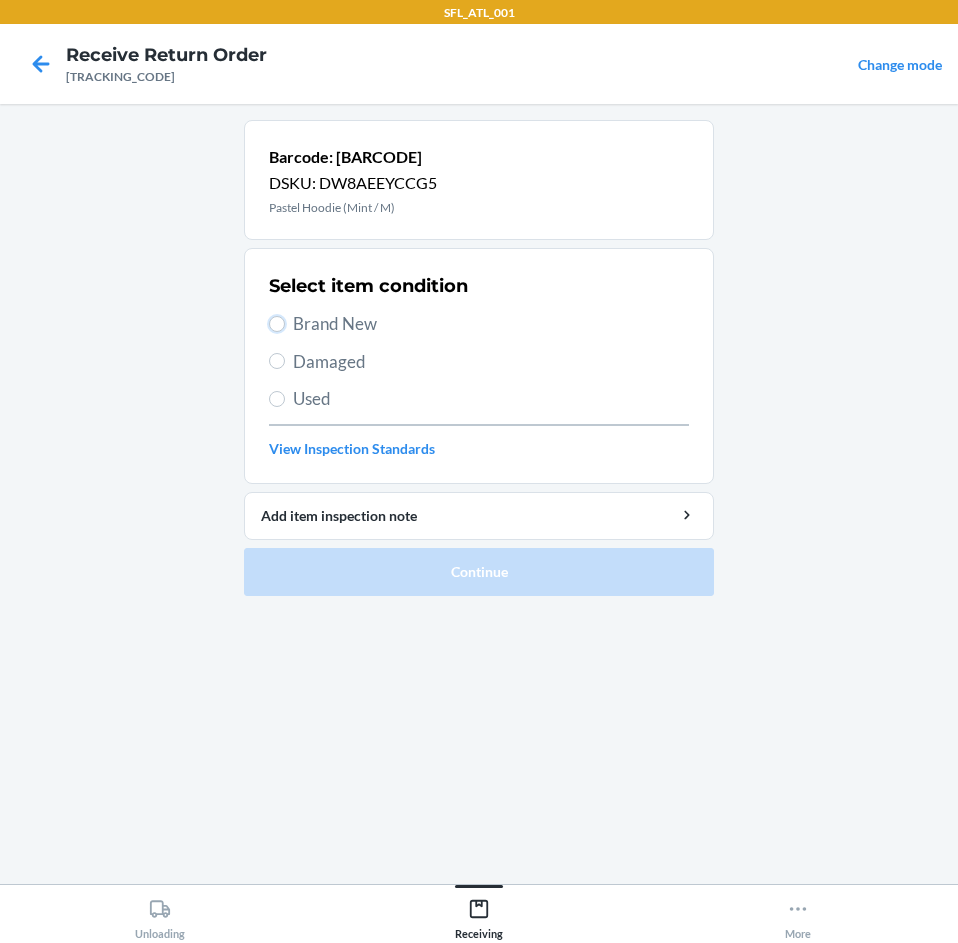 click on "Brand New" at bounding box center [277, 324] 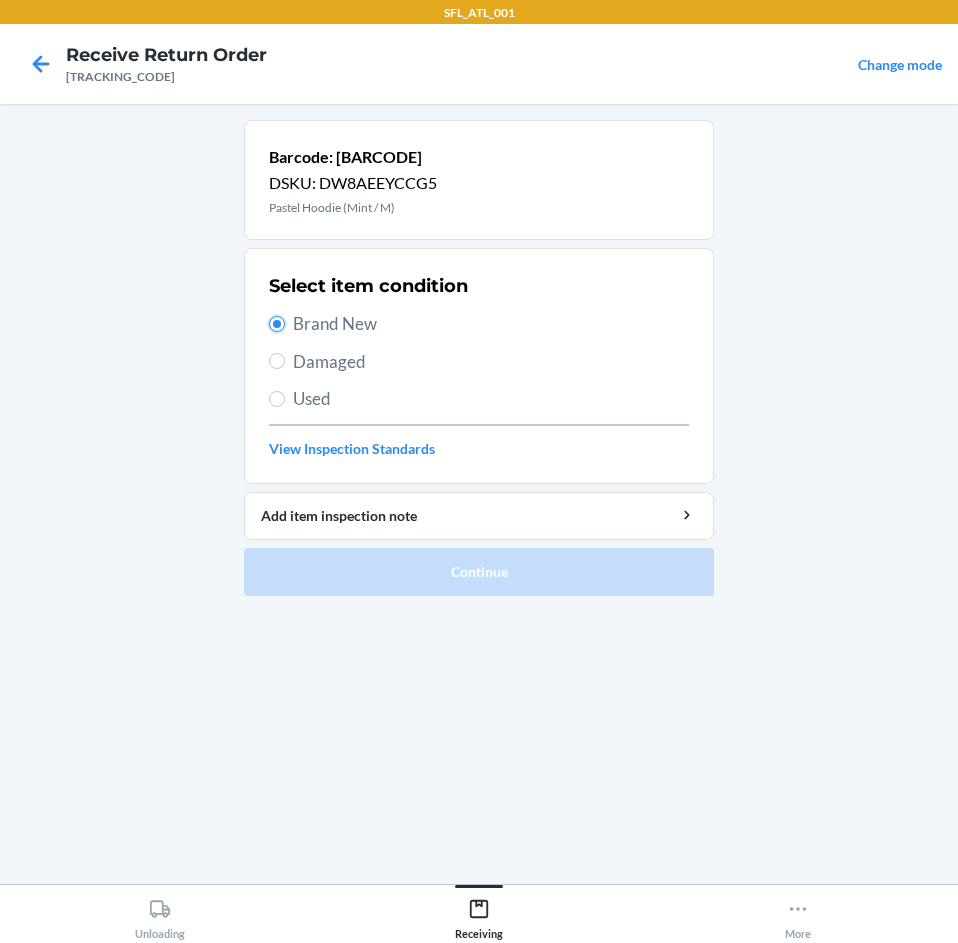 radio on "true" 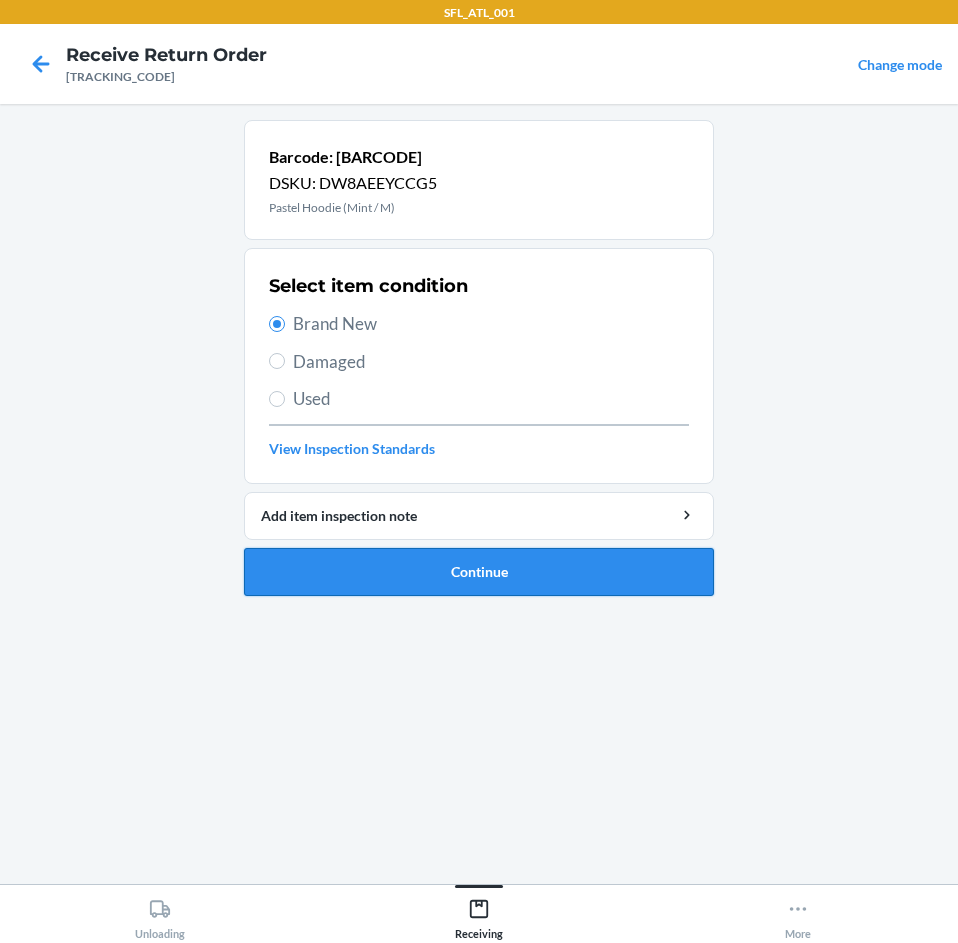 click on "Continue" at bounding box center (479, 572) 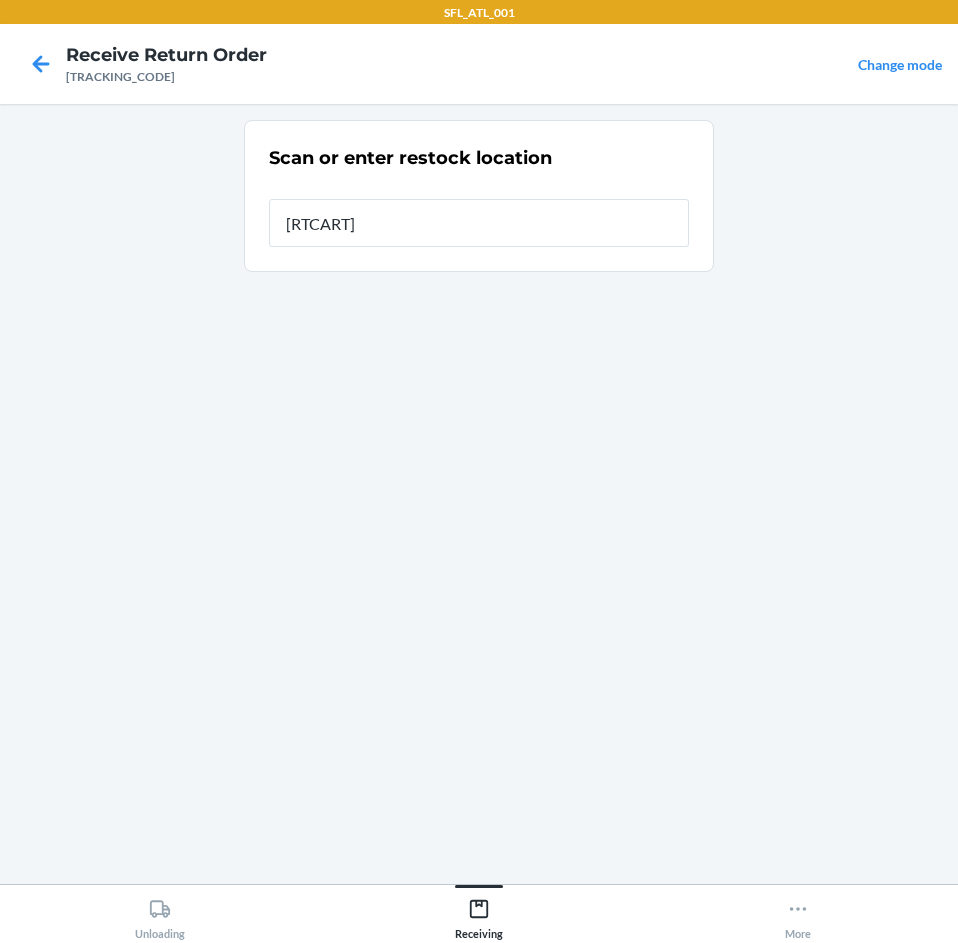 type on "[RTCART]" 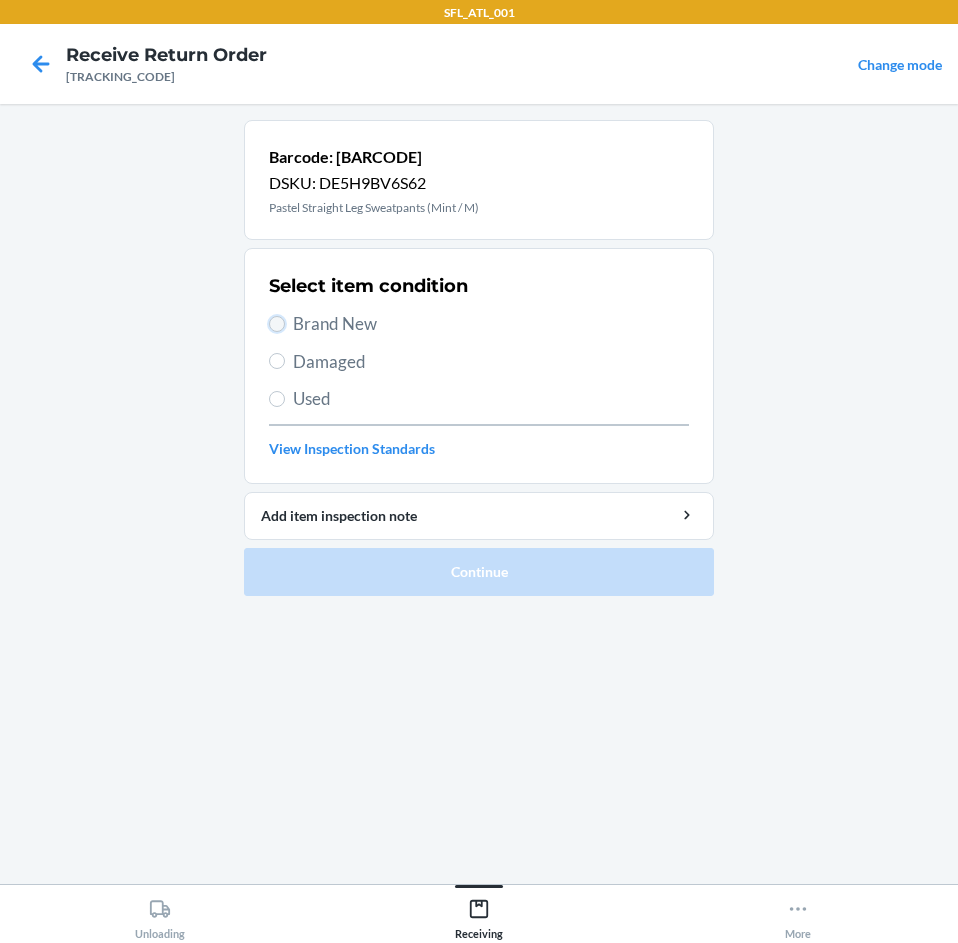 click on "Brand New" at bounding box center [277, 324] 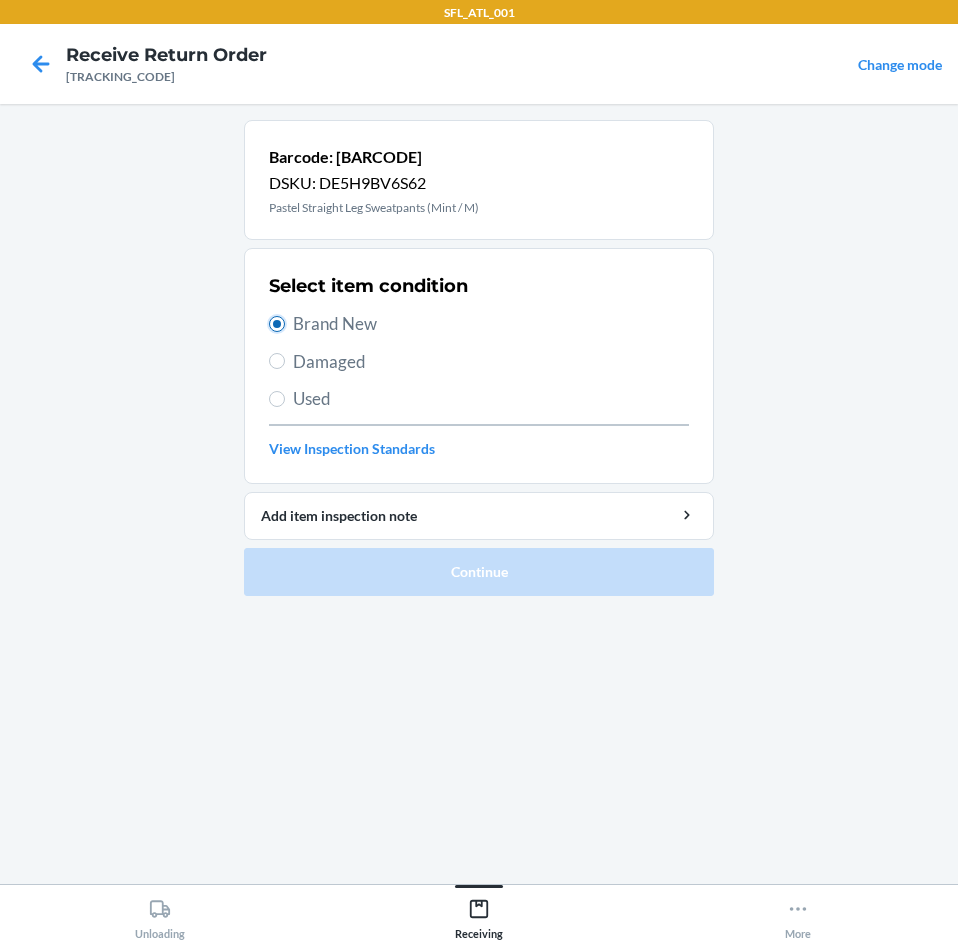 radio on "true" 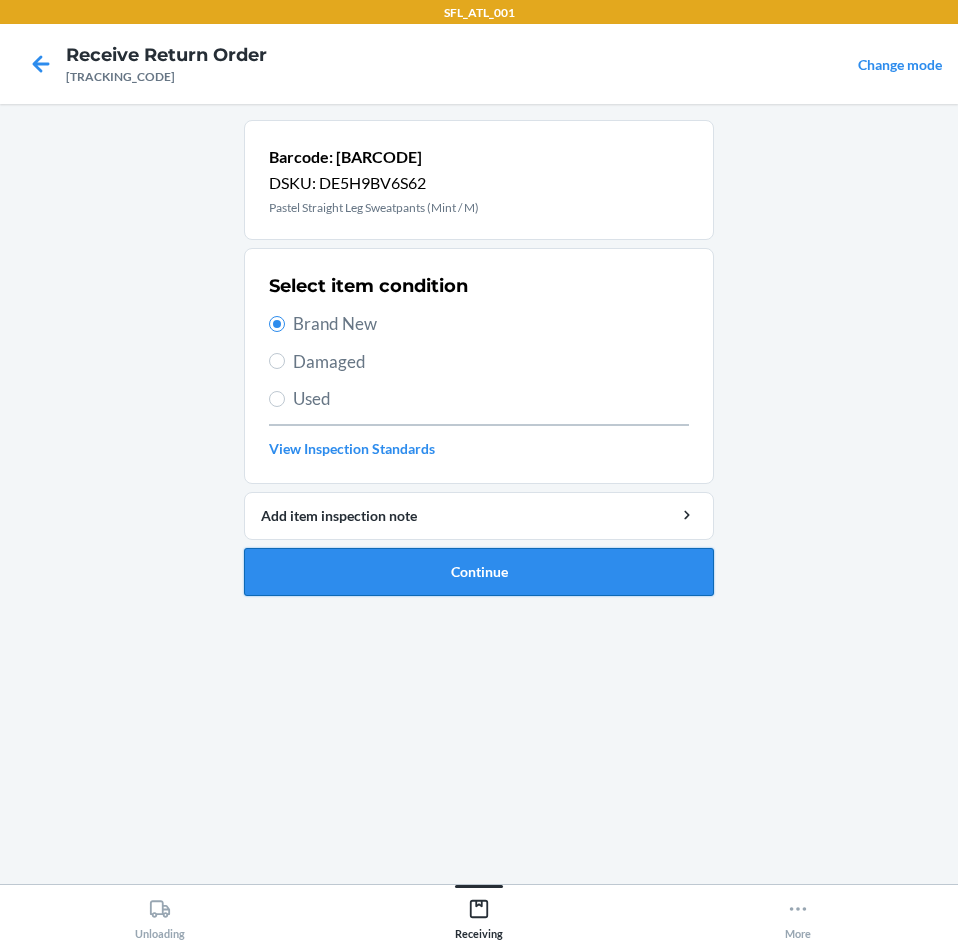 click on "Continue" at bounding box center (479, 572) 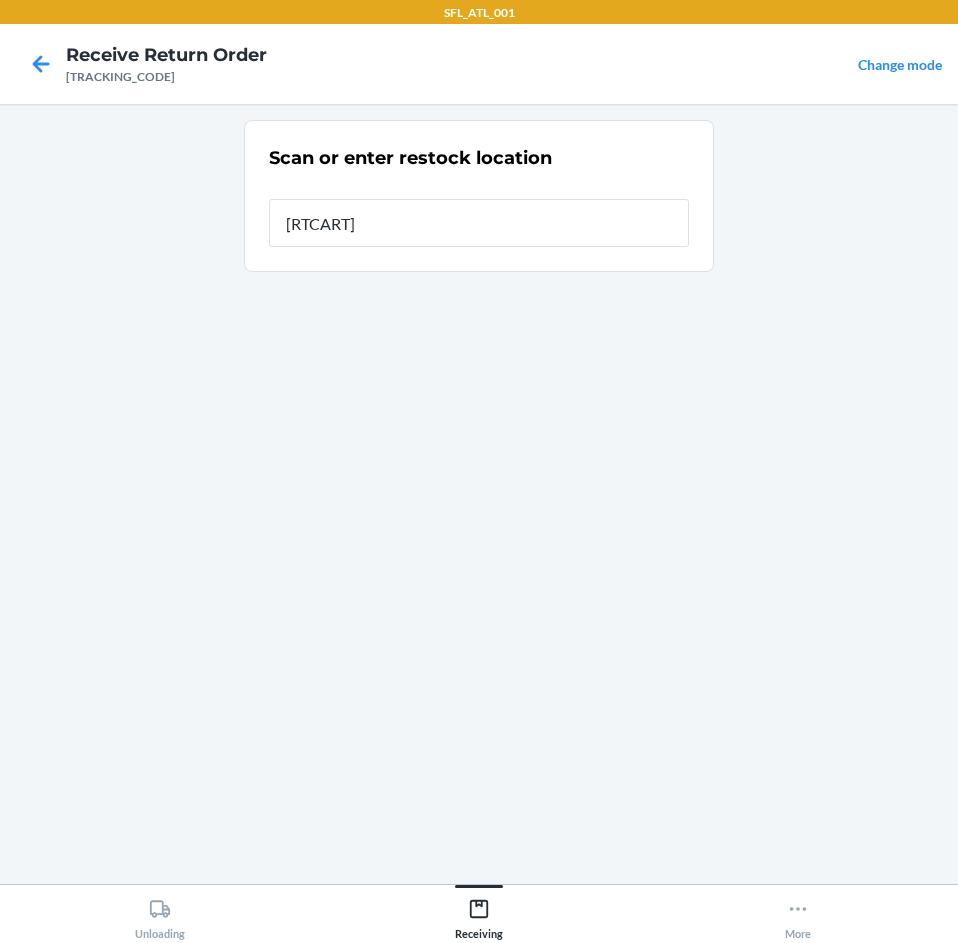 type on "[RTCART]" 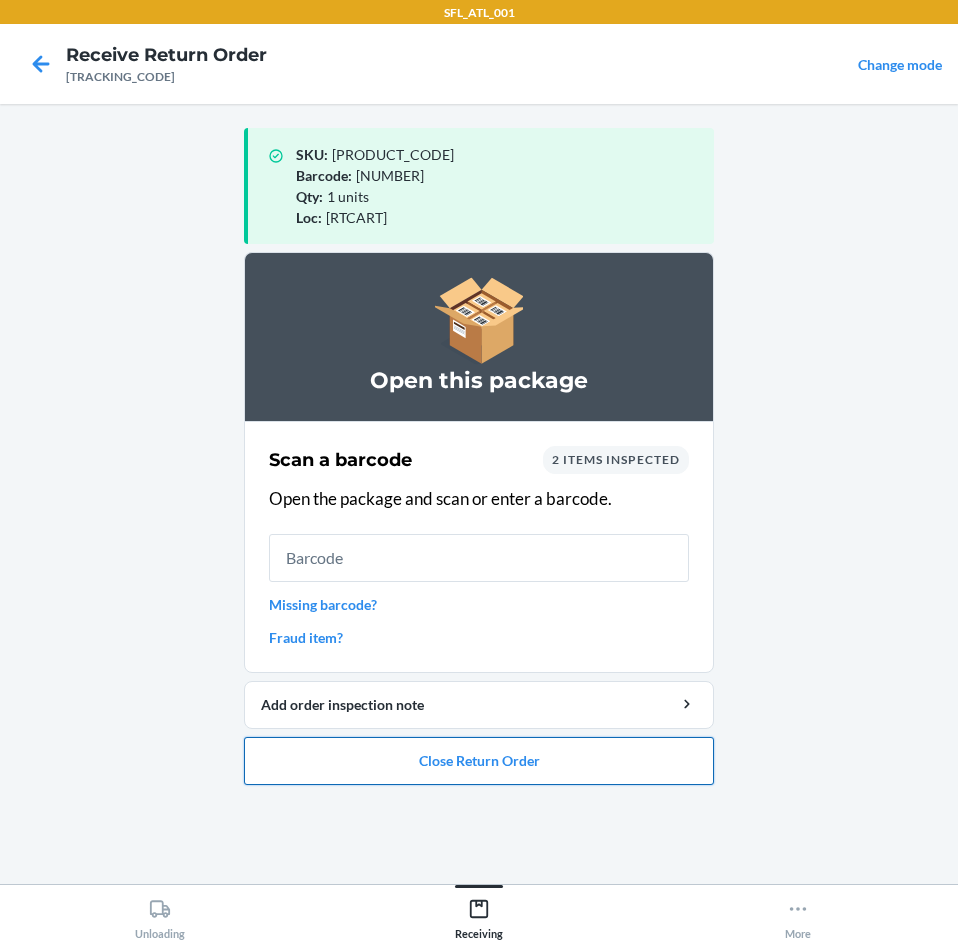 click on "Close Return Order" at bounding box center [479, 761] 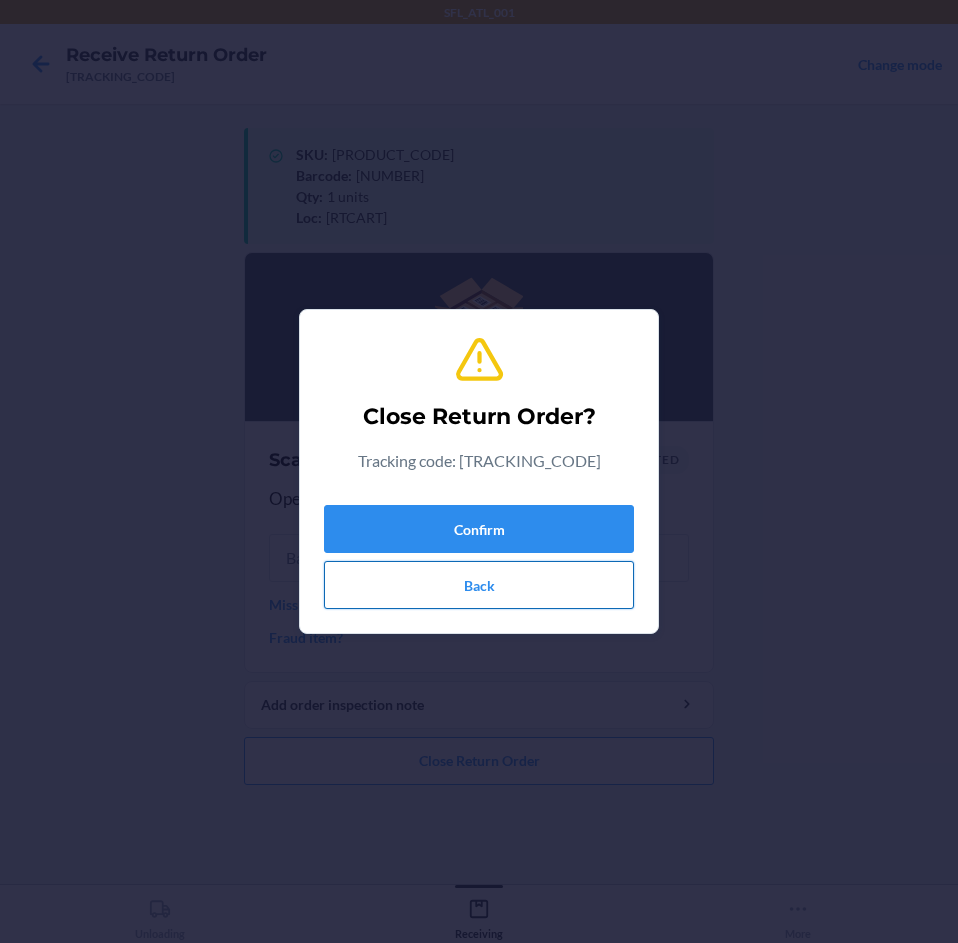 click on "Back" at bounding box center [479, 585] 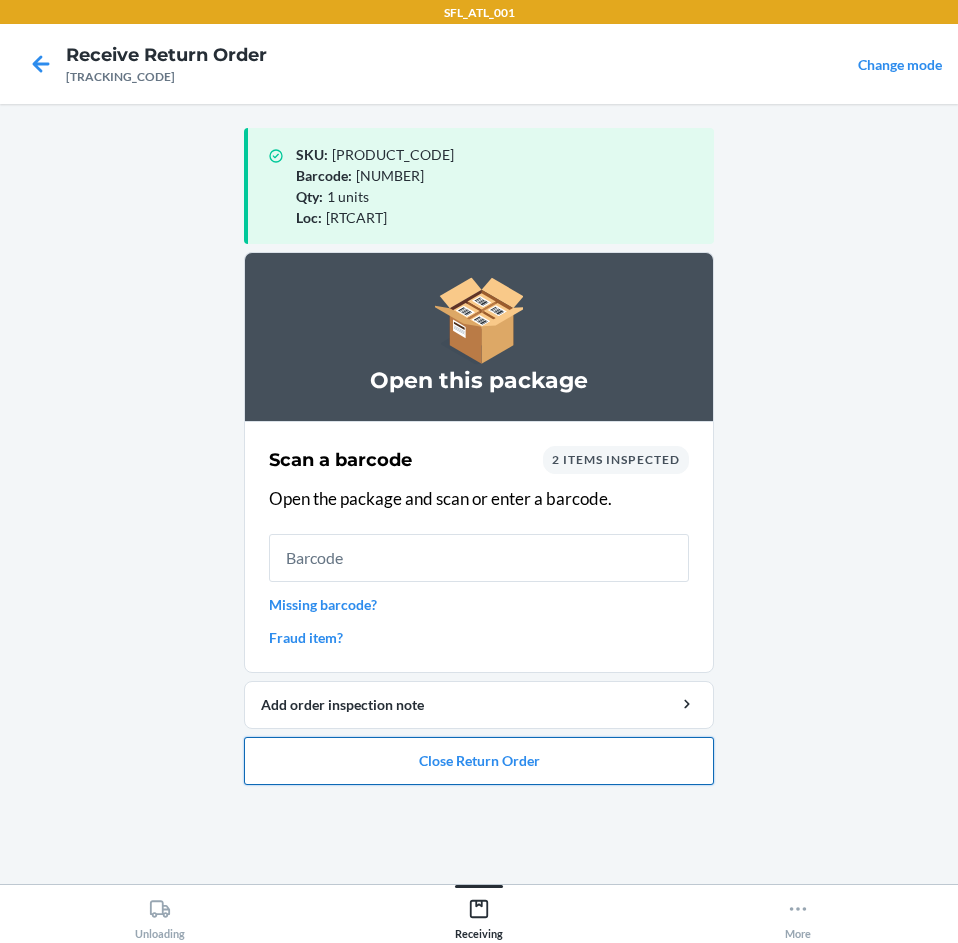 click on "Close Return Order" at bounding box center (479, 761) 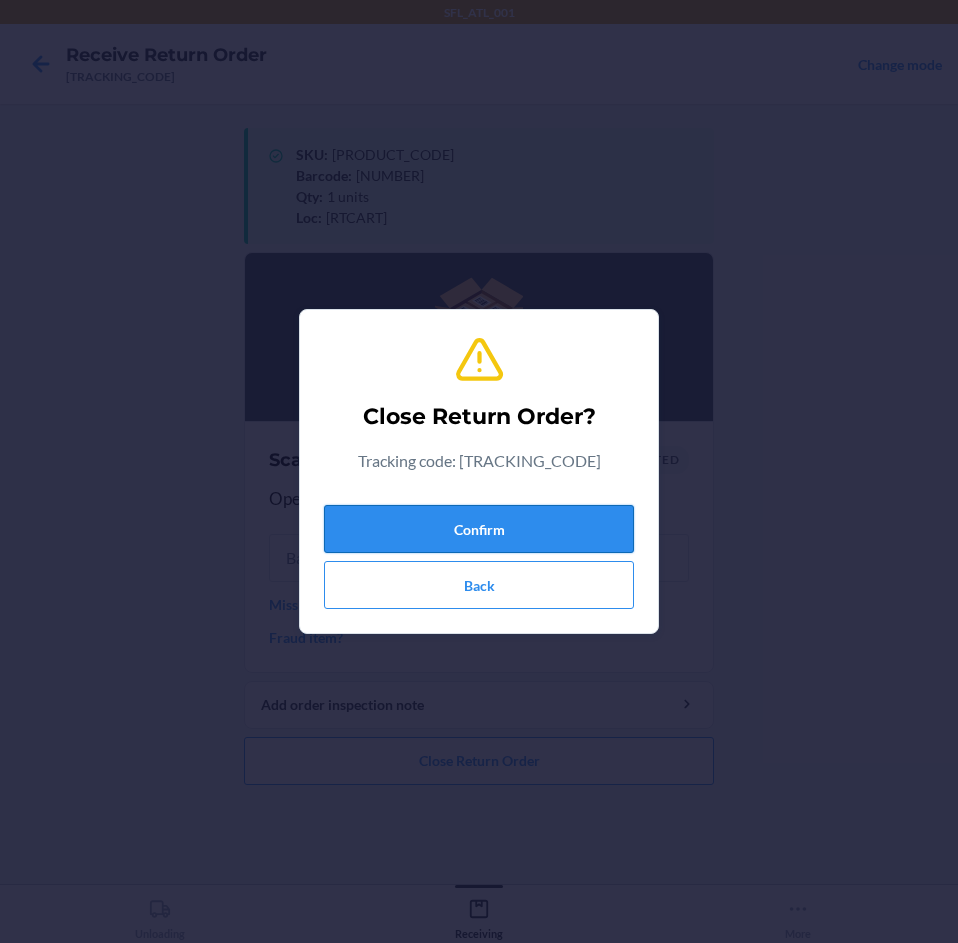 click on "Confirm" at bounding box center (479, 529) 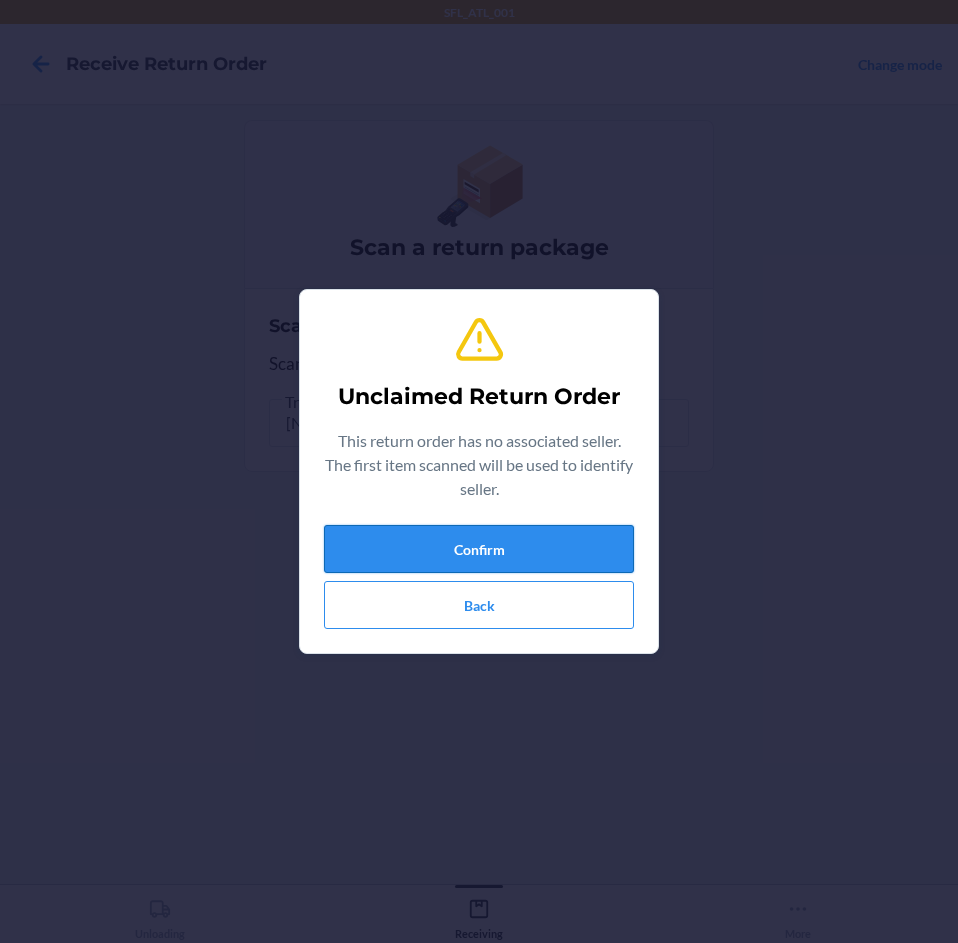 click on "Confirm" at bounding box center (479, 549) 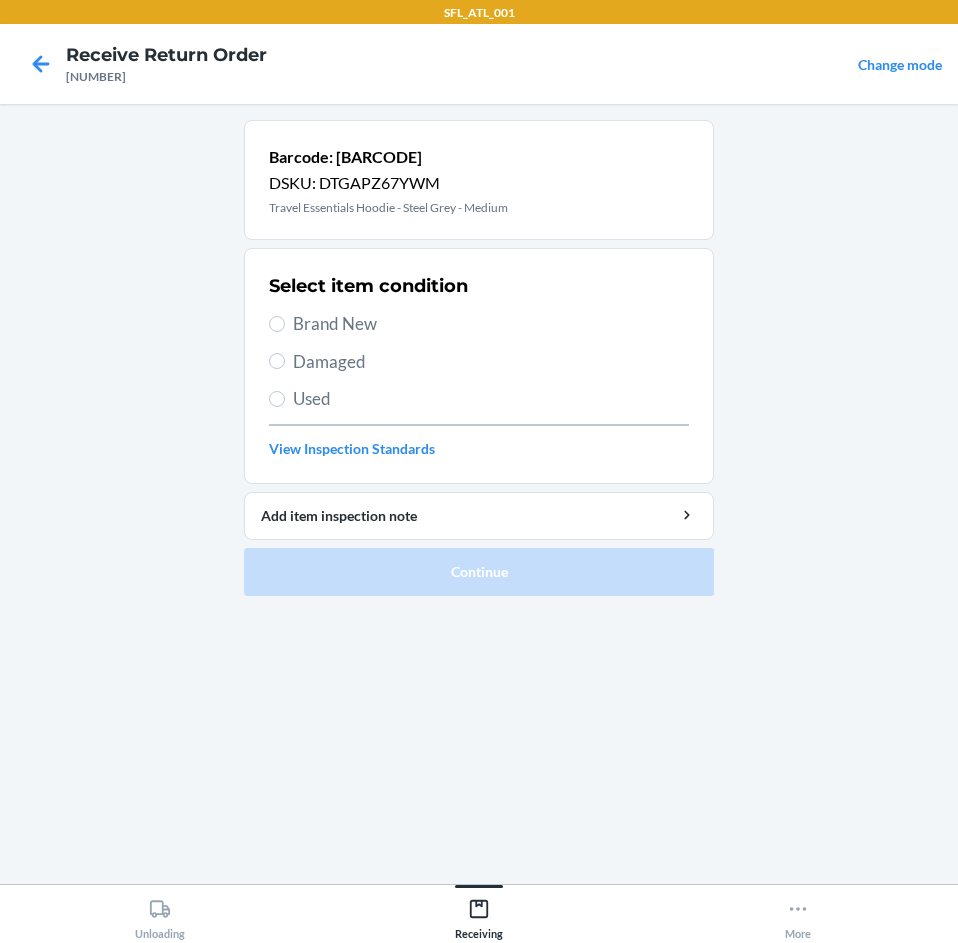 click on "Brand New" at bounding box center (491, 324) 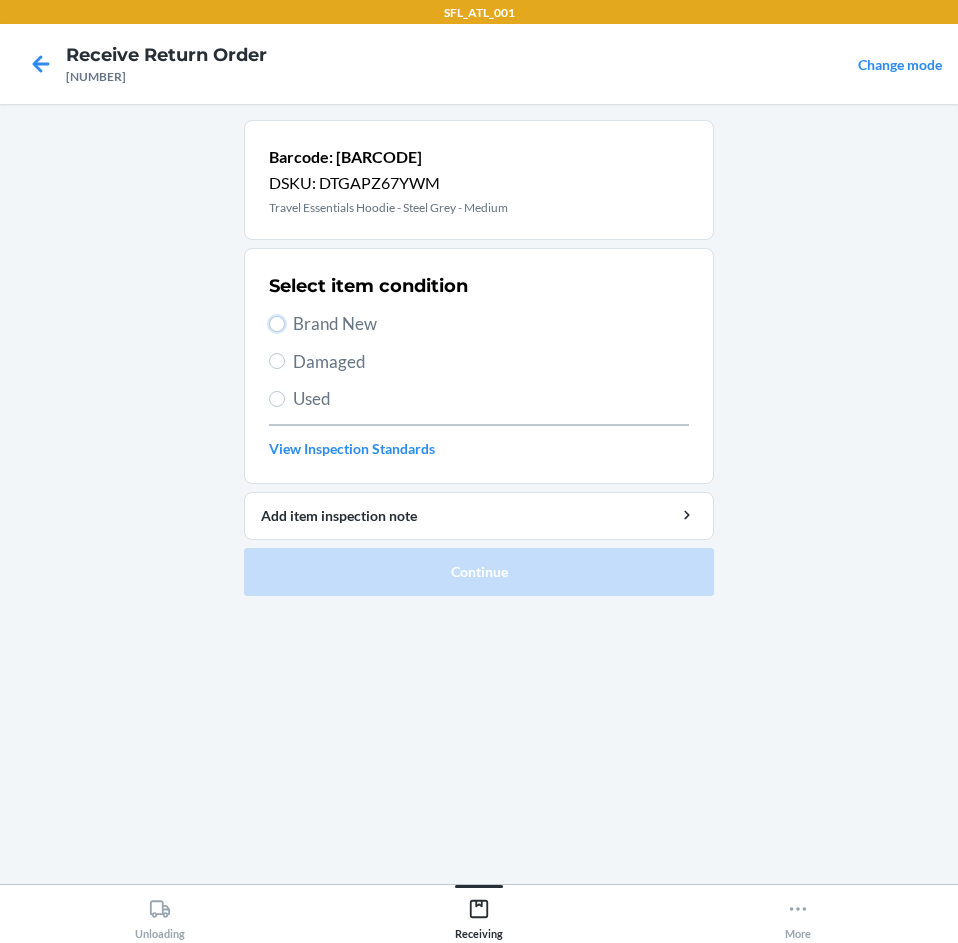 click on "Brand New" at bounding box center [277, 324] 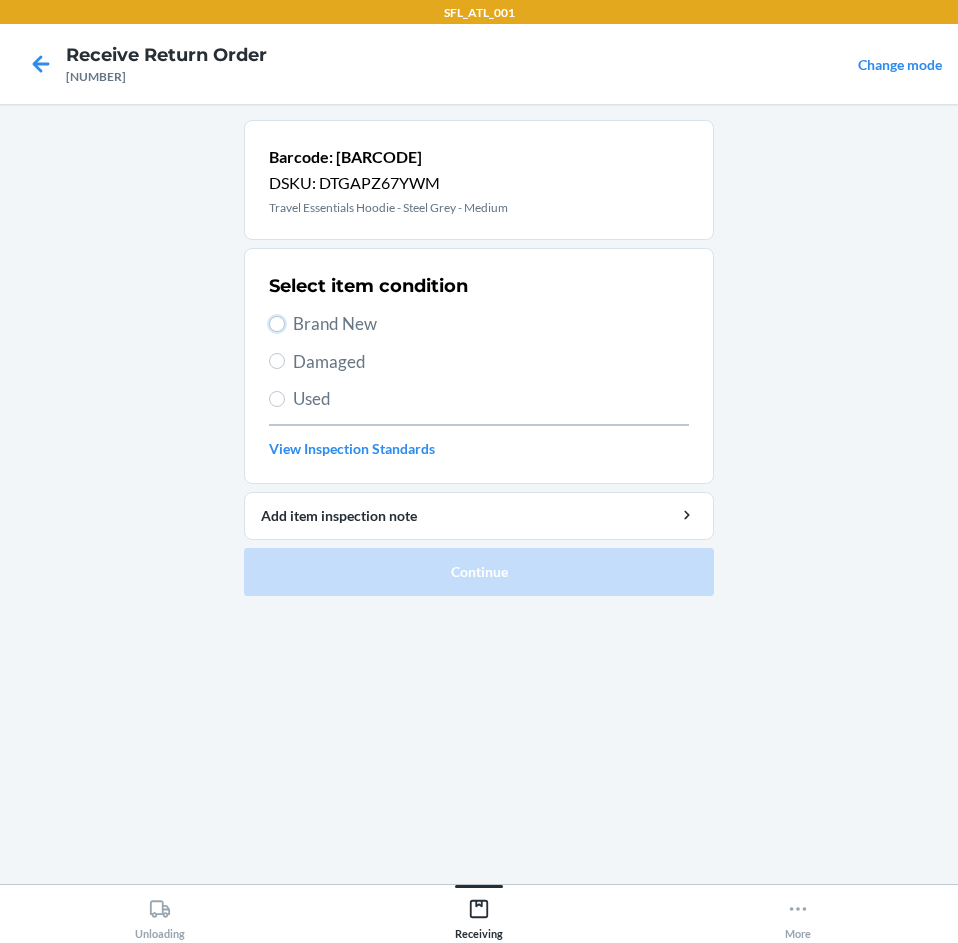 radio on "true" 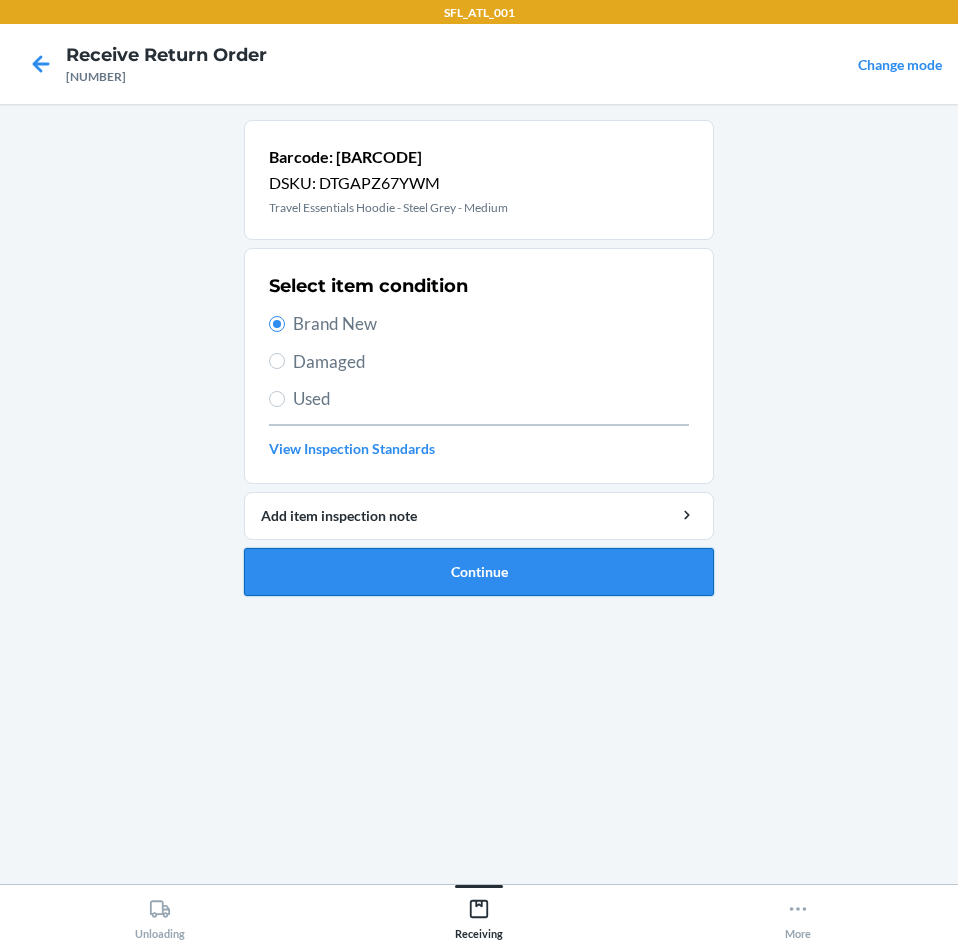 click on "Continue" at bounding box center [479, 572] 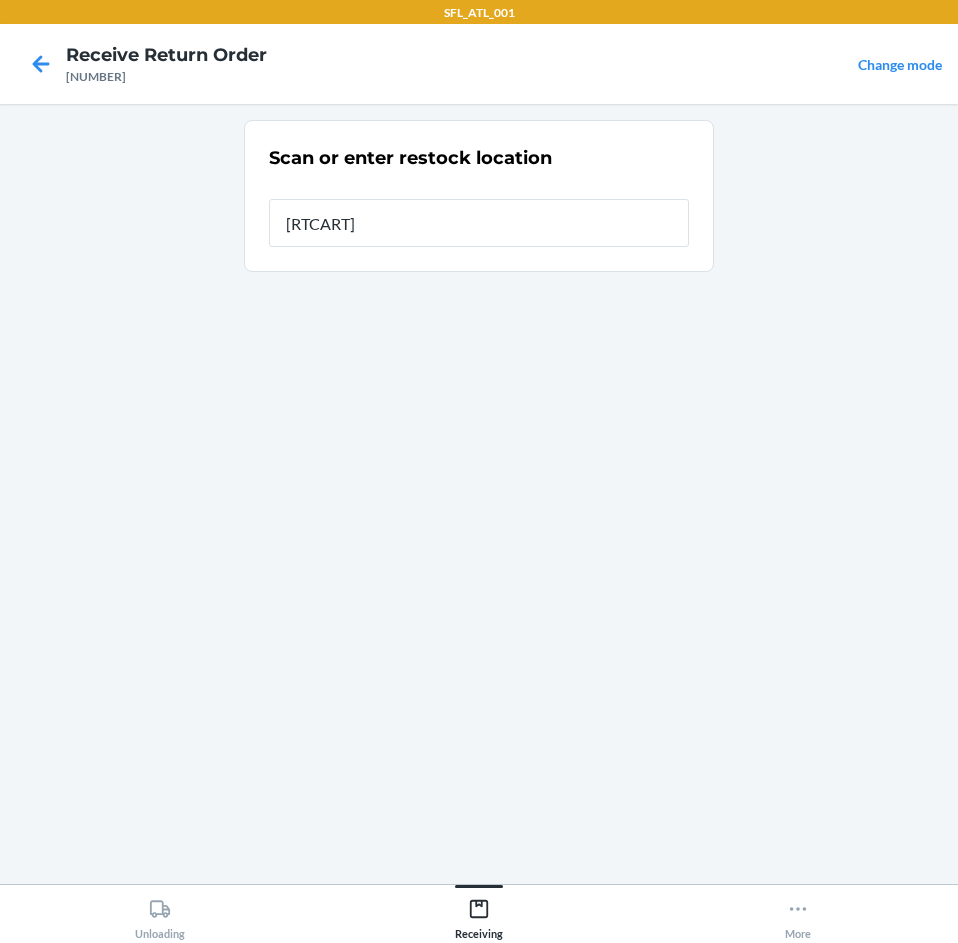 type on "[RTCART]" 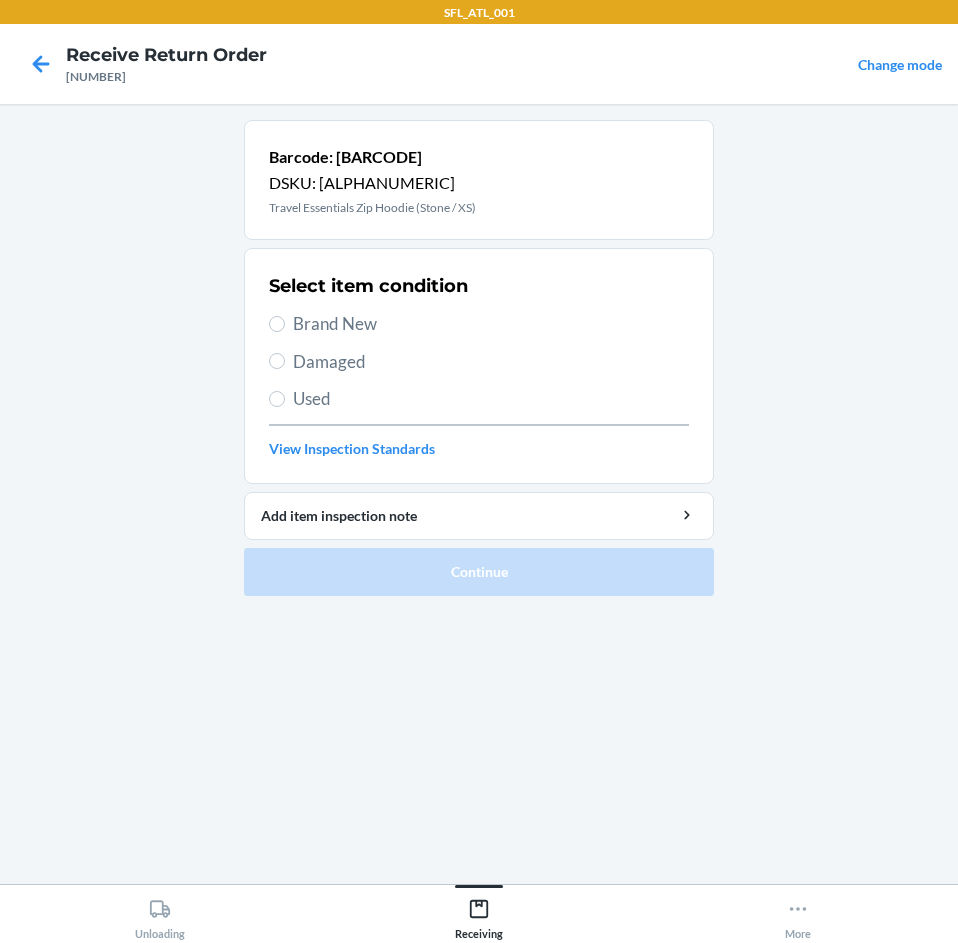 click on "Brand New" at bounding box center (491, 324) 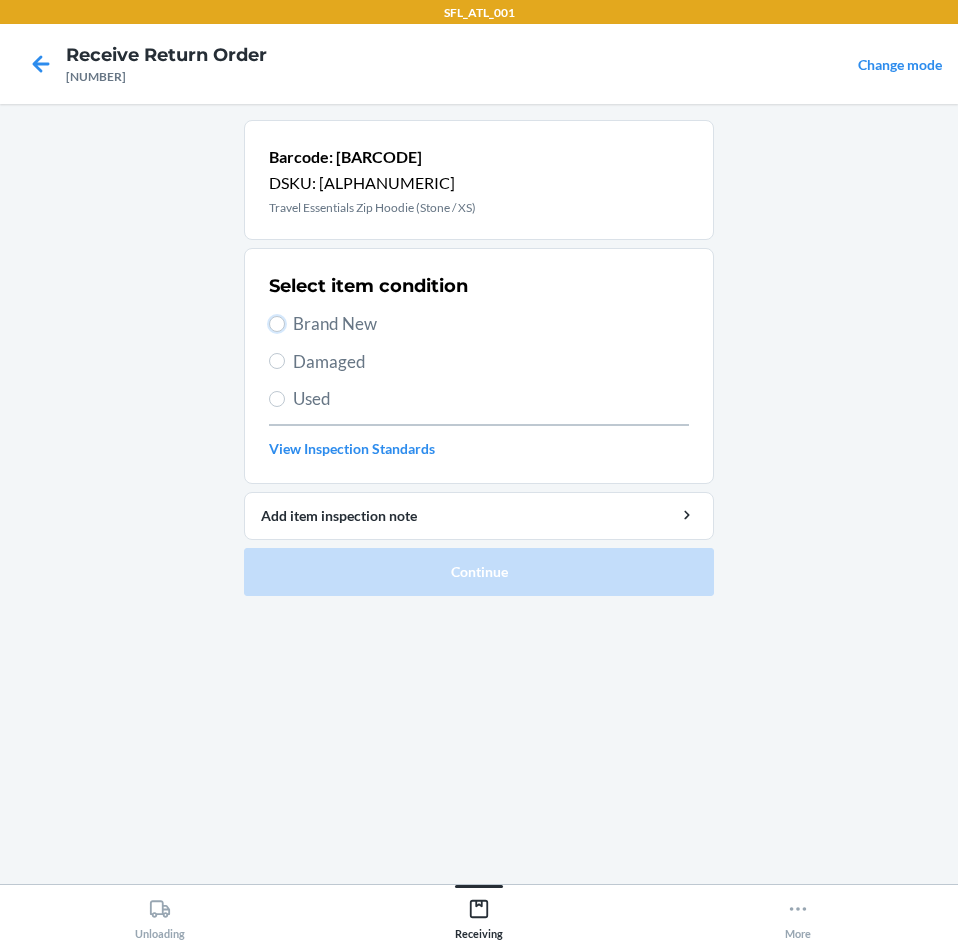 click on "Brand New" at bounding box center (277, 324) 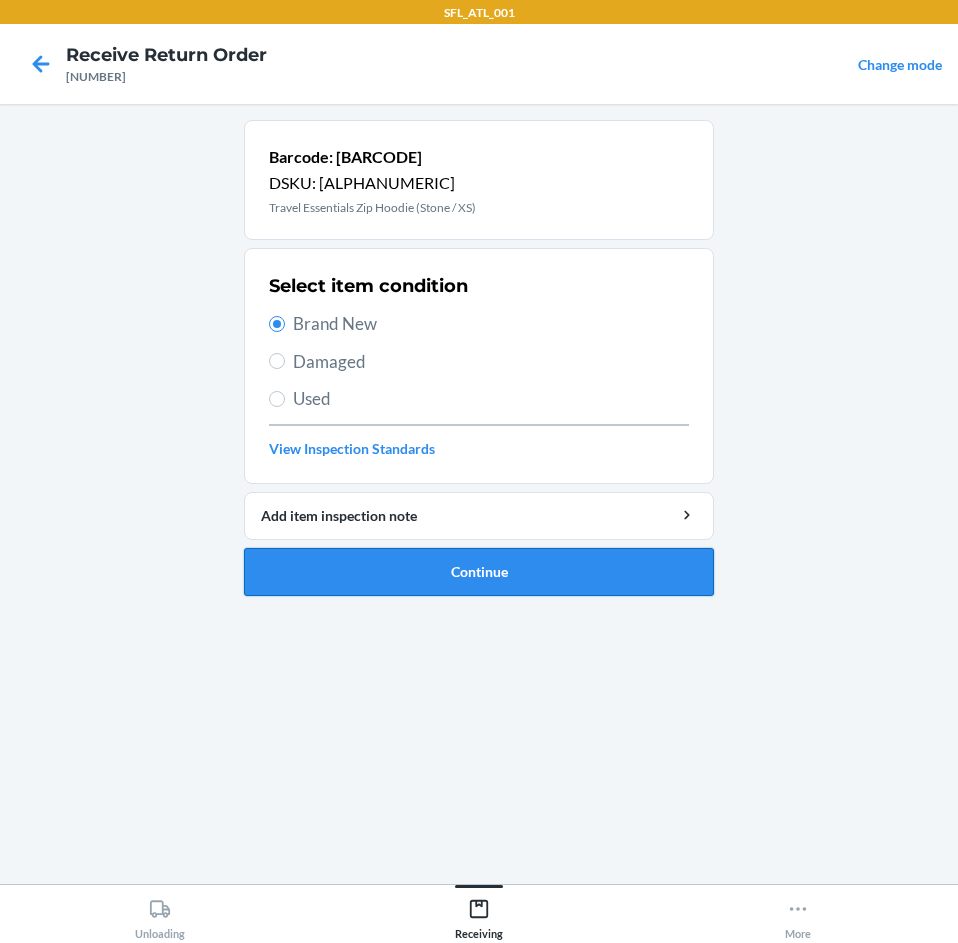click on "Continue" at bounding box center (479, 572) 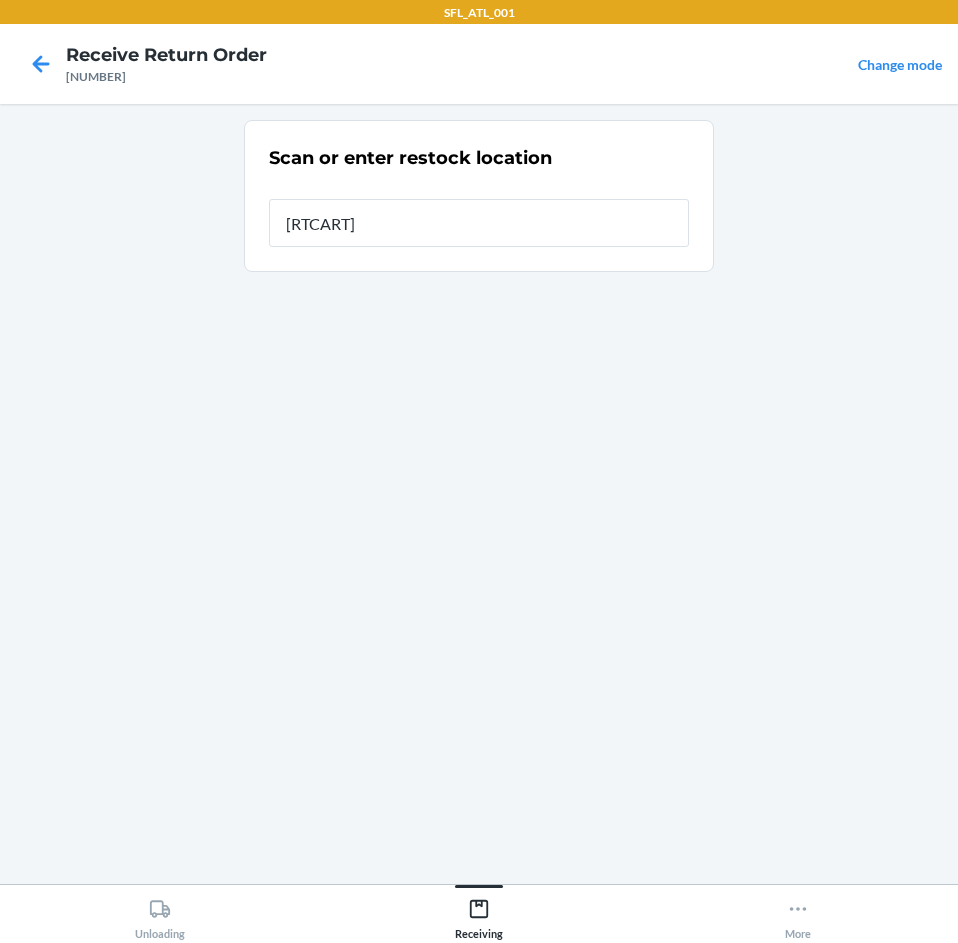type on "[RTCART]" 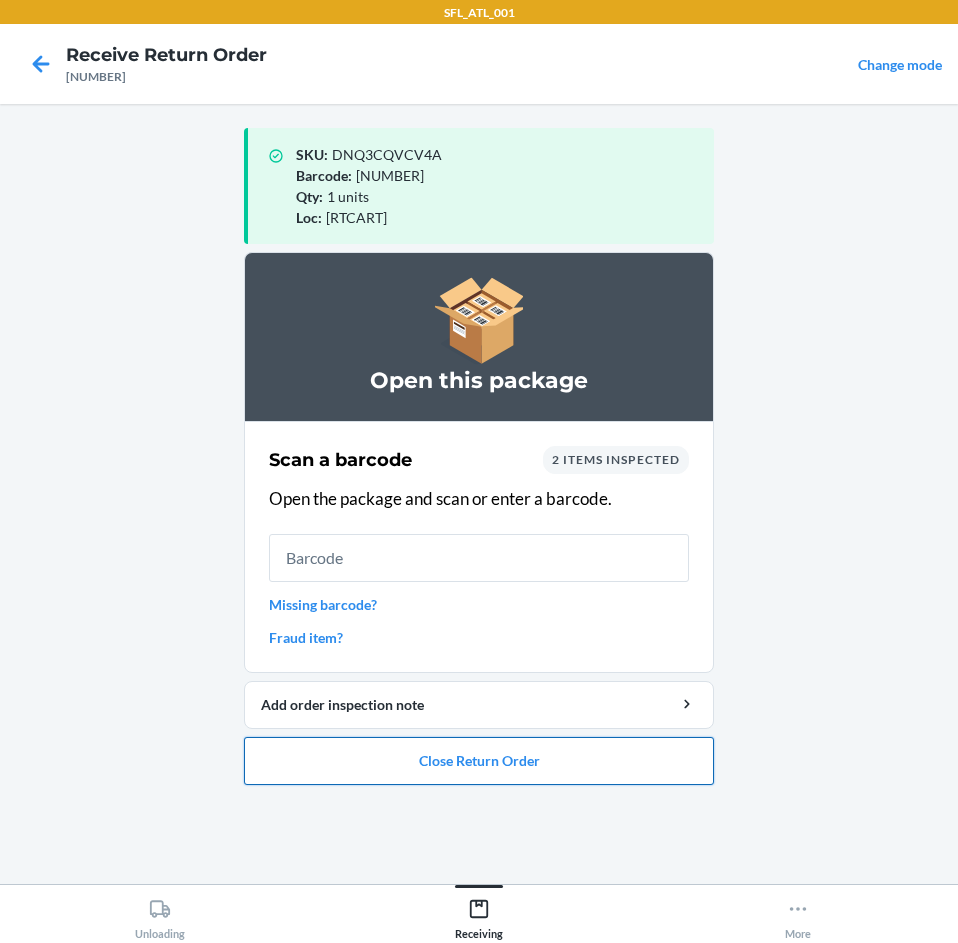 drag, startPoint x: 585, startPoint y: 761, endPoint x: 584, endPoint y: 737, distance: 24.020824 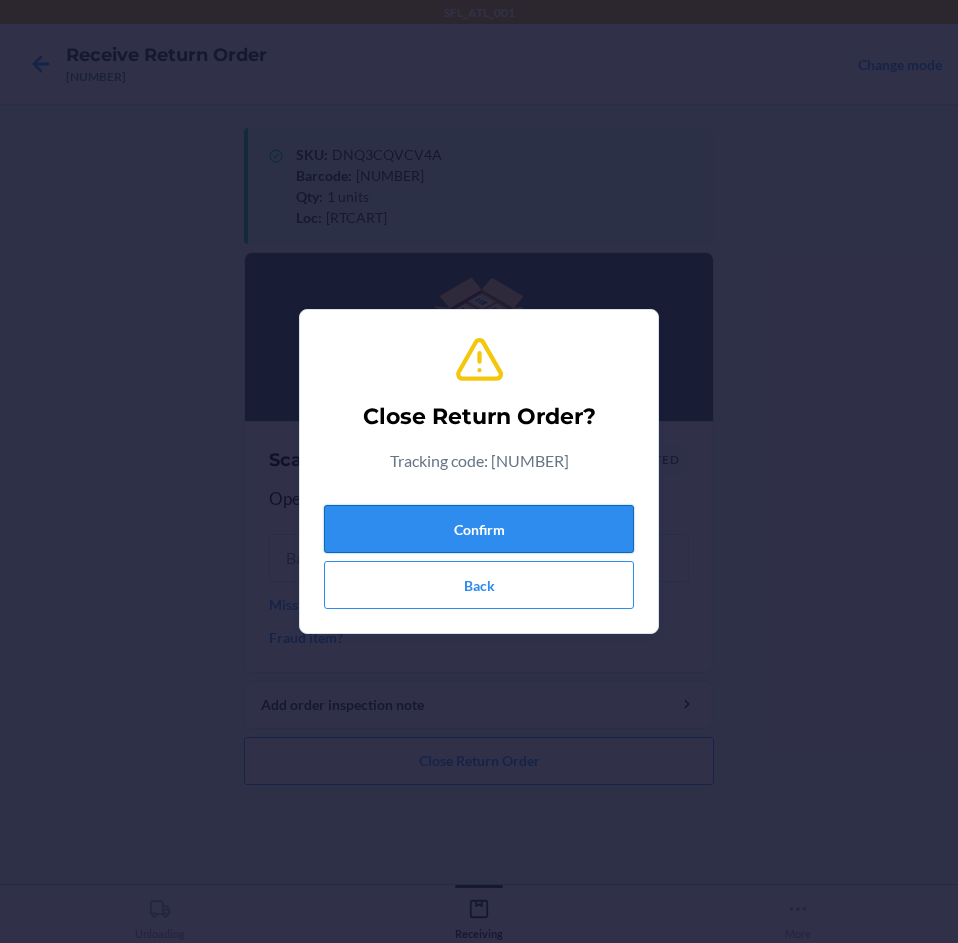 click on "Confirm" at bounding box center (479, 529) 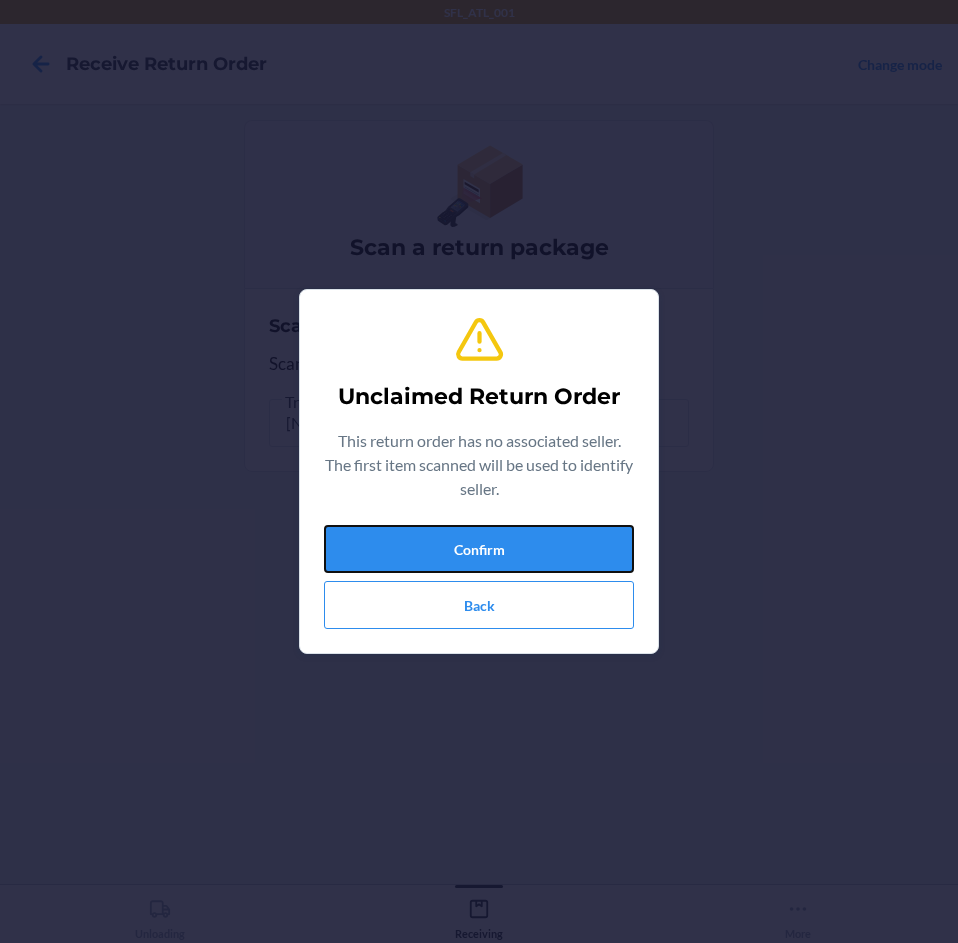 click on "Confirm" at bounding box center [479, 549] 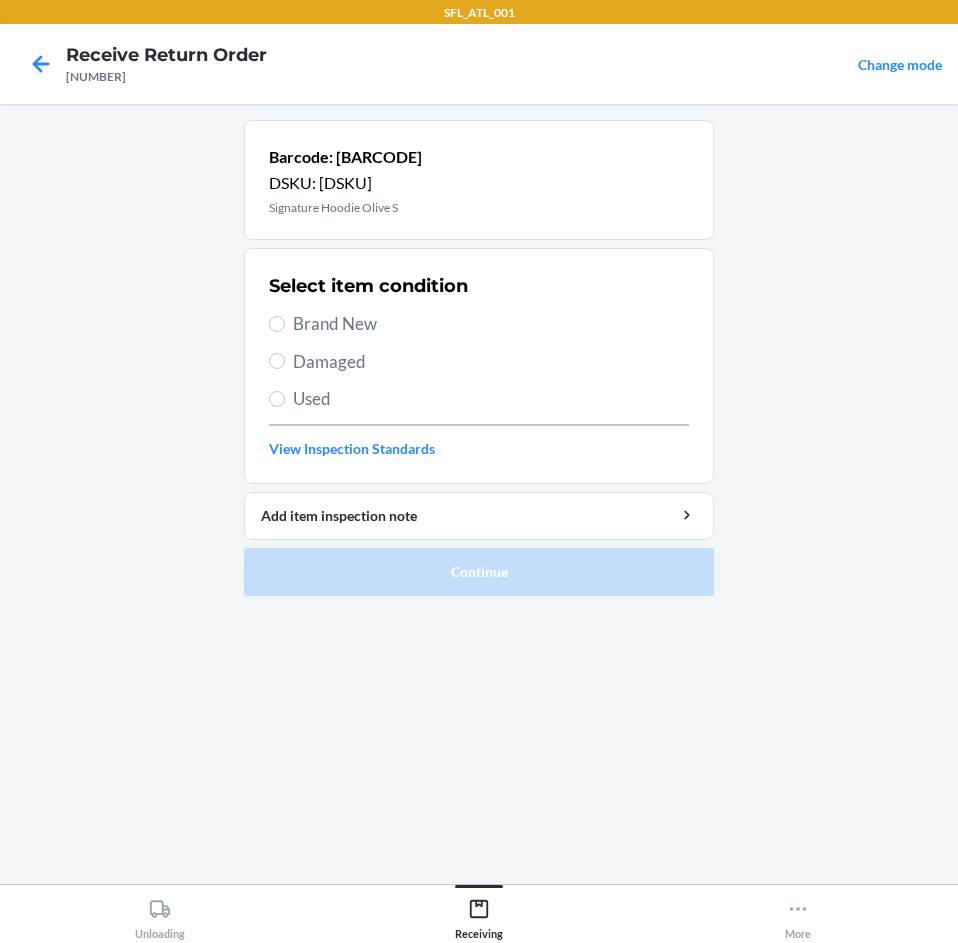 click on "Brand New" at bounding box center [491, 324] 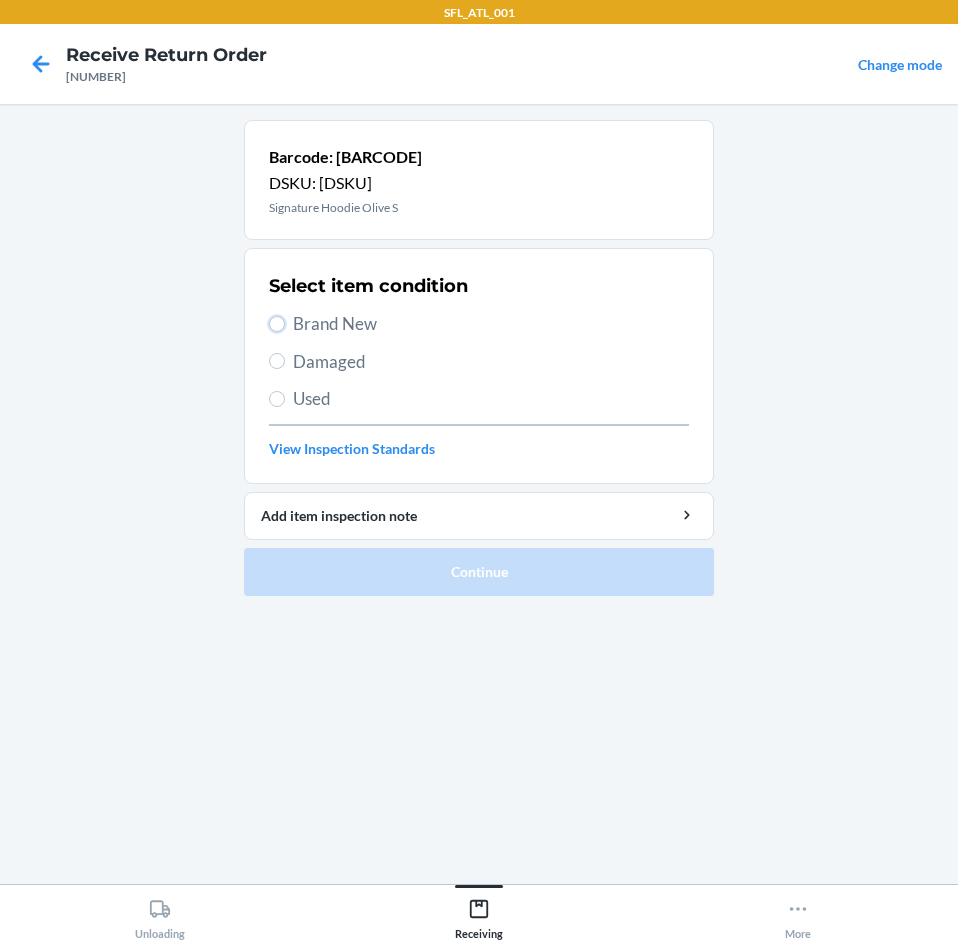 click on "Brand New" at bounding box center [277, 324] 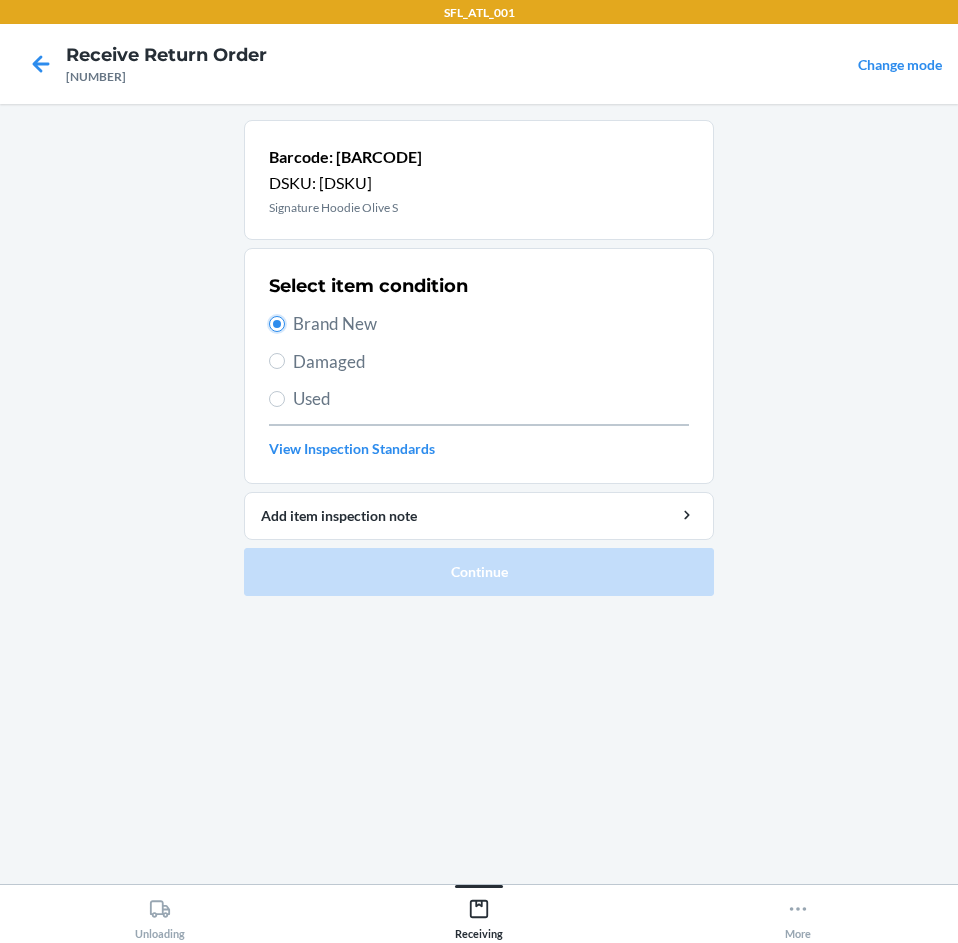 radio on "true" 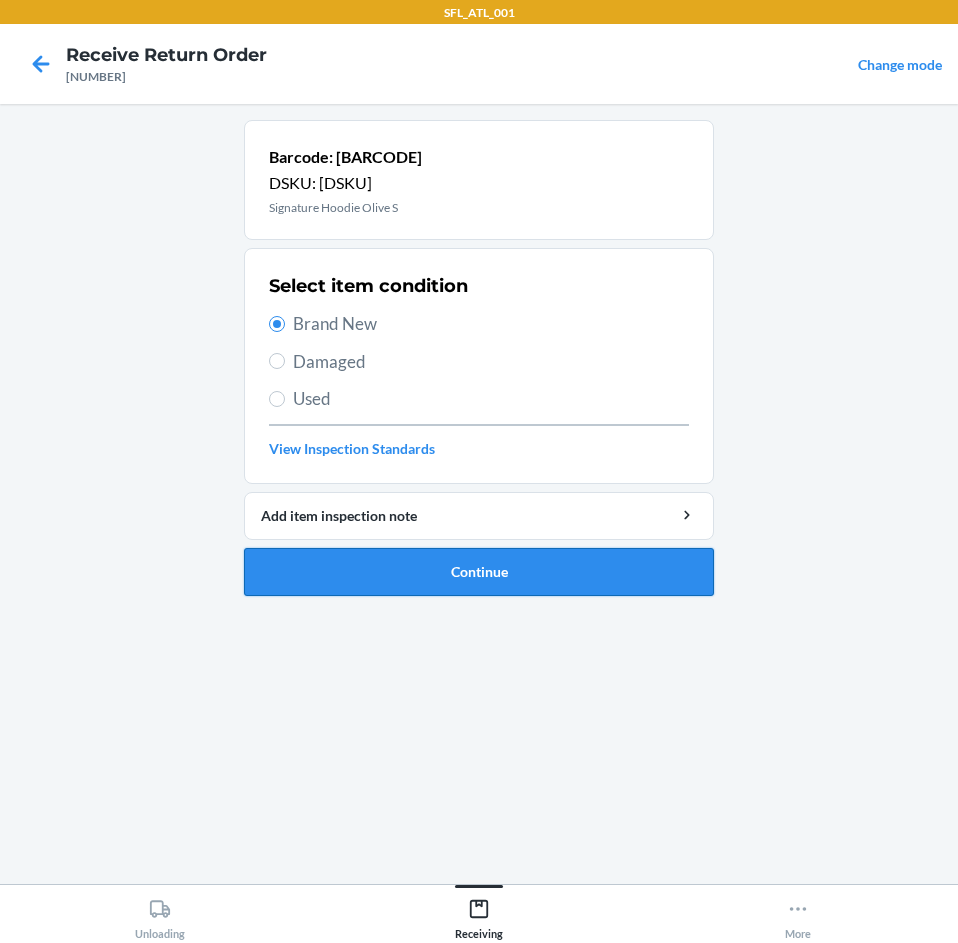 click on "Continue" at bounding box center (479, 572) 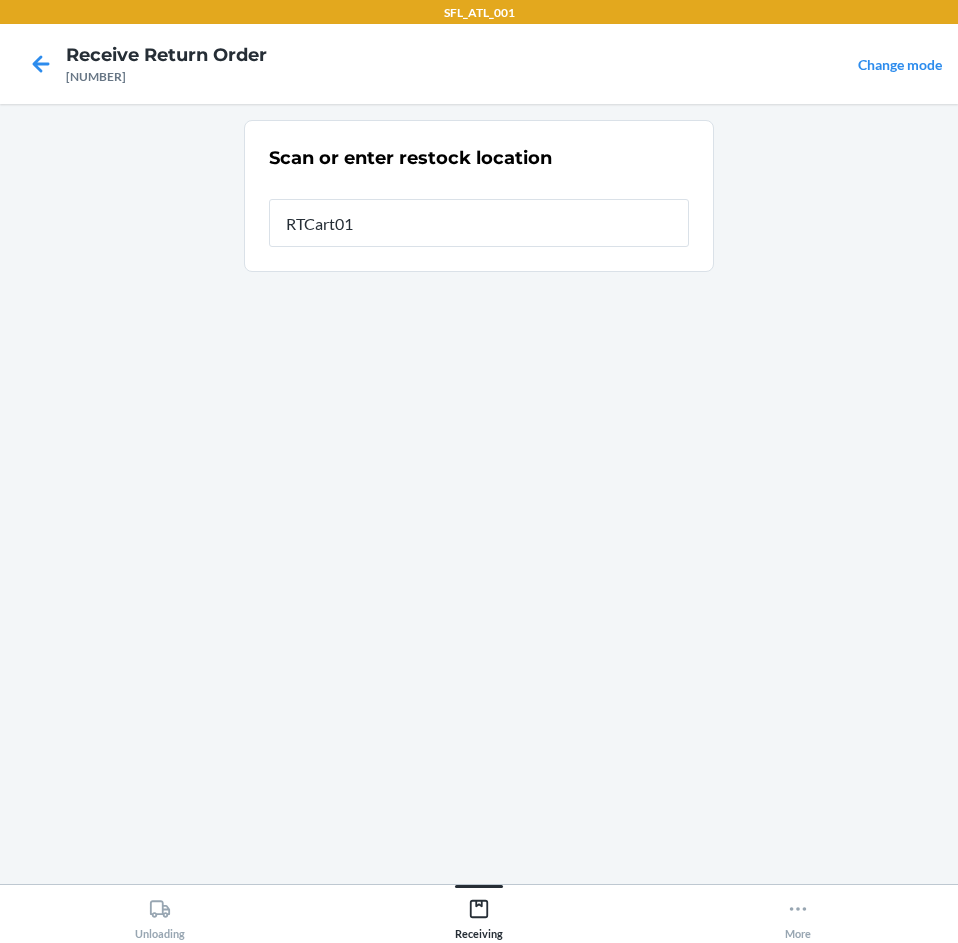 type on "[RTCART]" 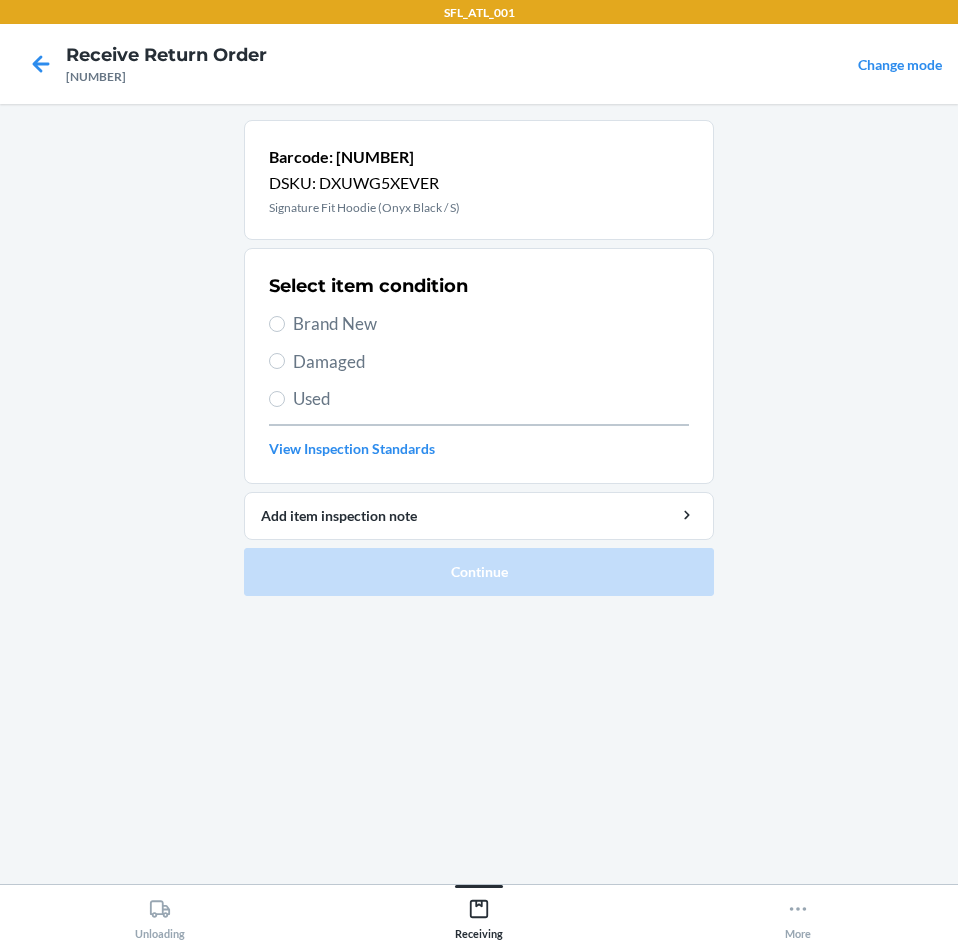 click on "Brand New" at bounding box center [491, 324] 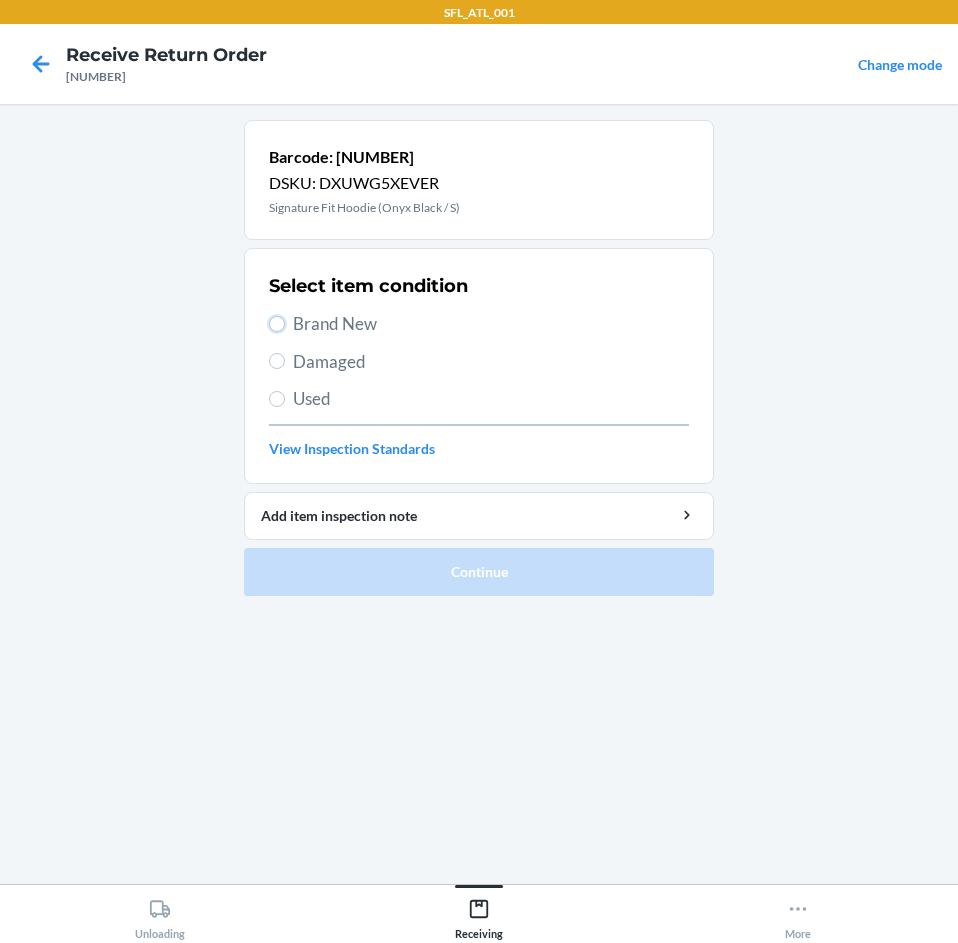 click on "Brand New" at bounding box center [277, 324] 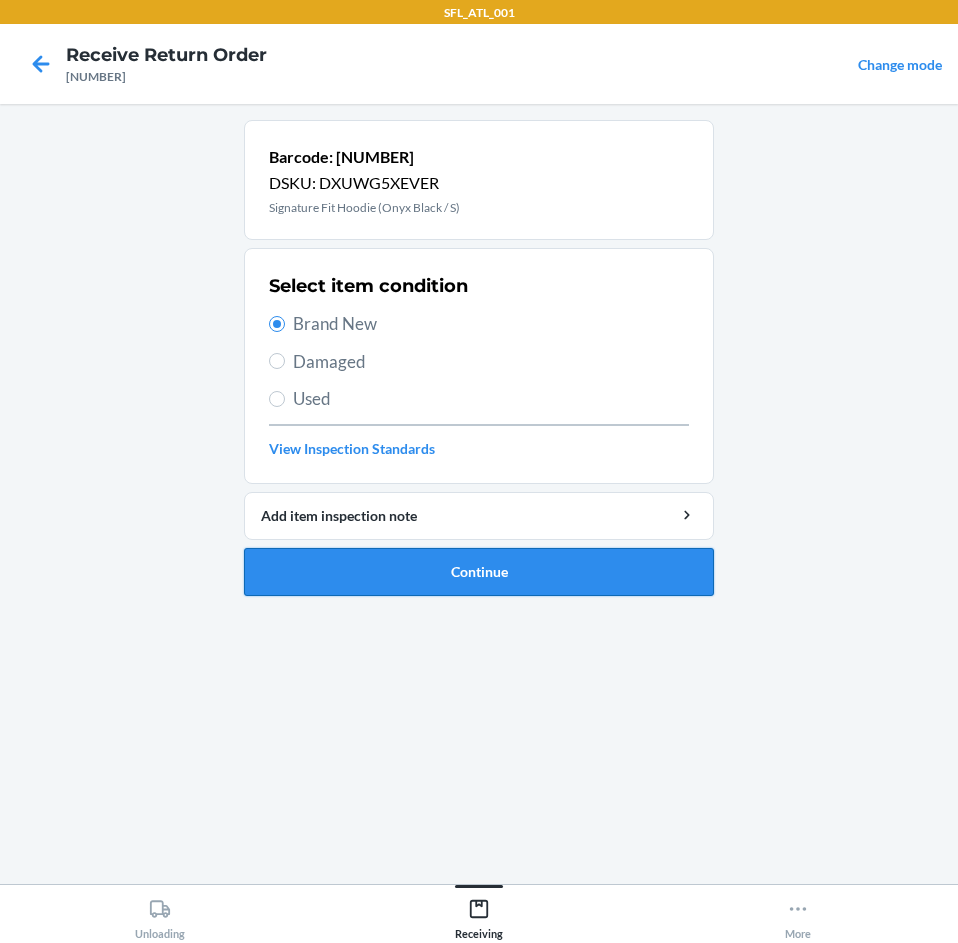 click on "Continue" at bounding box center (479, 572) 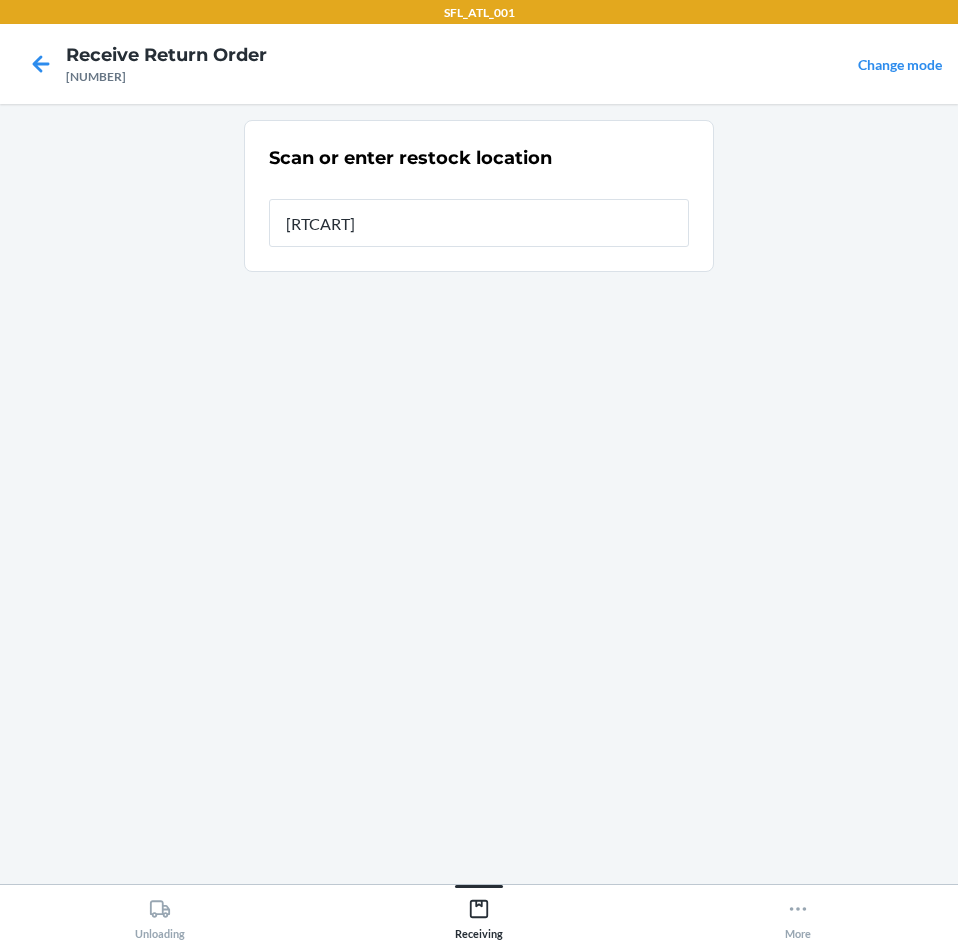 type on "[RTCART]" 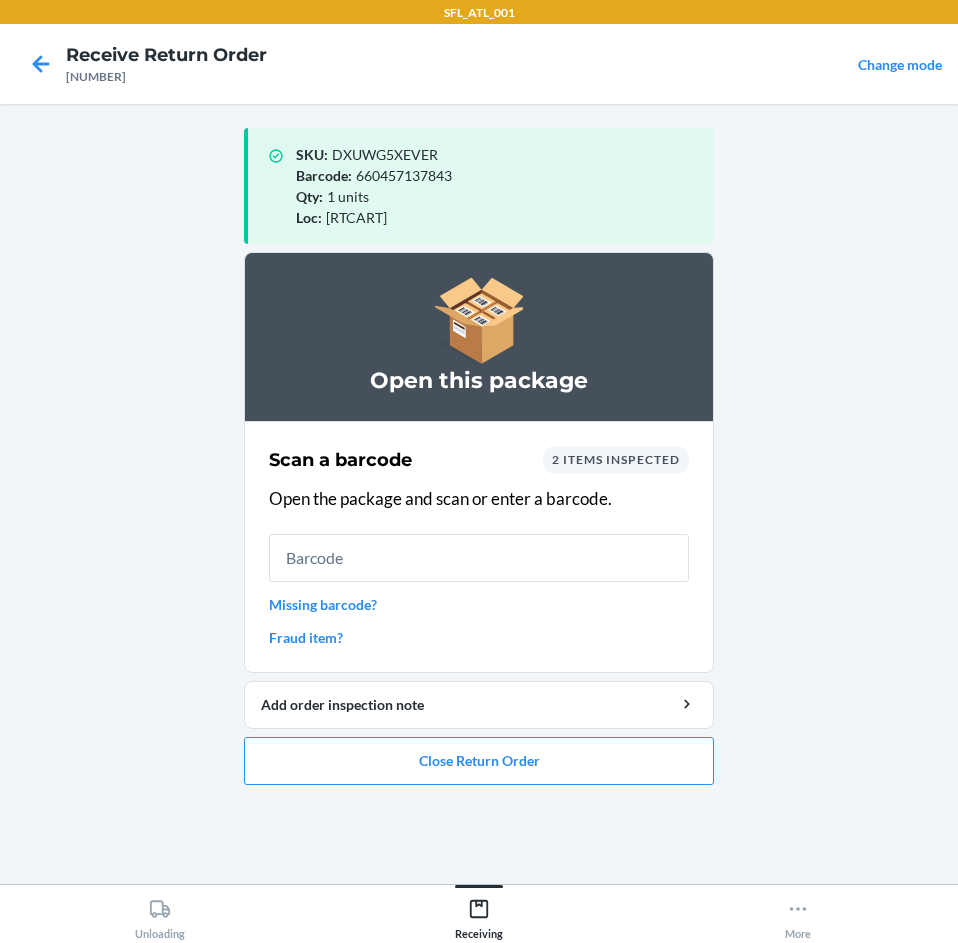 click on "Open this package Scan a barcode 2 items inspected Open the package and scan or enter a barcode. Missing barcode? Fraud item? Add order inspection note Close Return Order" at bounding box center (479, 526) 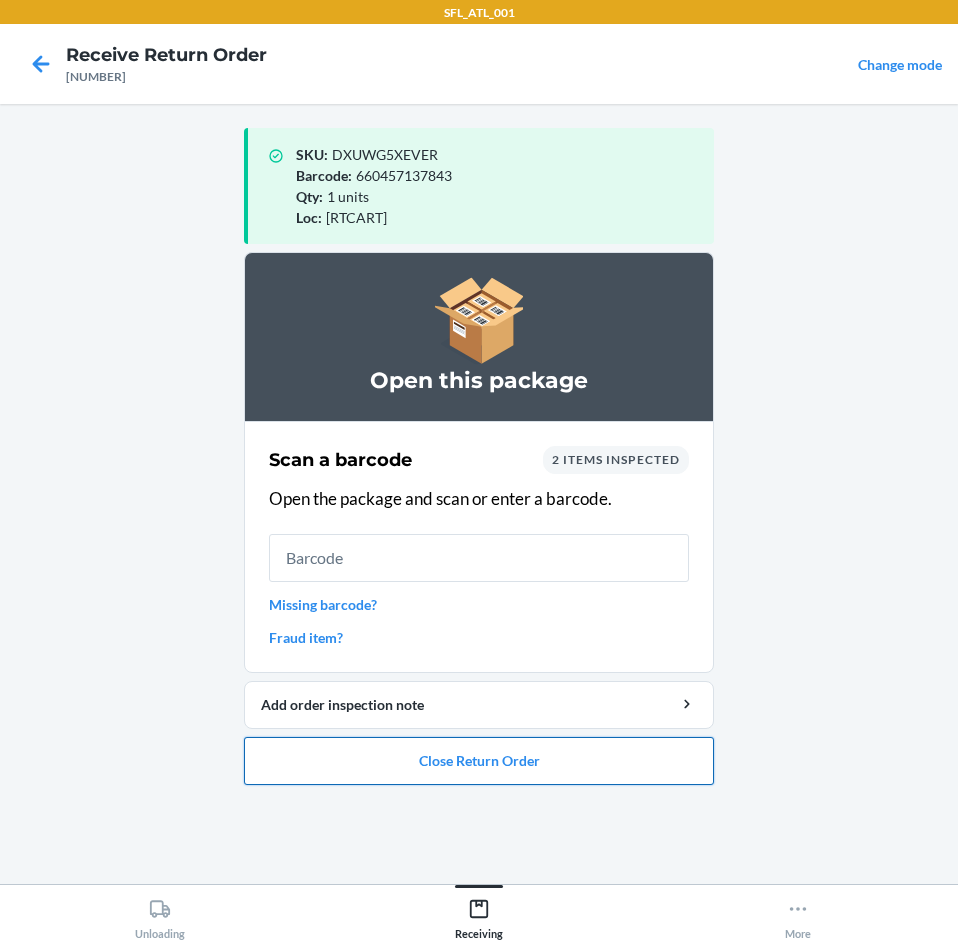 click on "Close Return Order" at bounding box center [479, 761] 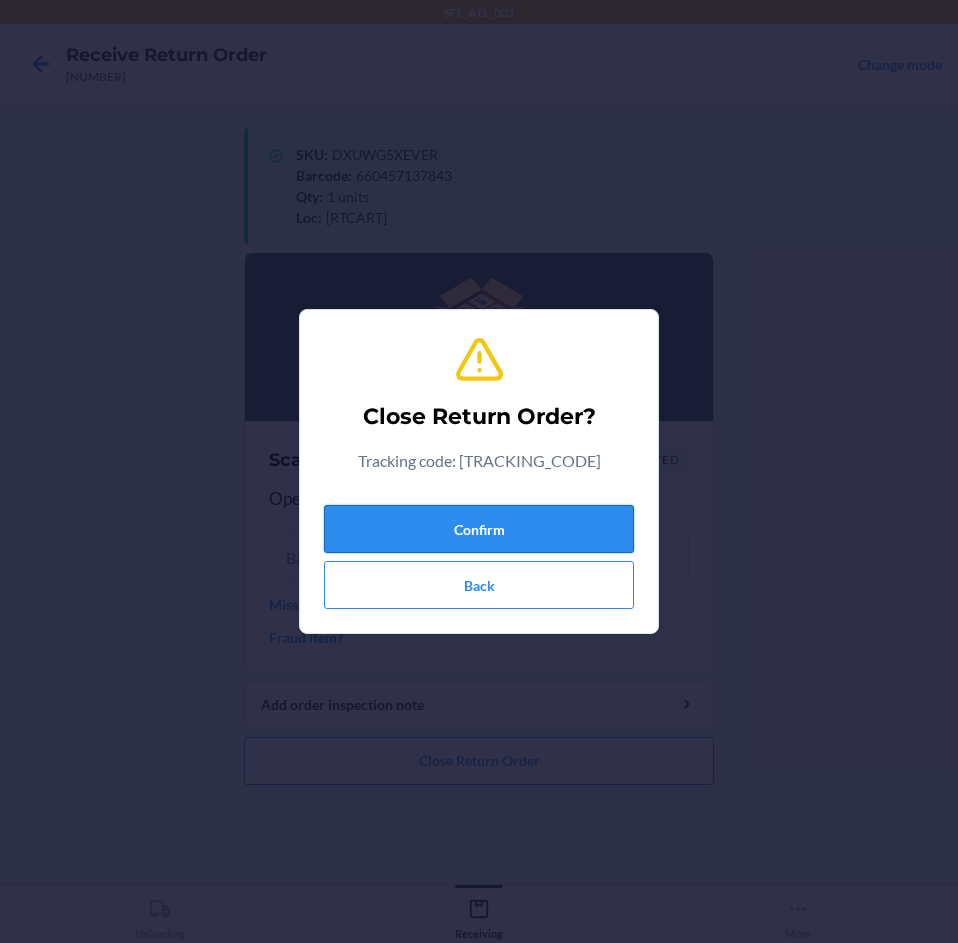 click on "Confirm" at bounding box center (479, 529) 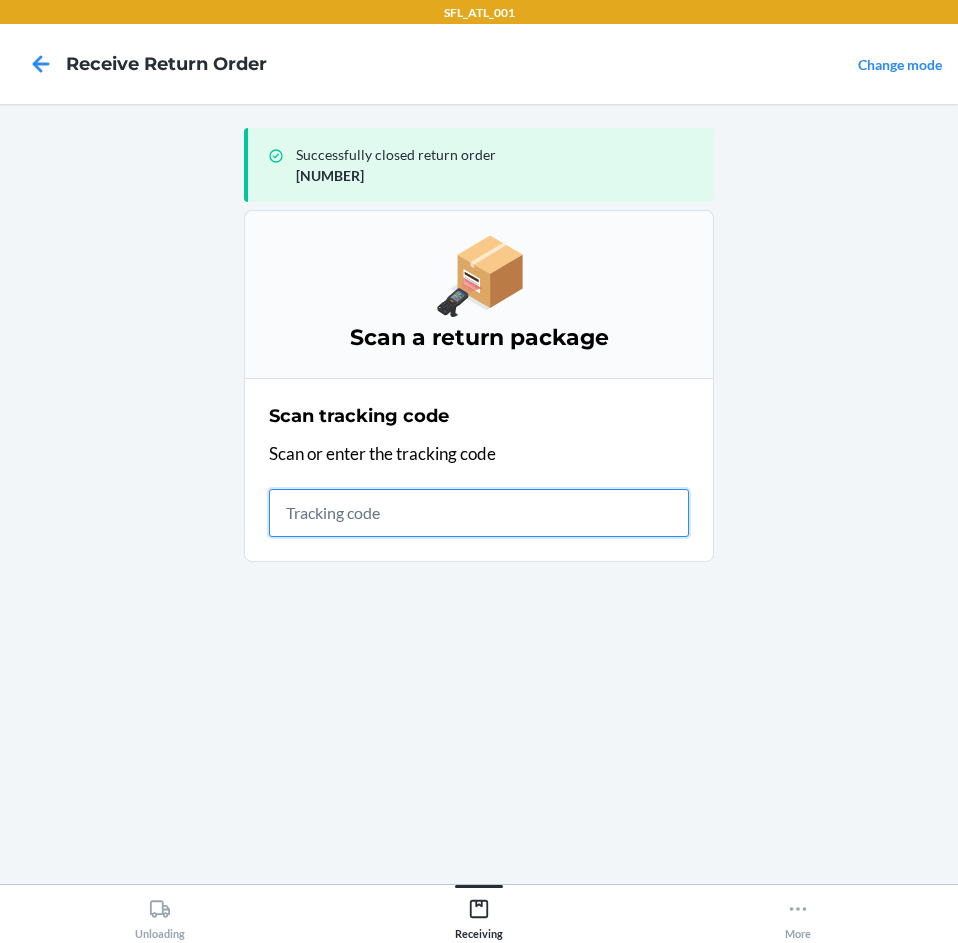 click at bounding box center [479, 513] 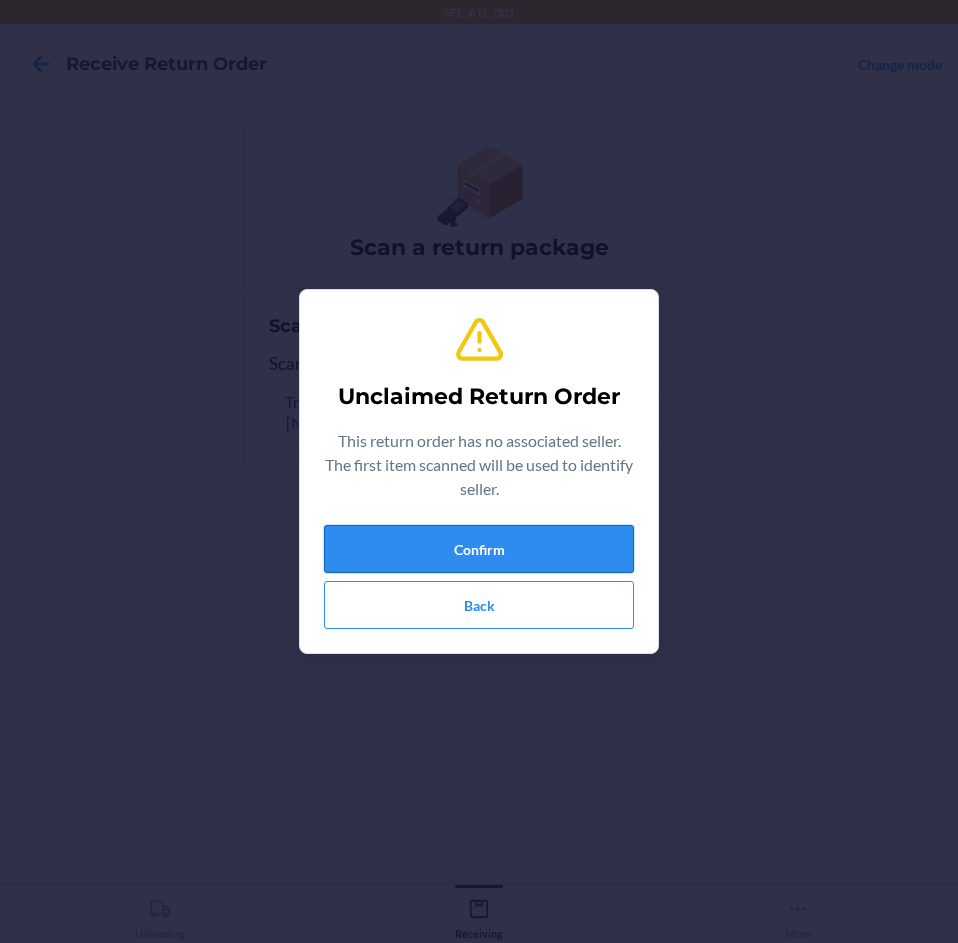 click on "Confirm" at bounding box center (479, 549) 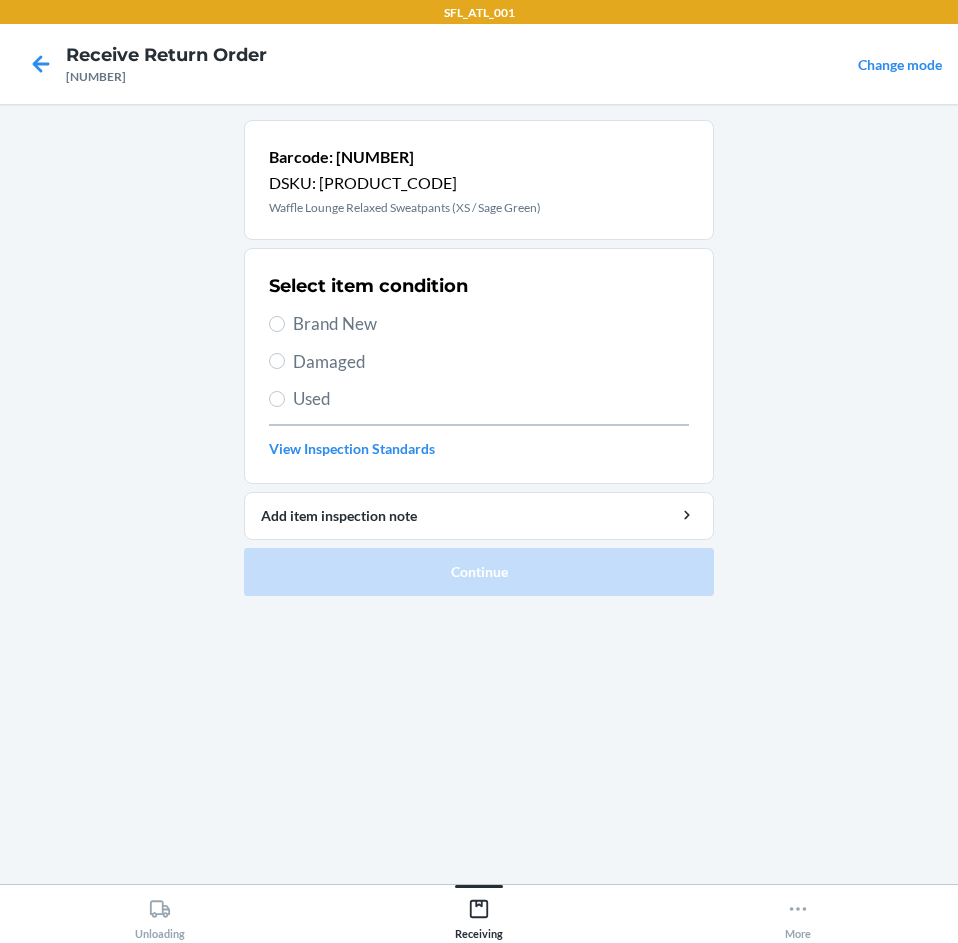 click on "Brand New" at bounding box center [491, 324] 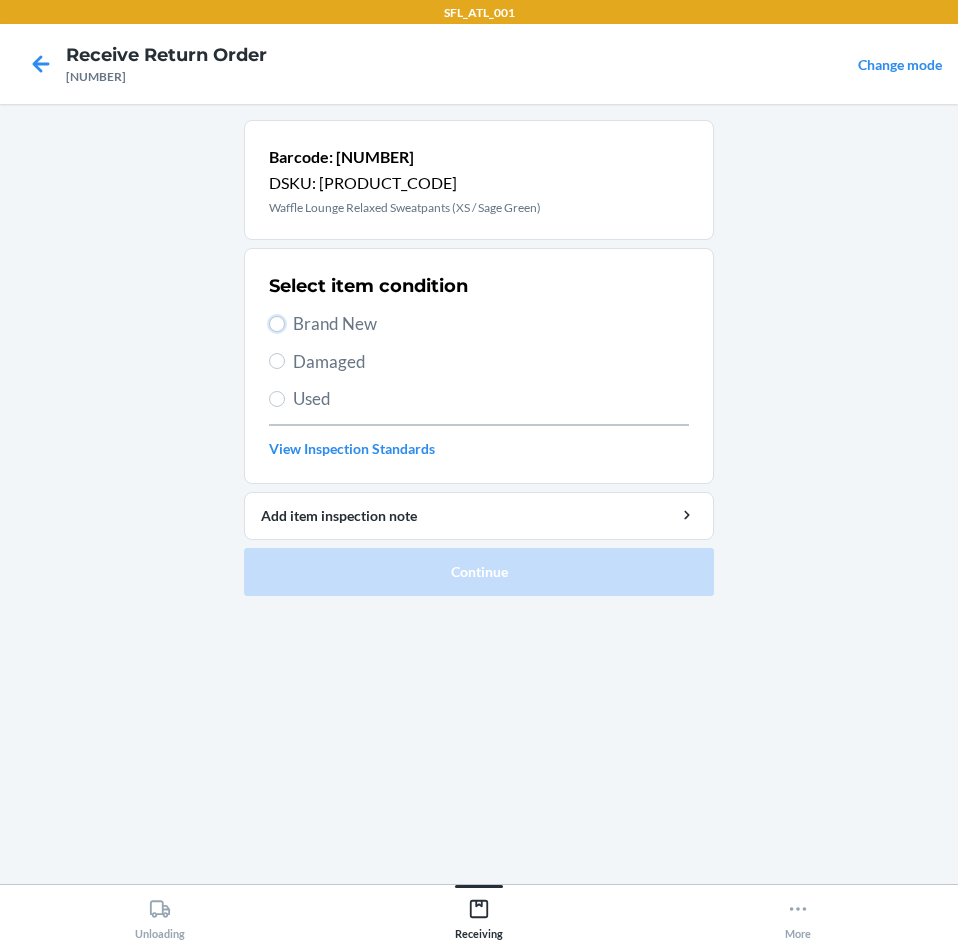 click on "Brand New" at bounding box center [277, 324] 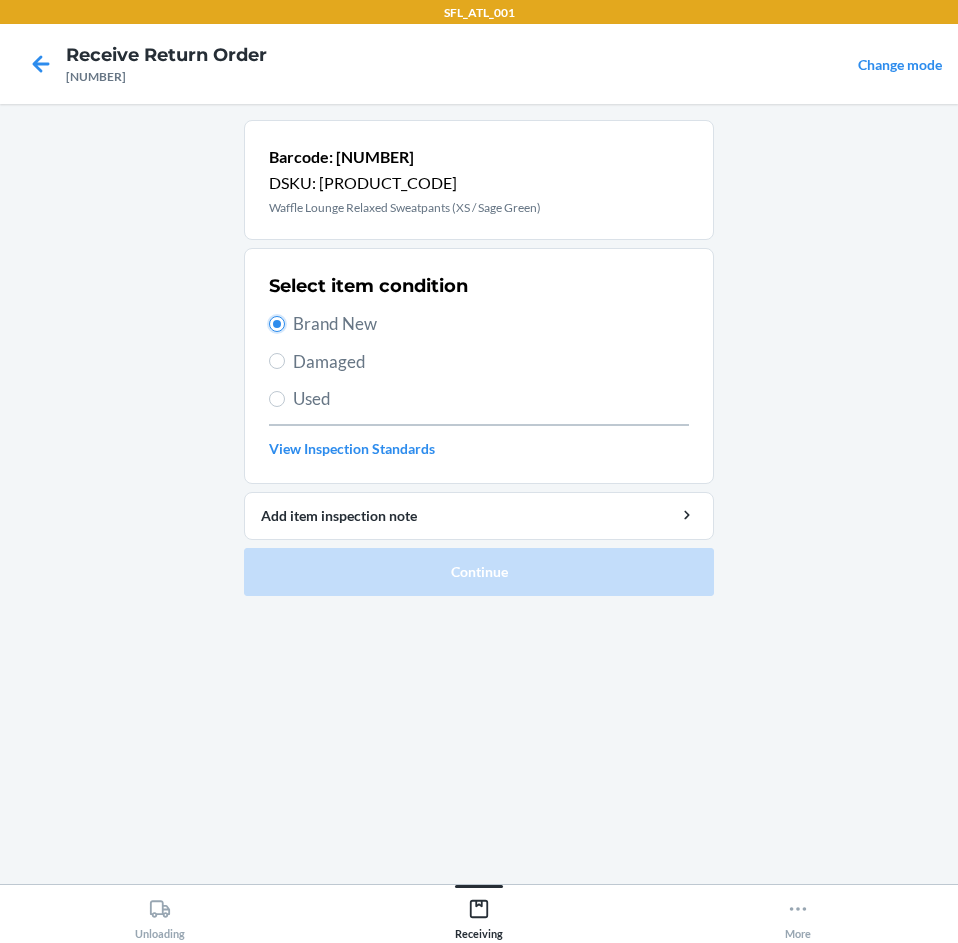 radio on "true" 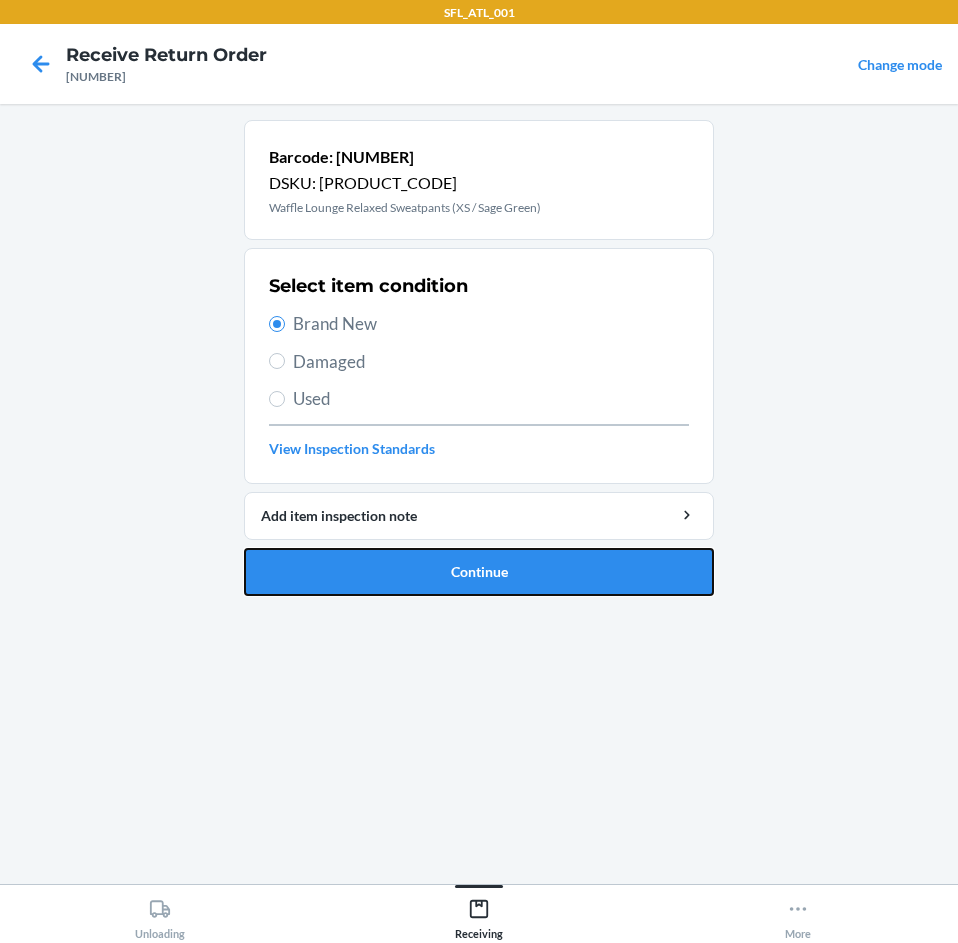 click on "Continue" at bounding box center (479, 572) 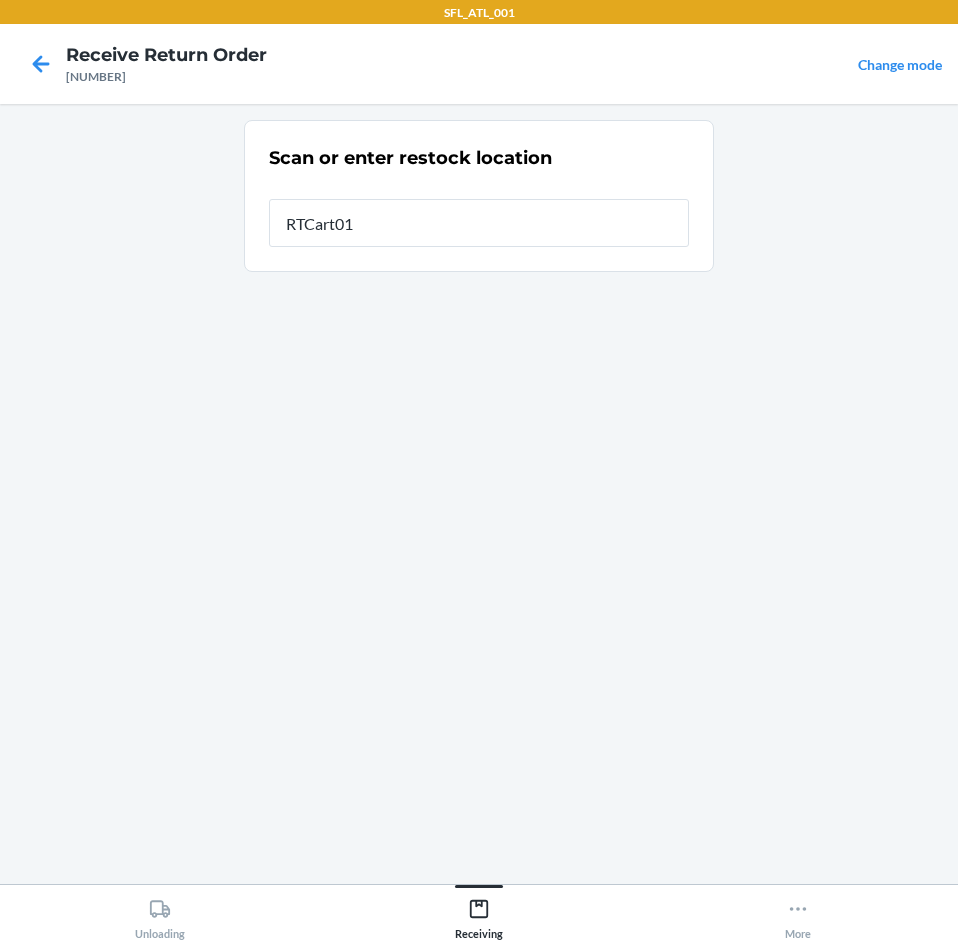 type on "[RTCART]" 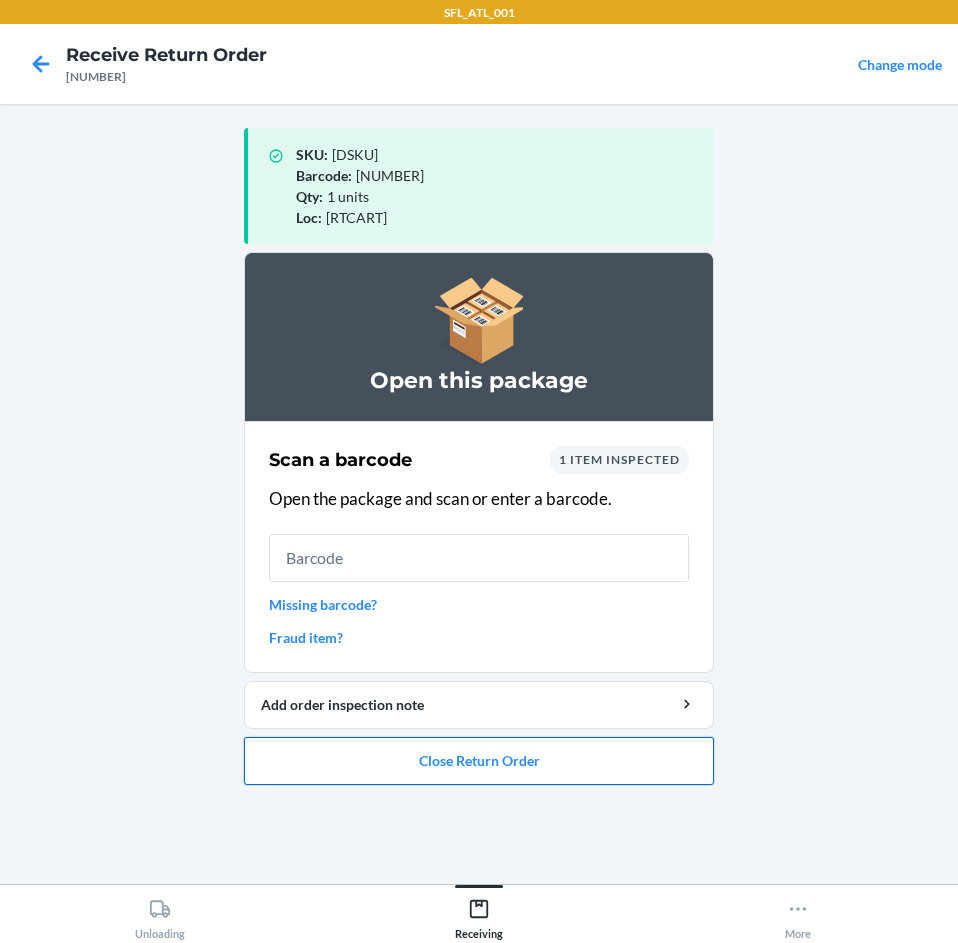 drag, startPoint x: 558, startPoint y: 758, endPoint x: 562, endPoint y: 746, distance: 12.649111 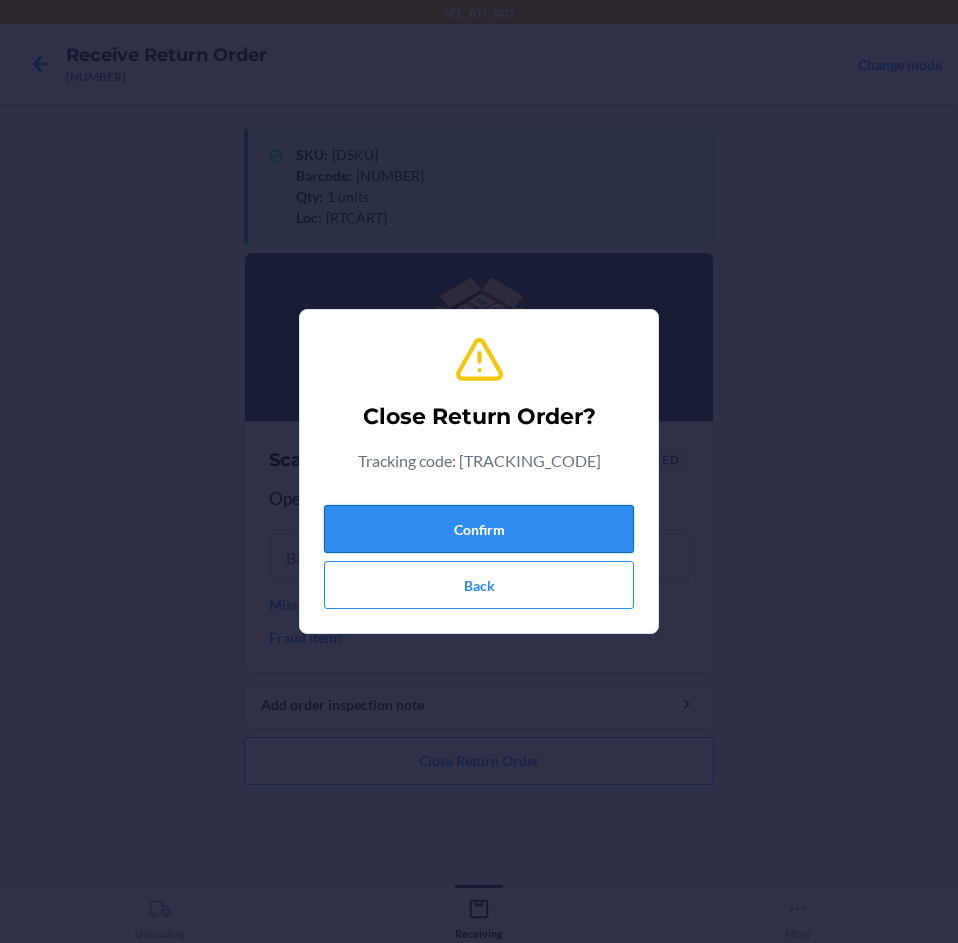 click on "Confirm" at bounding box center [479, 529] 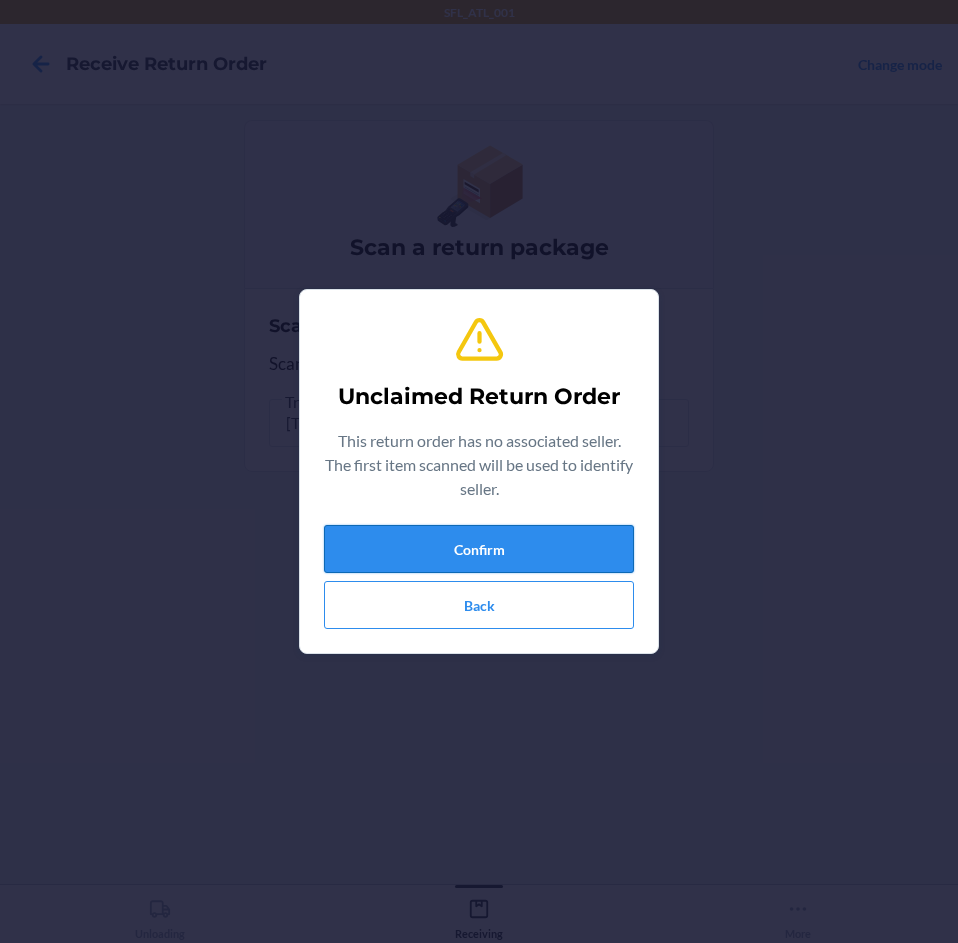 click on "Confirm" at bounding box center [479, 549] 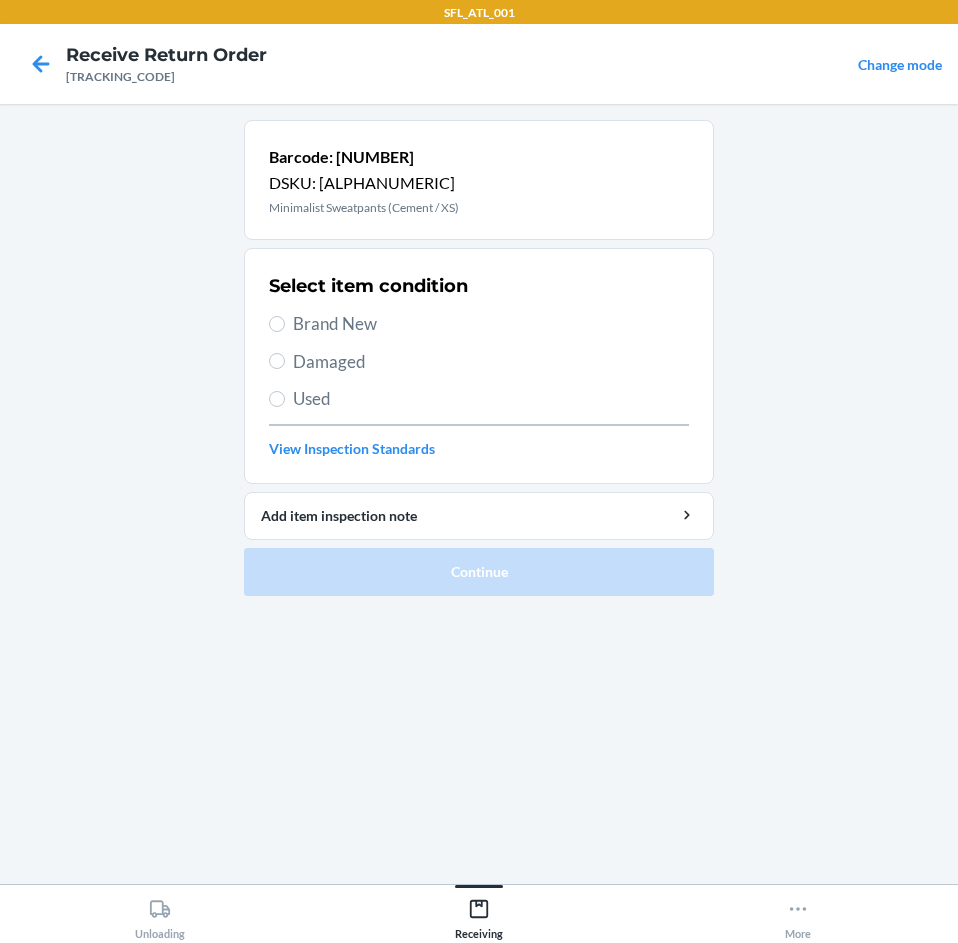 click on "Brand New" at bounding box center (491, 324) 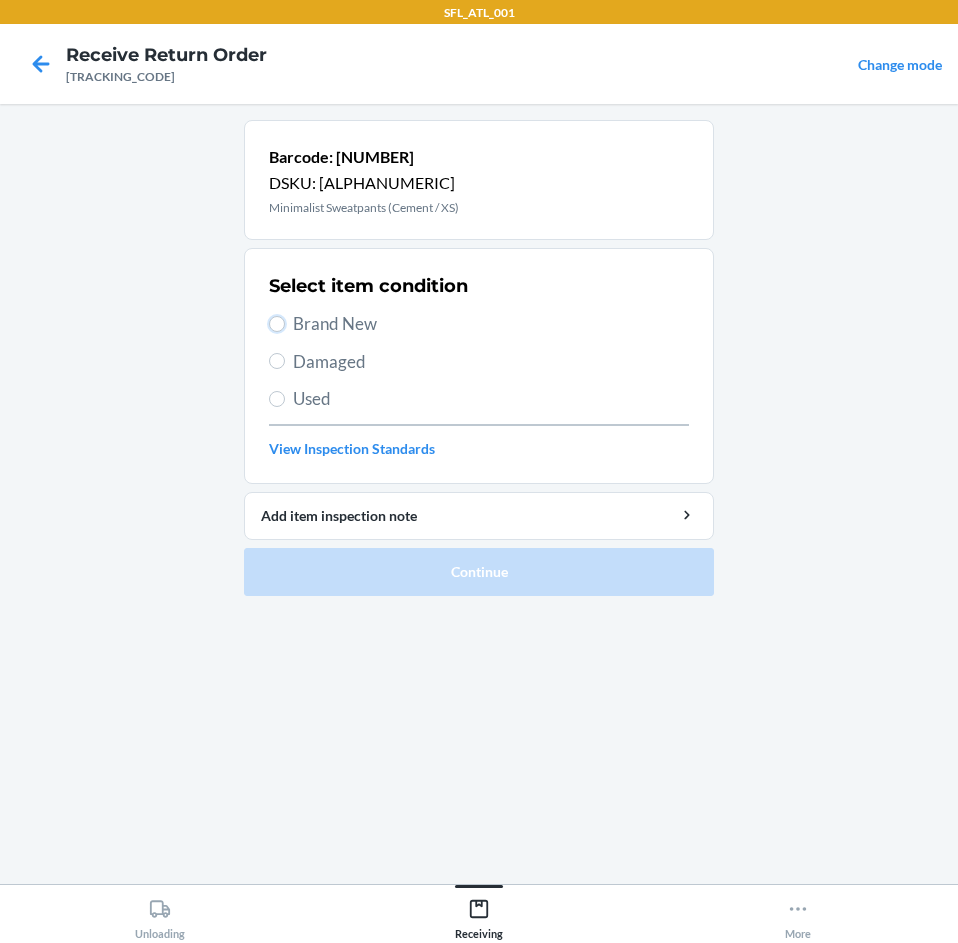 click on "Brand New" at bounding box center [277, 324] 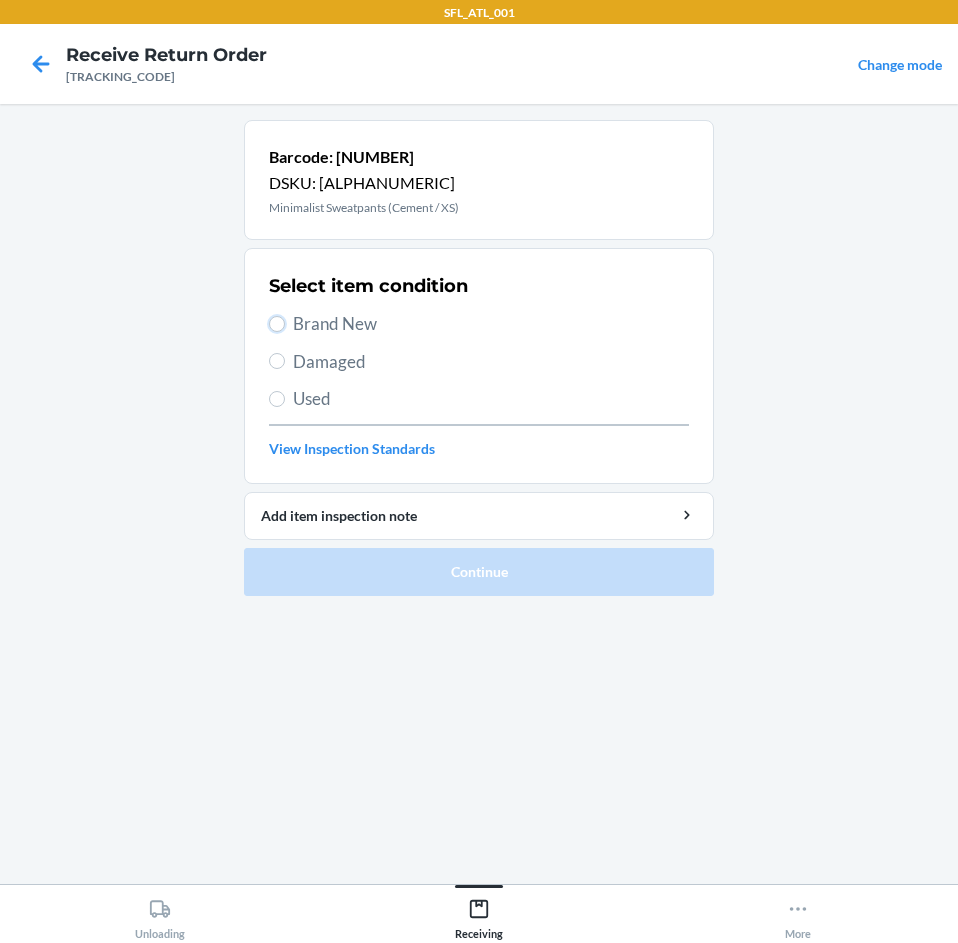 radio on "true" 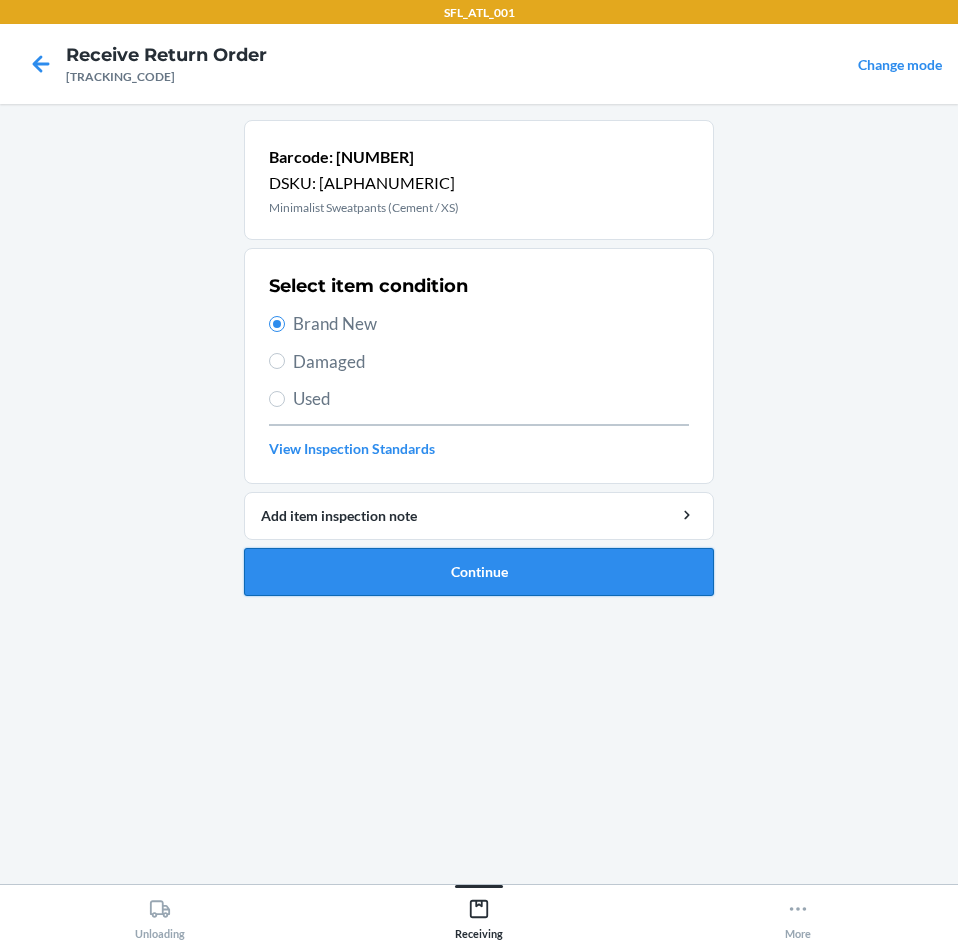 click on "Continue" at bounding box center [479, 572] 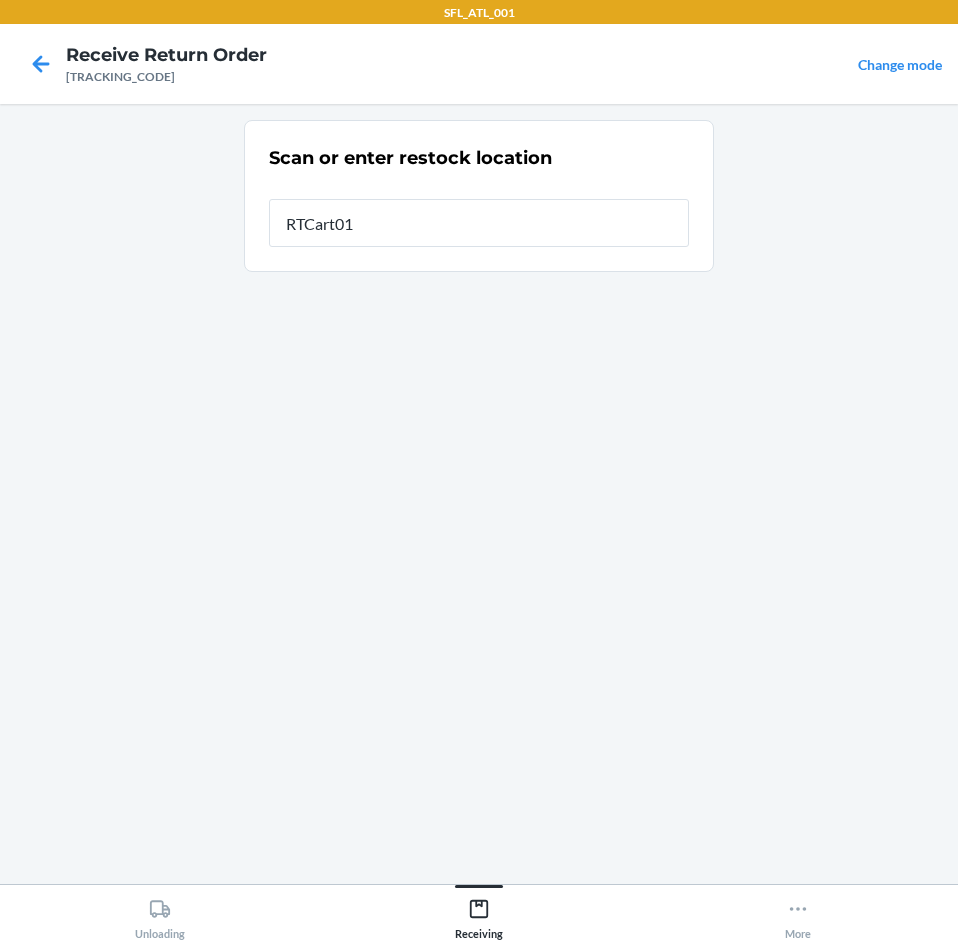 type on "[RTCART]" 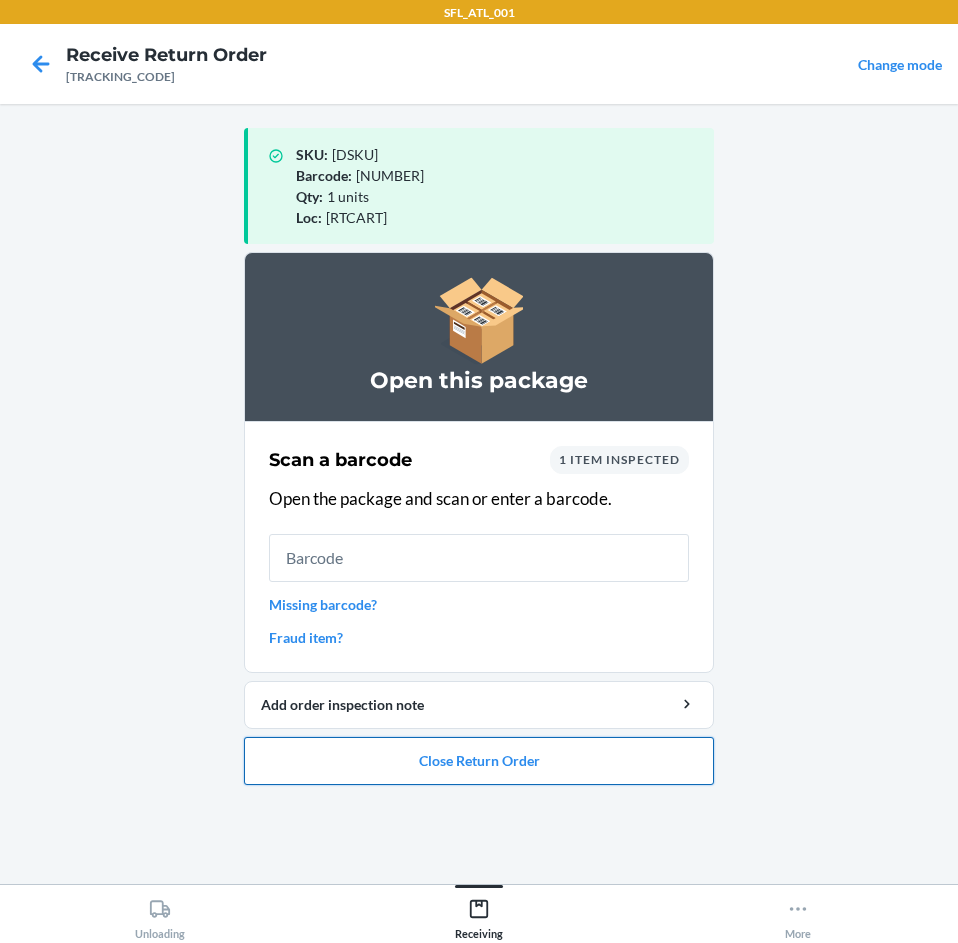 click on "Close Return Order" at bounding box center [479, 761] 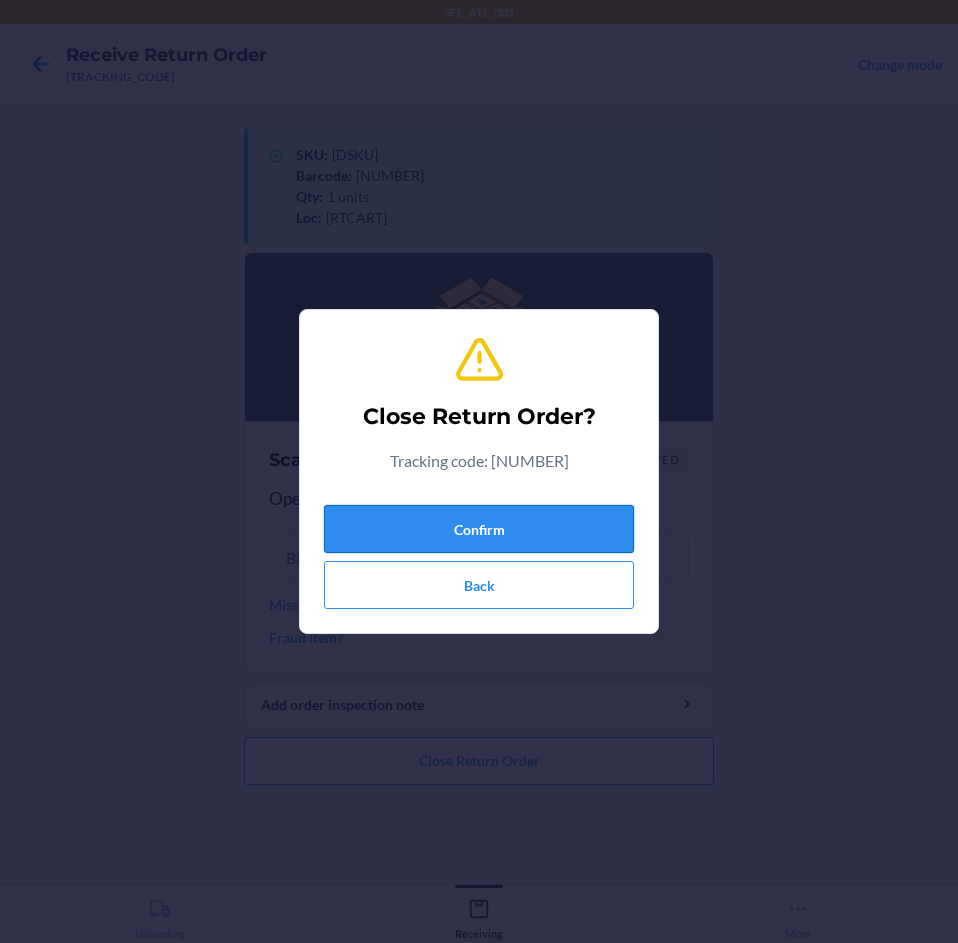 click on "Confirm" at bounding box center [479, 529] 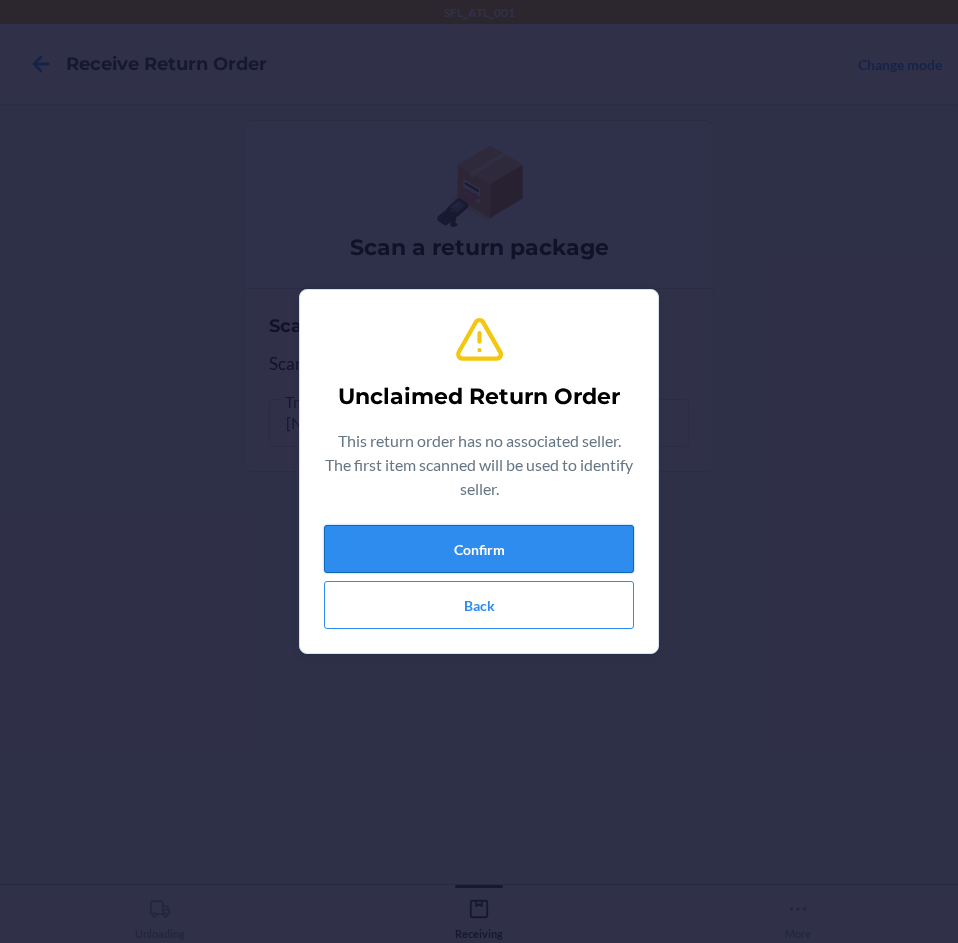 click on "Confirm" at bounding box center [479, 549] 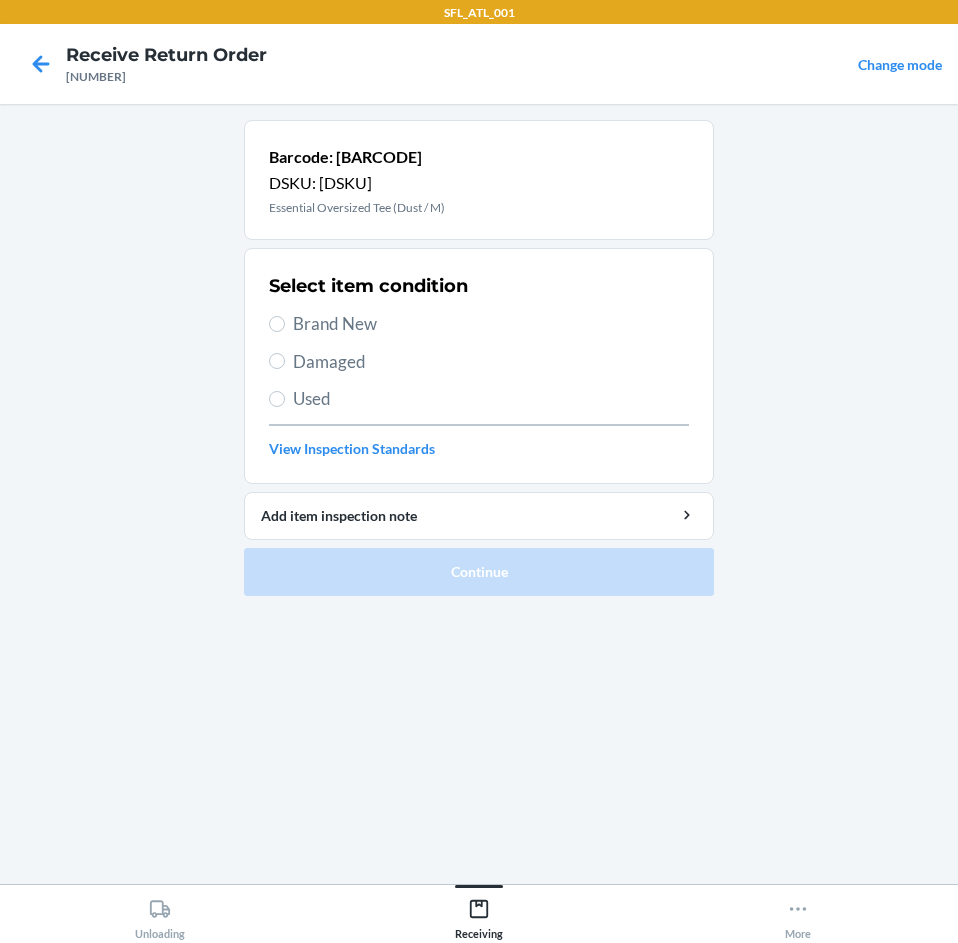 click on "Brand New" at bounding box center (491, 324) 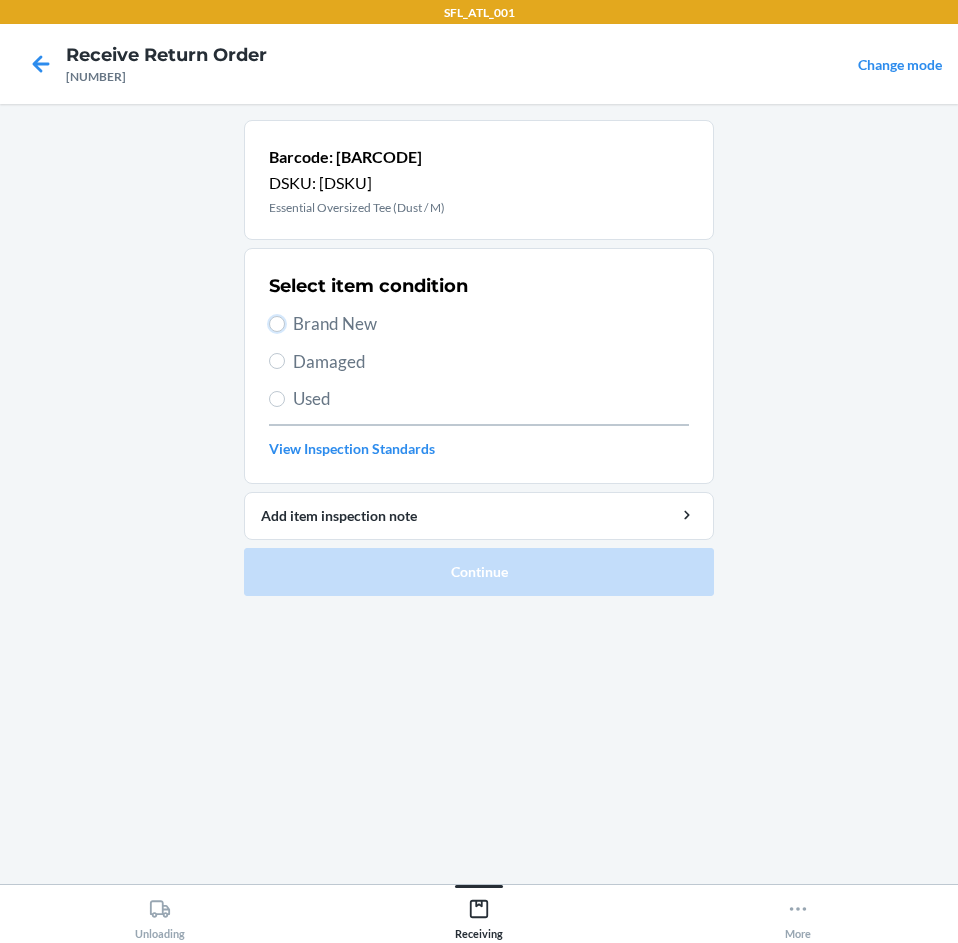 click on "Brand New" at bounding box center [277, 324] 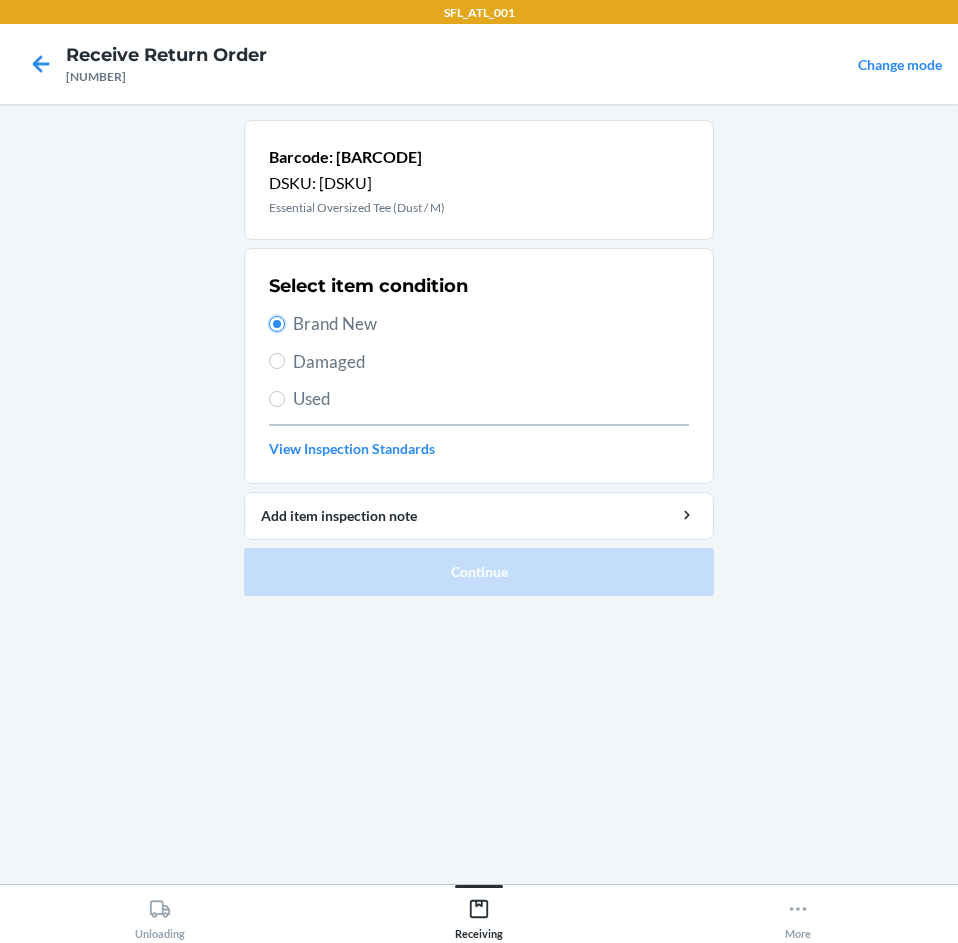 radio on "true" 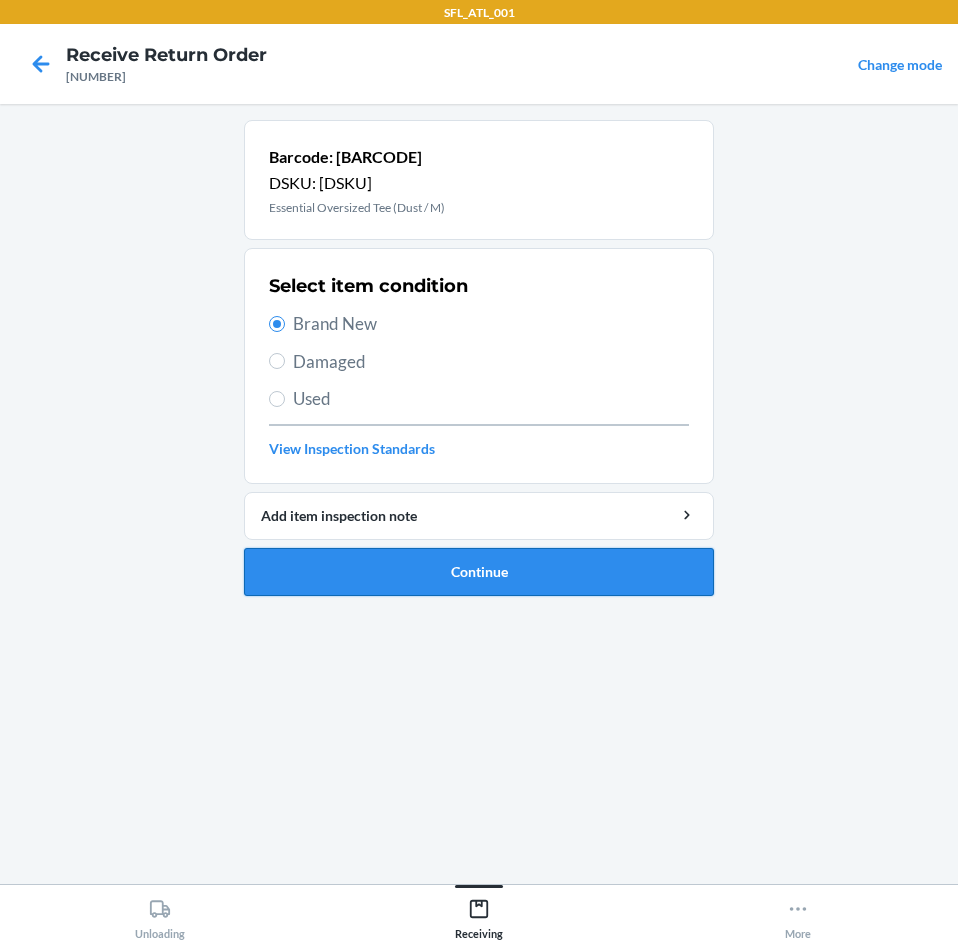 click on "Continue" at bounding box center [479, 572] 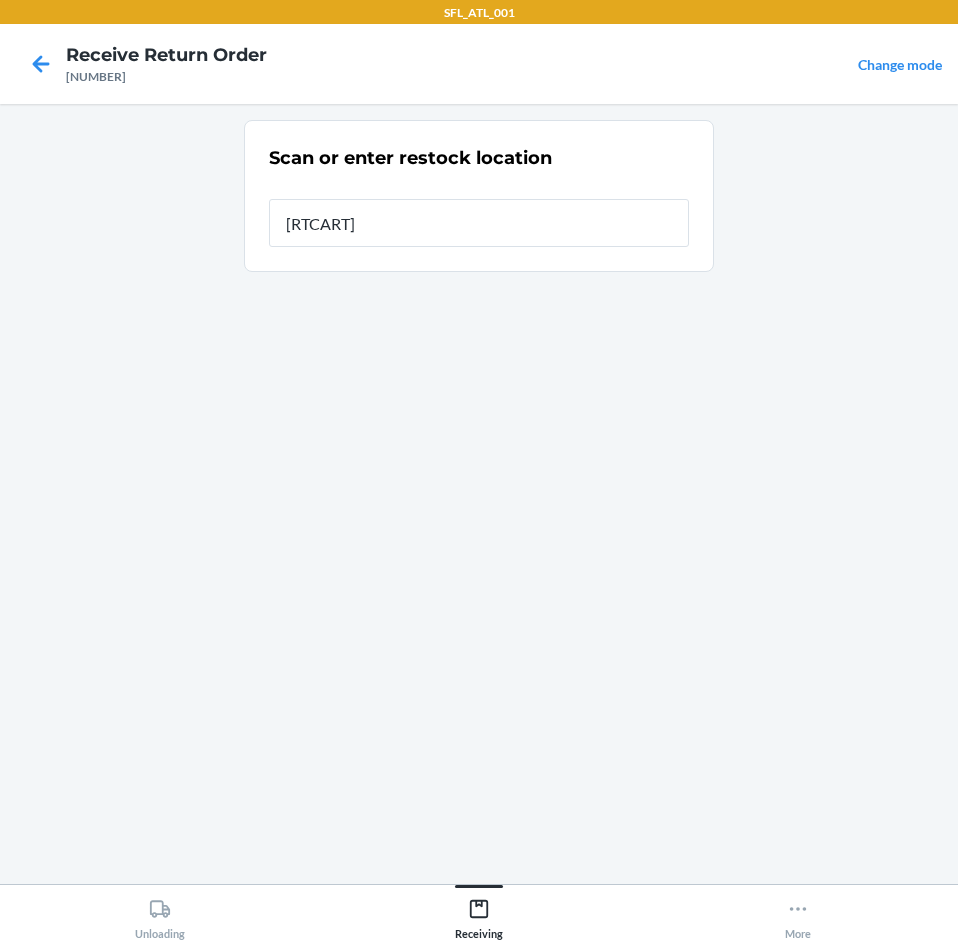 type on "[RTCART]" 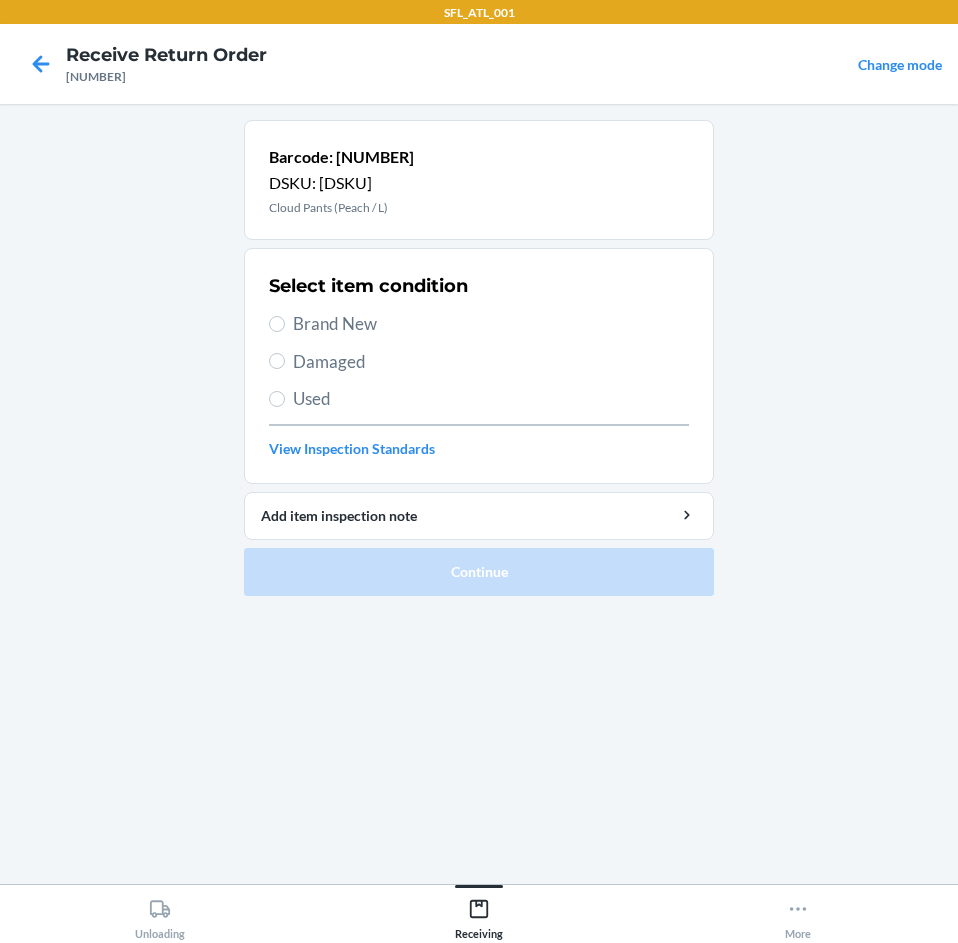 click on "Brand New" at bounding box center [491, 324] 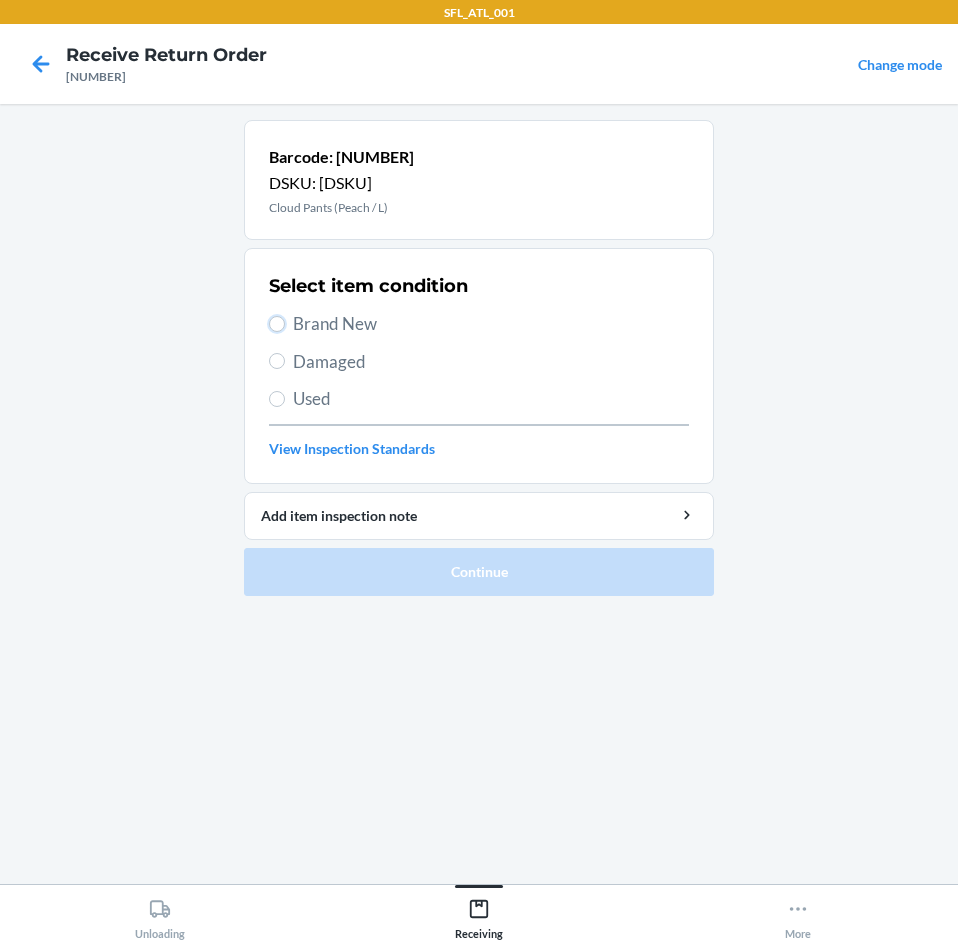 click on "Brand New" at bounding box center (277, 324) 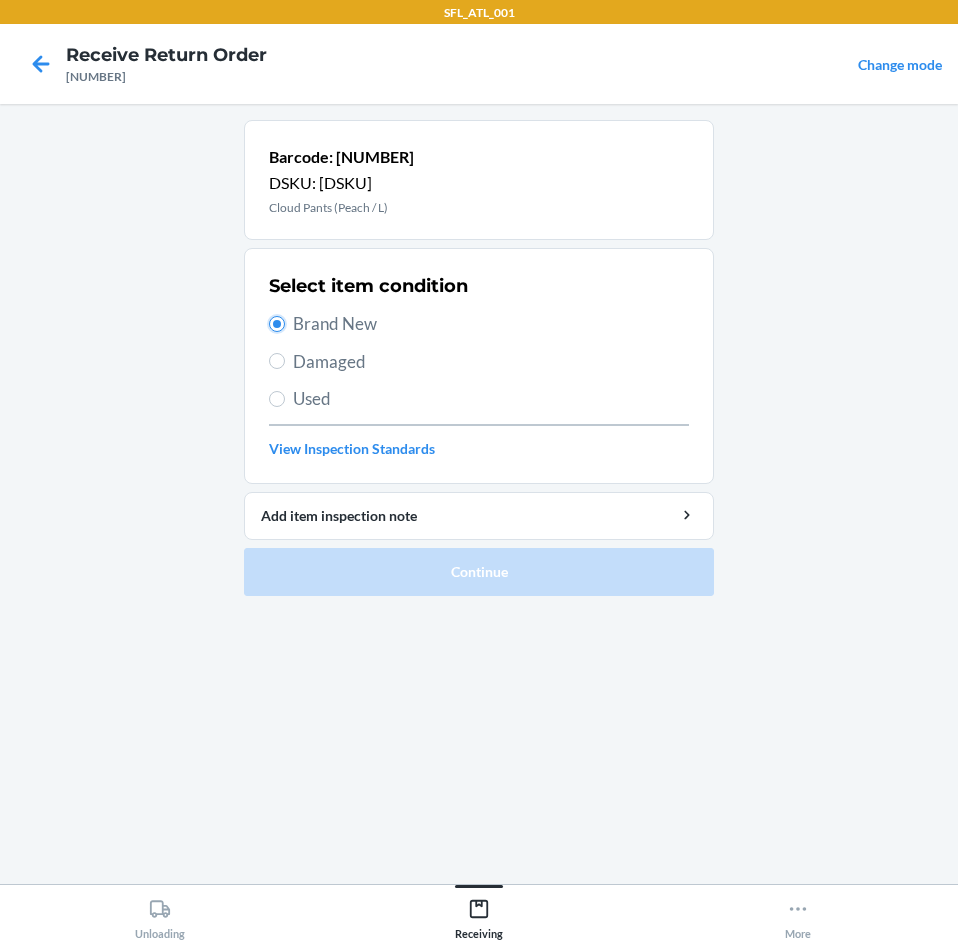 radio on "true" 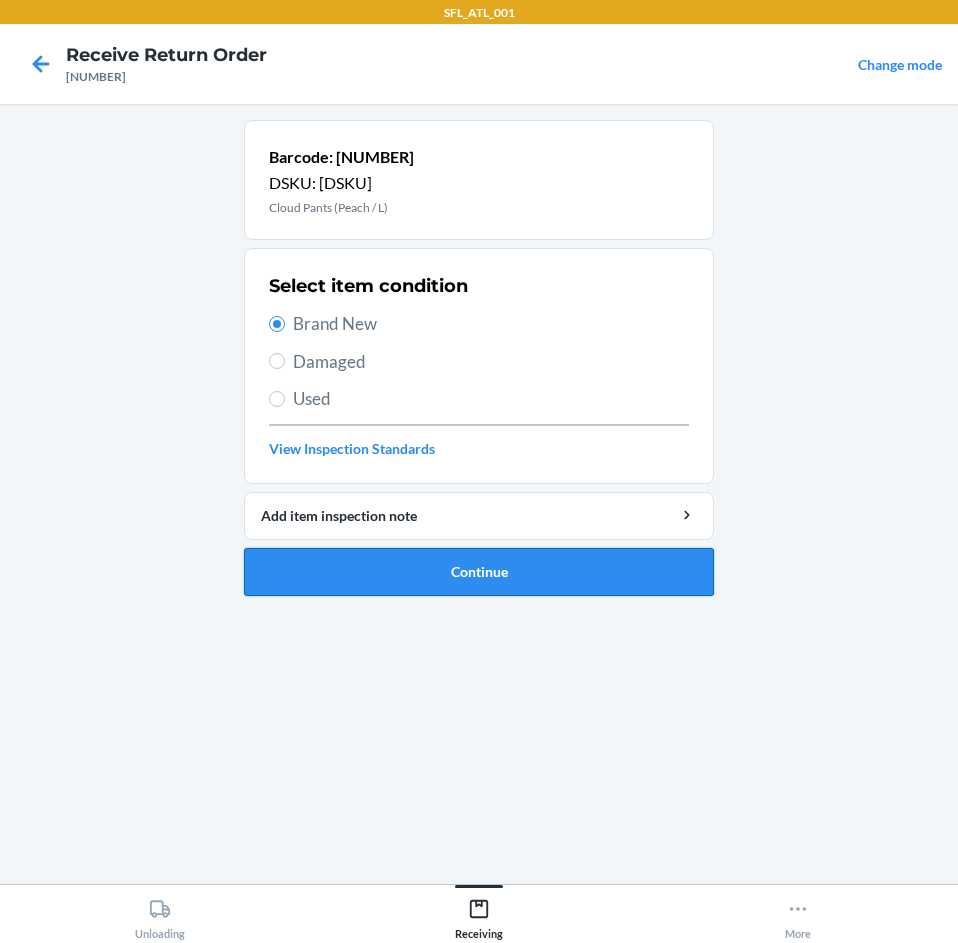 click on "Continue" at bounding box center (479, 572) 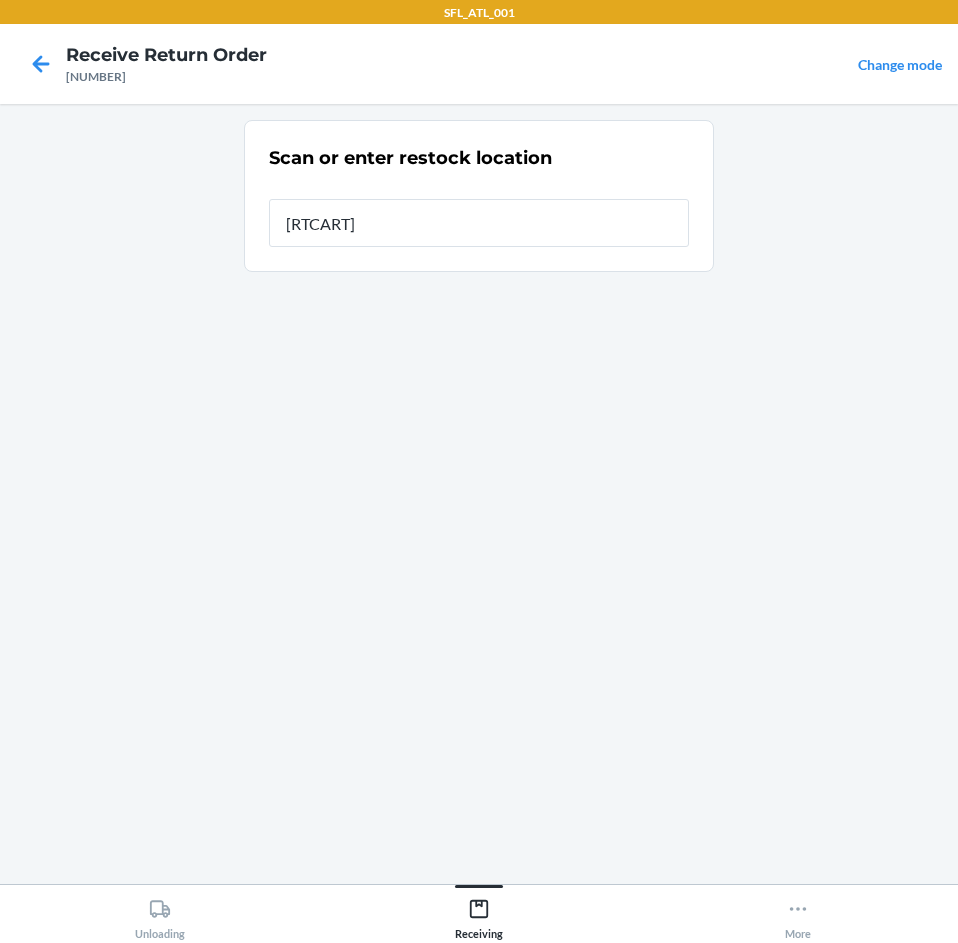 type on "[RTCART]" 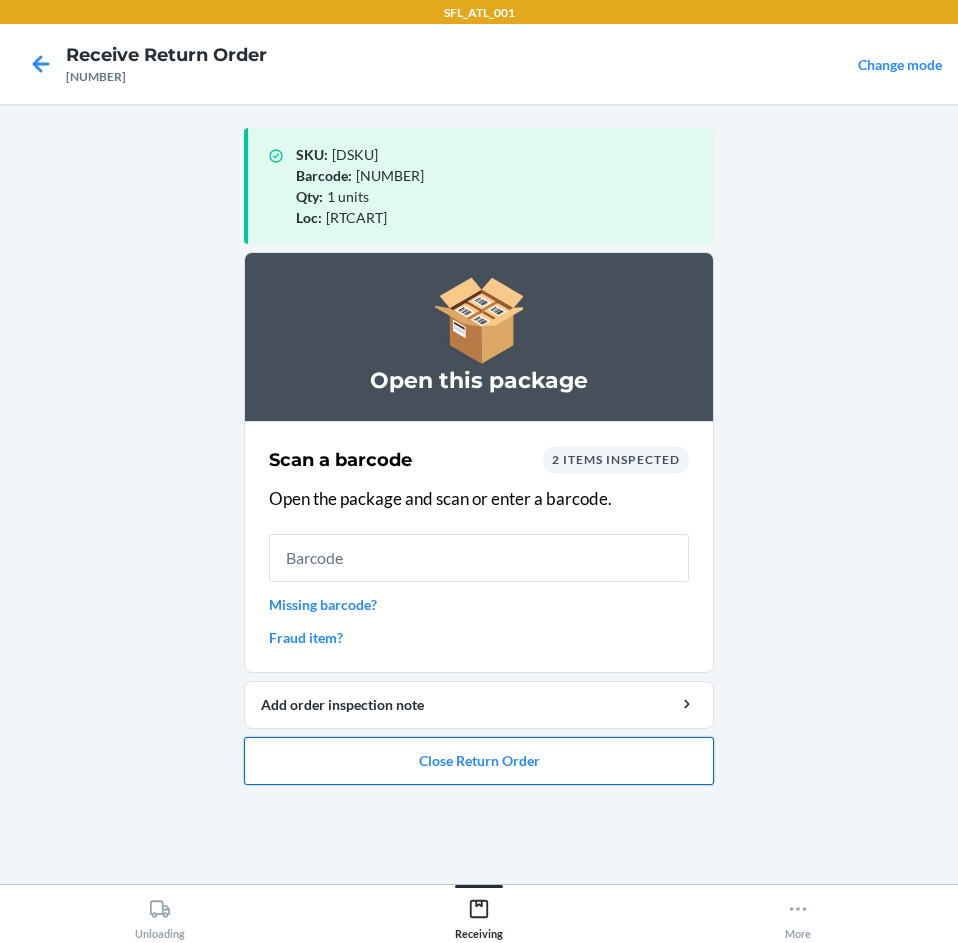 click on "Close Return Order" at bounding box center (479, 761) 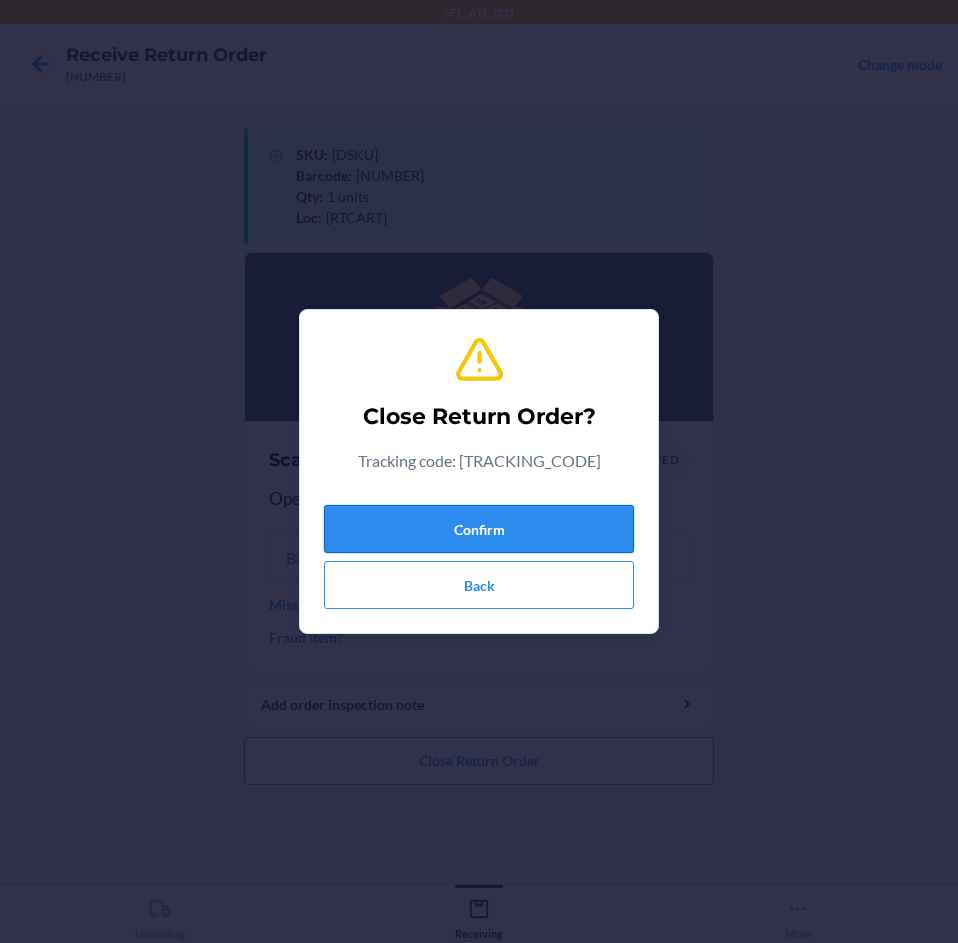 click on "Confirm" at bounding box center (479, 529) 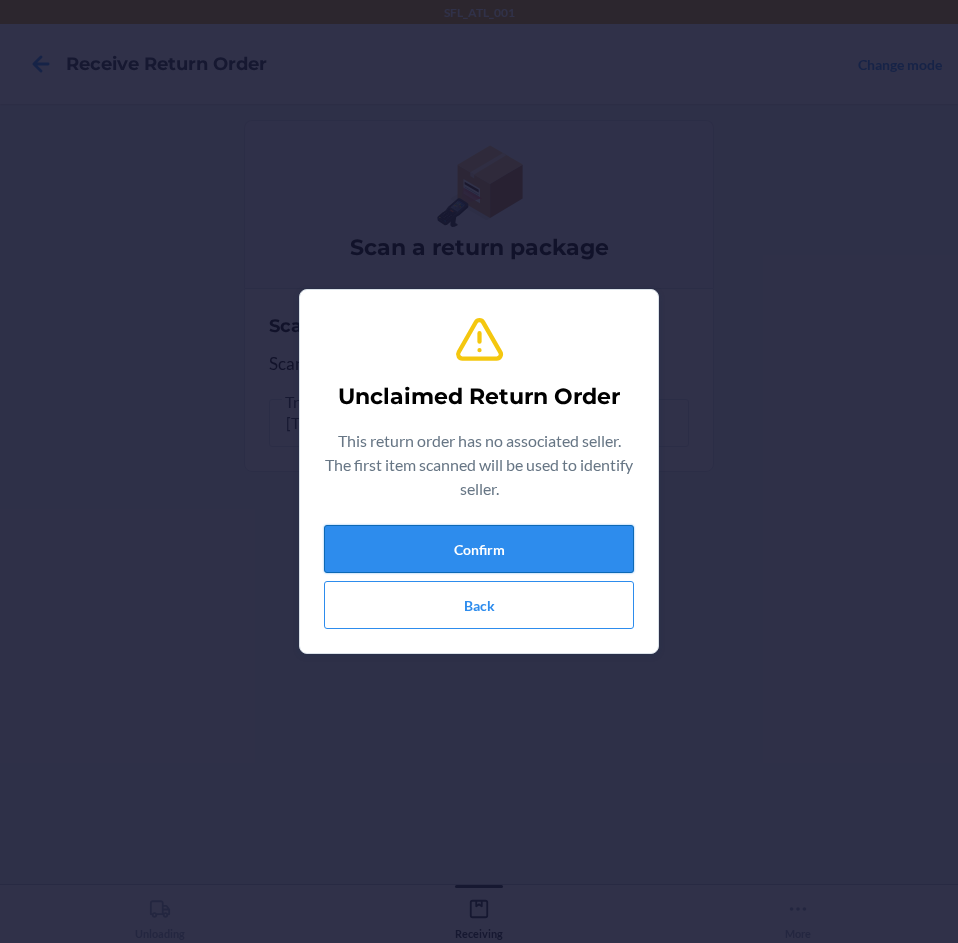 click on "Confirm" at bounding box center [479, 549] 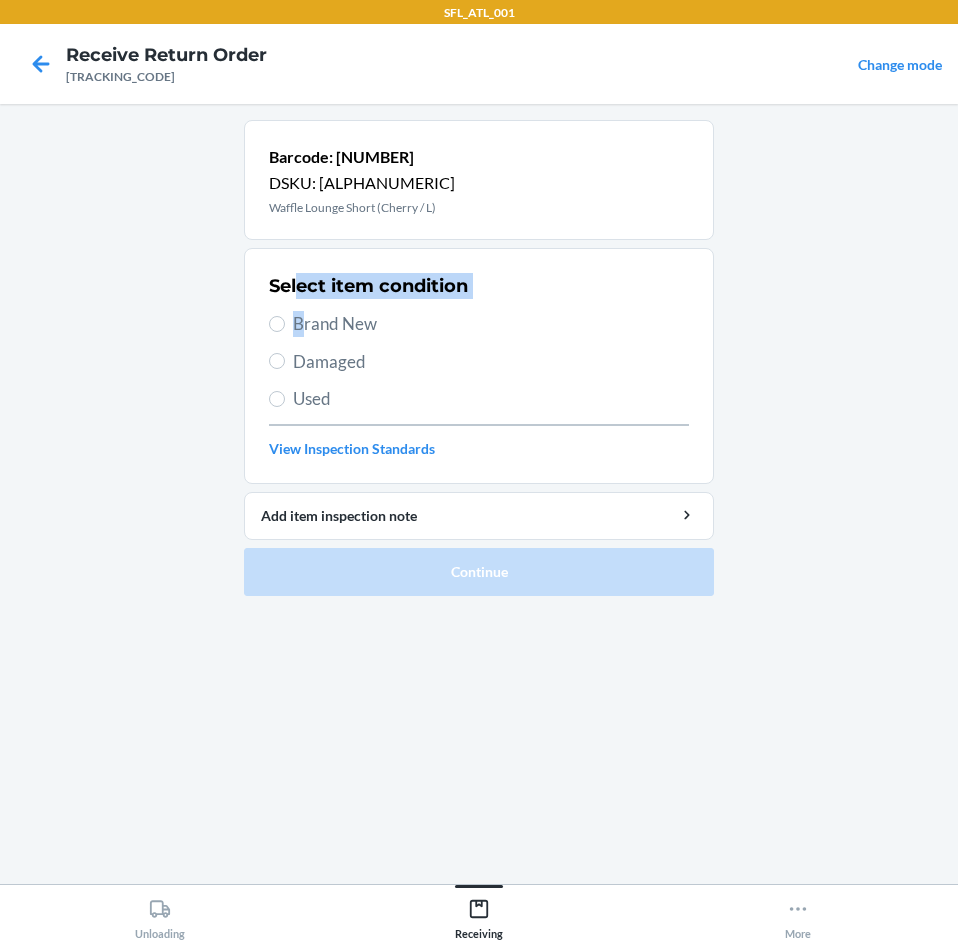 drag, startPoint x: 298, startPoint y: 300, endPoint x: 302, endPoint y: 330, distance: 30.265491 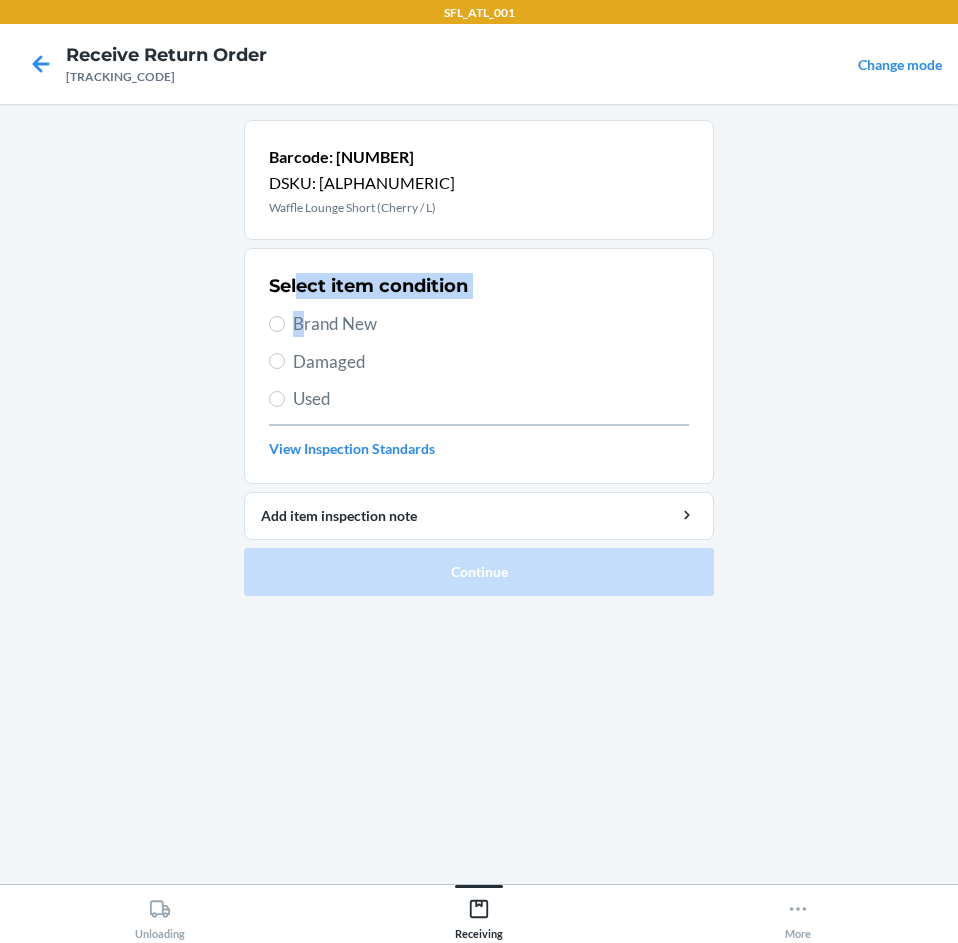 click on "Select item condition Brand New Damaged Used View Inspection Standards" at bounding box center [479, 366] 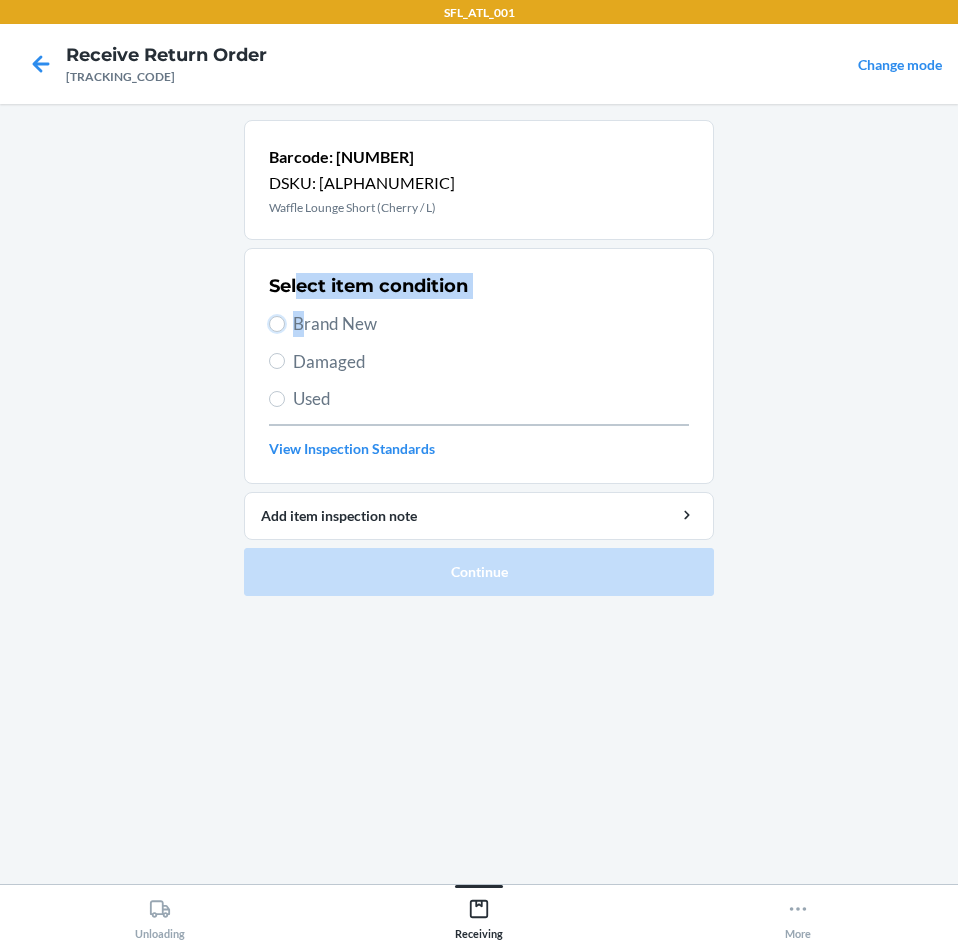 click on "Brand New" at bounding box center [277, 324] 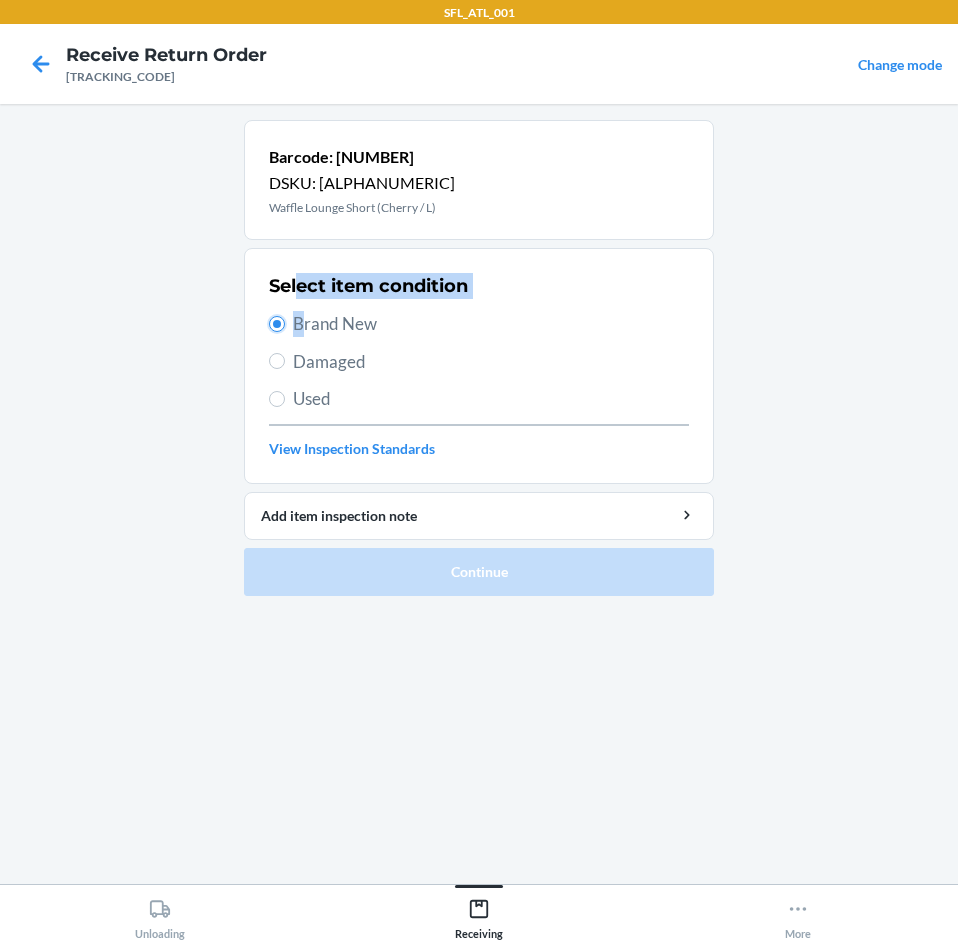 radio on "true" 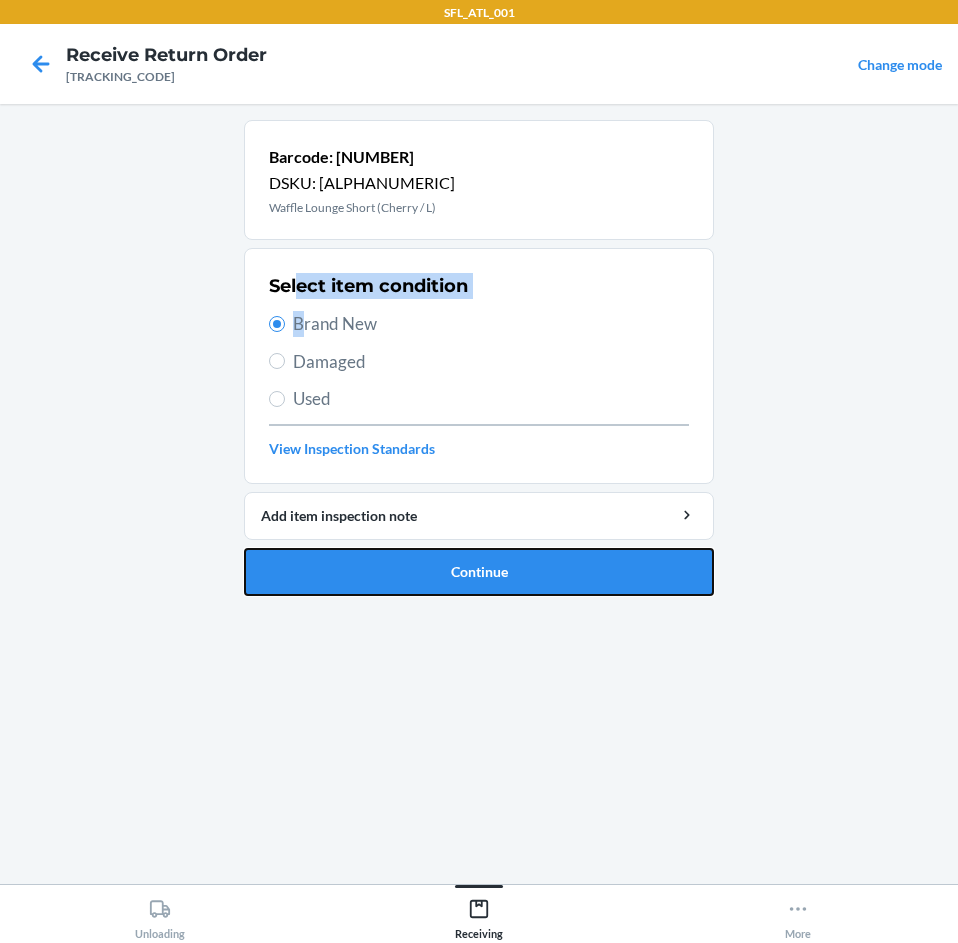 drag, startPoint x: 466, startPoint y: 568, endPoint x: 463, endPoint y: 579, distance: 11.401754 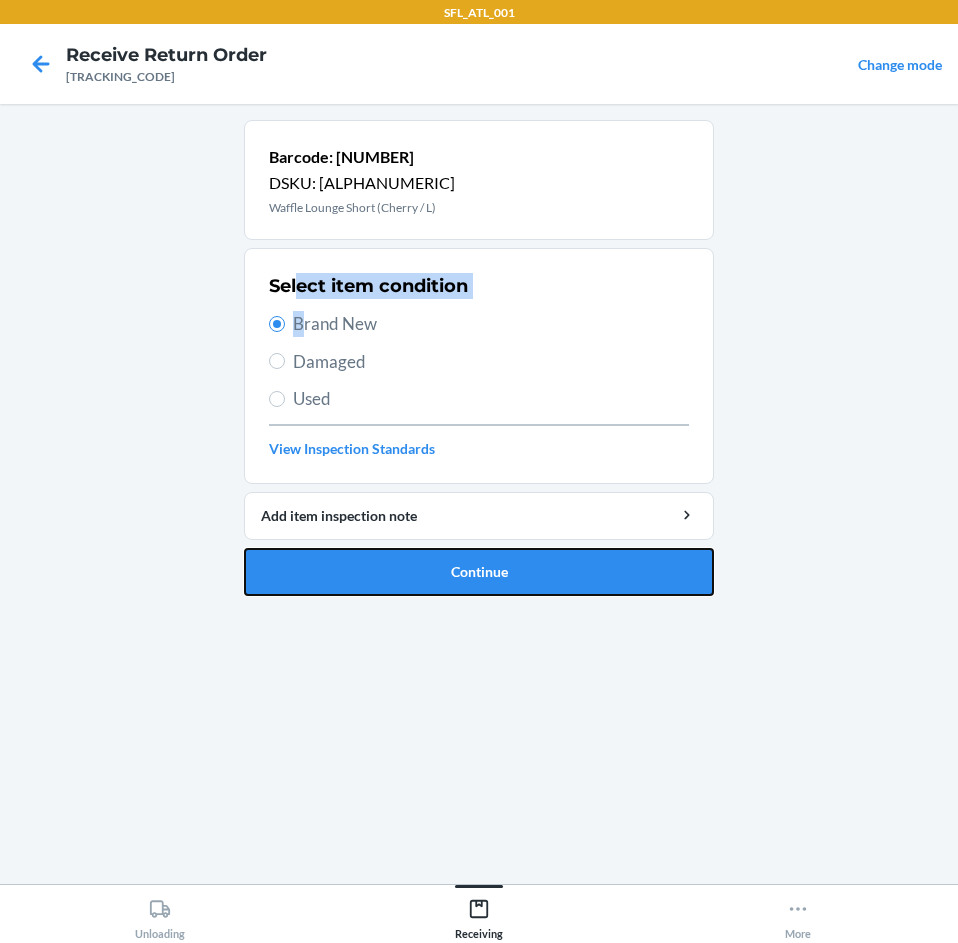 click on "Continue" at bounding box center (479, 572) 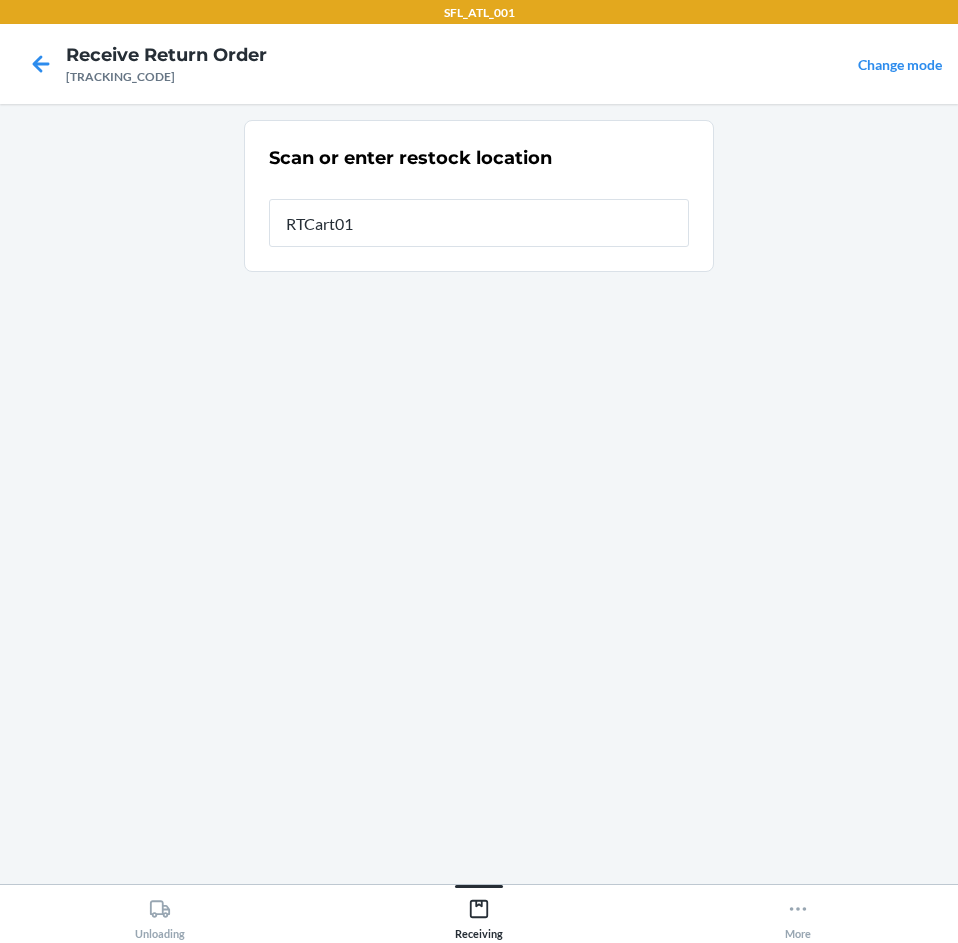 type on "[RTCART]" 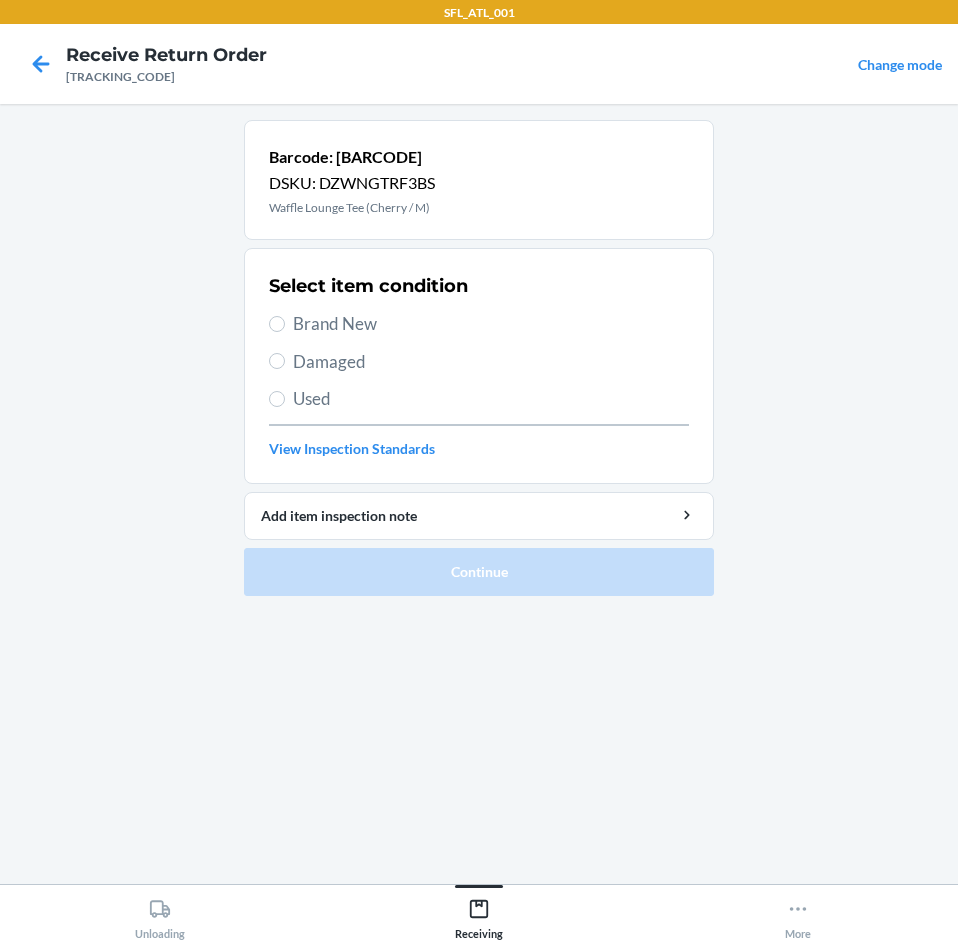 click on "Brand New" at bounding box center (491, 324) 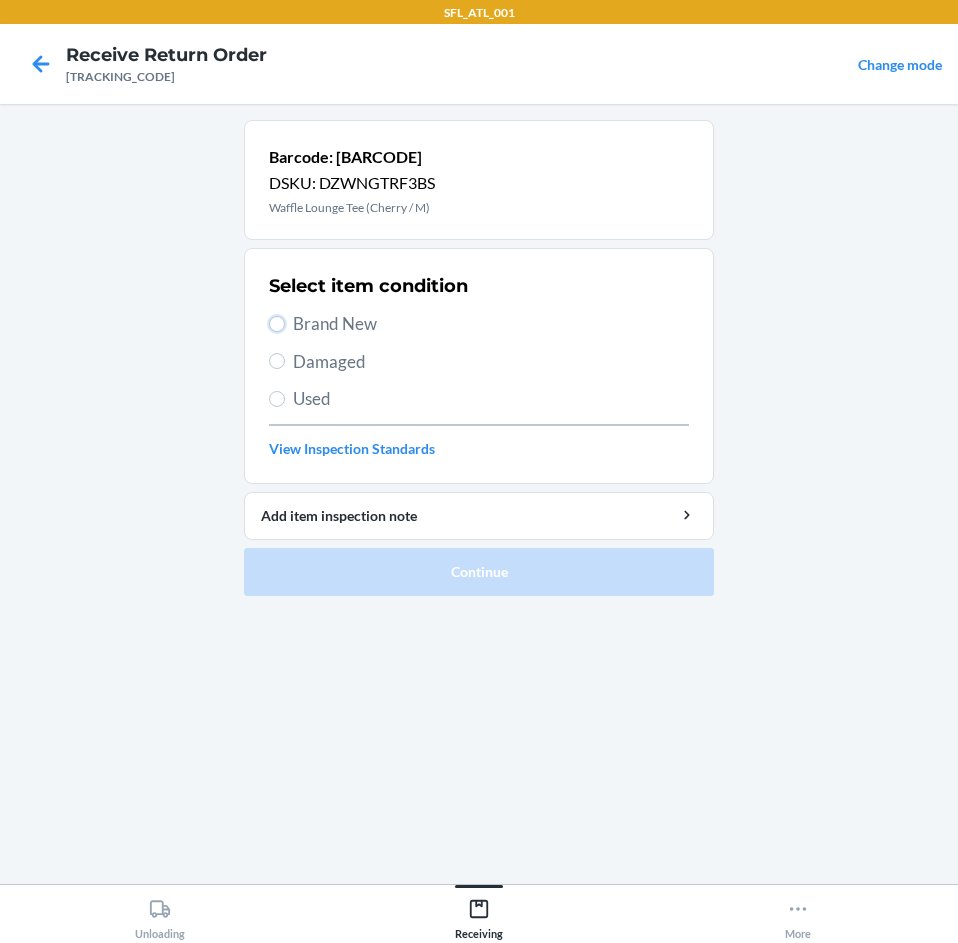 click on "Brand New" at bounding box center [277, 324] 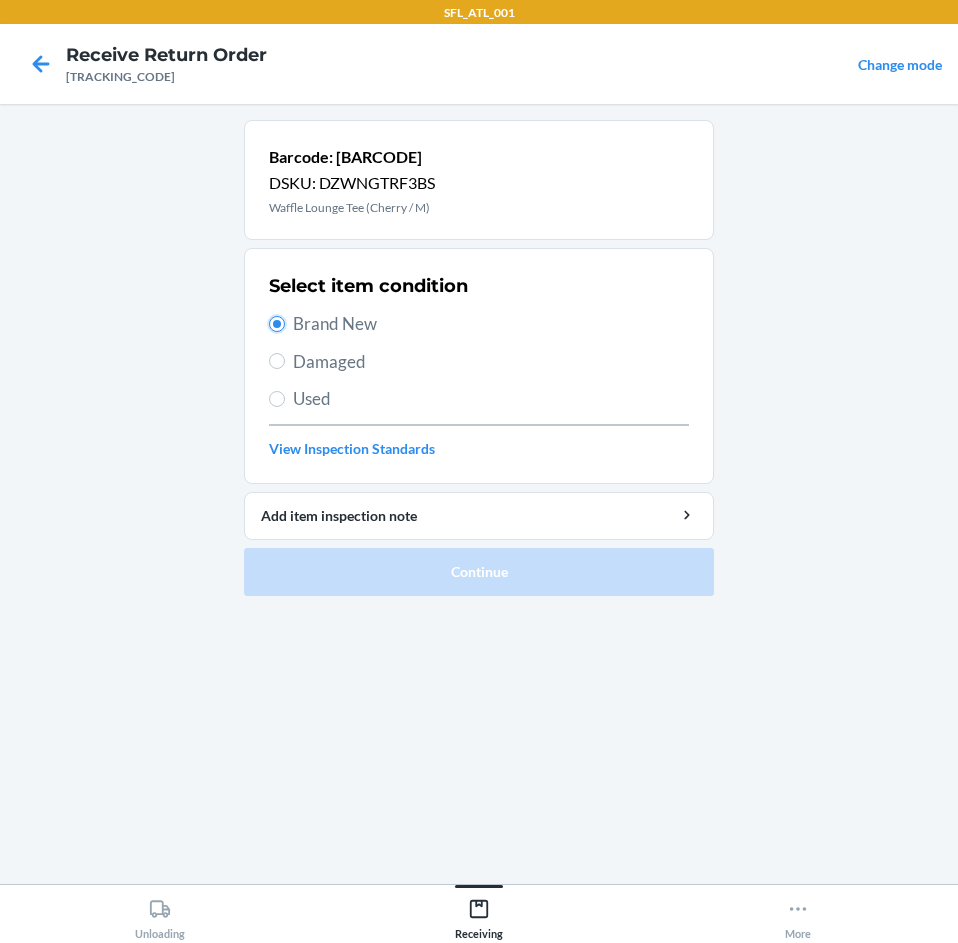 radio on "true" 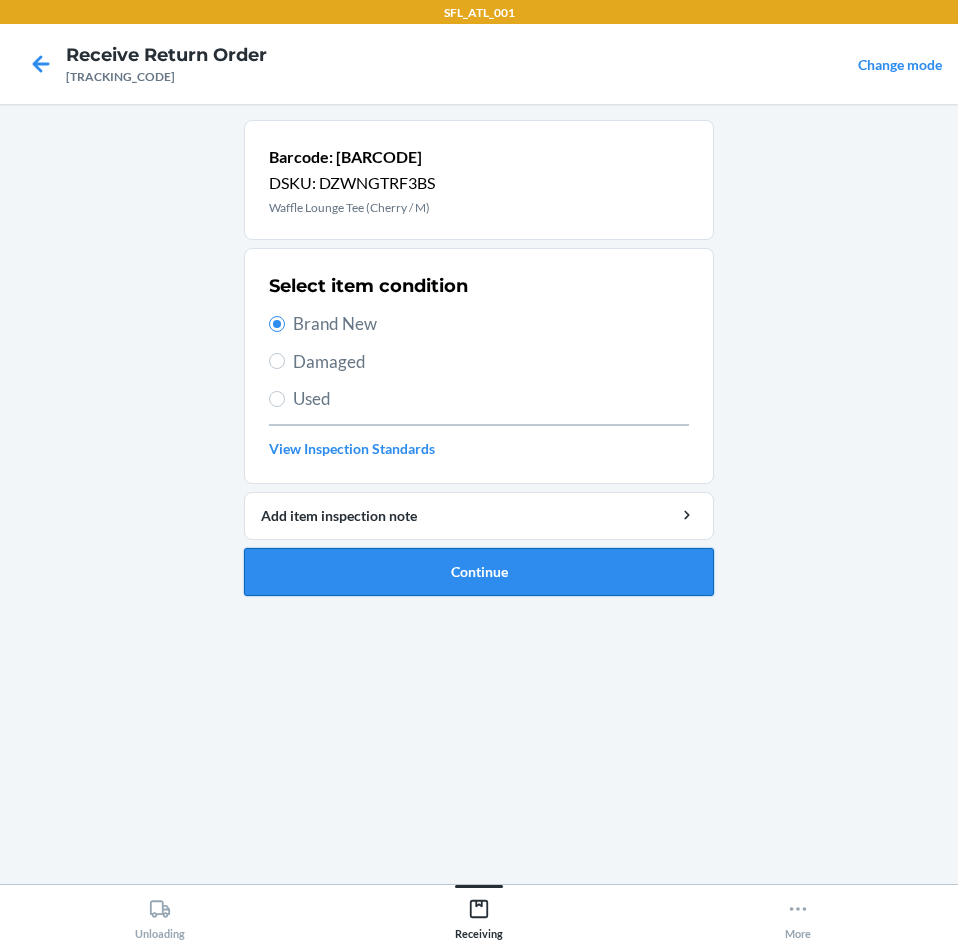 click on "Continue" at bounding box center (479, 572) 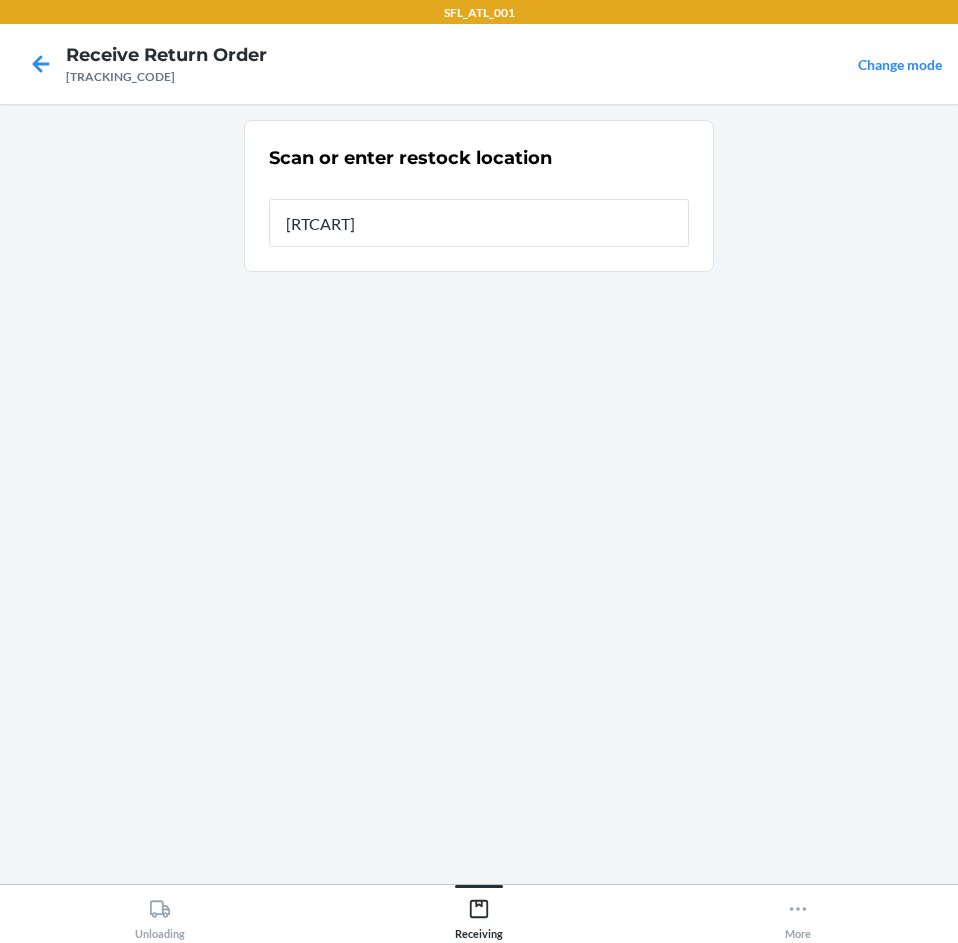 type on "[RTCART]" 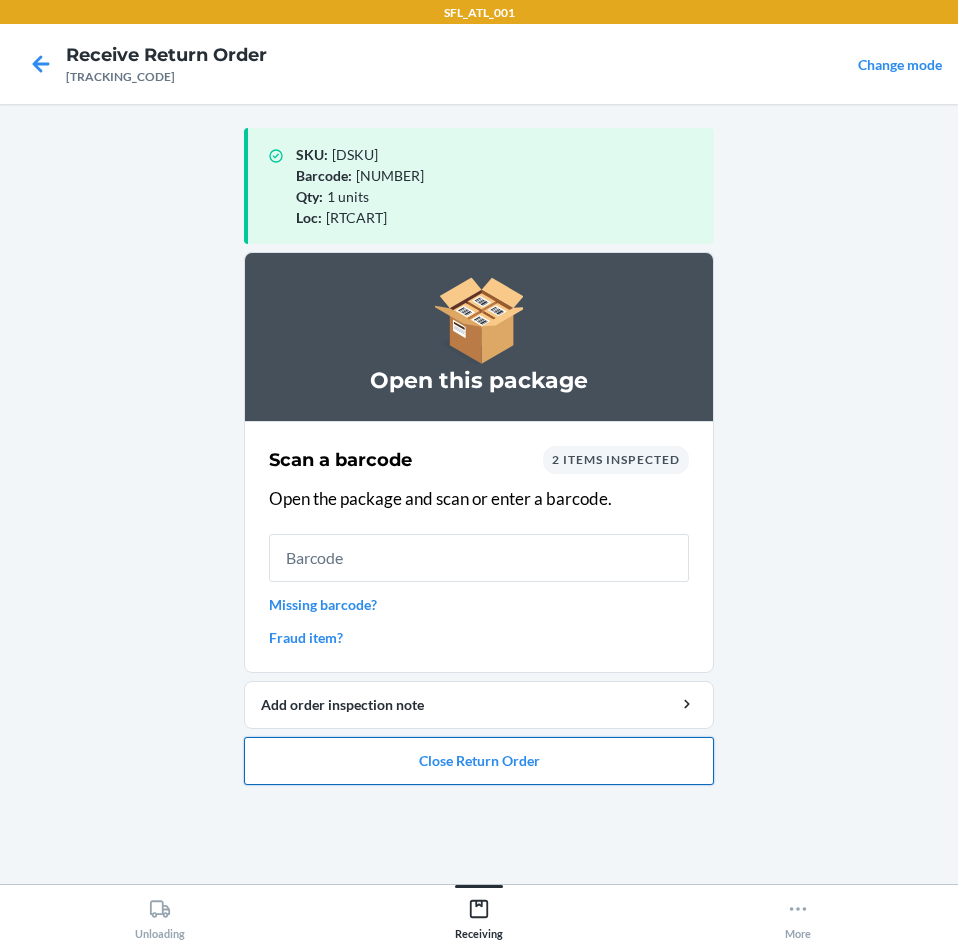 drag, startPoint x: 445, startPoint y: 756, endPoint x: 464, endPoint y: 748, distance: 20.615528 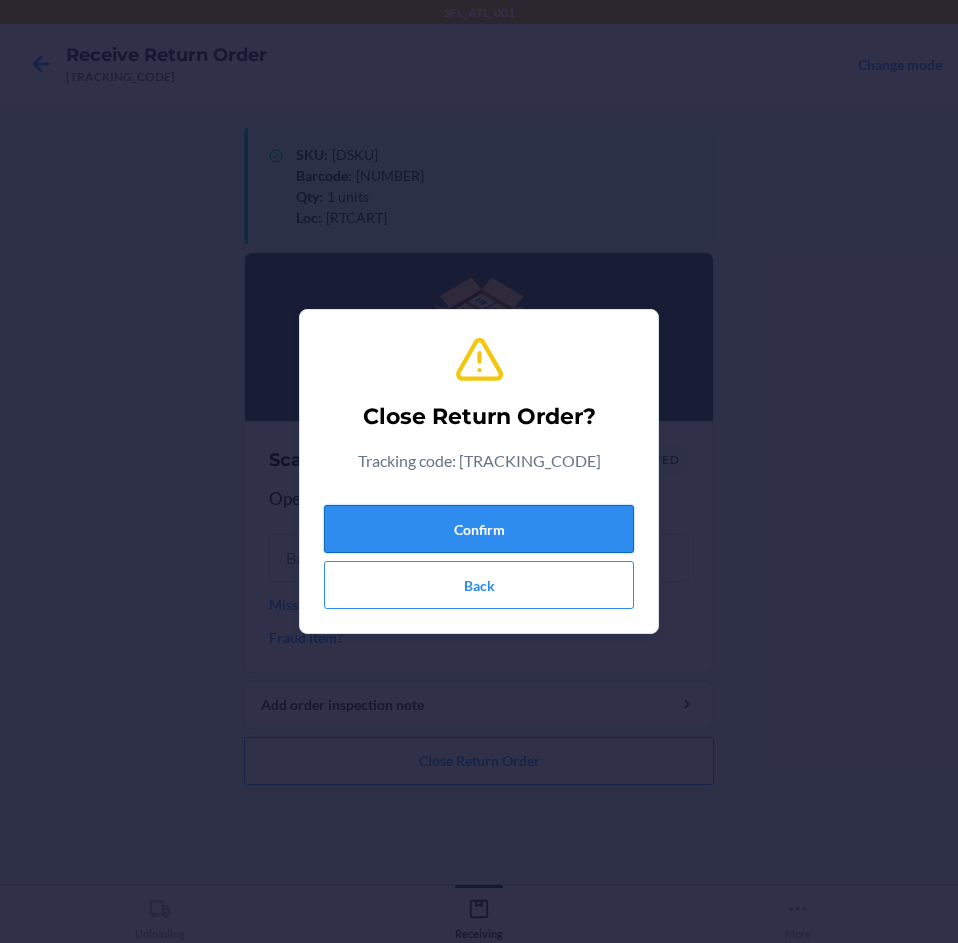 click on "Confirm" at bounding box center (479, 529) 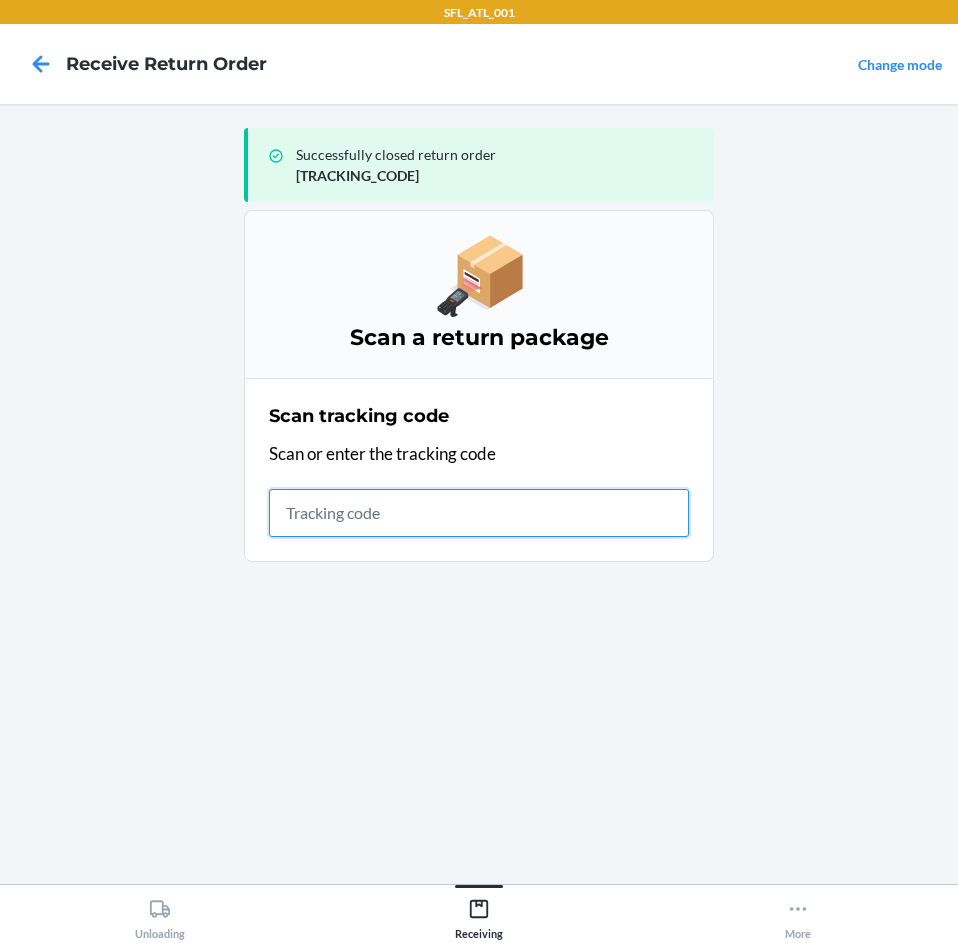 drag, startPoint x: 354, startPoint y: 512, endPoint x: 383, endPoint y: 529, distance: 33.61547 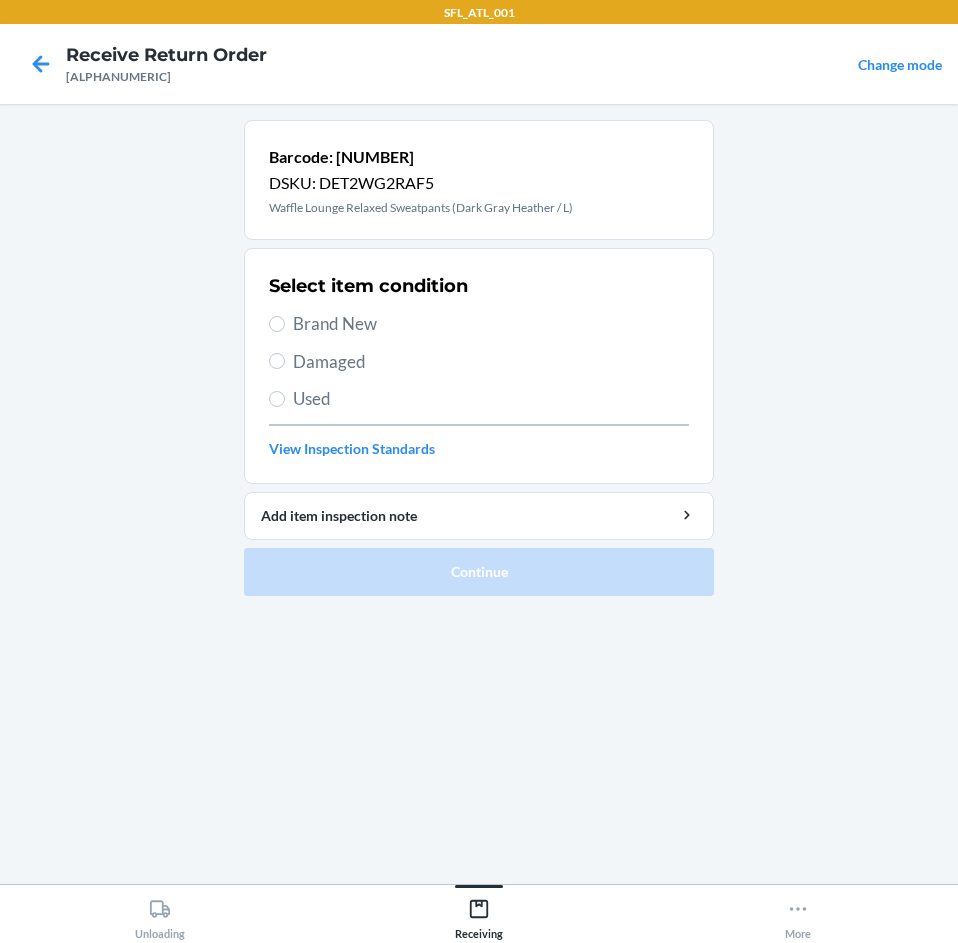 click on "Brand New" at bounding box center (491, 324) 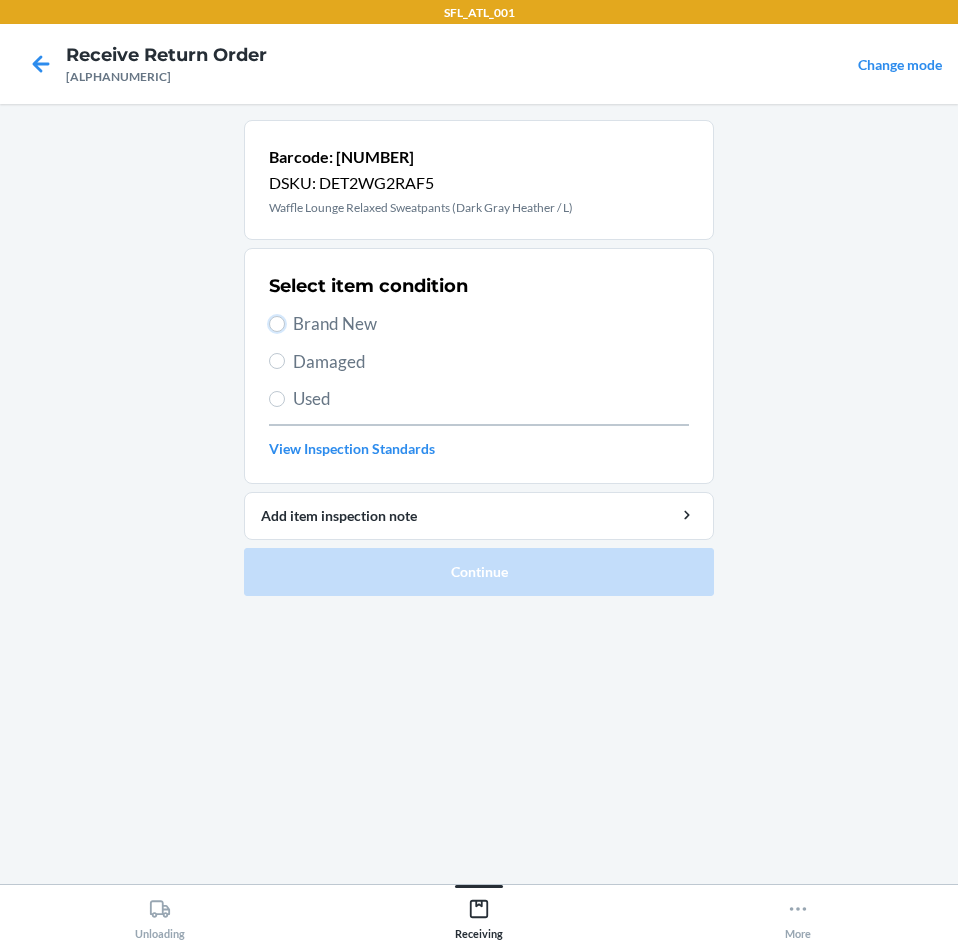 click on "Brand New" at bounding box center (277, 324) 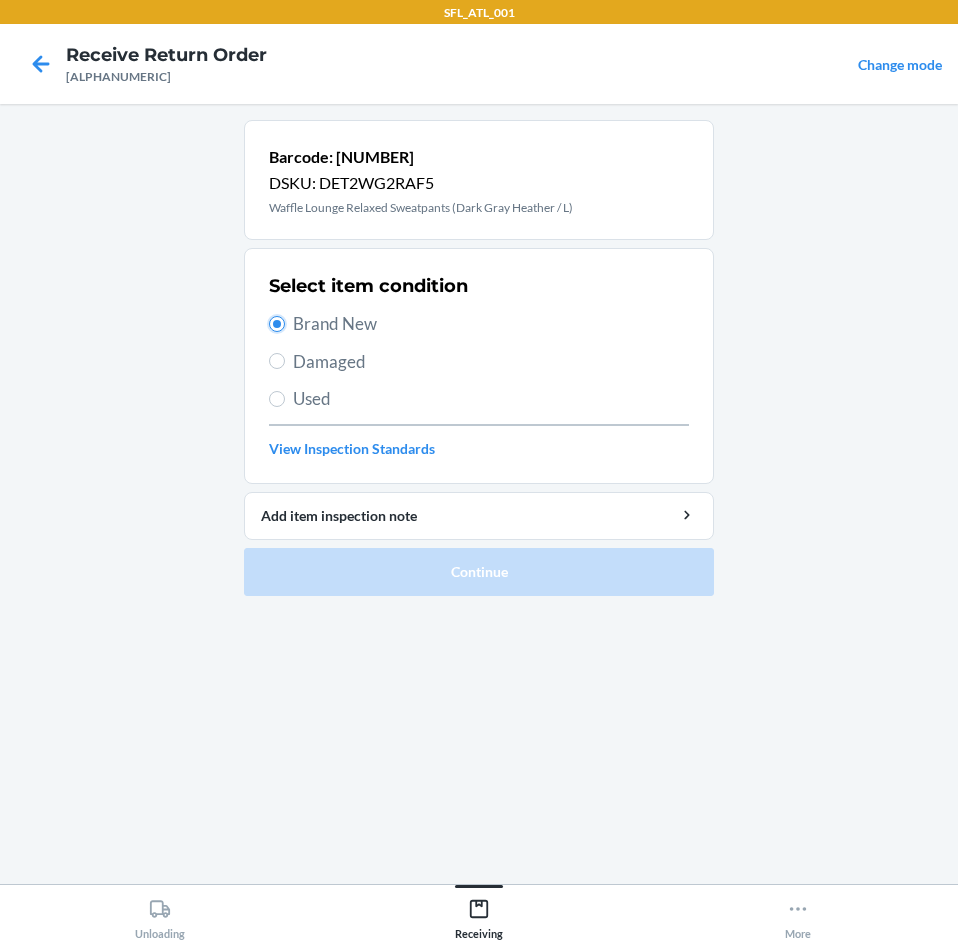radio on "true" 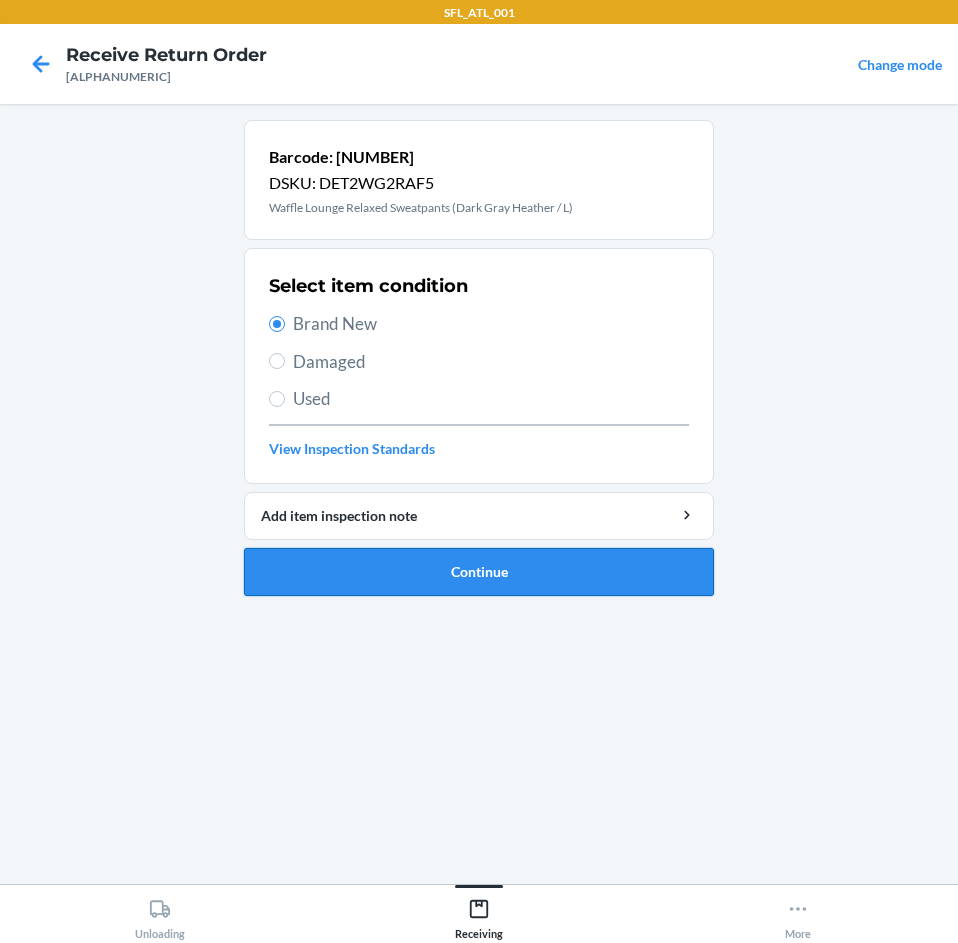 click on "Continue" at bounding box center [479, 572] 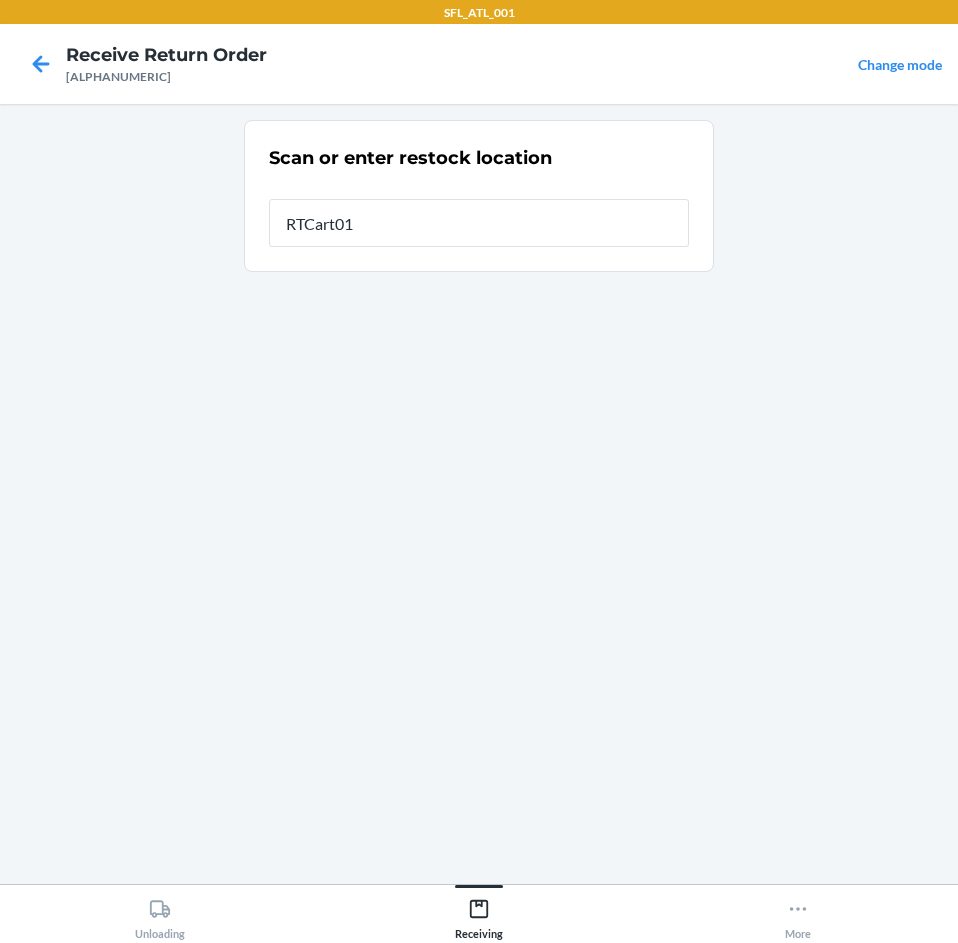 type on "[RTCART]" 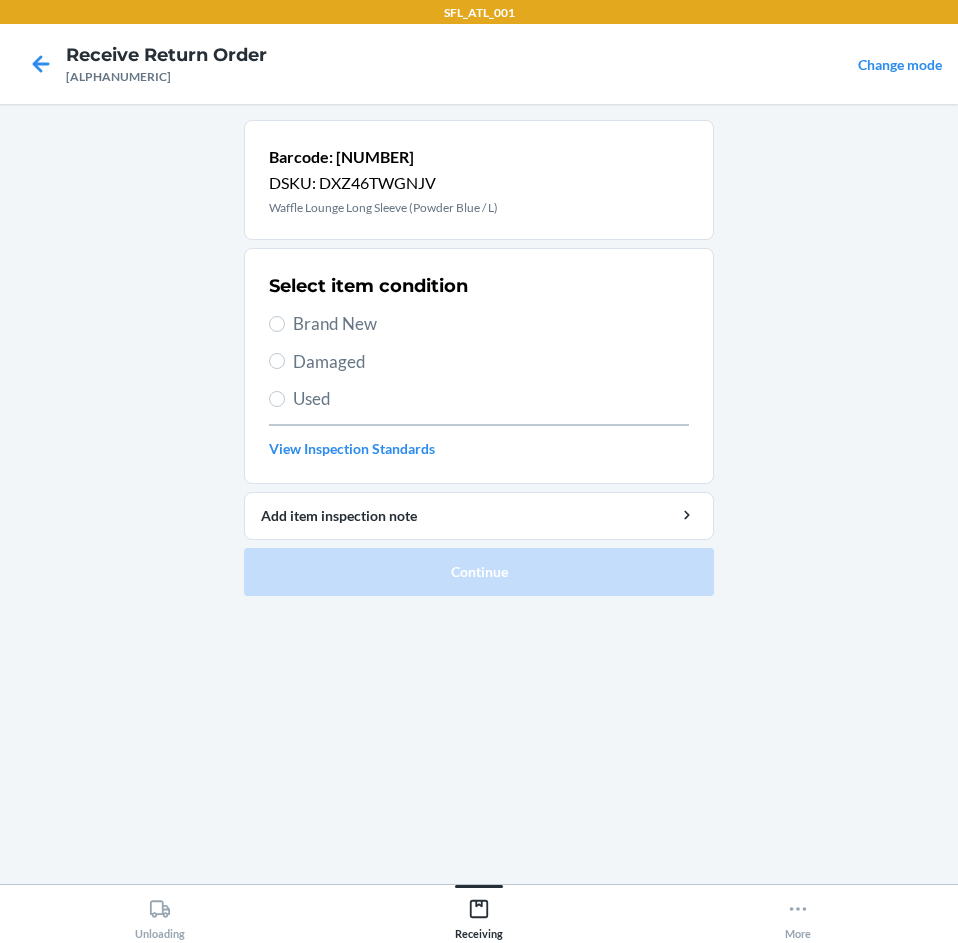 click on "Brand New" at bounding box center [491, 324] 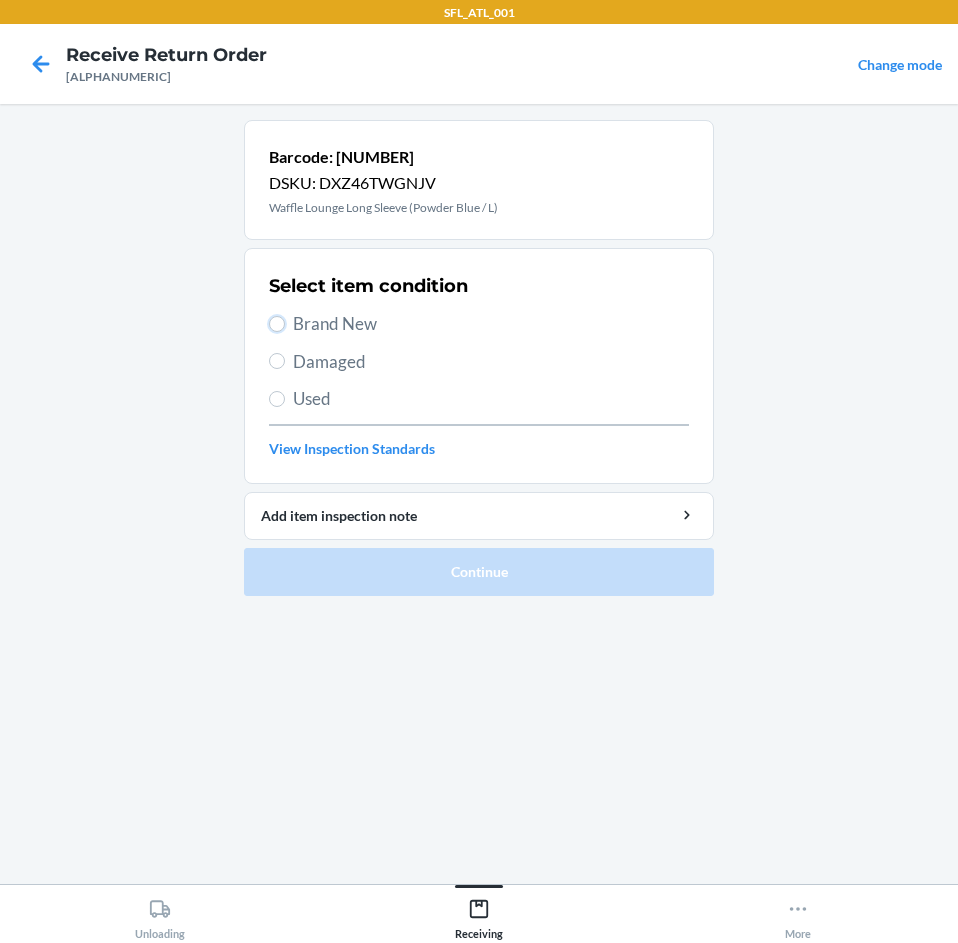 click on "Brand New" at bounding box center [277, 324] 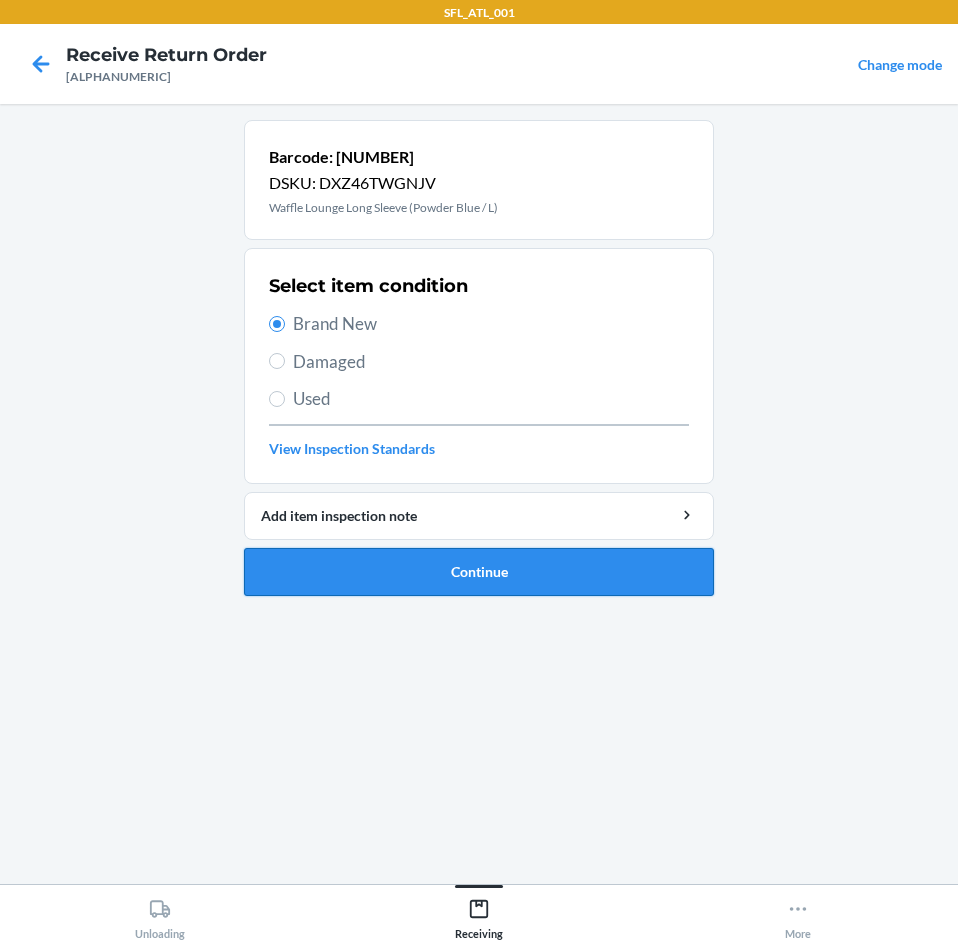 click on "Continue" at bounding box center [479, 572] 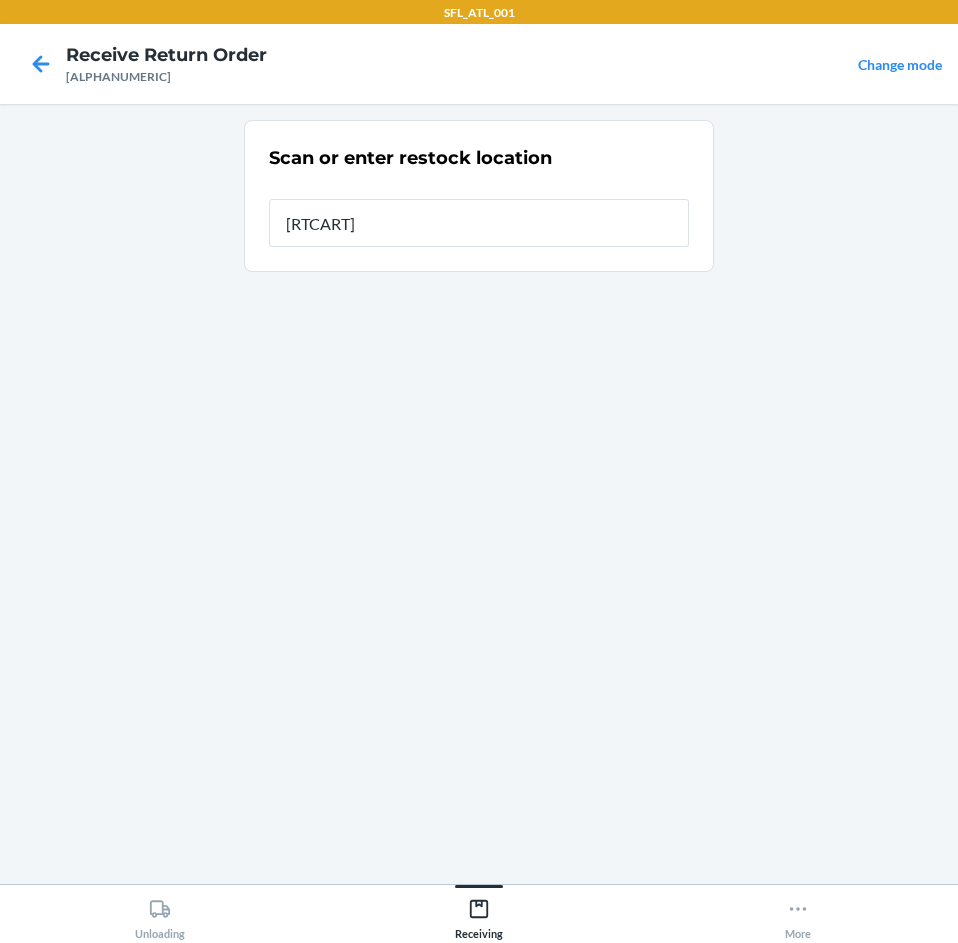 type on "[RTCART]" 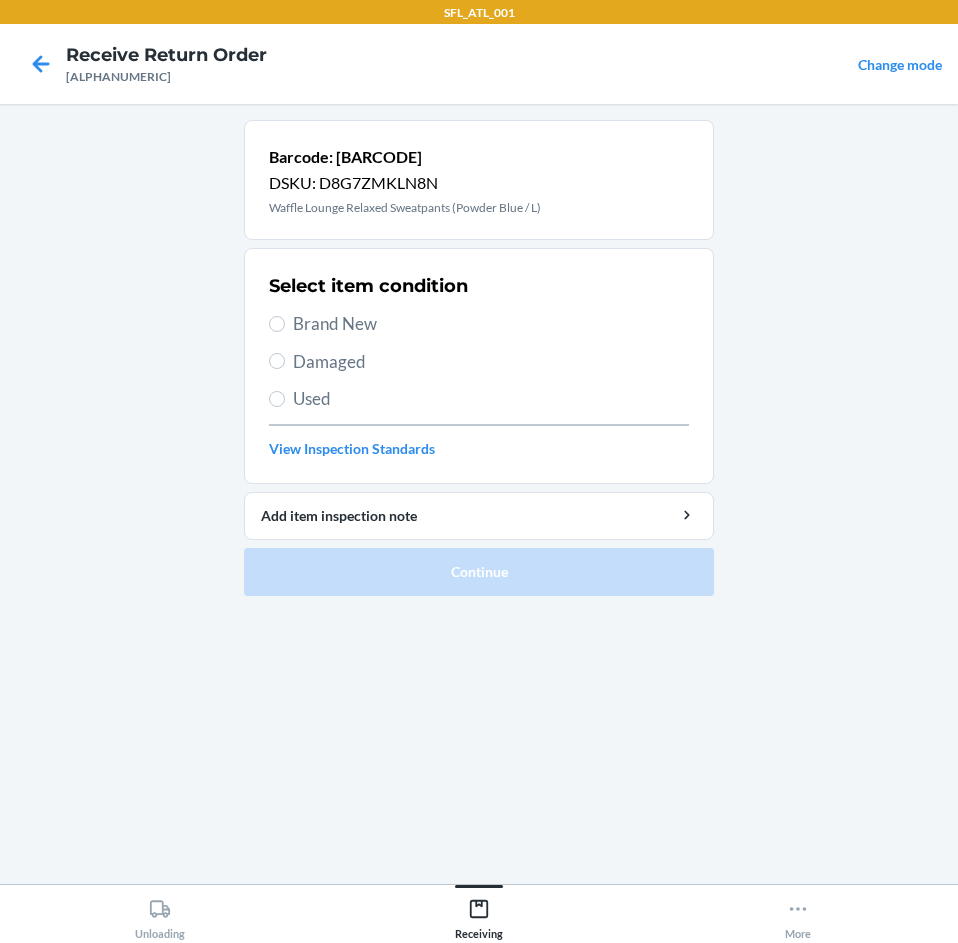 click on "Brand New" at bounding box center [491, 324] 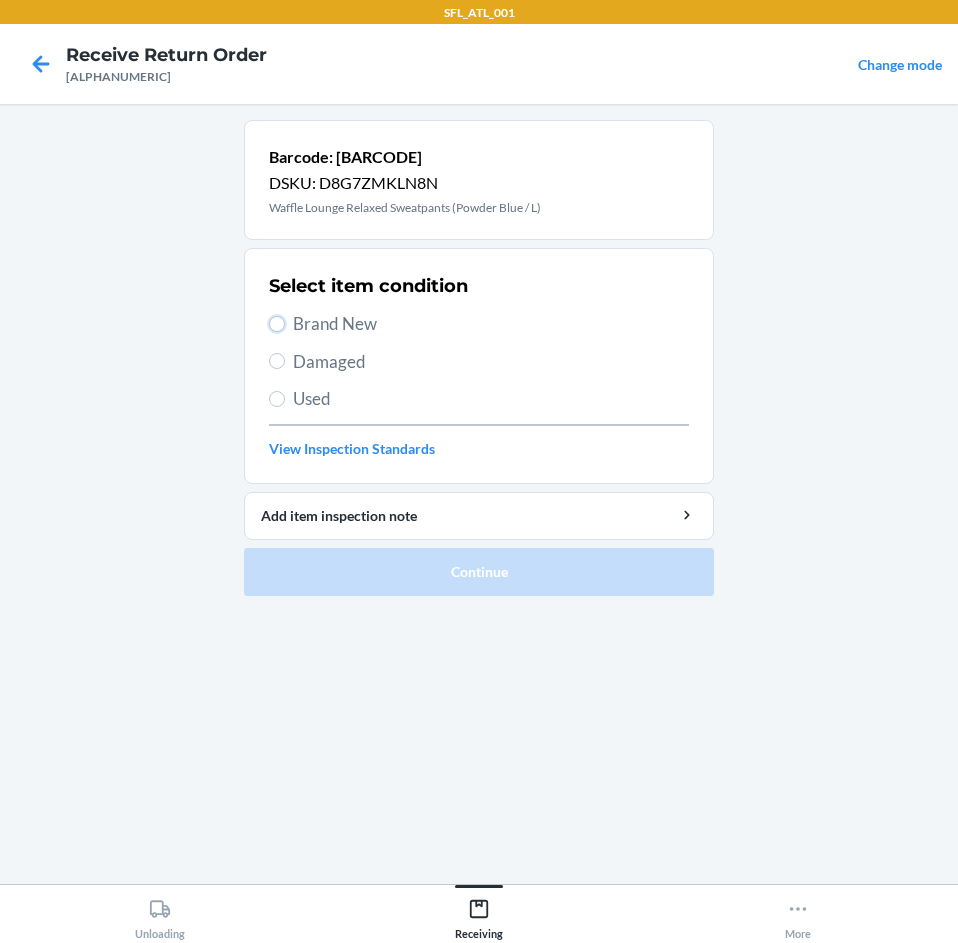 click on "Brand New" at bounding box center [277, 324] 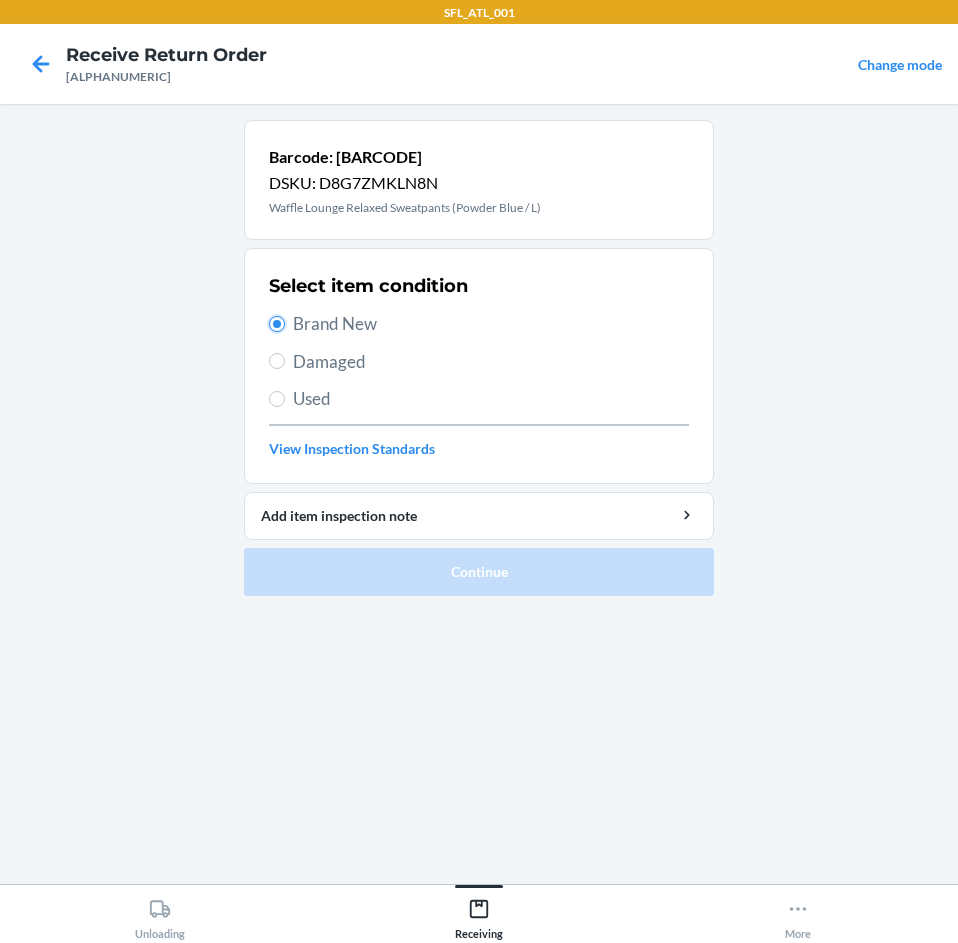radio on "true" 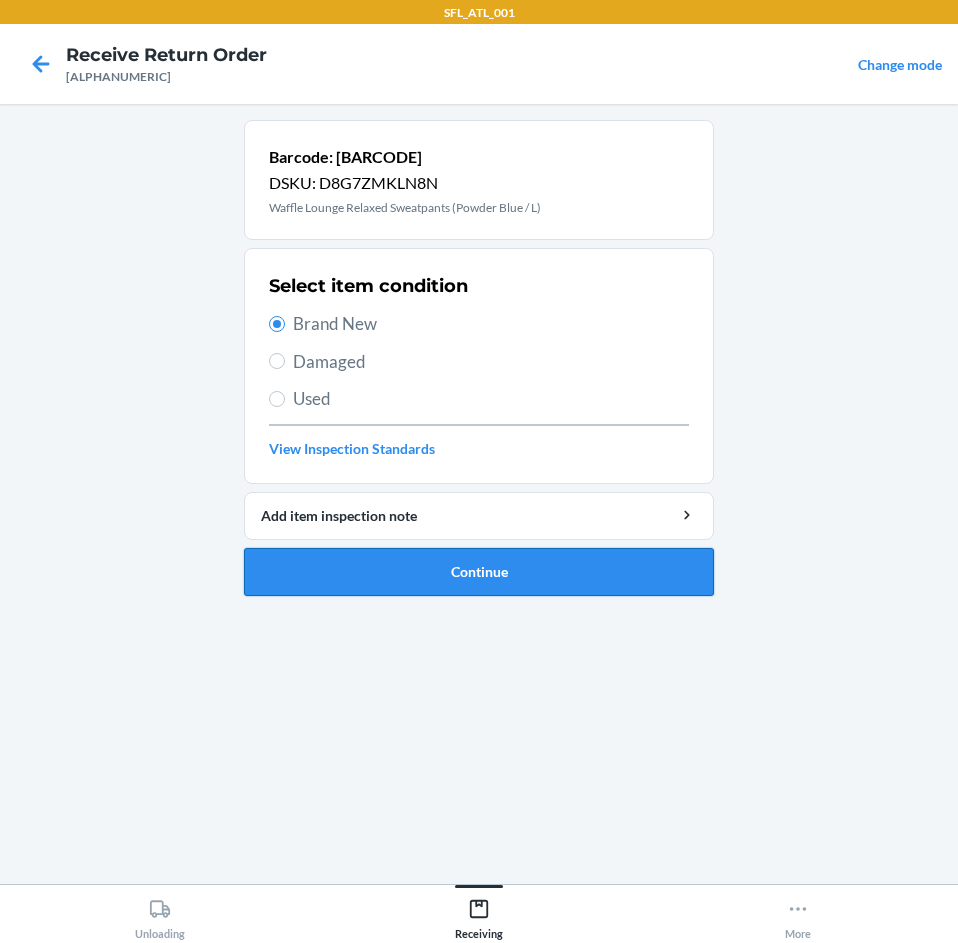 click on "Continue" at bounding box center (479, 572) 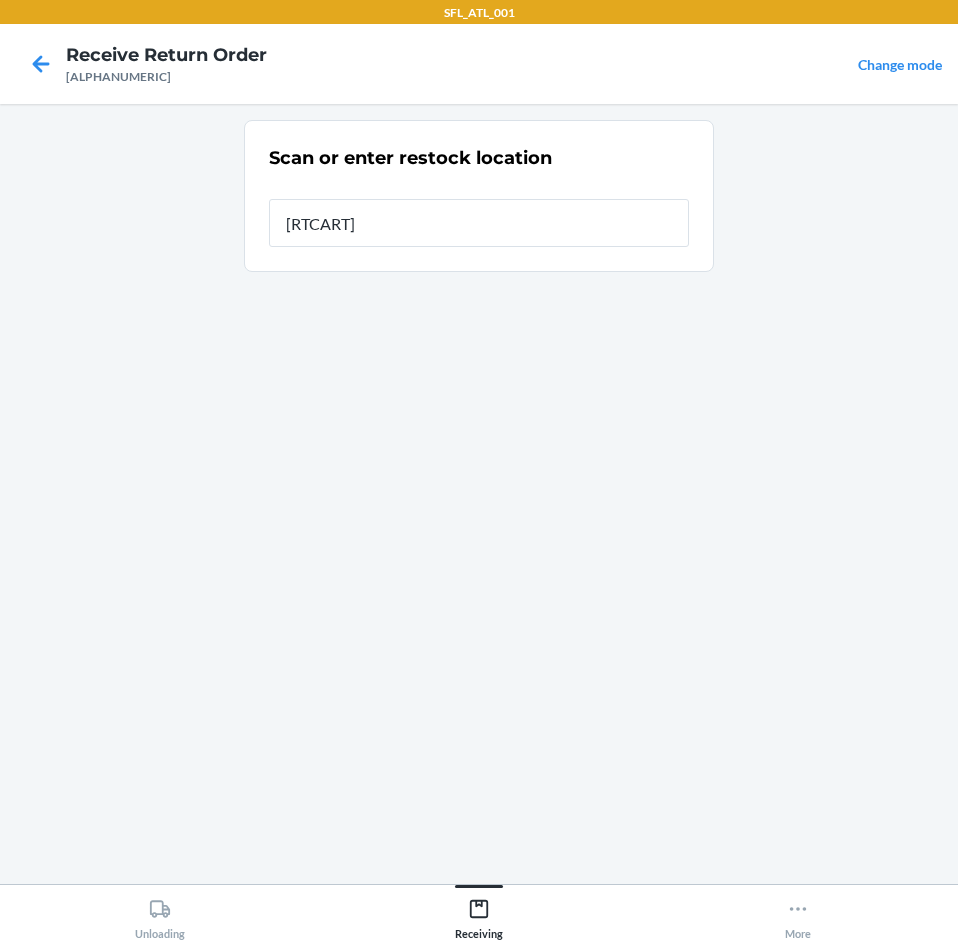 type on "[RTCART]" 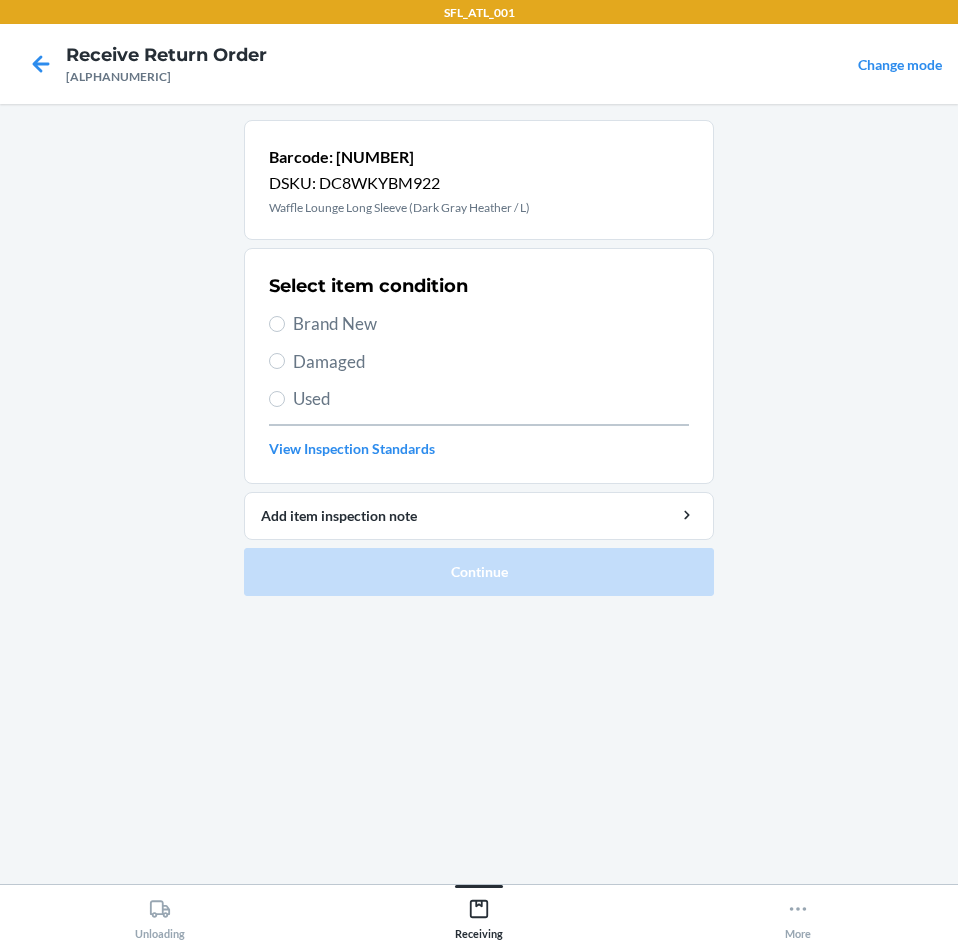 click on "Brand New" at bounding box center (491, 324) 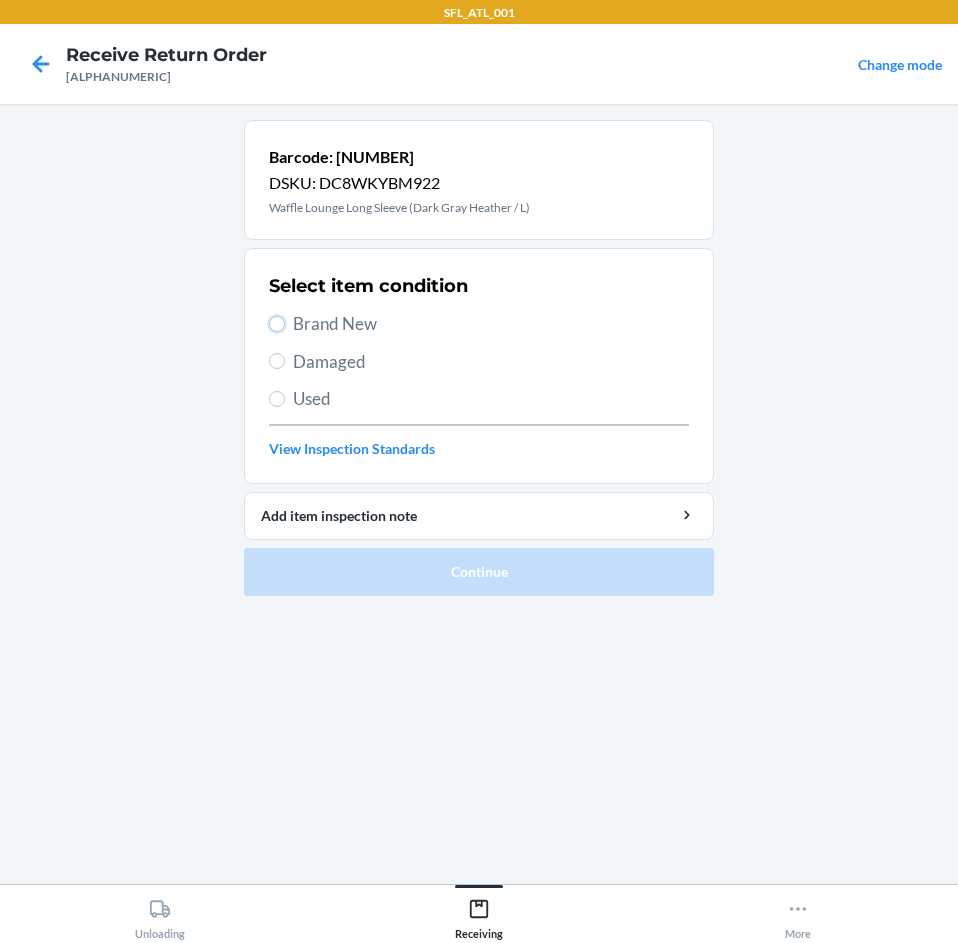 click on "Brand New" at bounding box center (277, 324) 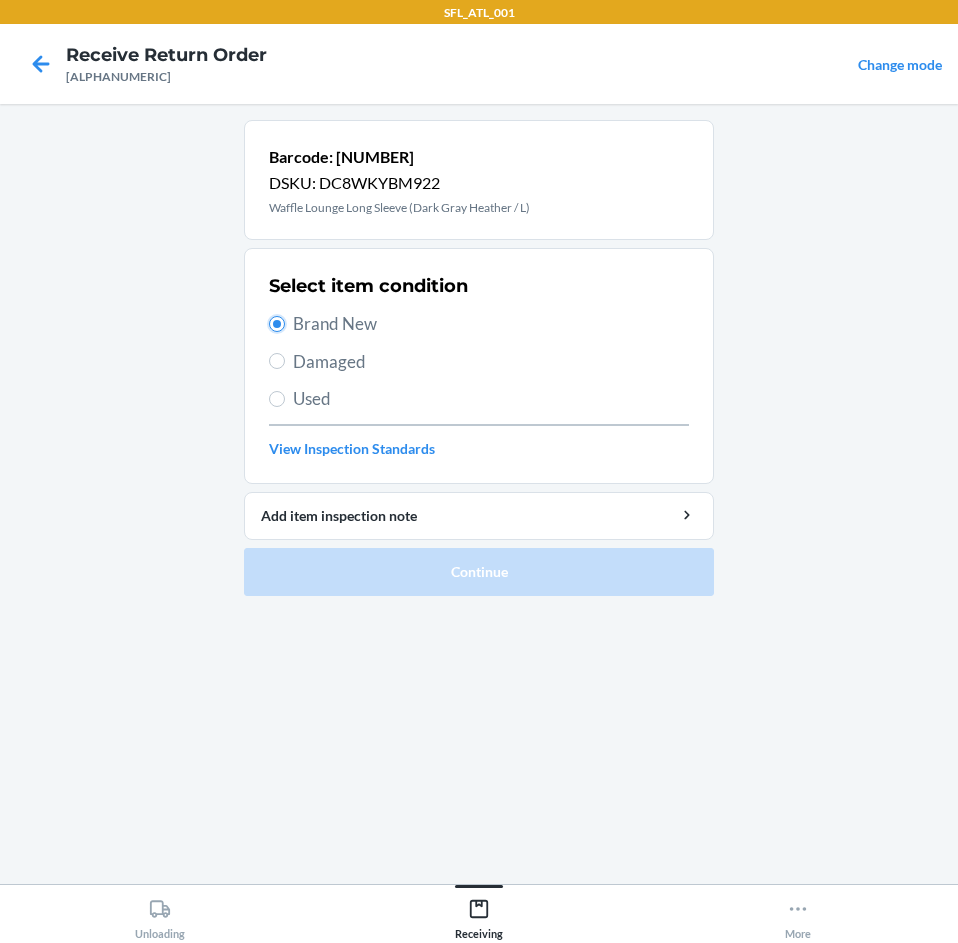 radio on "true" 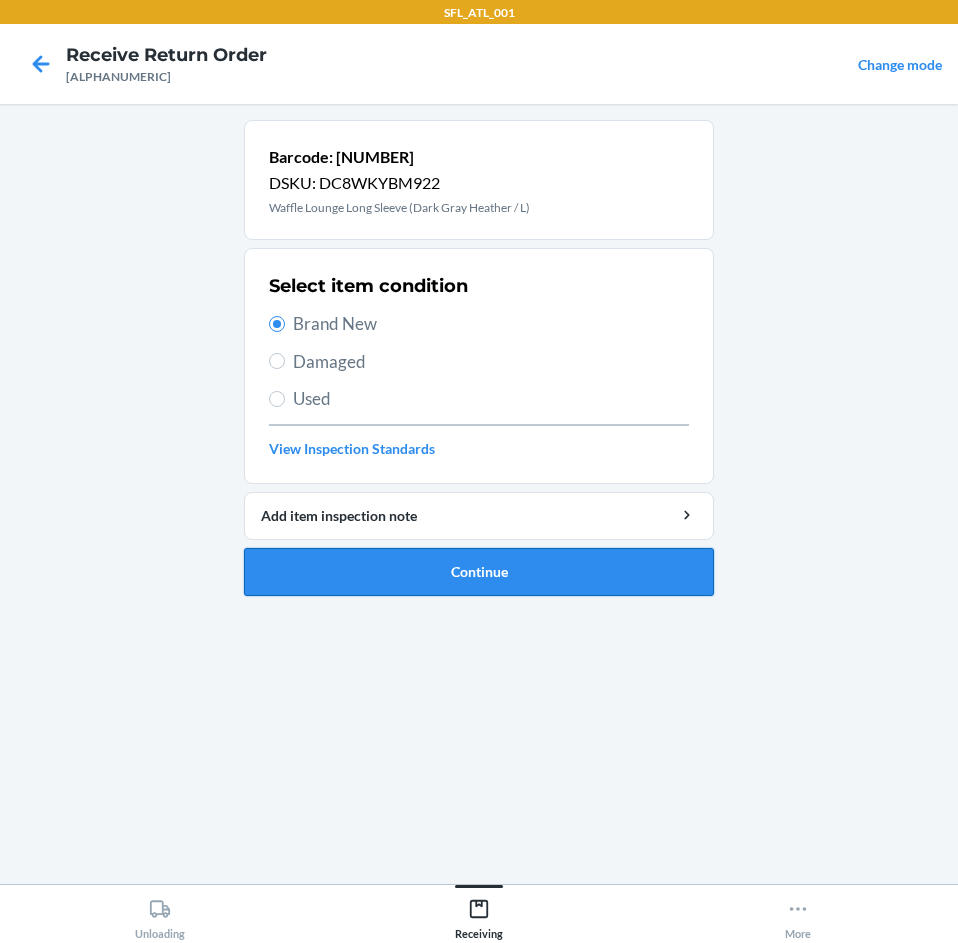 click on "Continue" at bounding box center (479, 572) 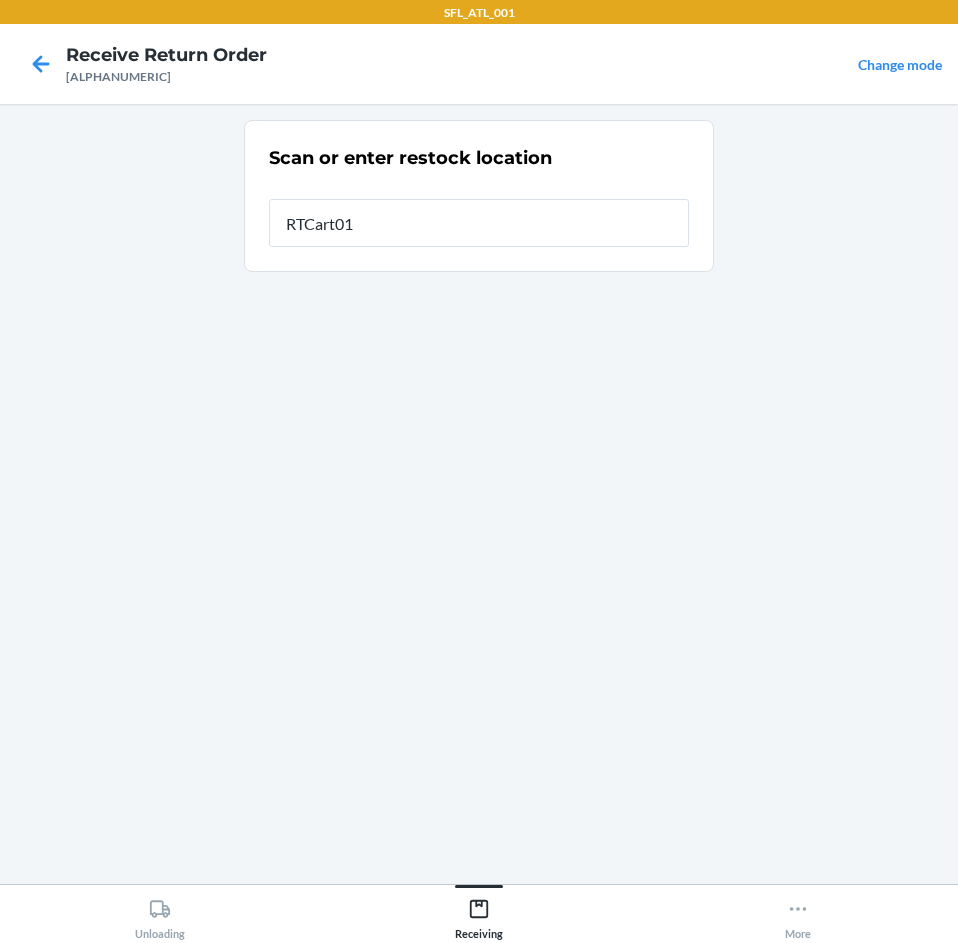 type on "[RTCART]" 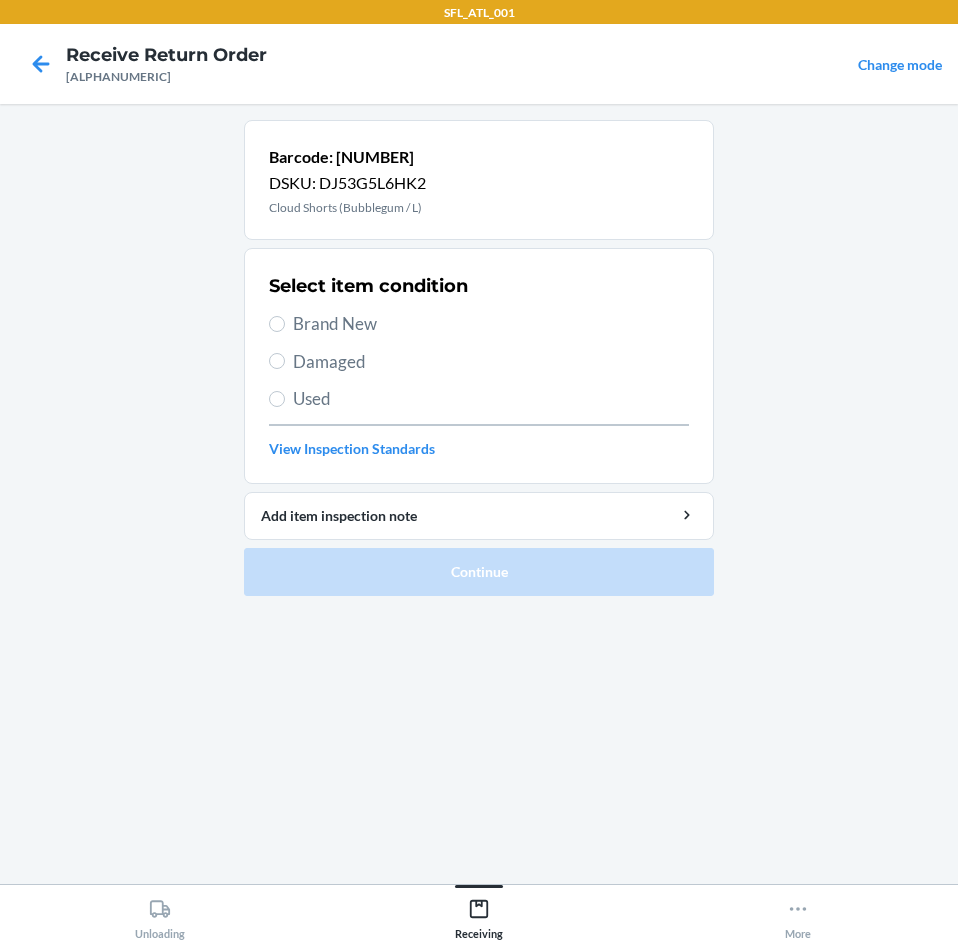 click on "Brand New" at bounding box center [491, 324] 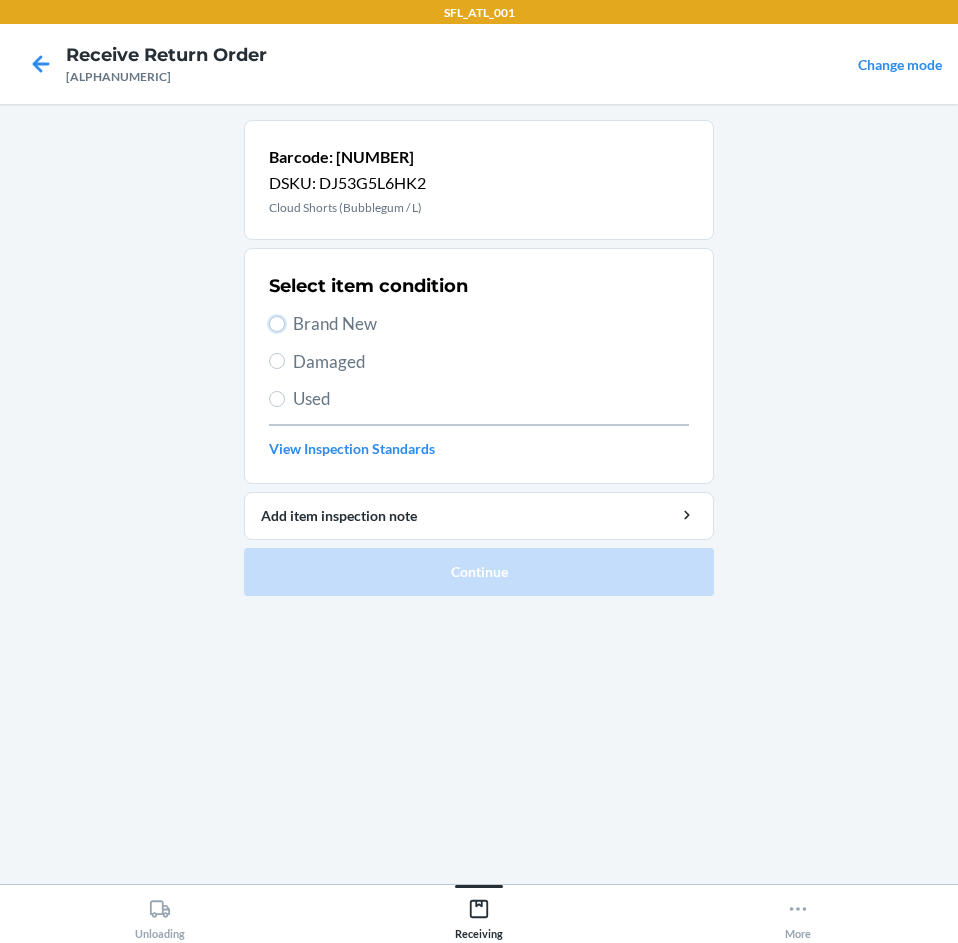 click on "Brand New" at bounding box center [277, 324] 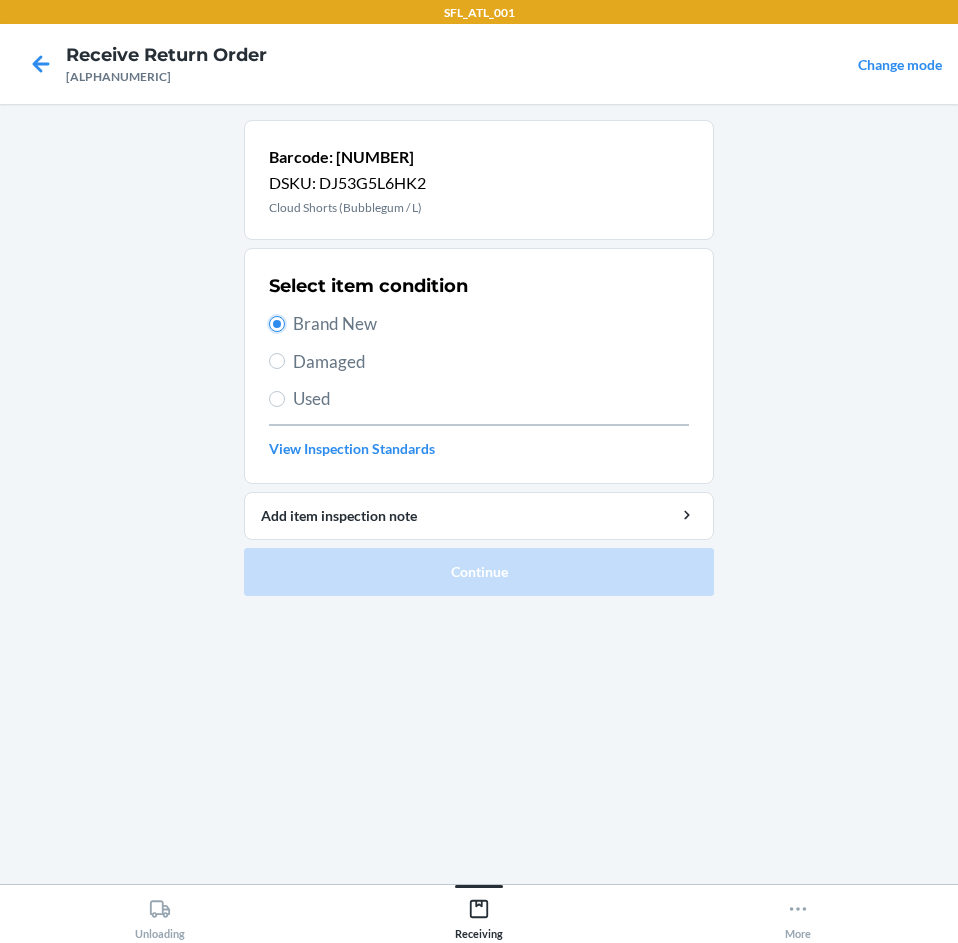 radio on "true" 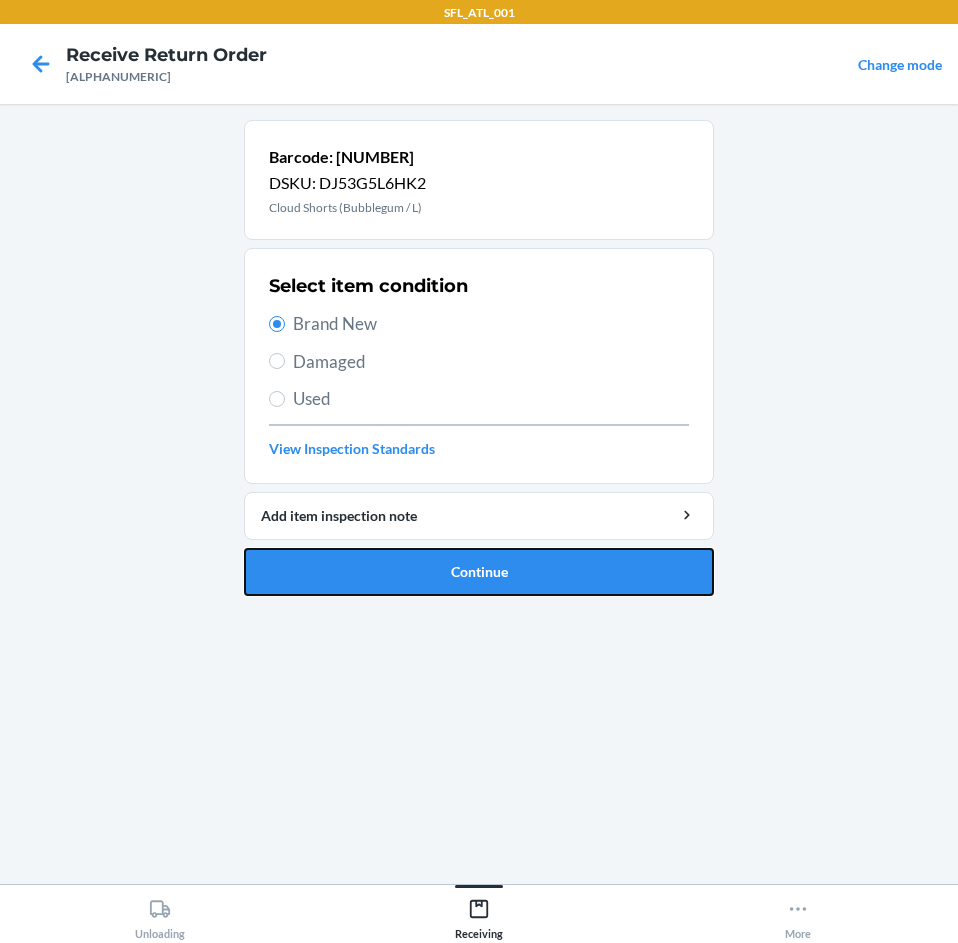 click on "Continue" at bounding box center [479, 572] 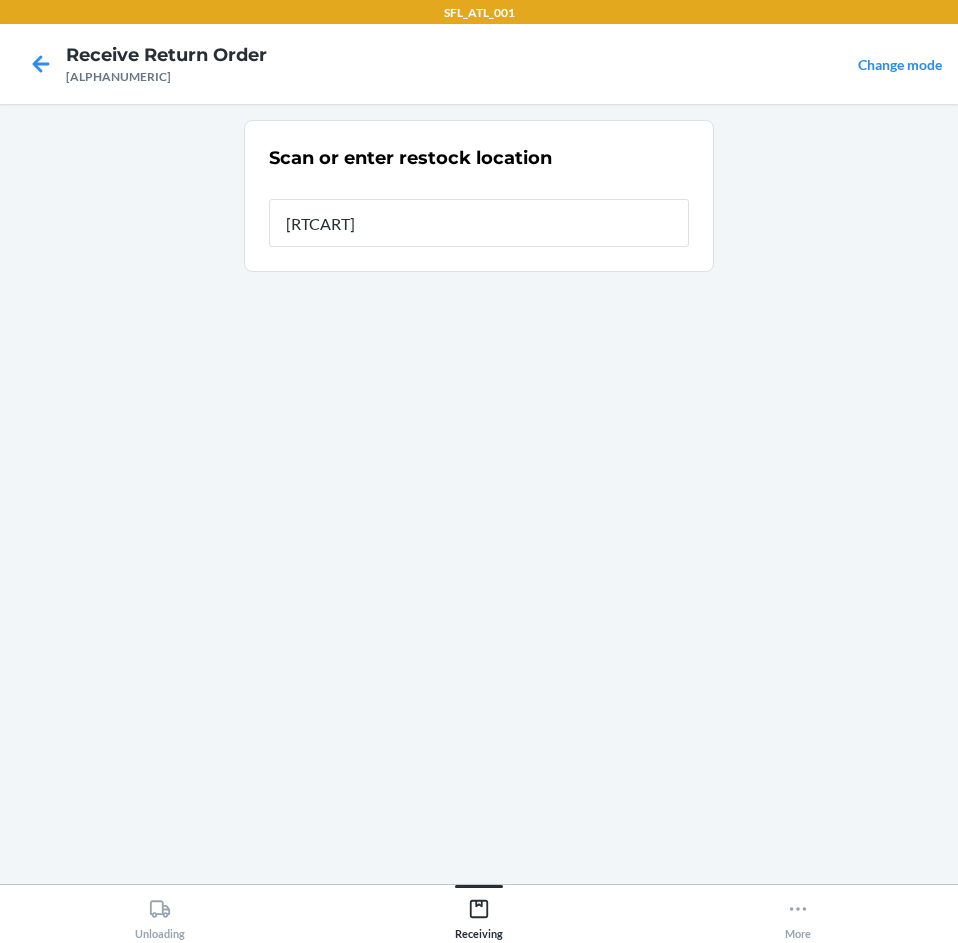 type on "[RTCART]" 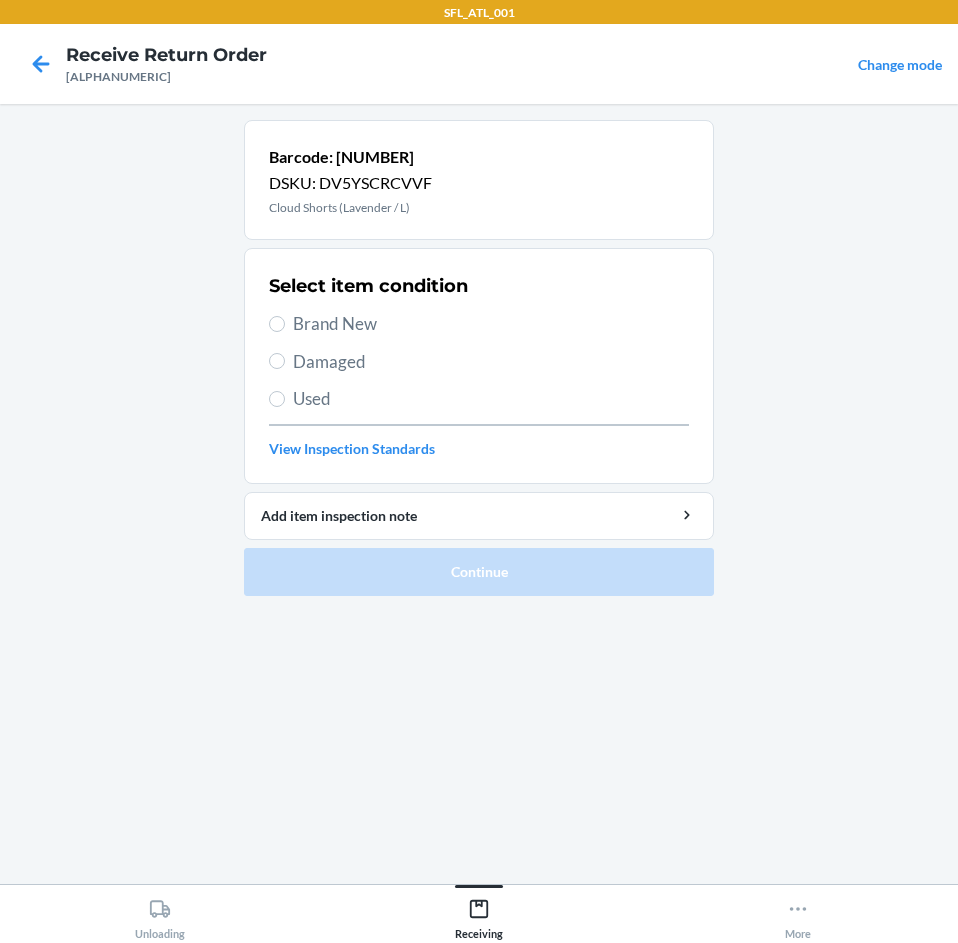 click on "Brand New" at bounding box center [491, 324] 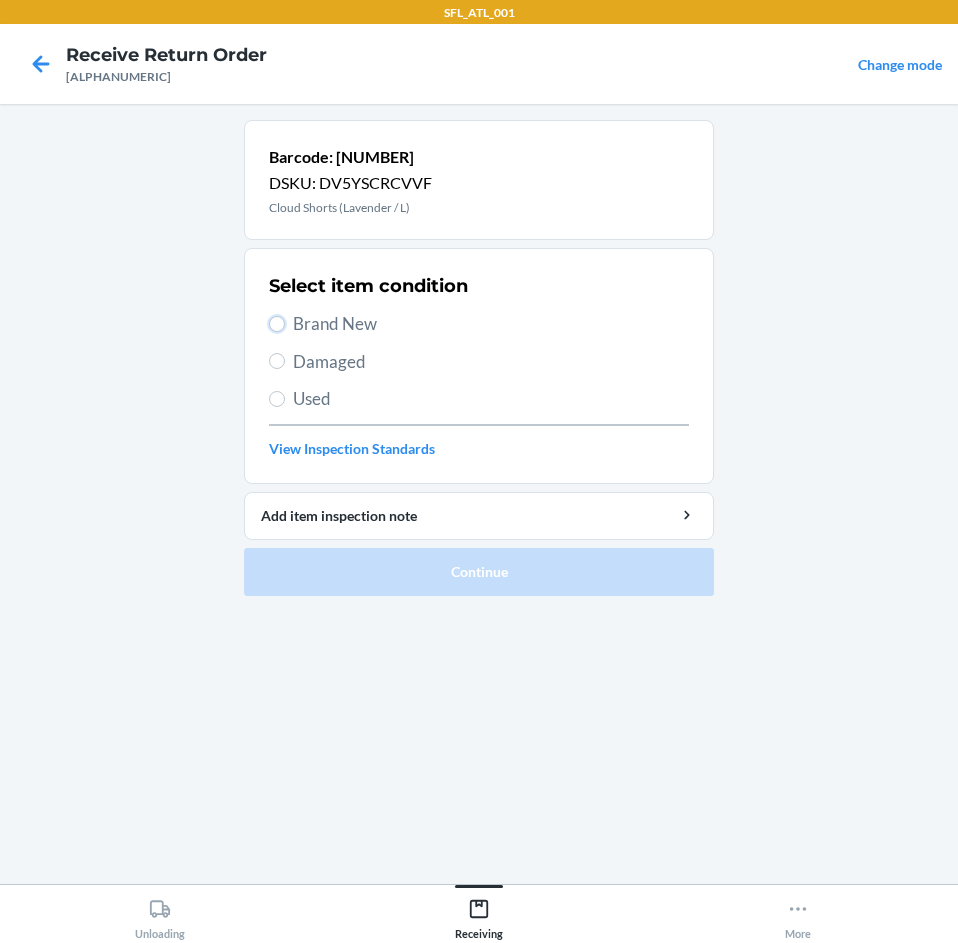 click on "Brand New" at bounding box center [277, 324] 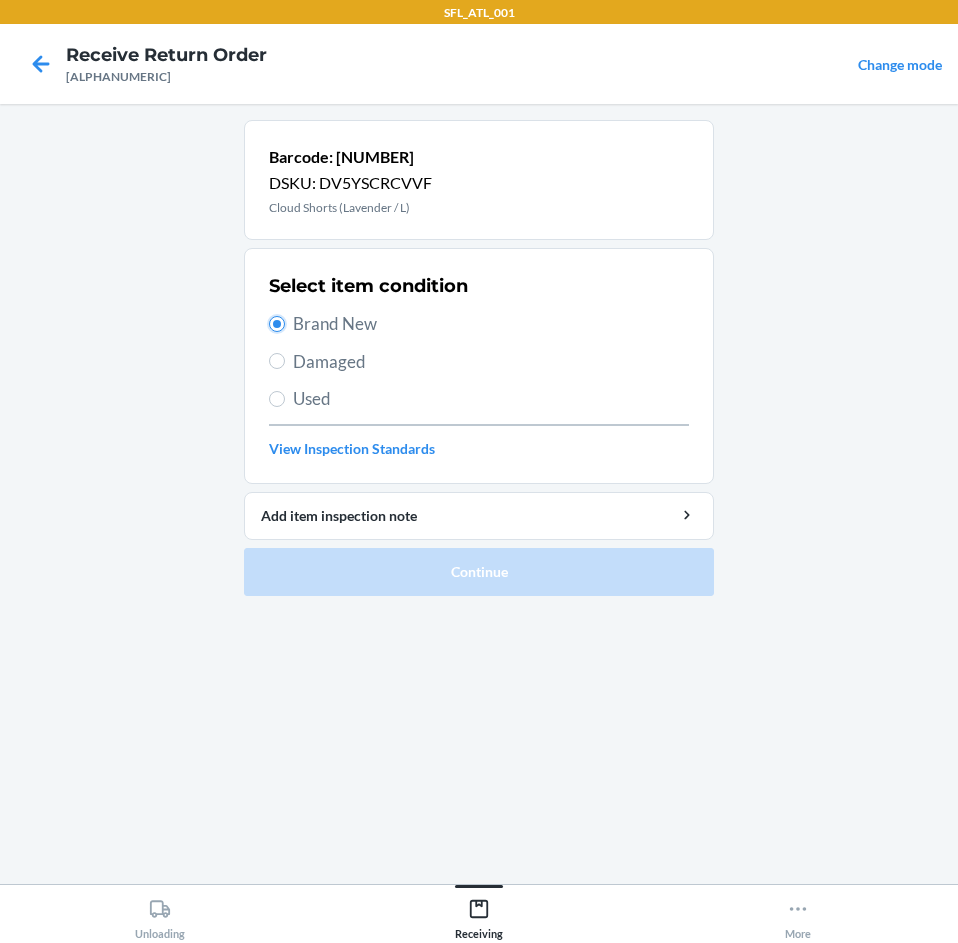 radio on "true" 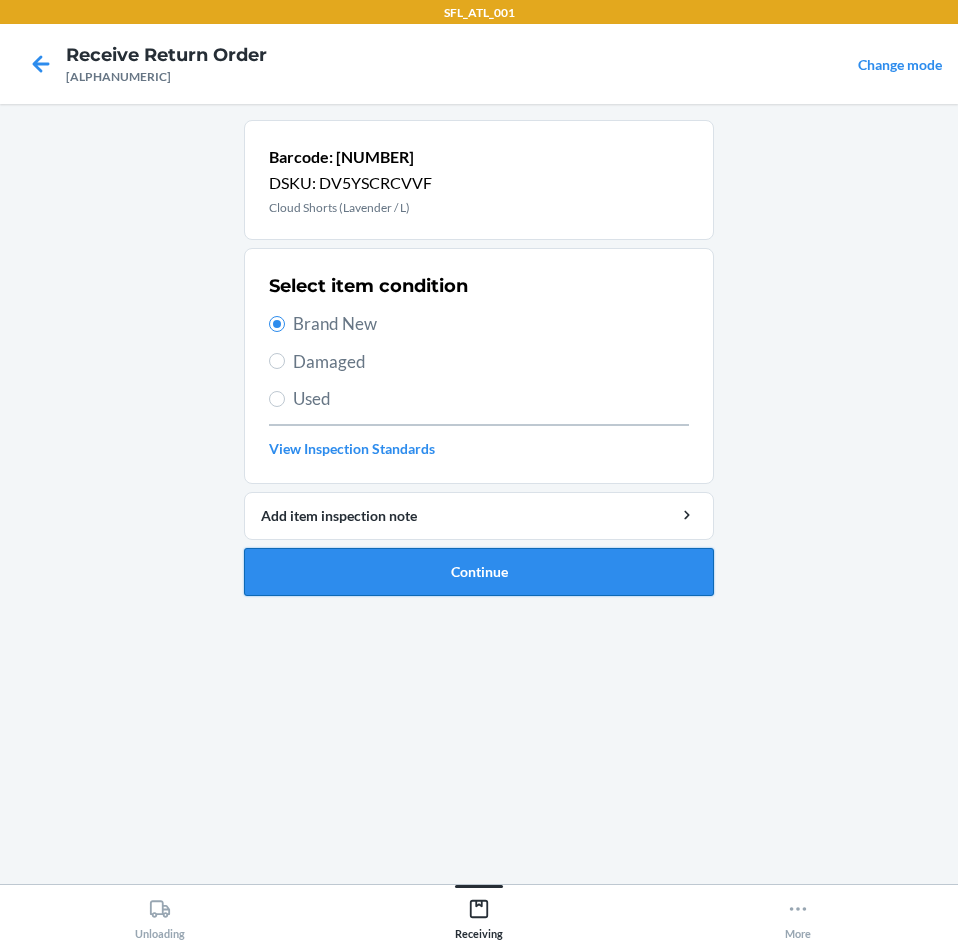 click on "Continue" at bounding box center (479, 572) 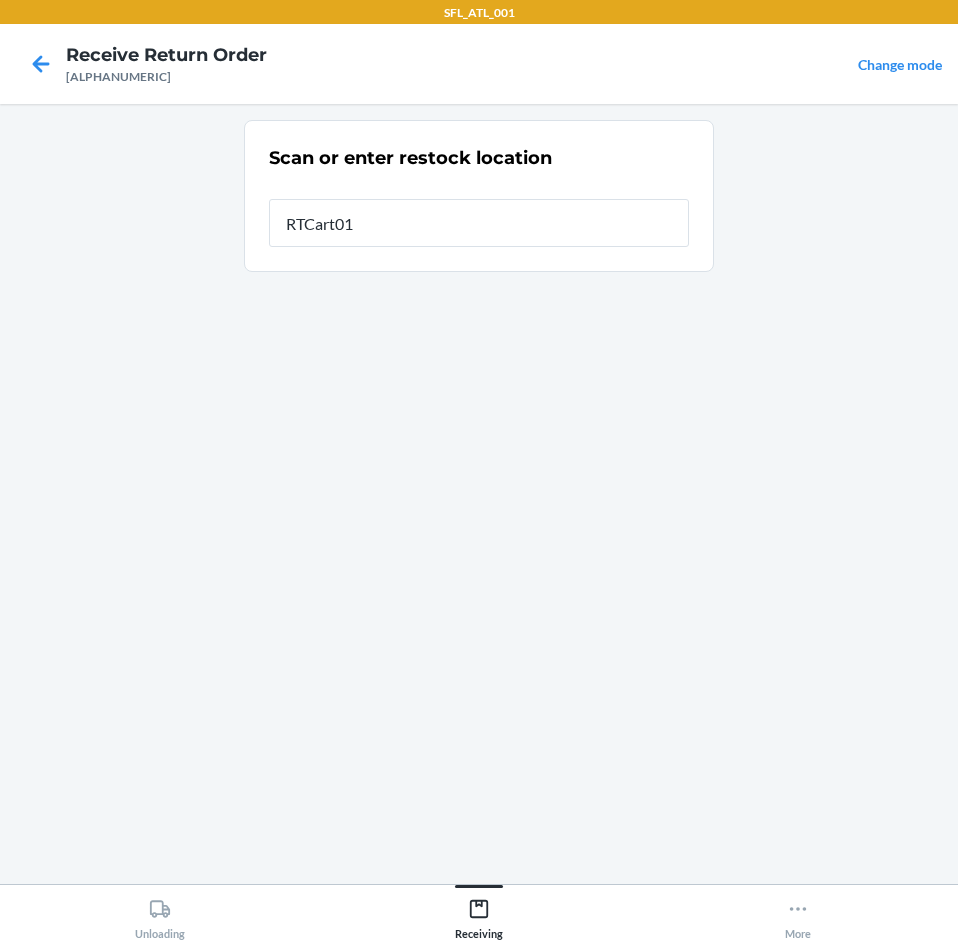 type on "[RTCART]" 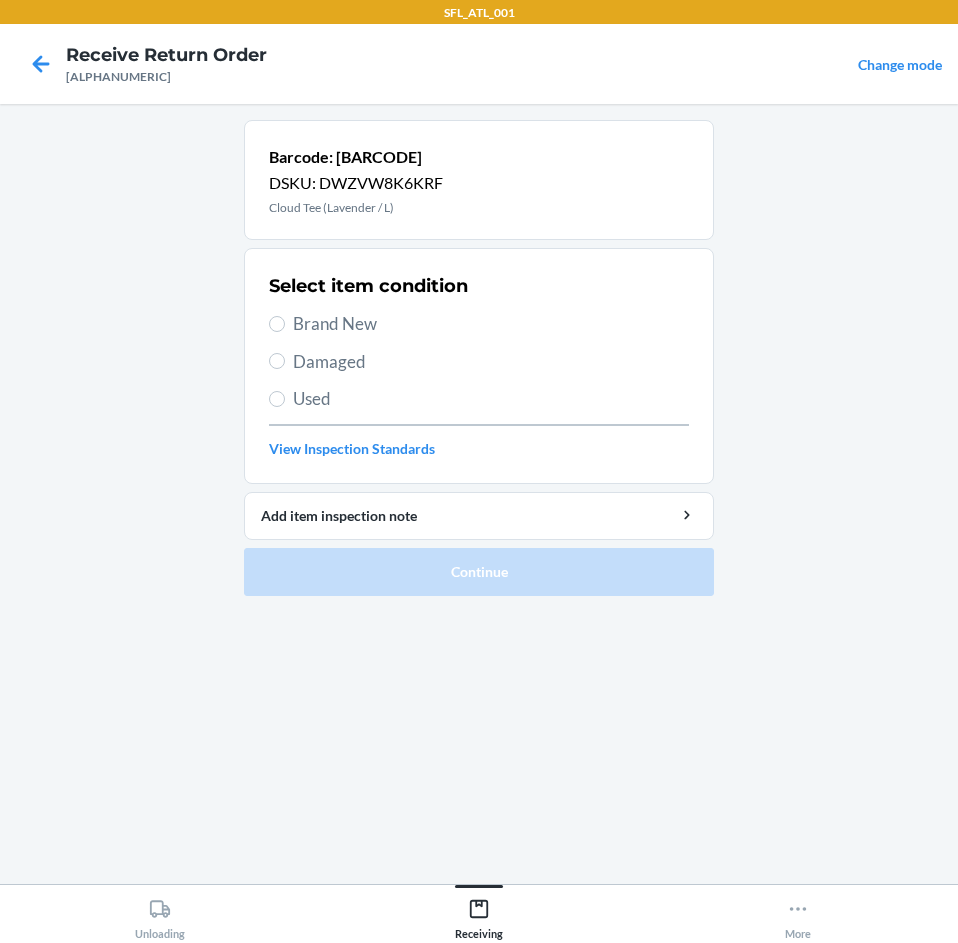 click on "Brand New" at bounding box center [491, 324] 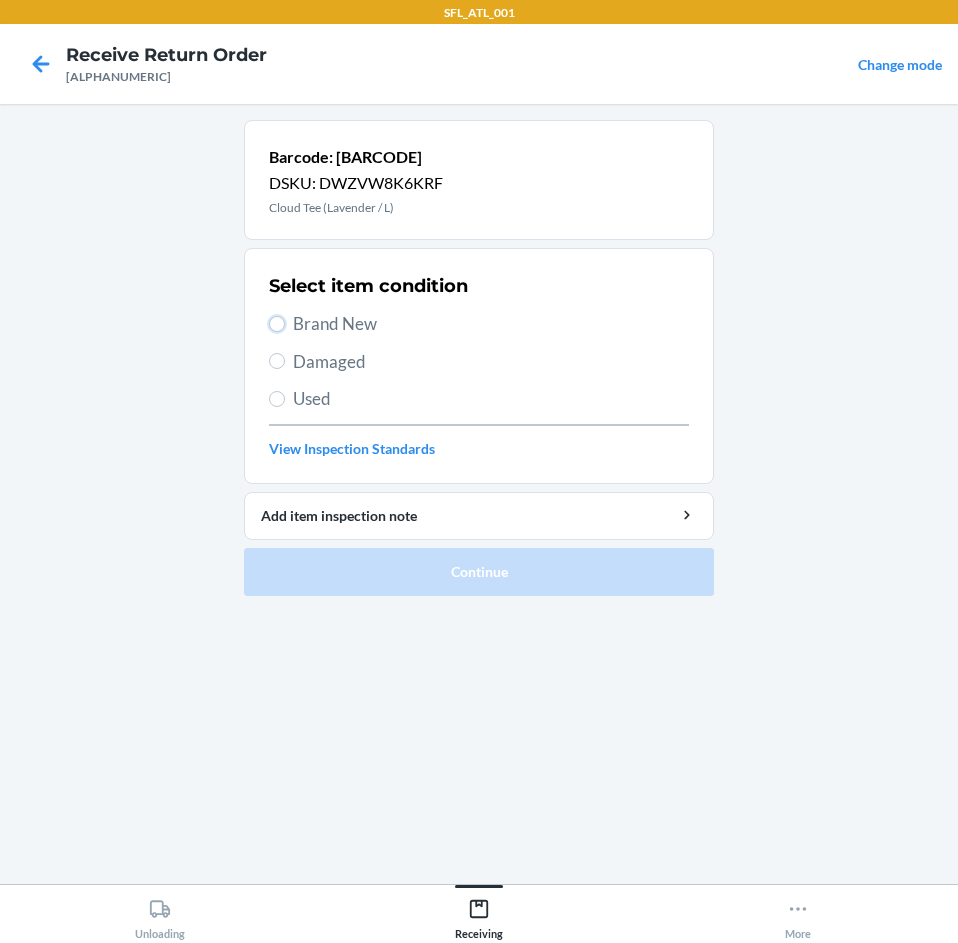click on "Brand New" at bounding box center (277, 324) 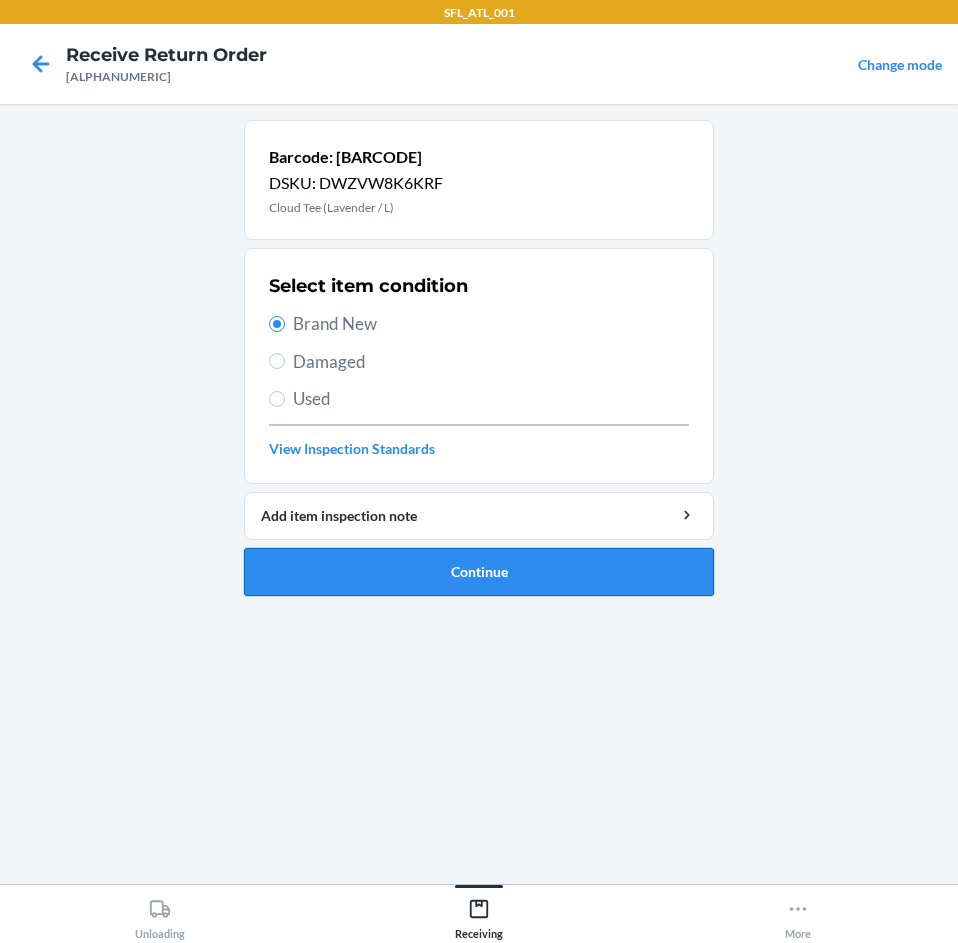 click on "Continue" at bounding box center (479, 572) 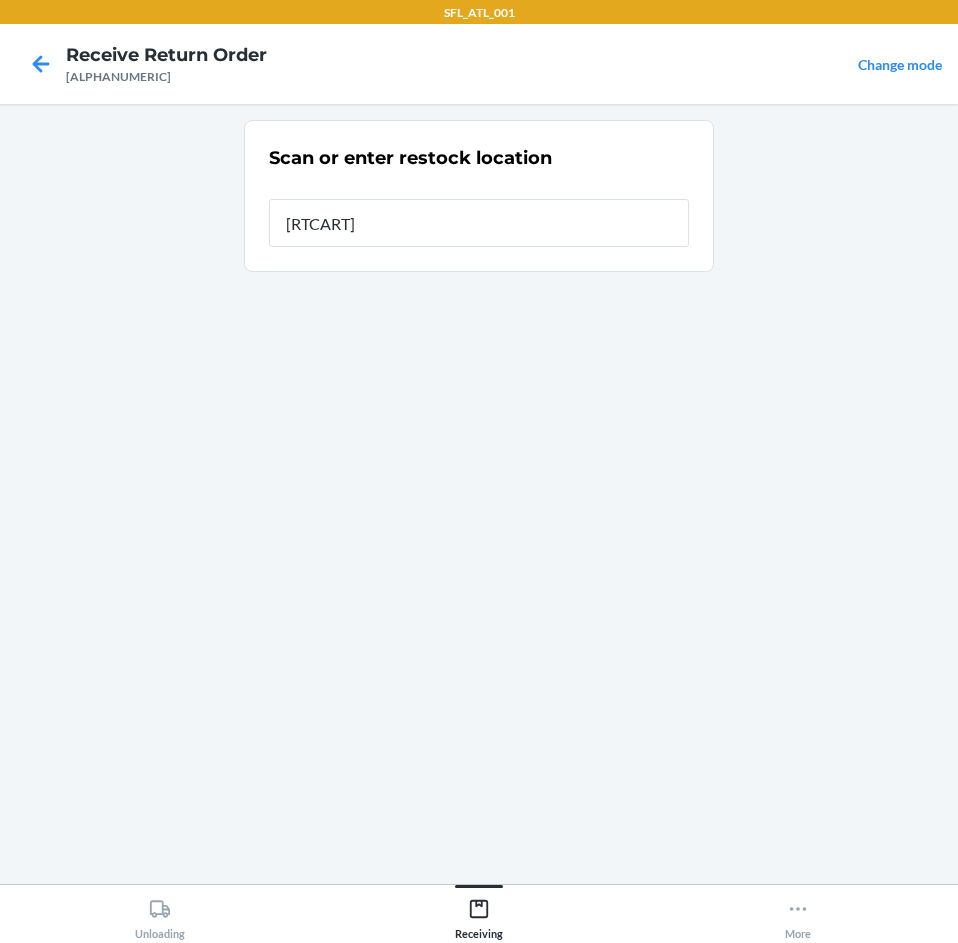 type on "[RTCART]" 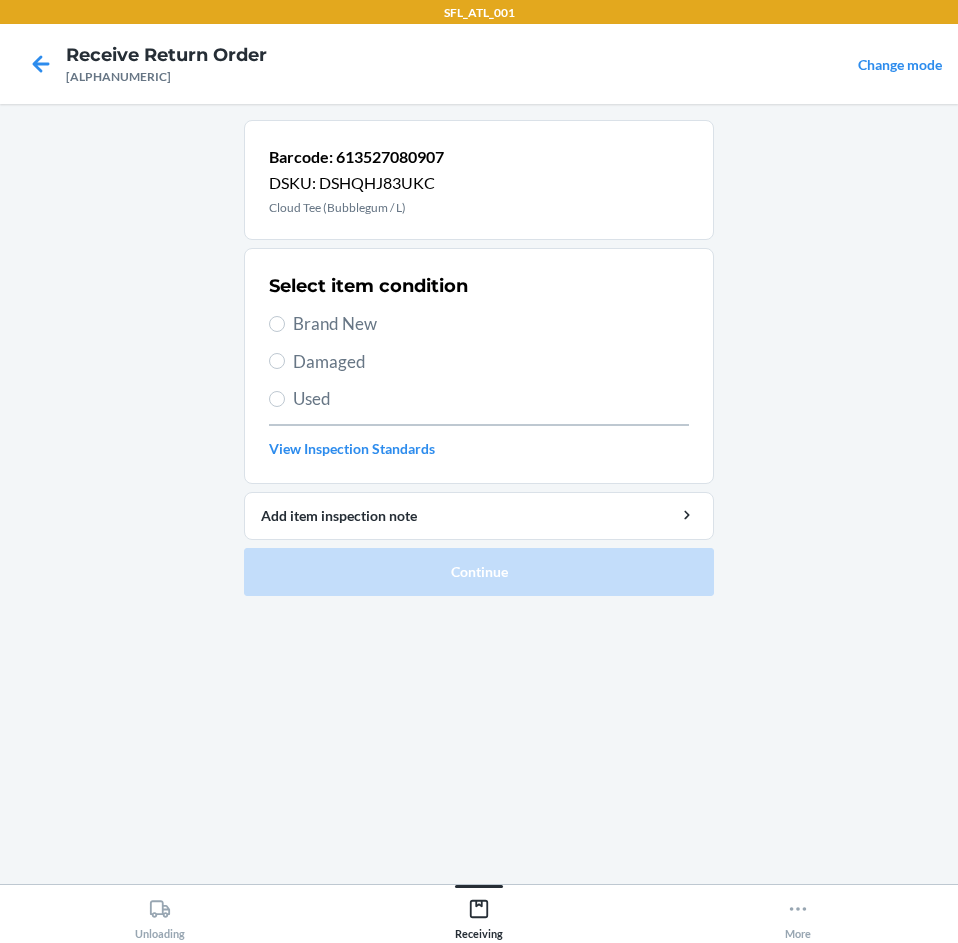 click on "Brand New" at bounding box center [491, 324] 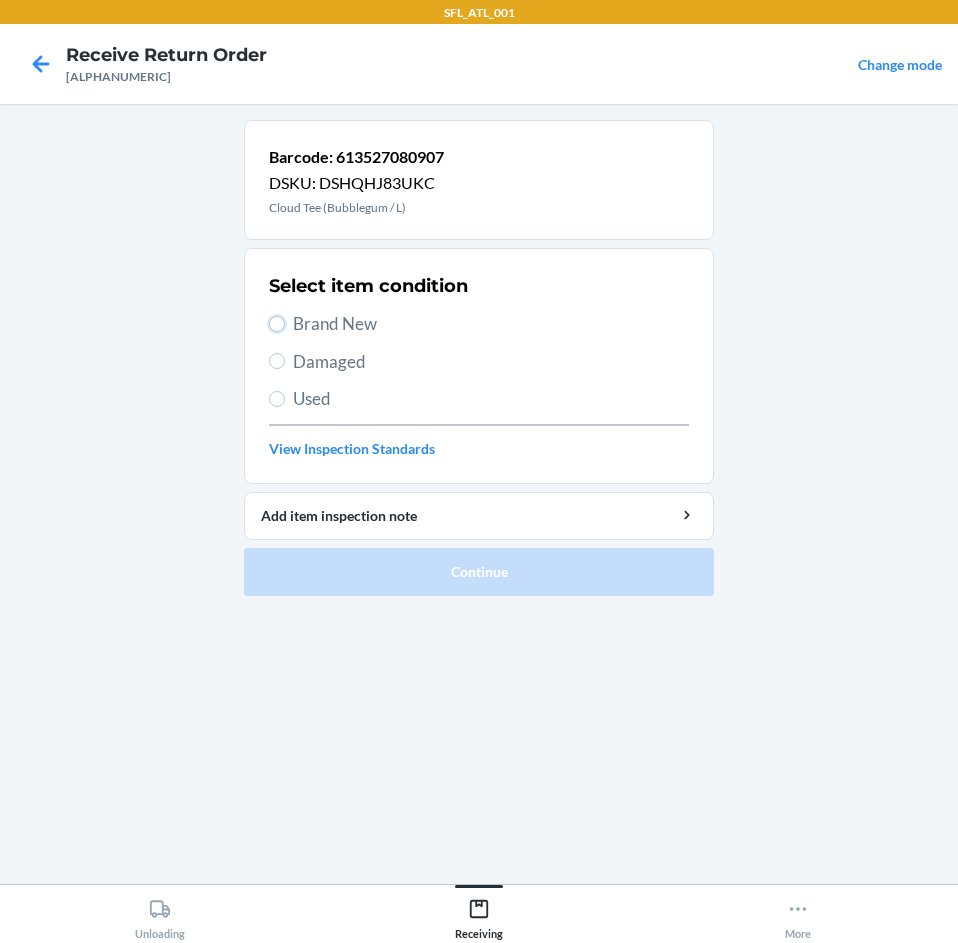 click on "Brand New" at bounding box center (277, 324) 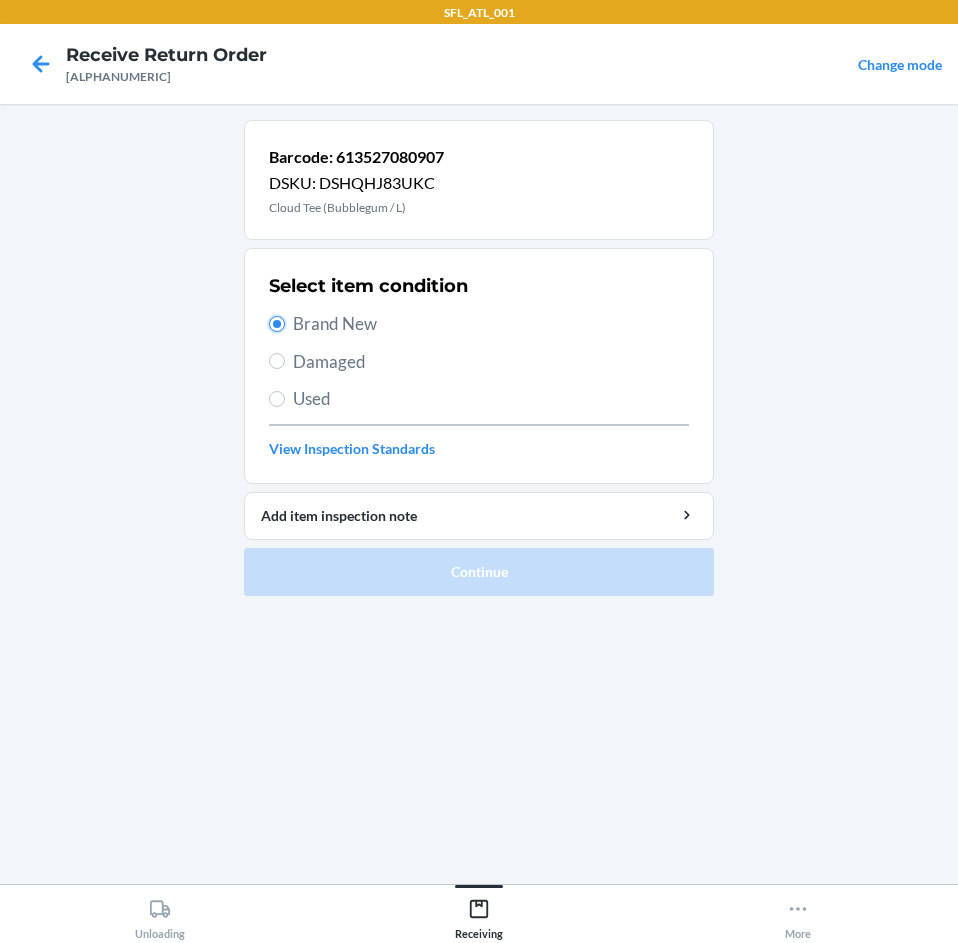 radio on "true" 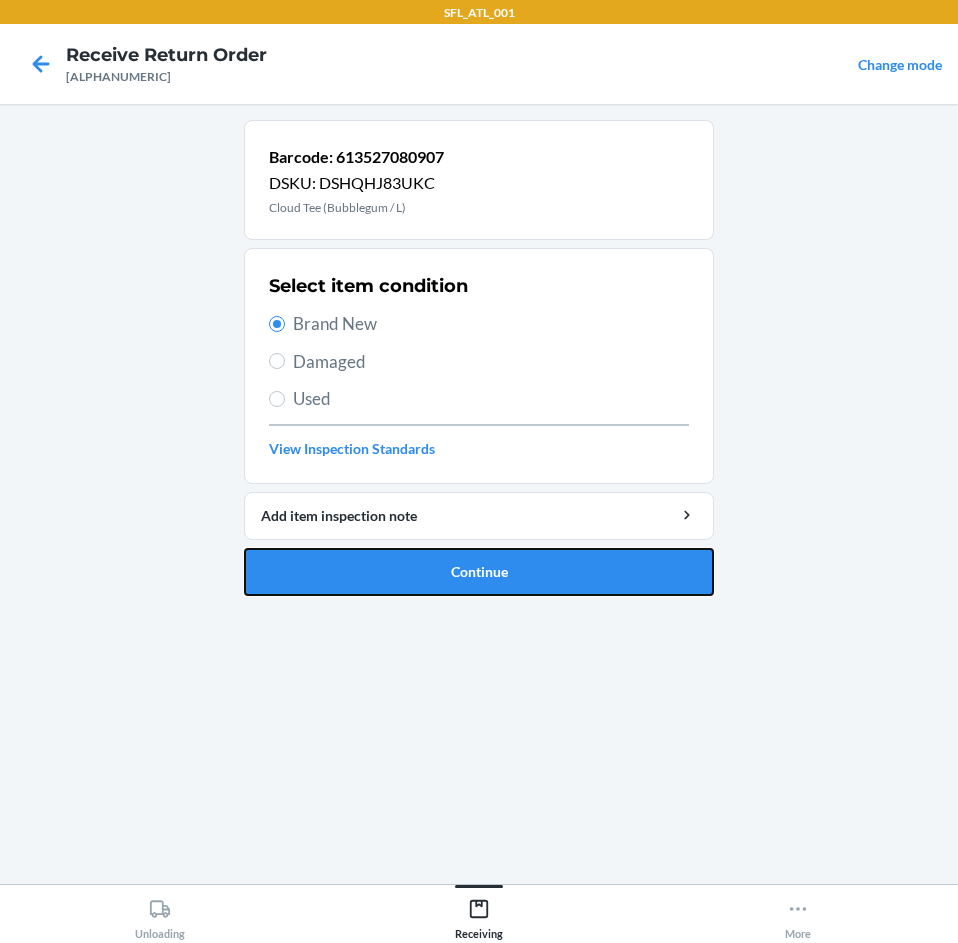 click on "Continue" at bounding box center [479, 572] 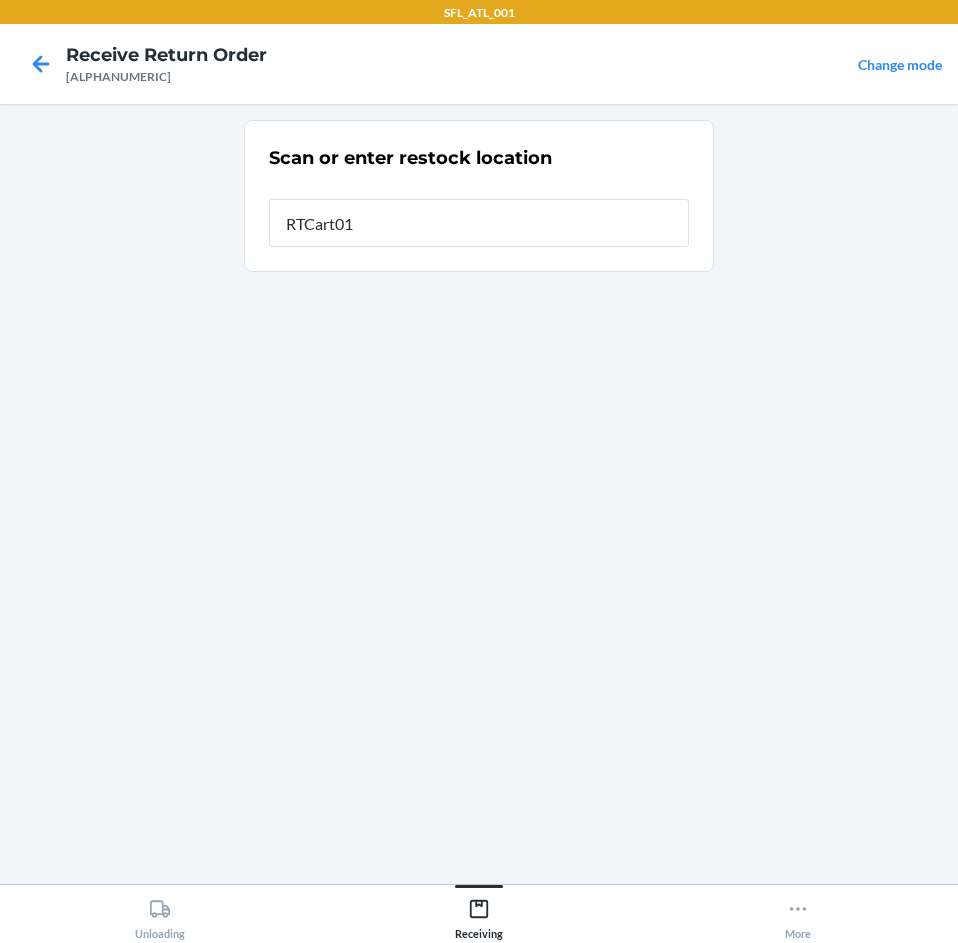 type on "[RTCART]" 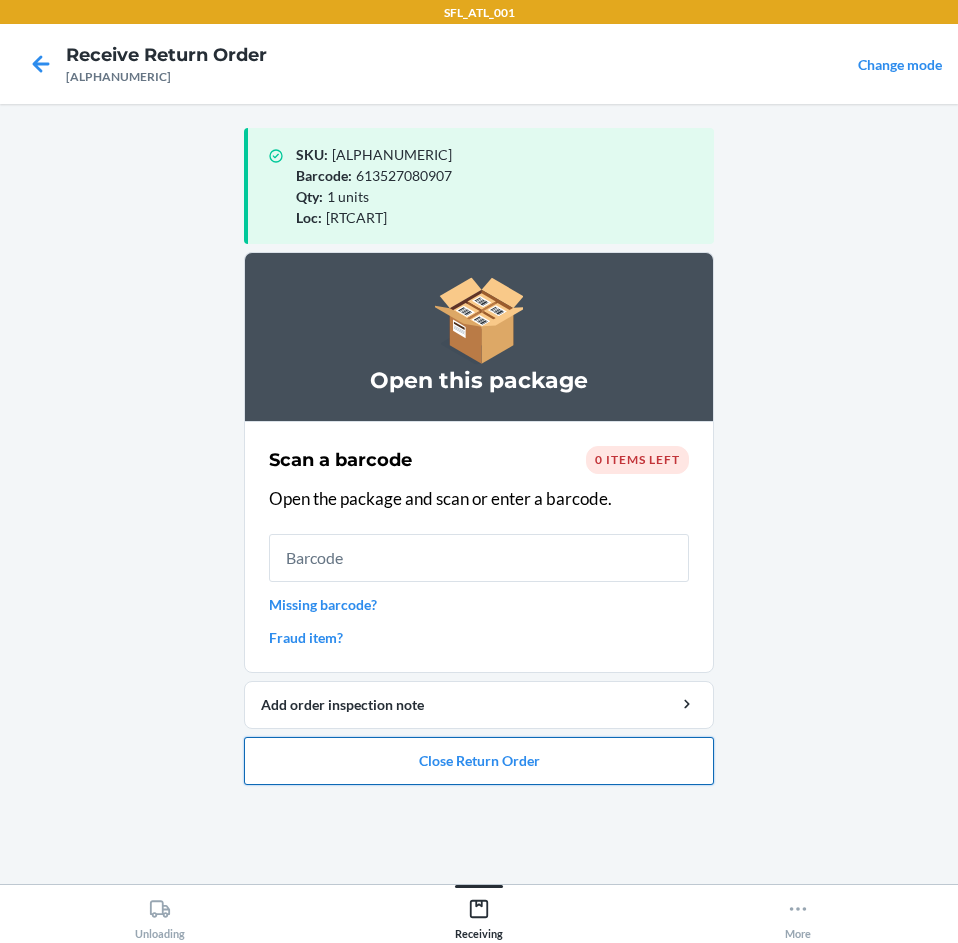 click on "Close Return Order" at bounding box center (479, 761) 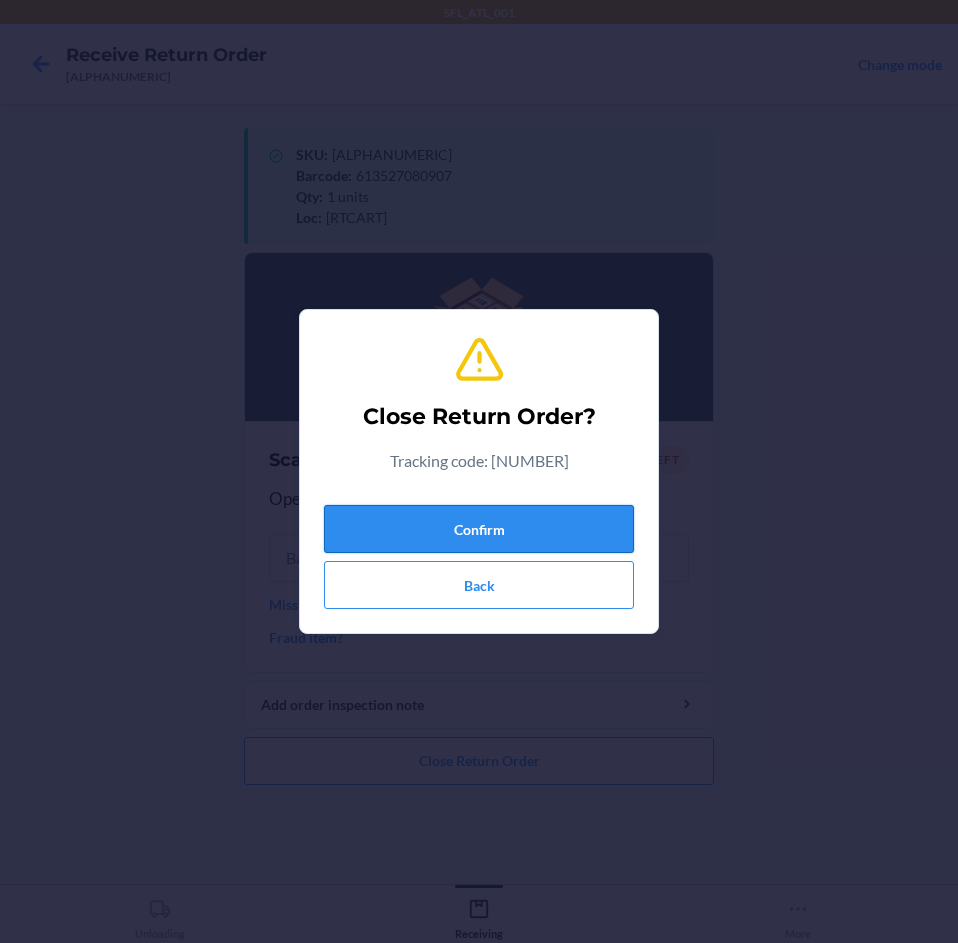 click on "Confirm" at bounding box center (479, 529) 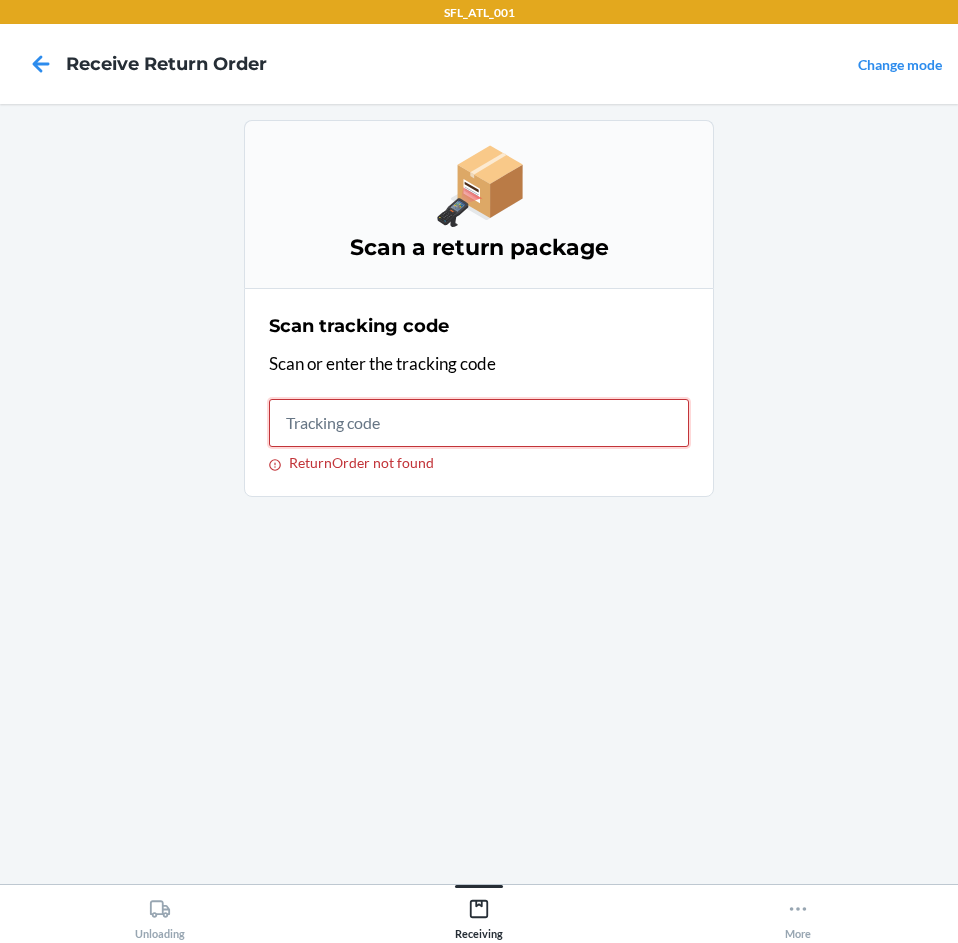 drag, startPoint x: 412, startPoint y: 426, endPoint x: 406, endPoint y: 435, distance: 10.816654 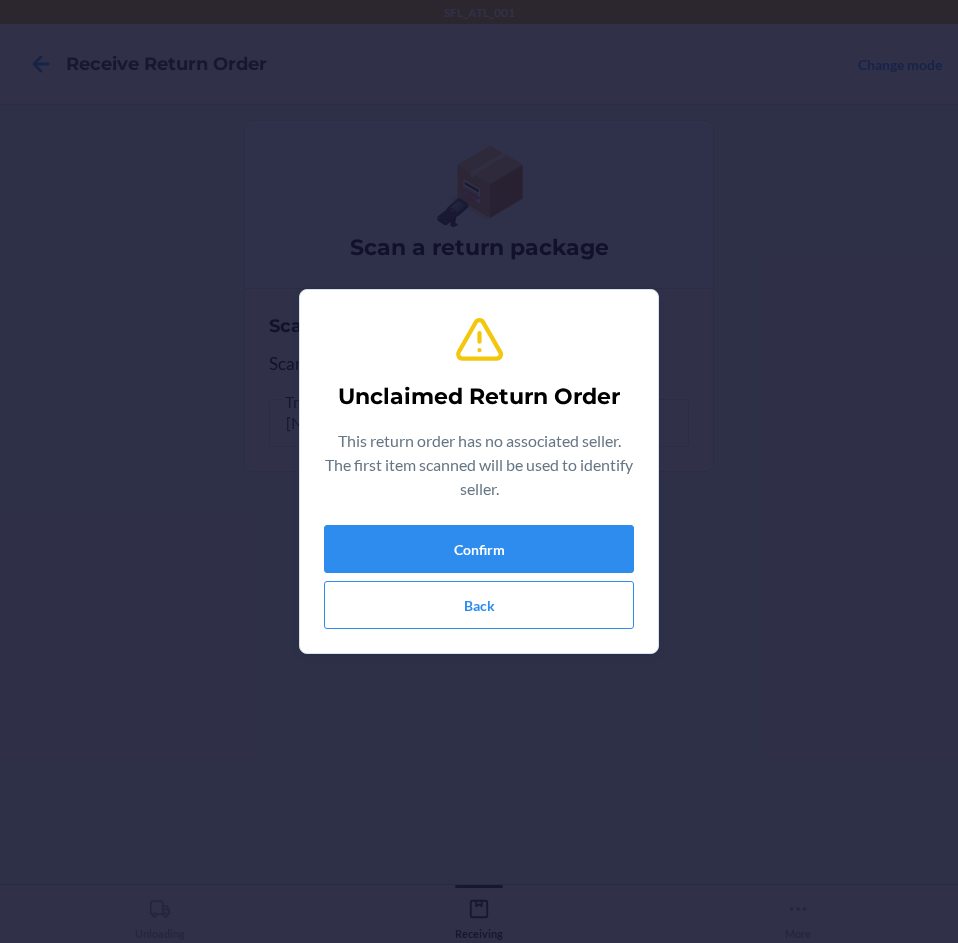type on "[NUMBER]" 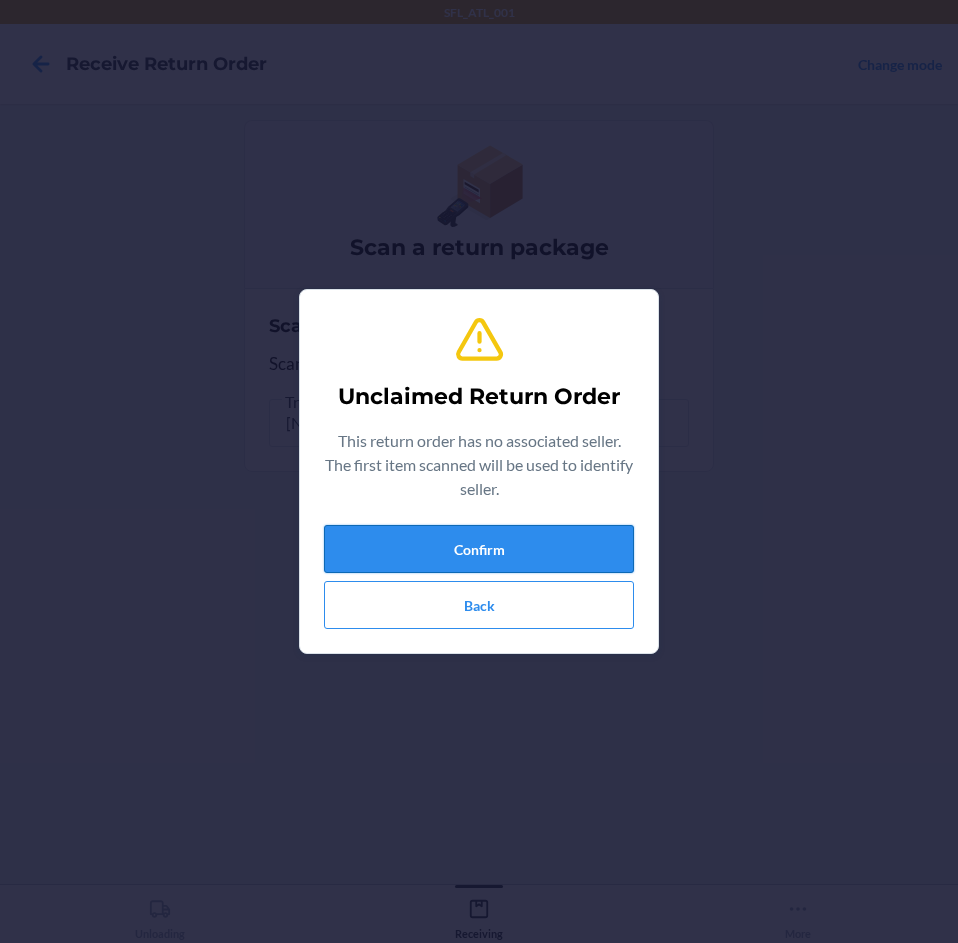 click on "Confirm" at bounding box center [479, 549] 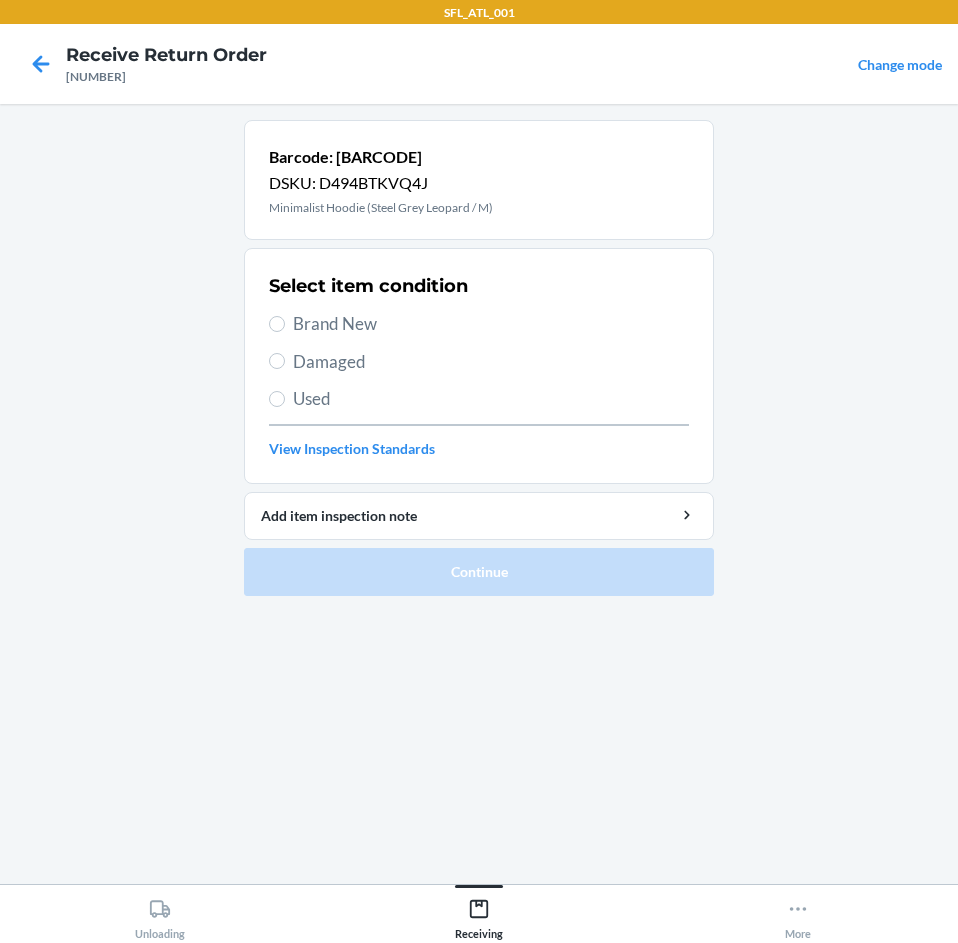 click on "Brand New" at bounding box center [479, 324] 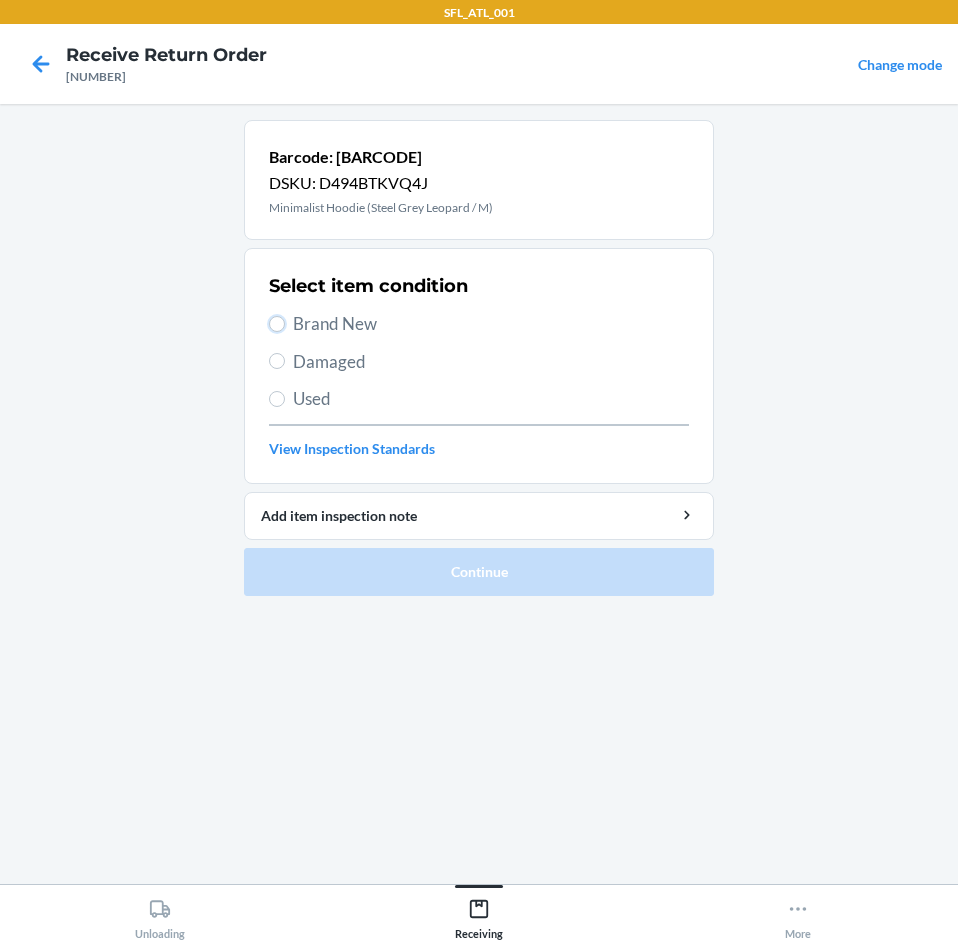 click on "Brand New" at bounding box center [277, 324] 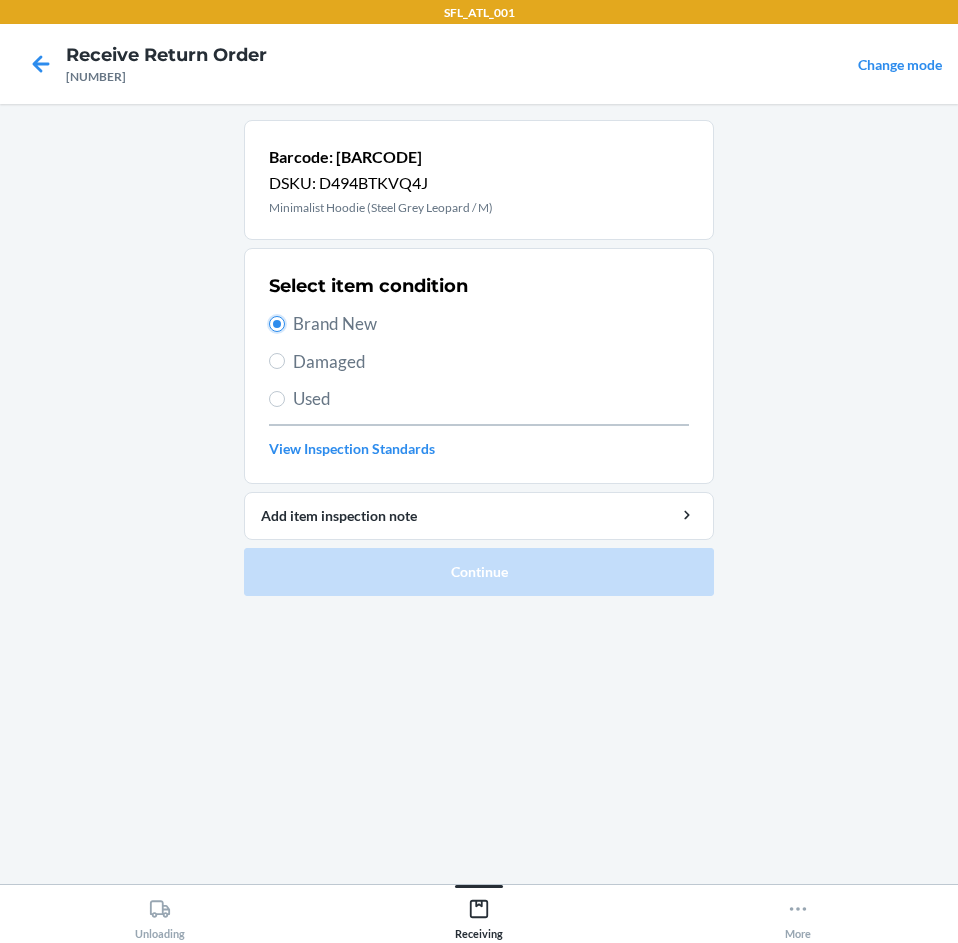 radio on "true" 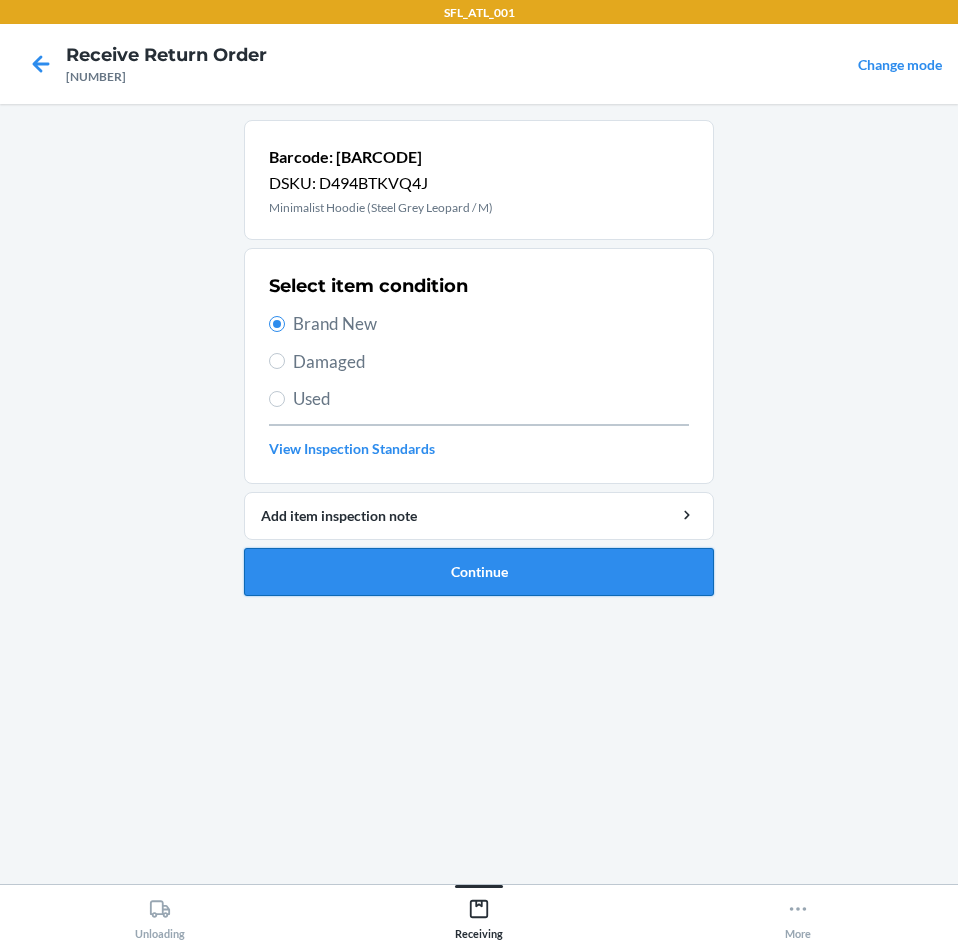click on "Continue" at bounding box center (479, 572) 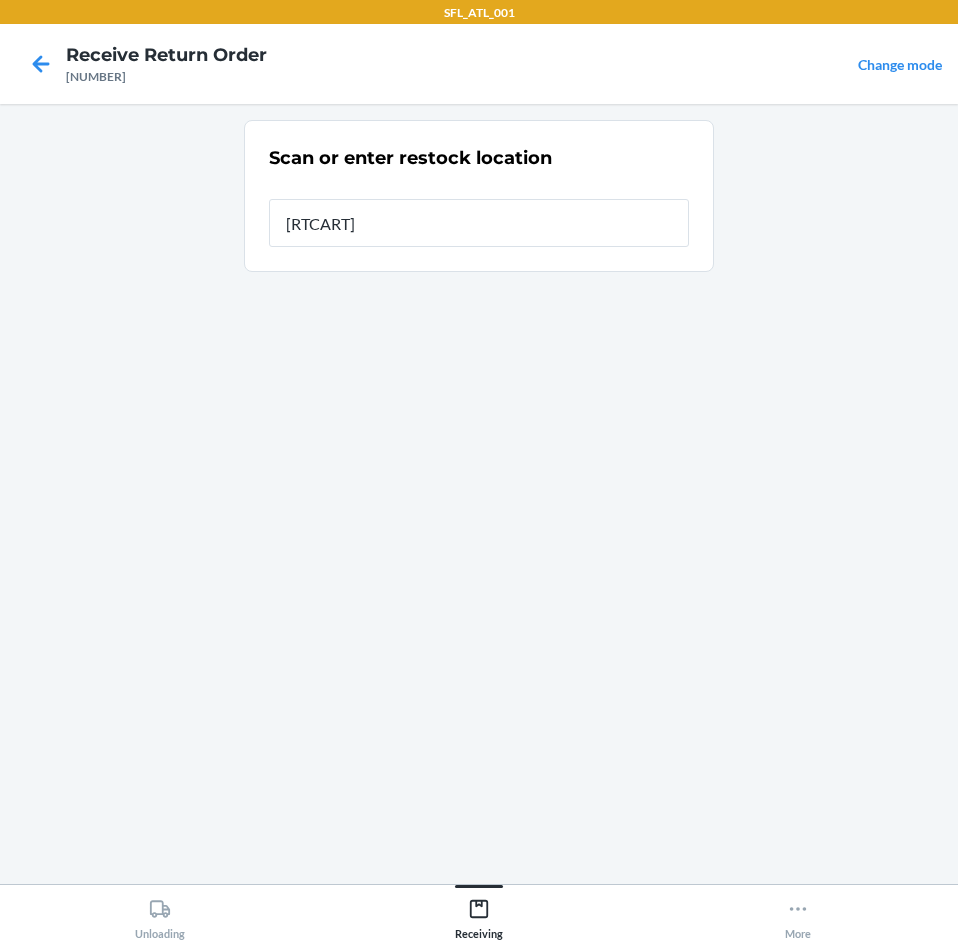 type on "[RTCART]" 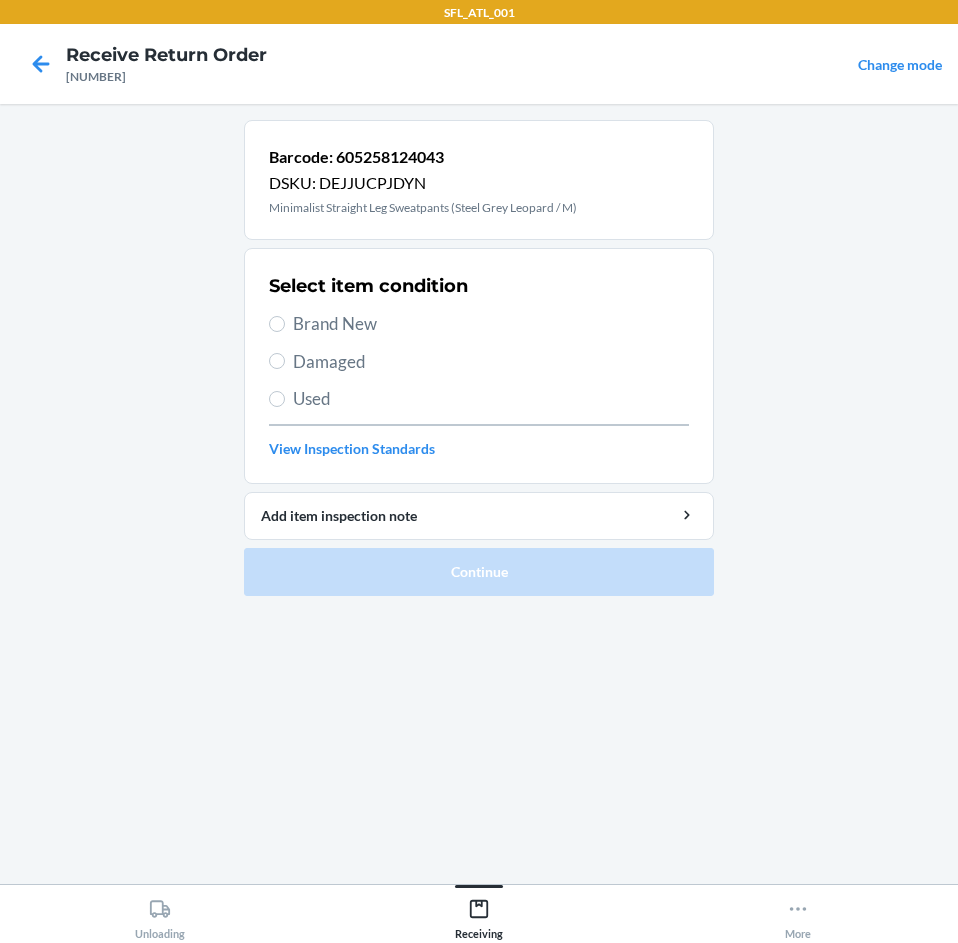 click on "Brand New" at bounding box center [491, 324] 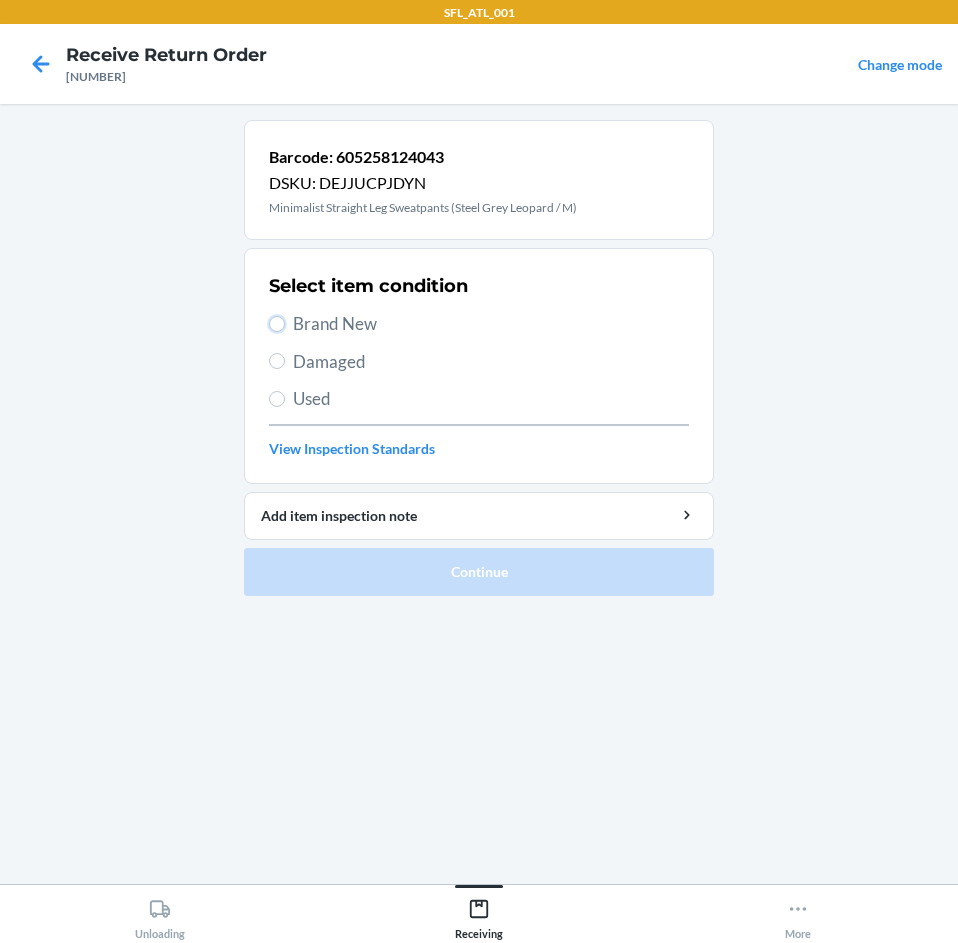 click on "Brand New" at bounding box center [277, 324] 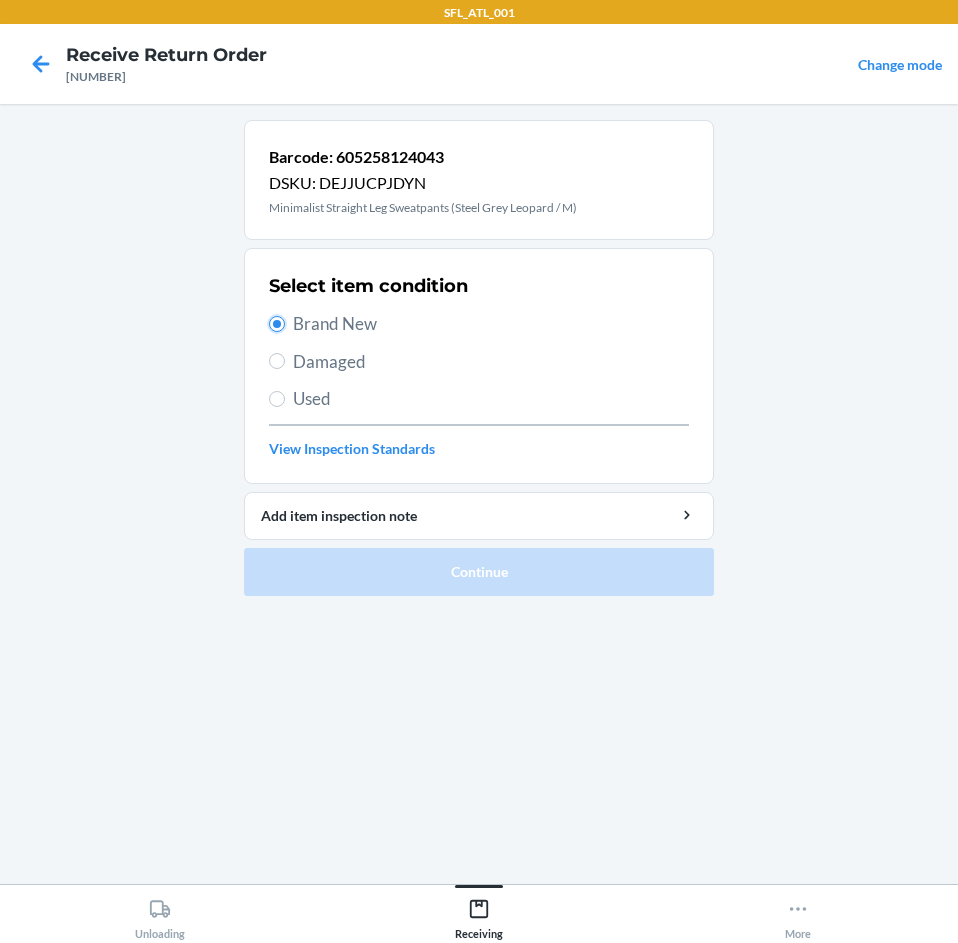 radio on "true" 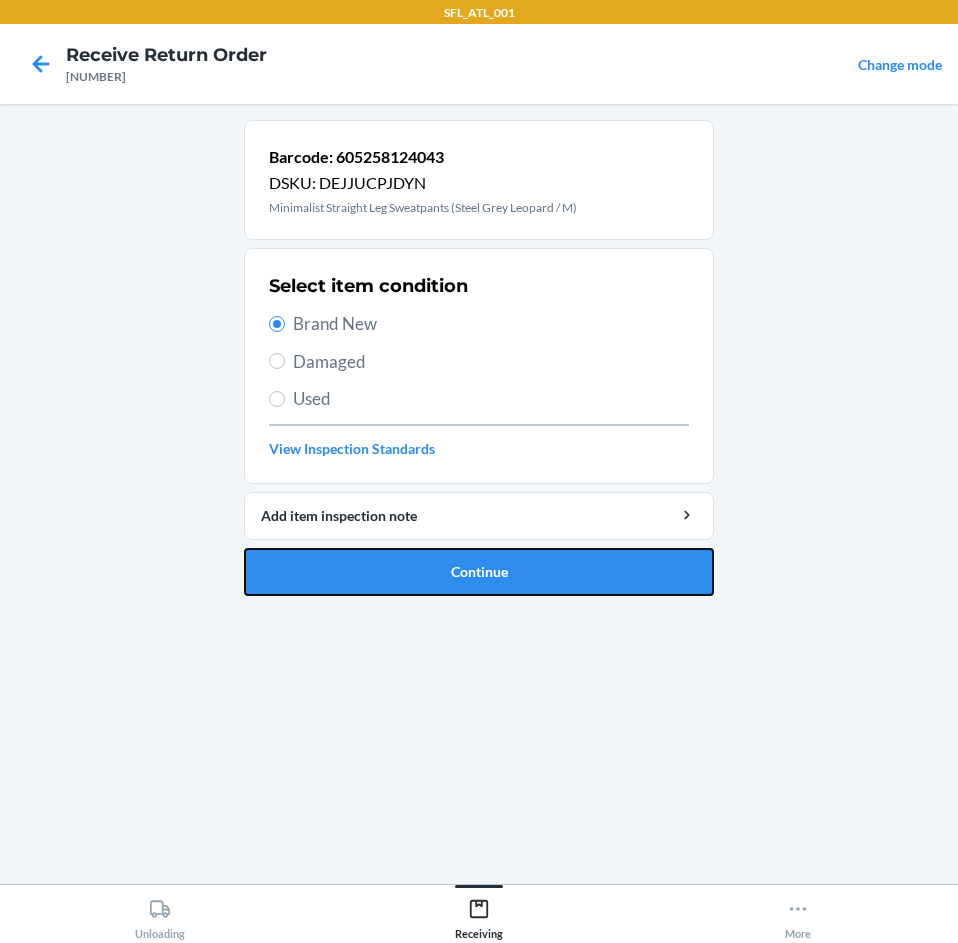 click on "Continue" at bounding box center (479, 572) 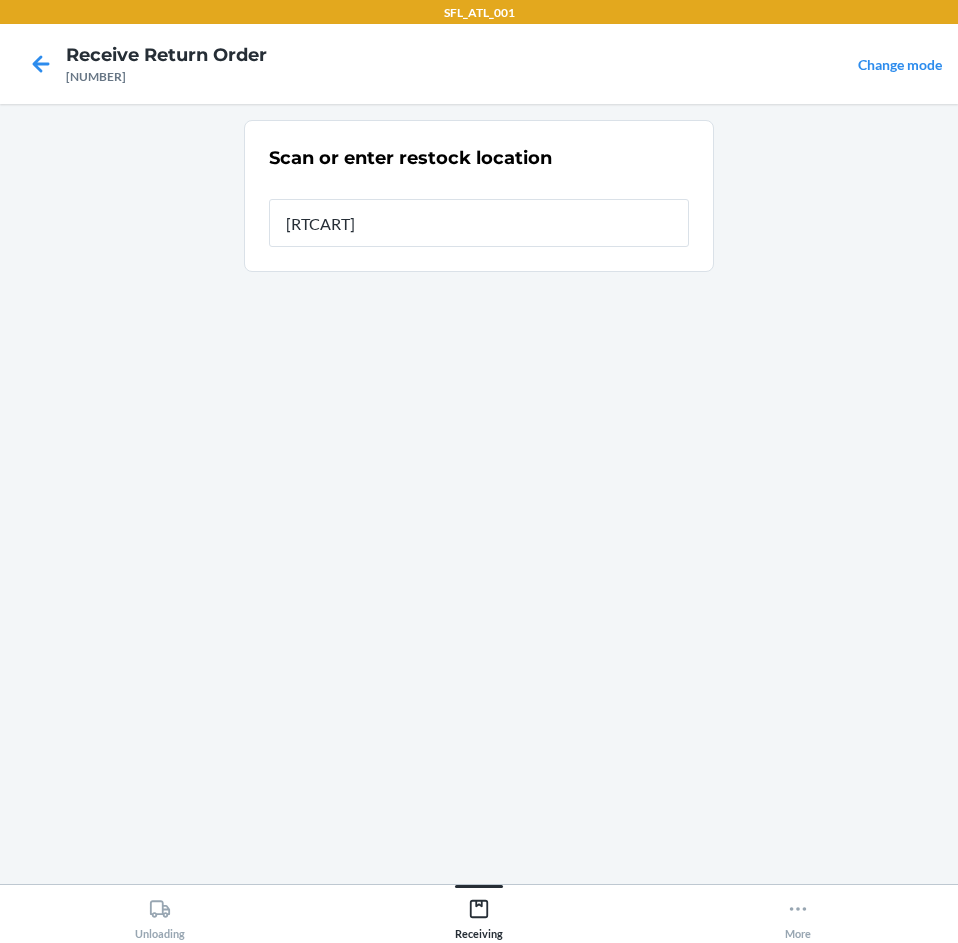 type on "[RTCART]" 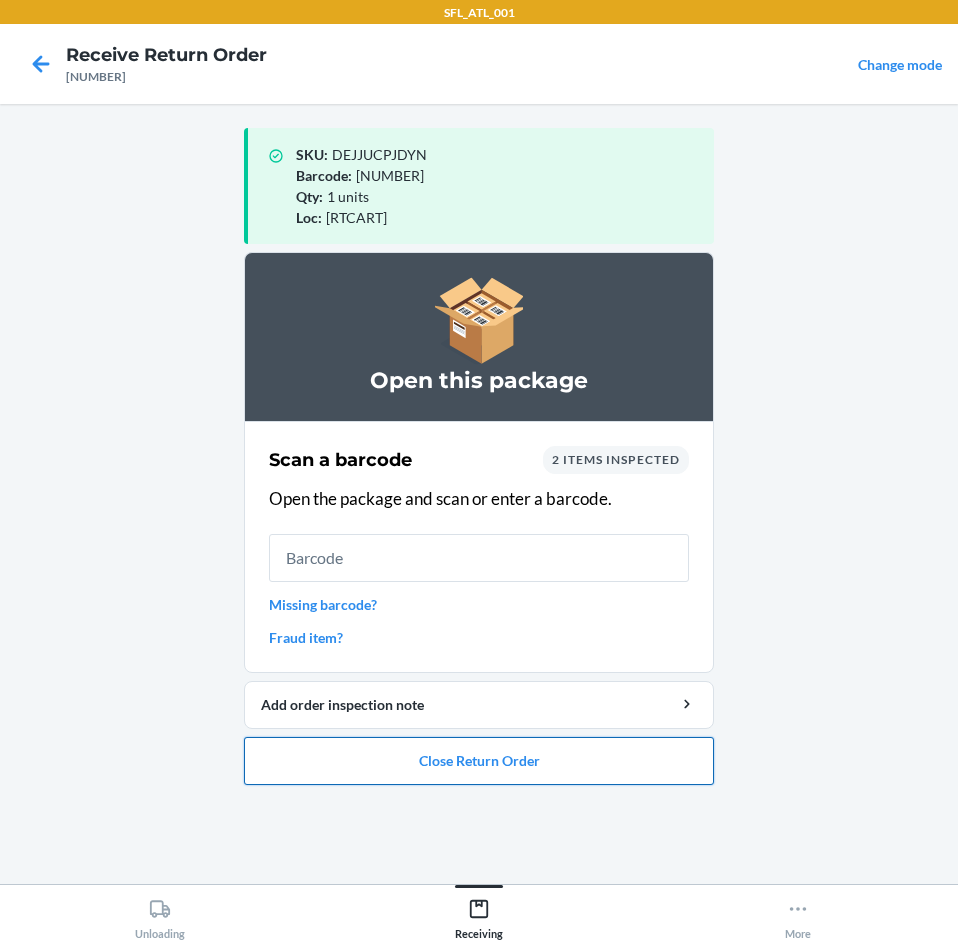click on "Close Return Order" at bounding box center (479, 761) 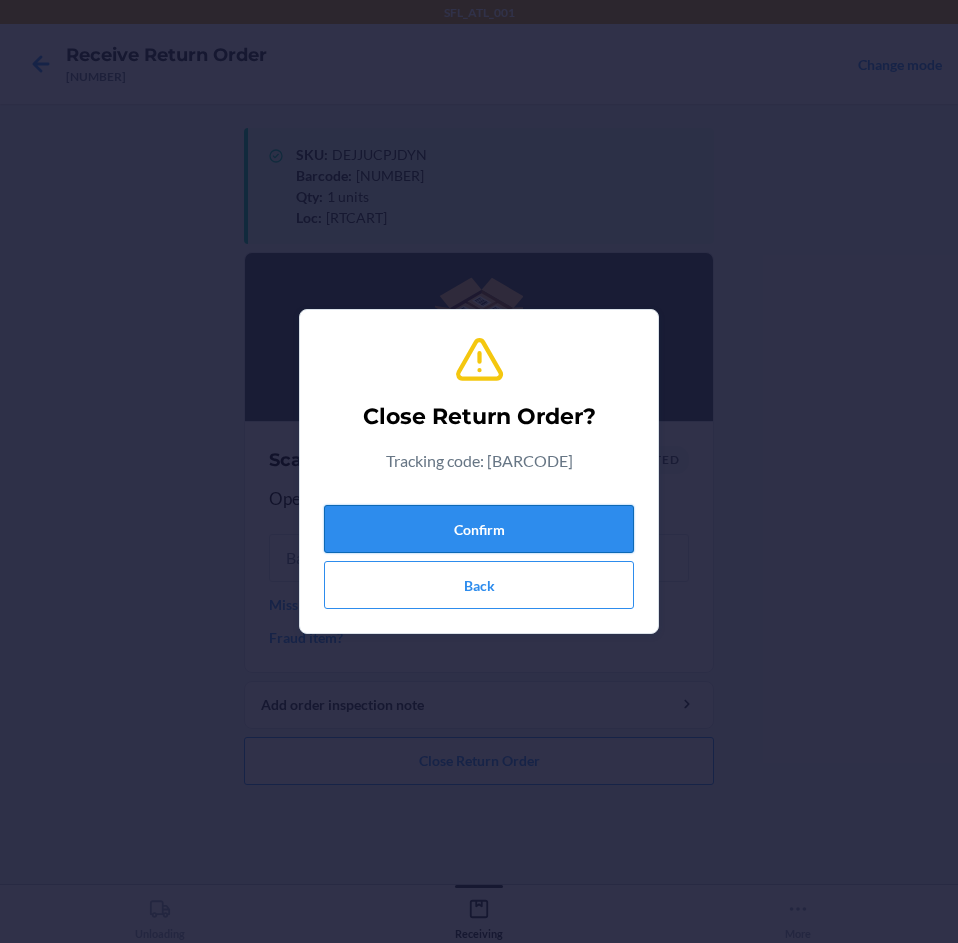 click on "Confirm" at bounding box center (479, 529) 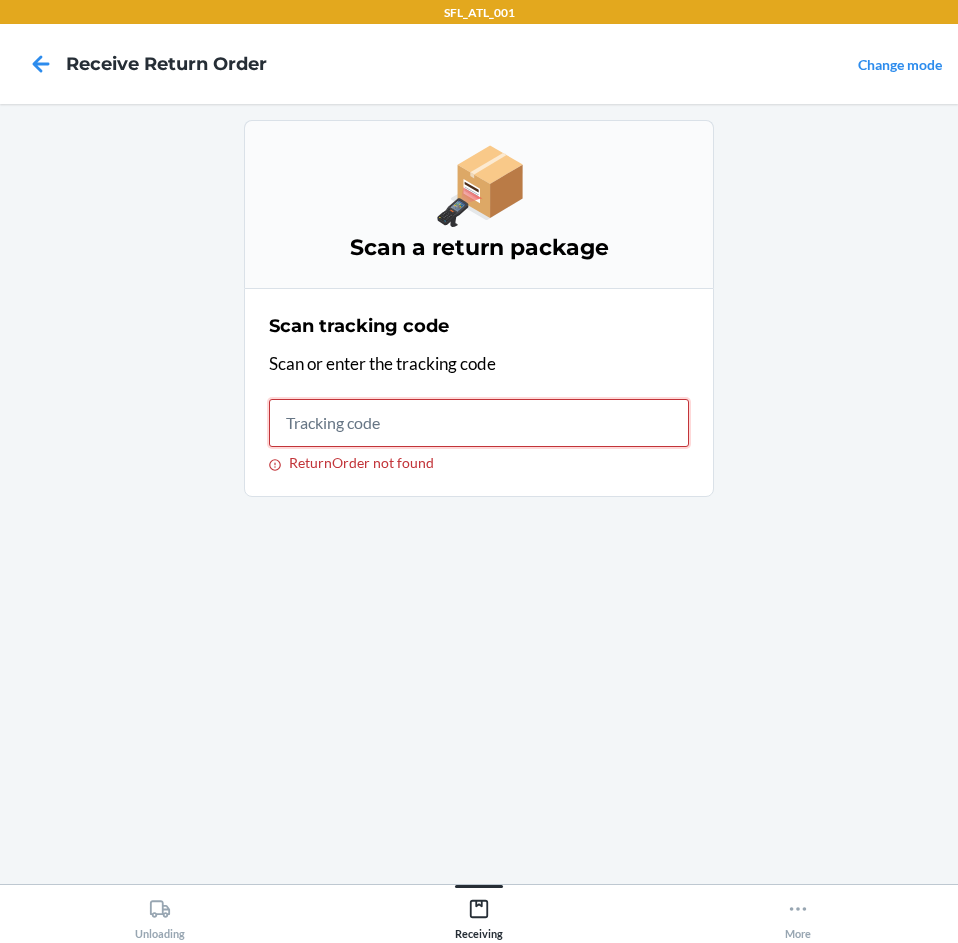 click on "ReturnOrder not found" at bounding box center [479, 423] 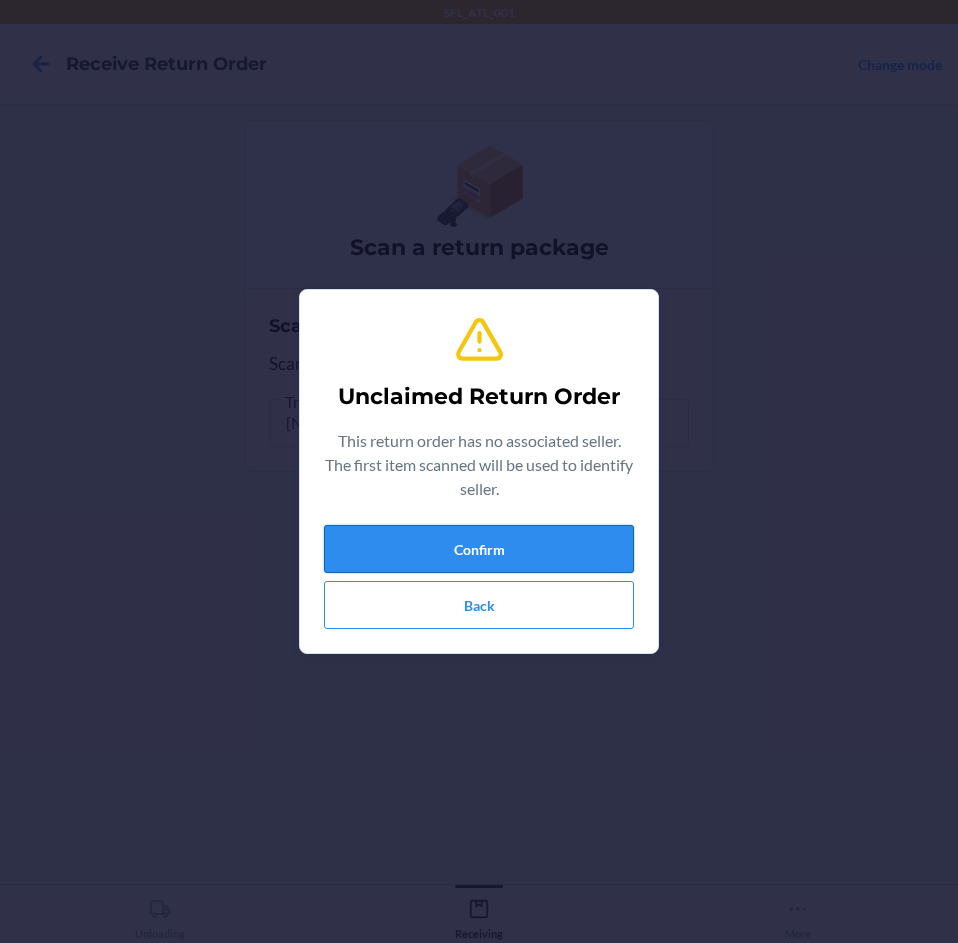 click on "Confirm" at bounding box center (479, 549) 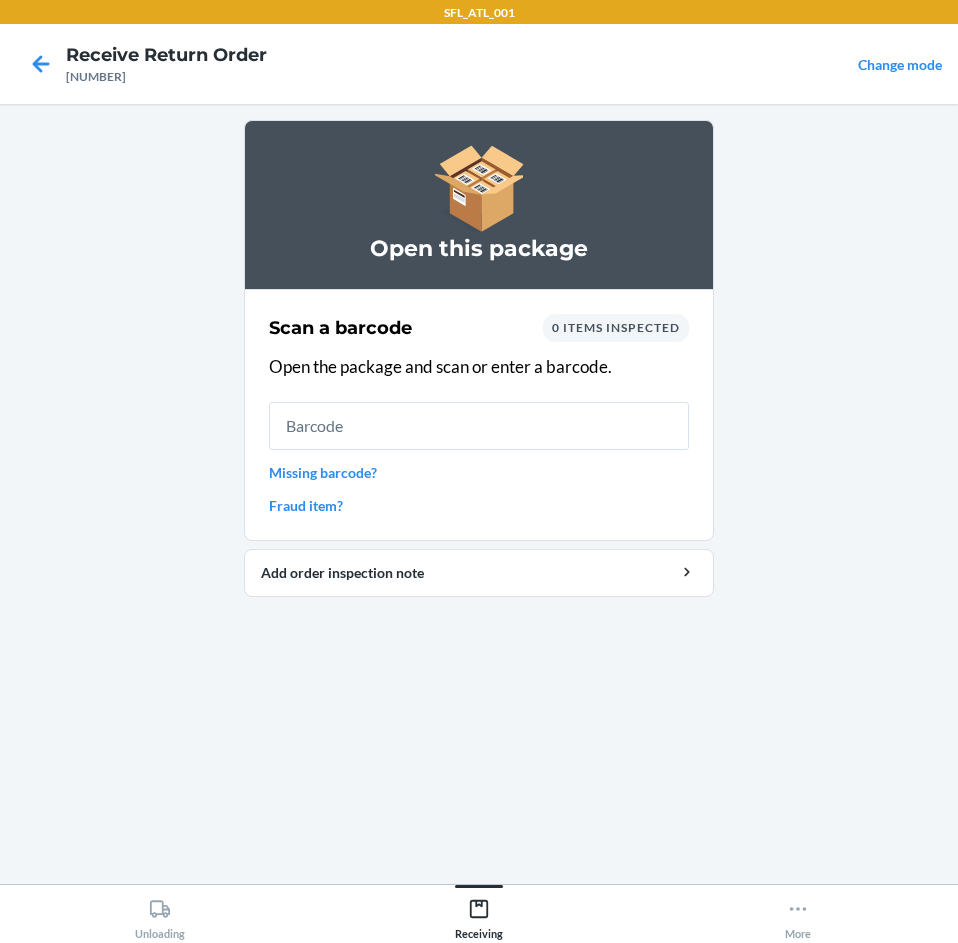 click on "Missing barcode?" at bounding box center (479, 472) 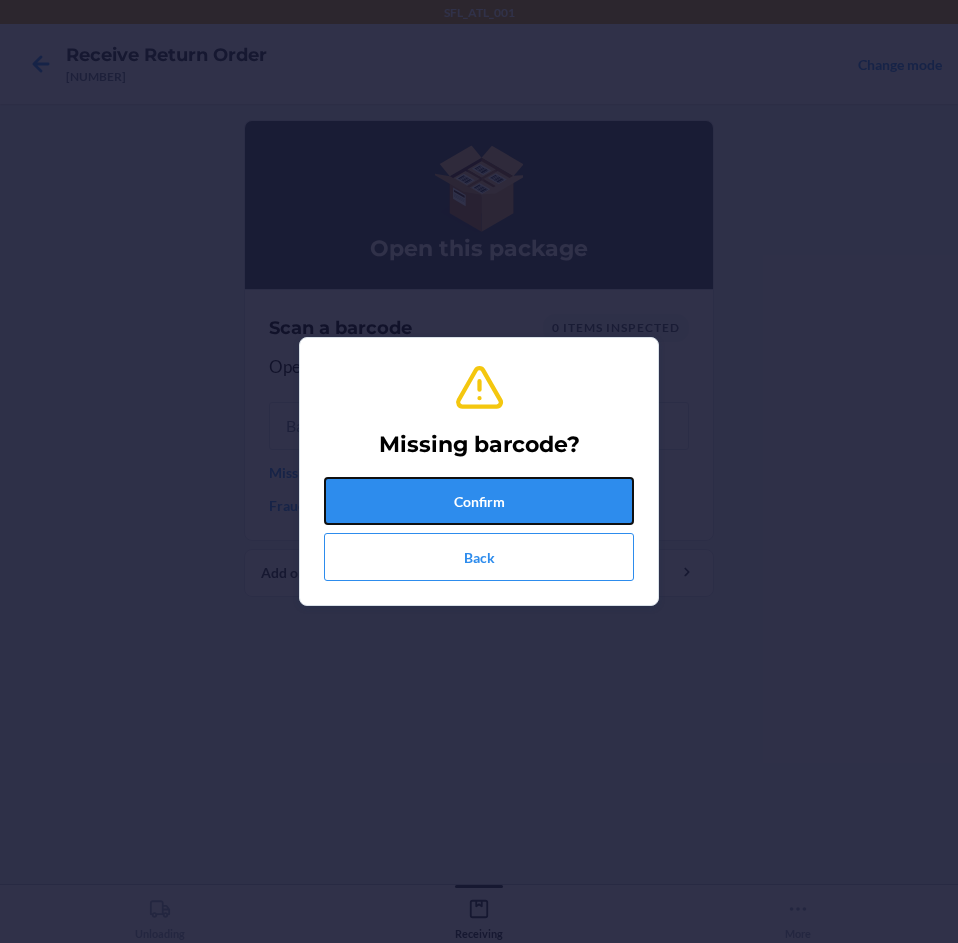 click on "Confirm" at bounding box center [479, 501] 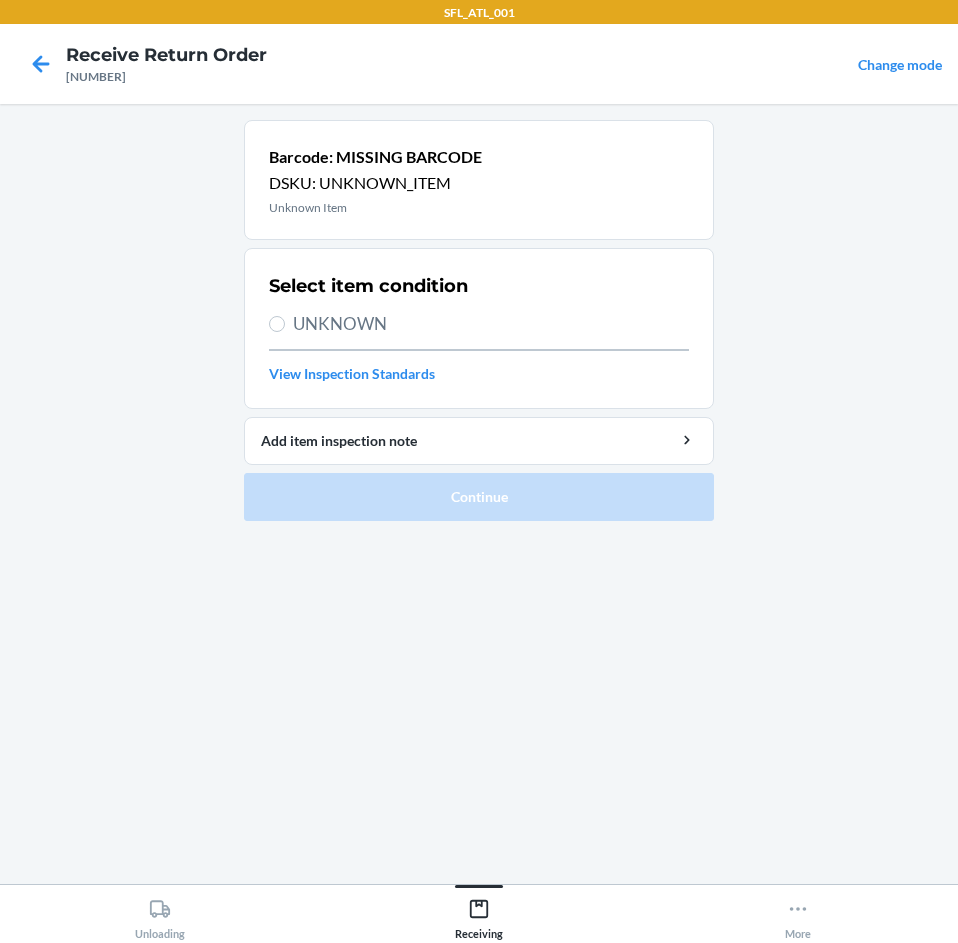 click on "Select item condition UNKNOWN View Inspection Standards" at bounding box center [479, 328] 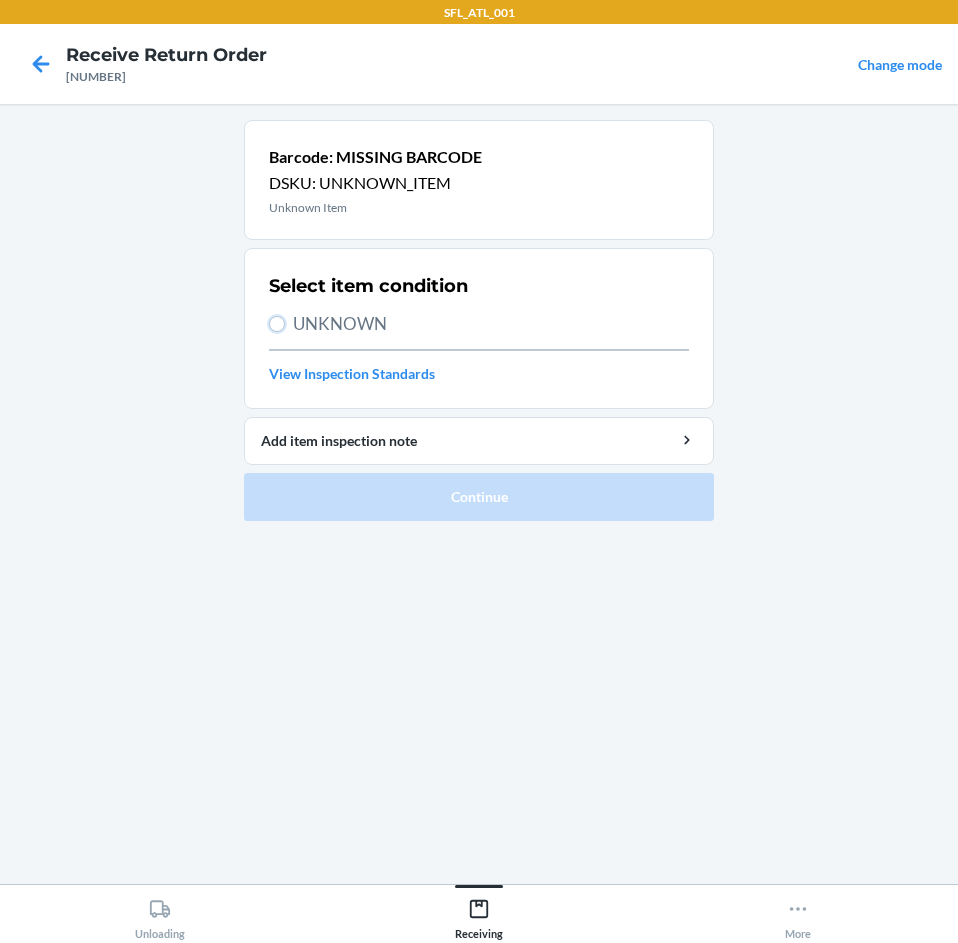click on "UNKNOWN" at bounding box center (277, 324) 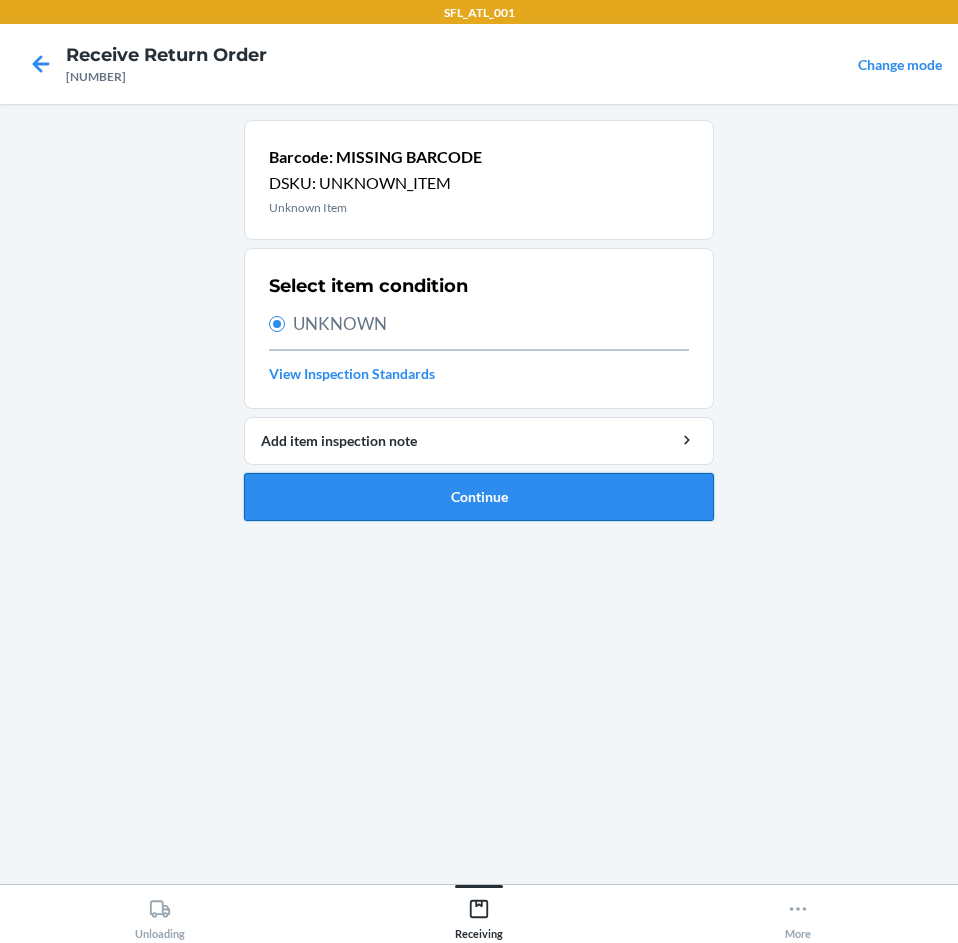 click on "Continue" at bounding box center [479, 497] 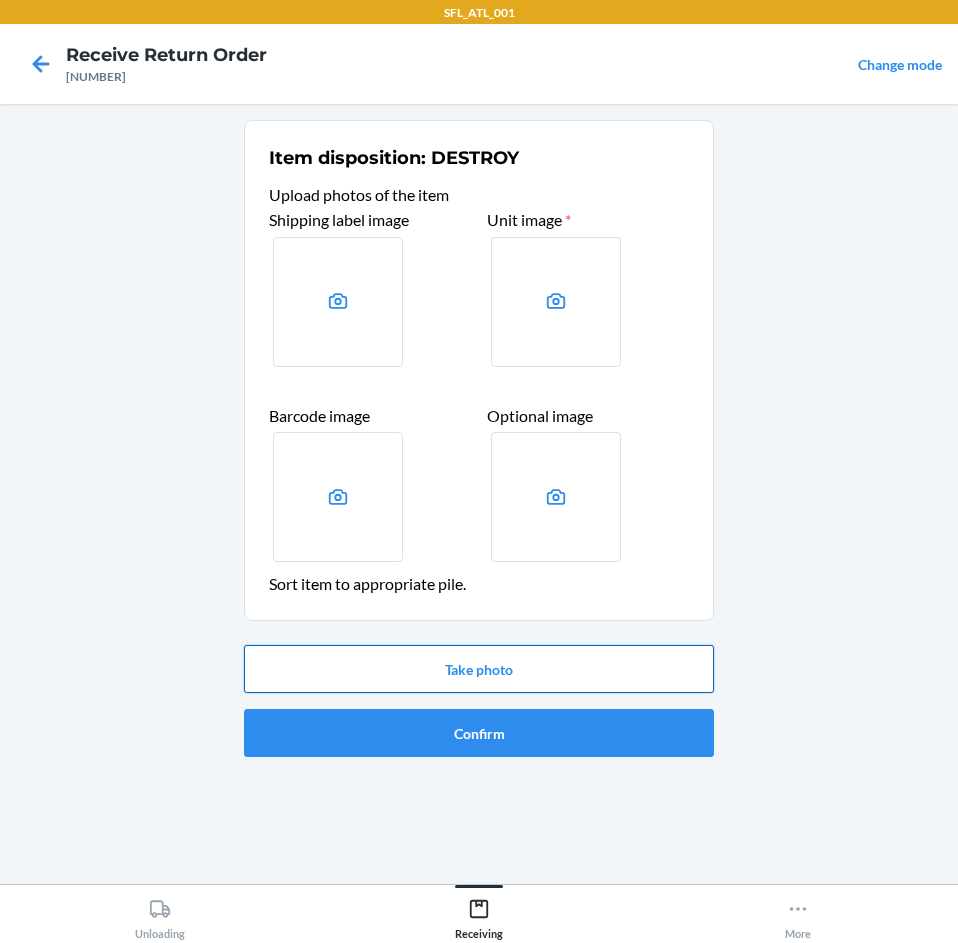click on "Take photo" at bounding box center (479, 669) 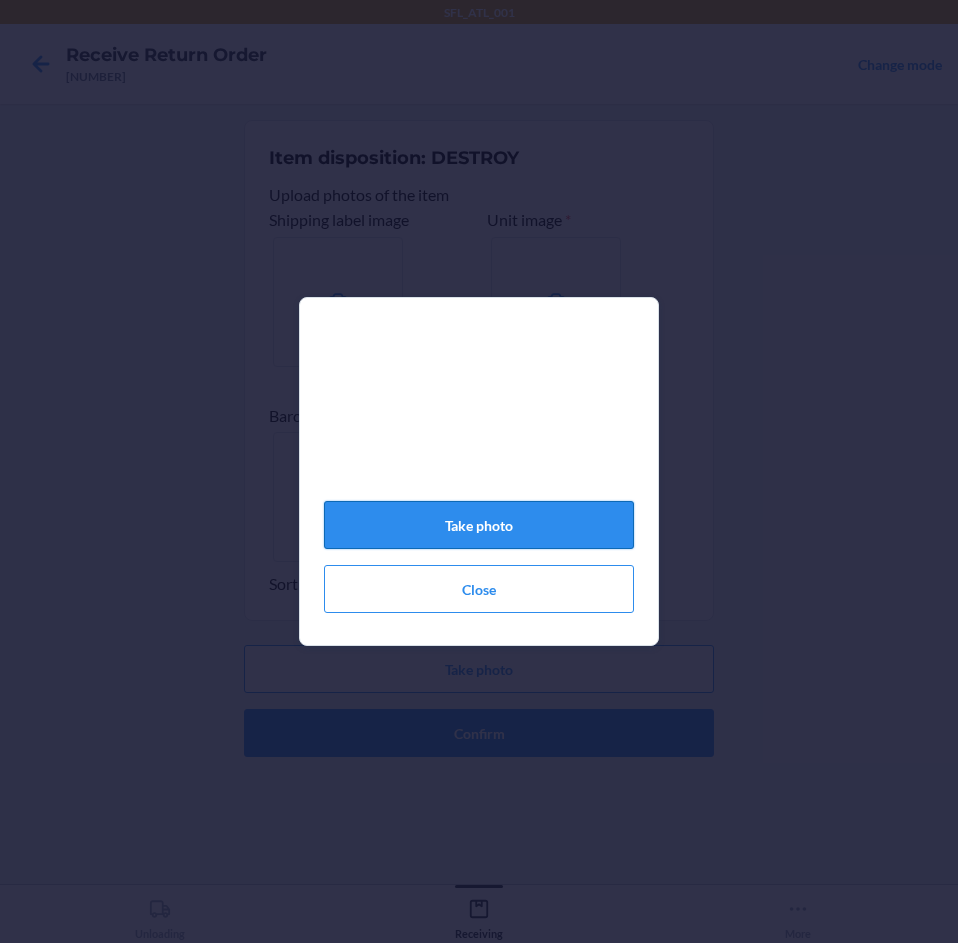 drag, startPoint x: 572, startPoint y: 542, endPoint x: 579, endPoint y: 556, distance: 15.652476 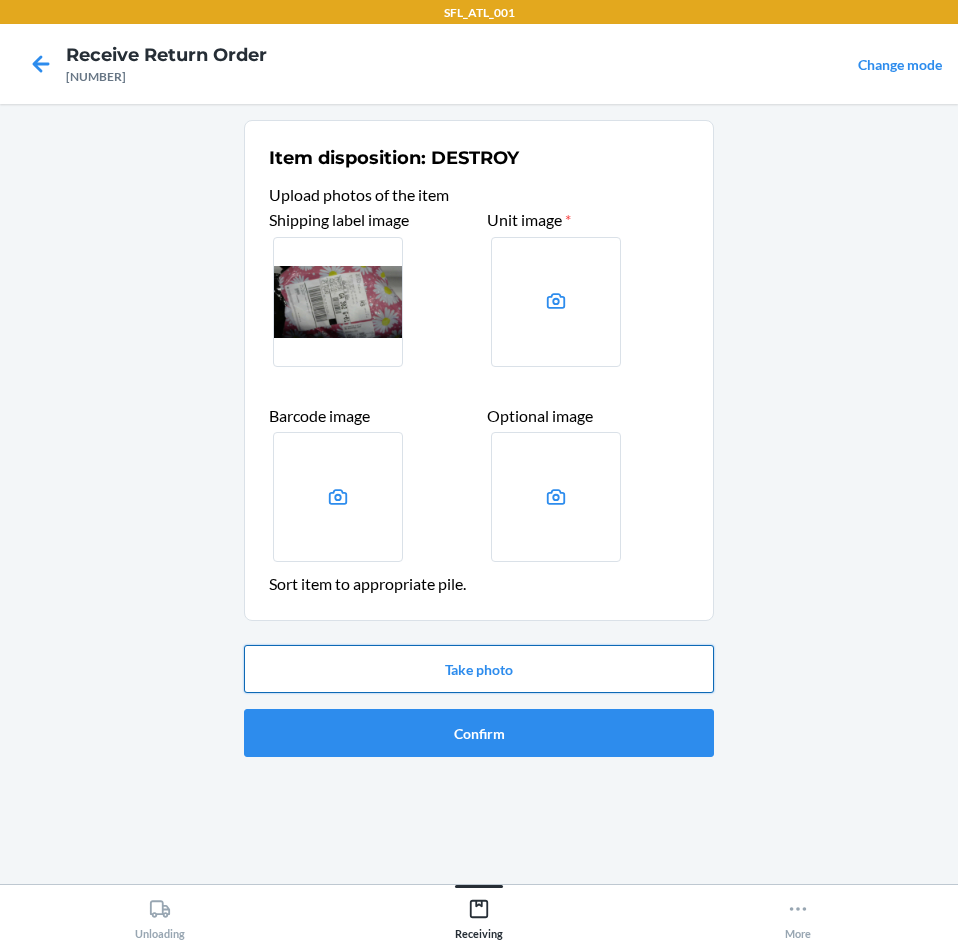 click on "Take photo" at bounding box center (479, 669) 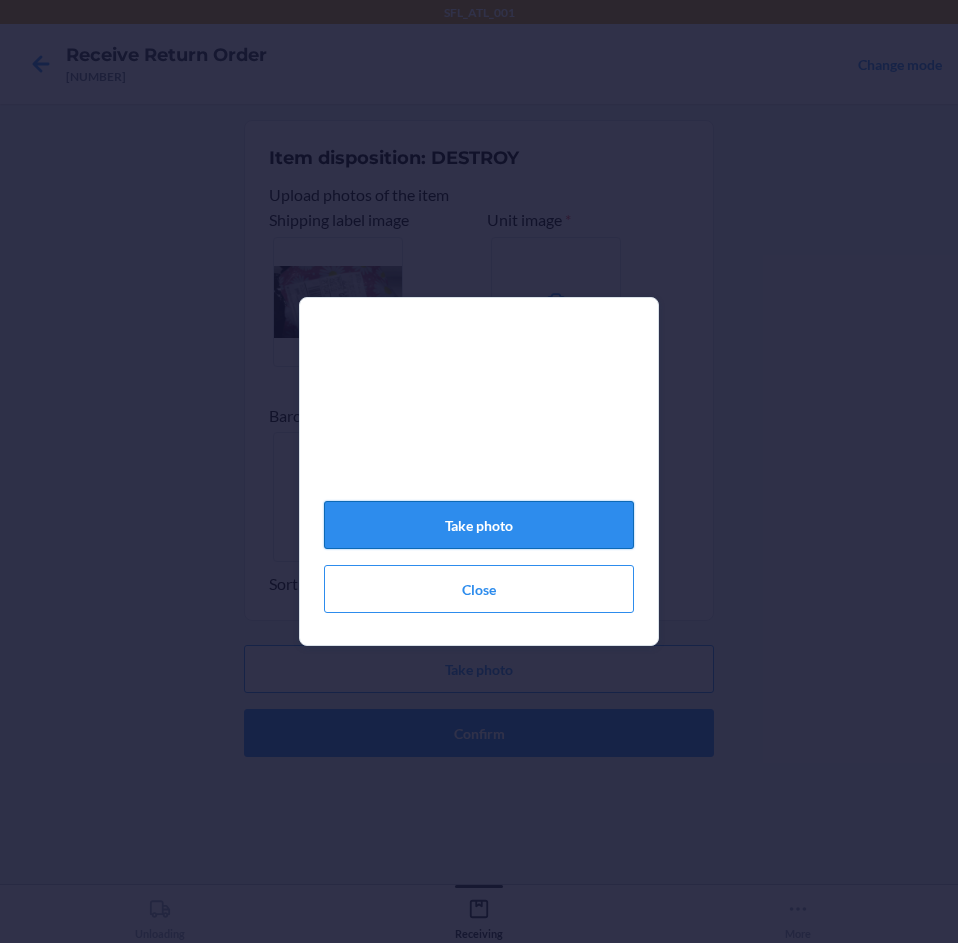 click on "Take photo" 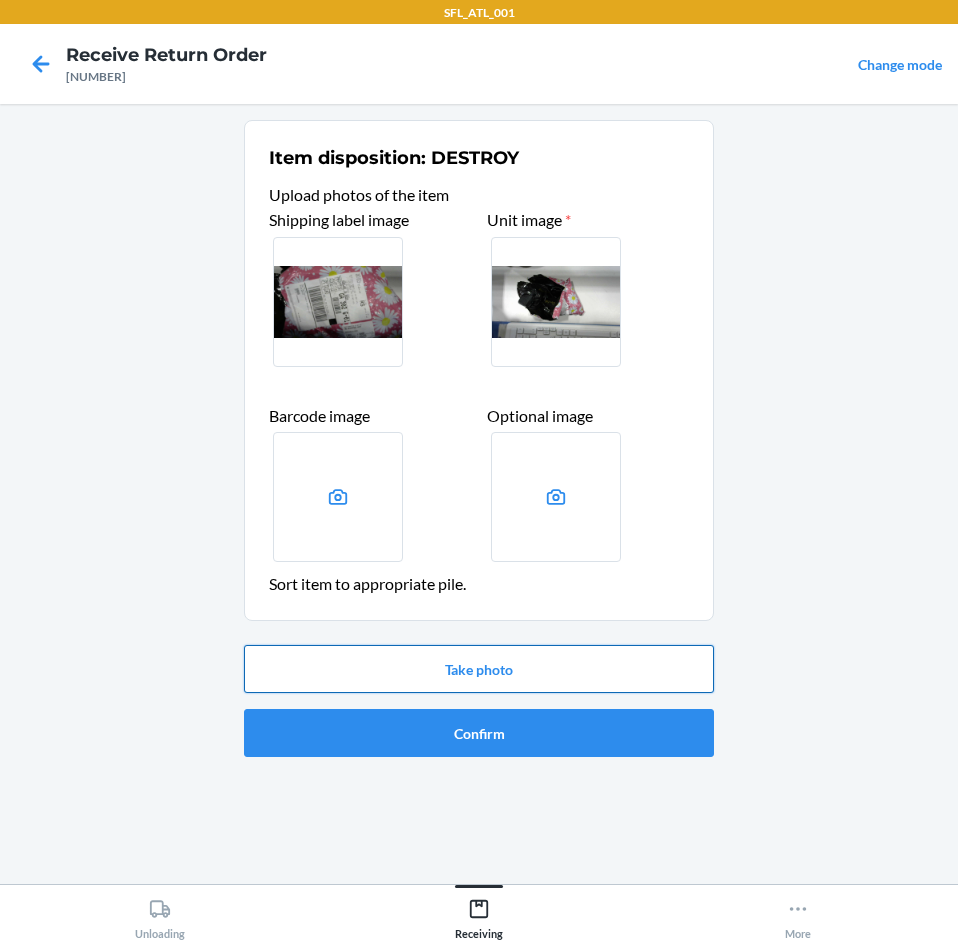 click on "Take photo" at bounding box center (479, 669) 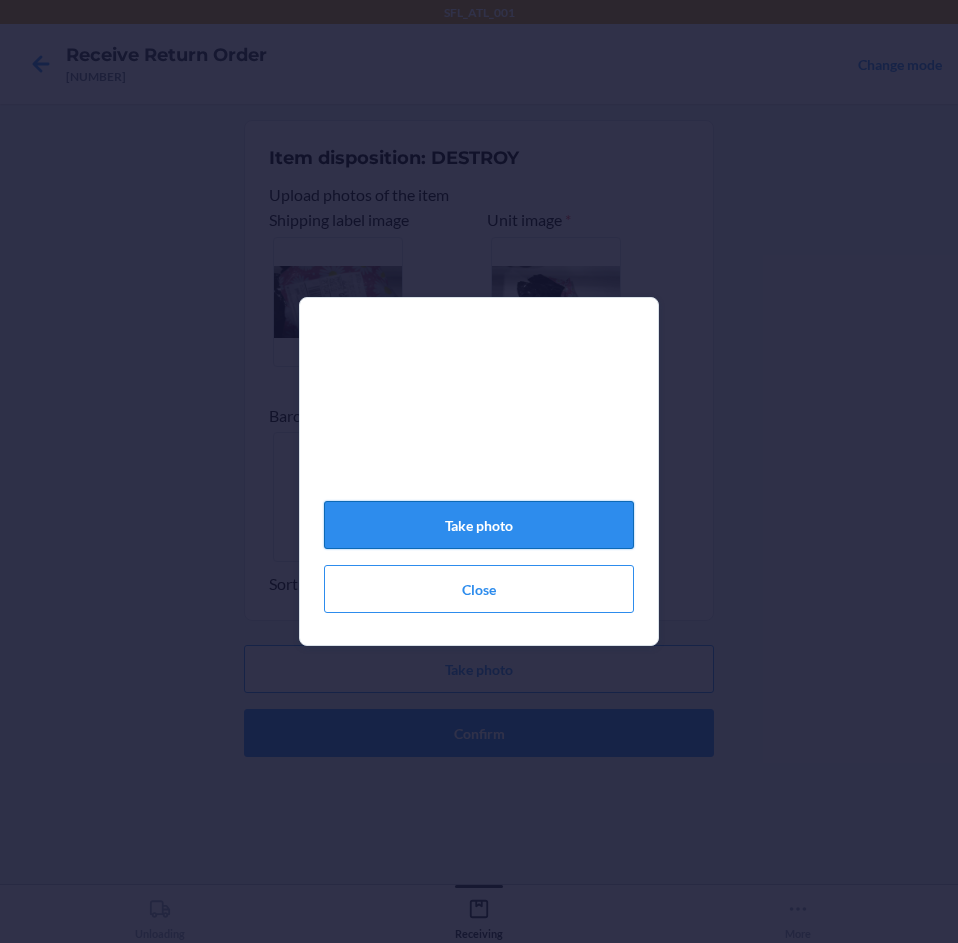 click on "Take photo" 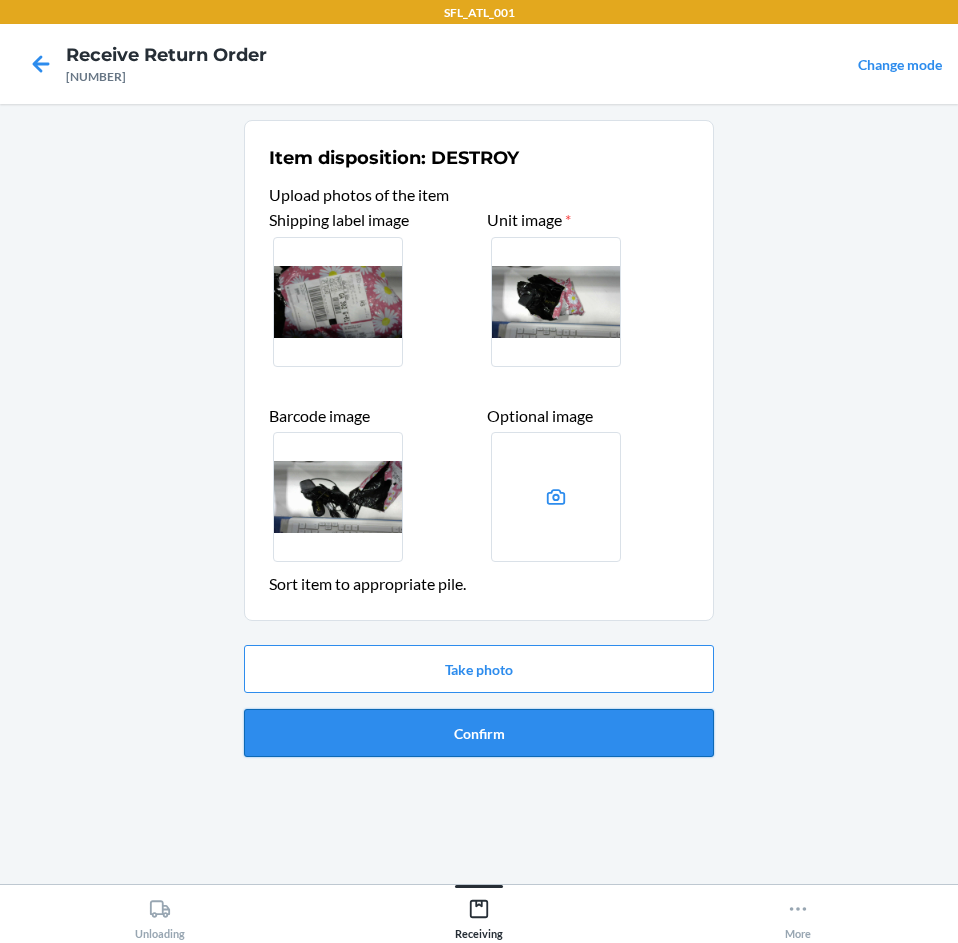 click on "Confirm" at bounding box center [479, 733] 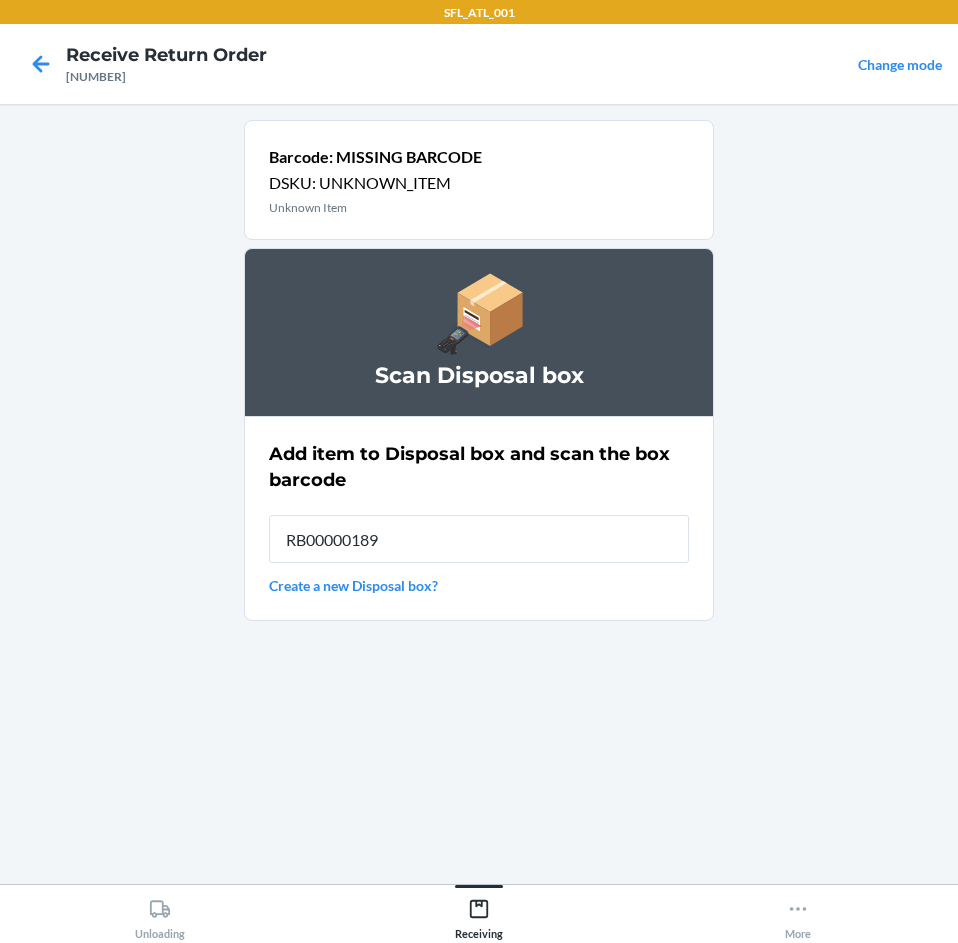 type on "[ALPHANUMERIC]" 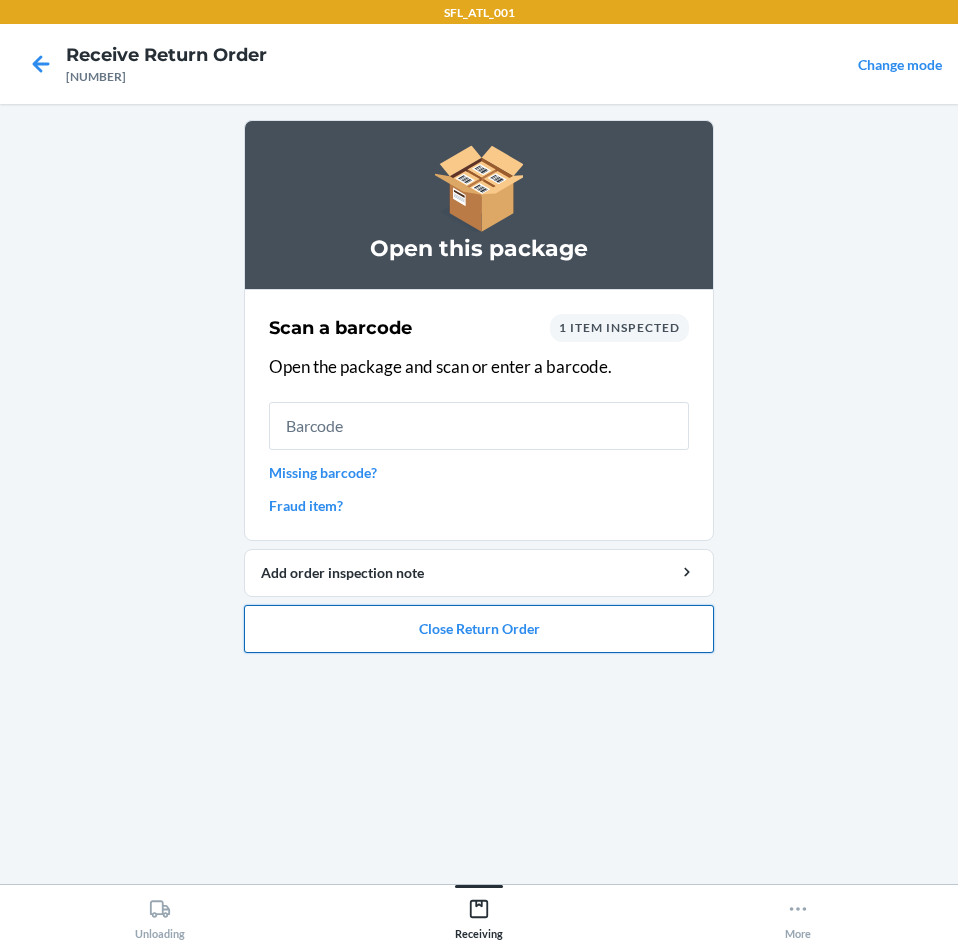 click on "Close Return Order" at bounding box center [479, 629] 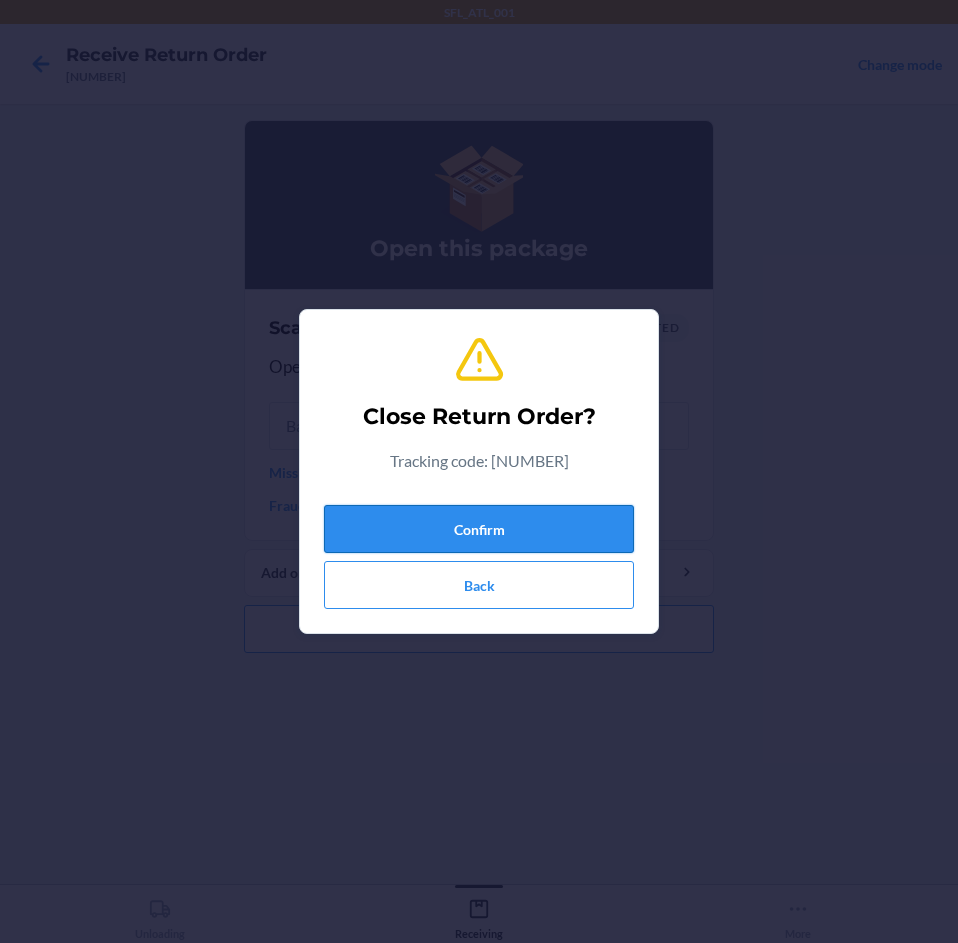click on "Confirm" at bounding box center (479, 529) 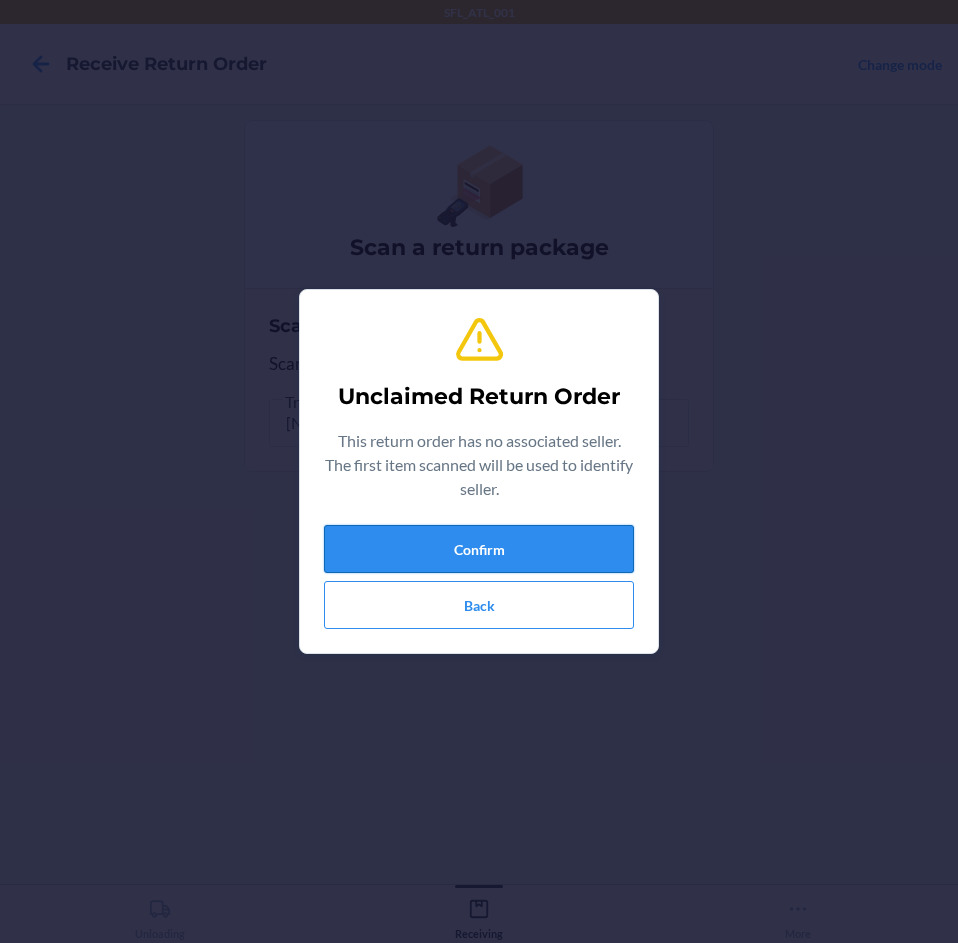 click on "Confirm" at bounding box center [479, 549] 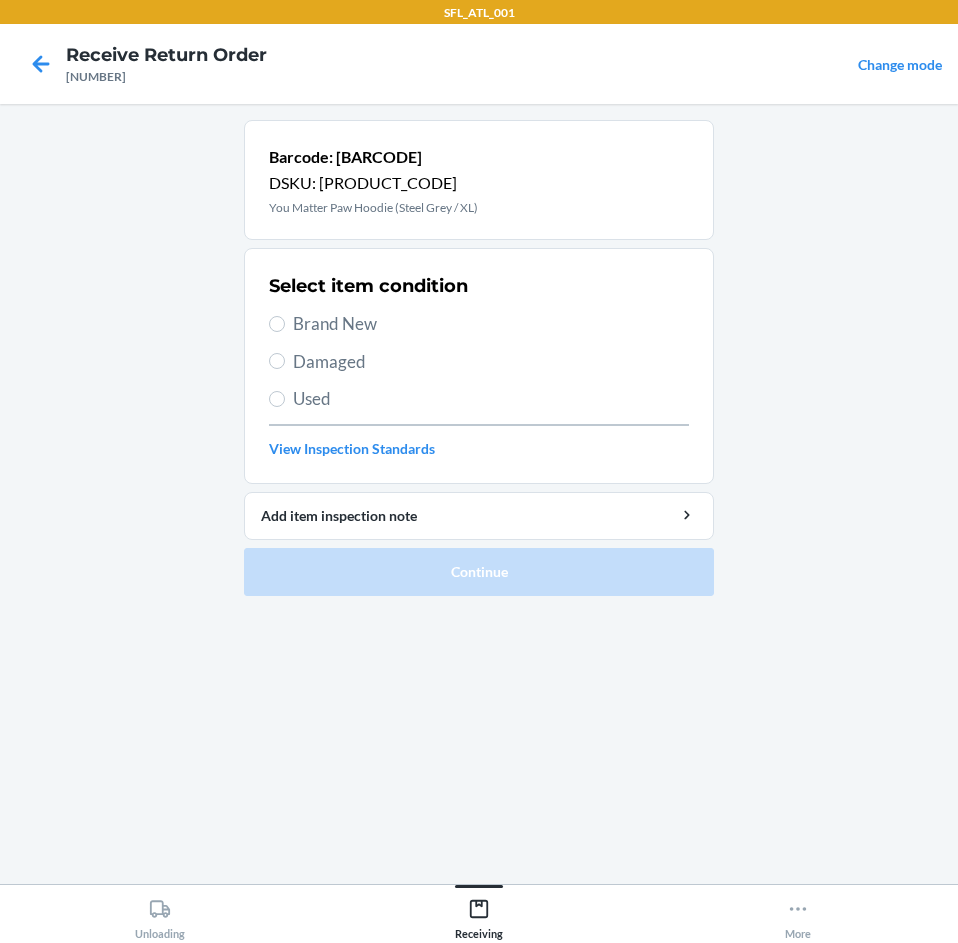 click on "Brand New" at bounding box center (491, 324) 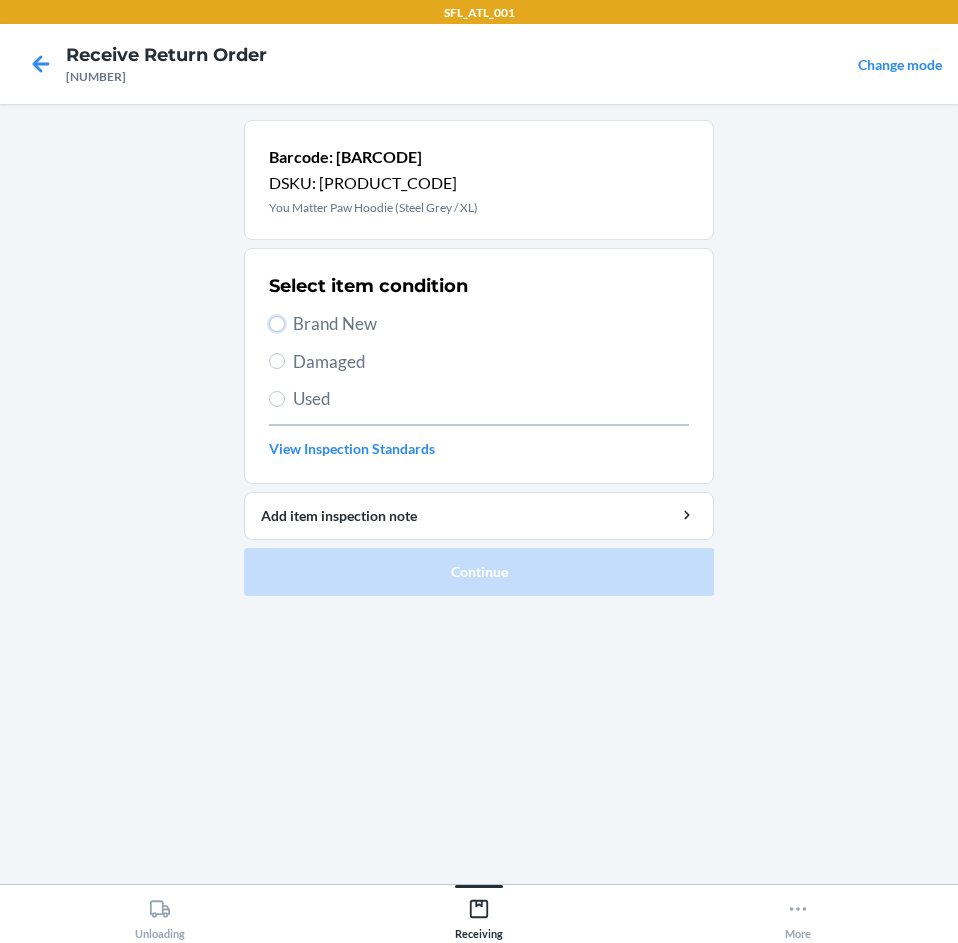 click on "Brand New" at bounding box center [277, 324] 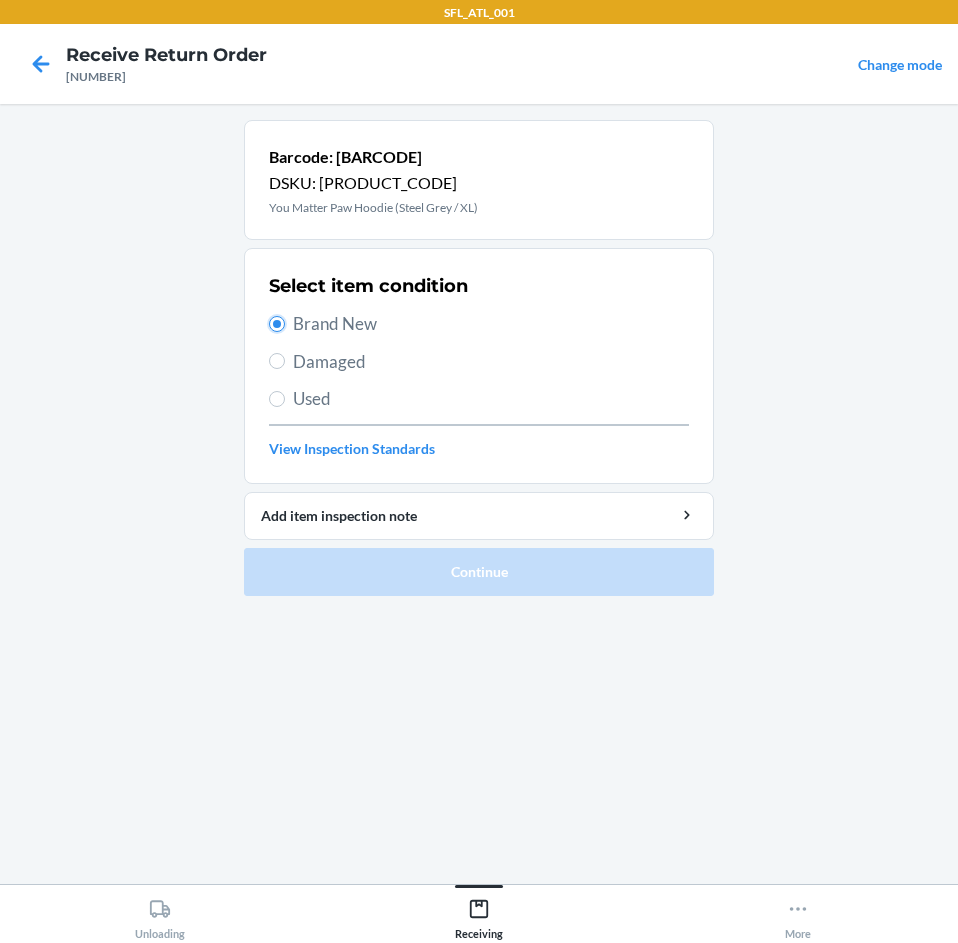 radio on "true" 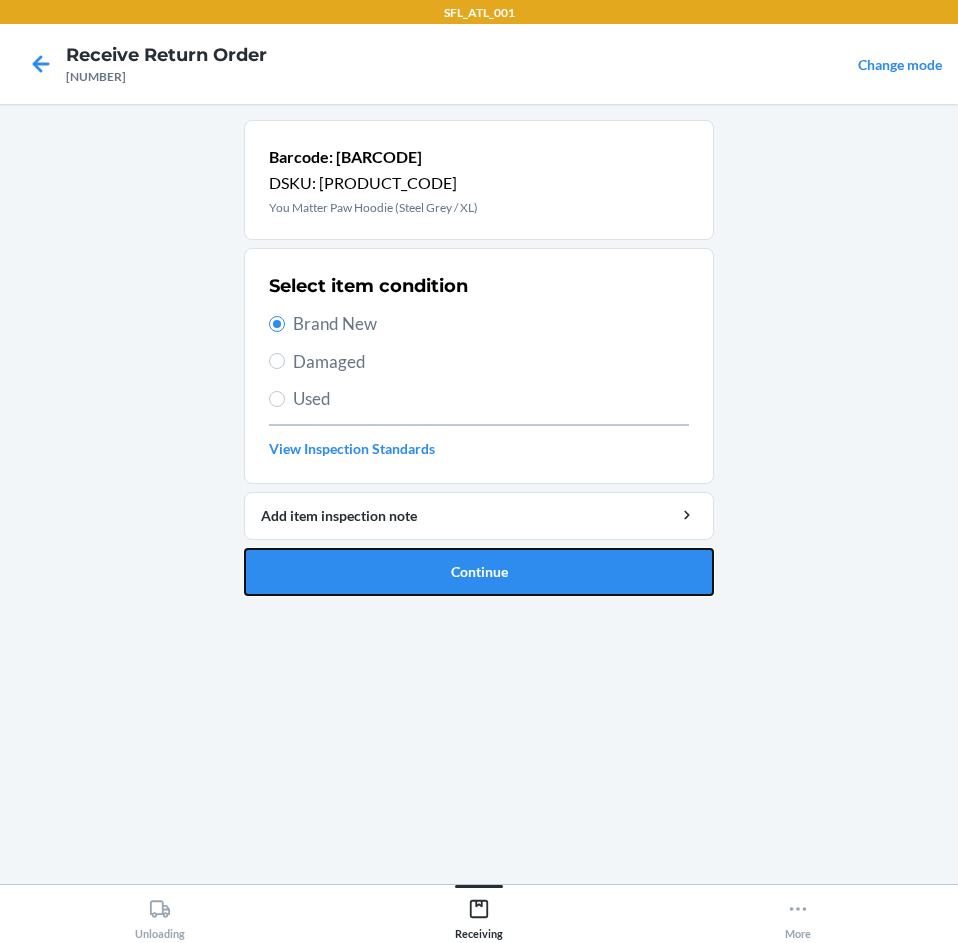 drag, startPoint x: 459, startPoint y: 565, endPoint x: 458, endPoint y: 549, distance: 16.03122 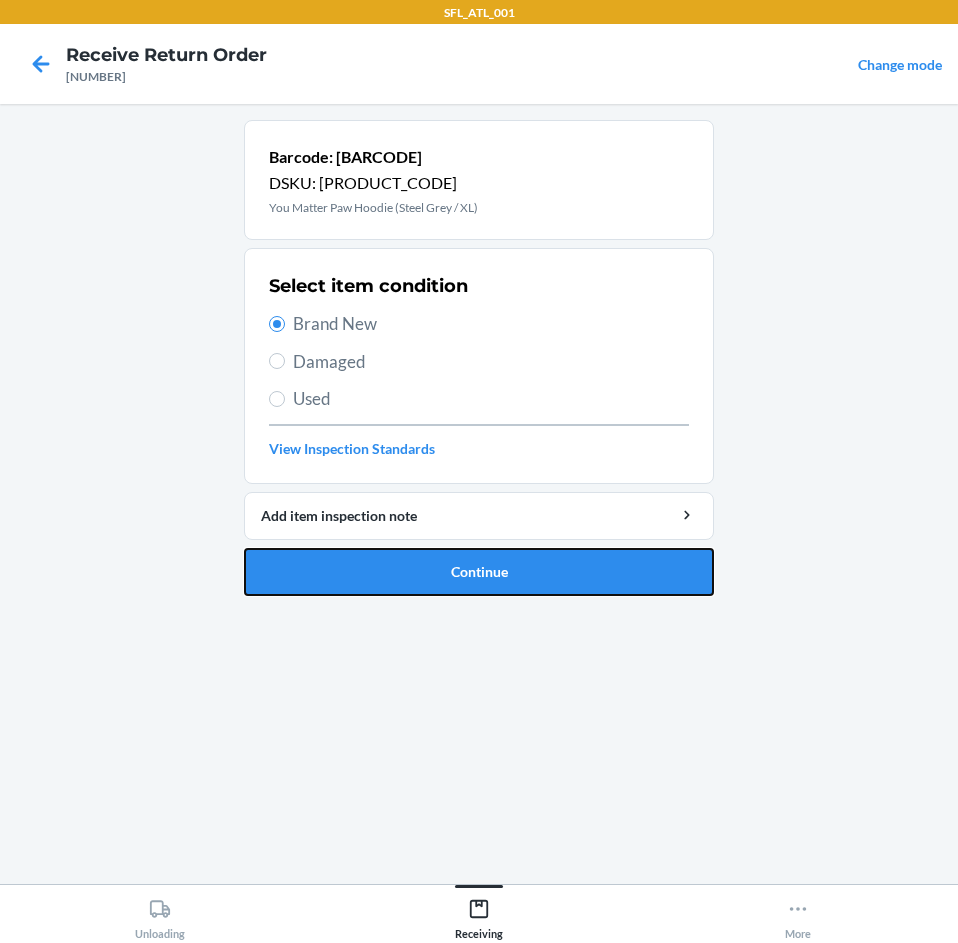 click on "Continue" at bounding box center [479, 572] 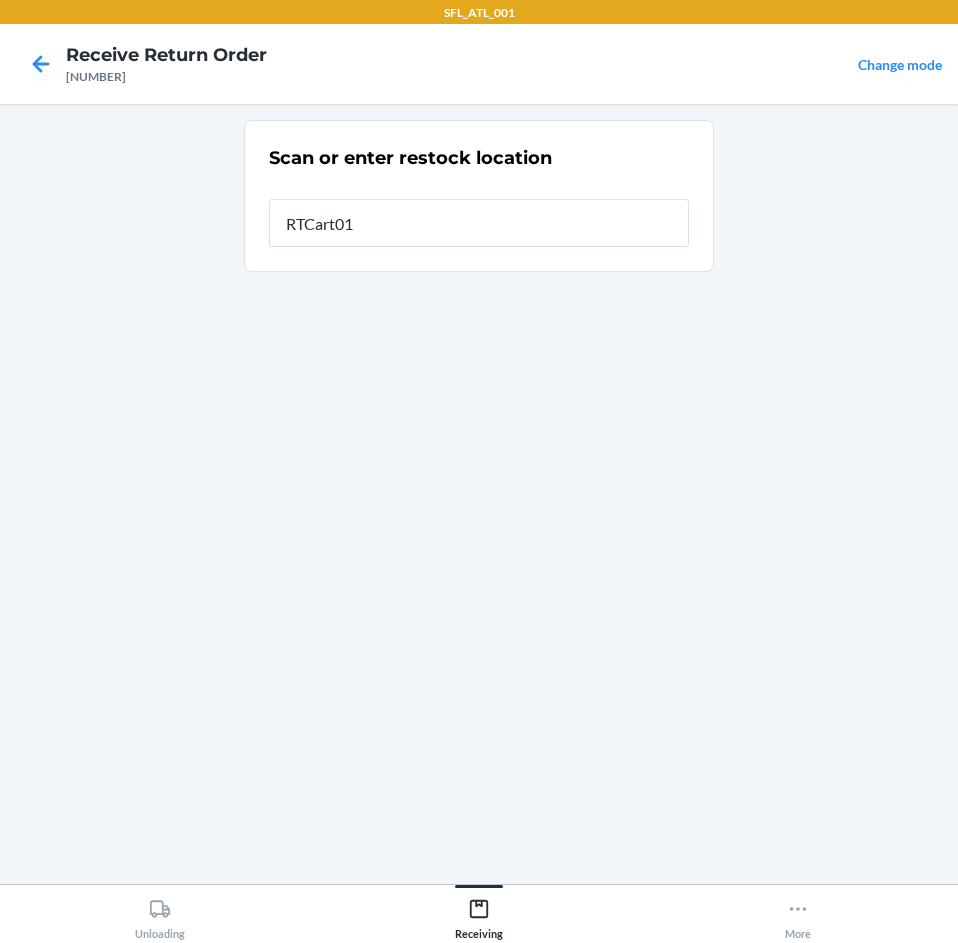 type on "[RTCART]" 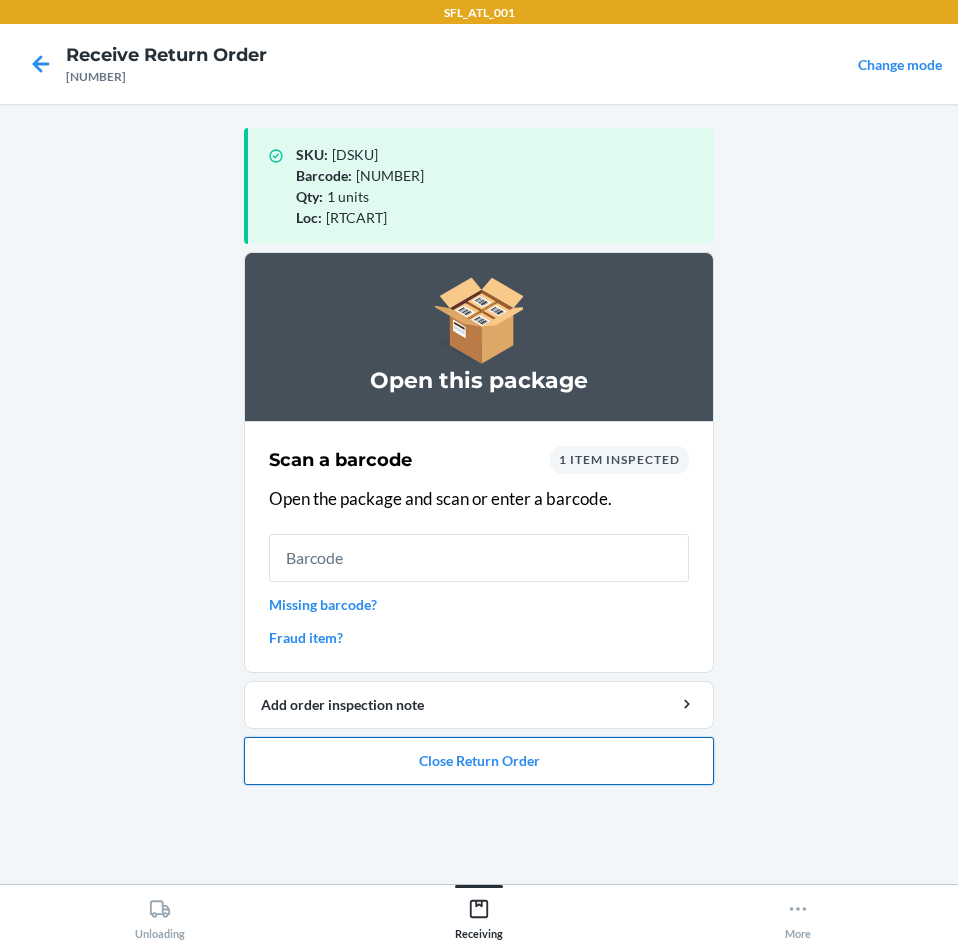 click on "Close Return Order" at bounding box center [479, 761] 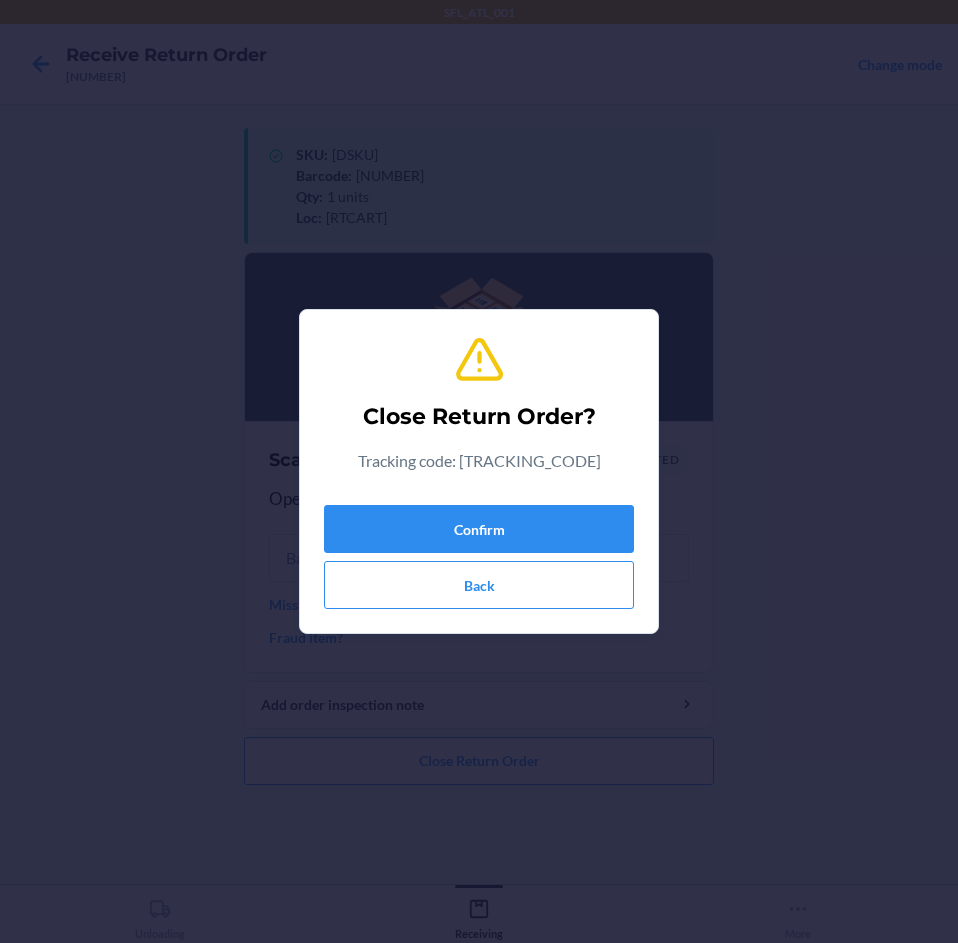 click on "Close Return Order? Tracking code: [NUMBER] Confirm Back" at bounding box center [479, 471] 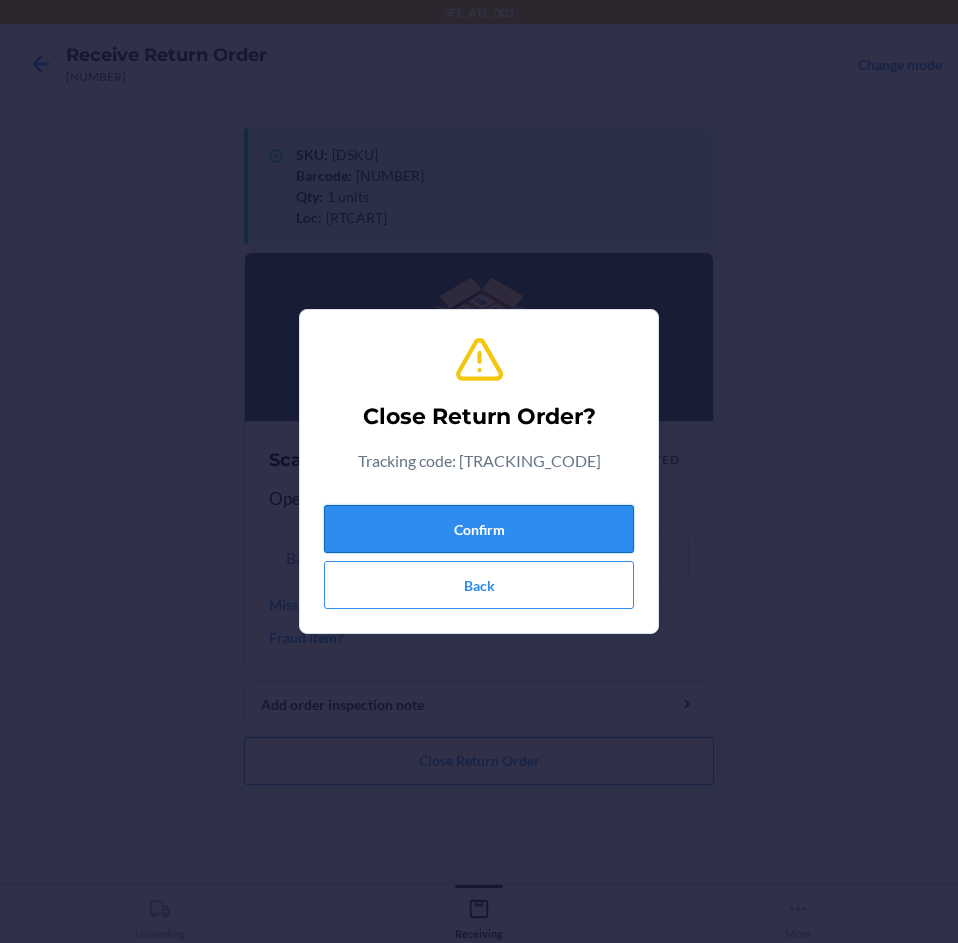 drag, startPoint x: 553, startPoint y: 516, endPoint x: 518, endPoint y: 506, distance: 36.40055 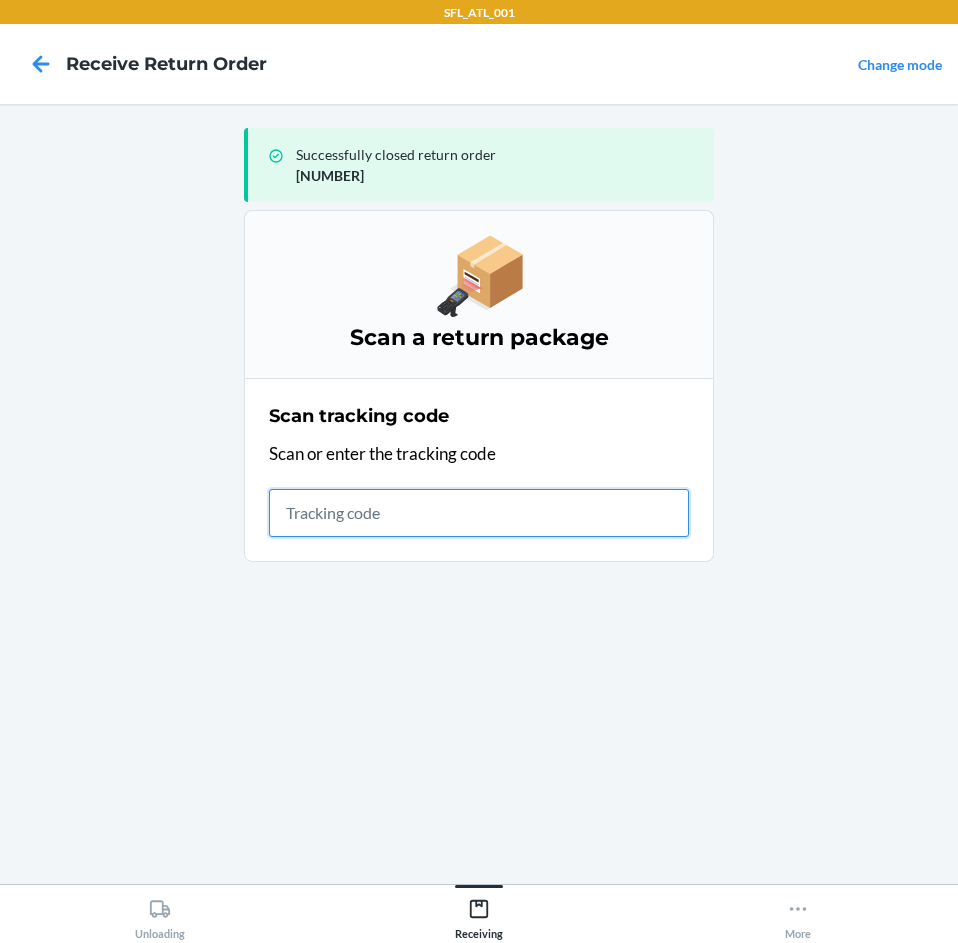 click at bounding box center [479, 513] 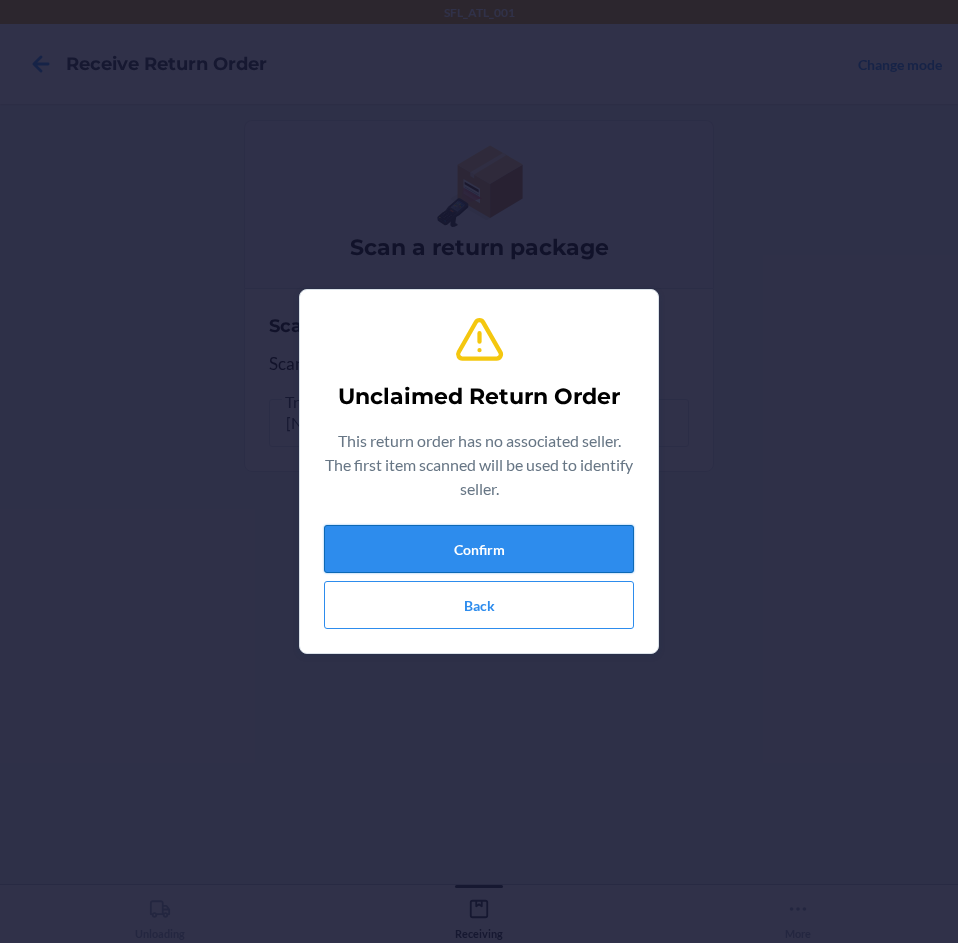 click on "Confirm" at bounding box center (479, 549) 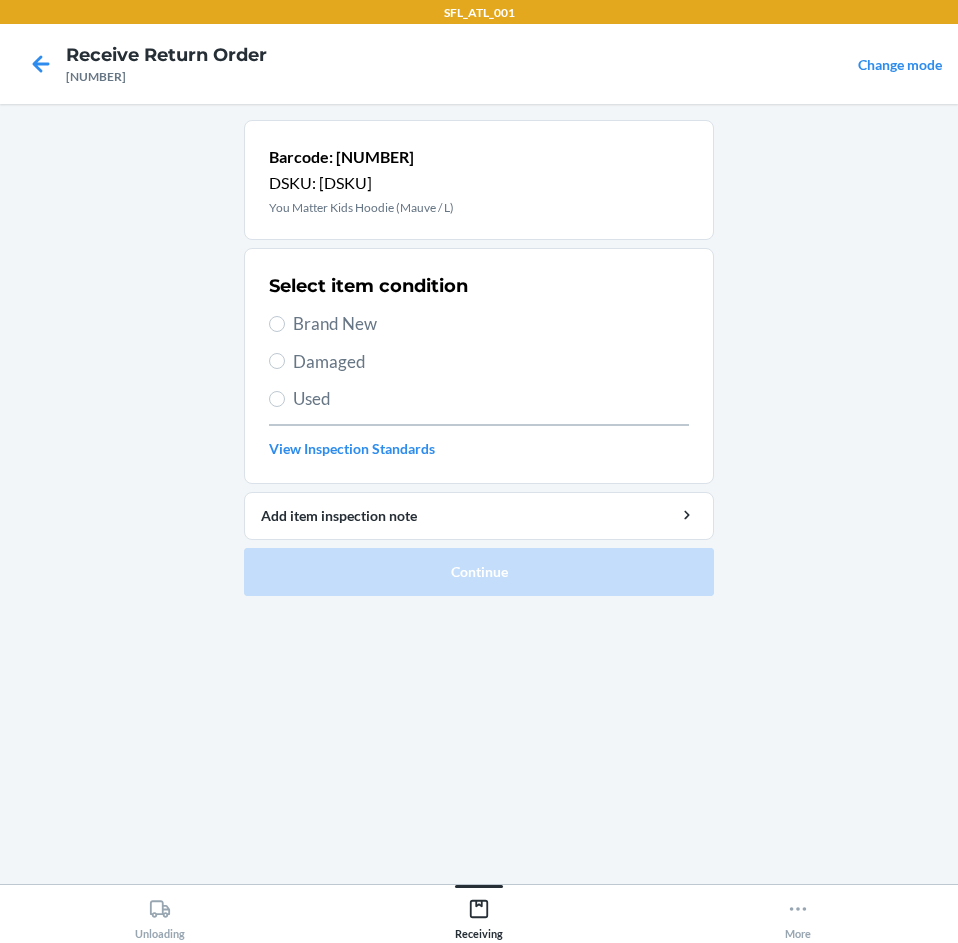 click on "Brand New" at bounding box center [491, 324] 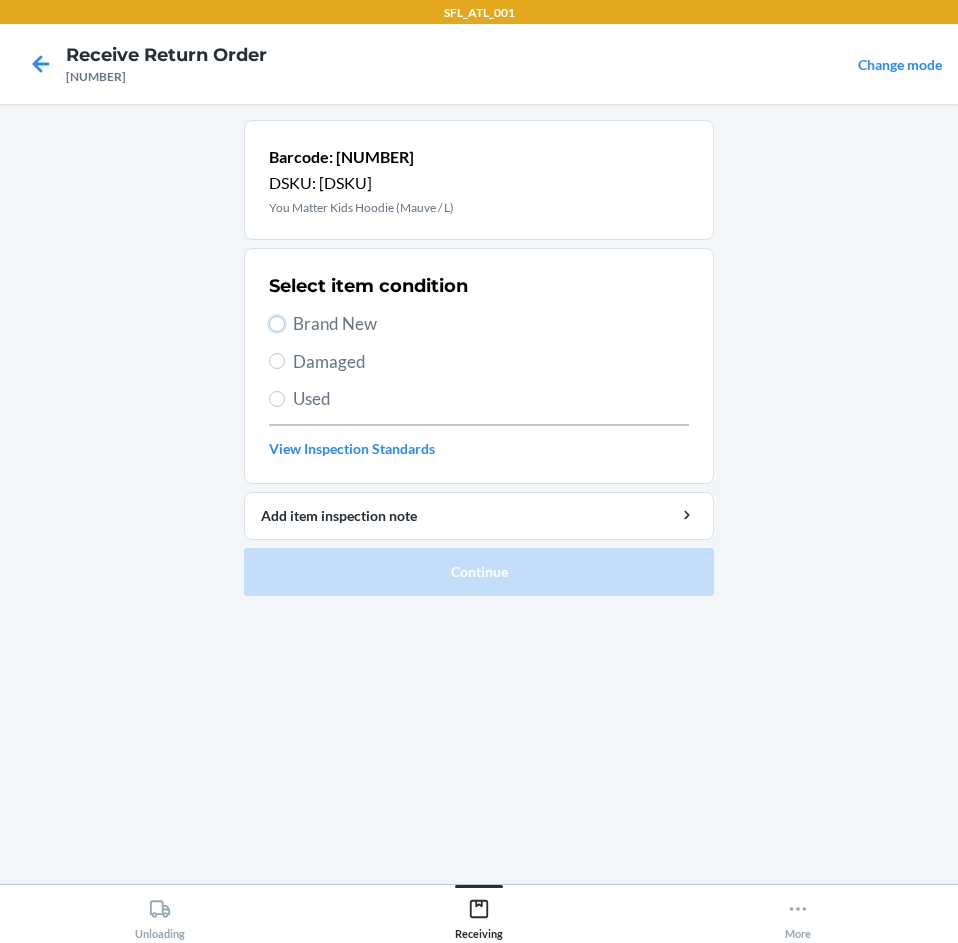 click on "Brand New" at bounding box center [277, 324] 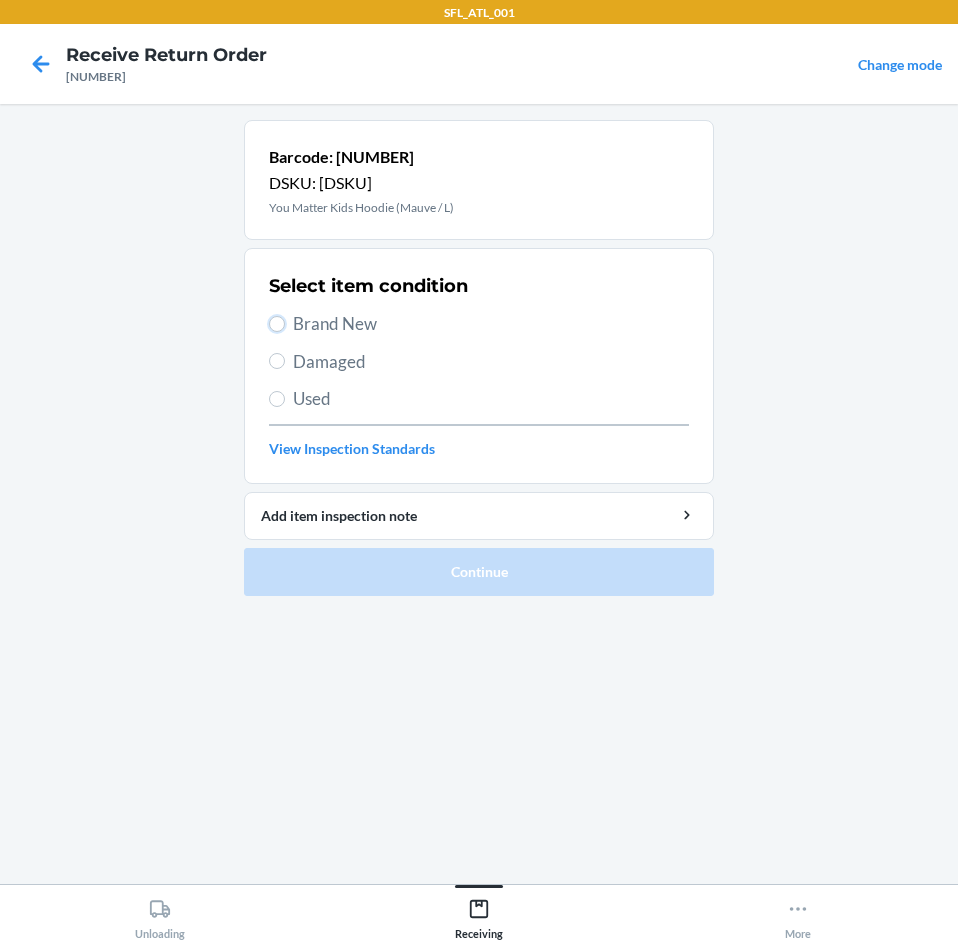 radio on "true" 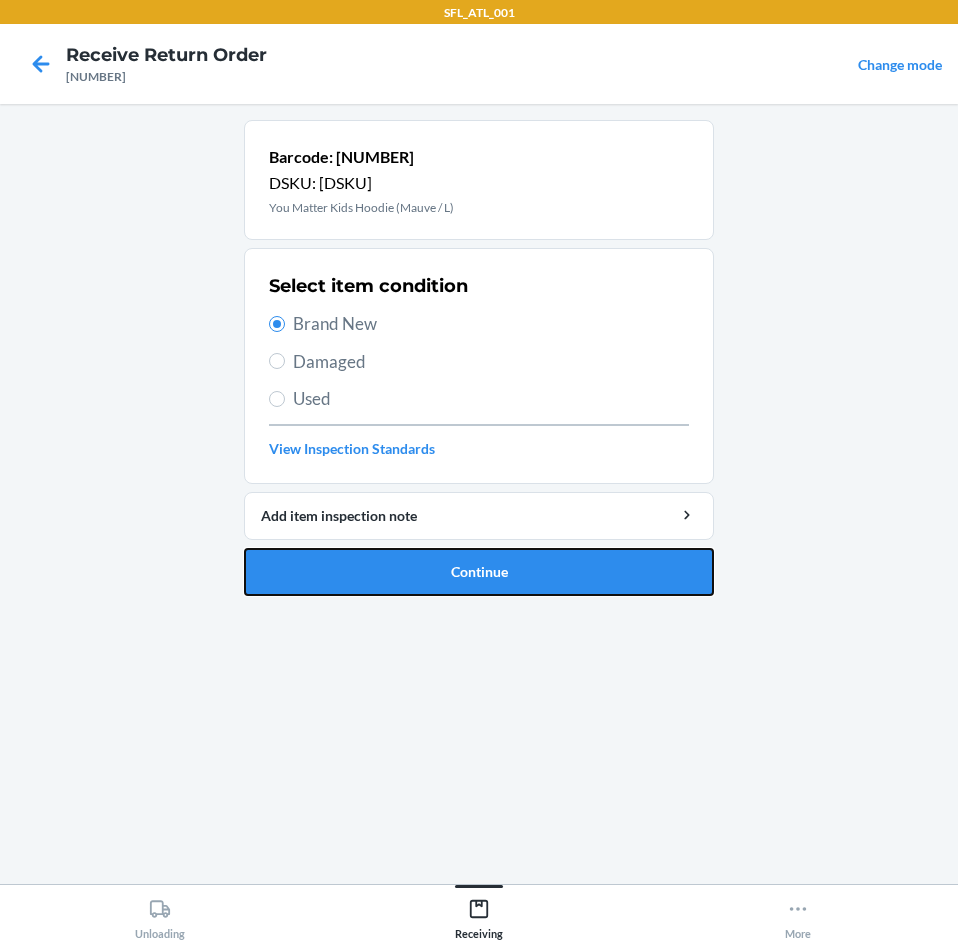 drag, startPoint x: 455, startPoint y: 574, endPoint x: 449, endPoint y: 565, distance: 10.816654 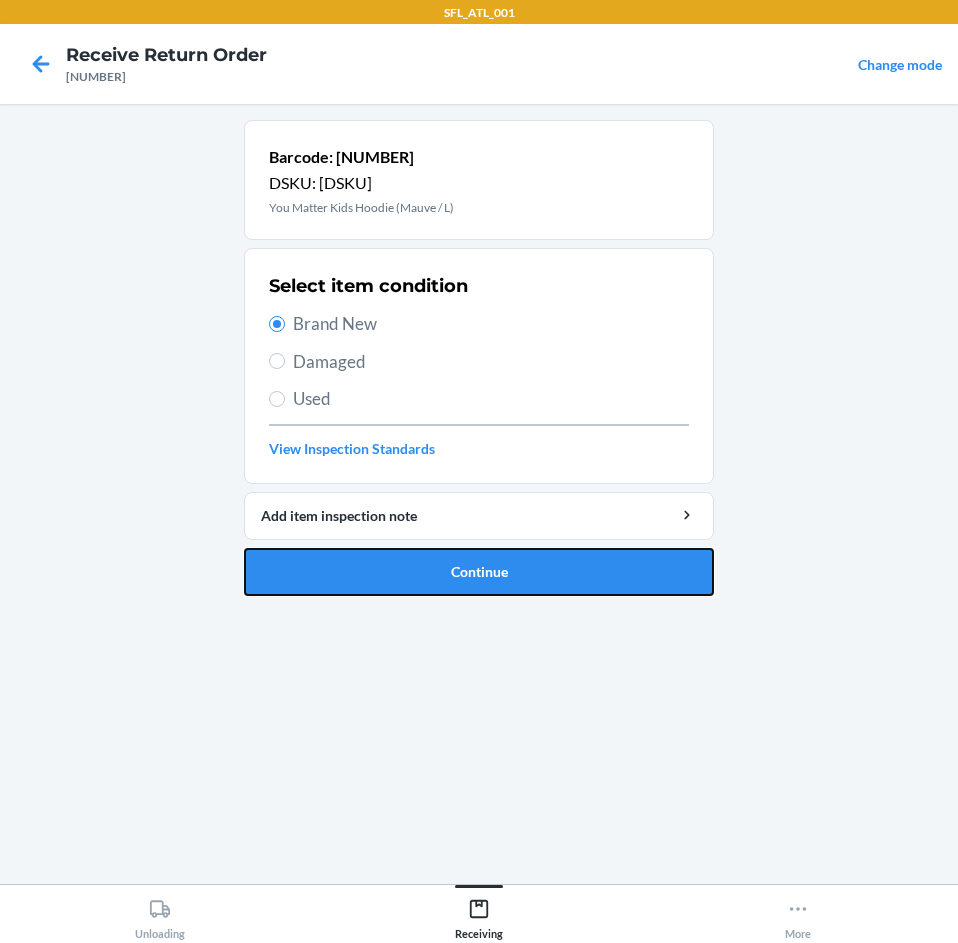 click on "Continue" at bounding box center (479, 572) 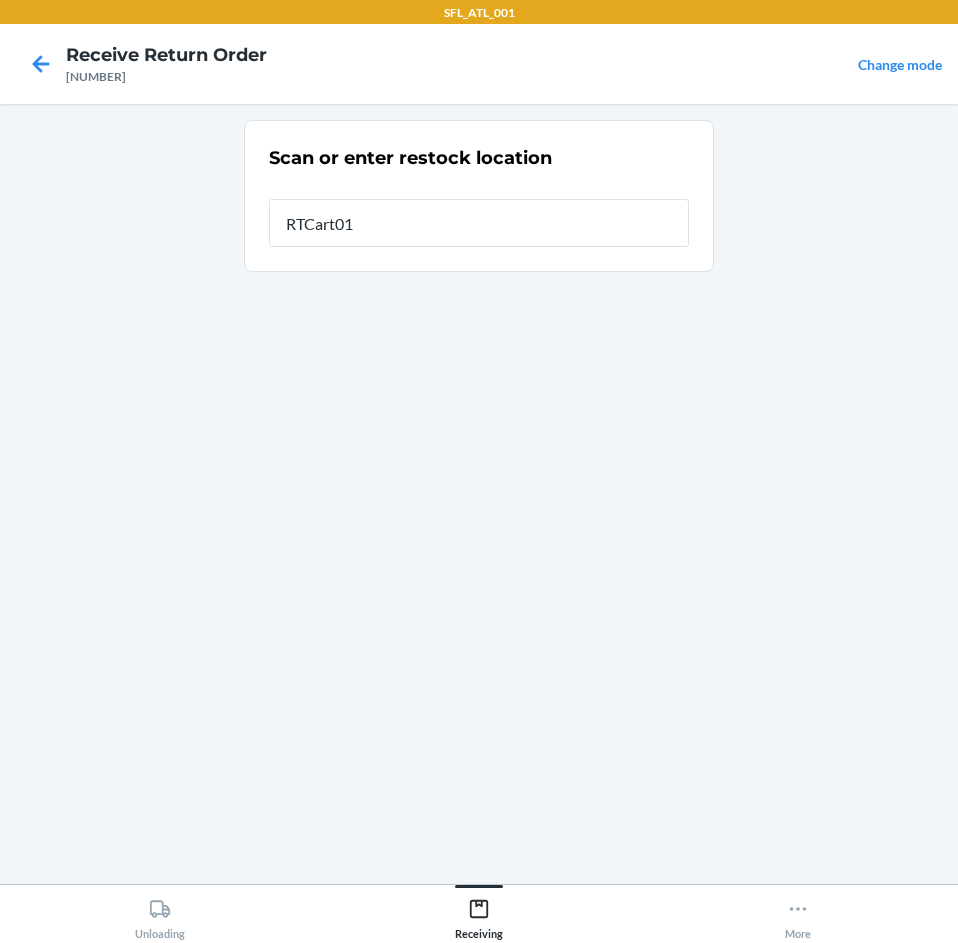 type on "[RTCART]" 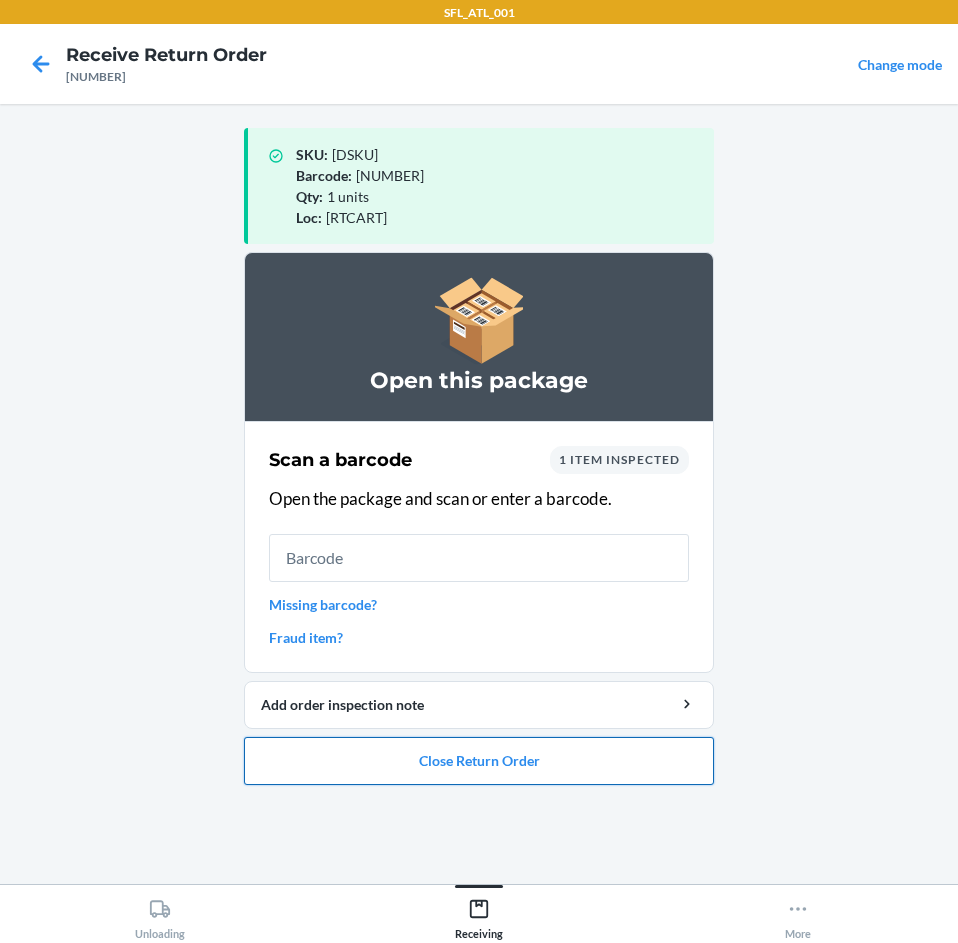 click on "Close Return Order" at bounding box center [479, 761] 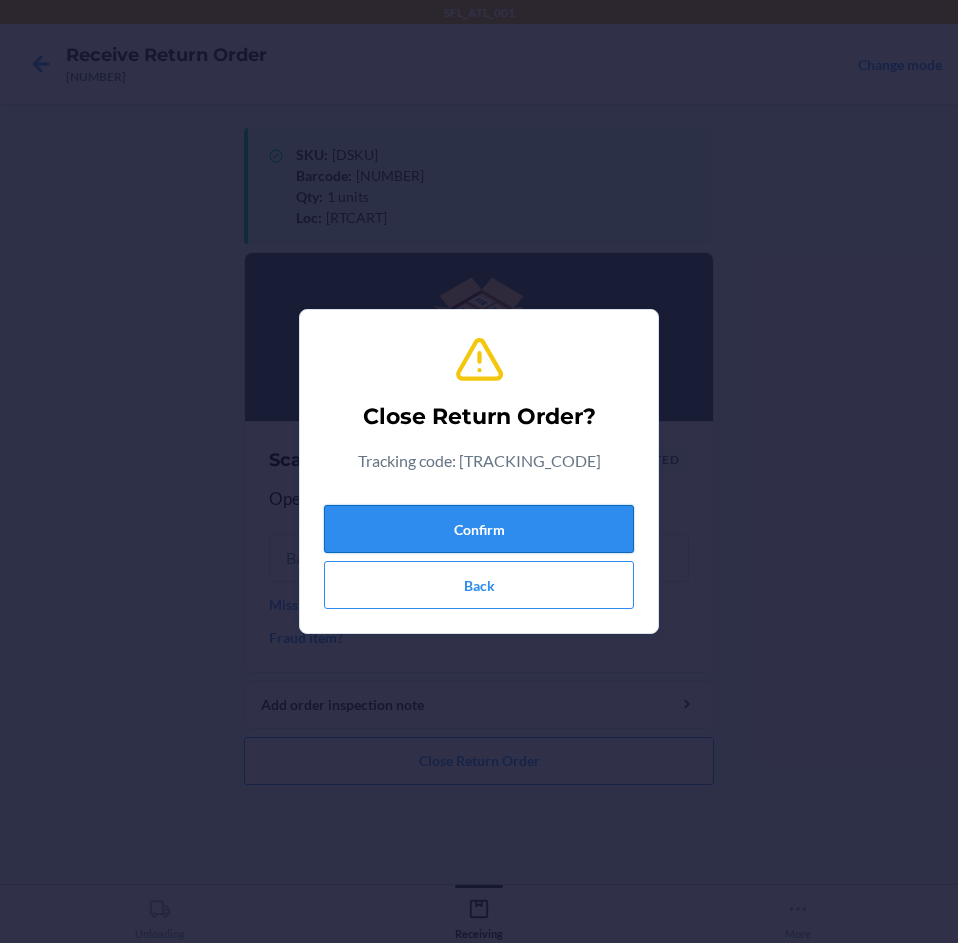 drag, startPoint x: 640, startPoint y: 500, endPoint x: 575, endPoint y: 533, distance: 72.89719 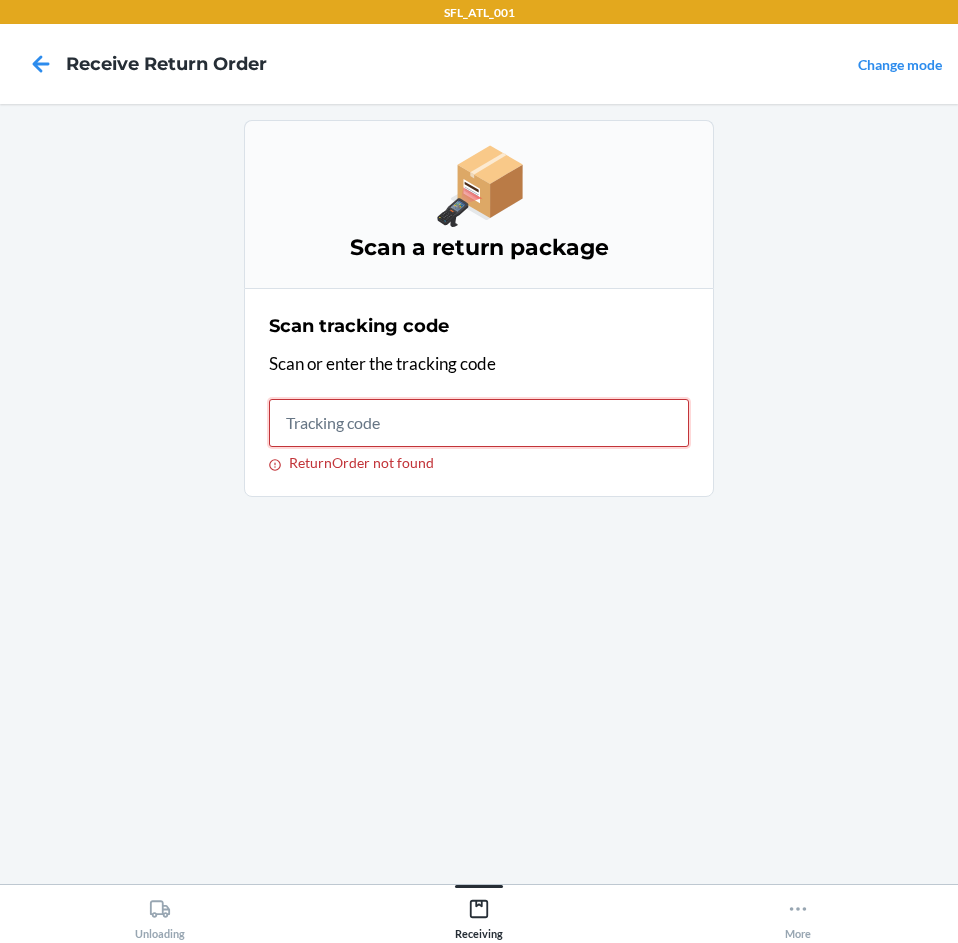 click on "ReturnOrder not found" at bounding box center [479, 423] 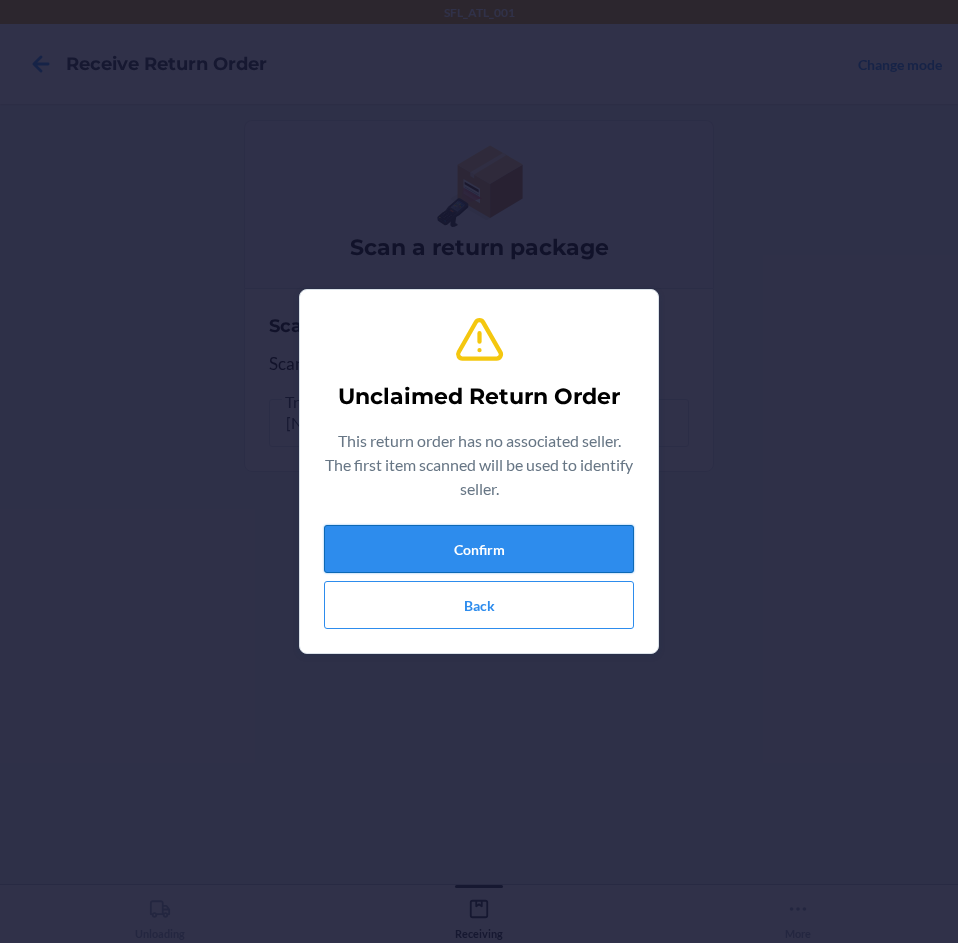 click on "Confirm" at bounding box center (479, 549) 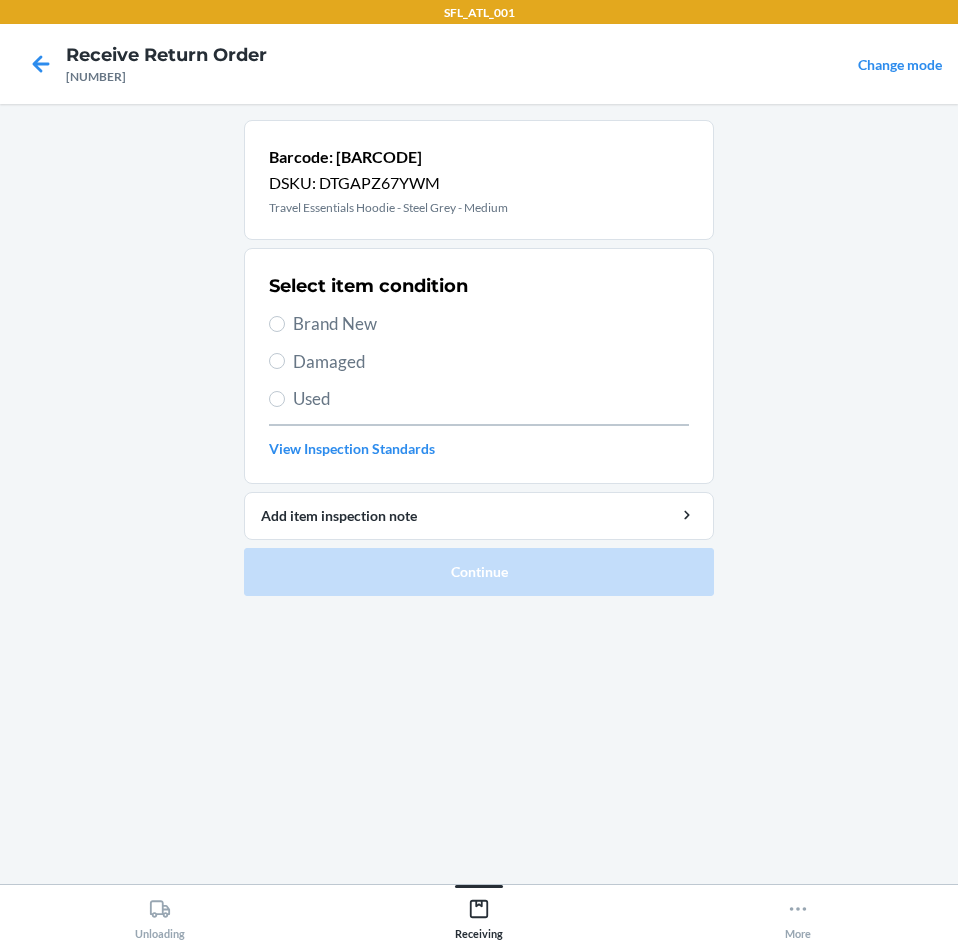 click on "Brand New" at bounding box center [491, 324] 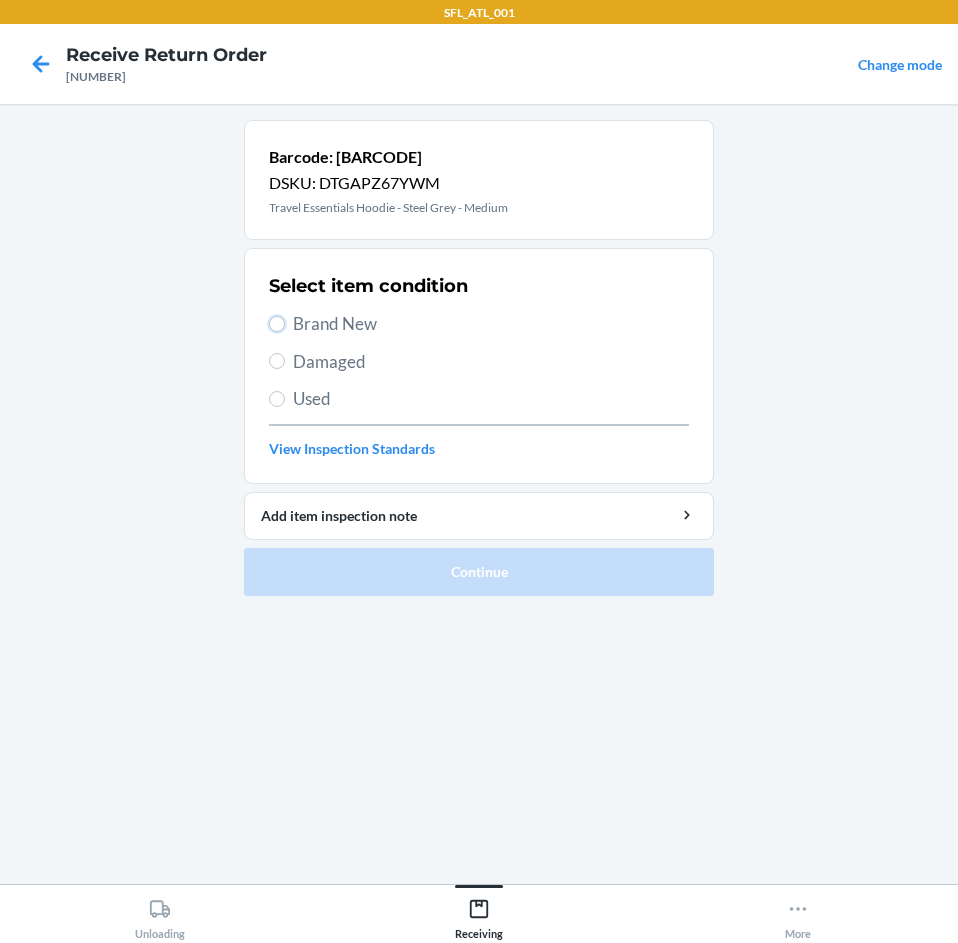 click on "Brand New" at bounding box center [277, 324] 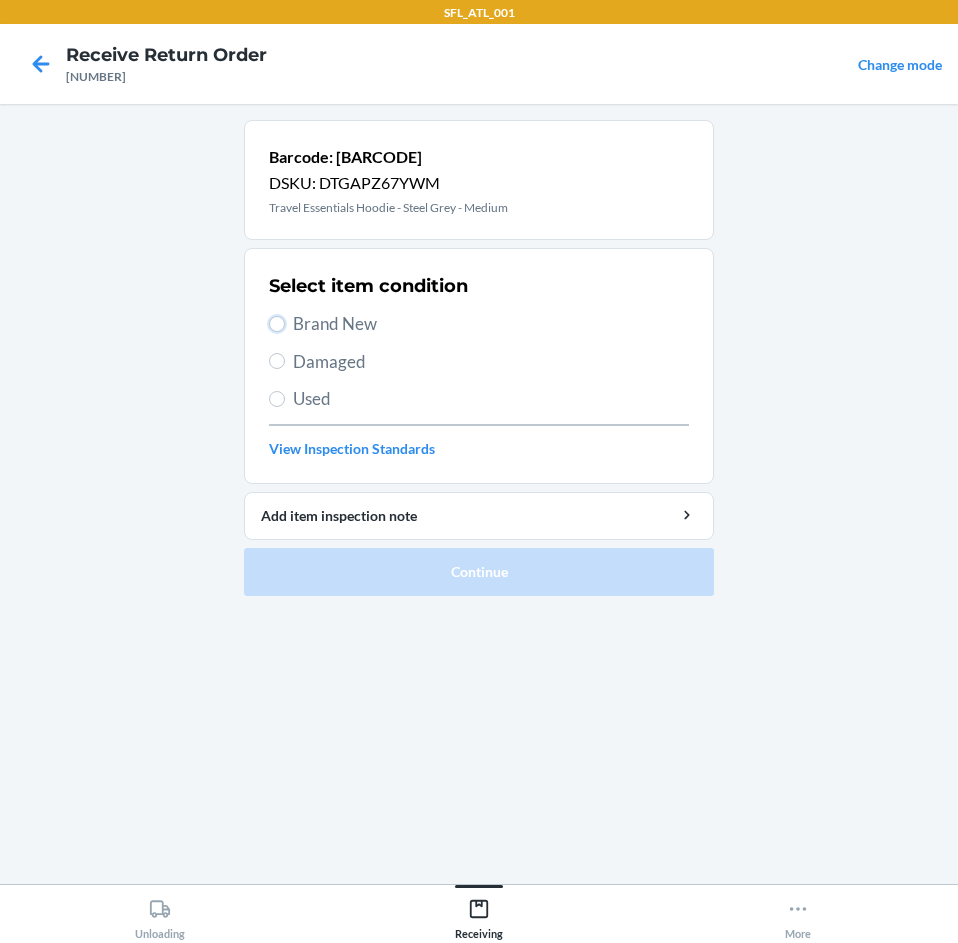 radio on "true" 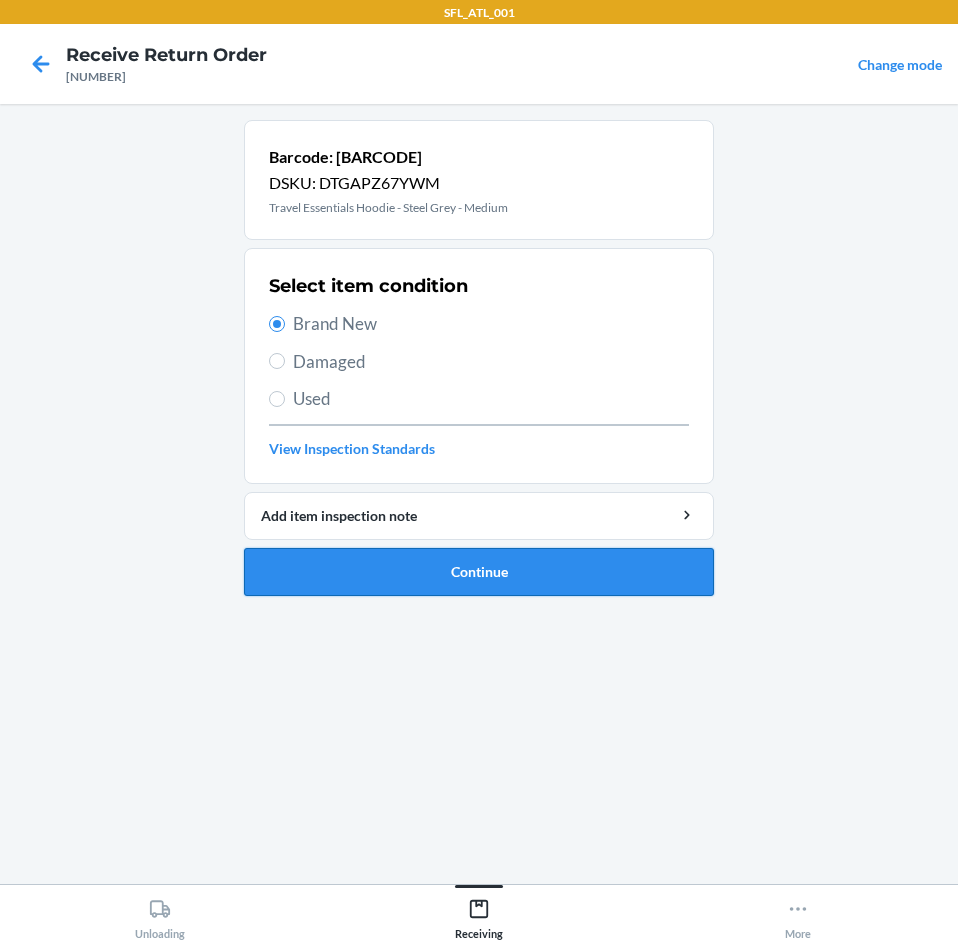 click on "Continue" at bounding box center (479, 572) 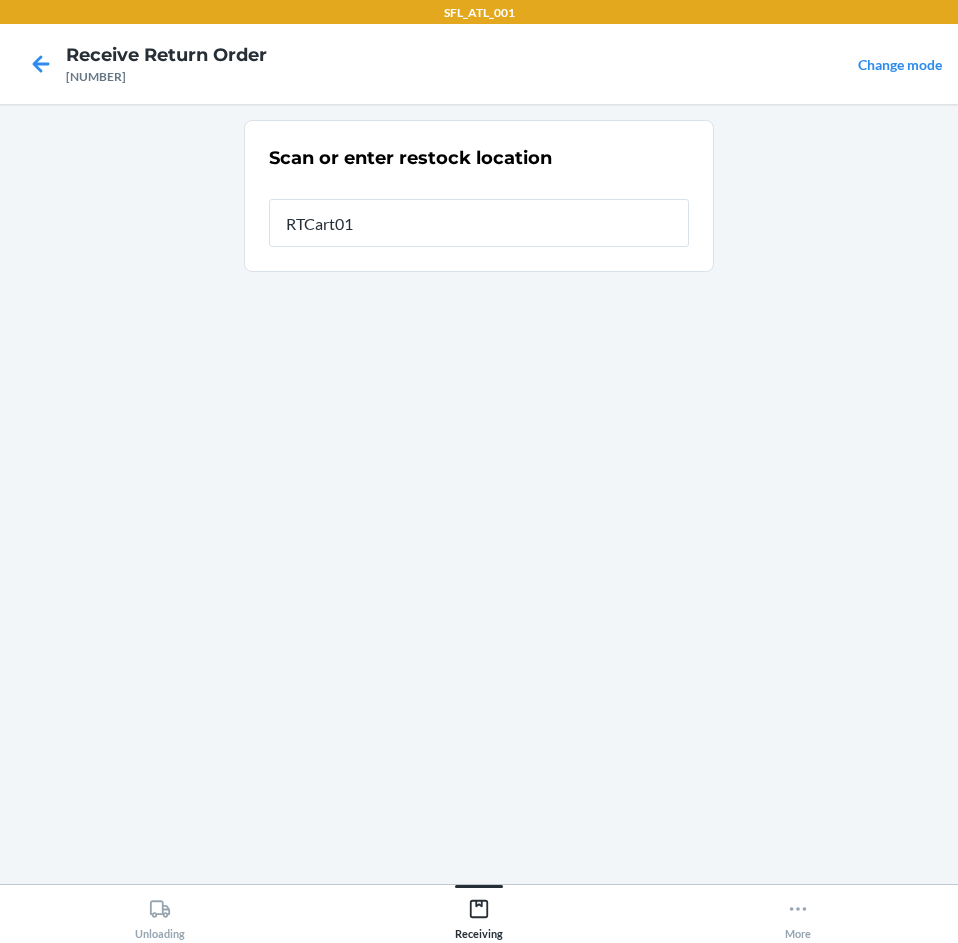 type on "[RTCART]" 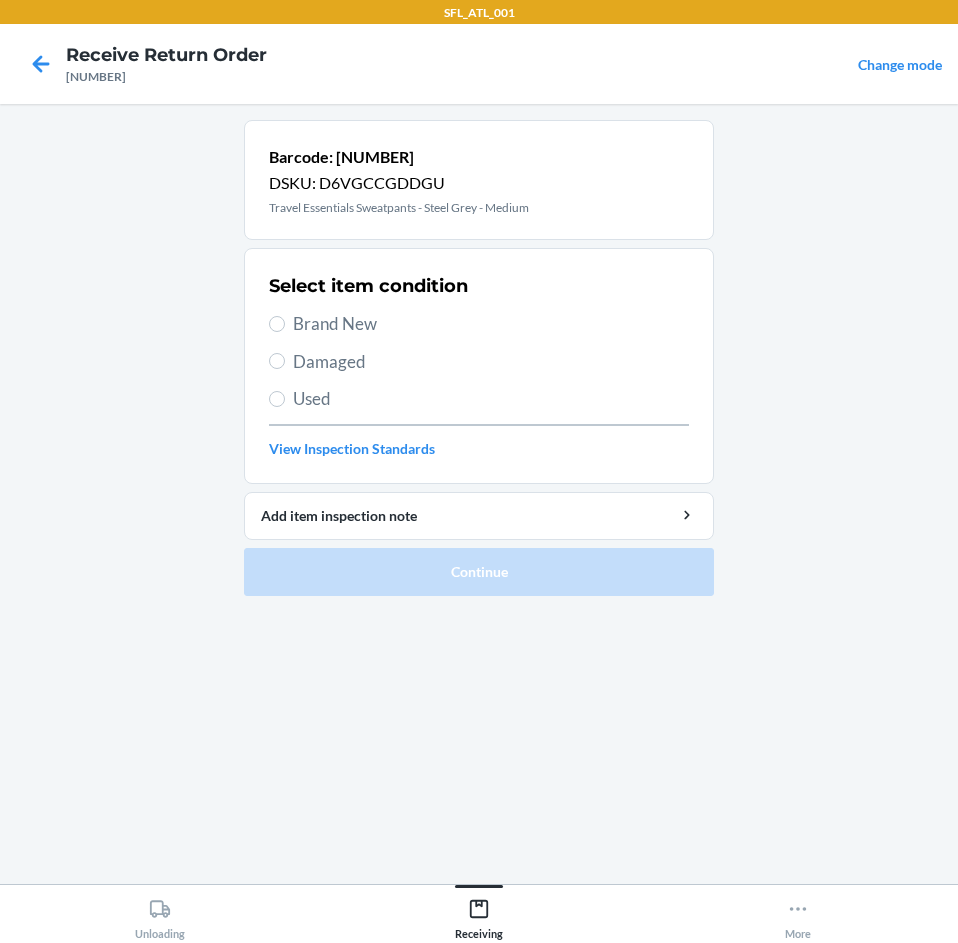 click on "Brand New" at bounding box center [491, 324] 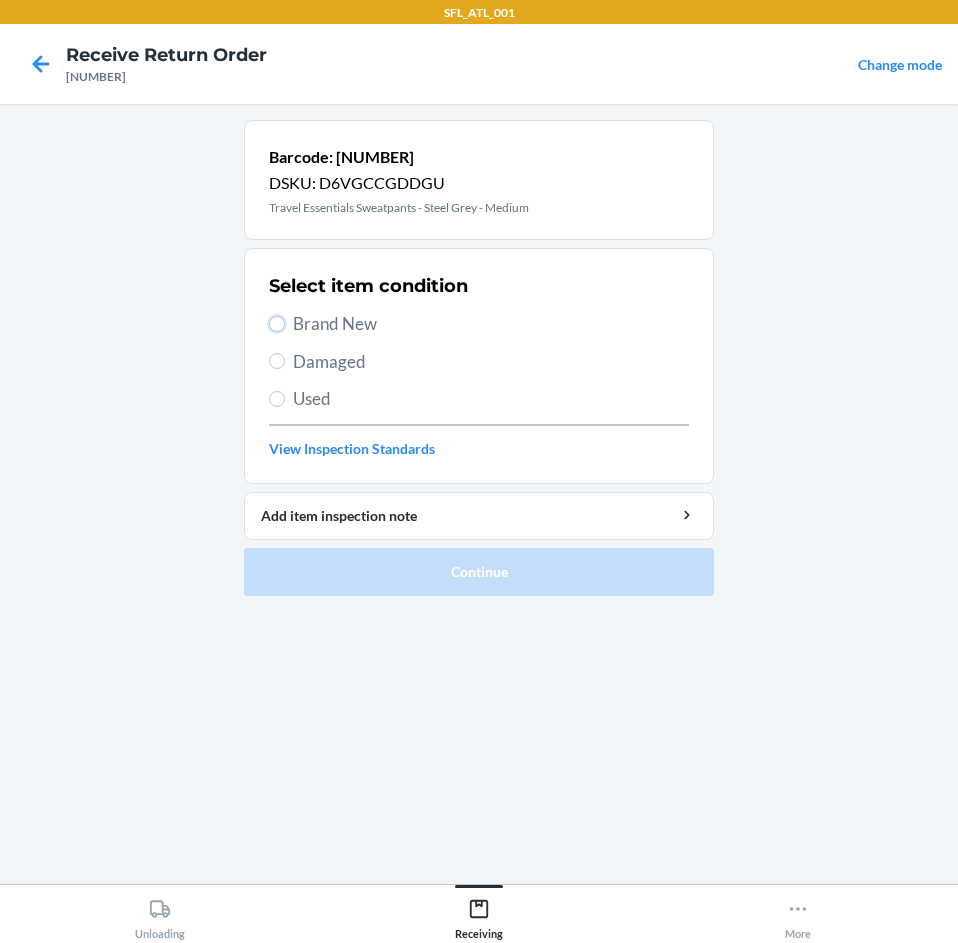 click on "Brand New" at bounding box center [277, 324] 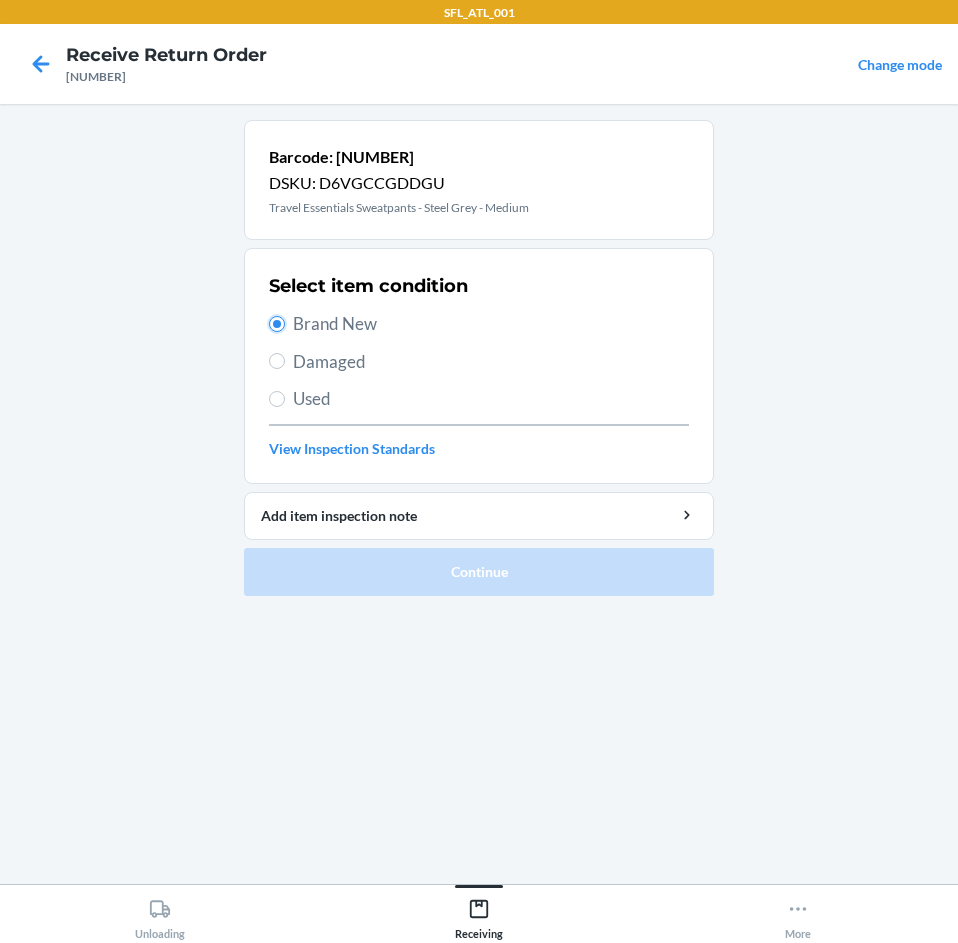 radio on "true" 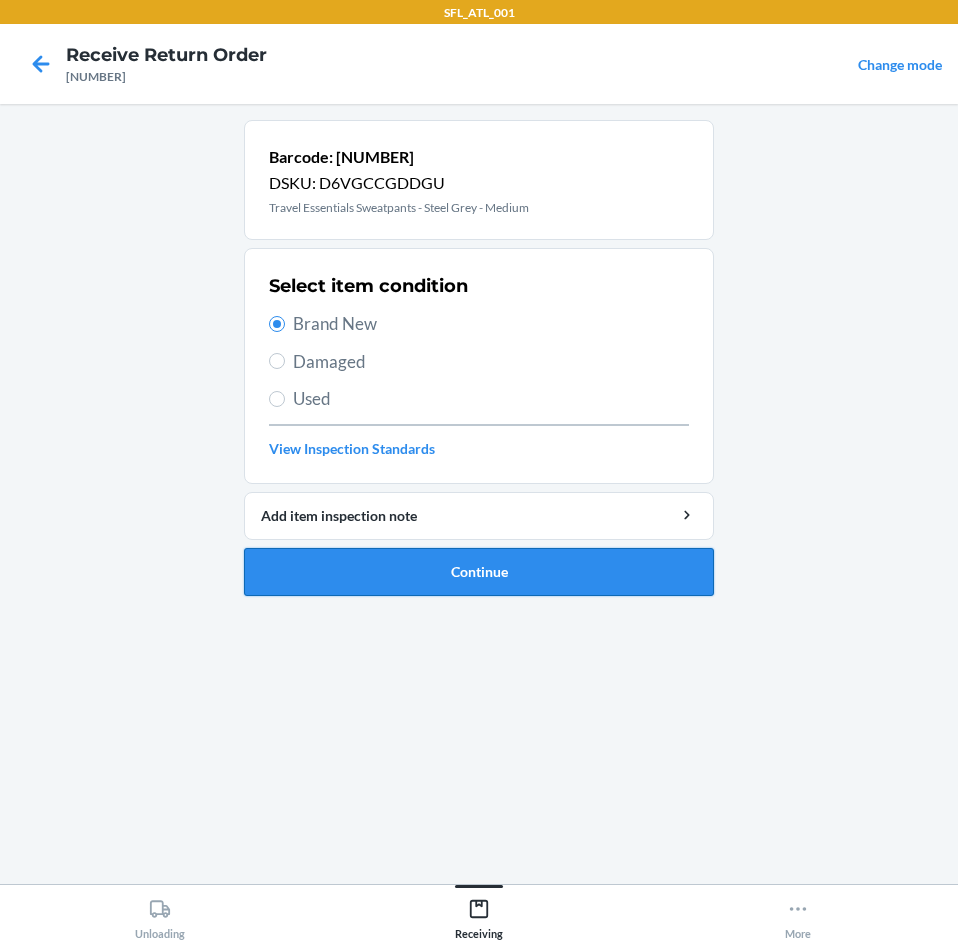 click on "Continue" at bounding box center (479, 572) 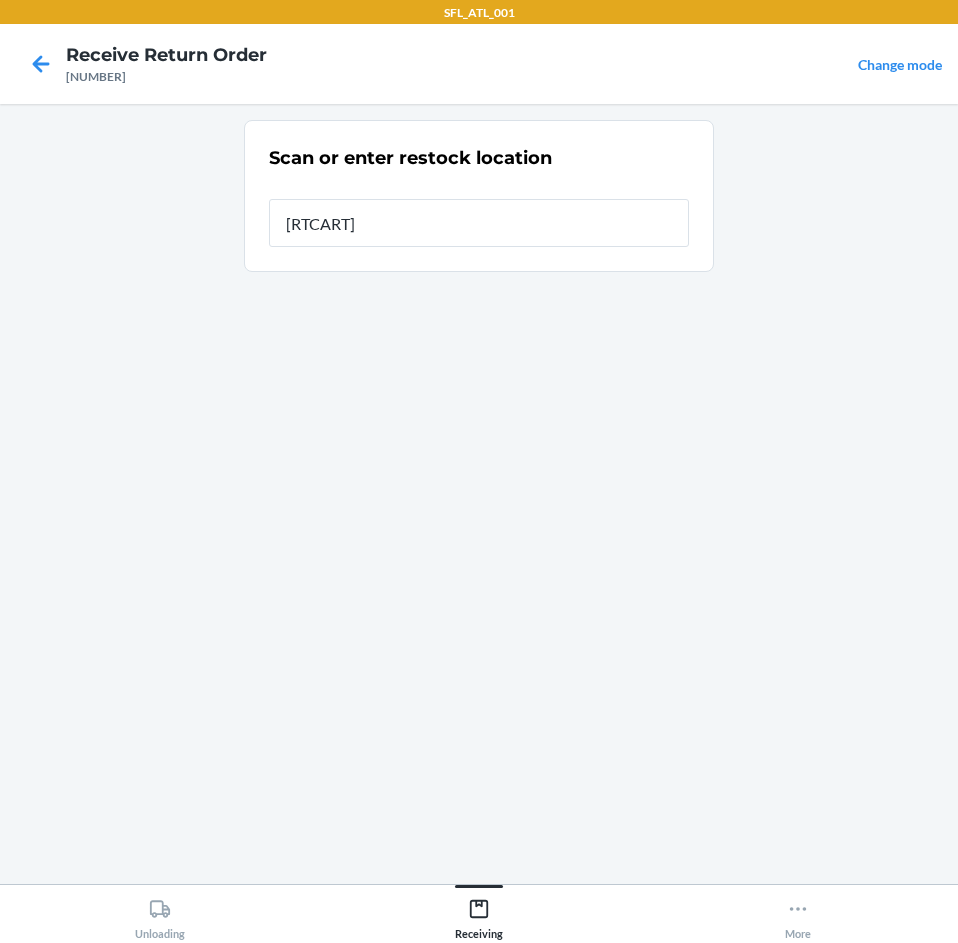 type on "[RTCART]" 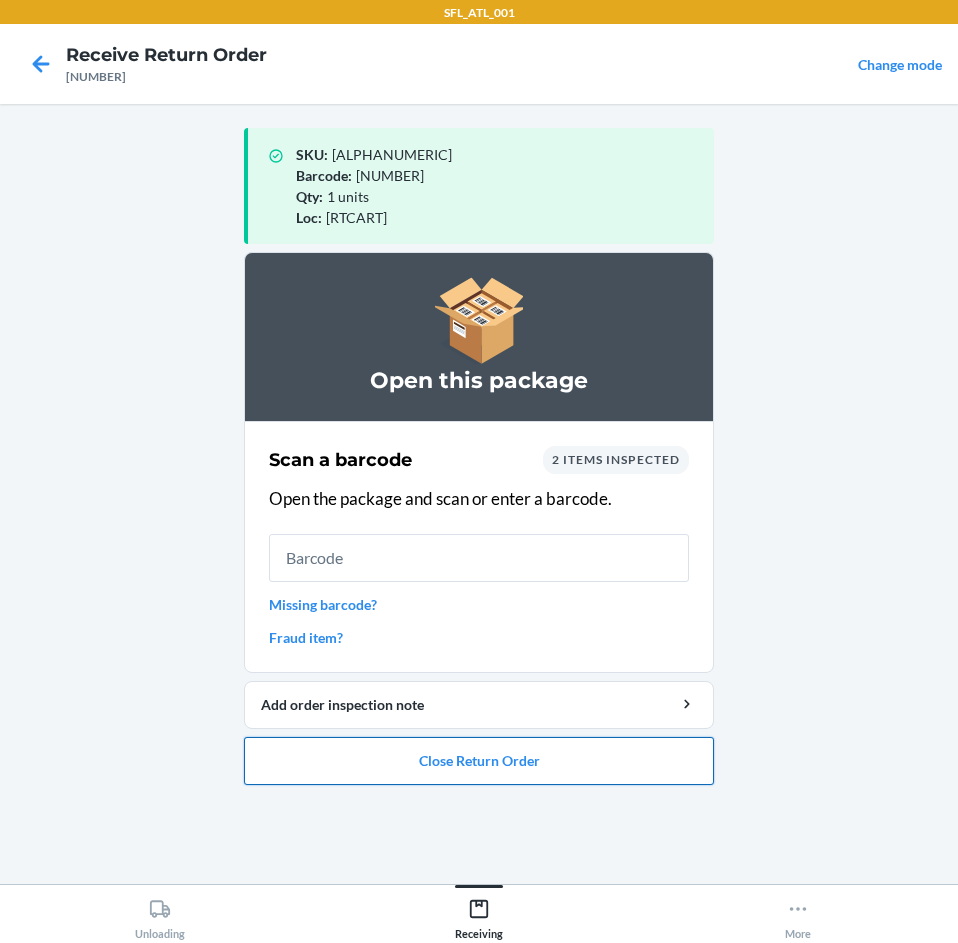 click on "Close Return Order" at bounding box center (479, 761) 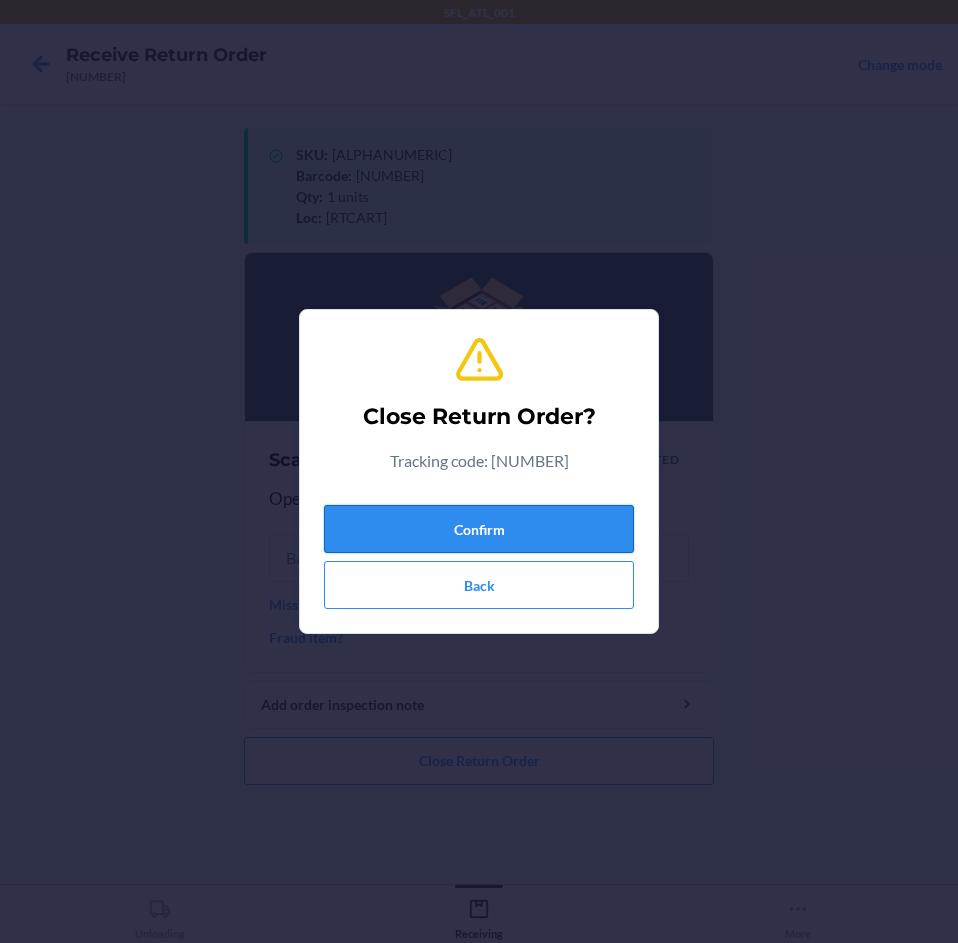 click on "Confirm" at bounding box center (479, 529) 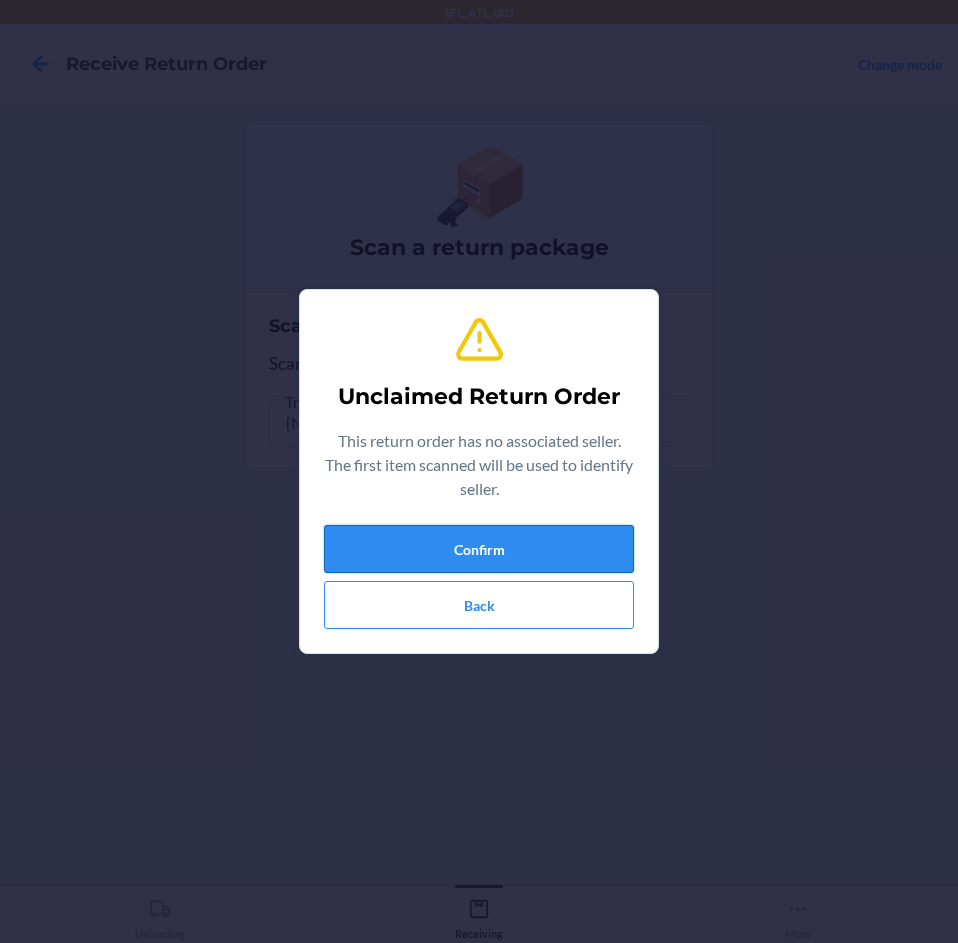 click on "Confirm" at bounding box center (479, 549) 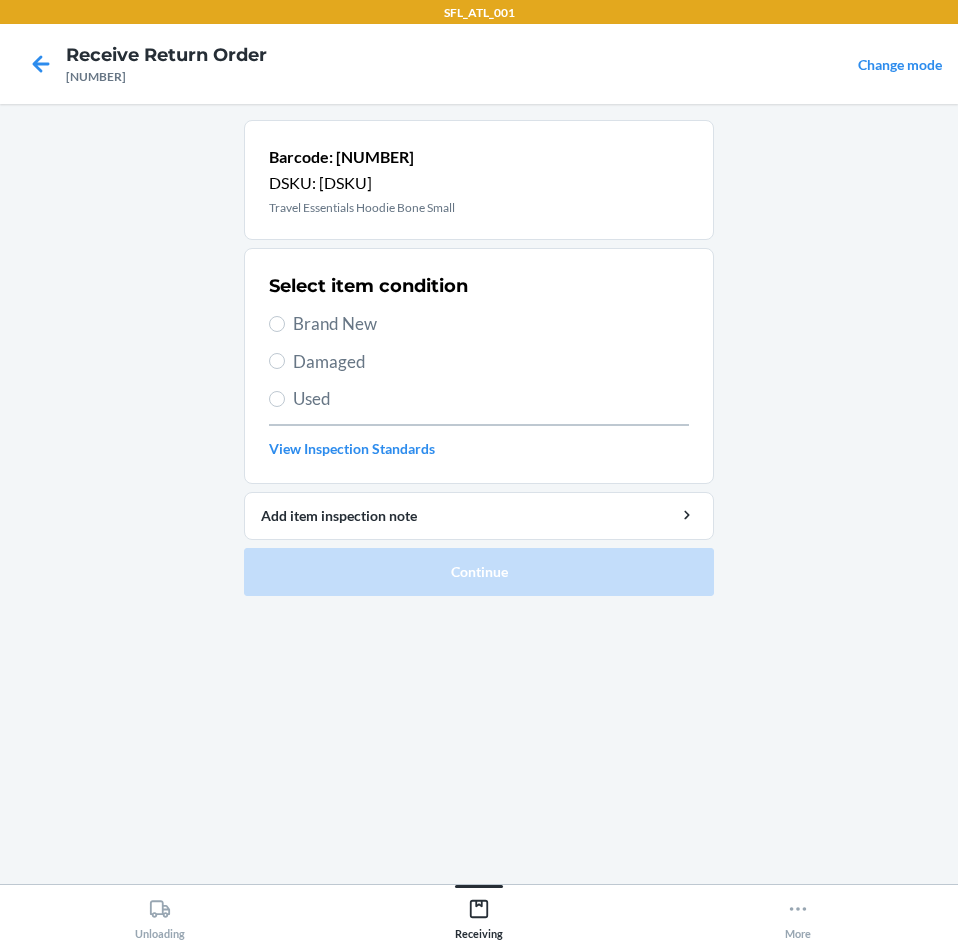 click on "Brand New" at bounding box center (491, 324) 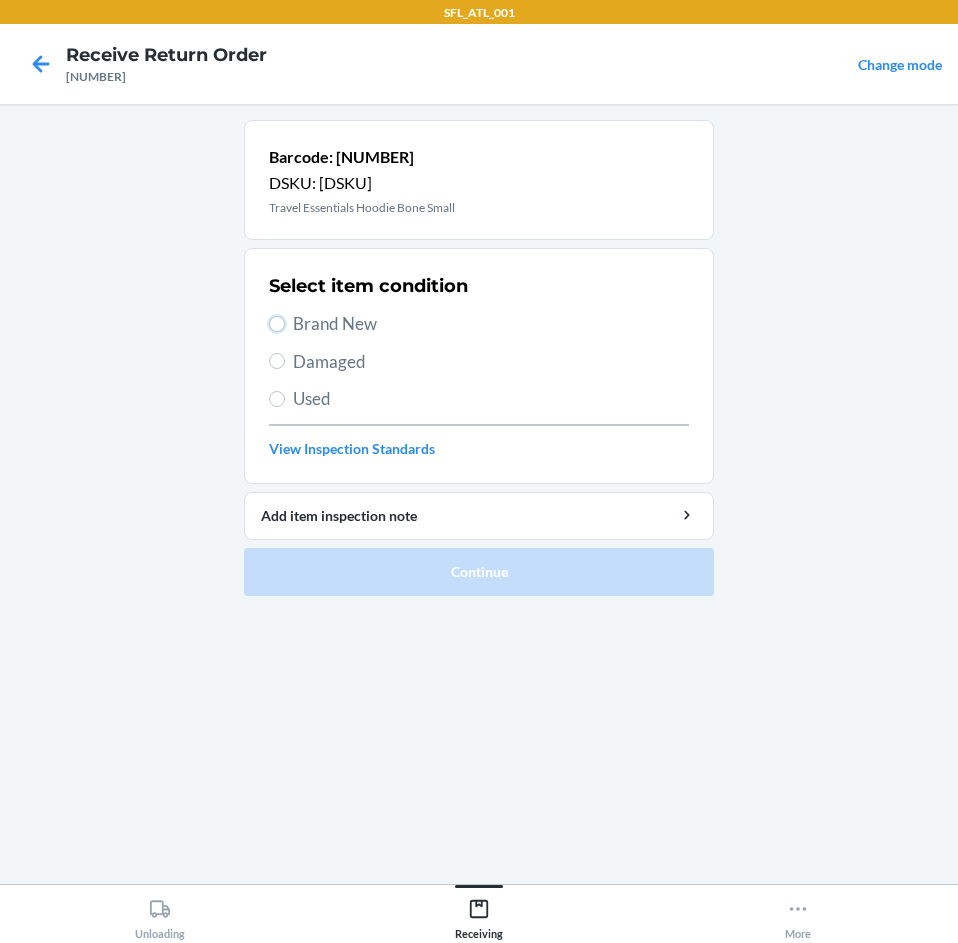 click on "Brand New" at bounding box center [277, 324] 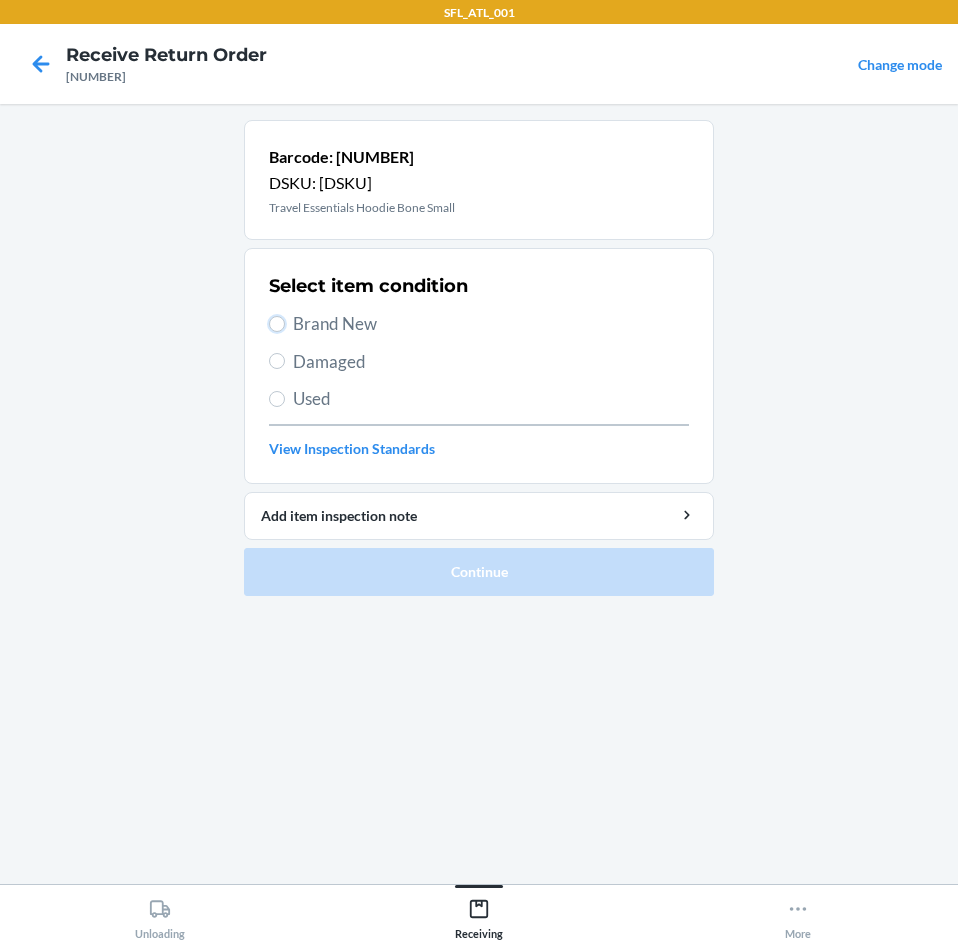 radio on "true" 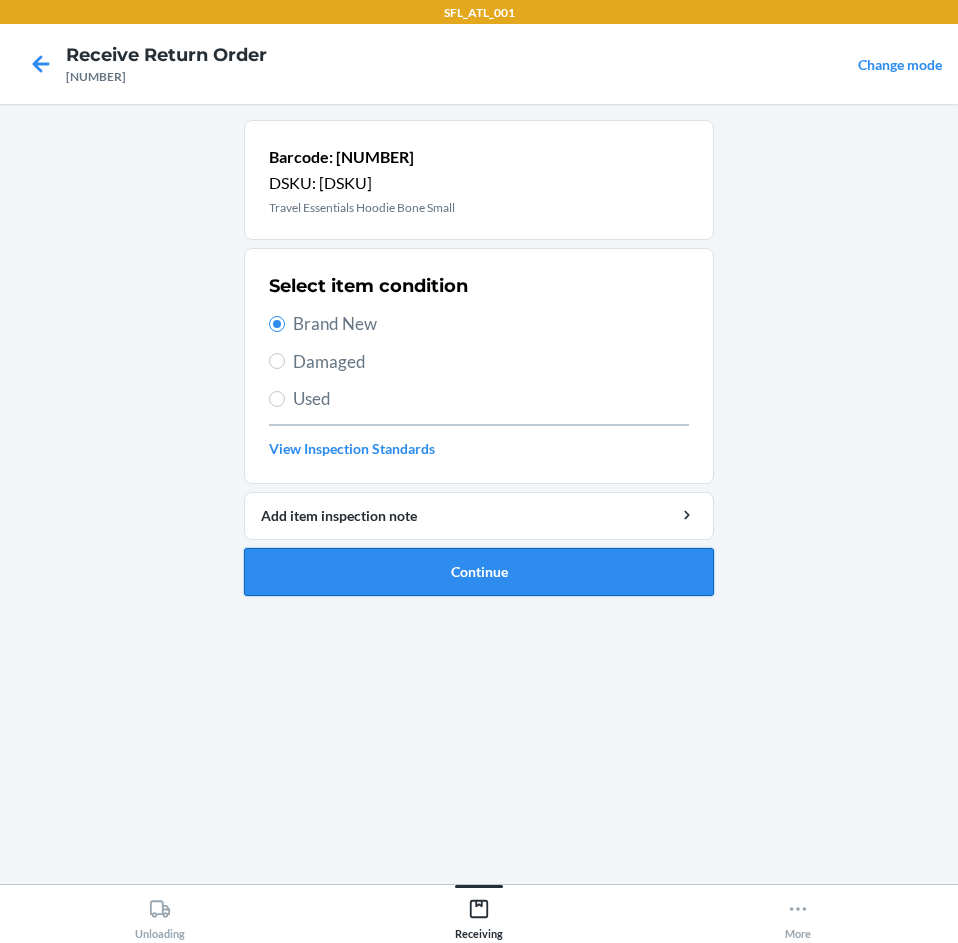 click on "Continue" at bounding box center (479, 572) 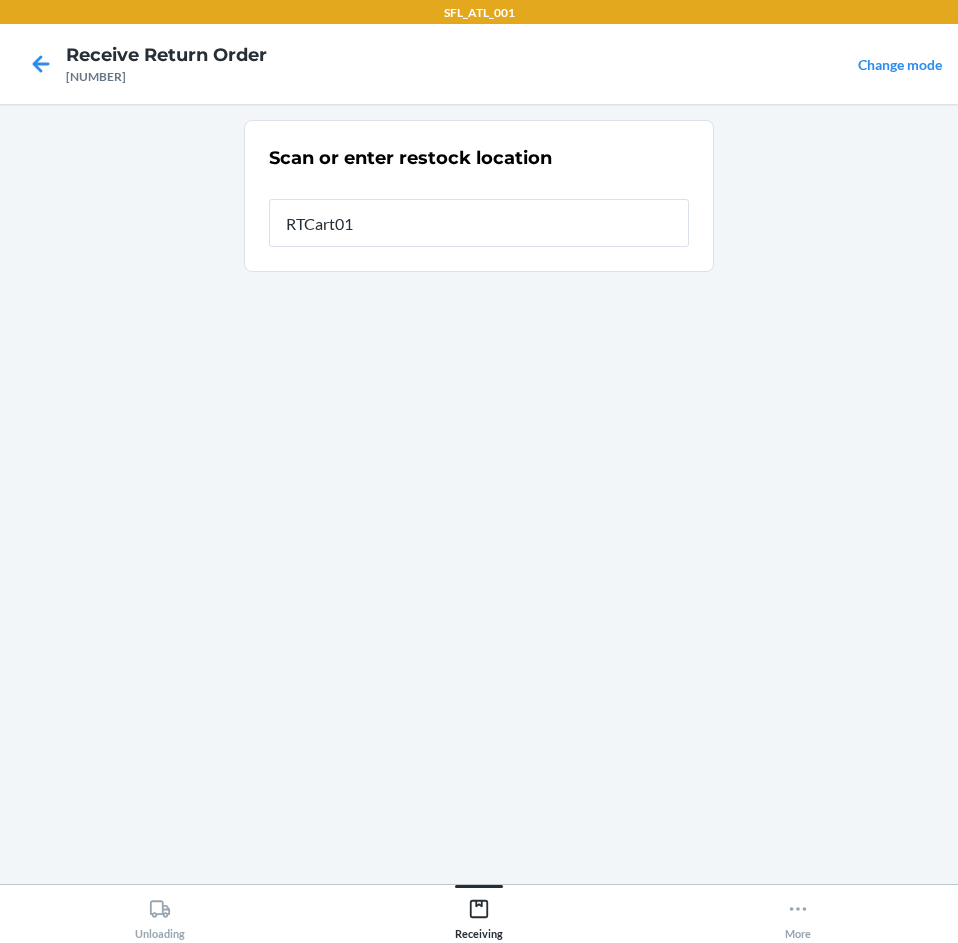 type on "[RTCART]" 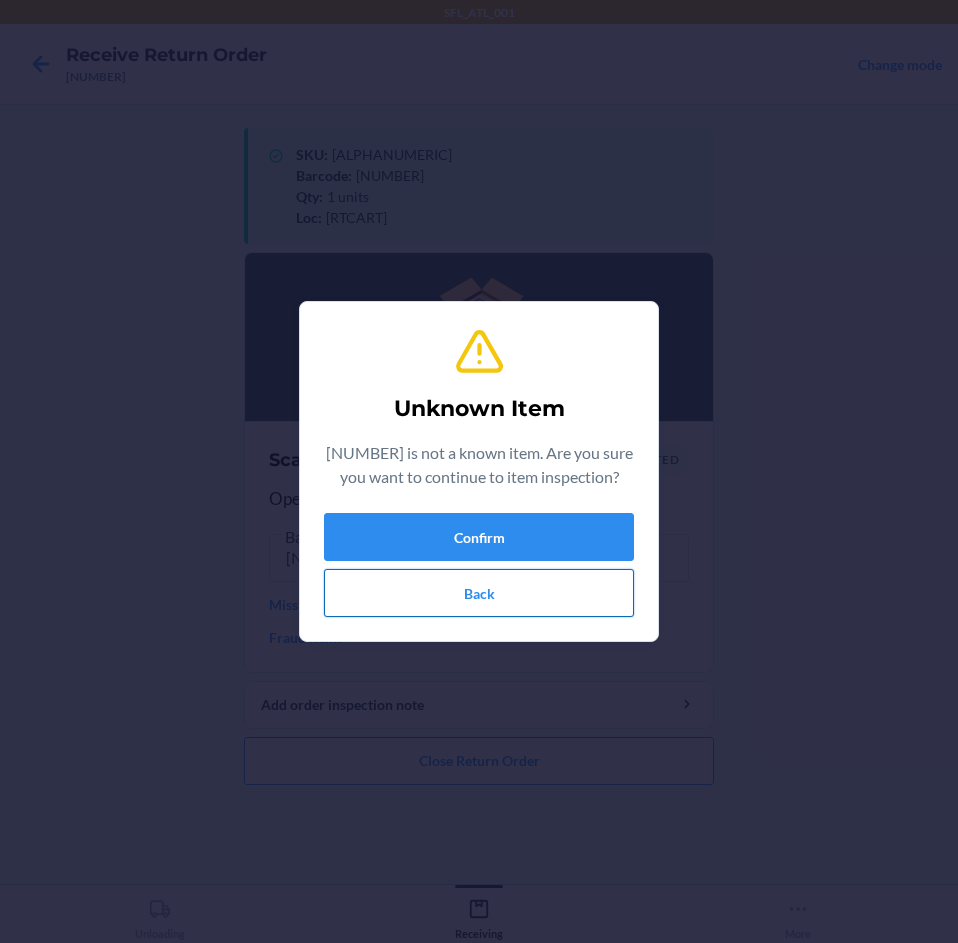 click on "Back" at bounding box center (479, 593) 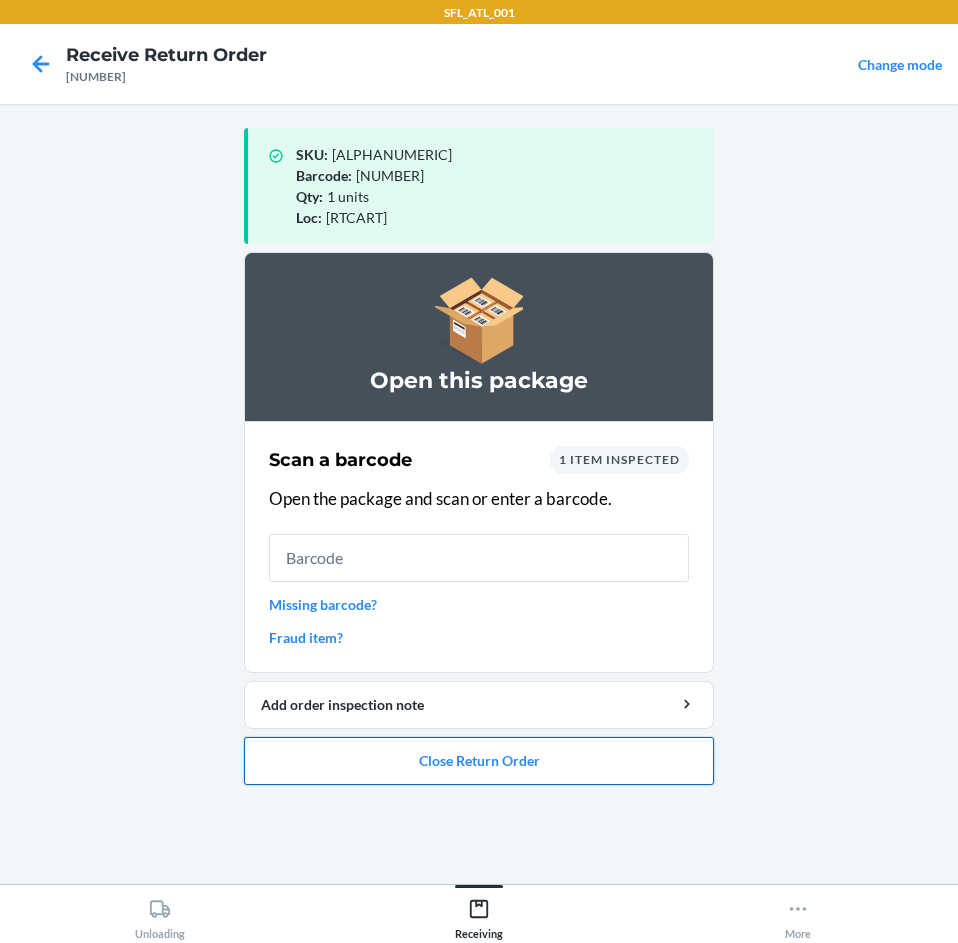 click on "Close Return Order" at bounding box center [479, 761] 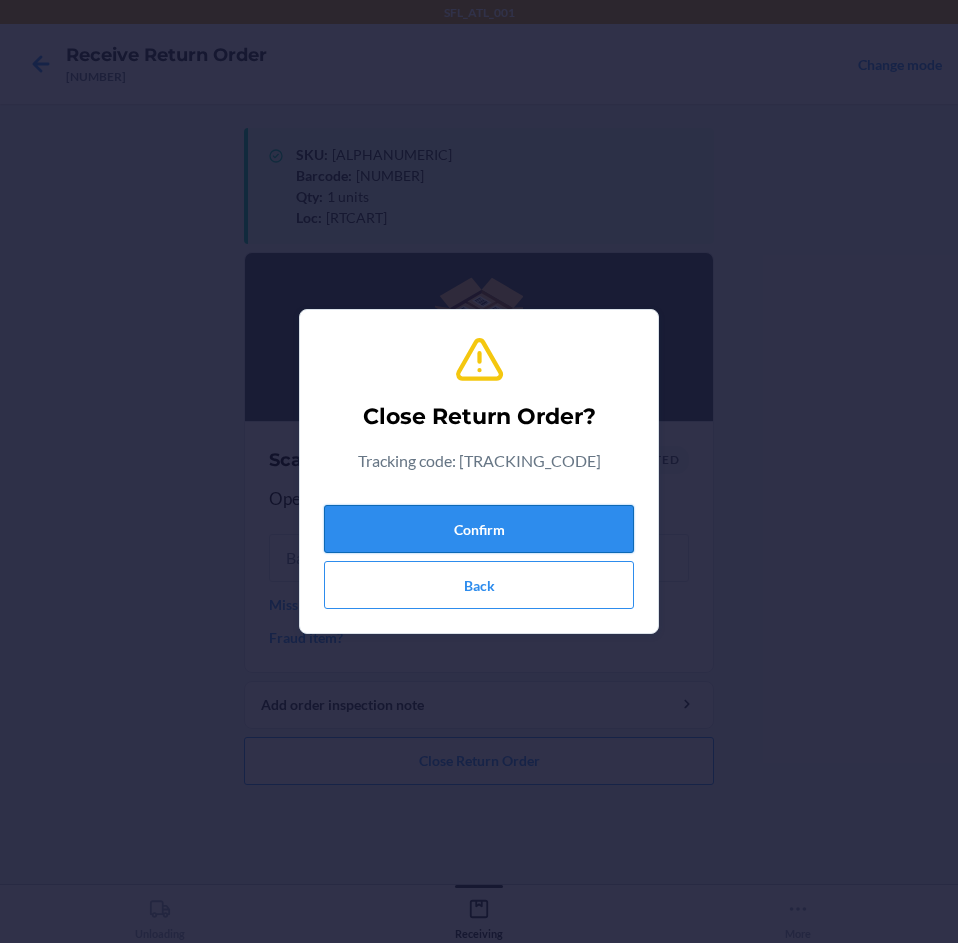 click on "Confirm" at bounding box center (479, 529) 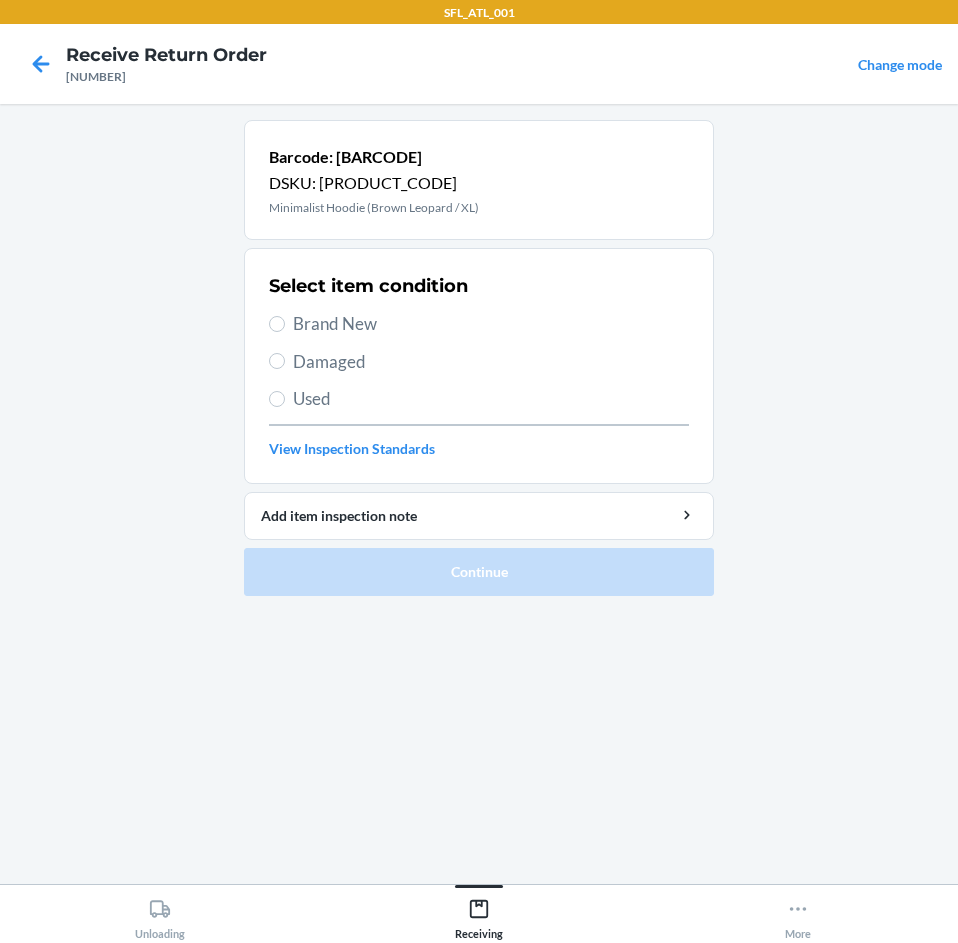 click on "Brand New" at bounding box center [491, 324] 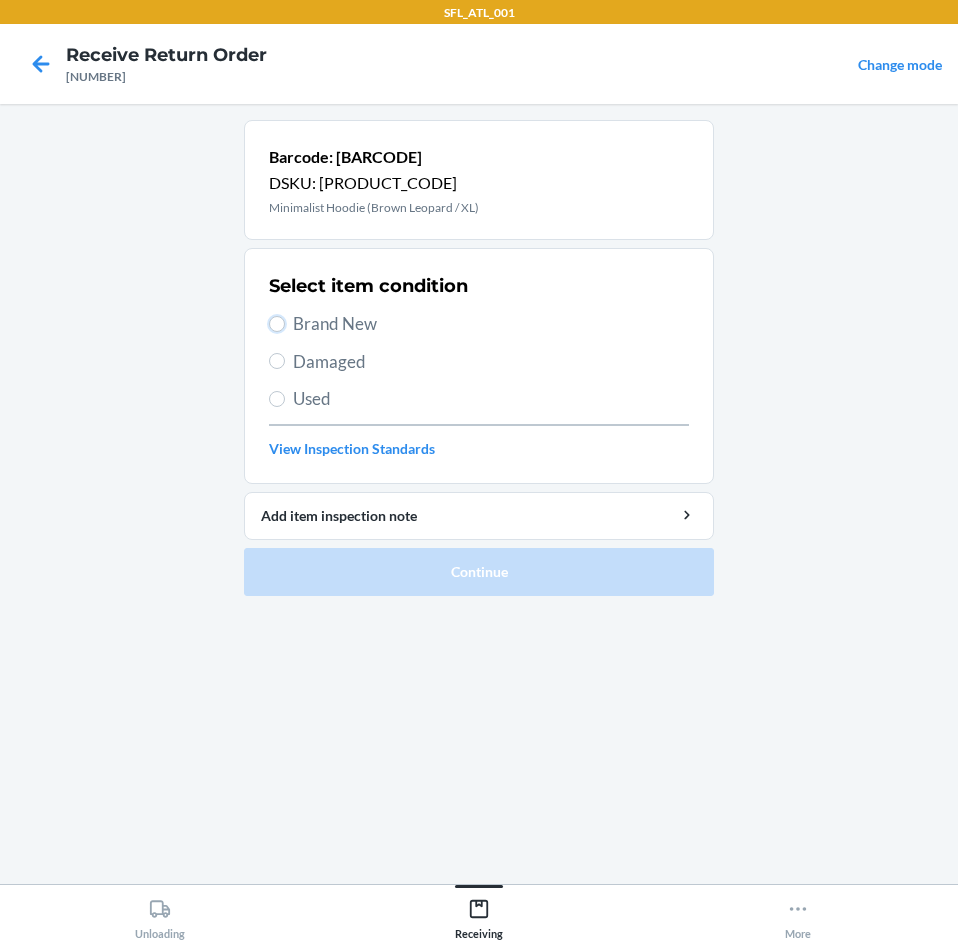click on "Brand New" at bounding box center (277, 324) 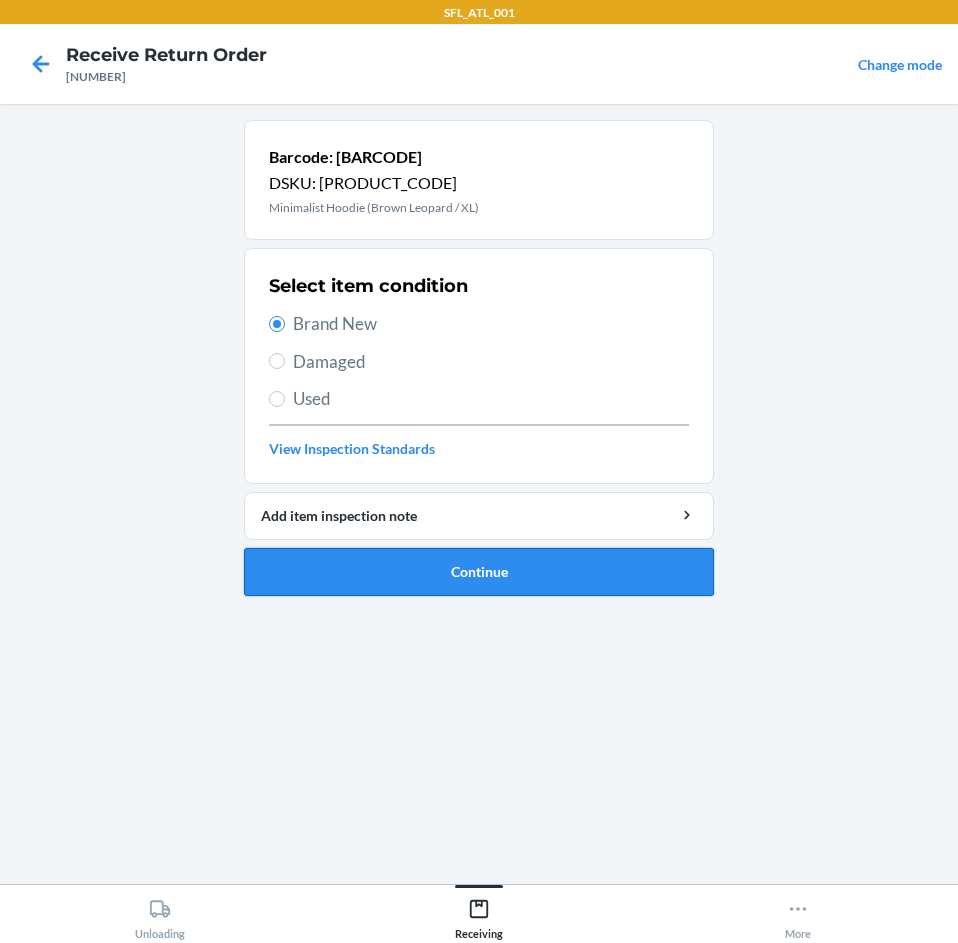 click on "Continue" at bounding box center [479, 572] 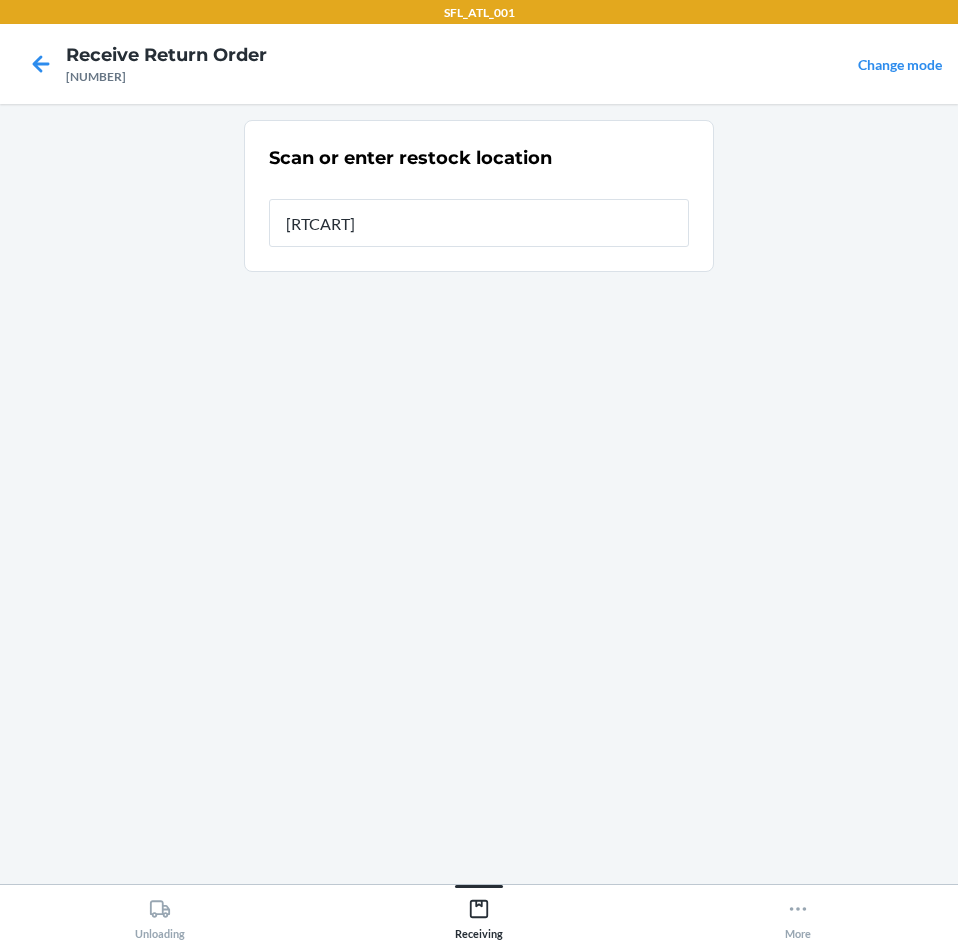 type on "[RTCART]" 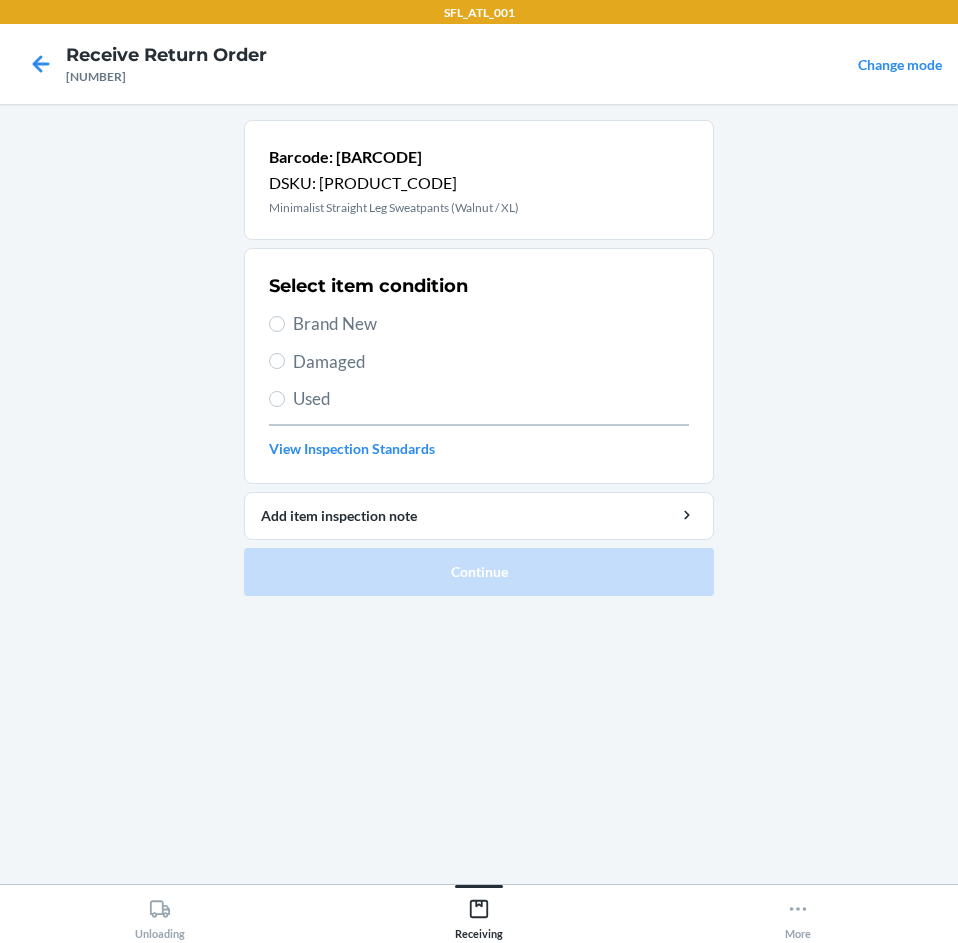 click on "Brand New" at bounding box center [491, 324] 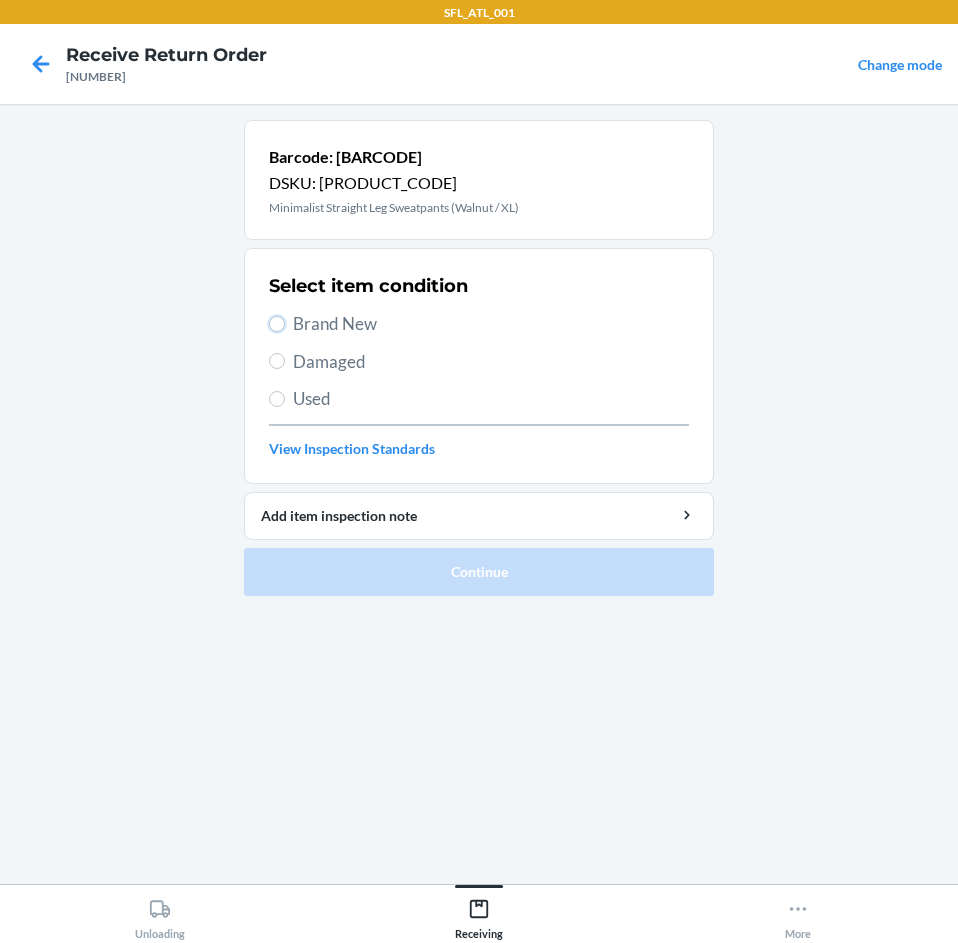 click on "Brand New" at bounding box center [277, 324] 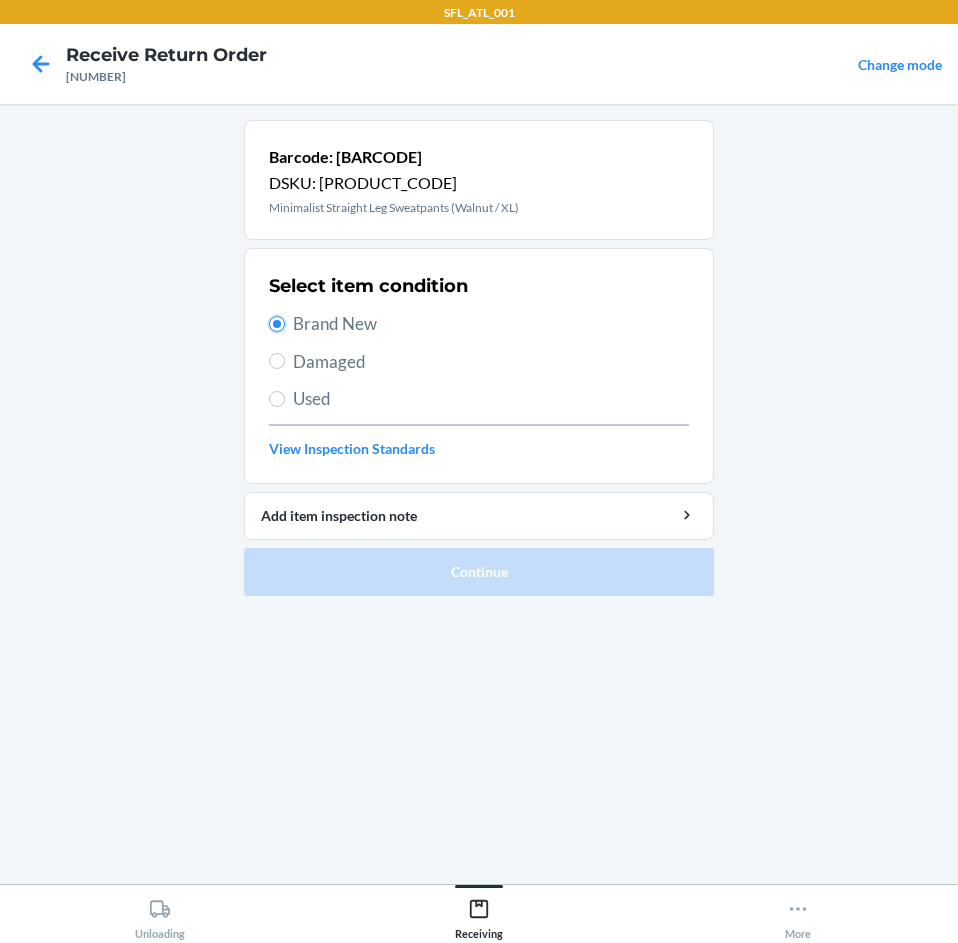 radio on "true" 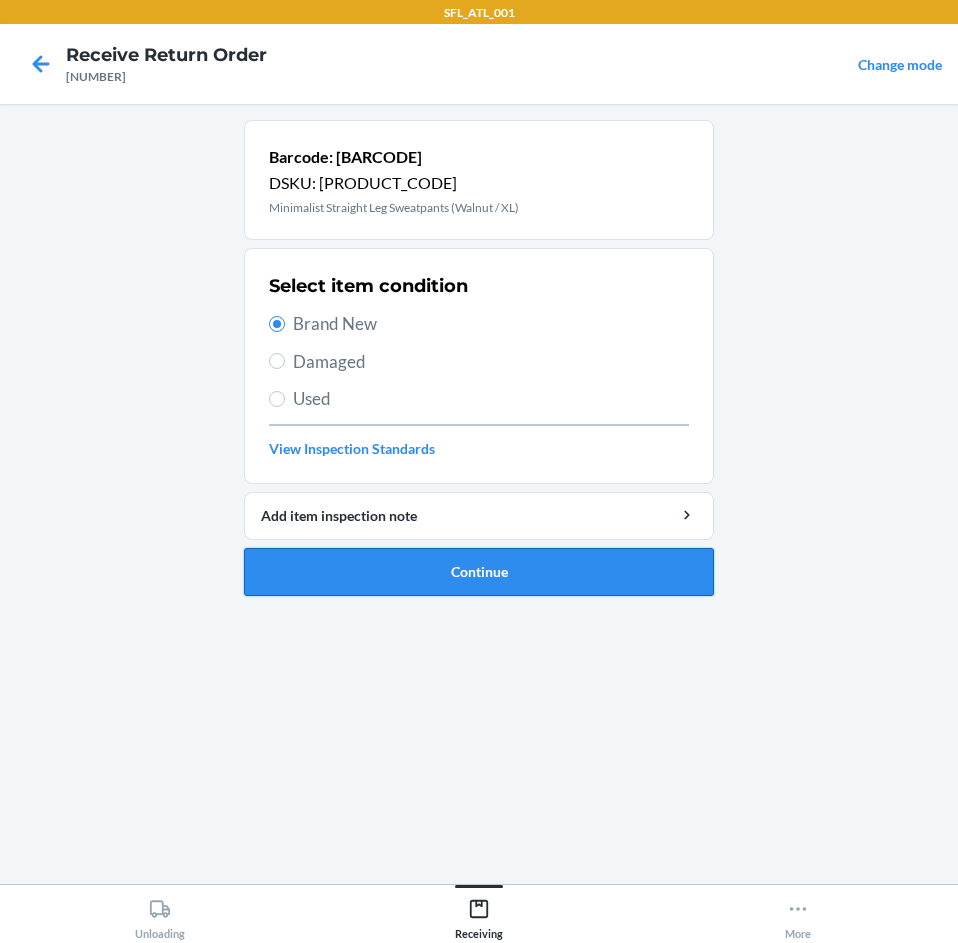 click on "Continue" at bounding box center [479, 572] 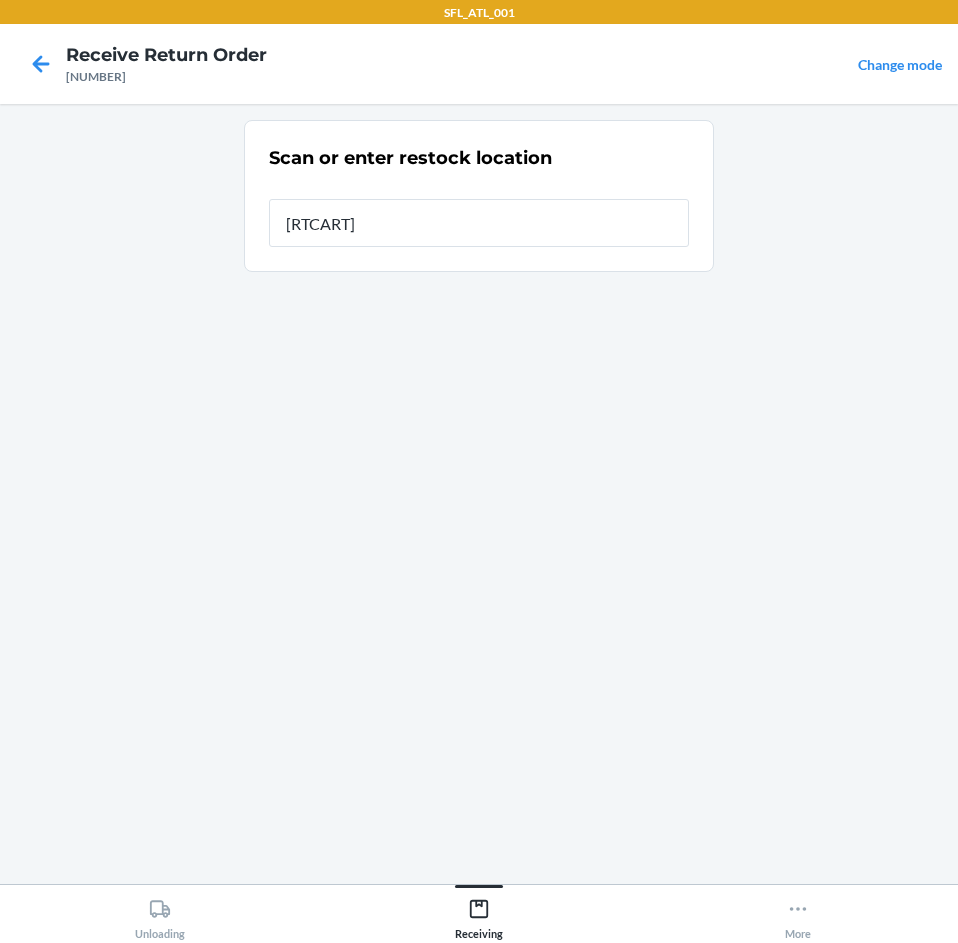type on "[RTCART]" 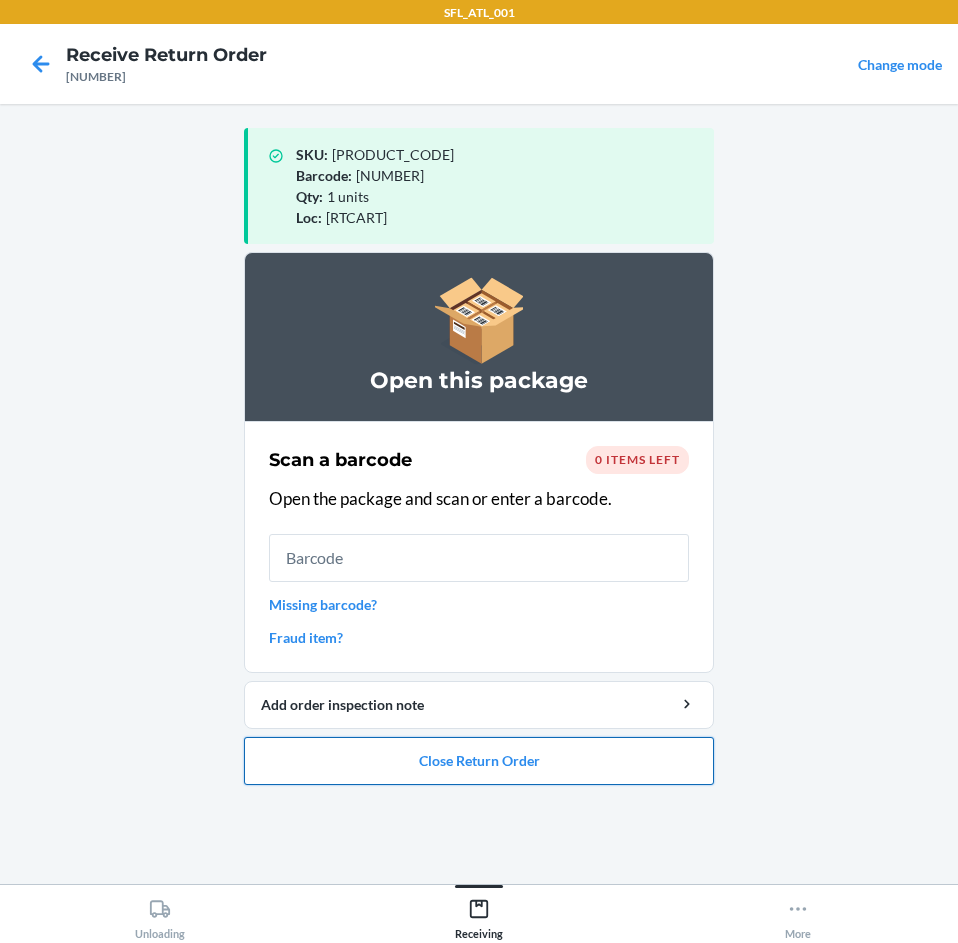 click on "Close Return Order" at bounding box center [479, 761] 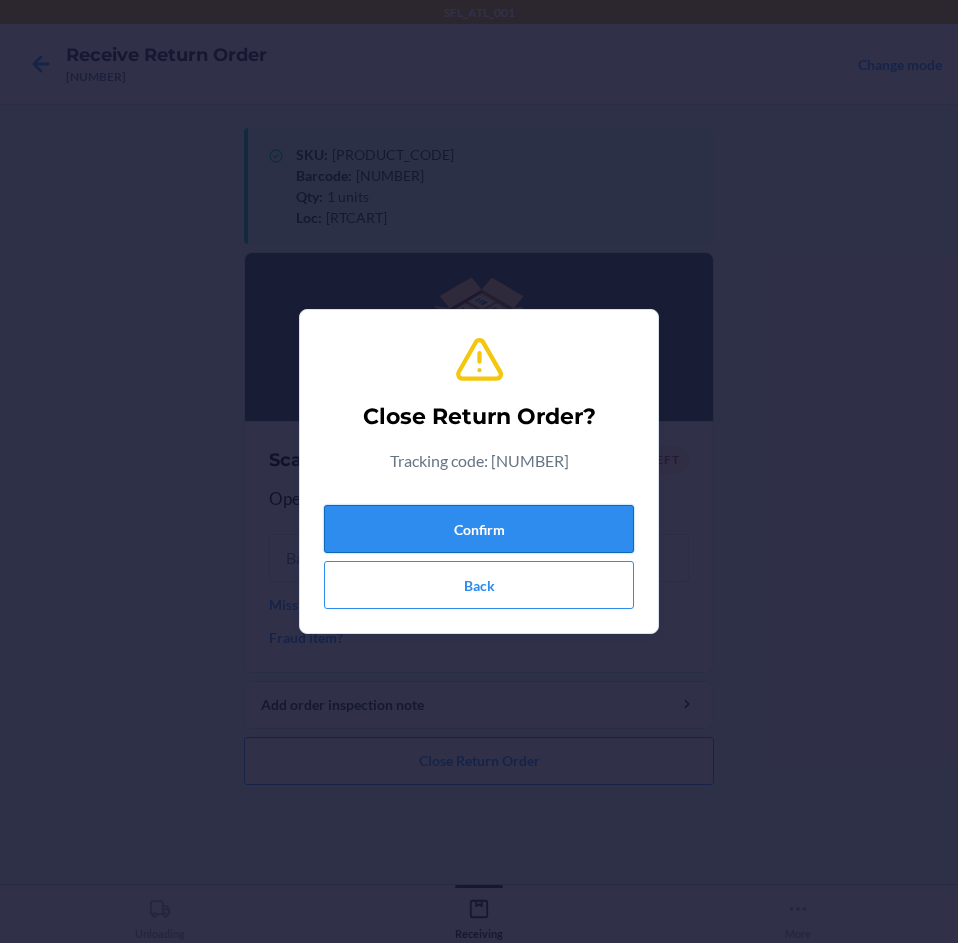 click on "Confirm" at bounding box center (479, 529) 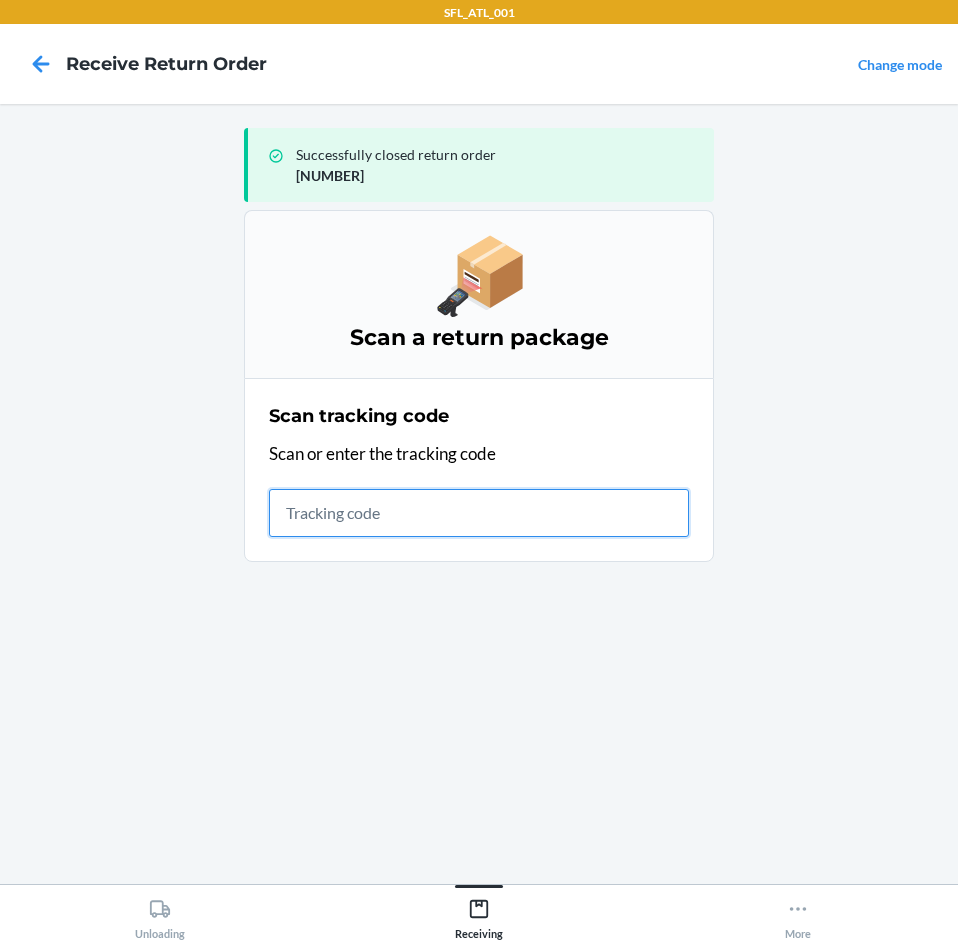 click at bounding box center [479, 513] 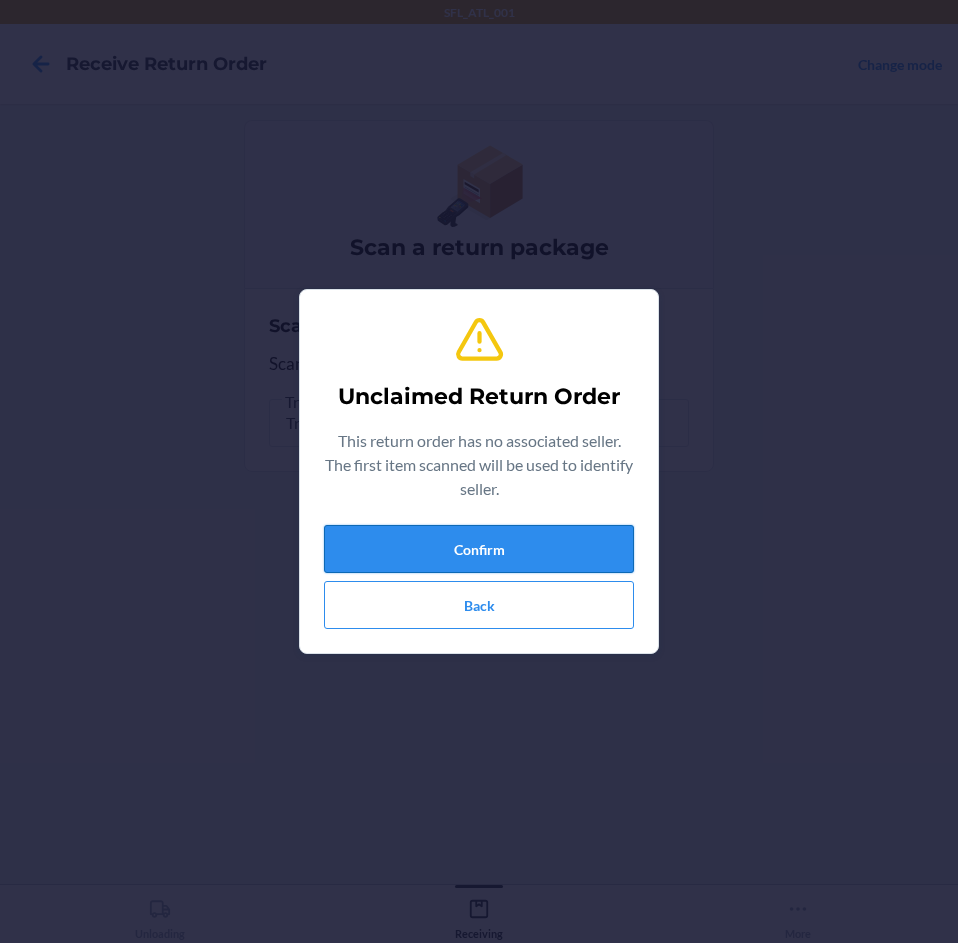 click on "Confirm" at bounding box center [479, 549] 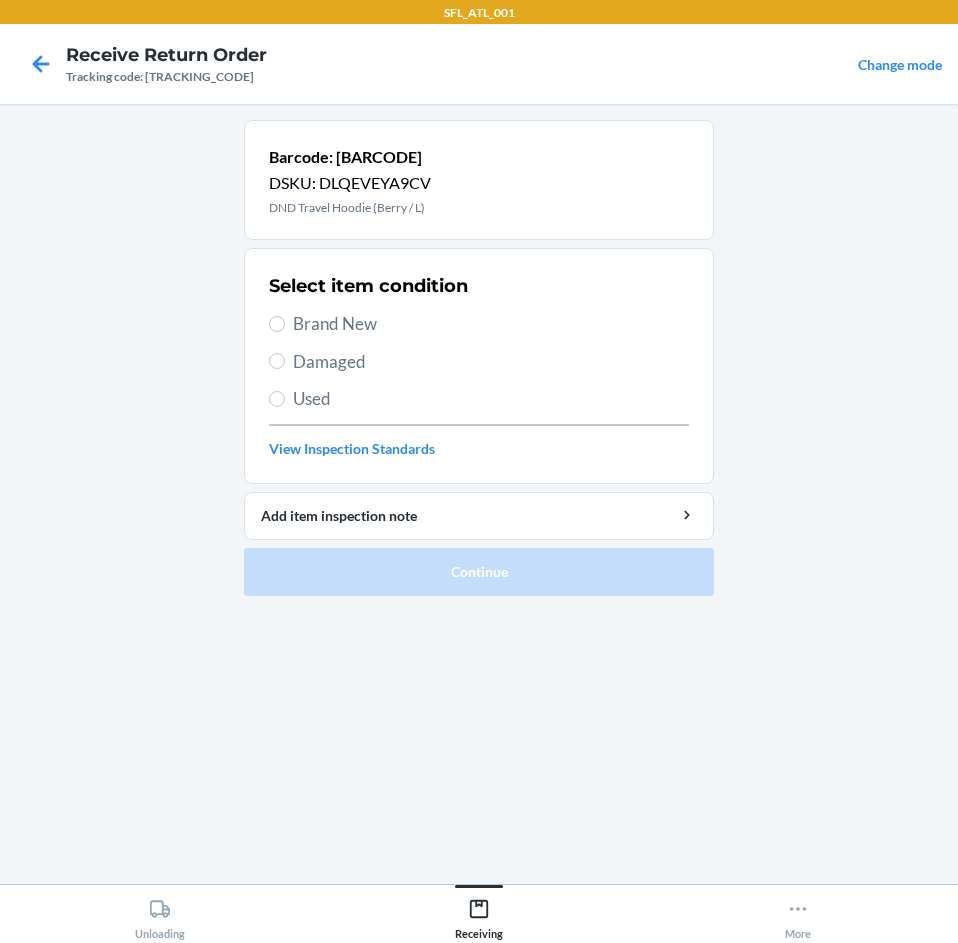 click on "Brand New" at bounding box center (491, 324) 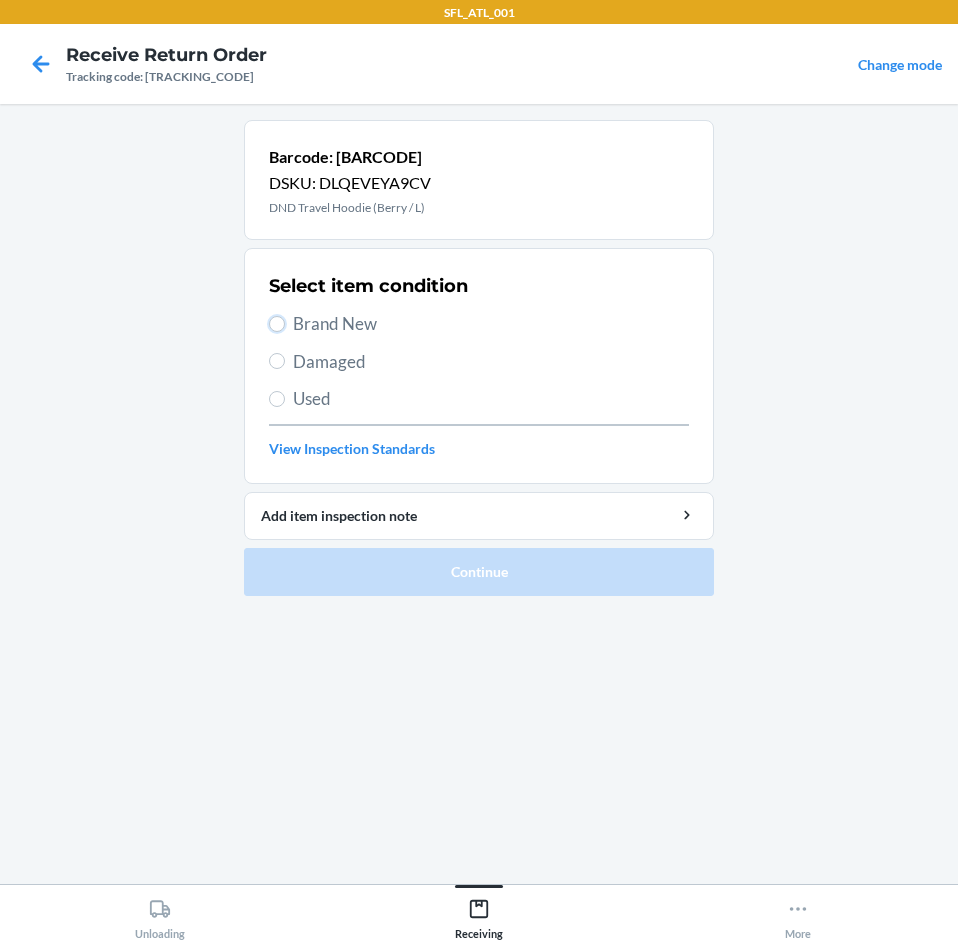 click on "Brand New" at bounding box center [277, 324] 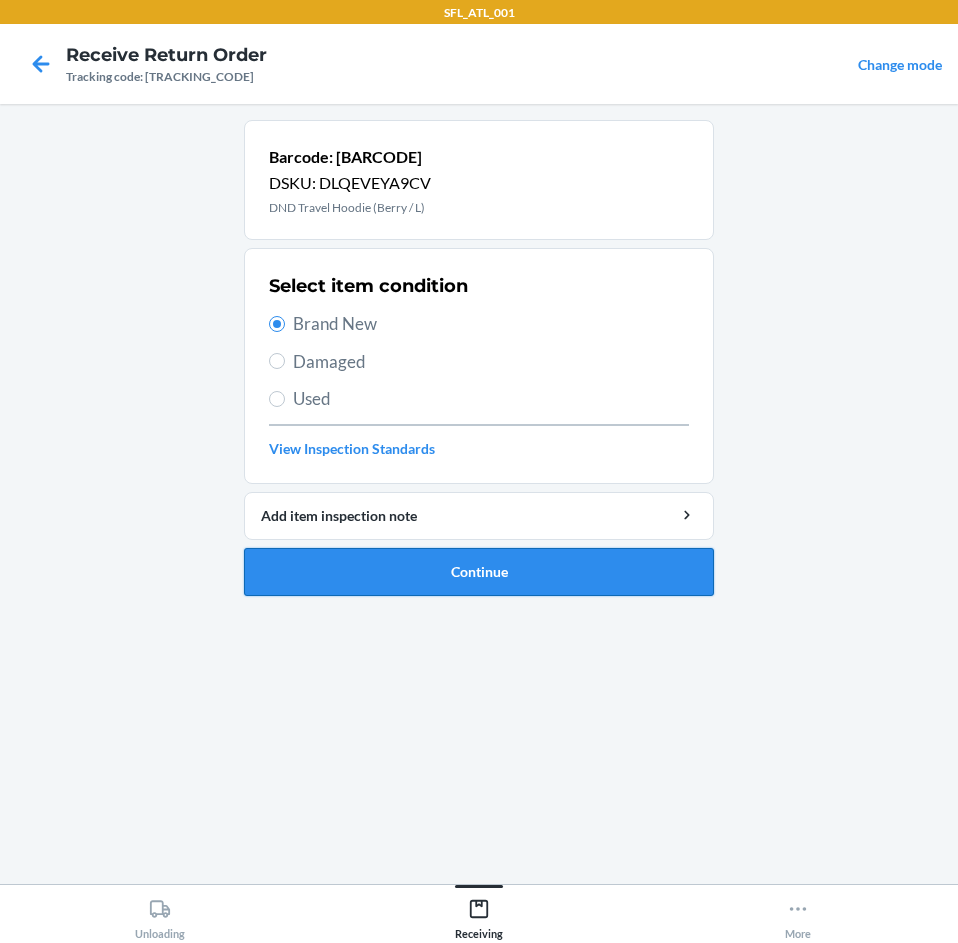click on "Continue" at bounding box center (479, 572) 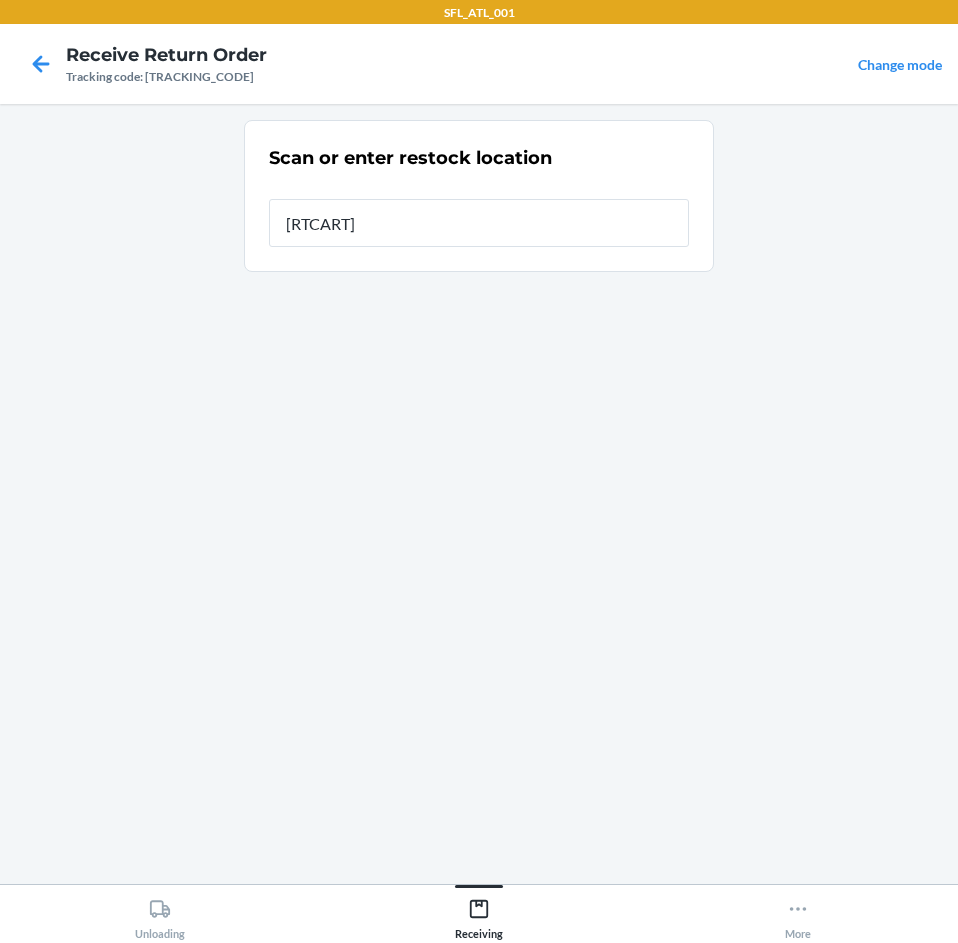 type on "[RTCART]" 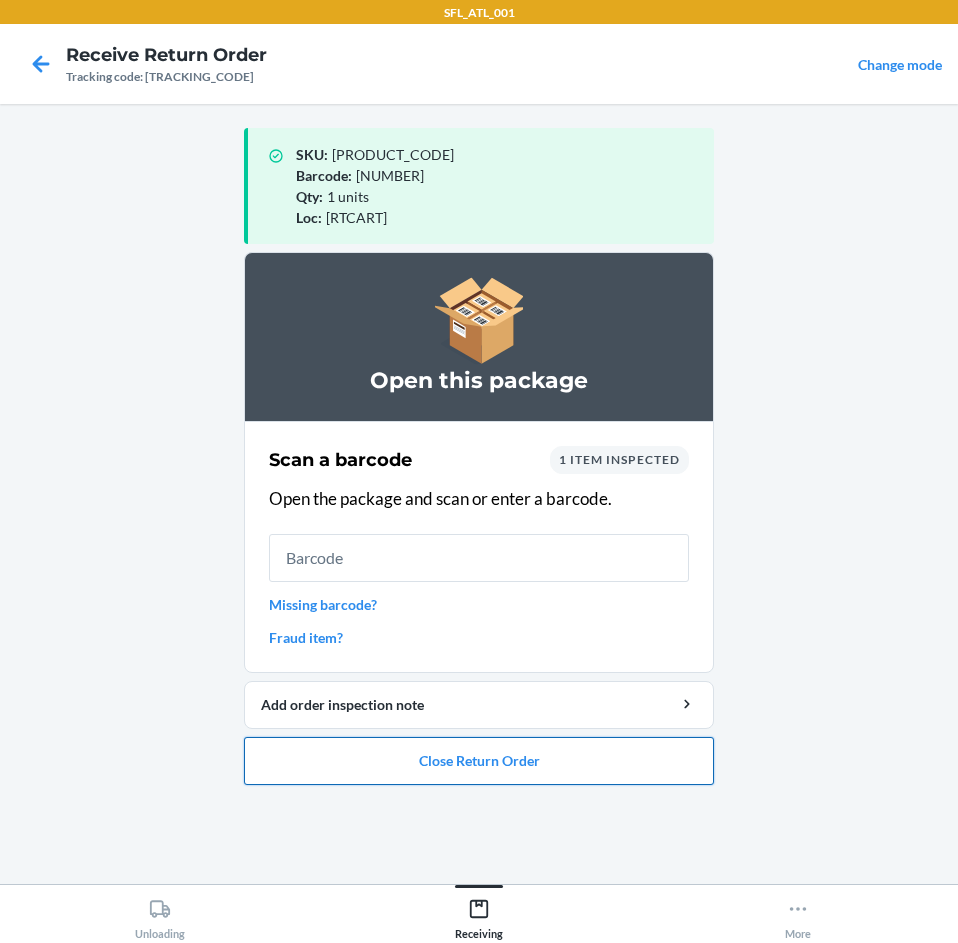 click on "Close Return Order" at bounding box center [479, 761] 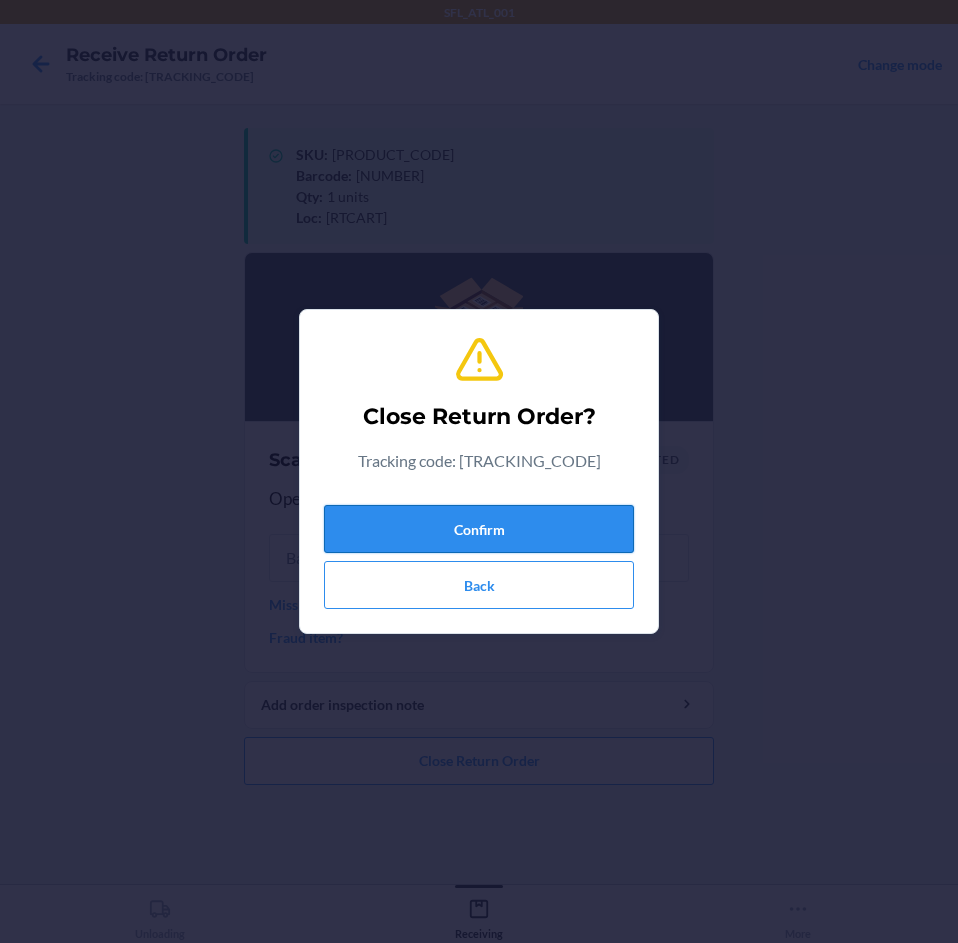 click on "Confirm" at bounding box center (479, 529) 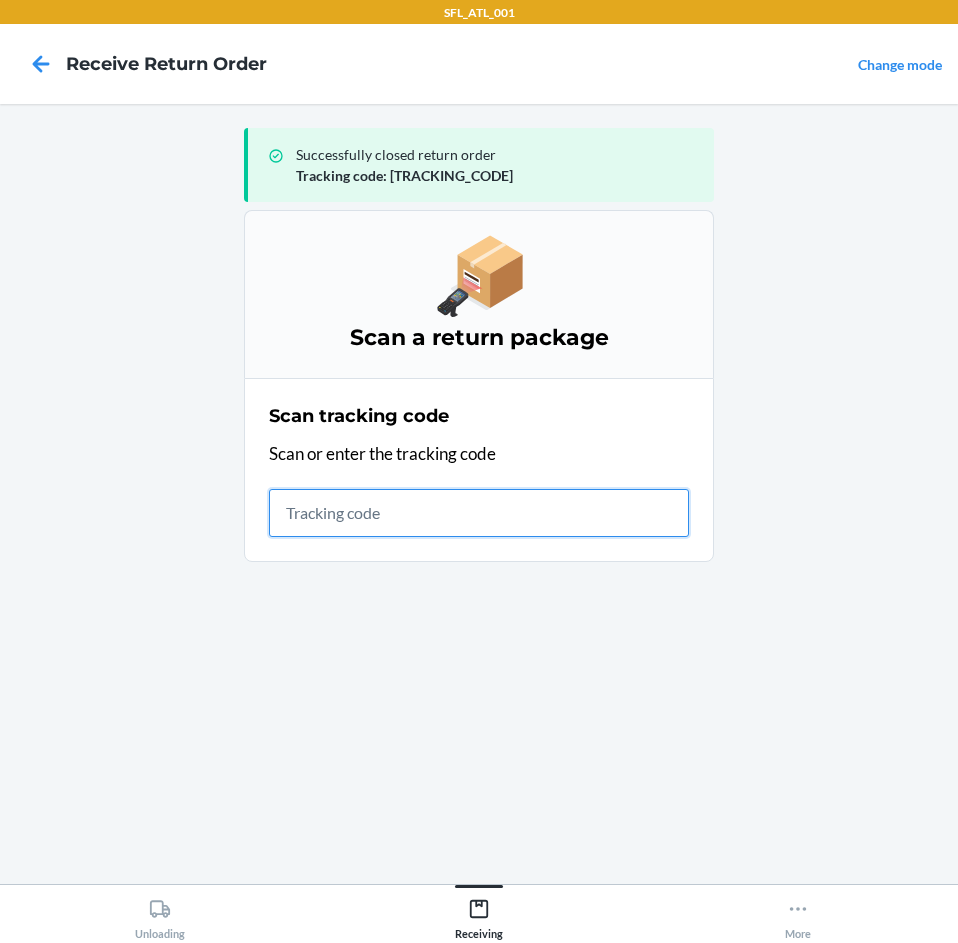 click at bounding box center [479, 513] 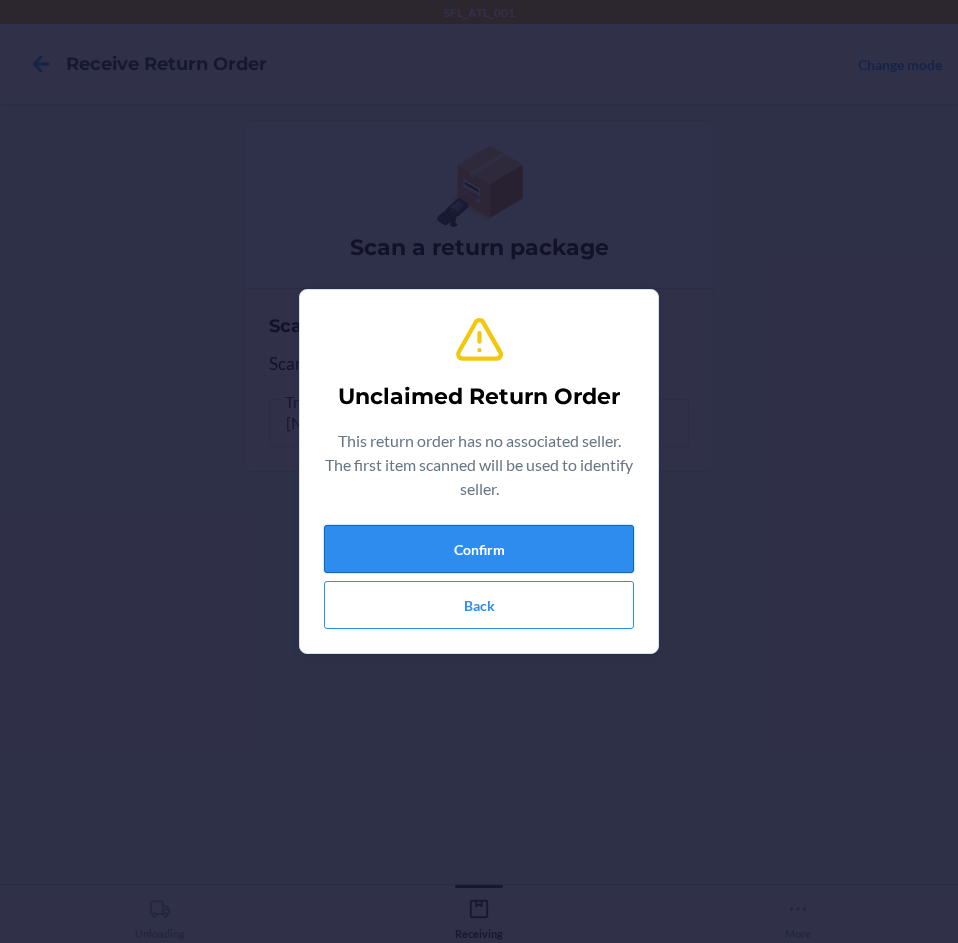 click on "Confirm" at bounding box center (479, 549) 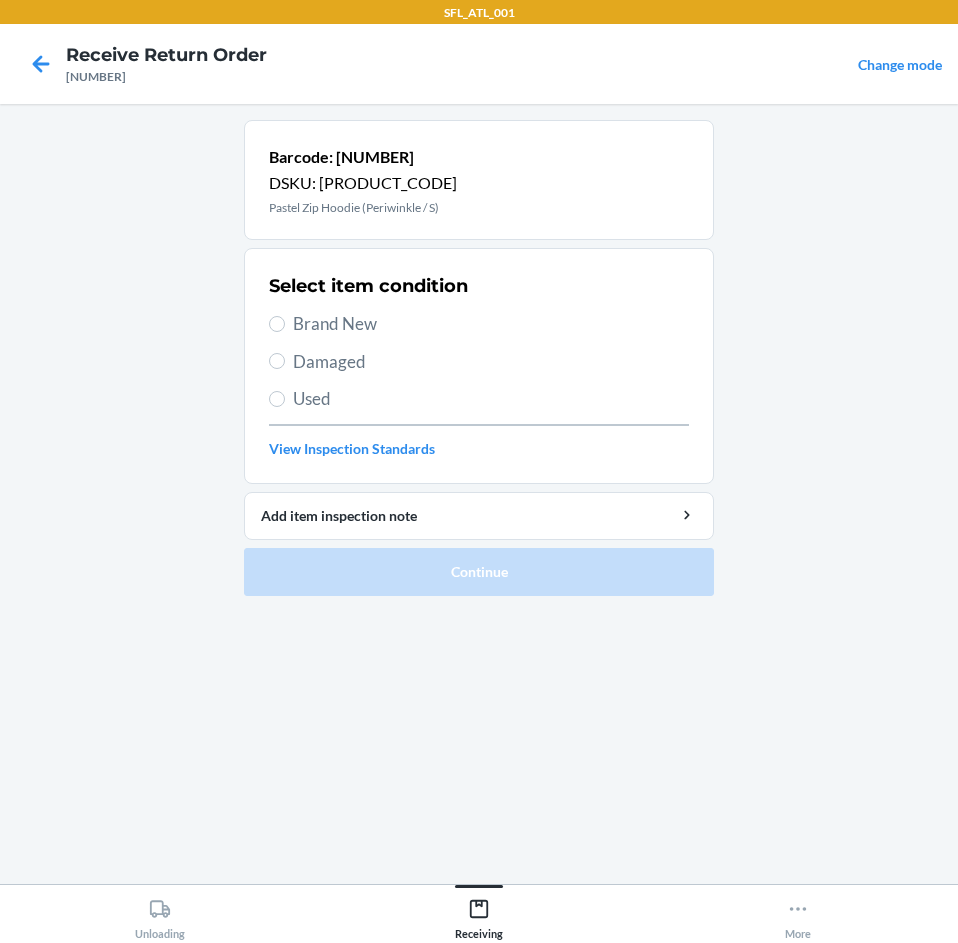 click on "Select item condition" at bounding box center (368, 286) 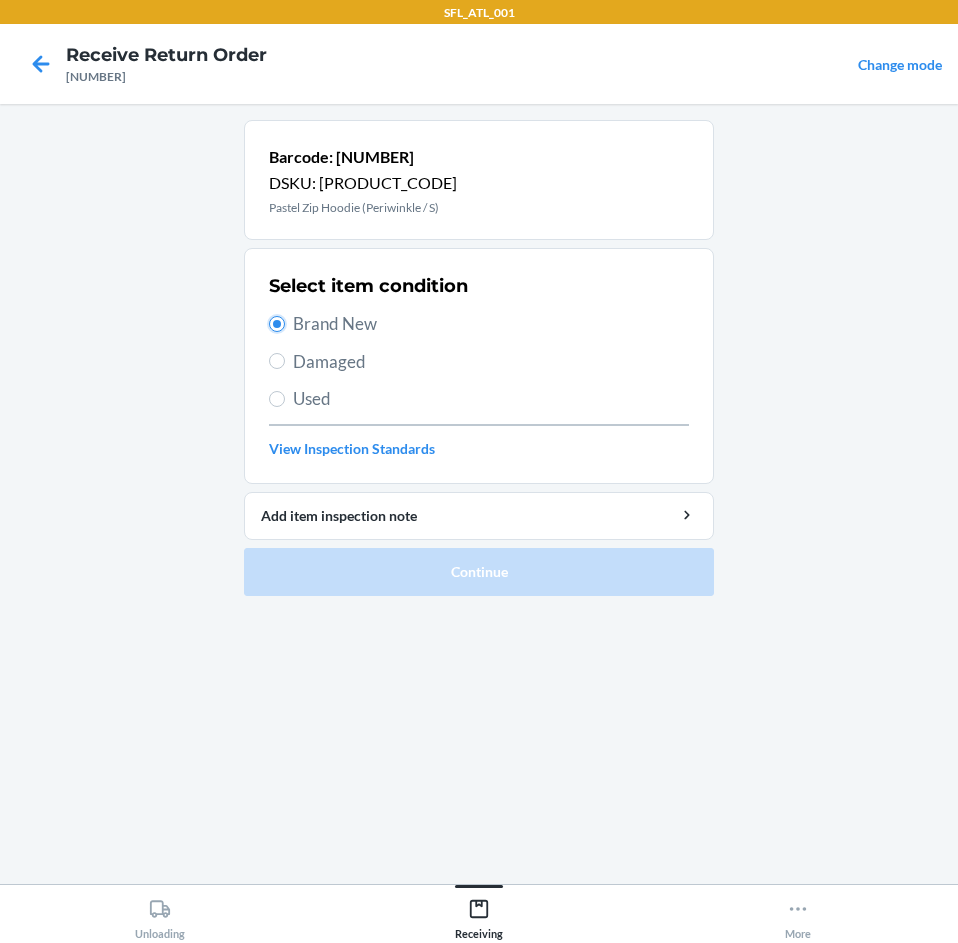 radio on "true" 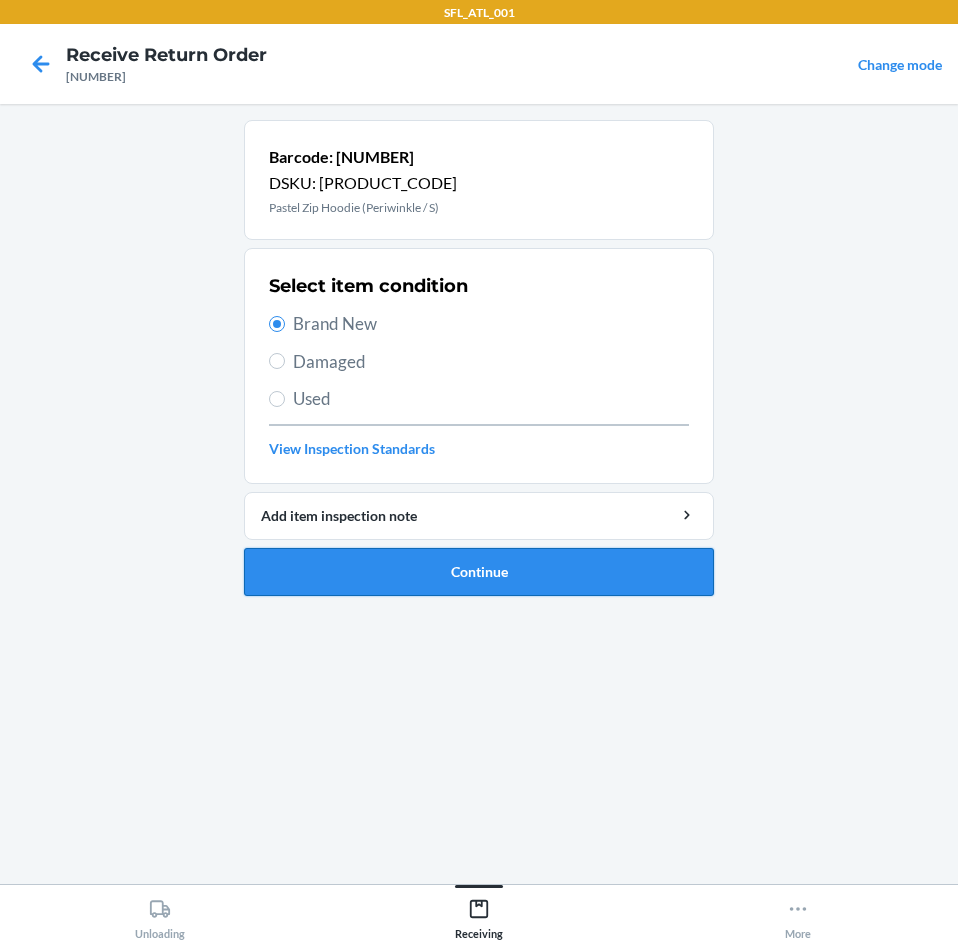 click on "Continue" at bounding box center (479, 572) 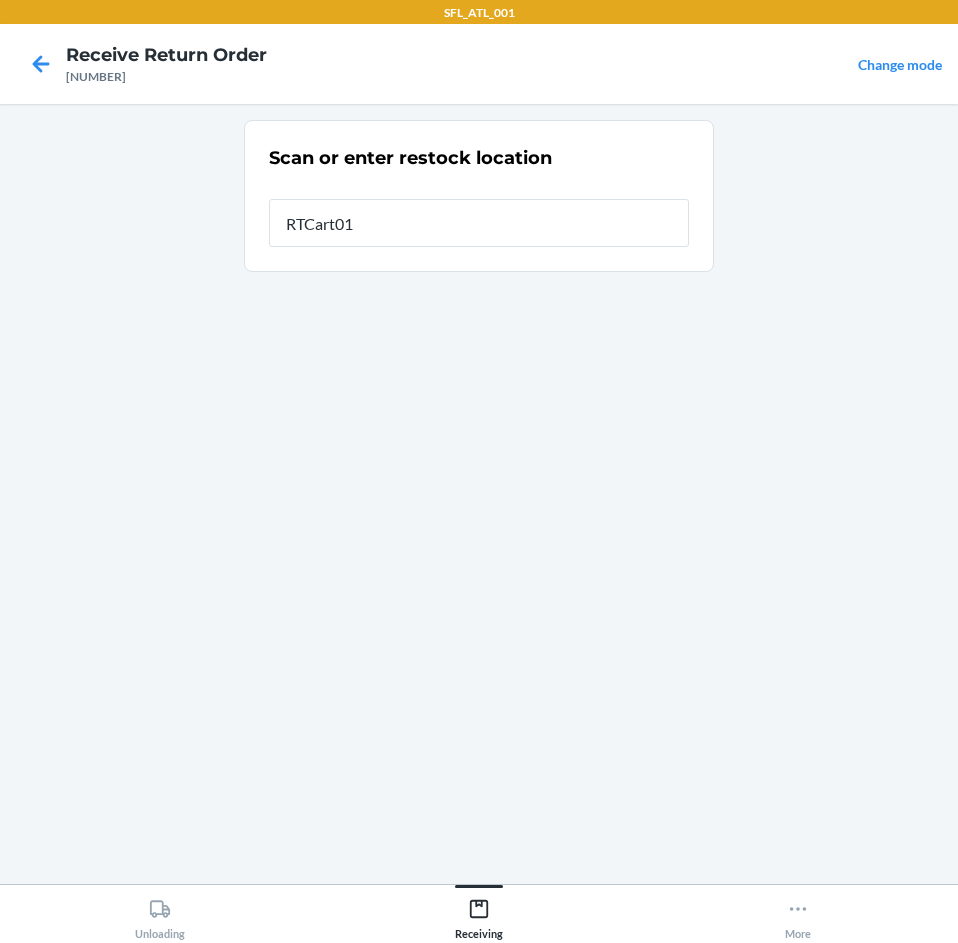 type on "[RTCART]" 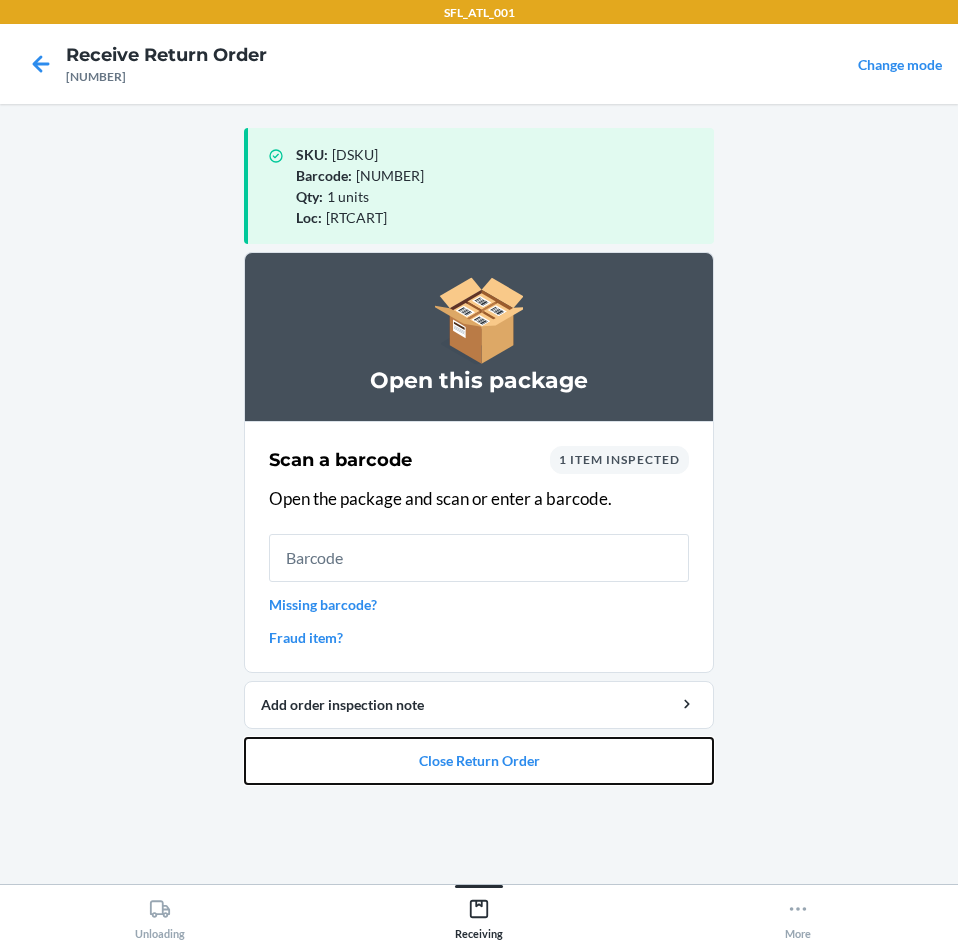 drag, startPoint x: 572, startPoint y: 746, endPoint x: 571, endPoint y: 734, distance: 12.0415945 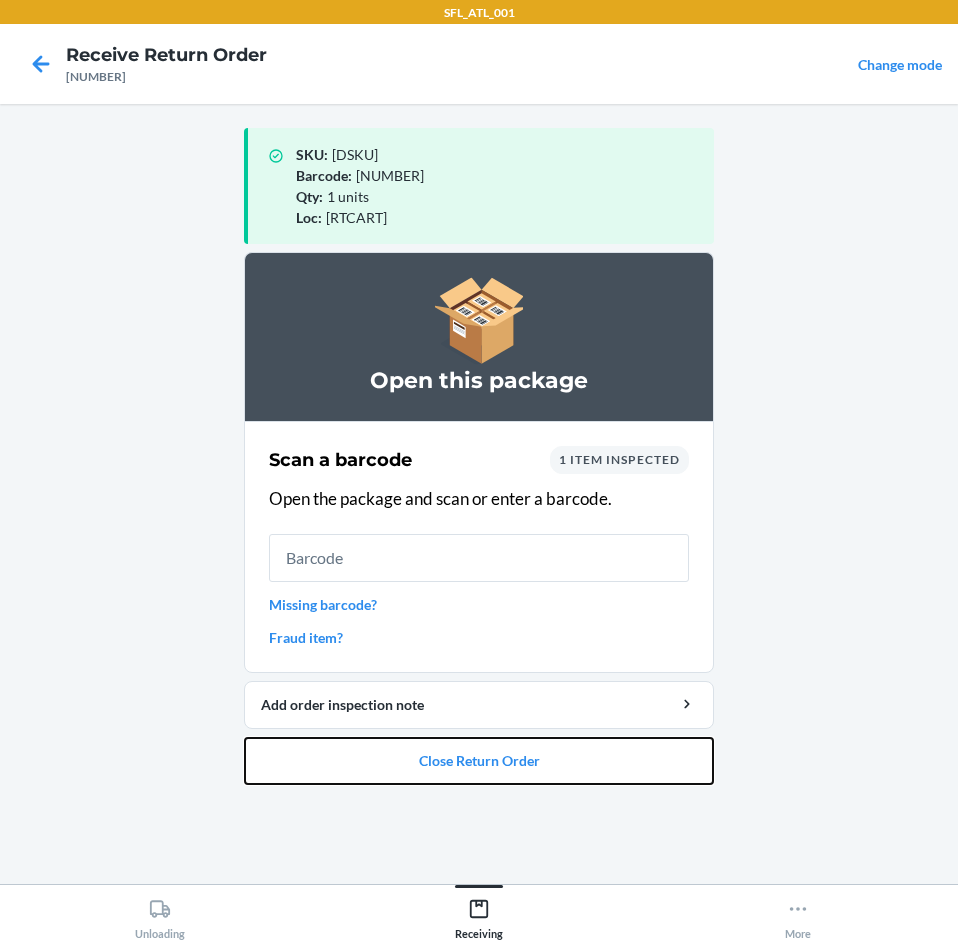 click on "Close Return Order" at bounding box center (479, 761) 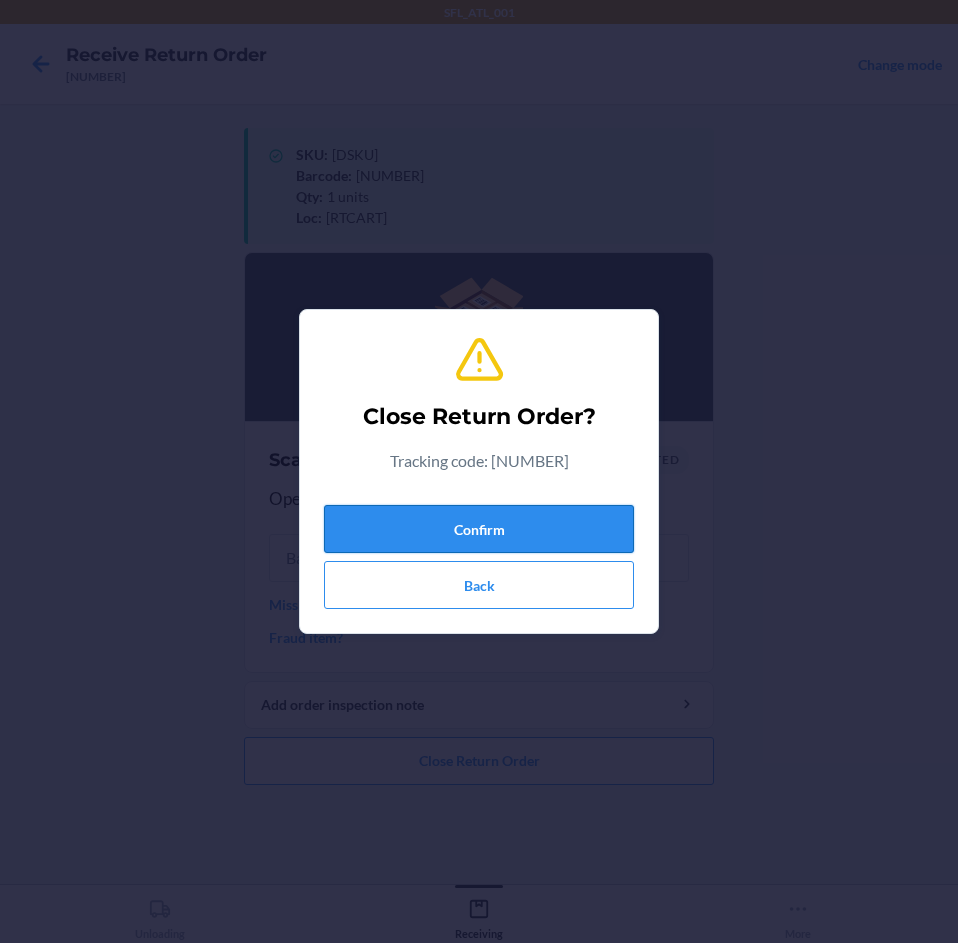 click on "Confirm" at bounding box center [479, 529] 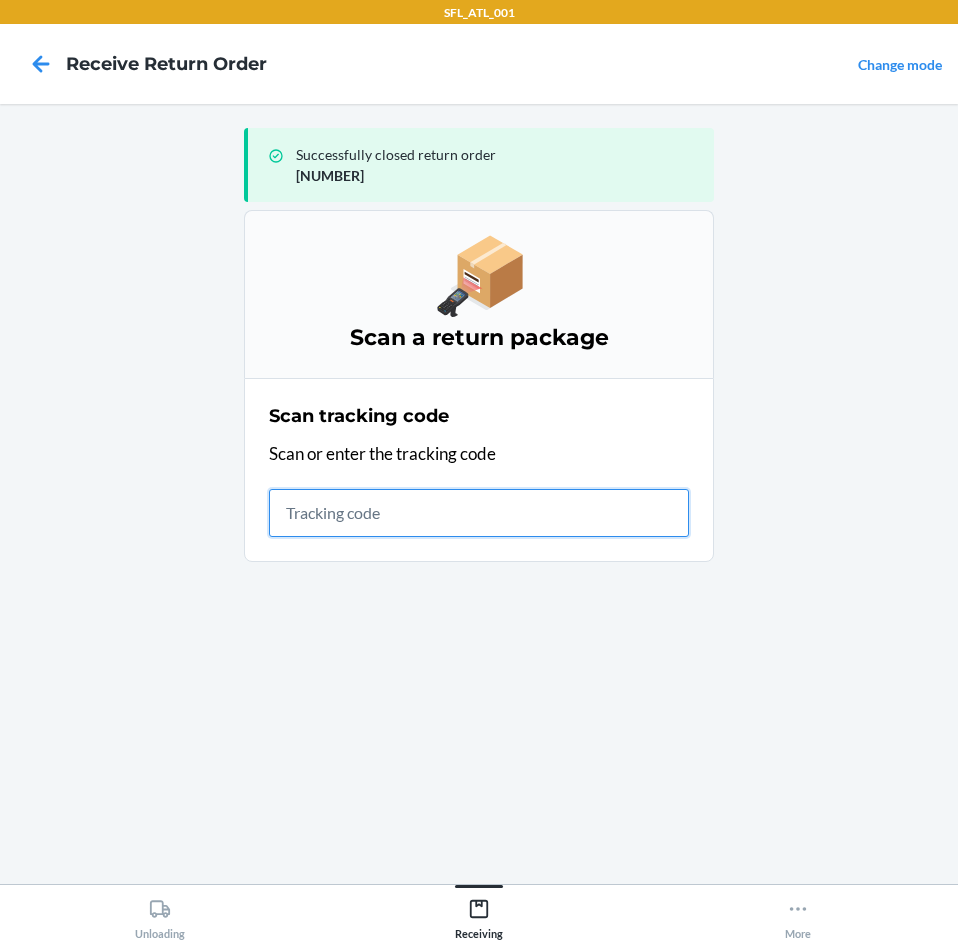 click at bounding box center [479, 513] 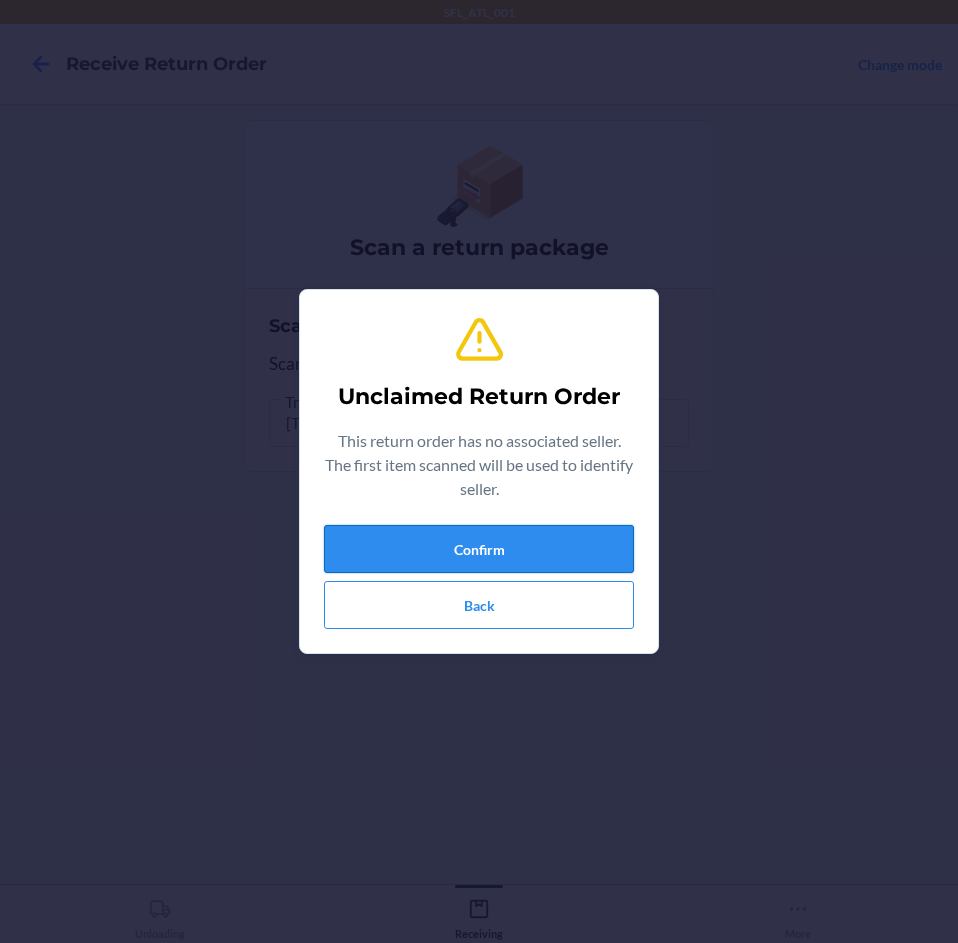 click on "Confirm" at bounding box center [479, 549] 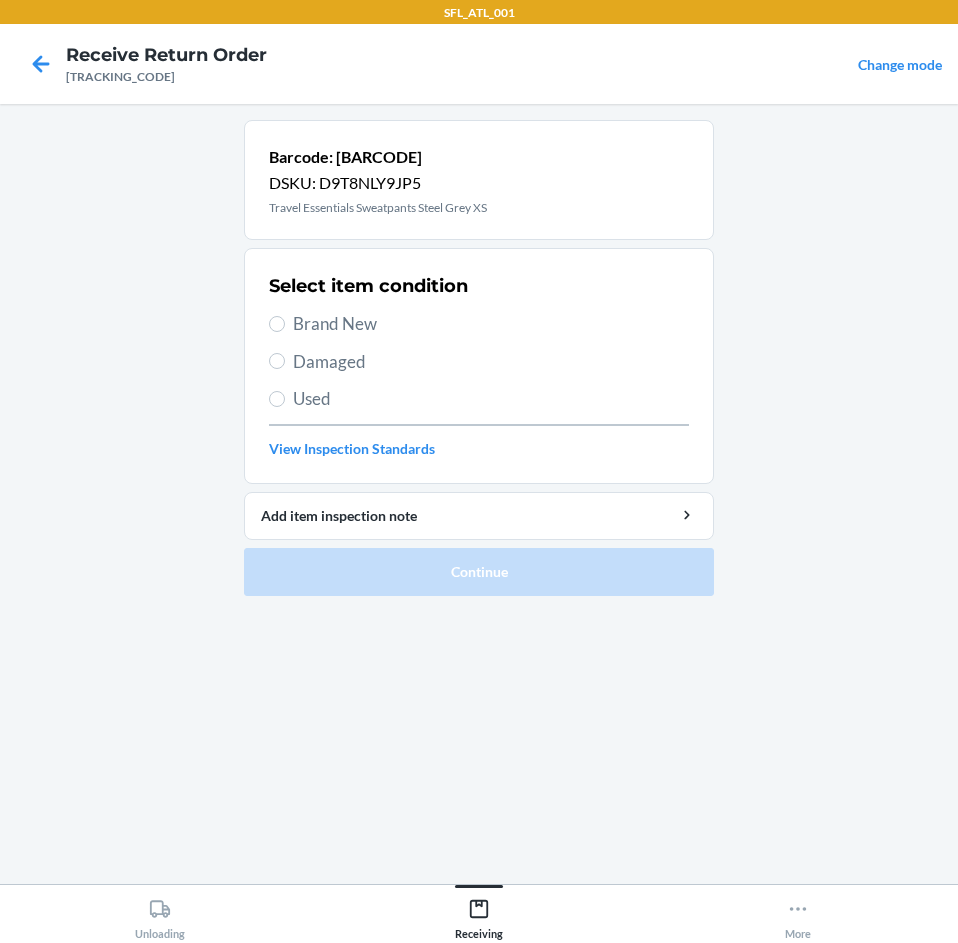 drag, startPoint x: 348, startPoint y: 326, endPoint x: 339, endPoint y: 355, distance: 30.364452 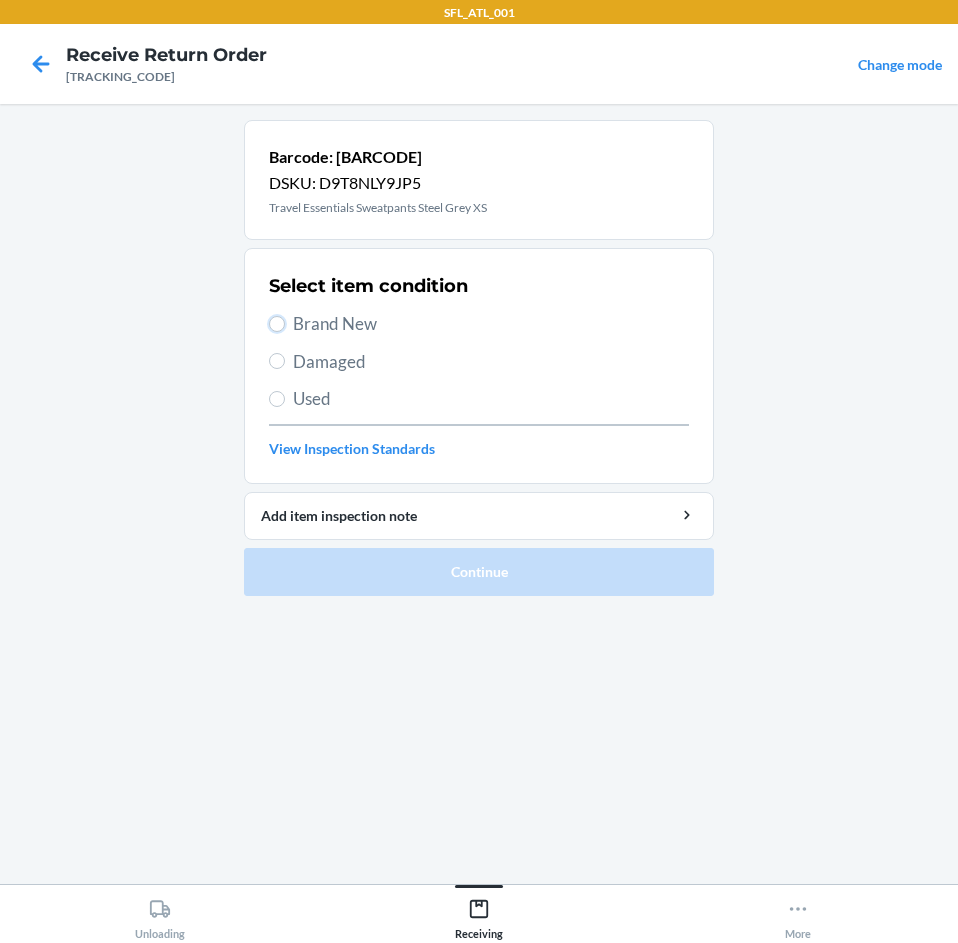 click on "Brand New" at bounding box center (277, 324) 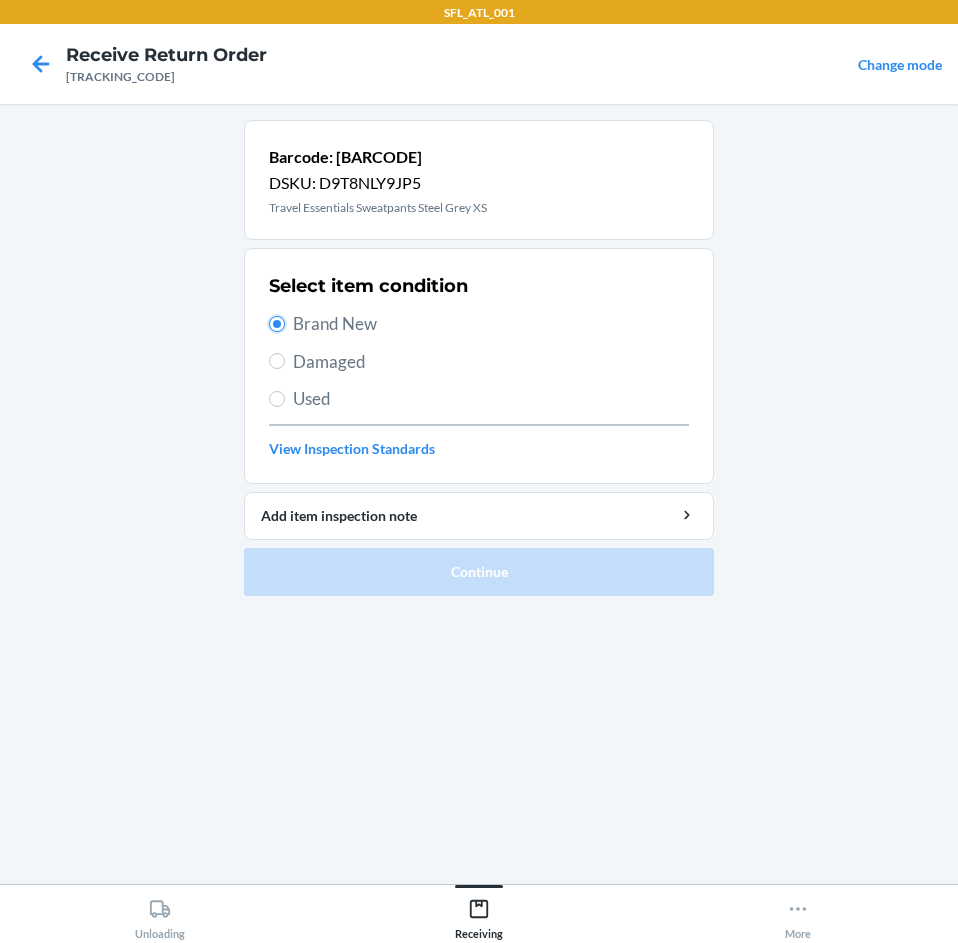 radio on "true" 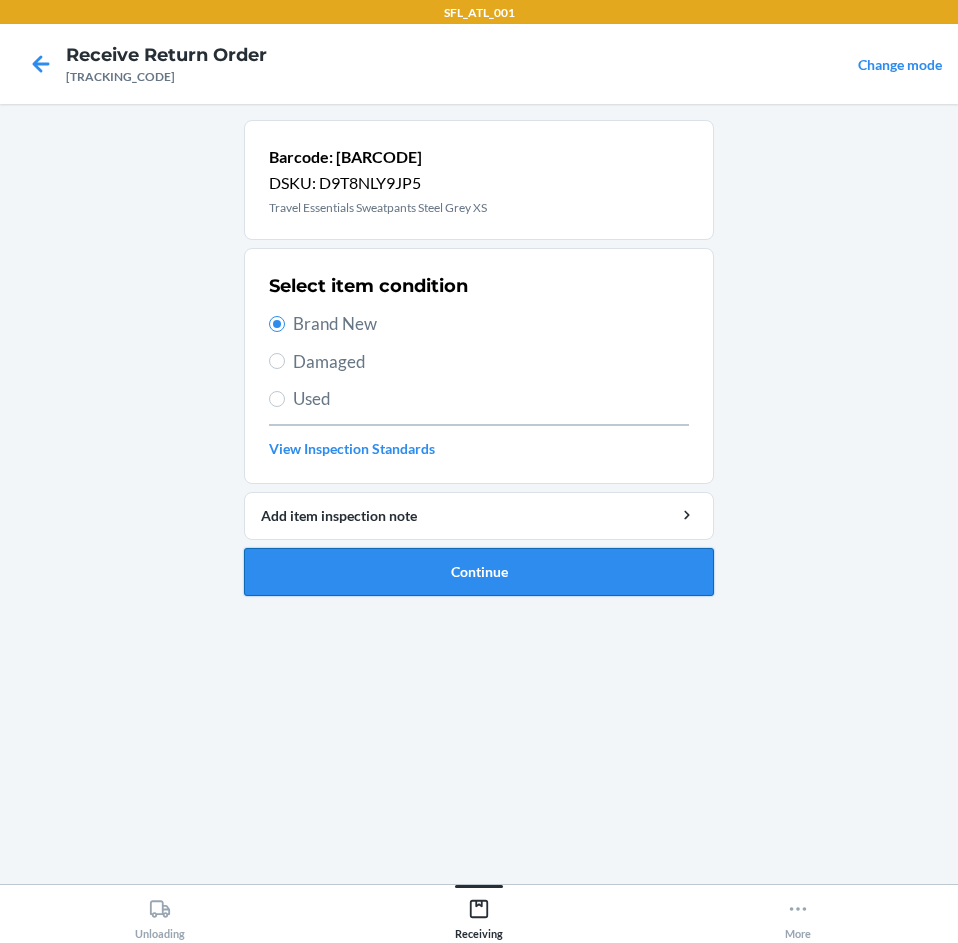 click on "Continue" at bounding box center (479, 572) 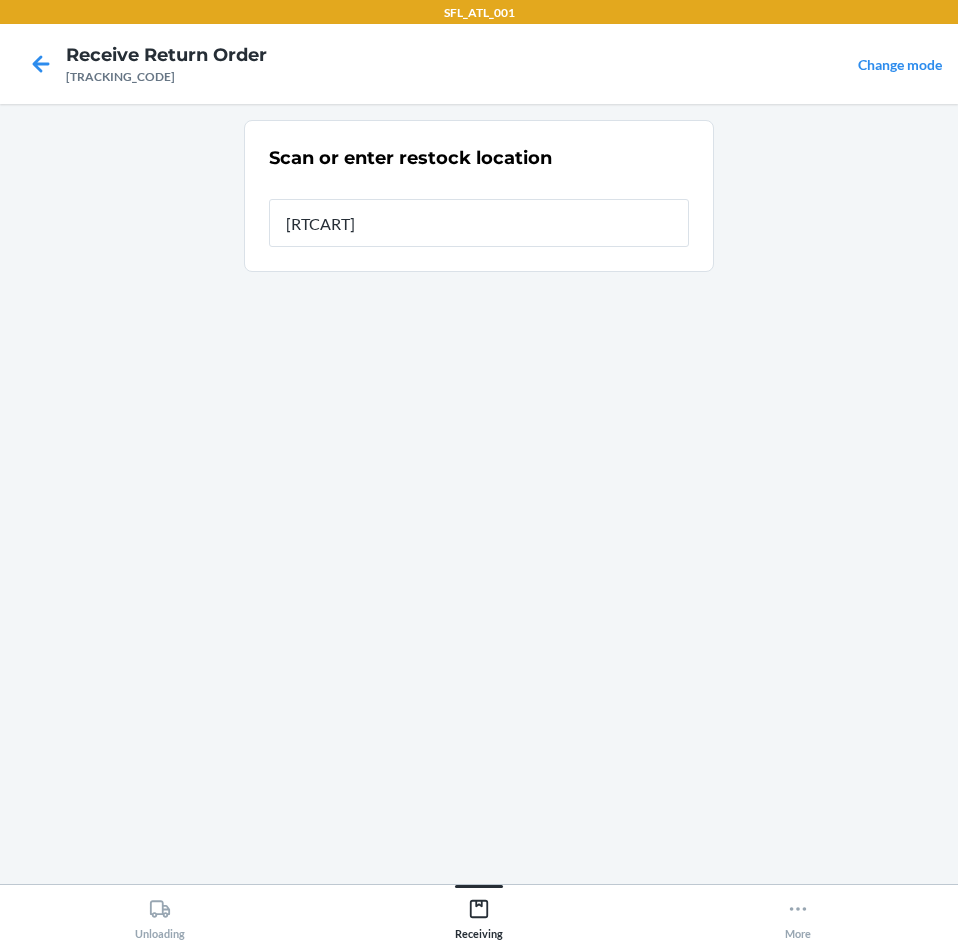 type on "[RTCART]" 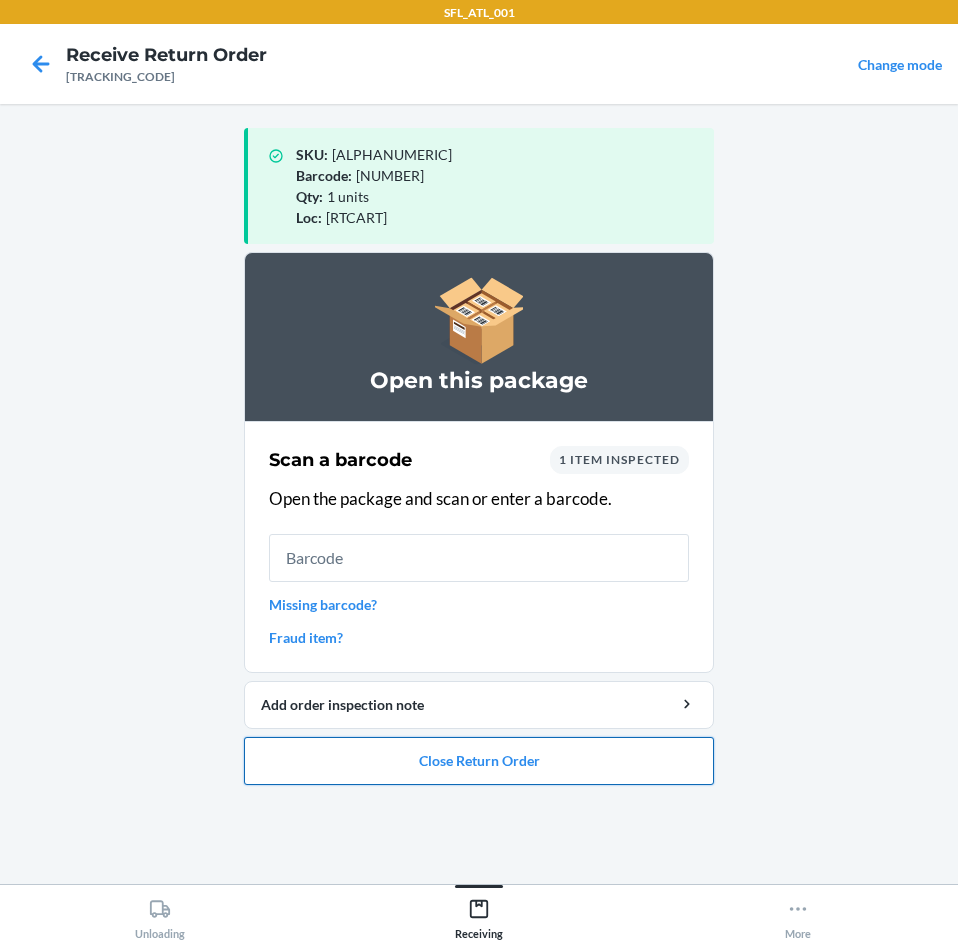 click on "Close Return Order" at bounding box center [479, 761] 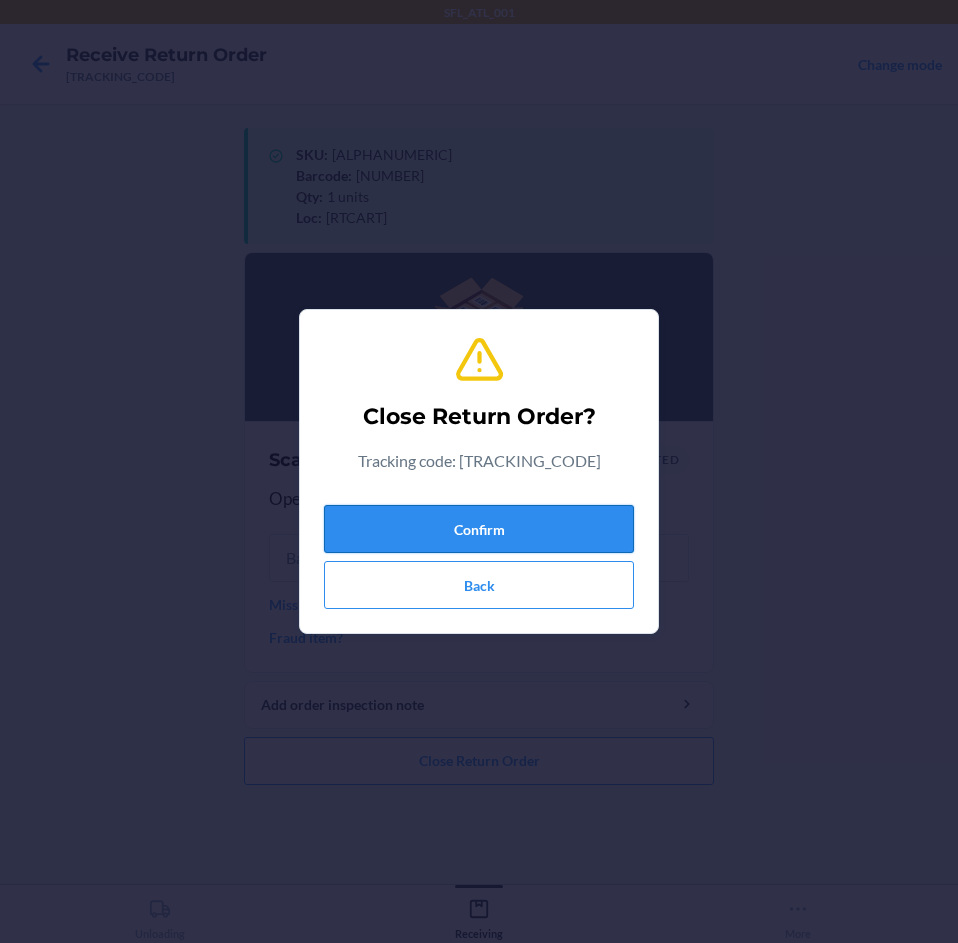 click on "Confirm" at bounding box center (479, 529) 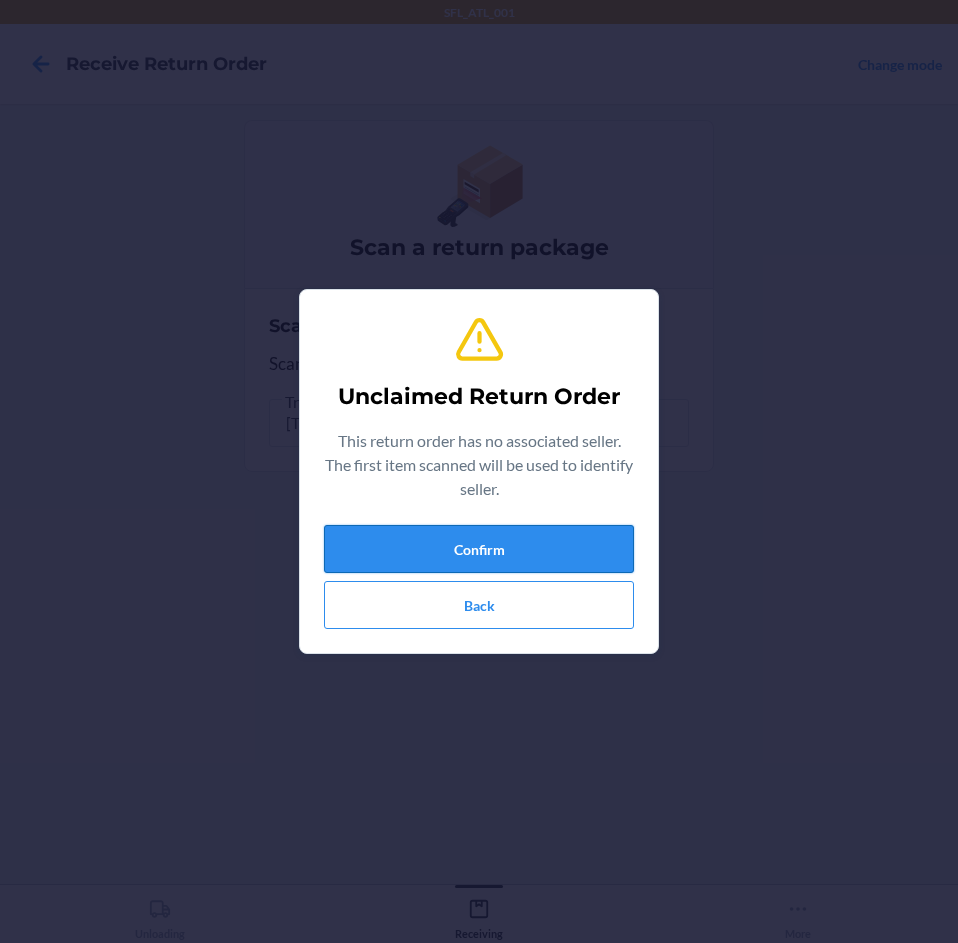 click on "Confirm" at bounding box center (479, 549) 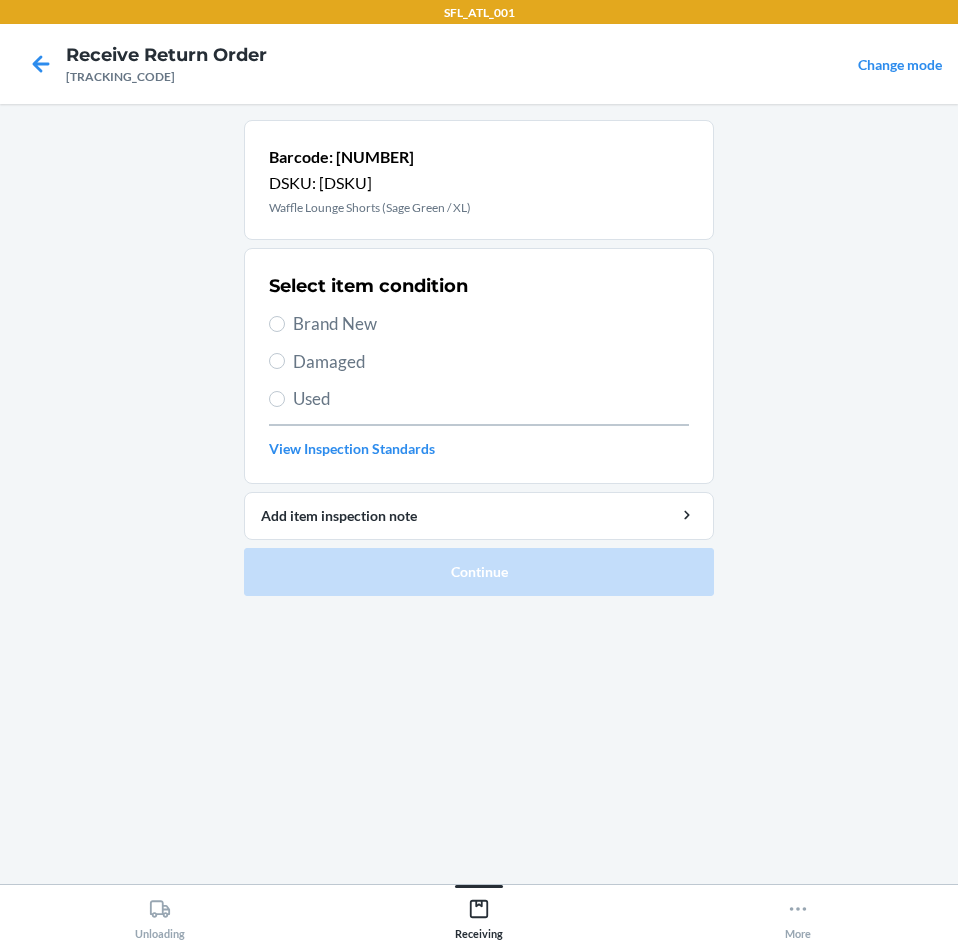 click on "Brand New" at bounding box center [491, 324] 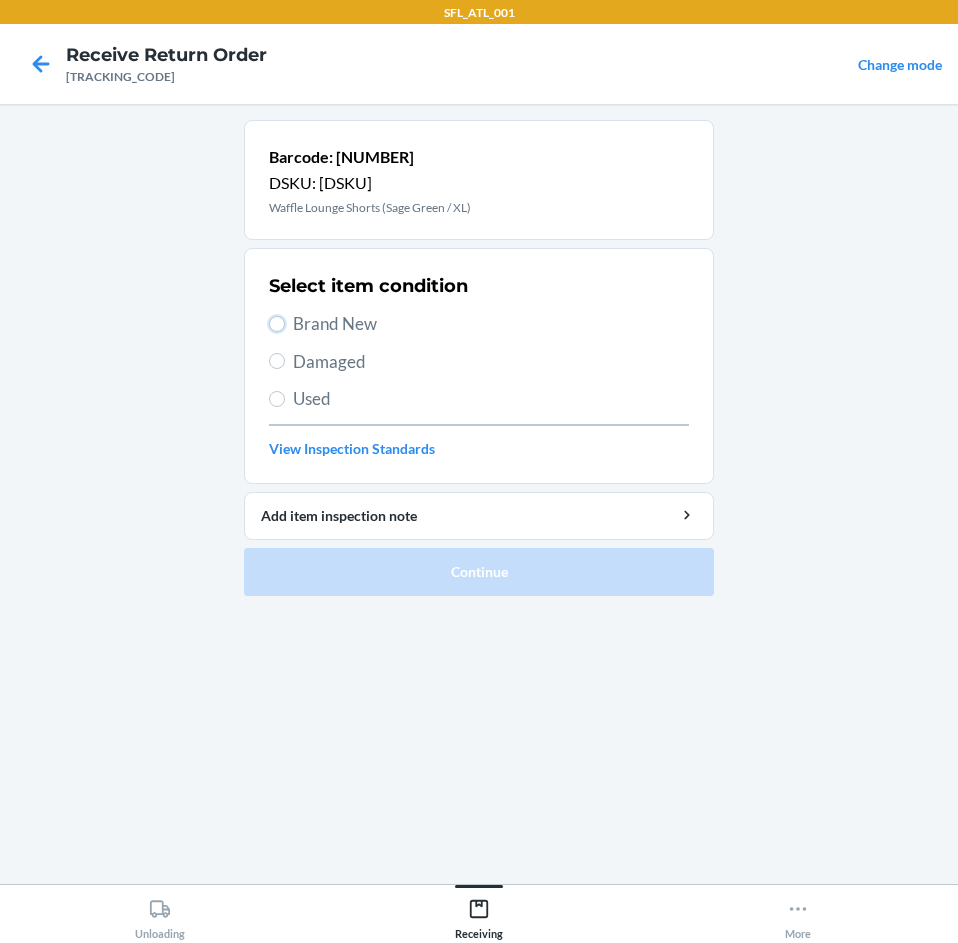 click on "Brand New" at bounding box center (277, 324) 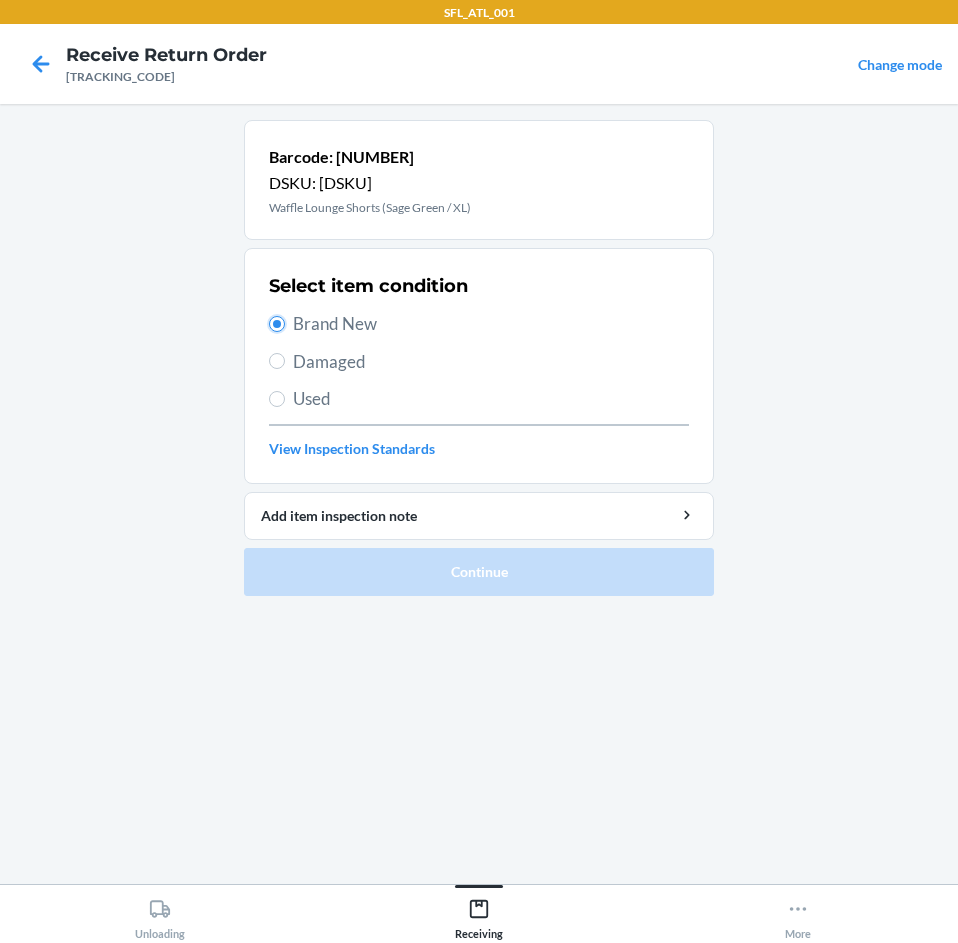 radio on "true" 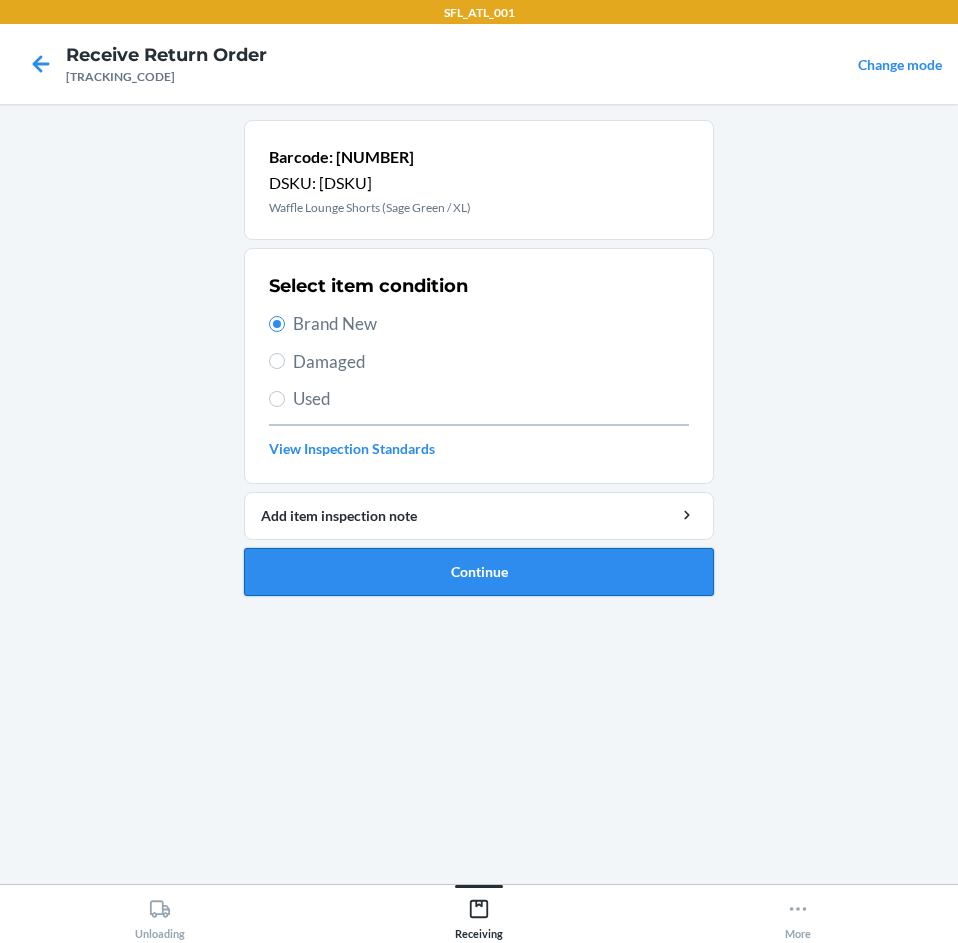 click on "Continue" at bounding box center (479, 572) 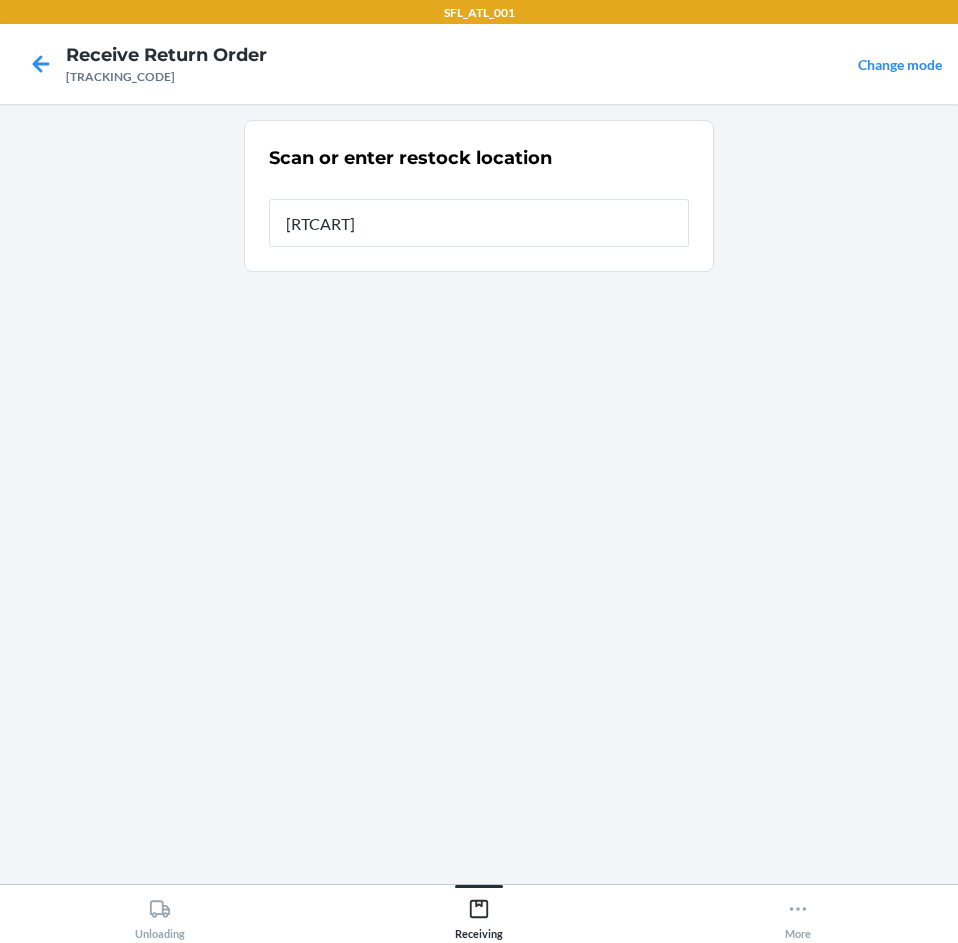 type 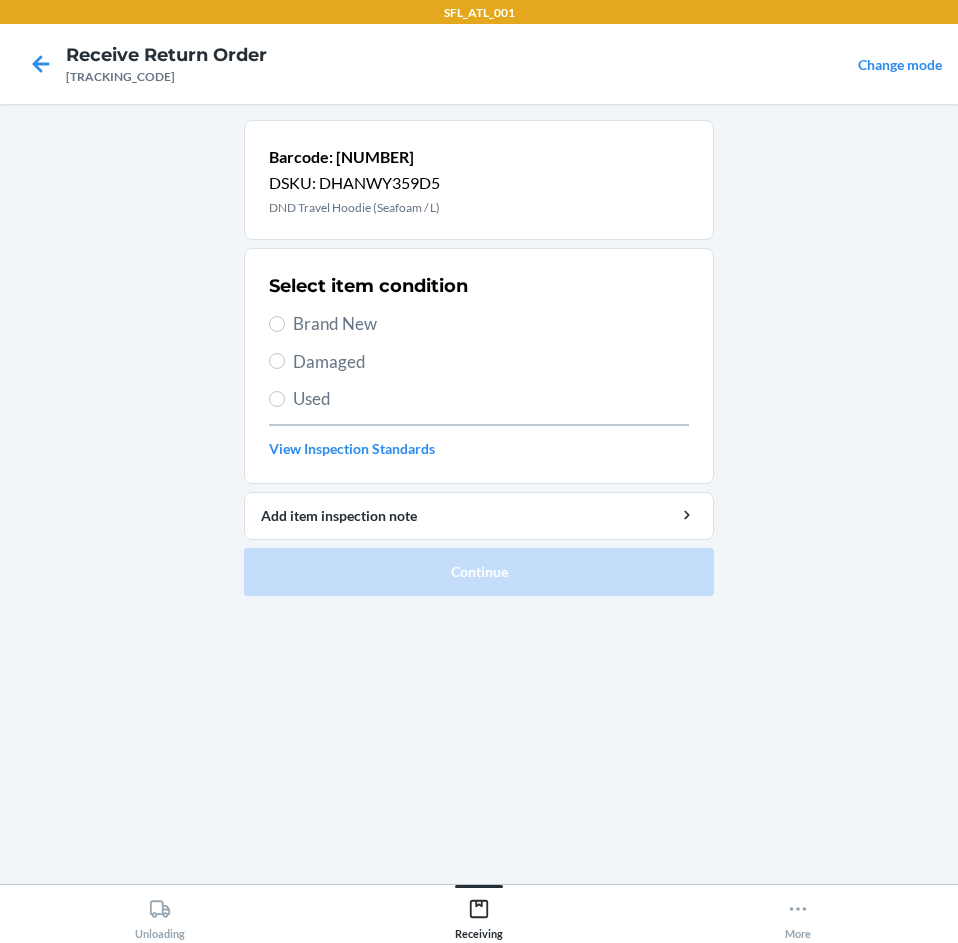 click on "Brand New" at bounding box center [491, 324] 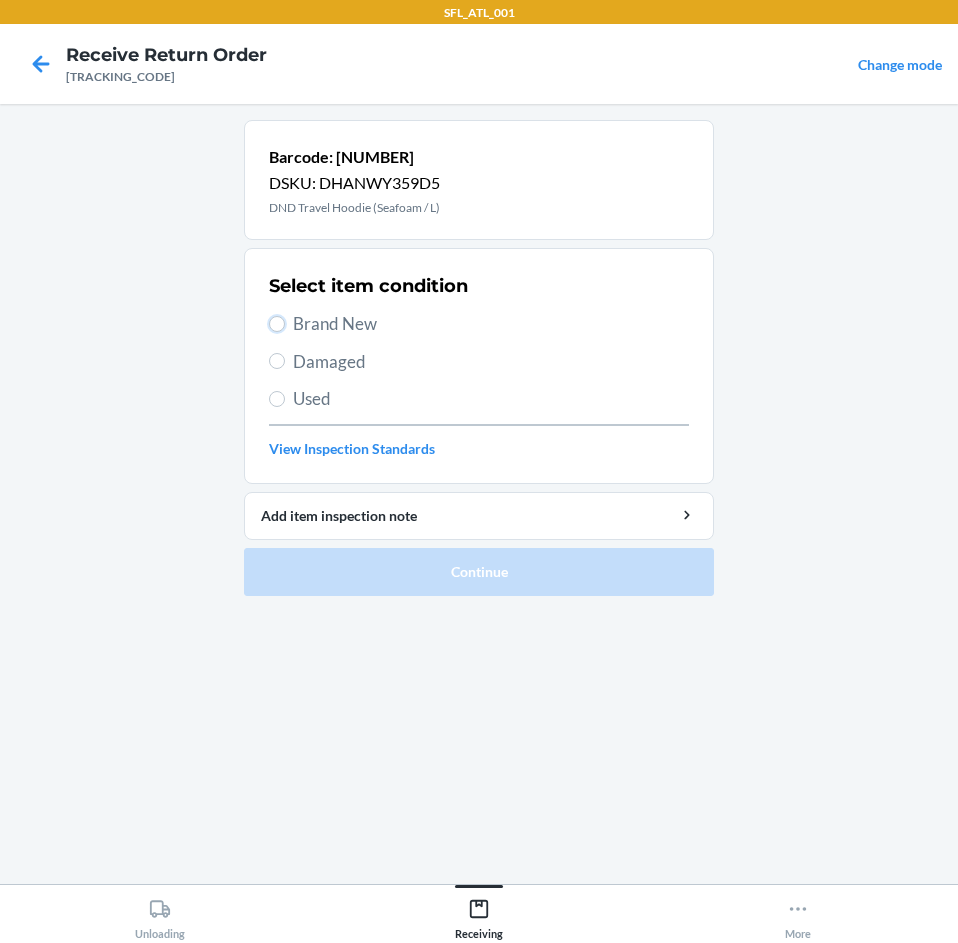 click on "Brand New" at bounding box center [277, 324] 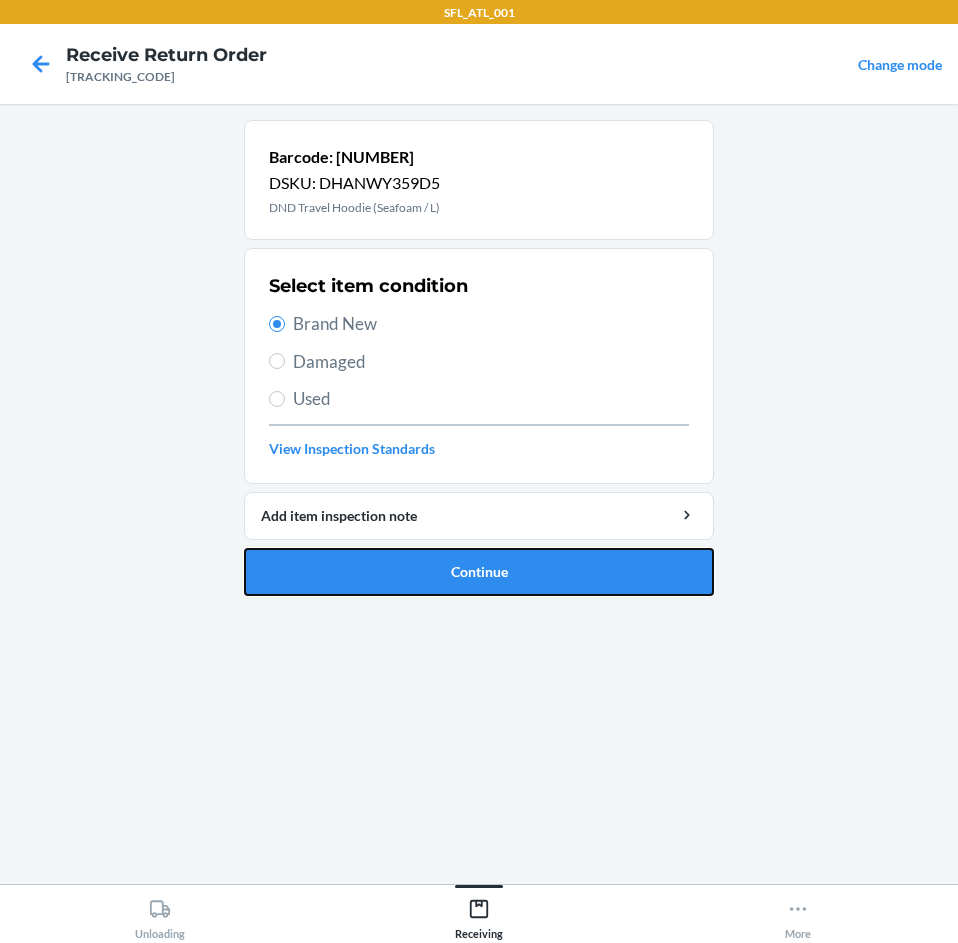 click on "Continue" at bounding box center [479, 572] 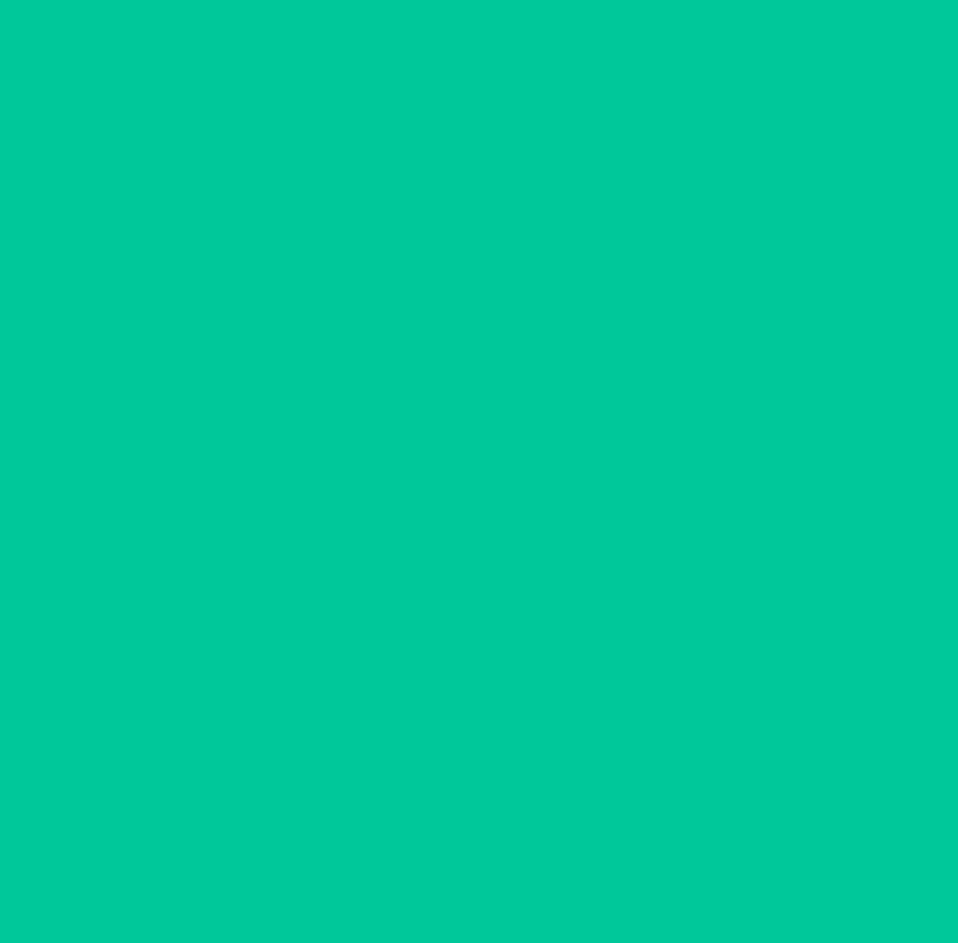 click on "Close Return Order" at bounding box center (479, 761) 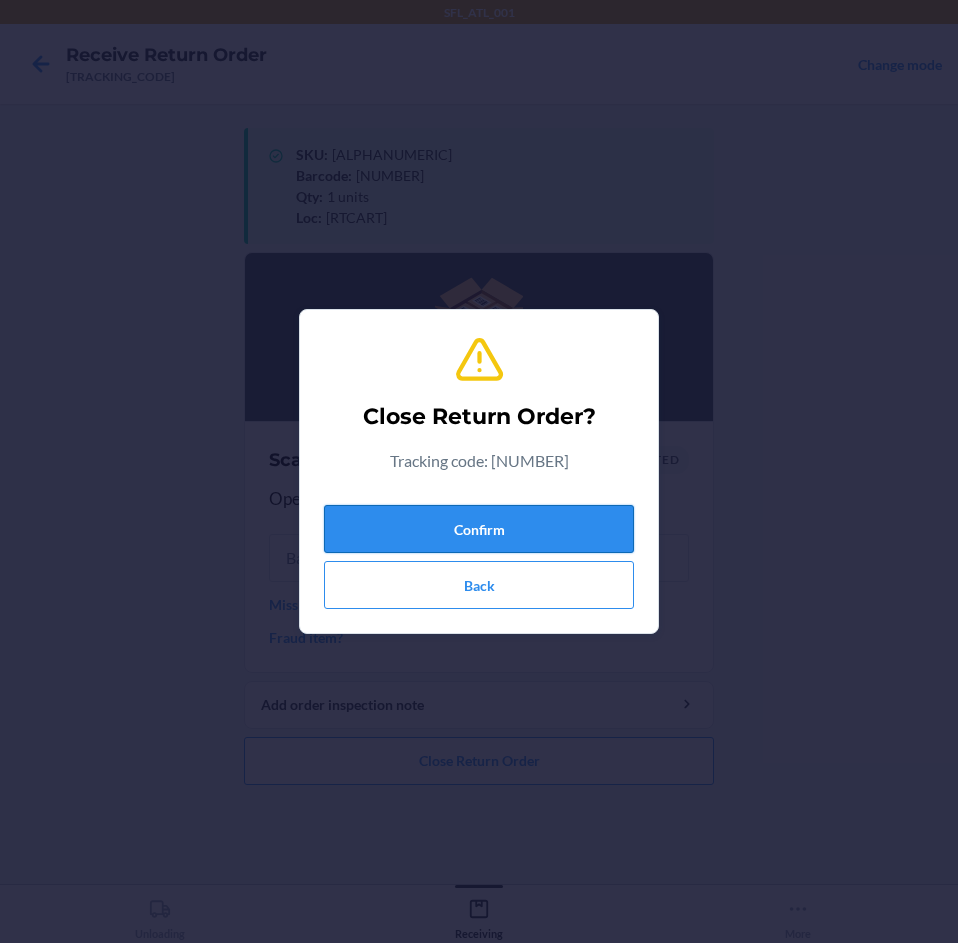 click on "Confirm" at bounding box center [479, 529] 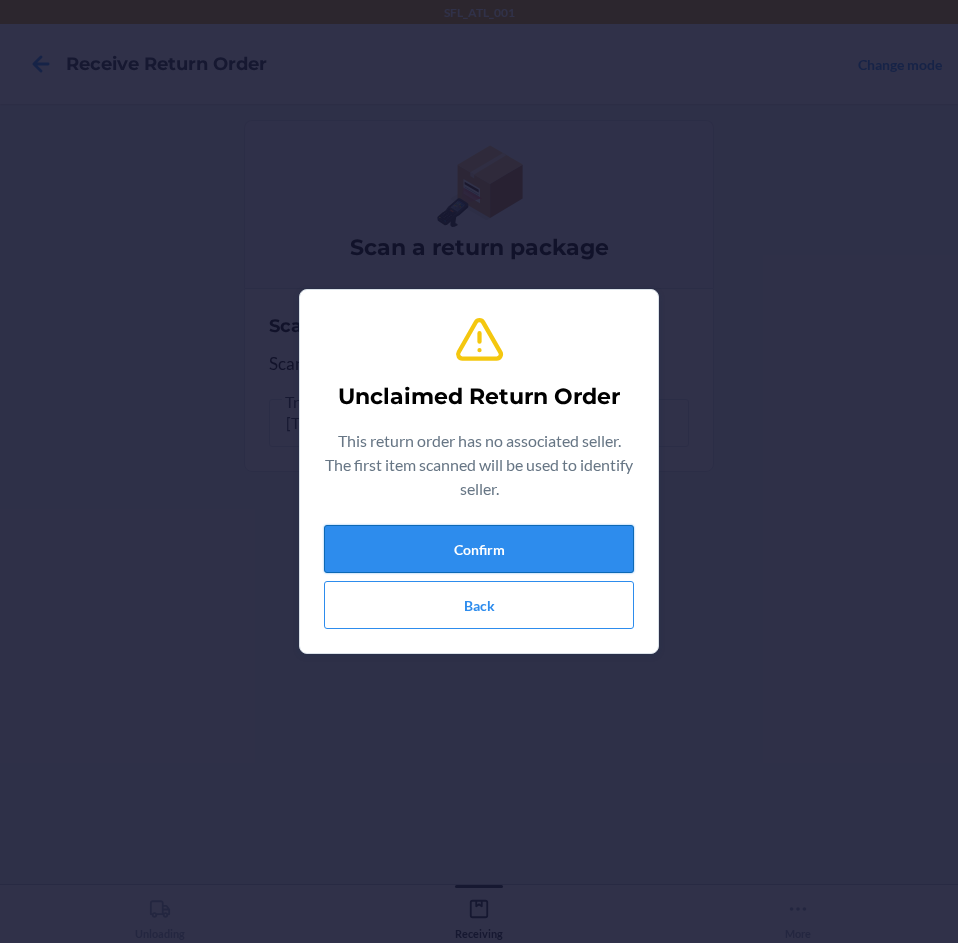click on "Confirm" at bounding box center [479, 549] 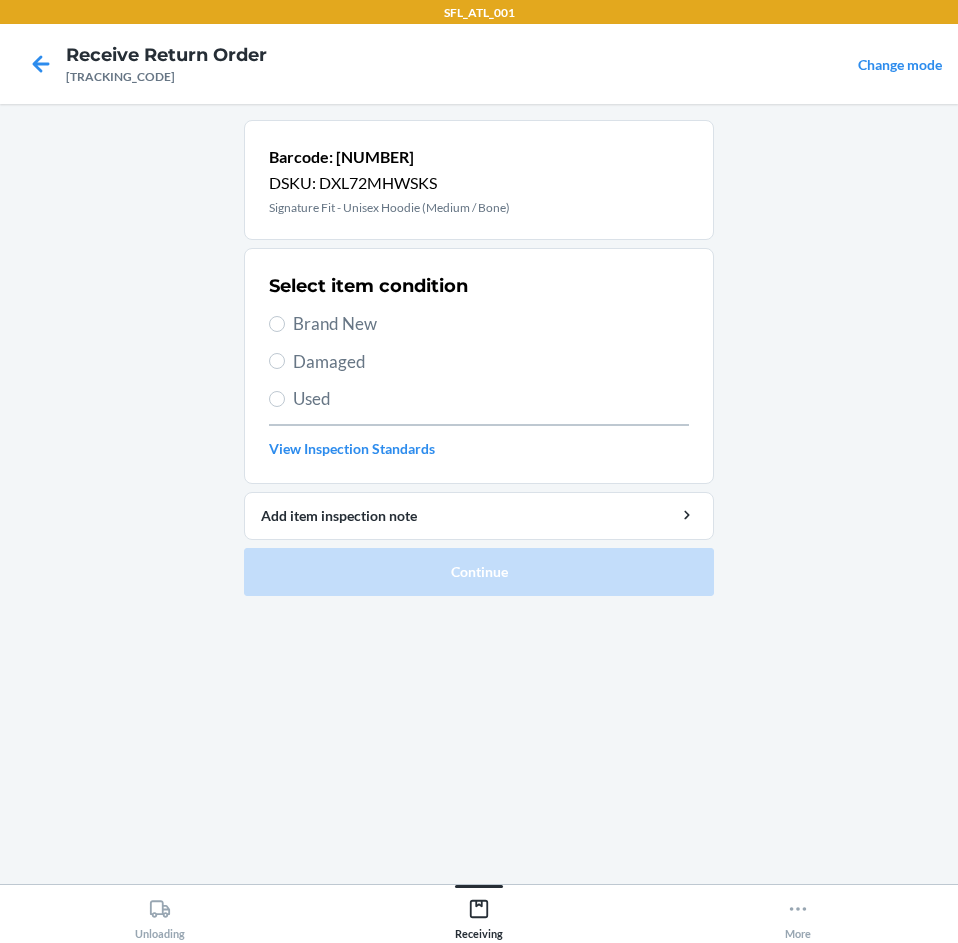 click on "Brand New" at bounding box center [491, 324] 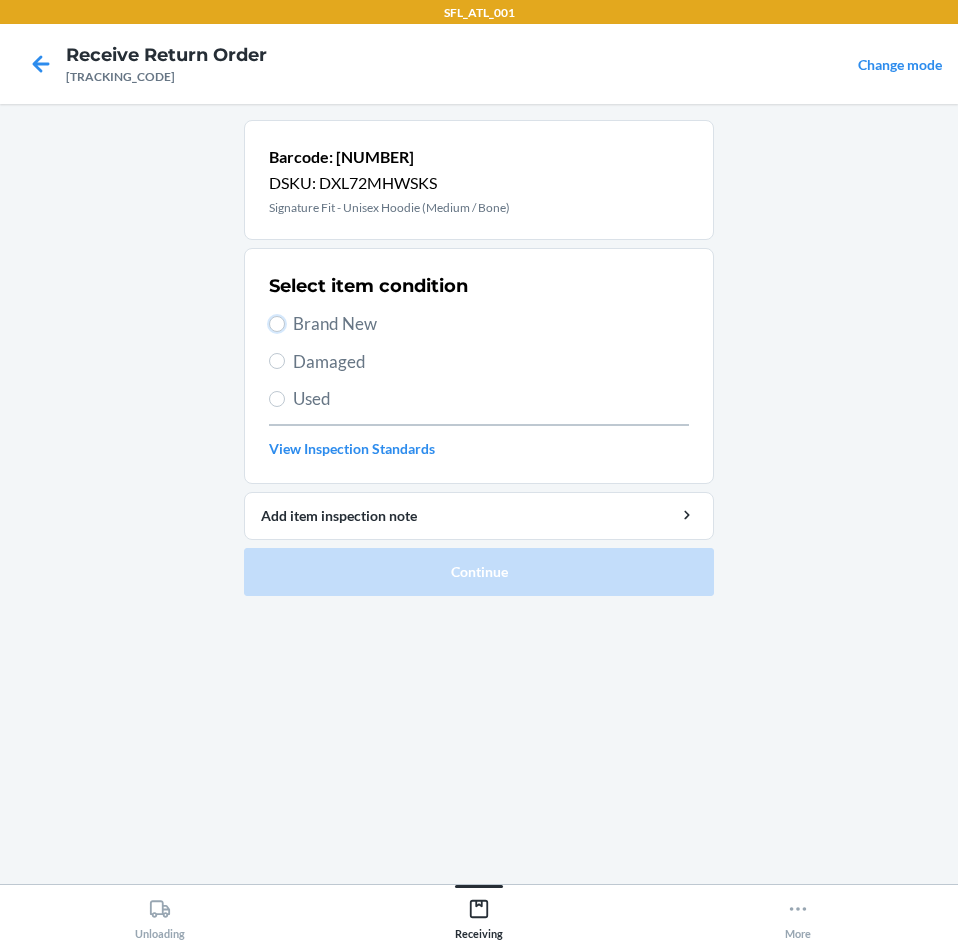 click on "Brand New" at bounding box center (277, 324) 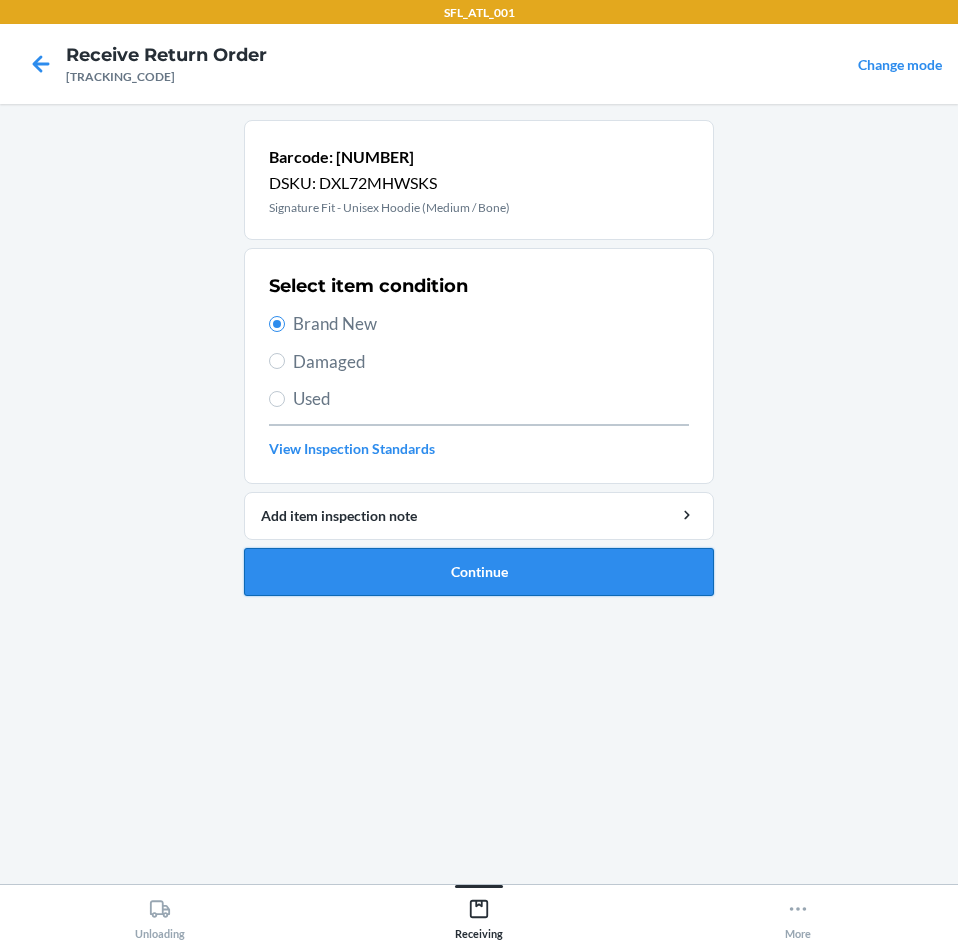 click on "Continue" at bounding box center (479, 572) 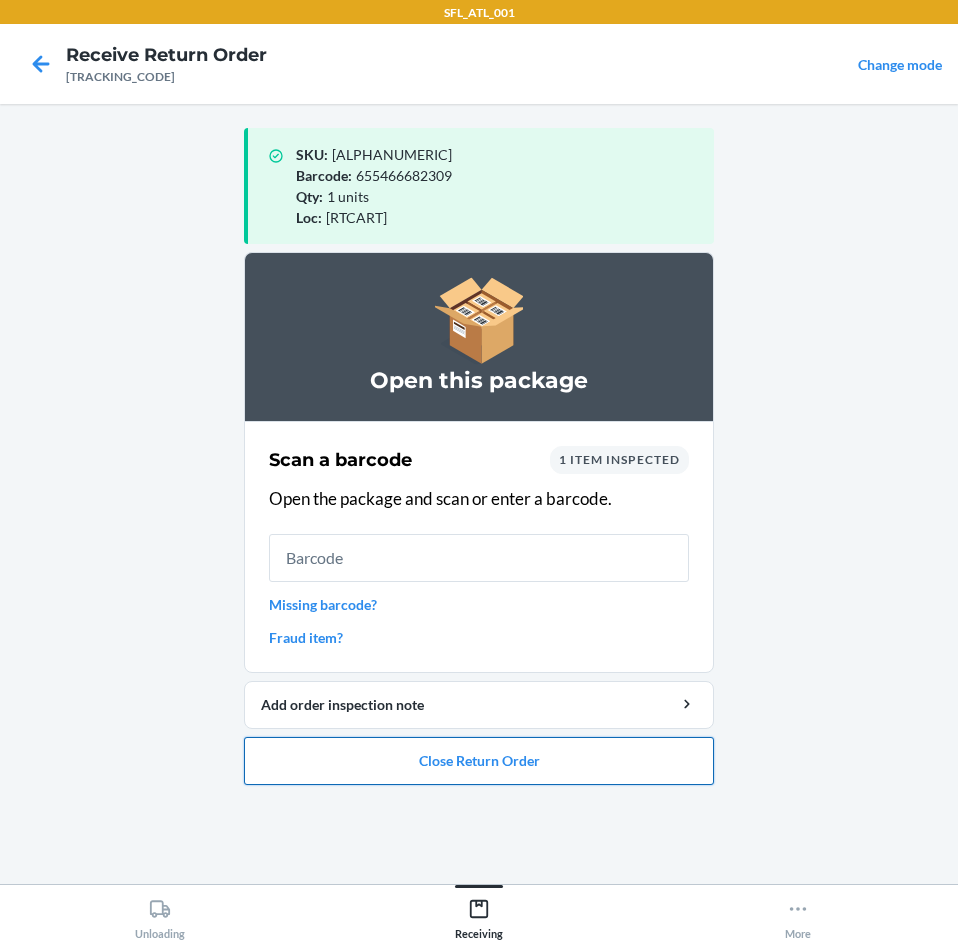 click on "Close Return Order" at bounding box center (479, 761) 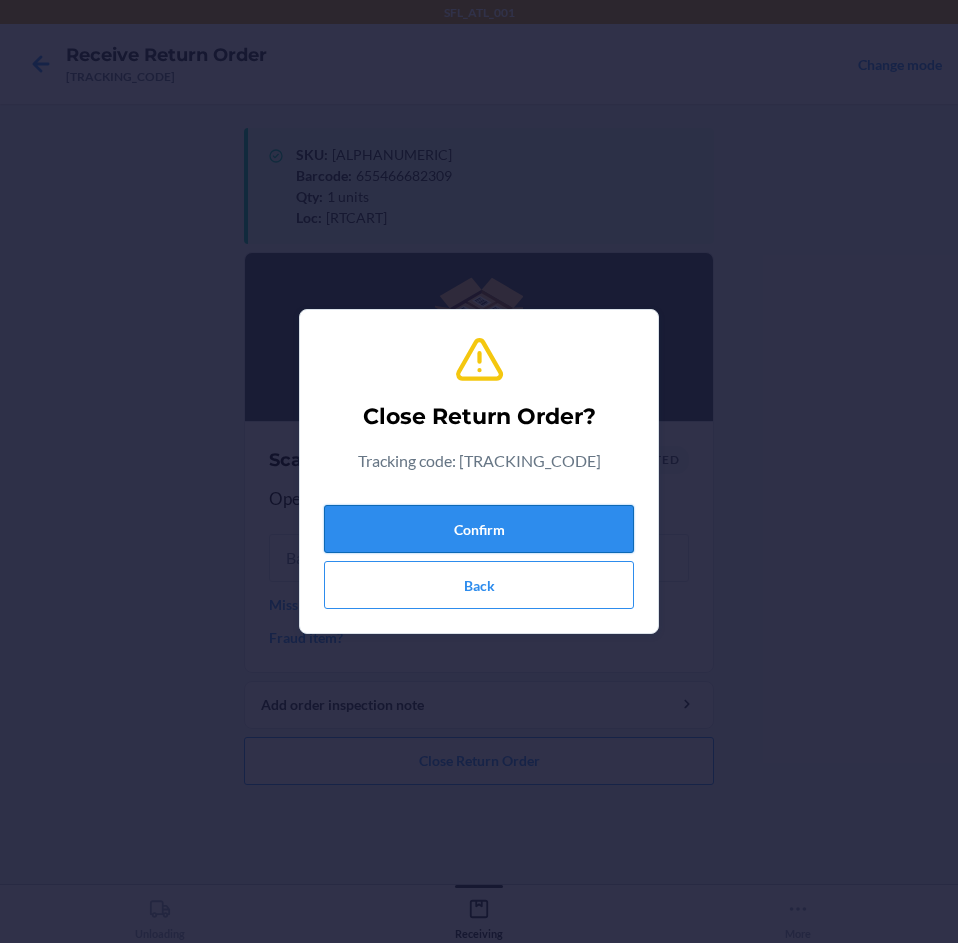 click on "Confirm" at bounding box center (479, 529) 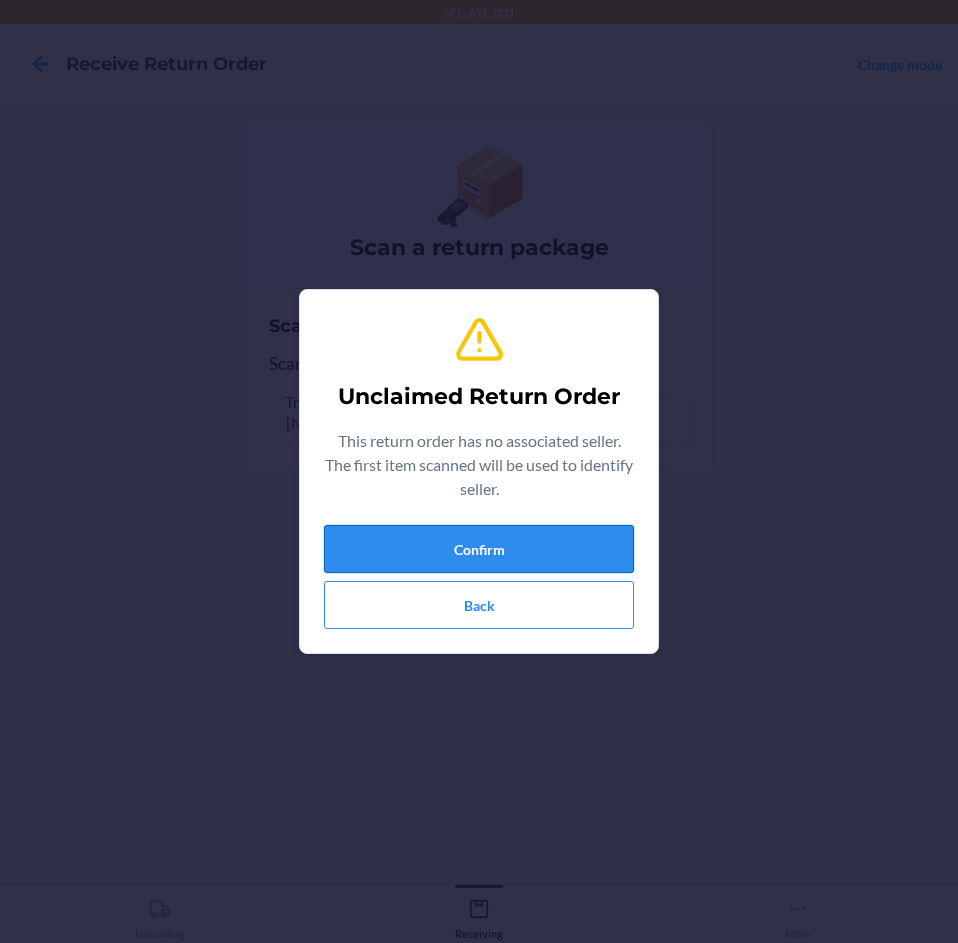click on "Confirm" at bounding box center (479, 549) 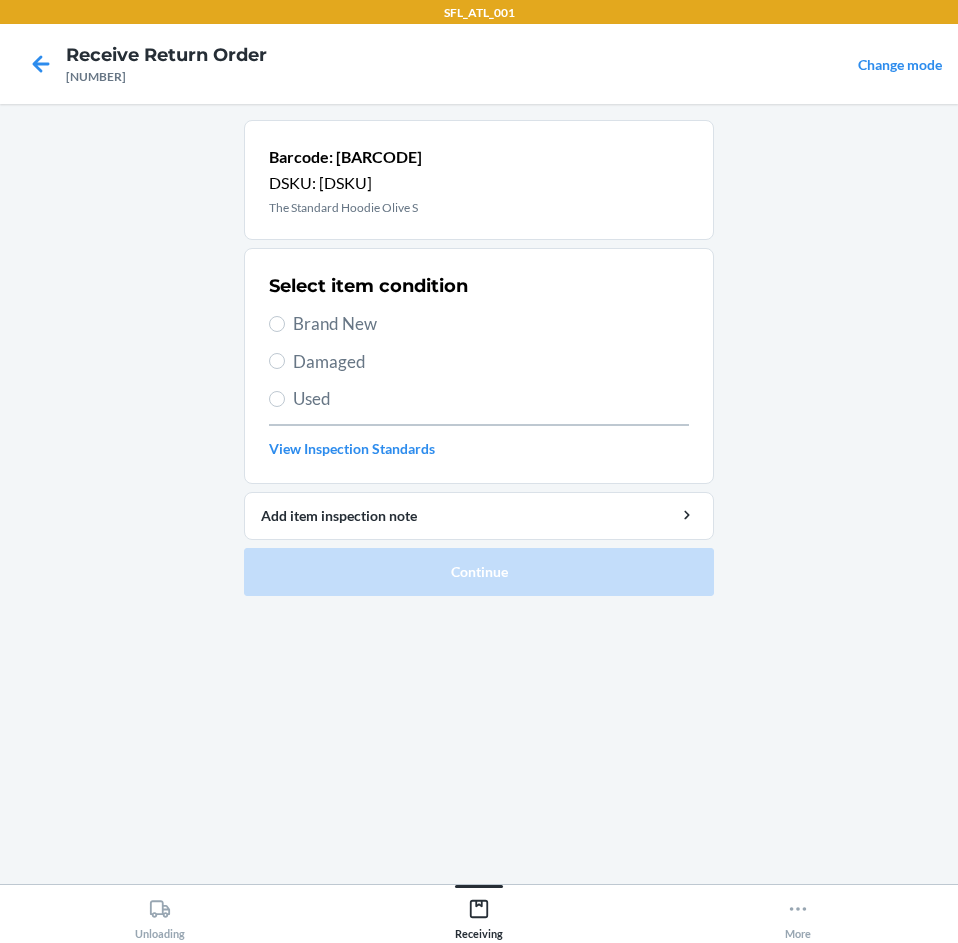 click on "Brand New" at bounding box center (491, 324) 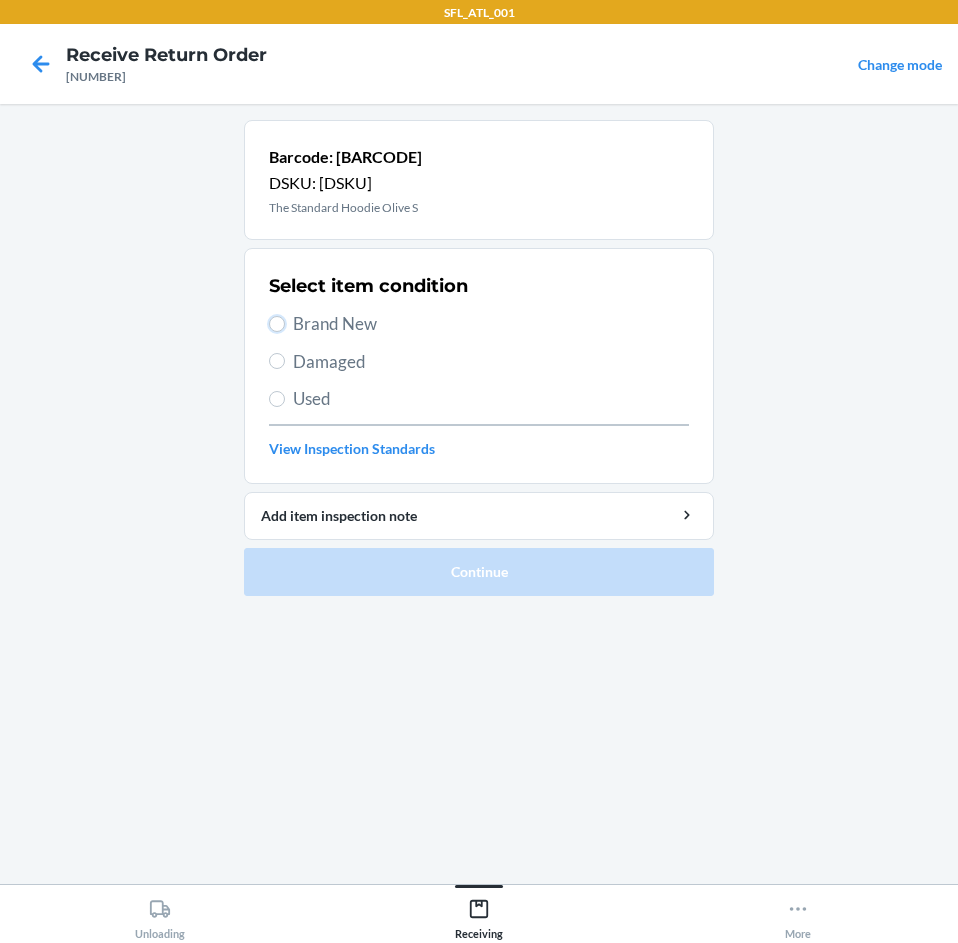 click on "Brand New" at bounding box center [277, 324] 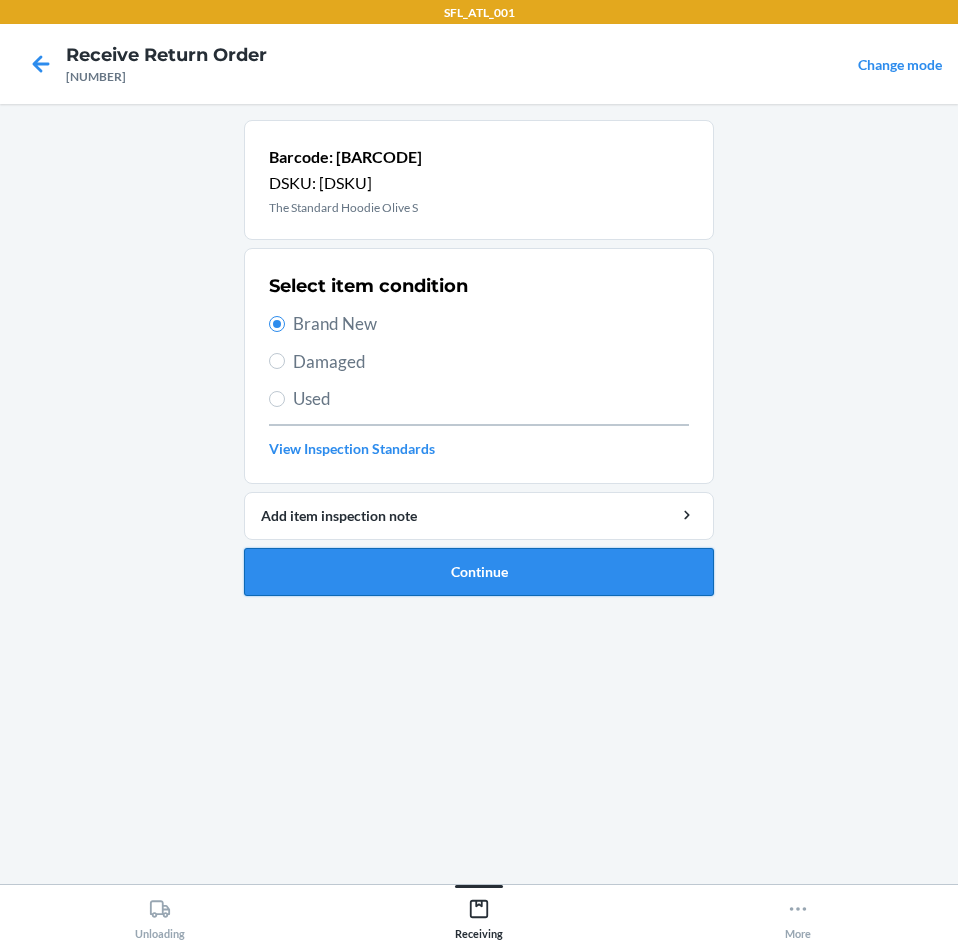 click on "Continue" at bounding box center [479, 572] 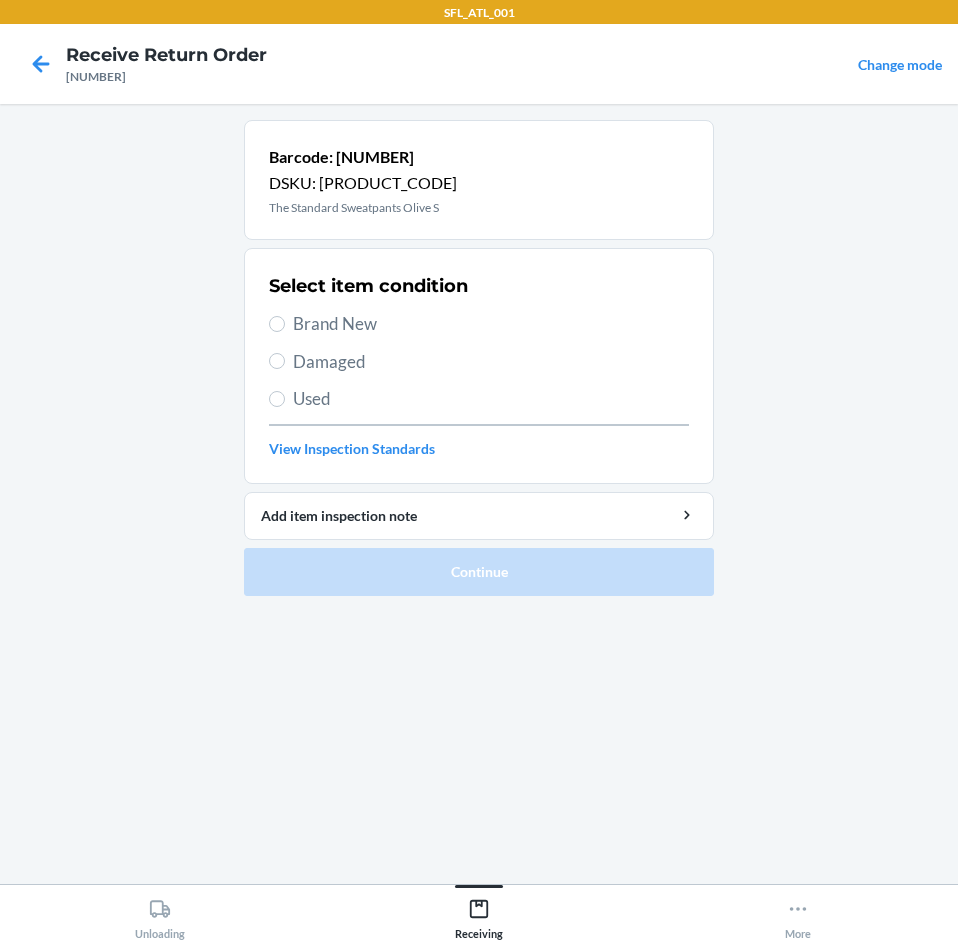 click on "Brand New" at bounding box center (491, 324) 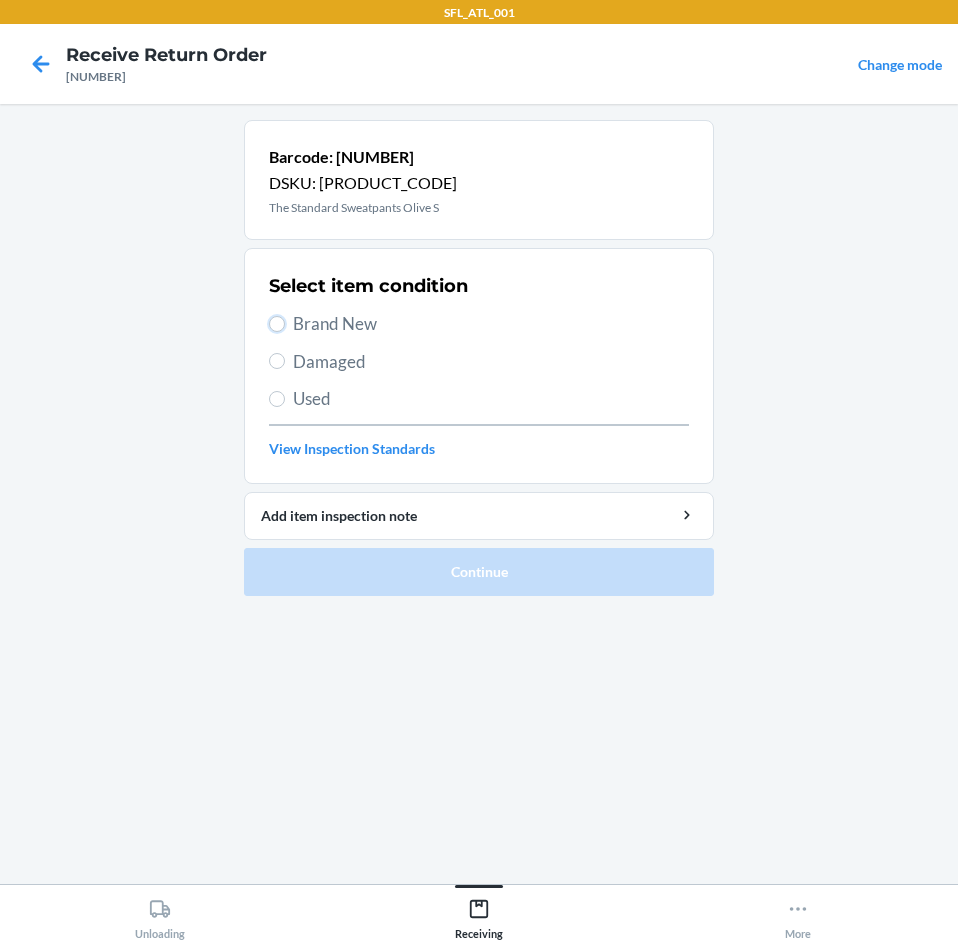 click on "Brand New" at bounding box center (277, 324) 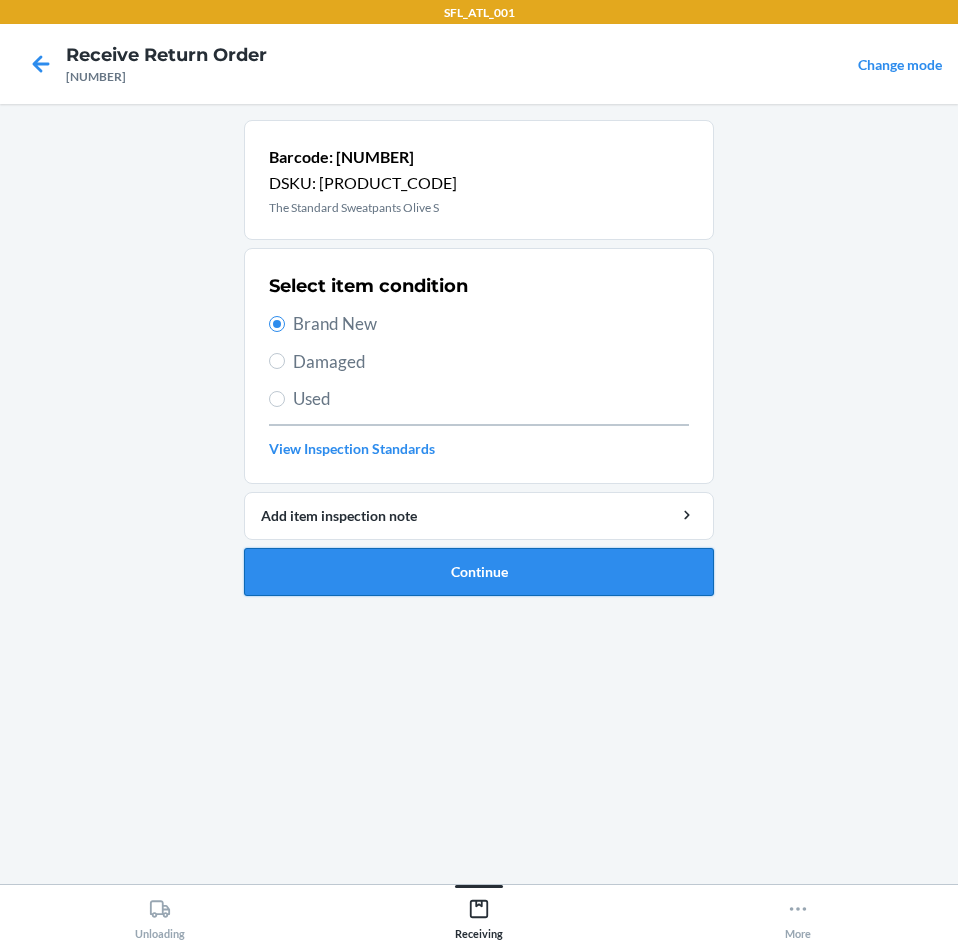 click on "Continue" at bounding box center [479, 572] 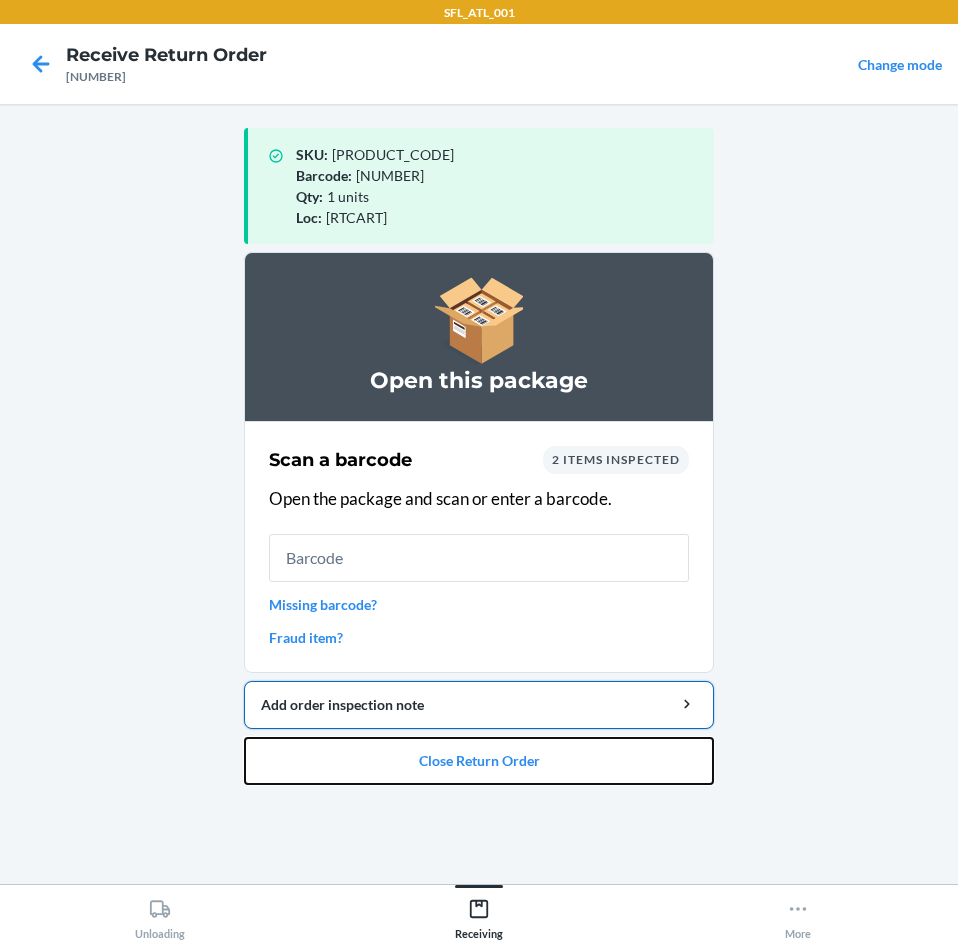 drag, startPoint x: 501, startPoint y: 750, endPoint x: 500, endPoint y: 727, distance: 23.021729 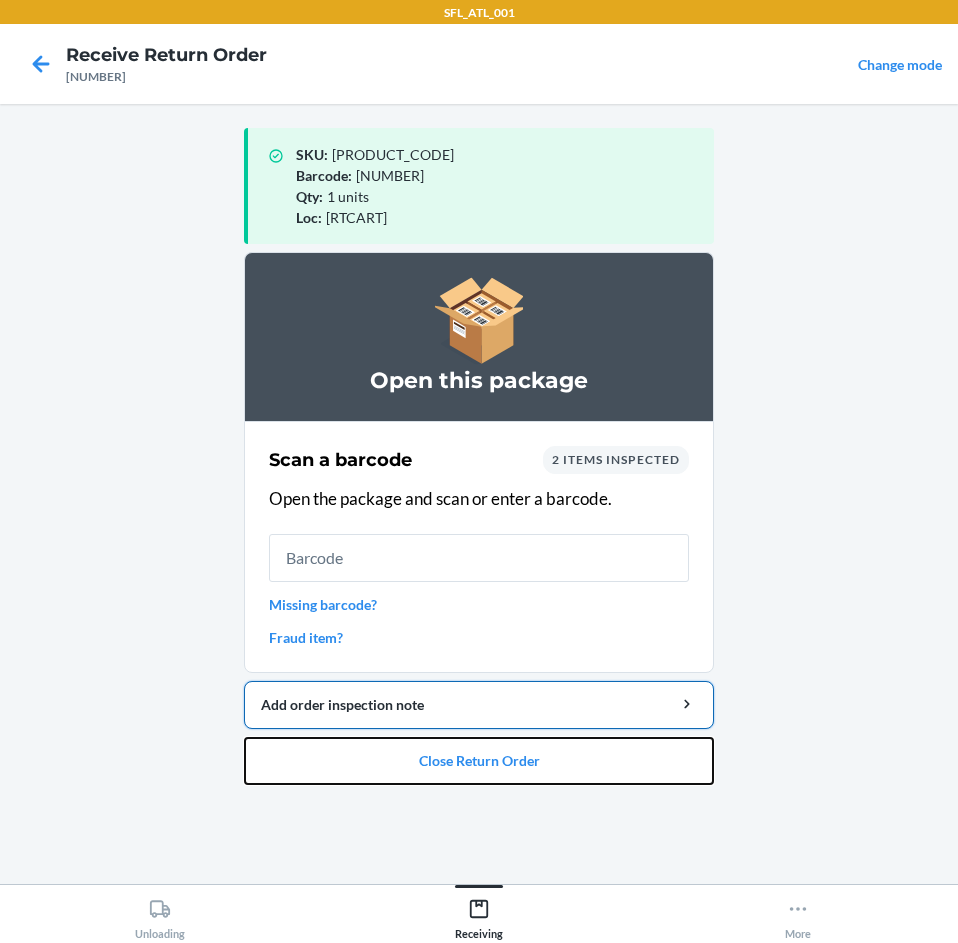 click on "Close Return Order" at bounding box center (479, 761) 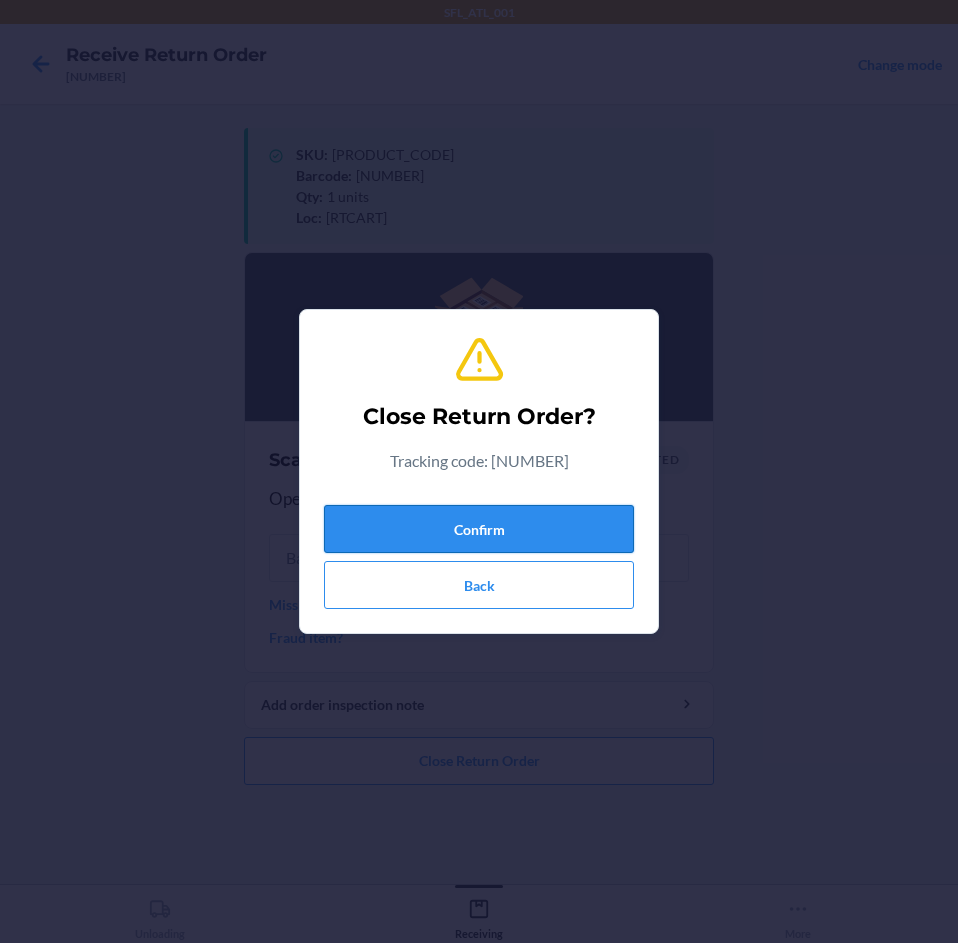 click on "Confirm" at bounding box center (479, 529) 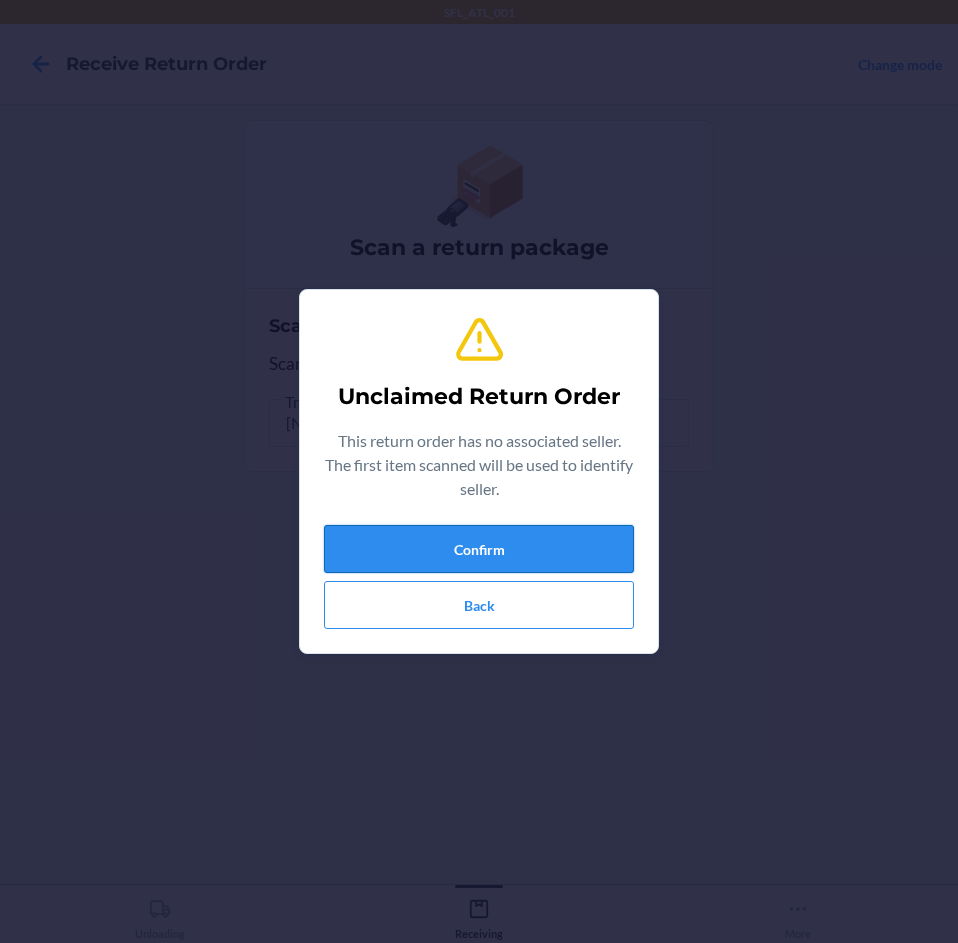 click on "Confirm" at bounding box center [479, 549] 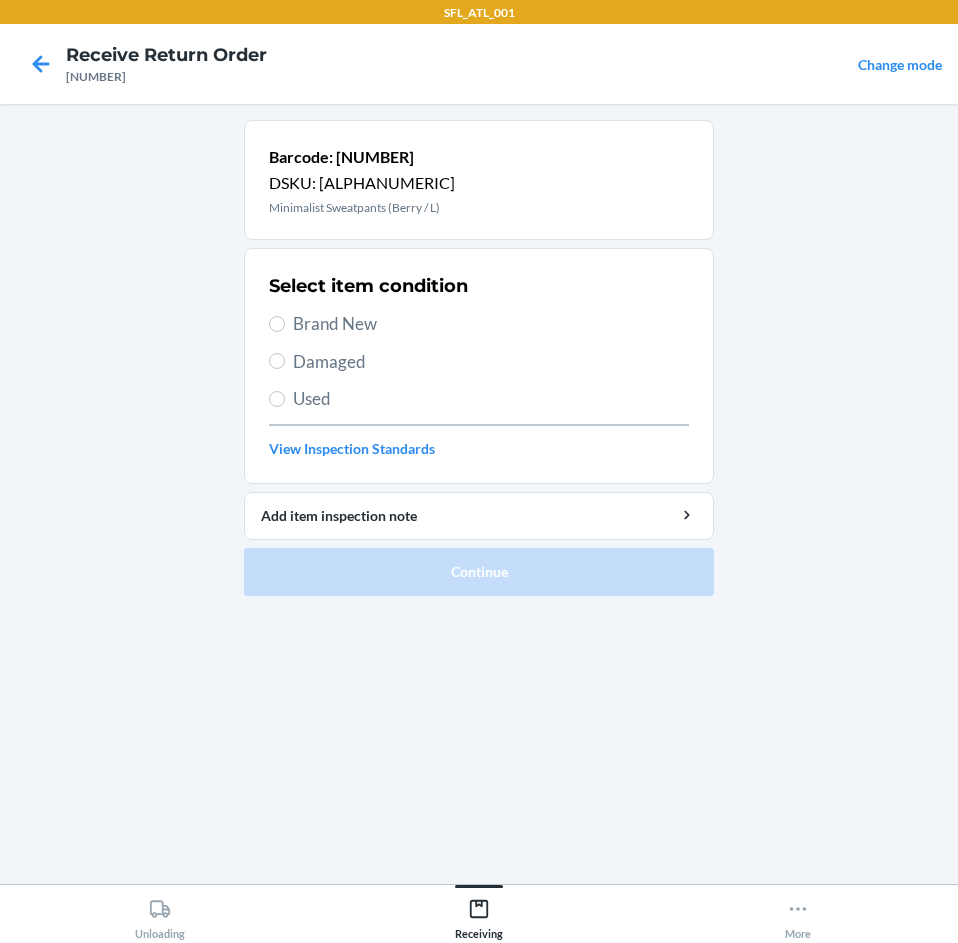 click on "Brand New" at bounding box center [491, 324] 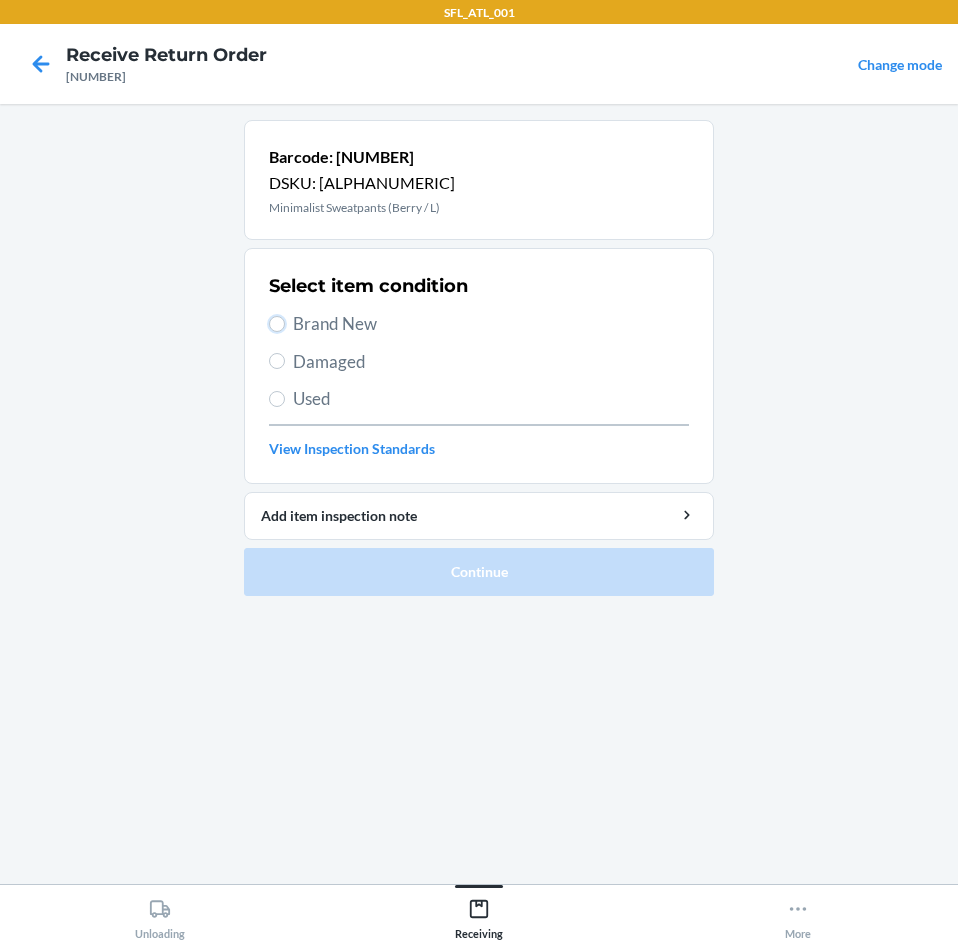 click on "Brand New" at bounding box center [277, 324] 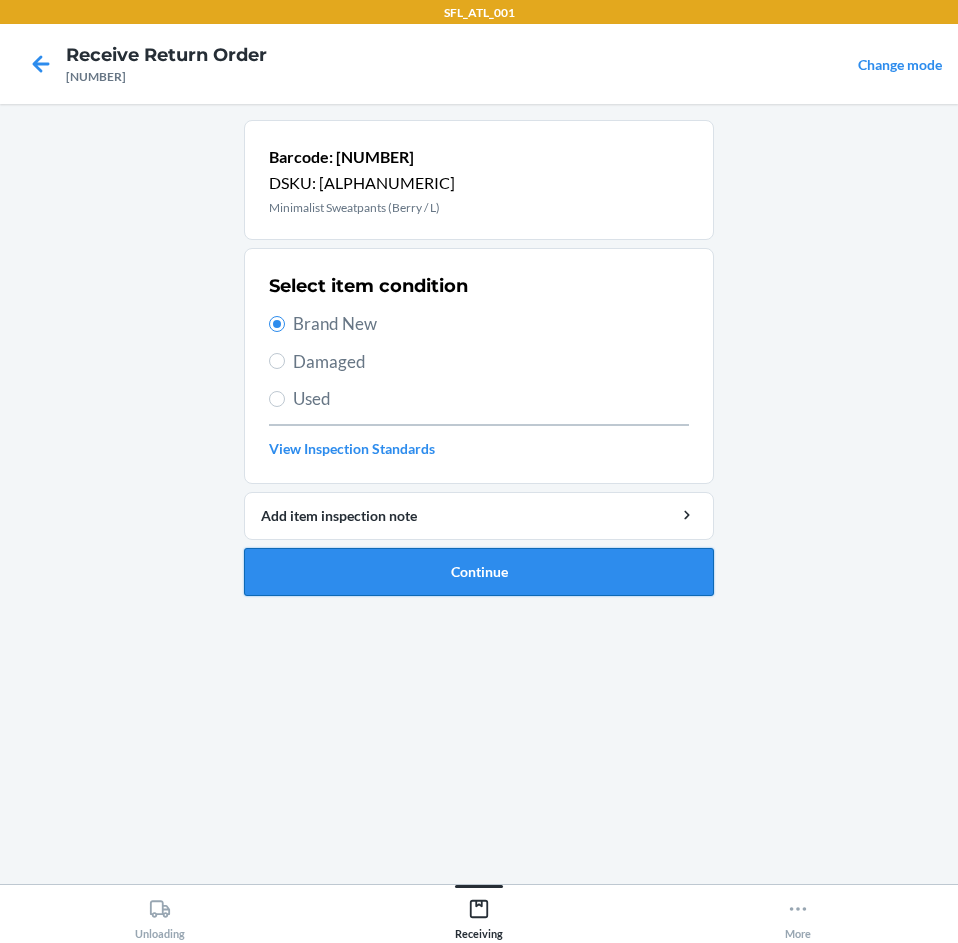 click on "Continue" at bounding box center (479, 572) 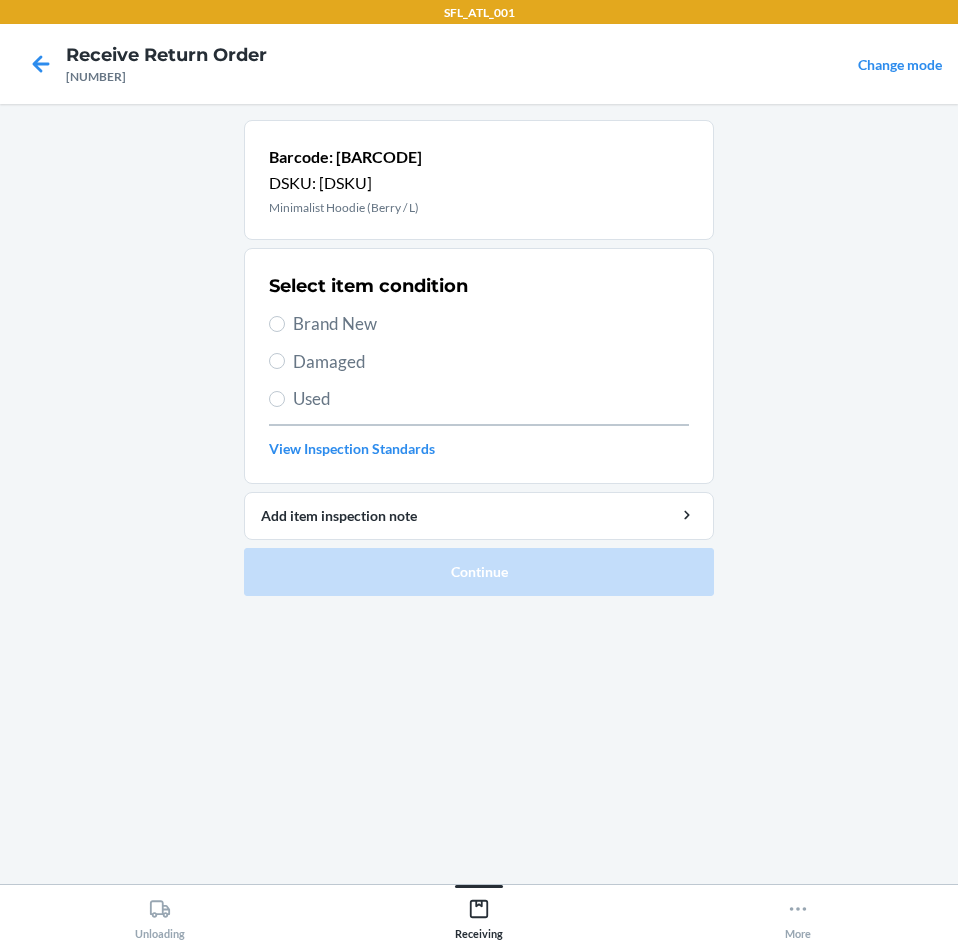 click on "Brand New" at bounding box center (491, 324) 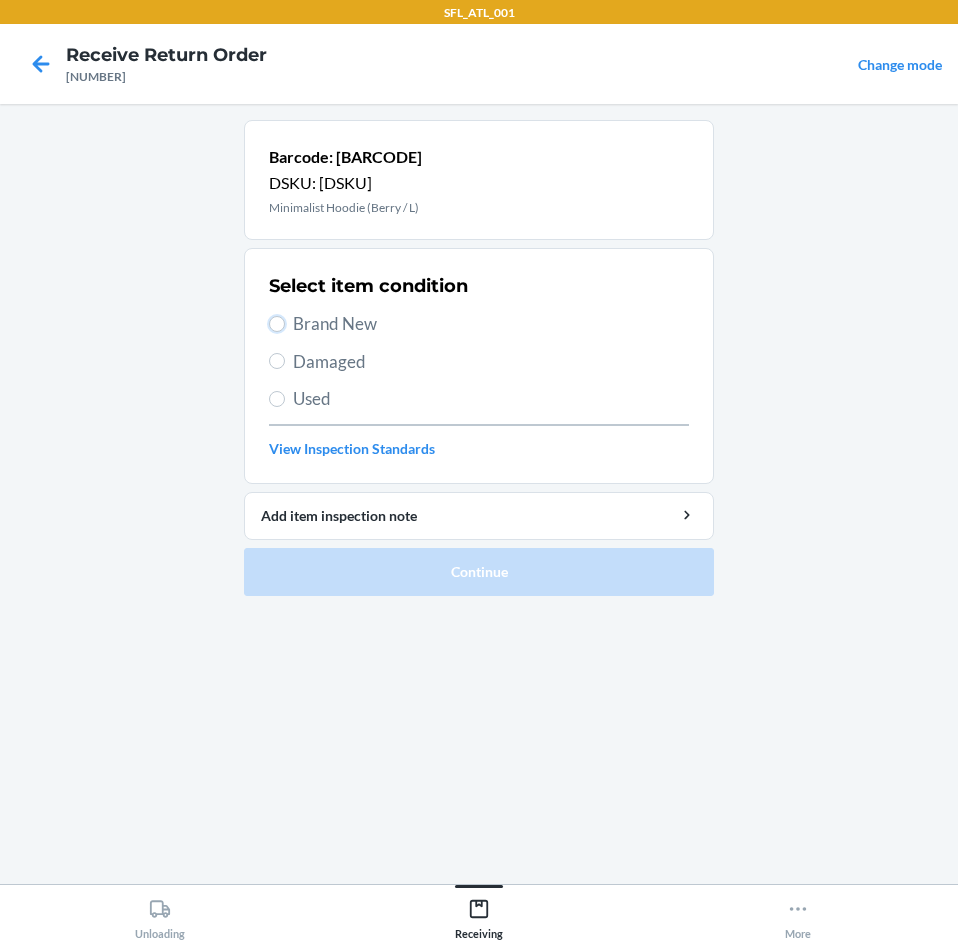 click on "Brand New" at bounding box center [277, 324] 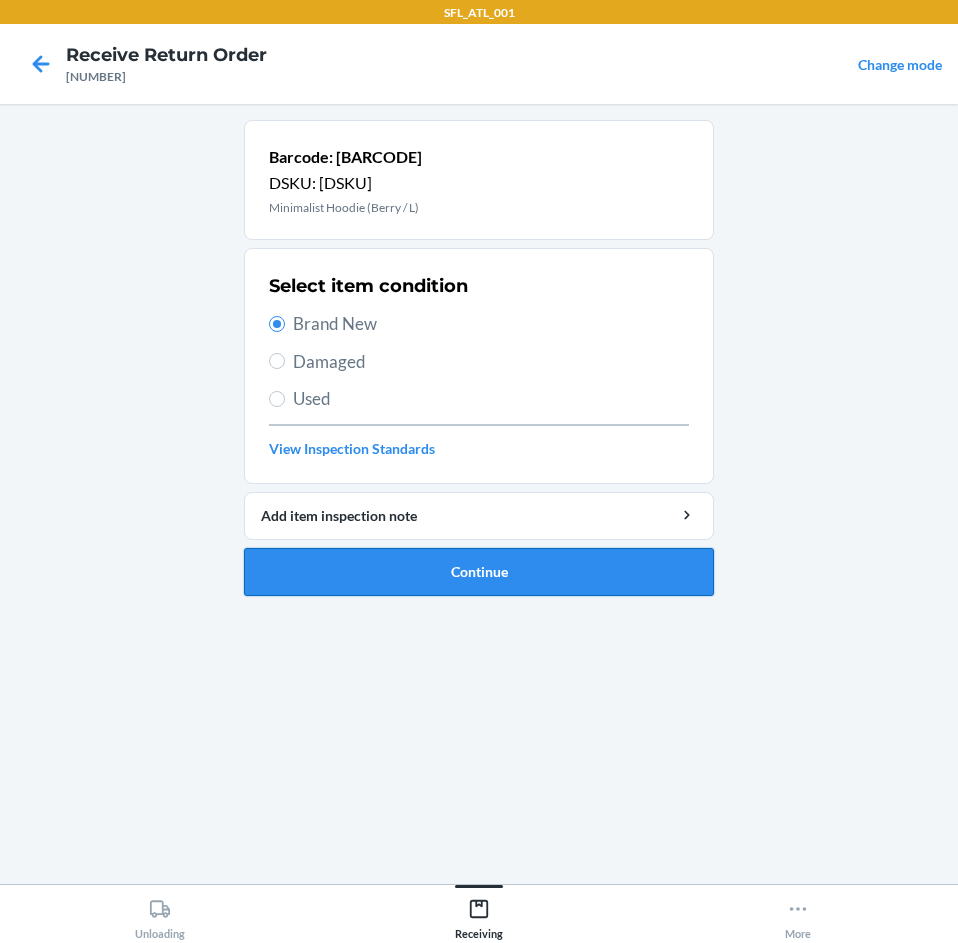 click on "Continue" at bounding box center [479, 572] 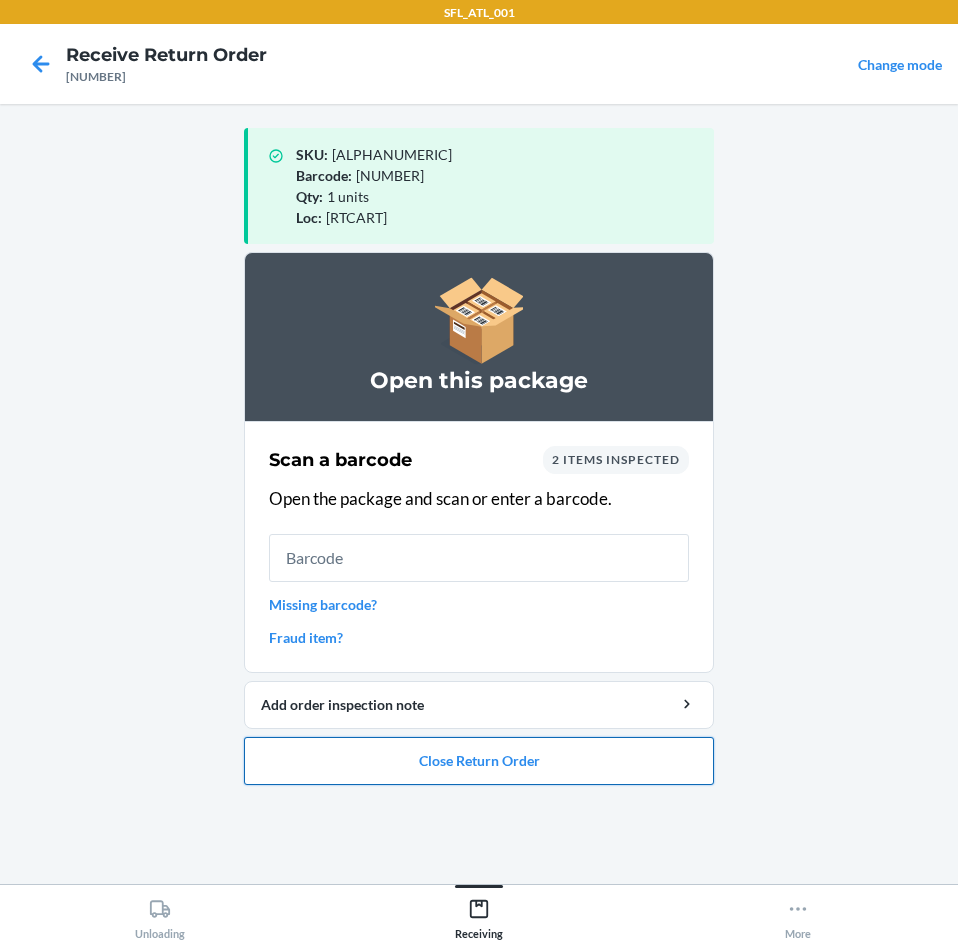 click on "Close Return Order" at bounding box center [479, 761] 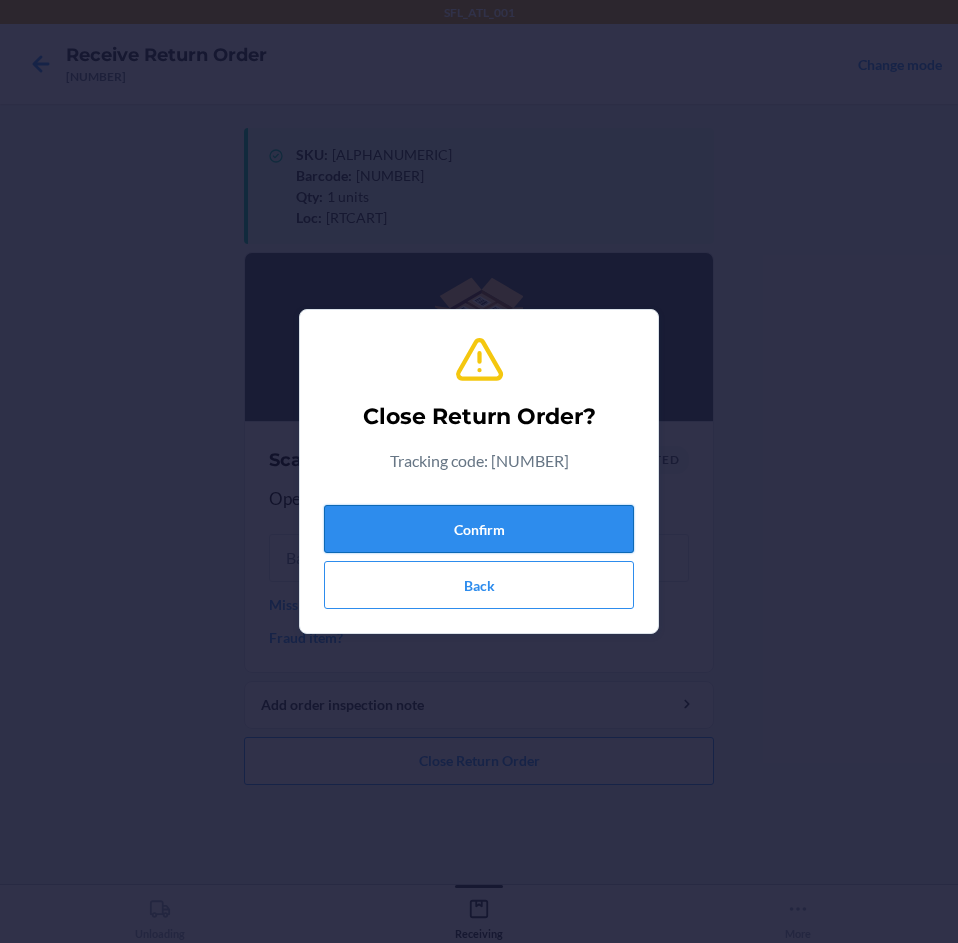 click on "Confirm" at bounding box center [479, 529] 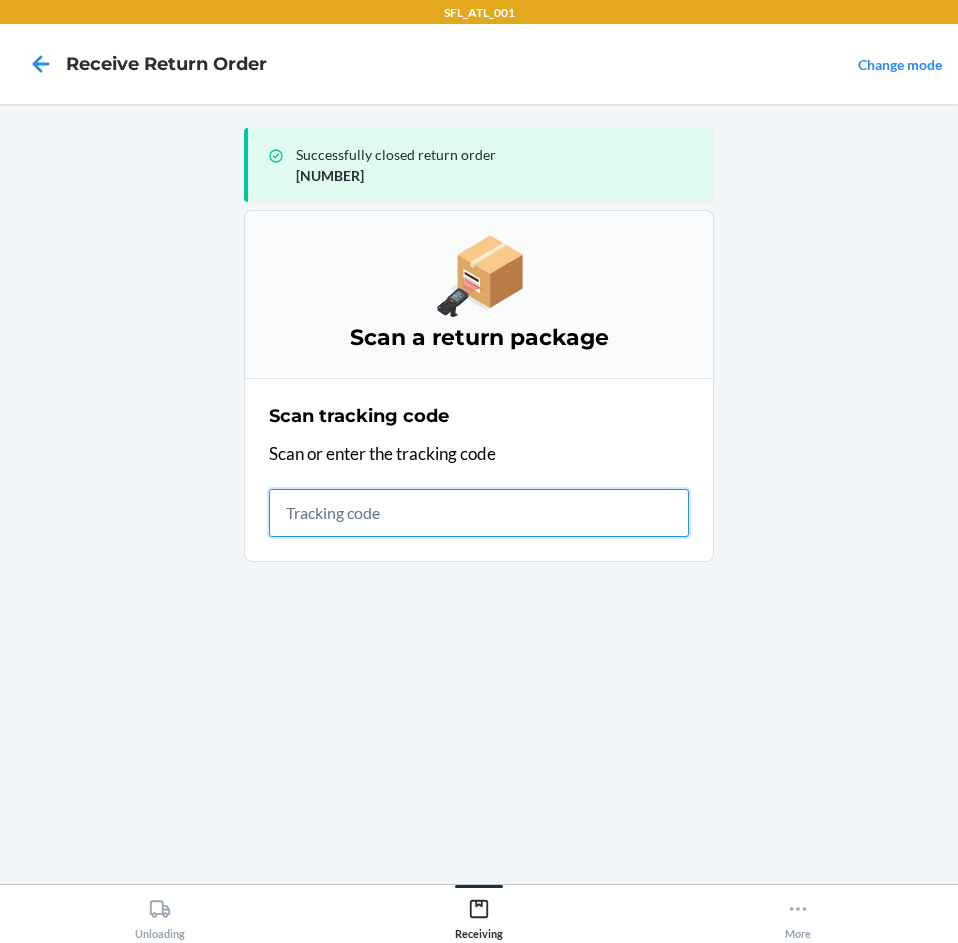 click at bounding box center (479, 513) 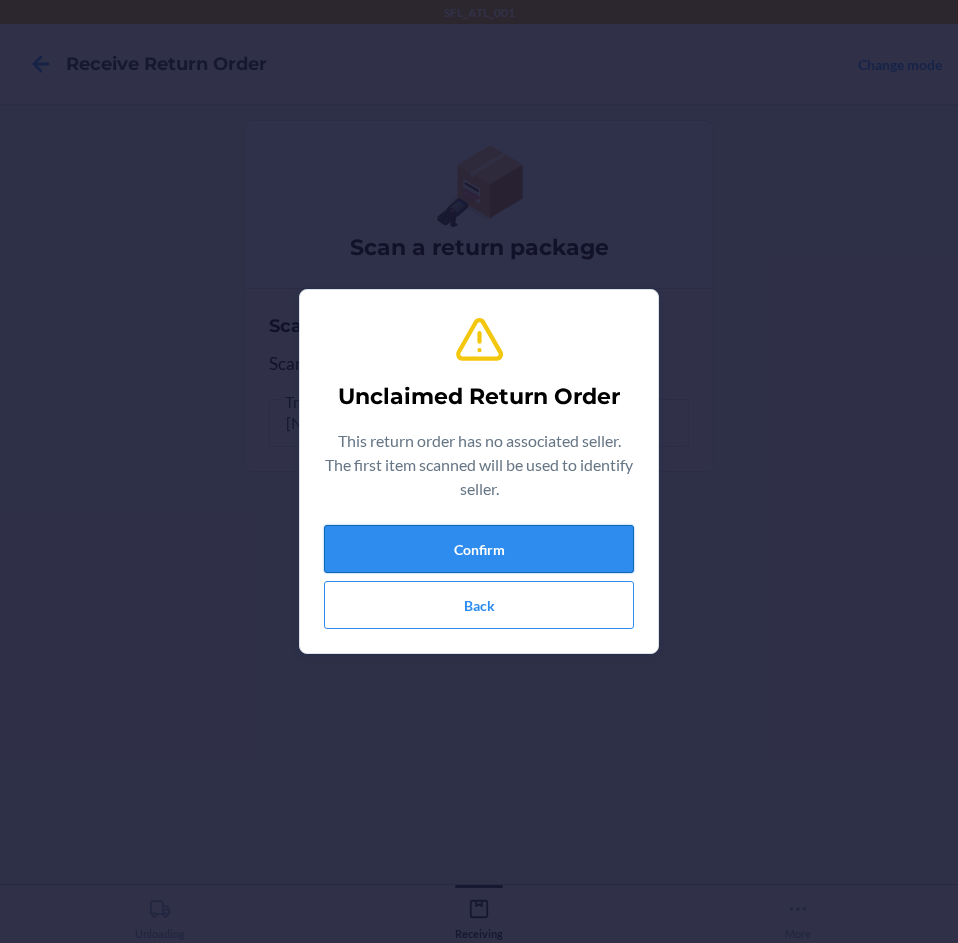 click on "Confirm" at bounding box center (479, 549) 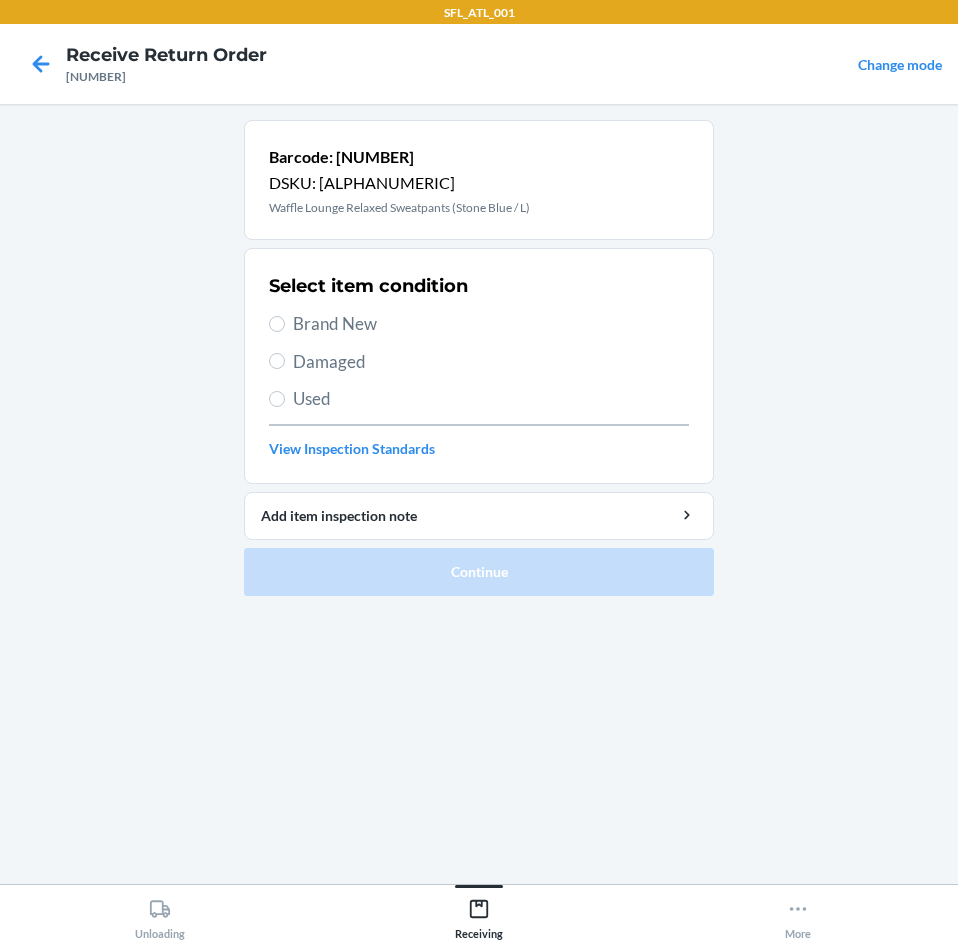 click on "Brand New" at bounding box center [491, 324] 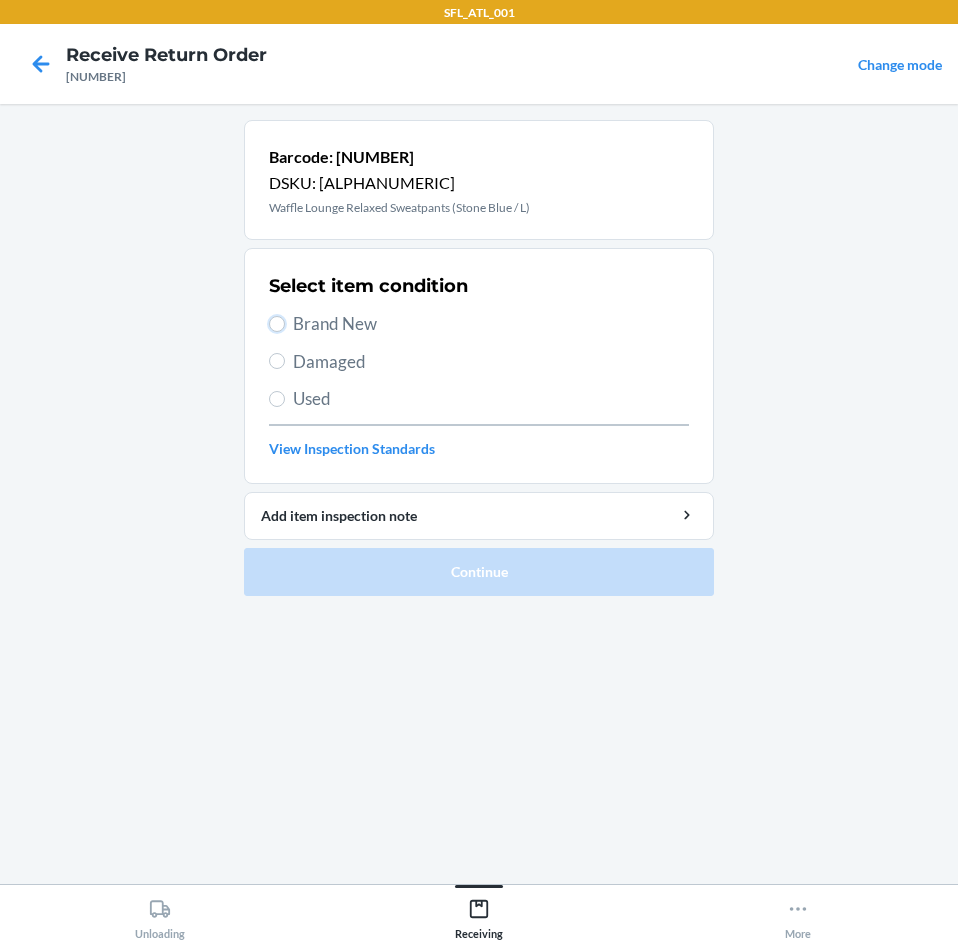 click on "Brand New" at bounding box center (277, 324) 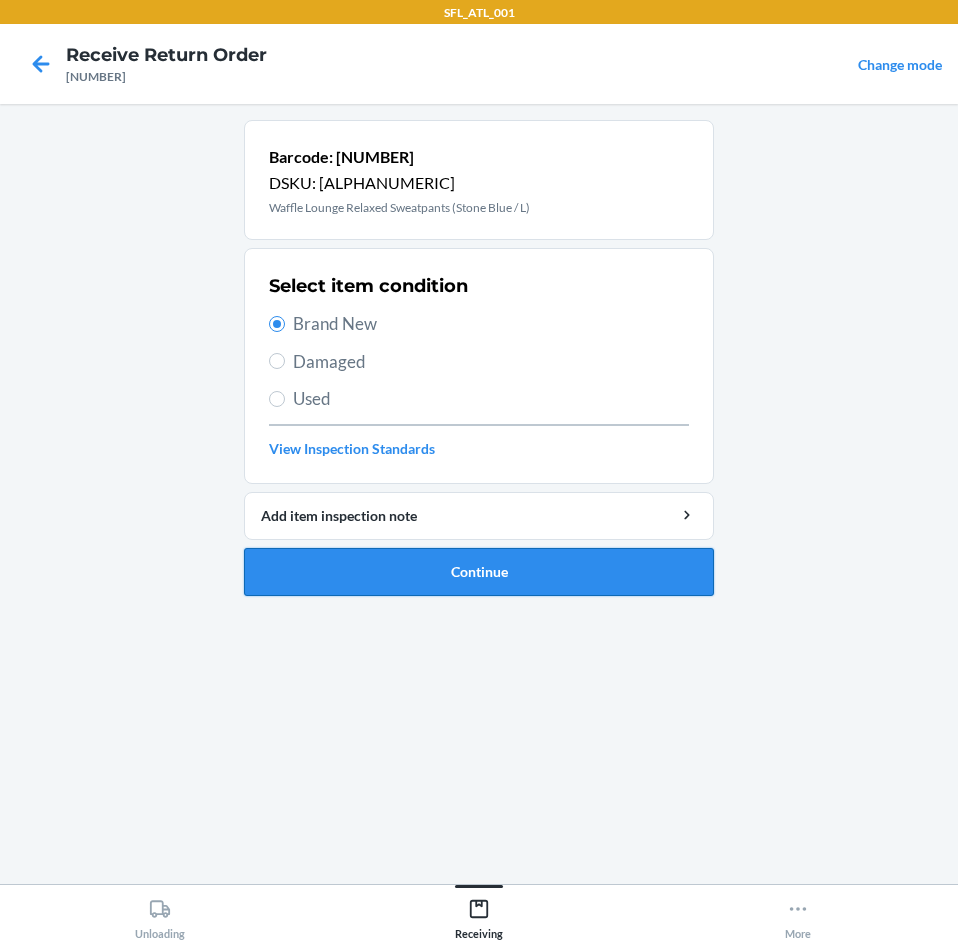 click on "Continue" at bounding box center (479, 572) 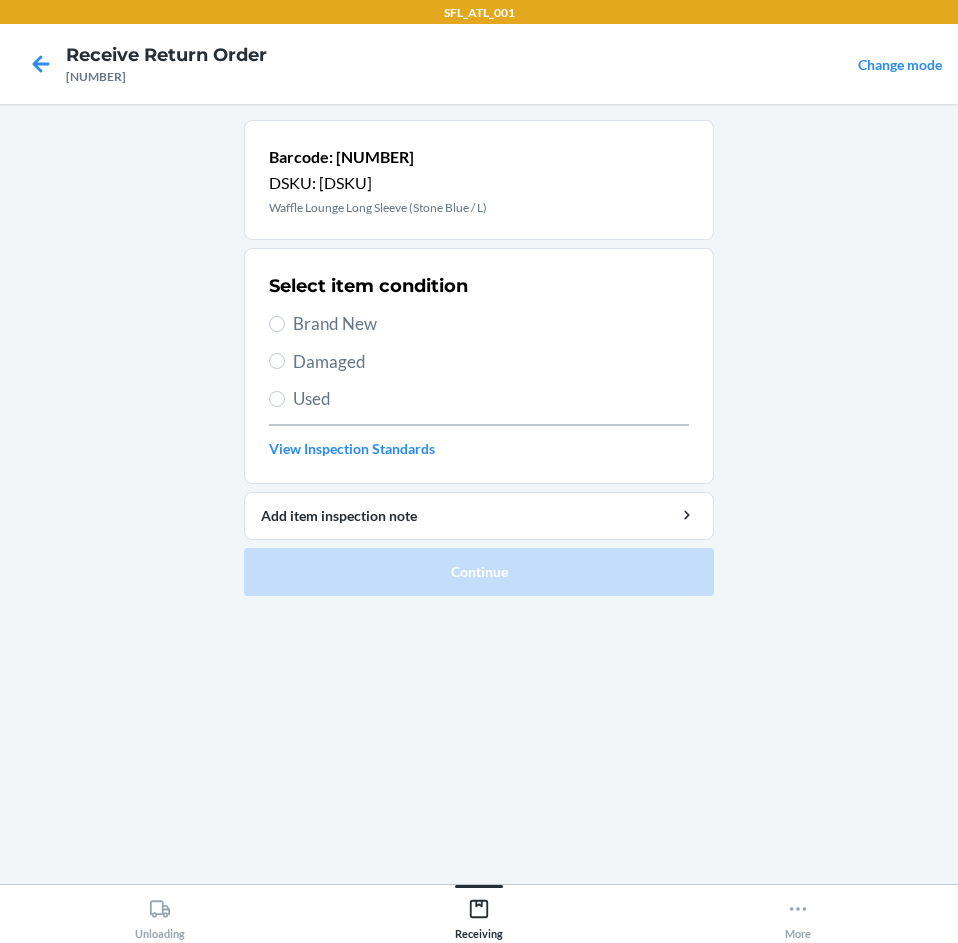 click on "Brand New" at bounding box center [491, 324] 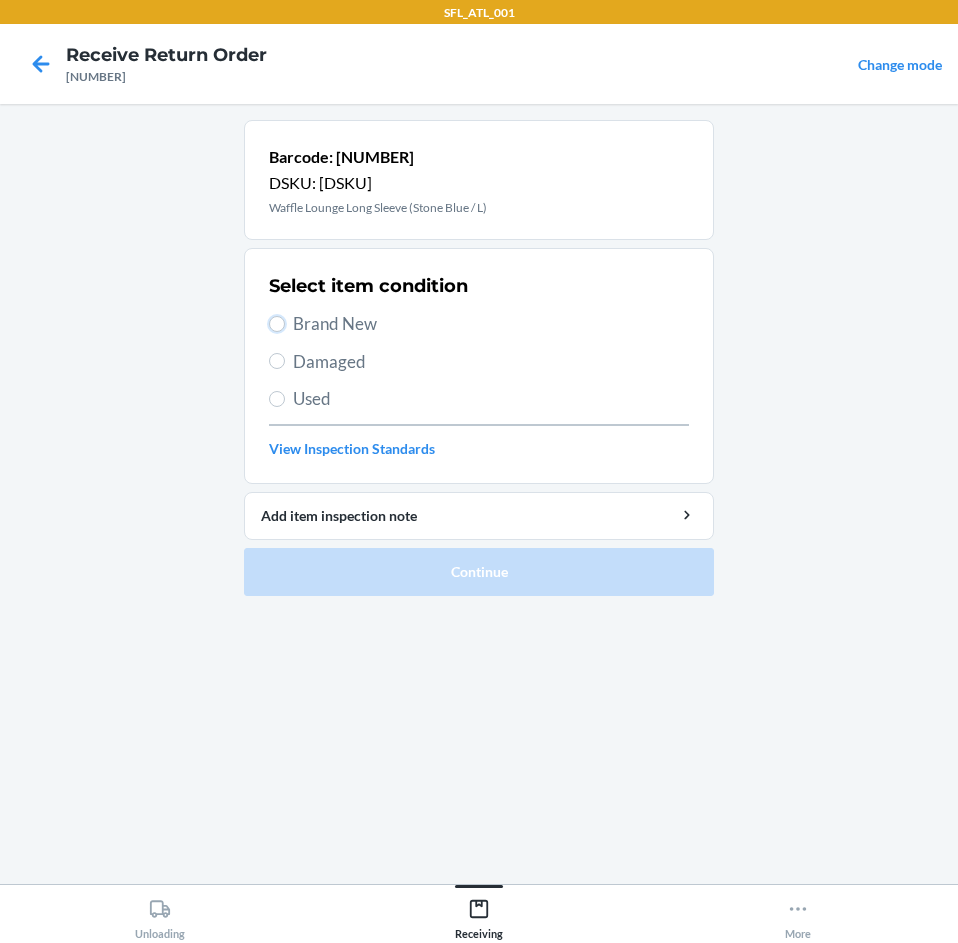 click on "Brand New" at bounding box center (277, 324) 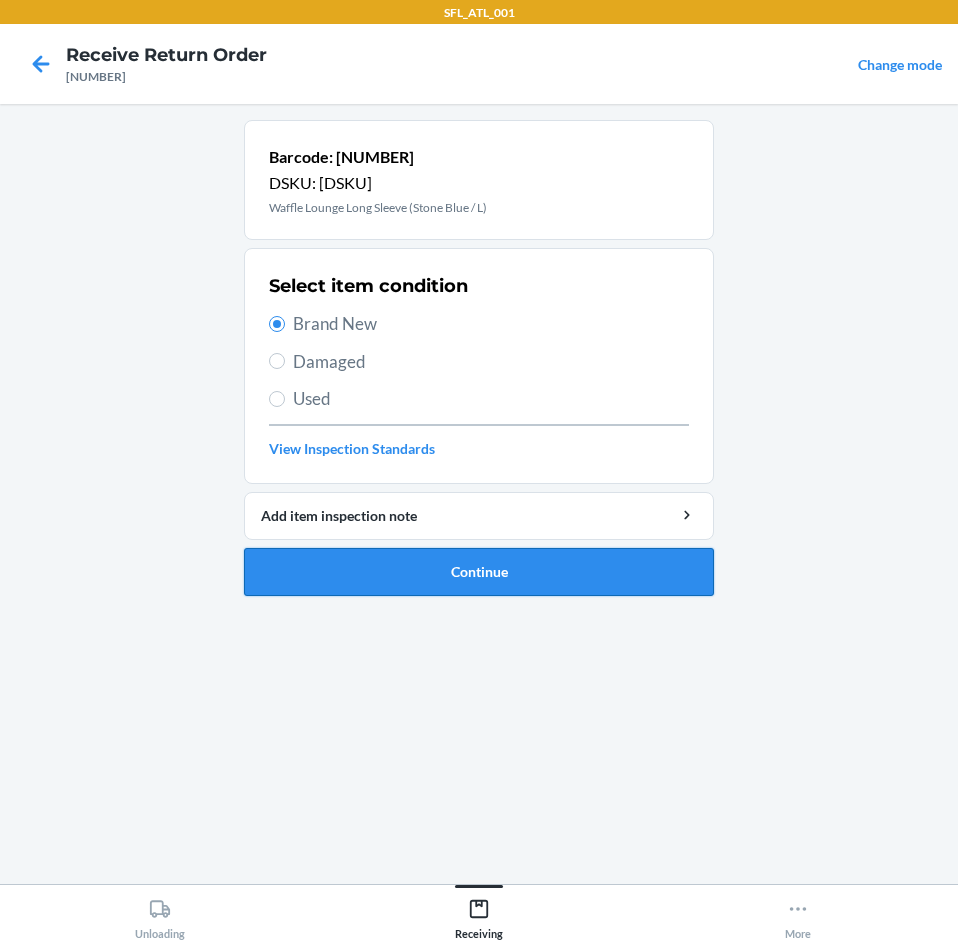 click on "Continue" at bounding box center [479, 572] 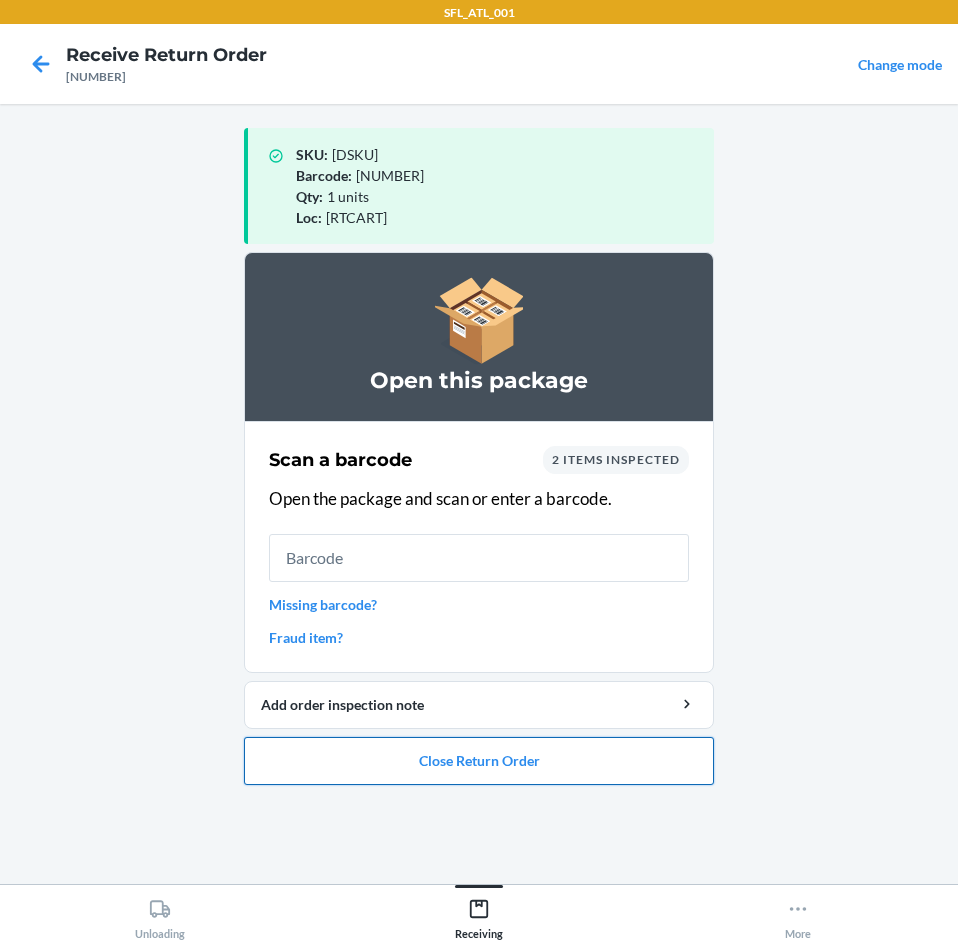 drag, startPoint x: 597, startPoint y: 776, endPoint x: 583, endPoint y: 746, distance: 33.105892 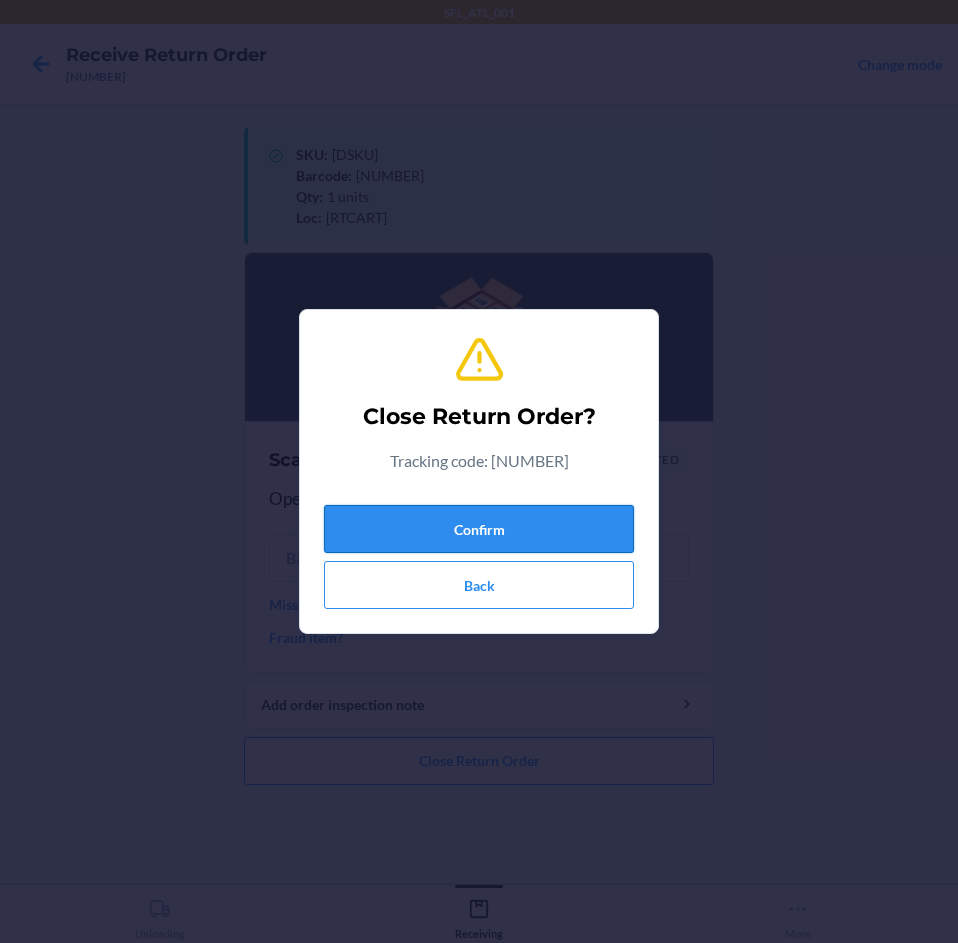 click on "Confirm" at bounding box center (479, 529) 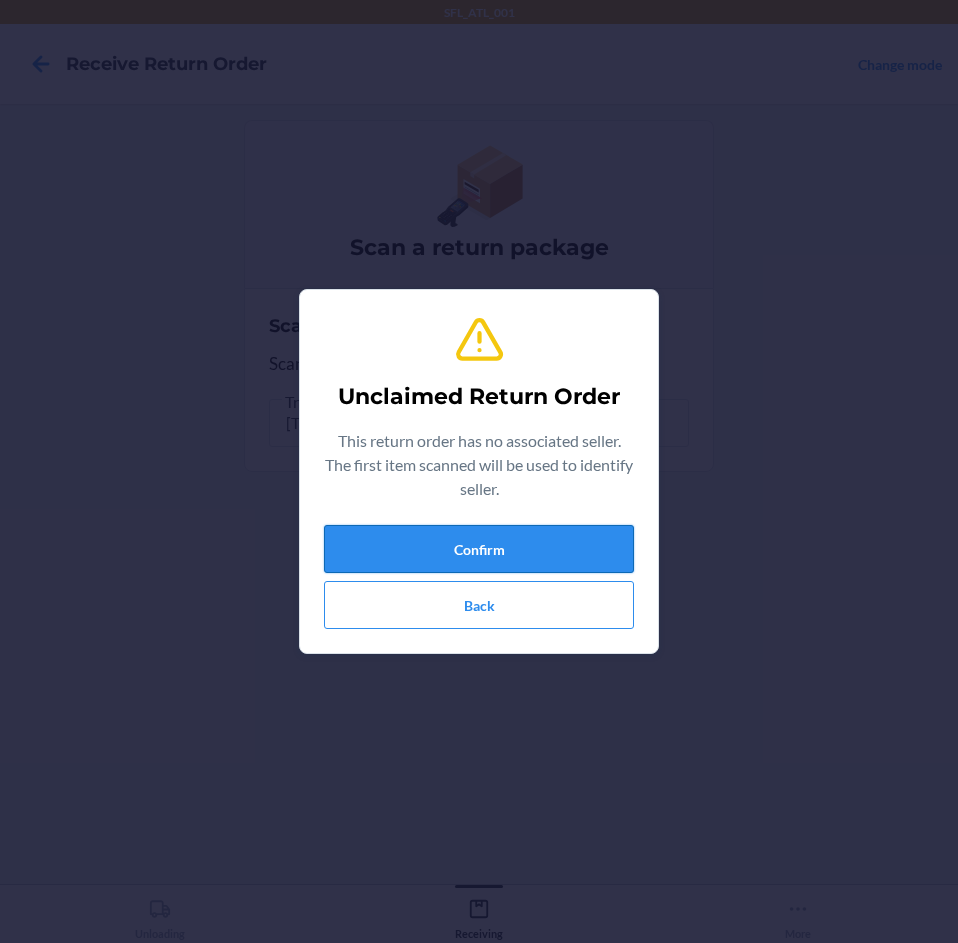 click on "Confirm" at bounding box center (479, 549) 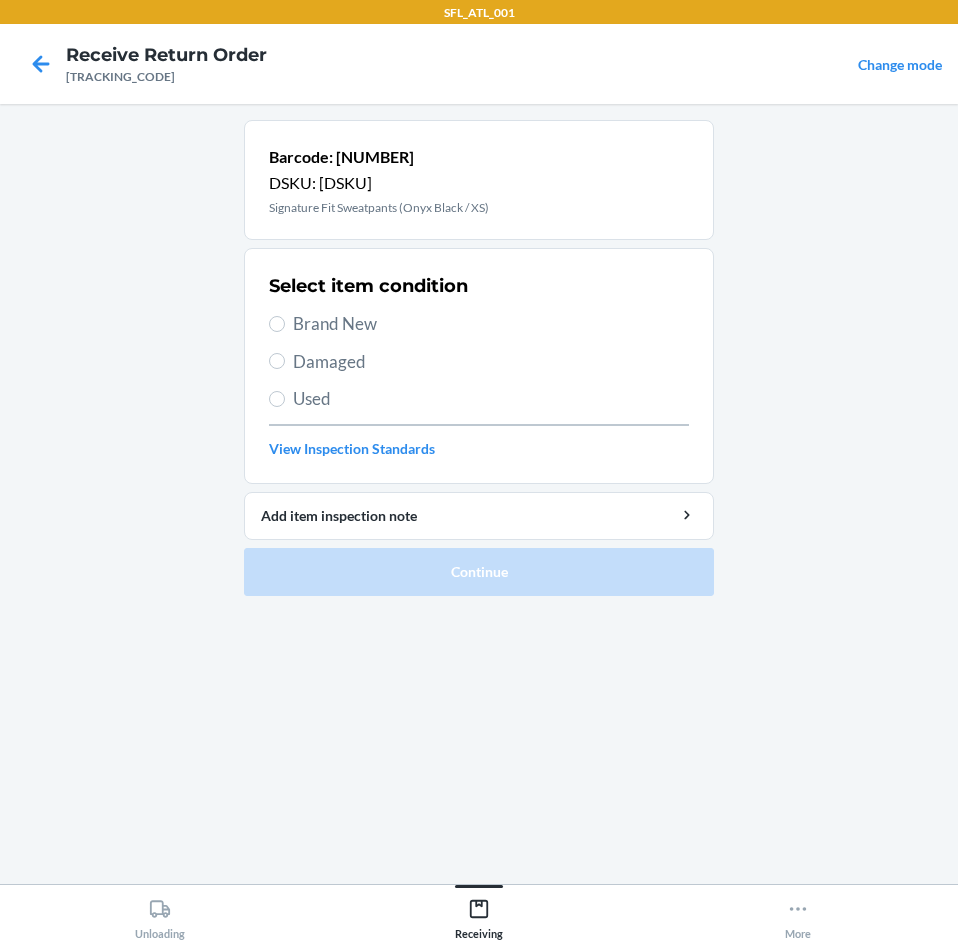 click on "Brand New" at bounding box center (491, 324) 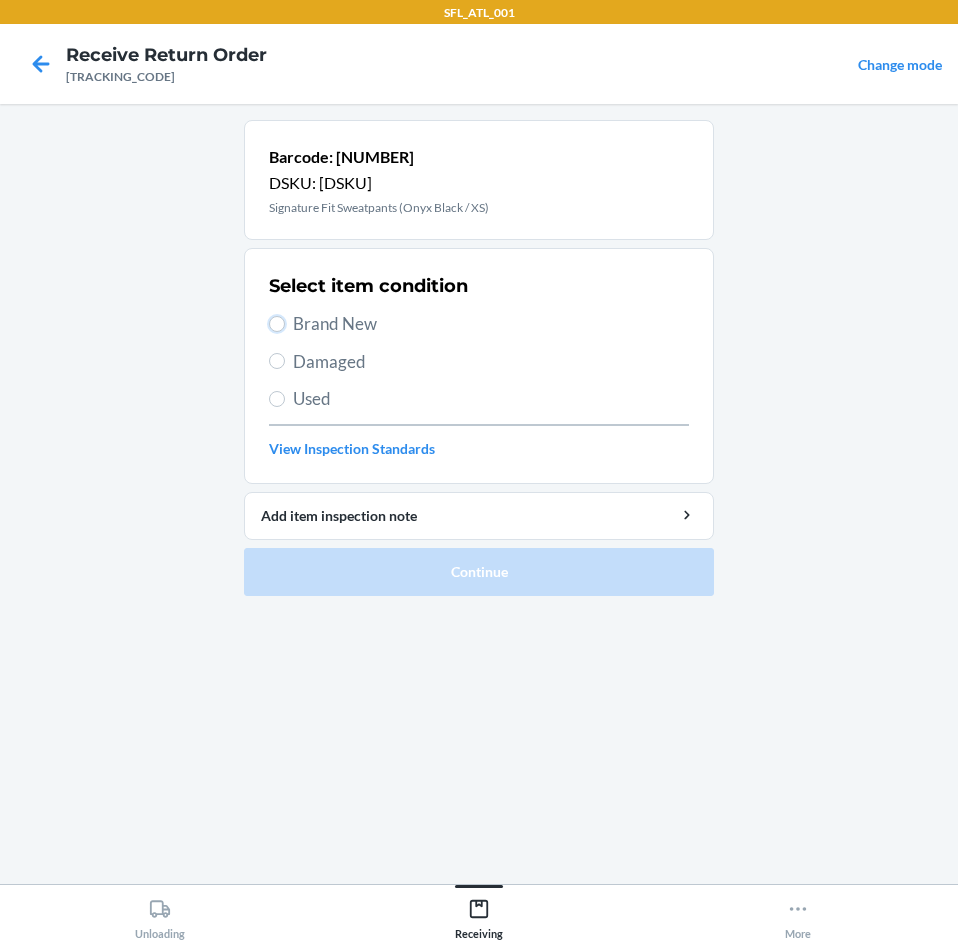 click on "Brand New" at bounding box center (277, 324) 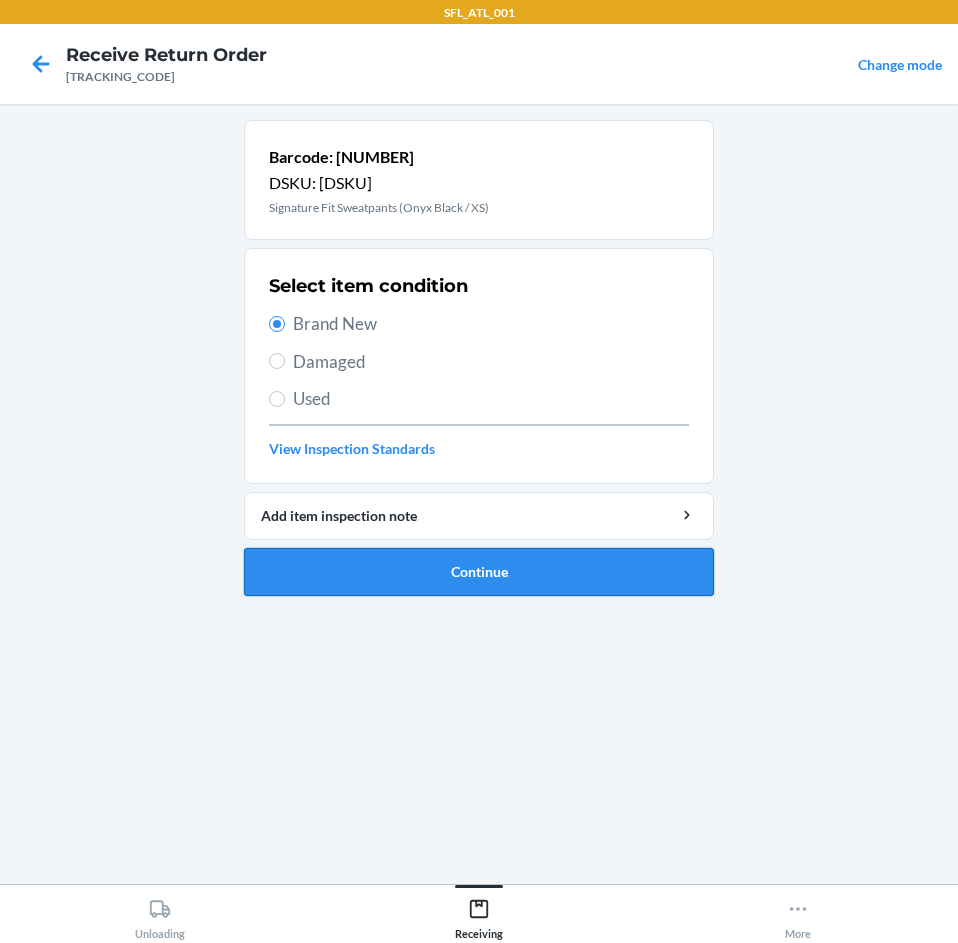 click on "Continue" at bounding box center (479, 572) 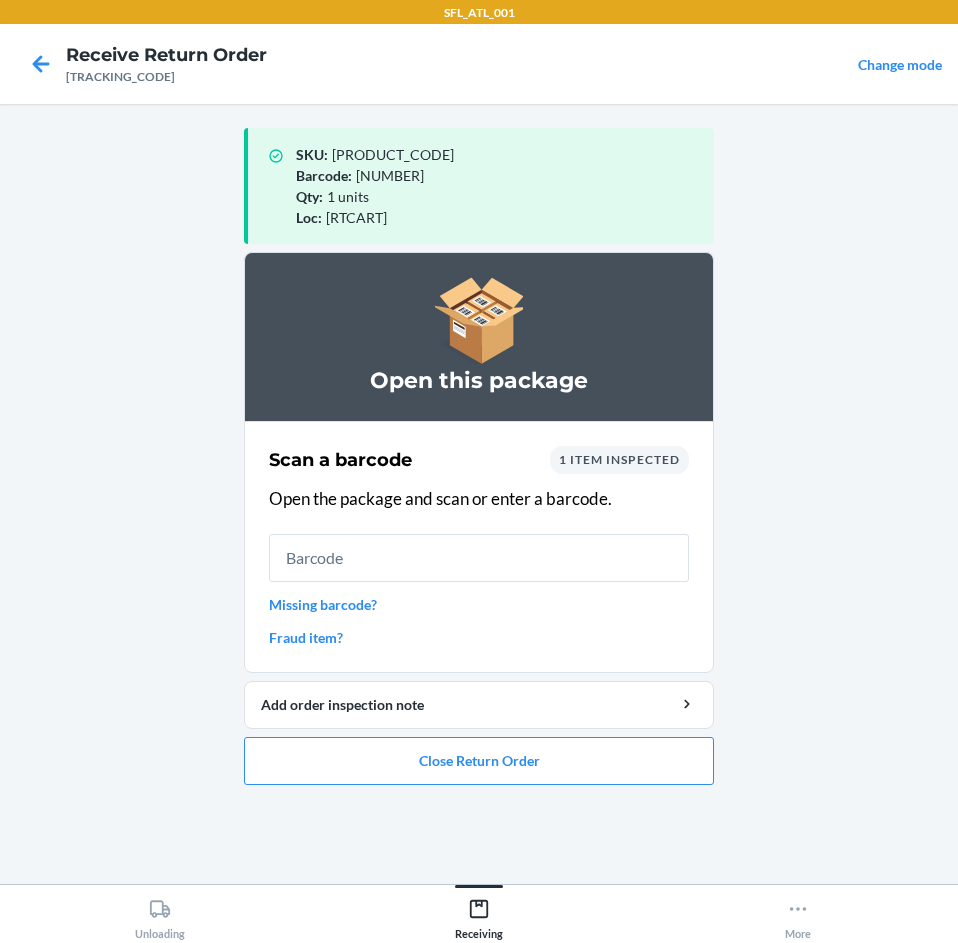 click on "Missing barcode?" at bounding box center (479, 604) 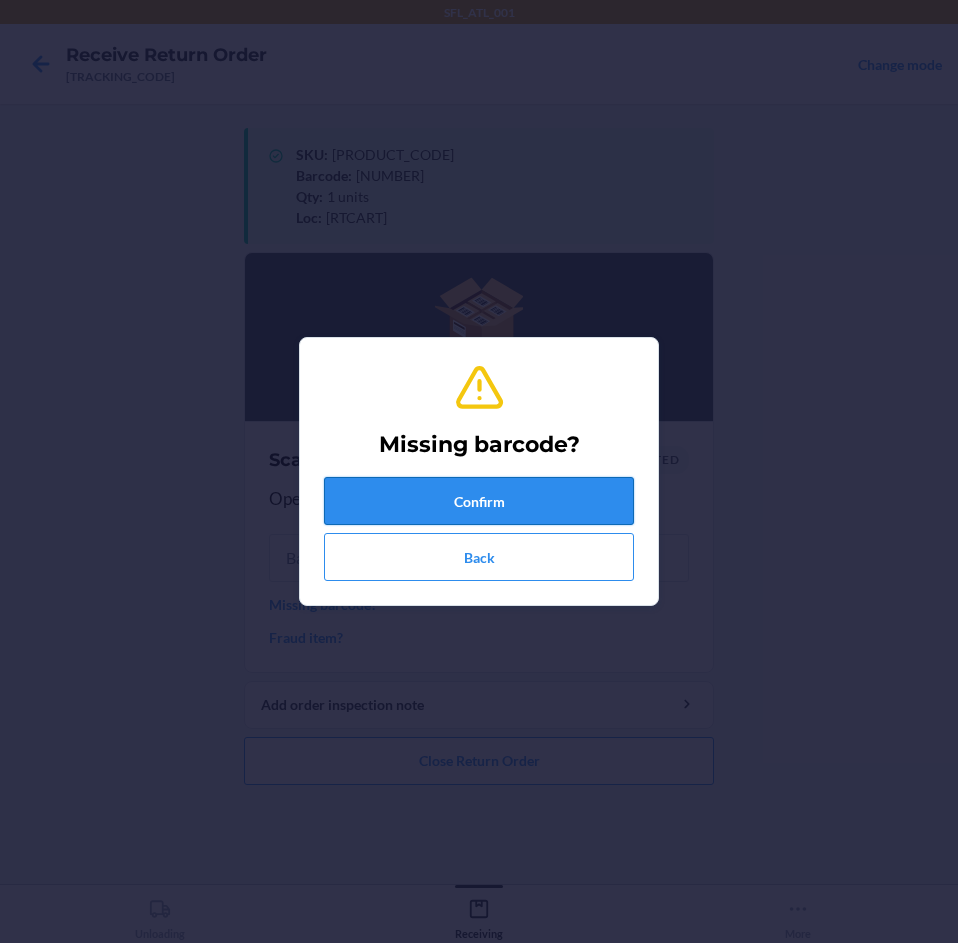 click on "Confirm" at bounding box center (479, 501) 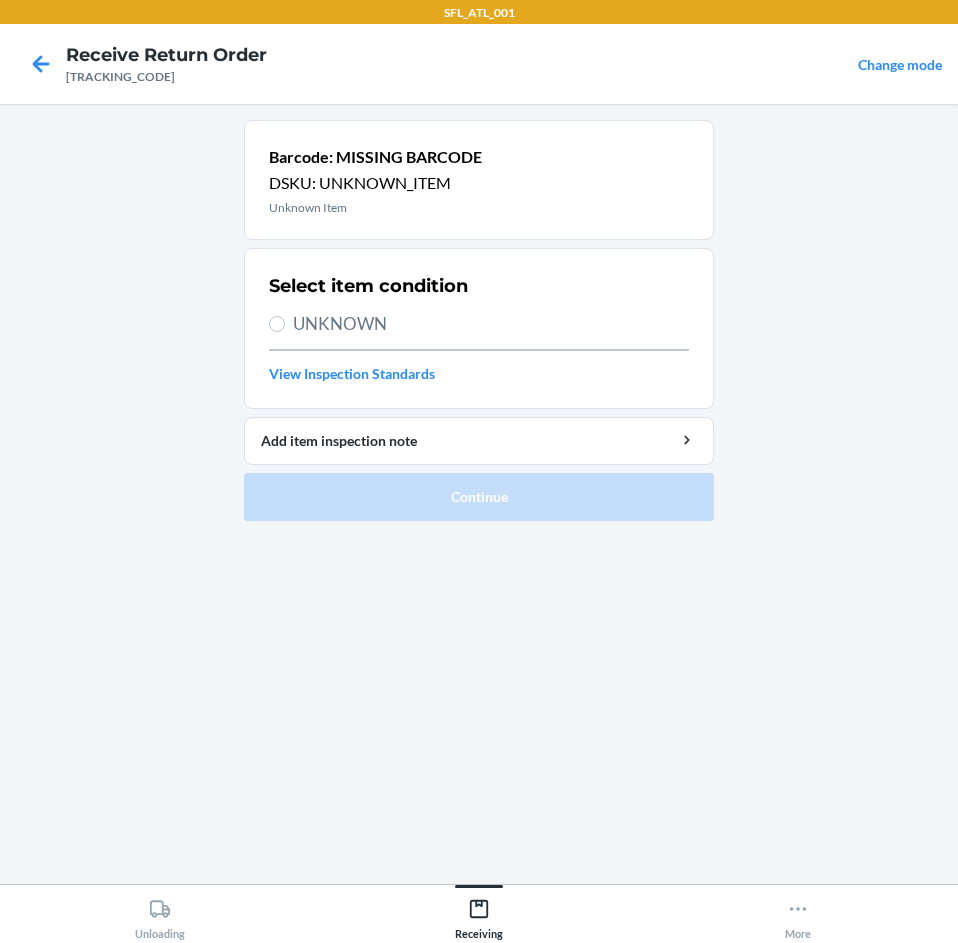 drag, startPoint x: 371, startPoint y: 296, endPoint x: 349, endPoint y: 328, distance: 38.832977 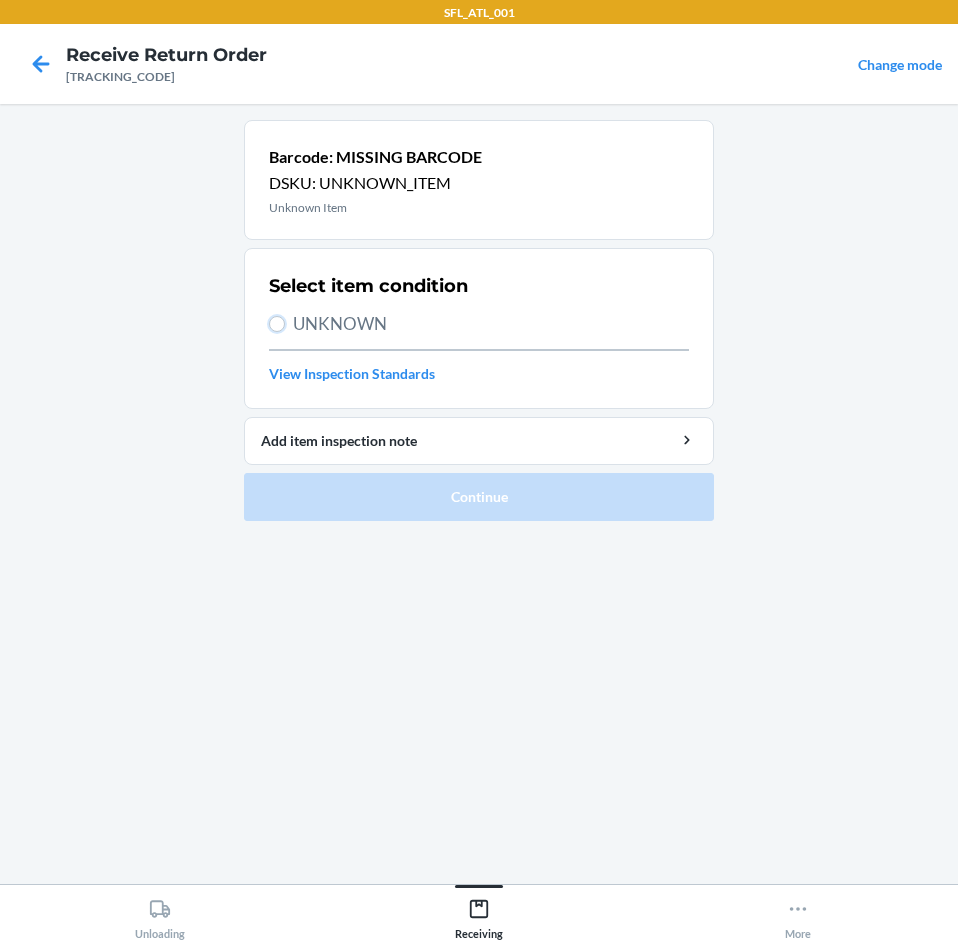 click on "UNKNOWN" at bounding box center (277, 324) 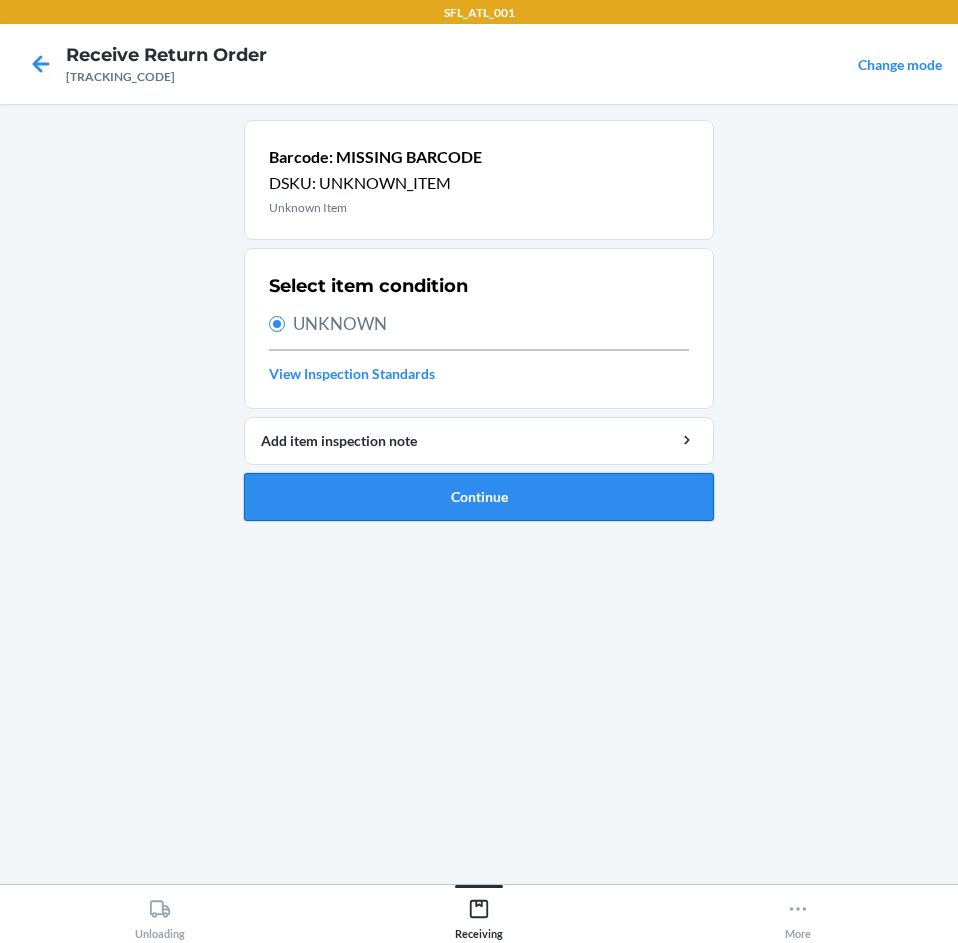 click on "Continue" at bounding box center (479, 497) 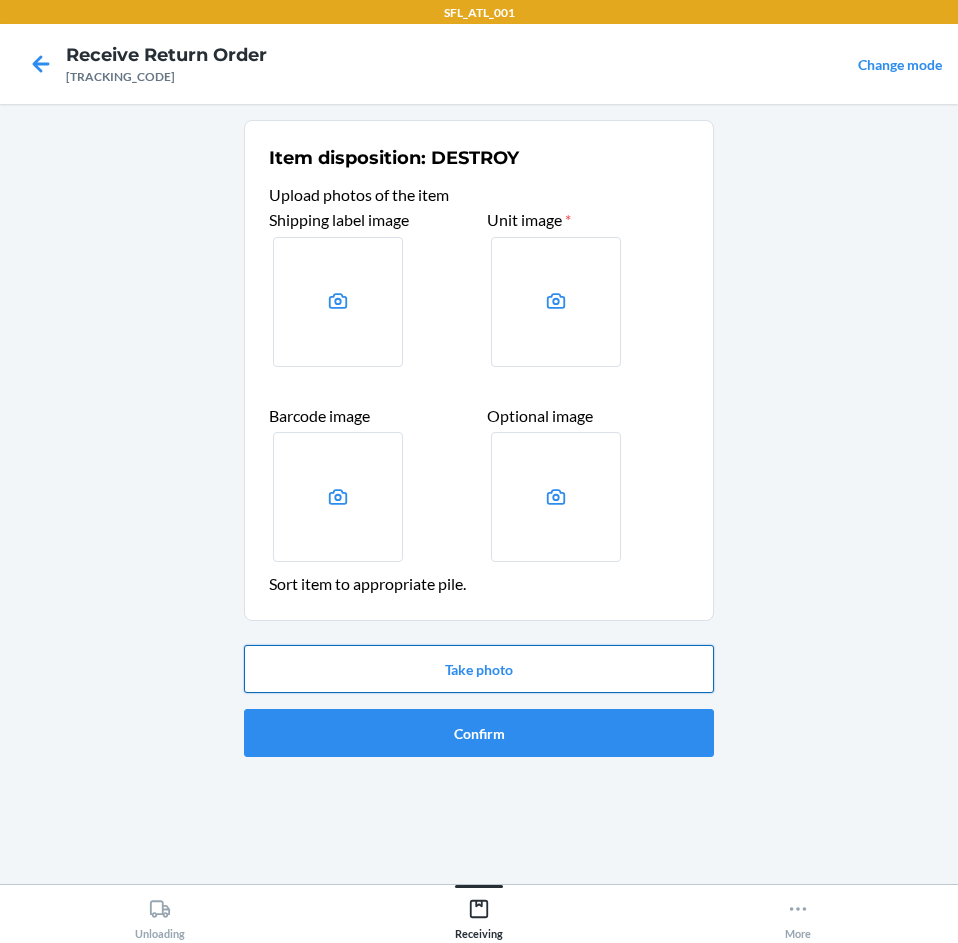 click on "Take photo" at bounding box center [479, 669] 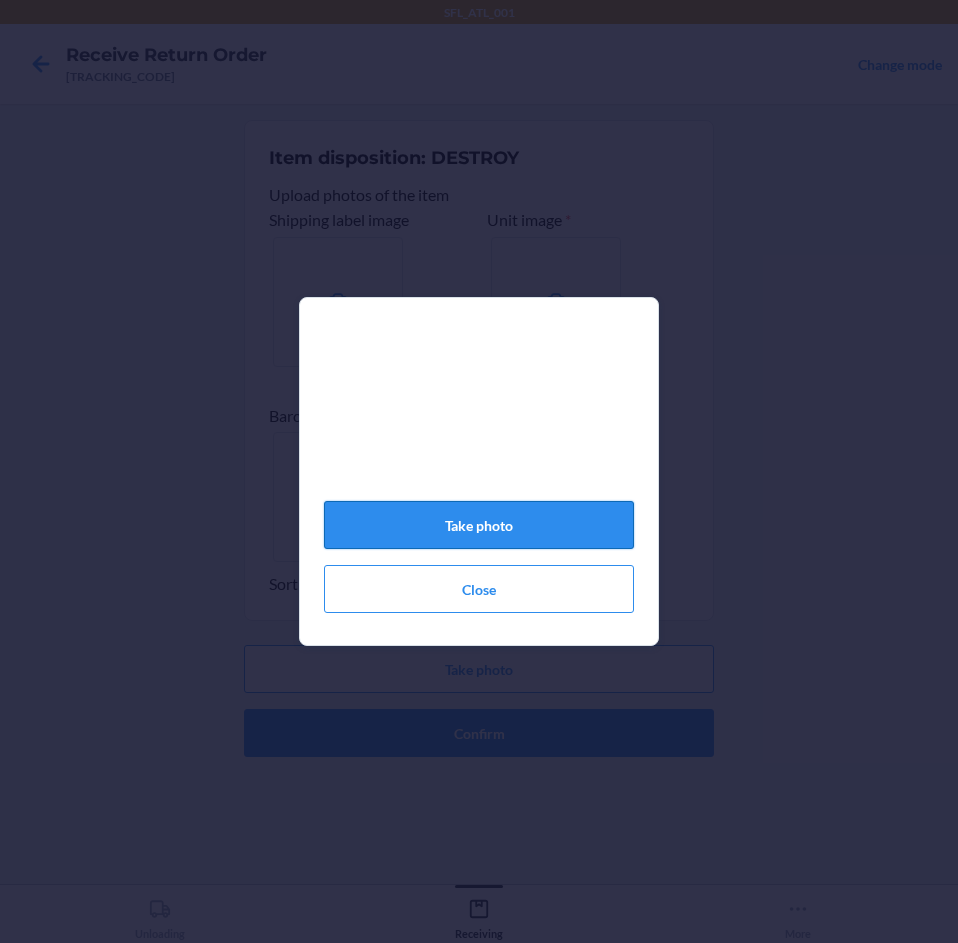 click on "Take photo" 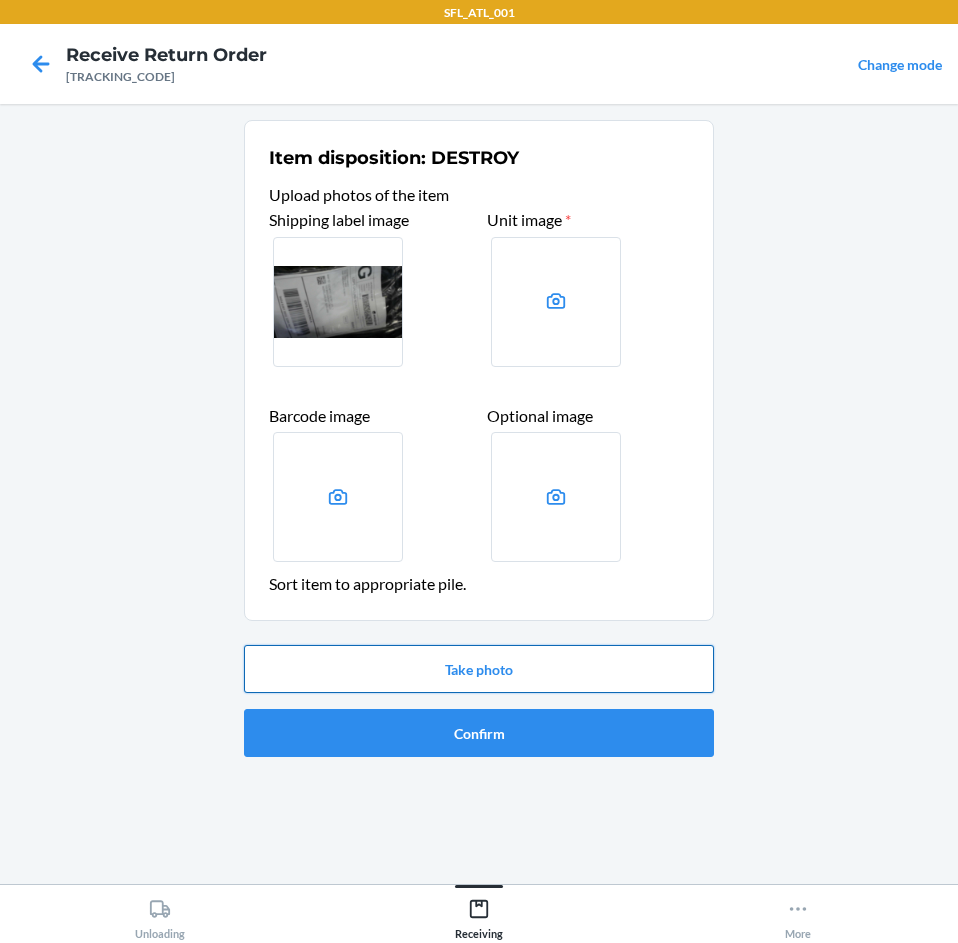 click on "Take photo" at bounding box center [479, 669] 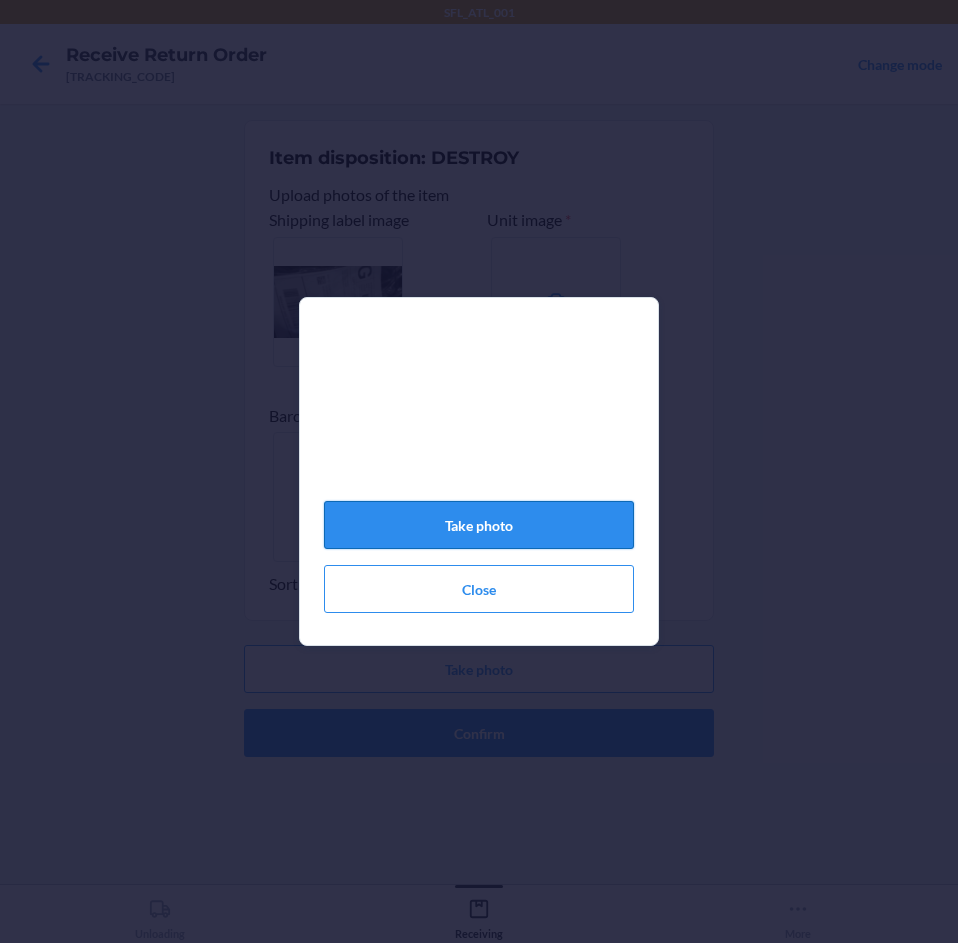 click on "Take photo" 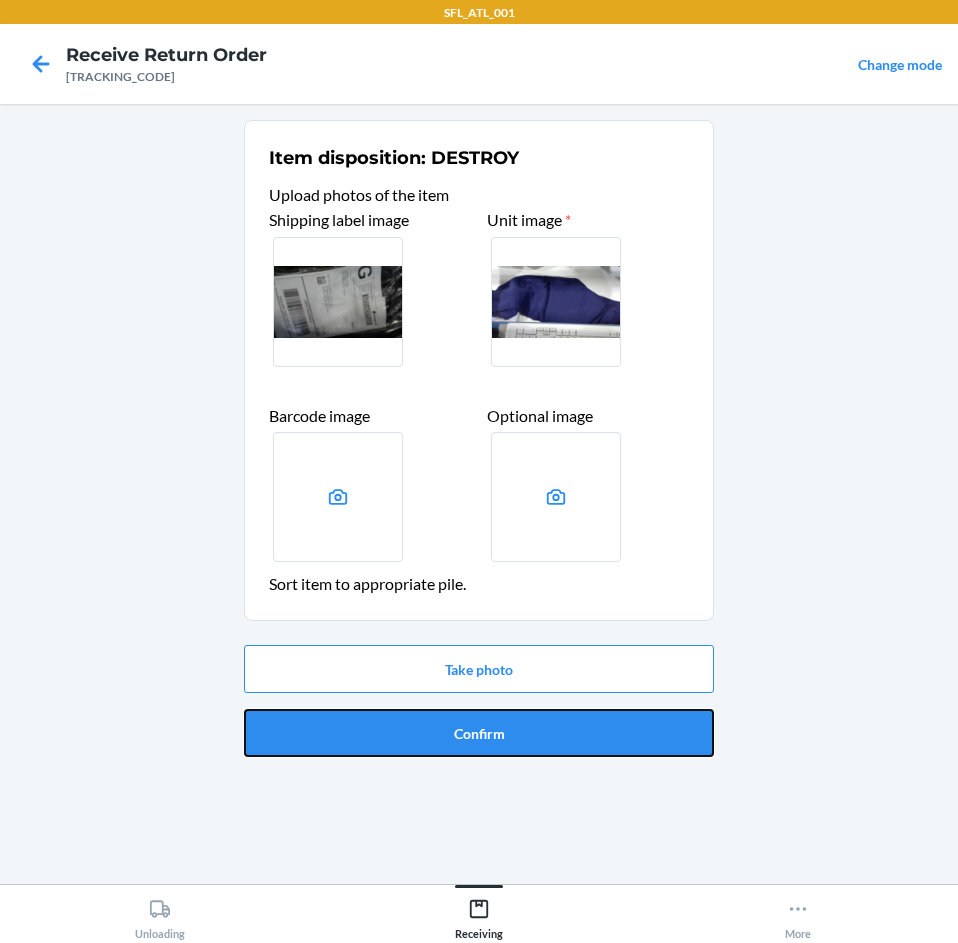 drag, startPoint x: 508, startPoint y: 734, endPoint x: 499, endPoint y: 708, distance: 27.513634 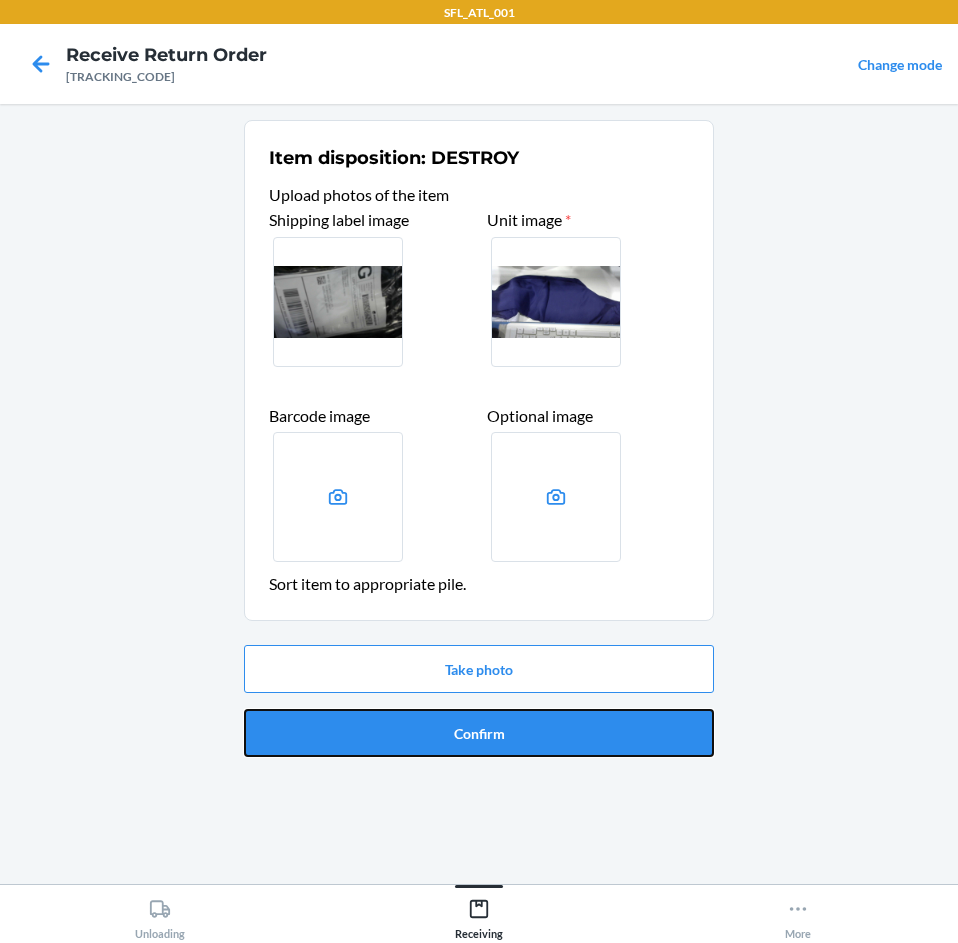 click on "Take photo Confirm" at bounding box center (479, 701) 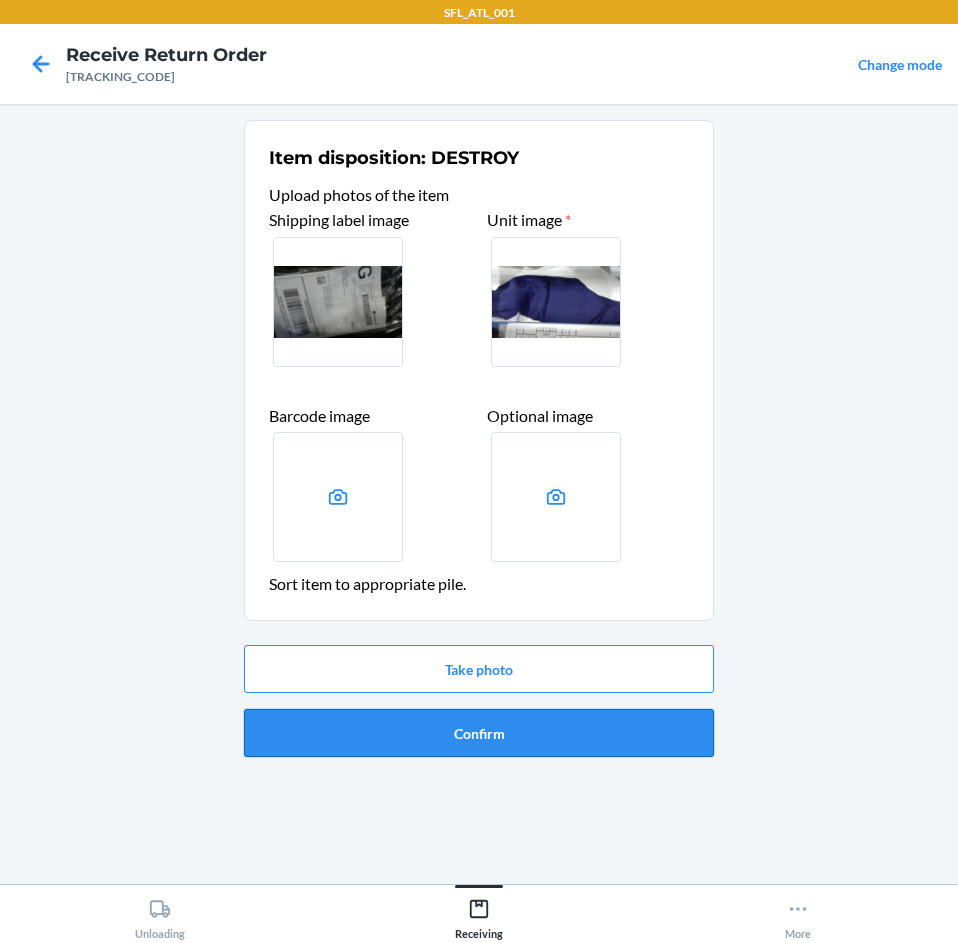 click on "Confirm" at bounding box center [479, 733] 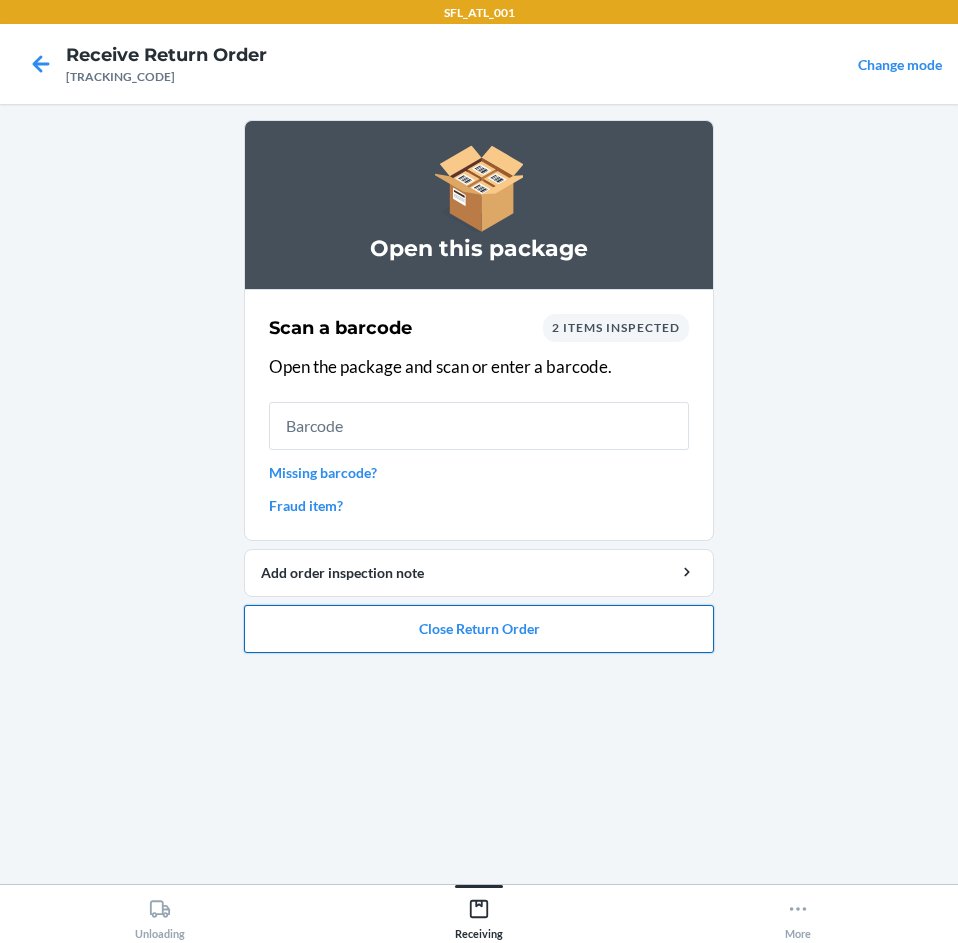 drag, startPoint x: 447, startPoint y: 622, endPoint x: 456, endPoint y: 605, distance: 19.235384 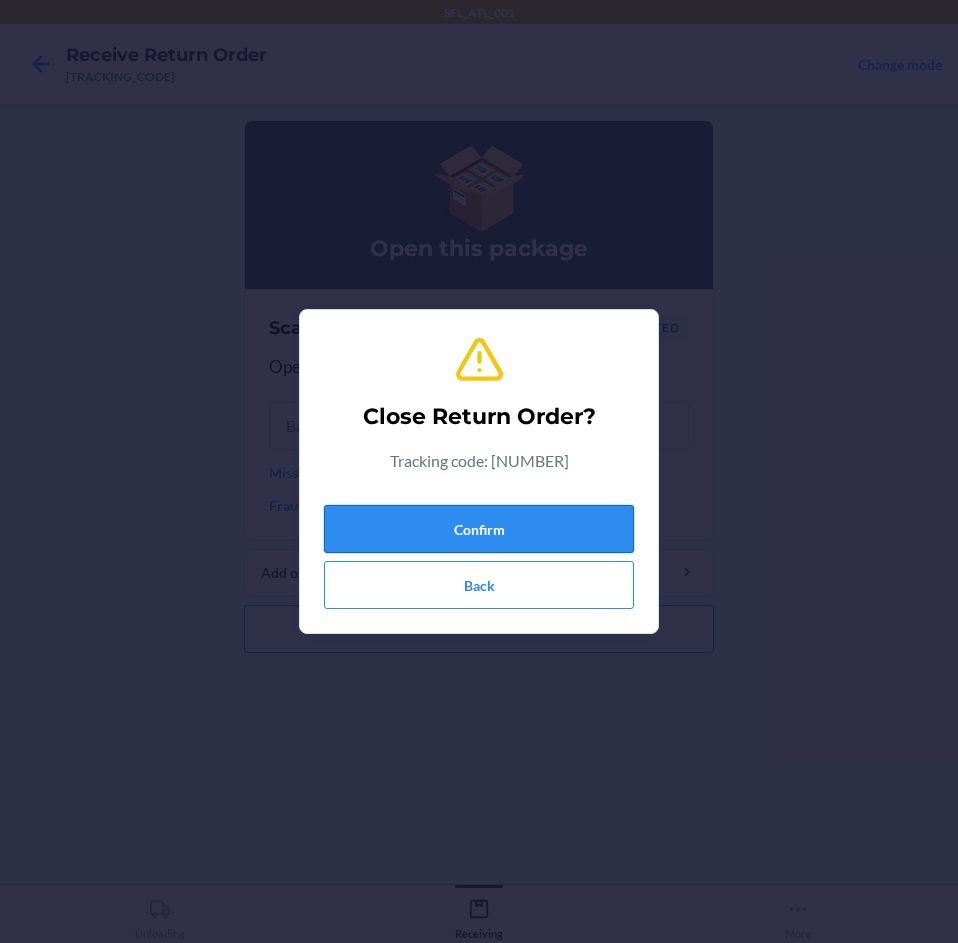 drag, startPoint x: 457, startPoint y: 559, endPoint x: 454, endPoint y: 548, distance: 11.401754 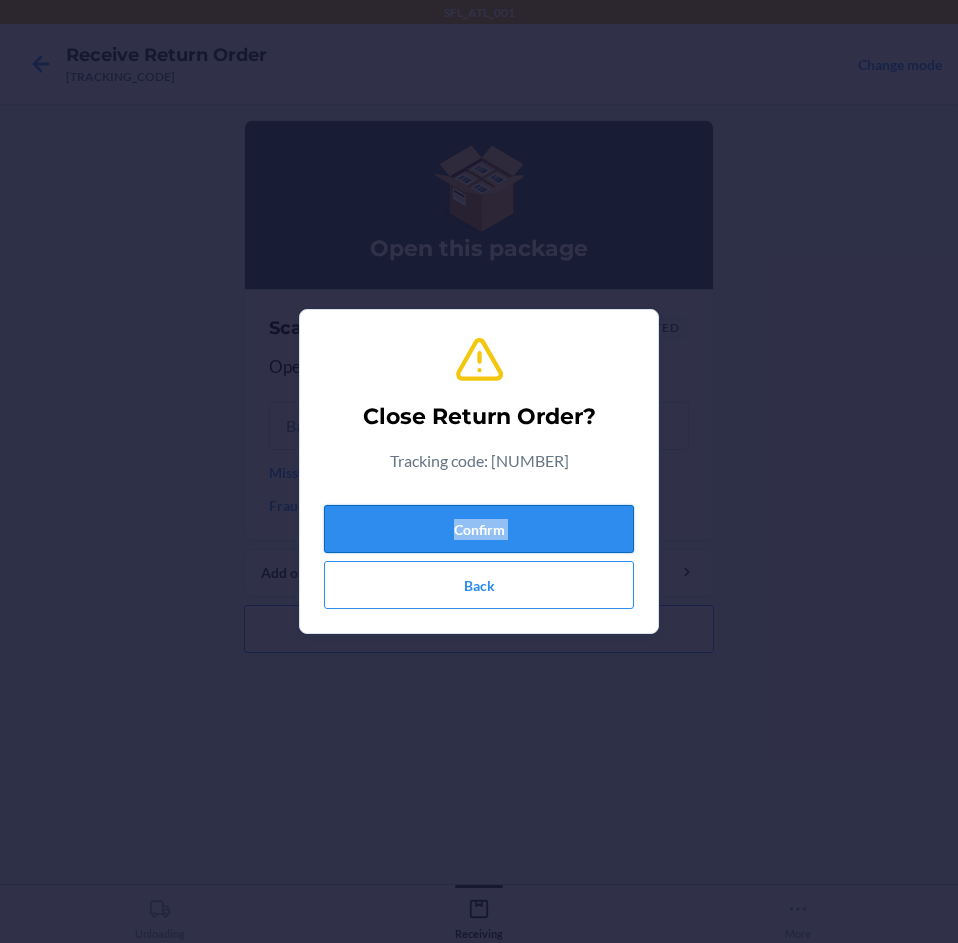 click on "Confirm" at bounding box center (479, 529) 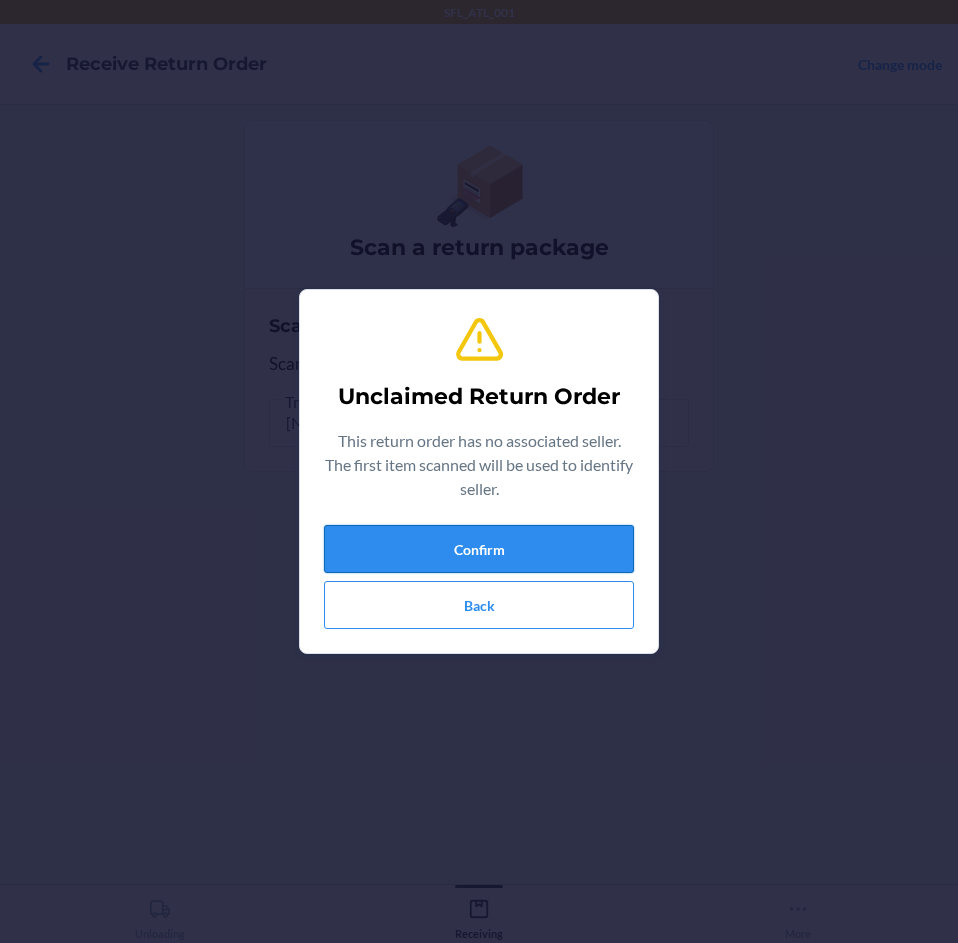 click on "Confirm" at bounding box center [479, 549] 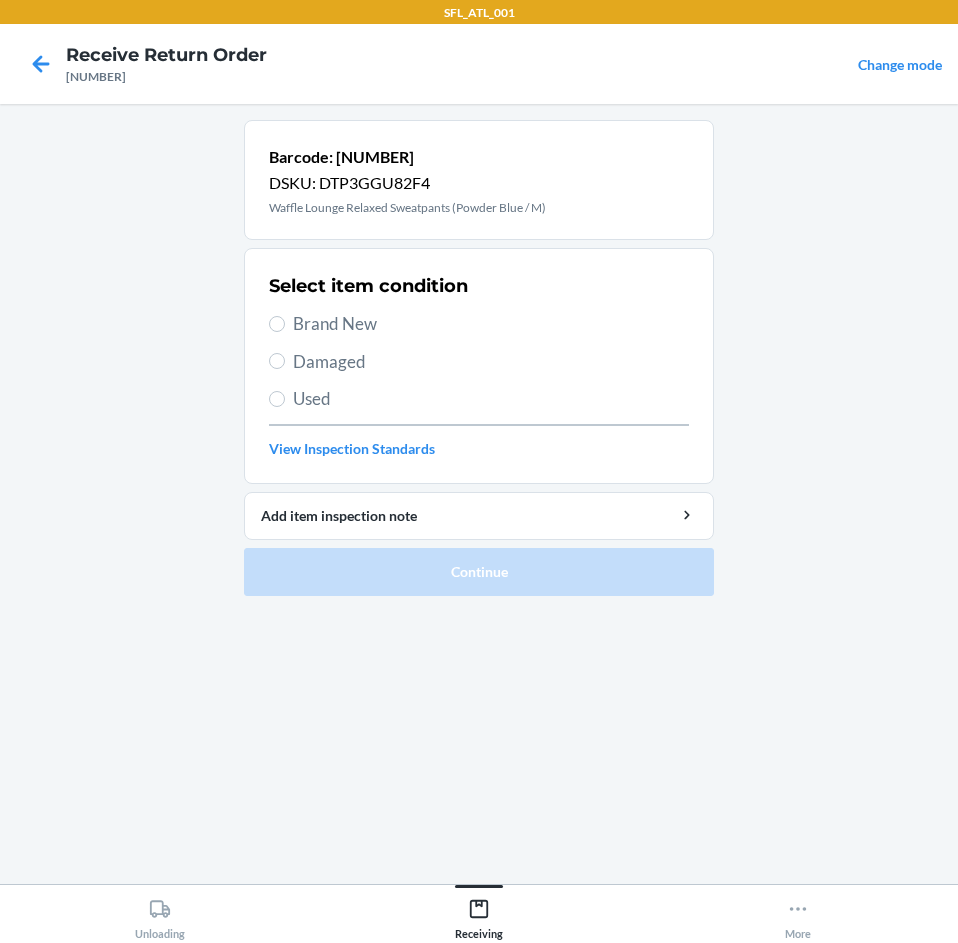 click on "Brand New" at bounding box center [491, 324] 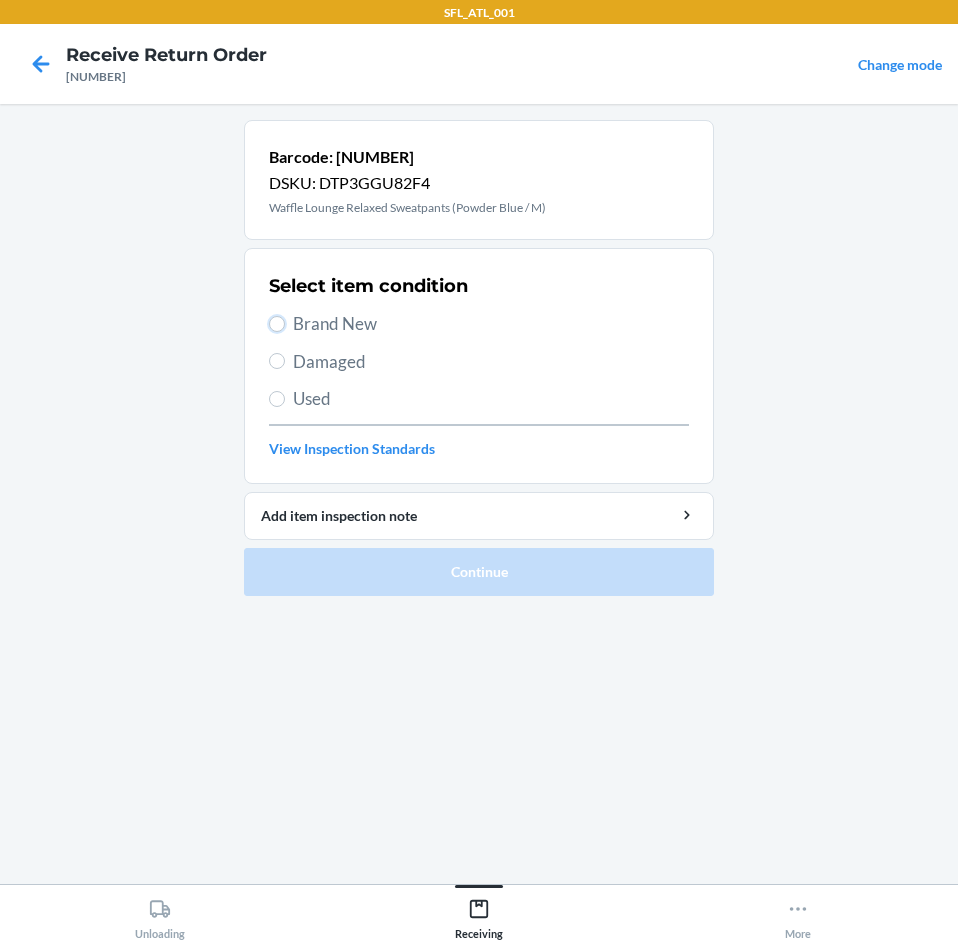 click on "Brand New" at bounding box center [277, 324] 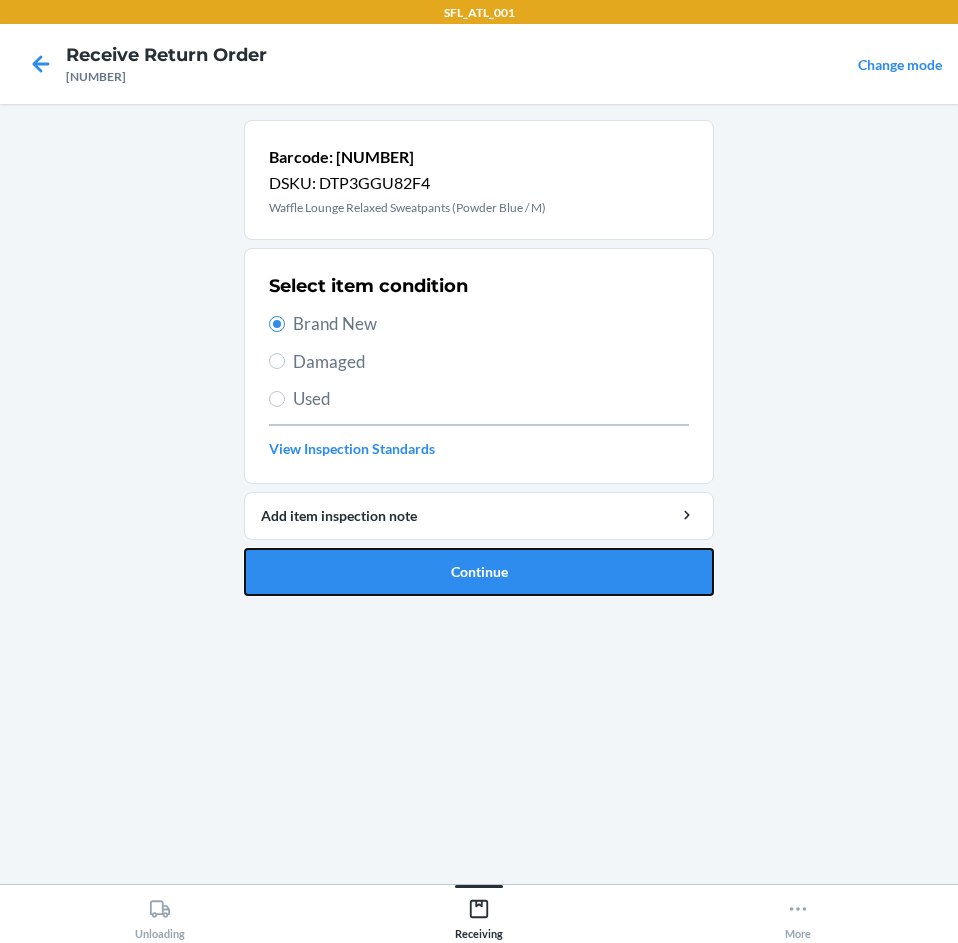 drag, startPoint x: 498, startPoint y: 587, endPoint x: 497, endPoint y: 577, distance: 10.049875 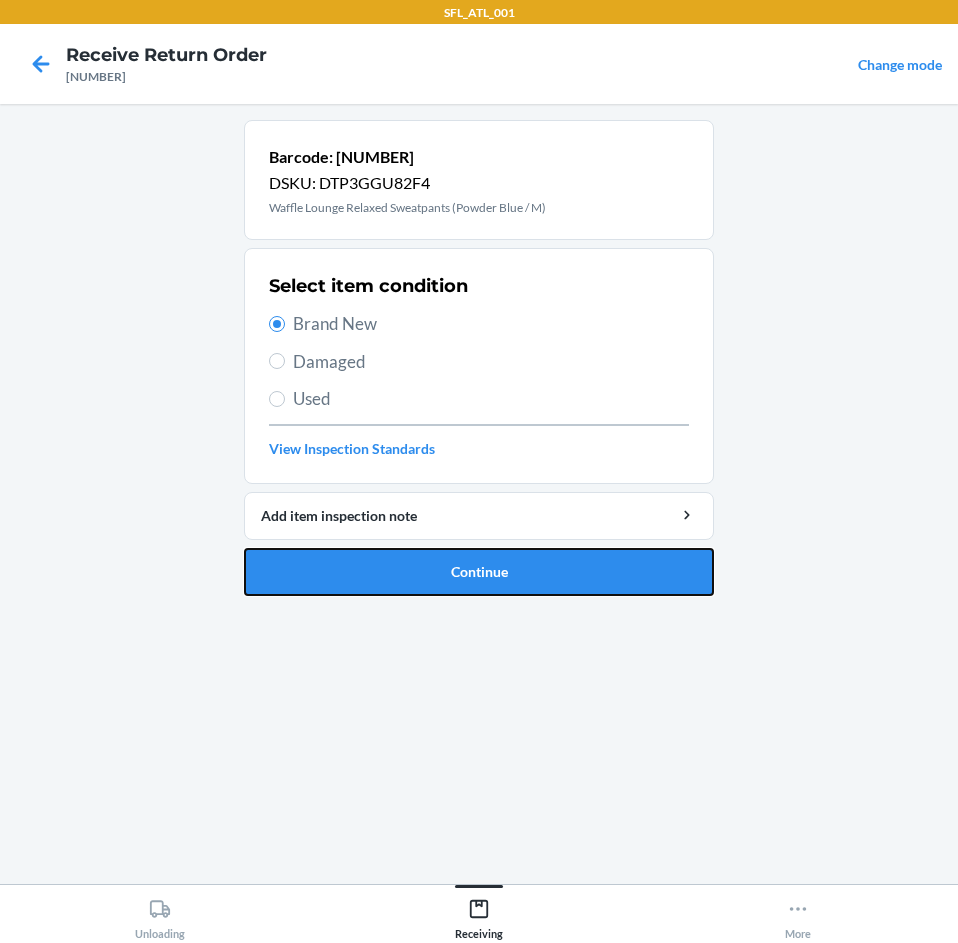 click on "Continue" at bounding box center (479, 572) 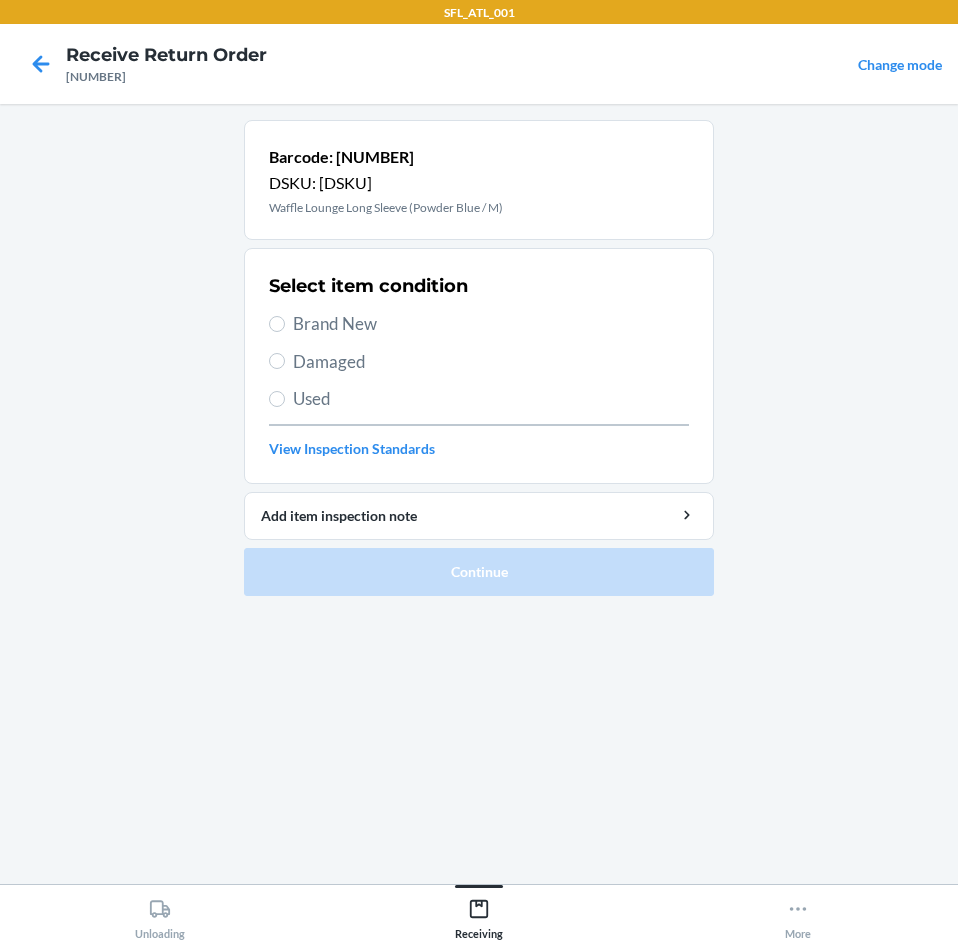 click on "Brand New" at bounding box center (491, 324) 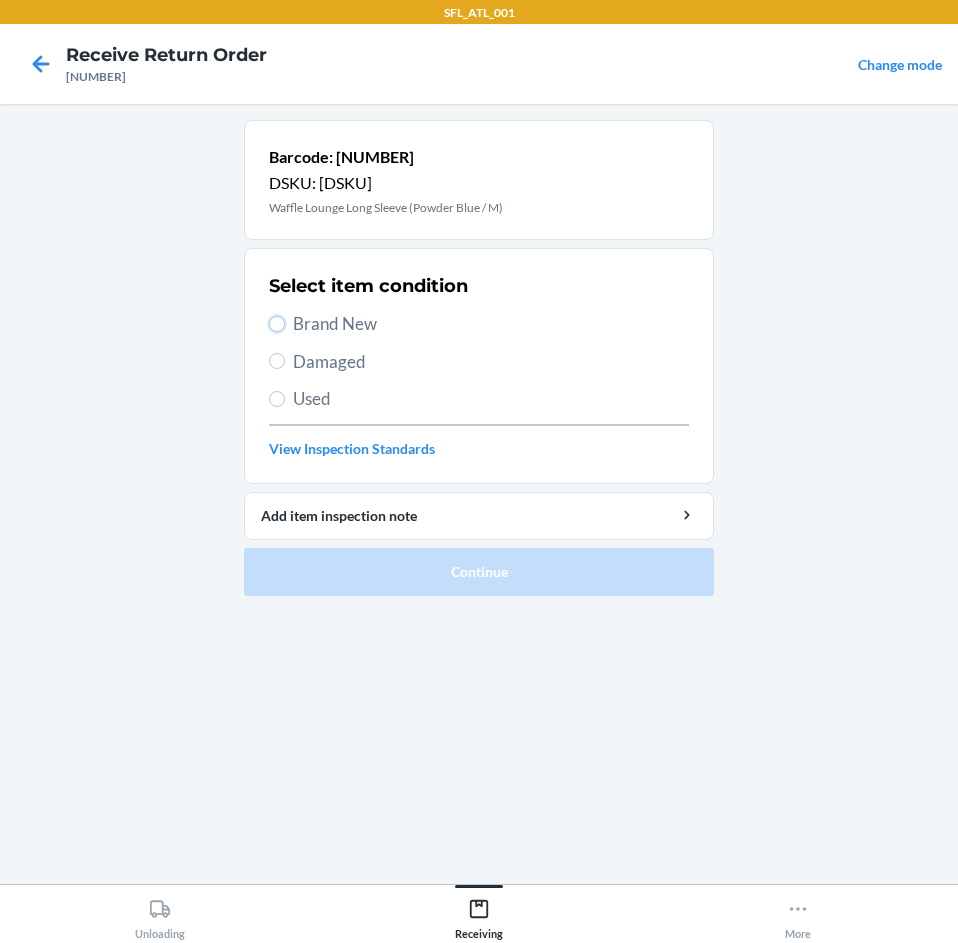 click on "Brand New" at bounding box center [277, 324] 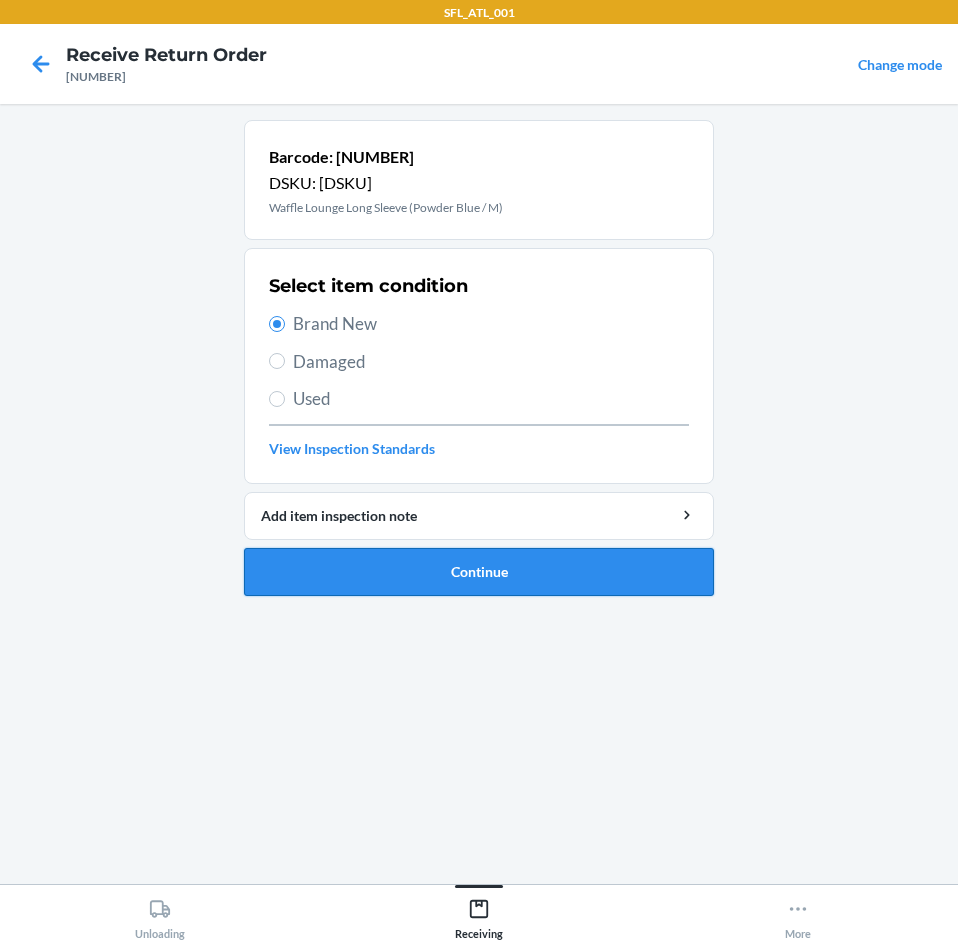 click on "Continue" at bounding box center (479, 572) 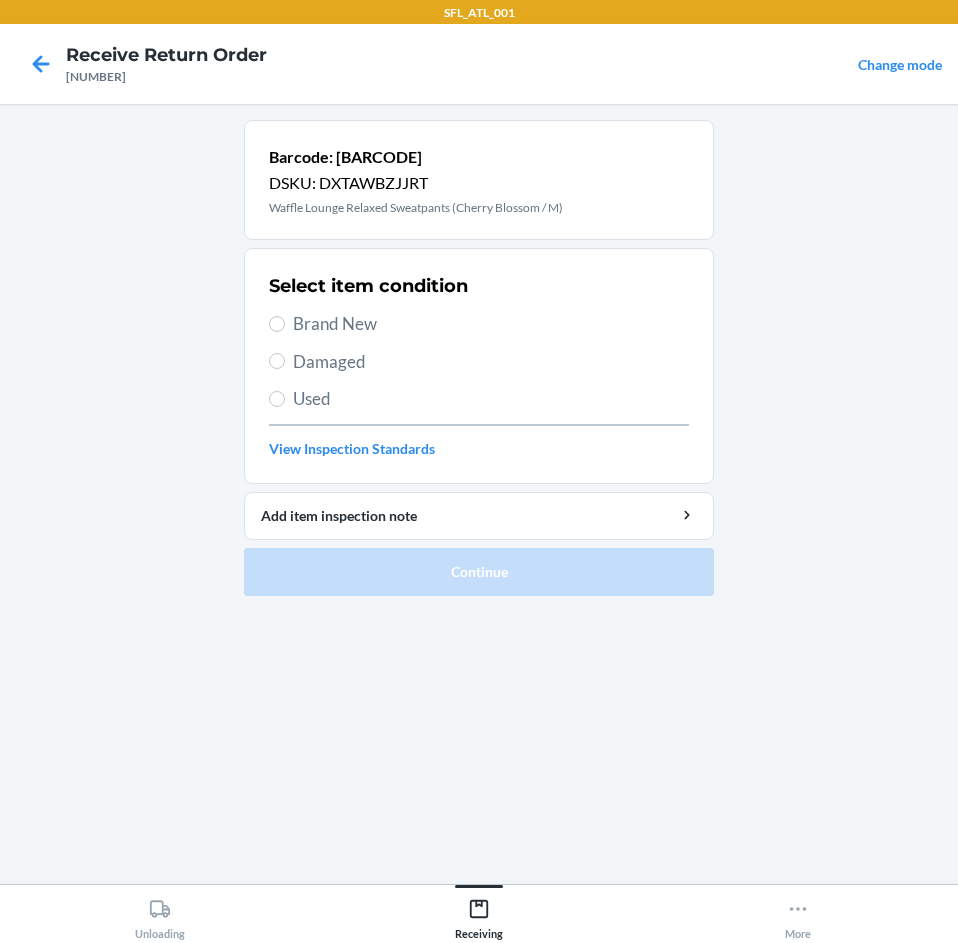 click on "Brand New" at bounding box center (491, 324) 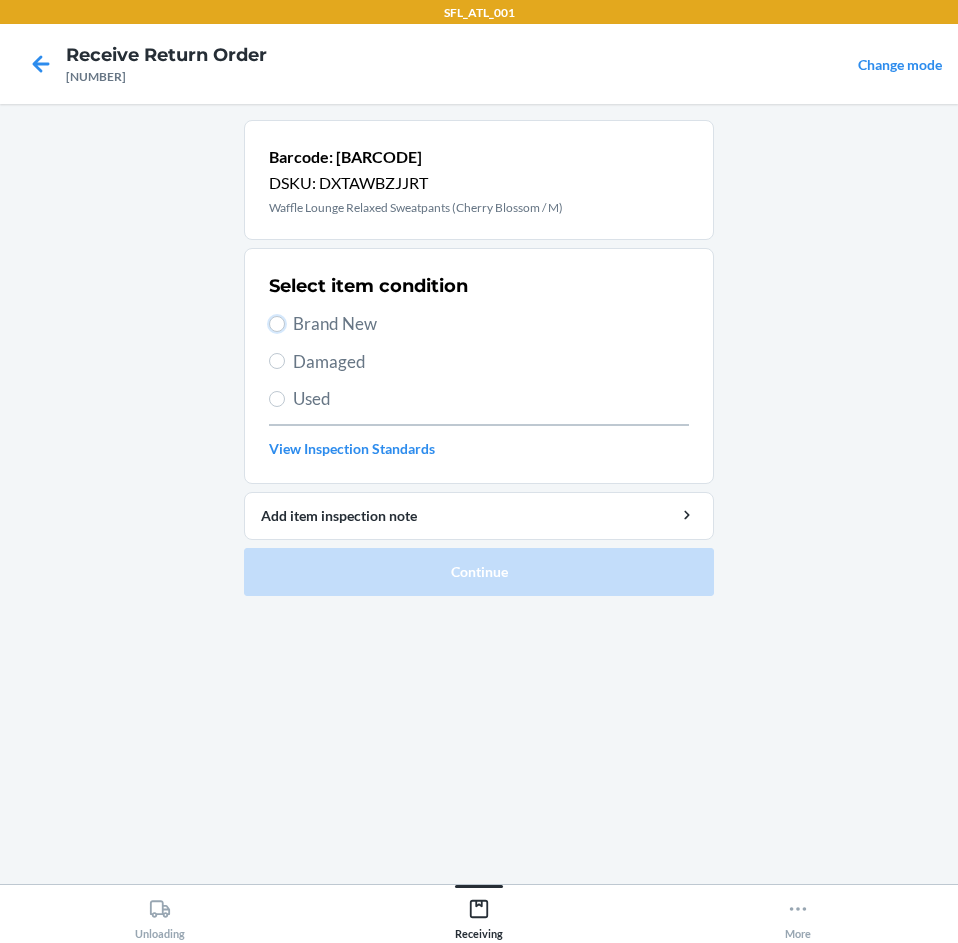 click on "Brand New" at bounding box center [277, 324] 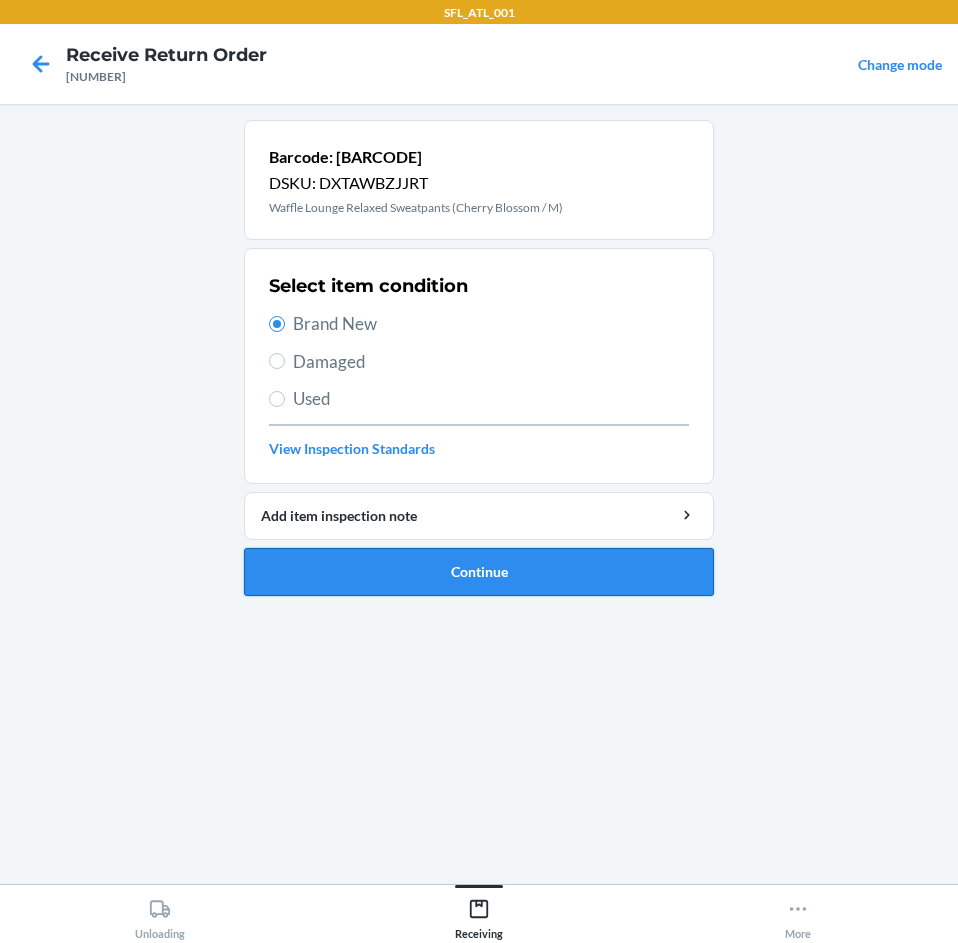 click on "Continue" at bounding box center [479, 572] 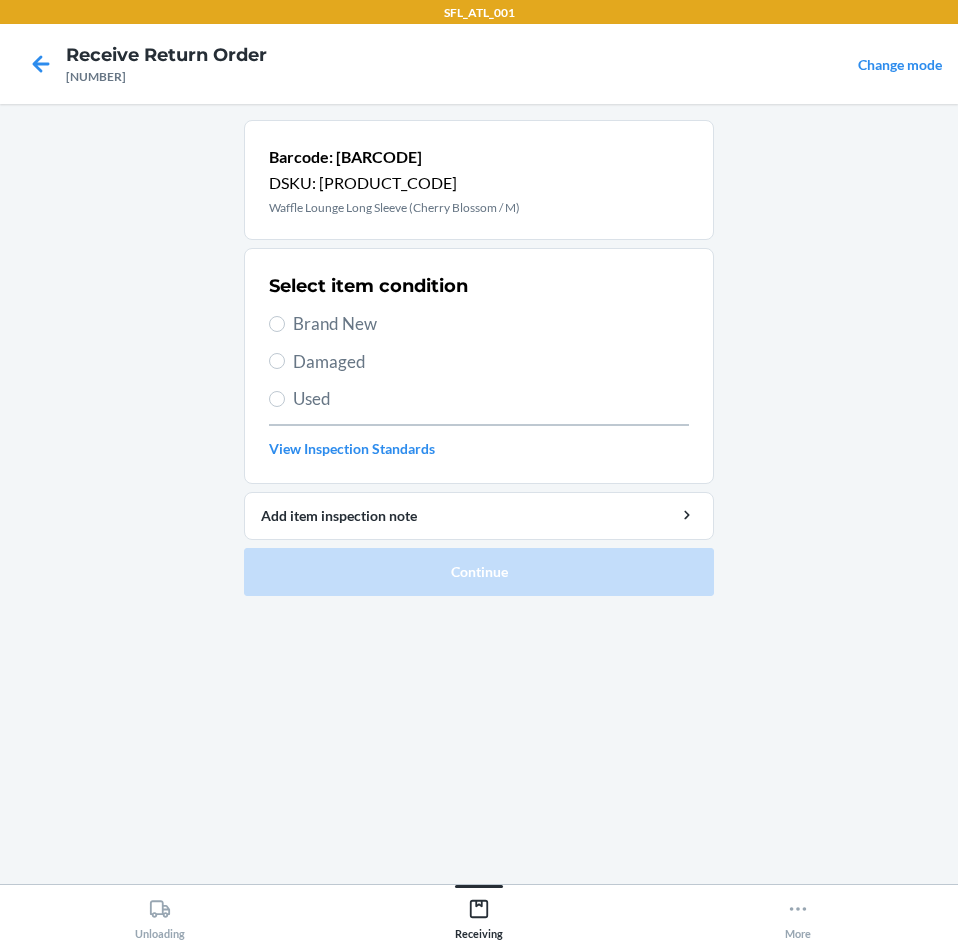 click on "Select item condition Brand New Damaged Used View Inspection Standards" at bounding box center (479, 366) 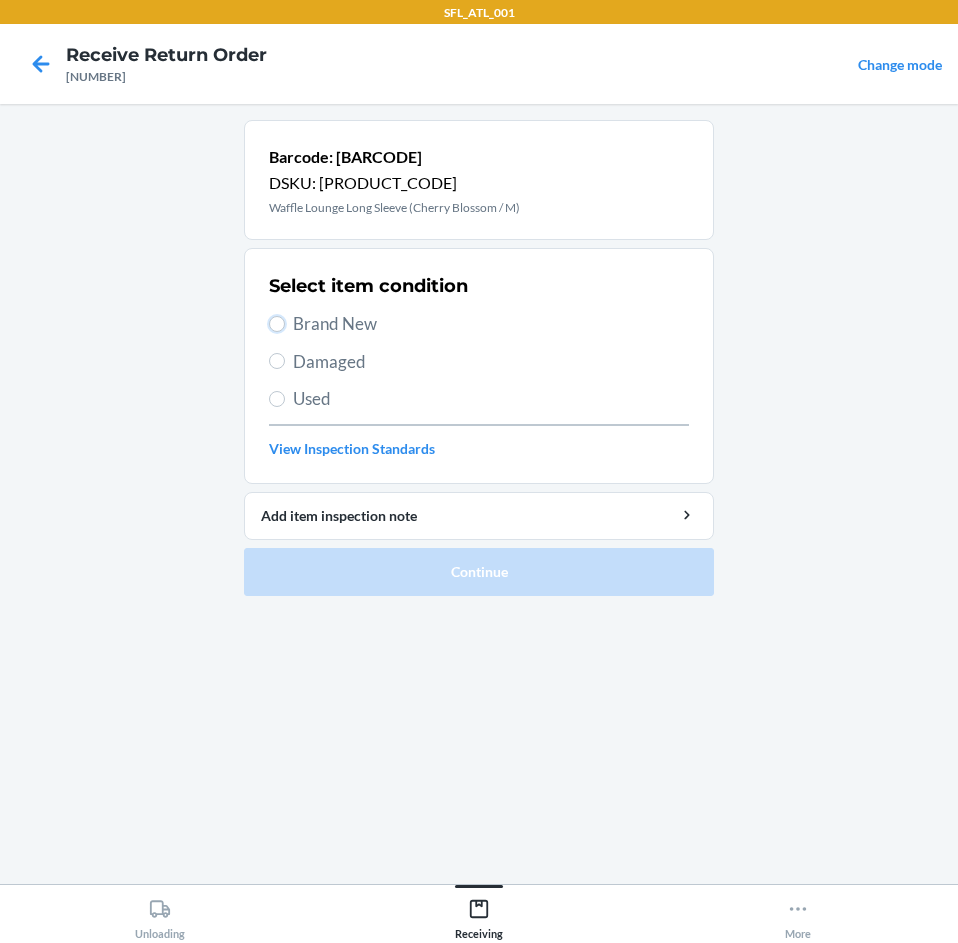 click on "Brand New" at bounding box center [277, 324] 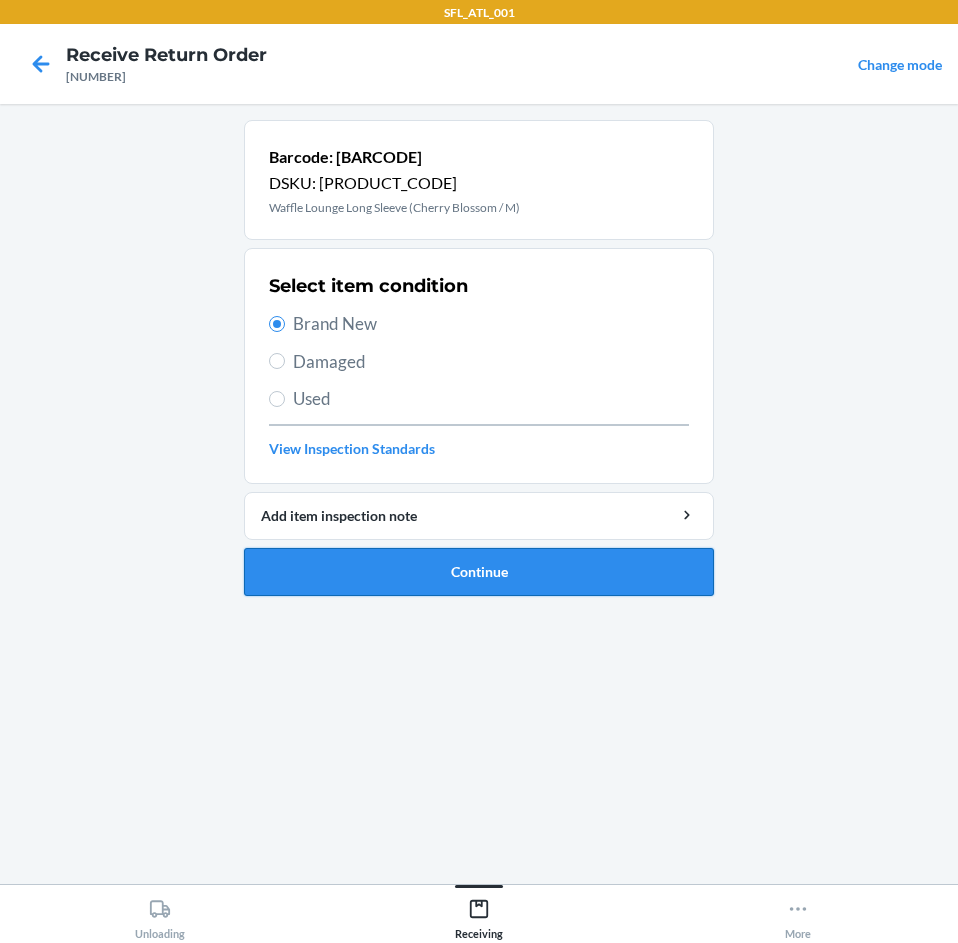 click on "Continue" at bounding box center [479, 572] 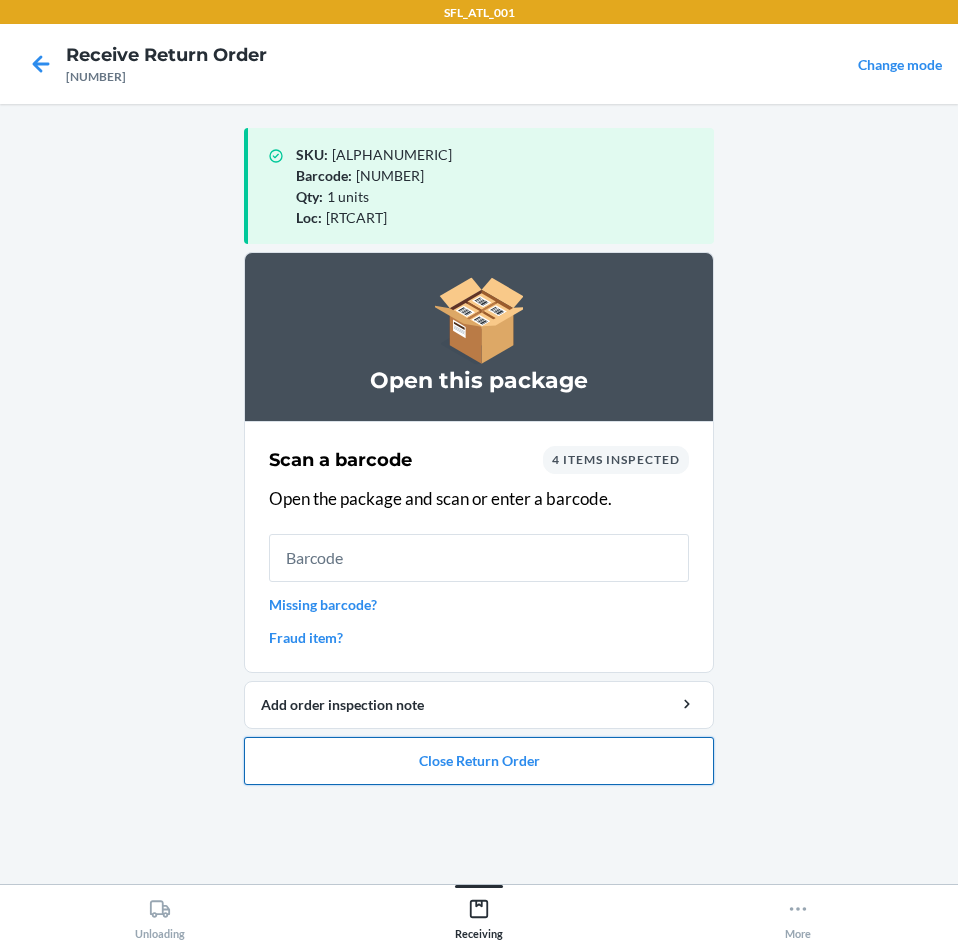 drag, startPoint x: 468, startPoint y: 785, endPoint x: 471, endPoint y: 757, distance: 28.160255 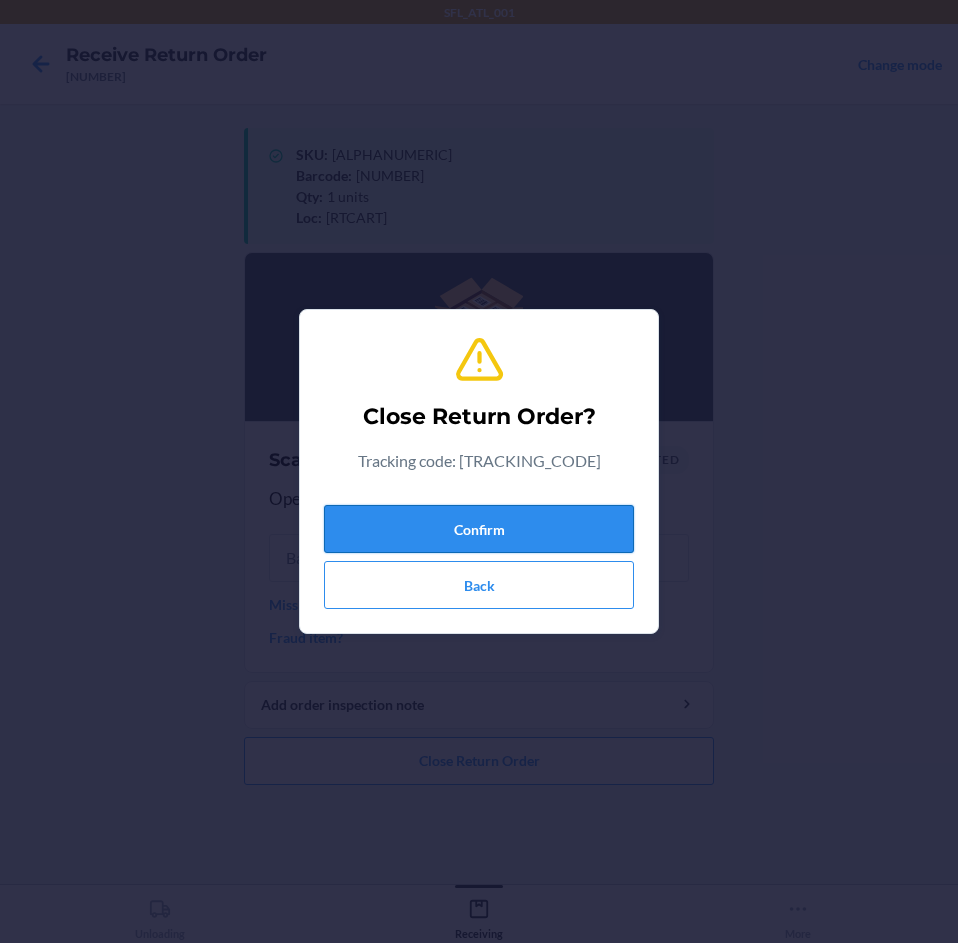 click on "Confirm" at bounding box center (479, 529) 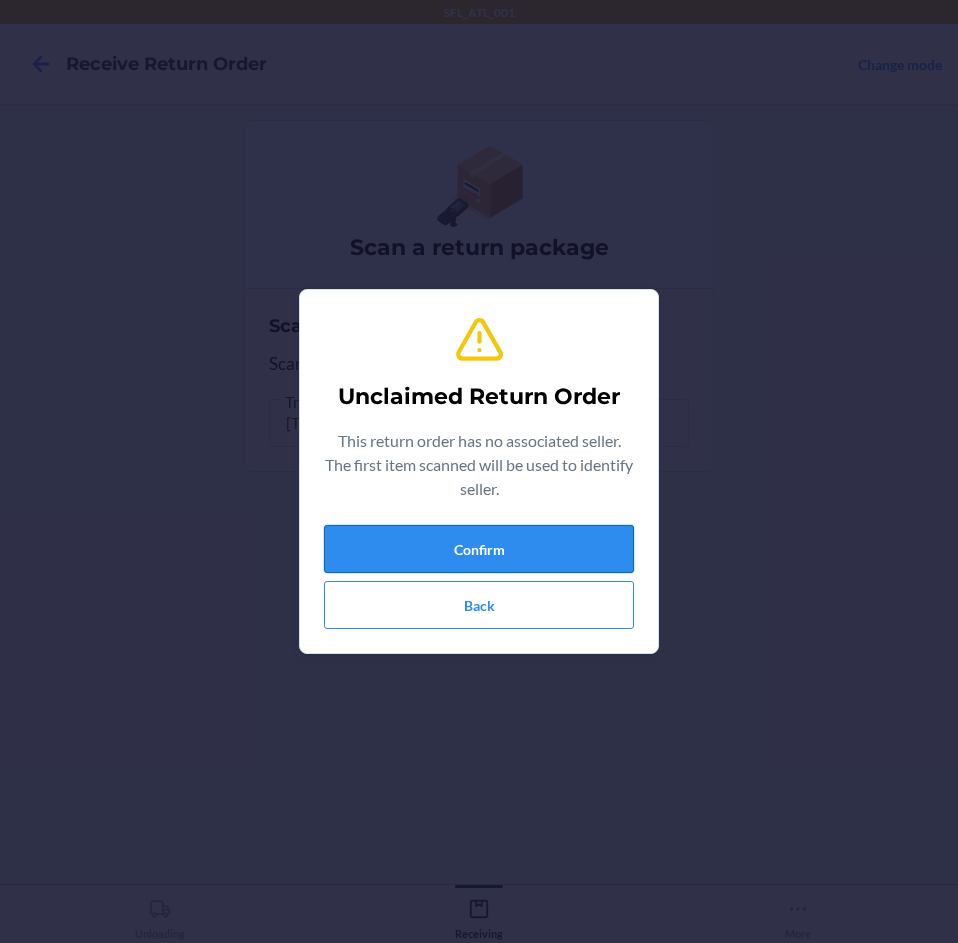 click on "Confirm" at bounding box center [479, 549] 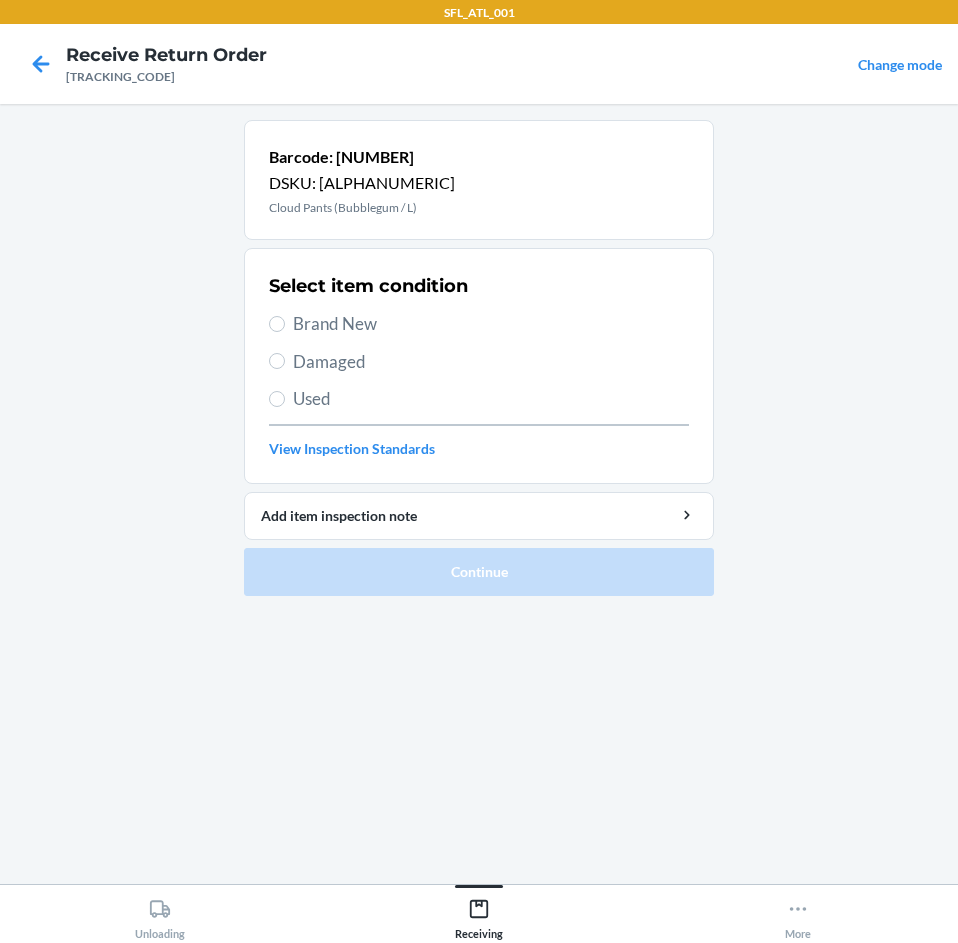 click on "Select item condition Brand New Damaged Used View Inspection Standards" at bounding box center [479, 366] 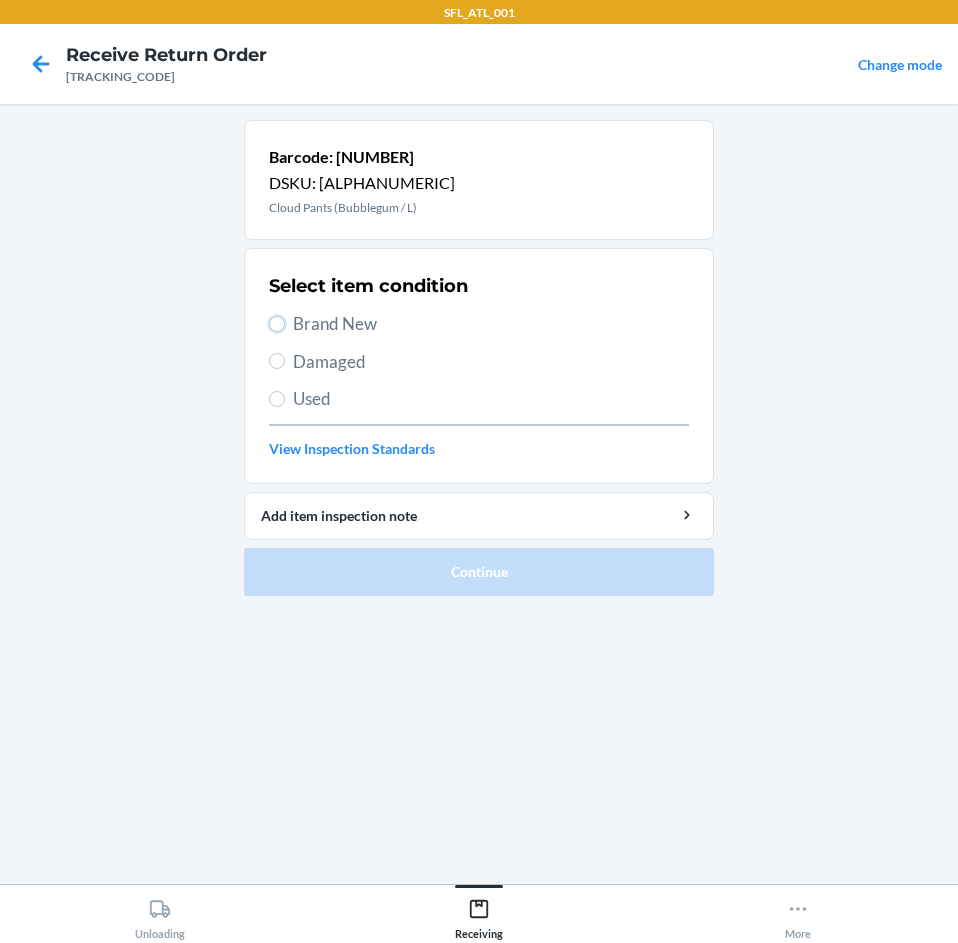 click on "Brand New" at bounding box center (277, 324) 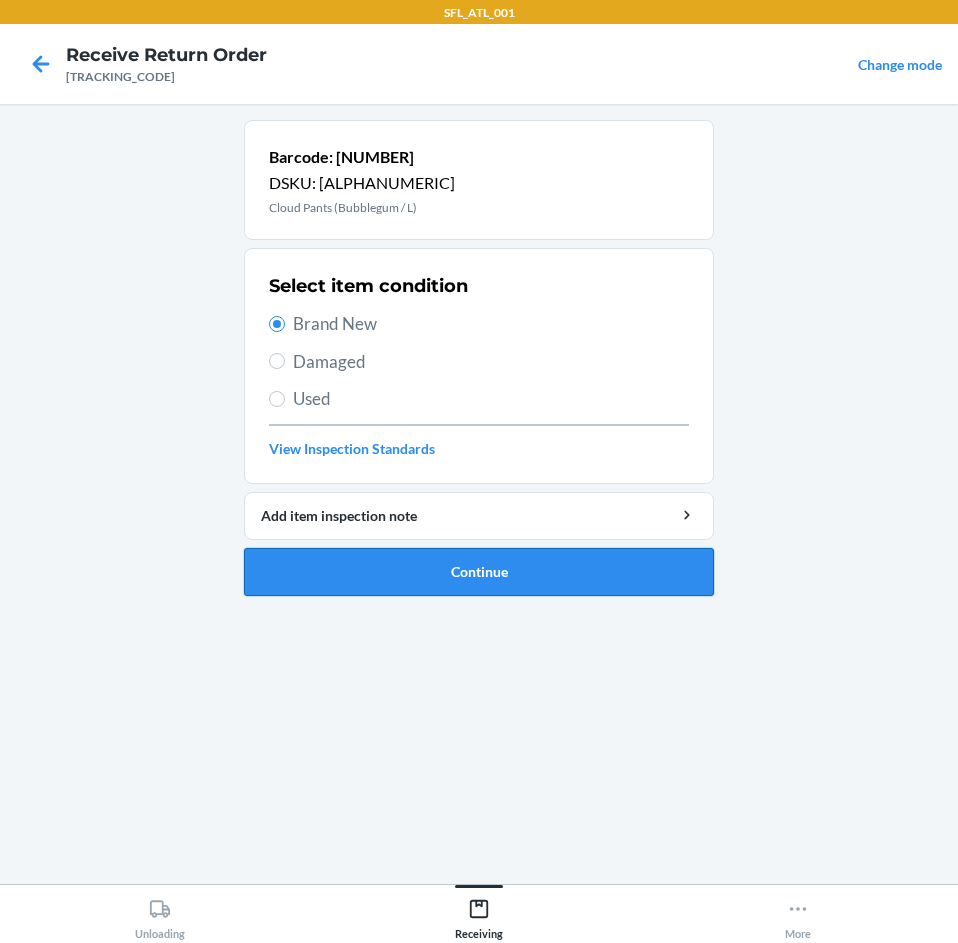 click on "Continue" at bounding box center [479, 572] 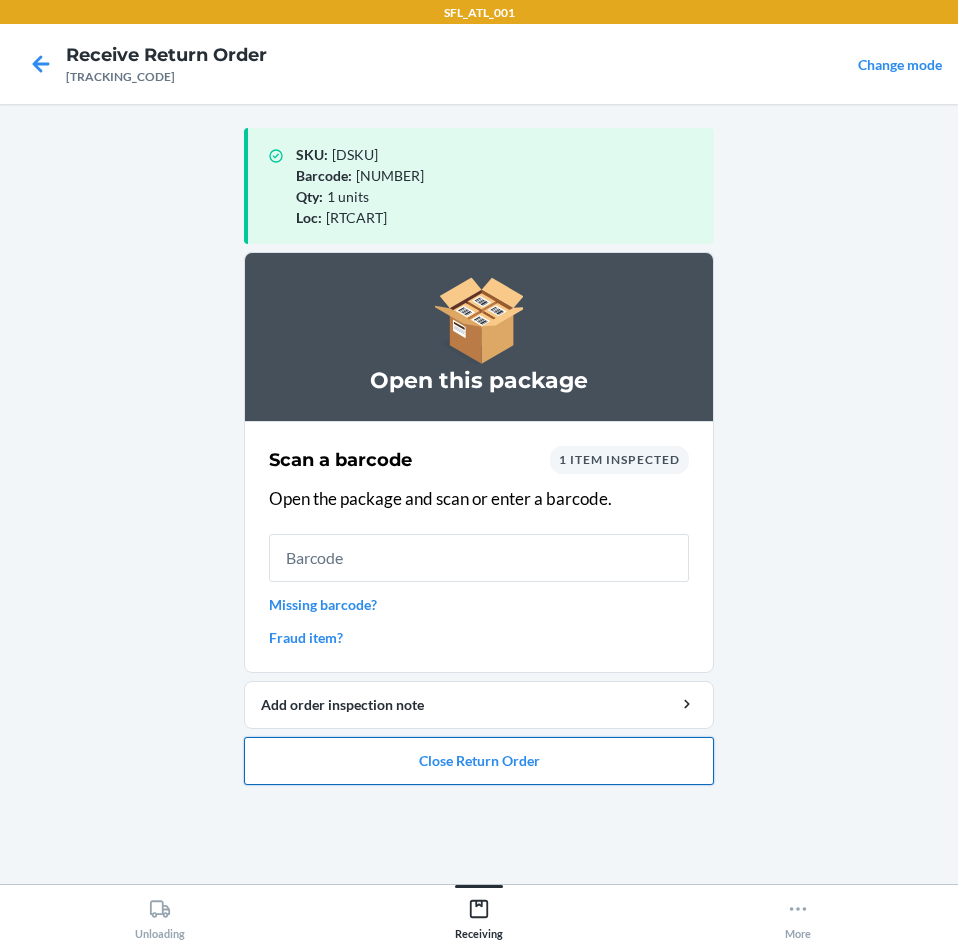 drag, startPoint x: 489, startPoint y: 759, endPoint x: 492, endPoint y: 746, distance: 13.341664 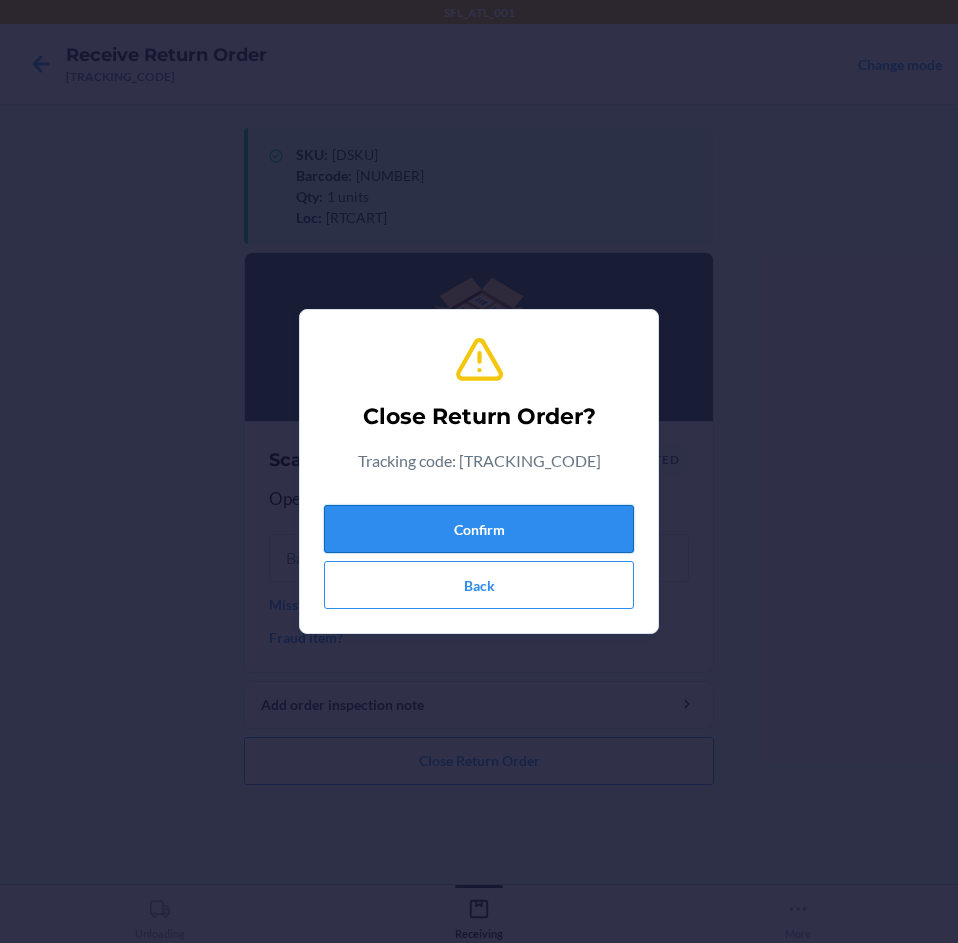 click on "Confirm" at bounding box center (479, 529) 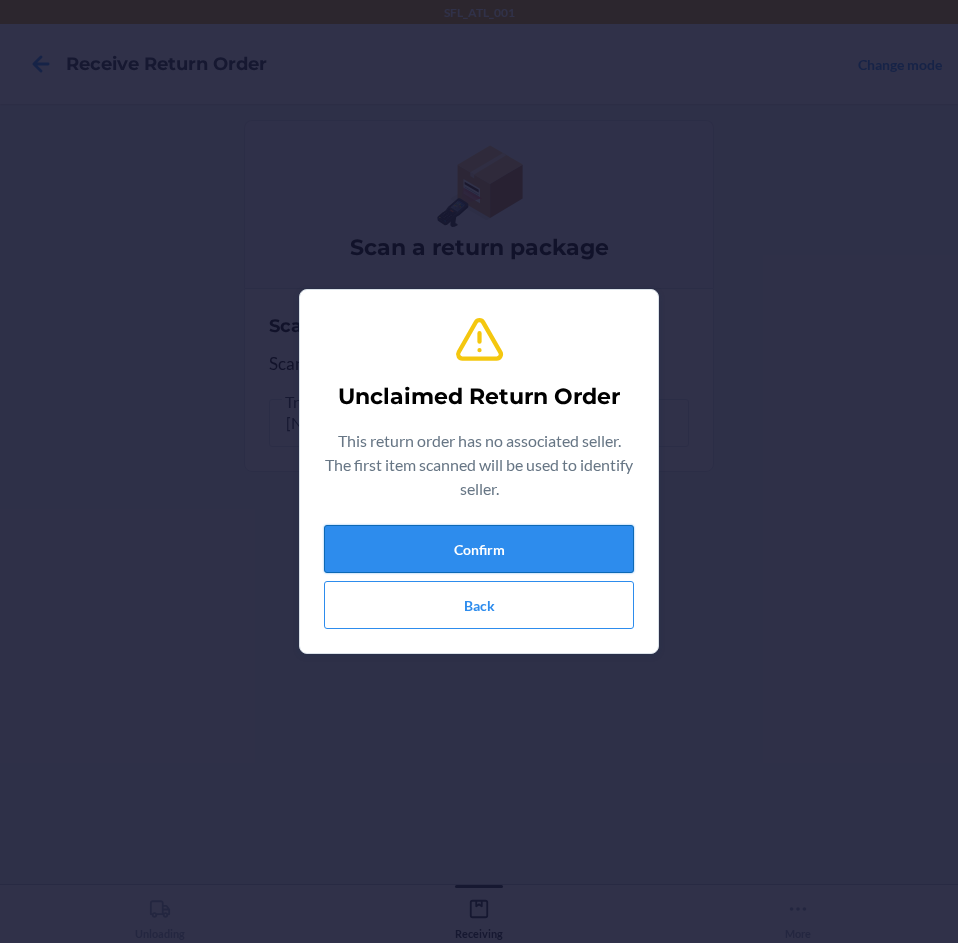 click on "Confirm" at bounding box center (479, 549) 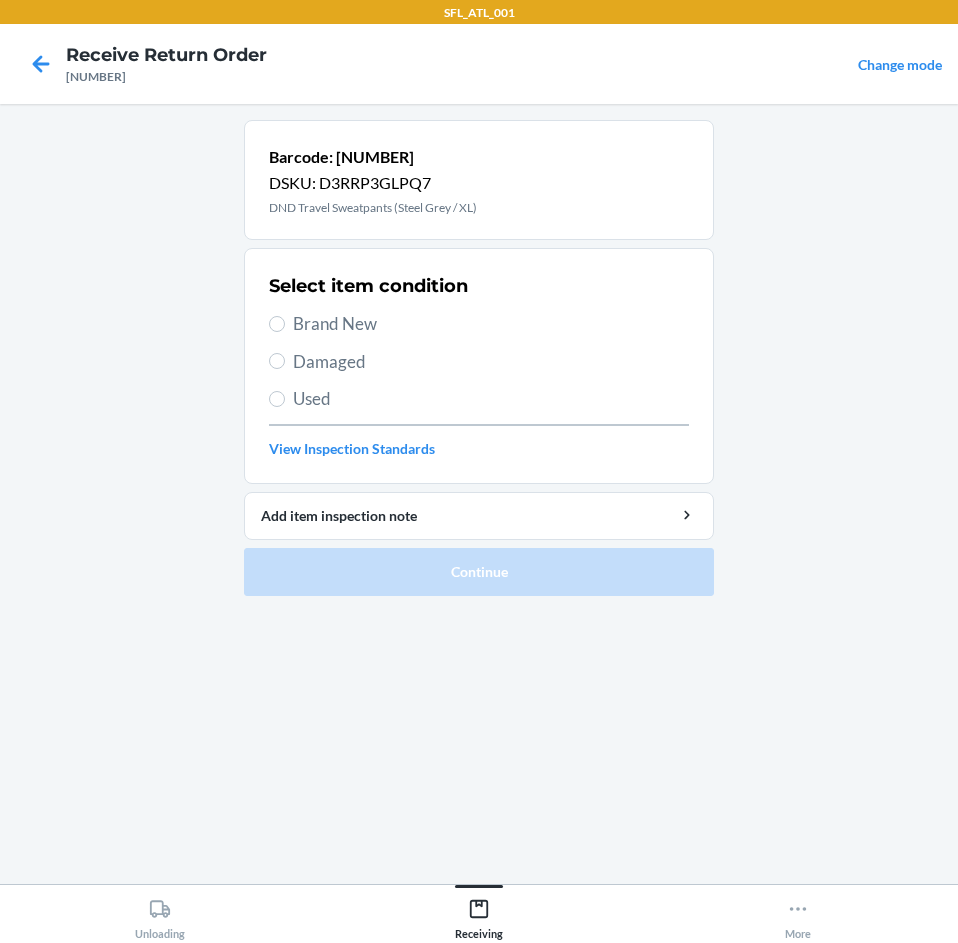 click on "Brand New" at bounding box center (491, 324) 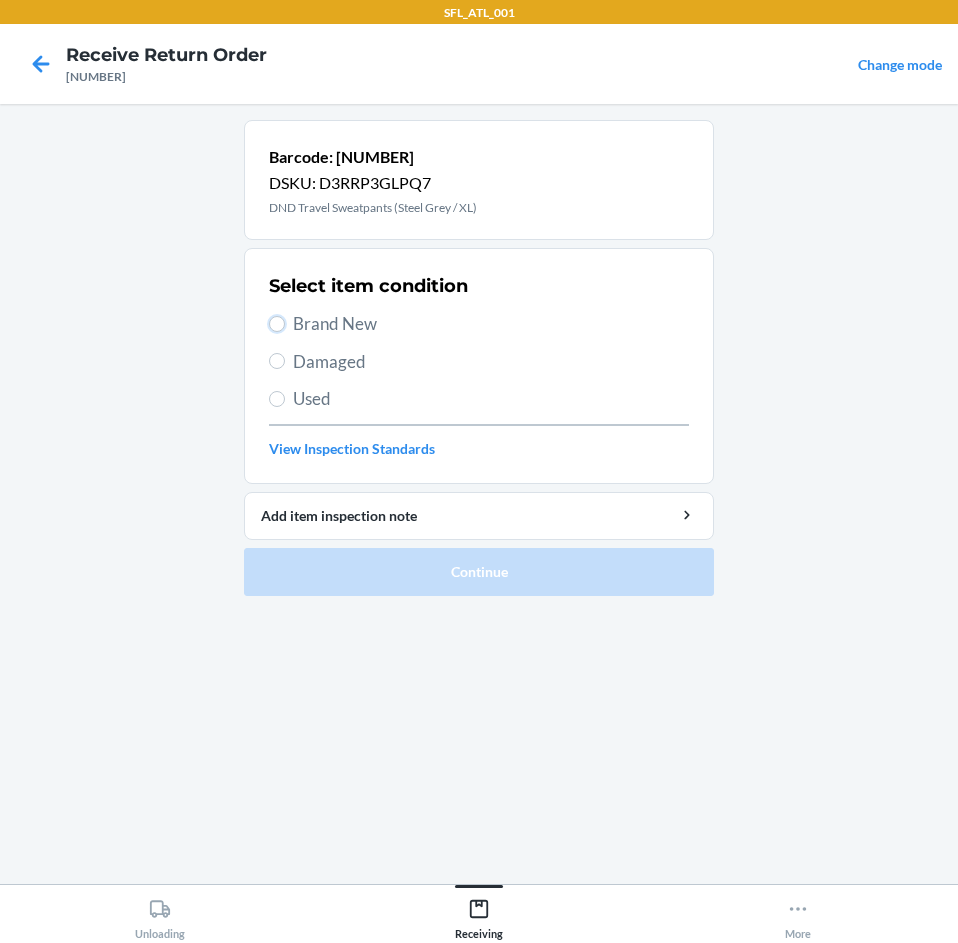 click on "Brand New" at bounding box center [277, 324] 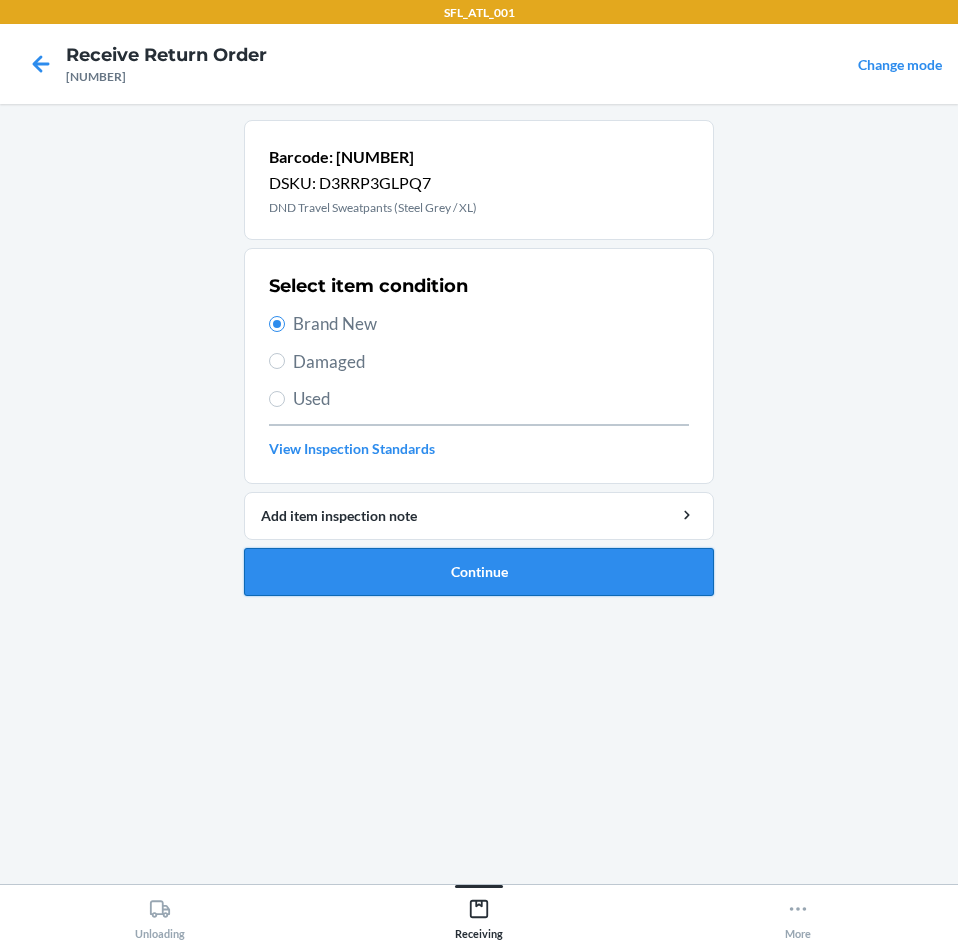click on "Continue" at bounding box center [479, 572] 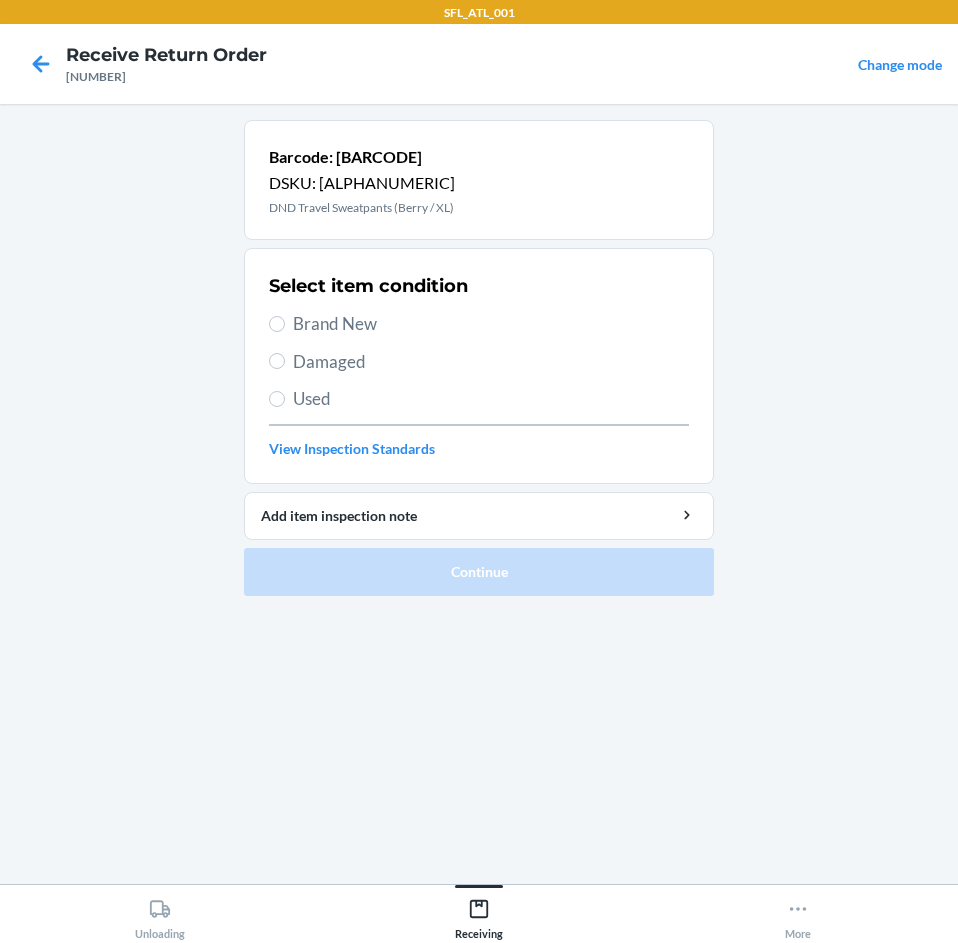 drag, startPoint x: 362, startPoint y: 336, endPoint x: 353, endPoint y: 372, distance: 37.107952 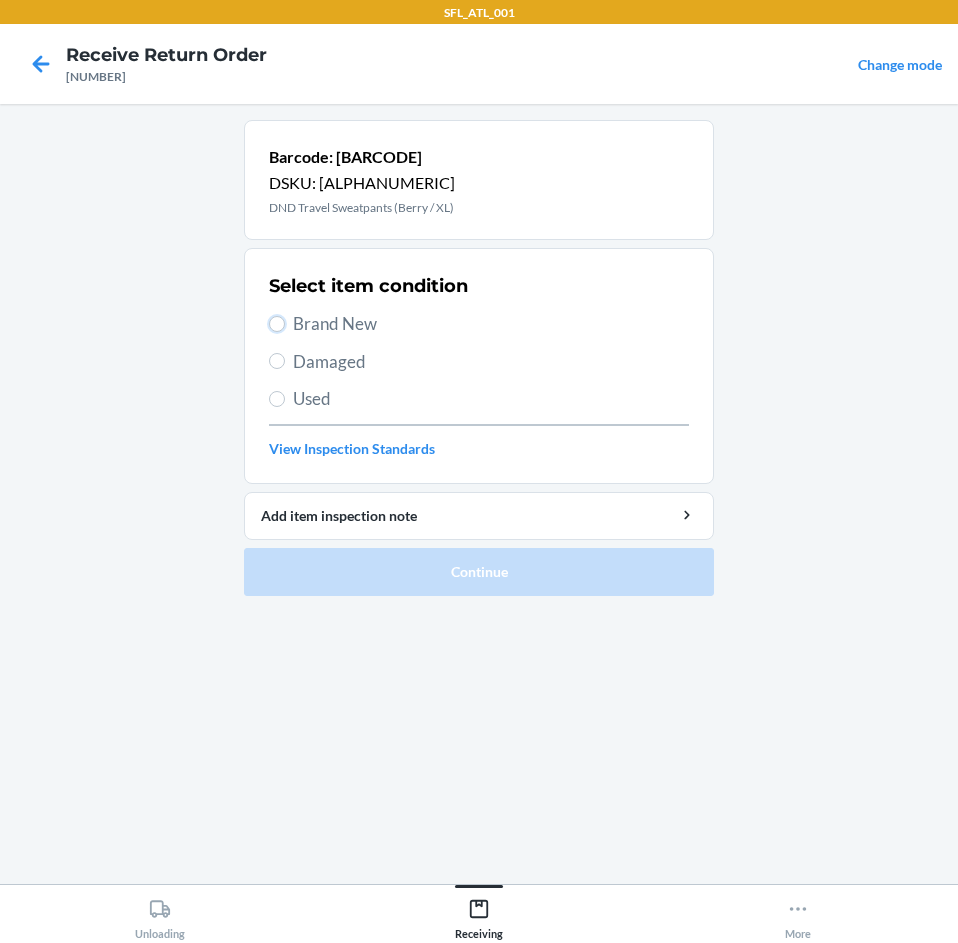 click on "Brand New" at bounding box center (277, 324) 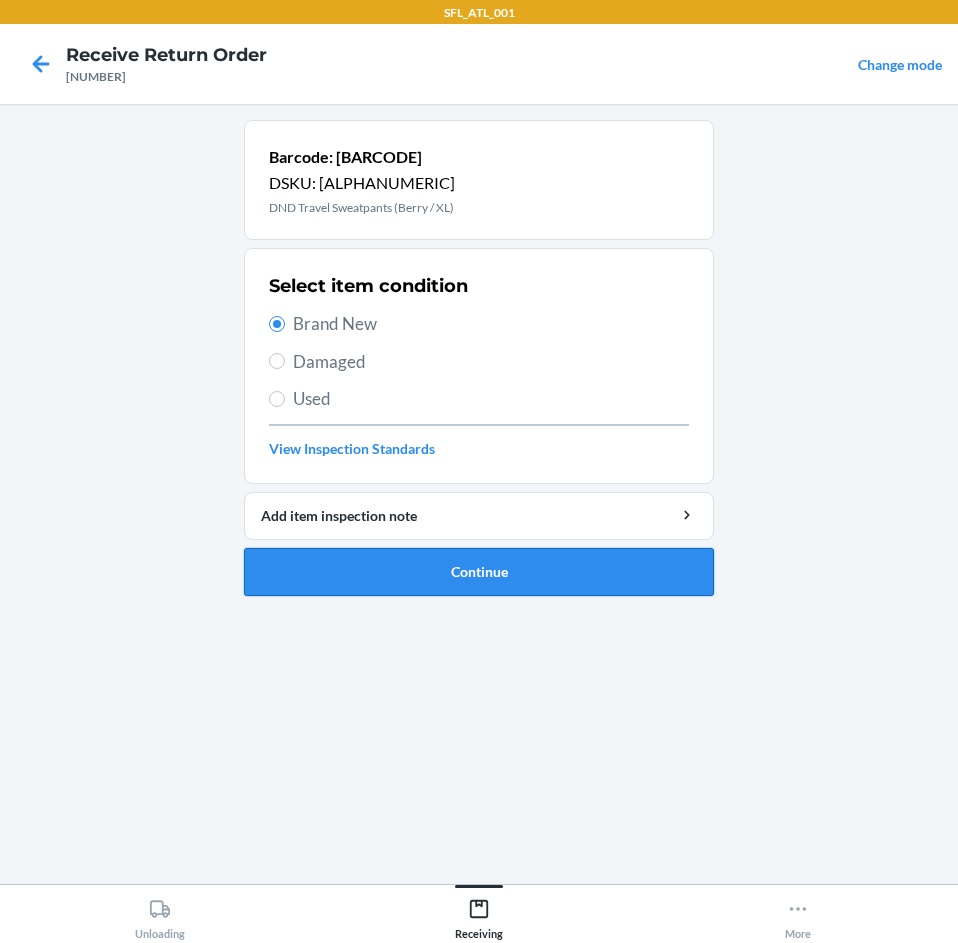 click on "Continue" at bounding box center (479, 572) 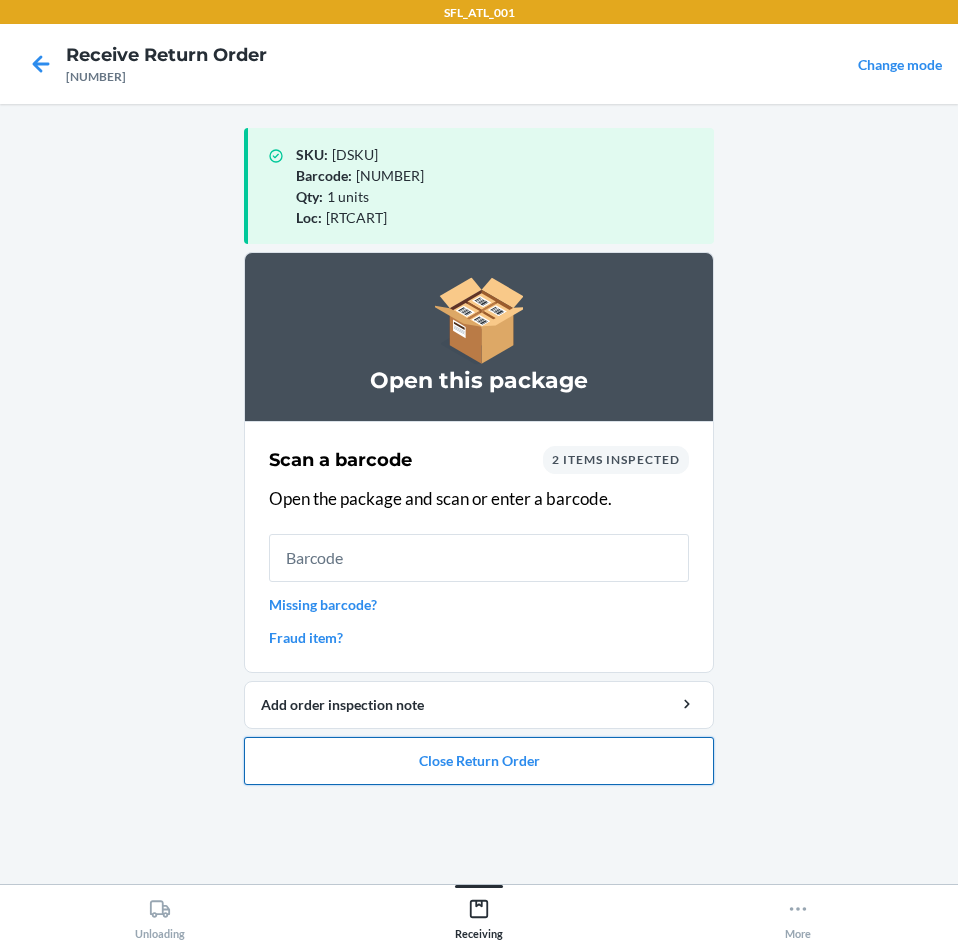 click on "Close Return Order" at bounding box center (479, 761) 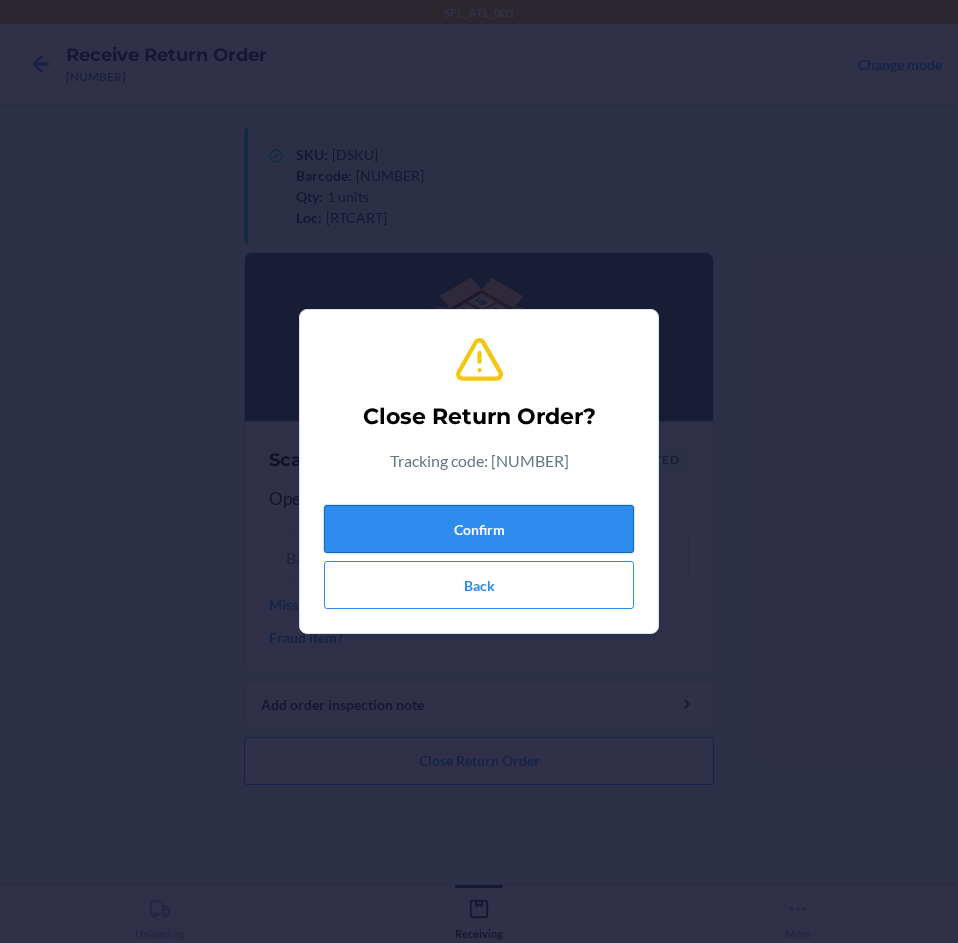 click on "Confirm" at bounding box center (479, 529) 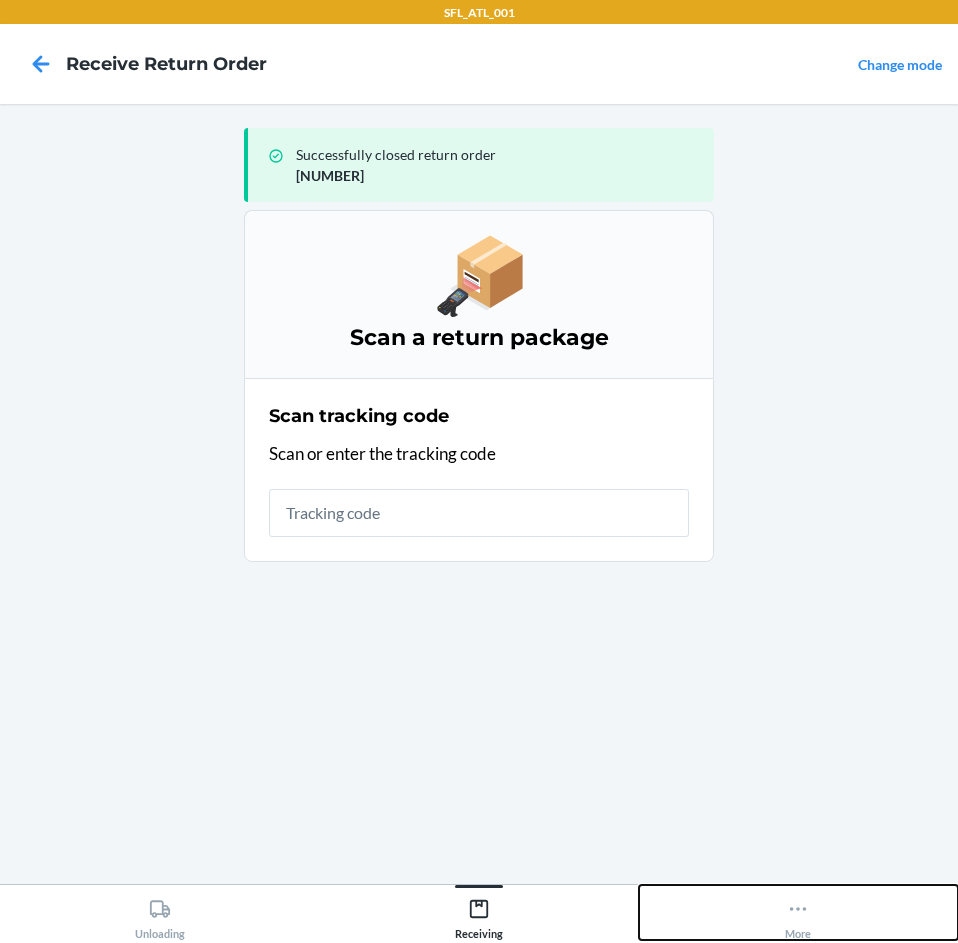 click 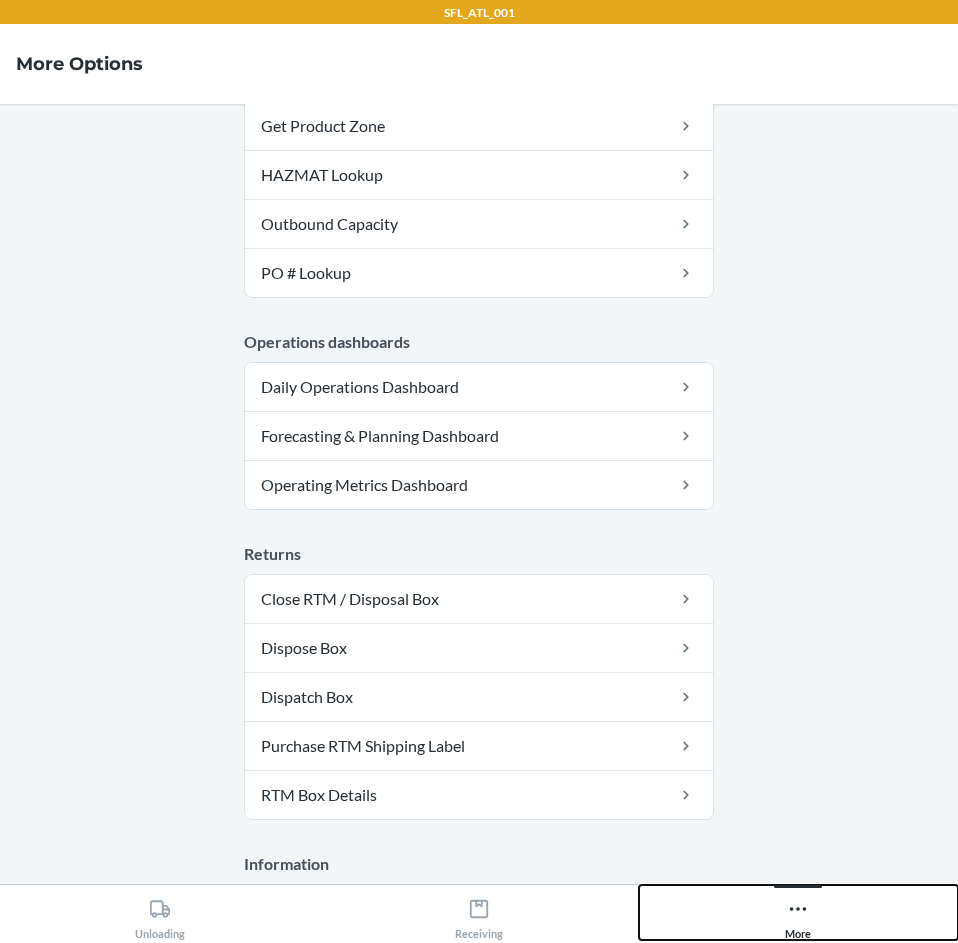 scroll, scrollTop: 506, scrollLeft: 0, axis: vertical 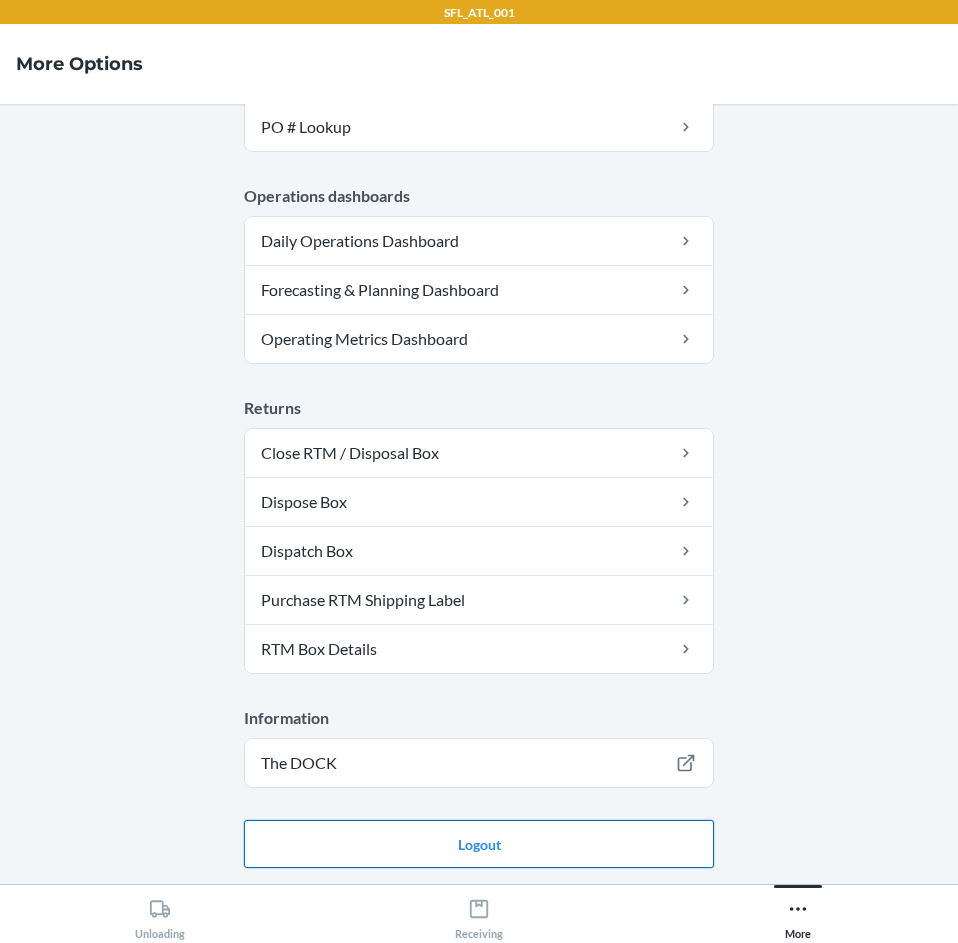 click on "Logout" at bounding box center [479, 844] 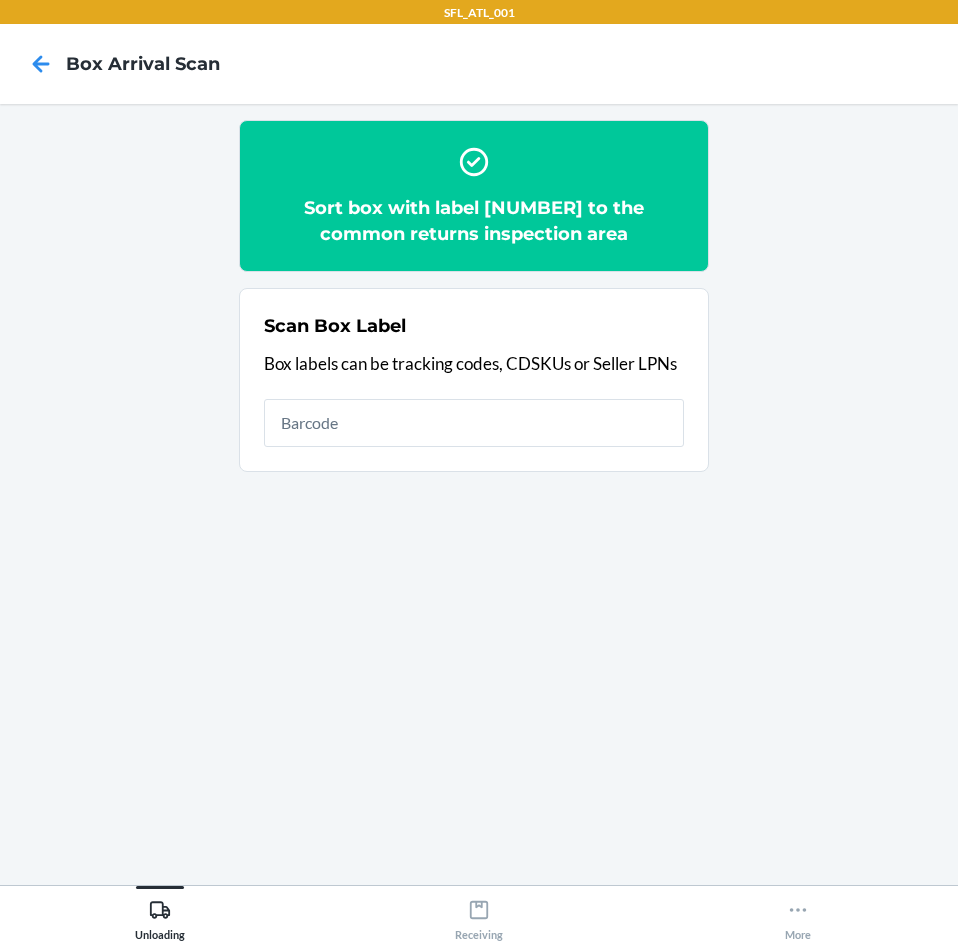 scroll, scrollTop: 0, scrollLeft: 0, axis: both 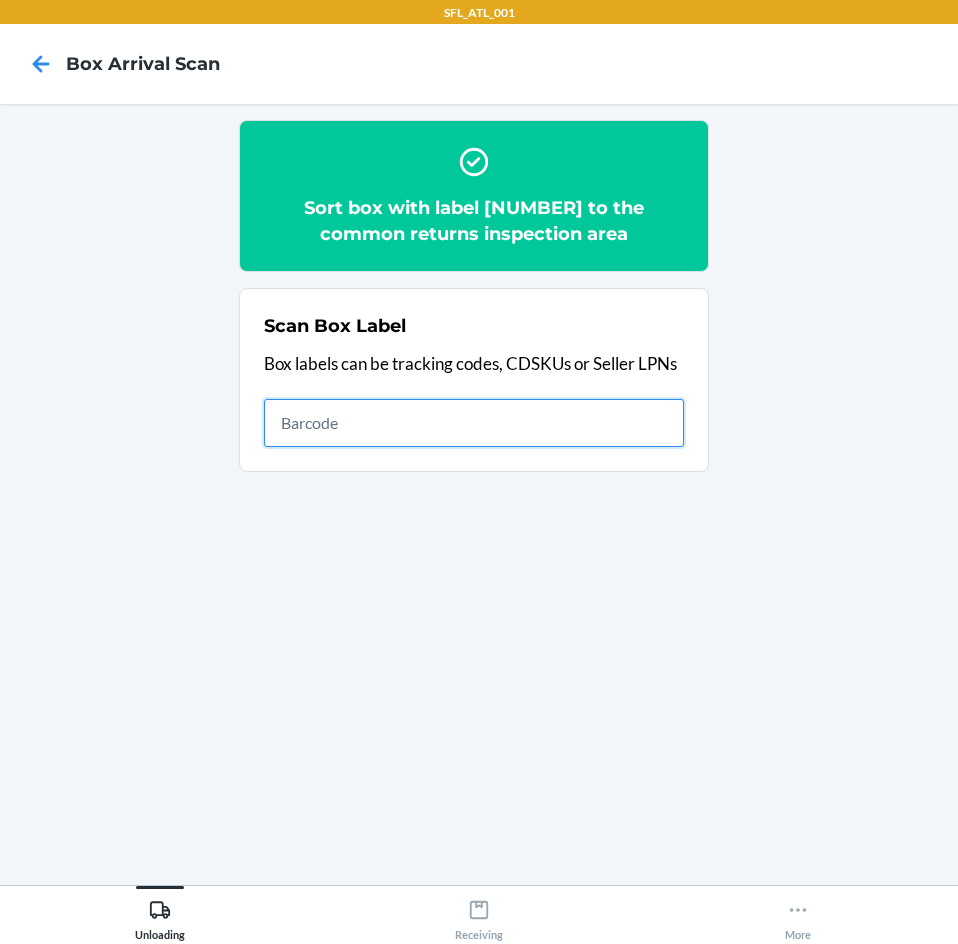 click at bounding box center [474, 423] 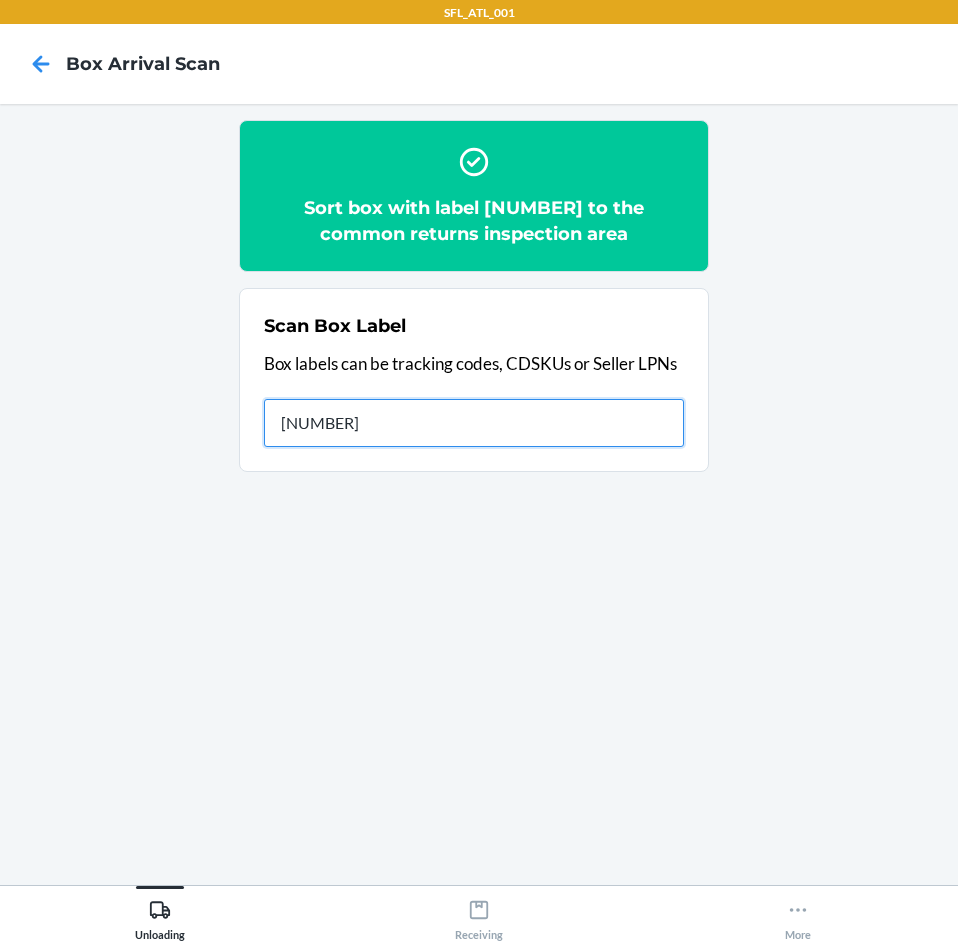 type on "420302599434636208303310814938" 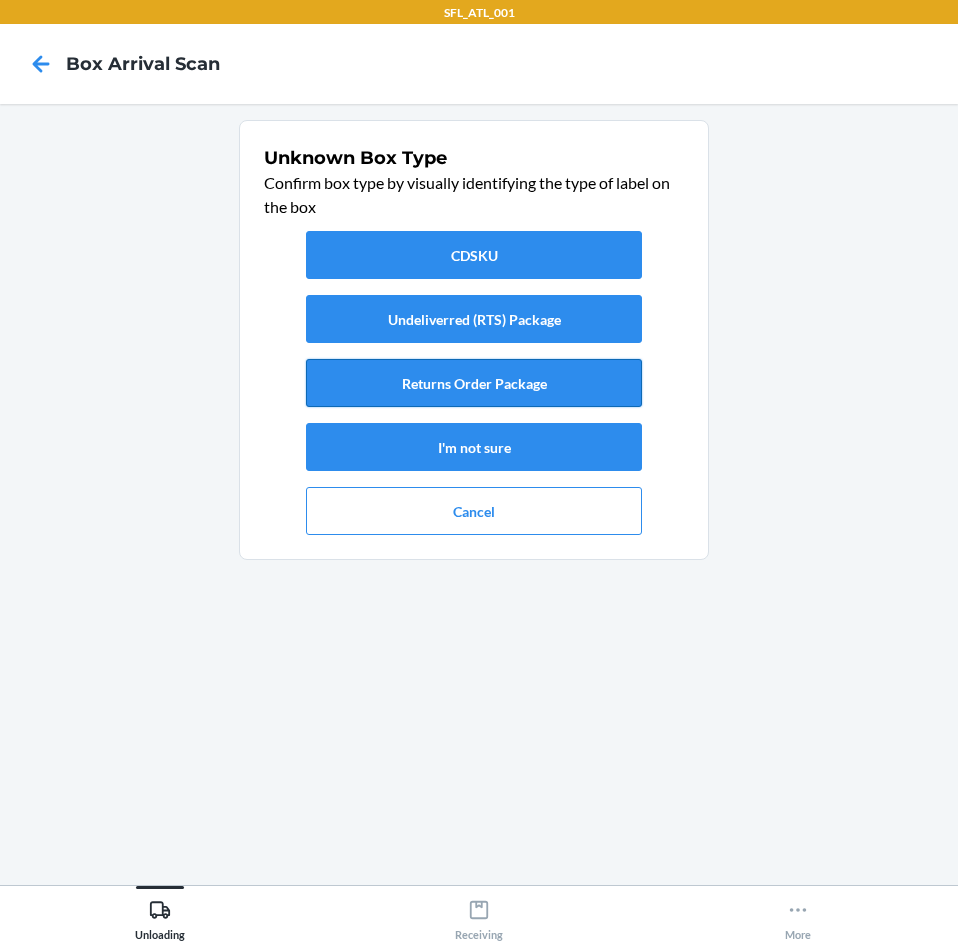 click on "Returns Order Package" at bounding box center (474, 383) 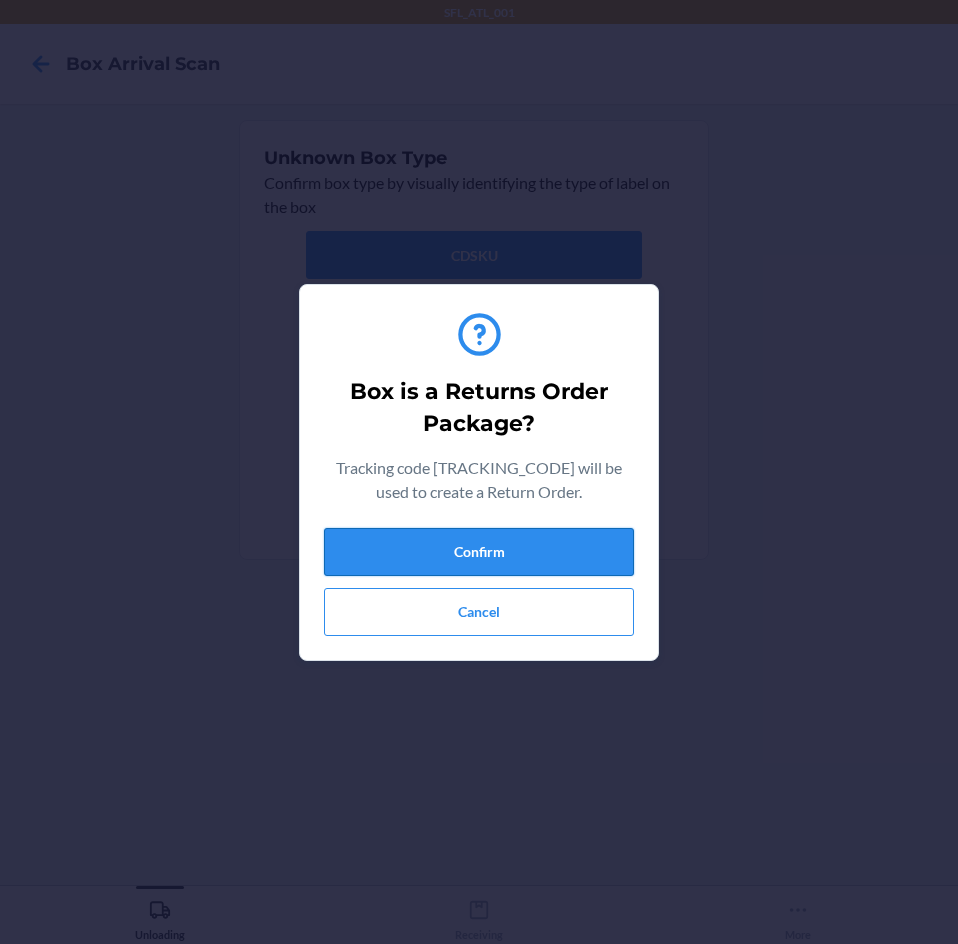 click on "Confirm" at bounding box center (479, 552) 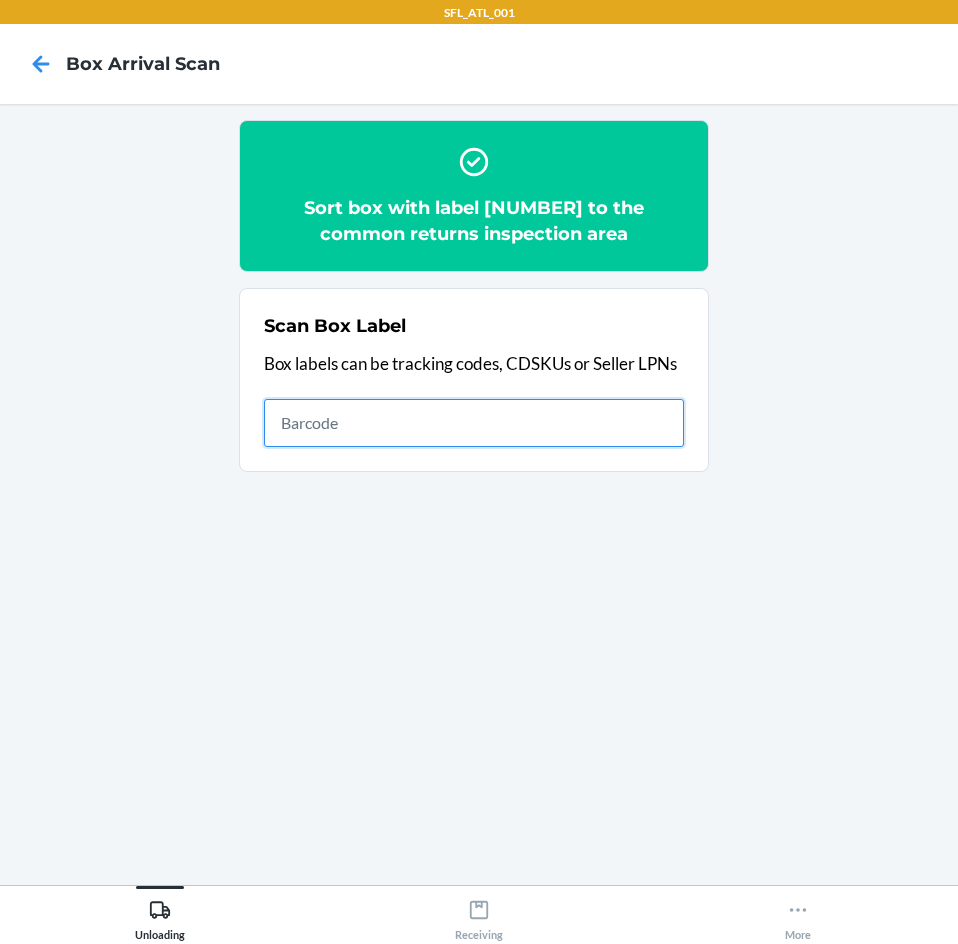 click at bounding box center (474, 423) 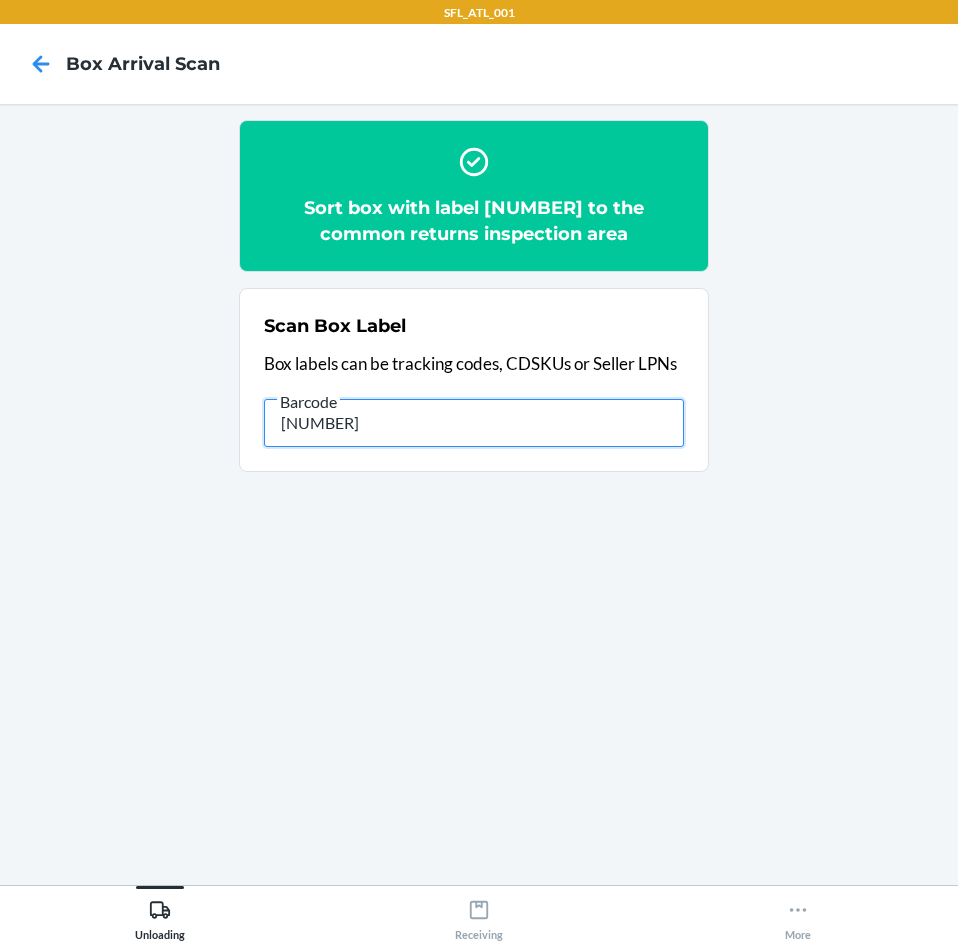 type on "420302599434636106023299960053" 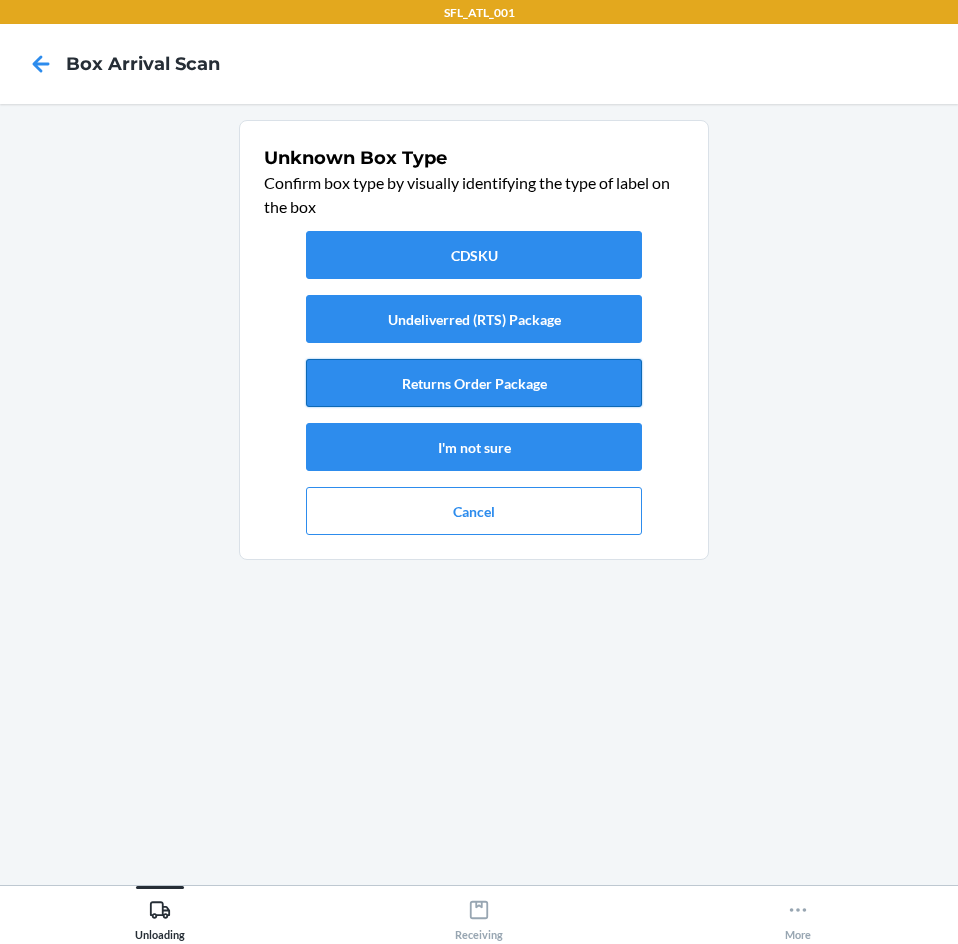 click on "Returns Order Package" at bounding box center (474, 383) 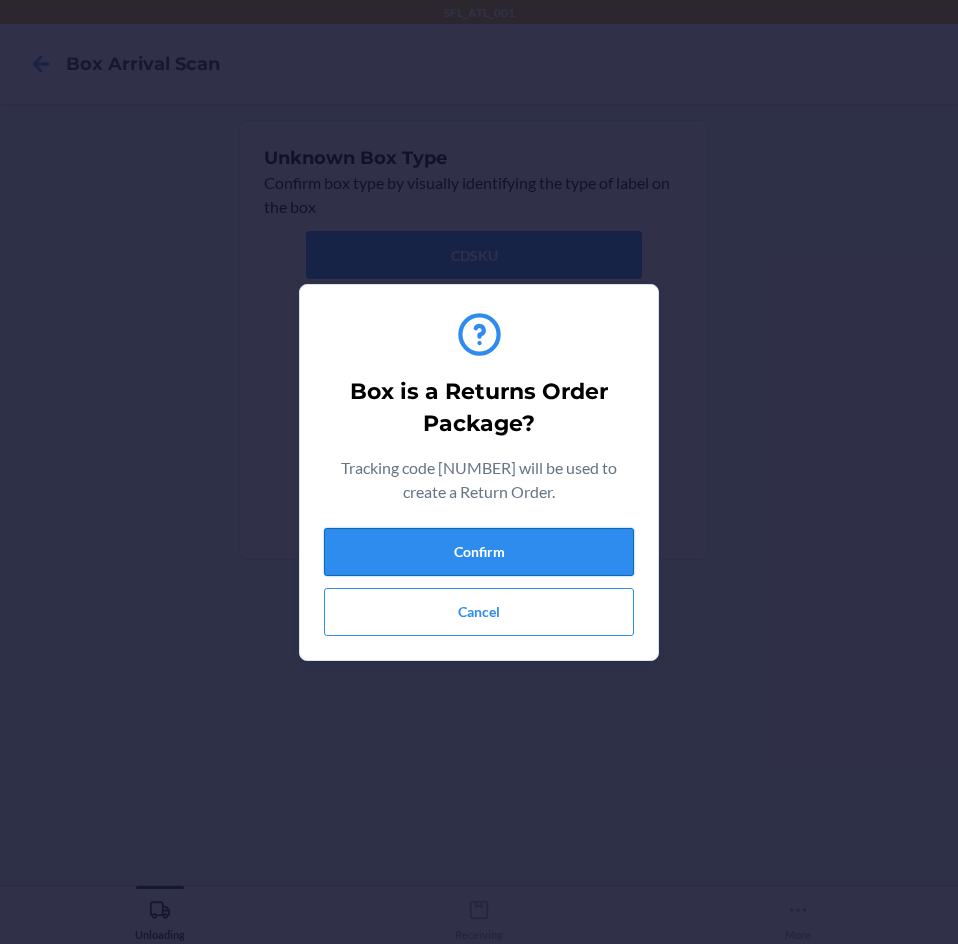 click on "Confirm" at bounding box center [479, 552] 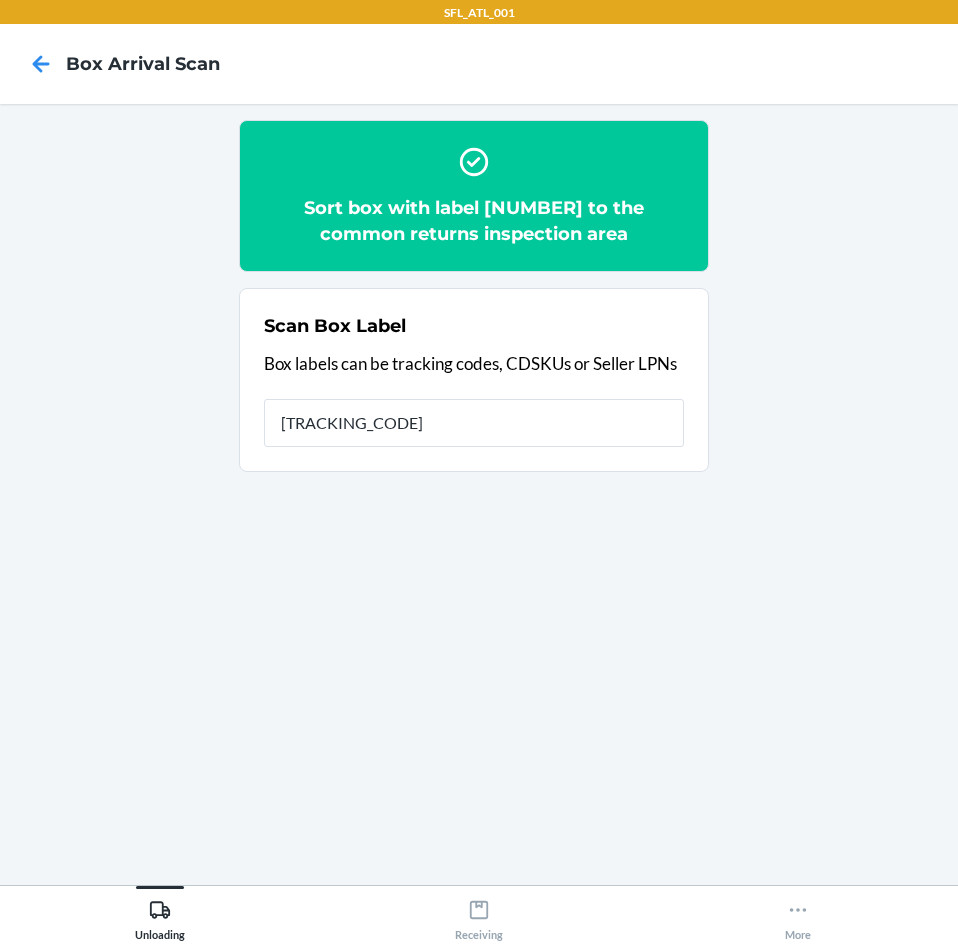 type on "420302599434636106023299957527" 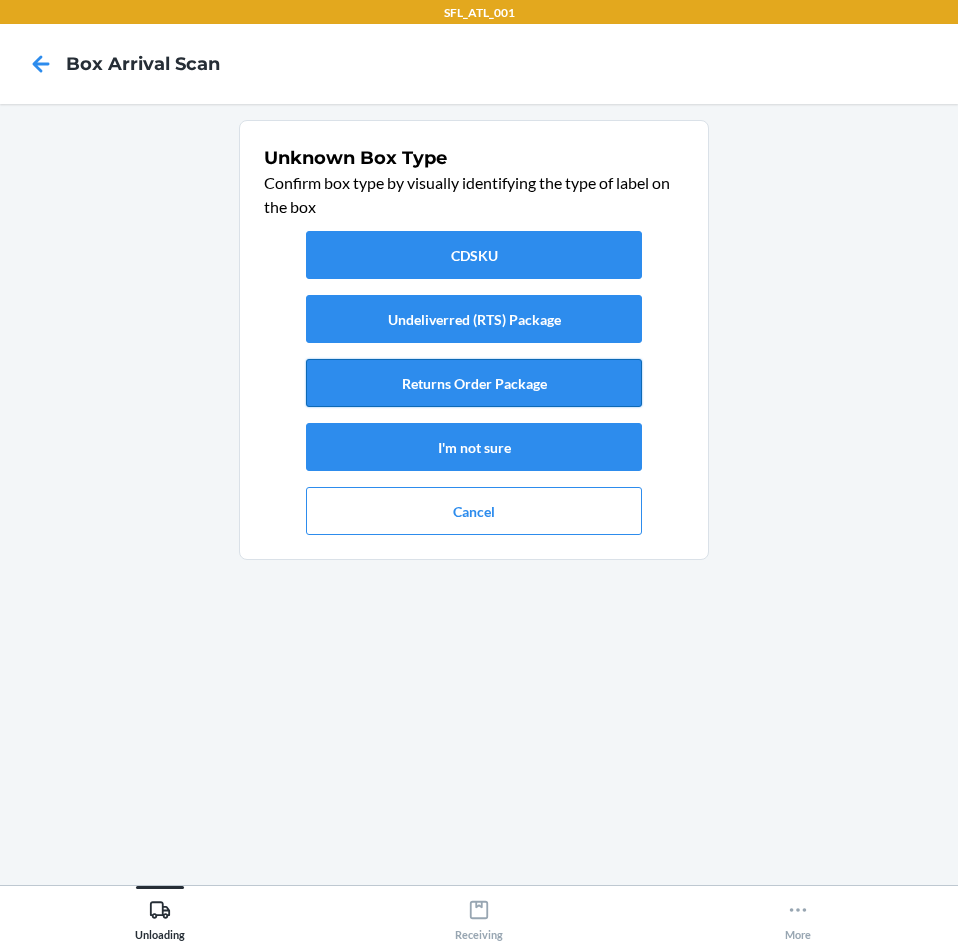 drag, startPoint x: 502, startPoint y: 380, endPoint x: 484, endPoint y: 389, distance: 20.12461 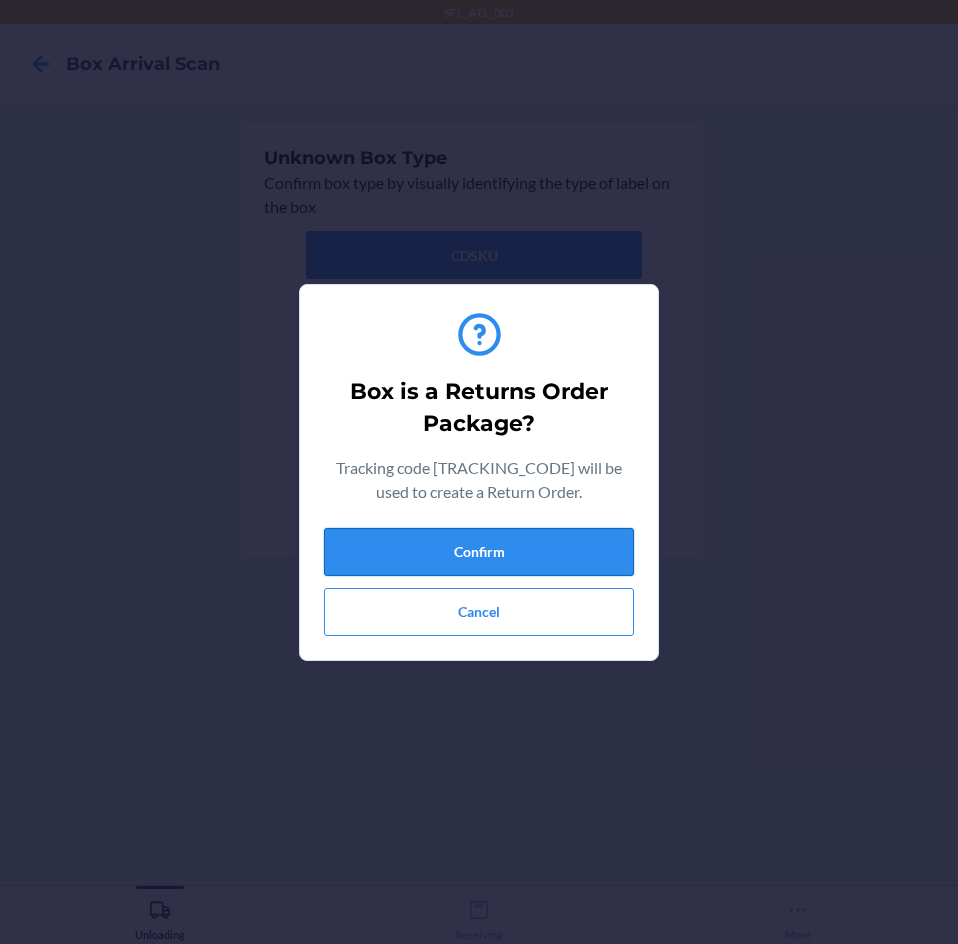 click on "Confirm" at bounding box center (479, 552) 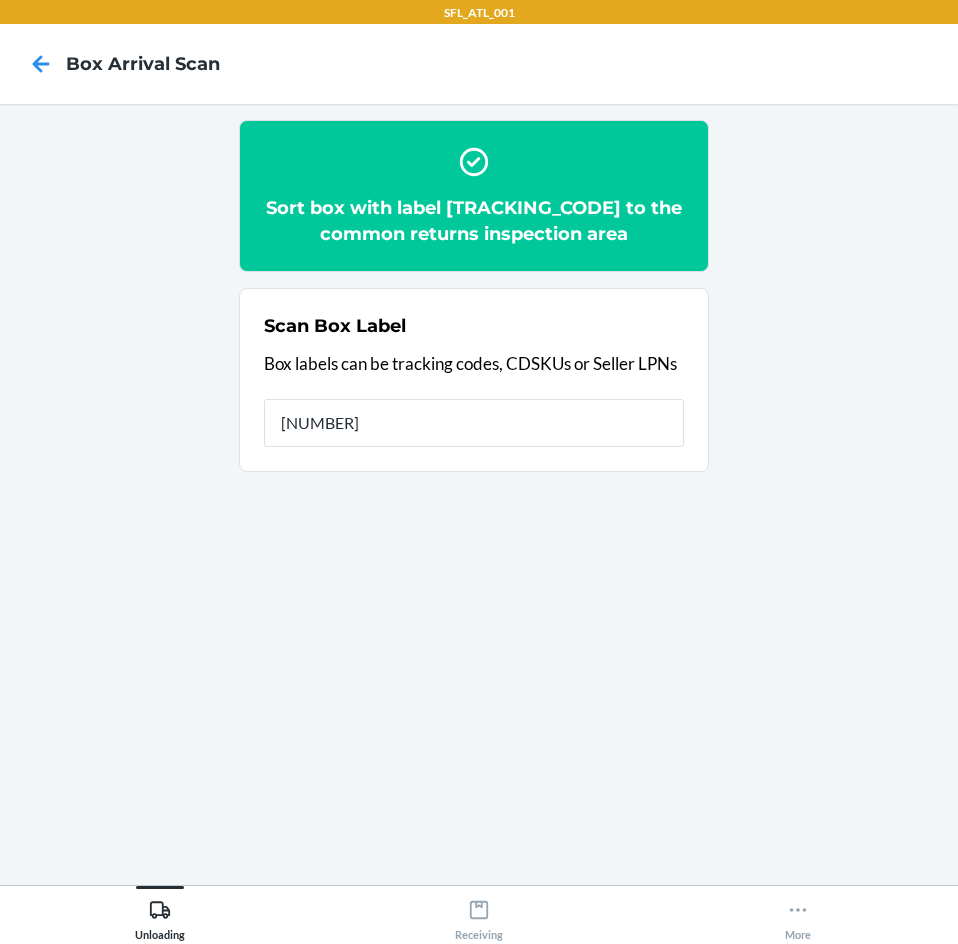 type on "420302599434636106023300040262" 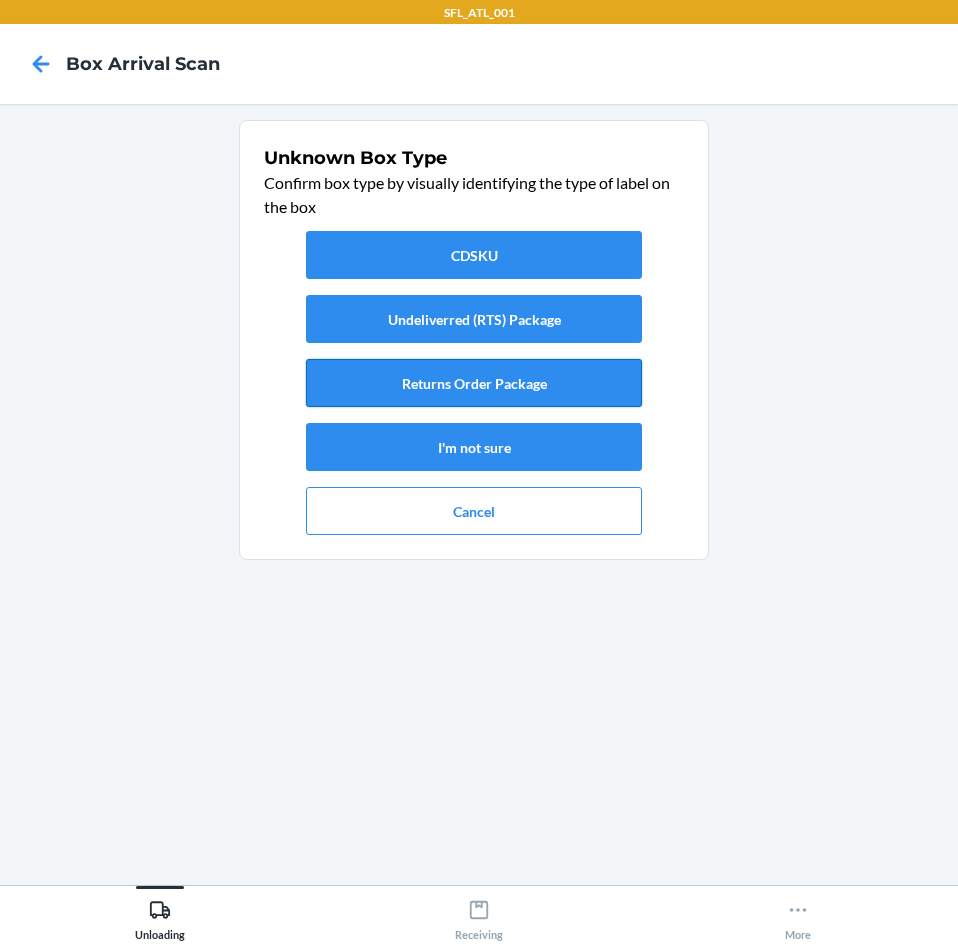 click on "Returns Order Package" at bounding box center [474, 383] 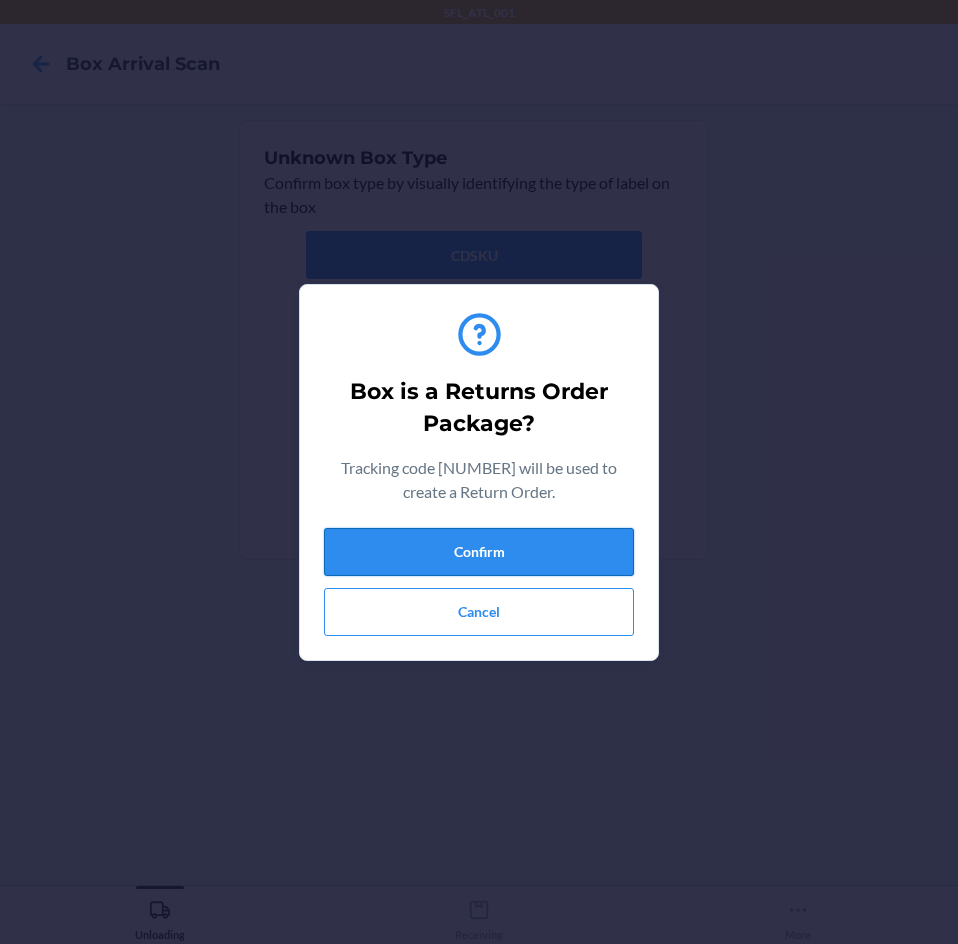 click on "Confirm" at bounding box center (479, 552) 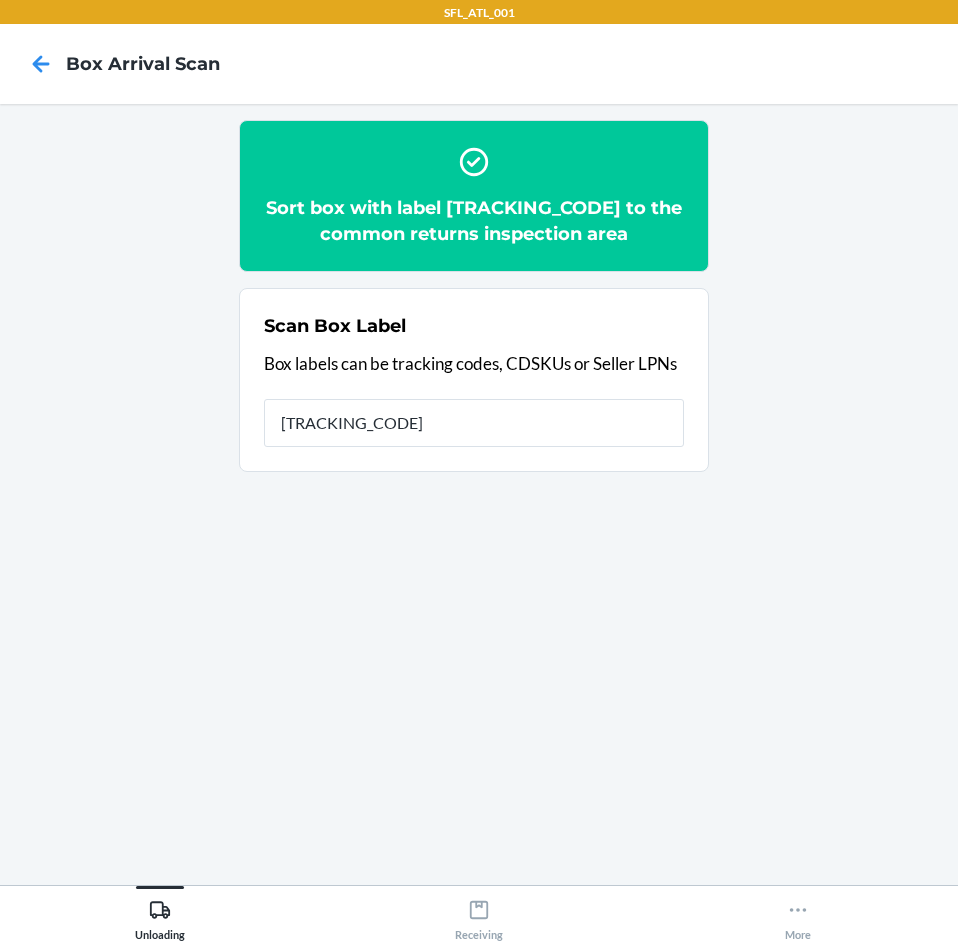 type on "420302599434636106023299935259" 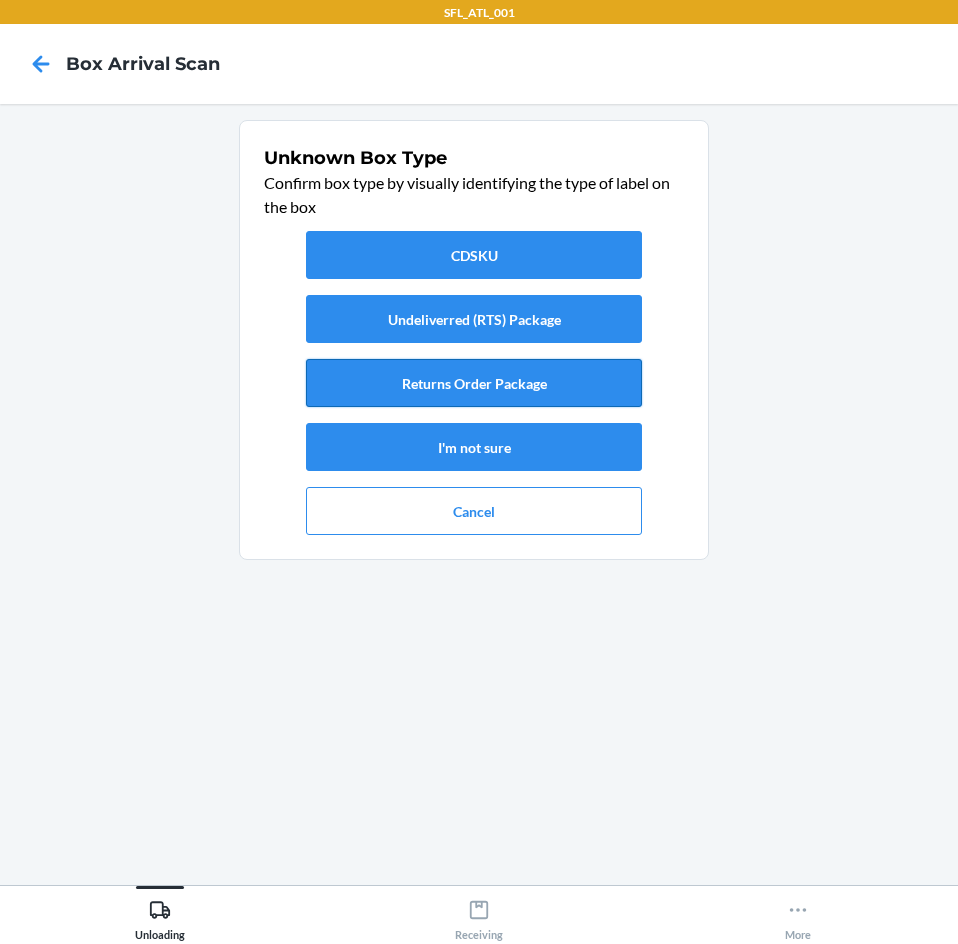 click on "Returns Order Package" at bounding box center (474, 383) 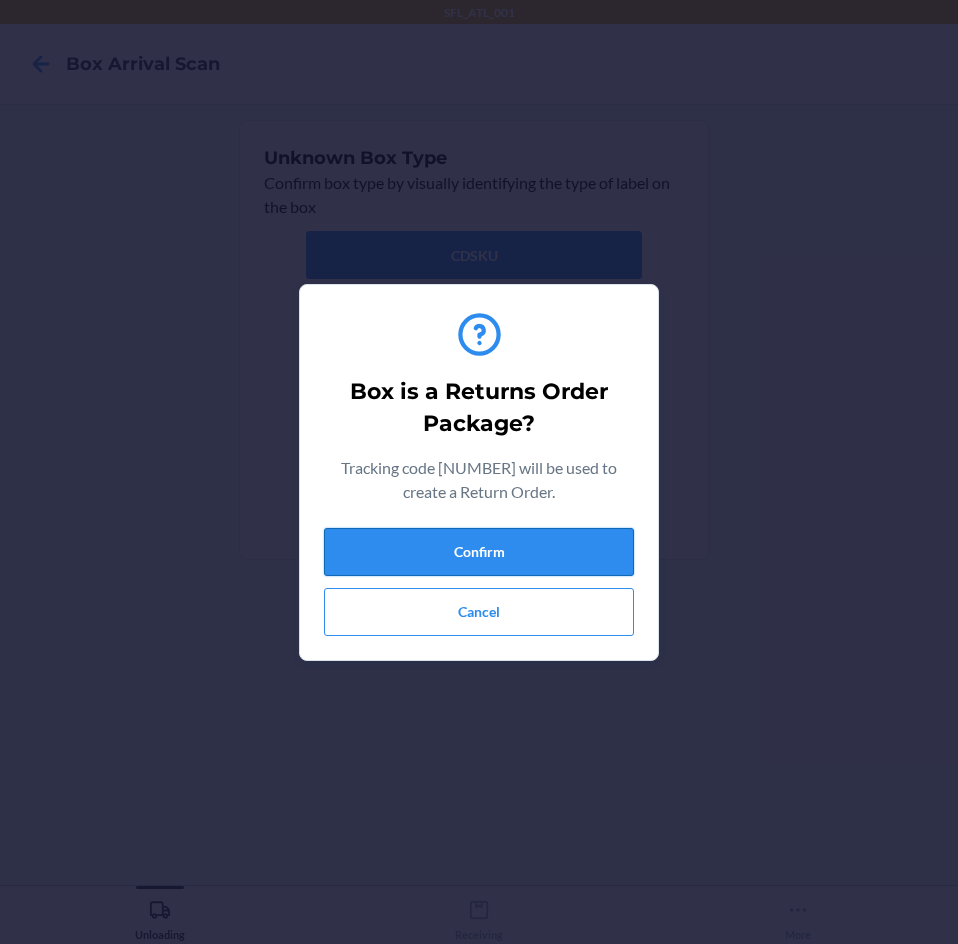 click on "Confirm" at bounding box center [479, 552] 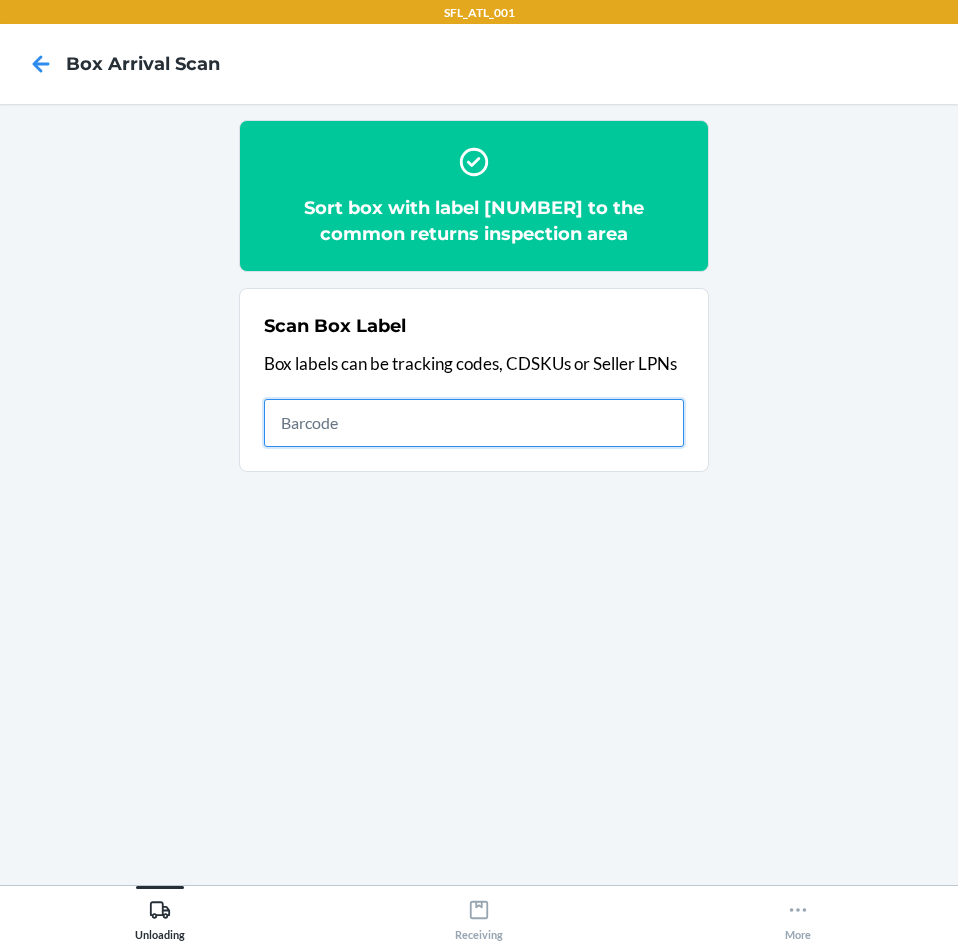 click at bounding box center [474, 423] 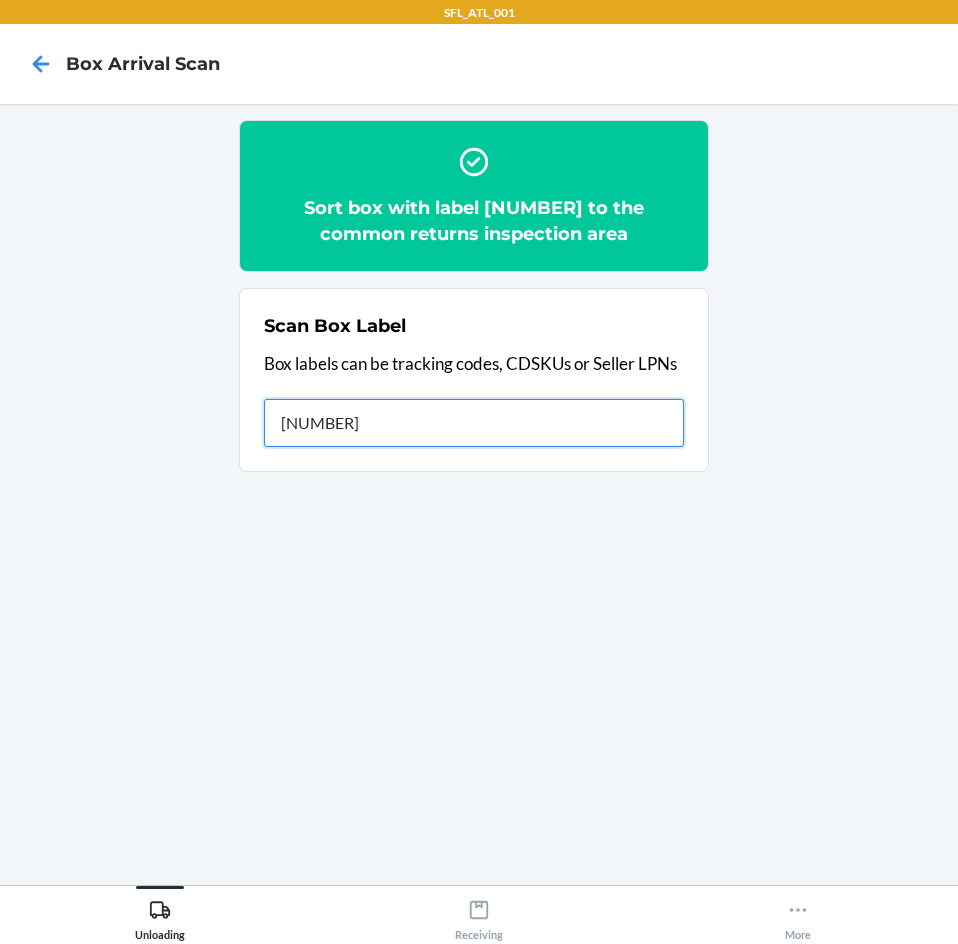 type on "[NUMBER]" 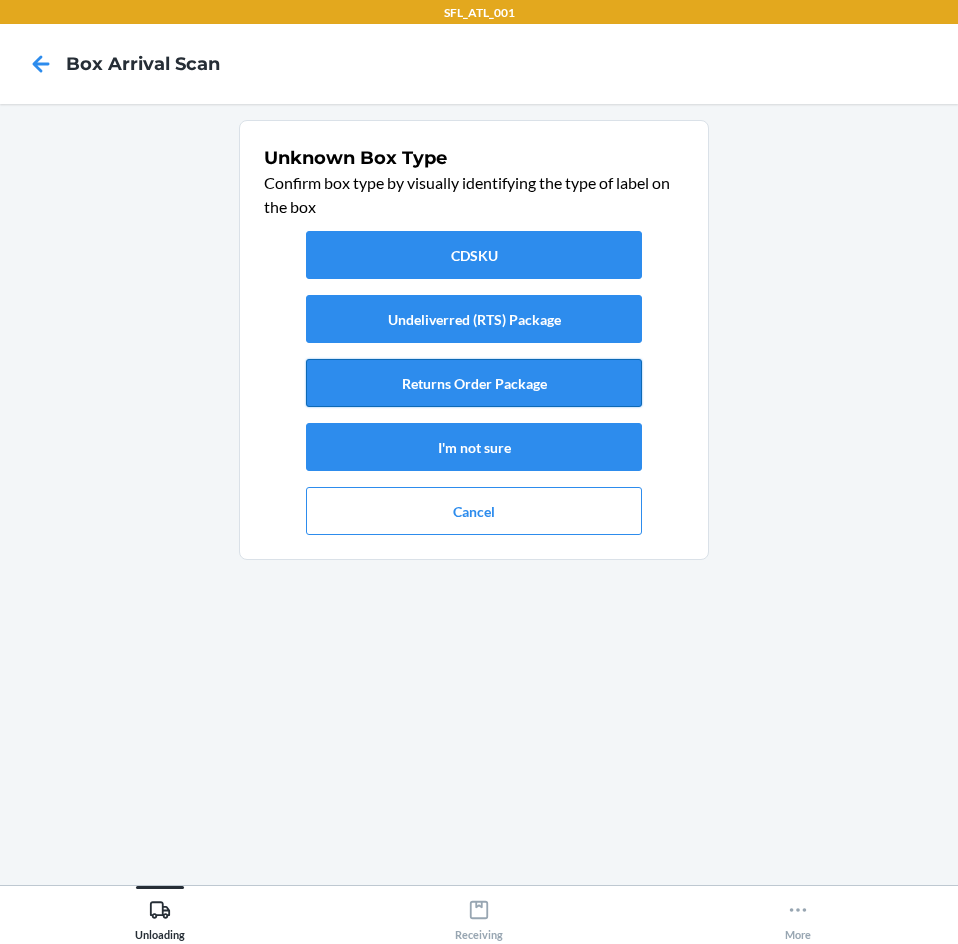 click on "Returns Order Package" at bounding box center (474, 383) 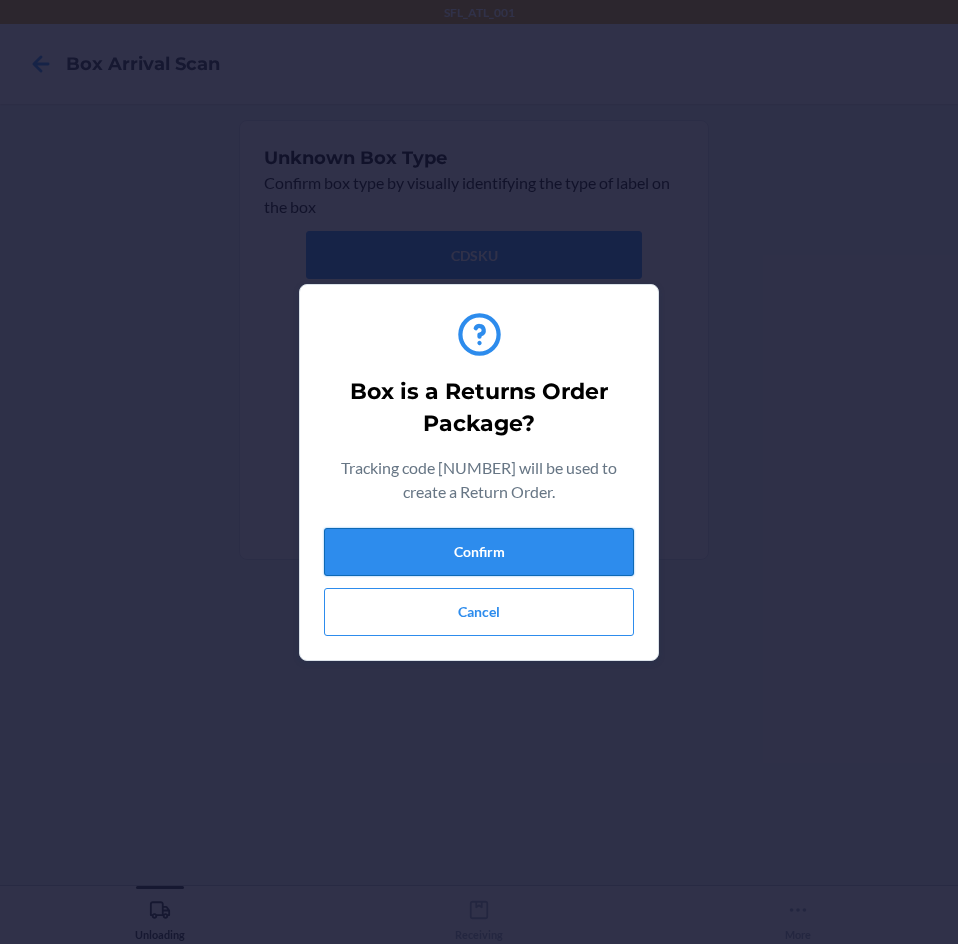 click on "Confirm" at bounding box center (479, 552) 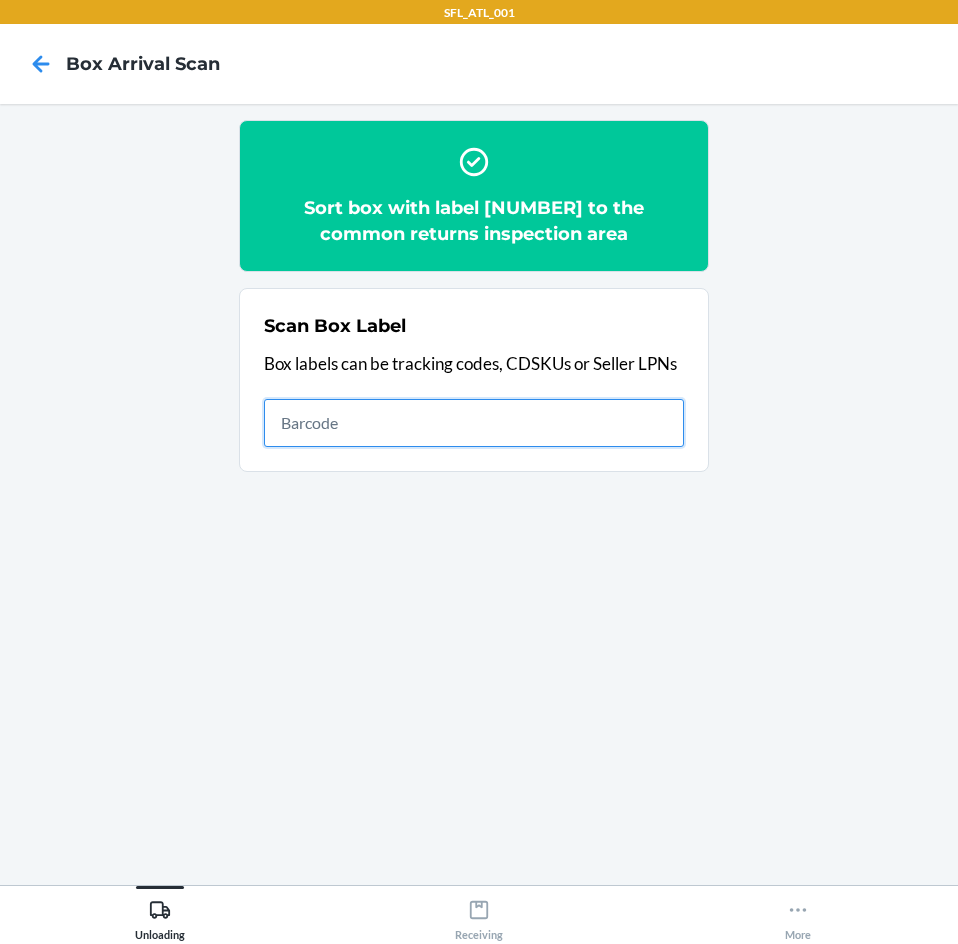 click at bounding box center (474, 423) 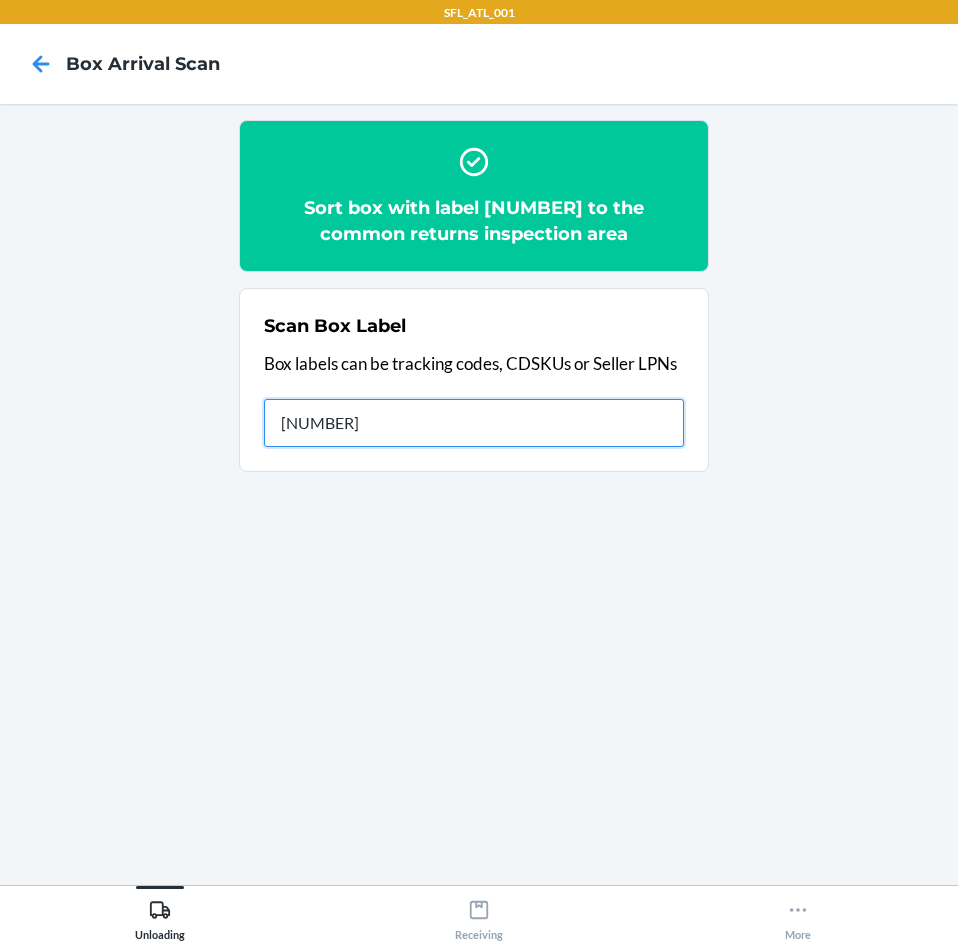 type on "[NUMBER]" 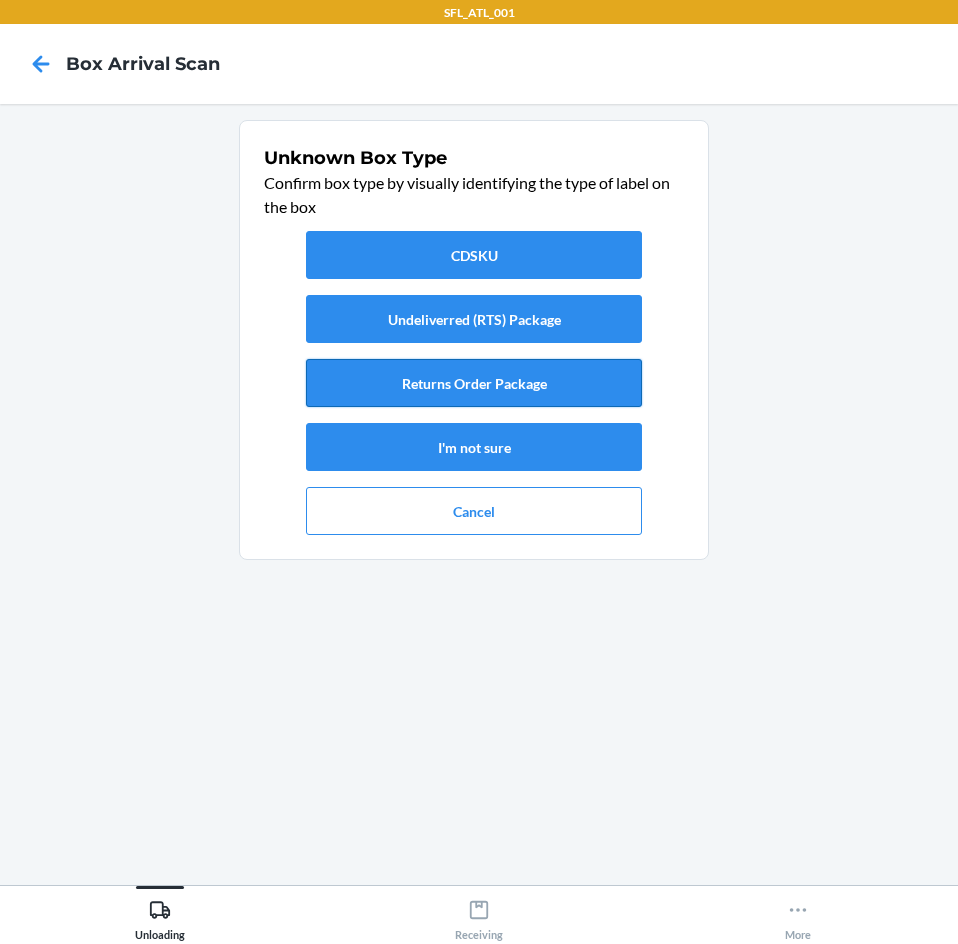 click on "Returns Order Package" at bounding box center (474, 383) 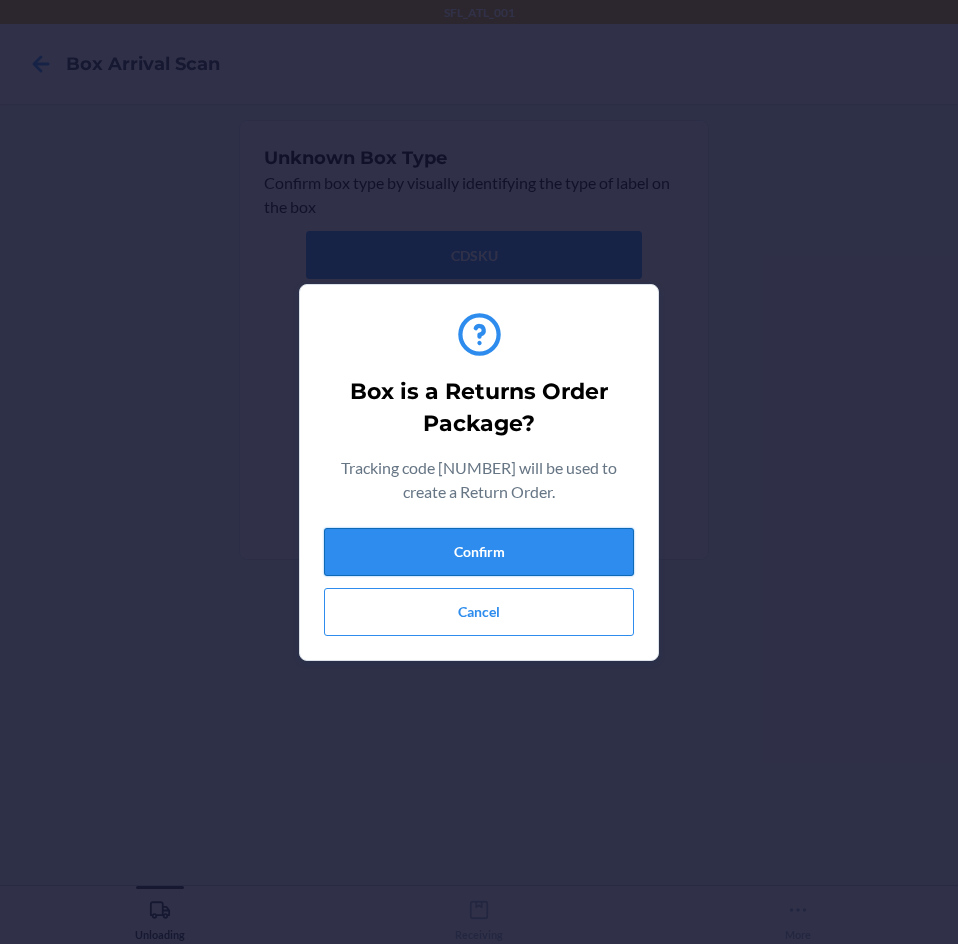 click on "Confirm" at bounding box center [479, 552] 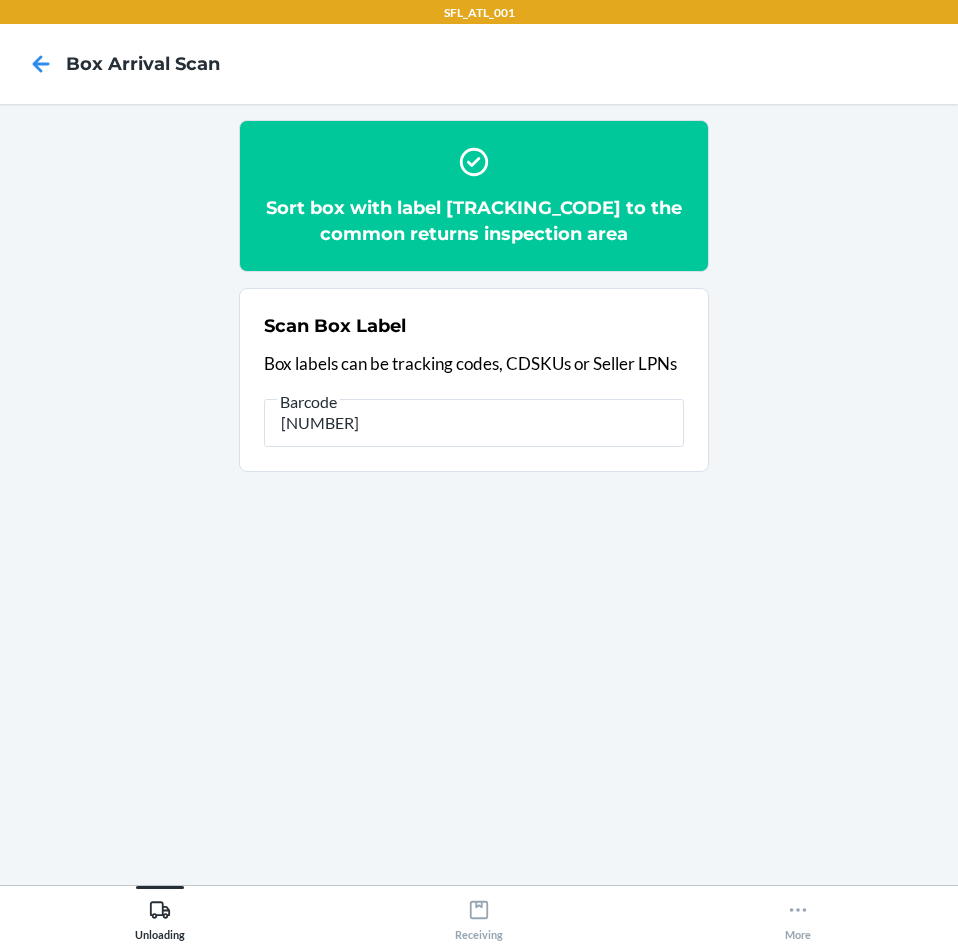 type on "[NUMBER]" 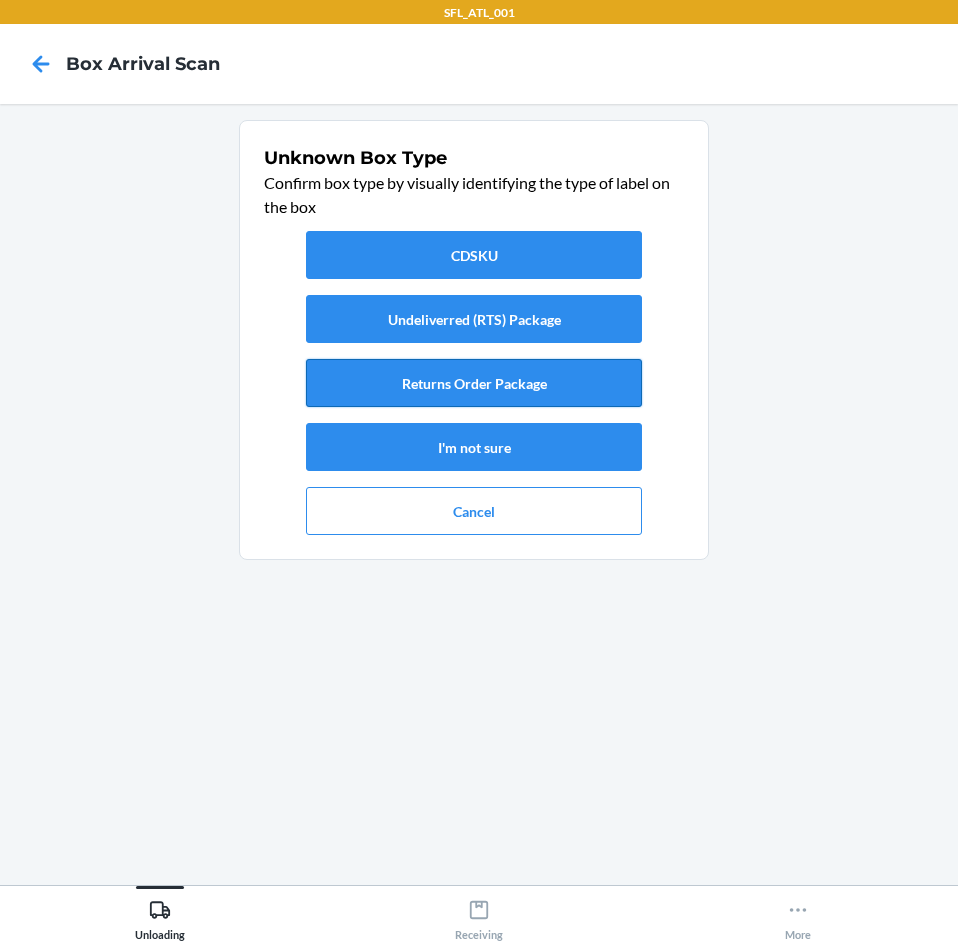 click on "Returns Order Package" at bounding box center (474, 383) 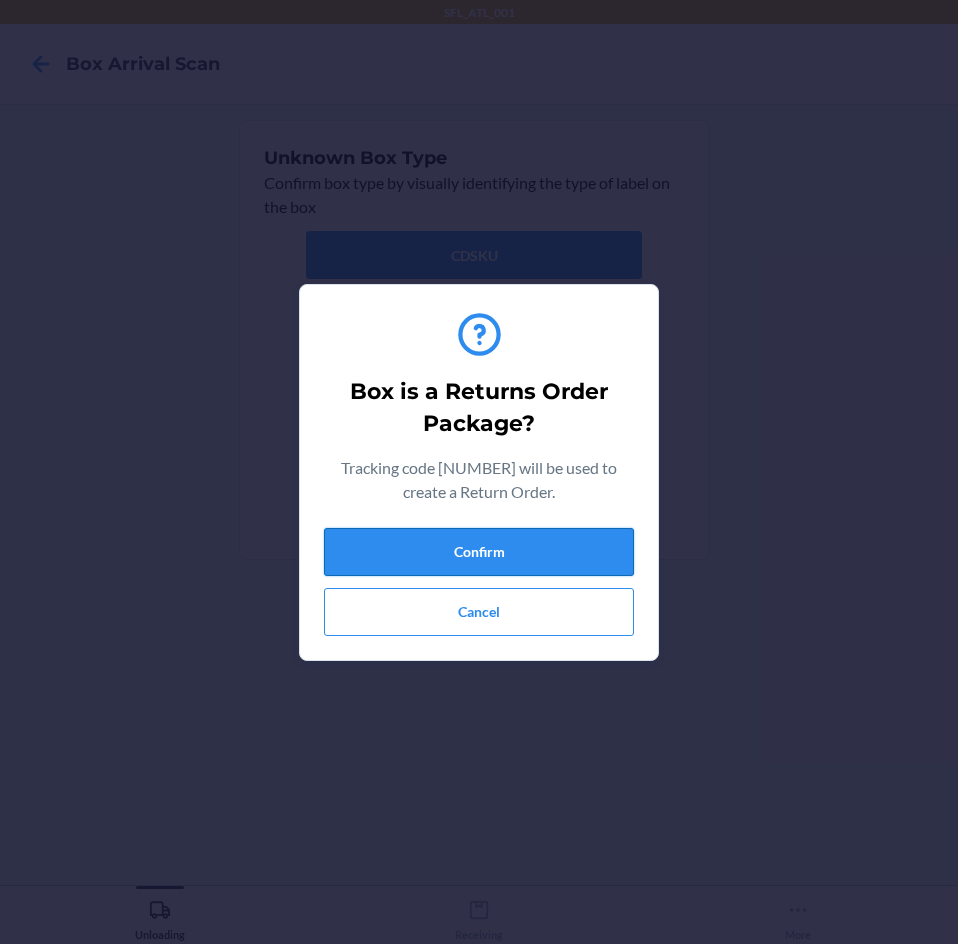 click on "Confirm" at bounding box center [479, 552] 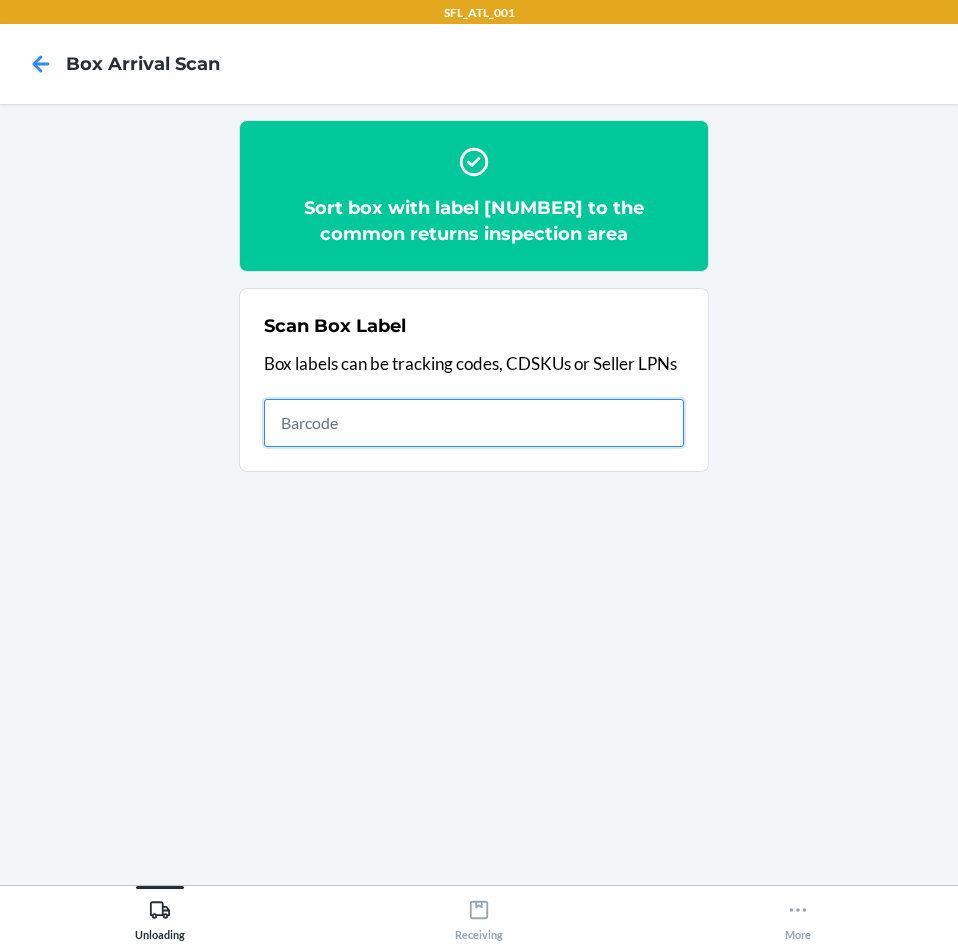 click at bounding box center (474, 423) 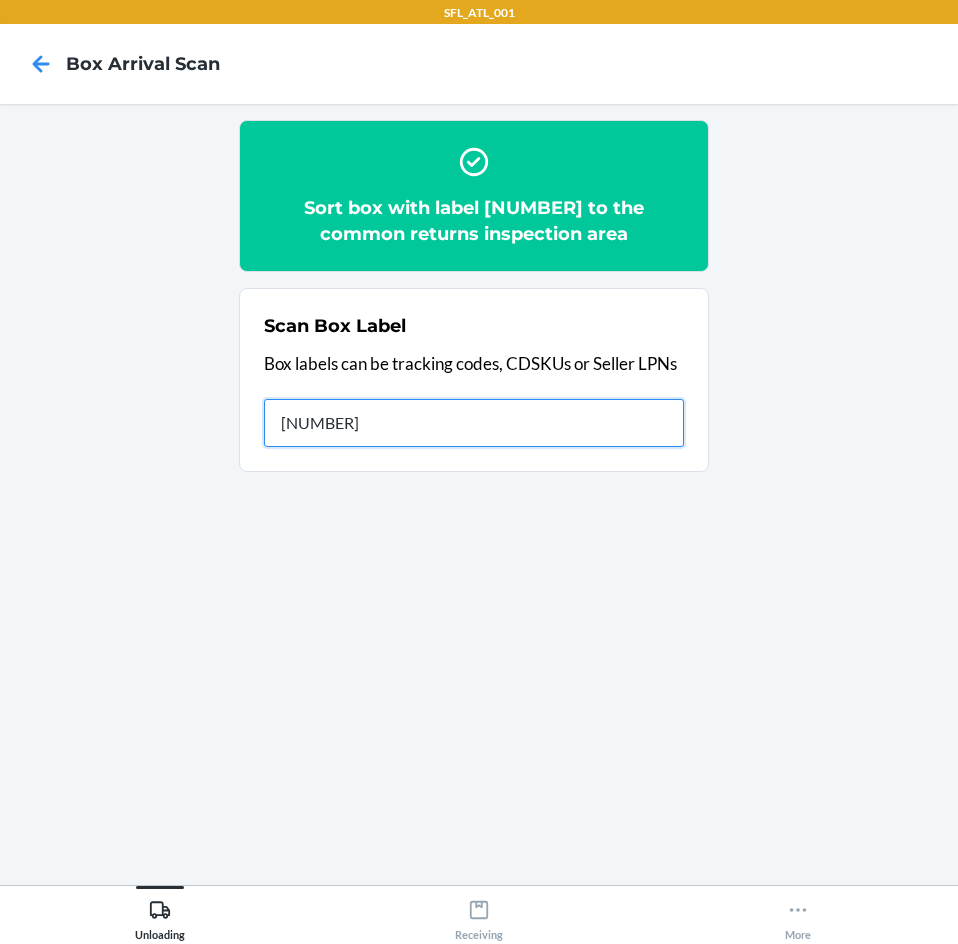 type on "[NUMBER]" 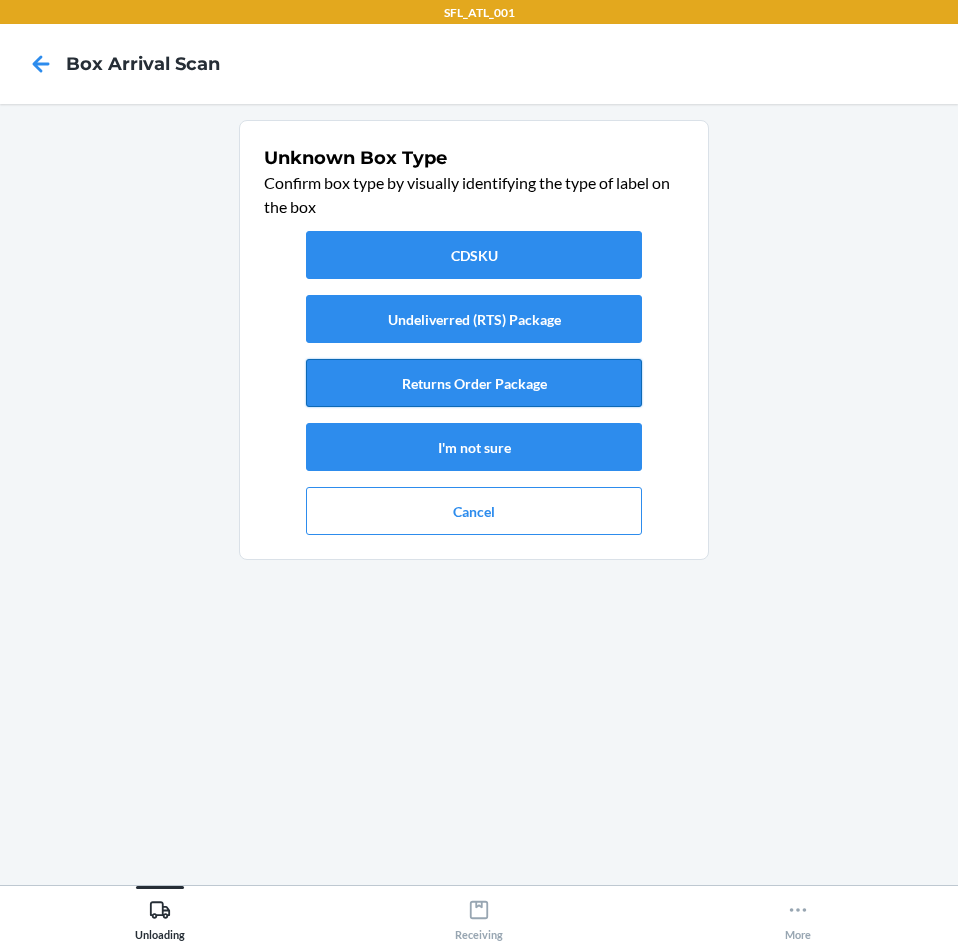 click on "Returns Order Package" at bounding box center [474, 383] 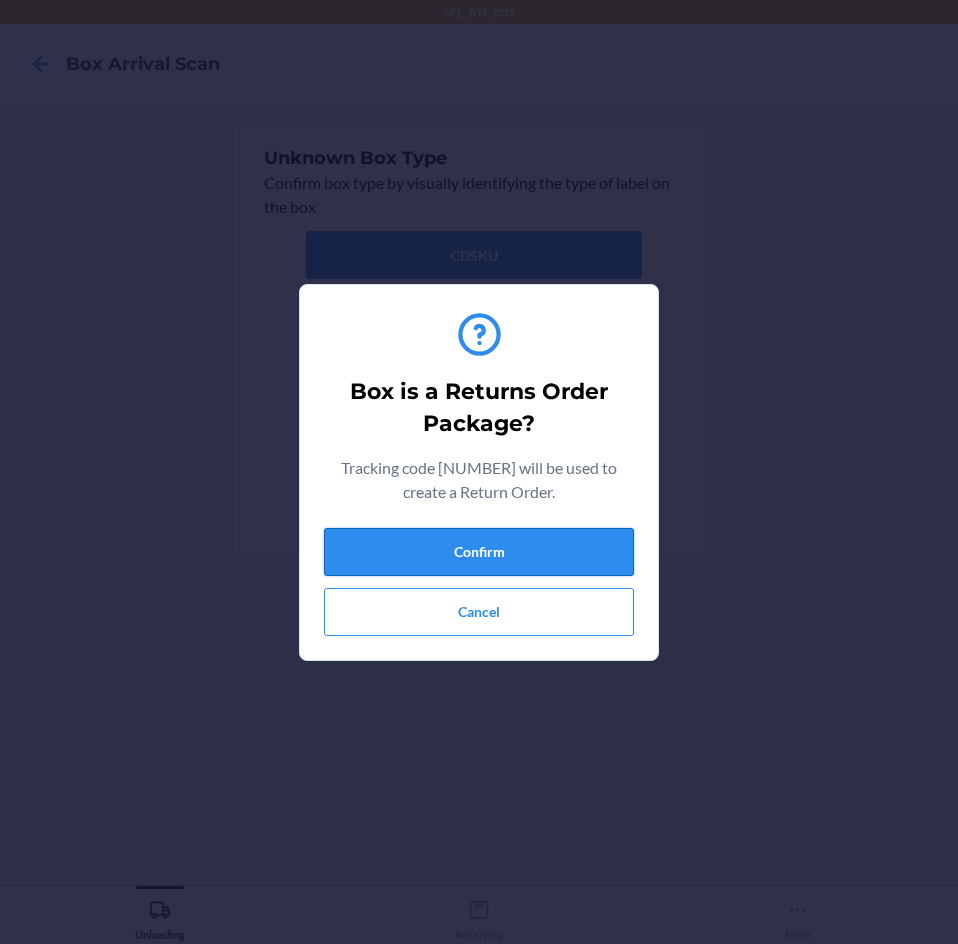 click on "Confirm" at bounding box center [479, 552] 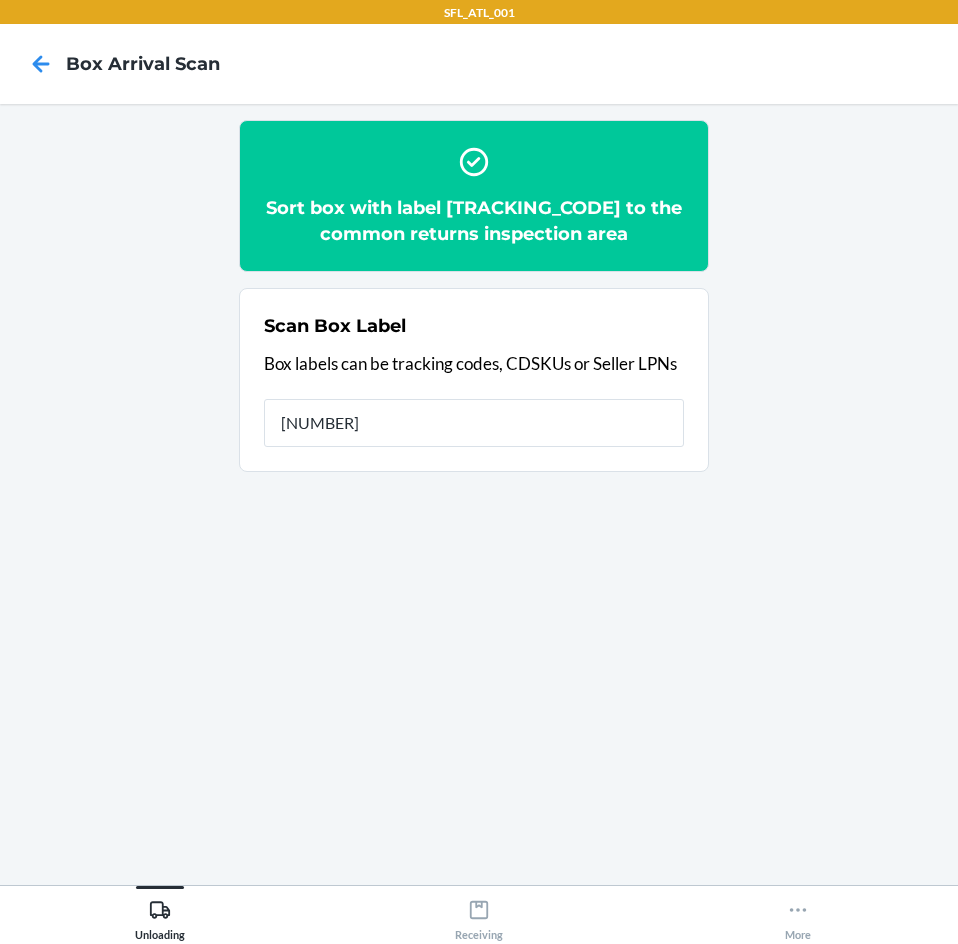 type on "[NUMBER]" 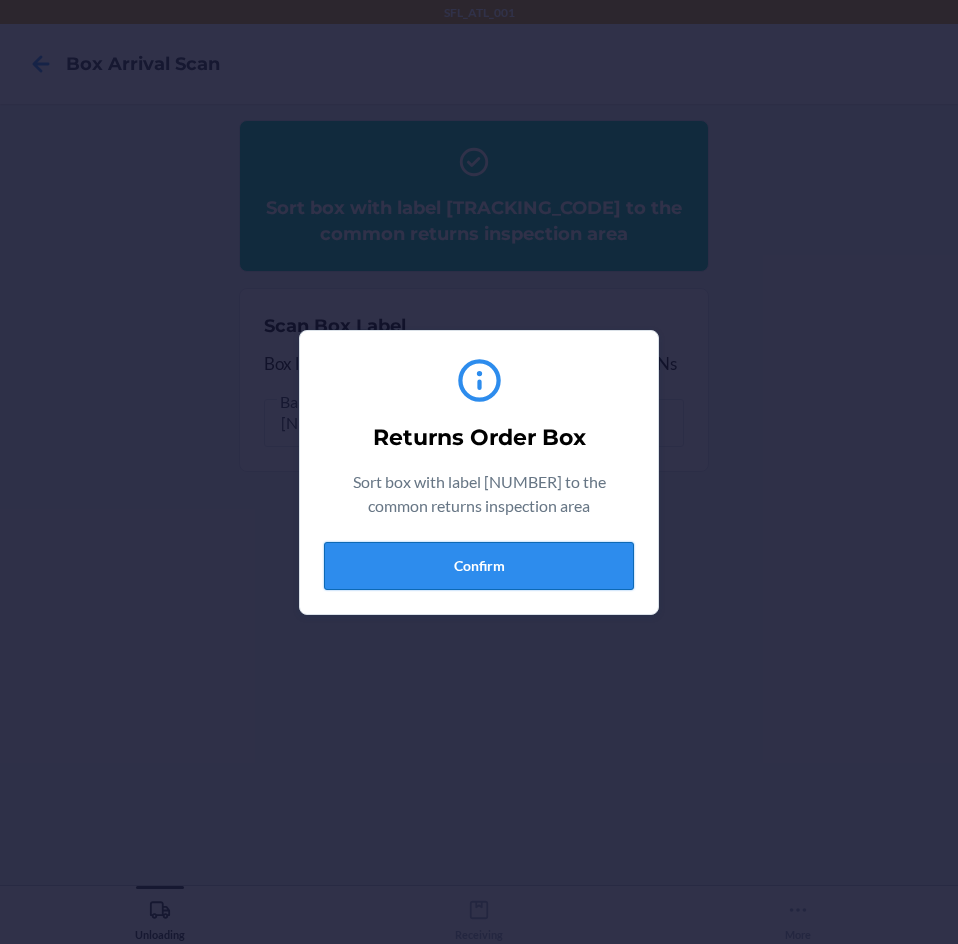 click on "Confirm" at bounding box center [479, 566] 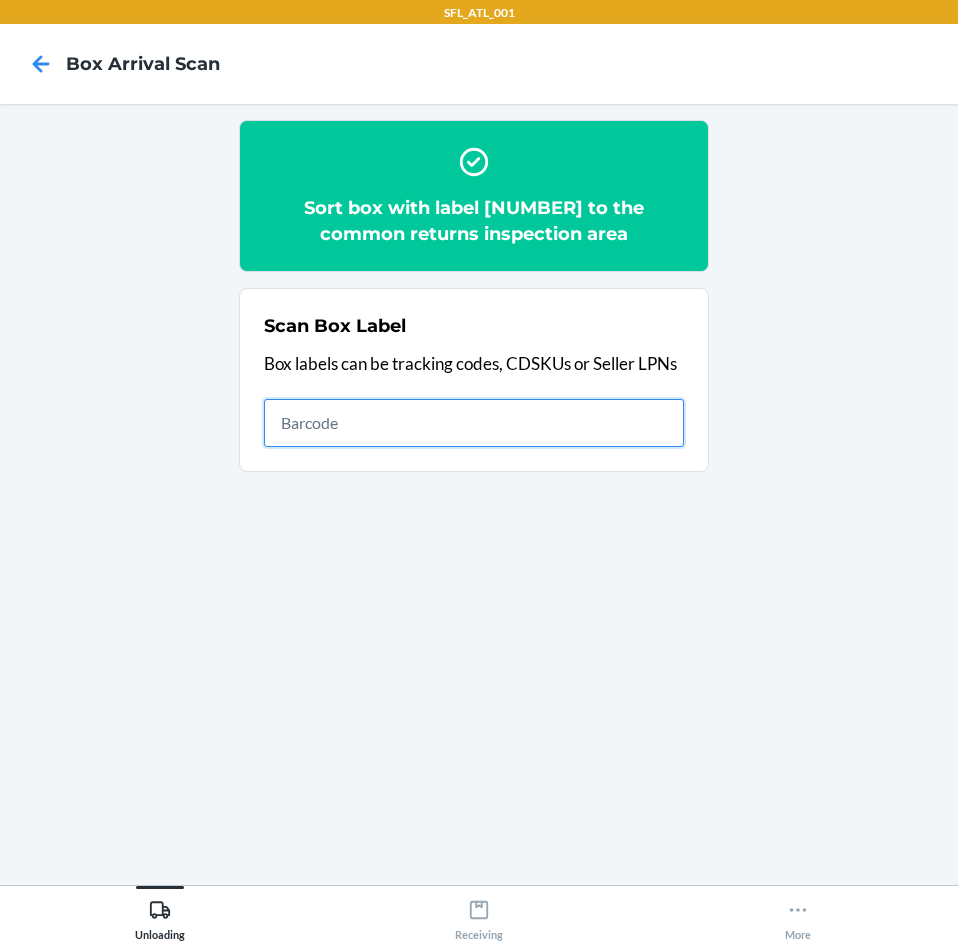 drag, startPoint x: 379, startPoint y: 463, endPoint x: 560, endPoint y: 454, distance: 181.22362 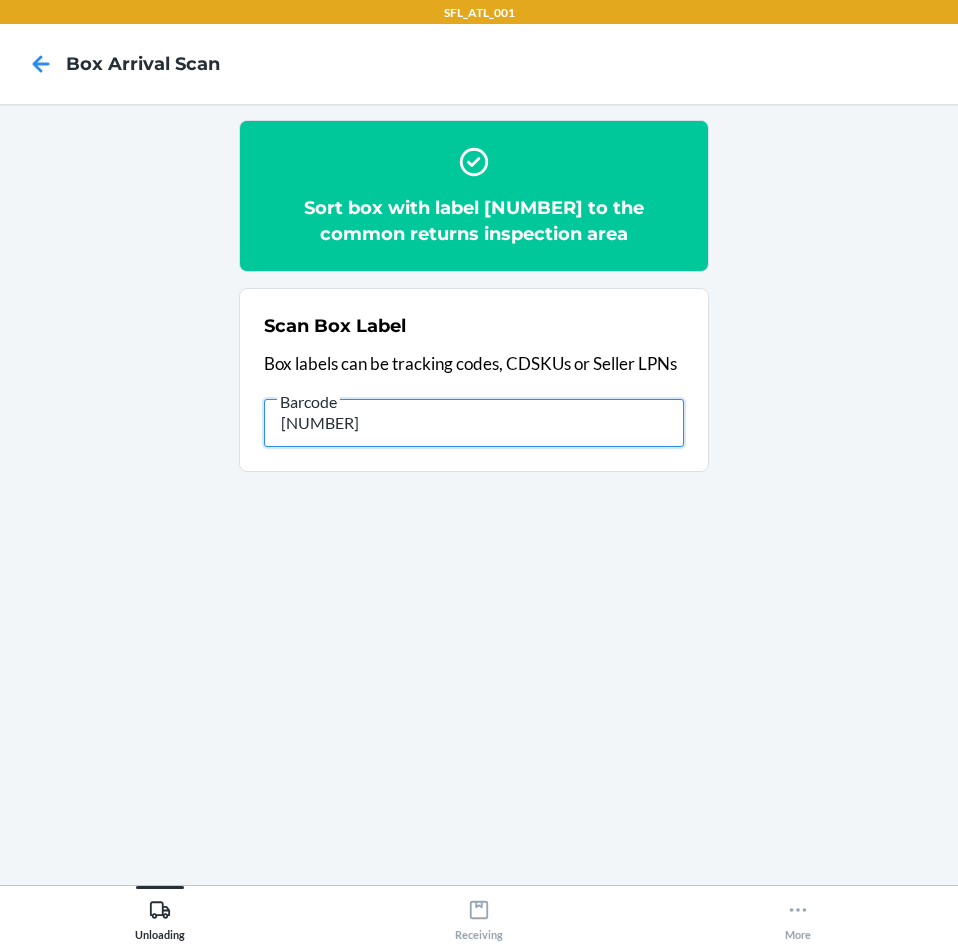 type on "[NUMBER]" 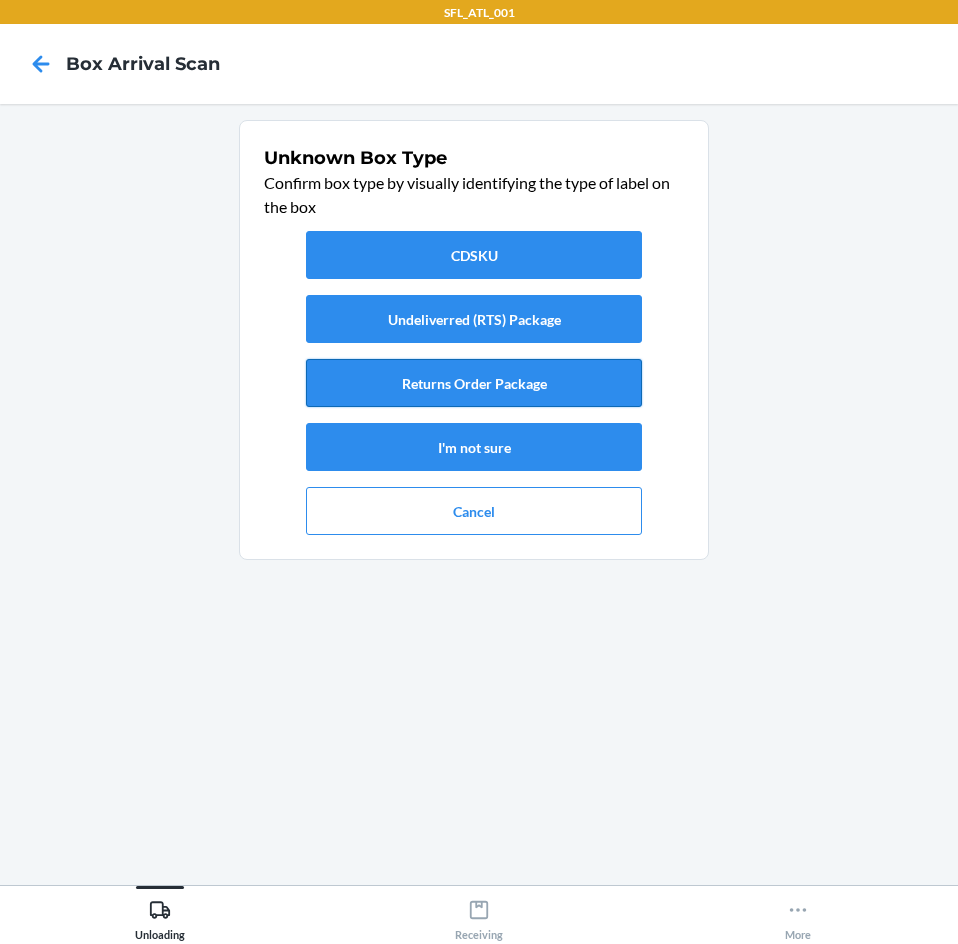 click on "Returns Order Package" at bounding box center (474, 383) 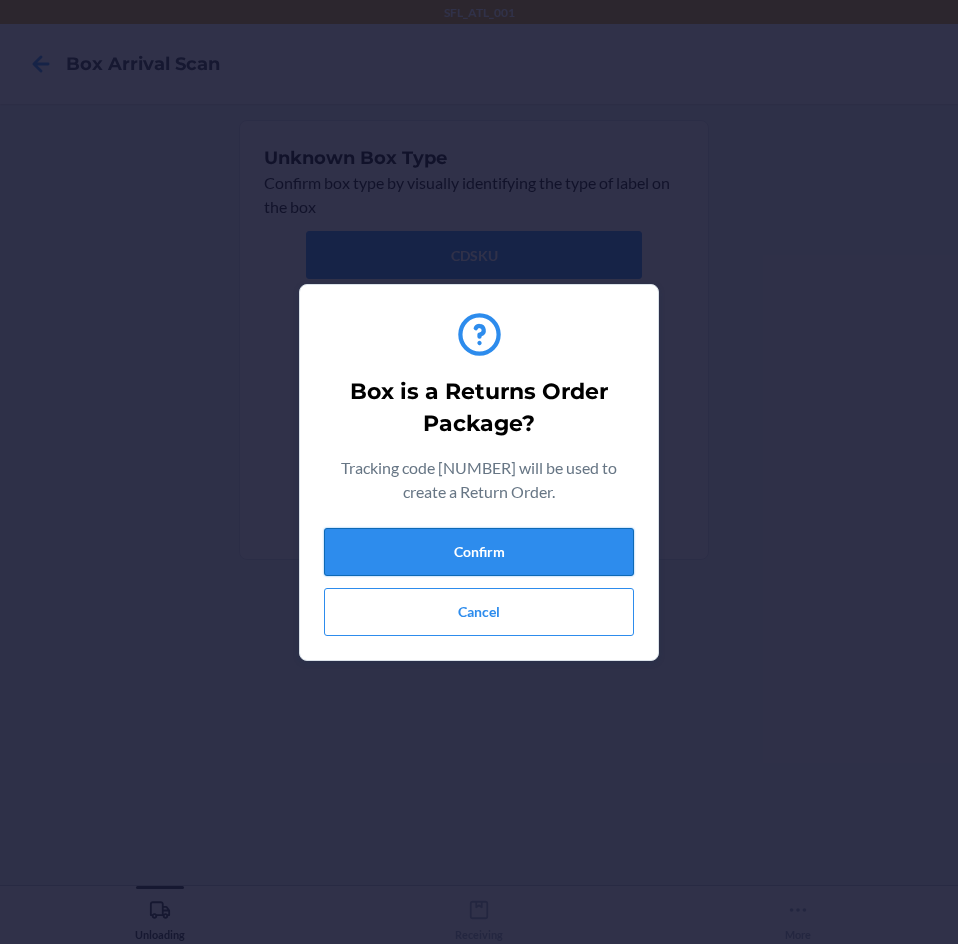 click on "Confirm" at bounding box center [479, 552] 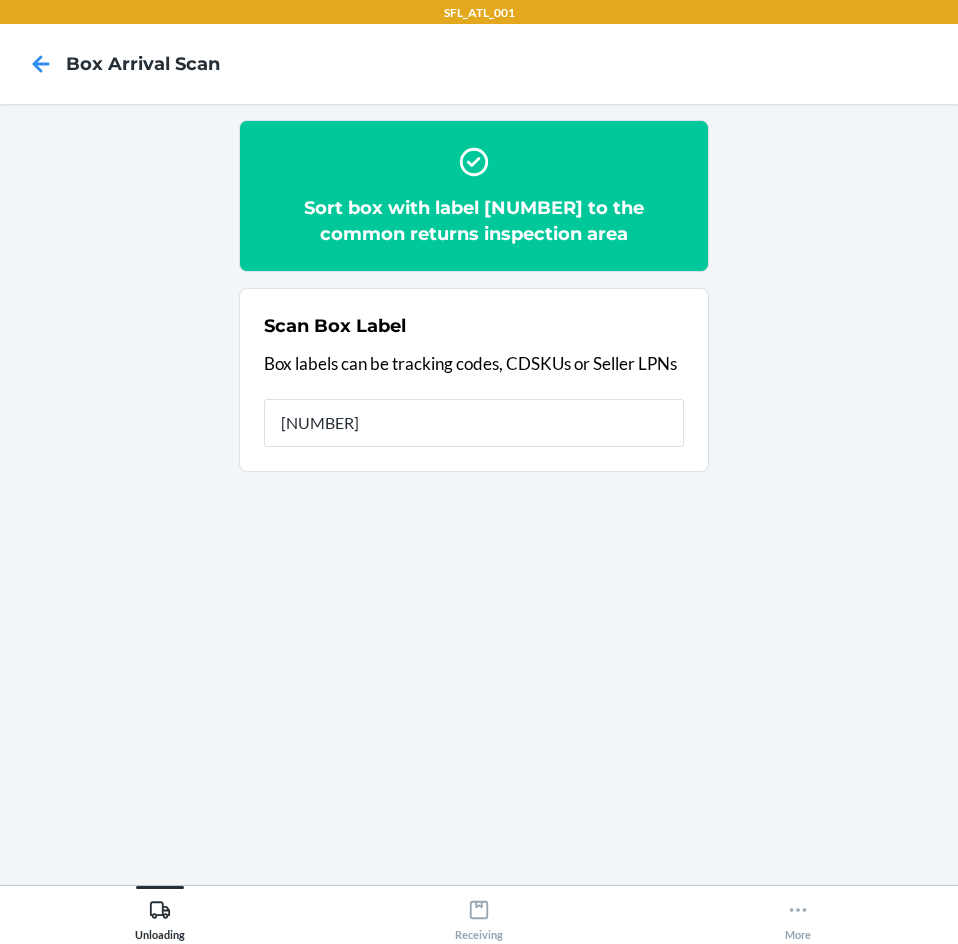 type on "[NUMBER]" 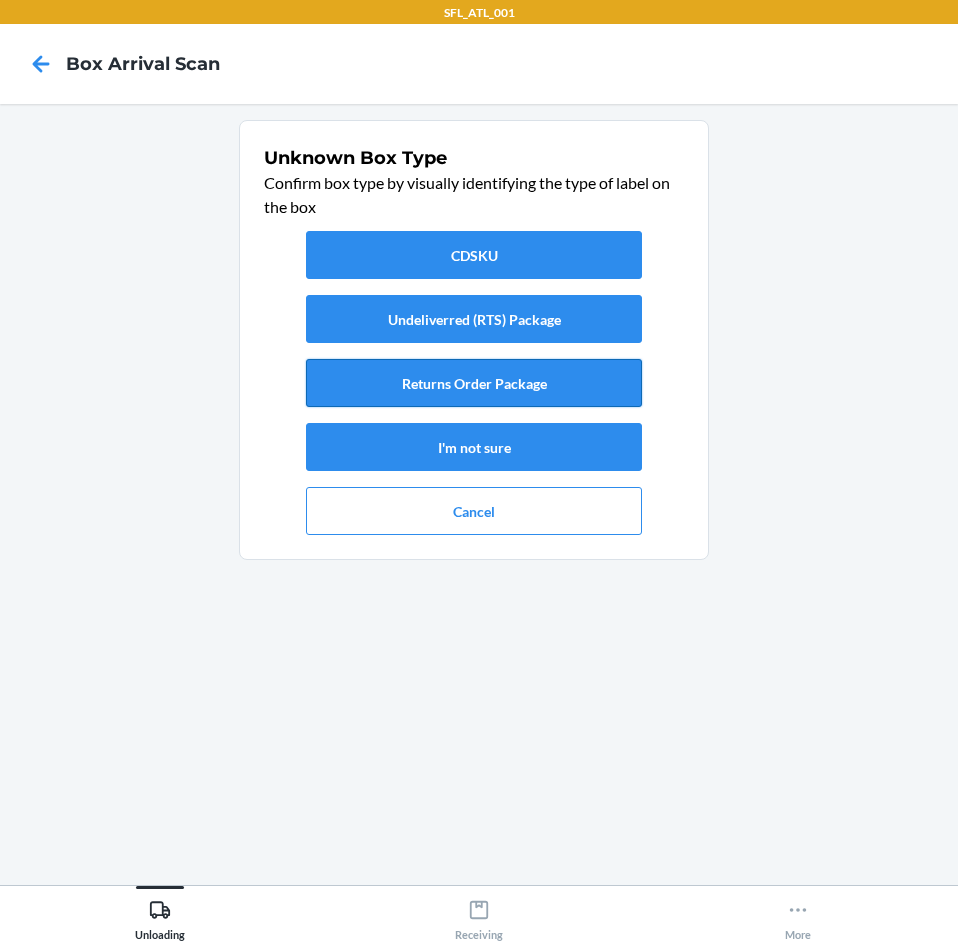 click on "Returns Order Package" at bounding box center [474, 383] 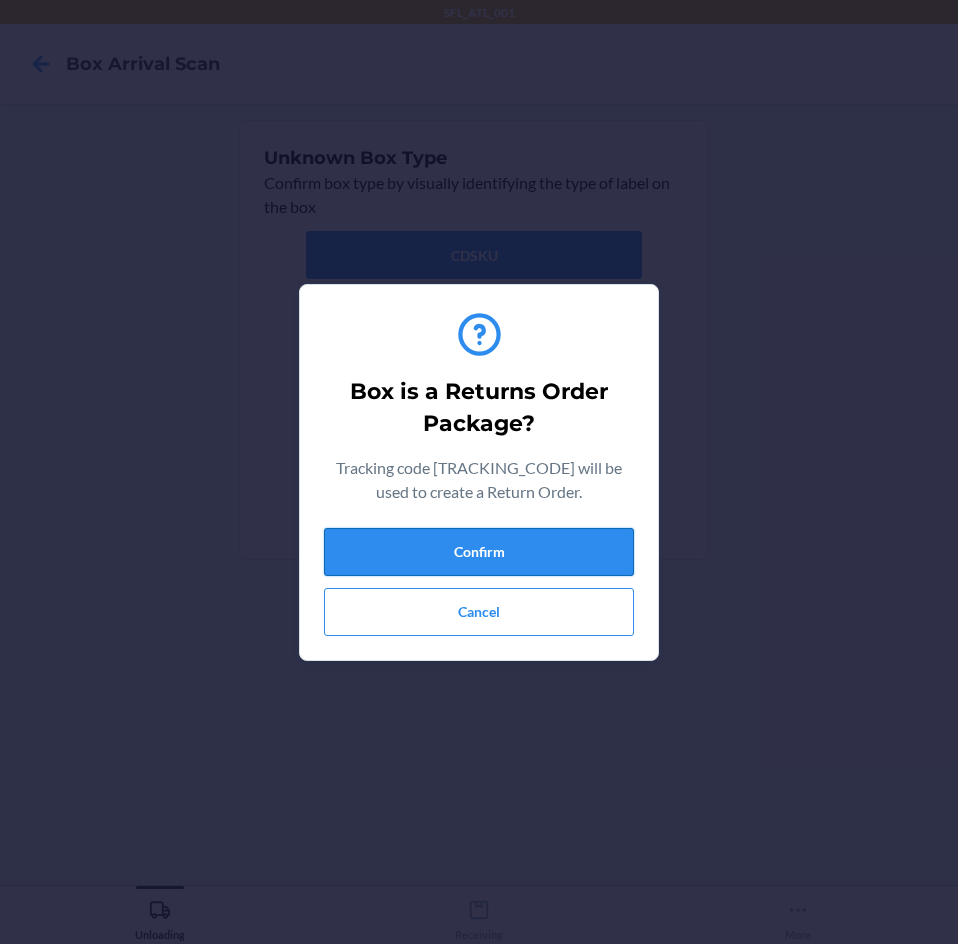 drag, startPoint x: 560, startPoint y: 546, endPoint x: 560, endPoint y: 532, distance: 14 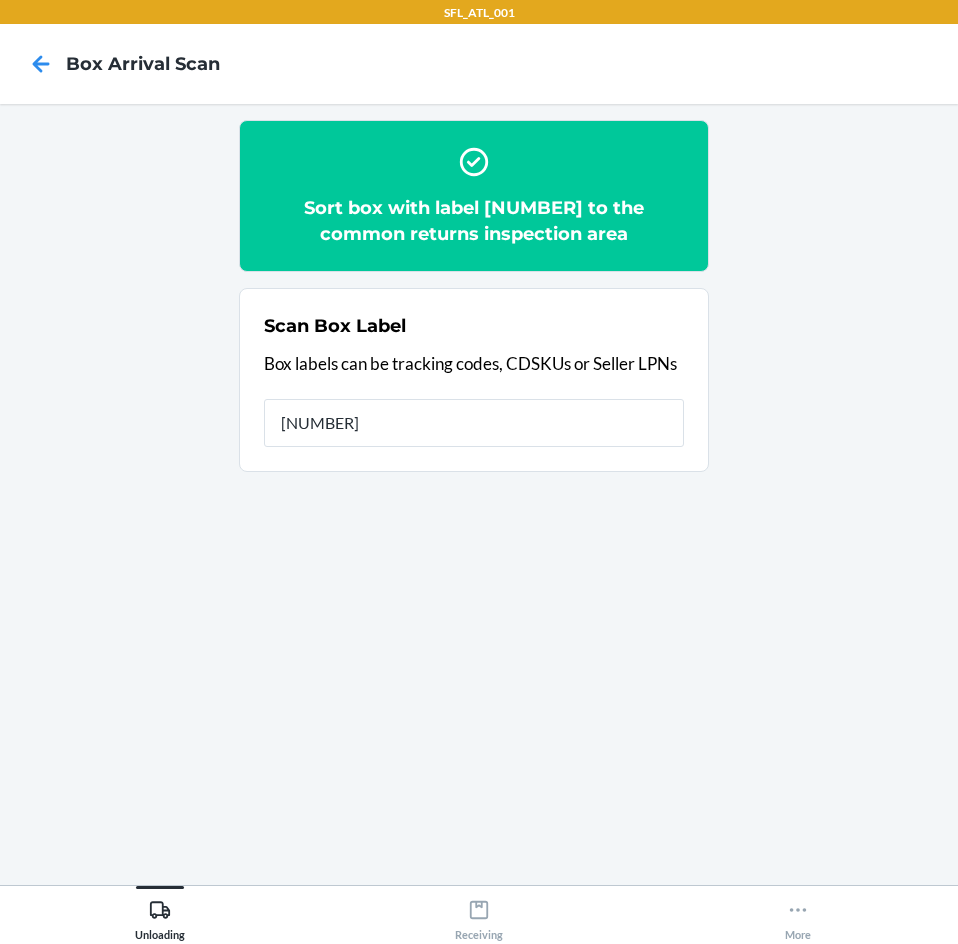 type on "[NUMBER]" 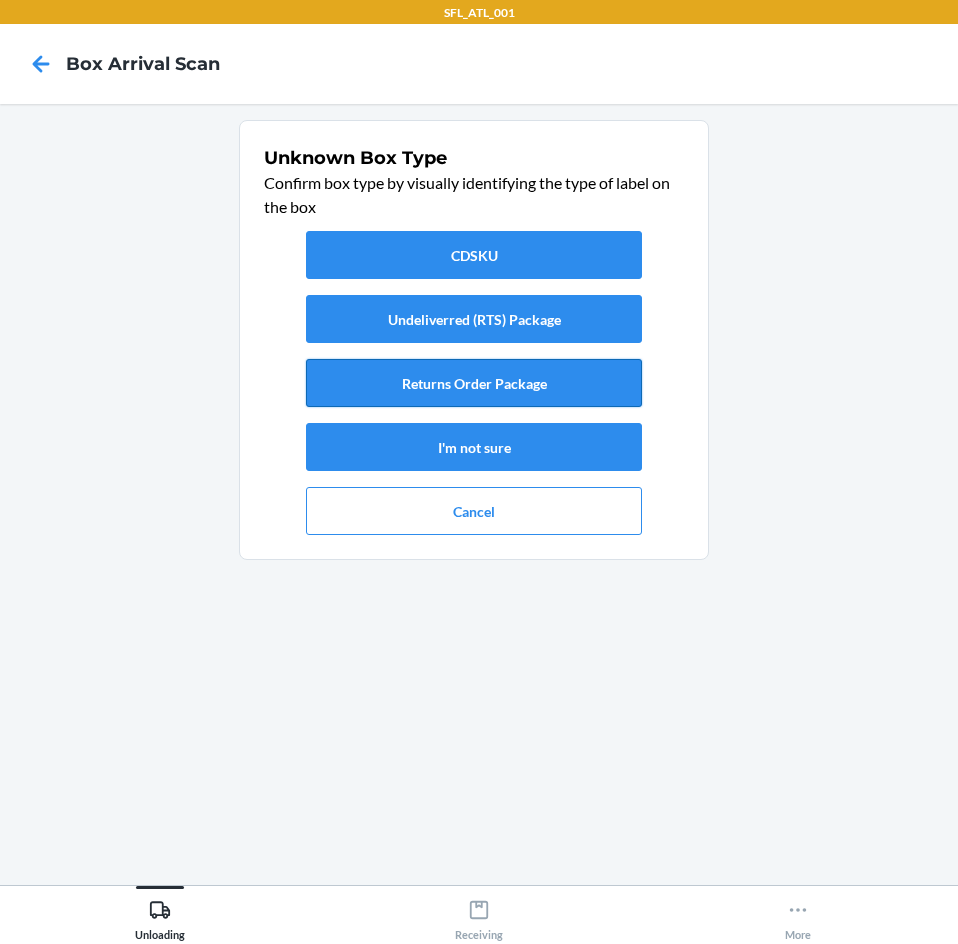click on "Returns Order Package" at bounding box center [474, 383] 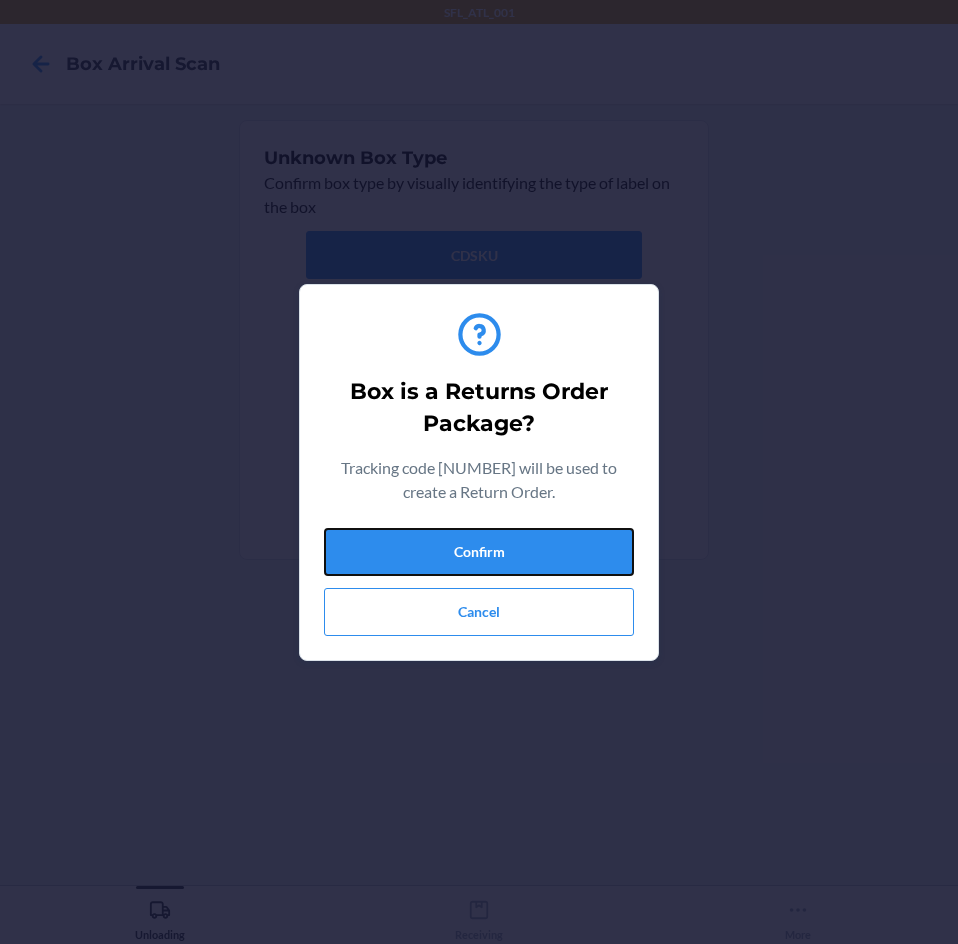 drag, startPoint x: 593, startPoint y: 537, endPoint x: 596, endPoint y: 504, distance: 33.13608 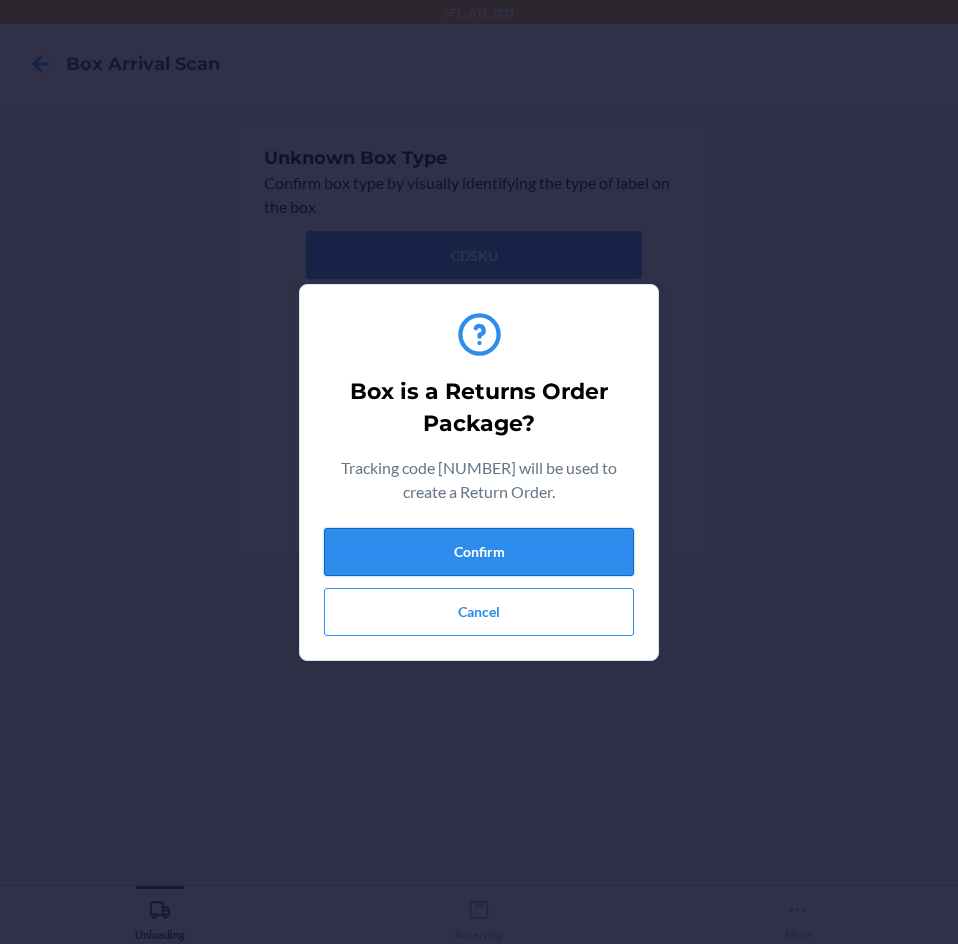 click on "Confirm" at bounding box center [479, 552] 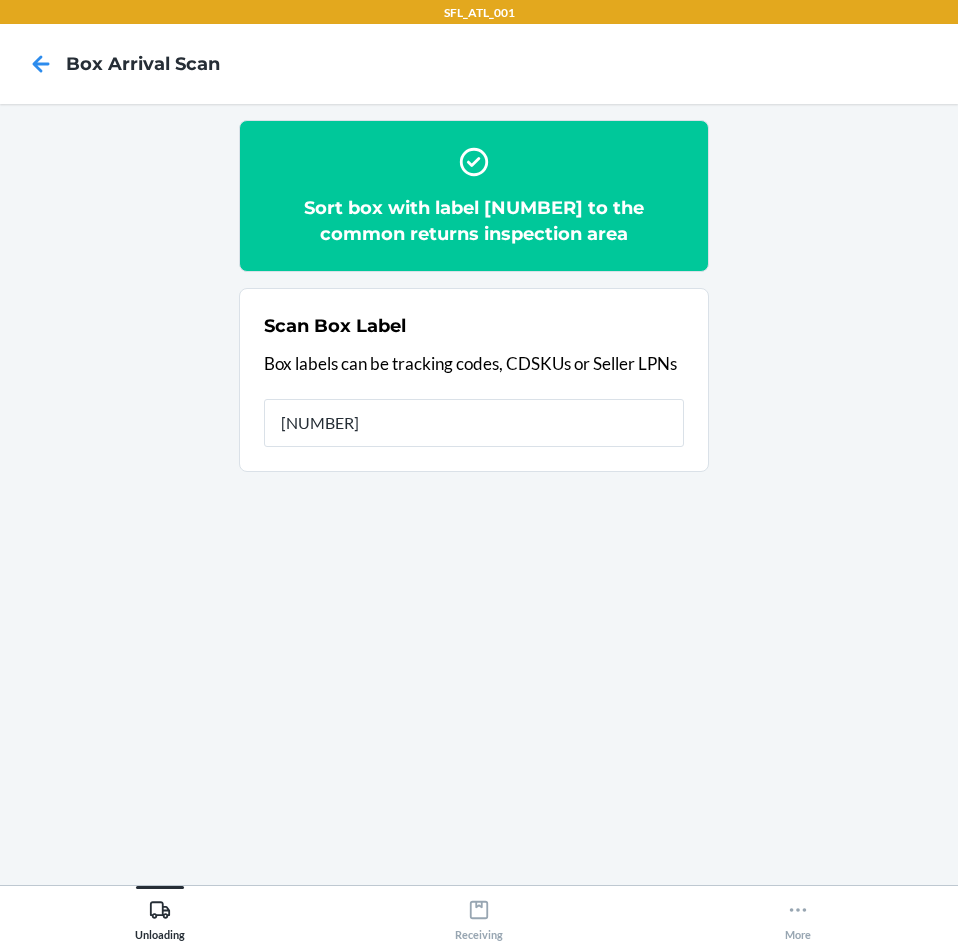 type on "[NUMBER]" 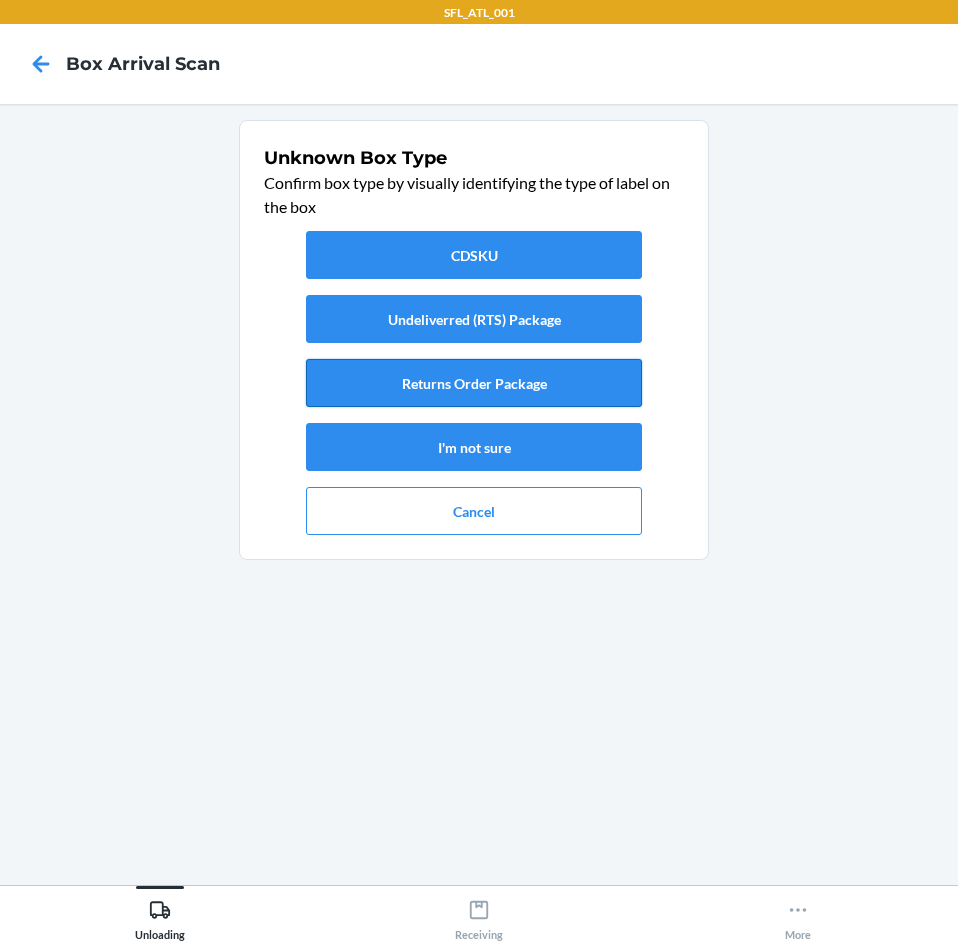 click on "Returns Order Package" at bounding box center (474, 383) 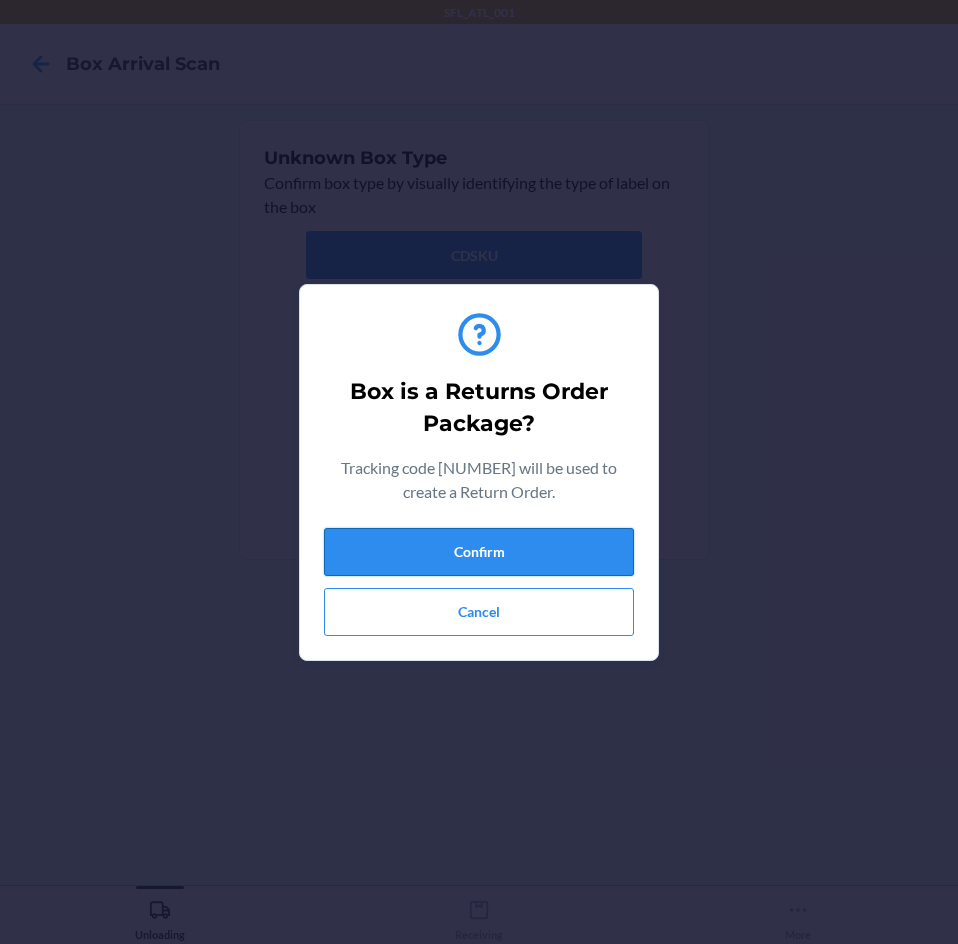 click on "Confirm" at bounding box center [479, 552] 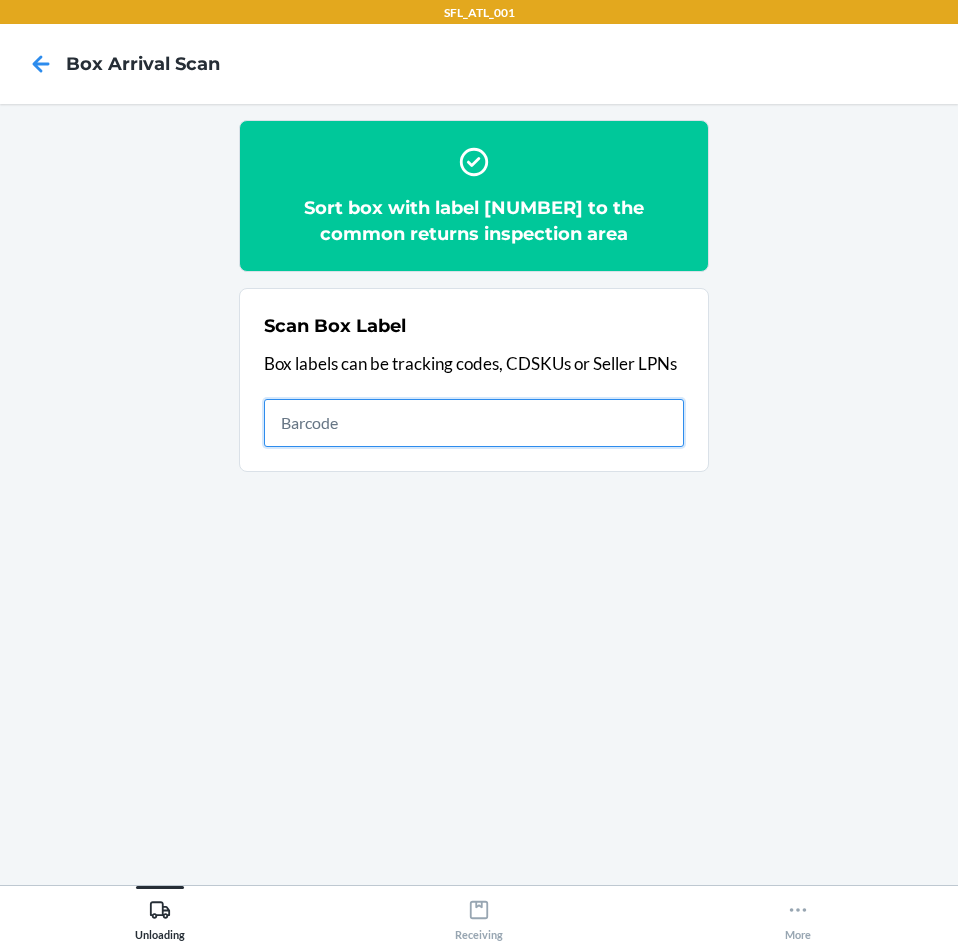 click at bounding box center (474, 423) 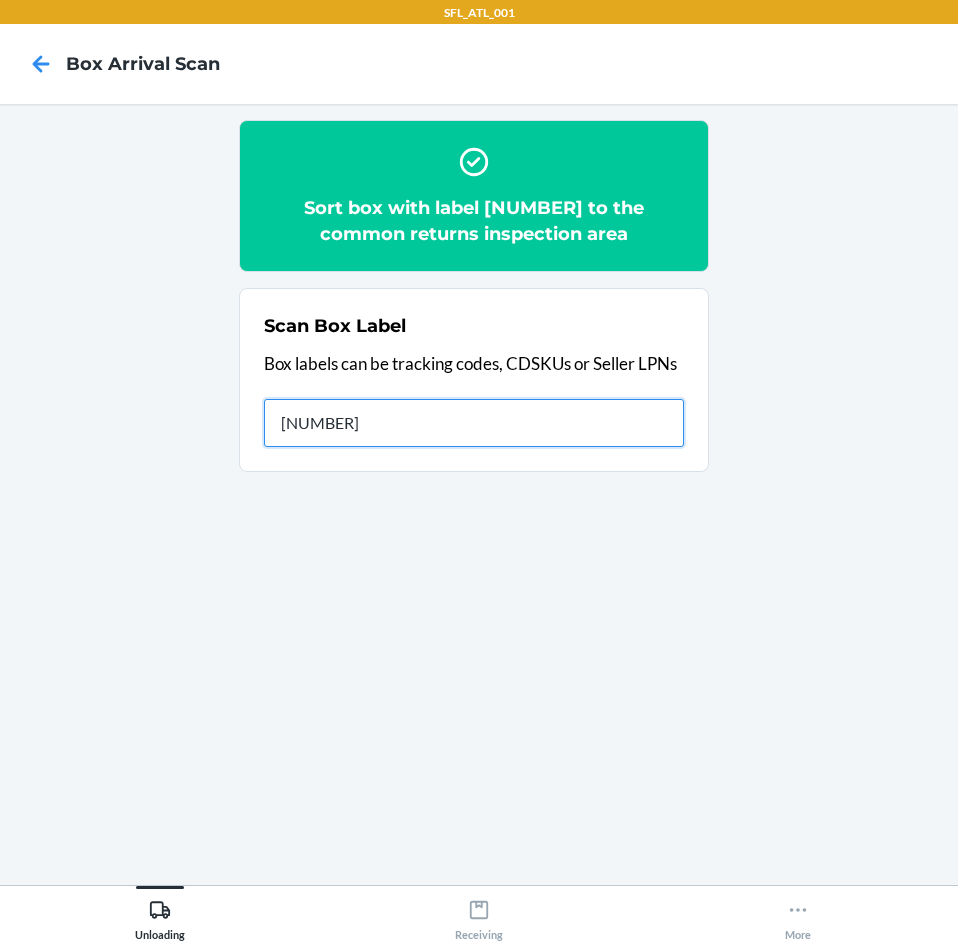 type on "[NUMBER]" 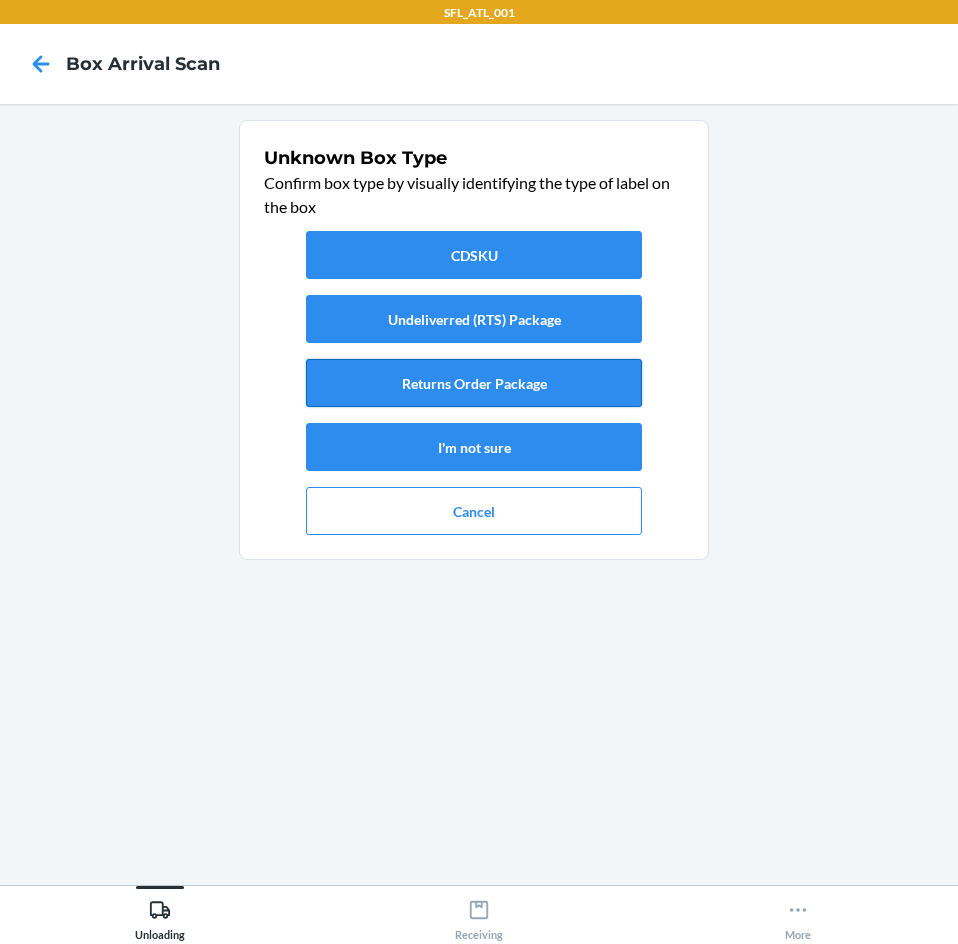 click on "Returns Order Package" at bounding box center [474, 383] 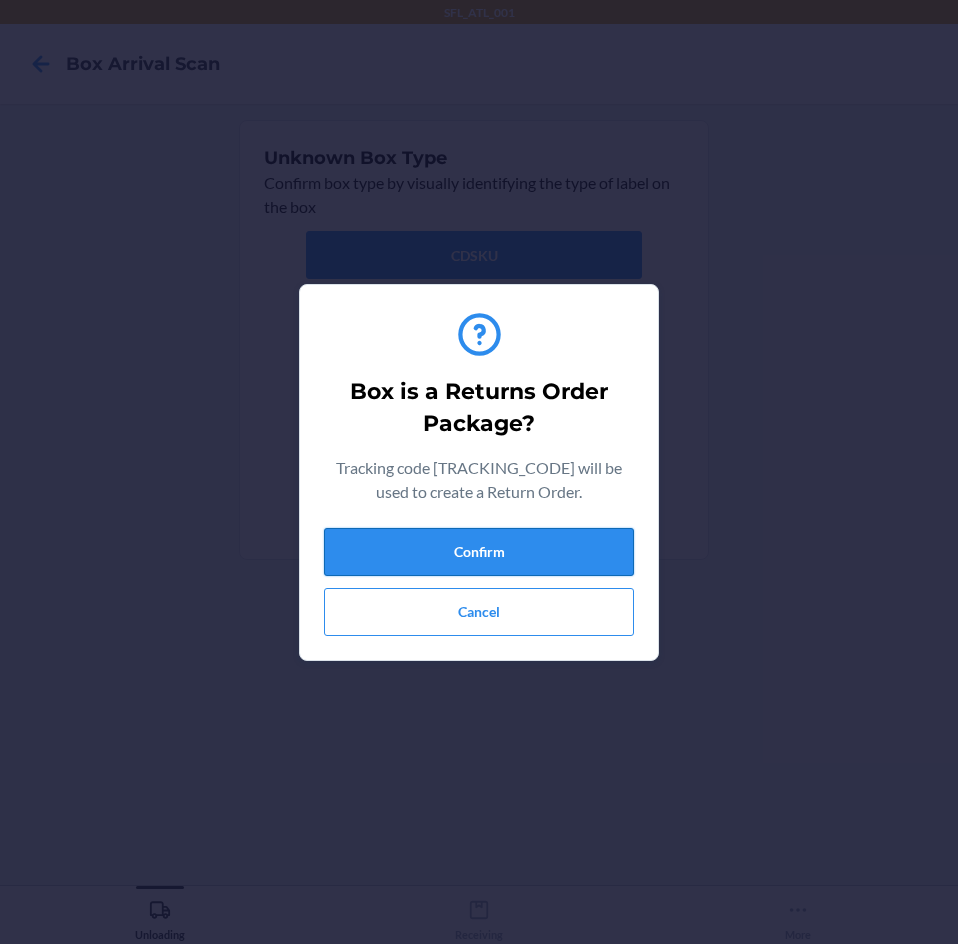 click on "Confirm" at bounding box center [479, 552] 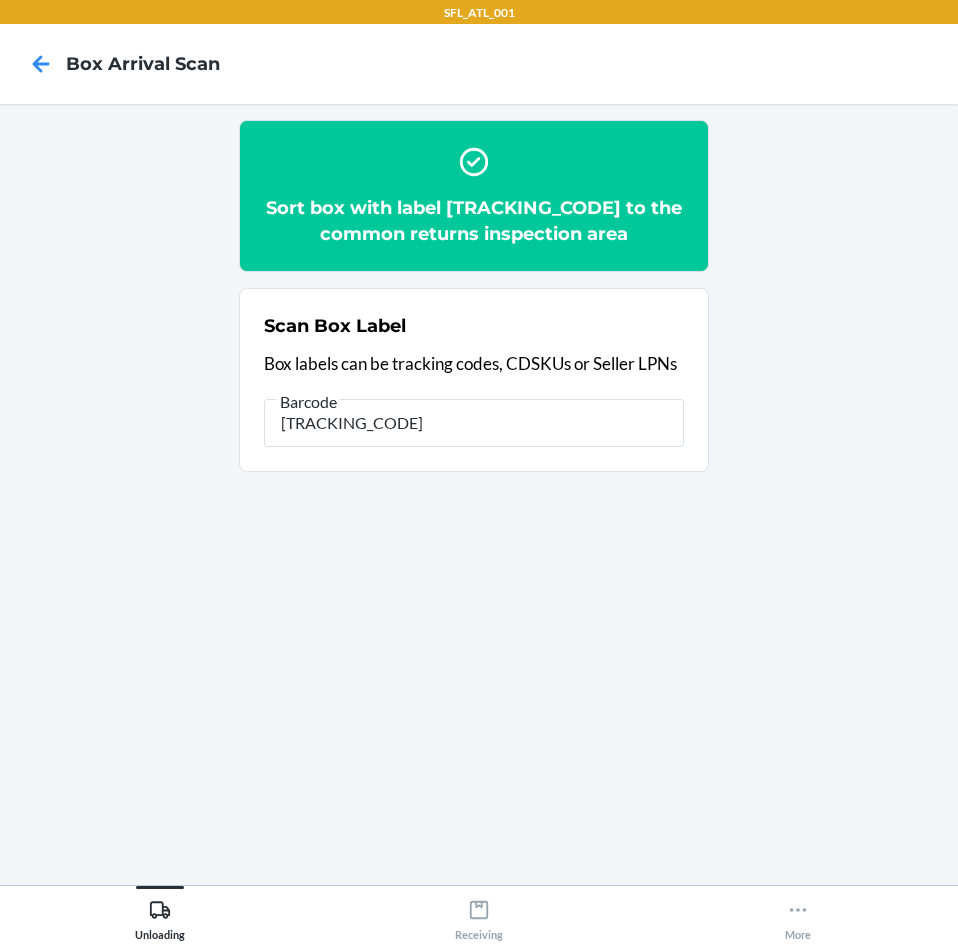 type on "[NUMBER]" 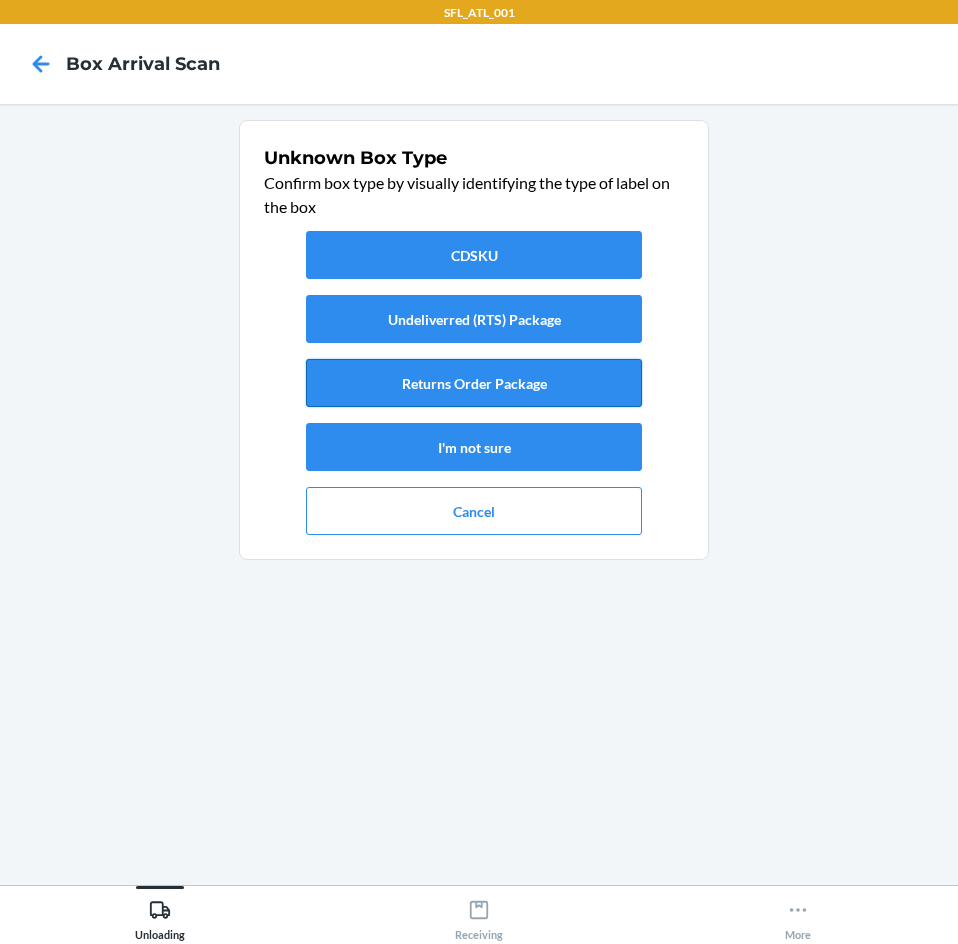 click on "Returns Order Package" at bounding box center (474, 383) 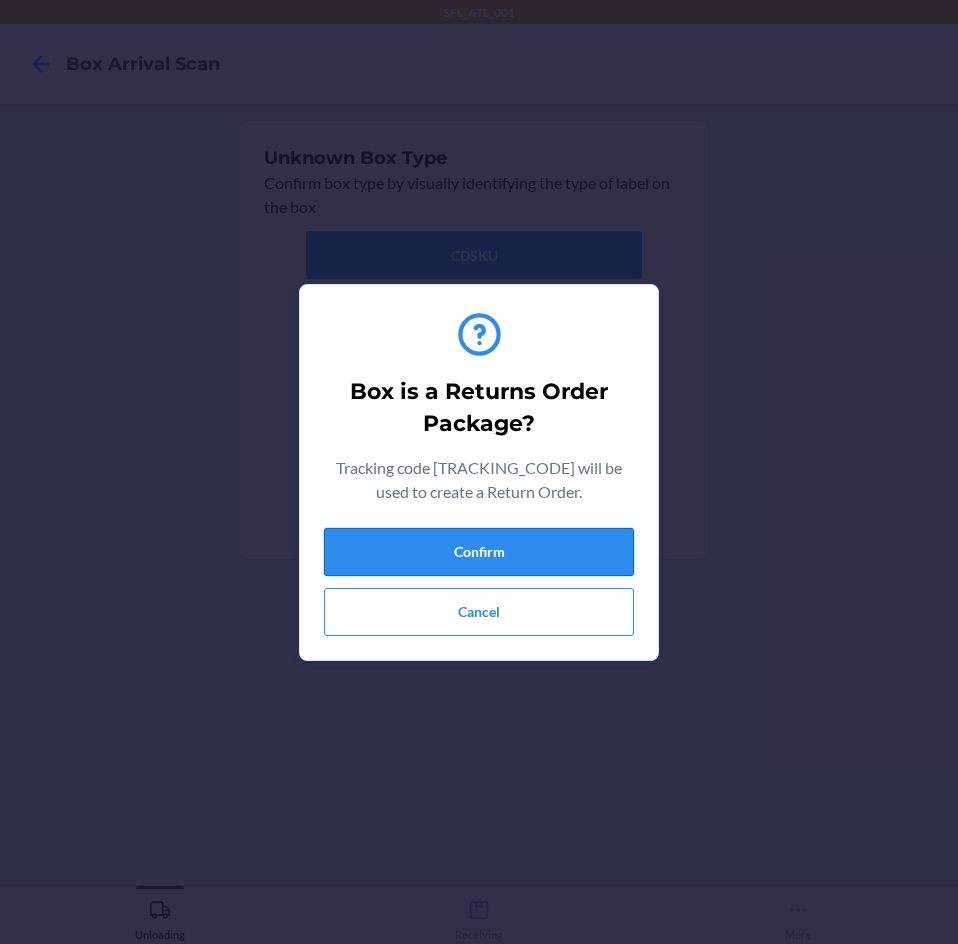 click on "Confirm" at bounding box center (479, 552) 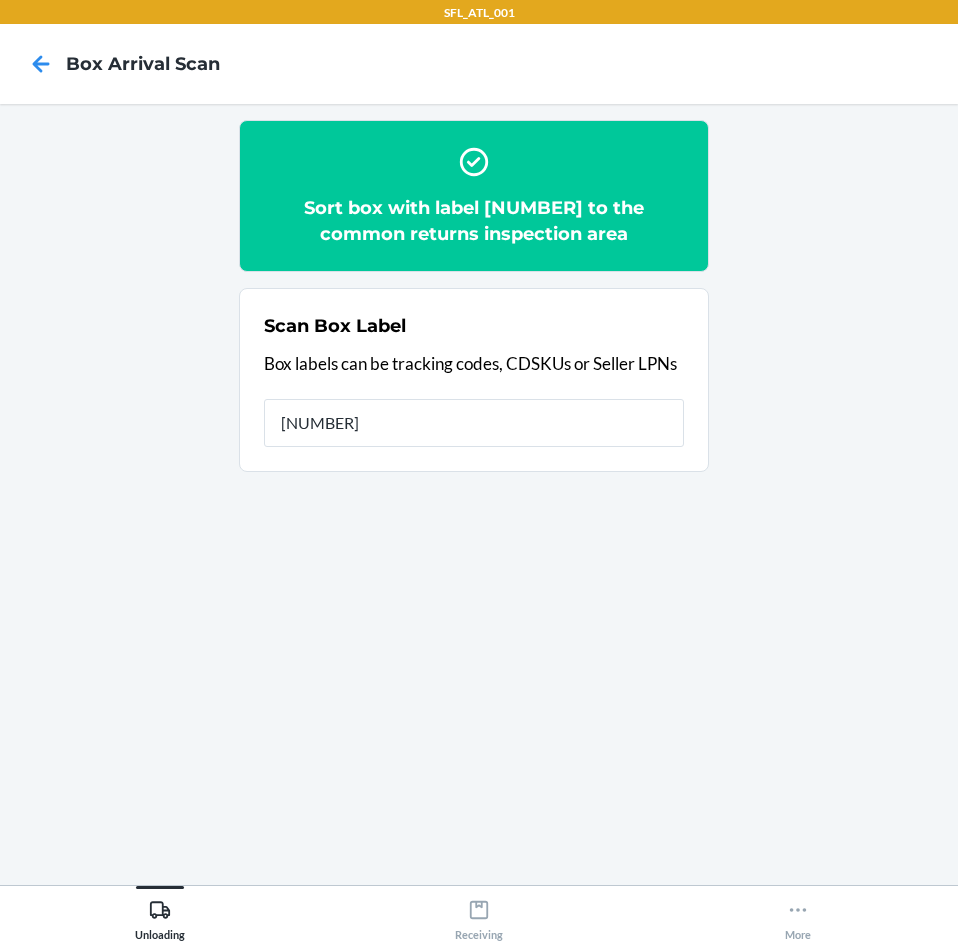 type on "[NUMBER]" 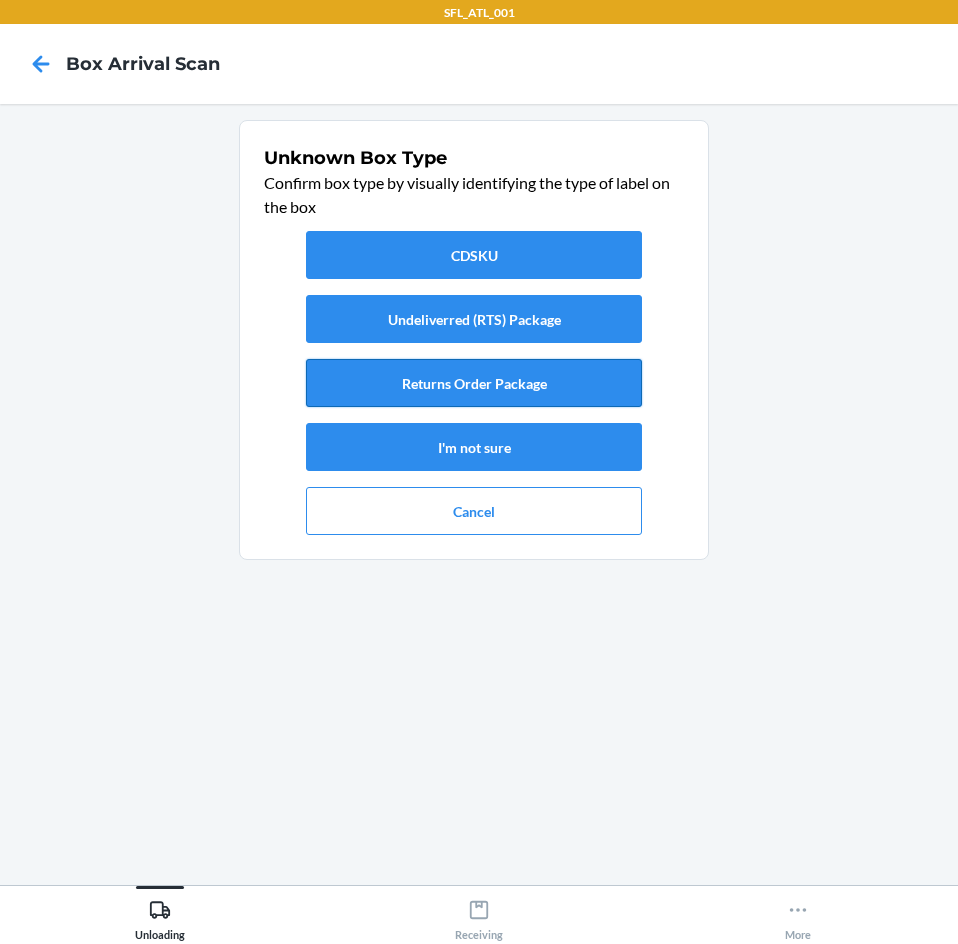 click on "Returns Order Package" at bounding box center [474, 383] 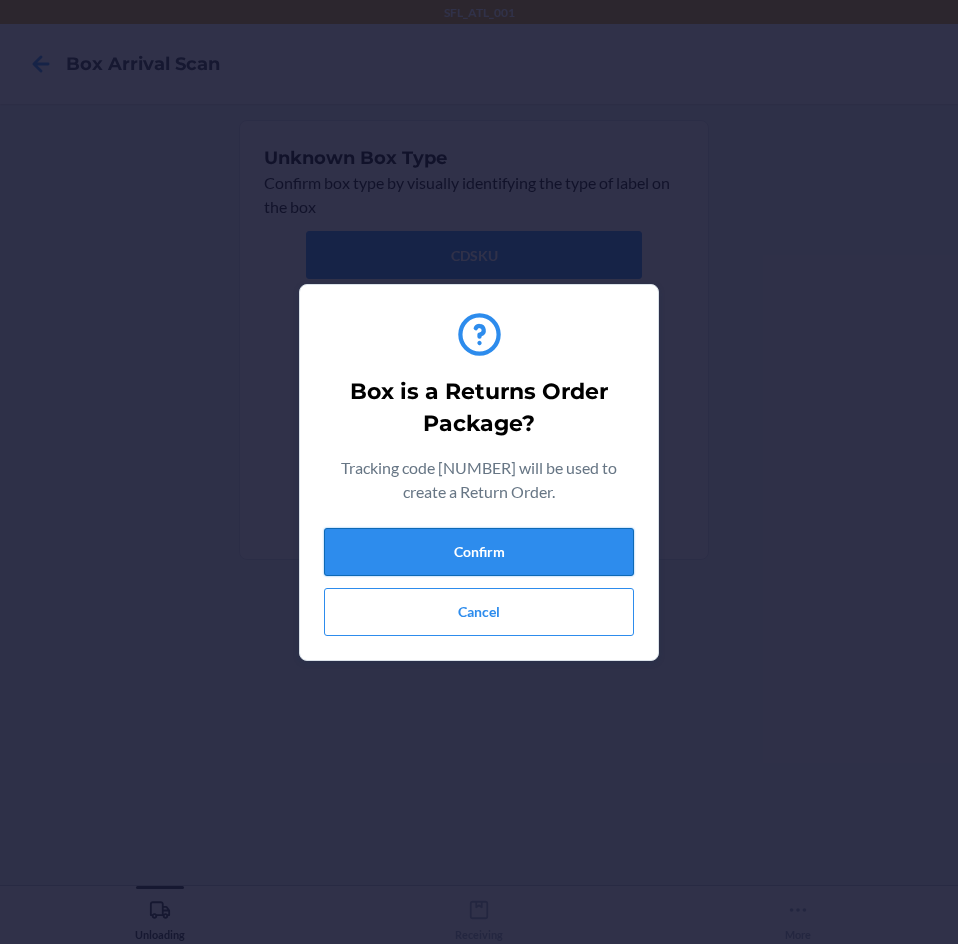 click on "Confirm" at bounding box center (479, 552) 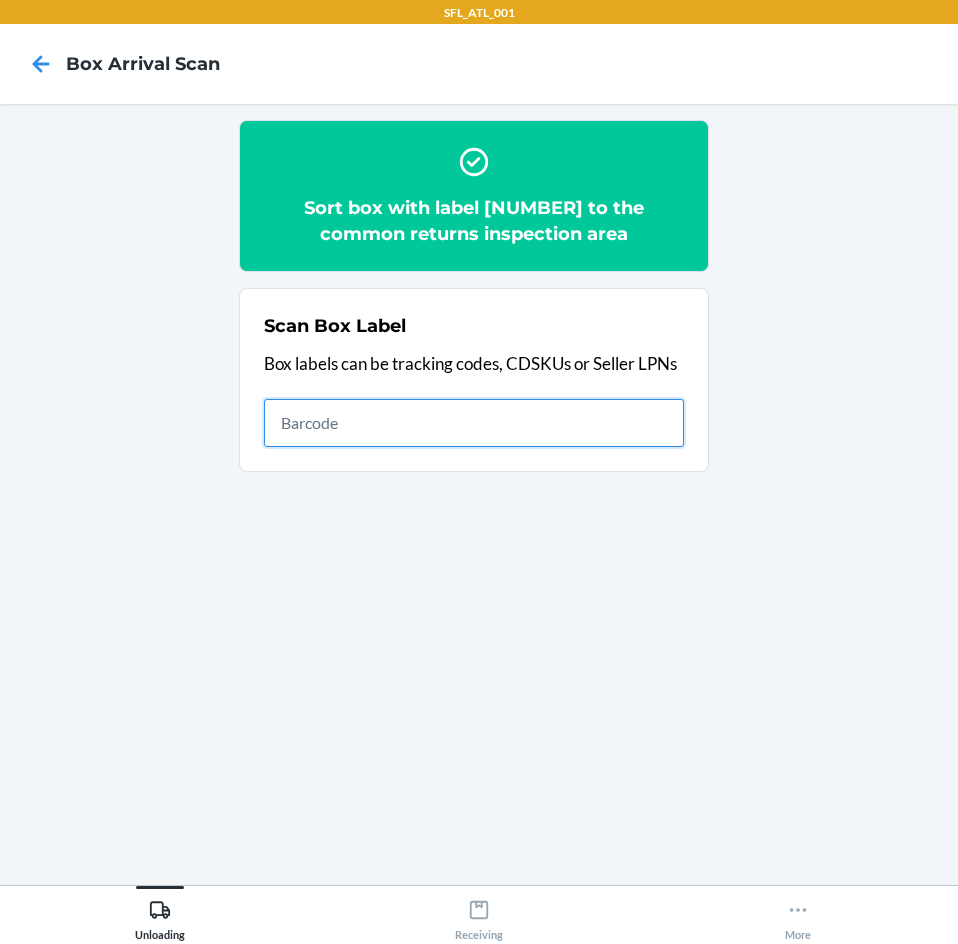 click at bounding box center [474, 423] 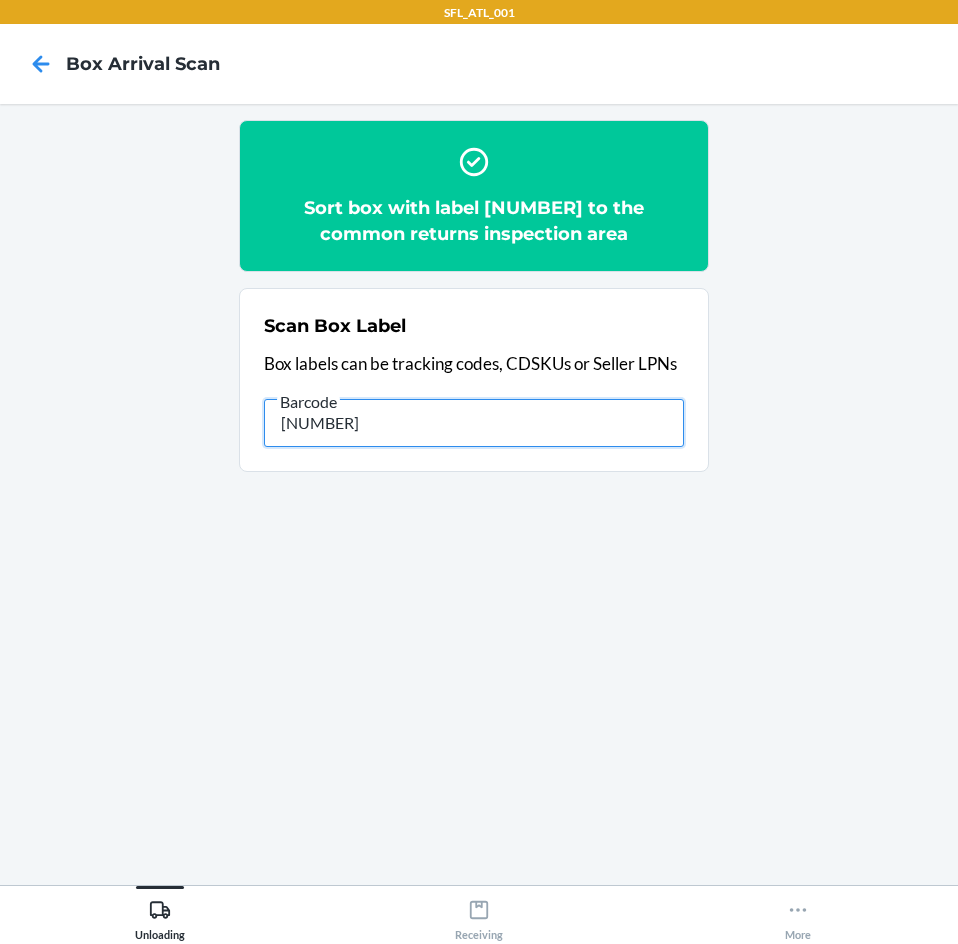 type on "[NUMBER]" 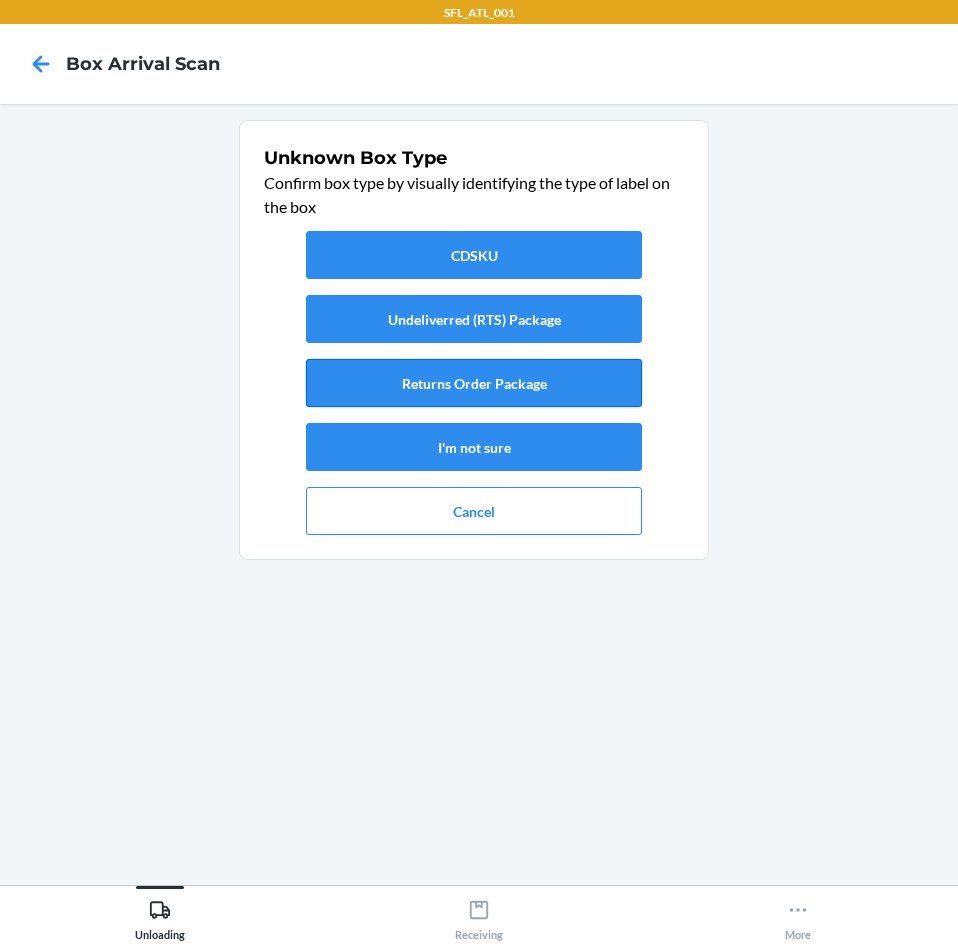 click on "Returns Order Package" at bounding box center (474, 383) 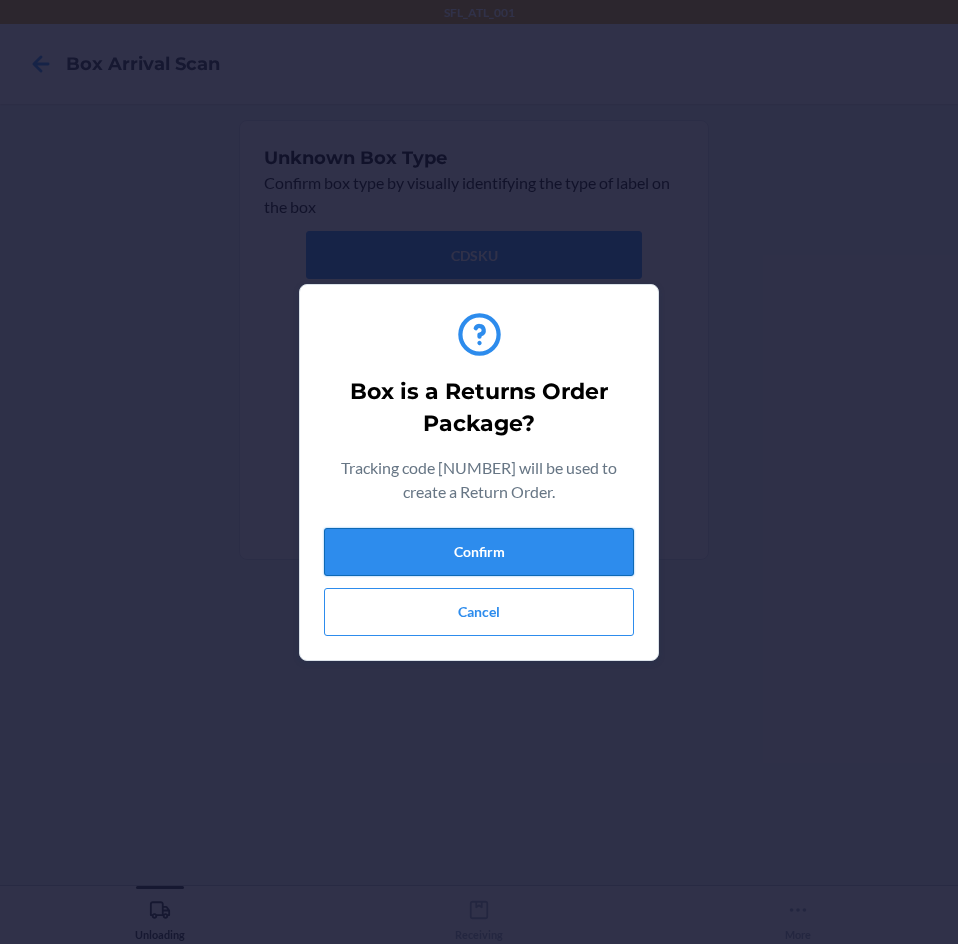 click on "Confirm" at bounding box center (479, 552) 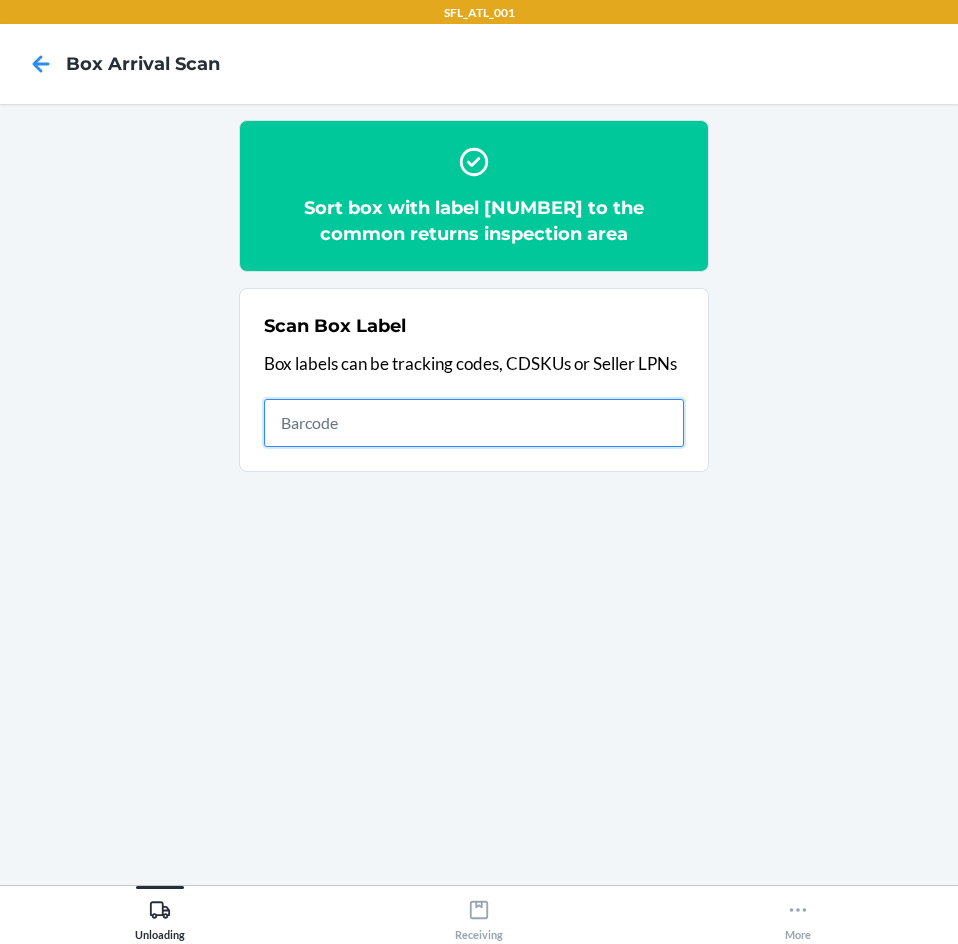 click at bounding box center (474, 423) 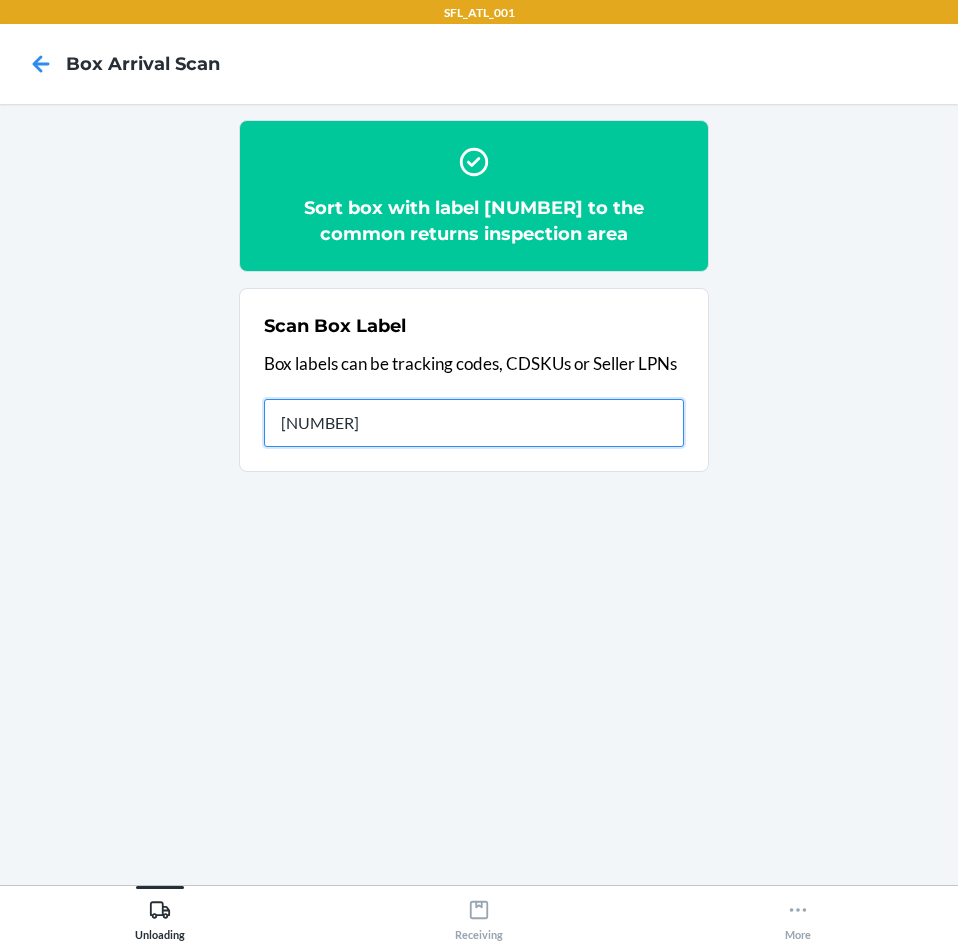 type on "[NUMBER]" 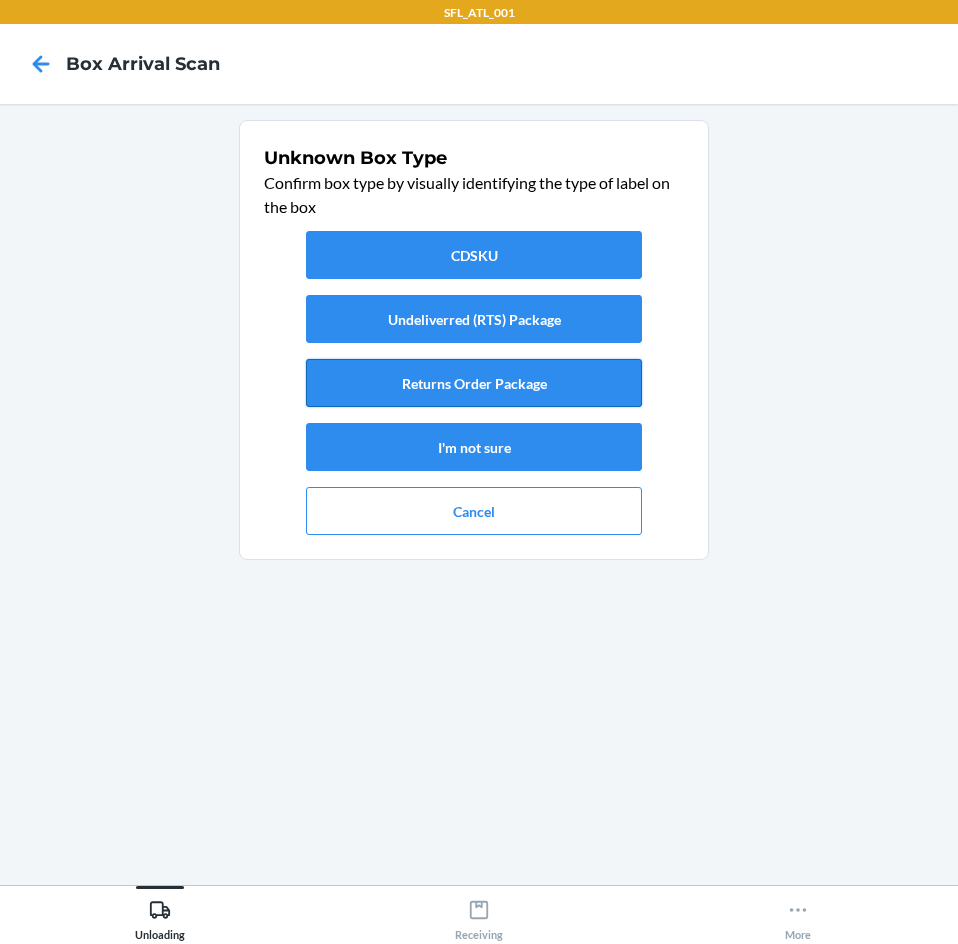 click on "Returns Order Package" at bounding box center (474, 383) 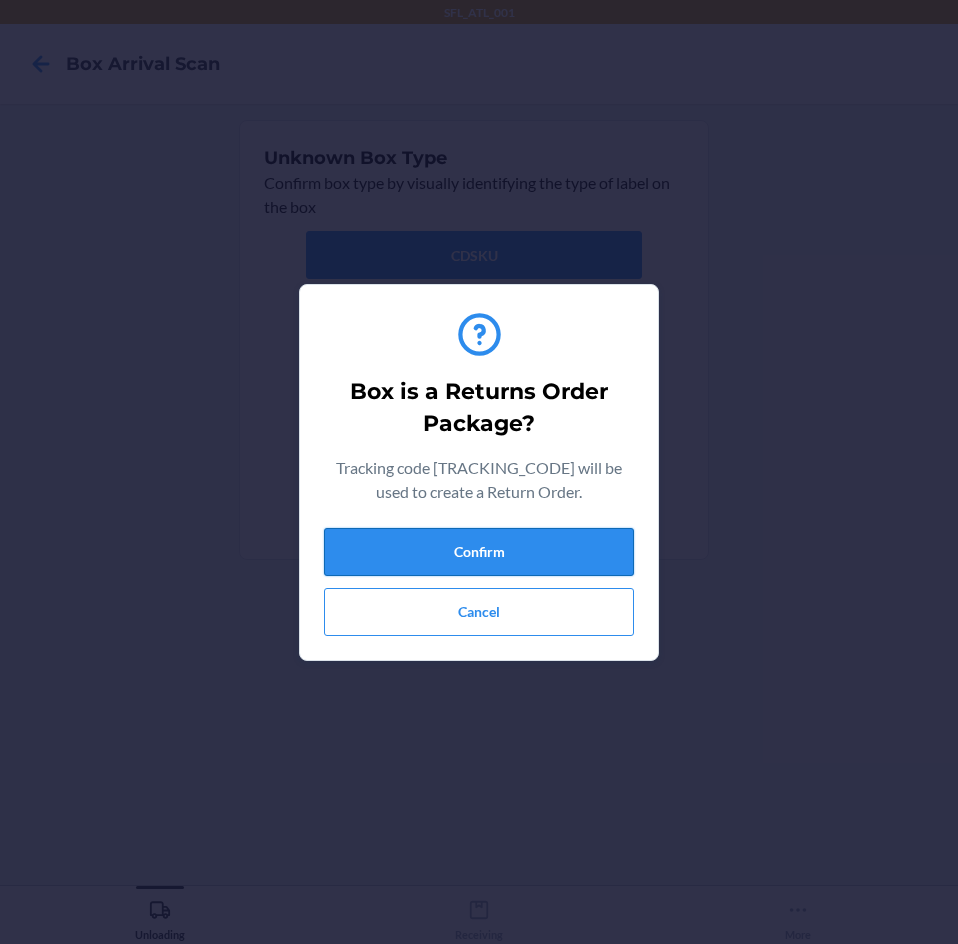 click on "Confirm" at bounding box center [479, 552] 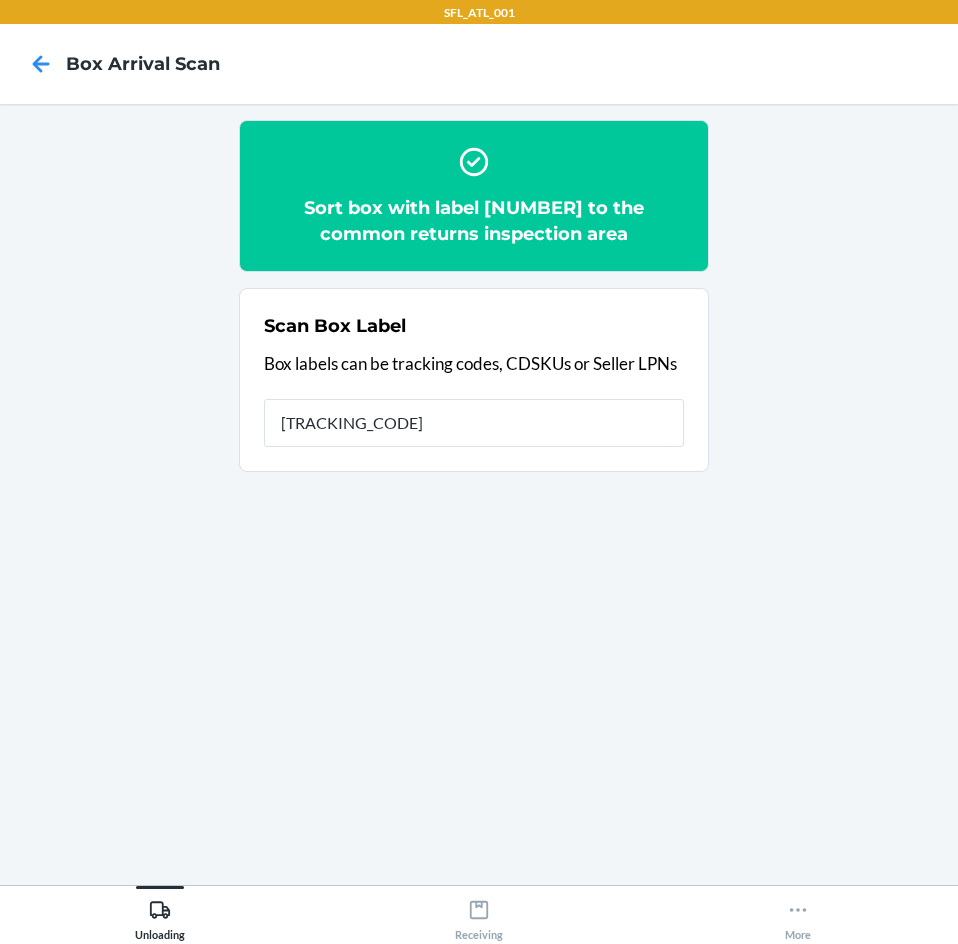 type on "[NUMBER]" 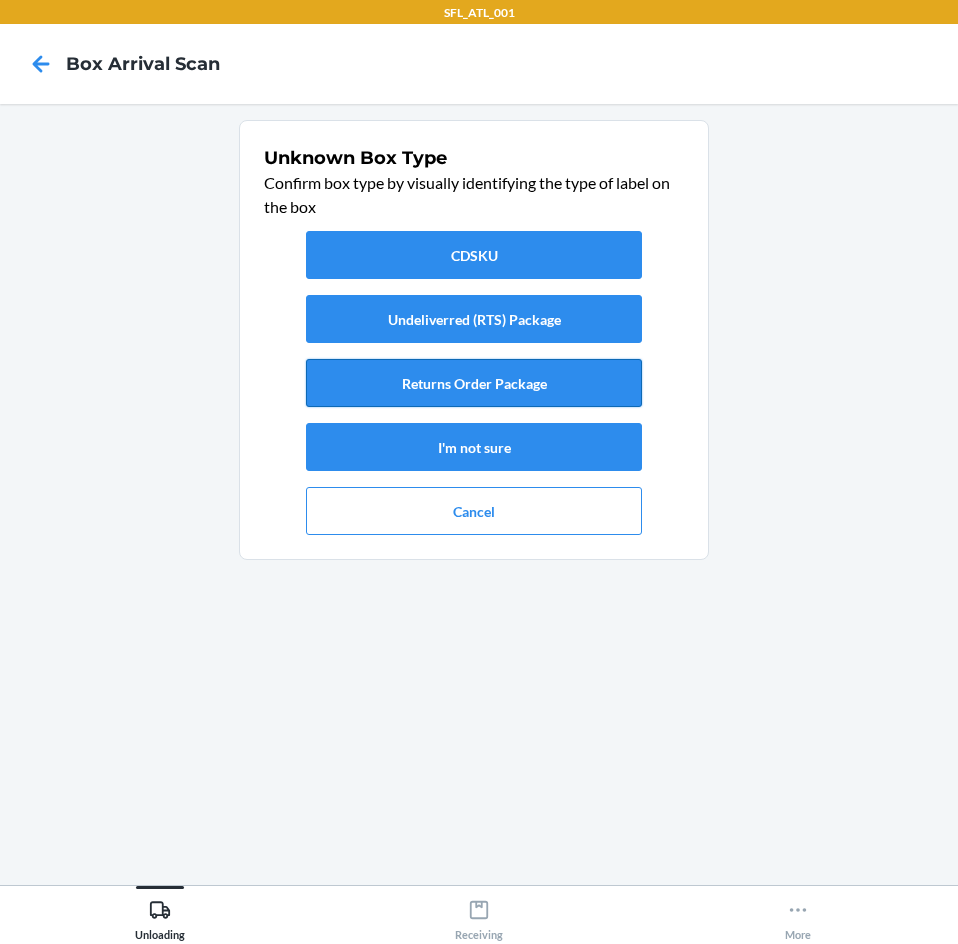 click on "Returns Order Package" at bounding box center [474, 383] 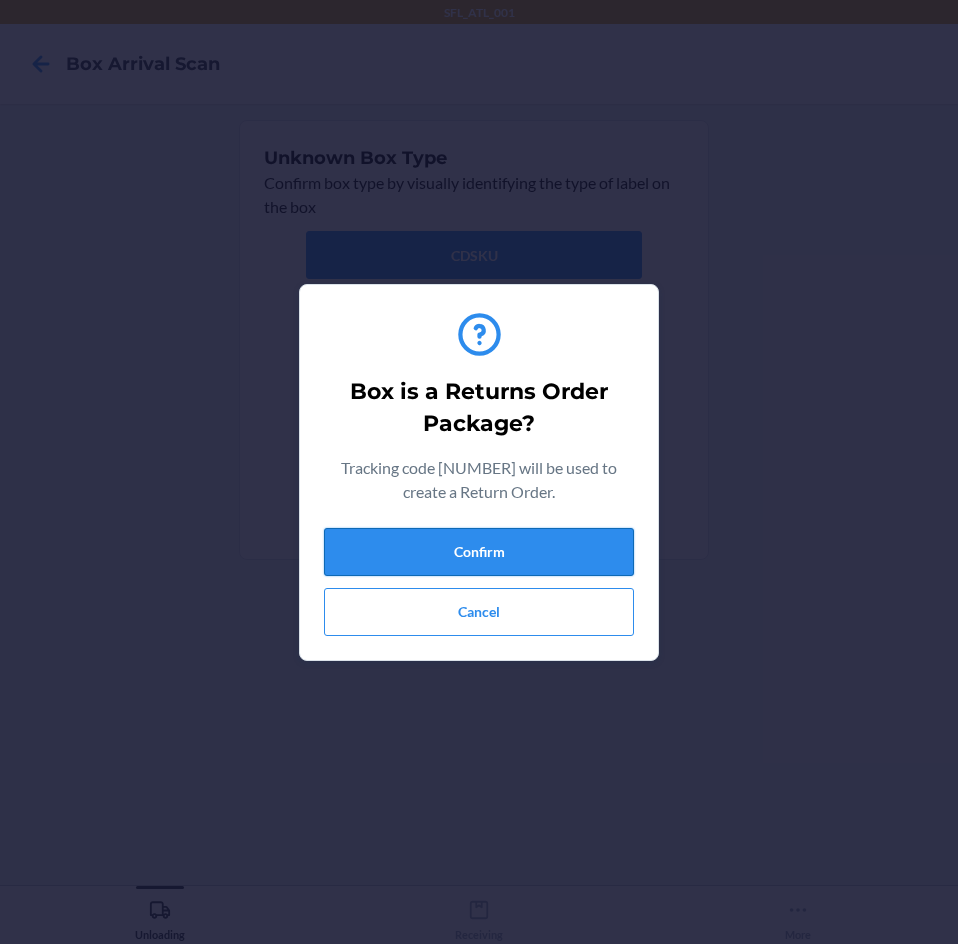 click on "Confirm" at bounding box center (479, 552) 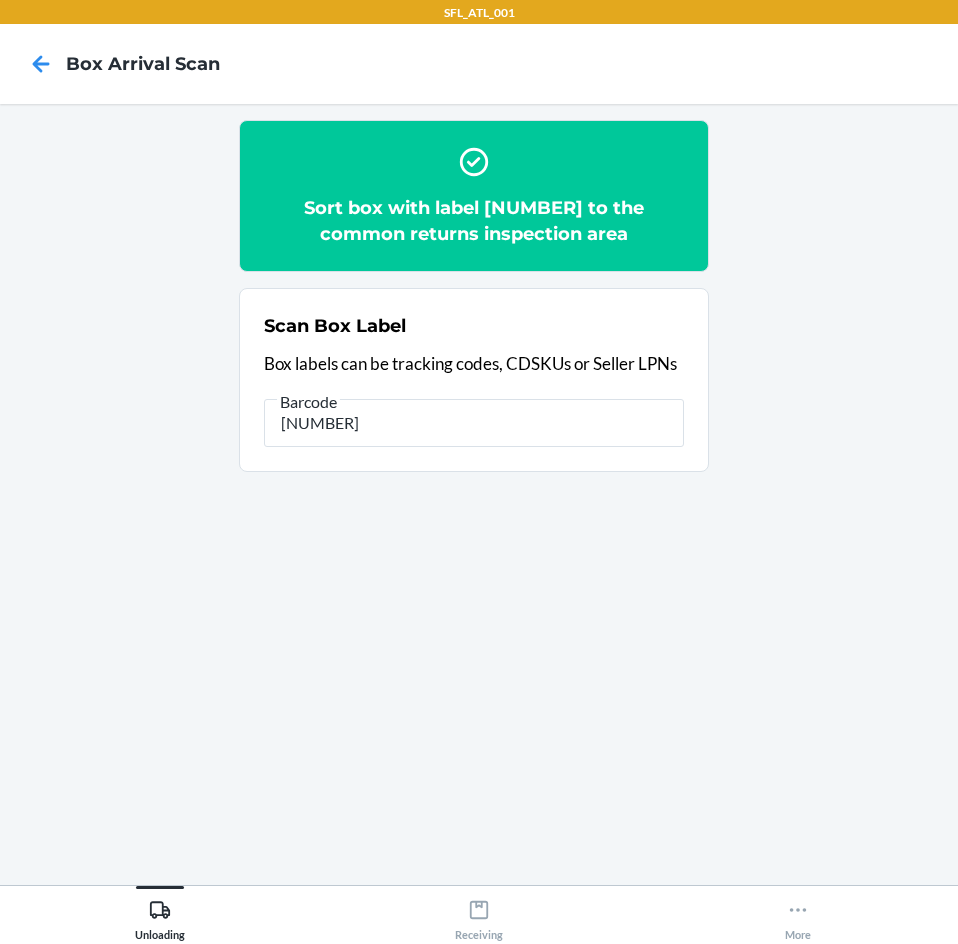 type on "[NUMBER]" 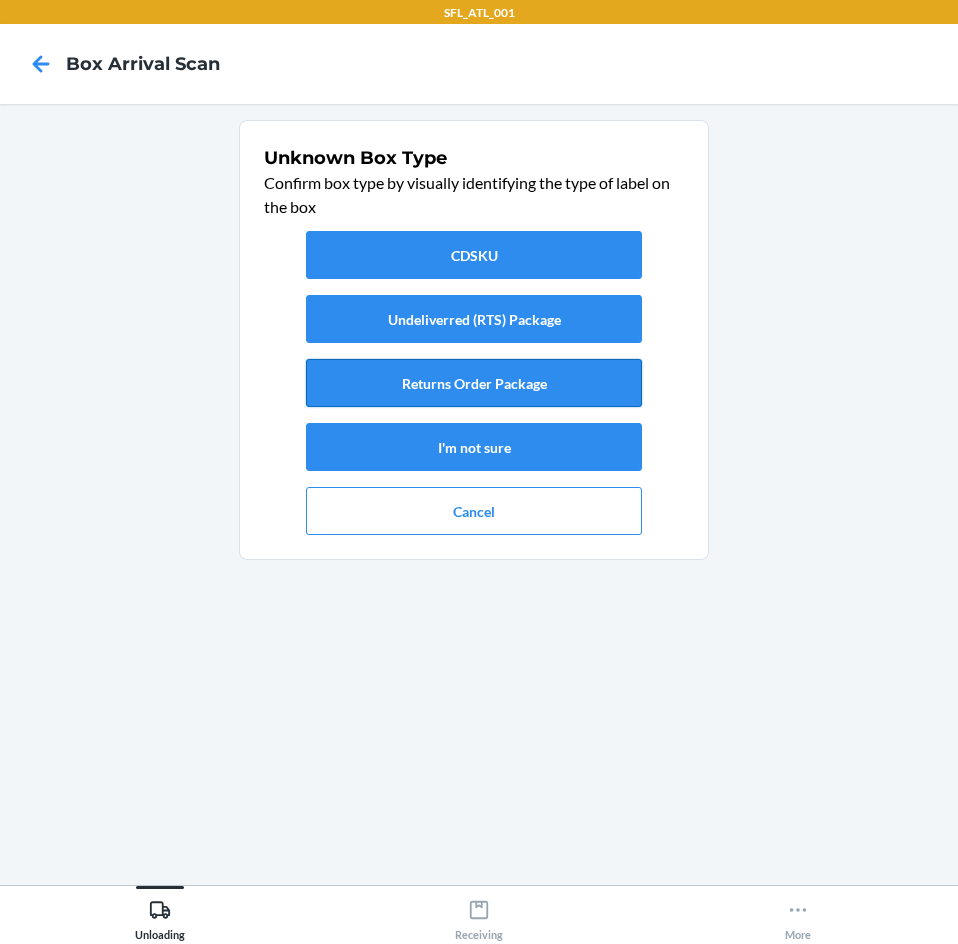 click on "Returns Order Package" at bounding box center (474, 383) 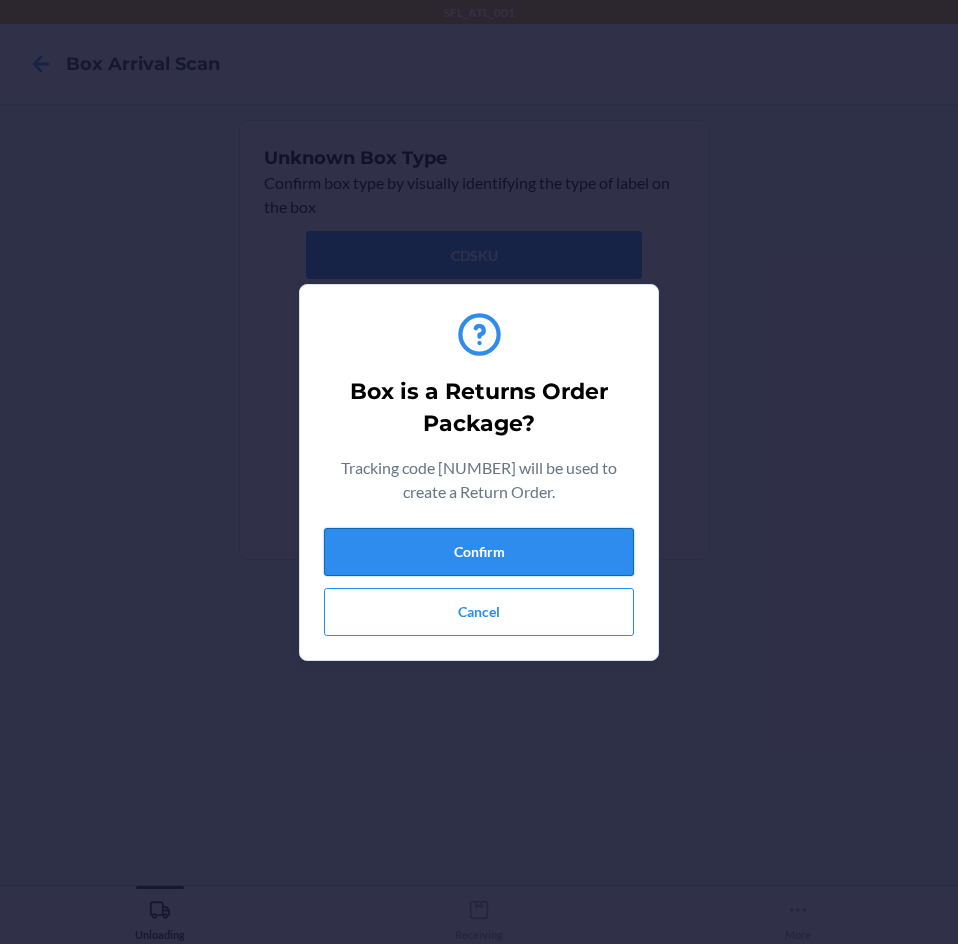 click on "Confirm" at bounding box center (479, 552) 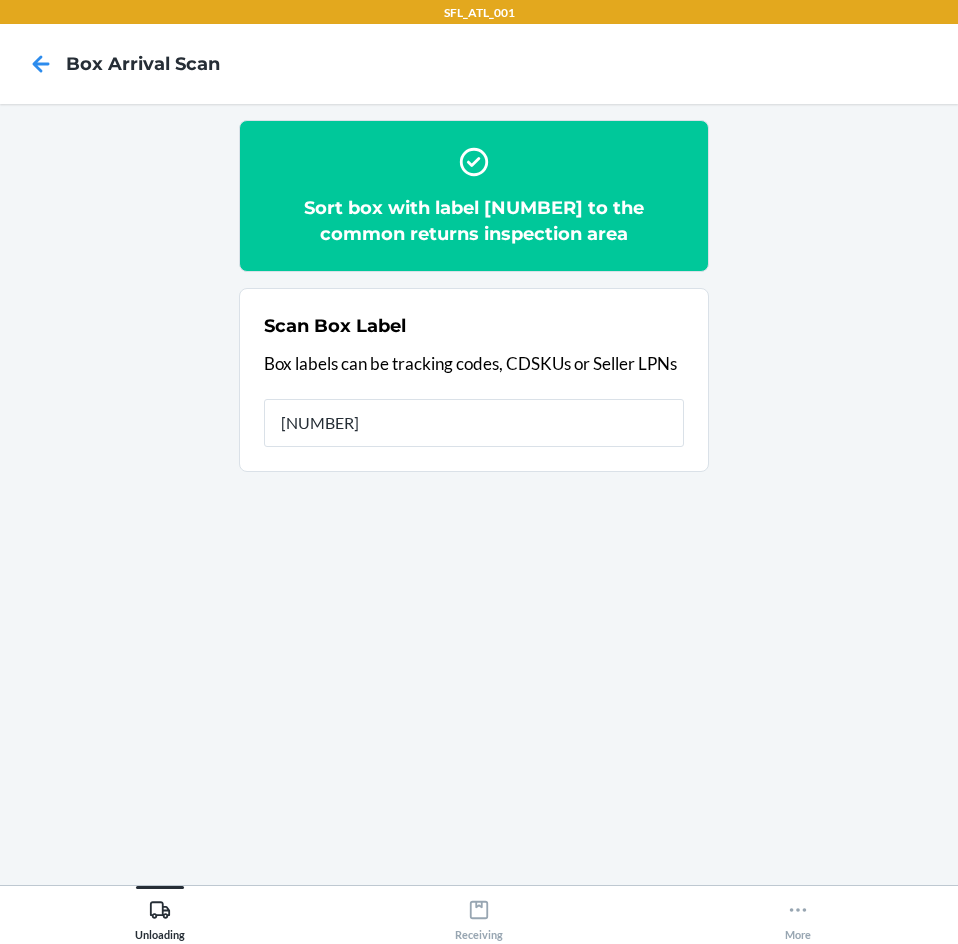 type on "[TRACKING_CODE]" 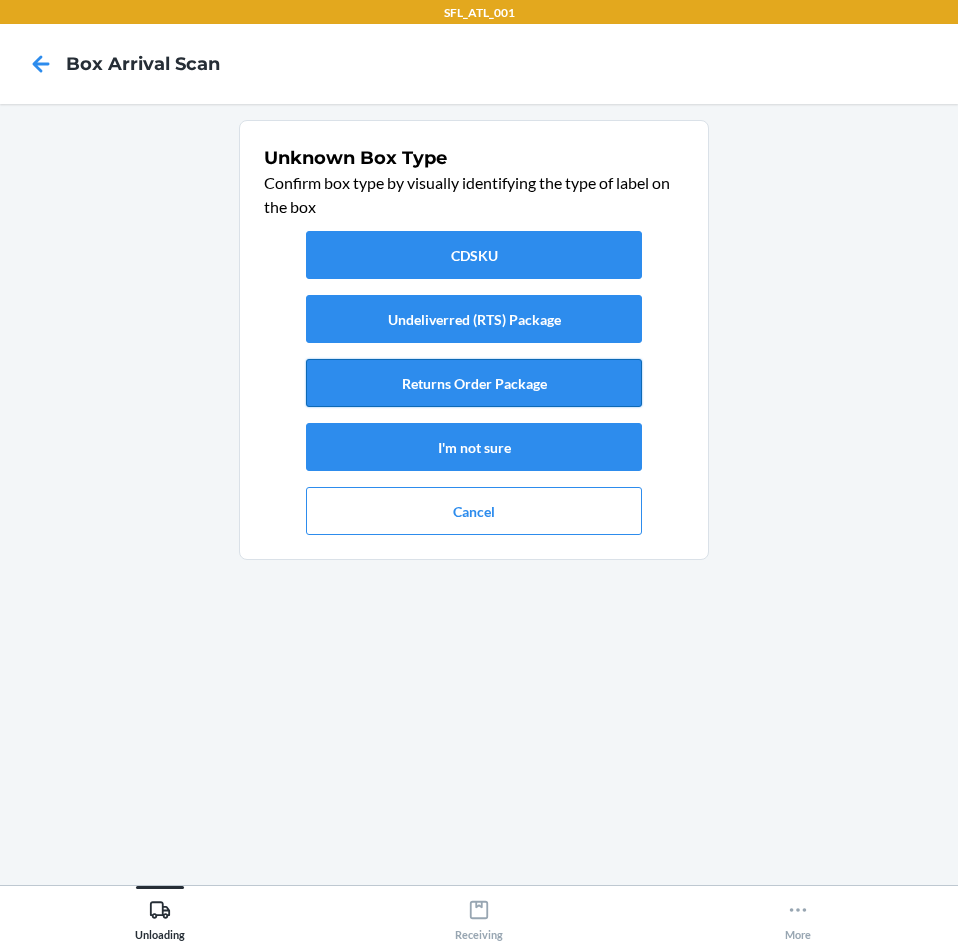 click on "Returns Order Package" at bounding box center (474, 383) 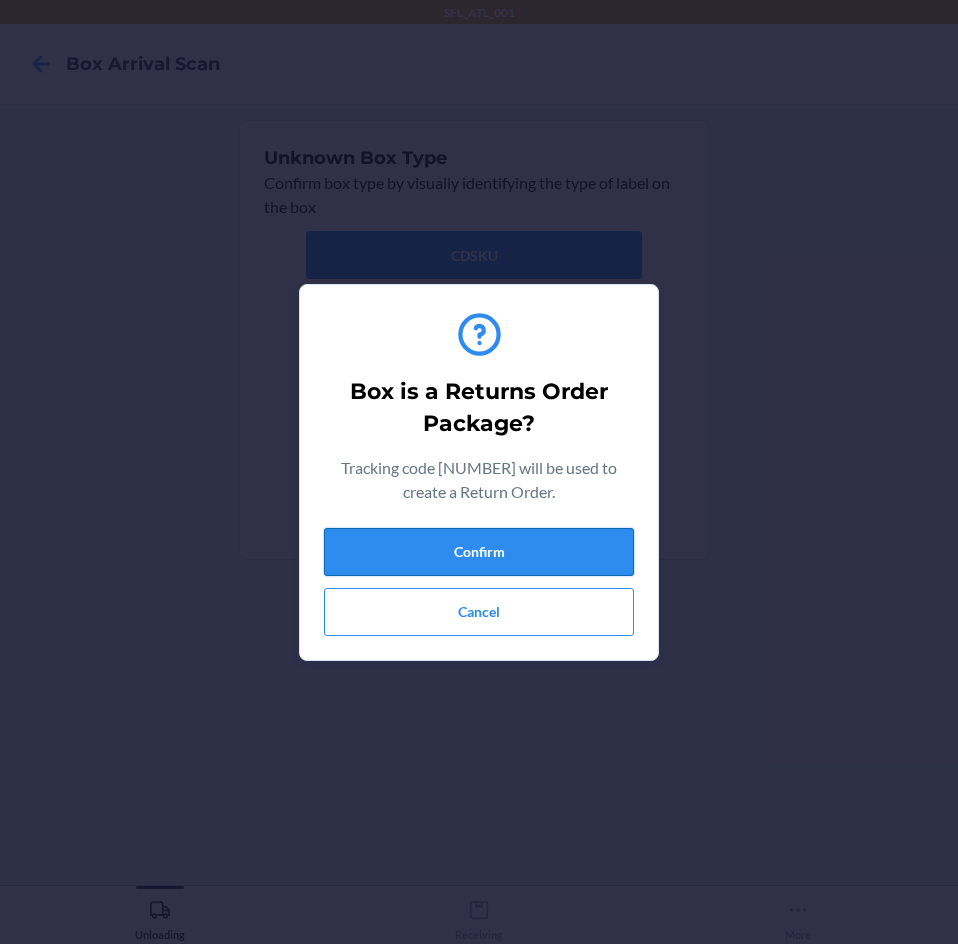 click on "Confirm" at bounding box center (479, 552) 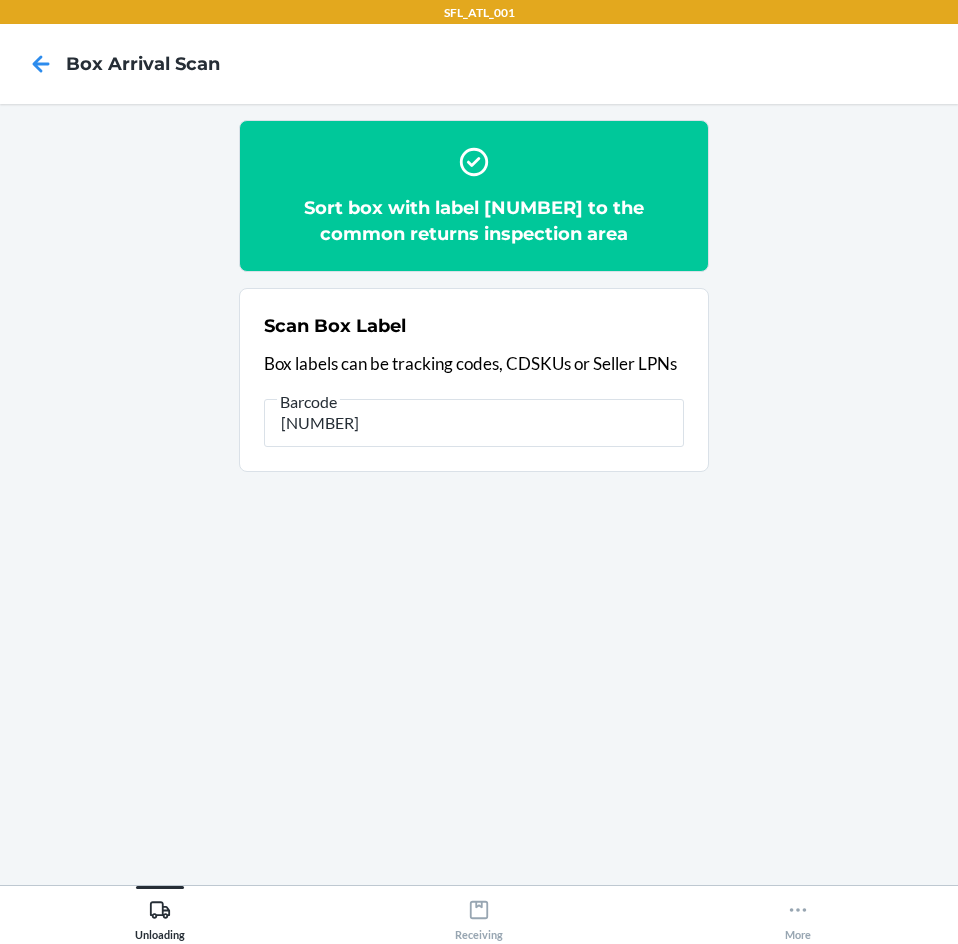 type on "[NUMBER]" 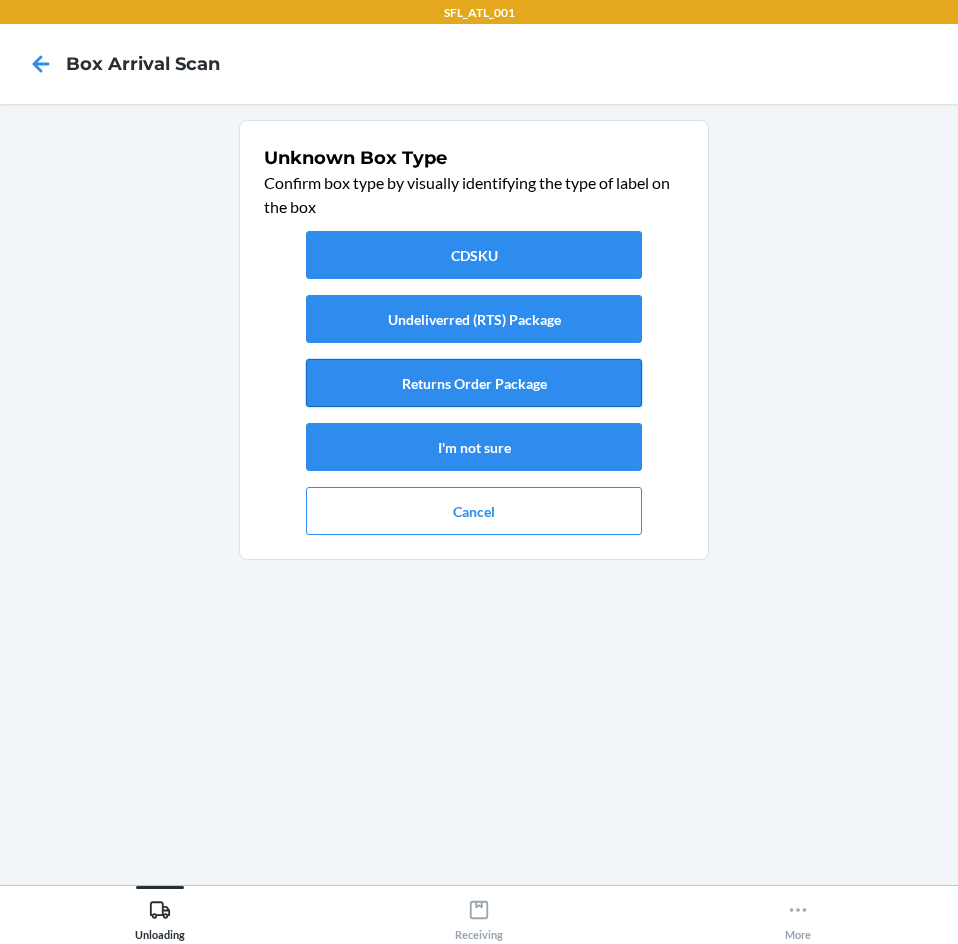 click on "Returns Order Package" at bounding box center (474, 383) 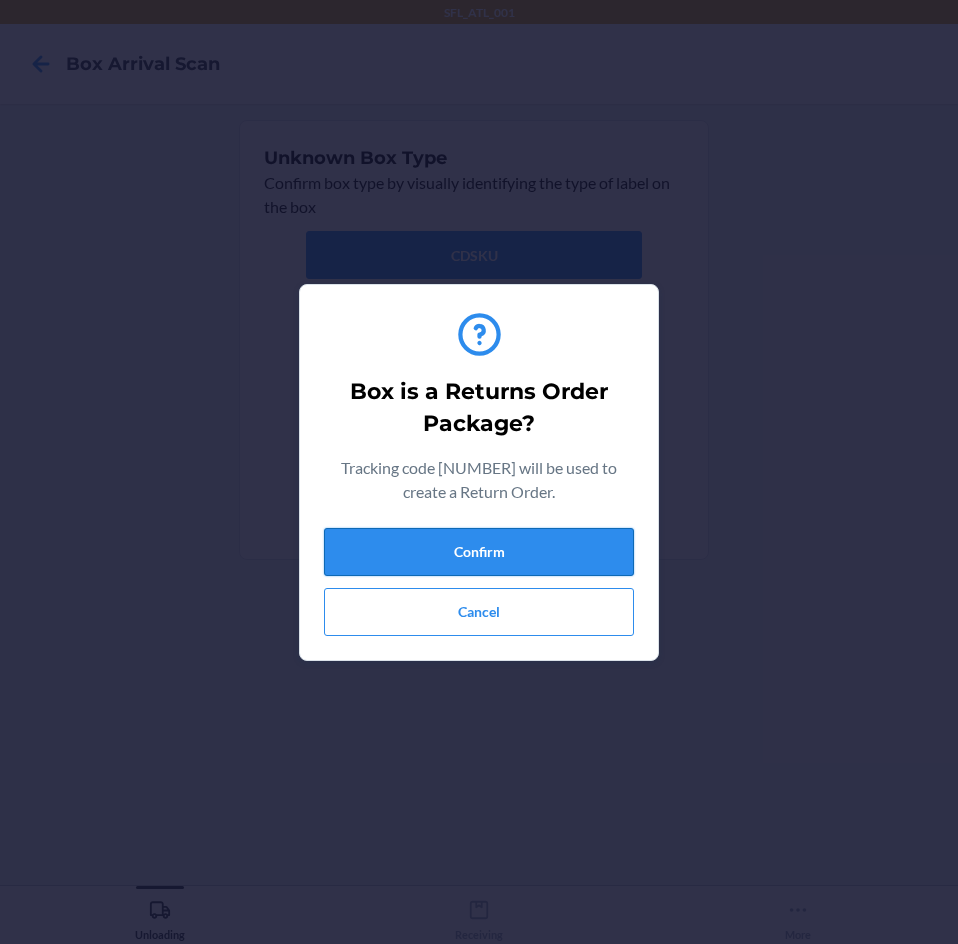 click on "Confirm" at bounding box center [479, 552] 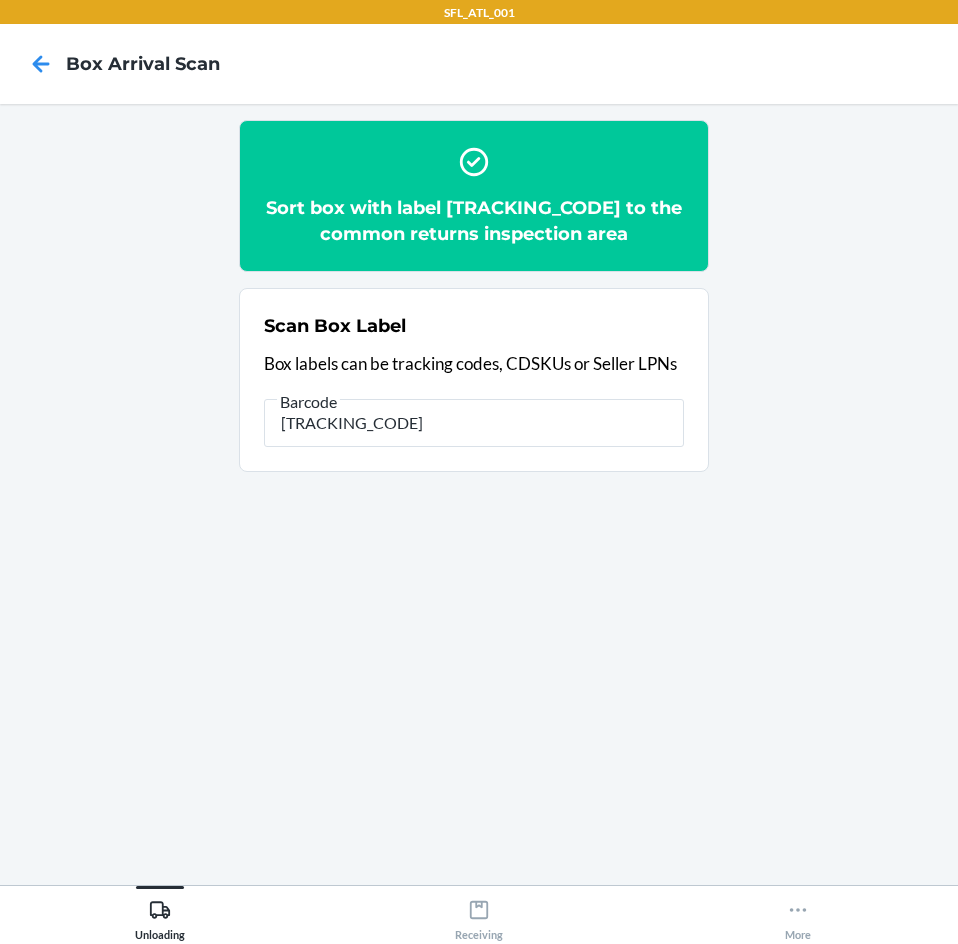 type on "[NUMBER]" 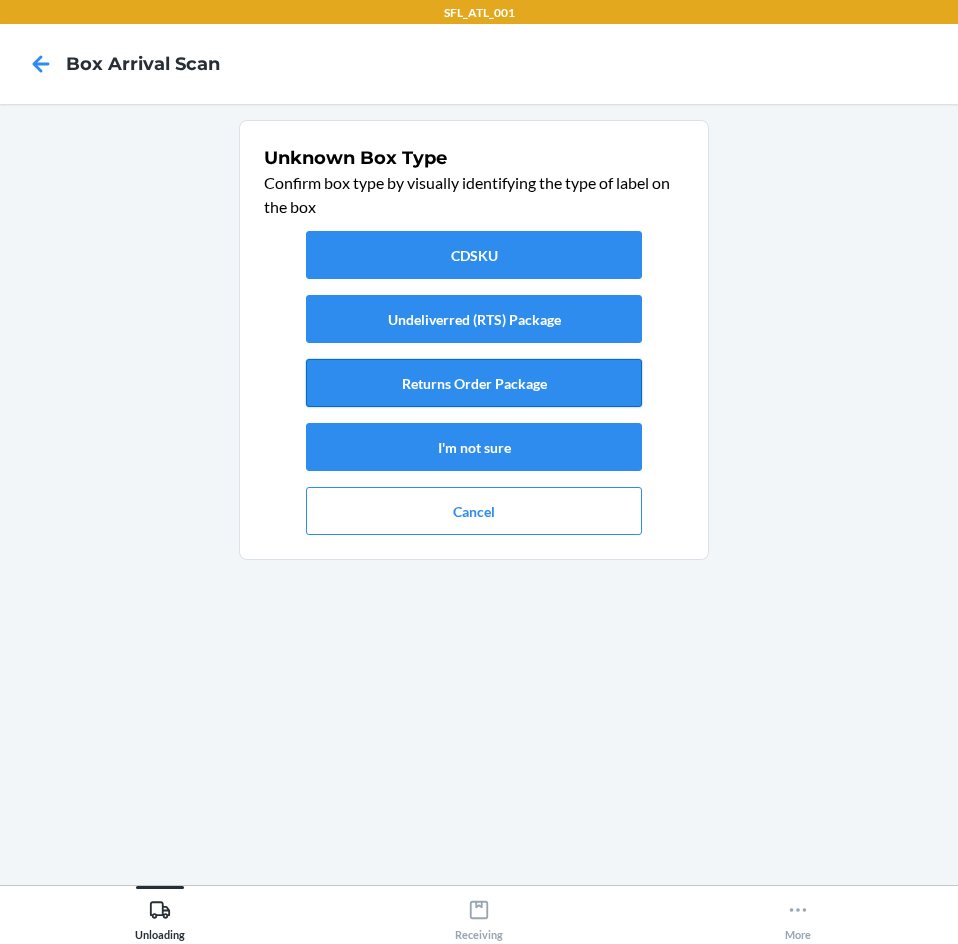 click on "Returns Order Package" at bounding box center (474, 383) 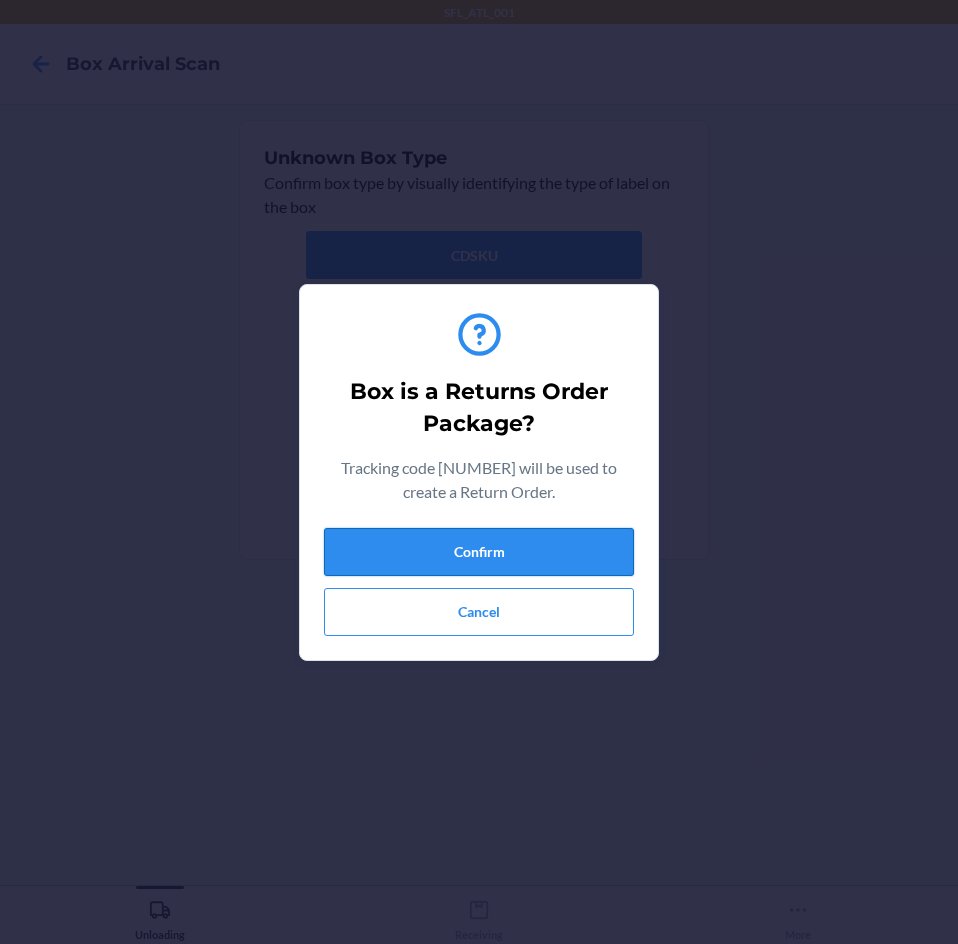 click on "Confirm" at bounding box center (479, 552) 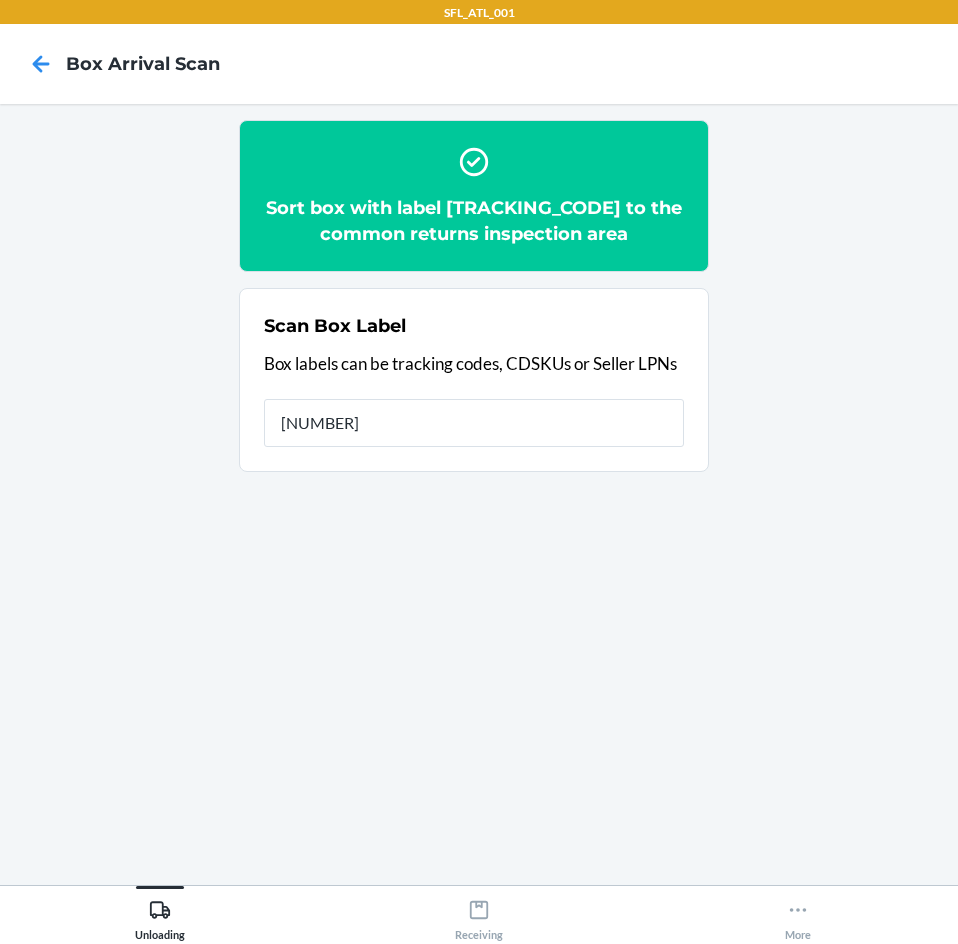 type on "[NUMBER]" 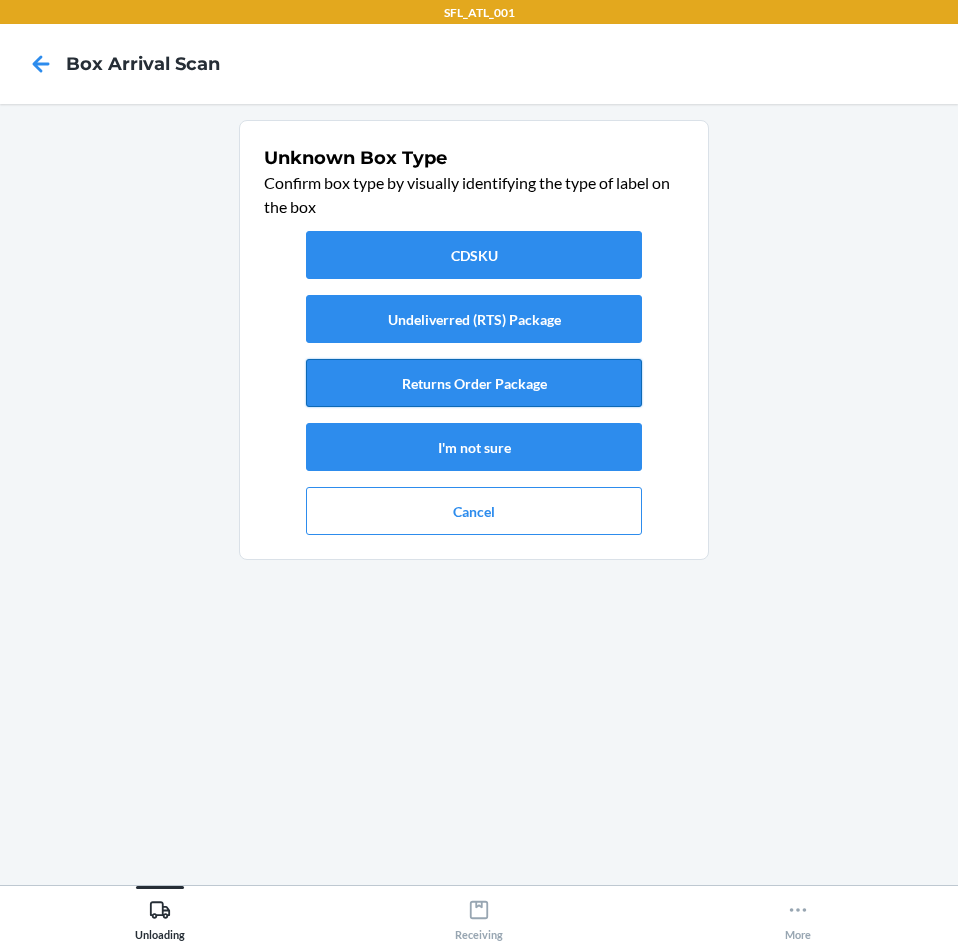 click on "Returns Order Package" at bounding box center (474, 383) 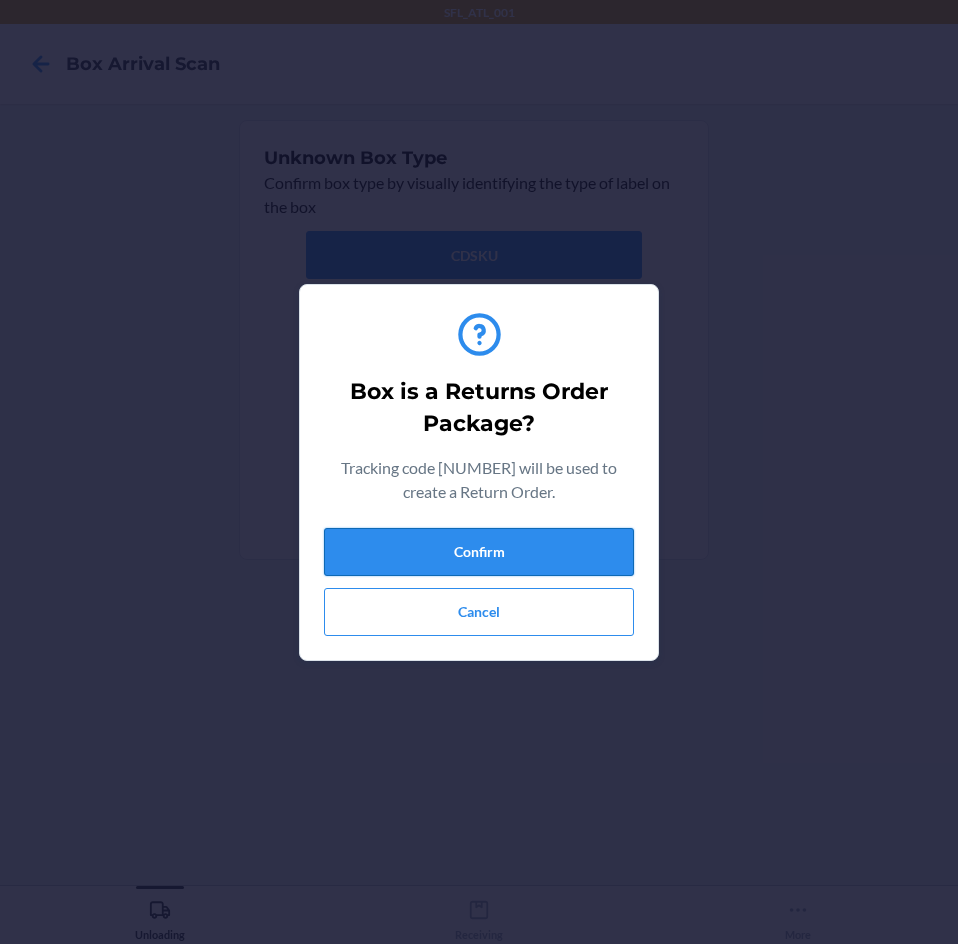 click on "Confirm" at bounding box center (479, 552) 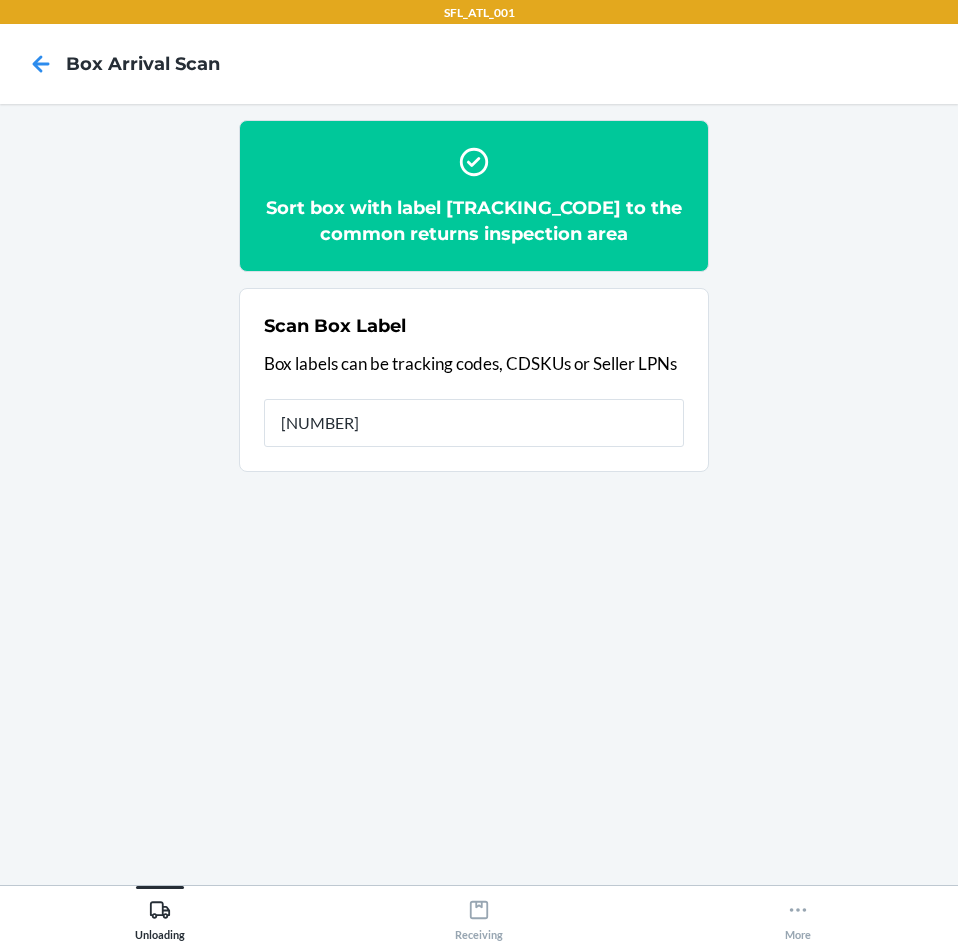 type on "[NUMBER]" 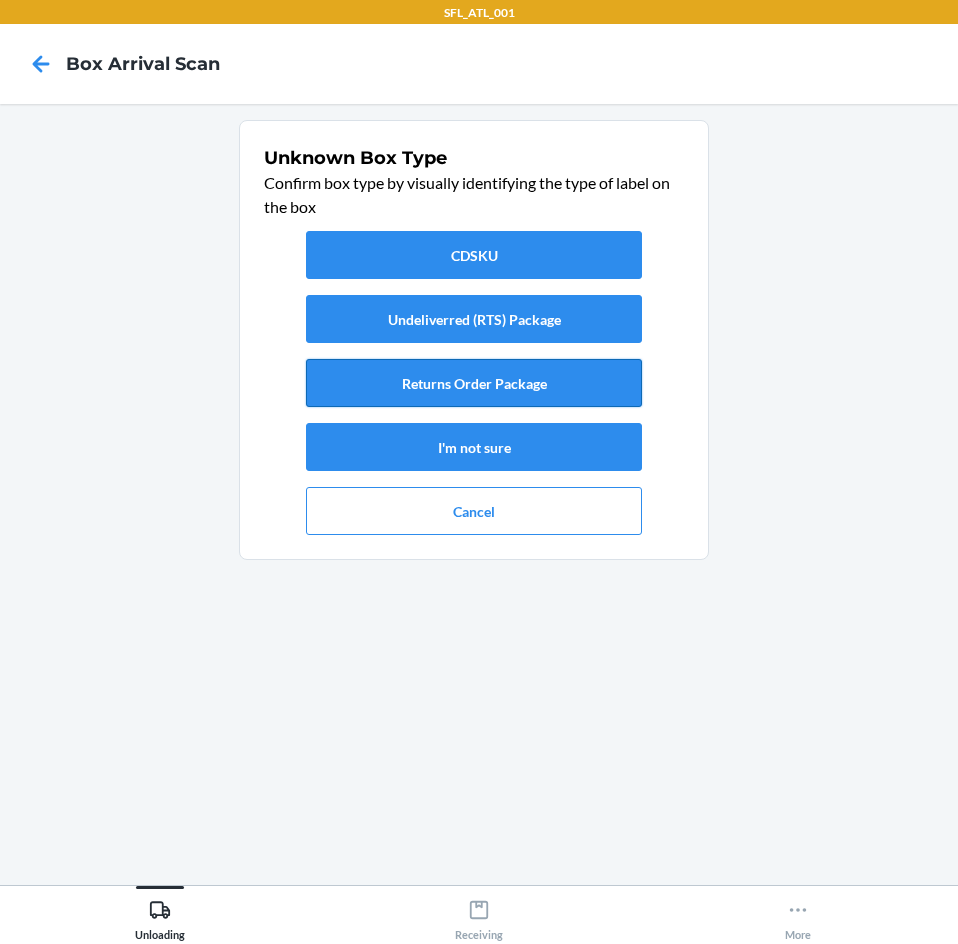 click on "Returns Order Package" at bounding box center (474, 383) 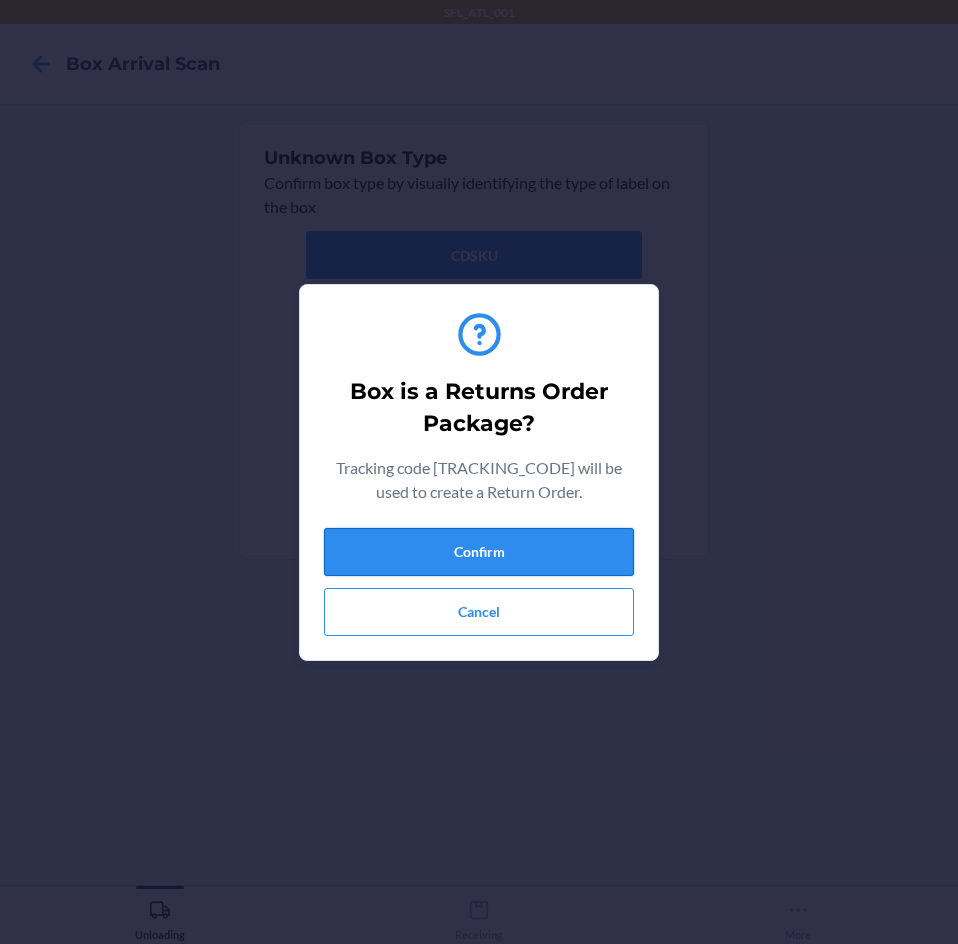 click on "Confirm" at bounding box center [479, 552] 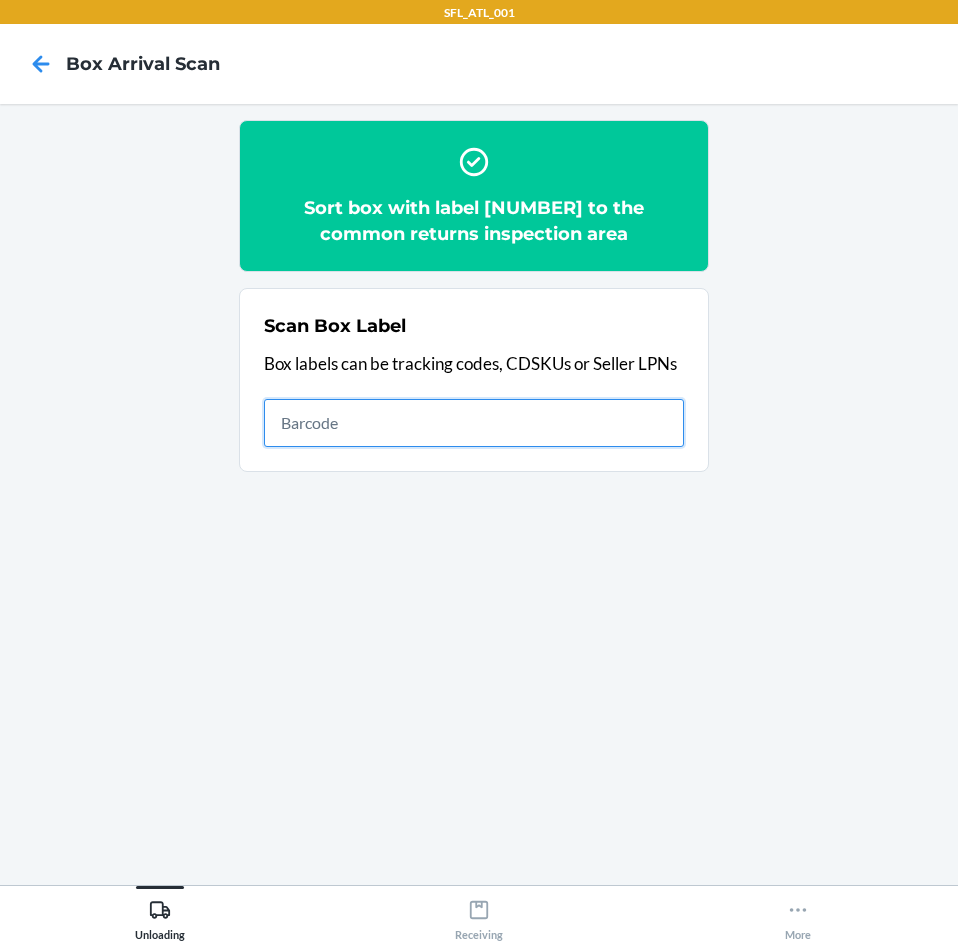 click at bounding box center [474, 423] 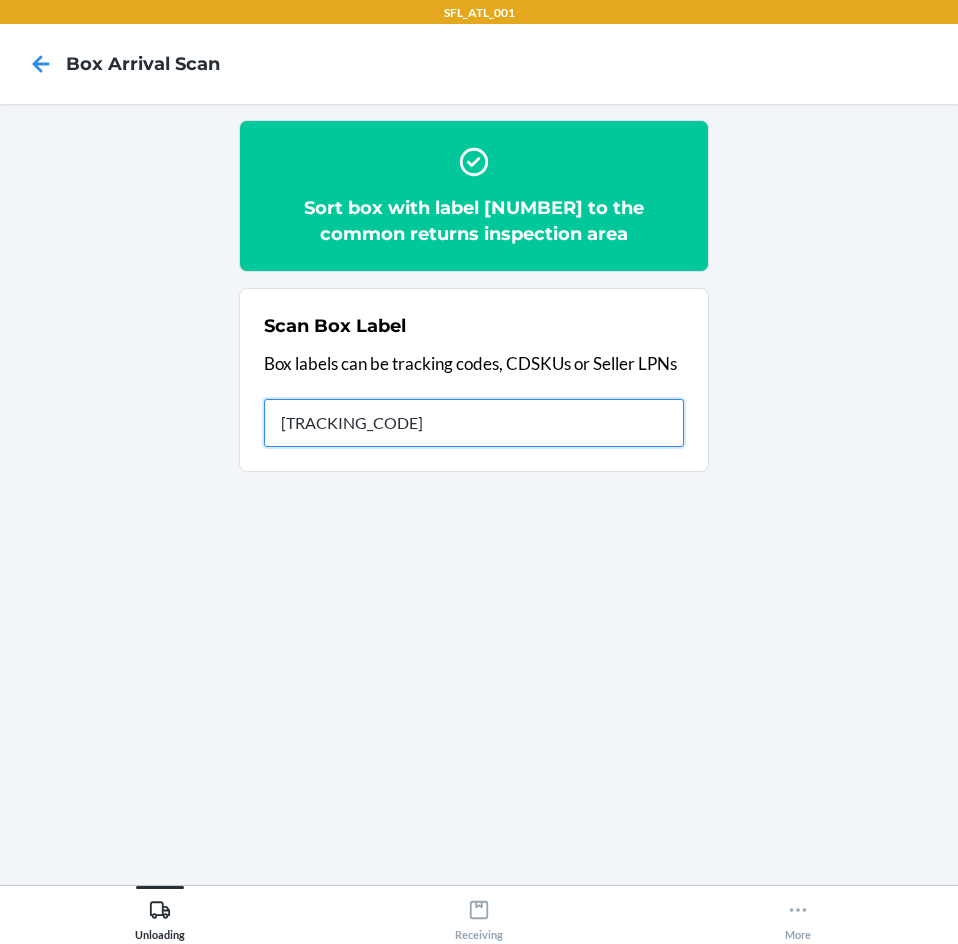 type on "[NUMBER]" 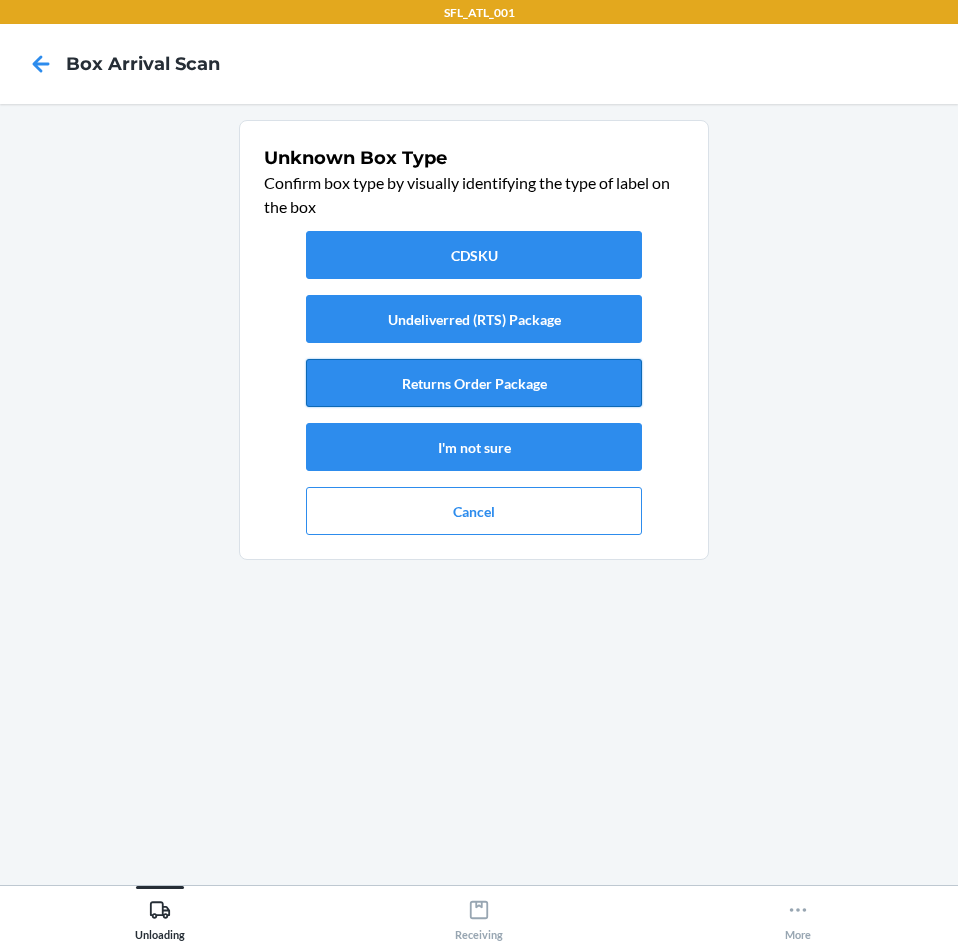 click on "Returns Order Package" at bounding box center (474, 383) 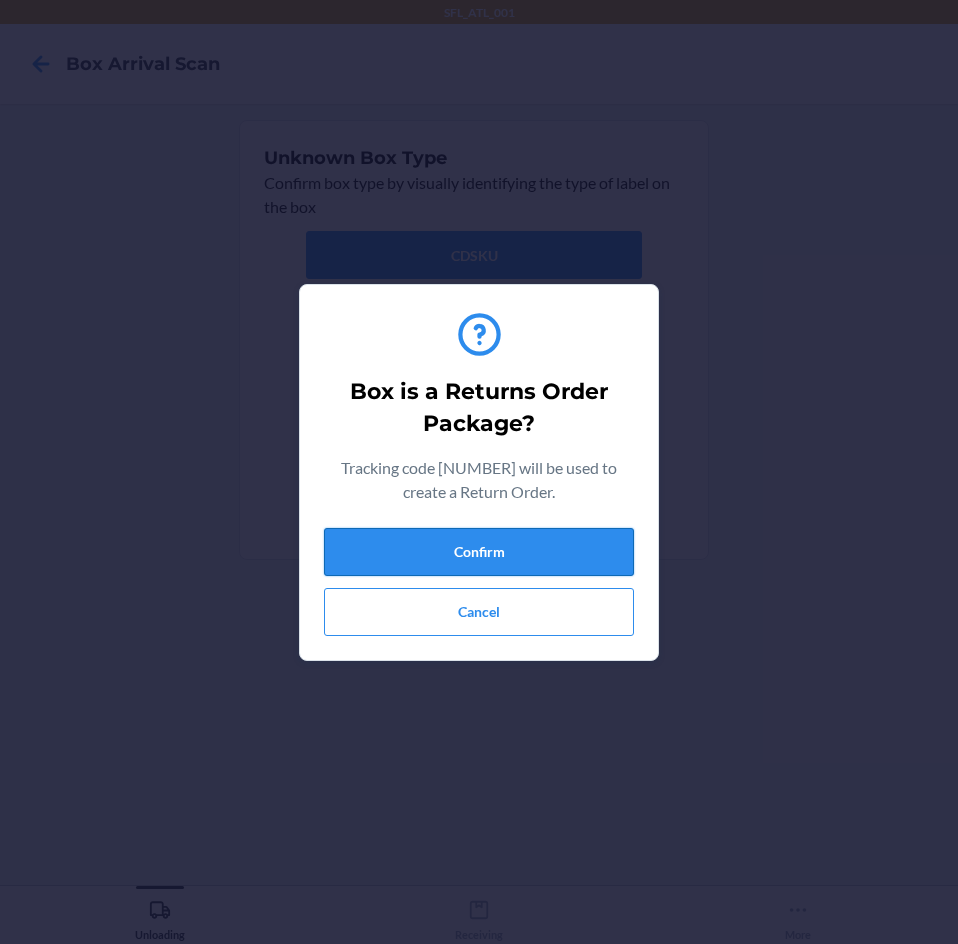 click on "Confirm" at bounding box center (479, 552) 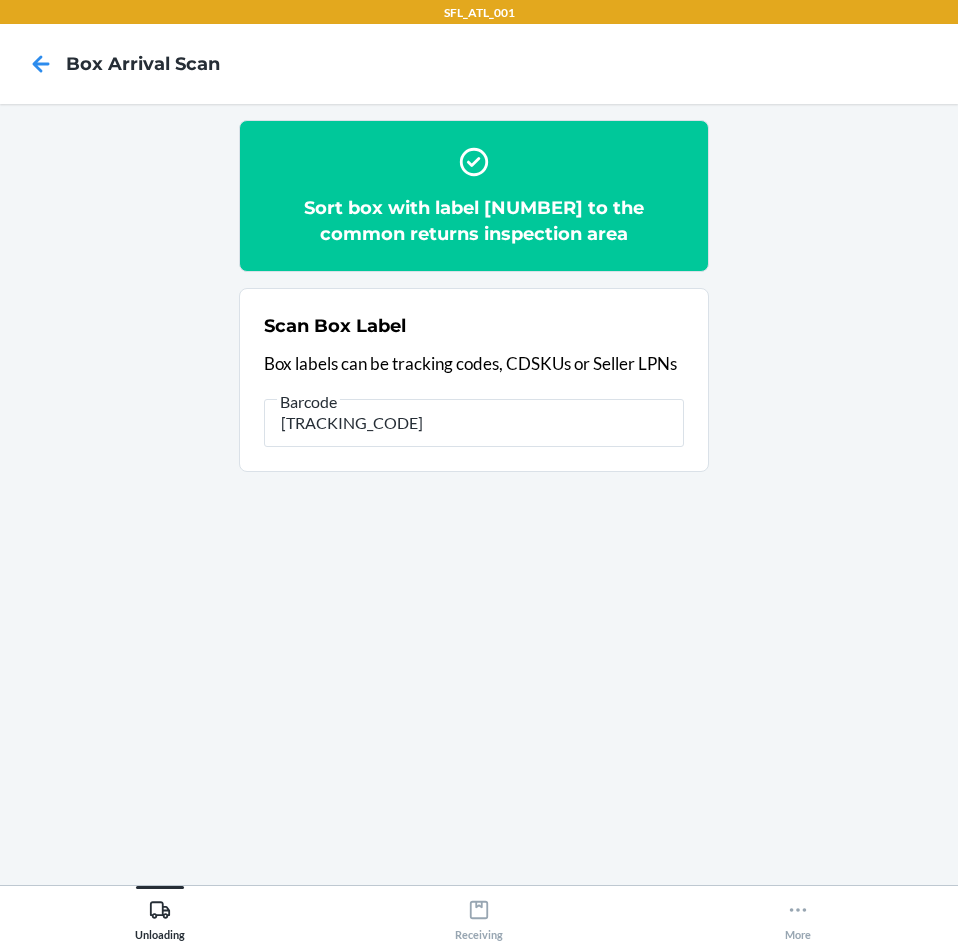 type on "[NUMBER]" 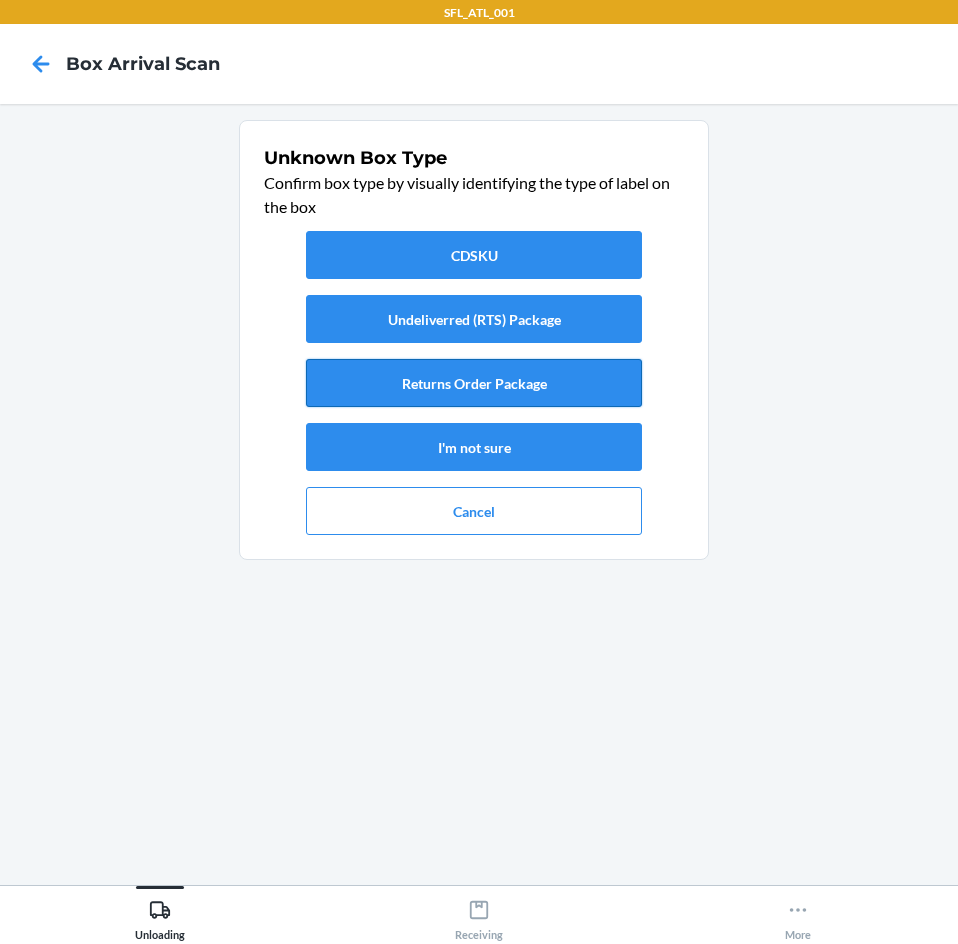 click on "Returns Order Package" at bounding box center [474, 383] 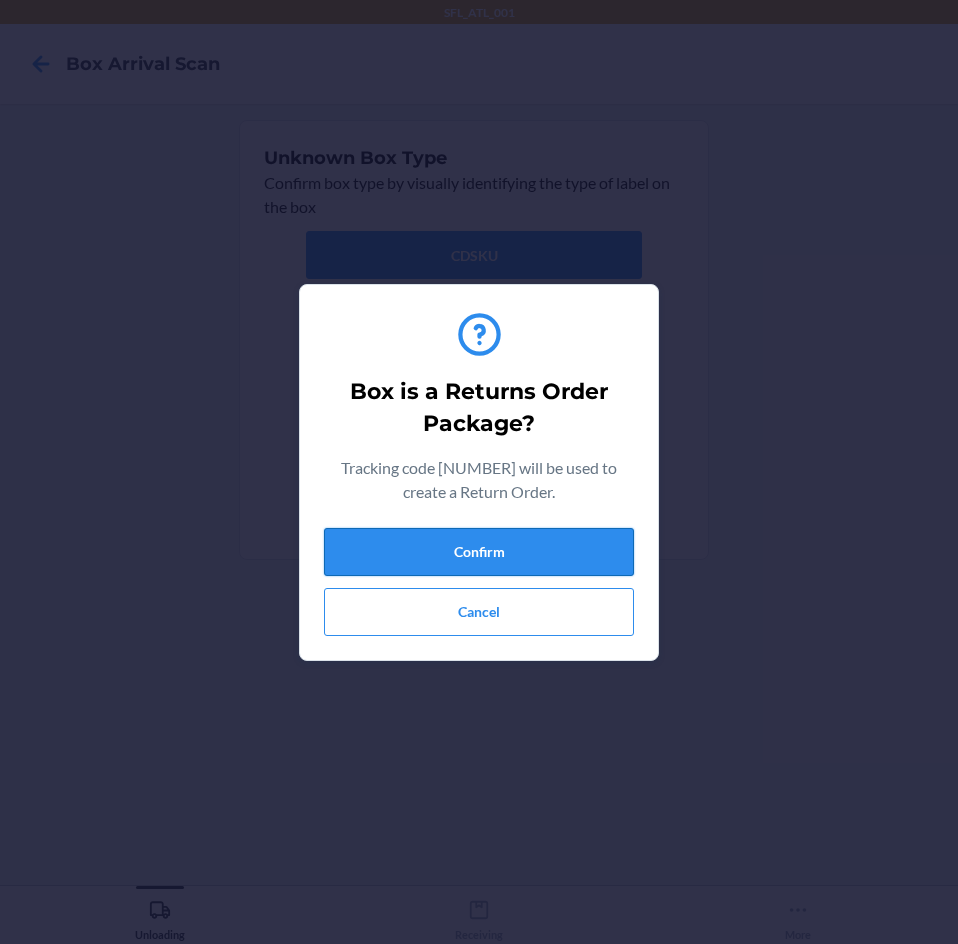 click on "Confirm" at bounding box center [479, 552] 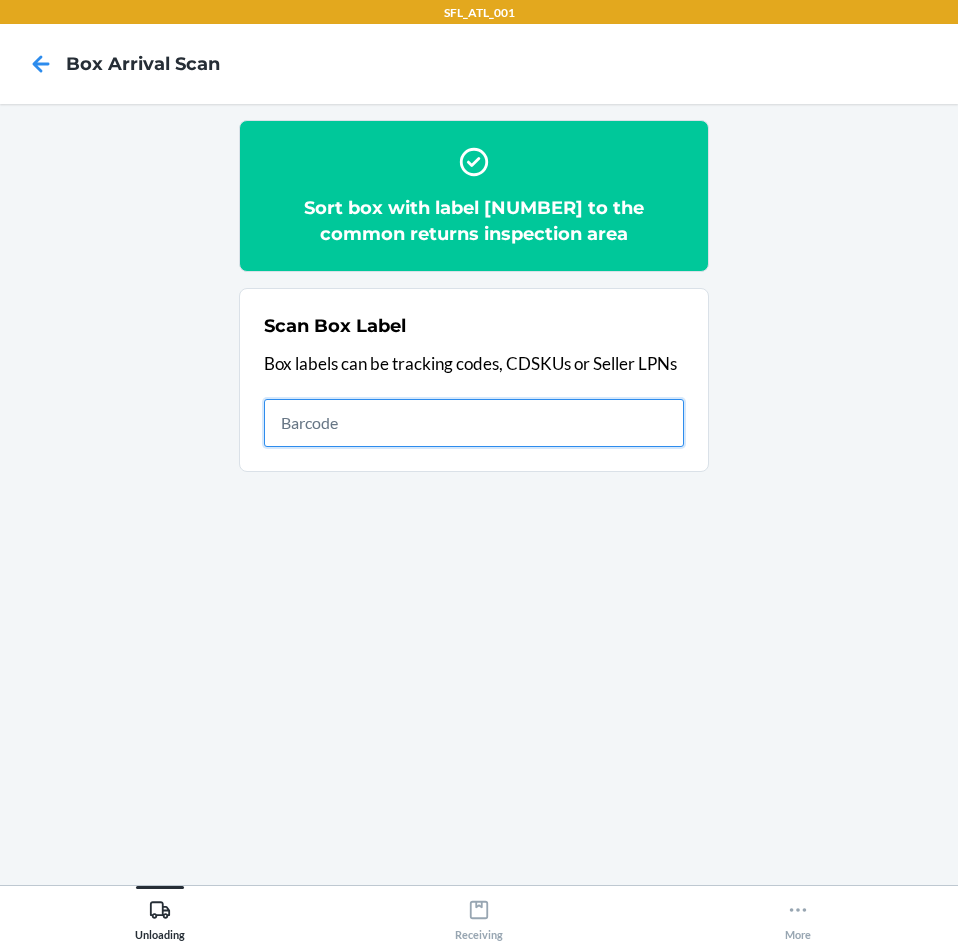 click at bounding box center [474, 423] 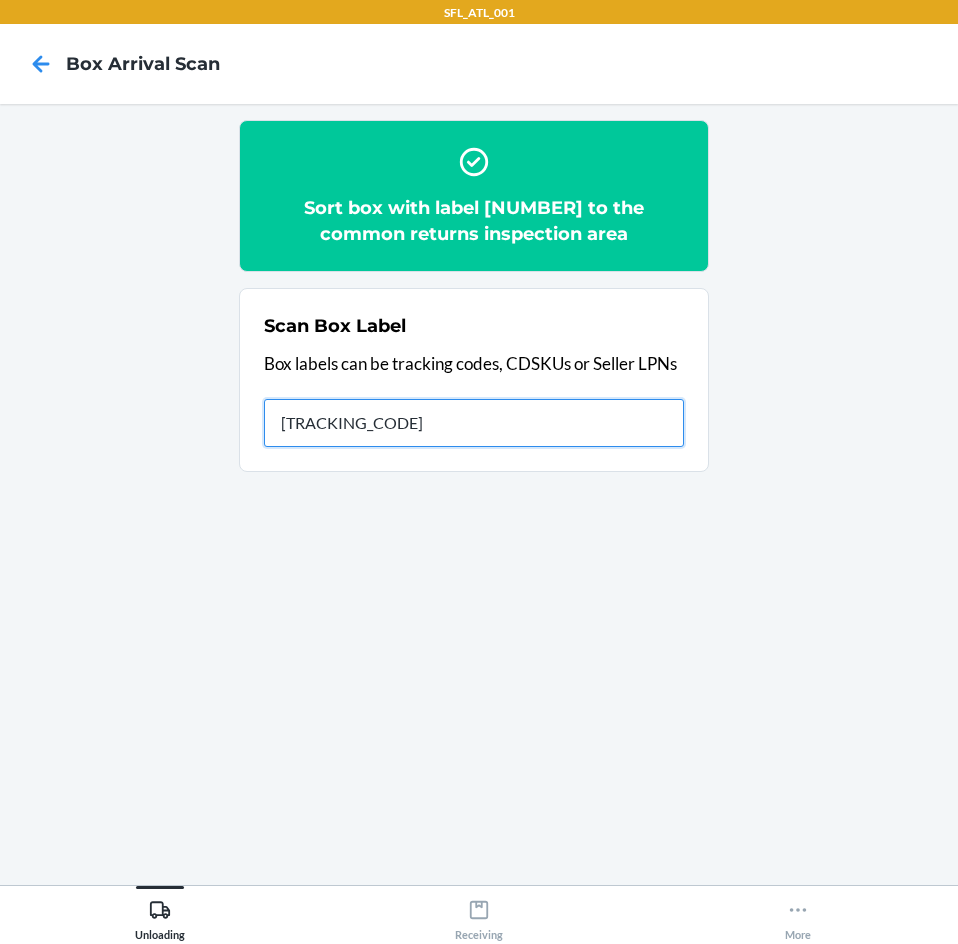 type on "[NUMBER]" 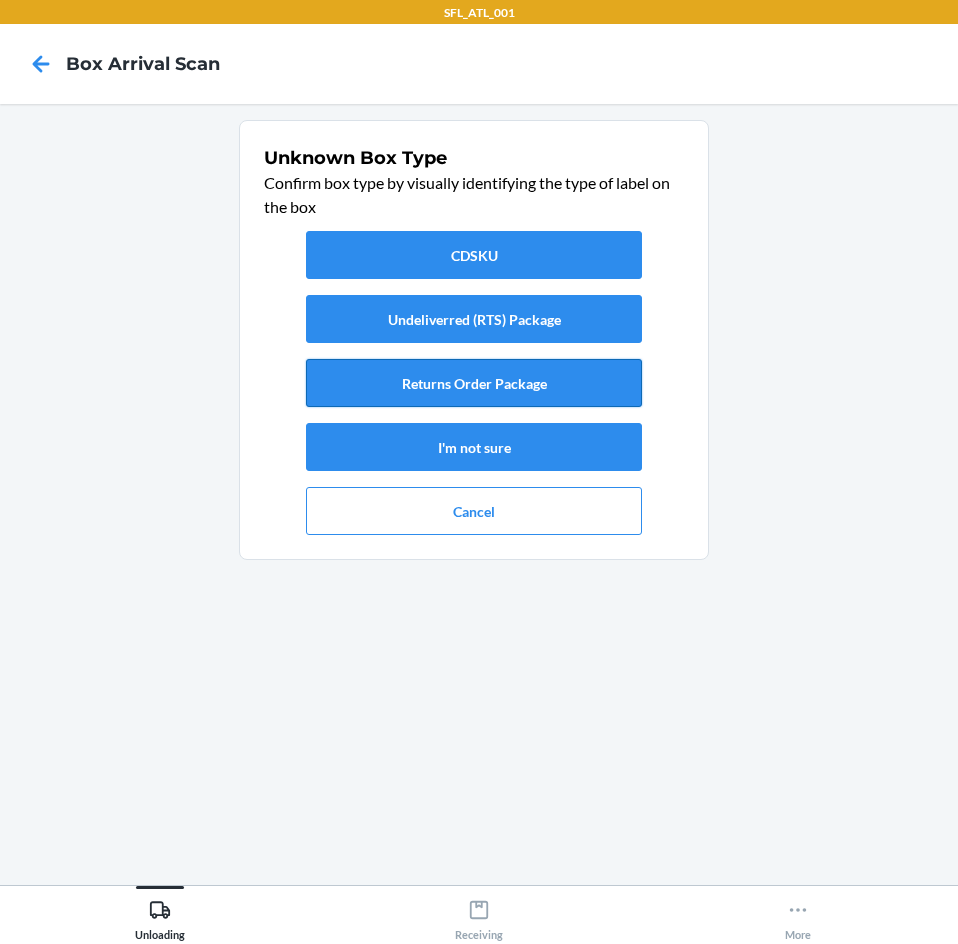drag, startPoint x: 526, startPoint y: 353, endPoint x: 526, endPoint y: 374, distance: 21 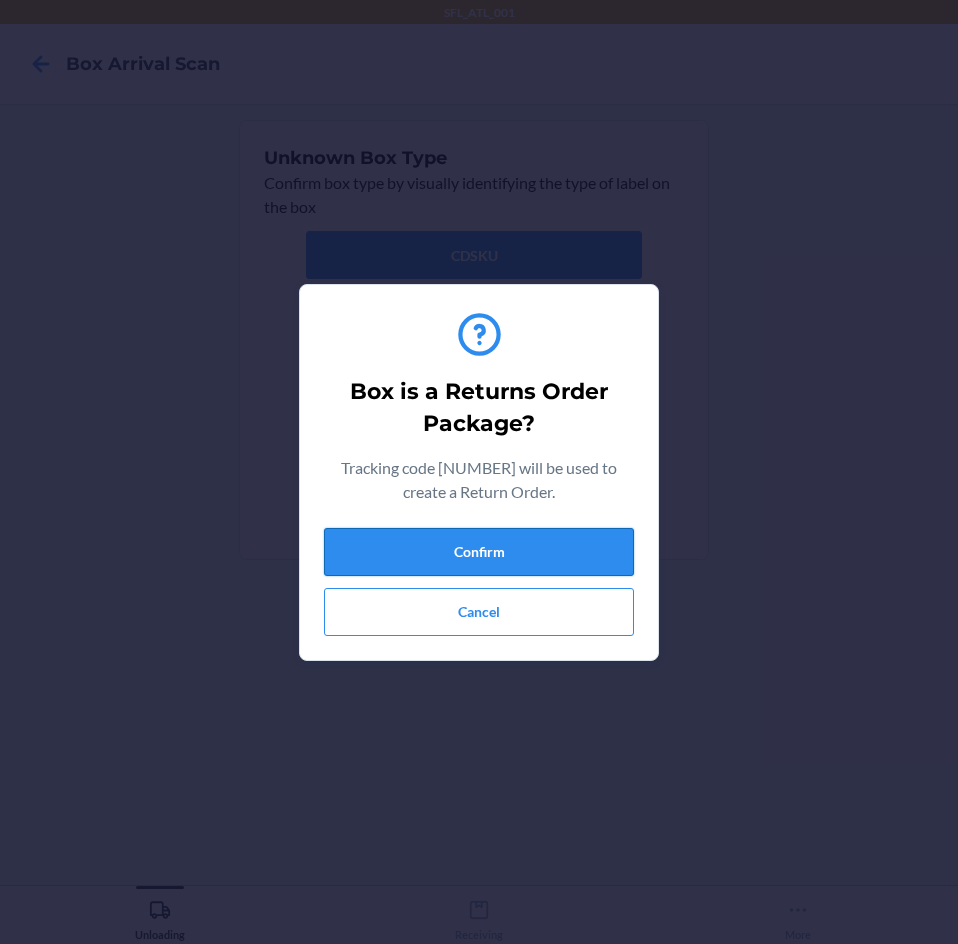 click on "Confirm" at bounding box center (479, 552) 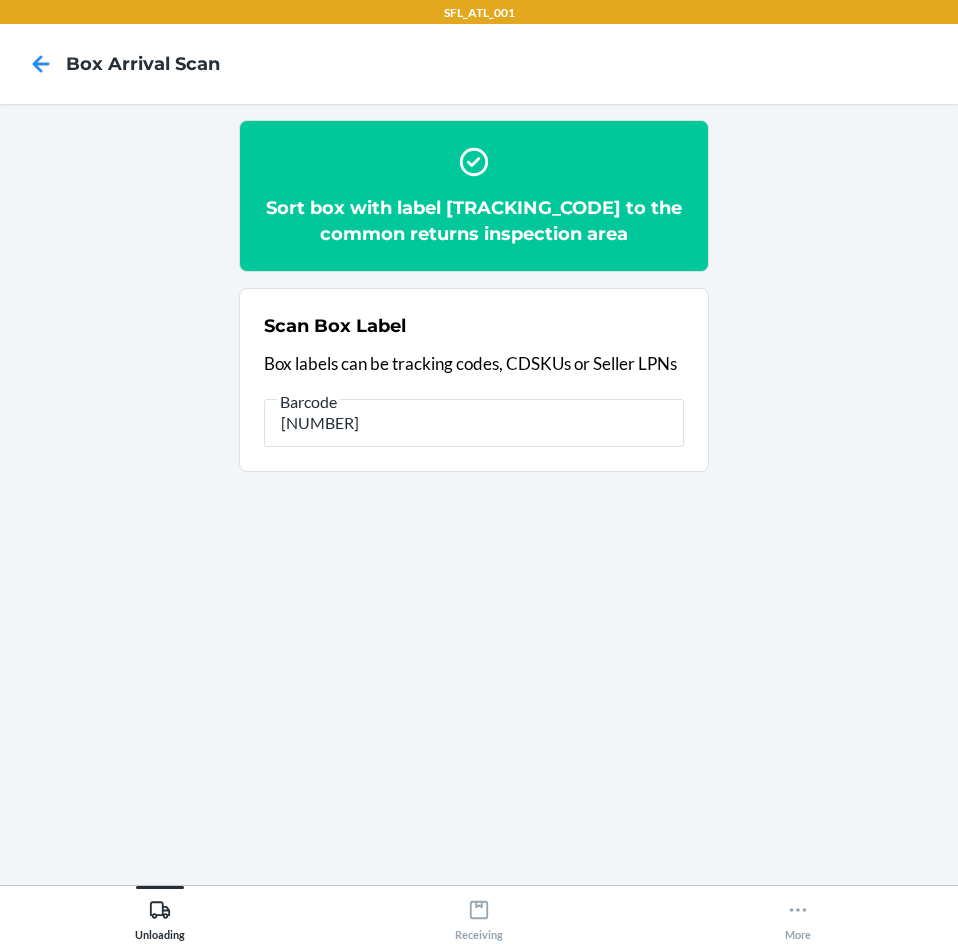 type on "[NUMBER]" 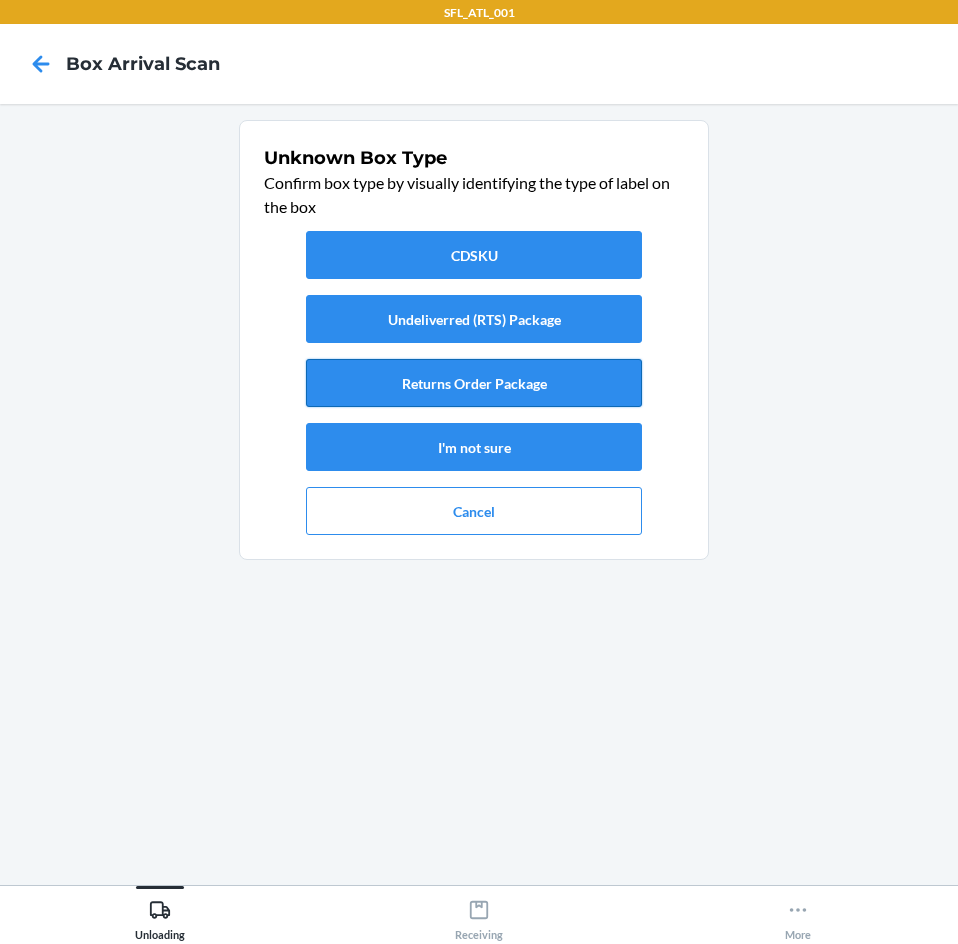 click on "Returns Order Package" at bounding box center (474, 383) 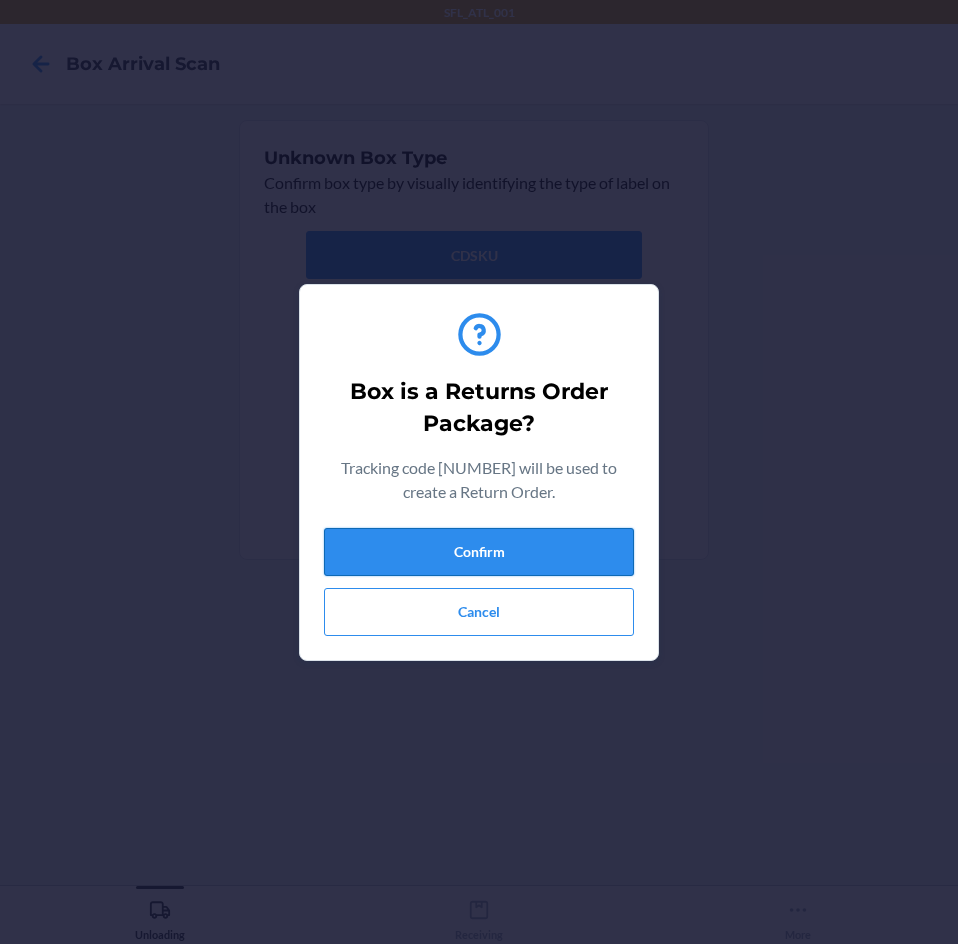 click on "Confirm" at bounding box center [479, 552] 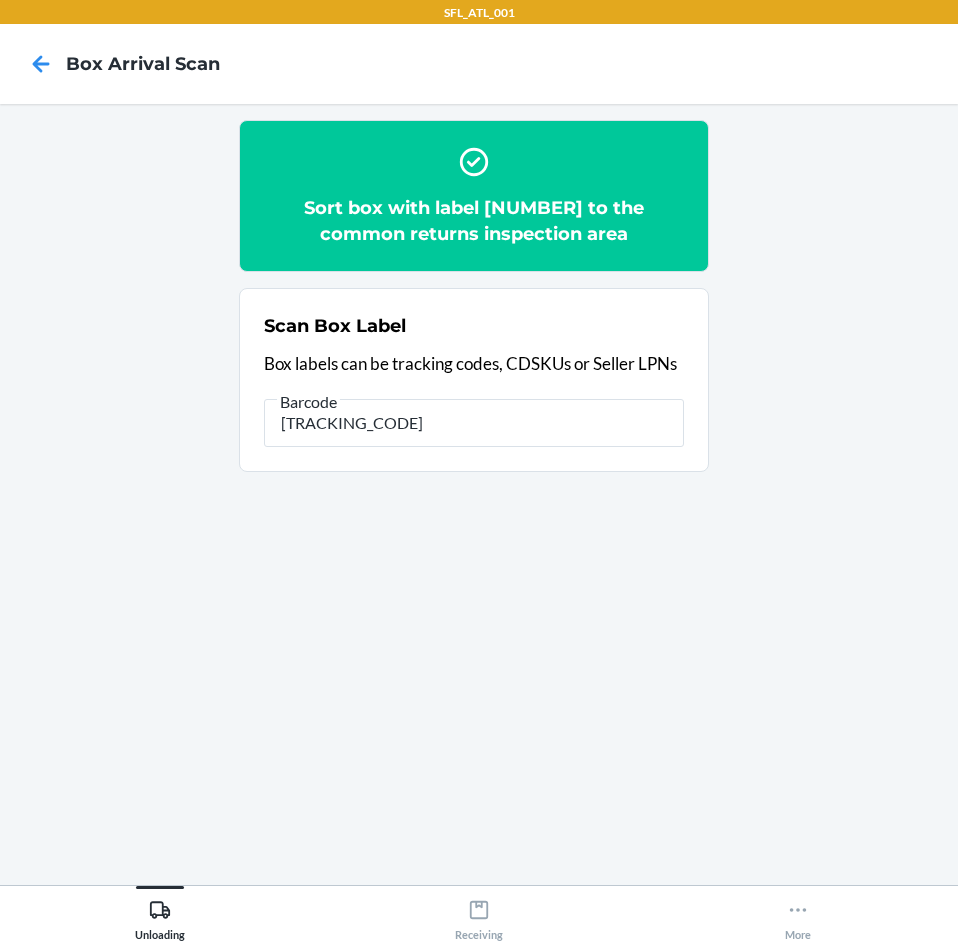 type on "[NUMBER]" 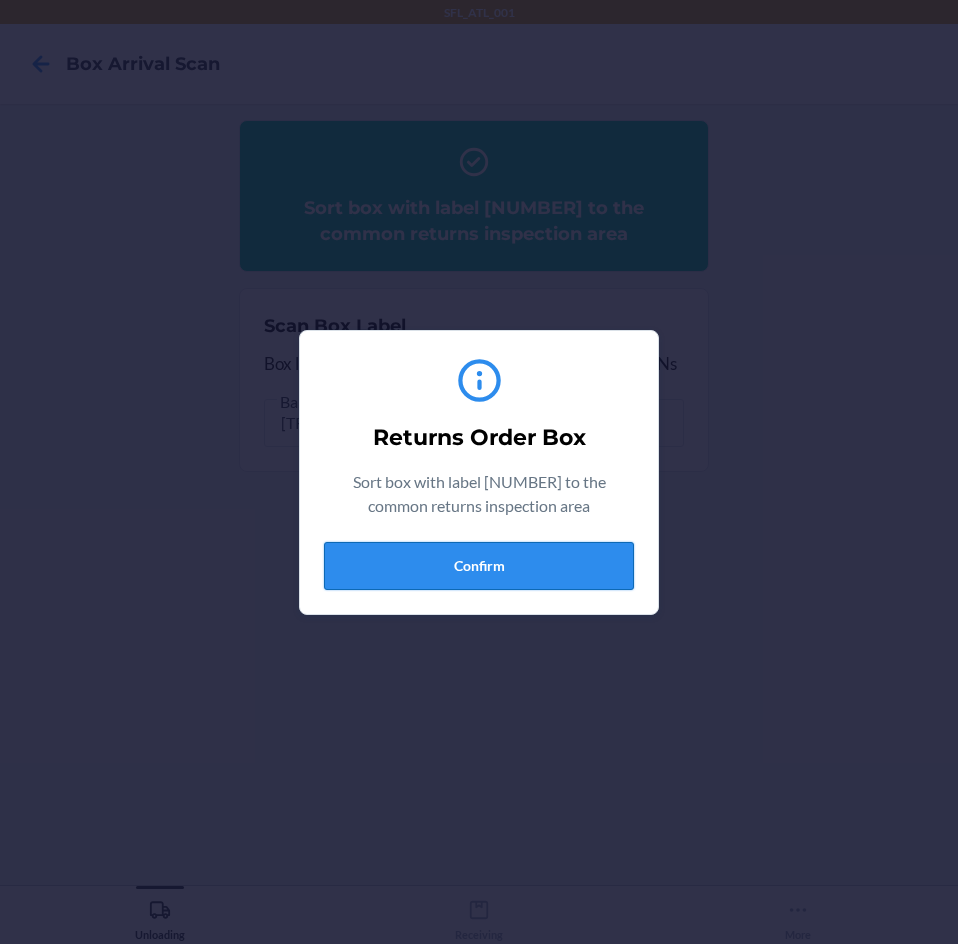 click on "Confirm" at bounding box center [479, 566] 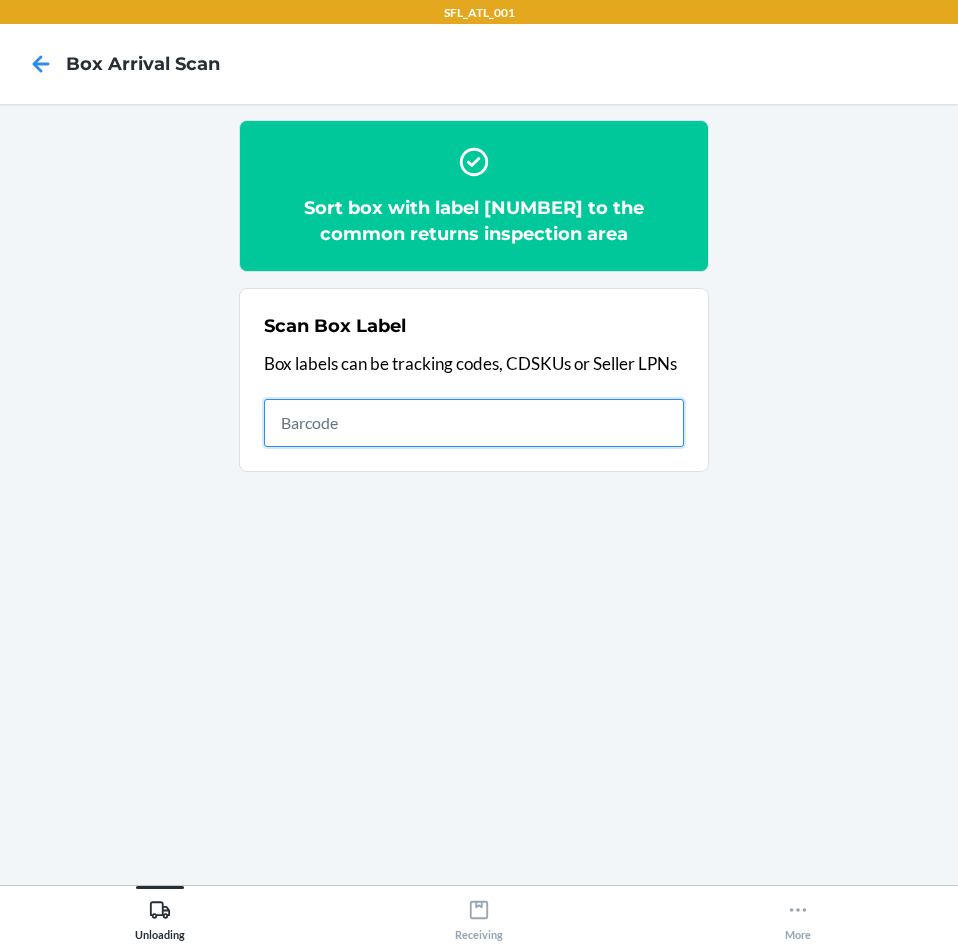 click at bounding box center (474, 423) 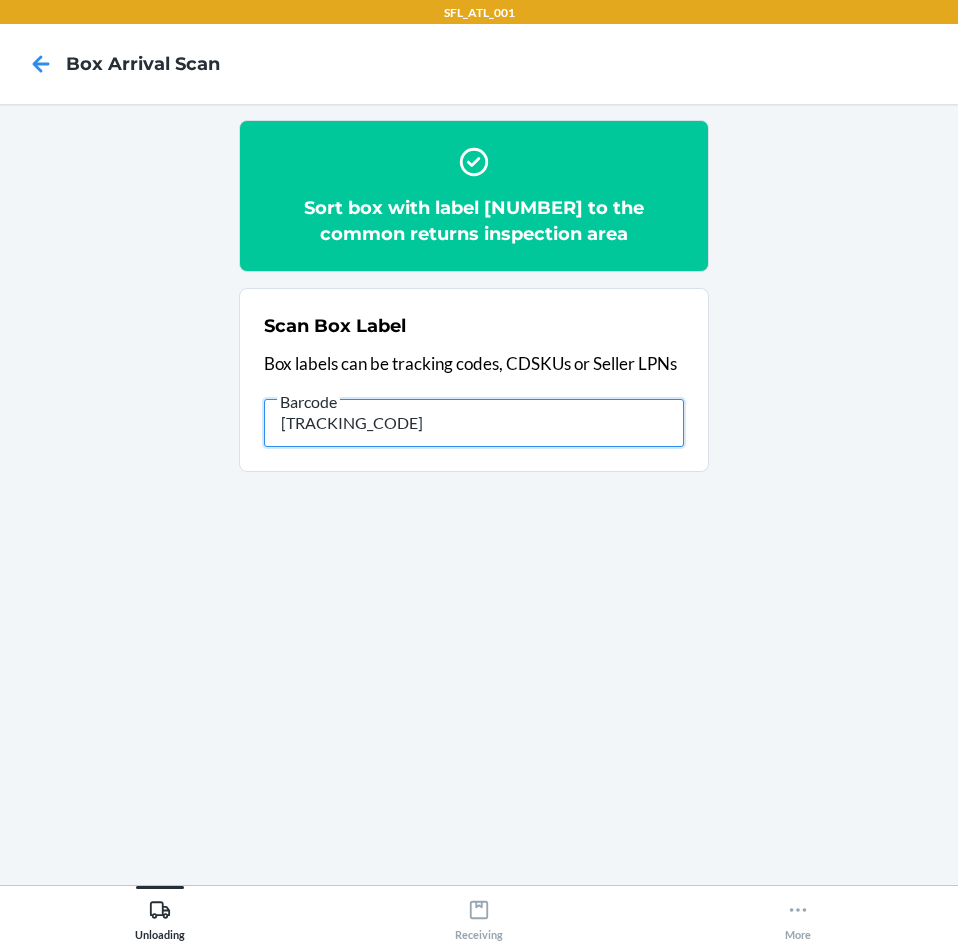 type on "[NUMBER]" 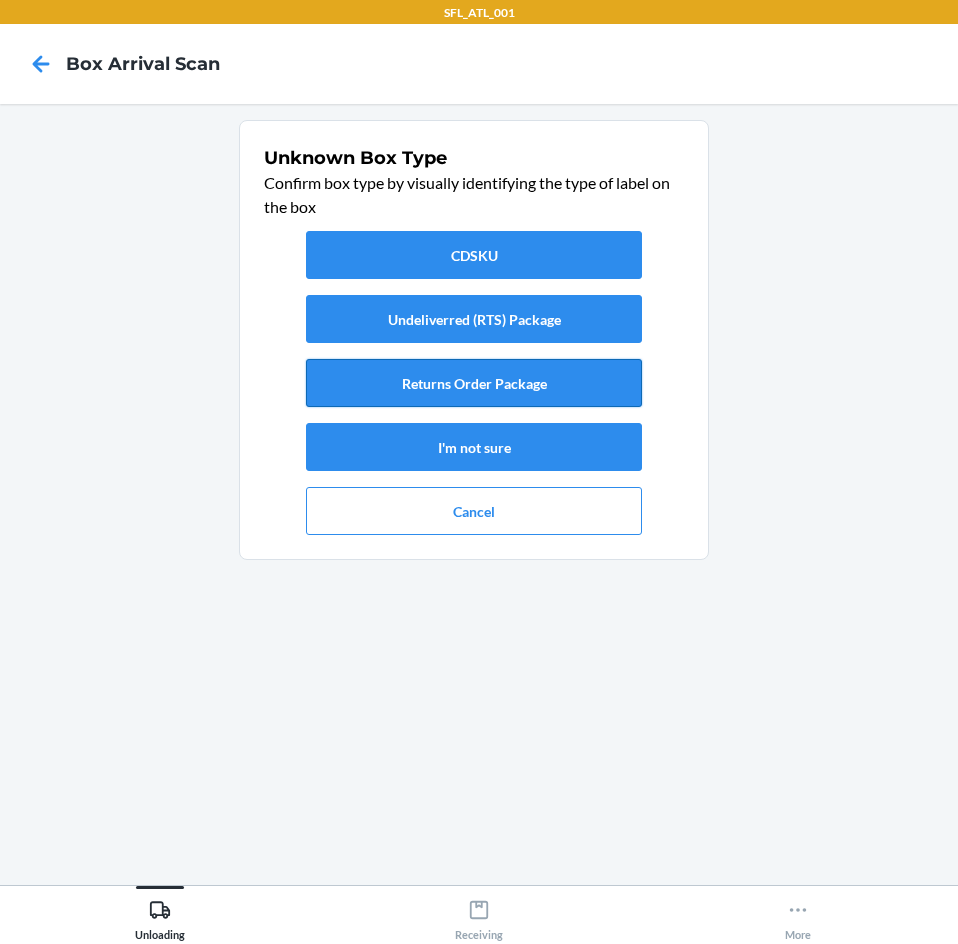 click on "Returns Order Package" at bounding box center [474, 383] 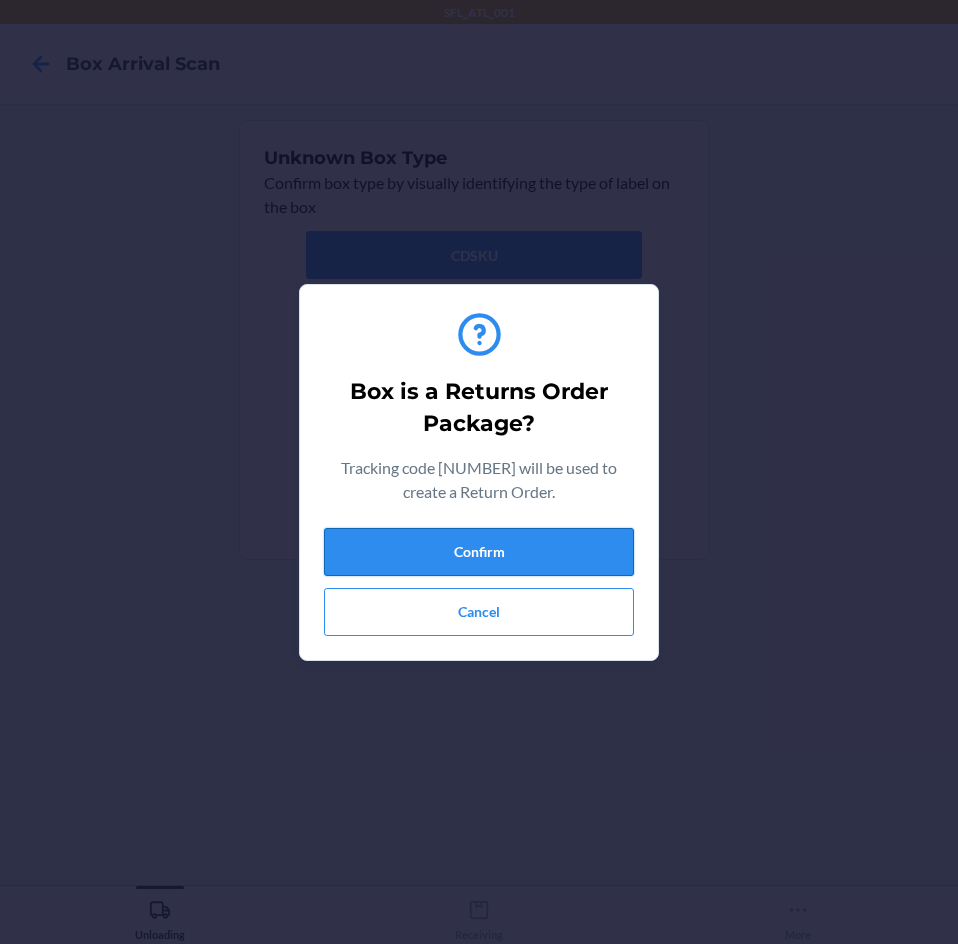 click on "Confirm" at bounding box center (479, 552) 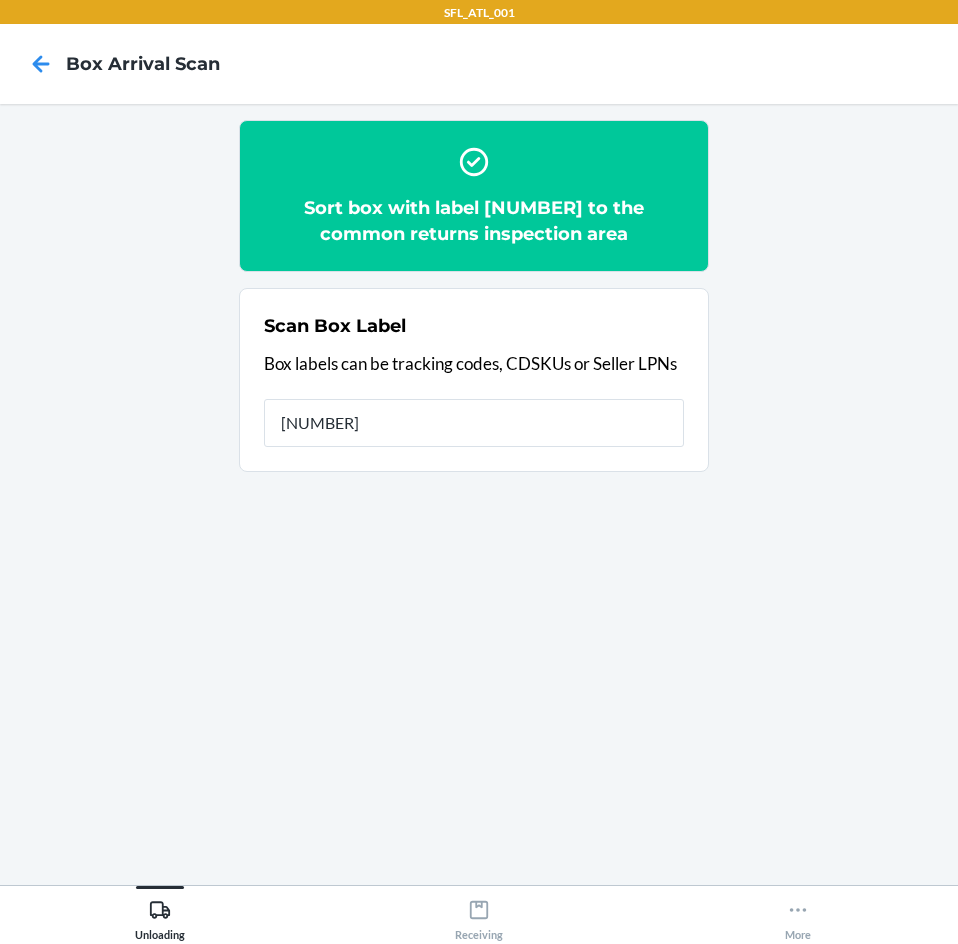 type on "[NUMBER]" 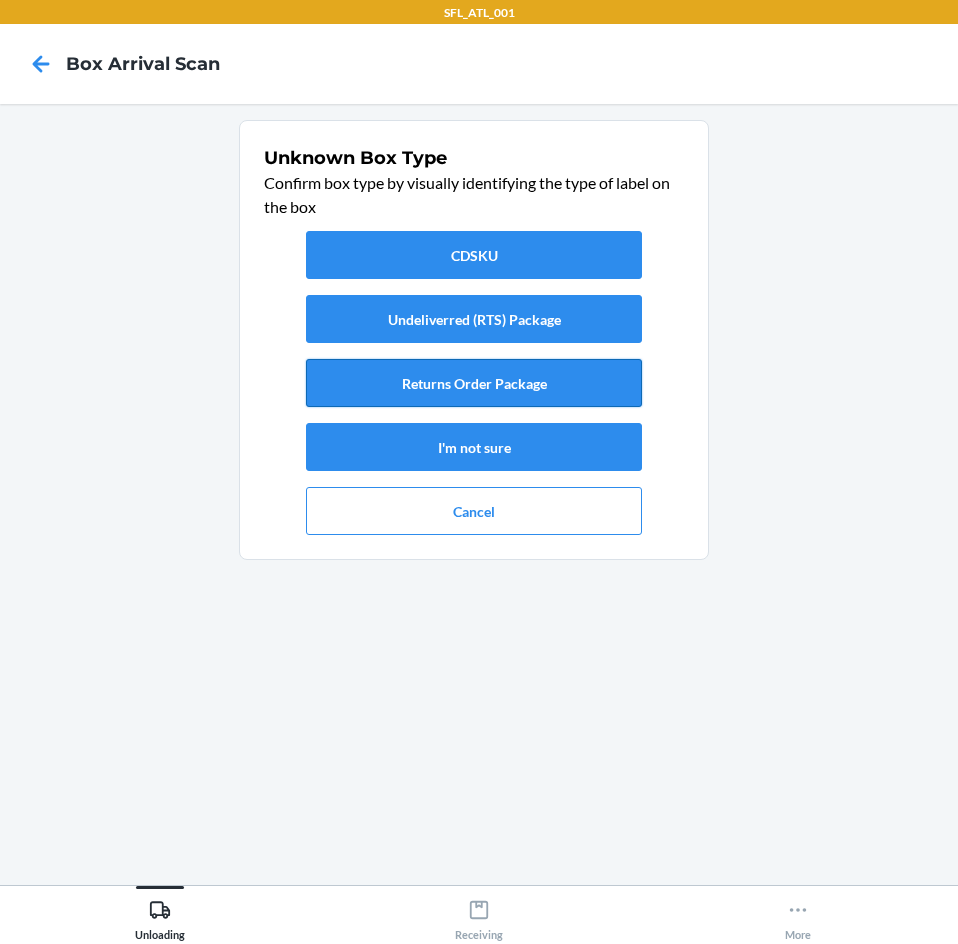 click on "Returns Order Package" at bounding box center [474, 383] 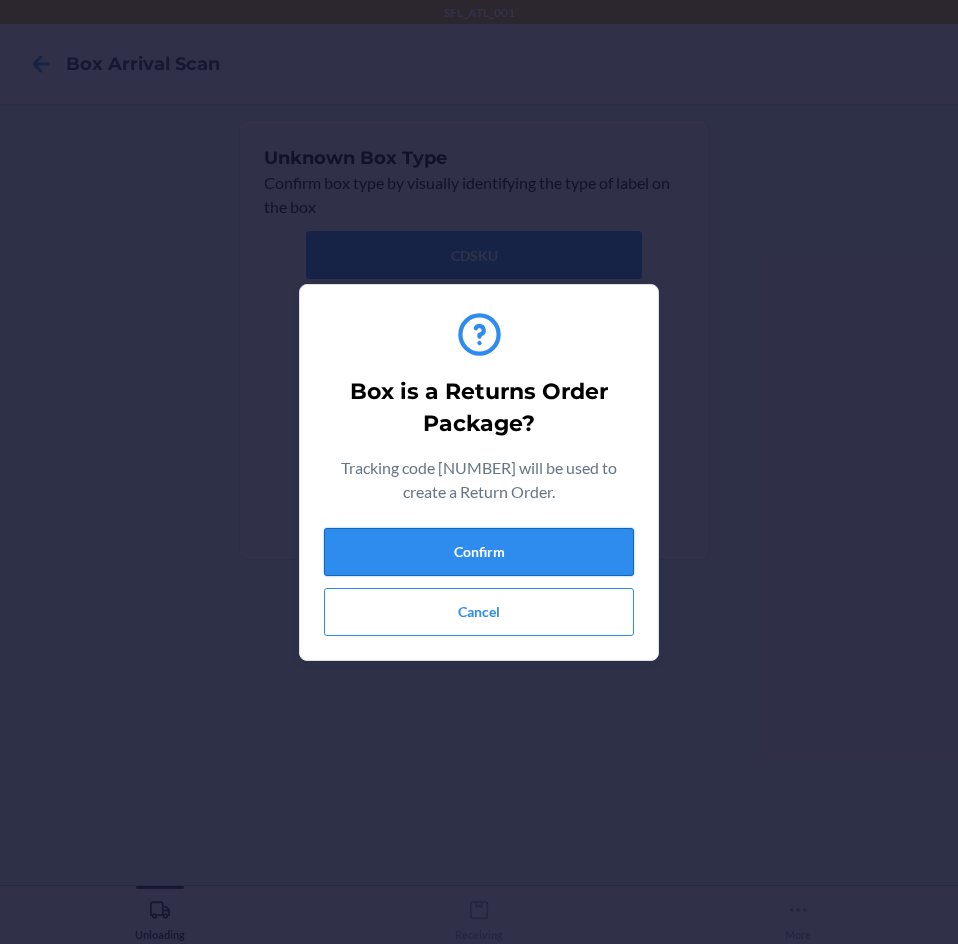 click on "Confirm" at bounding box center (479, 552) 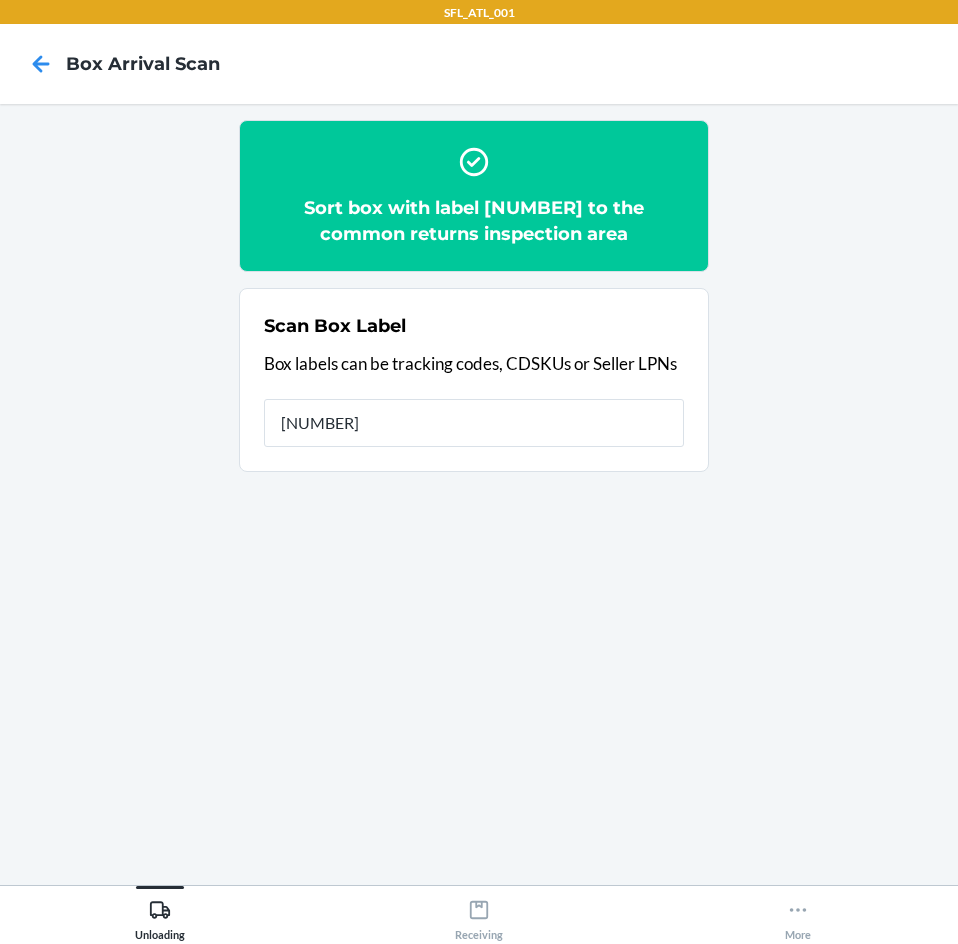 type on "[NUMBER]" 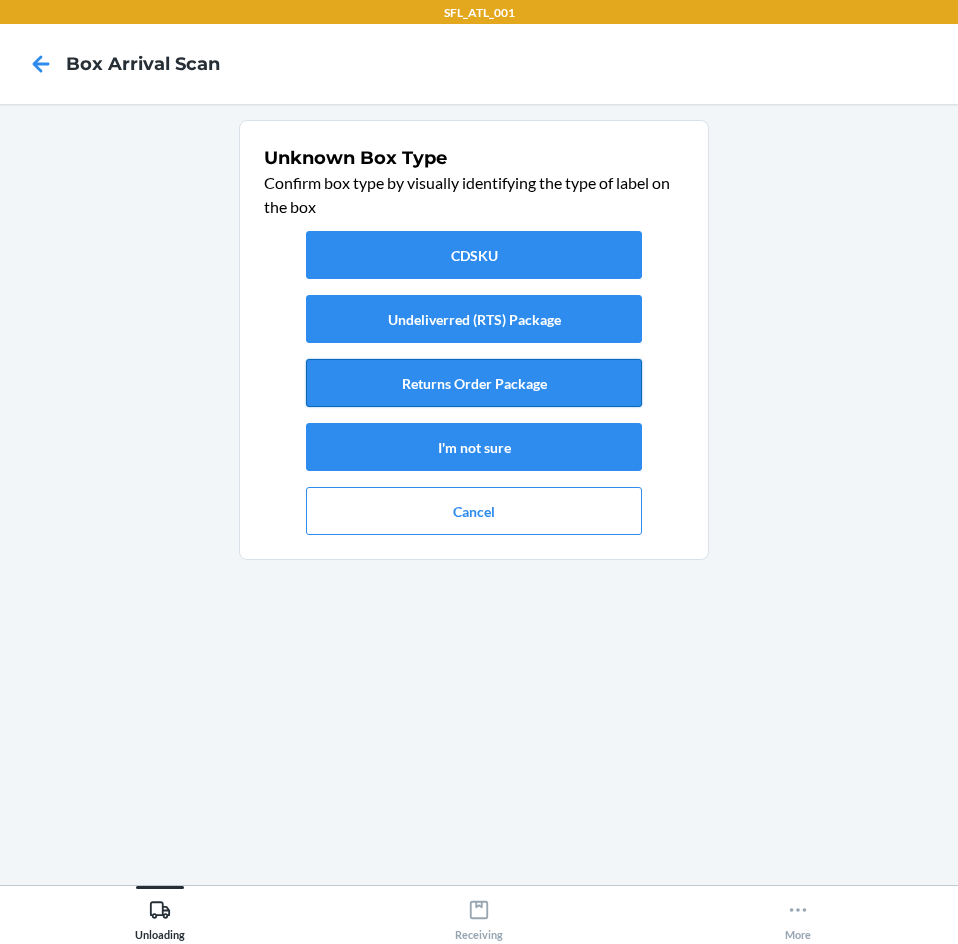 click on "Returns Order Package" at bounding box center (474, 383) 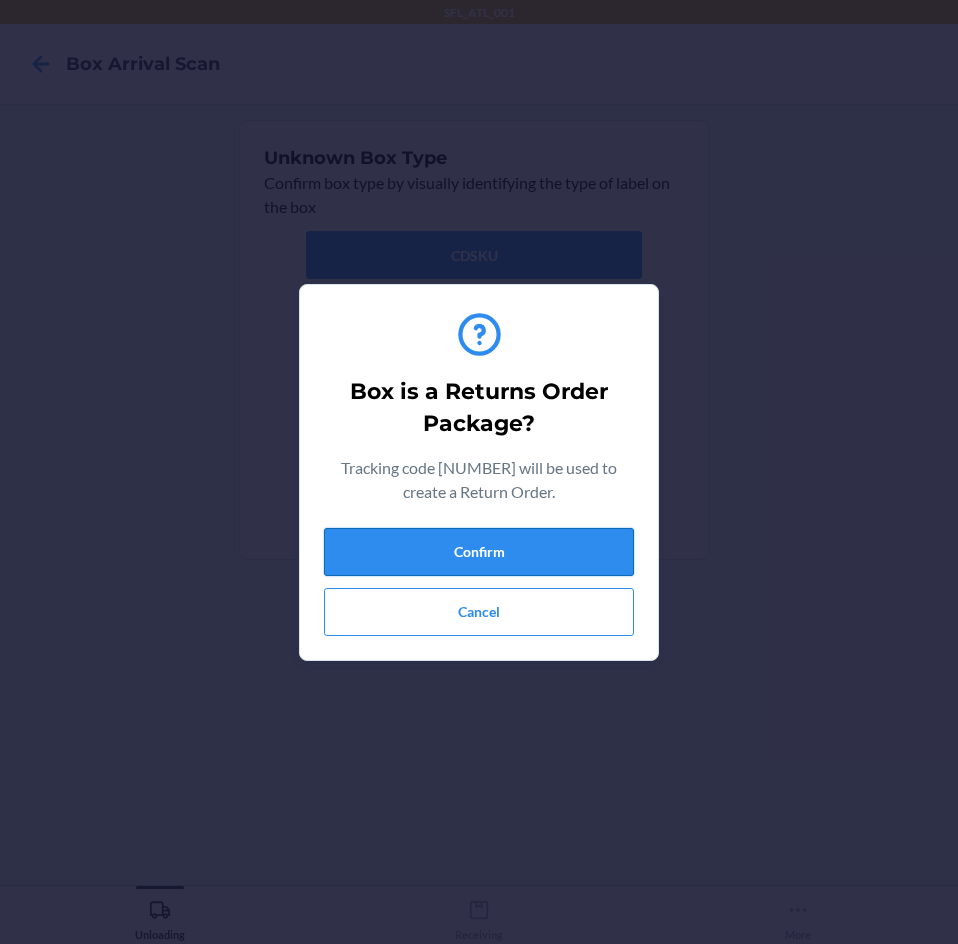 click on "Confirm" at bounding box center [479, 552] 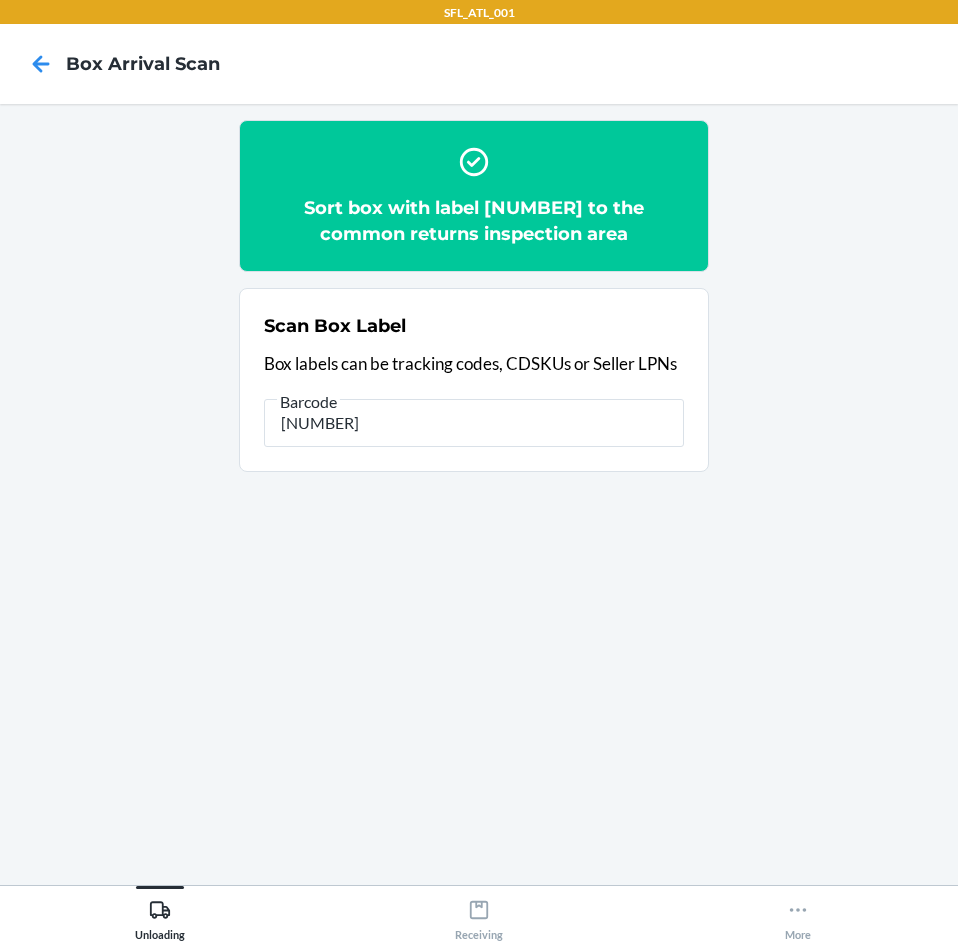 type on "[NUMBER]" 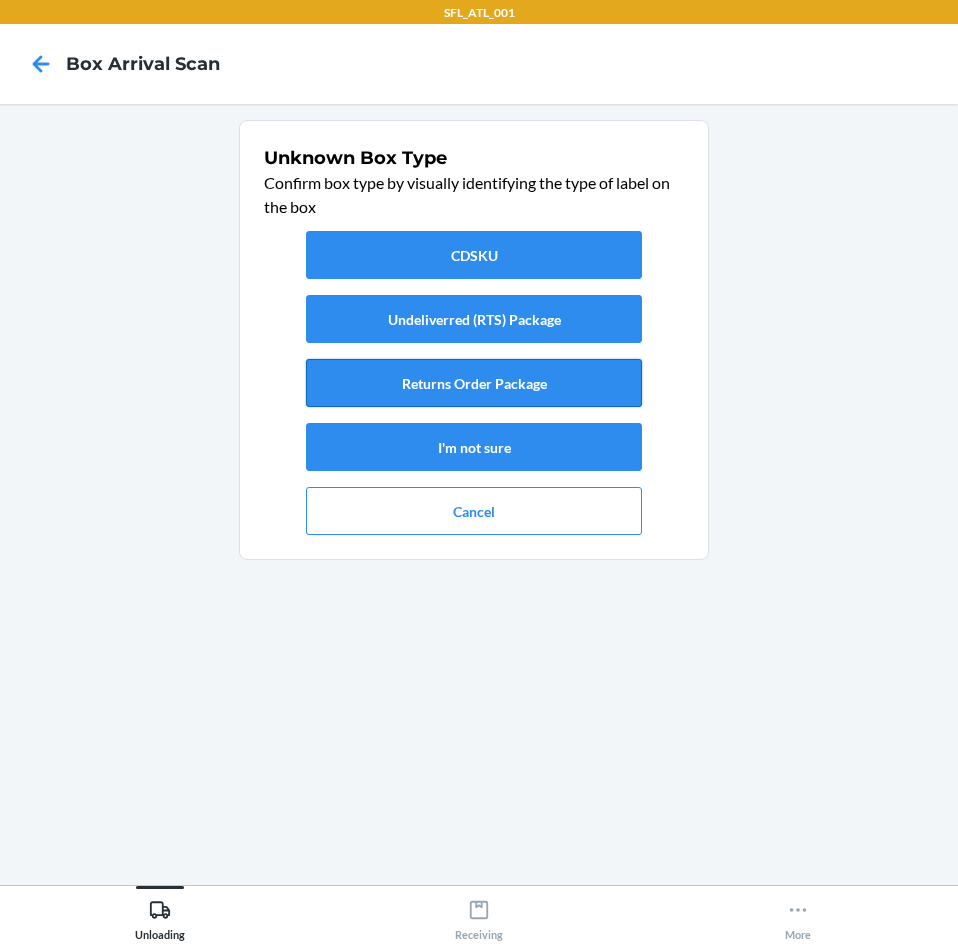 click on "Returns Order Package" at bounding box center (474, 383) 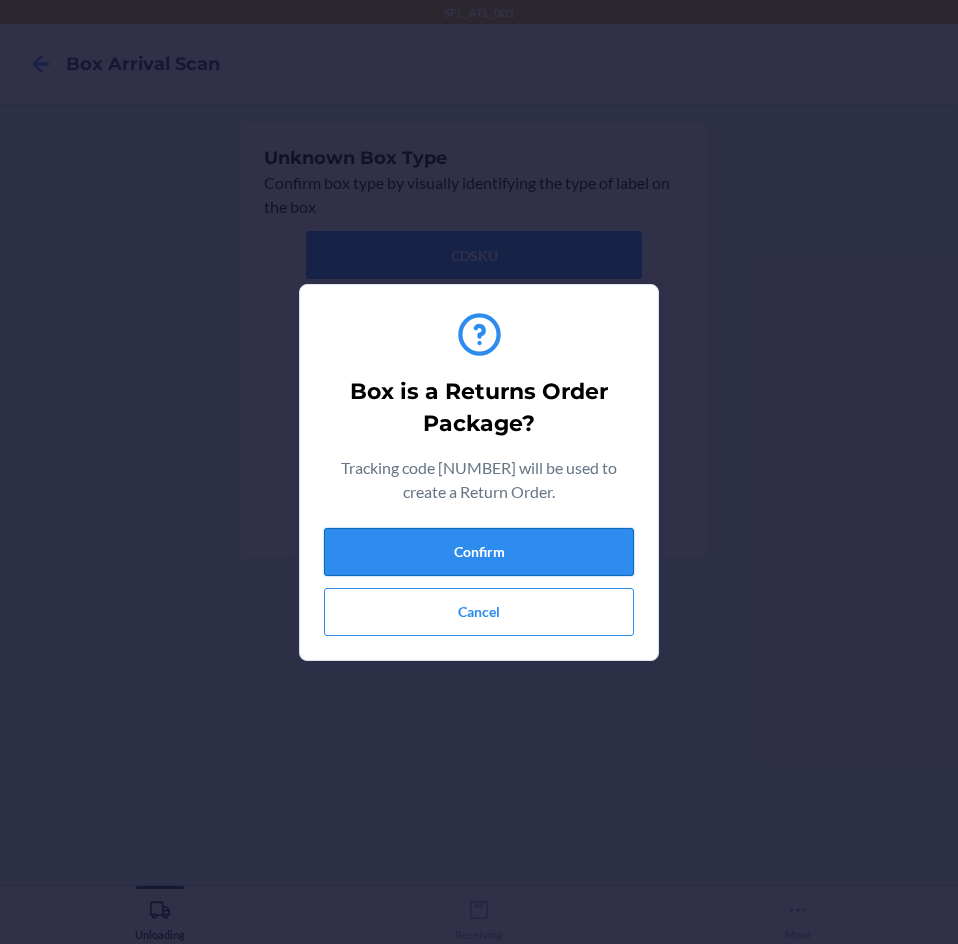 click on "Confirm" at bounding box center (479, 552) 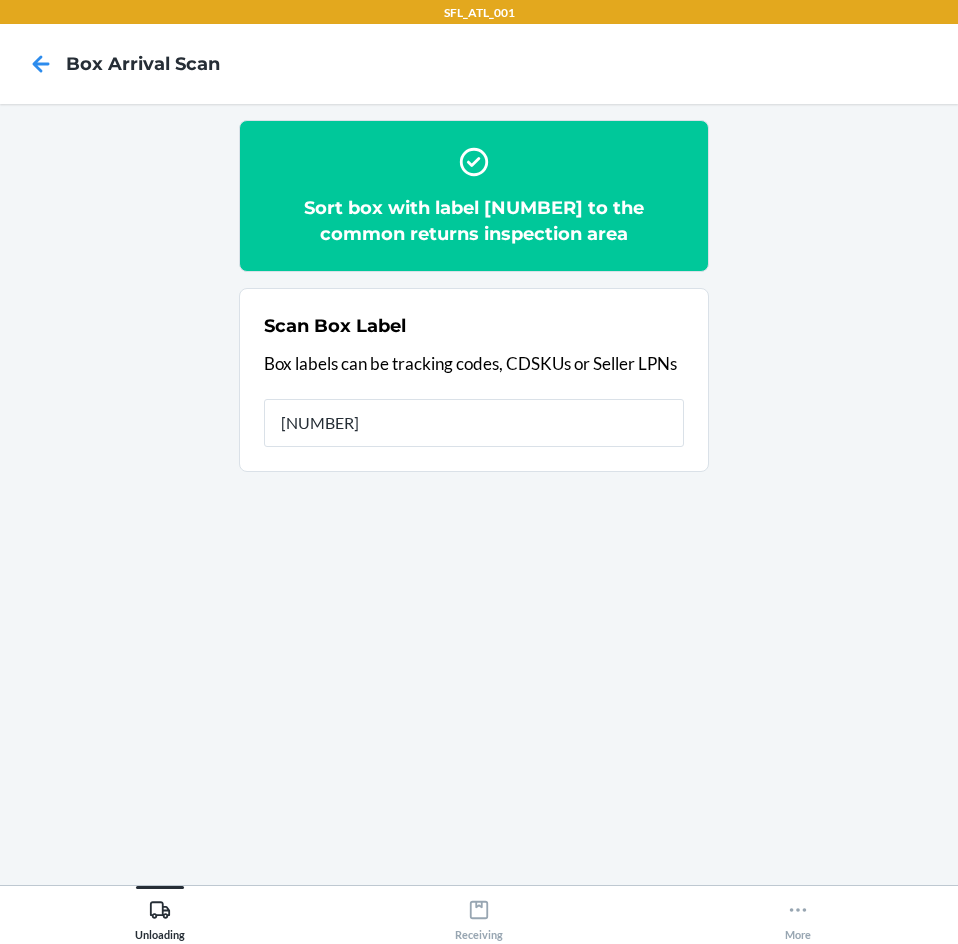 type on "[NUMBER]" 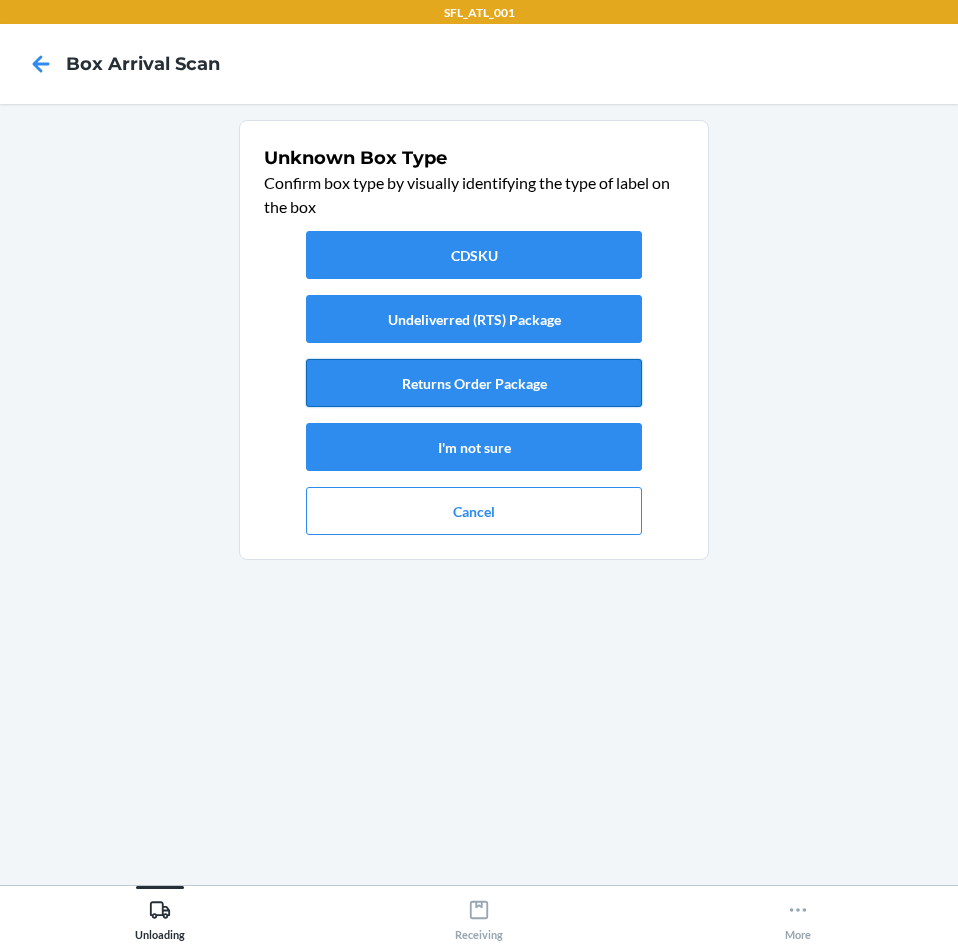 click on "Returns Order Package" at bounding box center [474, 383] 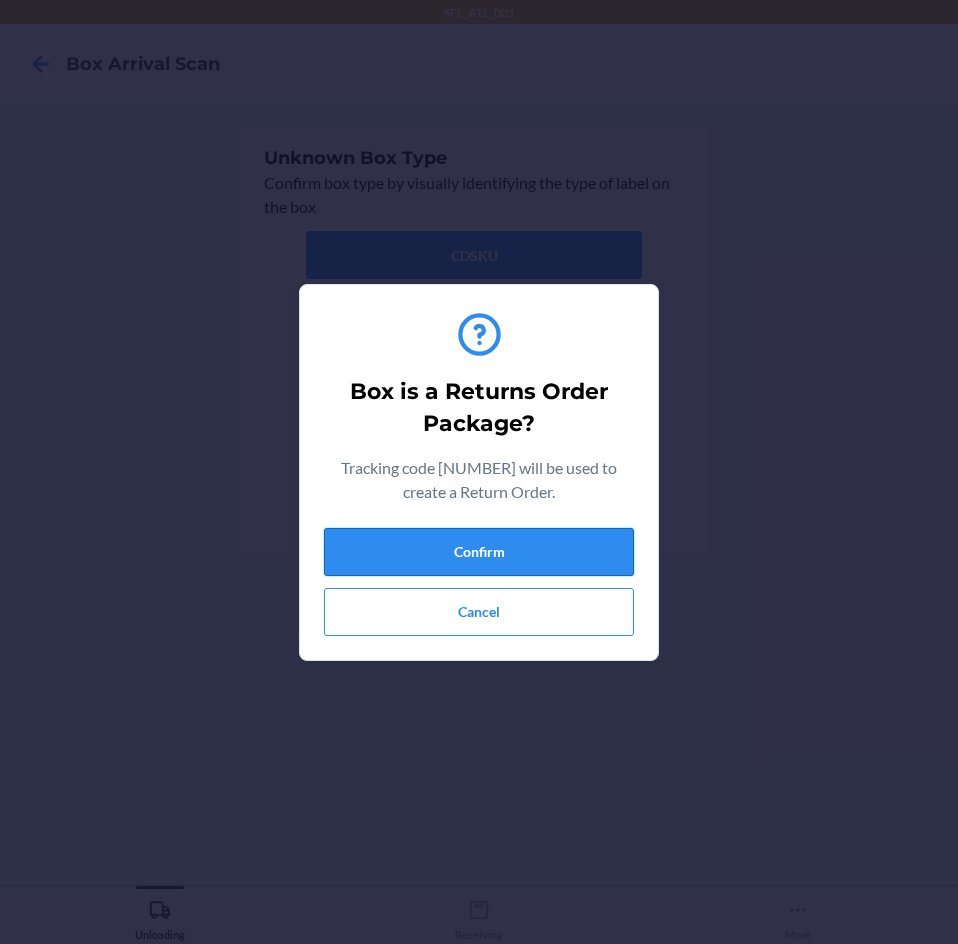 click on "Confirm" at bounding box center (479, 552) 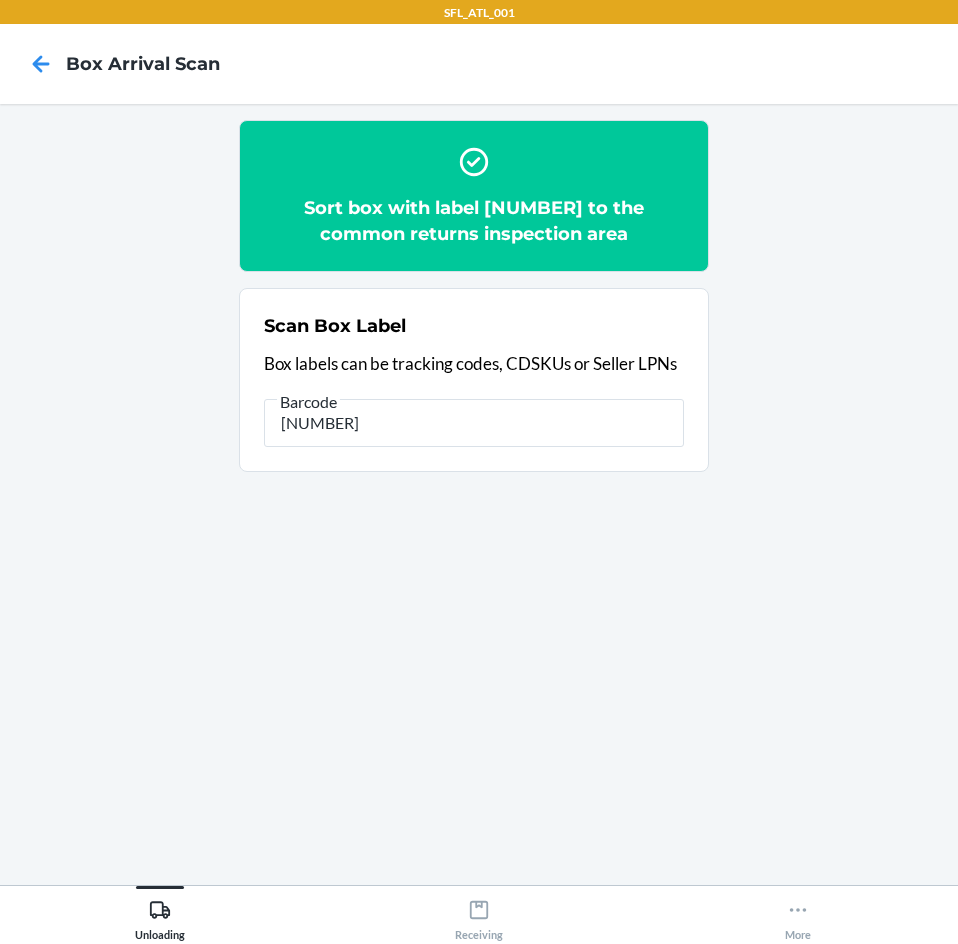 type on "[NUMBER]" 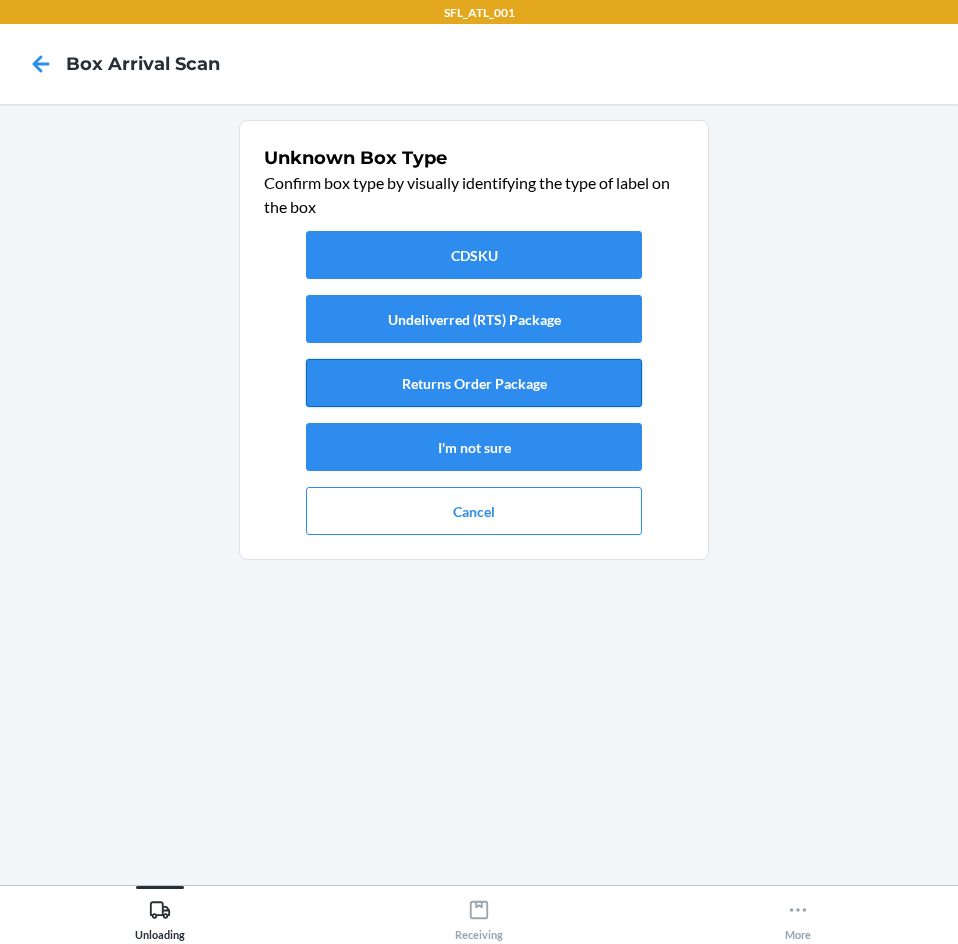 click on "Returns Order Package" at bounding box center (474, 383) 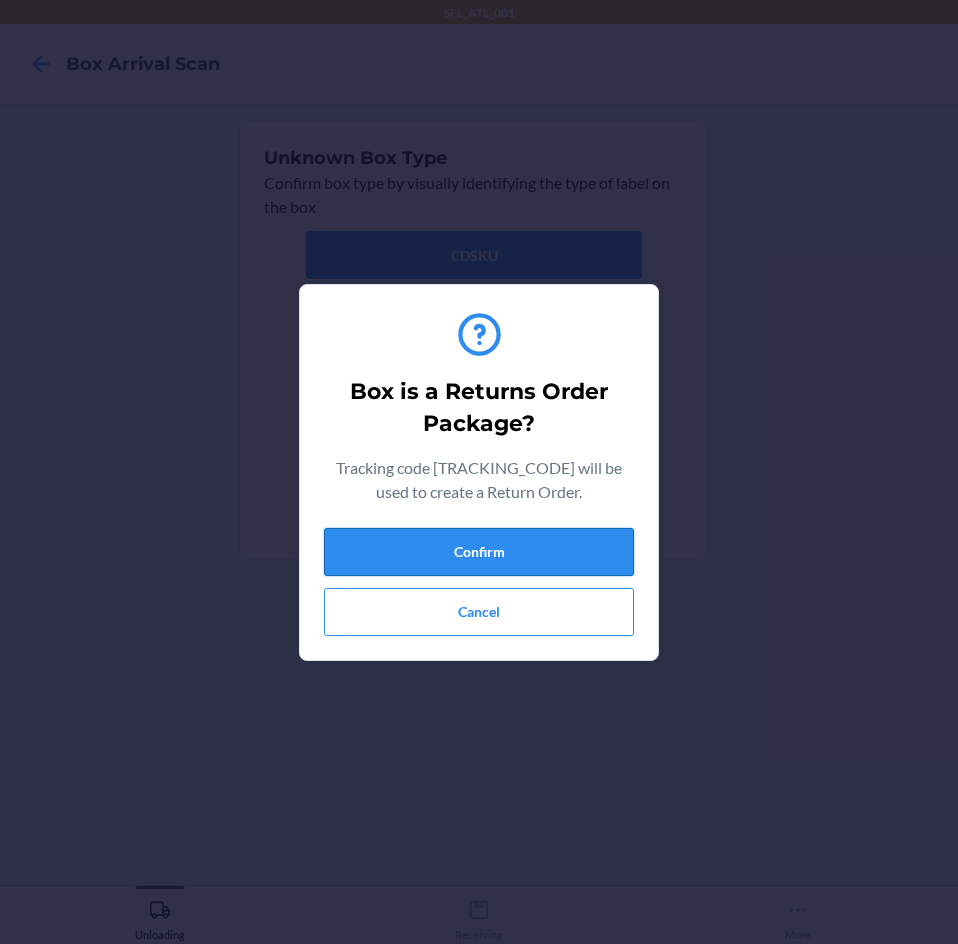 click on "Confirm" at bounding box center (479, 552) 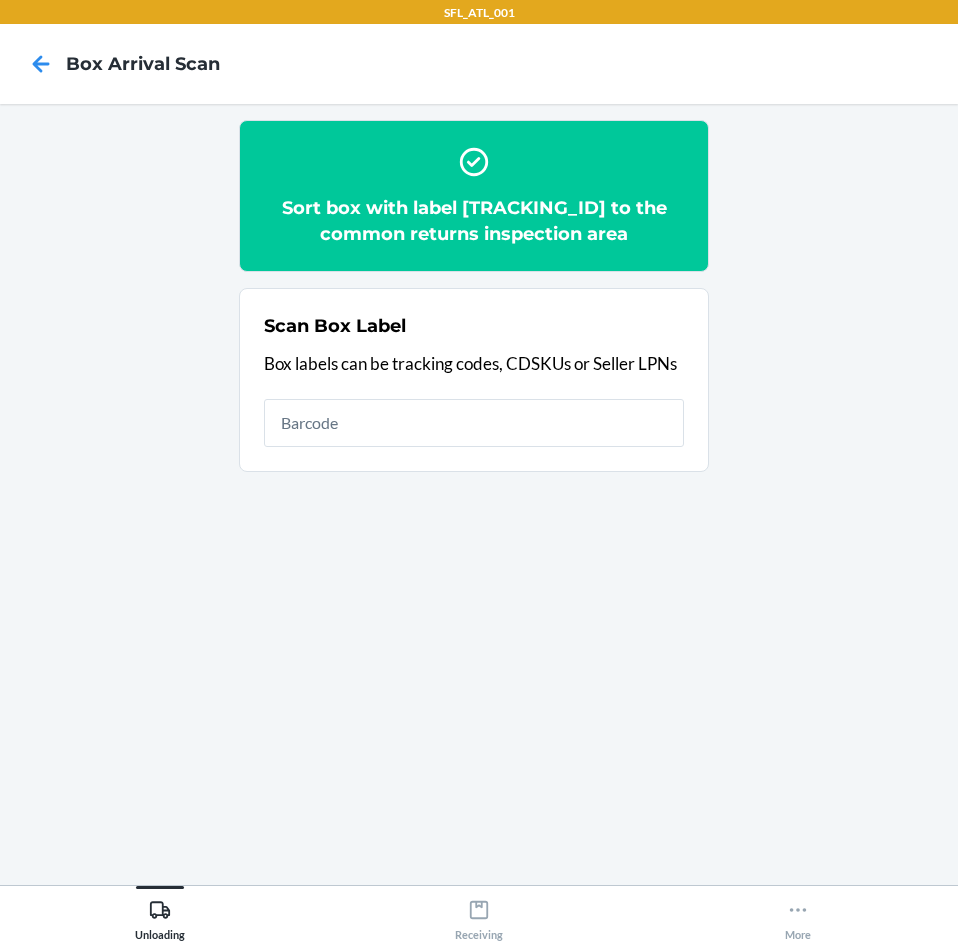 scroll, scrollTop: 0, scrollLeft: 0, axis: both 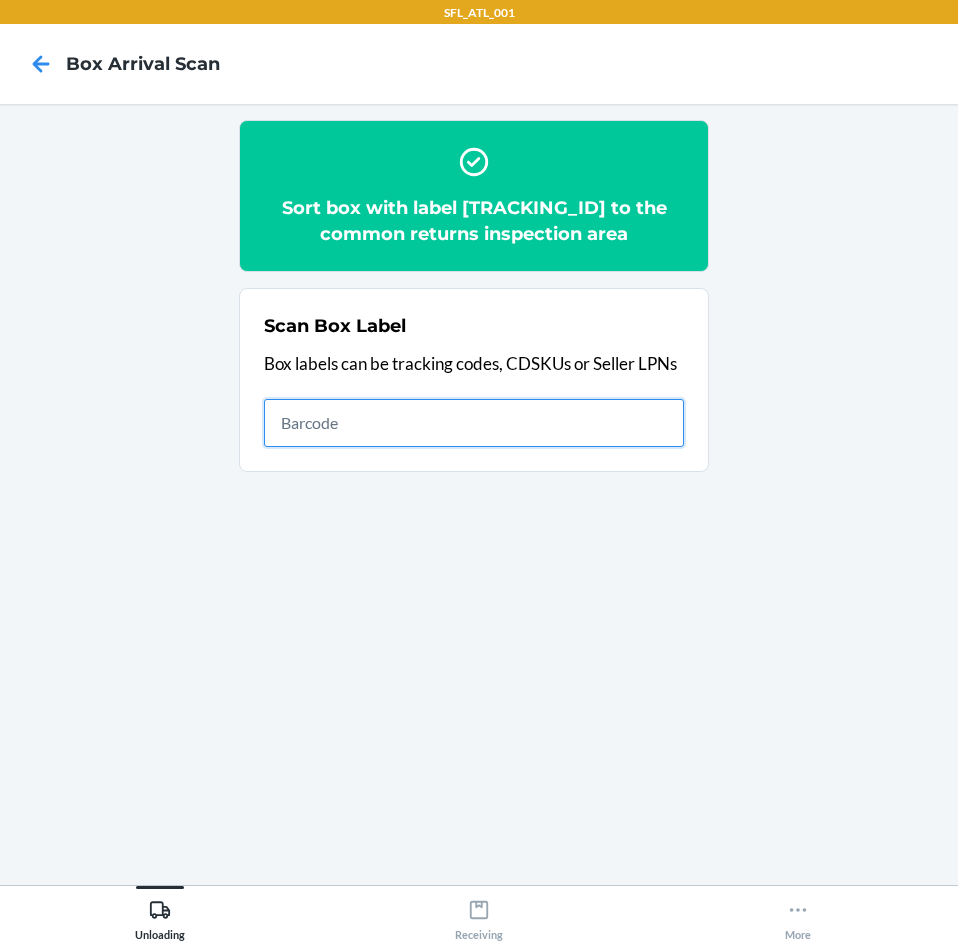 click at bounding box center (474, 423) 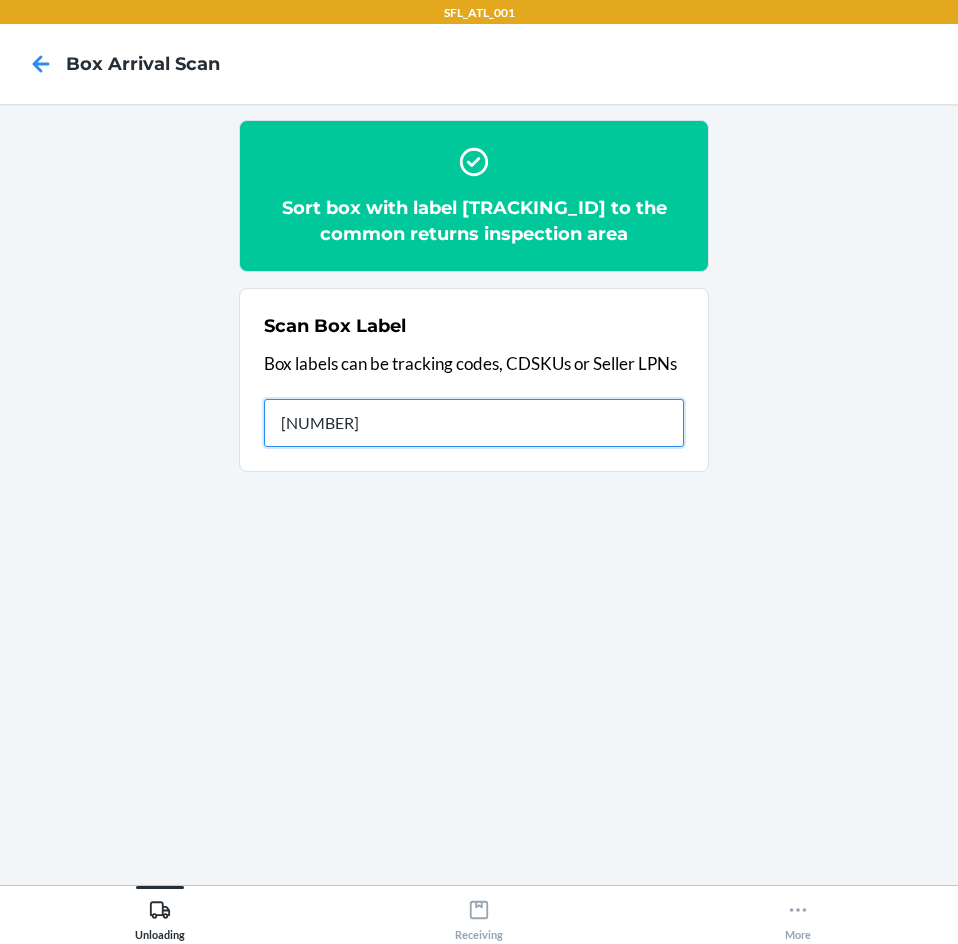 type on "[NUMBER]" 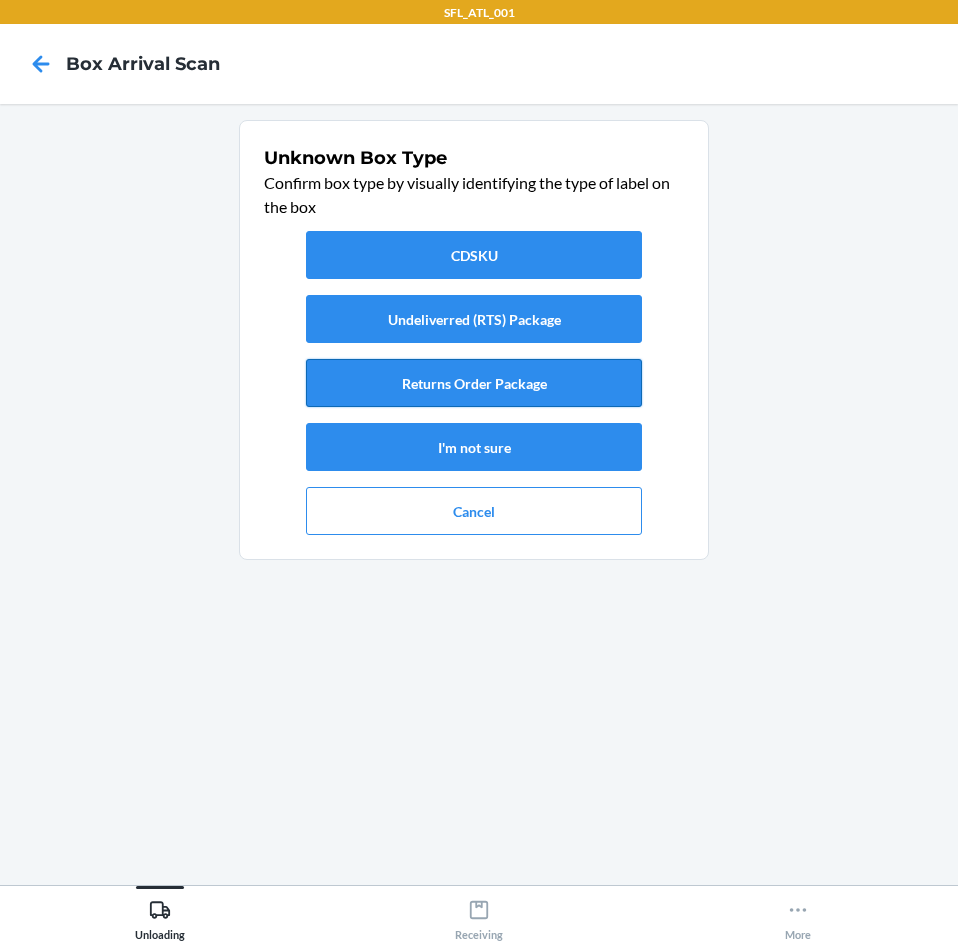 click on "Returns Order Package" at bounding box center [474, 383] 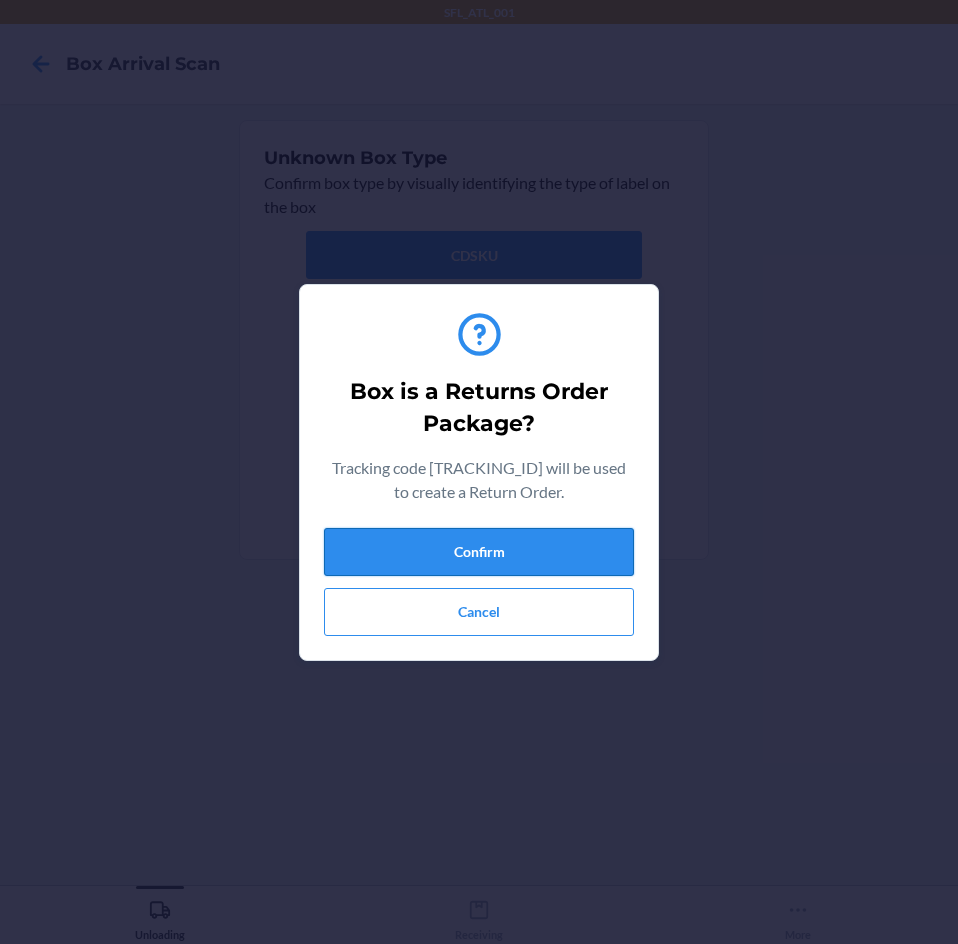 click on "Confirm" at bounding box center (479, 552) 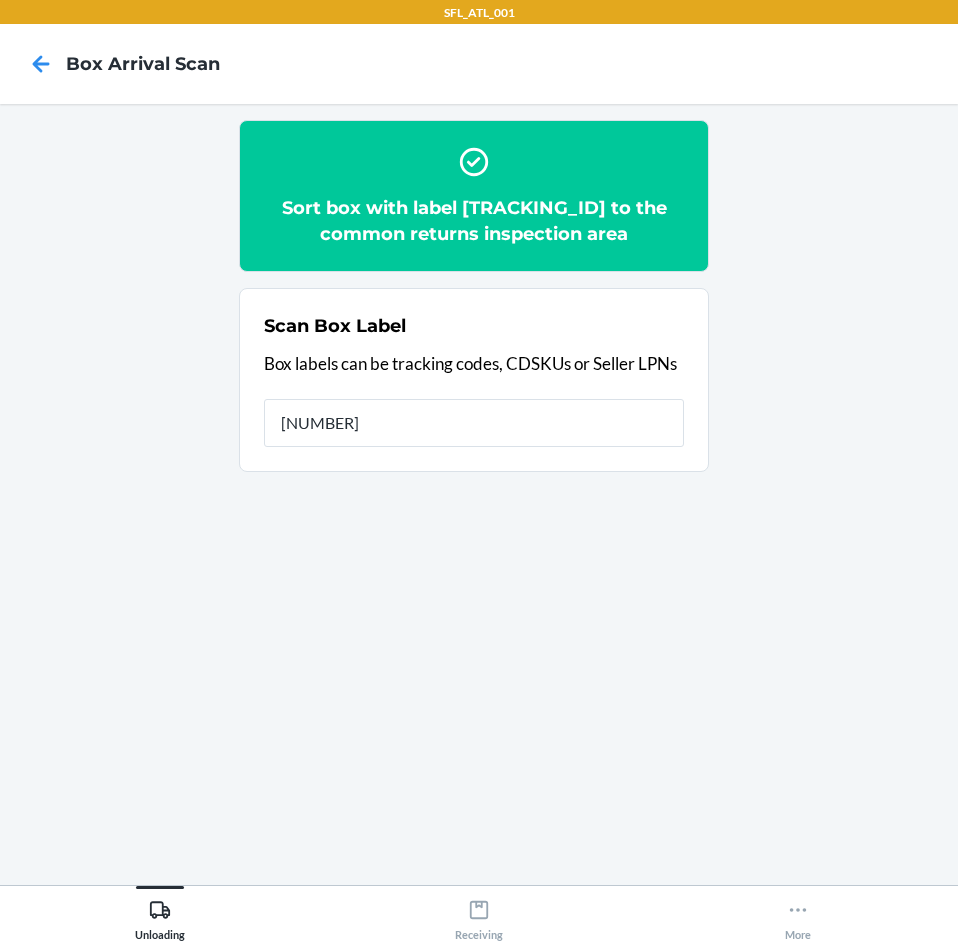 type on "[NUMBER]" 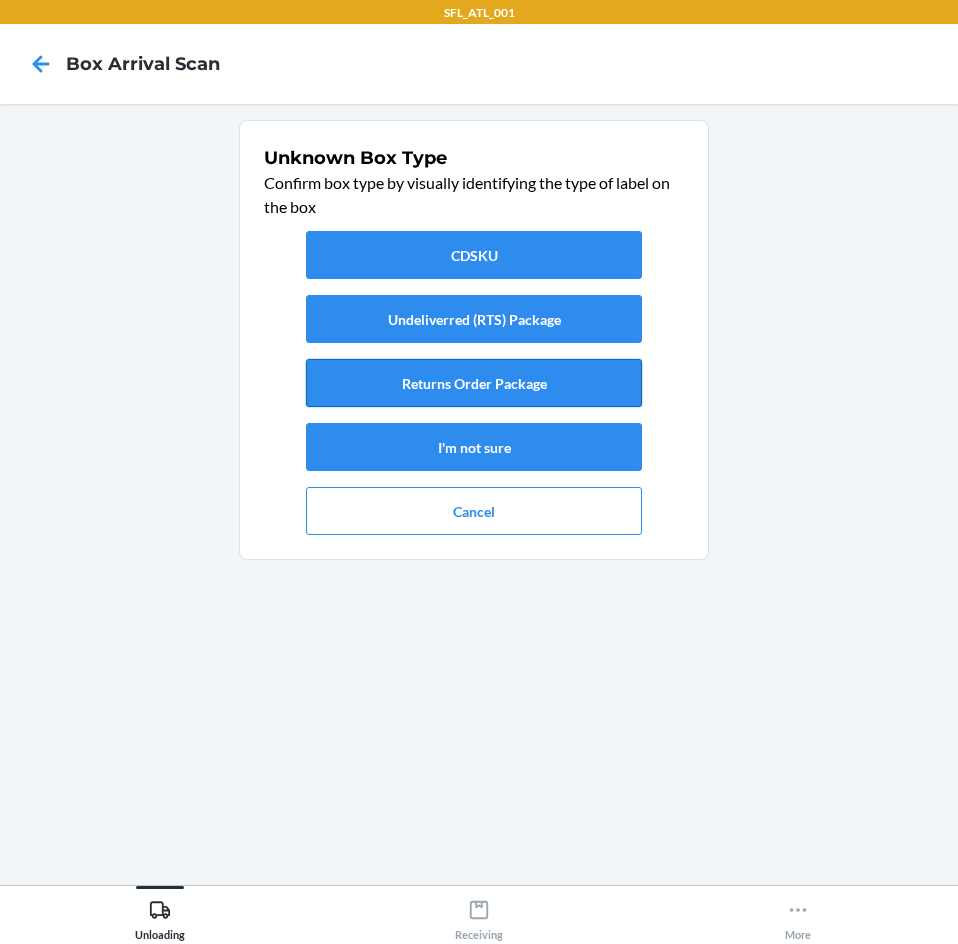 click on "Returns Order Package" at bounding box center [474, 383] 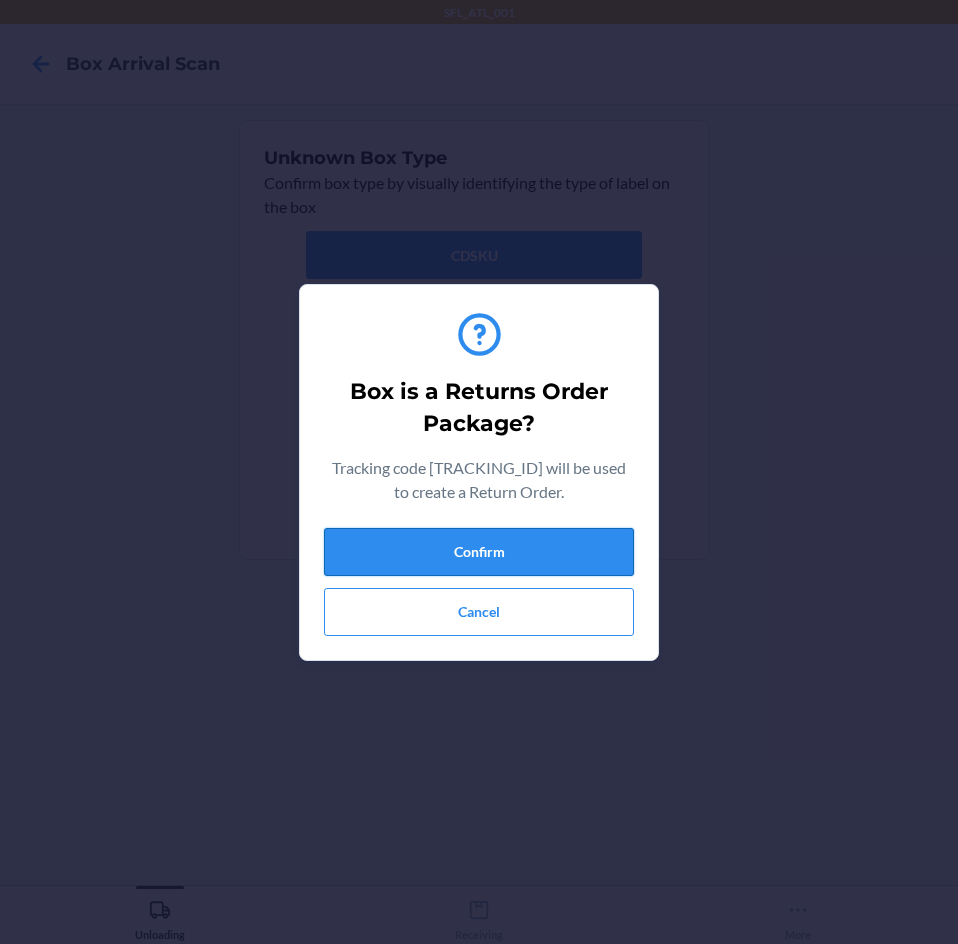 click on "Confirm" at bounding box center [479, 552] 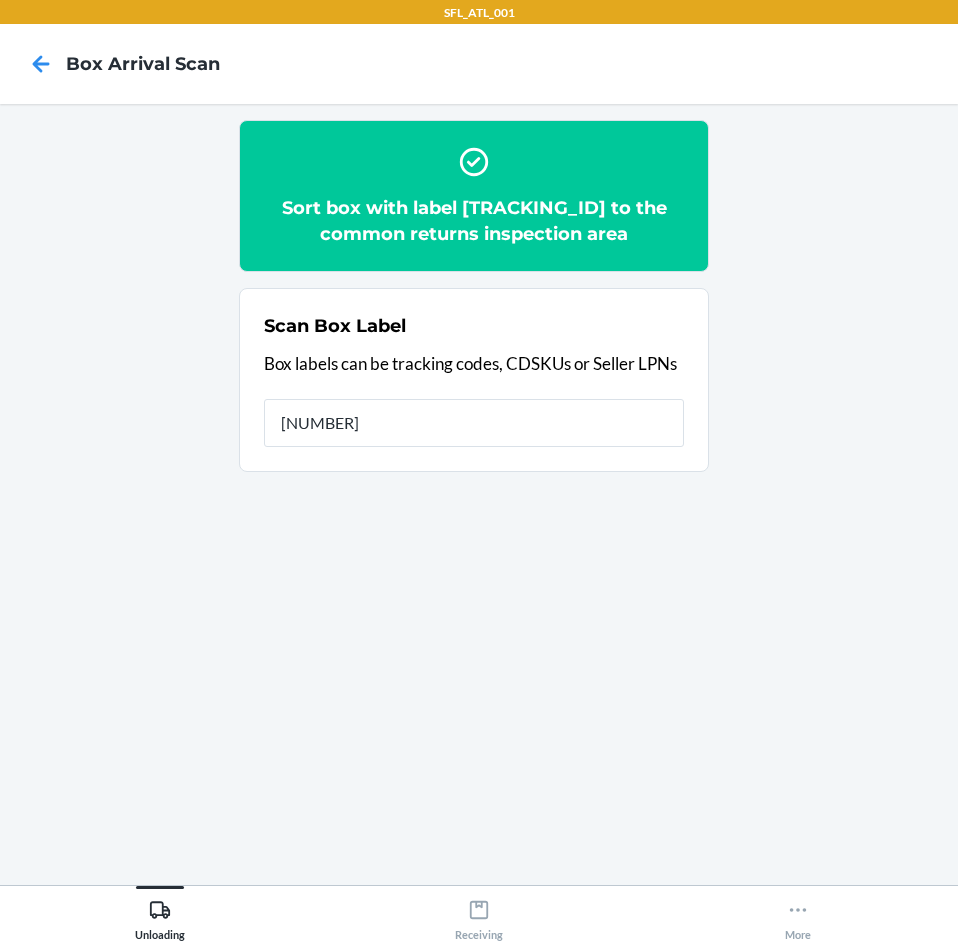 type on "[NUMBER]" 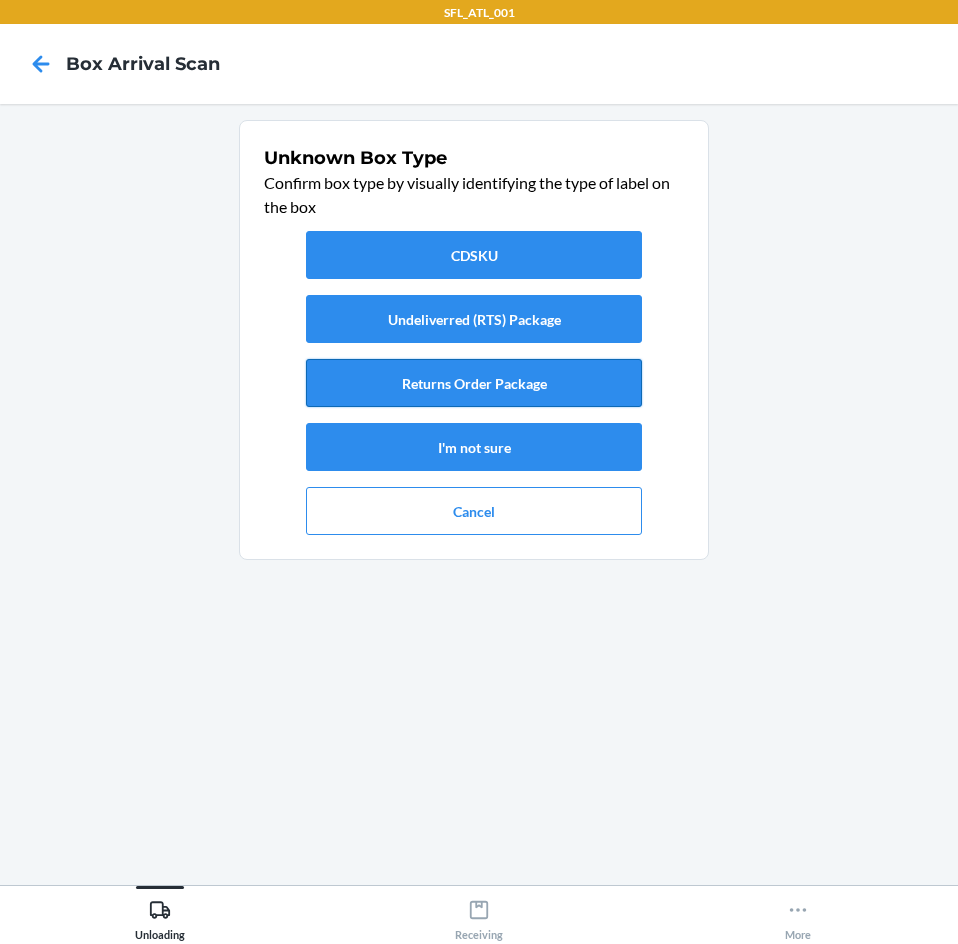 click on "Returns Order Package" at bounding box center [474, 383] 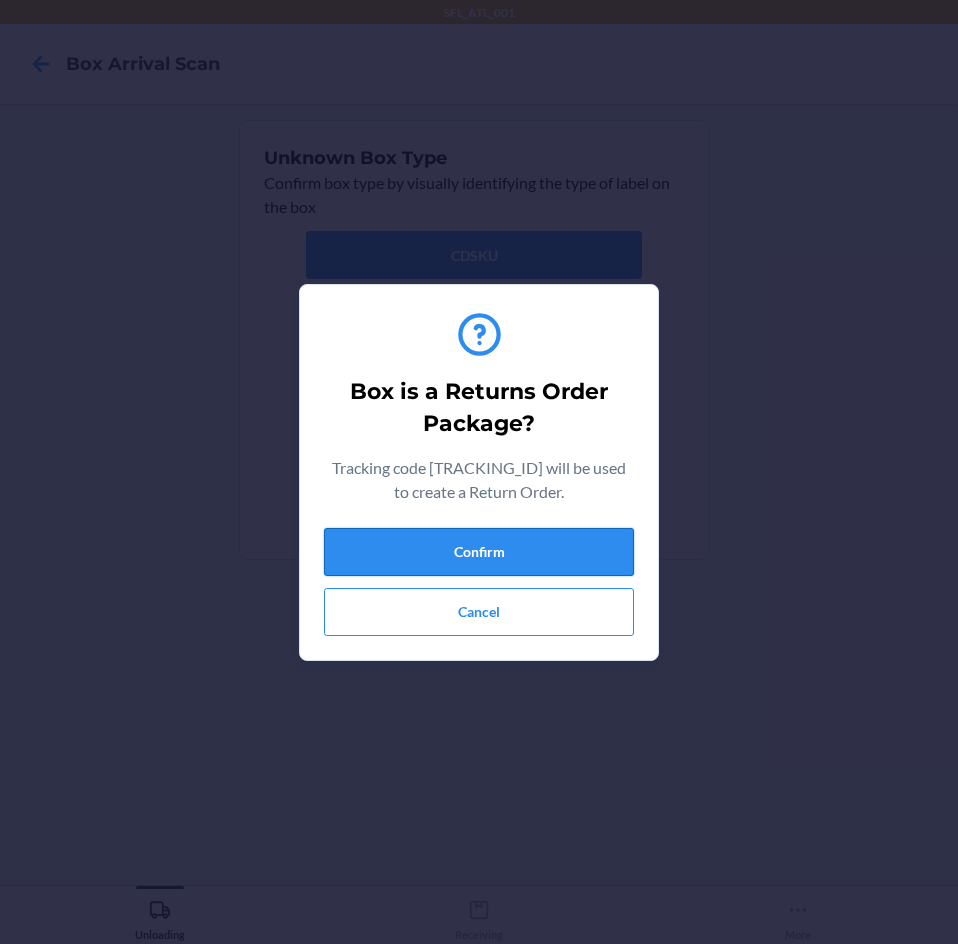 click on "Confirm" at bounding box center [479, 552] 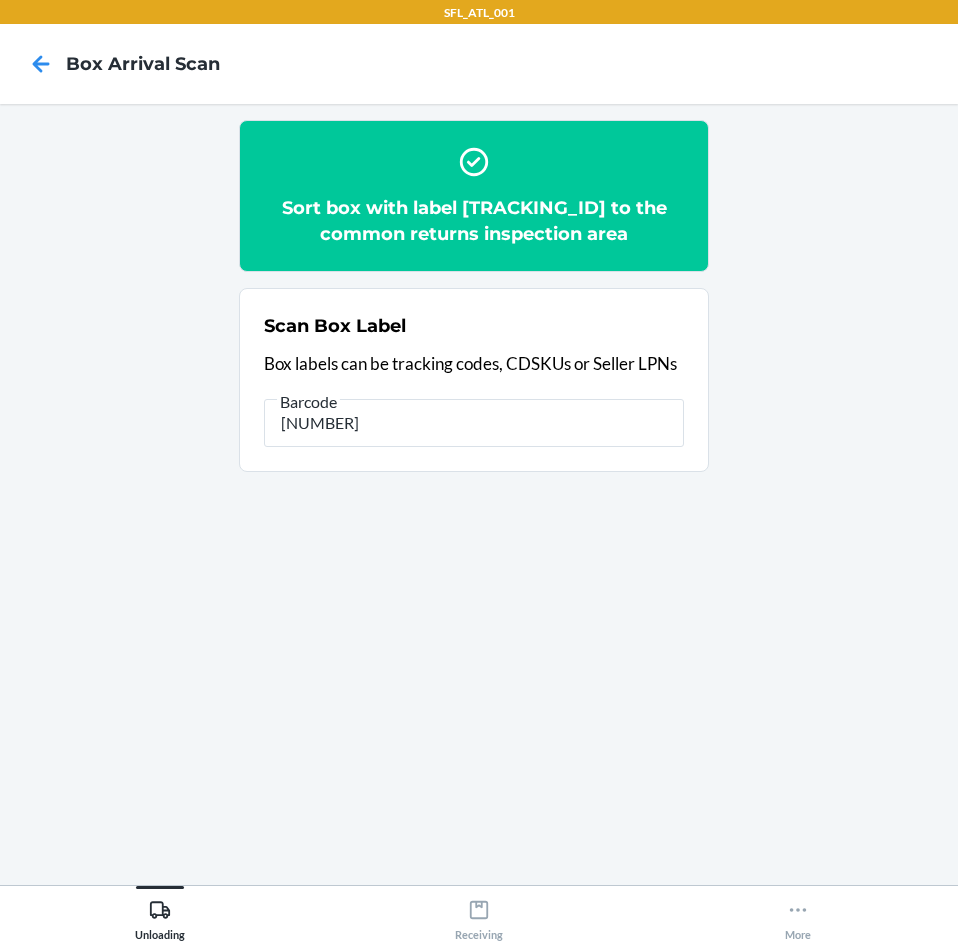 type on "[NUMBER]" 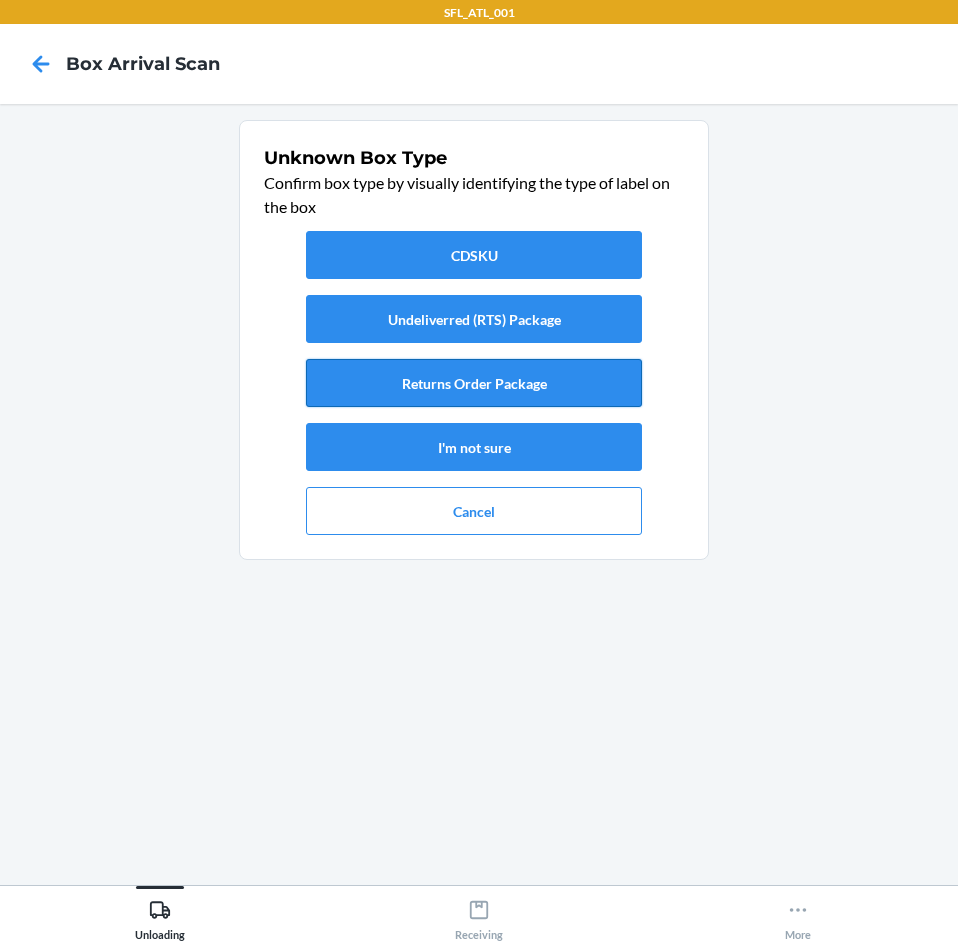 click on "Returns Order Package" at bounding box center (474, 383) 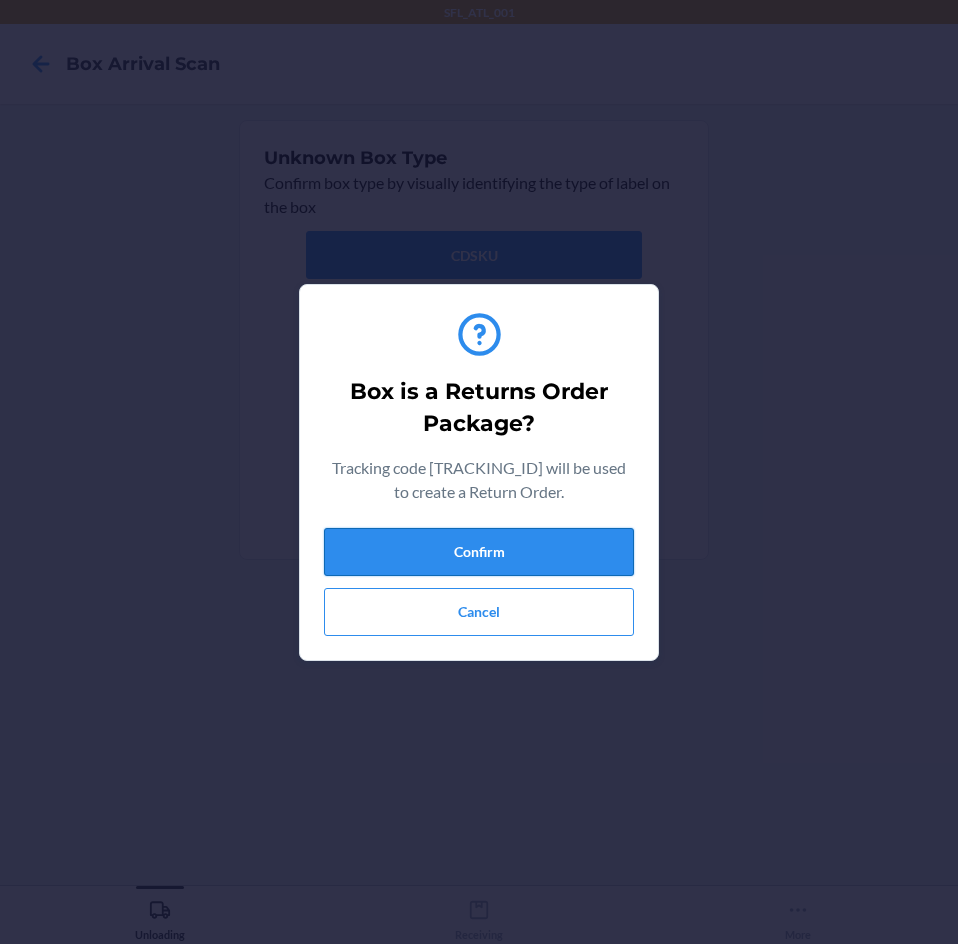 click on "Confirm" at bounding box center [479, 552] 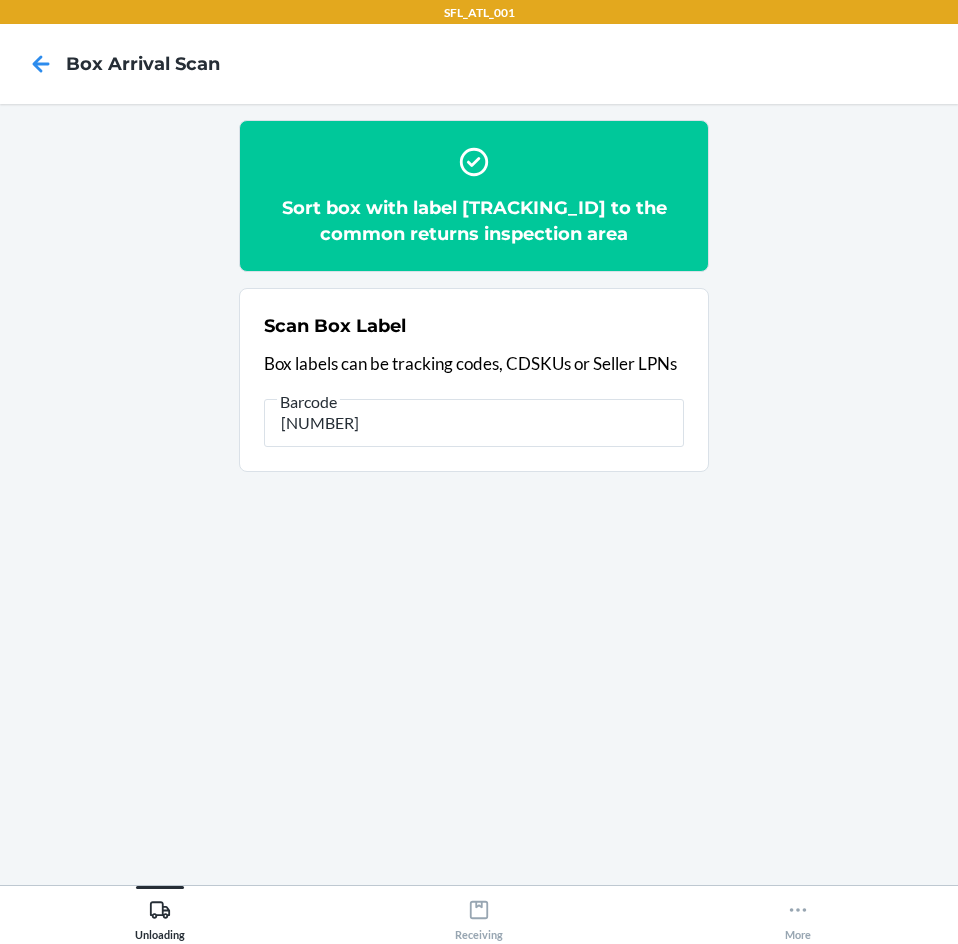 type on "[NUMBER]" 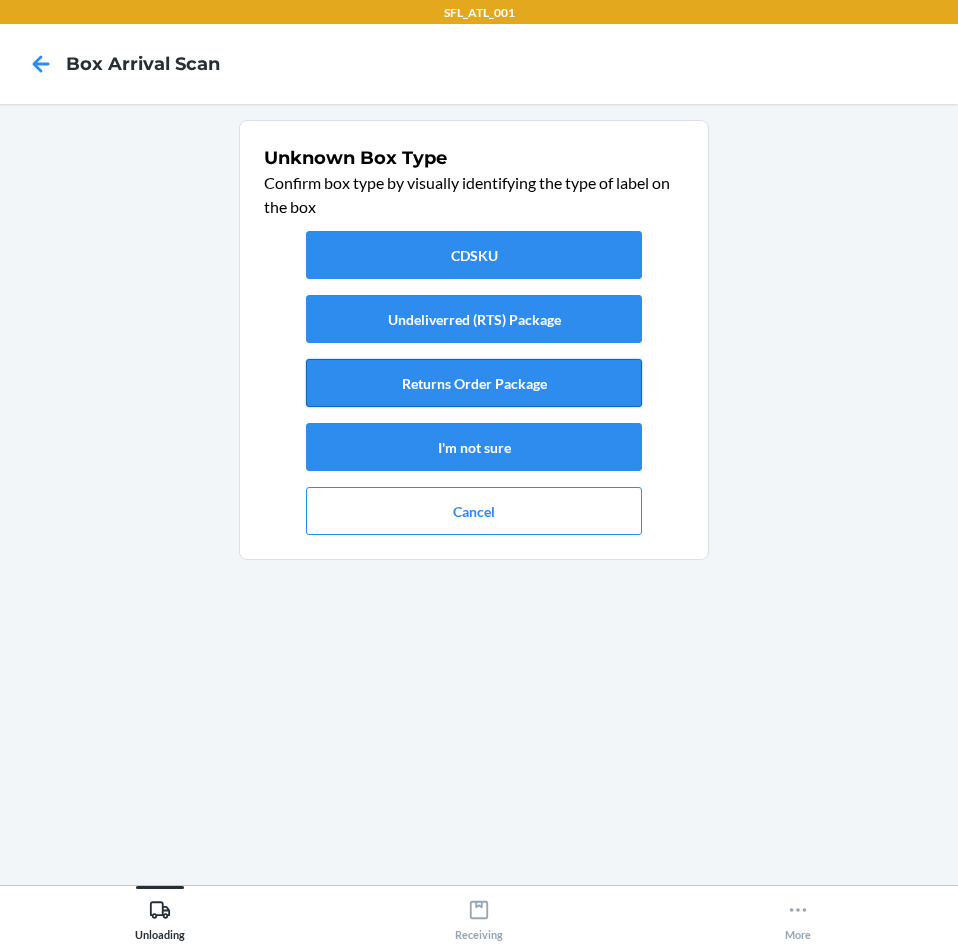 click on "Returns Order Package" at bounding box center [474, 383] 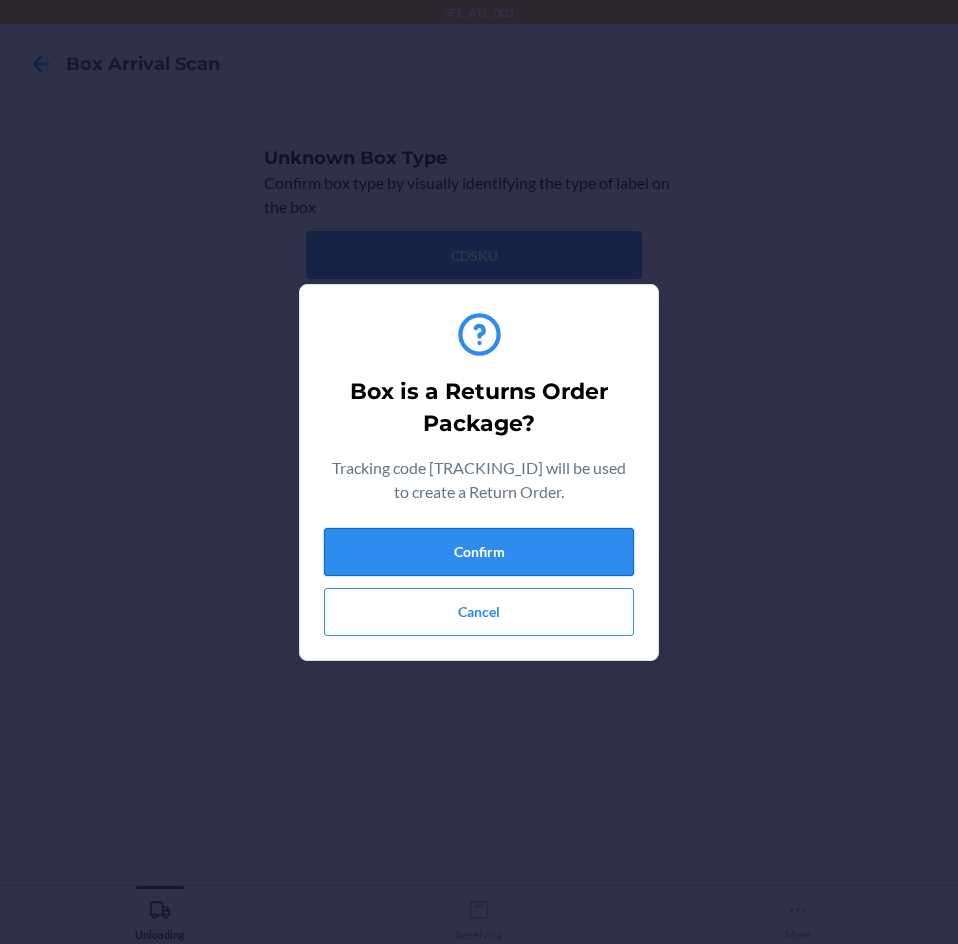 click on "Confirm" at bounding box center [479, 552] 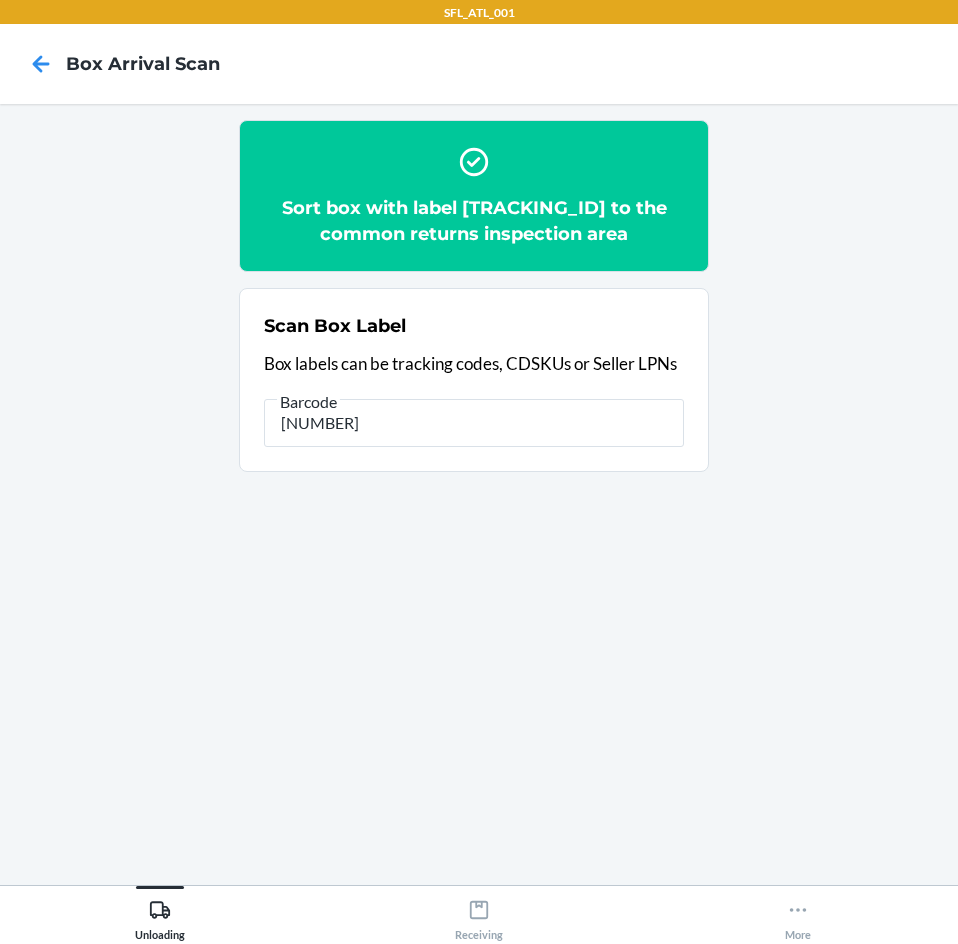type on "[NUMBER]" 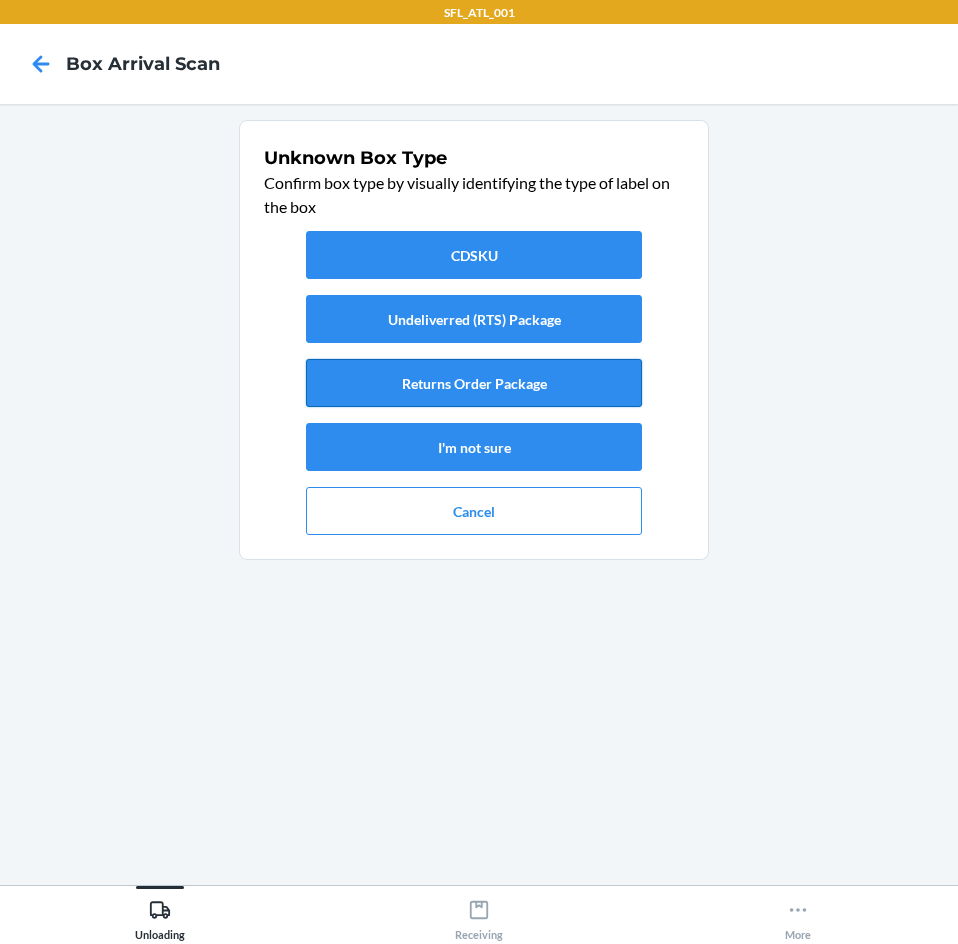 click on "Returns Order Package" at bounding box center (474, 383) 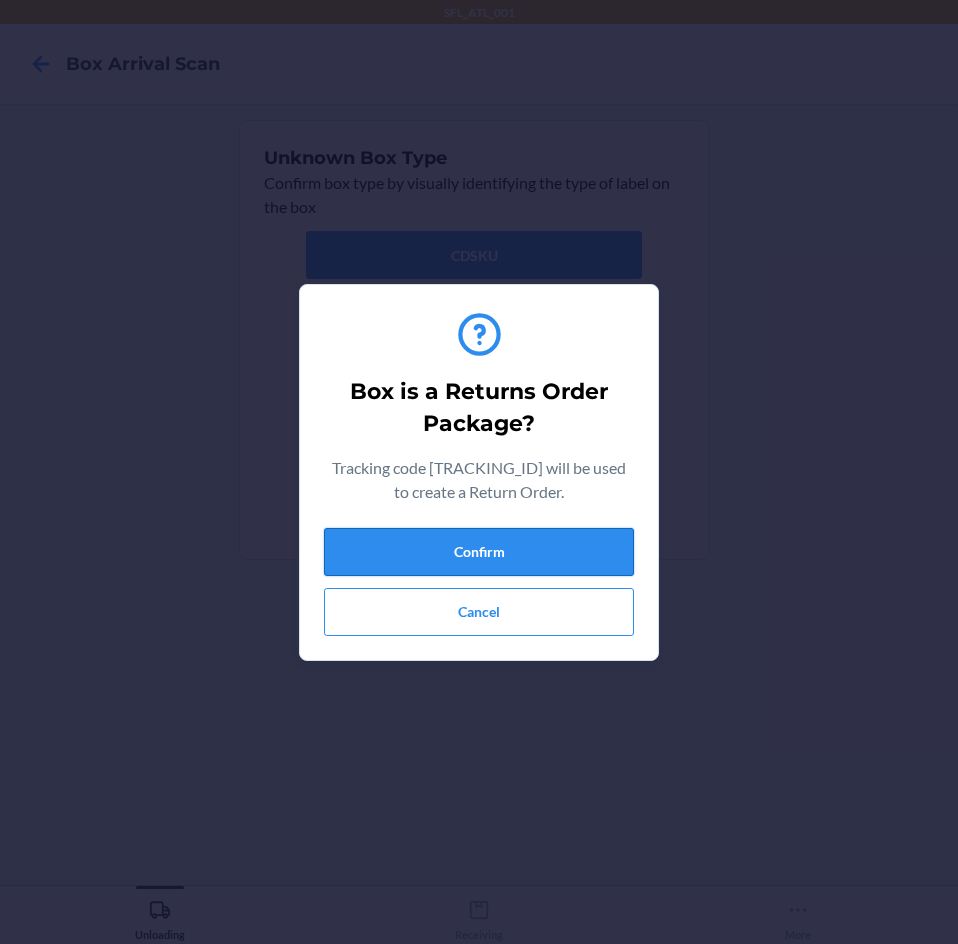 drag, startPoint x: 509, startPoint y: 543, endPoint x: 539, endPoint y: 544, distance: 30.016663 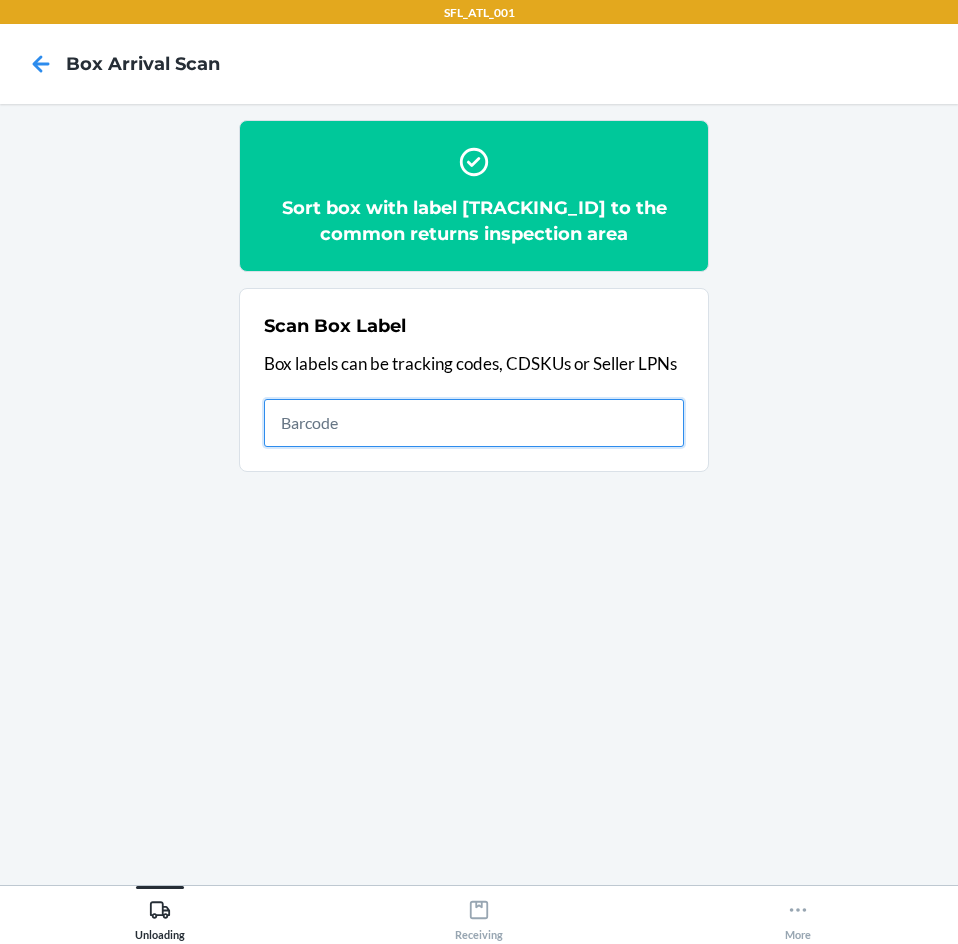 click at bounding box center [474, 423] 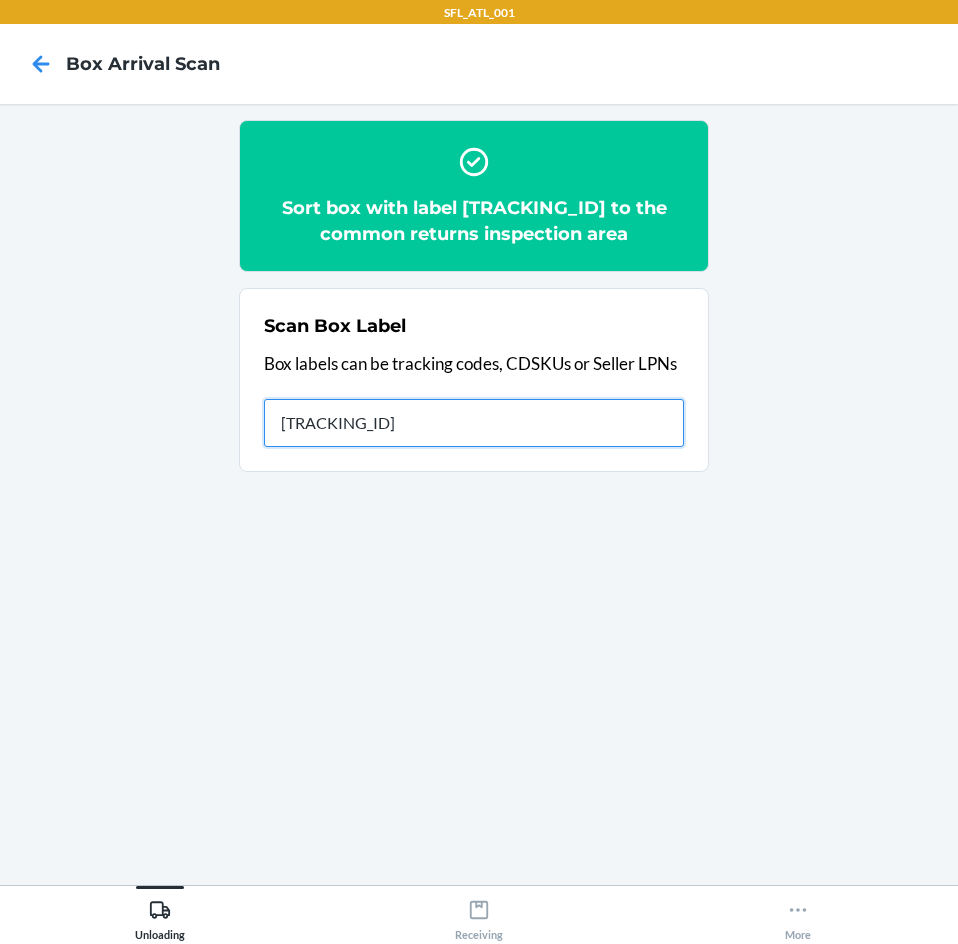 type on "[TRACKING_ID]" 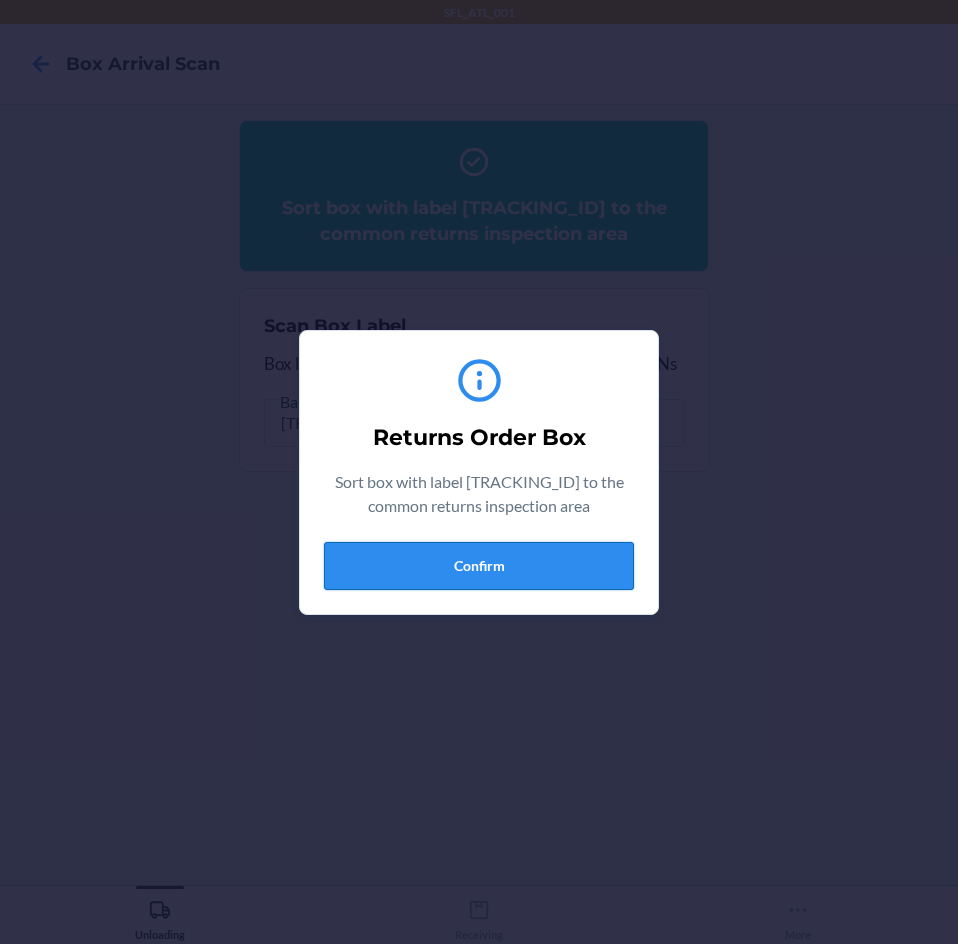 click on "Confirm" at bounding box center (479, 566) 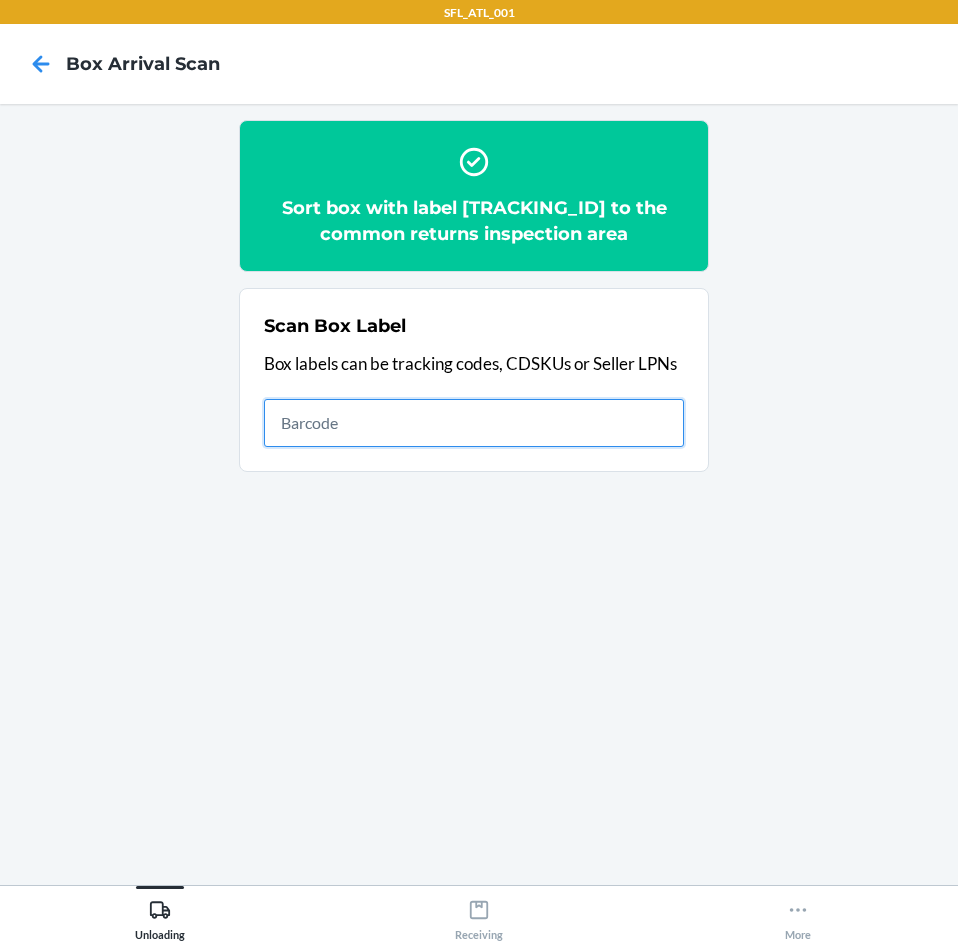 click at bounding box center [474, 423] 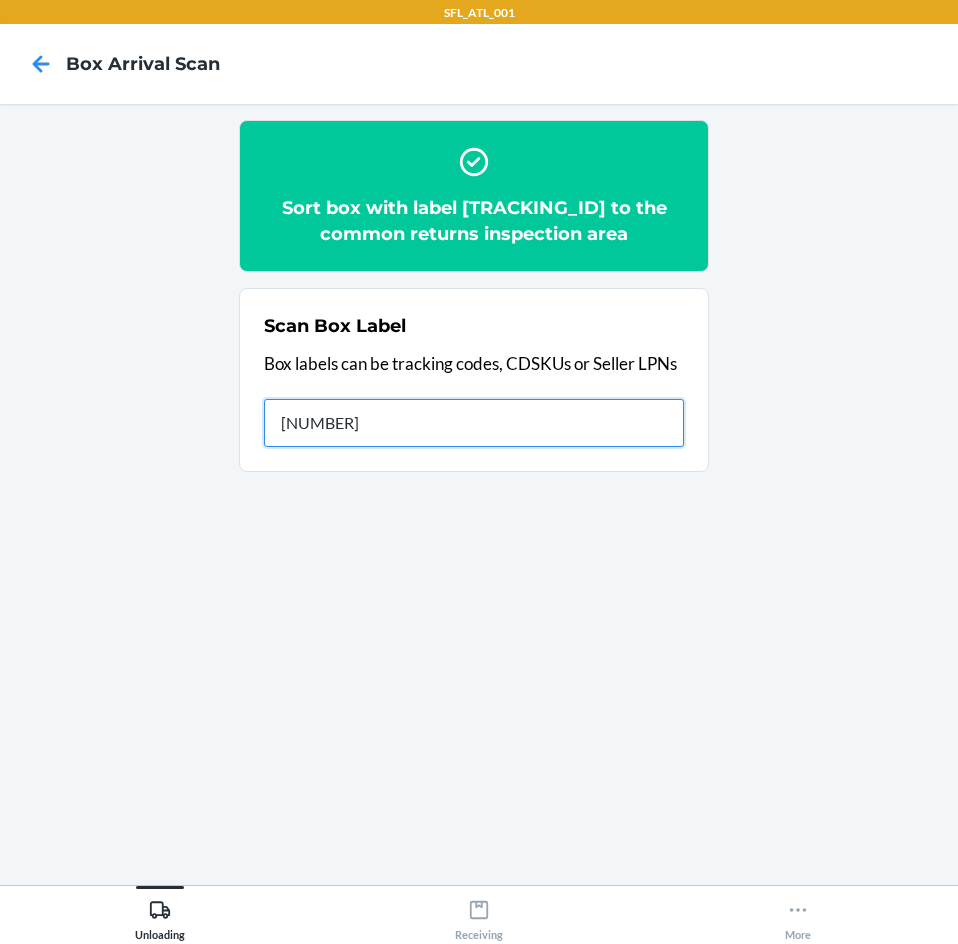 type on "[NUMBER]" 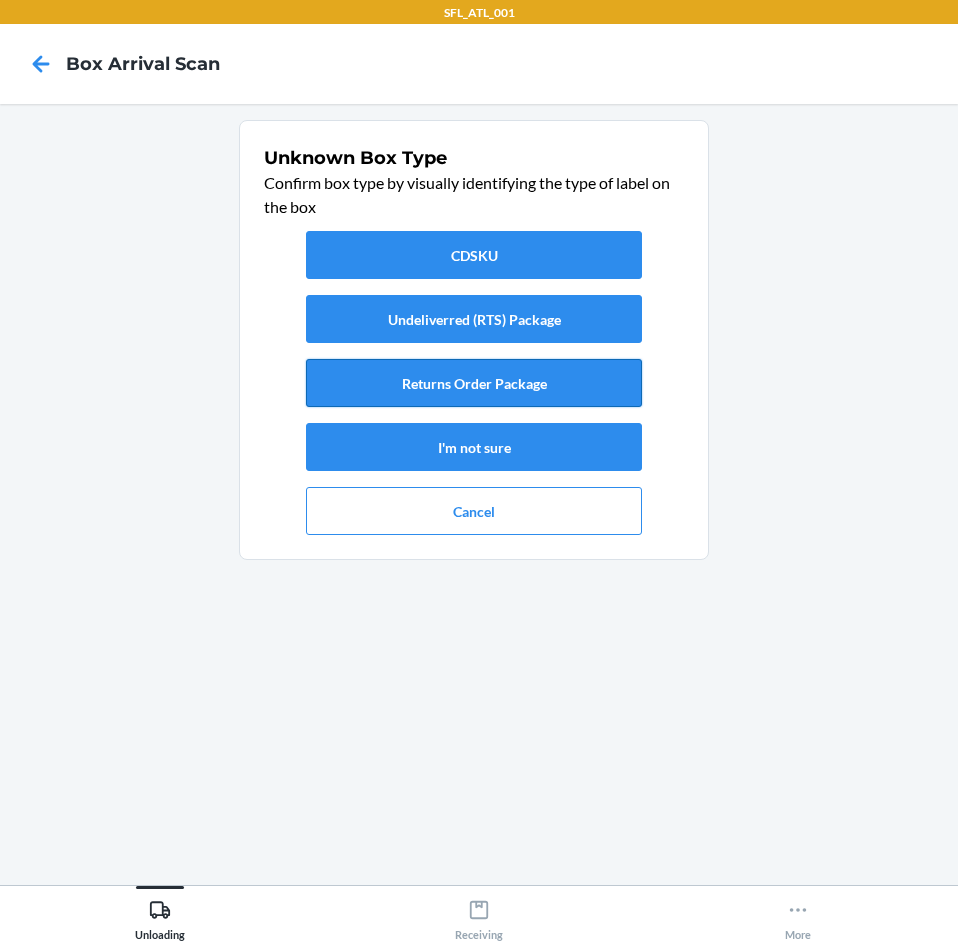 click on "Returns Order Package" at bounding box center [474, 383] 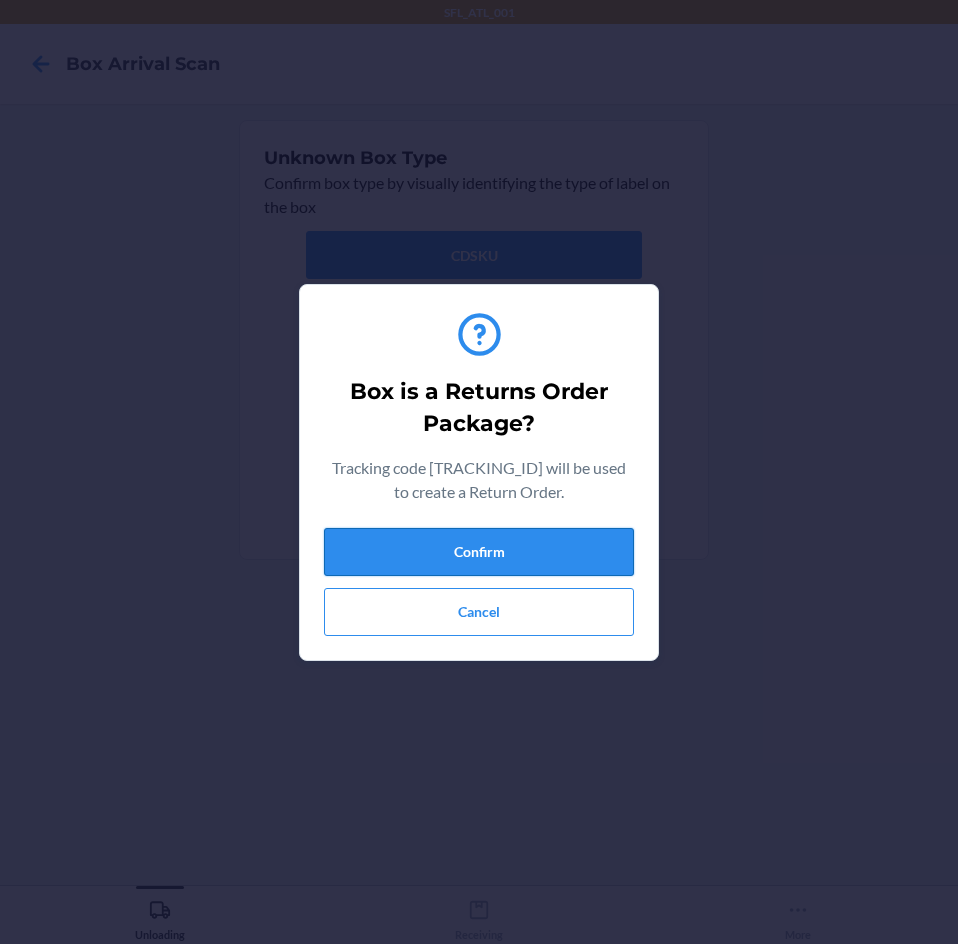 click on "Confirm" at bounding box center [479, 552] 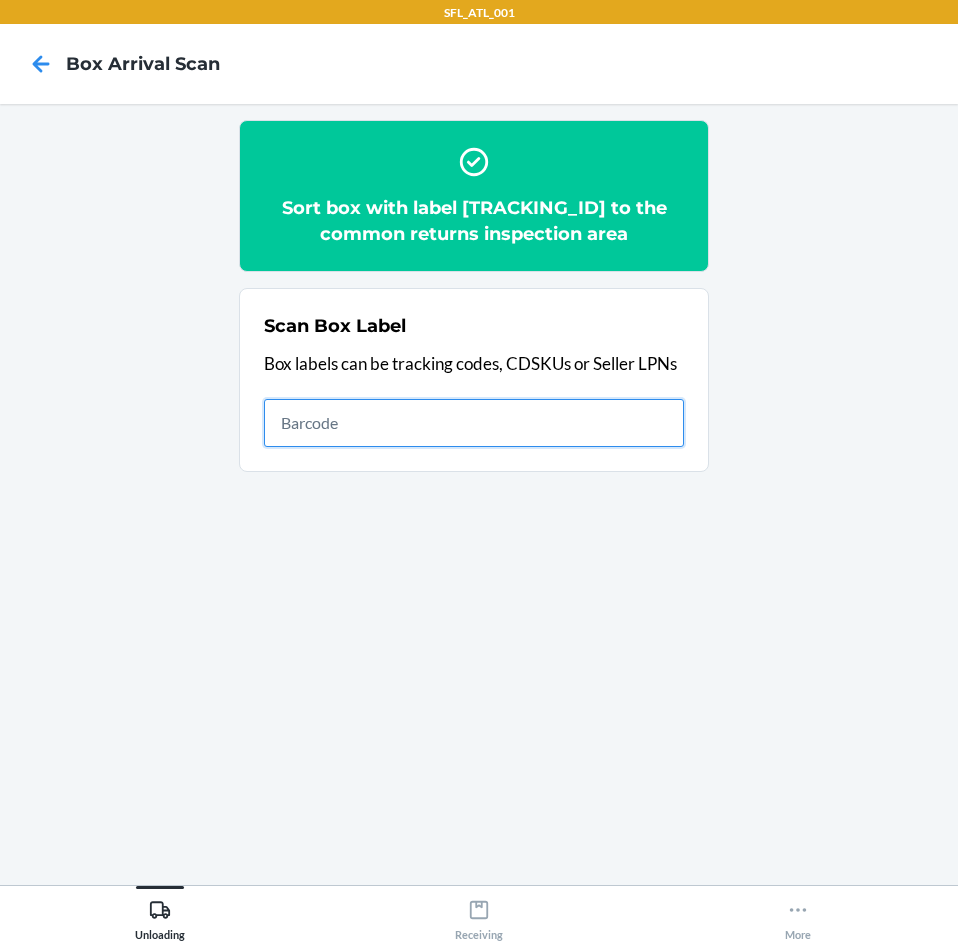 click at bounding box center (474, 423) 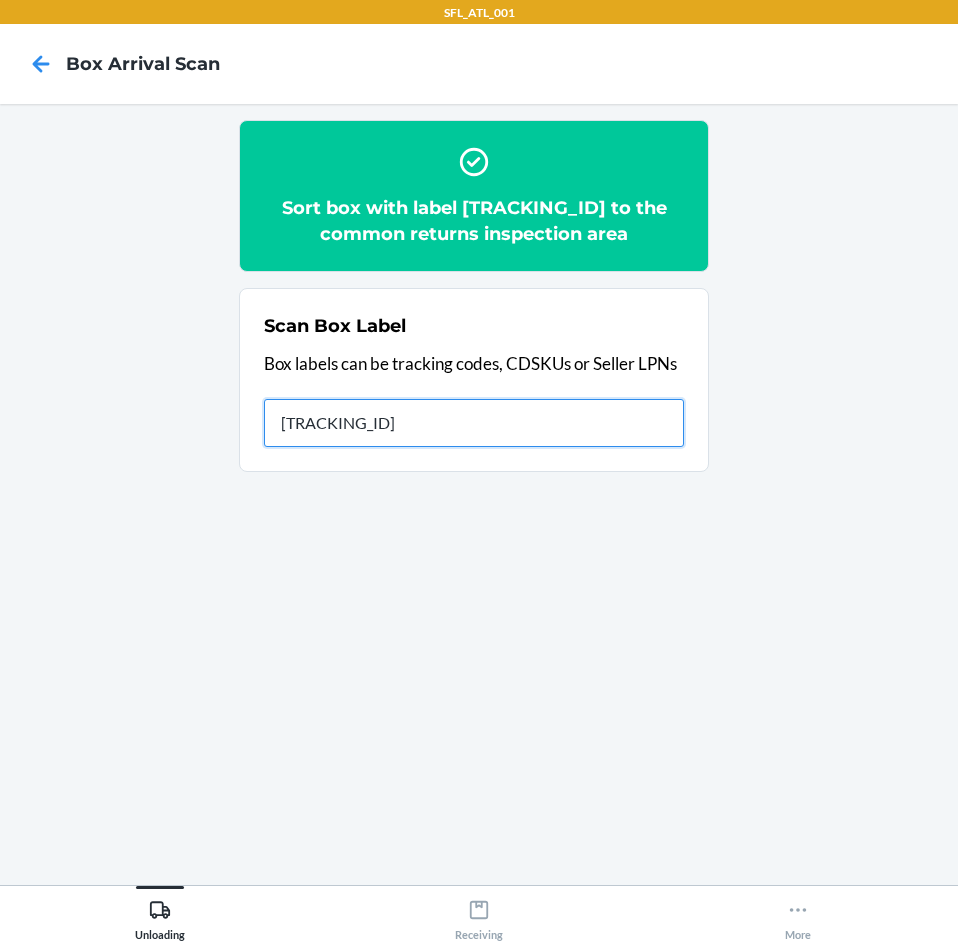 type on "[NUMBER]" 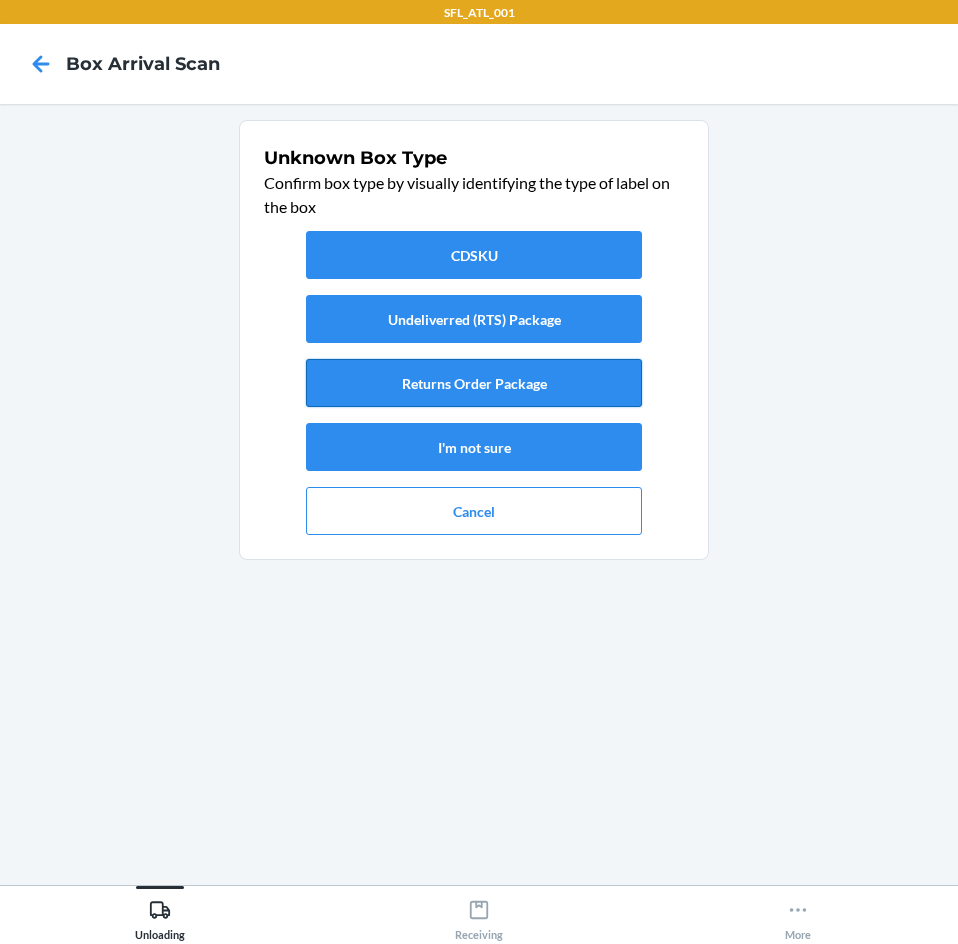 click on "Returns Order Package" at bounding box center [474, 383] 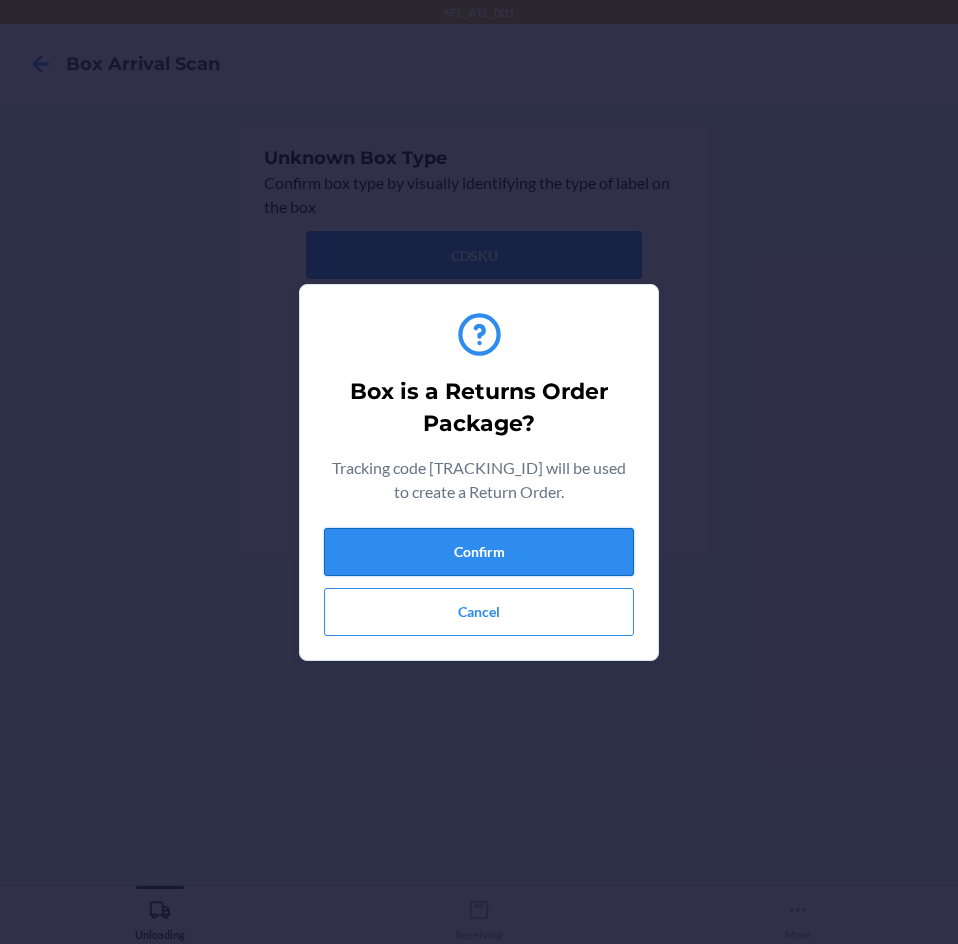 click on "Confirm" at bounding box center [479, 552] 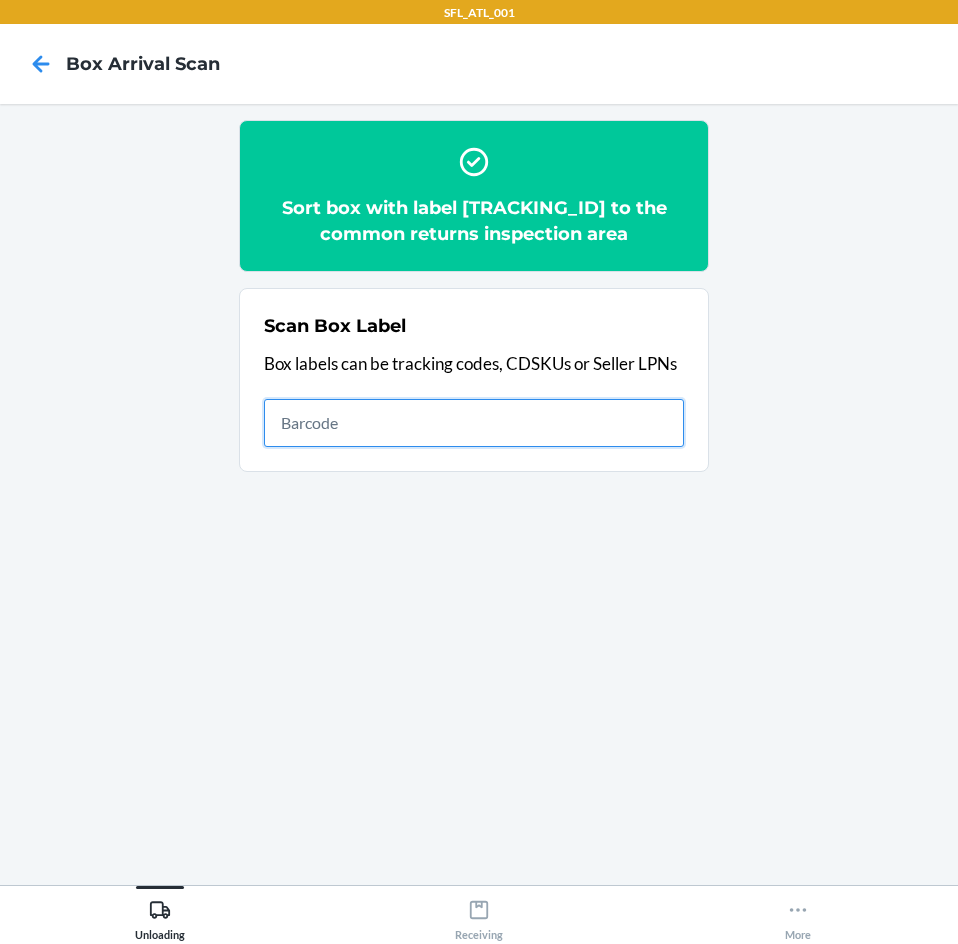 click at bounding box center [474, 423] 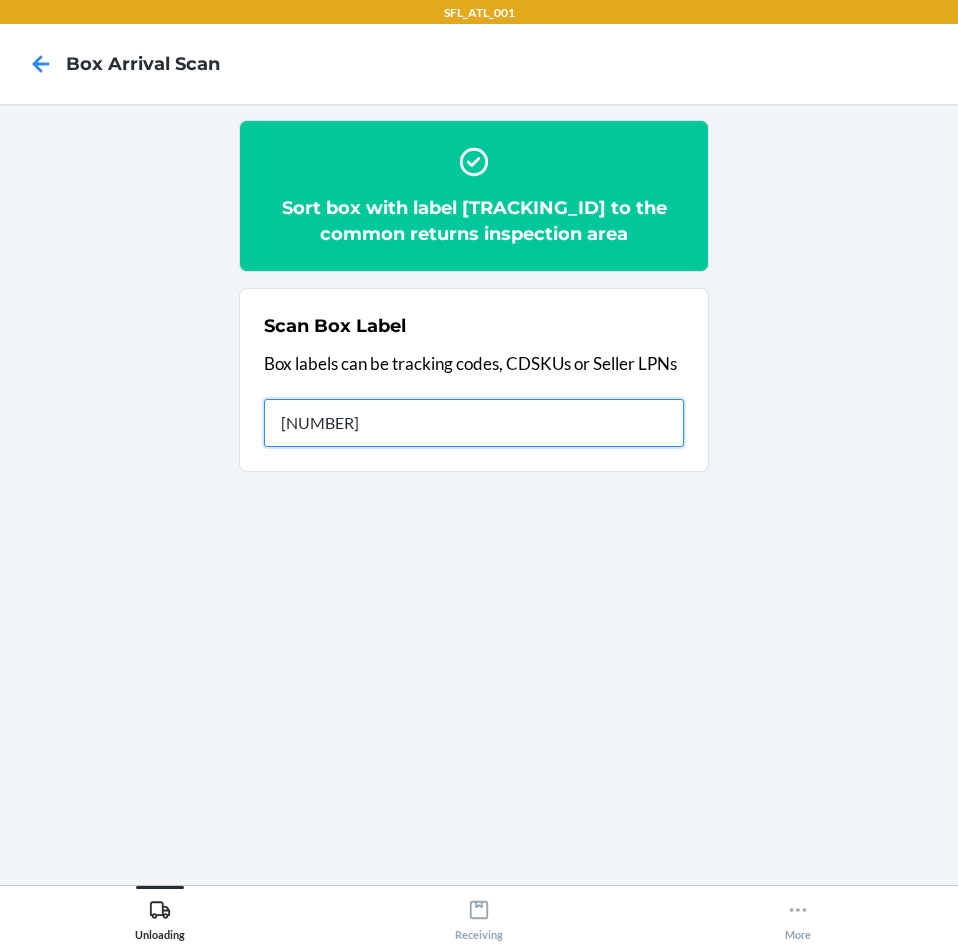 type on "[NUMBER]" 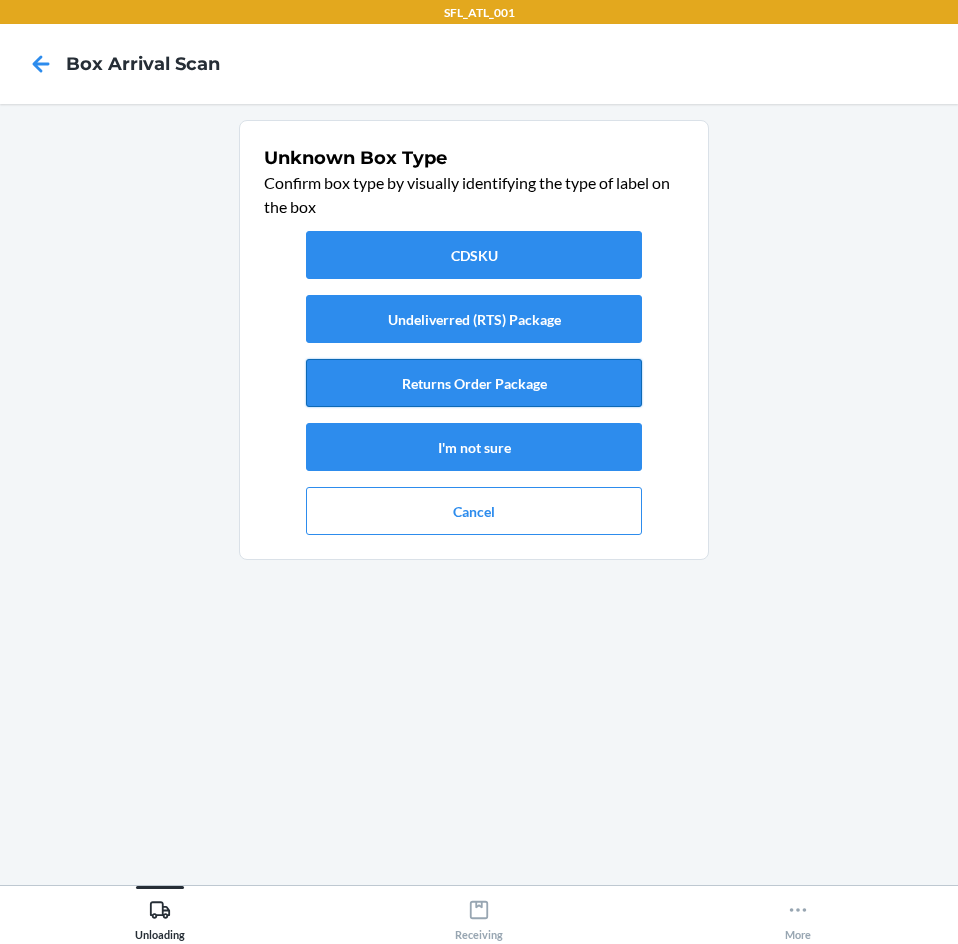 click on "Returns Order Package" at bounding box center [474, 383] 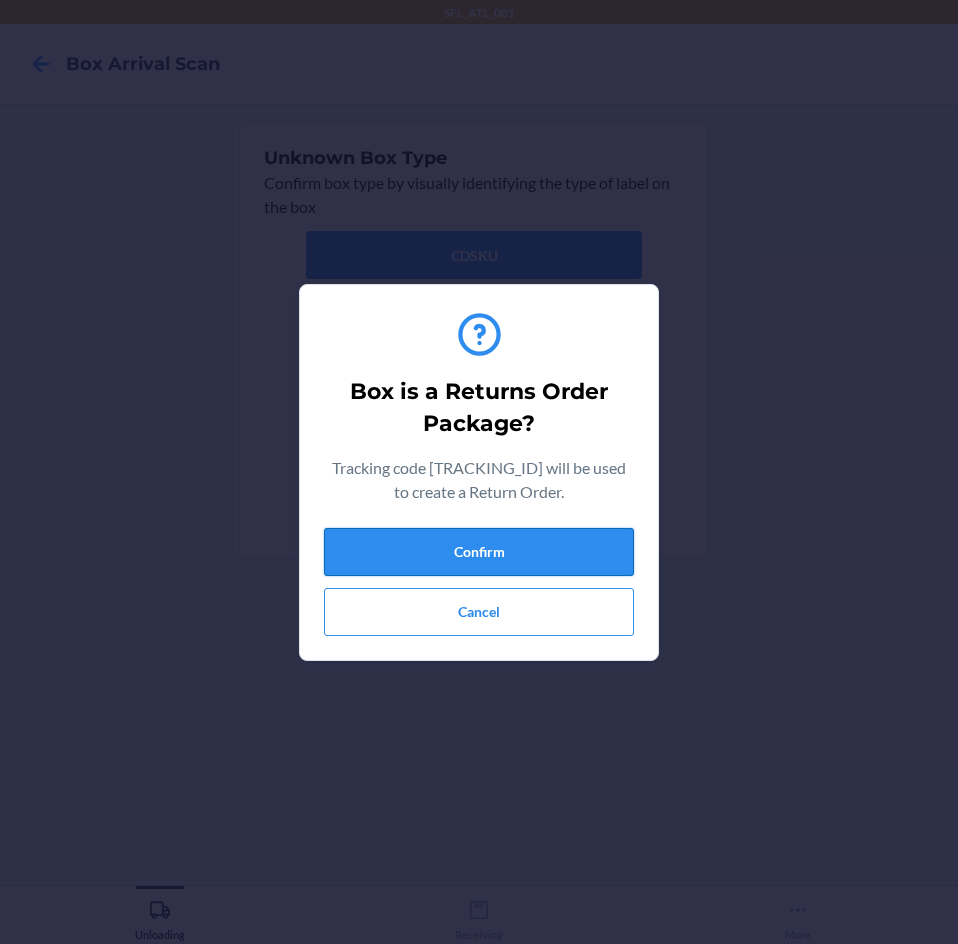 click on "Confirm" at bounding box center [479, 552] 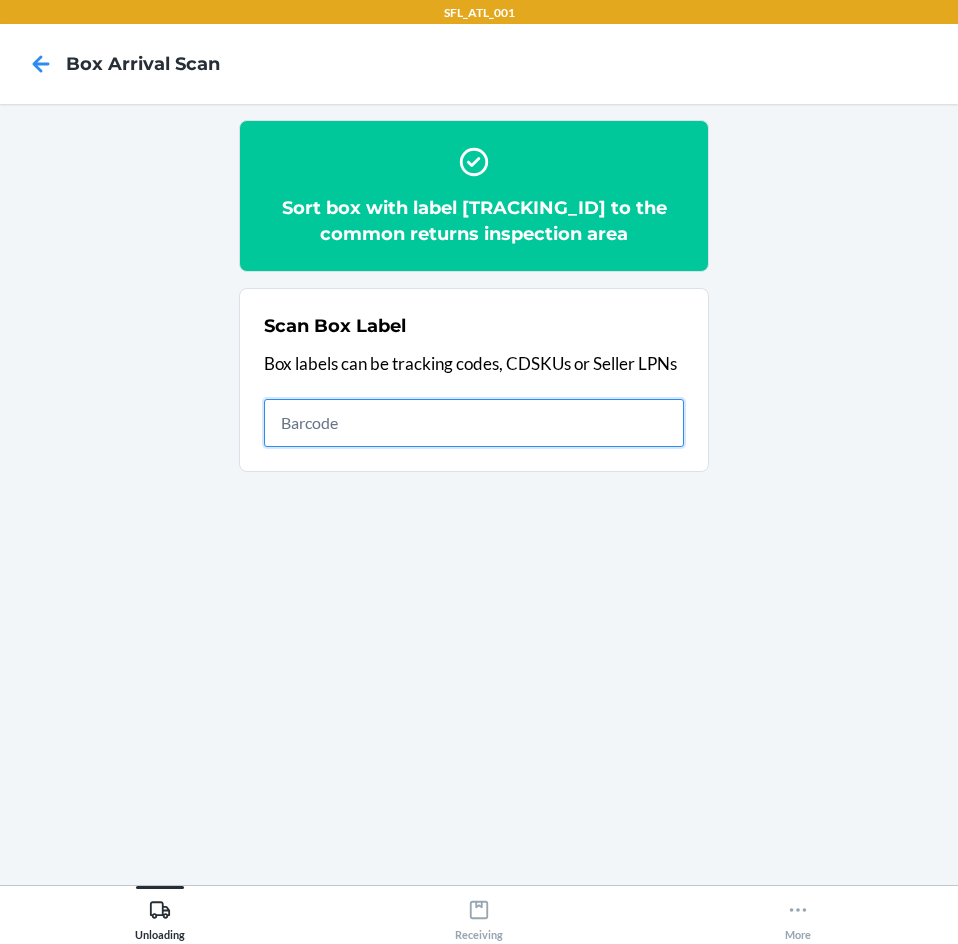 click at bounding box center [474, 423] 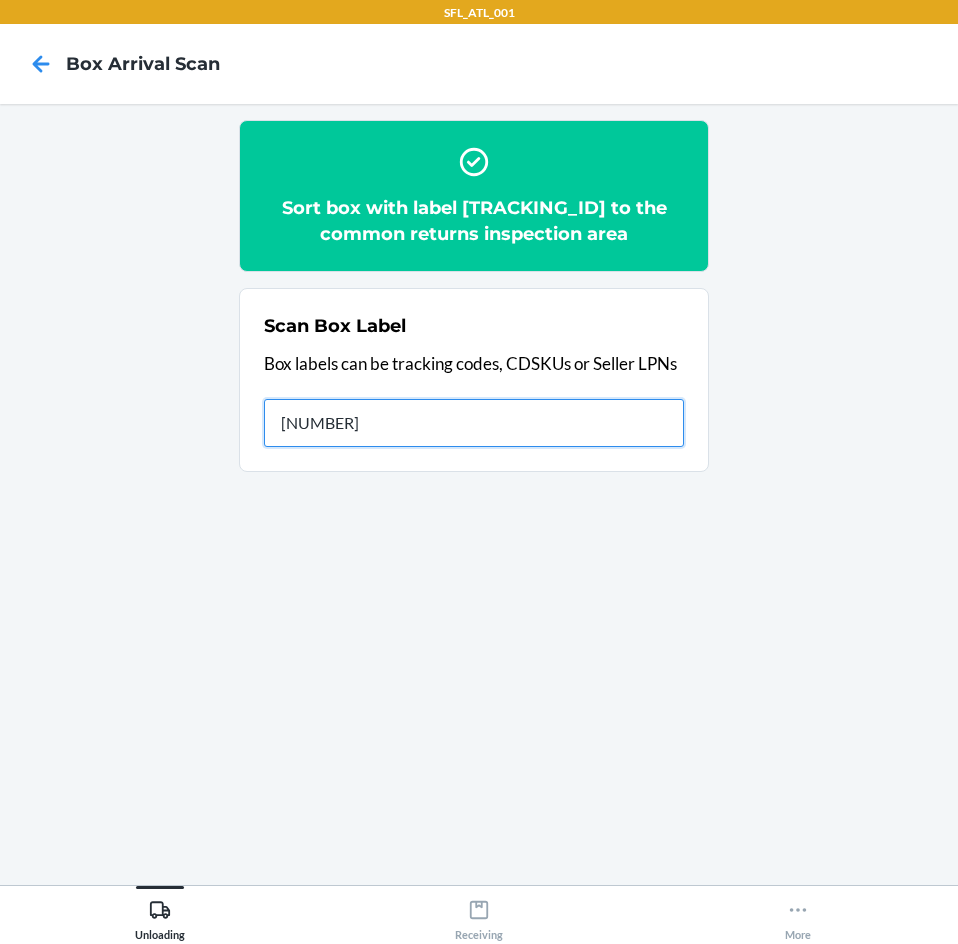 type on "[NUMBER]" 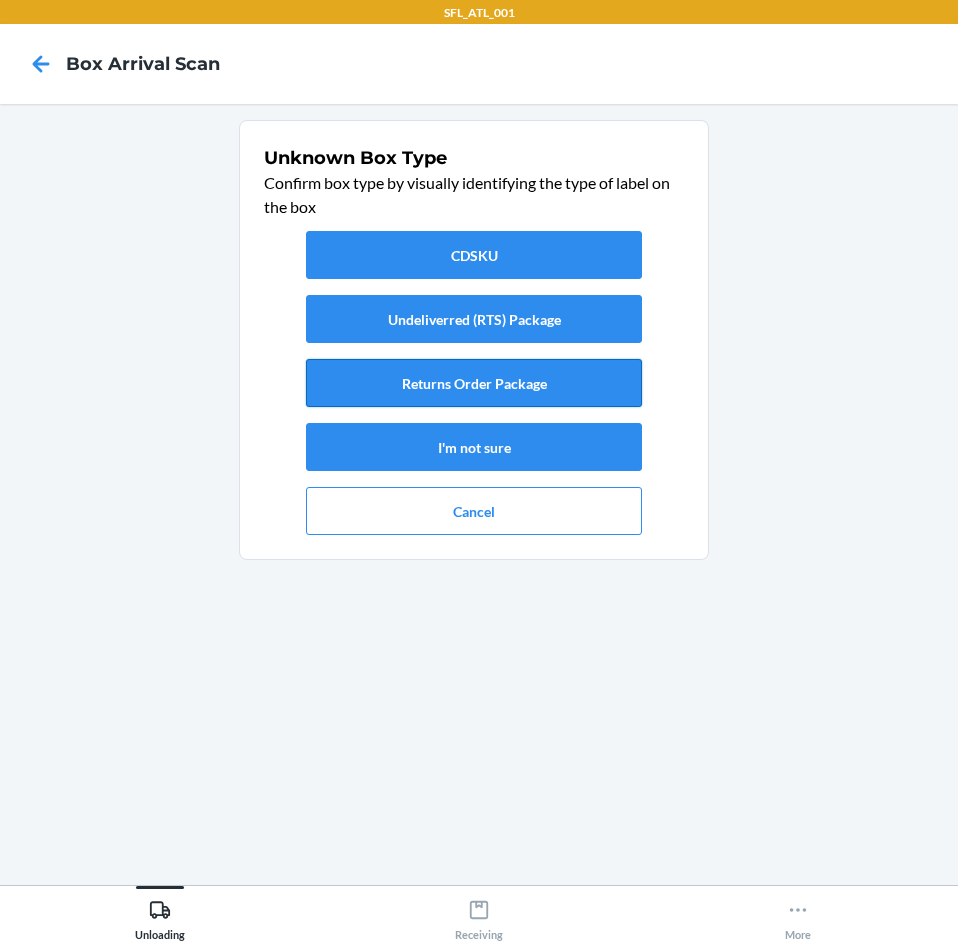 click on "Returns Order Package" at bounding box center [474, 383] 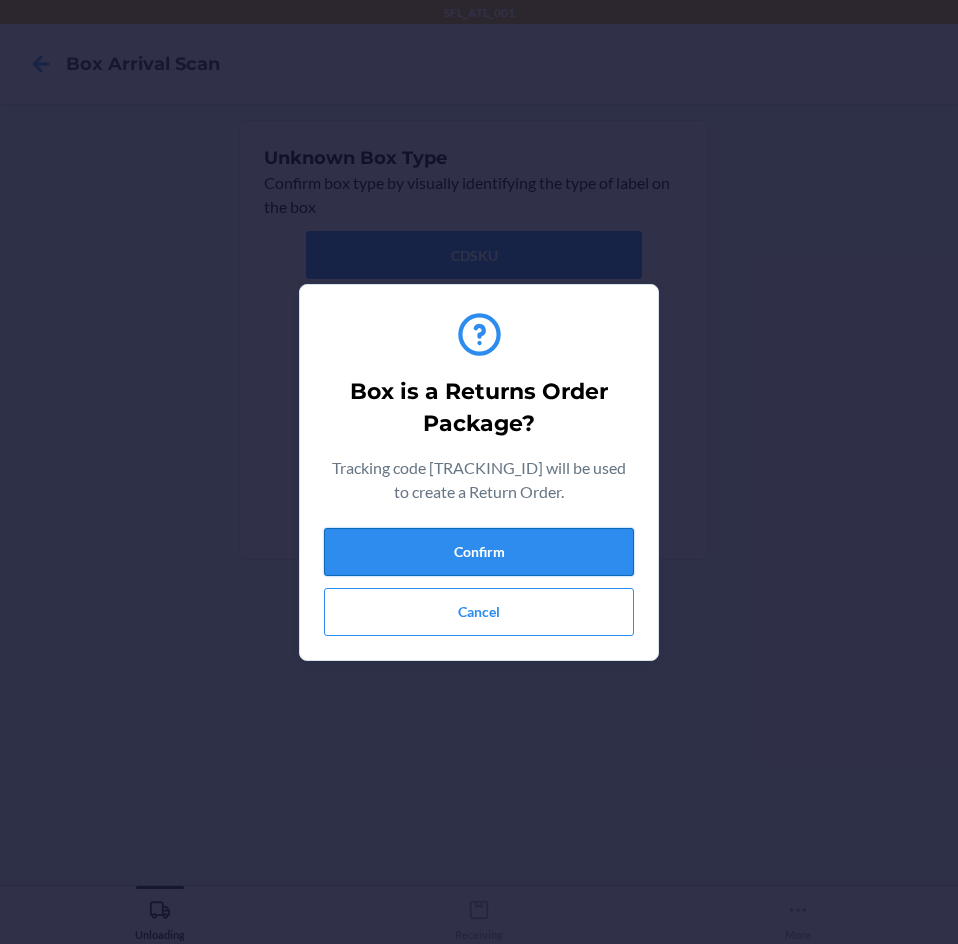 click on "Confirm" at bounding box center [479, 552] 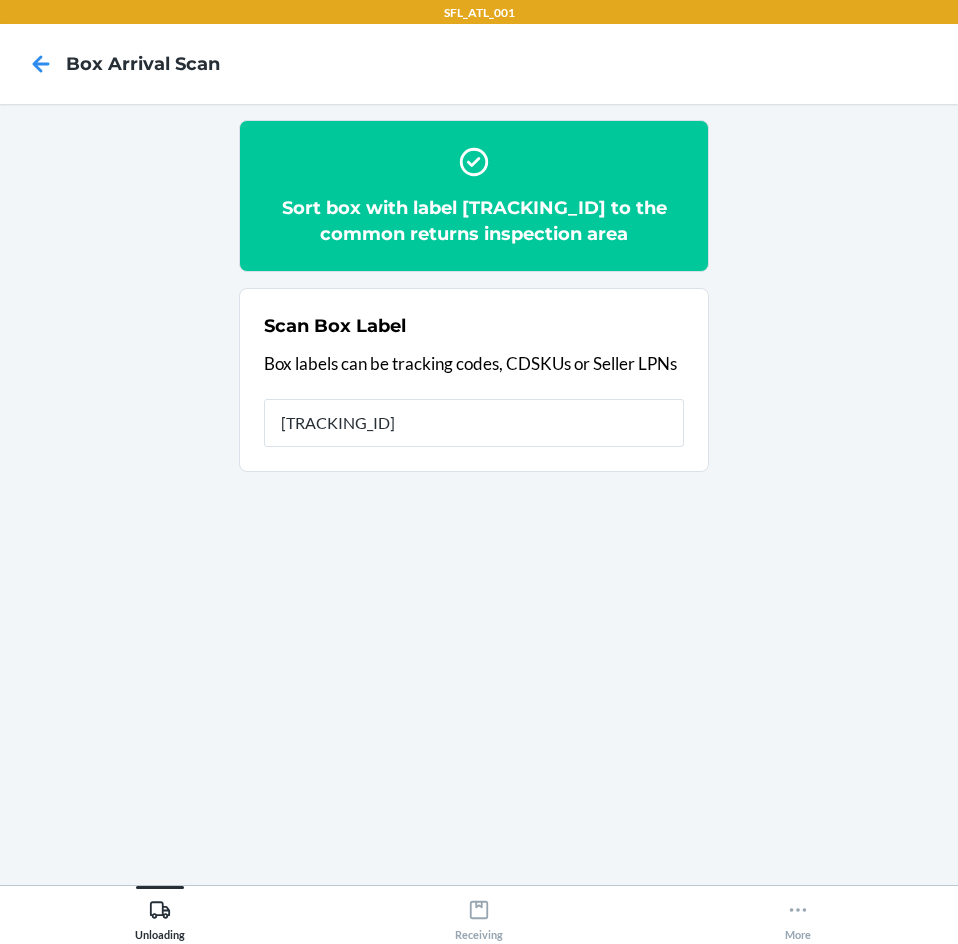 type on "[NUMBER]" 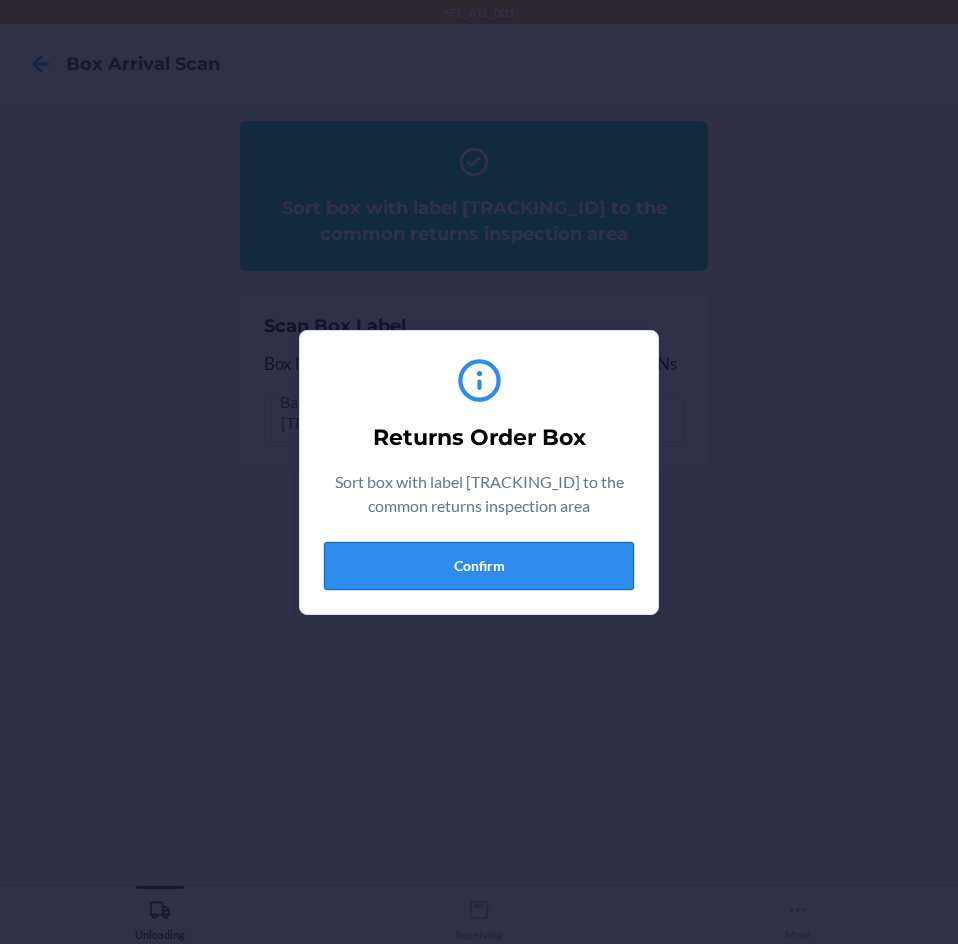 click on "Confirm" at bounding box center [479, 566] 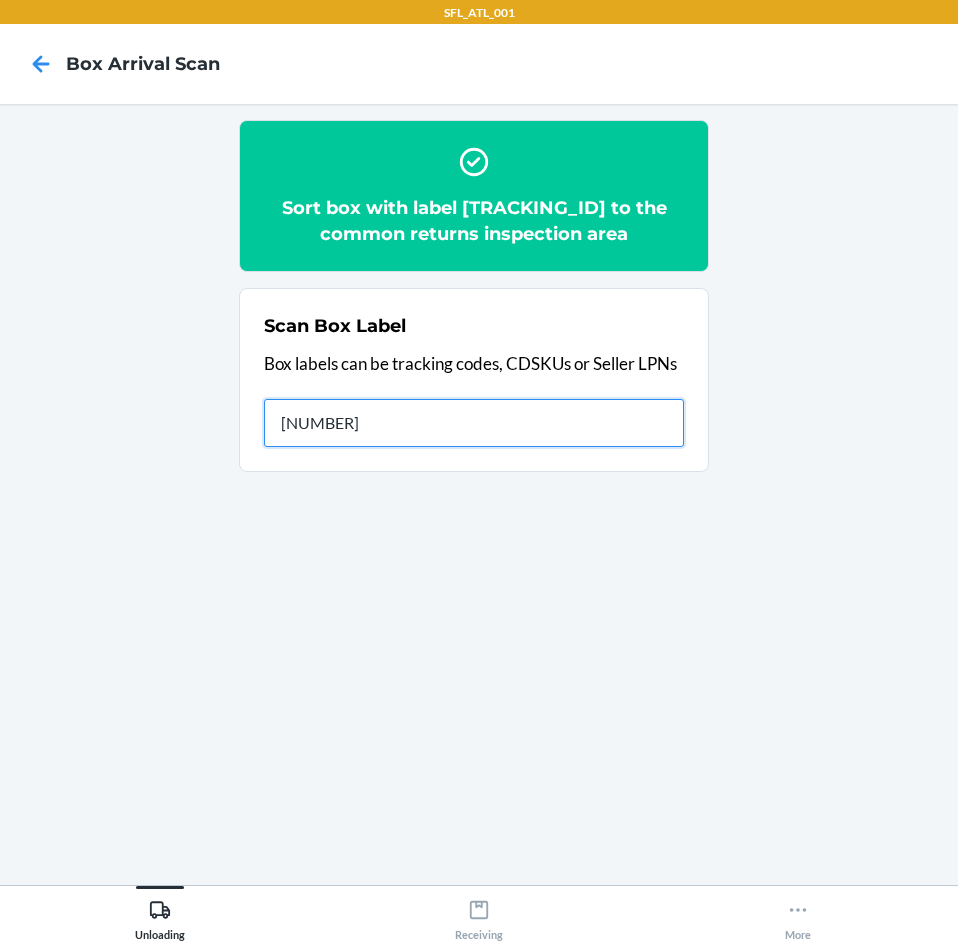 type on "[NUMBER]" 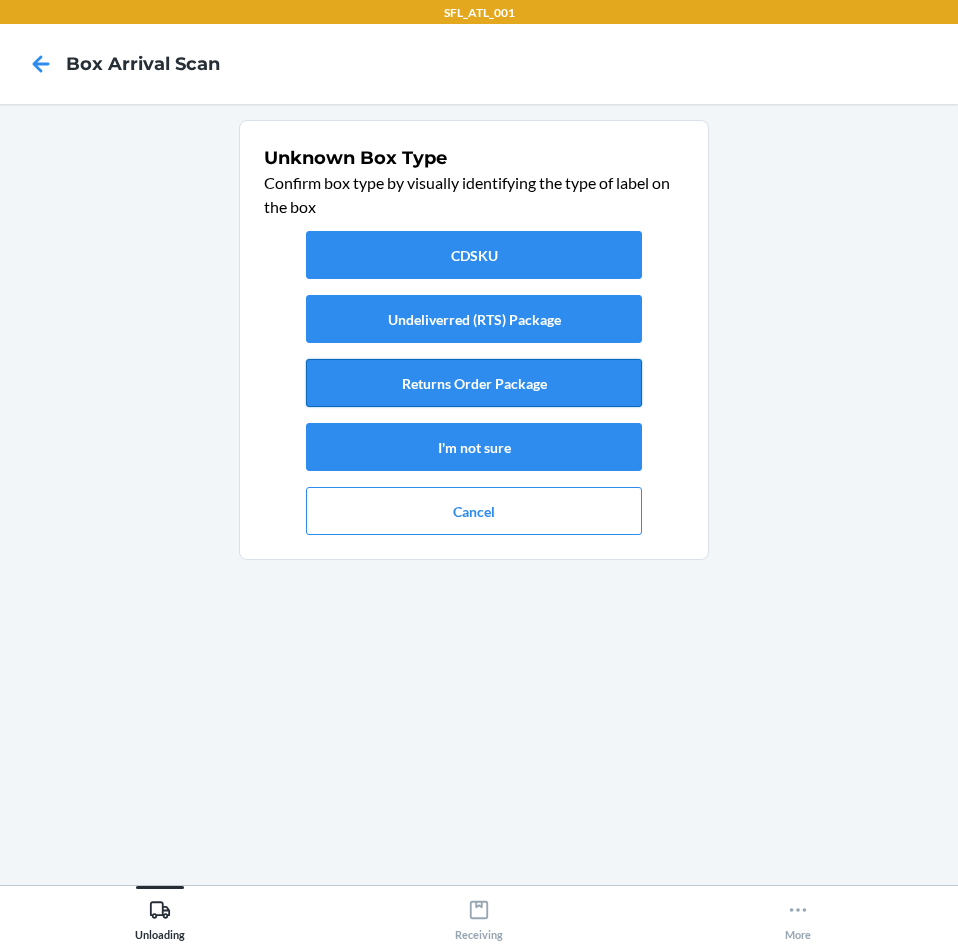 click on "Returns Order Package" at bounding box center [474, 383] 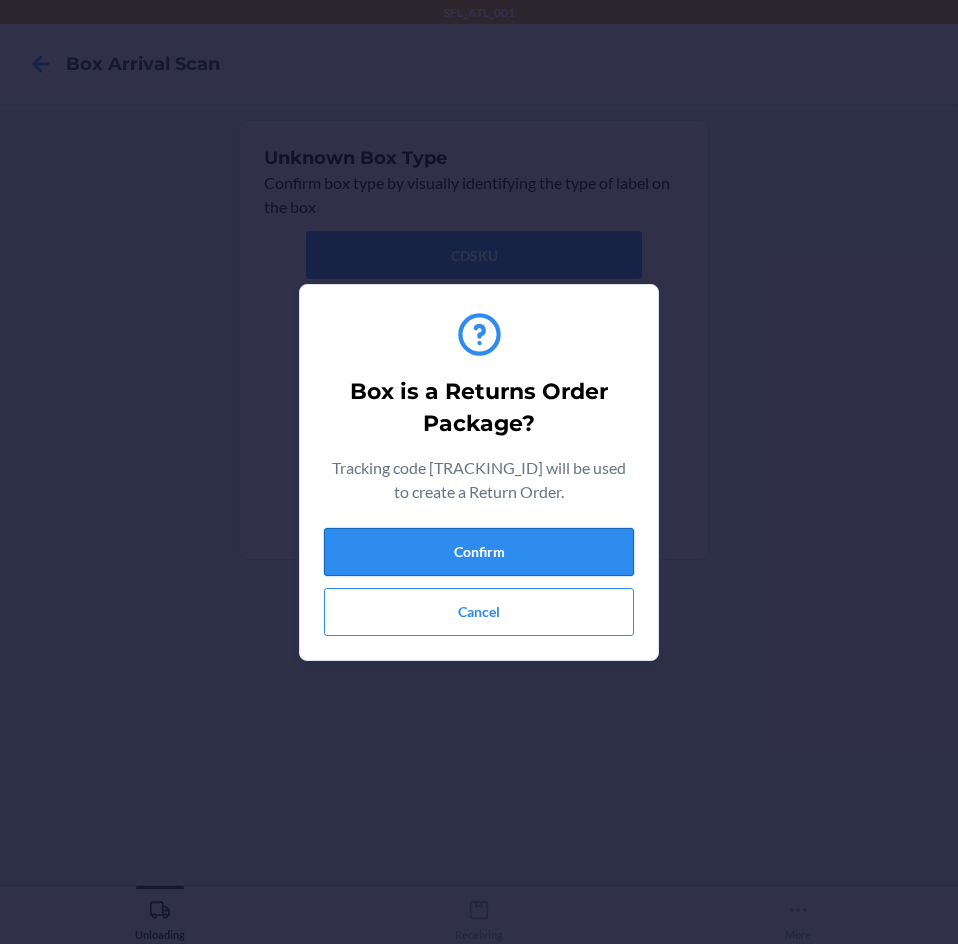 click on "Confirm" at bounding box center [479, 552] 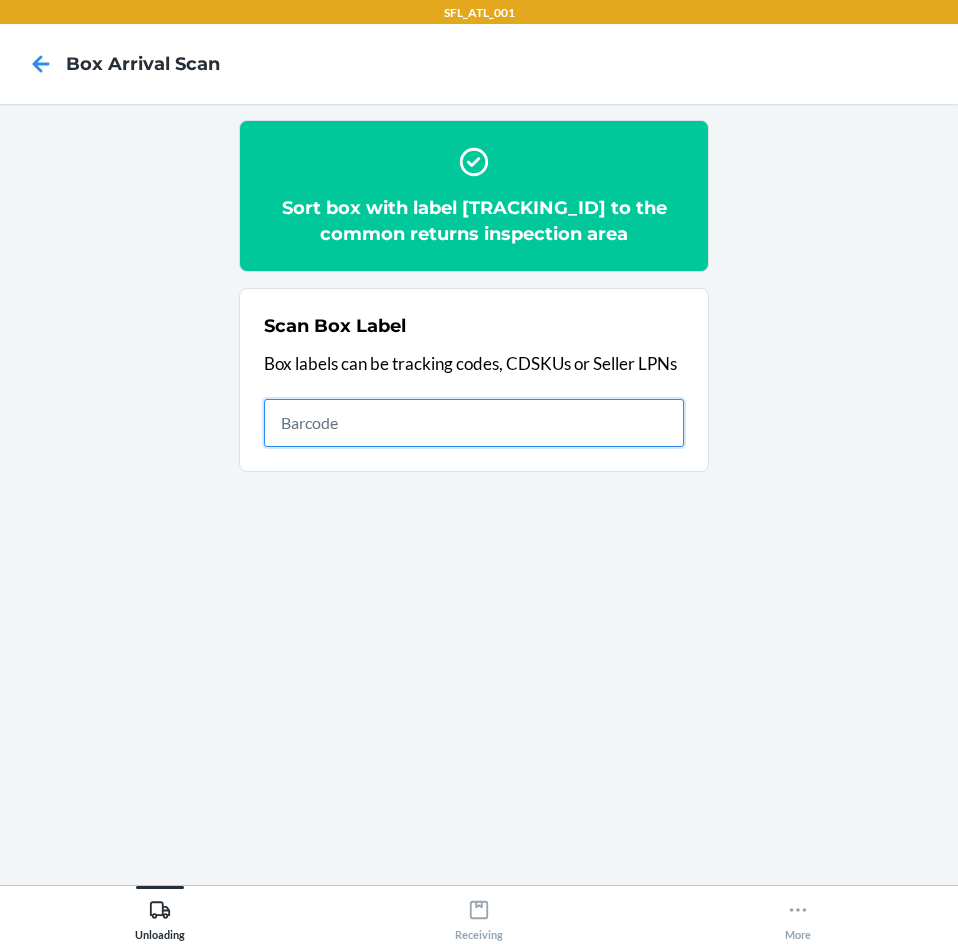 click at bounding box center (474, 423) 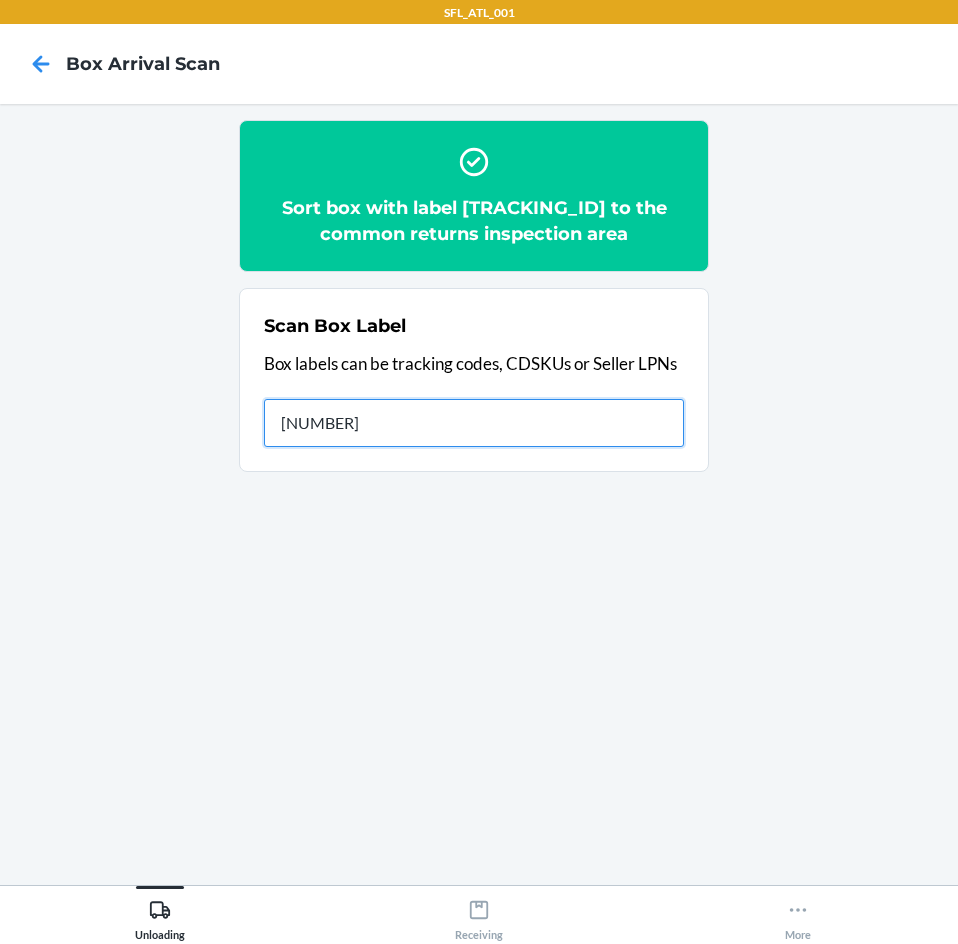 type on "[NUMBER]" 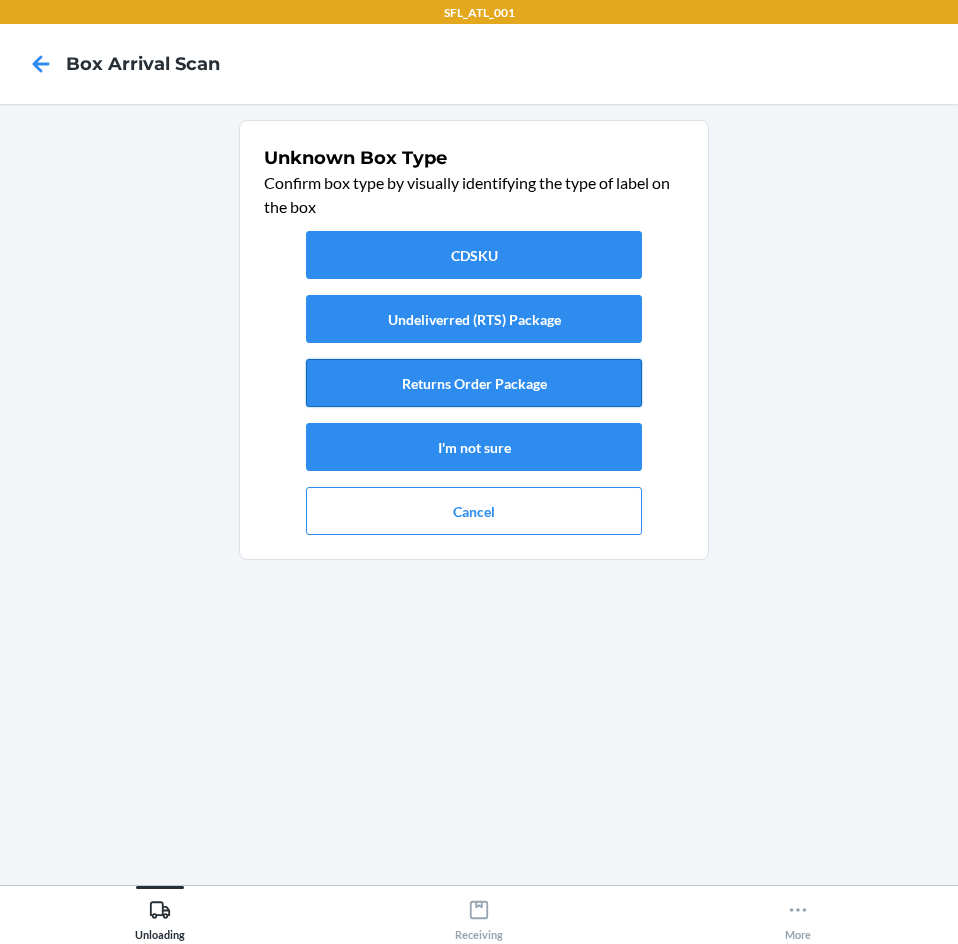 click on "Returns Order Package" at bounding box center [474, 383] 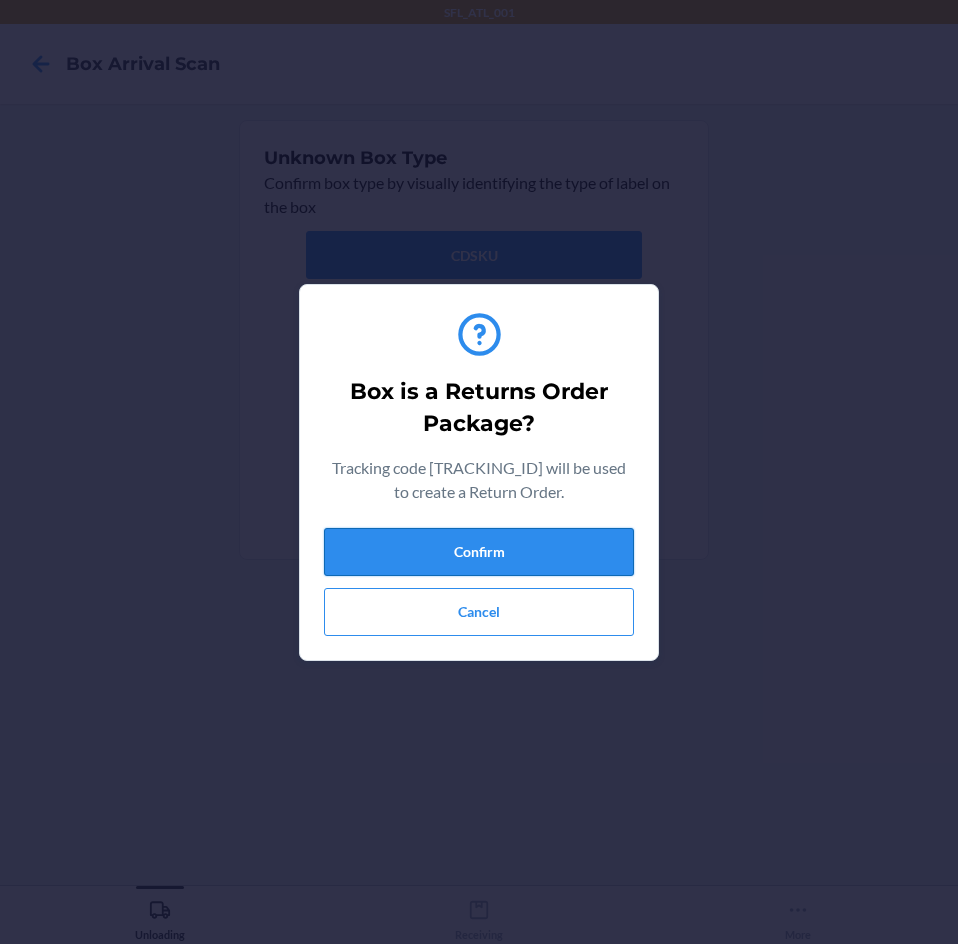 click on "Confirm" at bounding box center [479, 552] 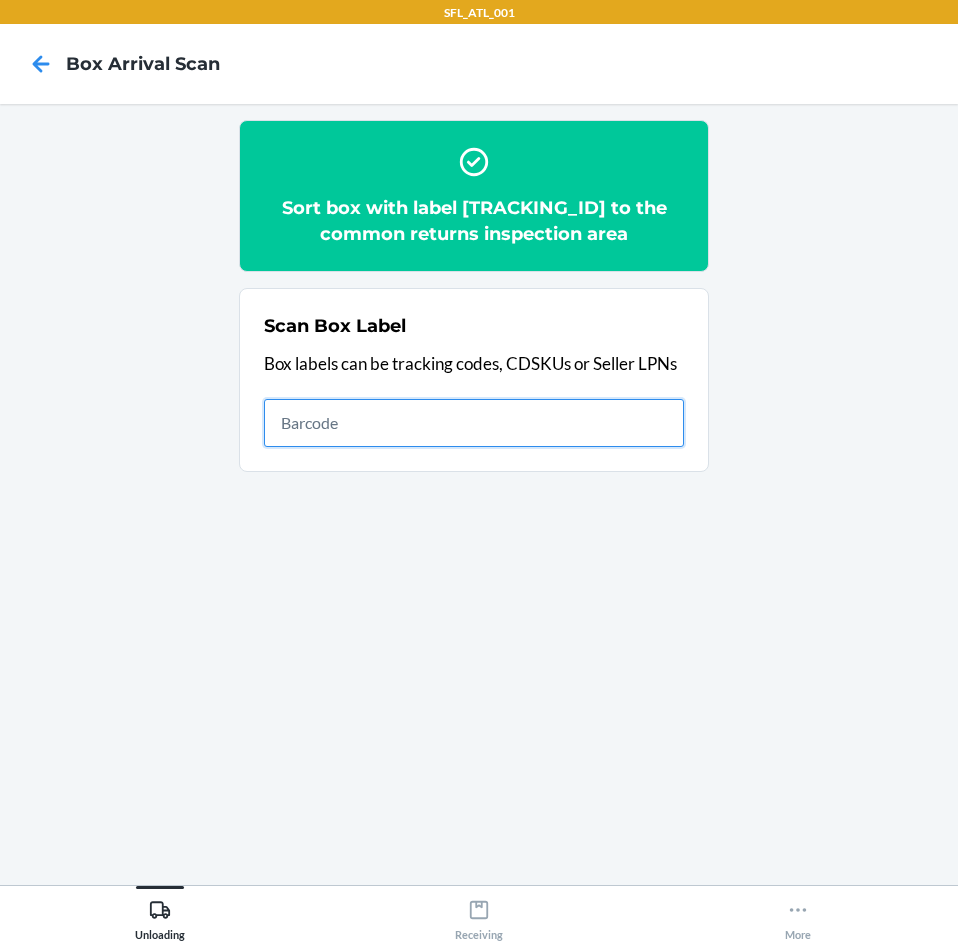 click at bounding box center [474, 423] 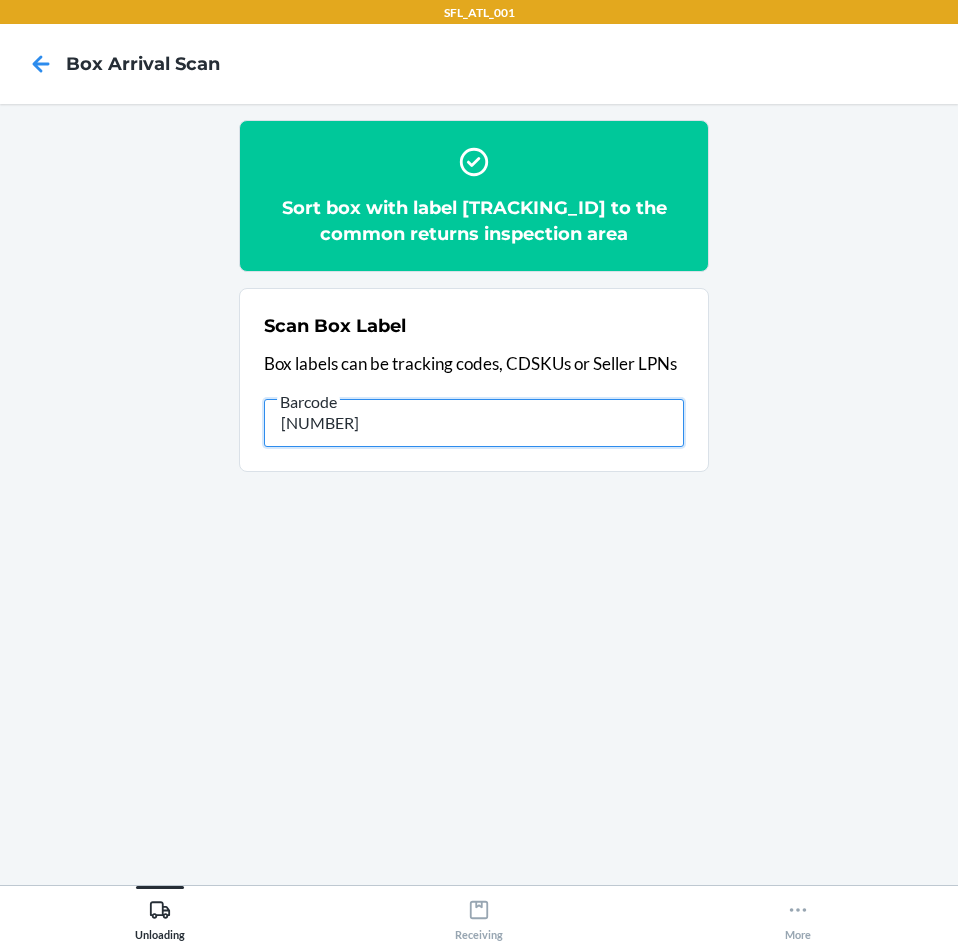 type on "[NUMBER]" 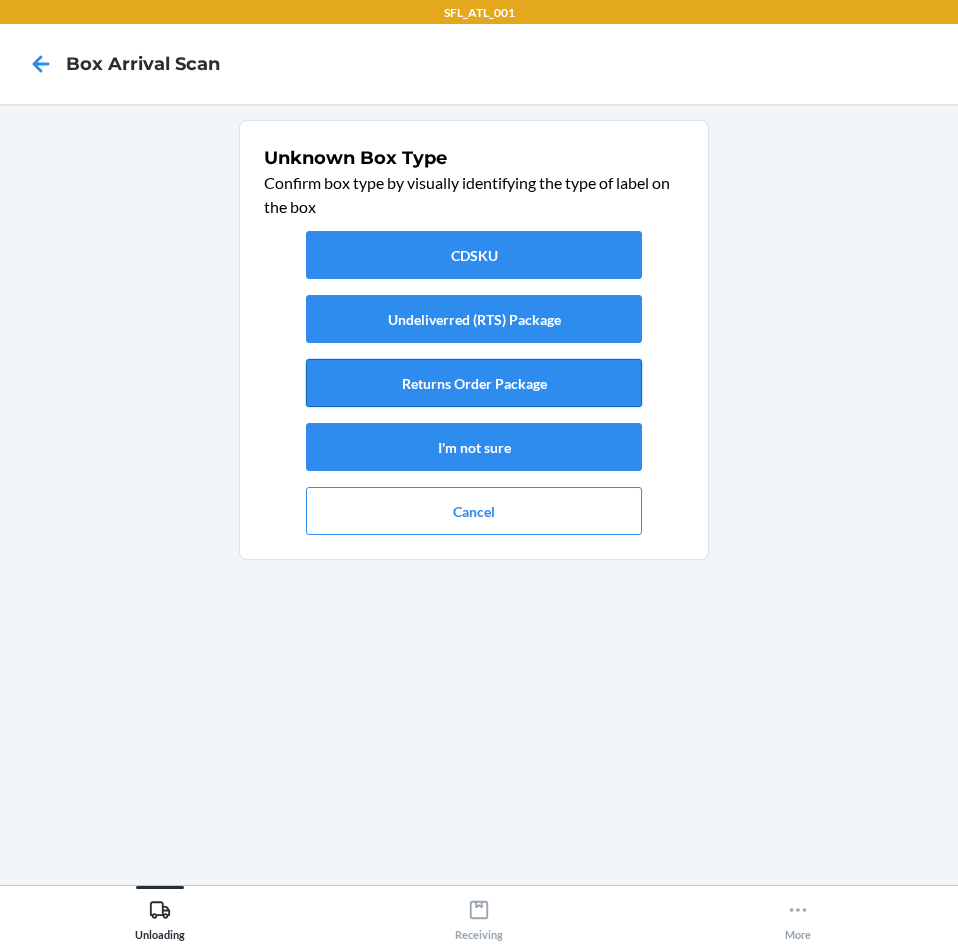 click on "Returns Order Package" at bounding box center [474, 383] 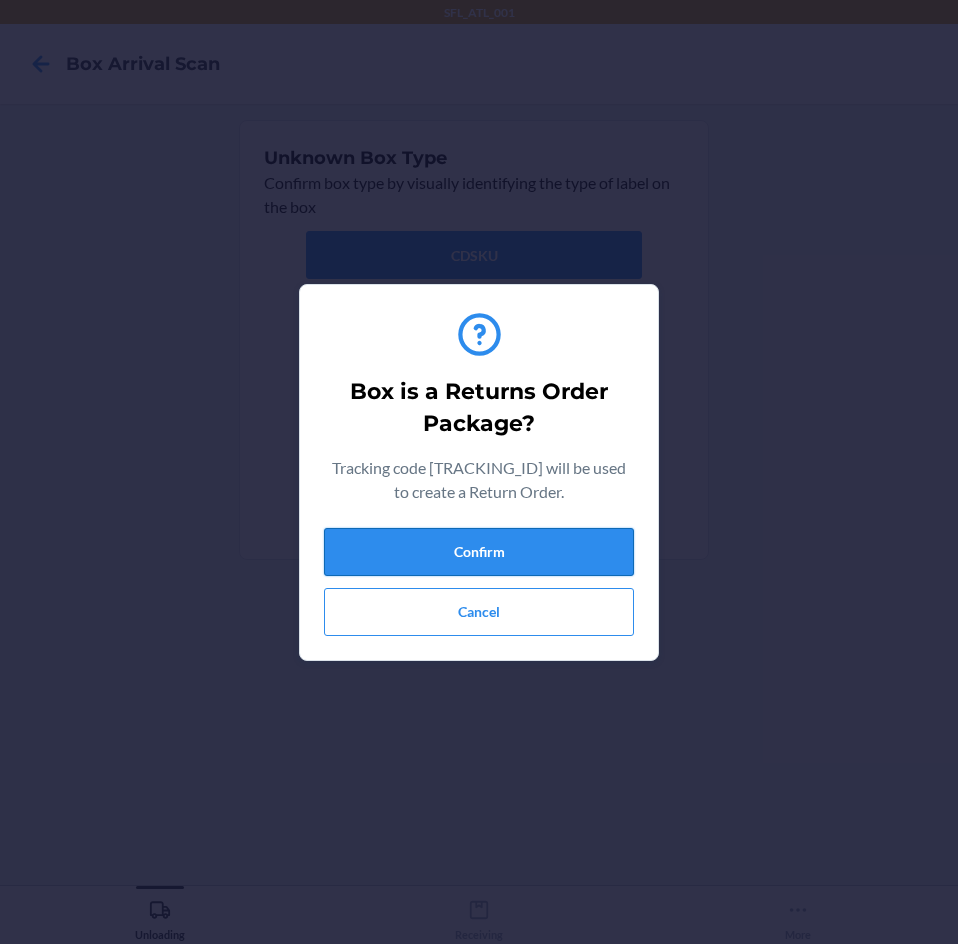 click on "Confirm" at bounding box center [479, 552] 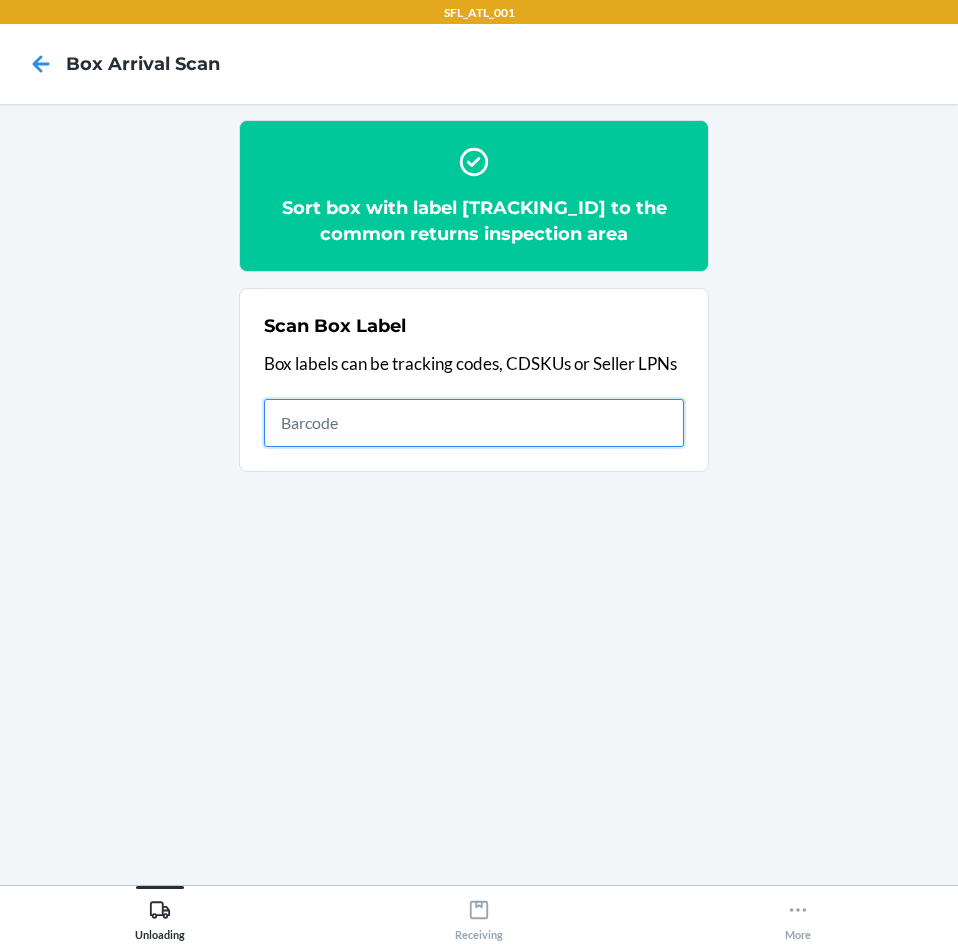 click at bounding box center [474, 423] 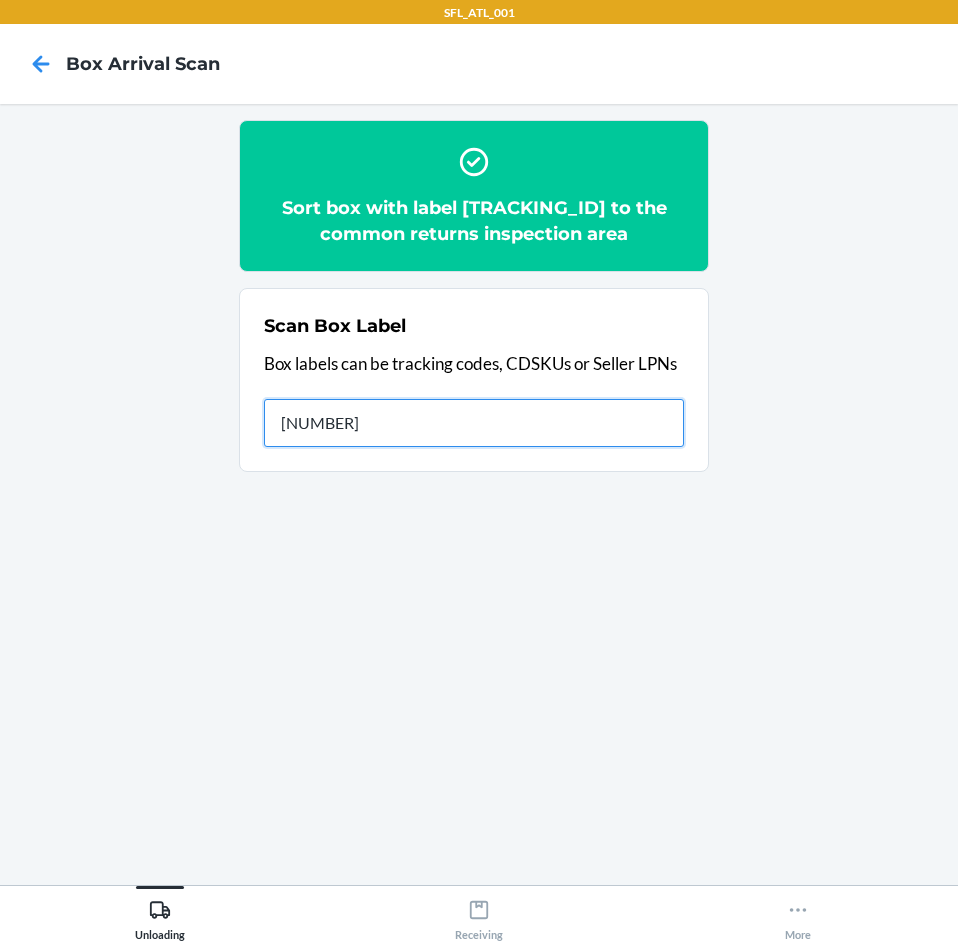 type on "[NUMBER]" 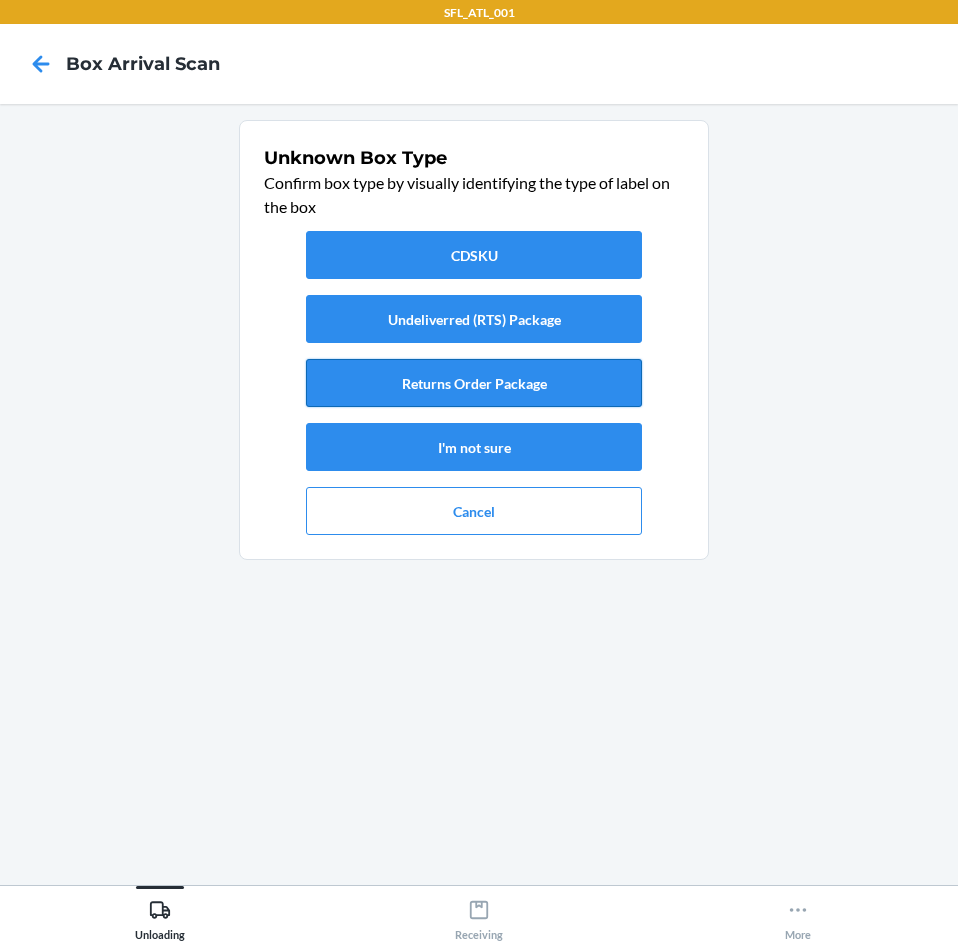 click on "Returns Order Package" at bounding box center (474, 383) 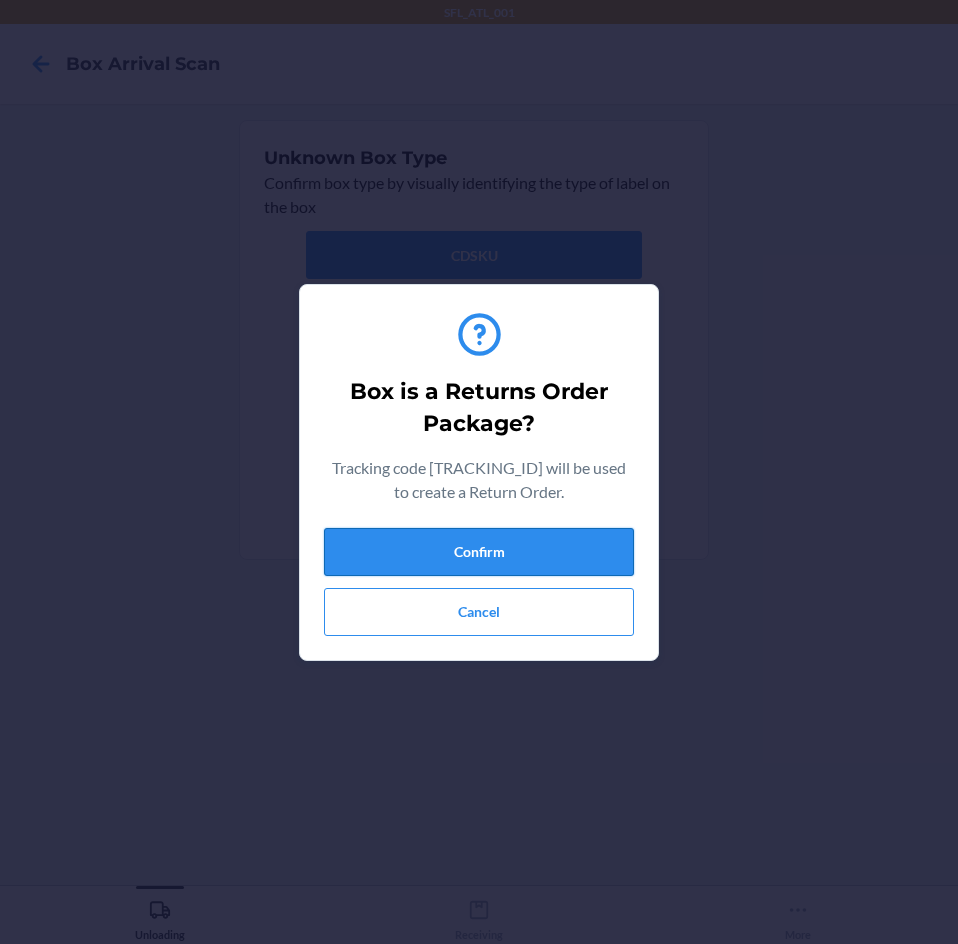 click on "Confirm" at bounding box center (479, 552) 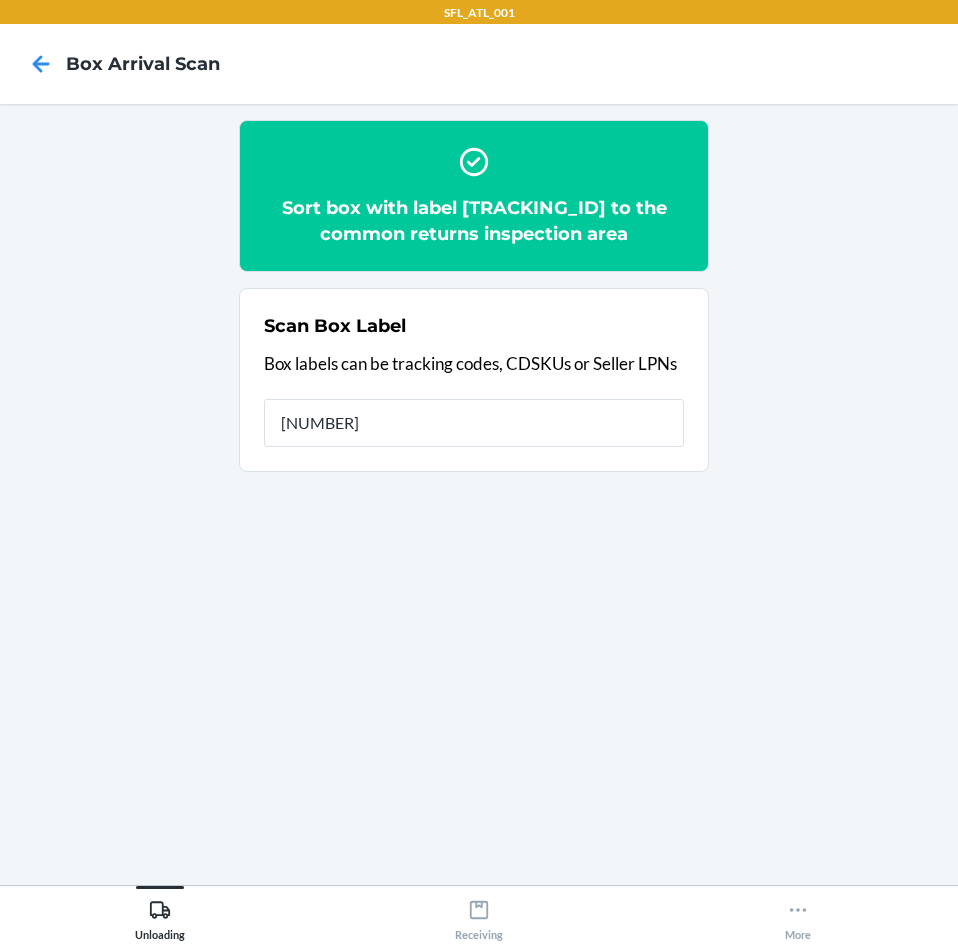 type on "[NUMBER]" 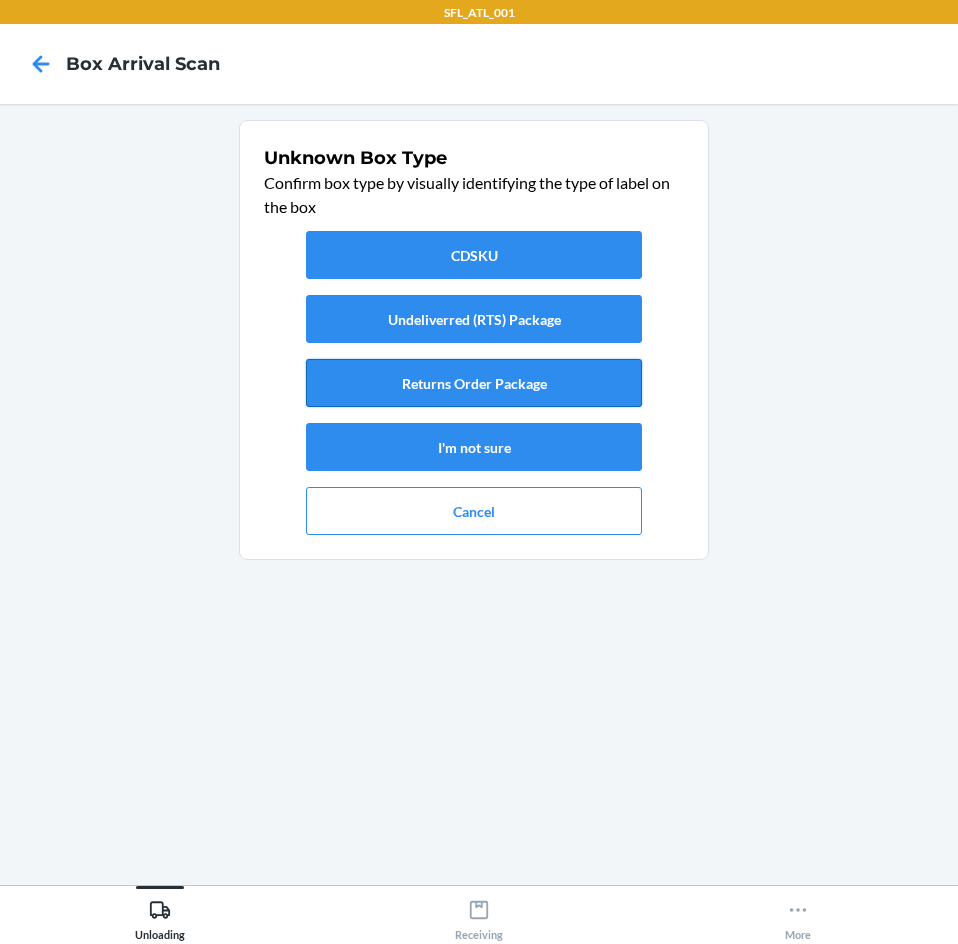 click on "Returns Order Package" at bounding box center [474, 383] 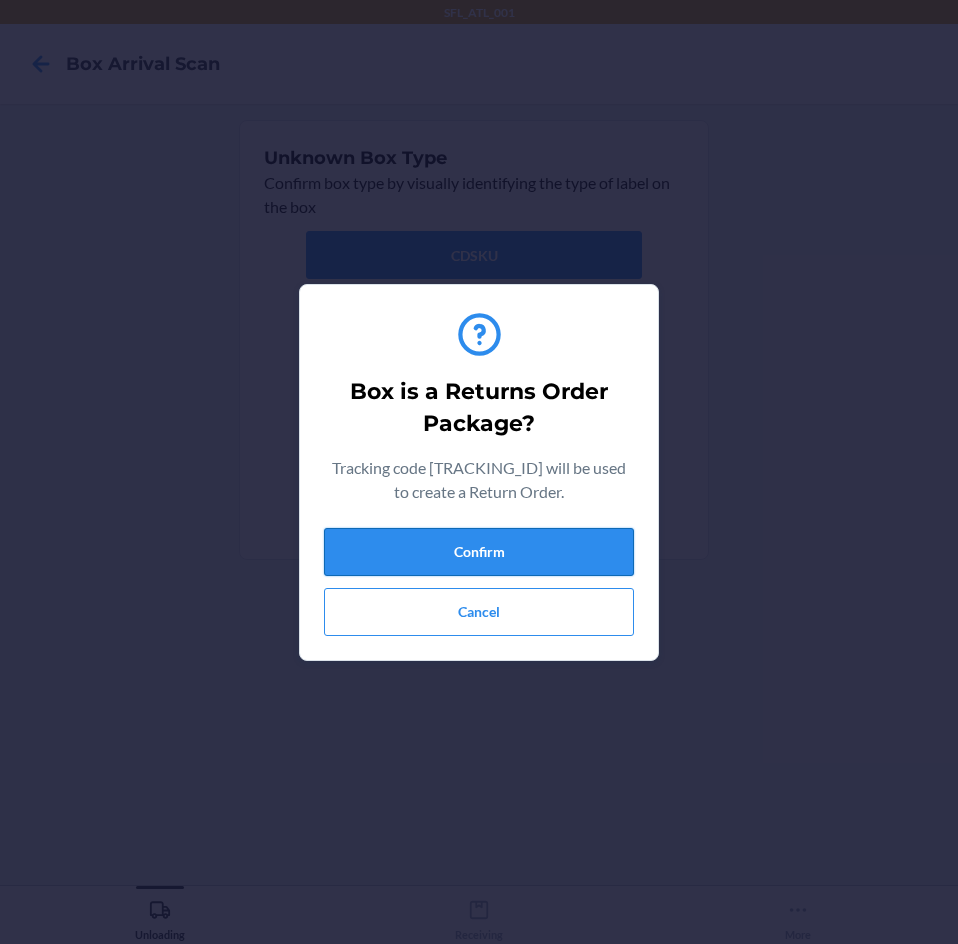 click on "Confirm" at bounding box center [479, 552] 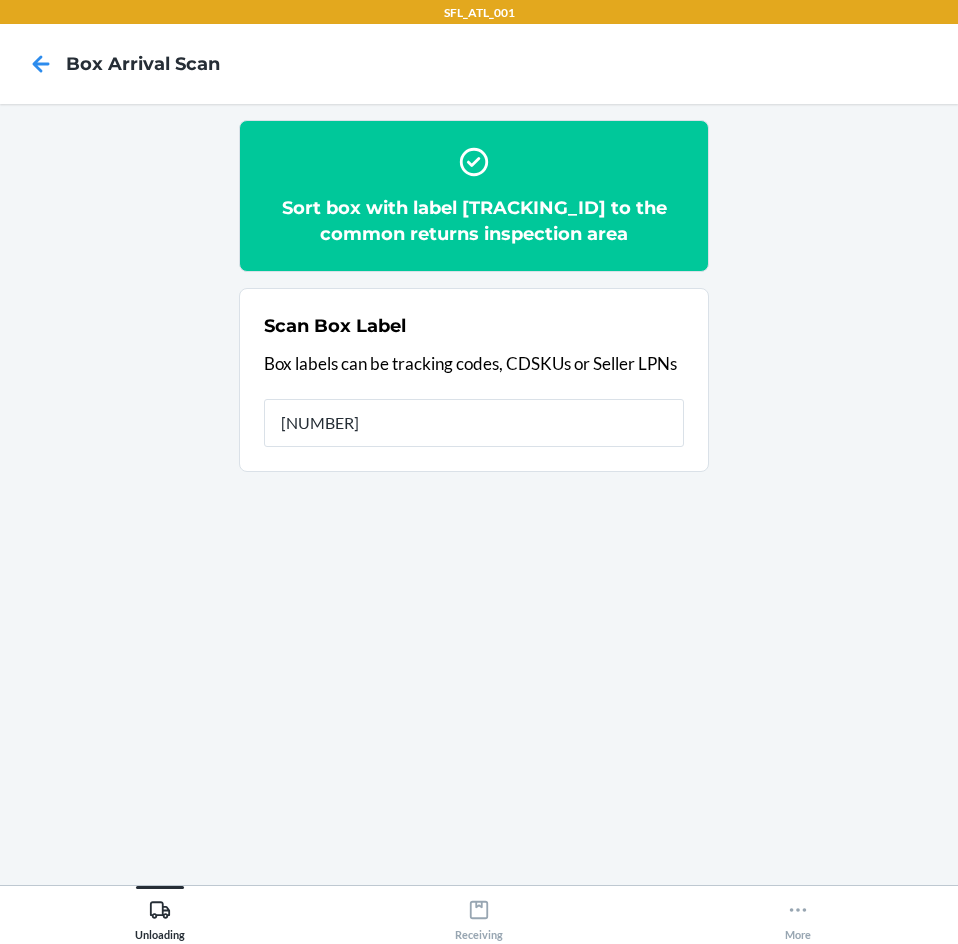 type on "[NUMBER]" 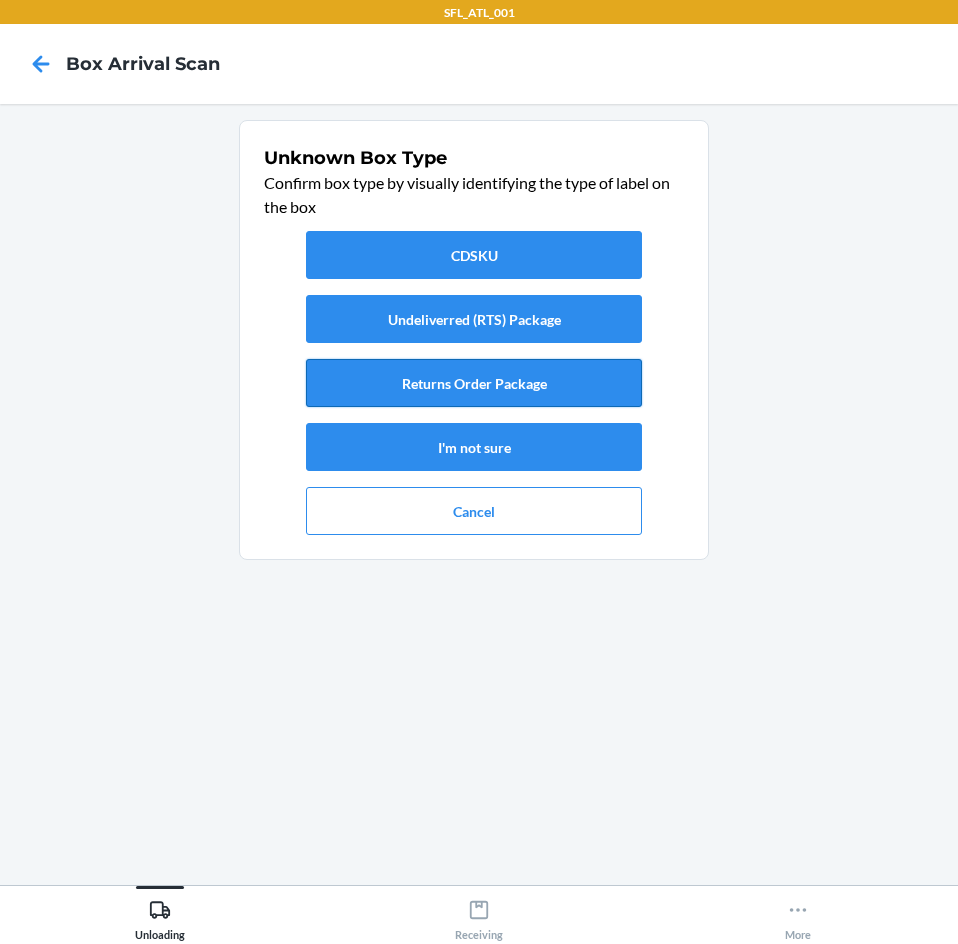 click on "Returns Order Package" at bounding box center [474, 383] 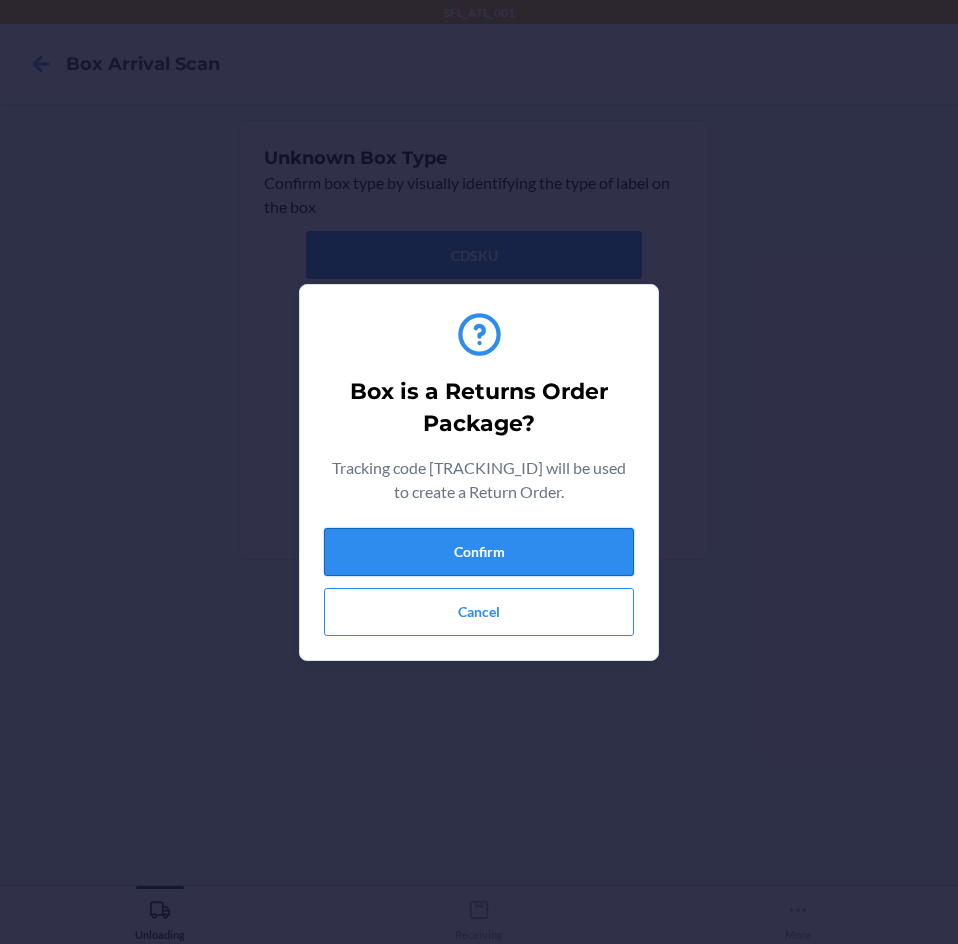 click on "Confirm" at bounding box center [479, 552] 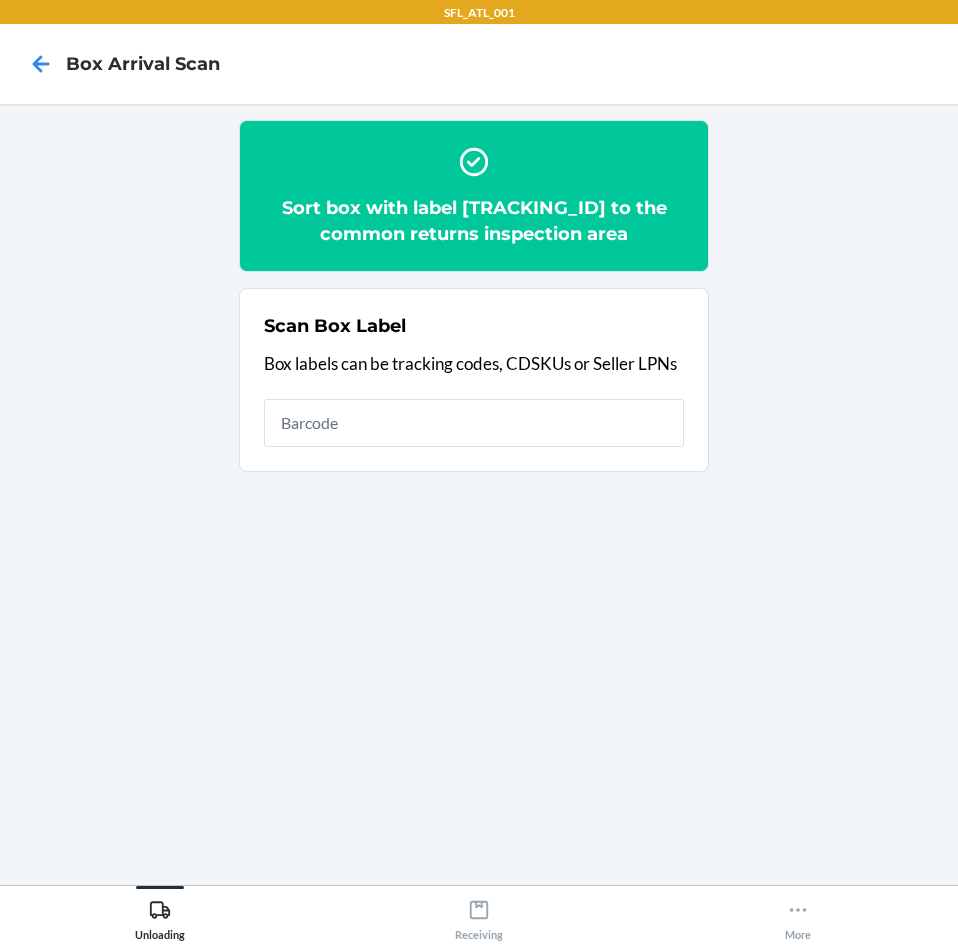 click at bounding box center [474, 423] 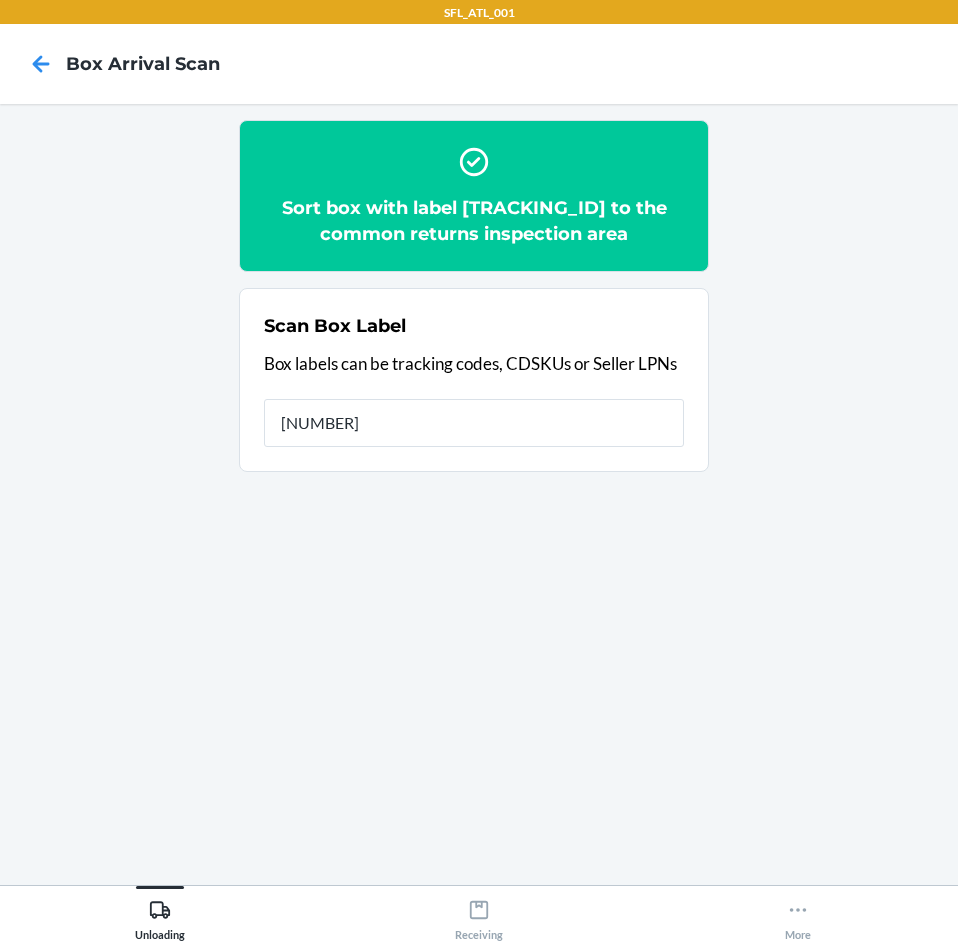 type on "[NUMBER]" 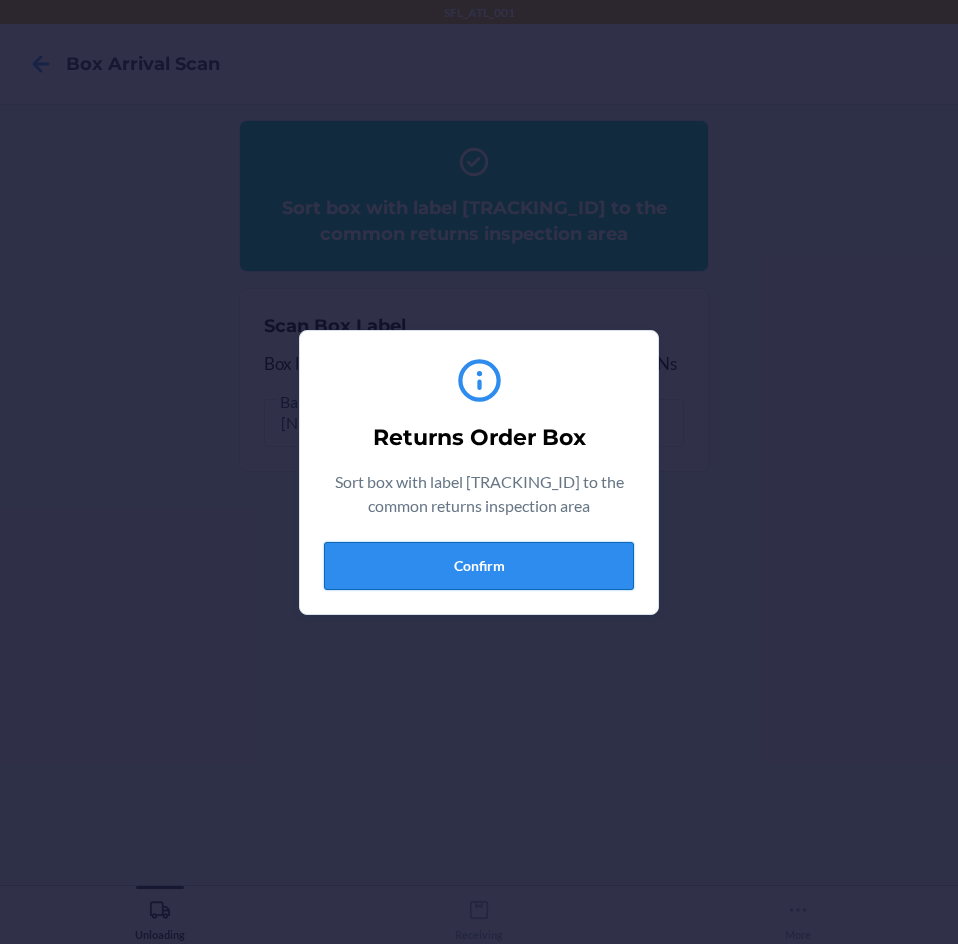 click on "Confirm" at bounding box center [479, 566] 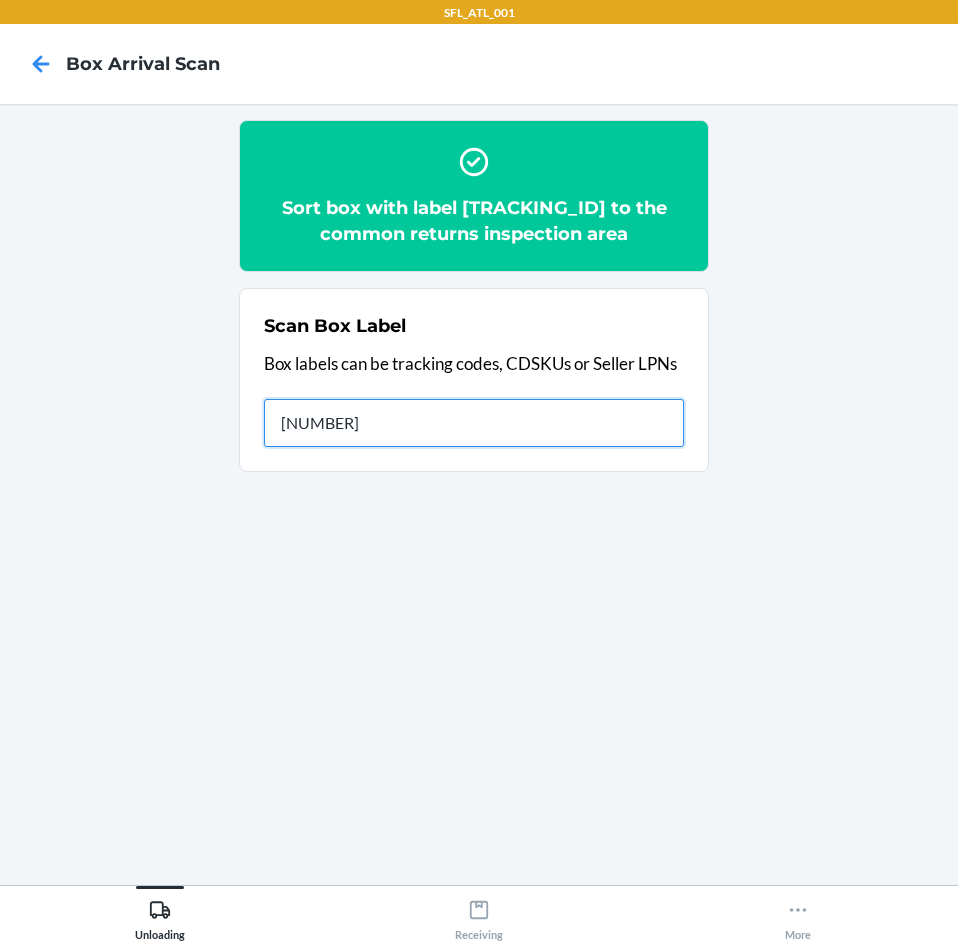 type on "[NUMBER]" 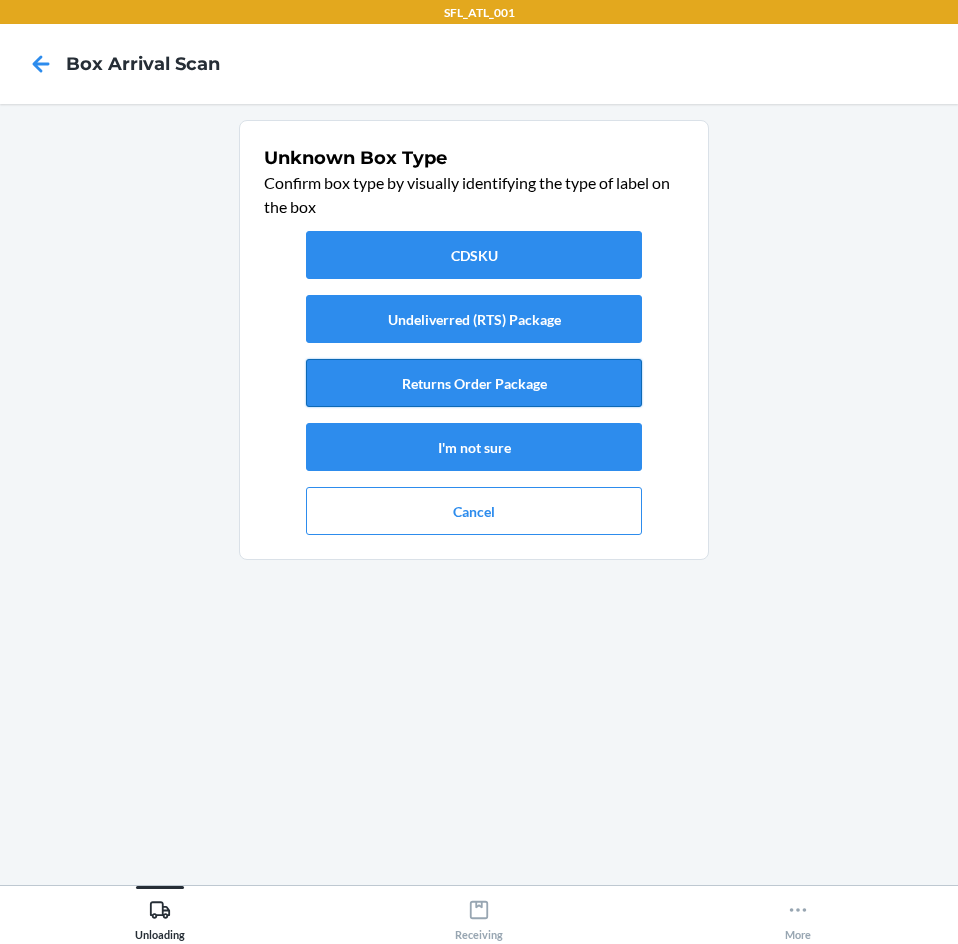 click on "Returns Order Package" at bounding box center [474, 383] 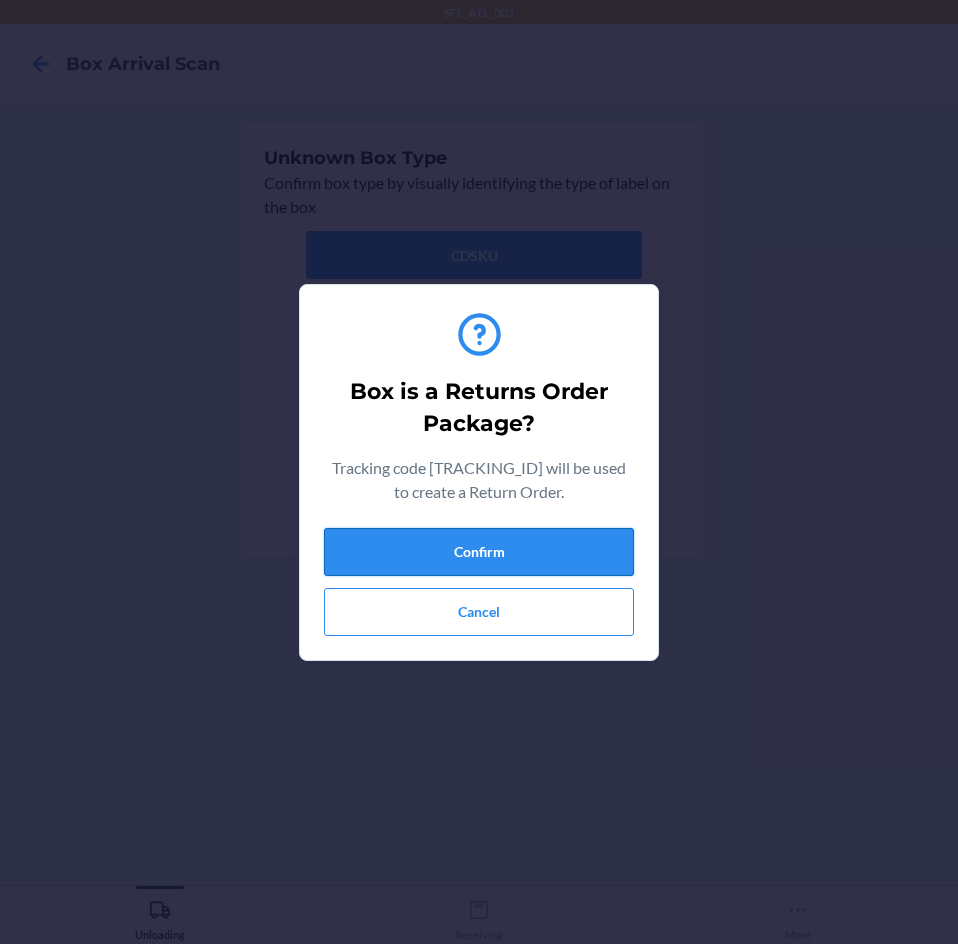 click on "Confirm" at bounding box center (479, 552) 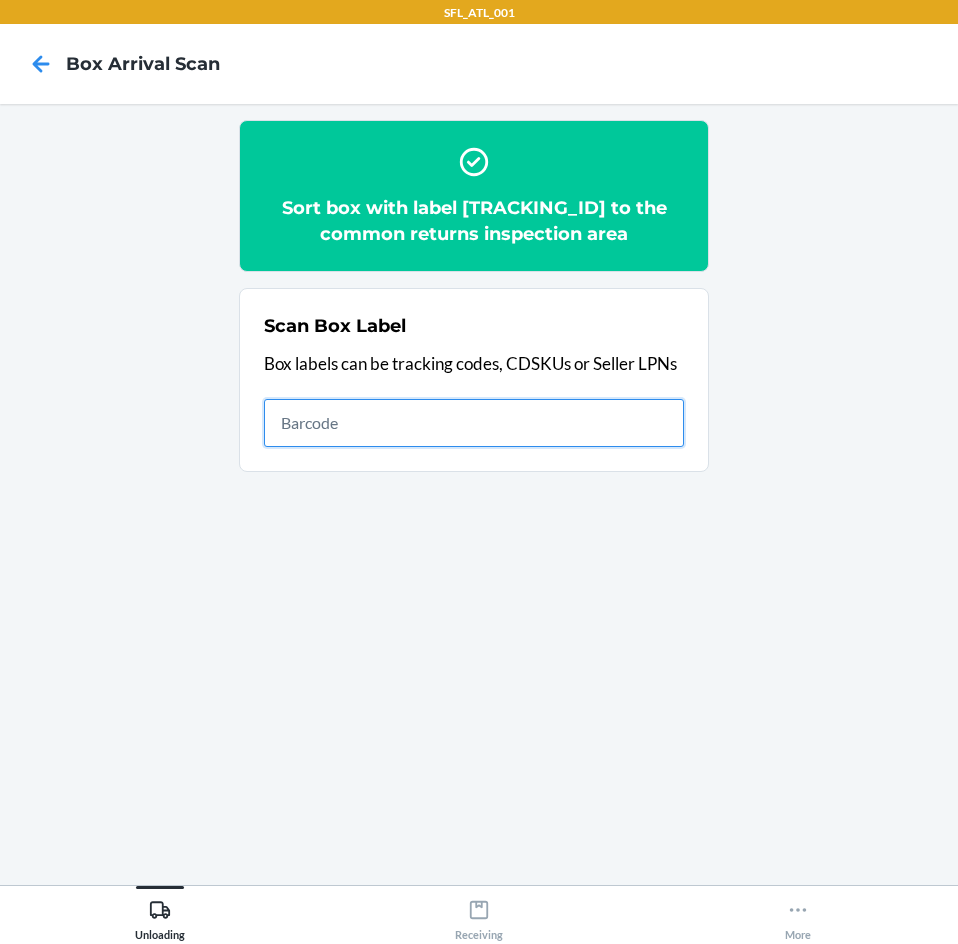click at bounding box center (474, 423) 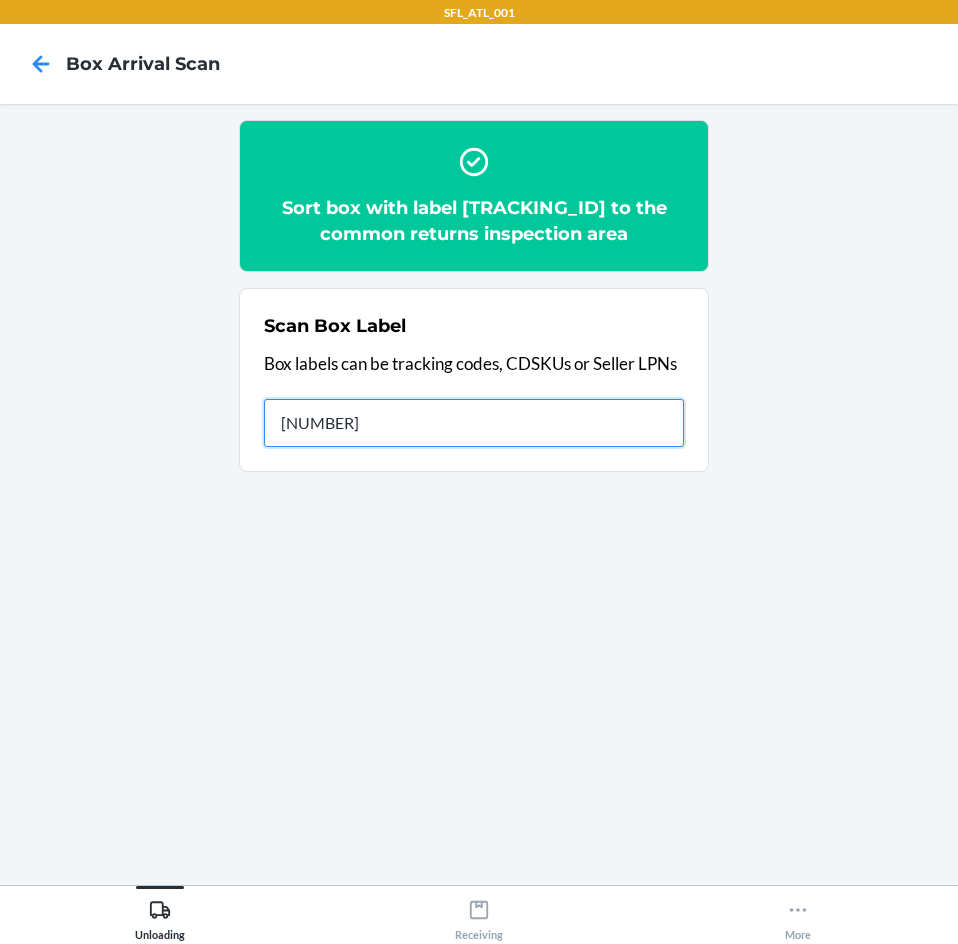 type on "[NUMBER]" 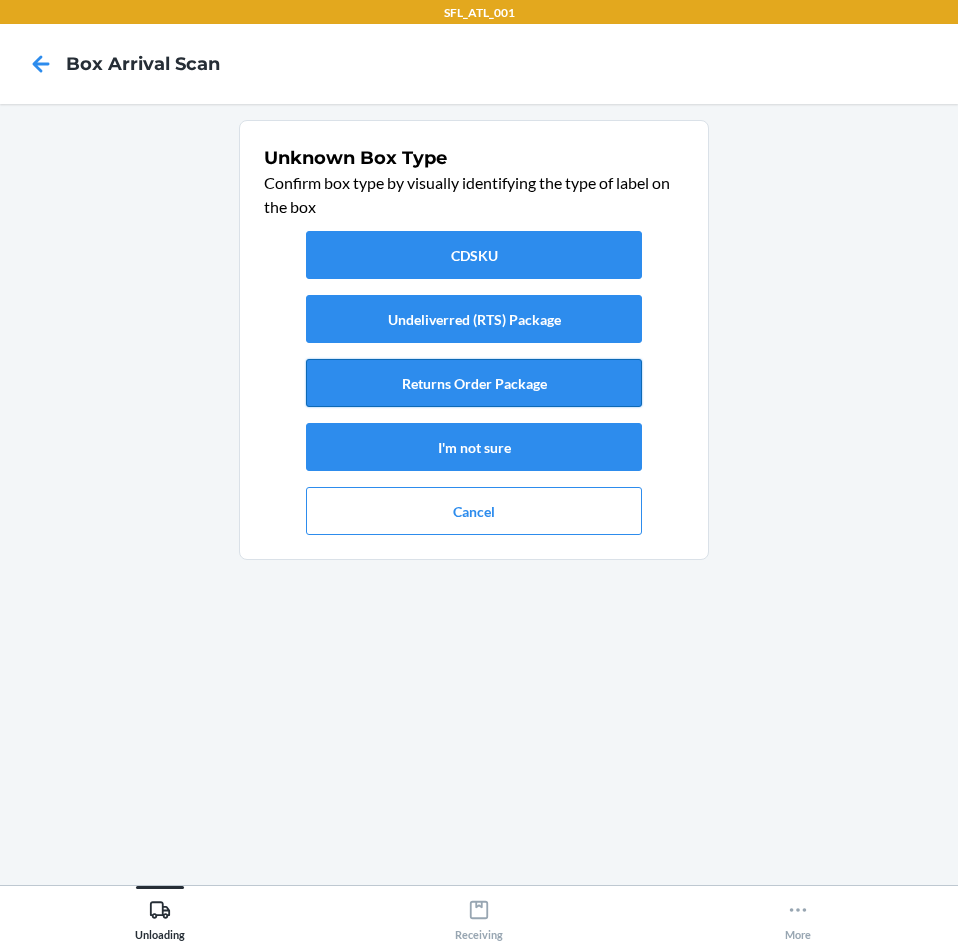 click on "Returns Order Package" at bounding box center (474, 383) 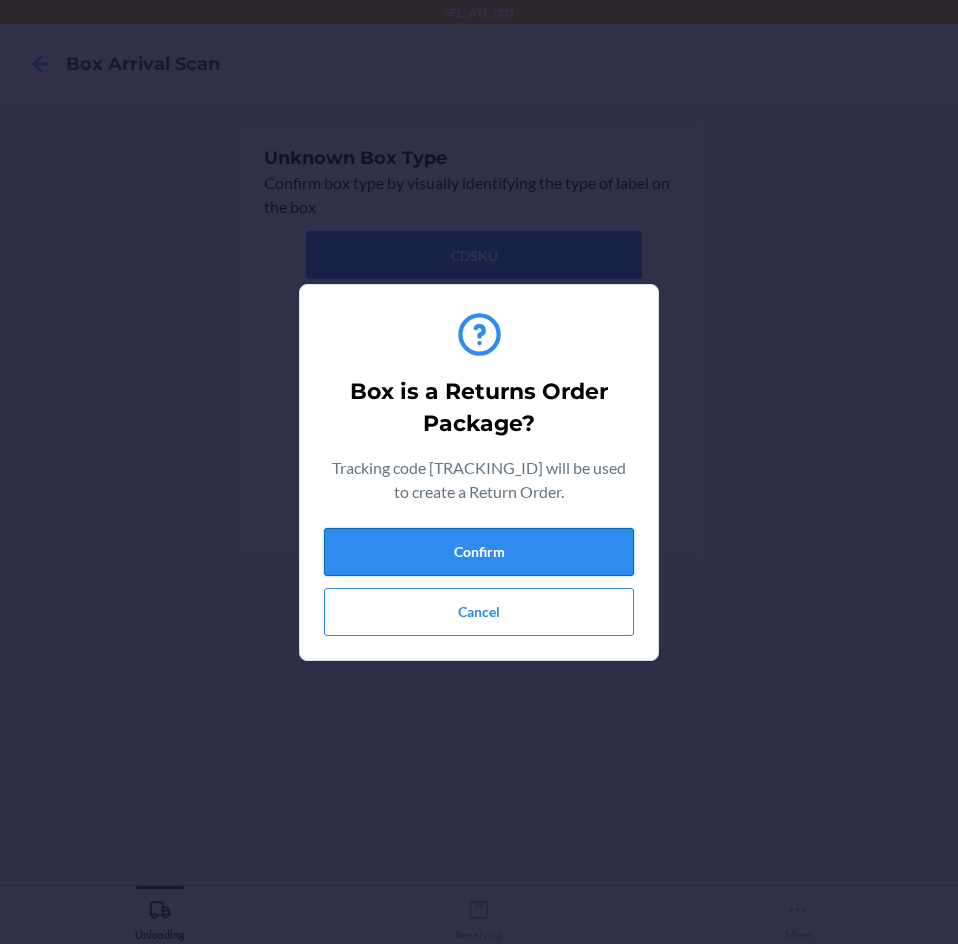 click on "Confirm Cancel" at bounding box center (479, 582) 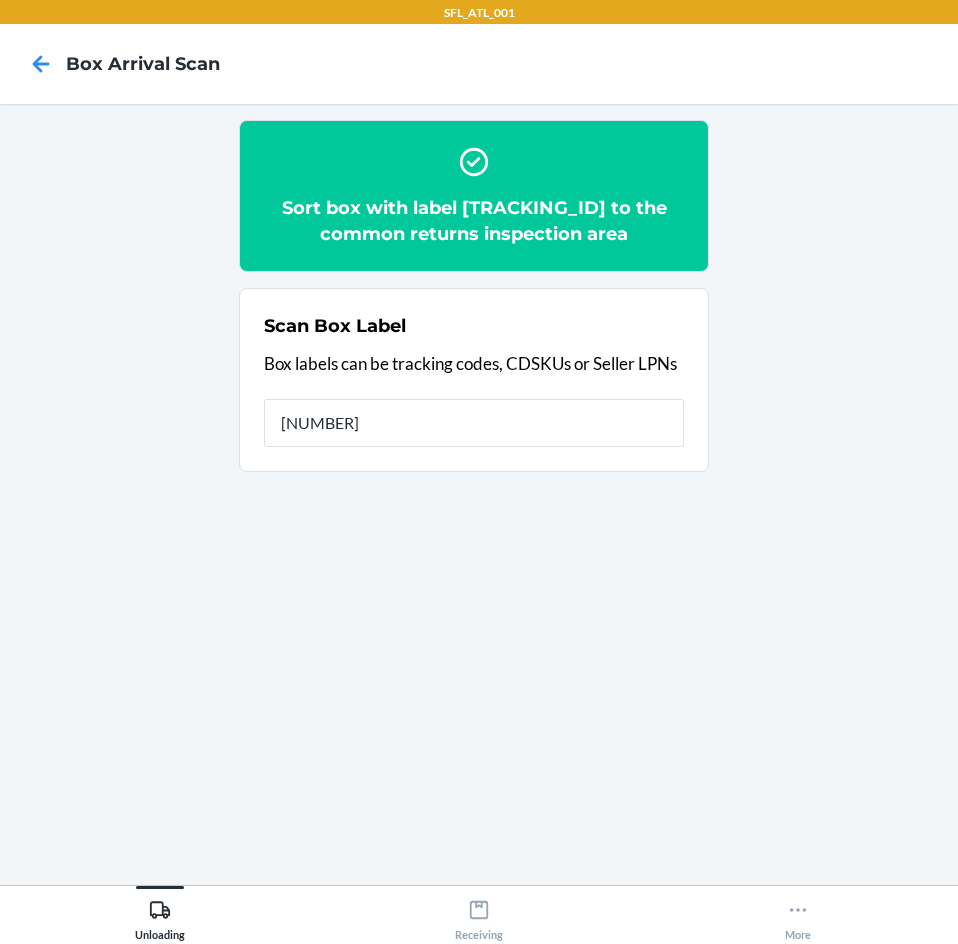 type on "[NUMBER]" 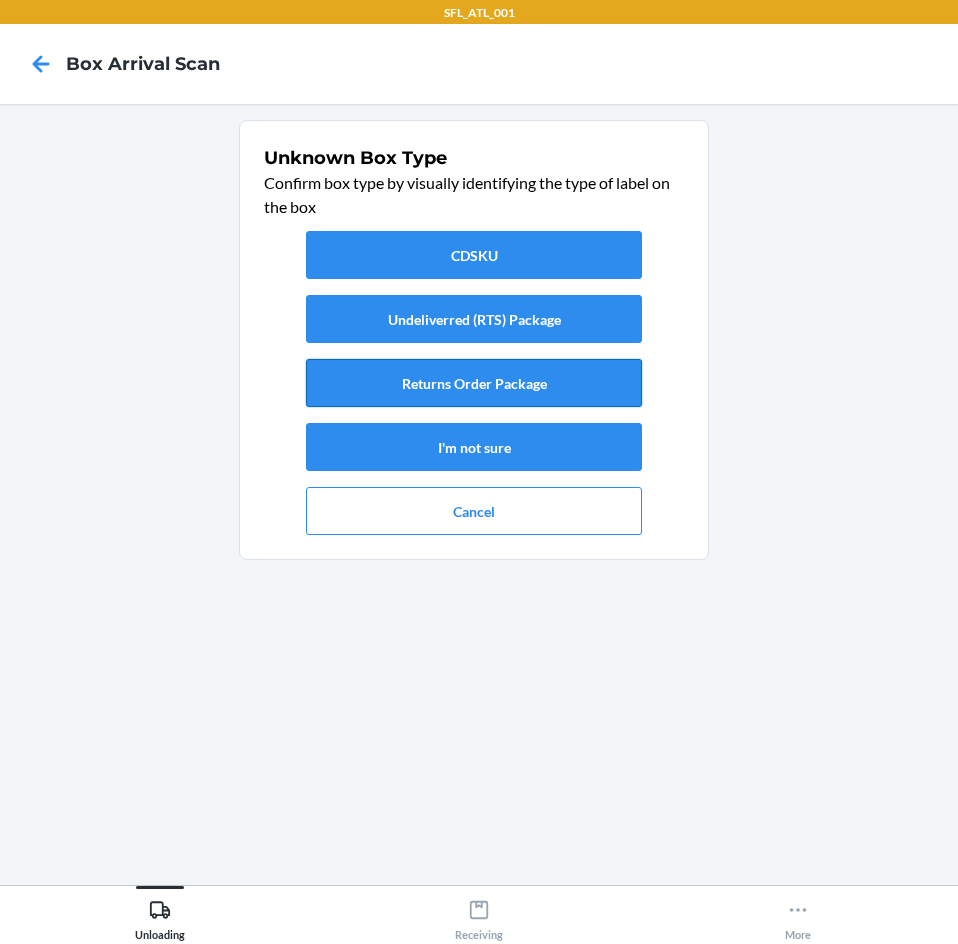 click on "Returns Order Package" at bounding box center [474, 383] 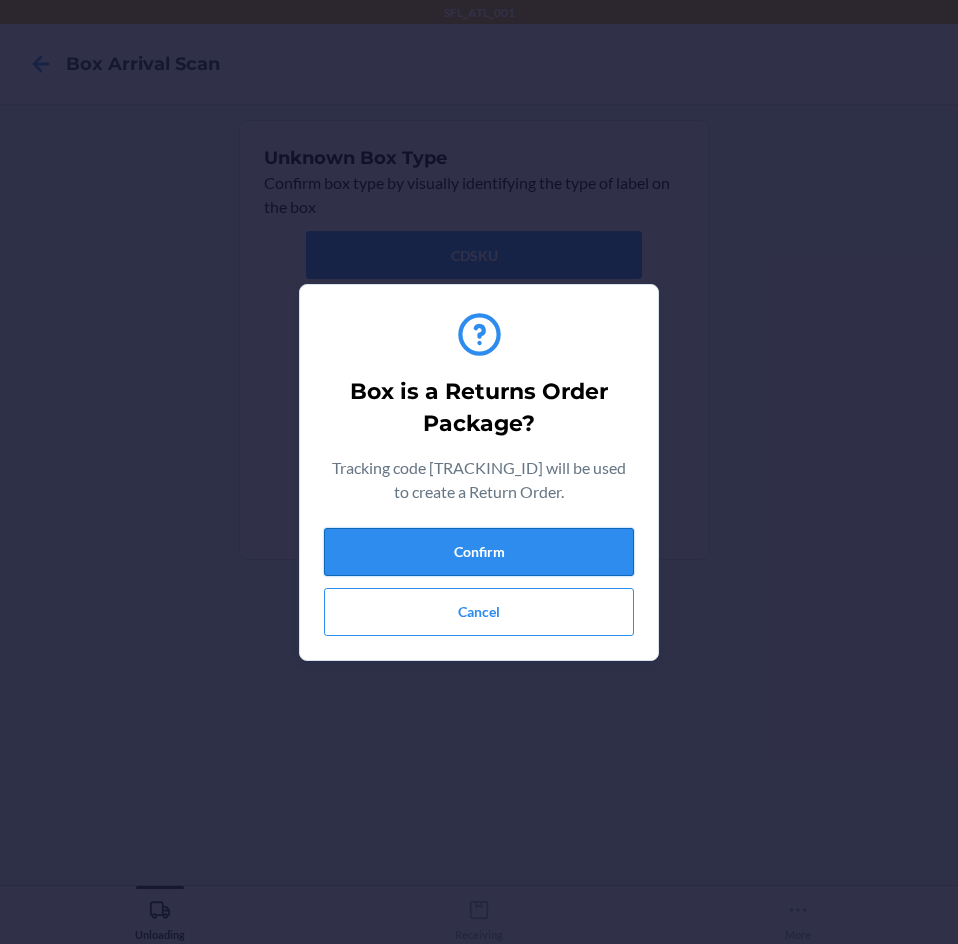 click on "Confirm" at bounding box center (479, 552) 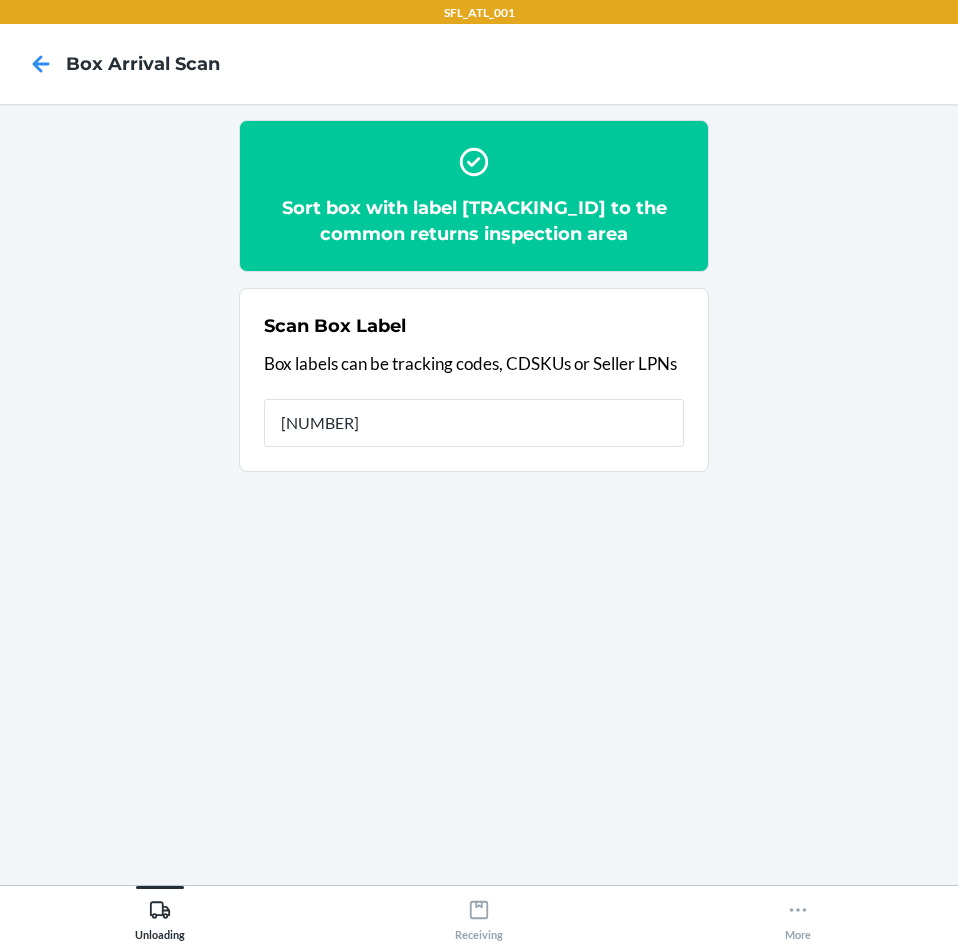 type on "[TRACKING_CODE]" 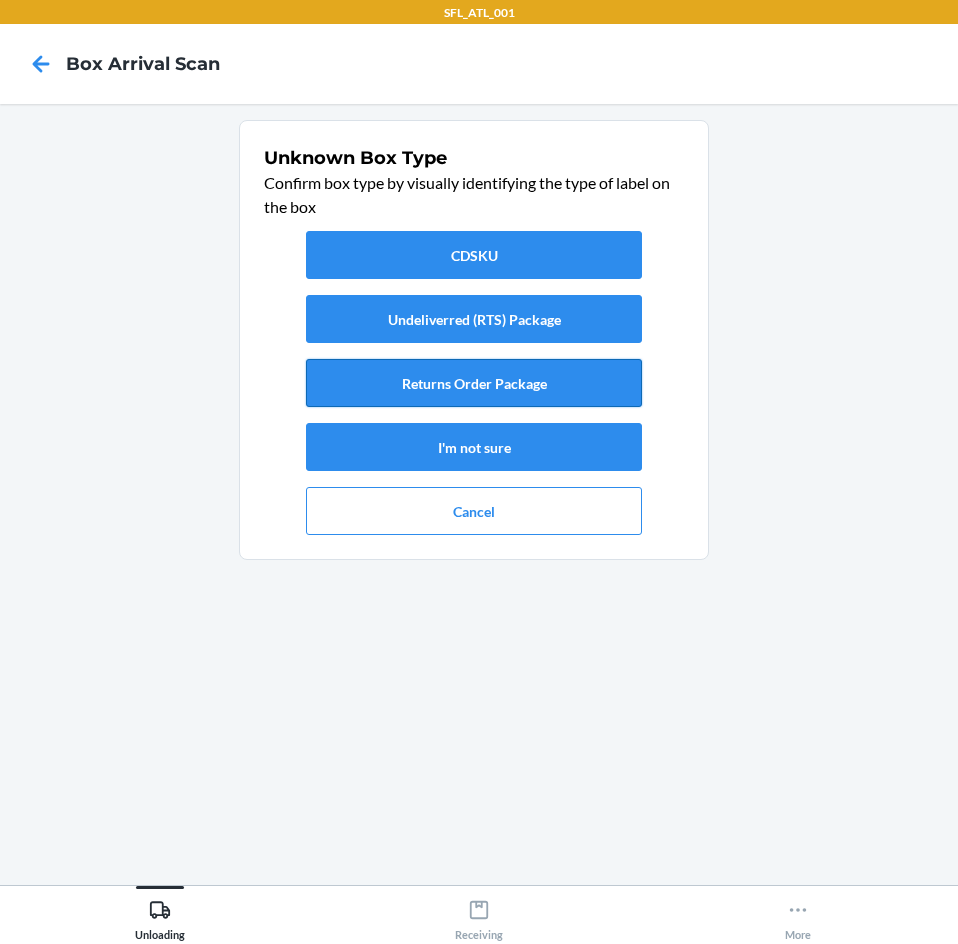 click on "Returns Order Package" at bounding box center (474, 383) 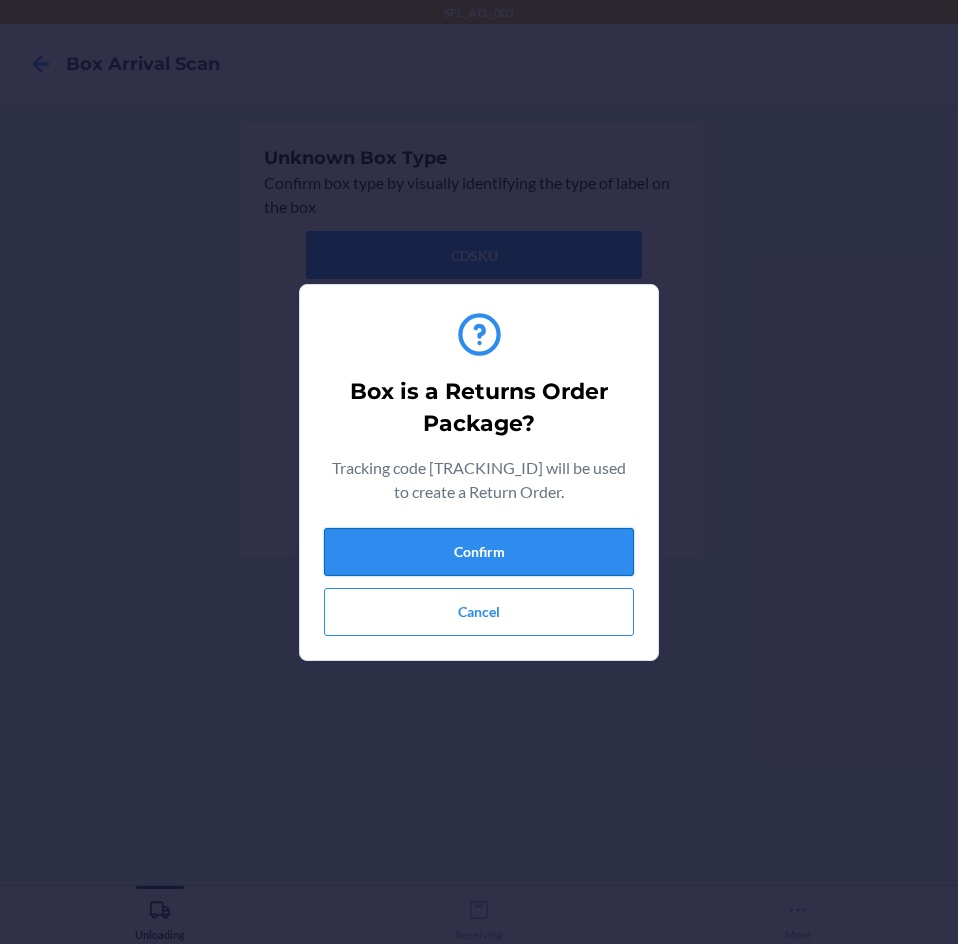 click on "Confirm" at bounding box center [479, 552] 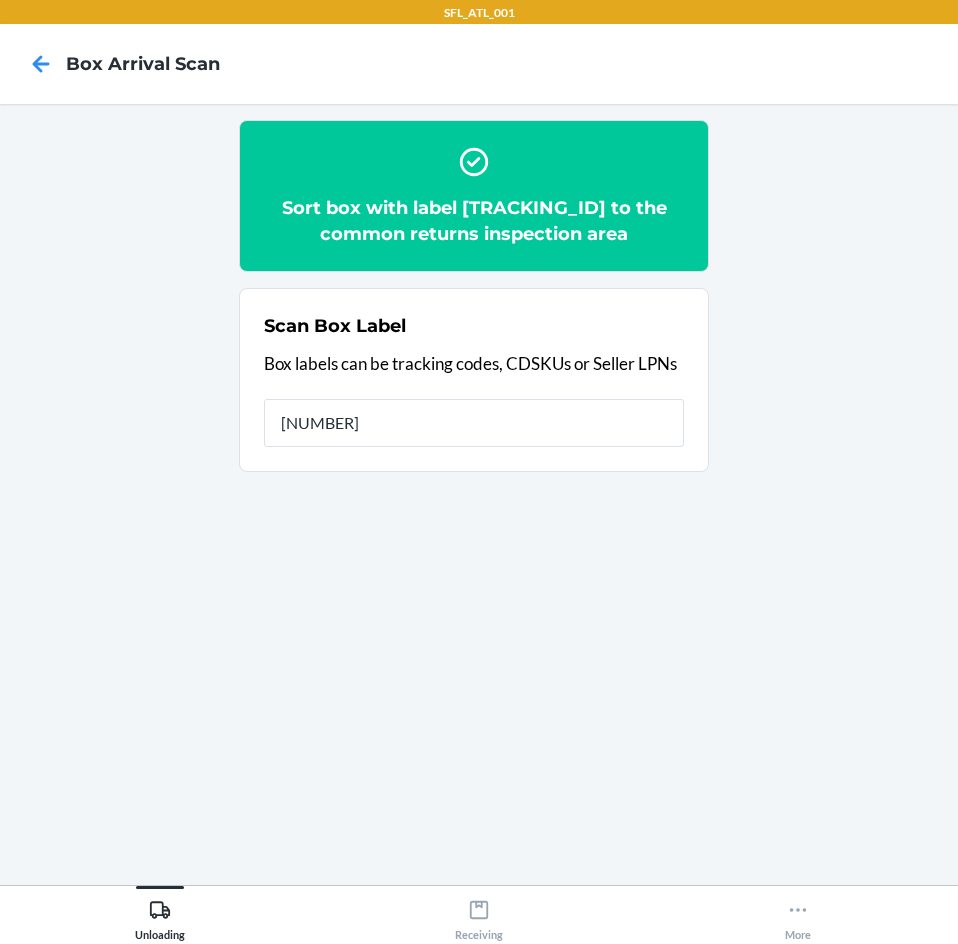 type on "[NUMBER]" 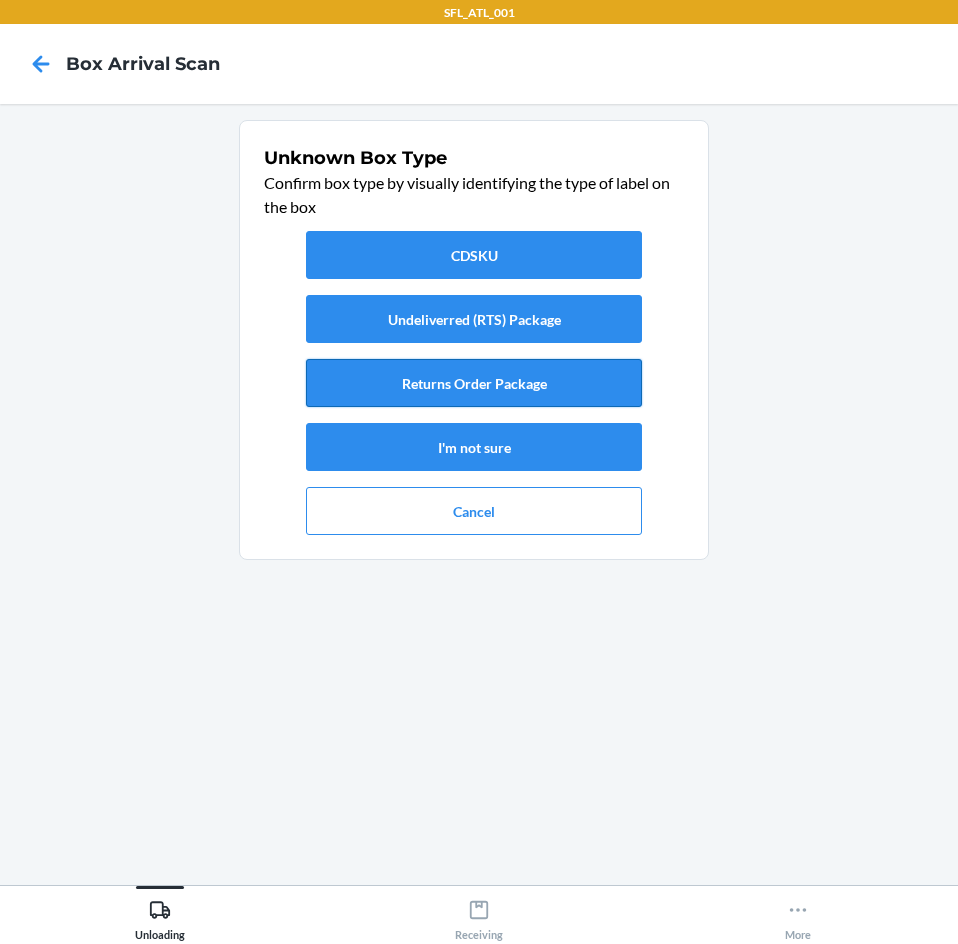 drag, startPoint x: 490, startPoint y: 378, endPoint x: 491, endPoint y: 389, distance: 11.045361 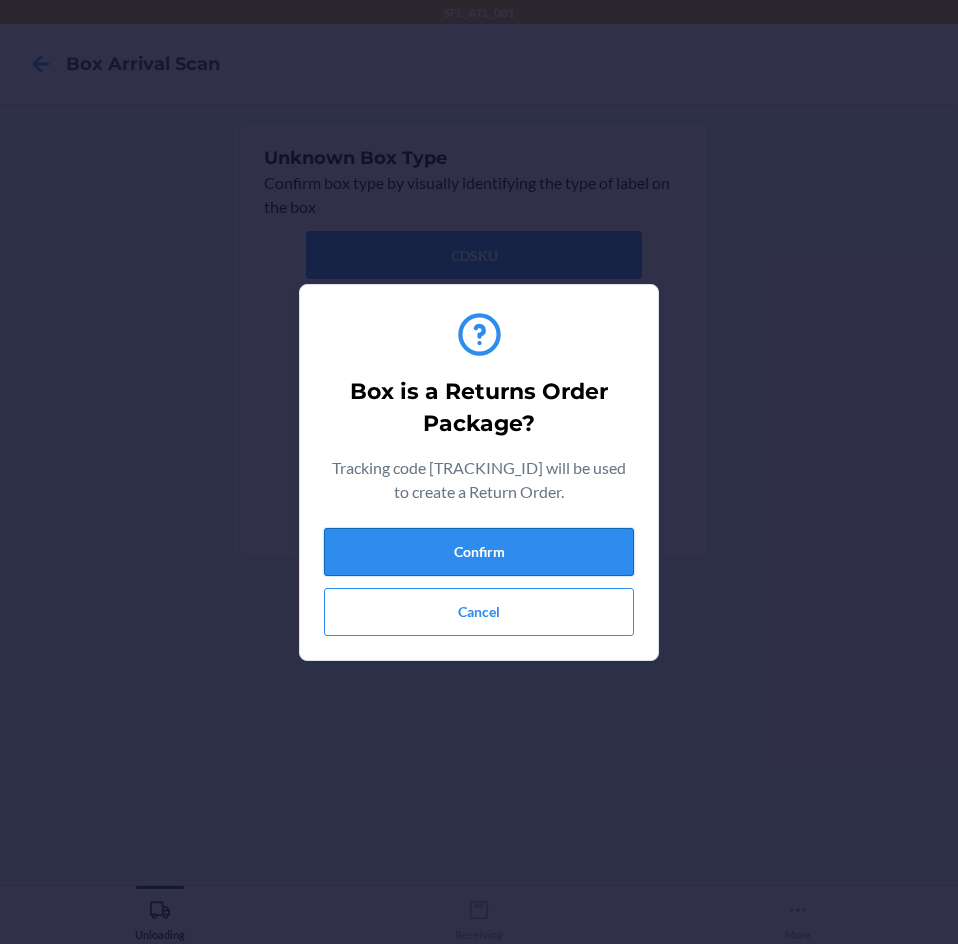 click on "Confirm" at bounding box center (479, 552) 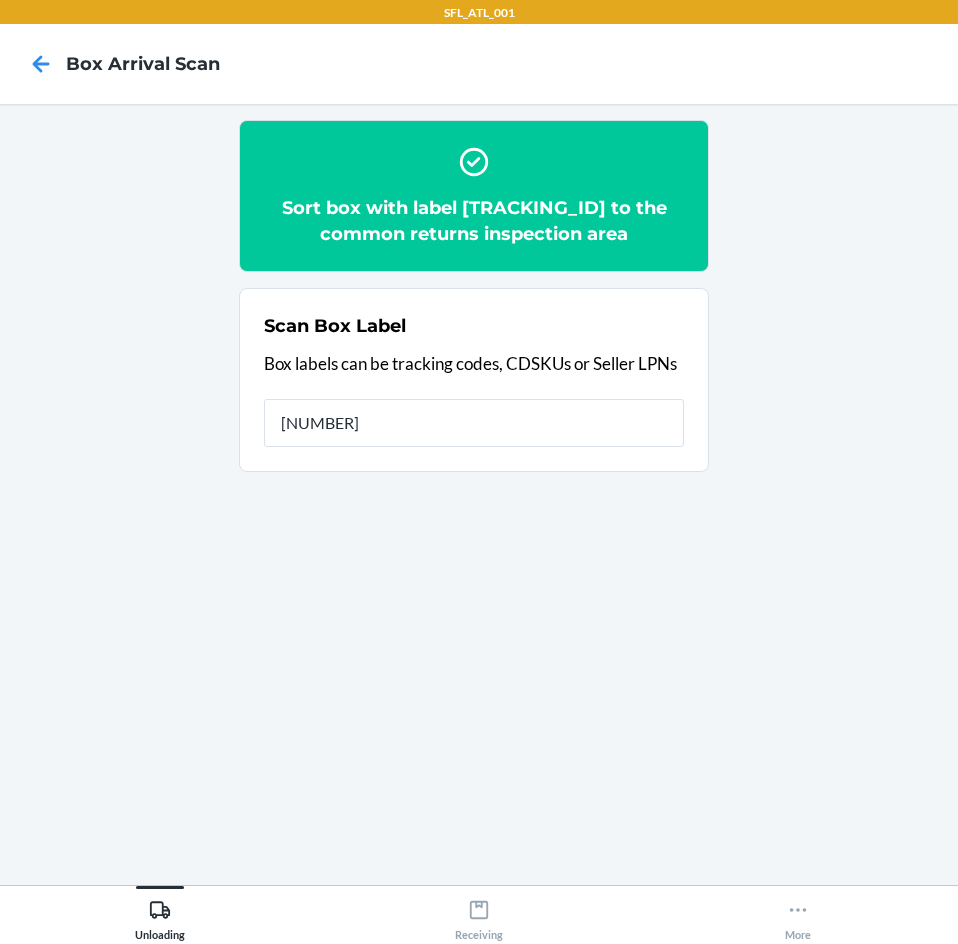type on "[NUMBER]" 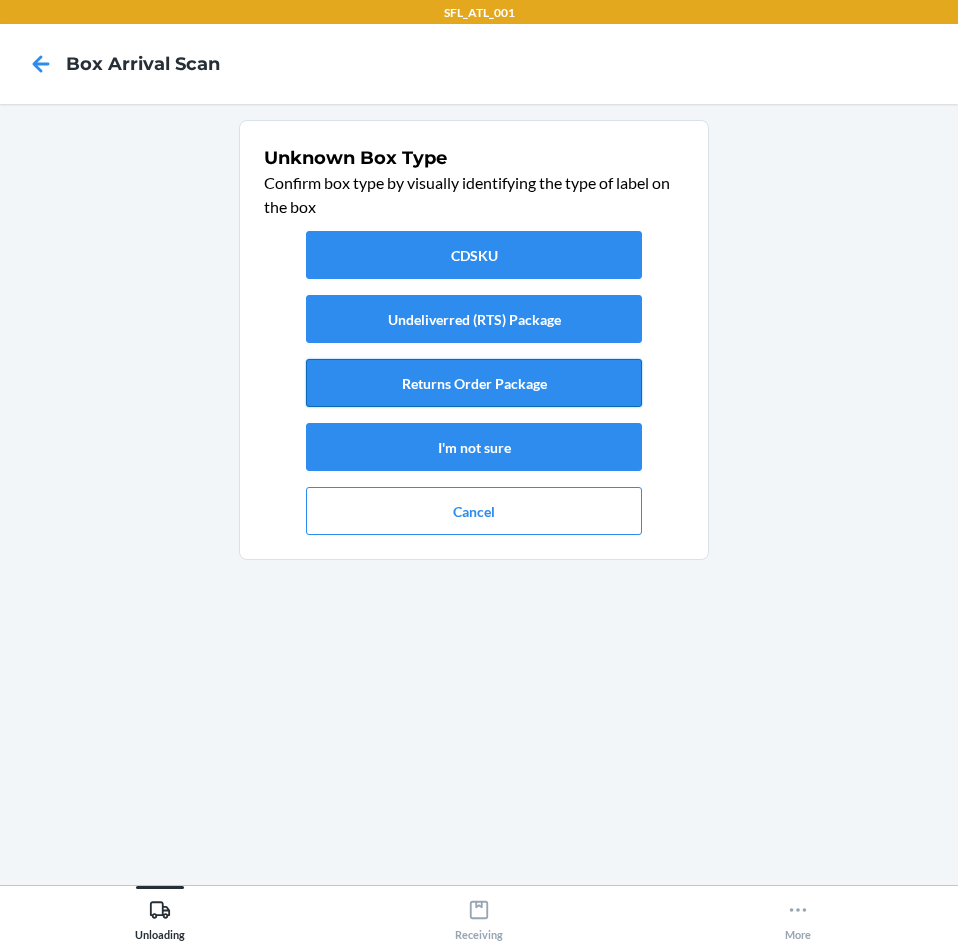 click on "Returns Order Package" at bounding box center [474, 383] 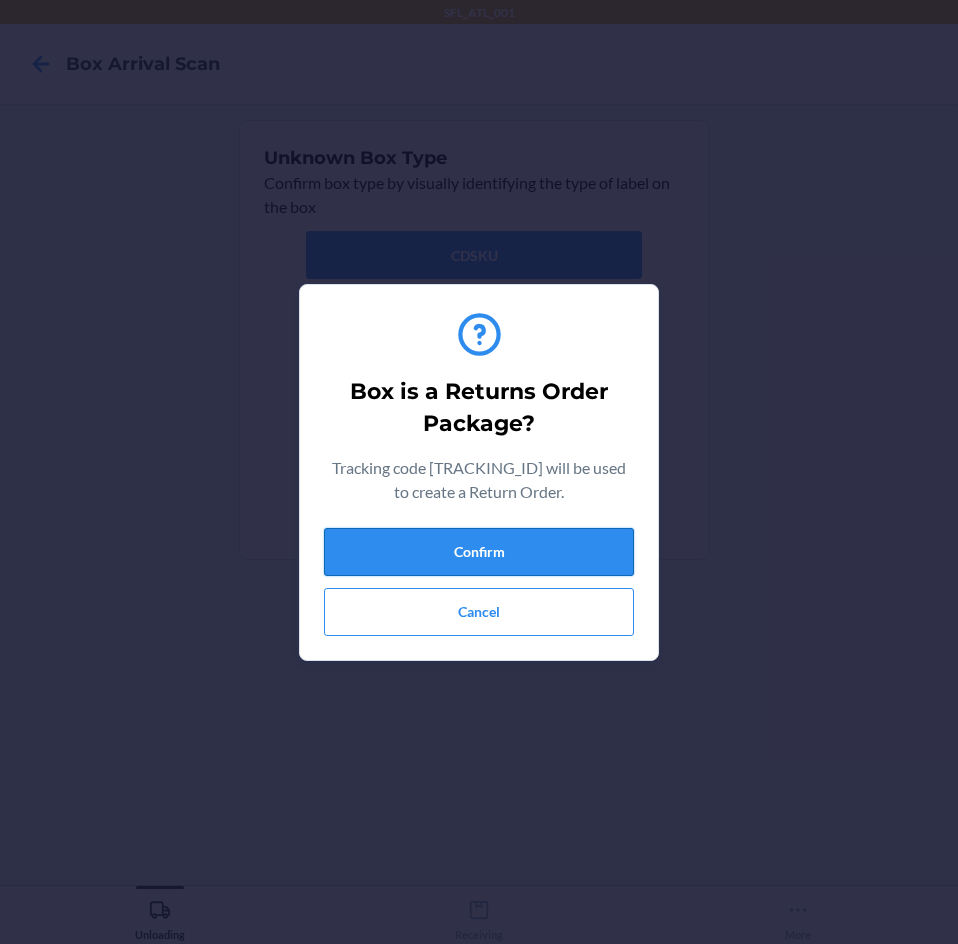 click on "Confirm" at bounding box center [479, 552] 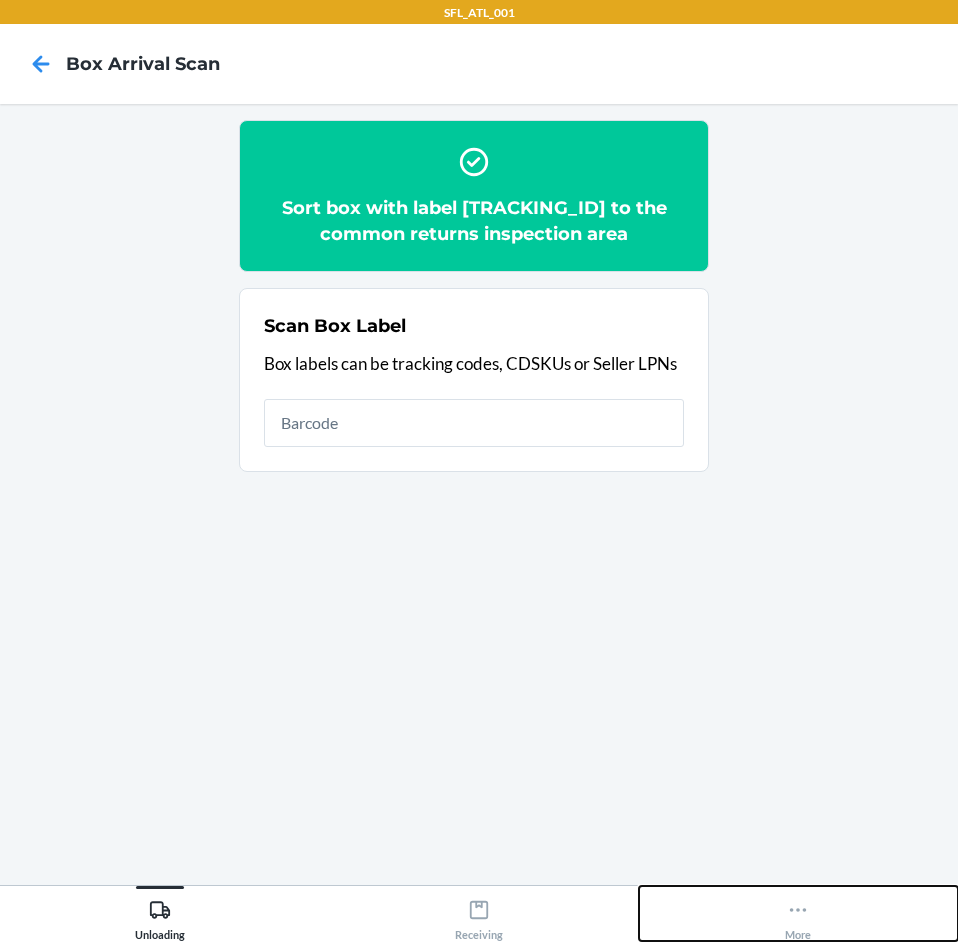 drag, startPoint x: 793, startPoint y: 903, endPoint x: 846, endPoint y: 763, distance: 149.69637 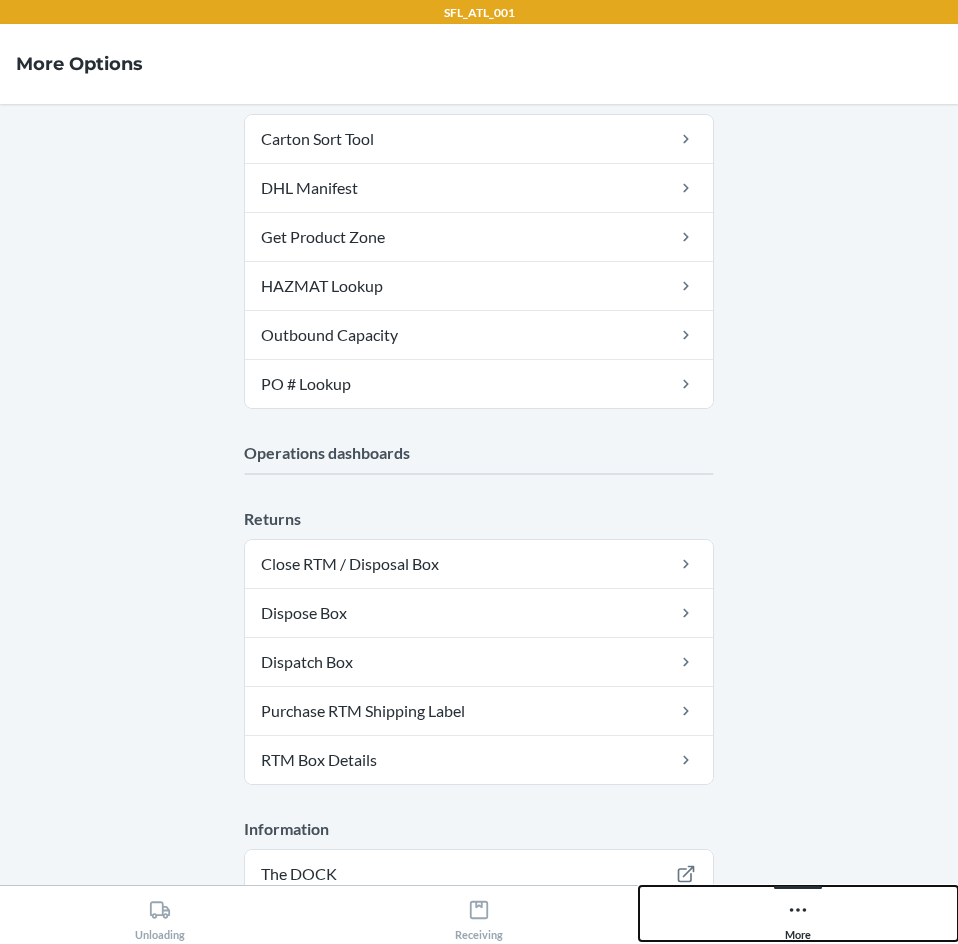 scroll, scrollTop: 359, scrollLeft: 0, axis: vertical 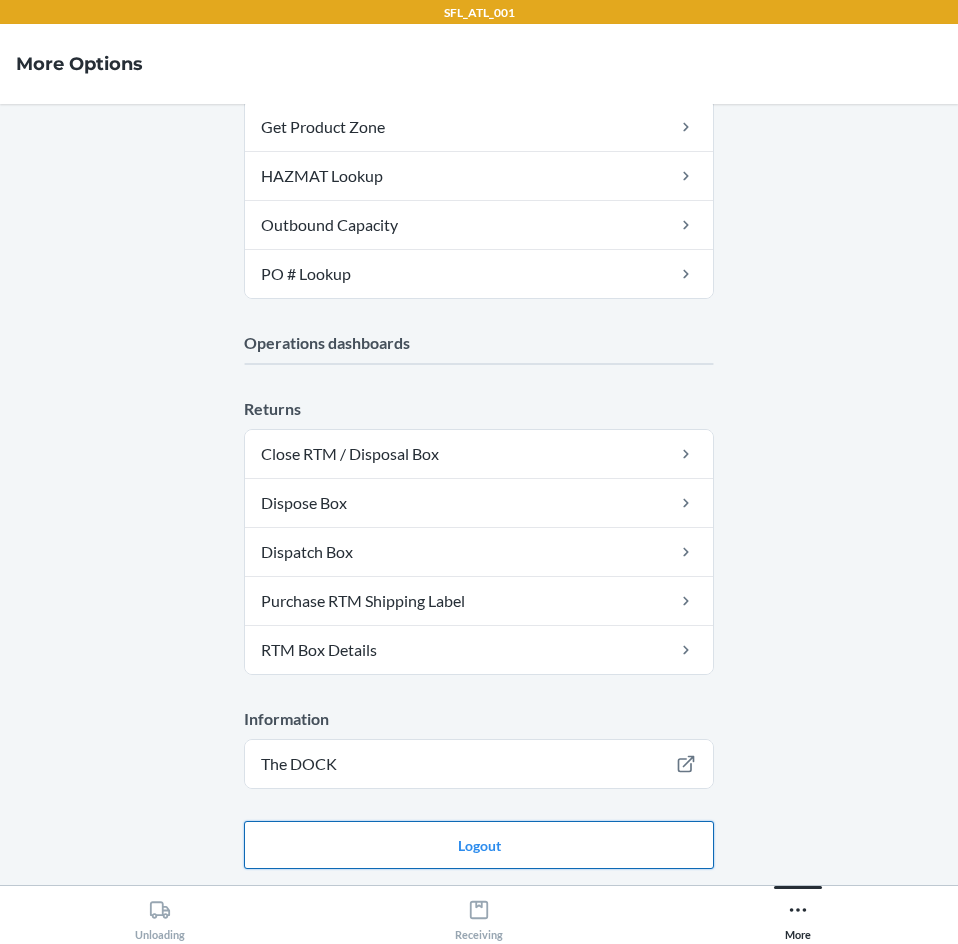 click on "Logout" at bounding box center [479, 845] 